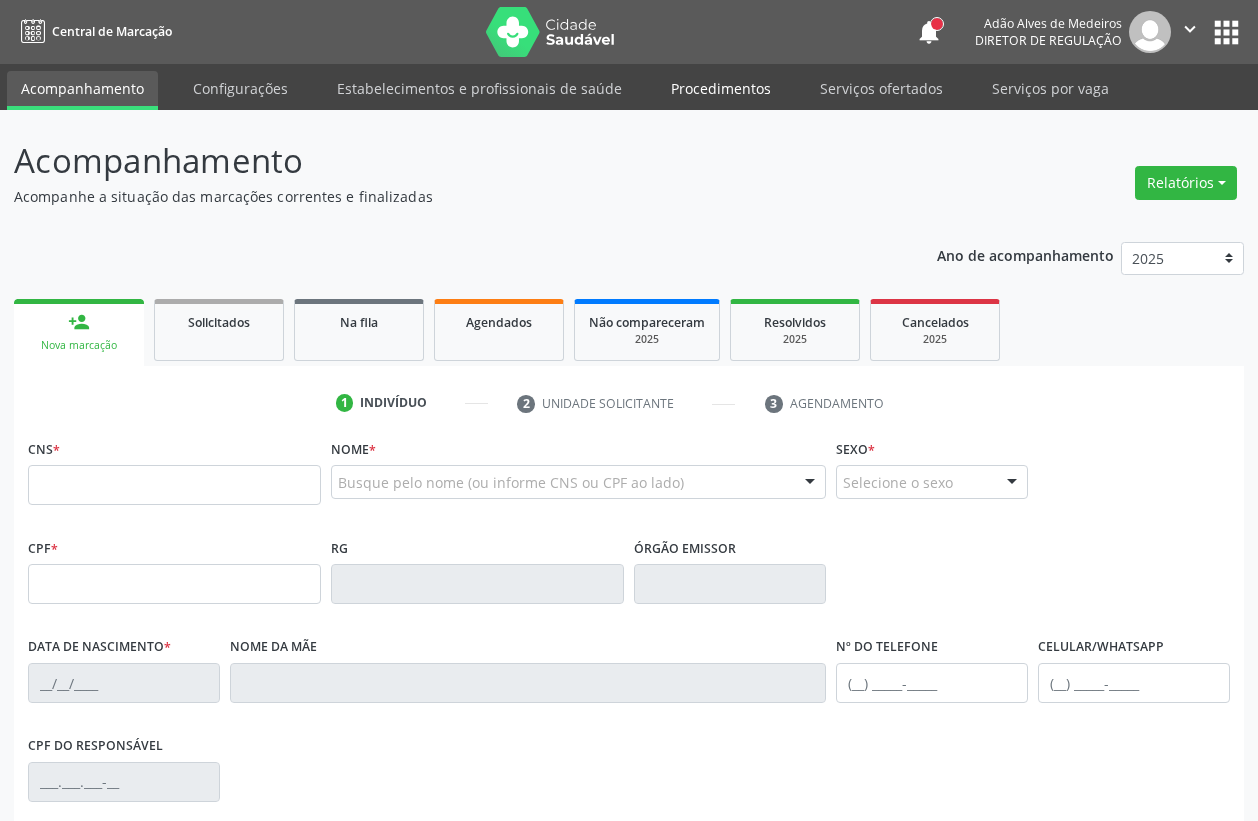 scroll, scrollTop: 0, scrollLeft: 0, axis: both 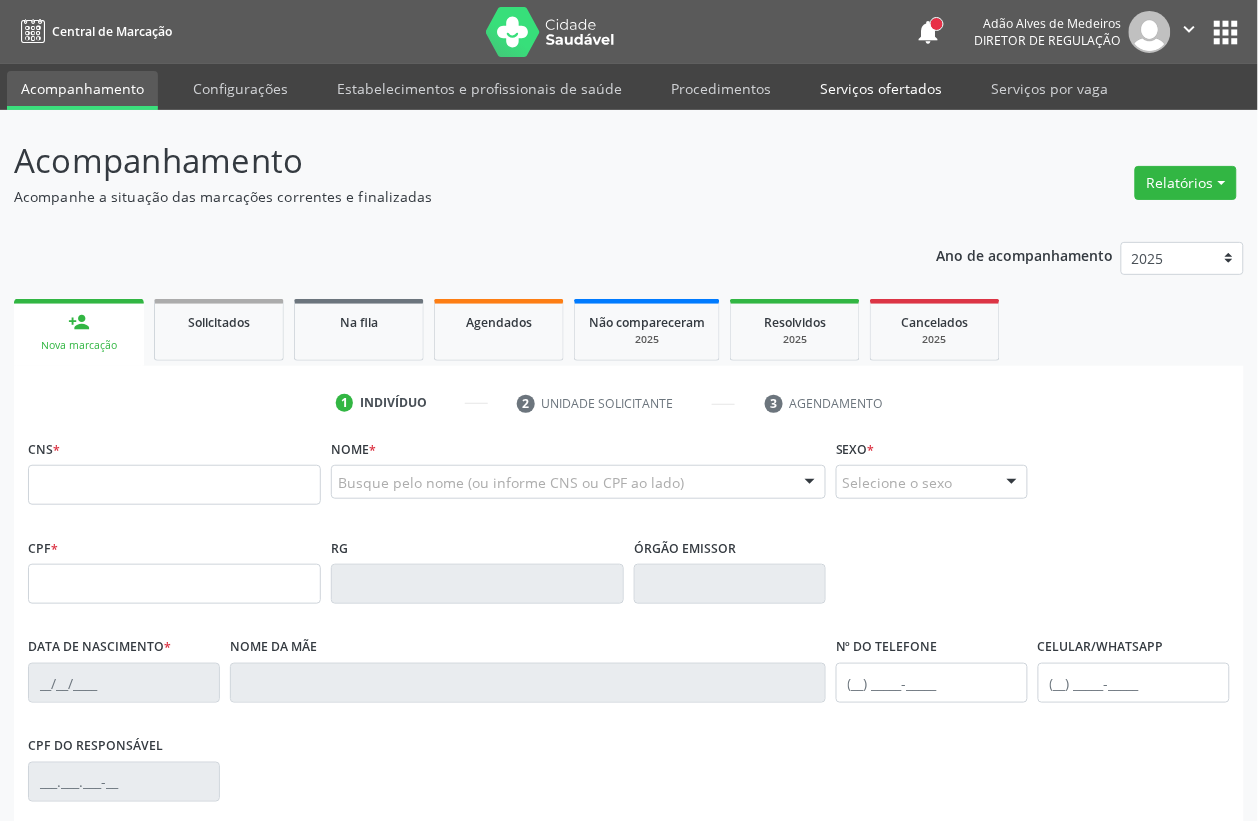 click on "Serviços ofertados" at bounding box center [881, 88] 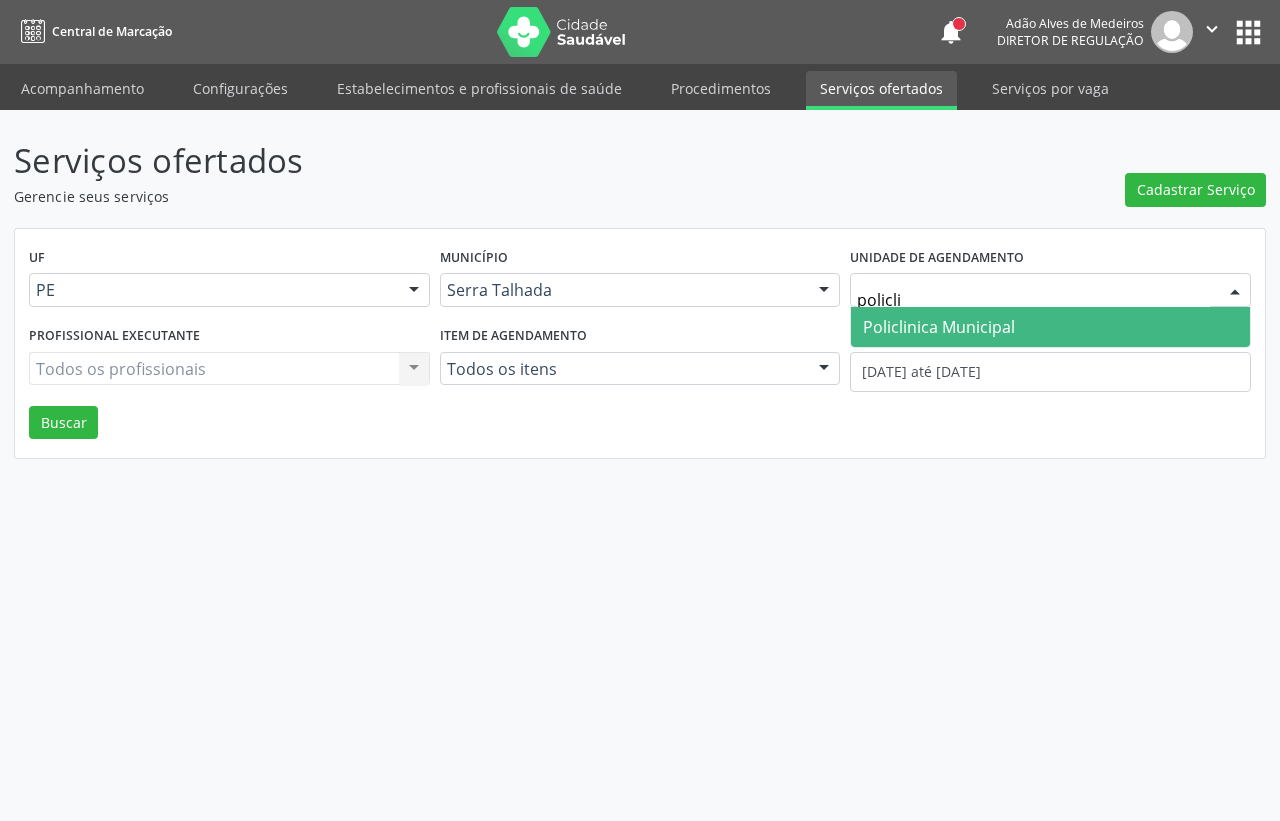 type on "policlin" 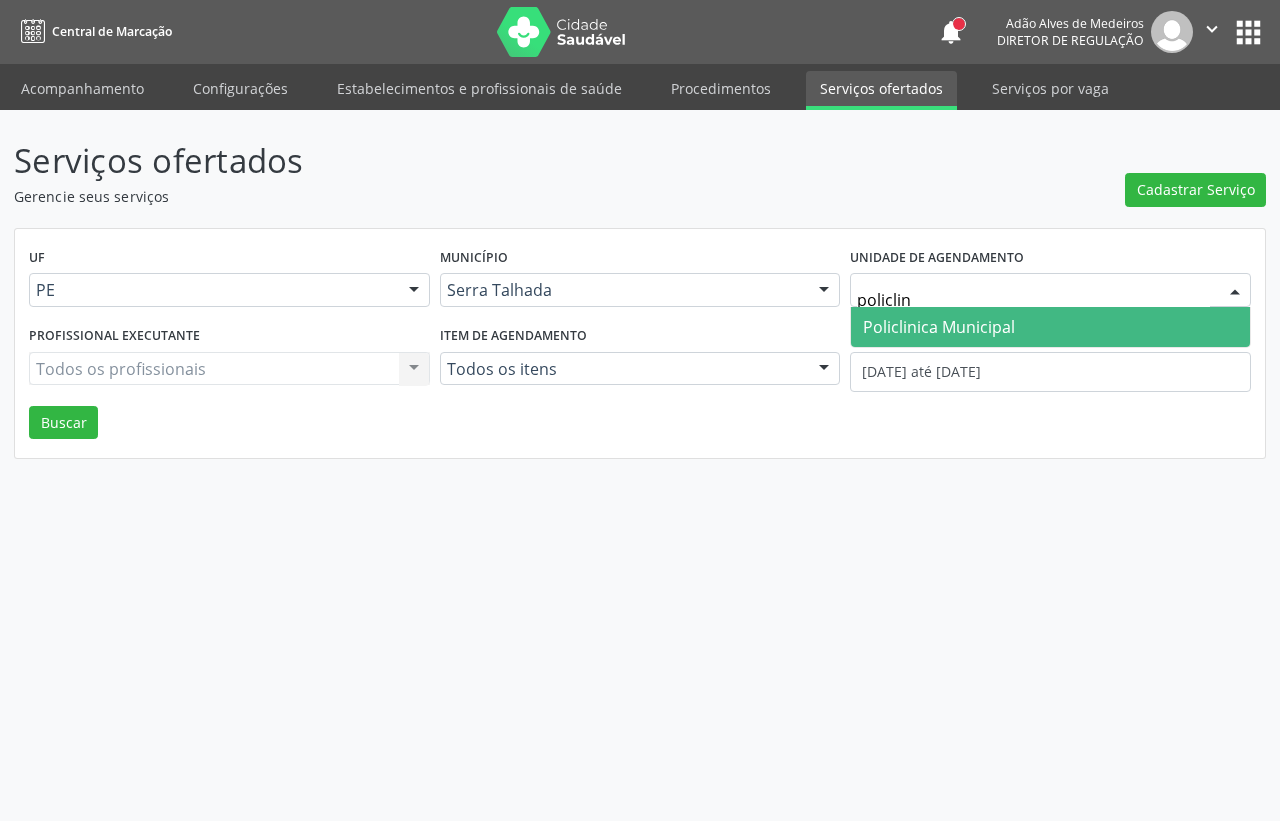 click on "Policlinica Municipal" at bounding box center [1050, 327] 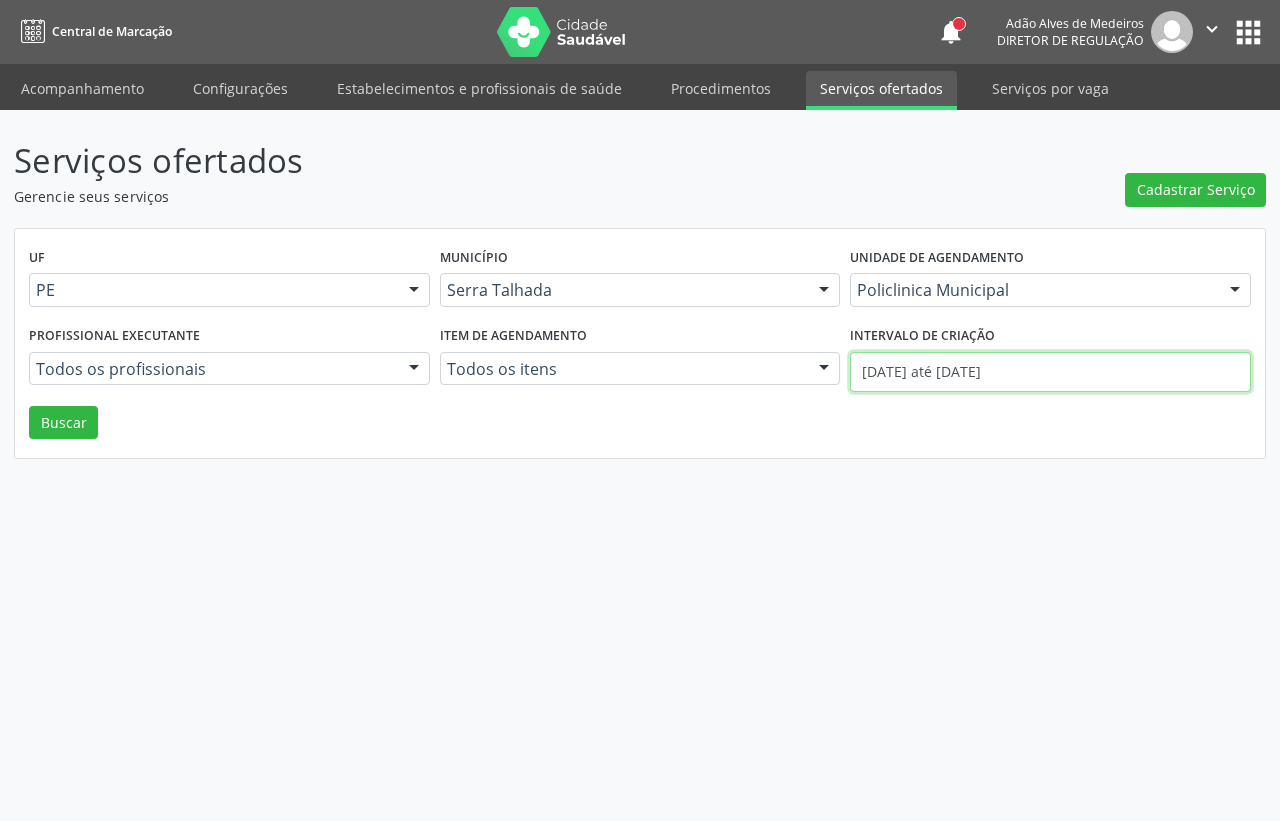 click on "[DATE] até [DATE]" at bounding box center (1050, 372) 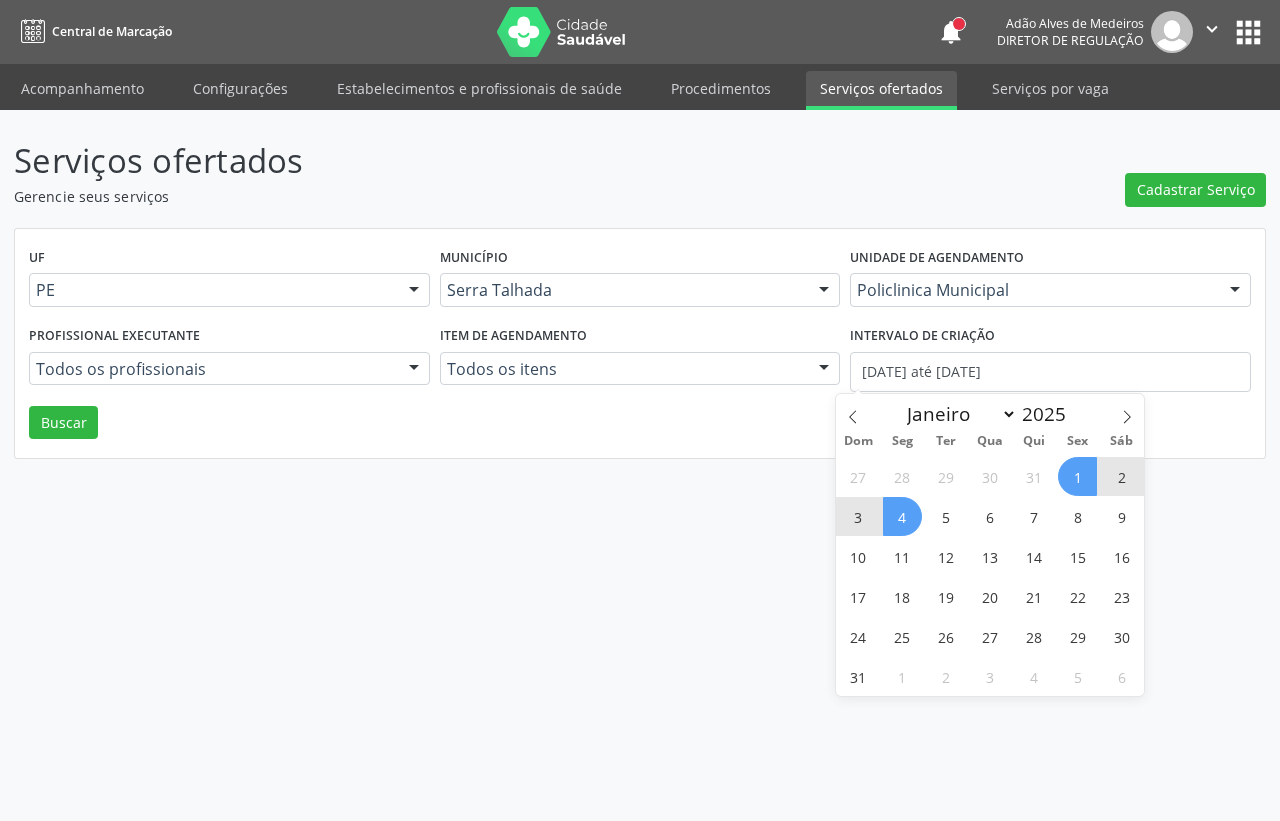 click on "Serviços ofertados
Gerencie seus serviços
Cadastrar Serviço
UF
[STATE]         [STATE]
Nenhum resultado encontrado para: "   "
Não há nenhuma opção para ser exibida.
Município
[CITY]         [CITY]
Nenhum resultado encontrado para: "   "
Não nenhuma opção para ser exibida.
Unidade de agendamento
[ORGANIZATION]         Todos os estabelecimentos   3 Grupamento de Bombeiros   Abfisio   Abimael Lira Atelie Dental   Academia da Cidade Bom Jesus de [CITY]   Academia da Cidade Caxixola   Academia da Cidade Cohab I   Academia da Cidade Estacao do Forro   Academia da Cidade Vila Bela   Academia da Cidade de [CITY]   Academia da Cidade do Mutirao   Academia da Saude Cohab II   [FIRST] [LAST]   Alves Guimaraes Servicos de Medicina e Nutricao   Amor Saude   Anaclin   Analise Laboratorio Clinico         Apae" at bounding box center [640, 297] 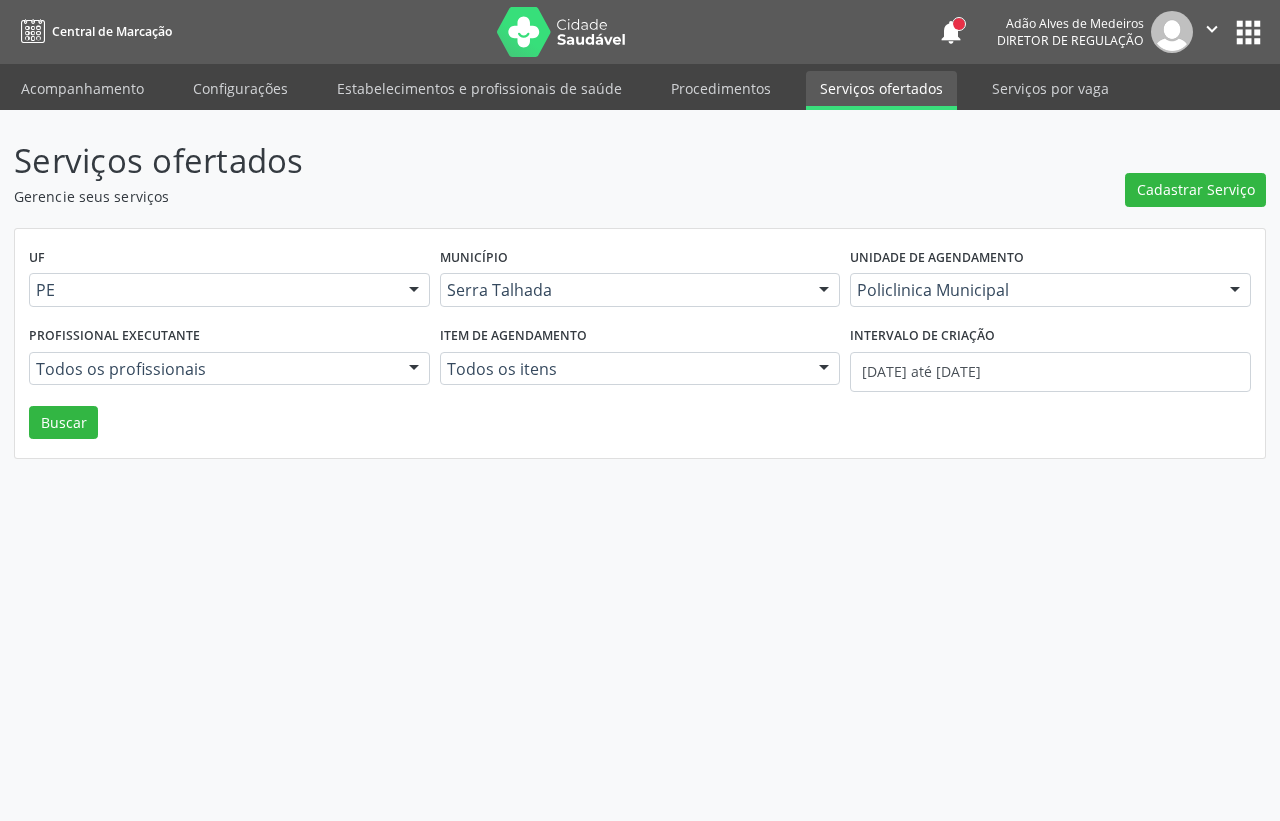 click on "UF
PE         PE
Nenhum resultado encontrado para: "   "
Não há nenhuma opção para ser exibida.
Município
Serra Talhada         Serra Talhada
Nenhum resultado encontrado para: "   "
Não há nenhuma opção para ser exibida.
Unidade de agendamento
Policlinica Municipal         Todos os estabelecimentos   3 Grupamento de Bombeiros   Abfisio   Abimael Lira Atelie Dental   Academia da Cidade Bom Jesus de Serra Talhada   Academia da Cidade Caxixola   Academia da Cidade Cohab I   Academia da Cidade Estacao do Forro   Academia da Cidade Vila Bela   Academia da Cidade de Serra Talhada   Academia da Cidade do Mutirao   Academia da Saude Cohab II   Alanalaiz Magalhaes Pereira   Alves Guimaraes Servicos de Medicina e Nutricao   Amor Saude   Anaclin   Analise Laboratorio Clinico   Andre Gustavo Ferreira de Souza Cia Ltda   Andreia Lima Diniz Ltda   Andreia Lima Diniz Ltda   Apae" at bounding box center [640, 344] 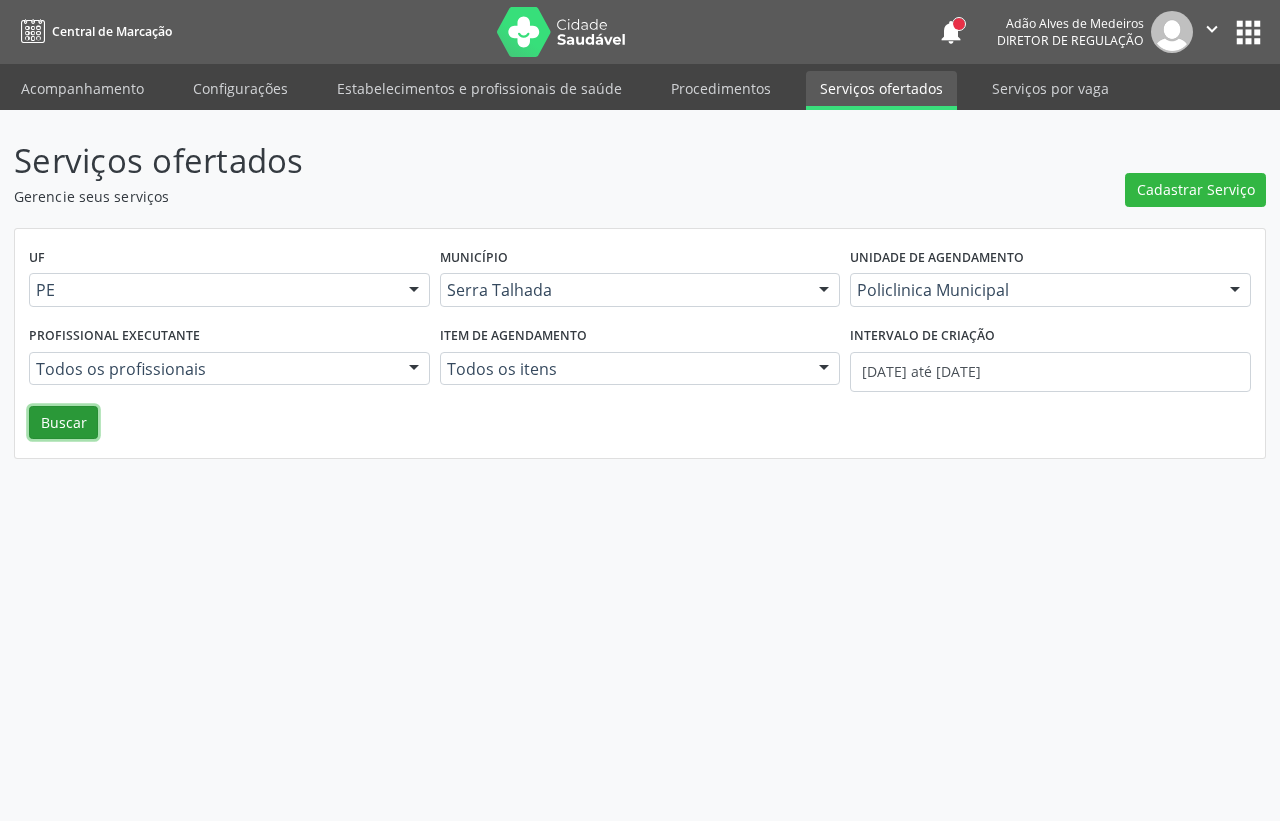click on "Buscar" at bounding box center [63, 423] 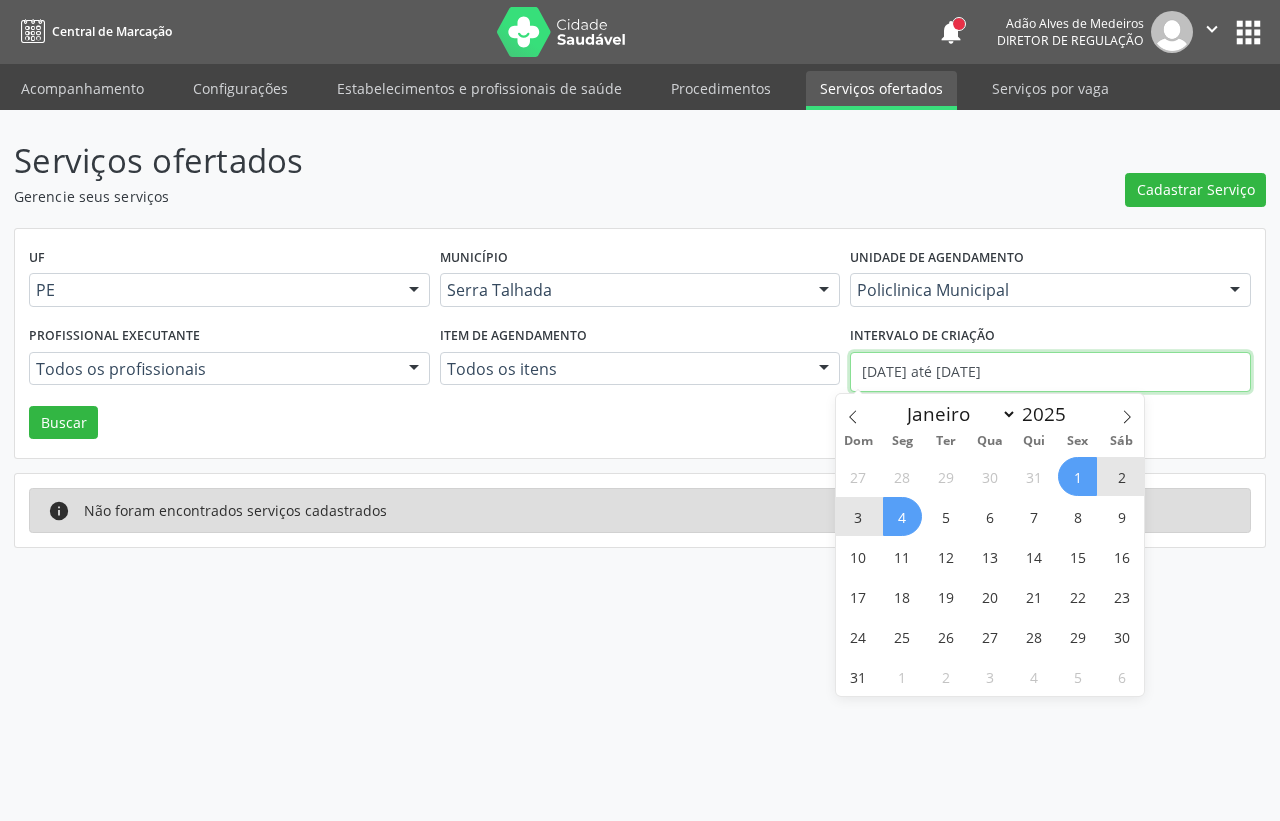 click on "01/08/2025 até 04/08/2025" at bounding box center [1050, 372] 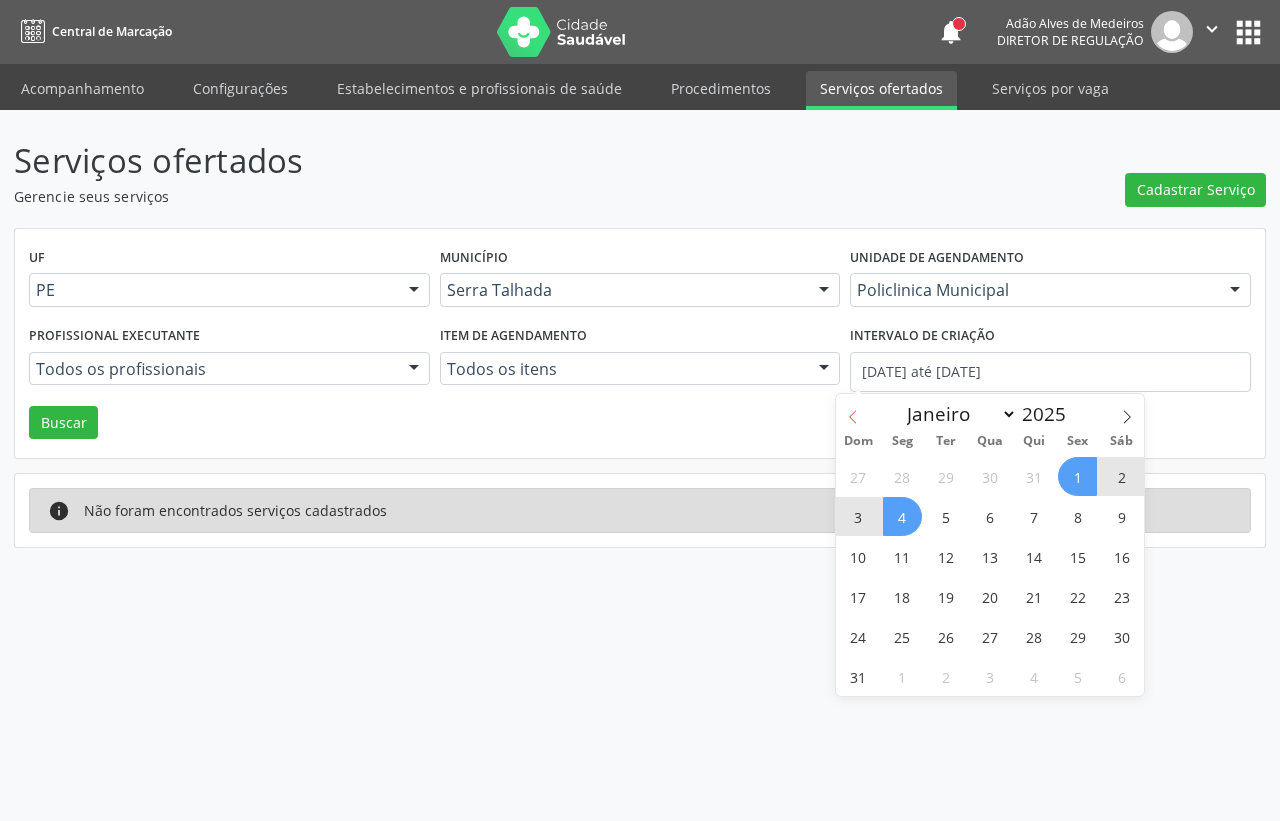 click 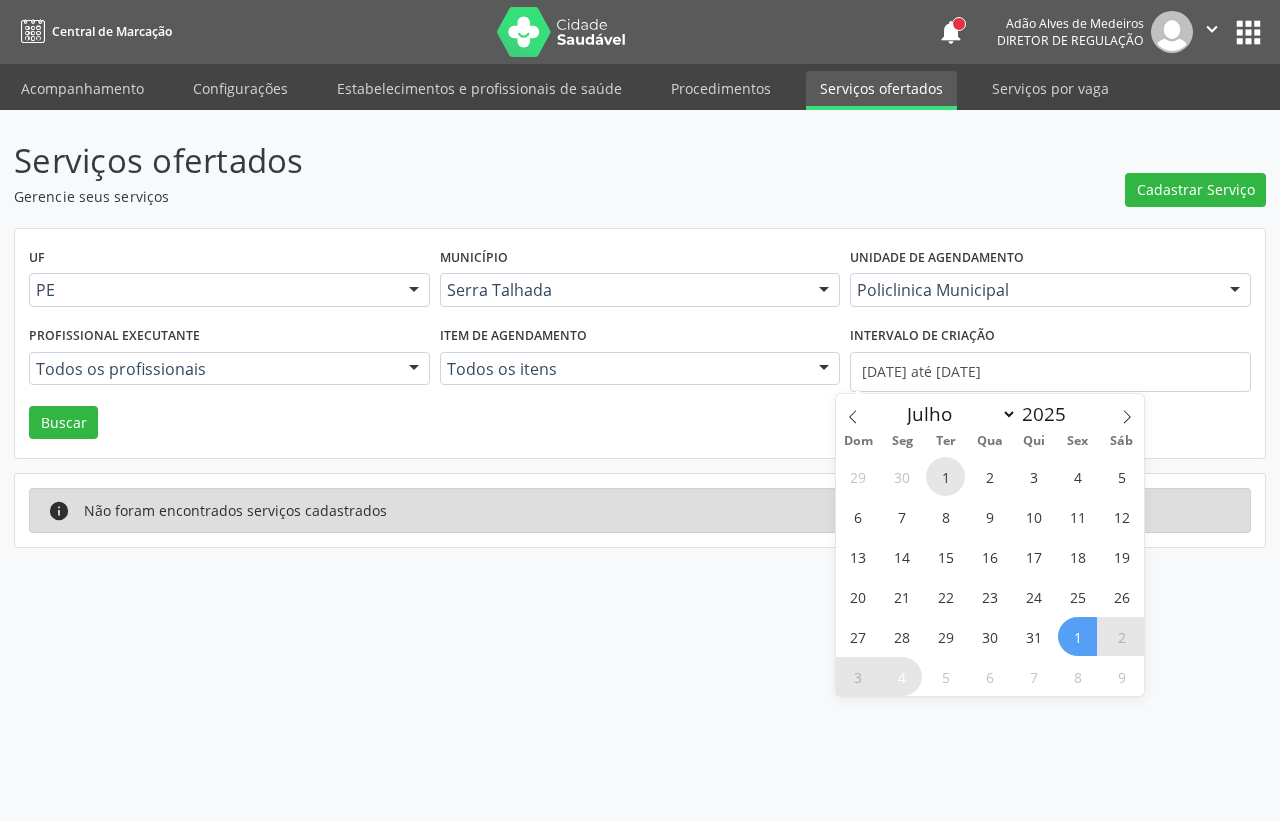 click on "1" at bounding box center (945, 476) 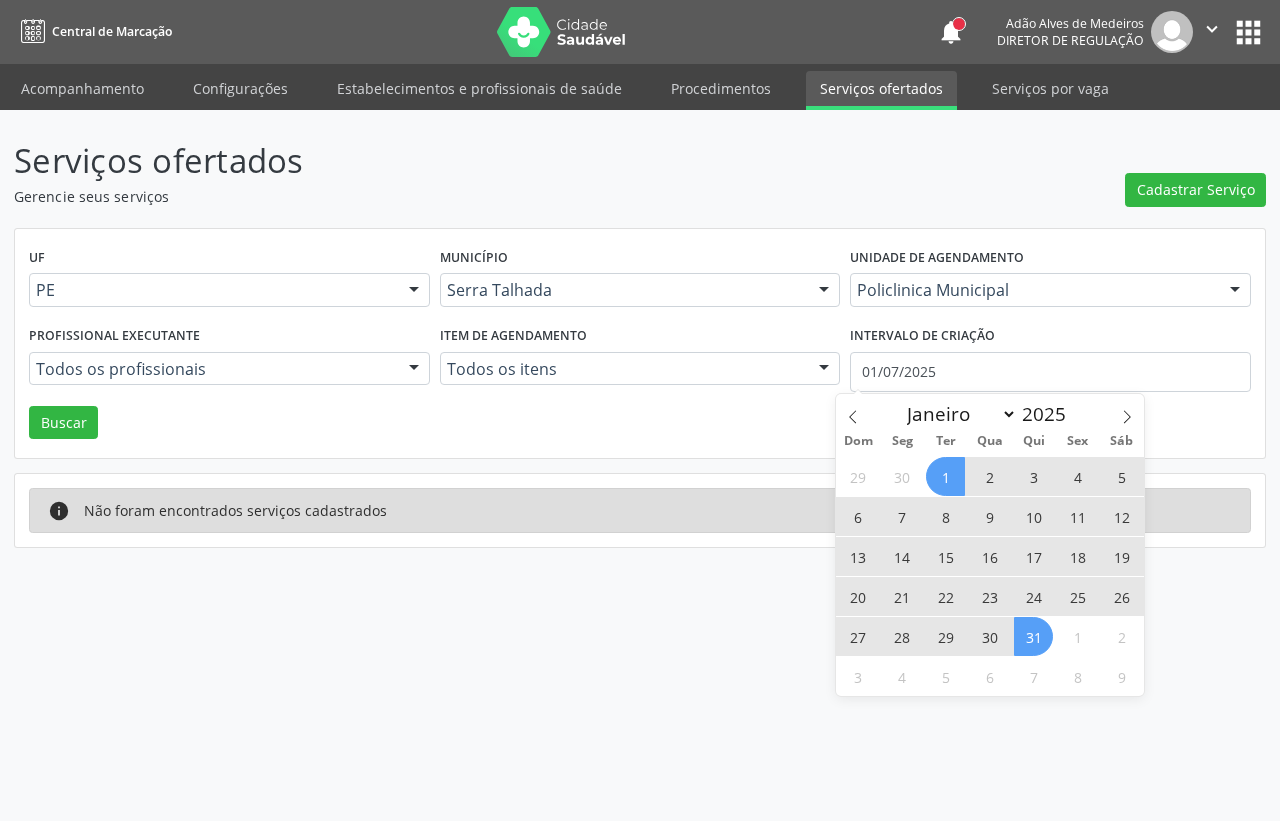 click on "31" at bounding box center (1033, 636) 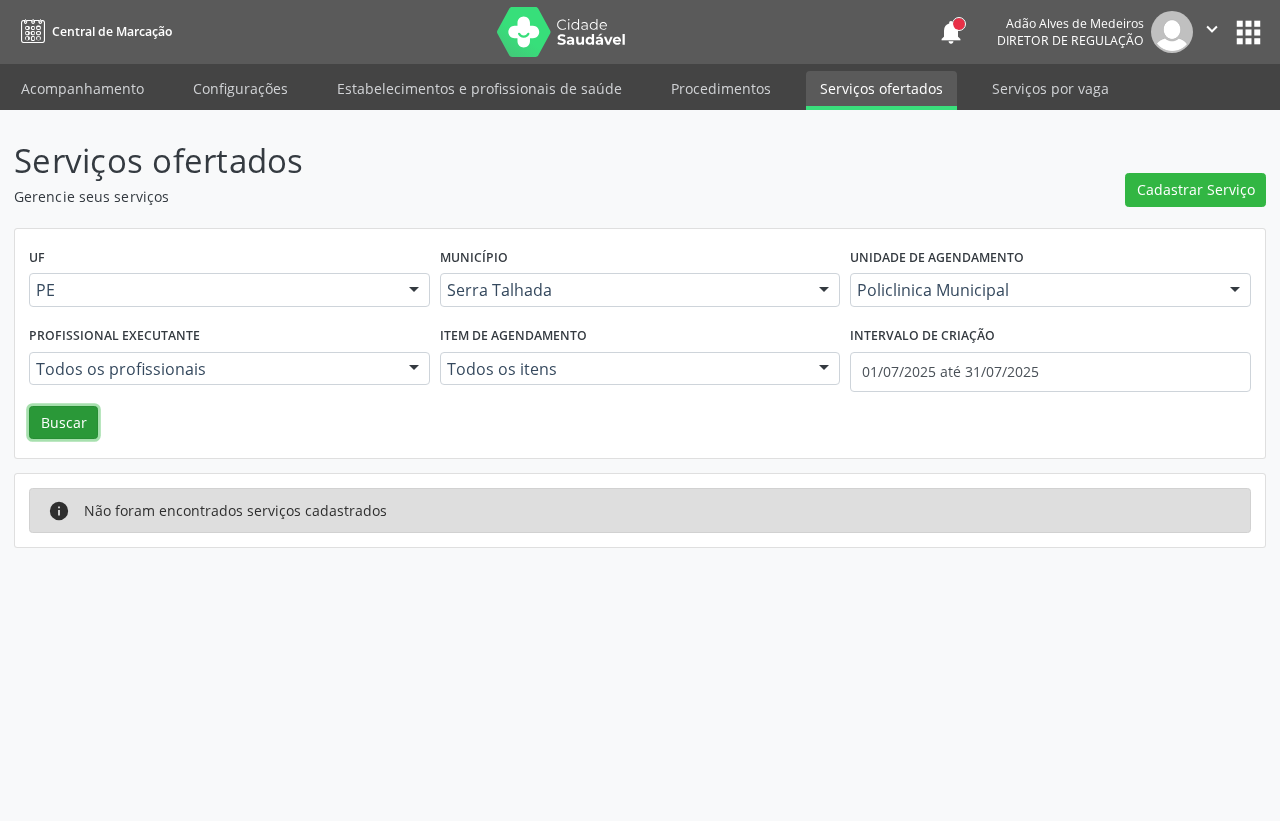 click on "Buscar" at bounding box center (63, 423) 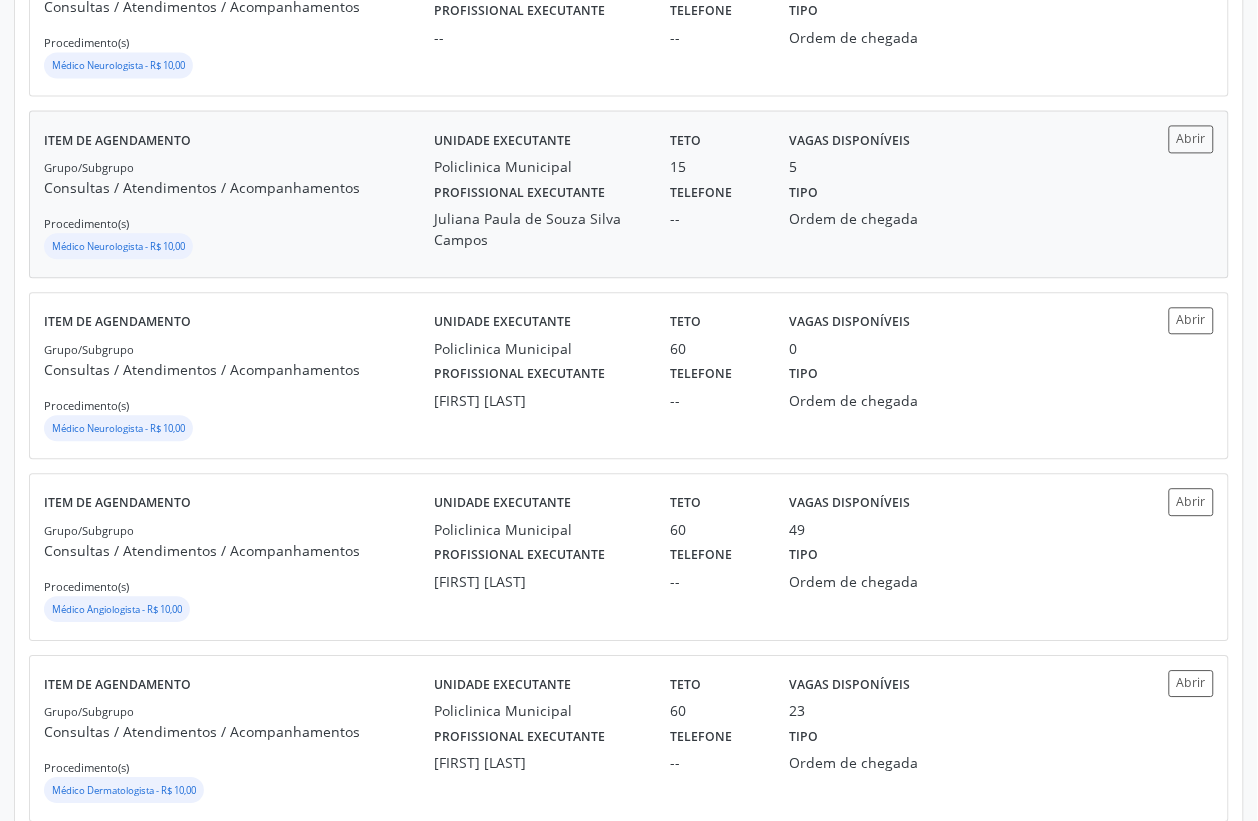 scroll, scrollTop: 2643, scrollLeft: 0, axis: vertical 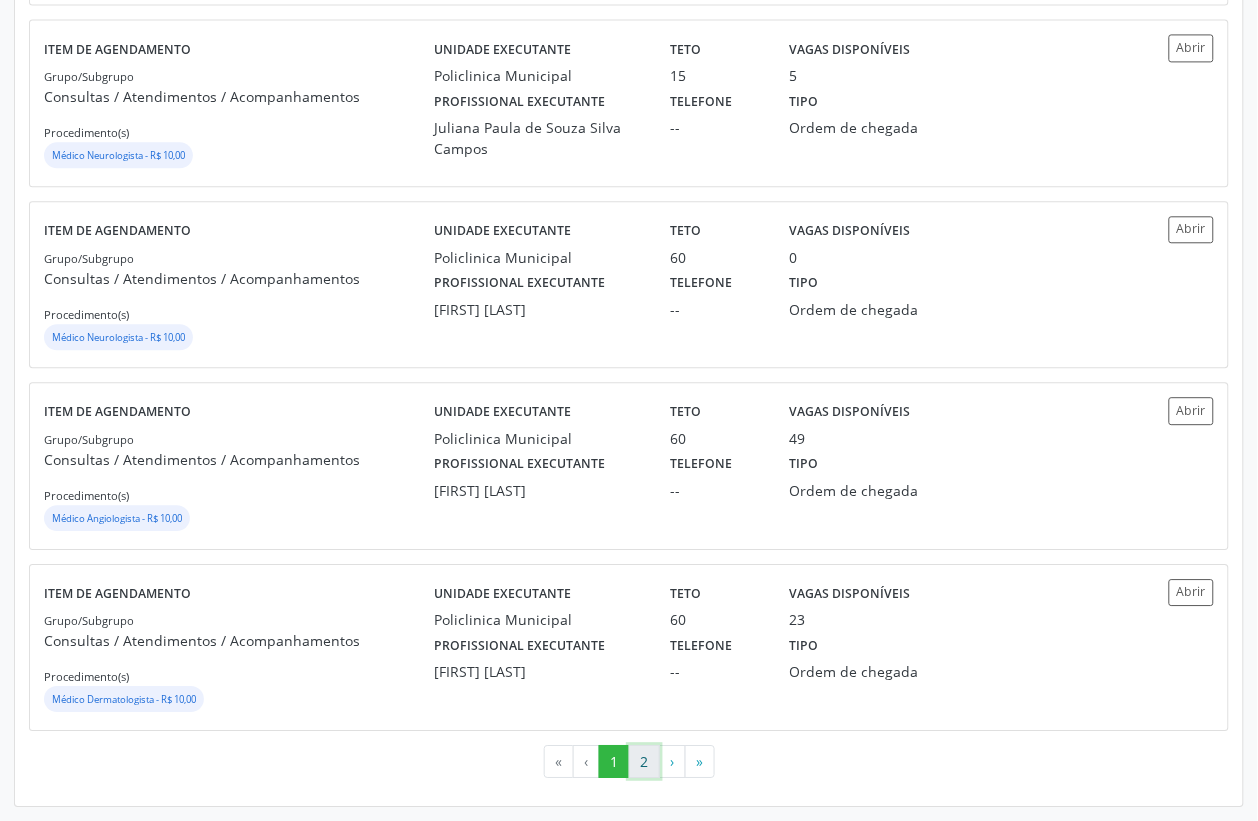 click on "2" at bounding box center (644, 762) 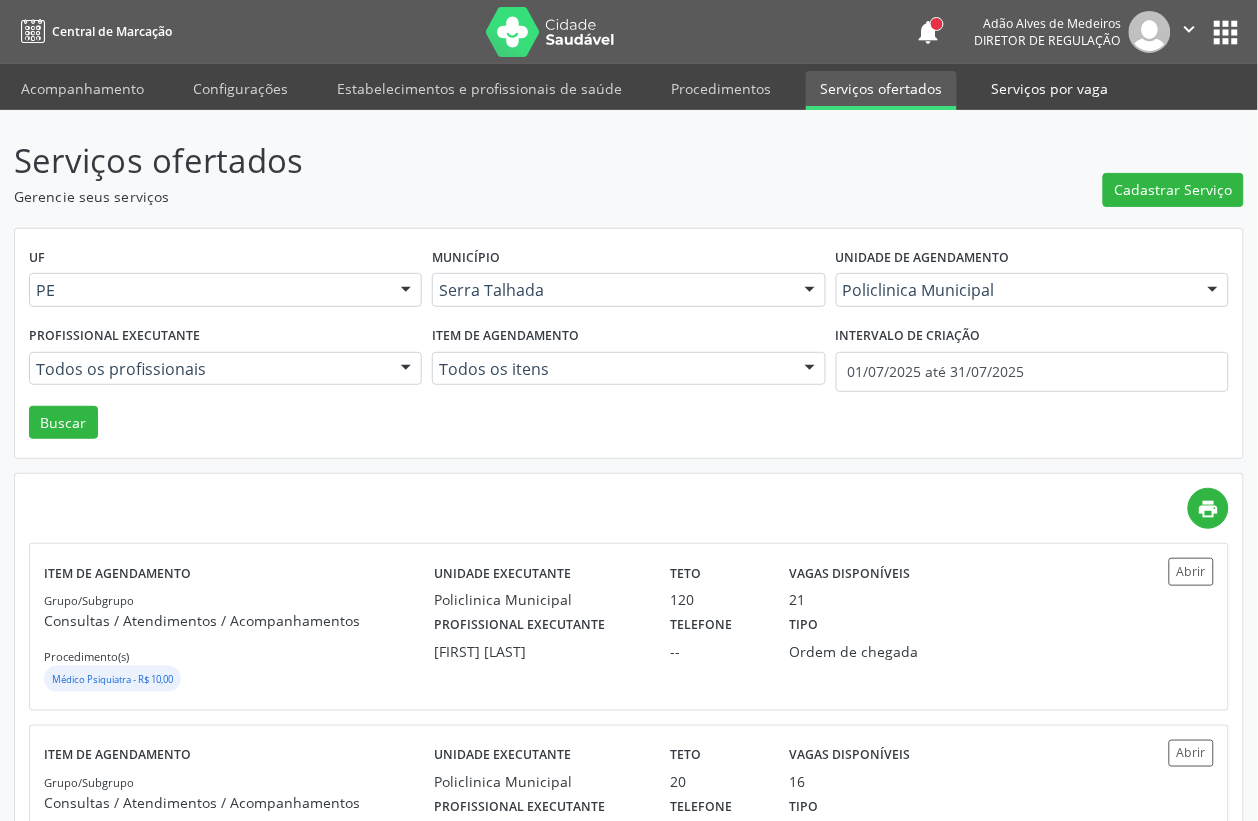scroll, scrollTop: 1330, scrollLeft: 0, axis: vertical 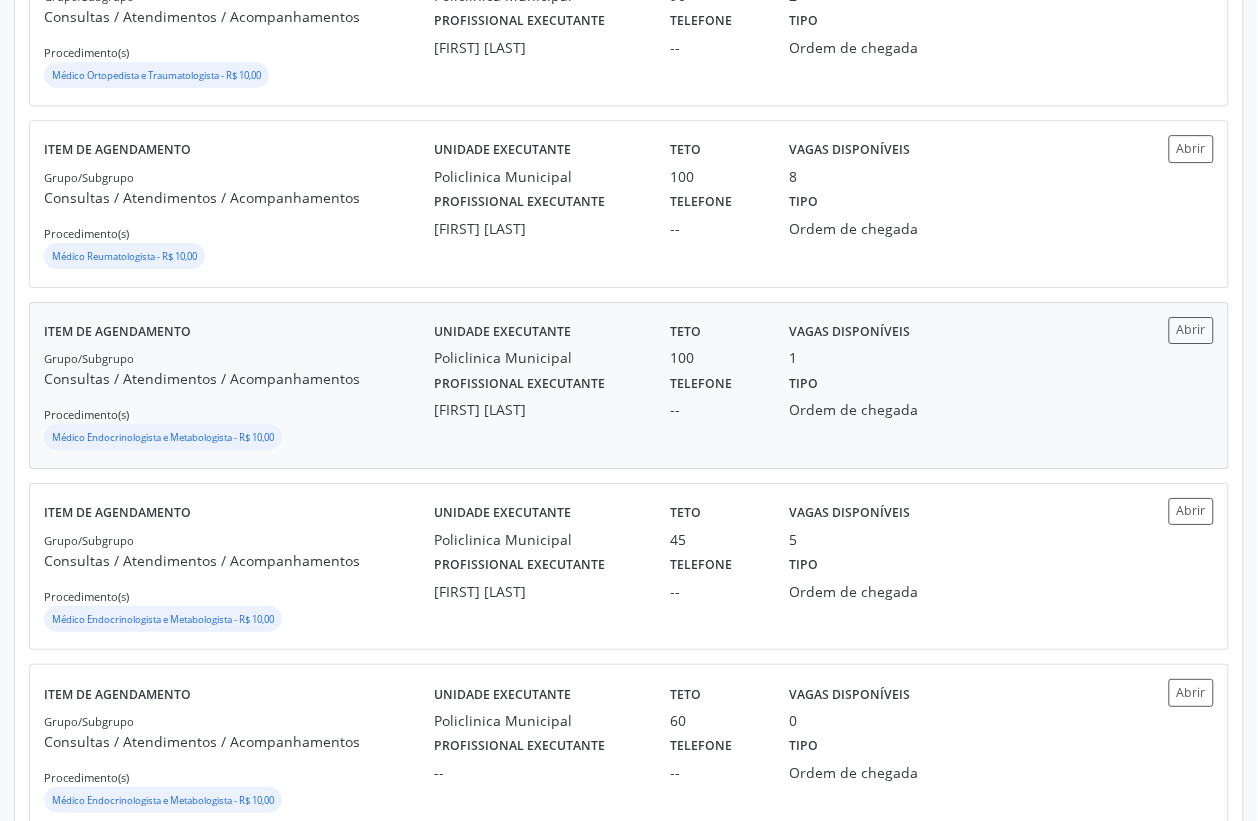 click on "Médico Endocrinologista e Metabologista - R$ 10,00" at bounding box center (239, 439) 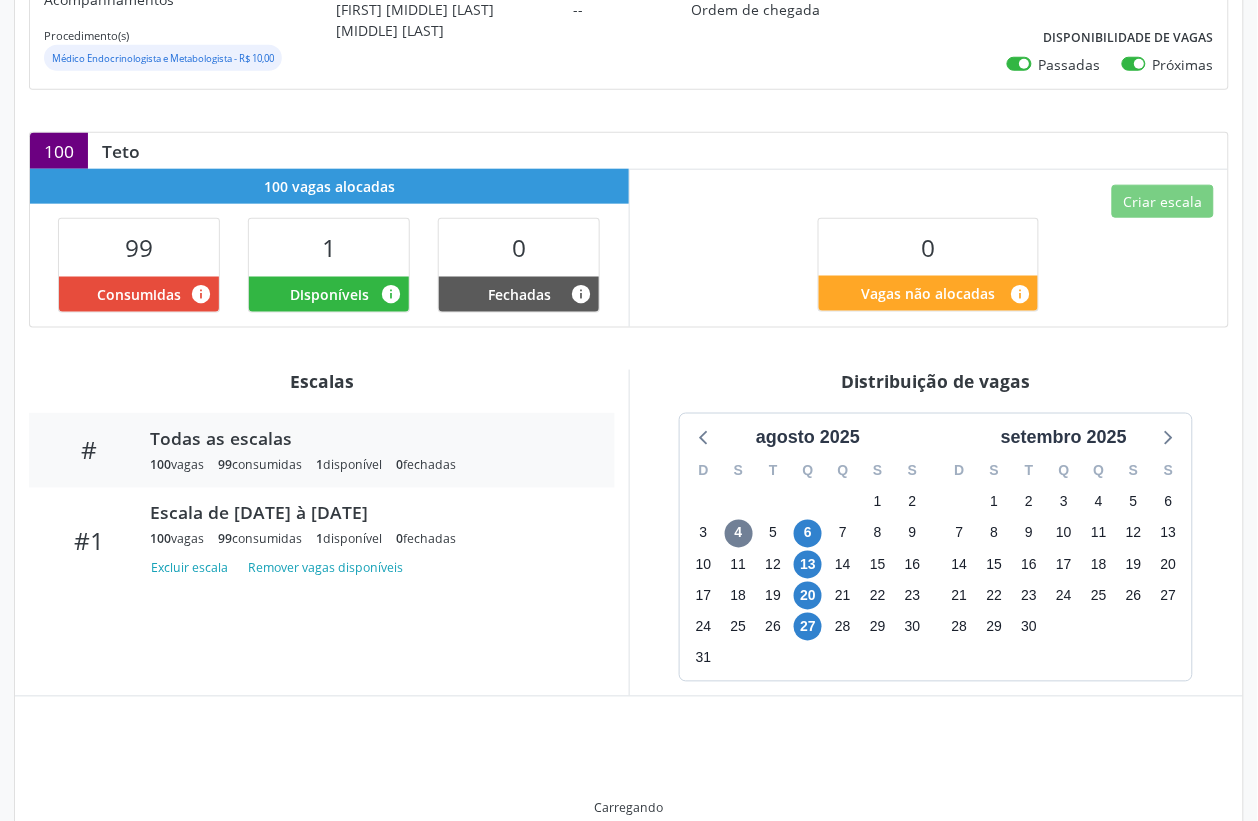 scroll, scrollTop: 376, scrollLeft: 0, axis: vertical 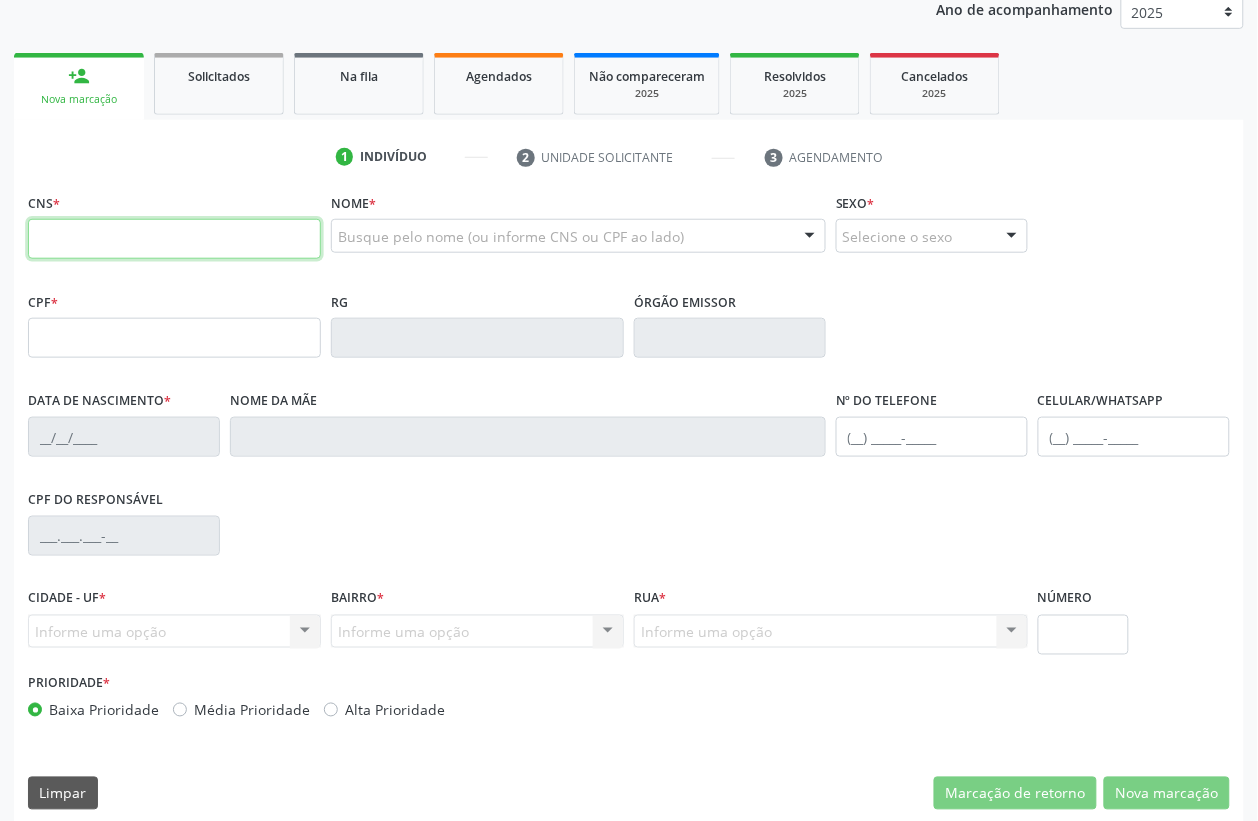 click at bounding box center [174, 239] 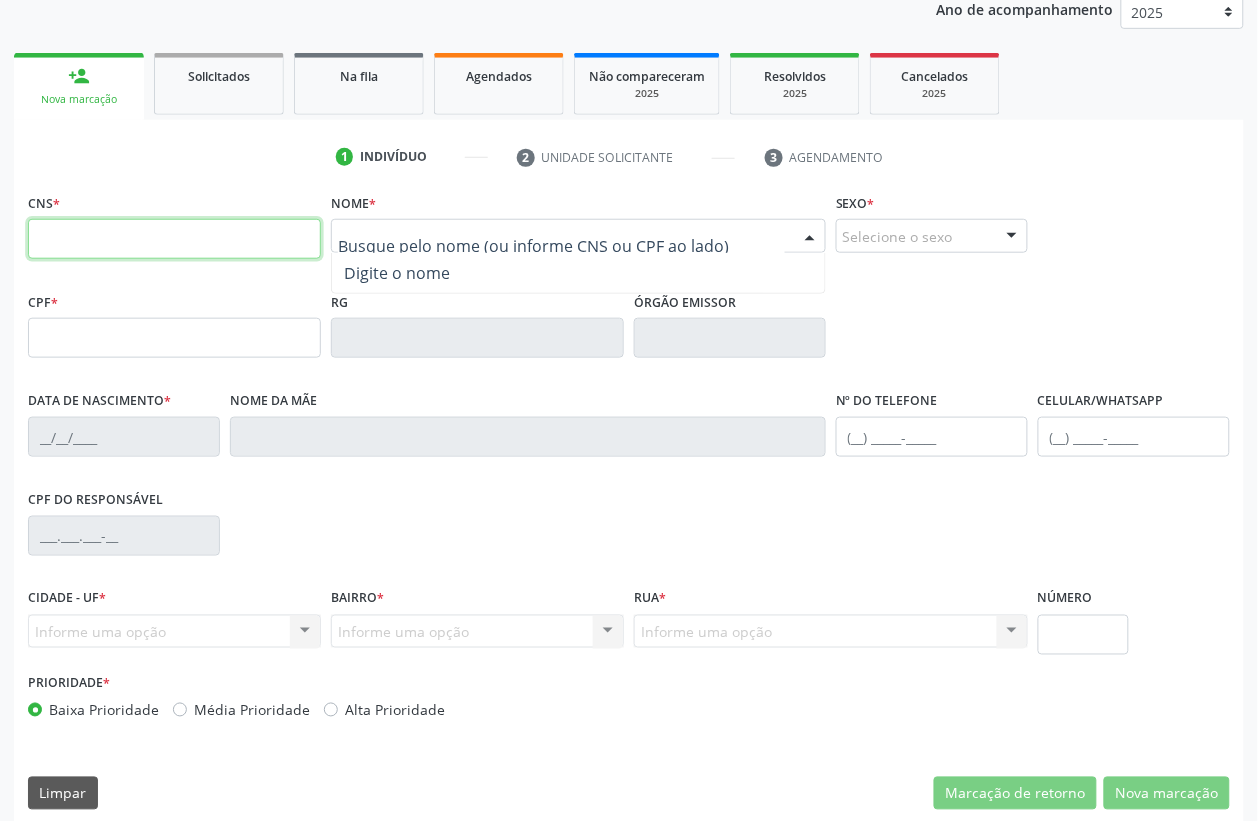 click at bounding box center (174, 239) 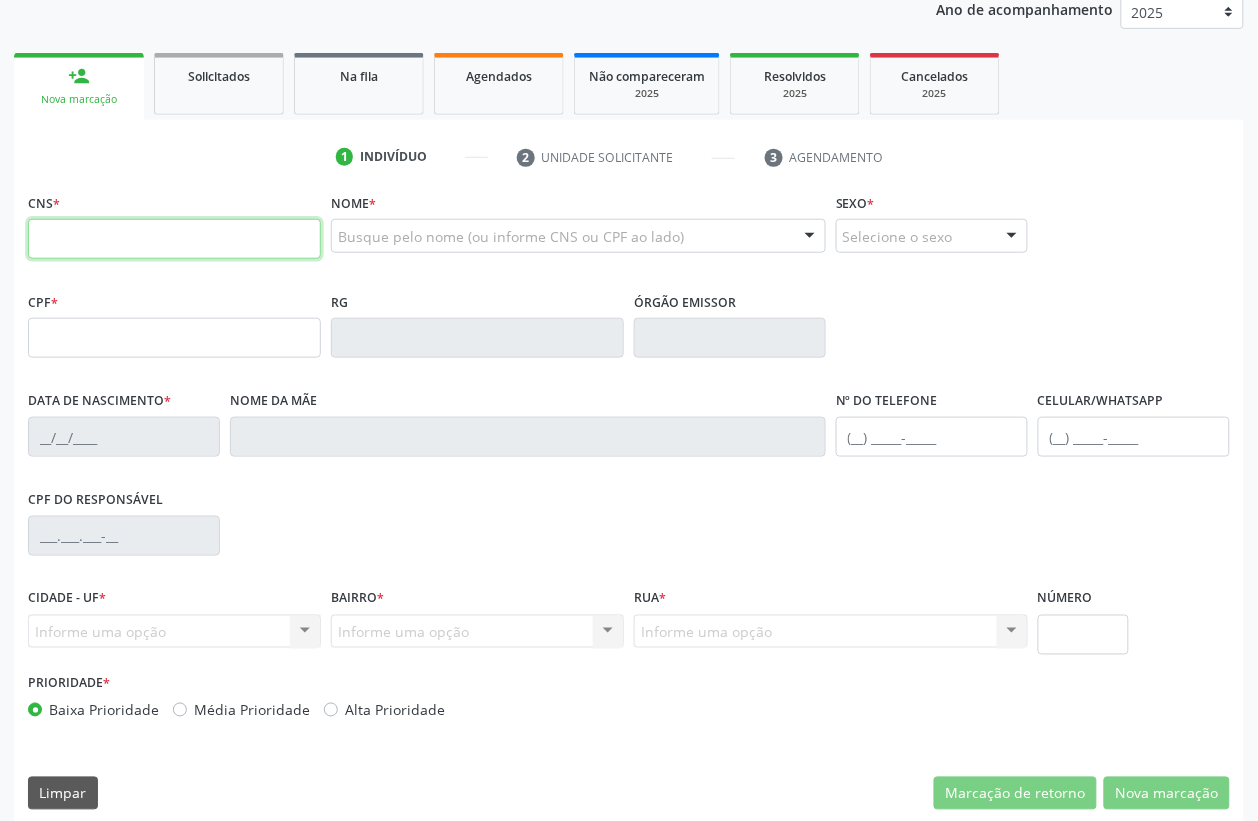click at bounding box center (174, 239) 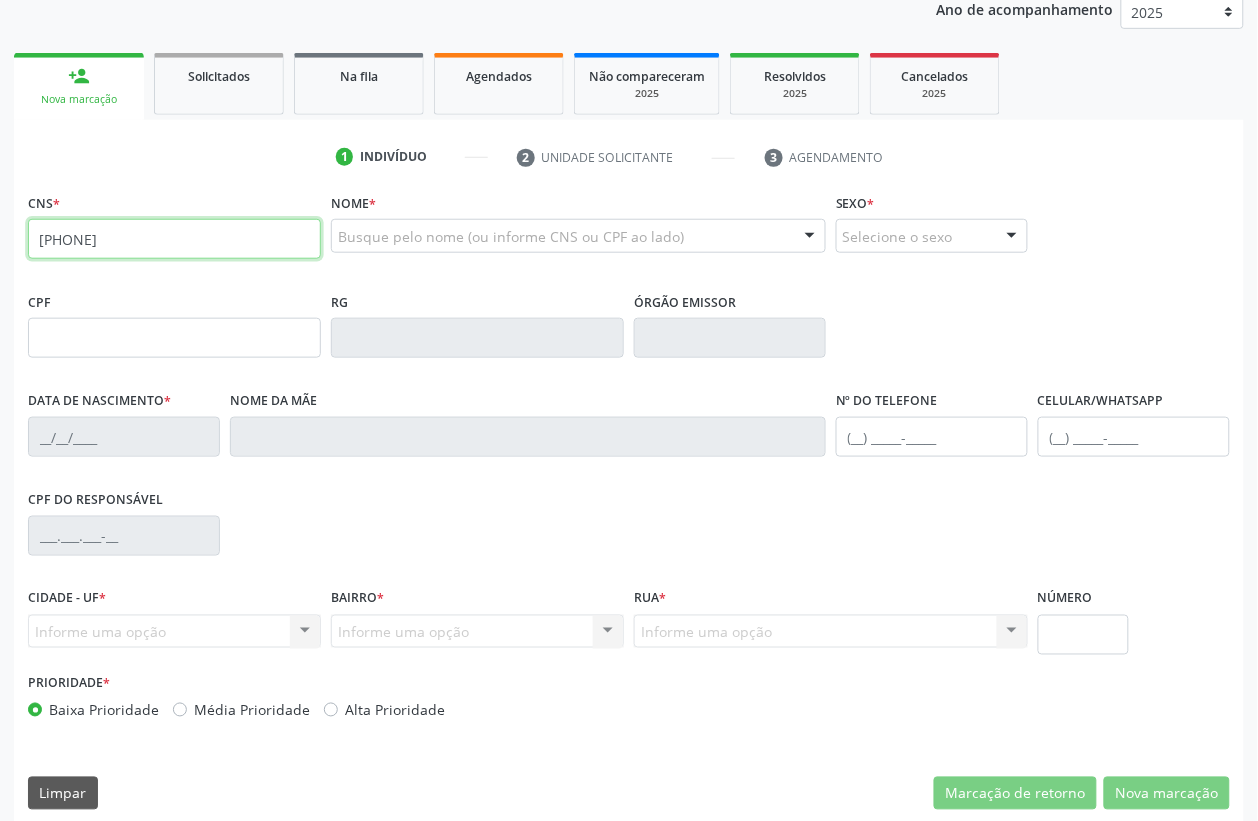 type on "705 0082 6171 7351" 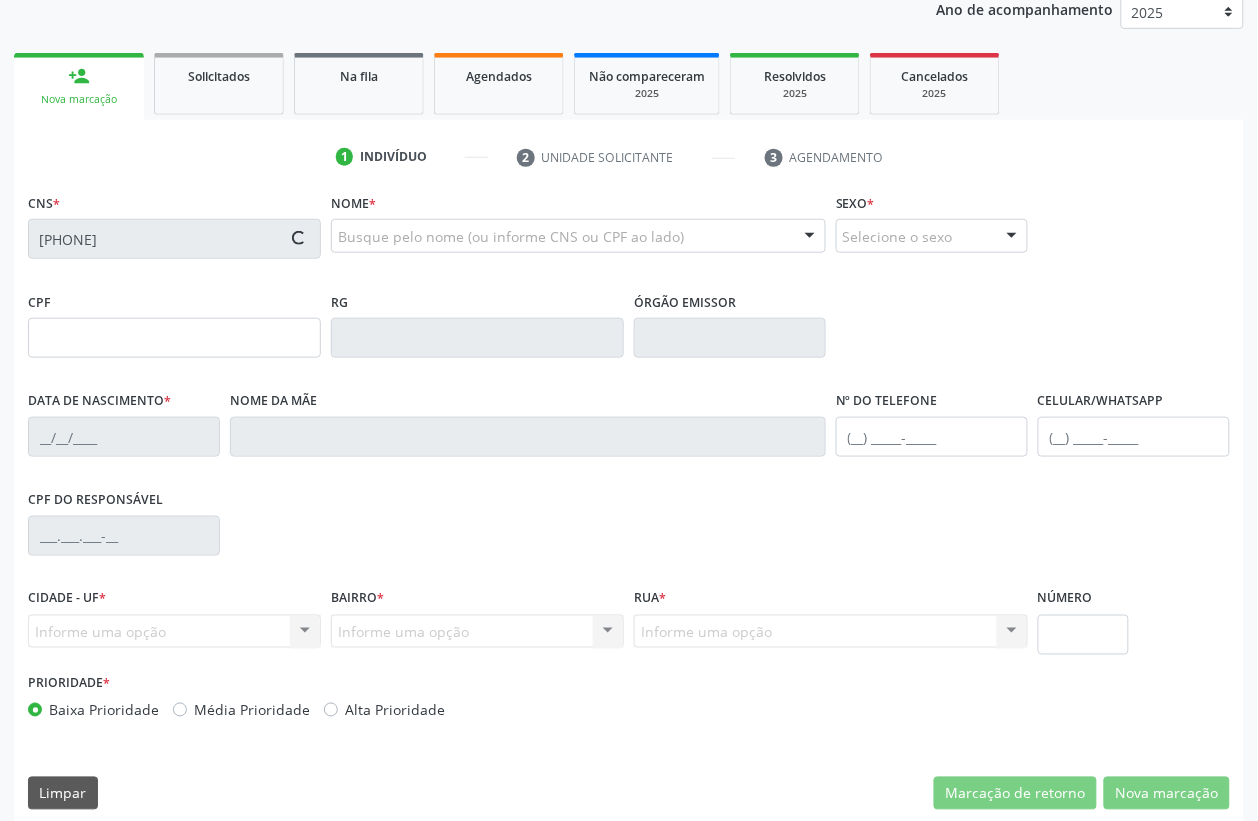 type on "011.068.404-45" 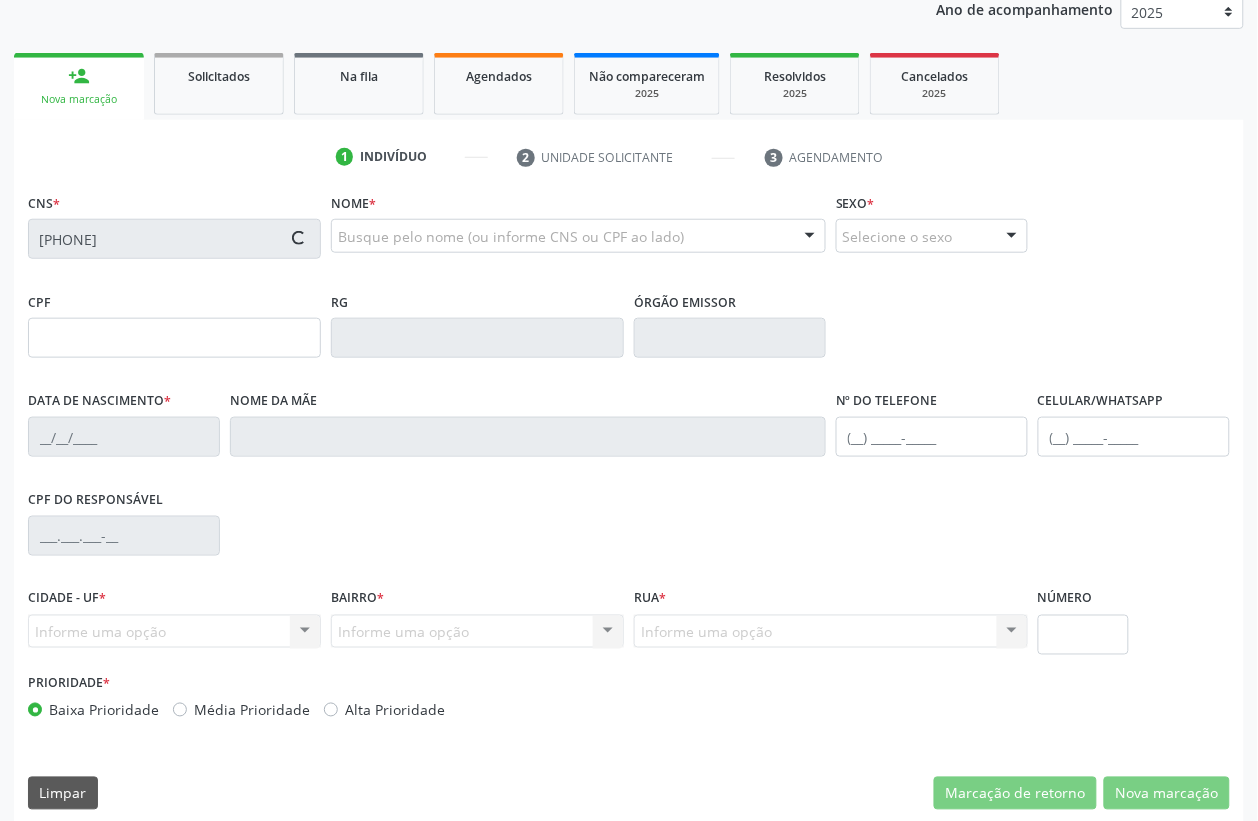 type on "04/03/1962" 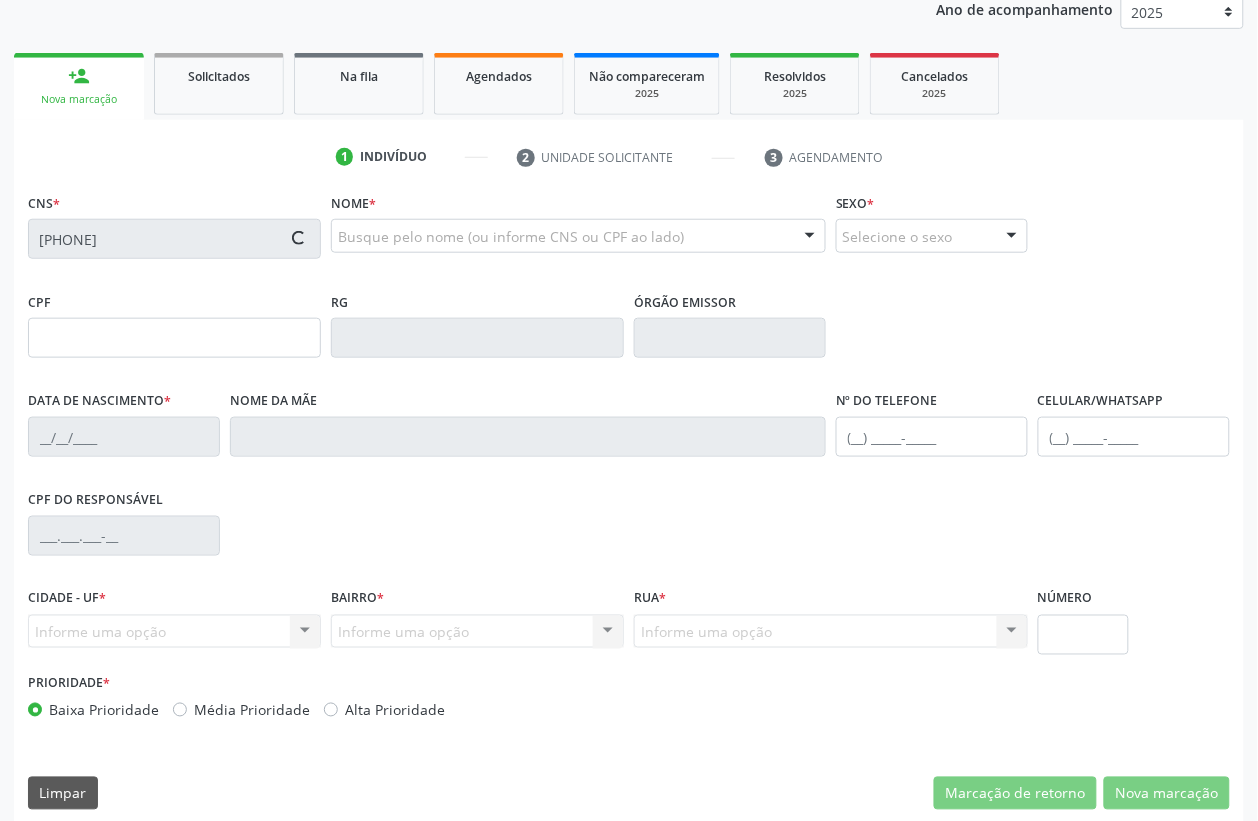 type on "(87) 99999-9999" 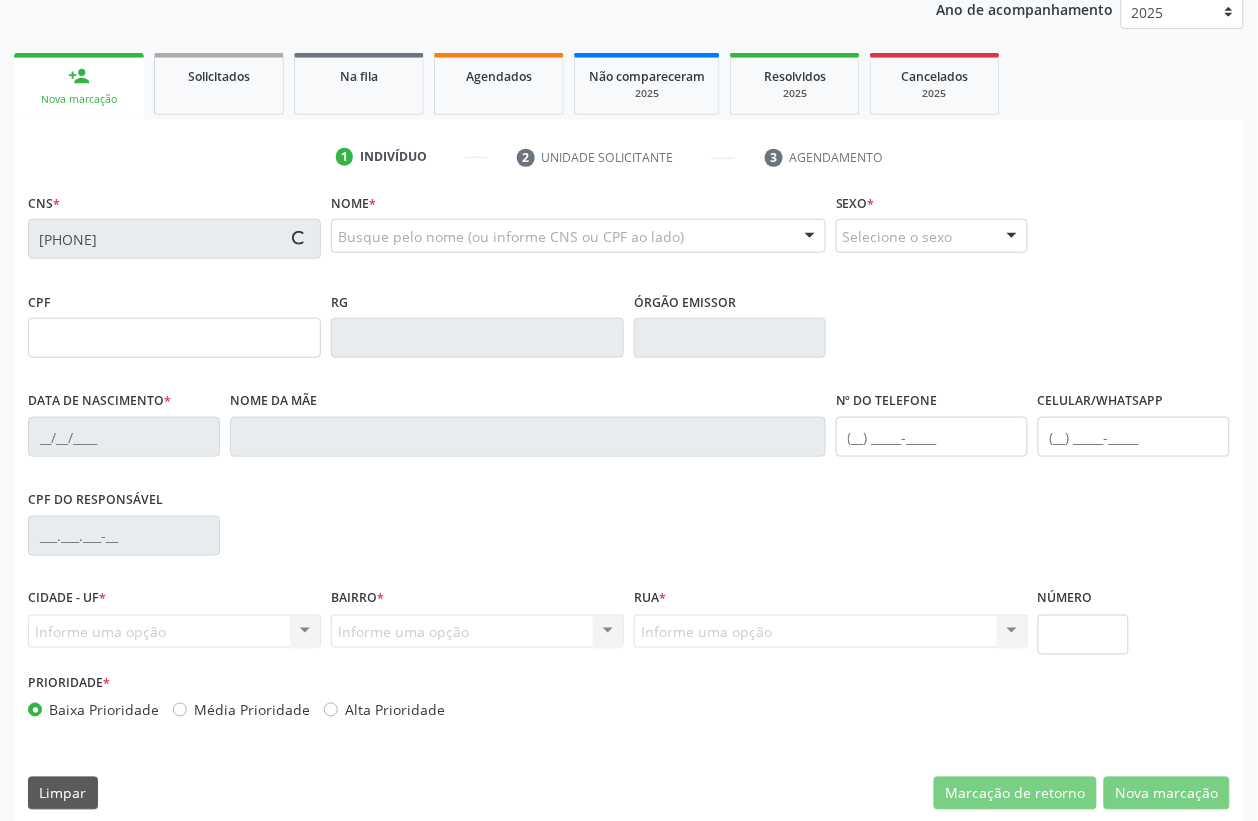 type on "56" 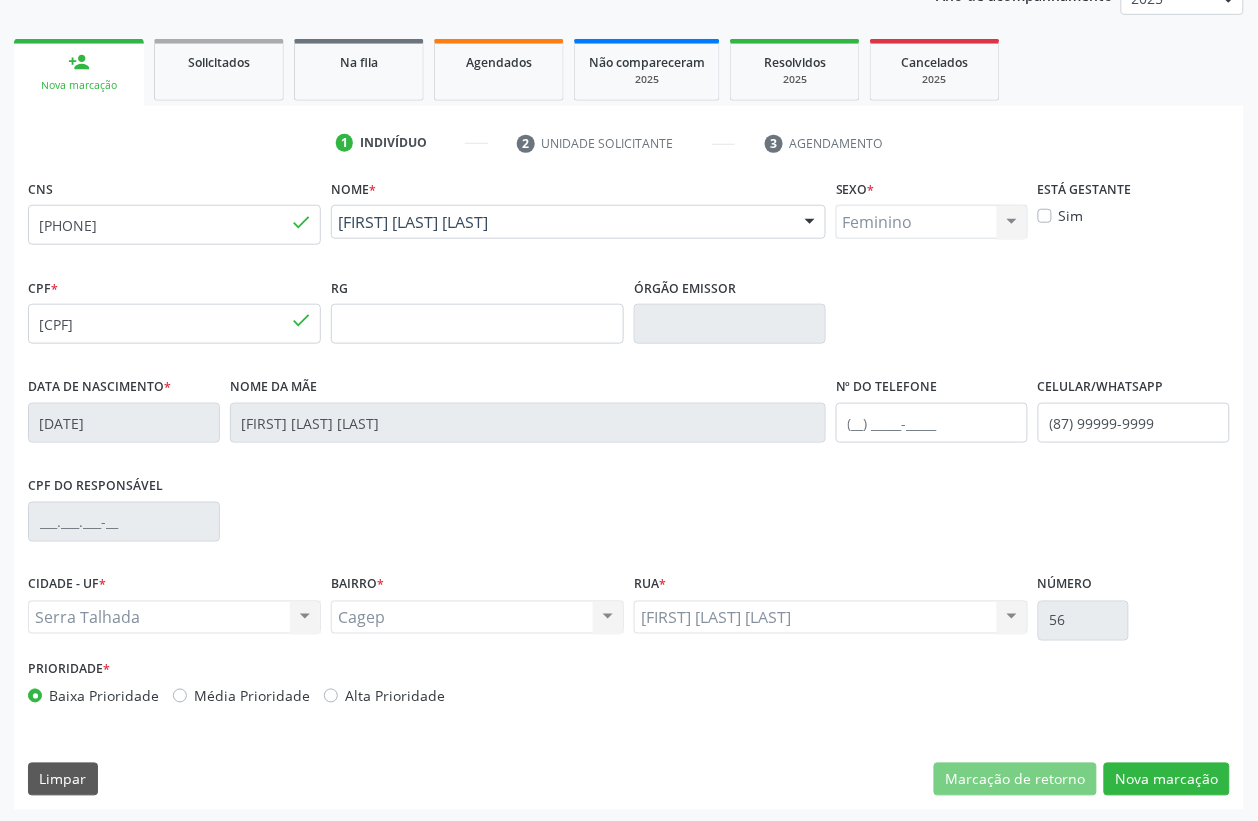 scroll, scrollTop: 263, scrollLeft: 0, axis: vertical 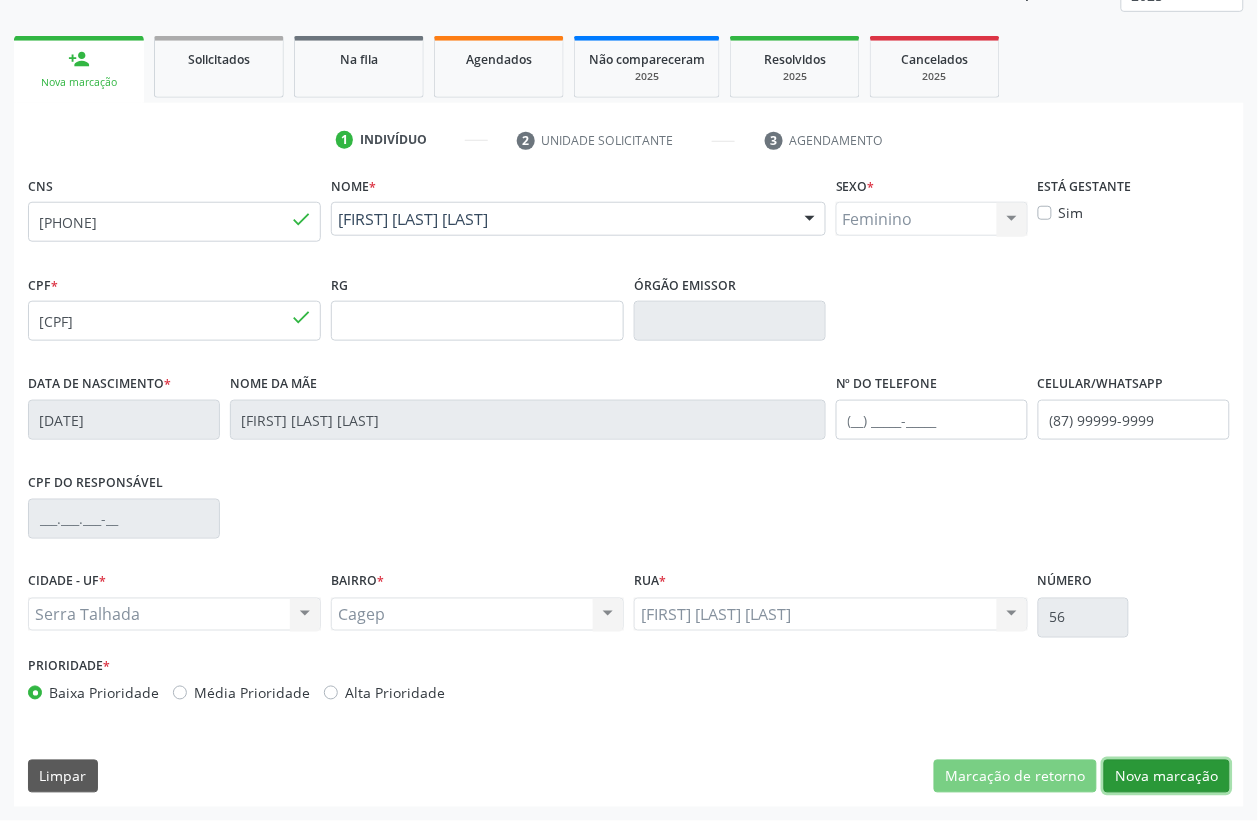 click on "Nova marcação" at bounding box center (1167, 777) 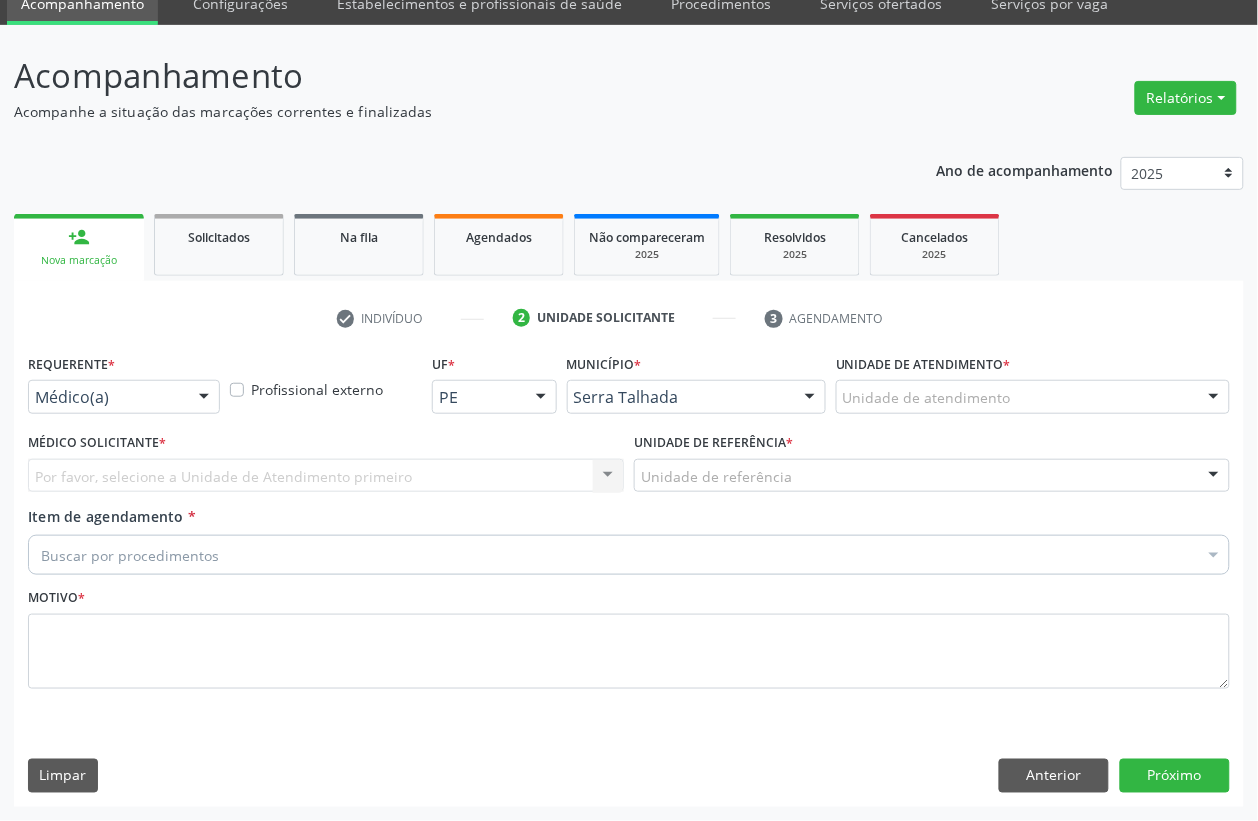 scroll, scrollTop: 85, scrollLeft: 0, axis: vertical 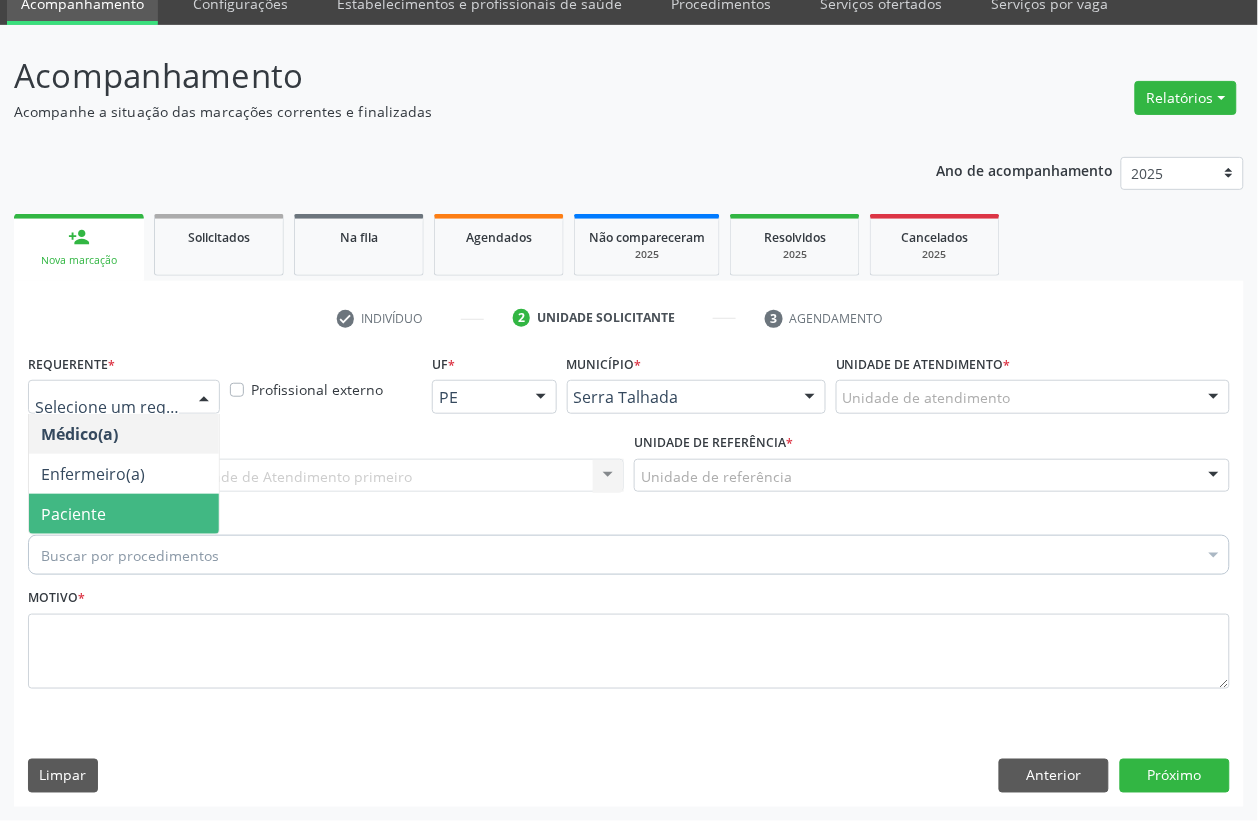 click on "Paciente" at bounding box center [124, 514] 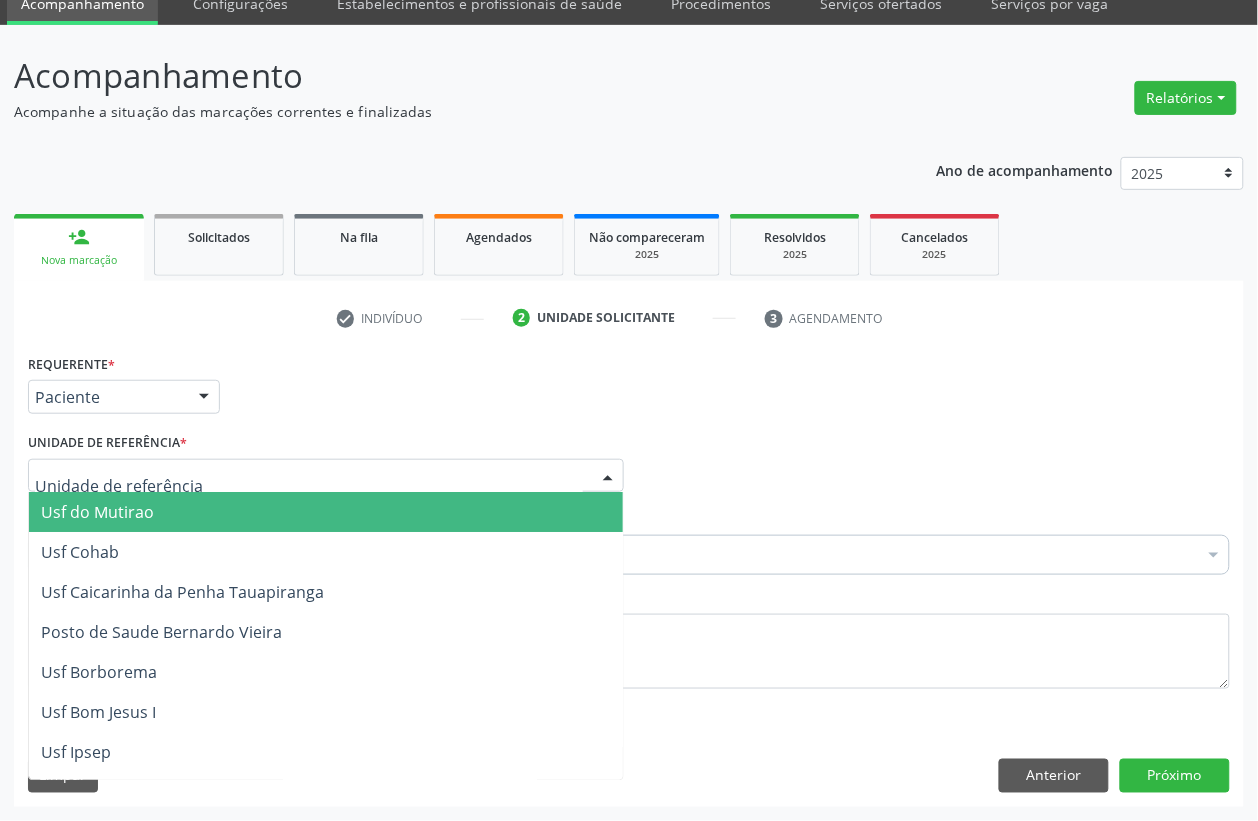 click at bounding box center (326, 476) 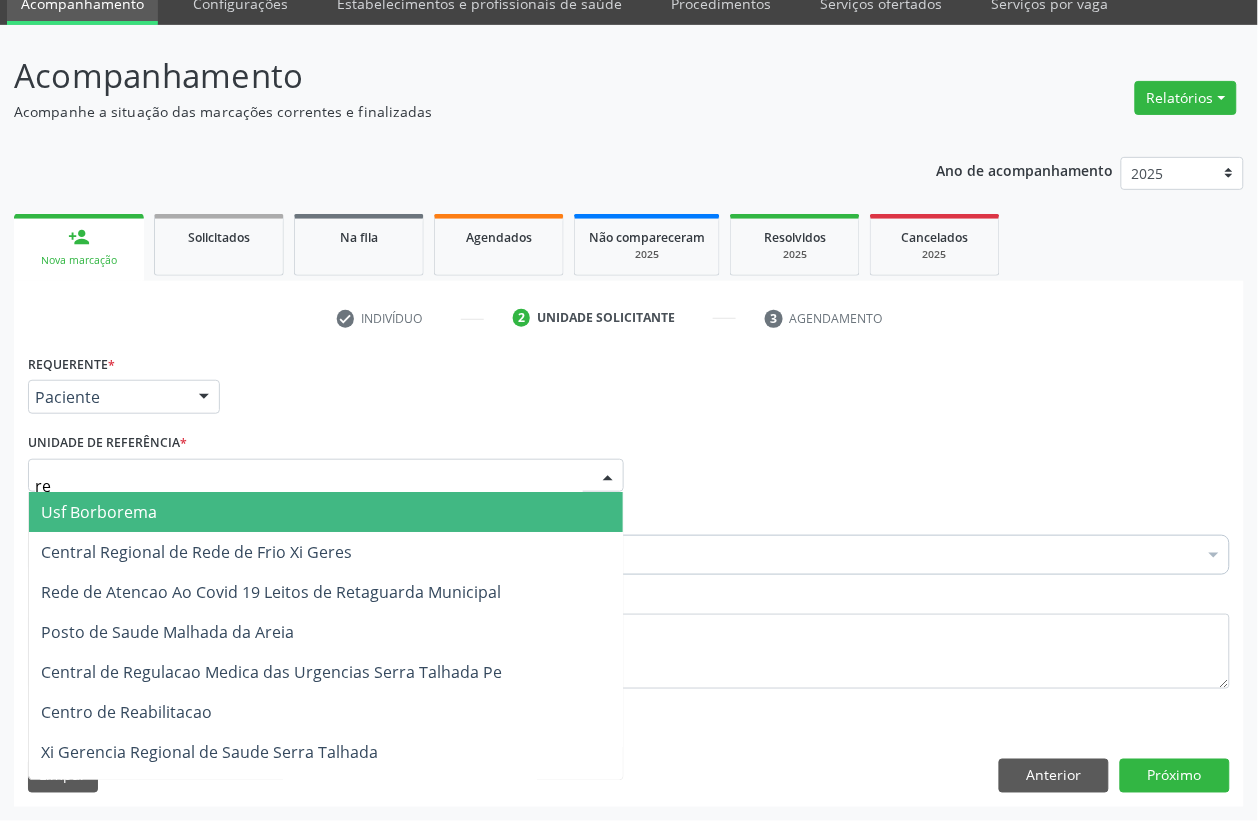 type on "rea" 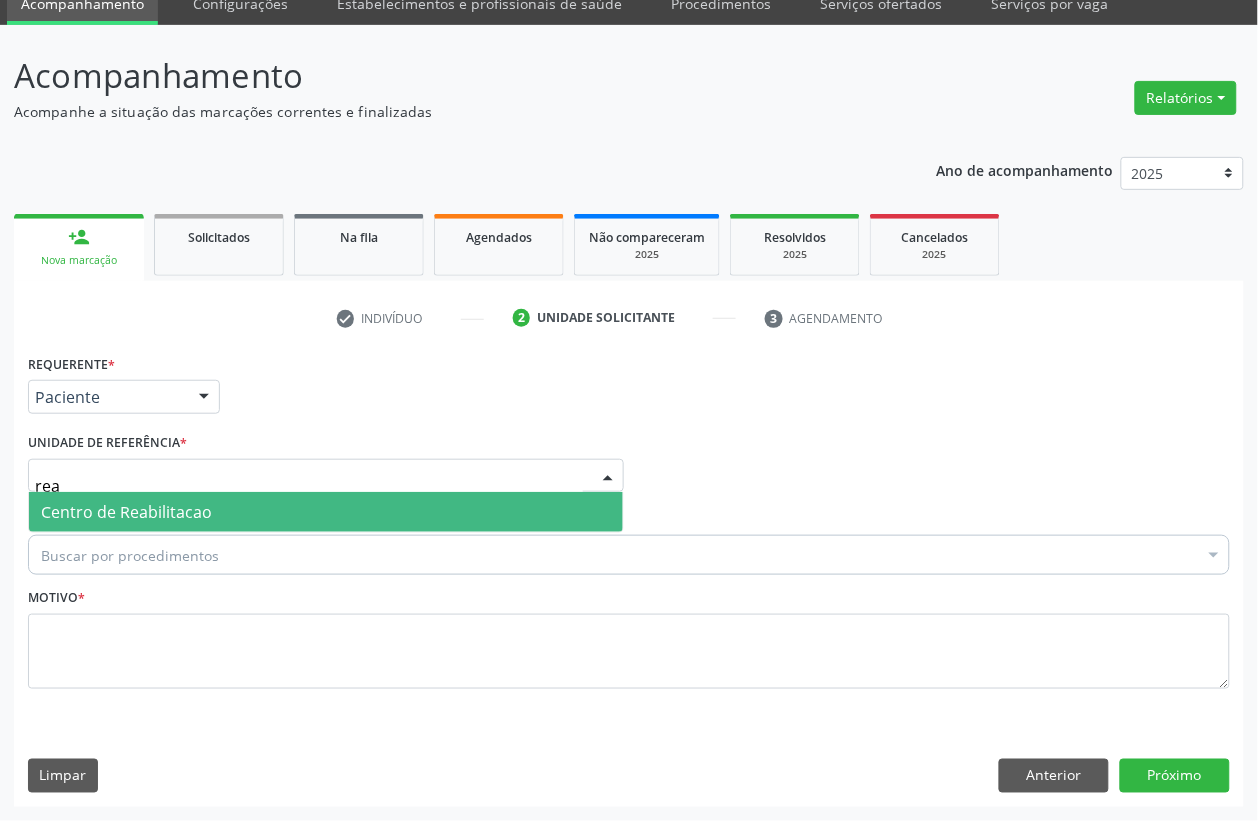 click on "Centro de Reabilitacao" at bounding box center (126, 512) 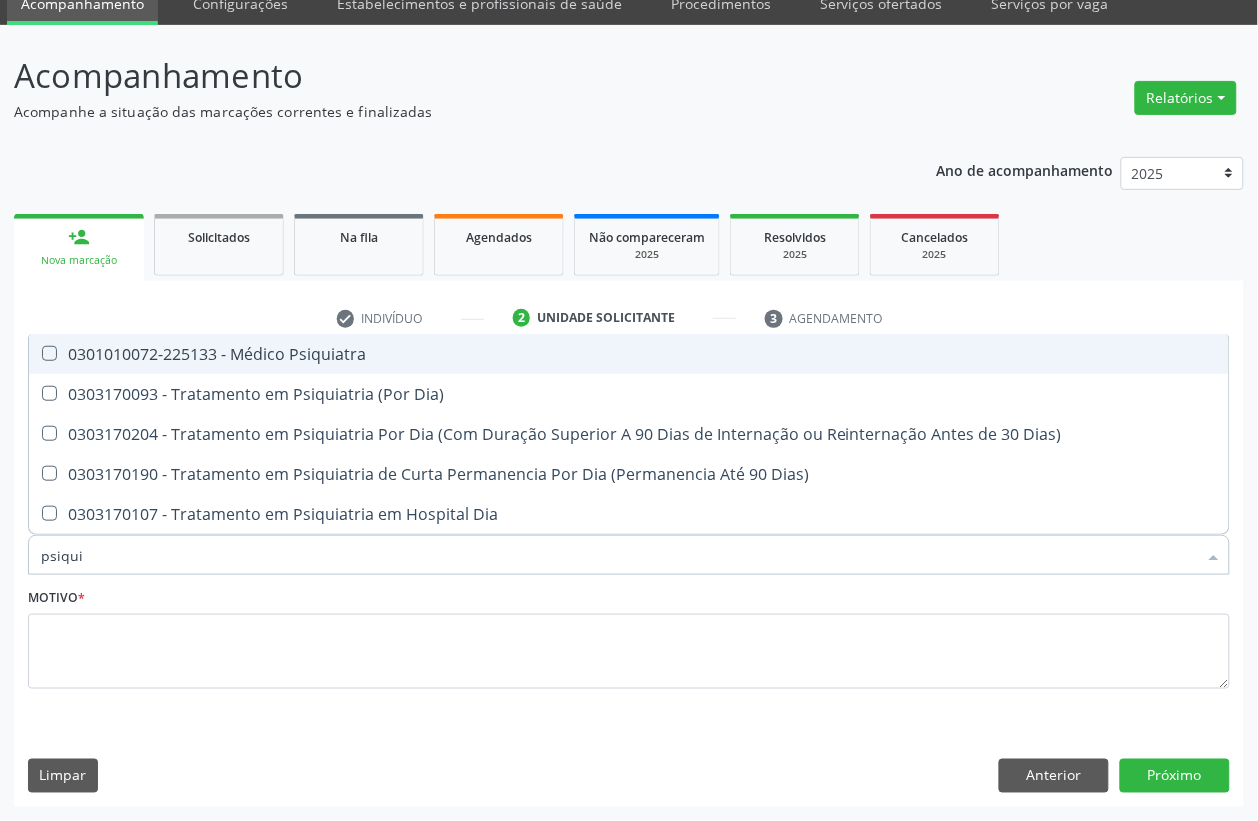 type on "psiquia" 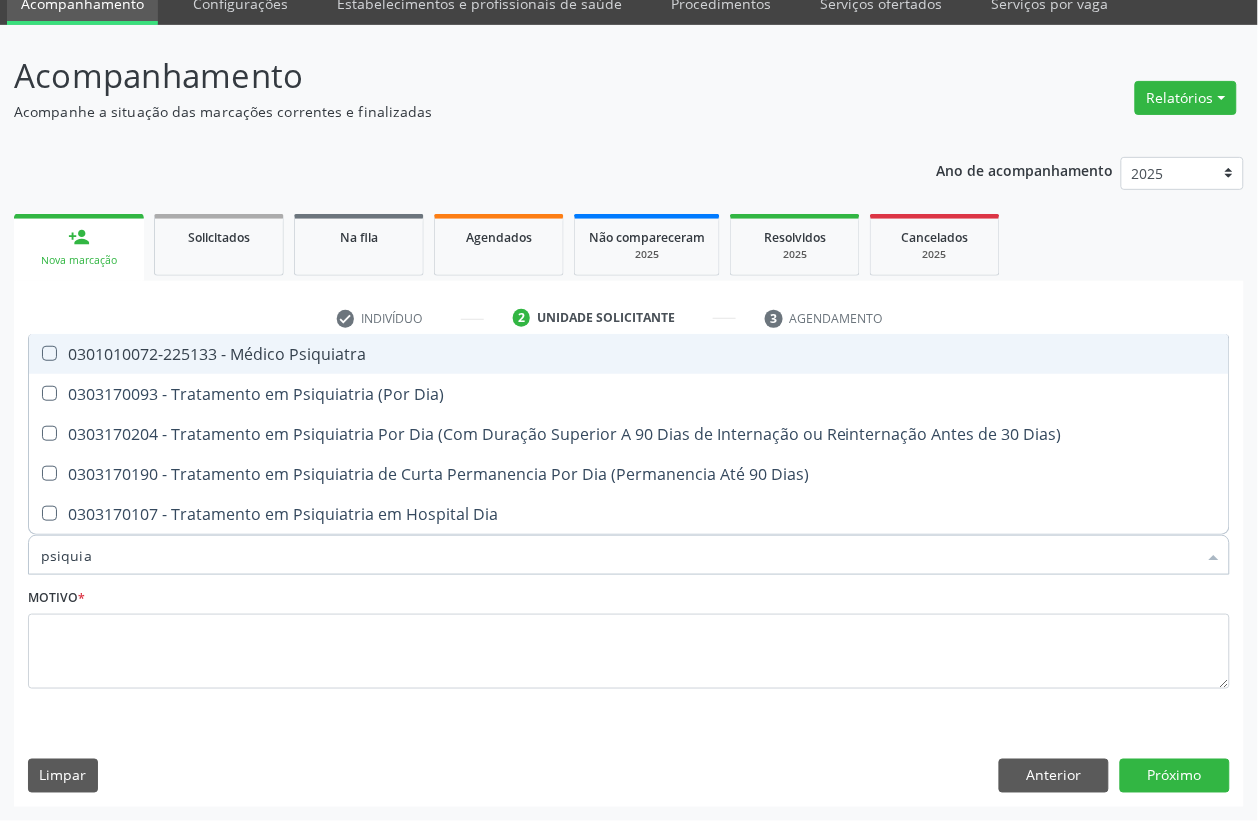 click on "0301010072-225133 - Médico Psiquiatra" at bounding box center (629, 354) 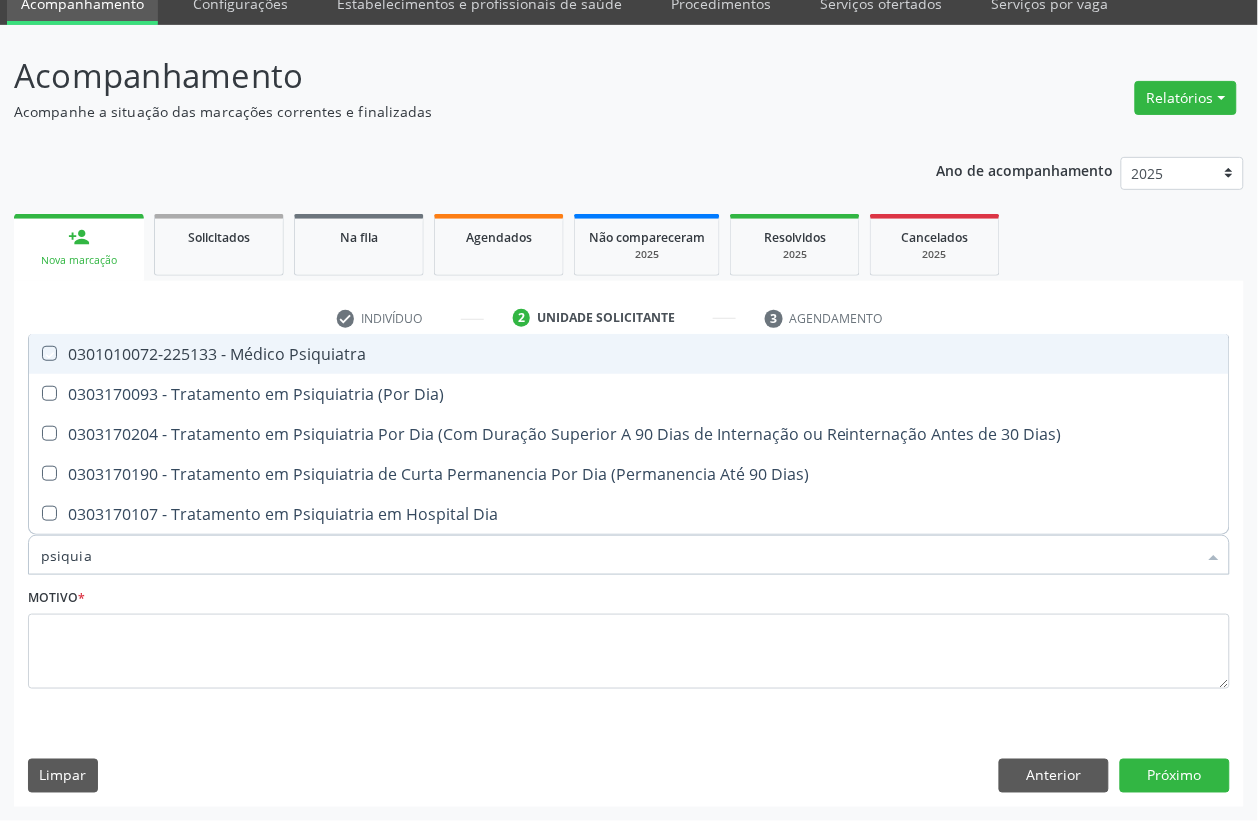 checkbox on "true" 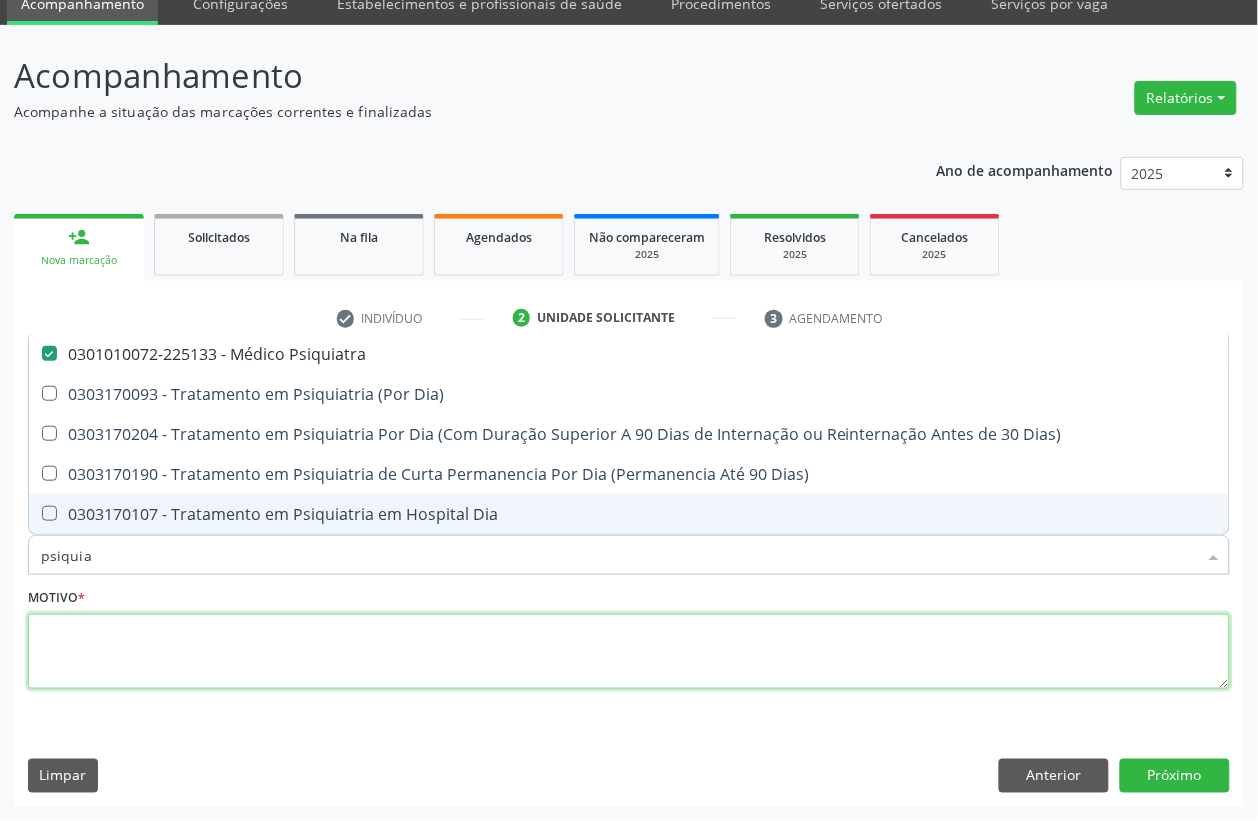 click at bounding box center (629, 652) 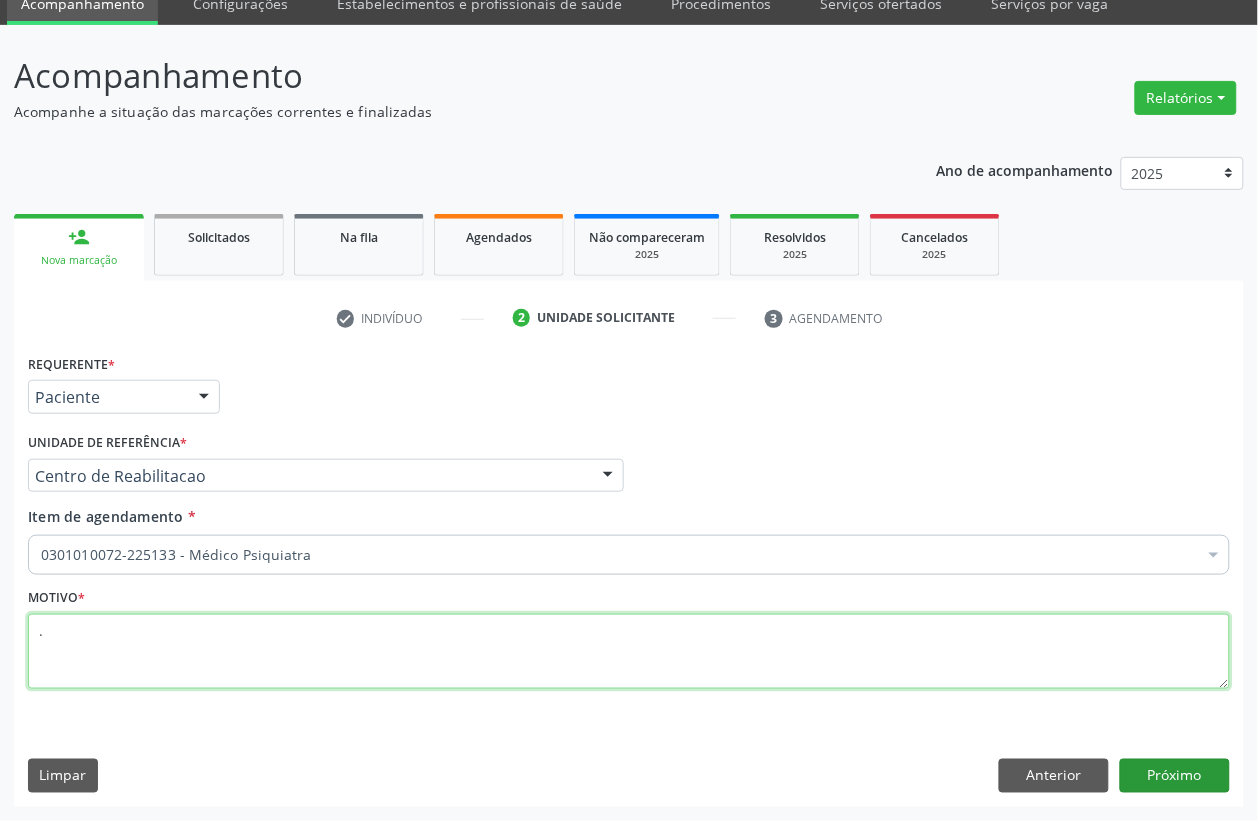 type on "." 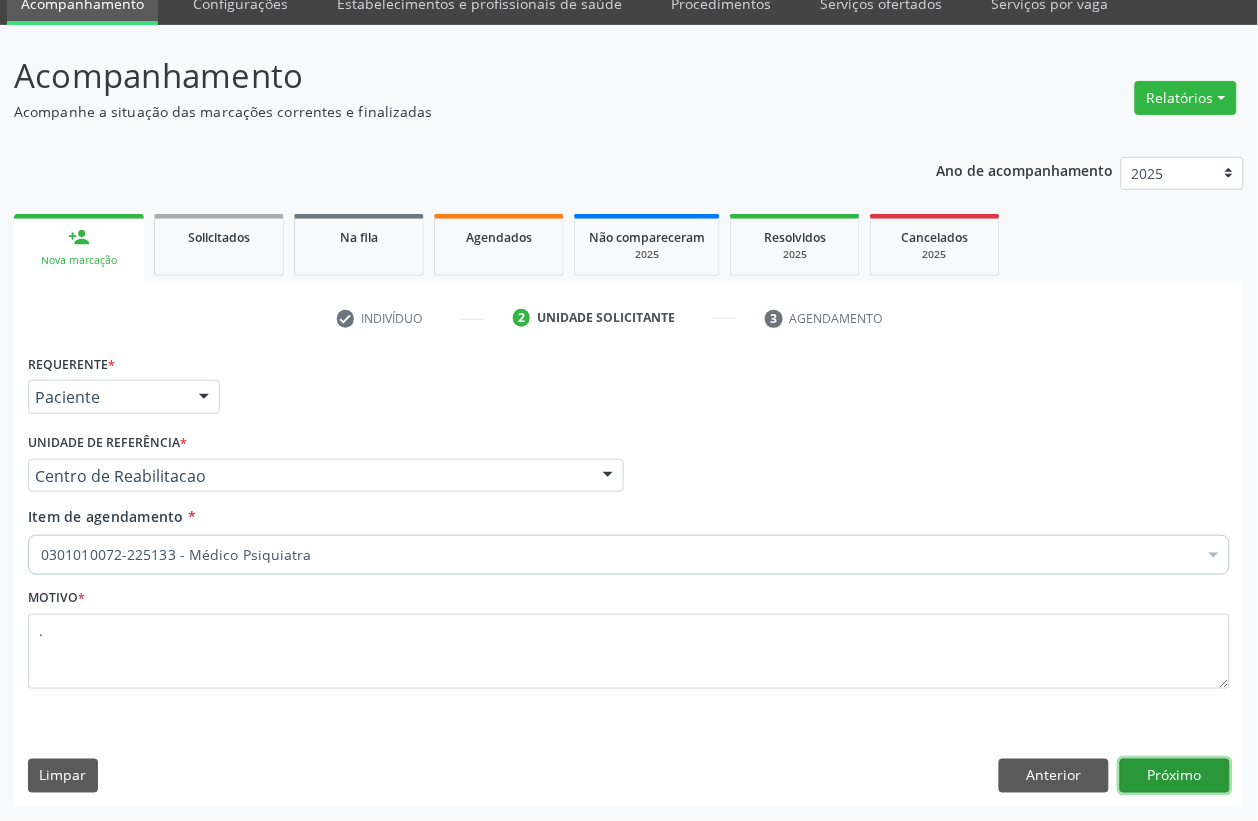 click on "Próximo" at bounding box center [1175, 776] 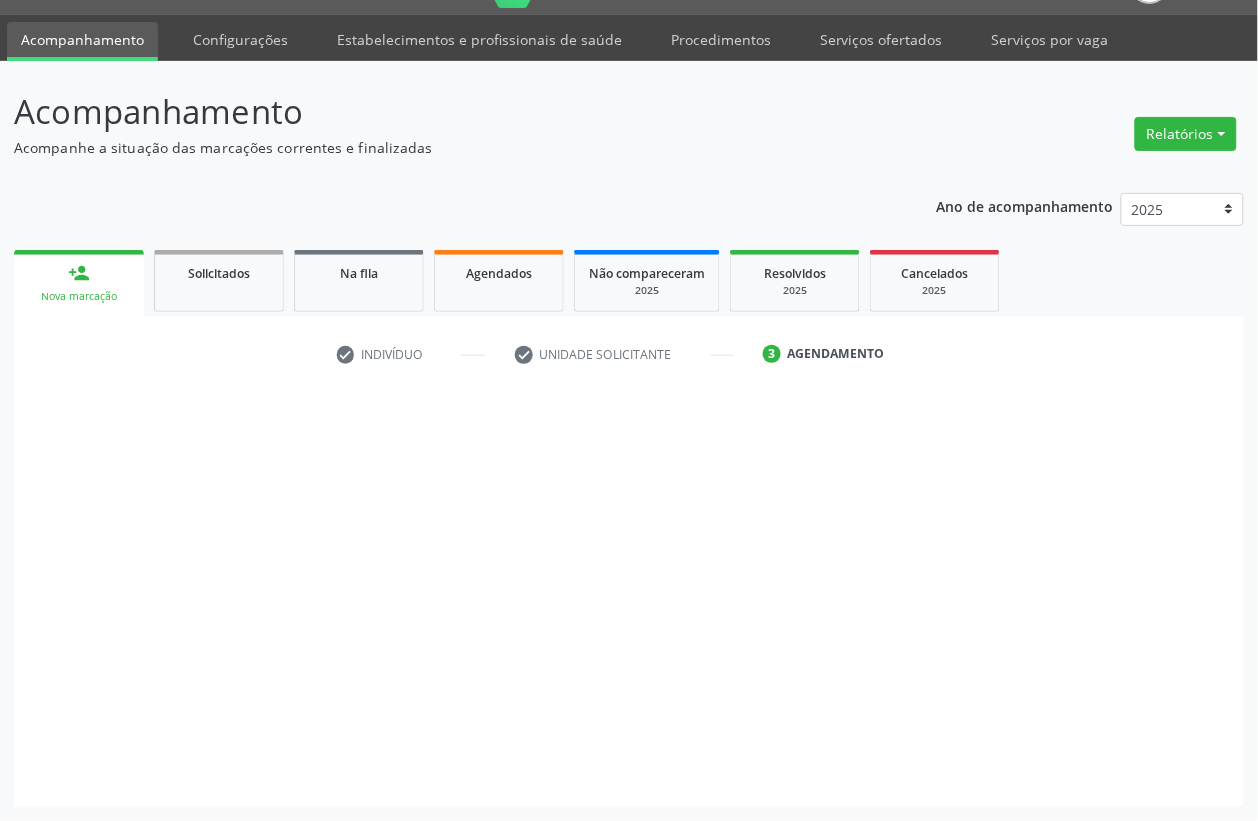 scroll, scrollTop: 50, scrollLeft: 0, axis: vertical 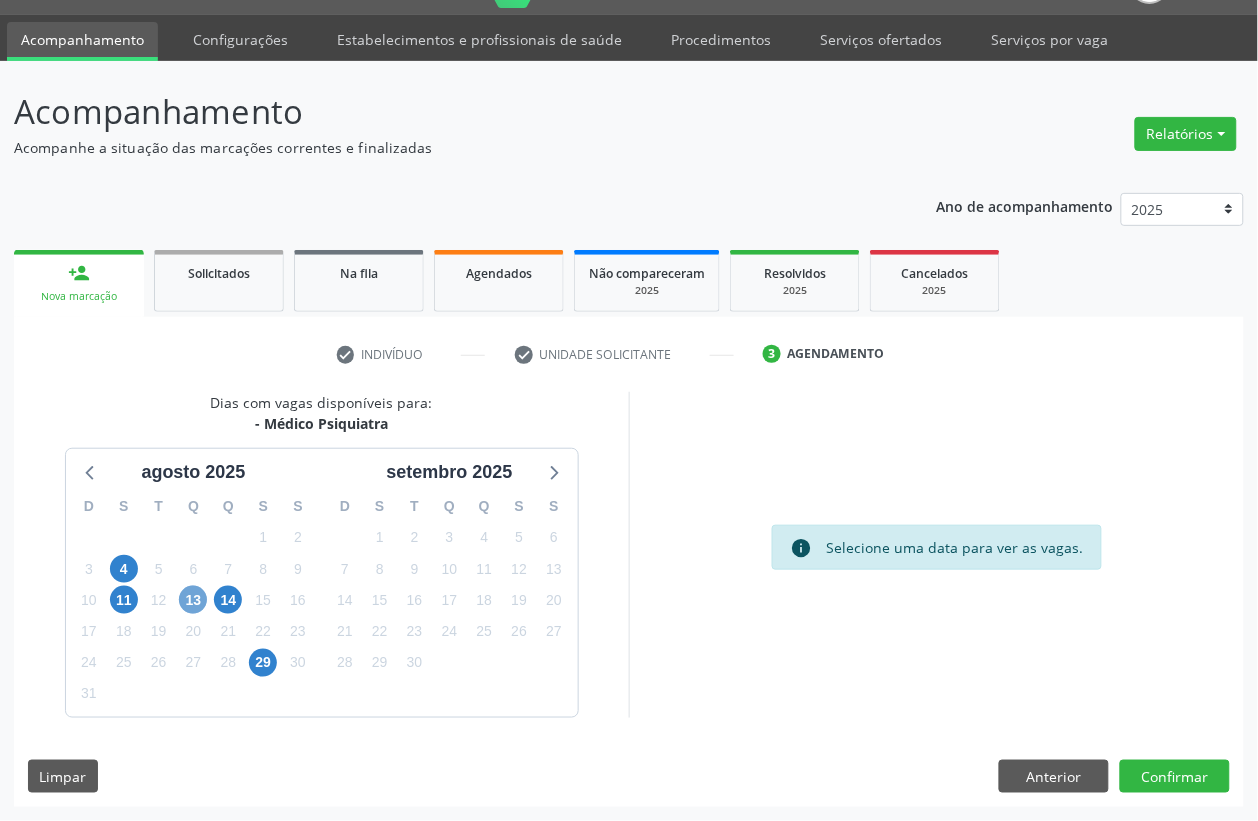click on "13" at bounding box center [193, 600] 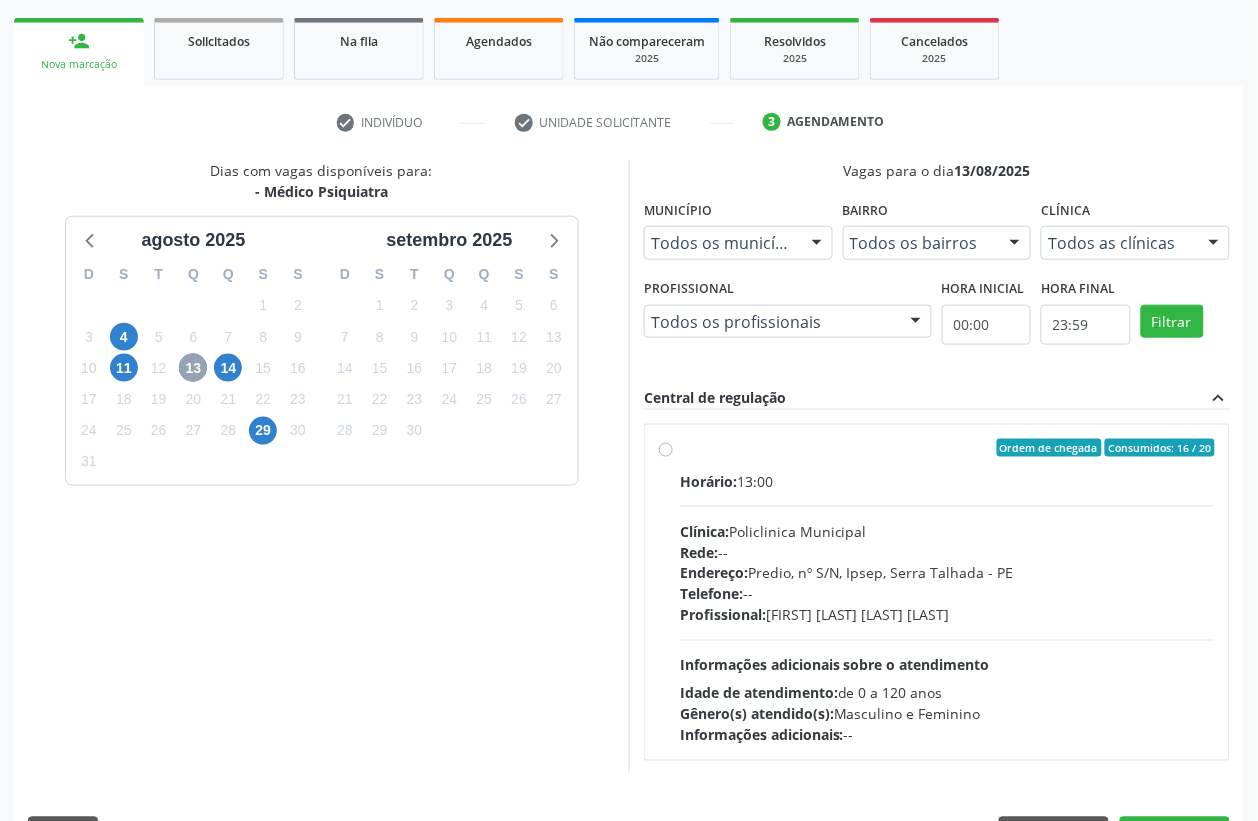 scroll, scrollTop: 300, scrollLeft: 0, axis: vertical 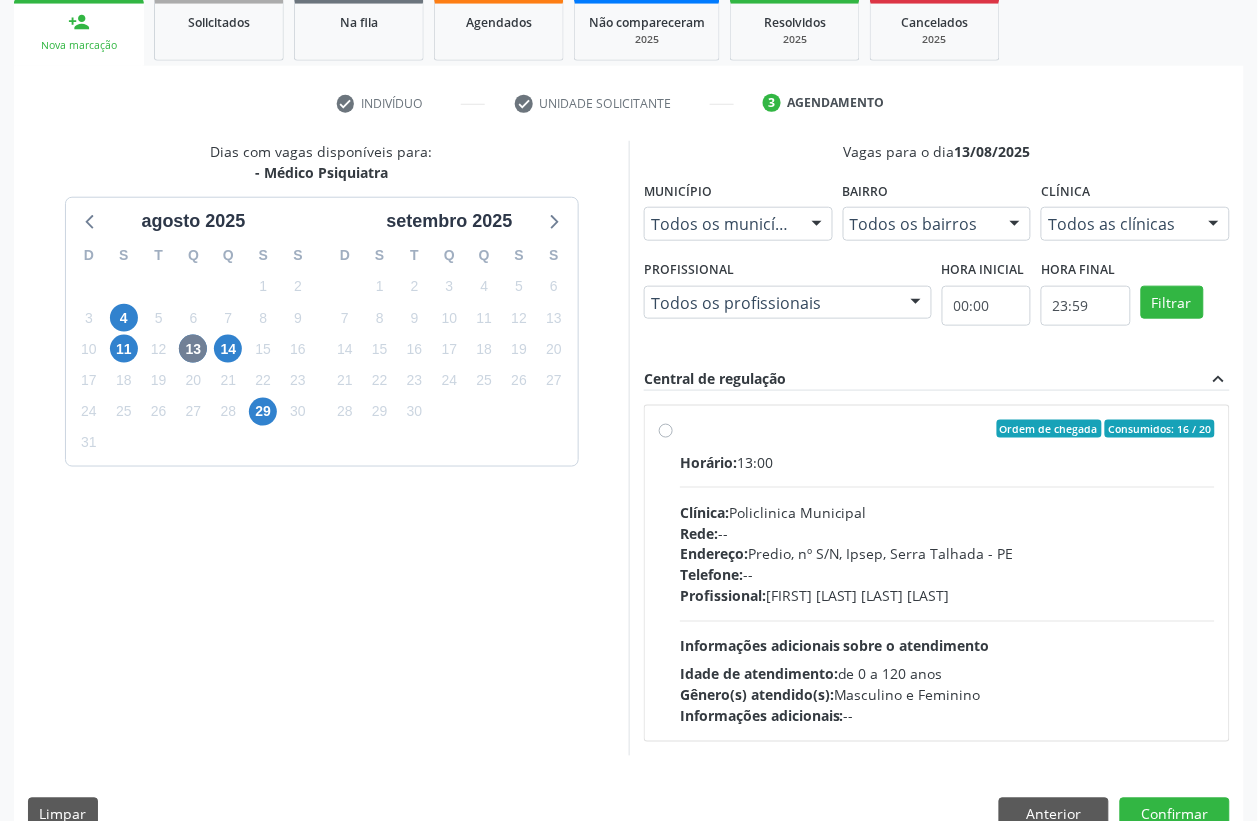 click on "Telefone:   --" at bounding box center (947, 575) 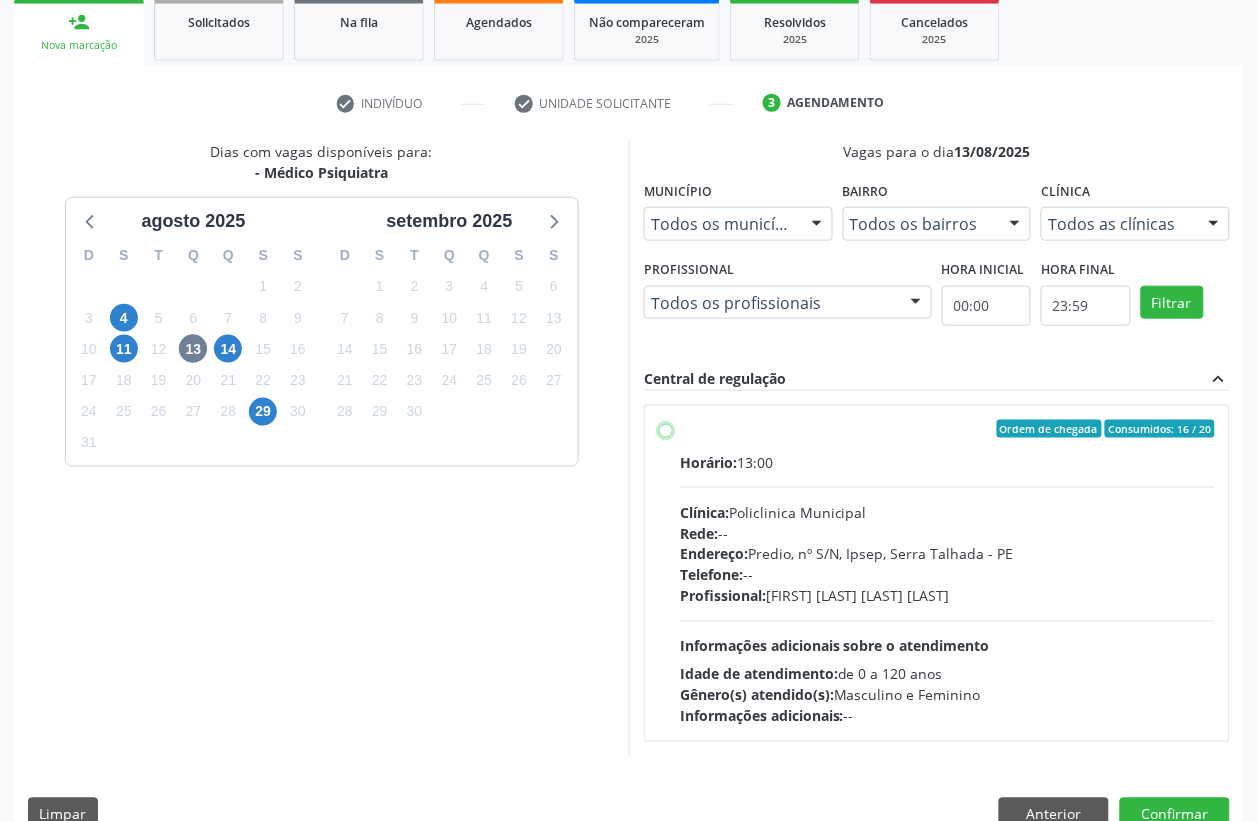 radio on "true" 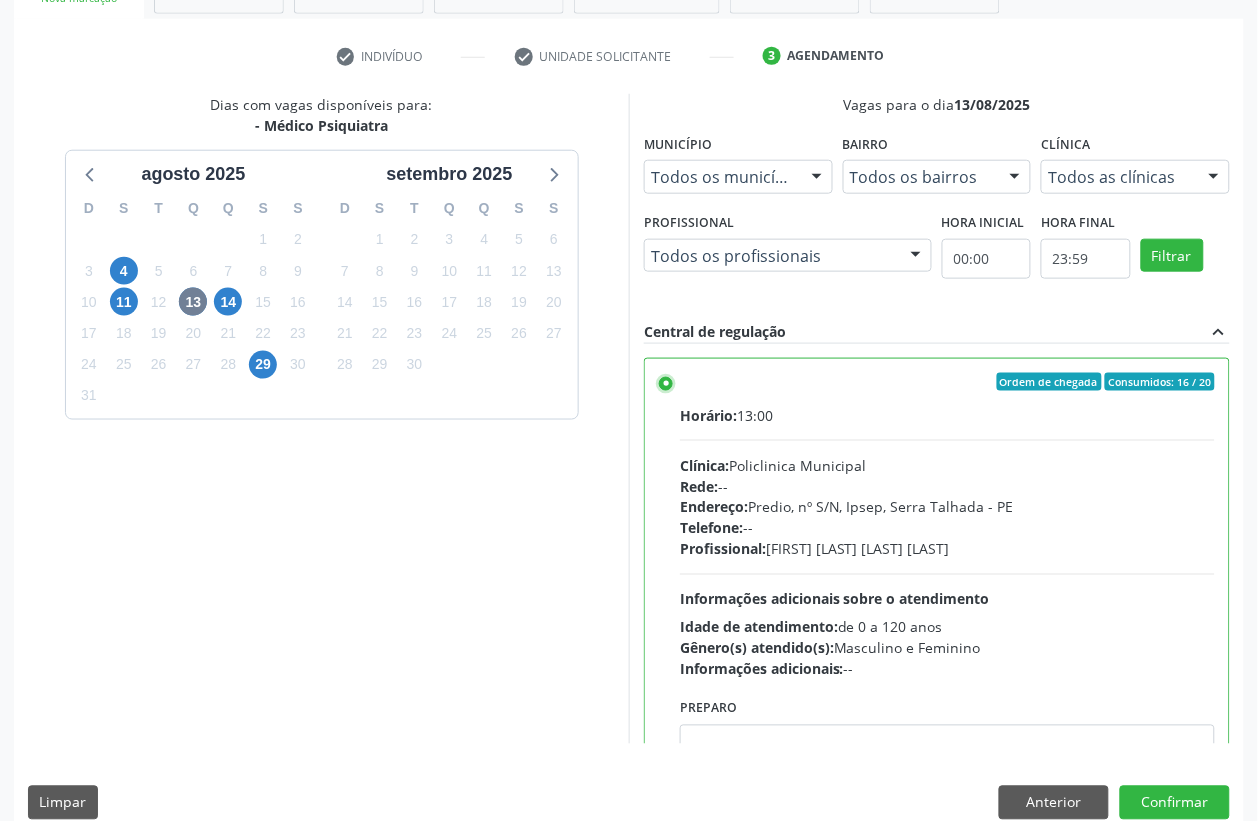 scroll, scrollTop: 373, scrollLeft: 0, axis: vertical 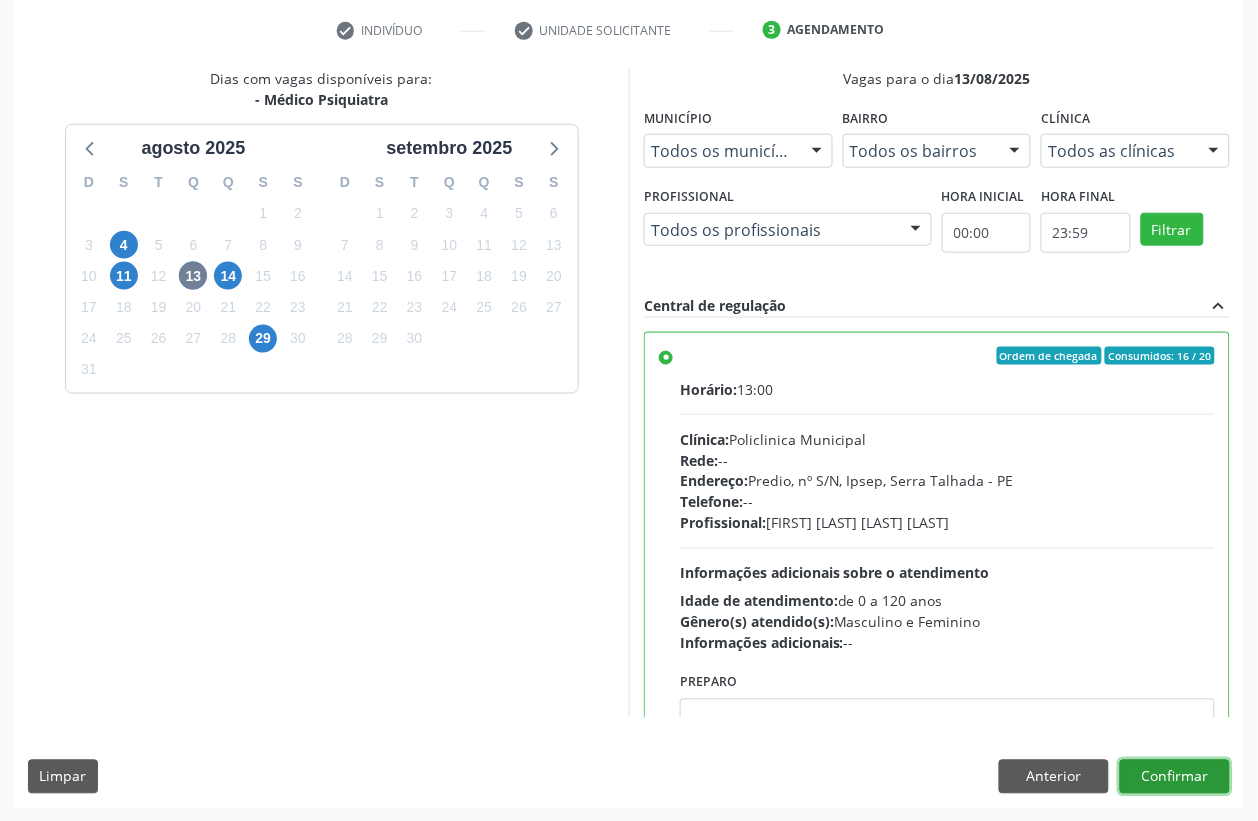 click on "Confirmar" at bounding box center (1175, 777) 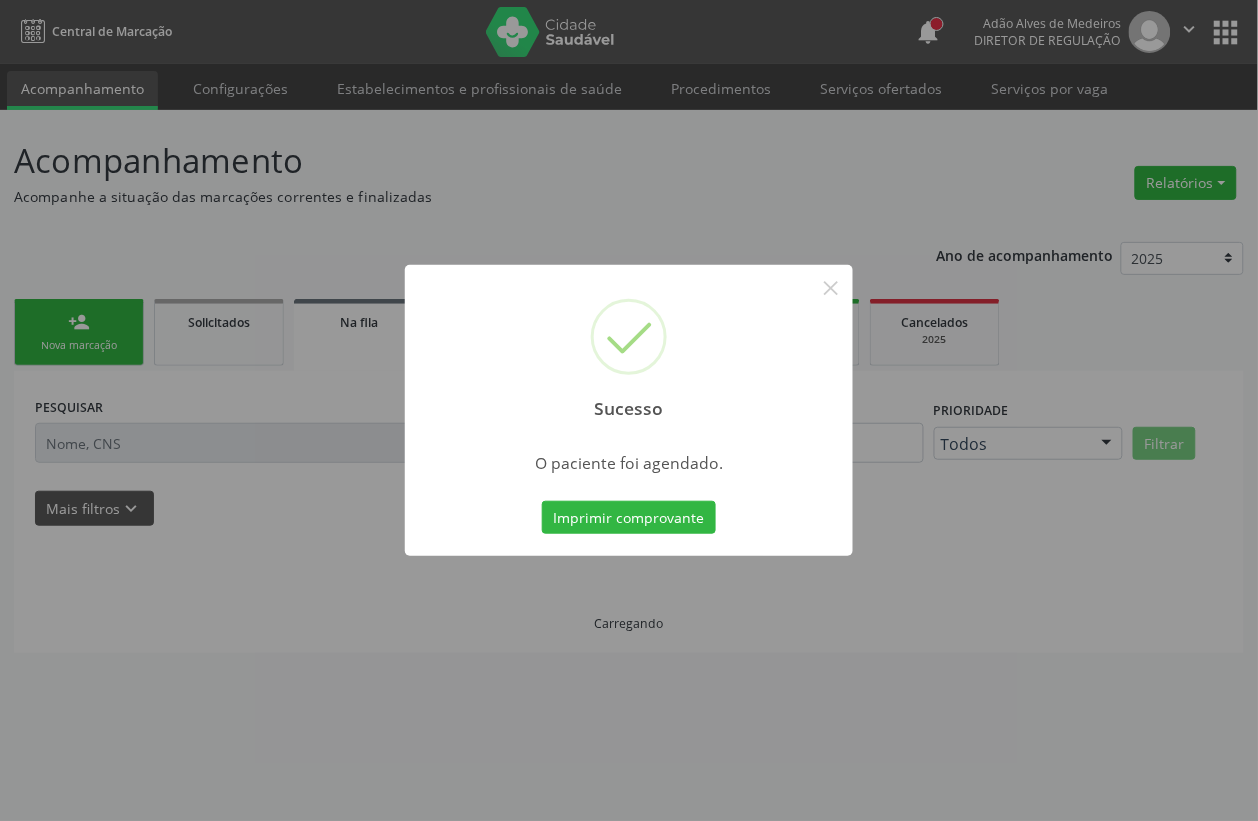 scroll, scrollTop: 0, scrollLeft: 0, axis: both 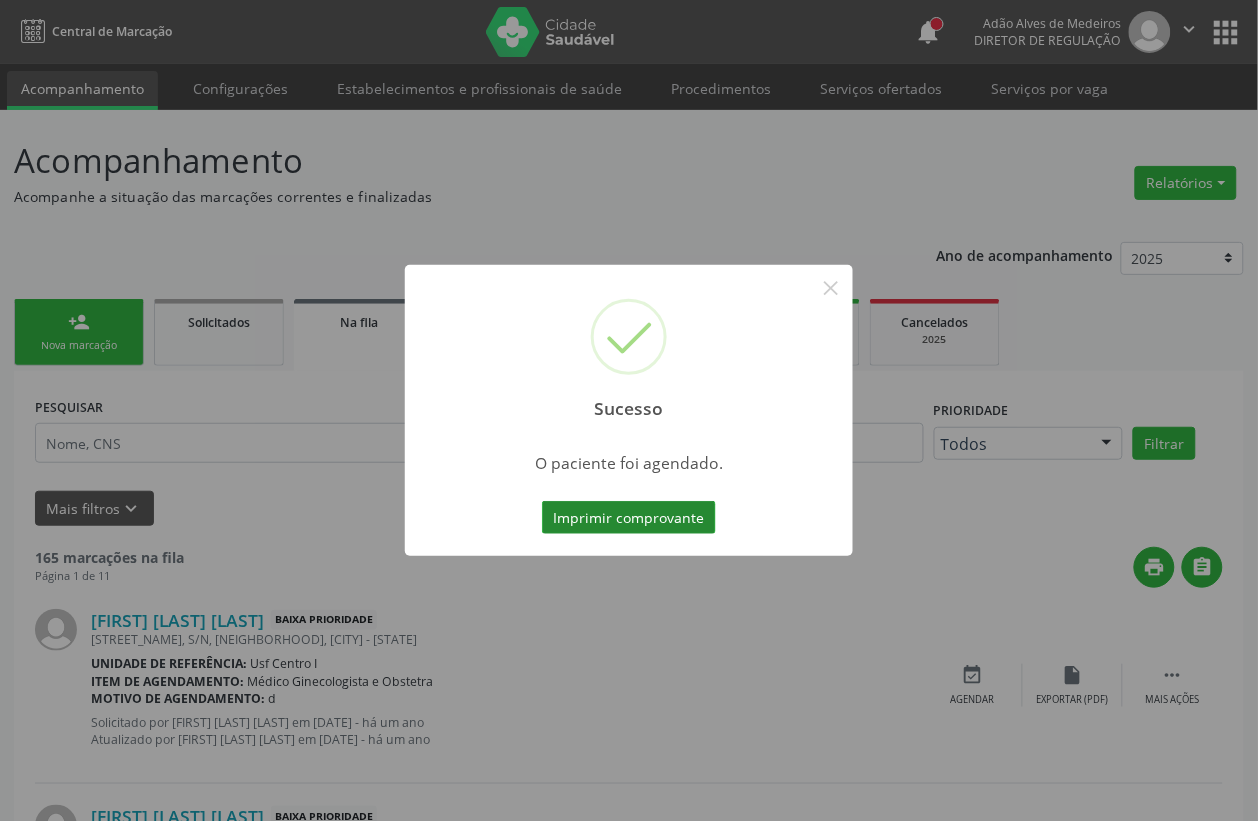 click on "Imprimir comprovante" at bounding box center [629, 518] 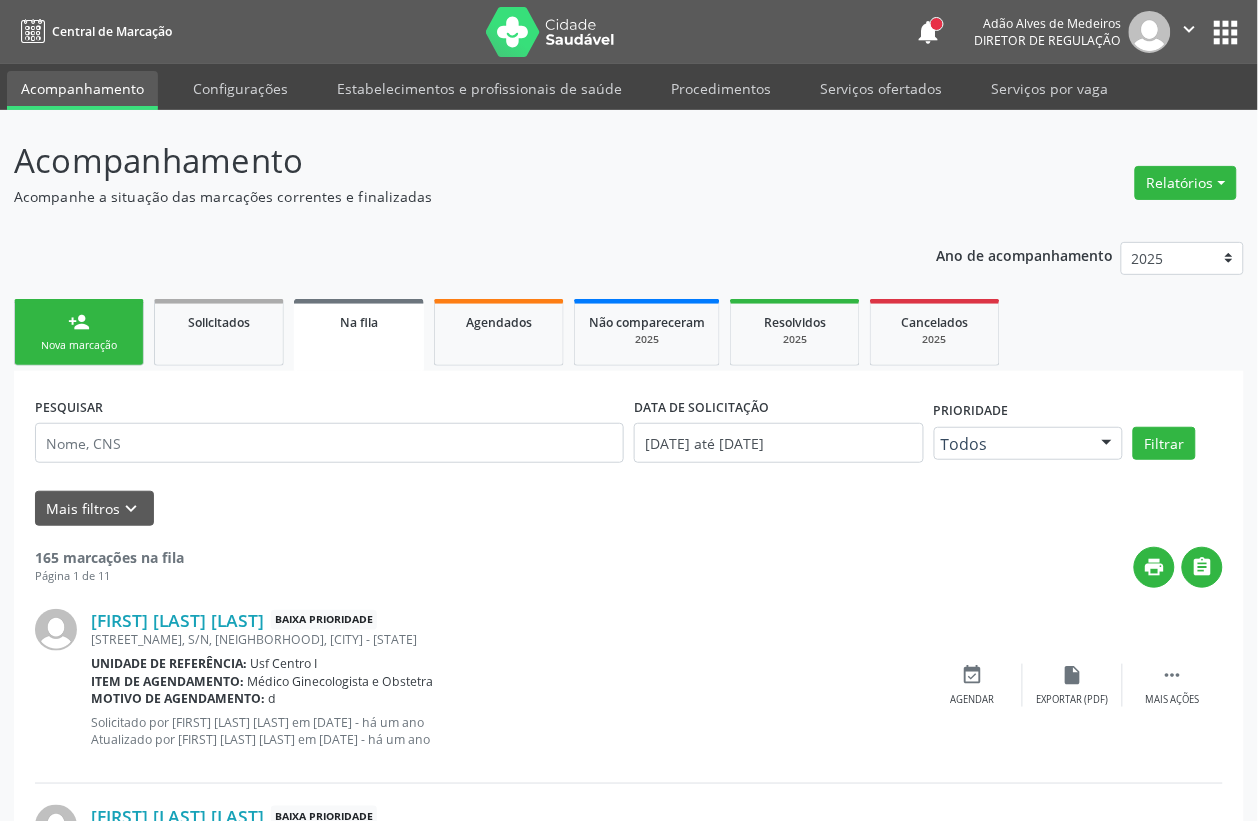 click on "Nova marcação" at bounding box center (79, 345) 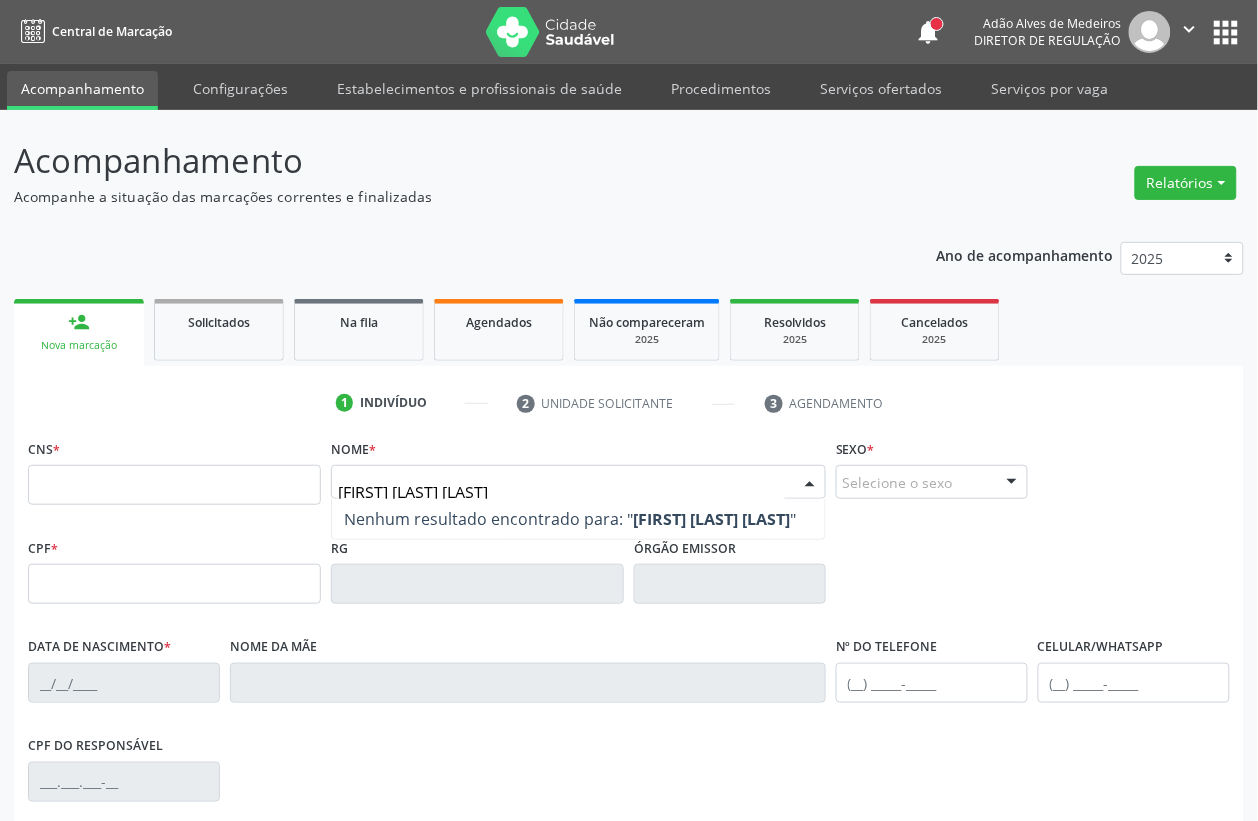 type on "fabiana pereira de lima" 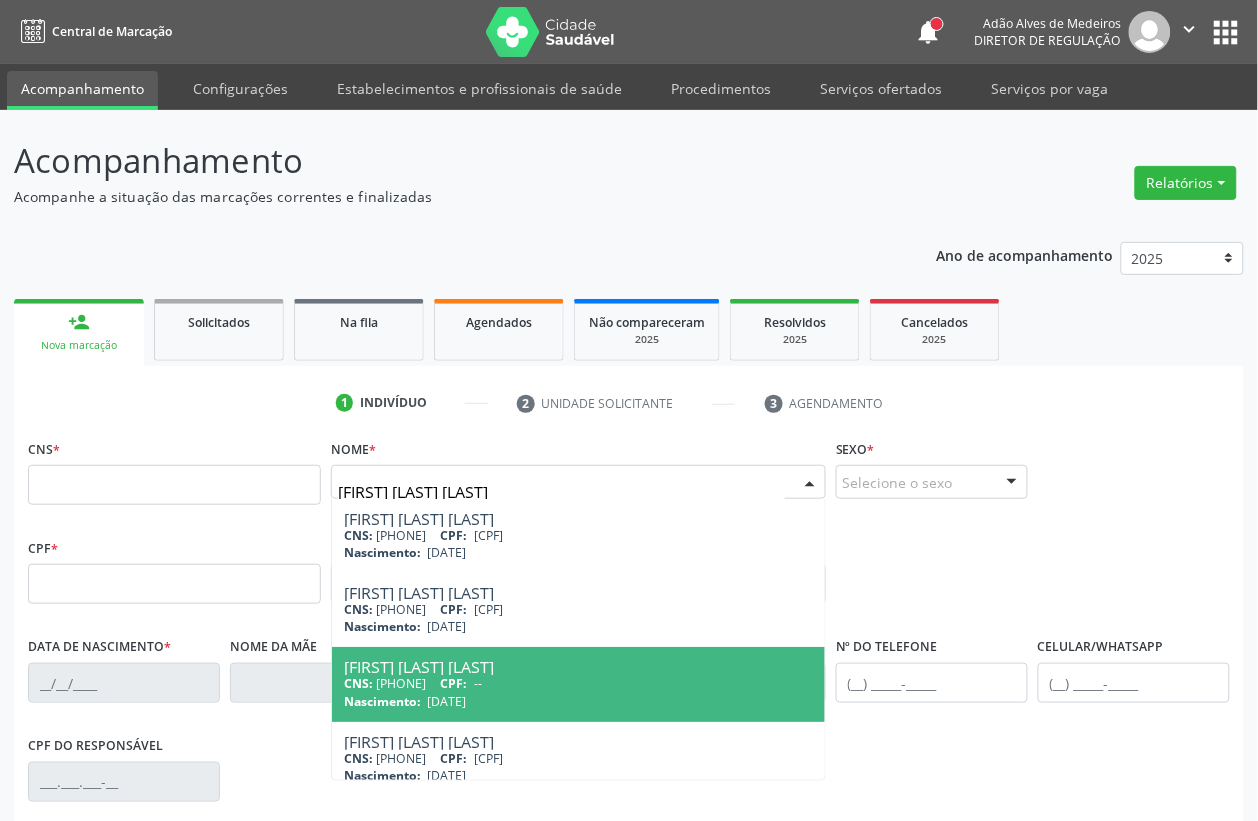click on "Fabiana Pereira de Lima" at bounding box center (578, 667) 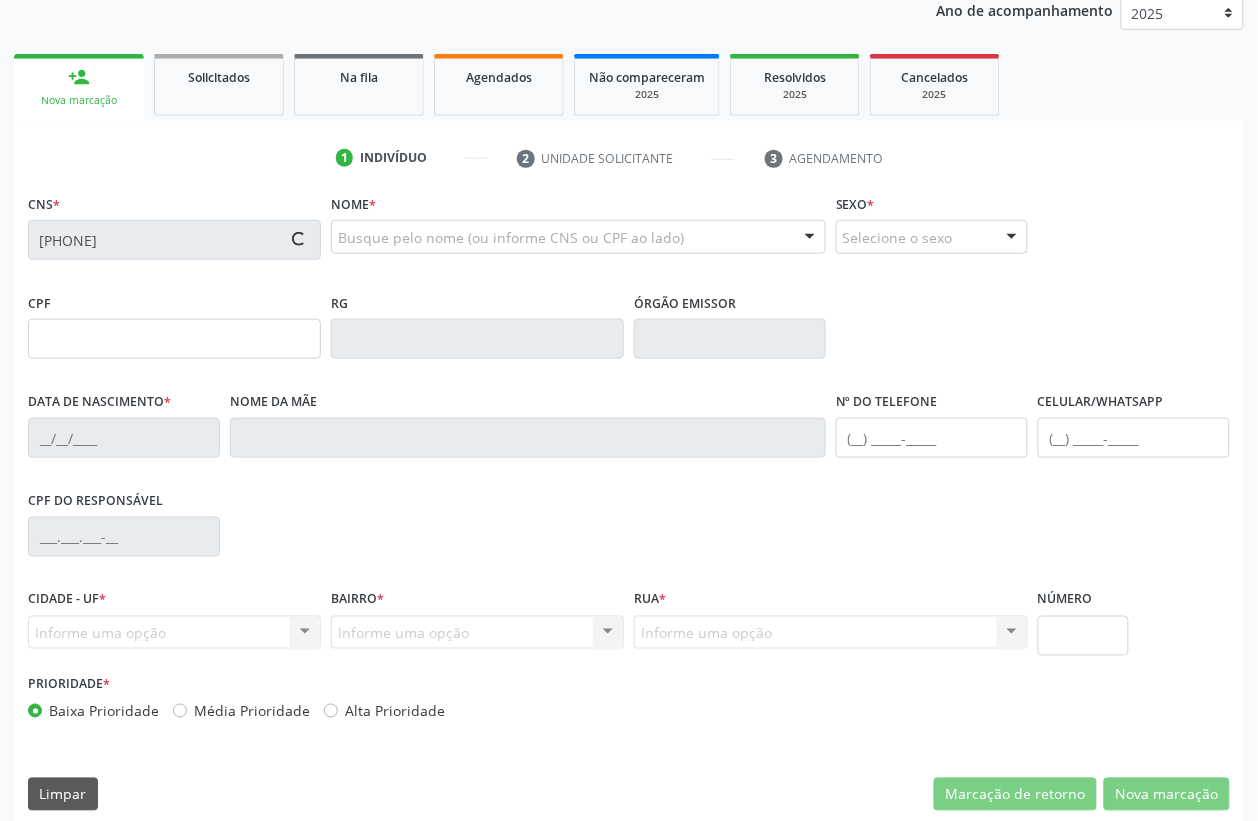 scroll, scrollTop: 263, scrollLeft: 0, axis: vertical 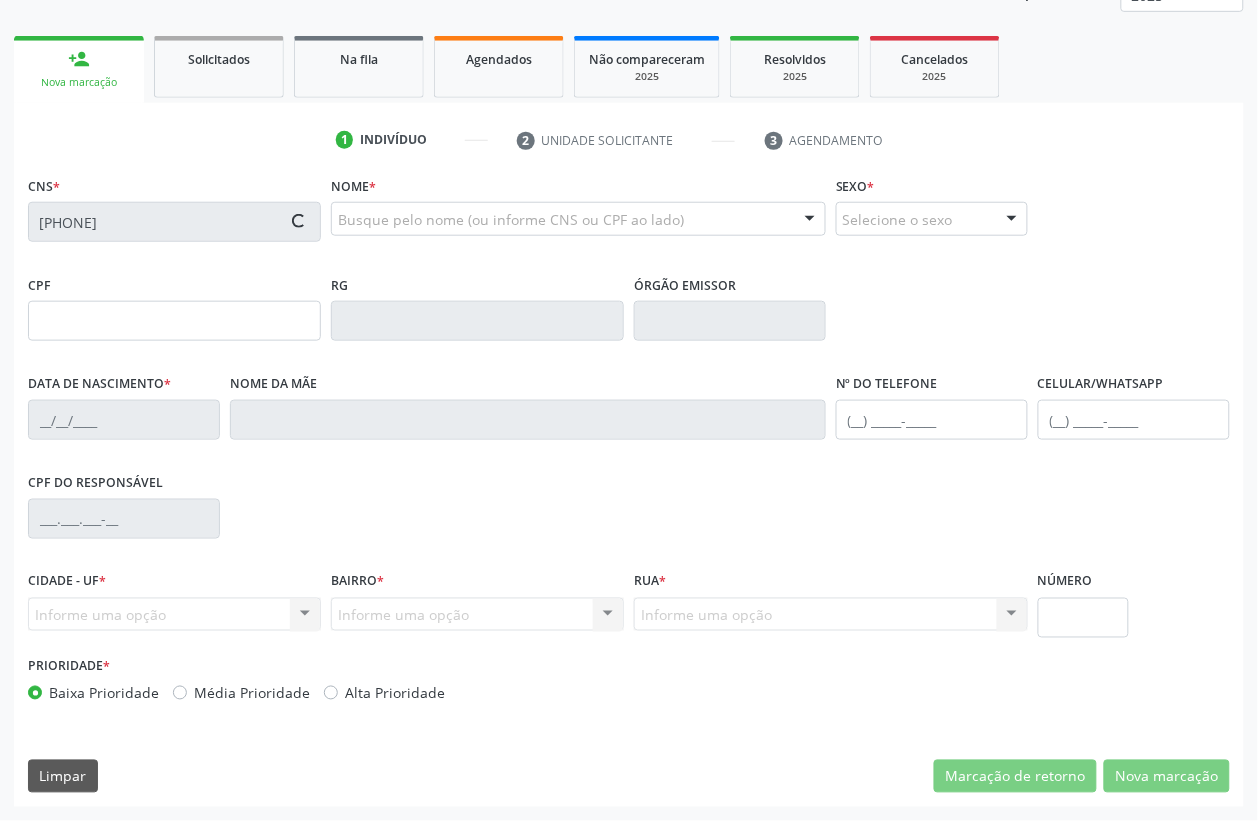 type on "15/10/1996" 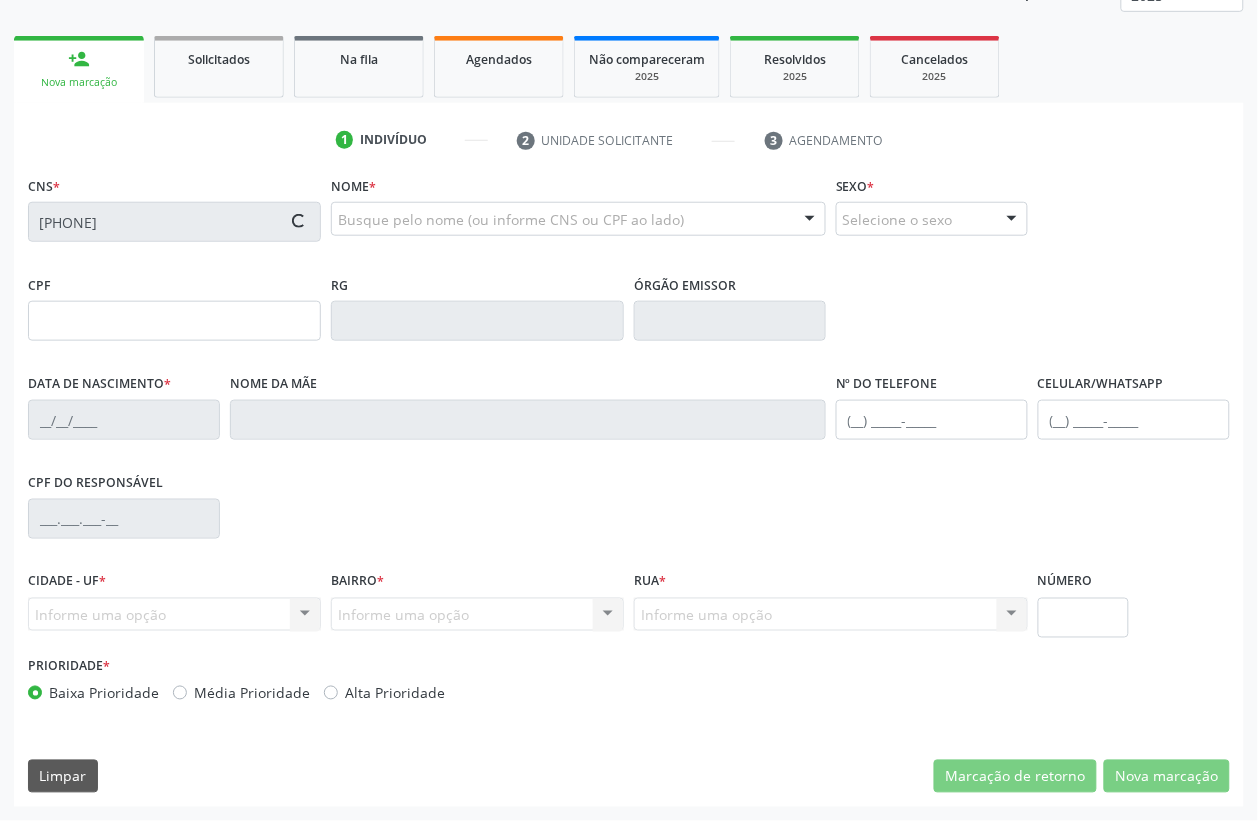 type on "Maria das Gracas Pereira" 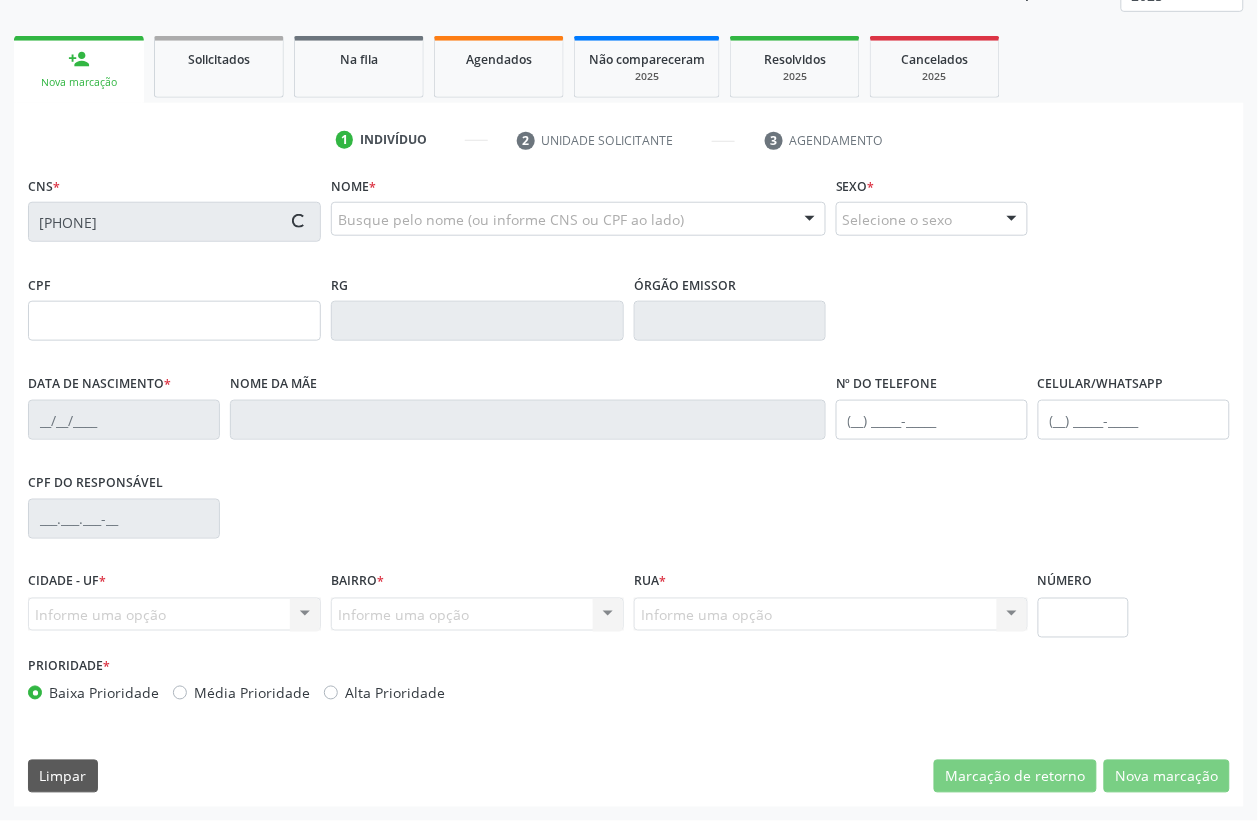 type on "56" 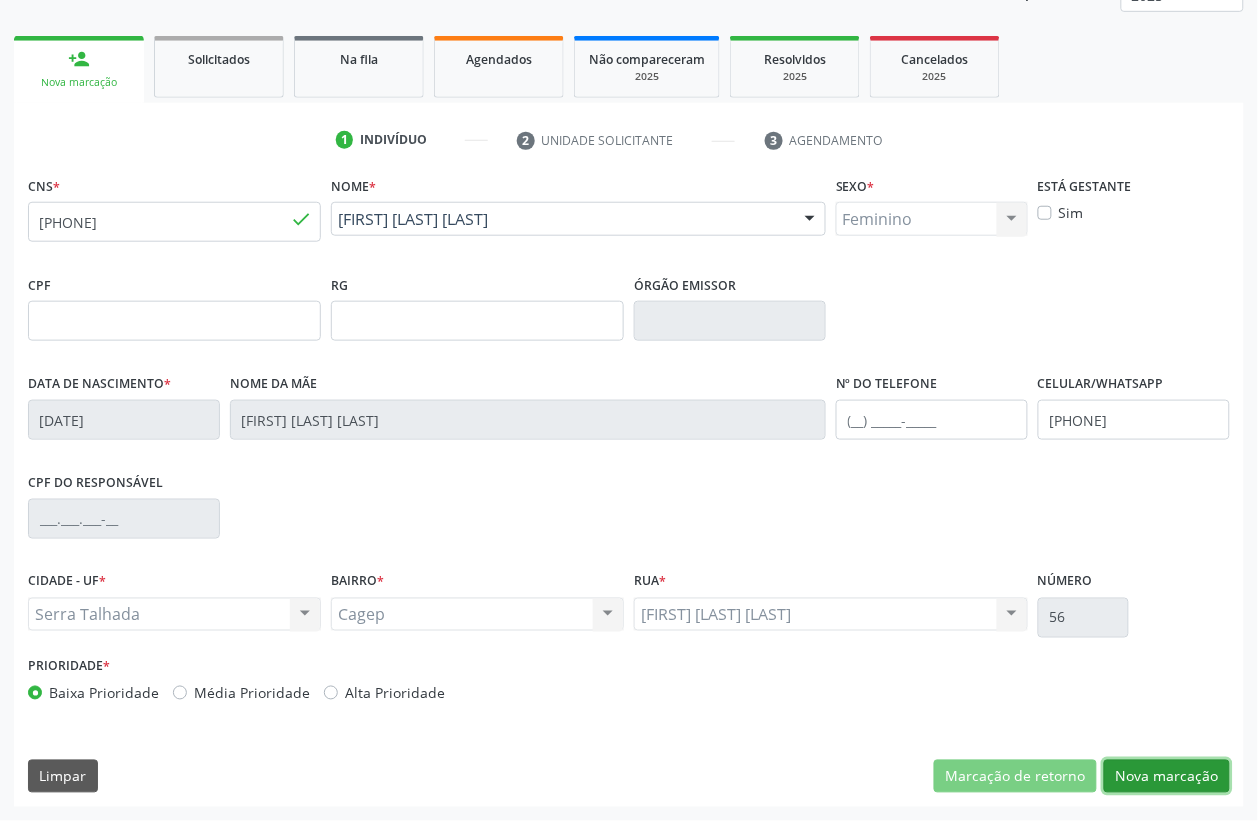 click on "Nova marcação" at bounding box center [1167, 777] 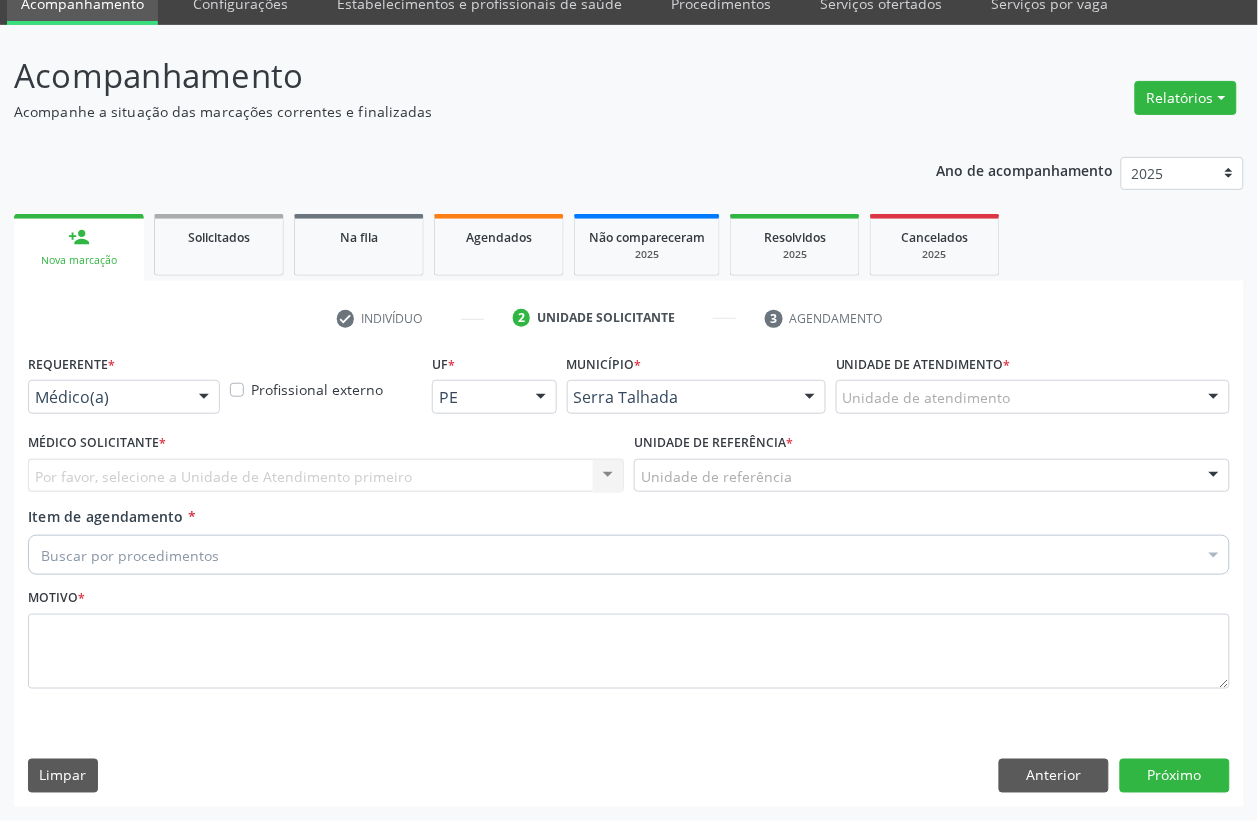 scroll, scrollTop: 85, scrollLeft: 0, axis: vertical 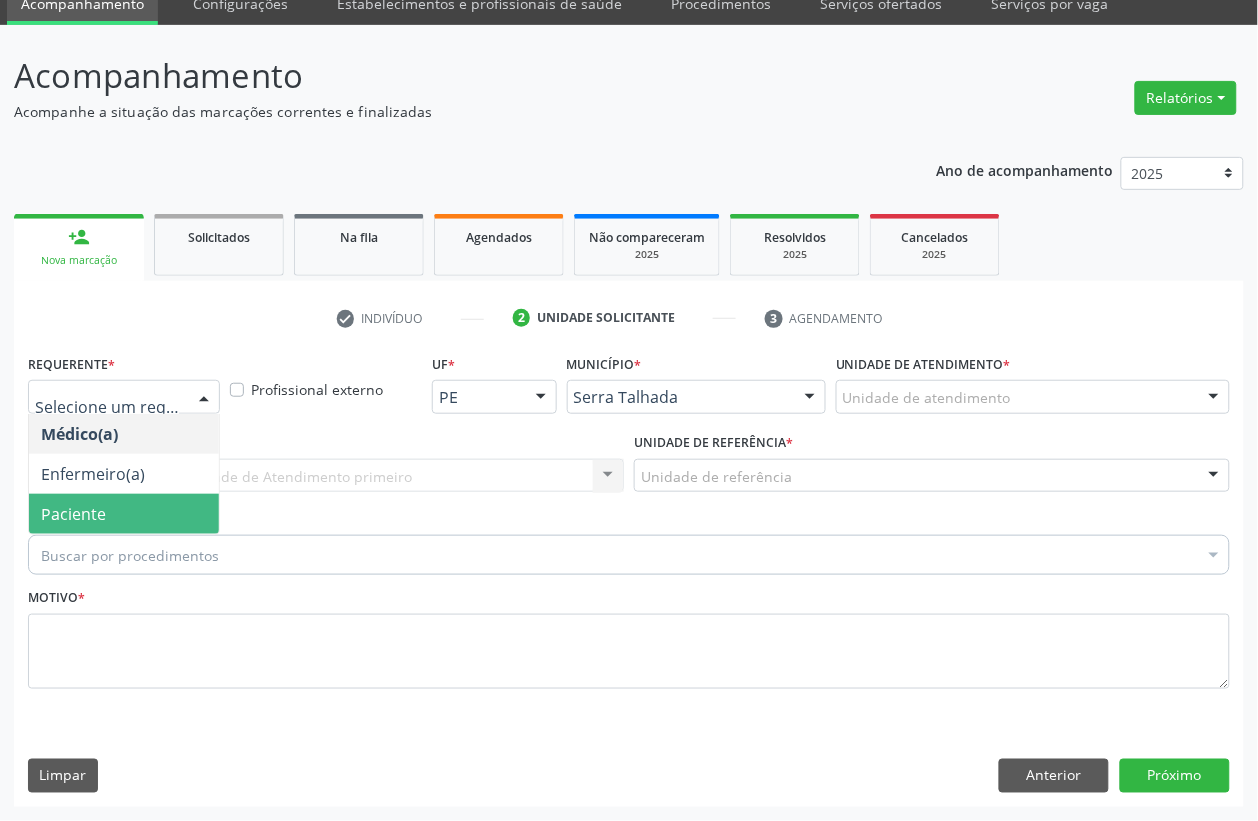 click on "Paciente" at bounding box center (73, 514) 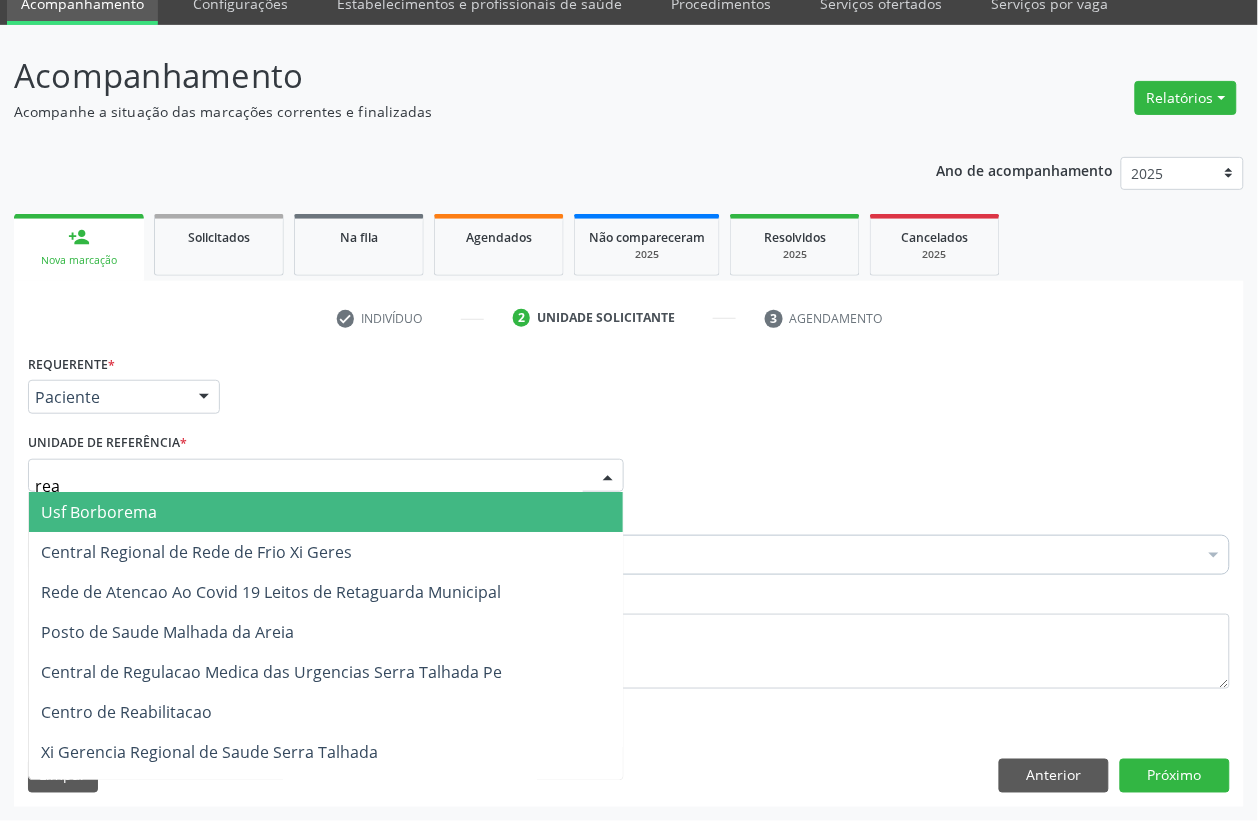 type on "reab" 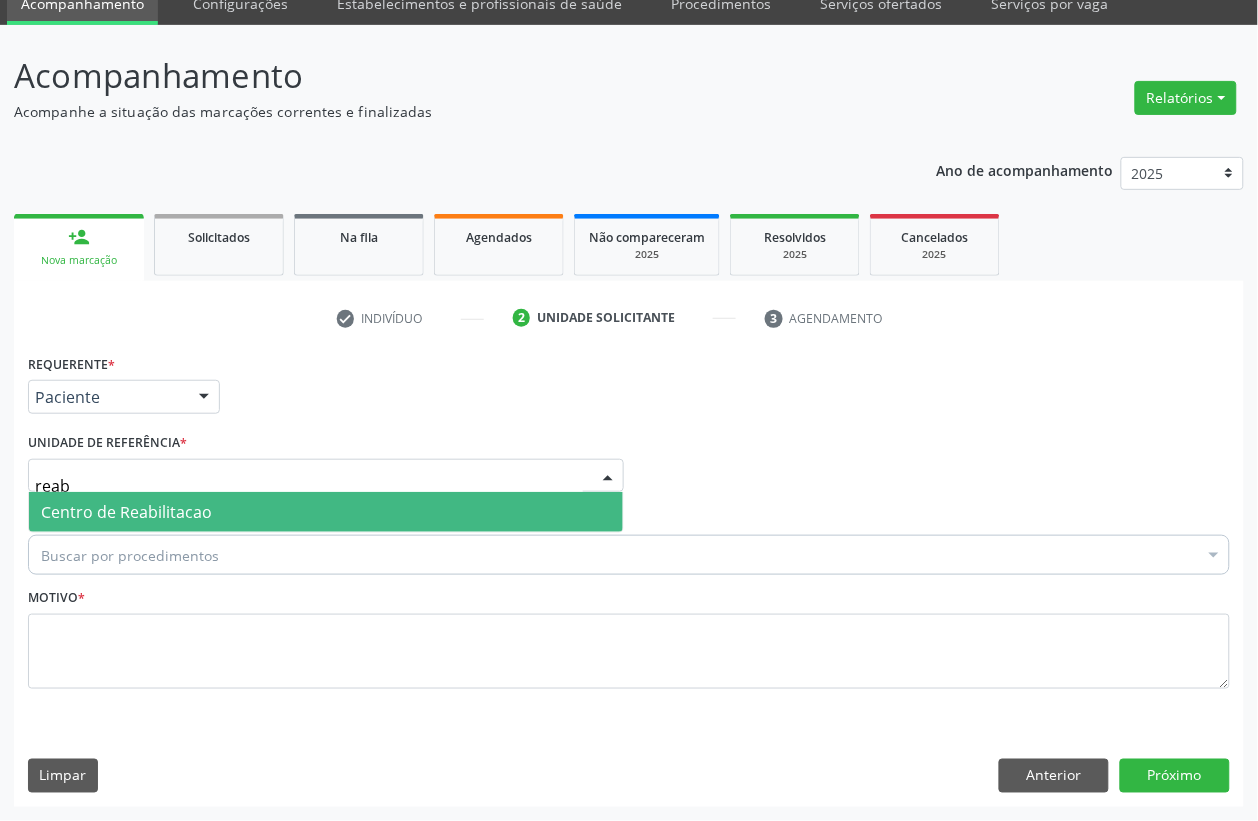 click on "Centro de Reabilitacao" at bounding box center (126, 512) 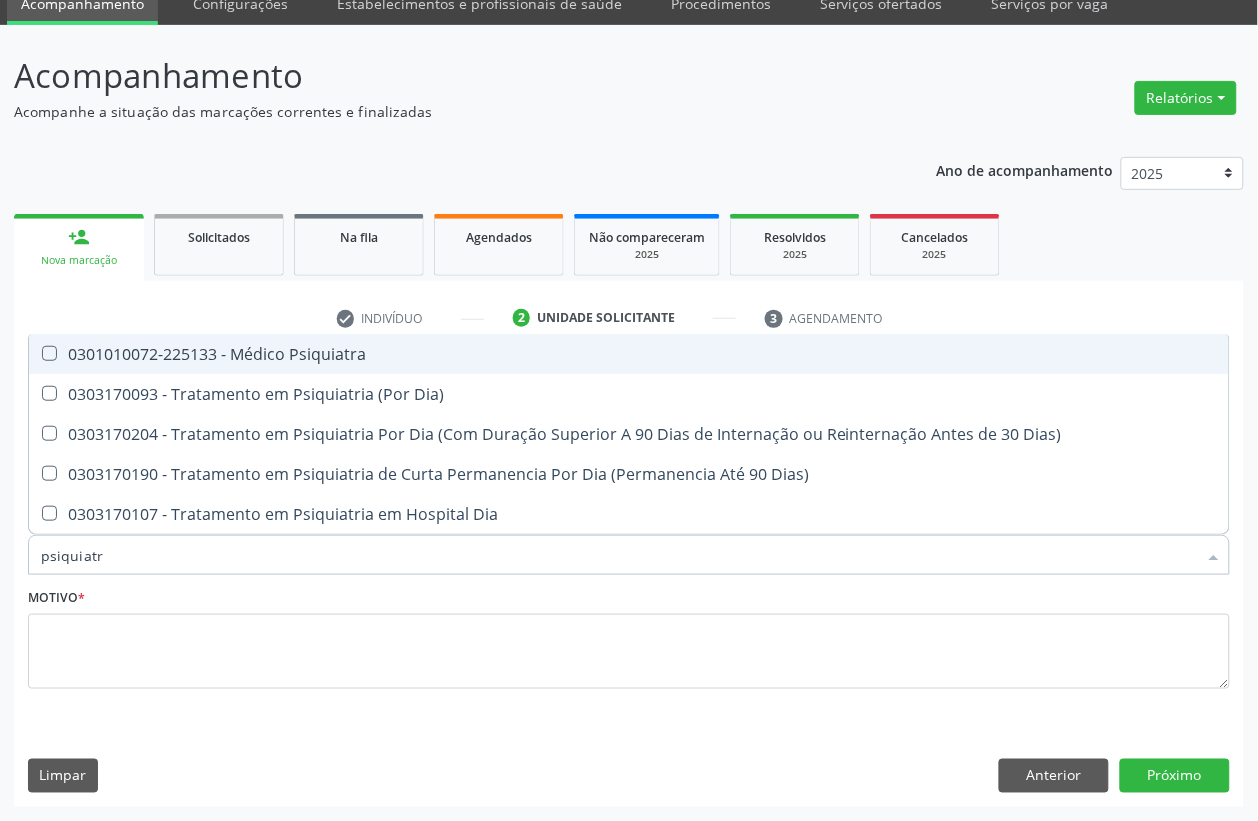 type on "psiquiatra" 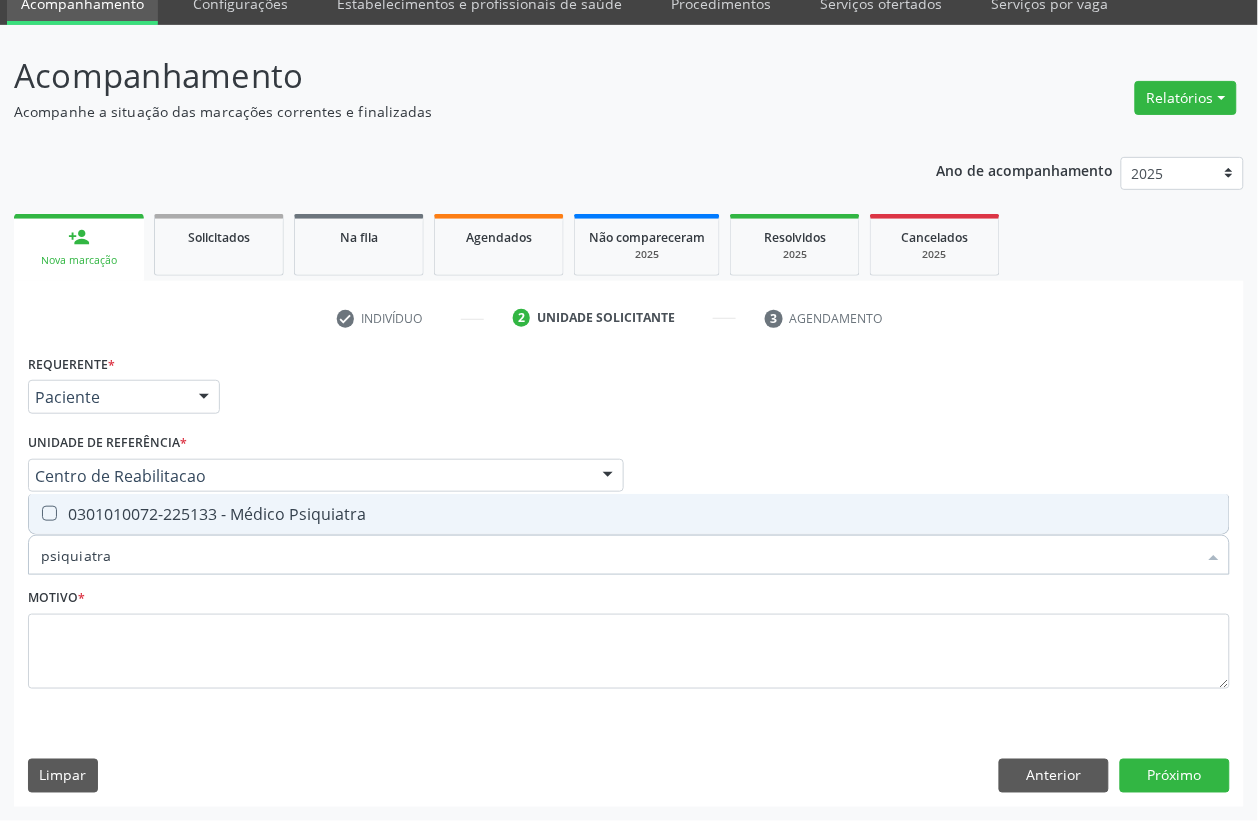 click on "0301010072-225133 - Médico Psiquiatra" at bounding box center [629, 514] 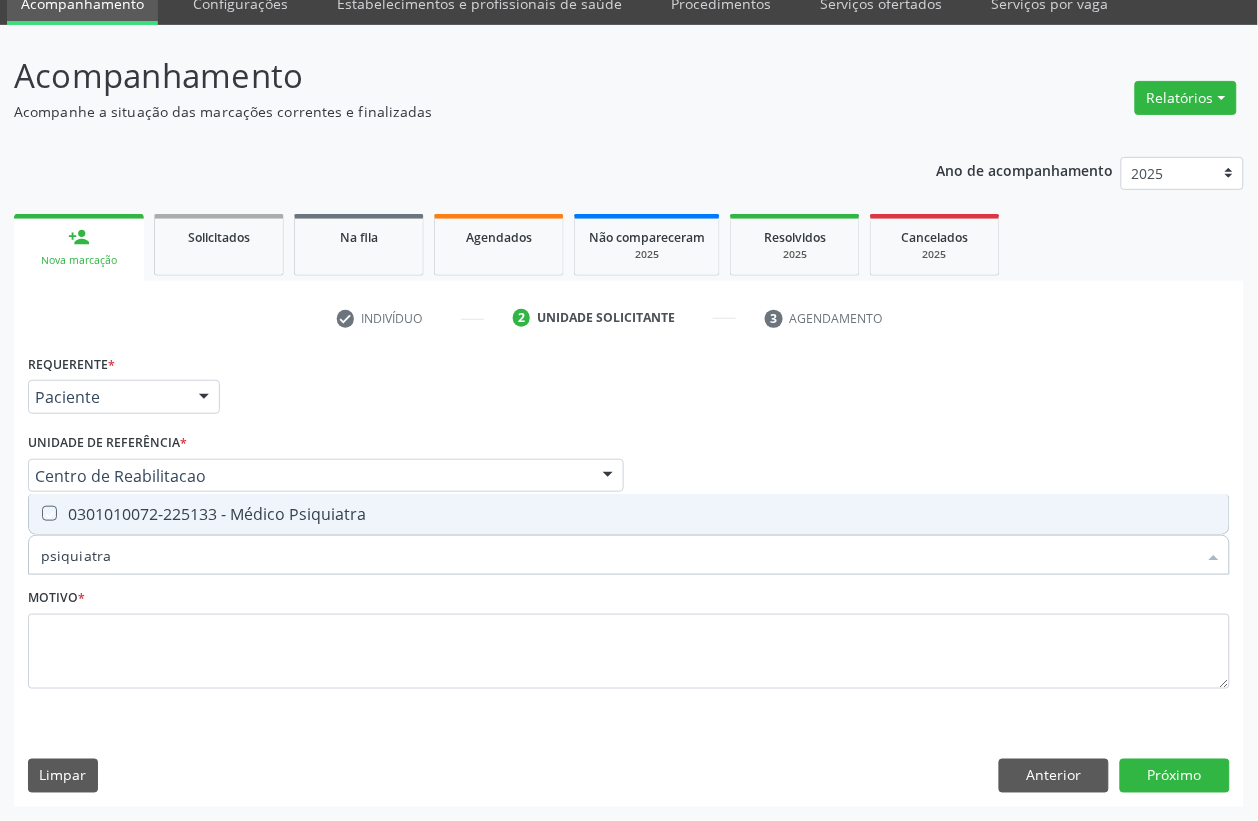 checkbox on "true" 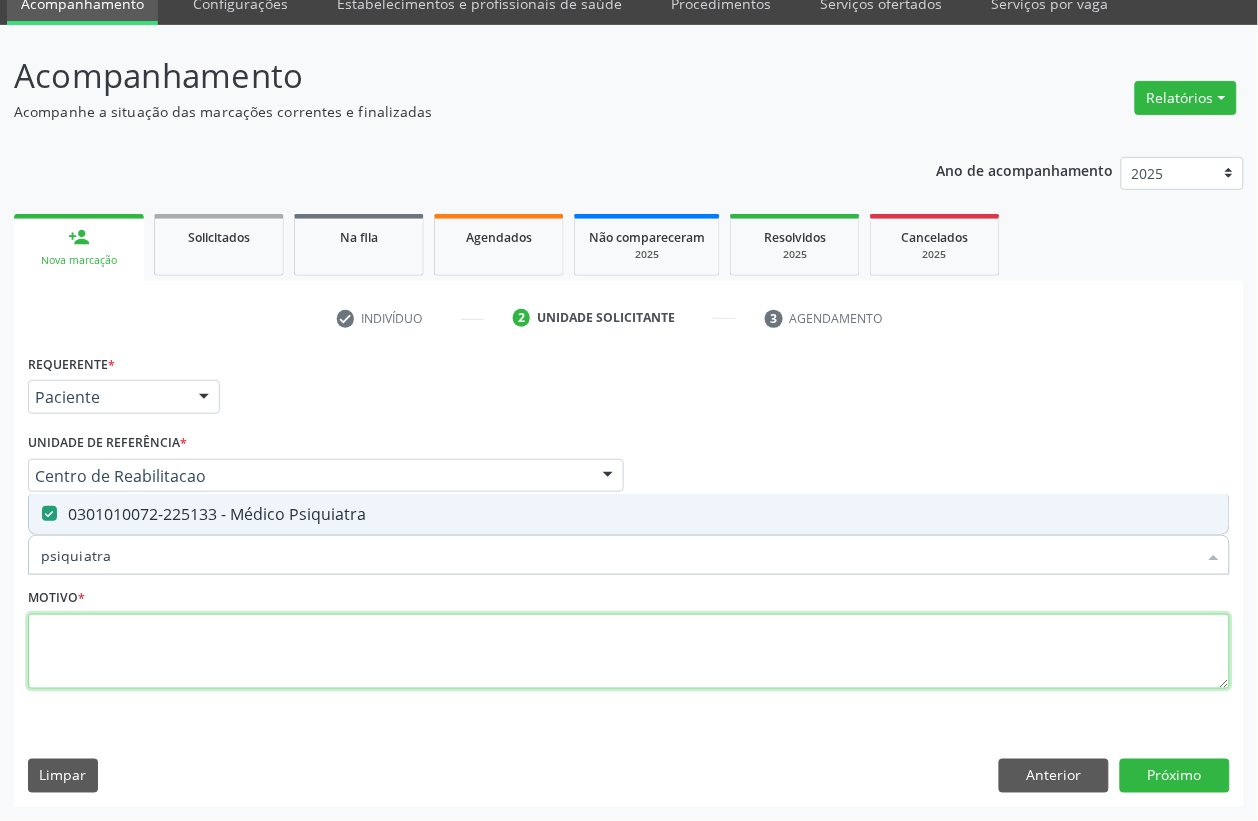 click at bounding box center [629, 652] 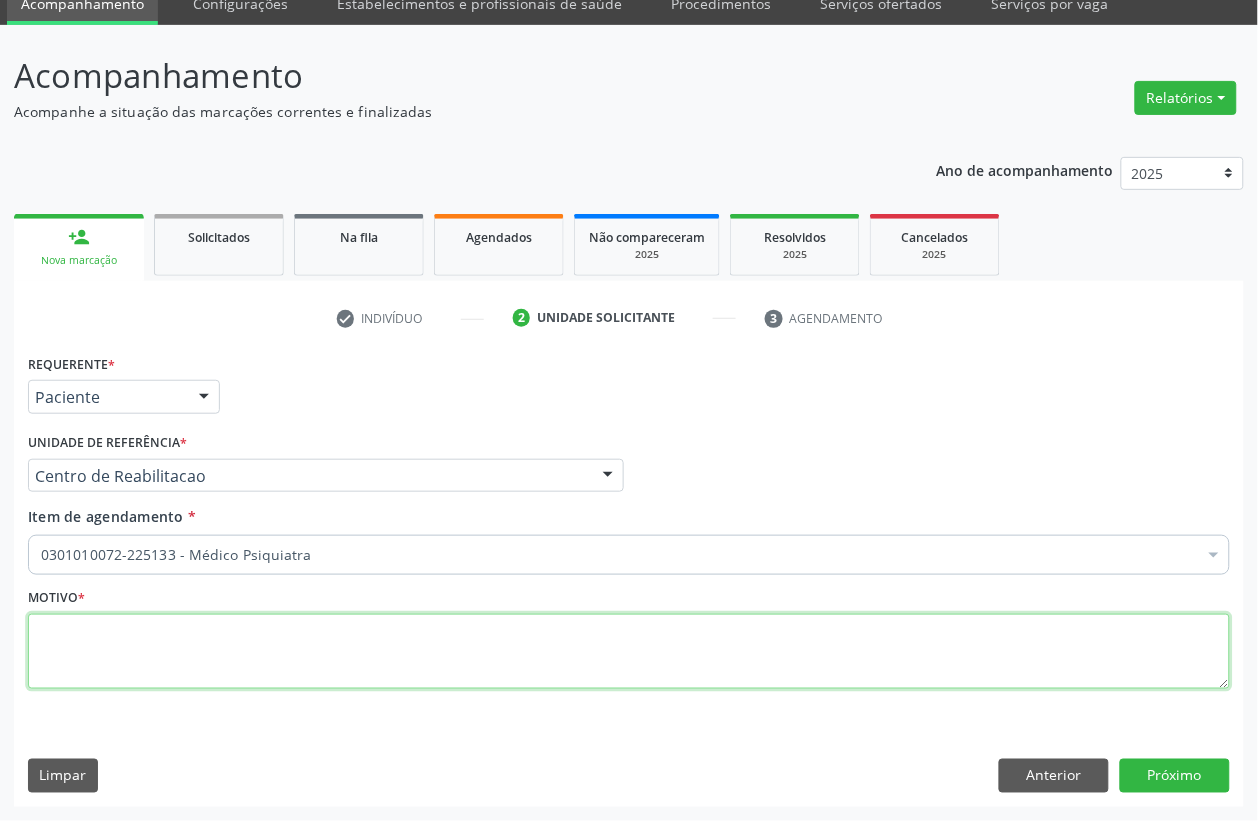 click at bounding box center (629, 652) 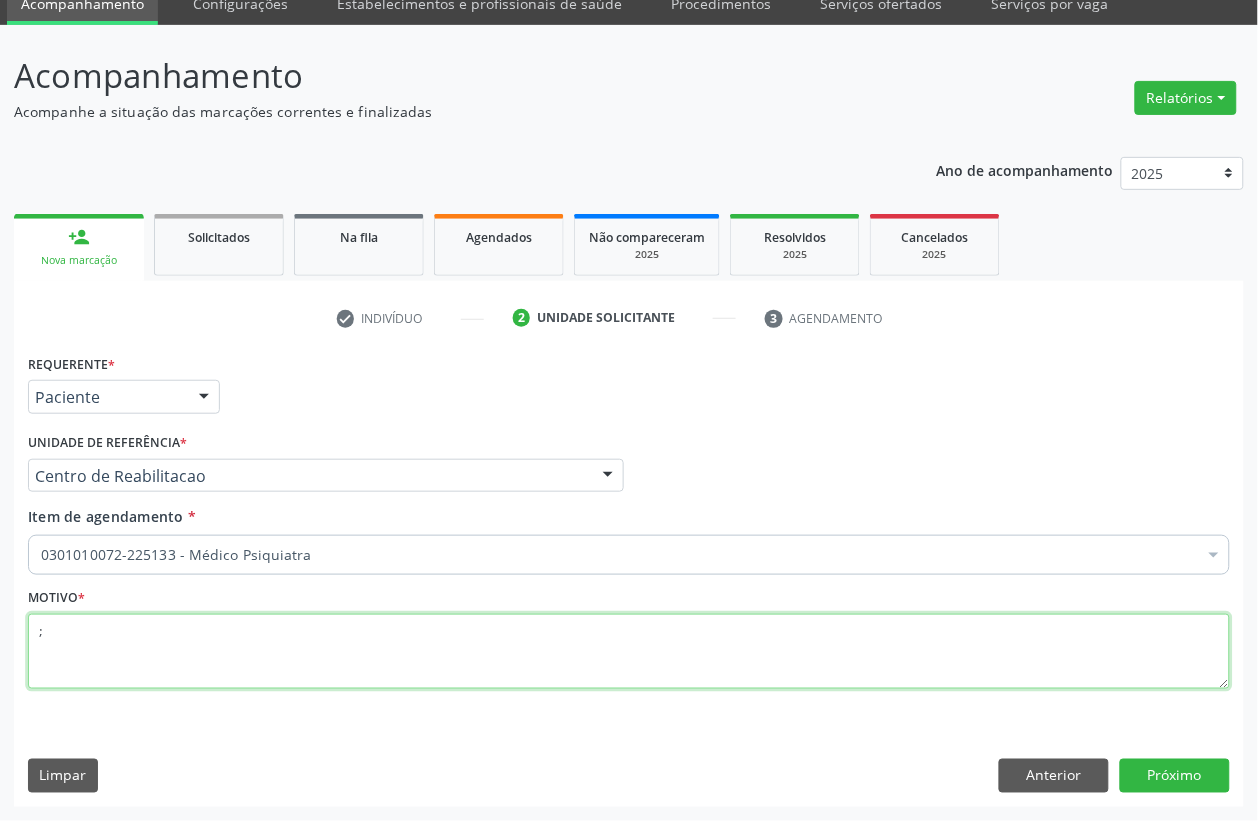 type on ";" 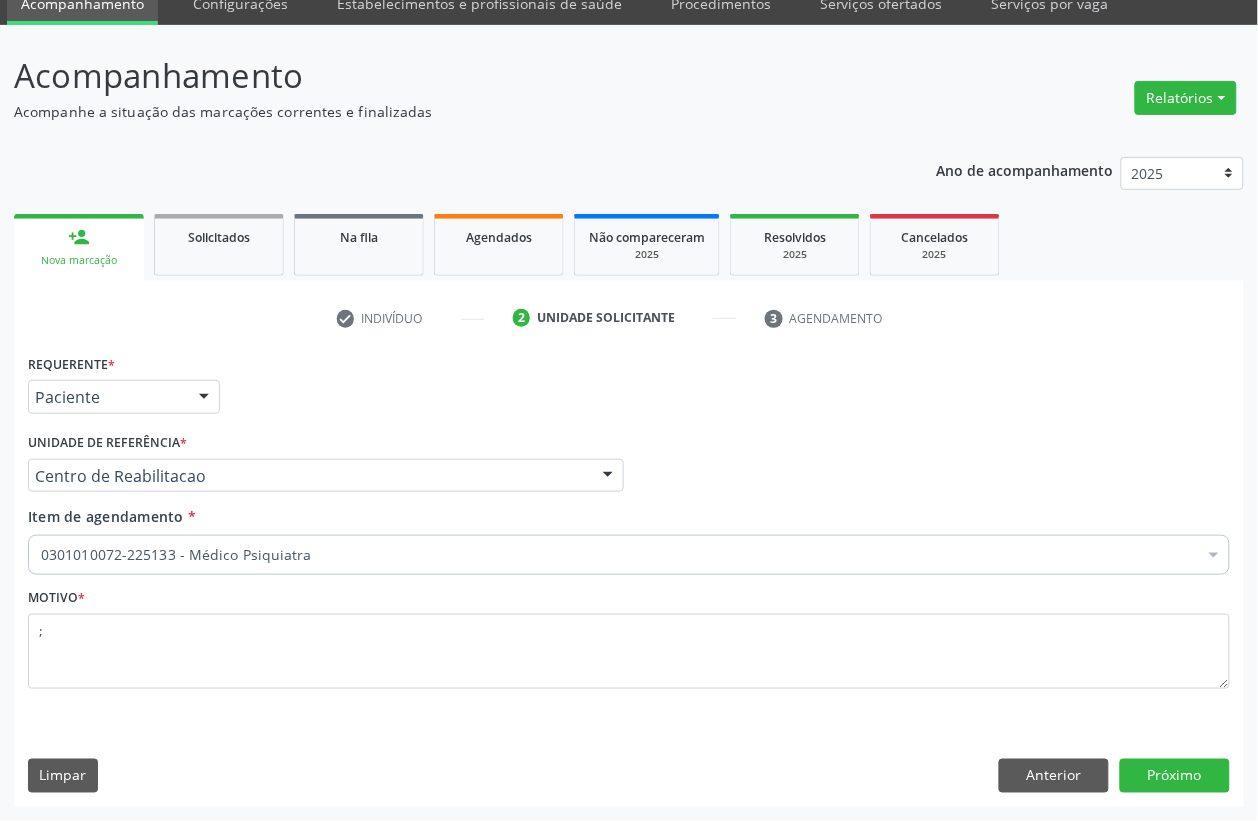 click on "Requerente
*
Paciente         Médico(a)   Enfermeiro(a)   Paciente
Nenhum resultado encontrado para: "   "
Não há nenhuma opção para ser exibida.
UF
PE         PE
Nenhum resultado encontrado para: "   "
Não há nenhuma opção para ser exibida.
Município
Serra Talhada         Serra Talhada
Nenhum resultado encontrado para: "   "
Não há nenhuma opção para ser exibida.
Médico Solicitante
Por favor, selecione a Unidade de Atendimento primeiro
Nenhum resultado encontrado para: "   "
Não há nenhuma opção para ser exibida.
Unidade de referência
*
Centro de Reabilitacao         Usf do Mutirao   Usf Cohab   Usf Caicarinha da Penha Tauapiranga   Posto de Saude Bernardo Vieira   Usf Borborema   Usf Bom Jesus I   Usf Ipsep   Usf Sao Cristovao" at bounding box center [629, 577] 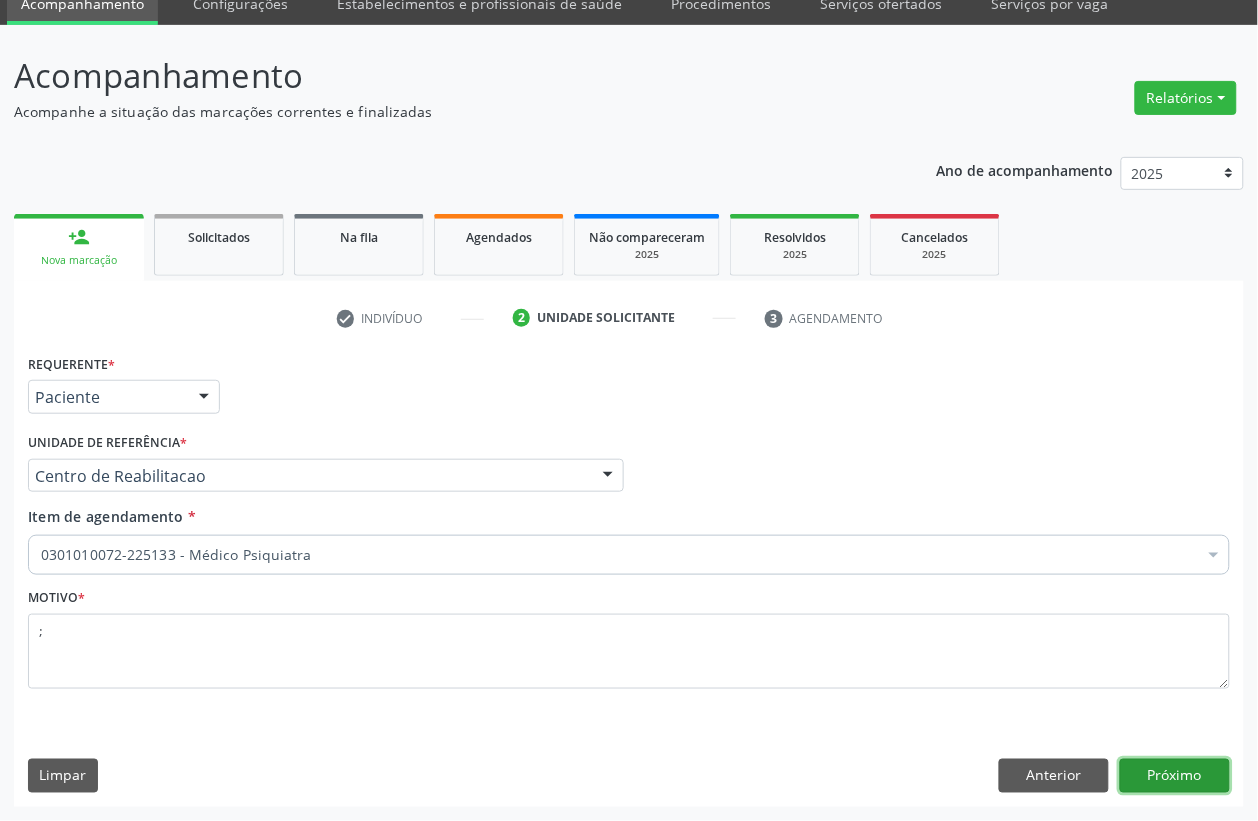 click on "Próximo" at bounding box center (1175, 776) 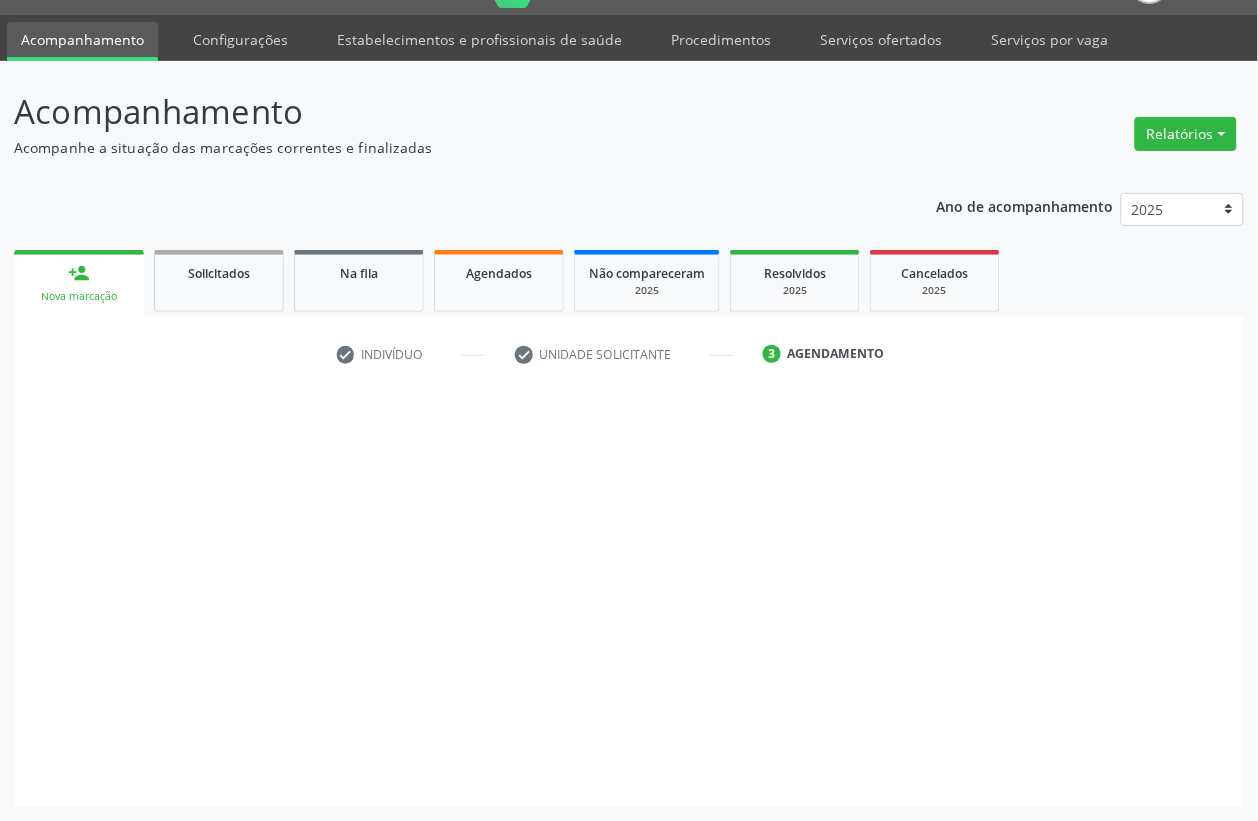 scroll, scrollTop: 50, scrollLeft: 0, axis: vertical 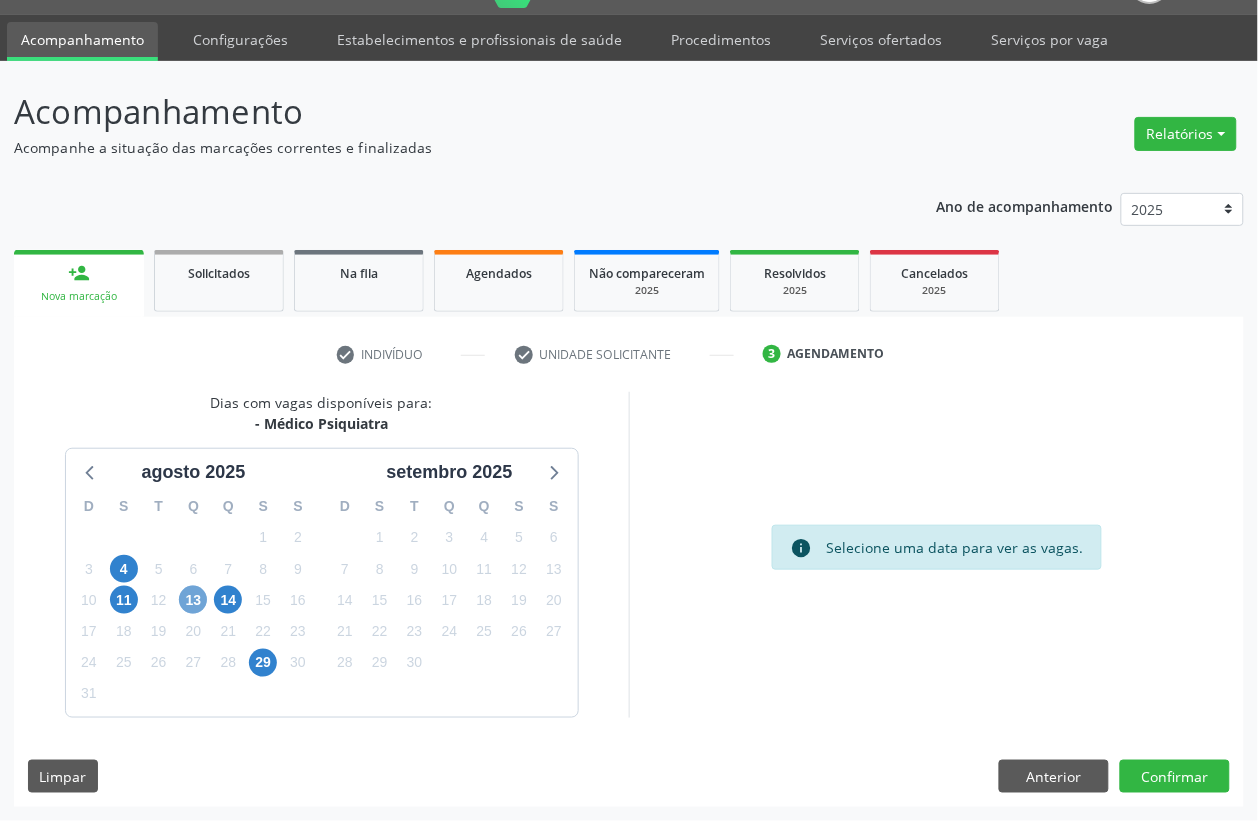 click on "13" at bounding box center (193, 600) 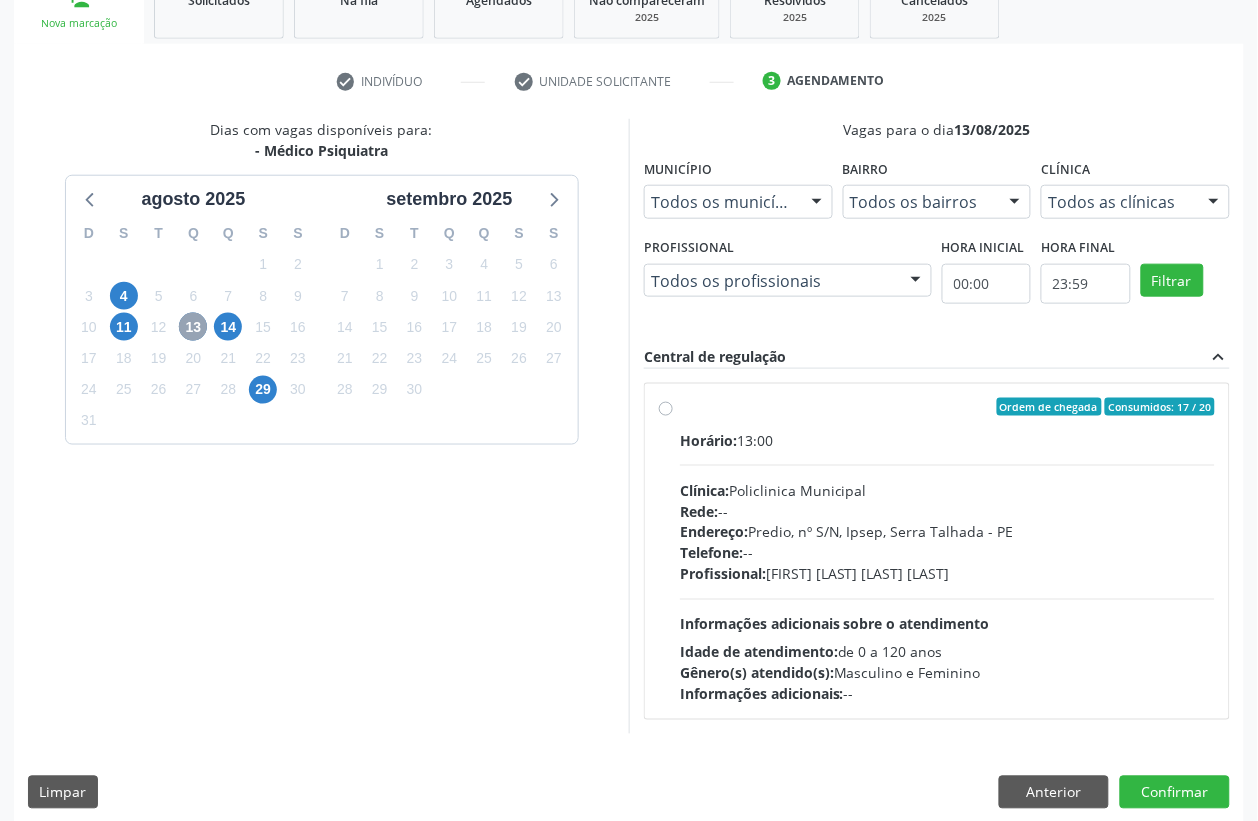 scroll, scrollTop: 338, scrollLeft: 0, axis: vertical 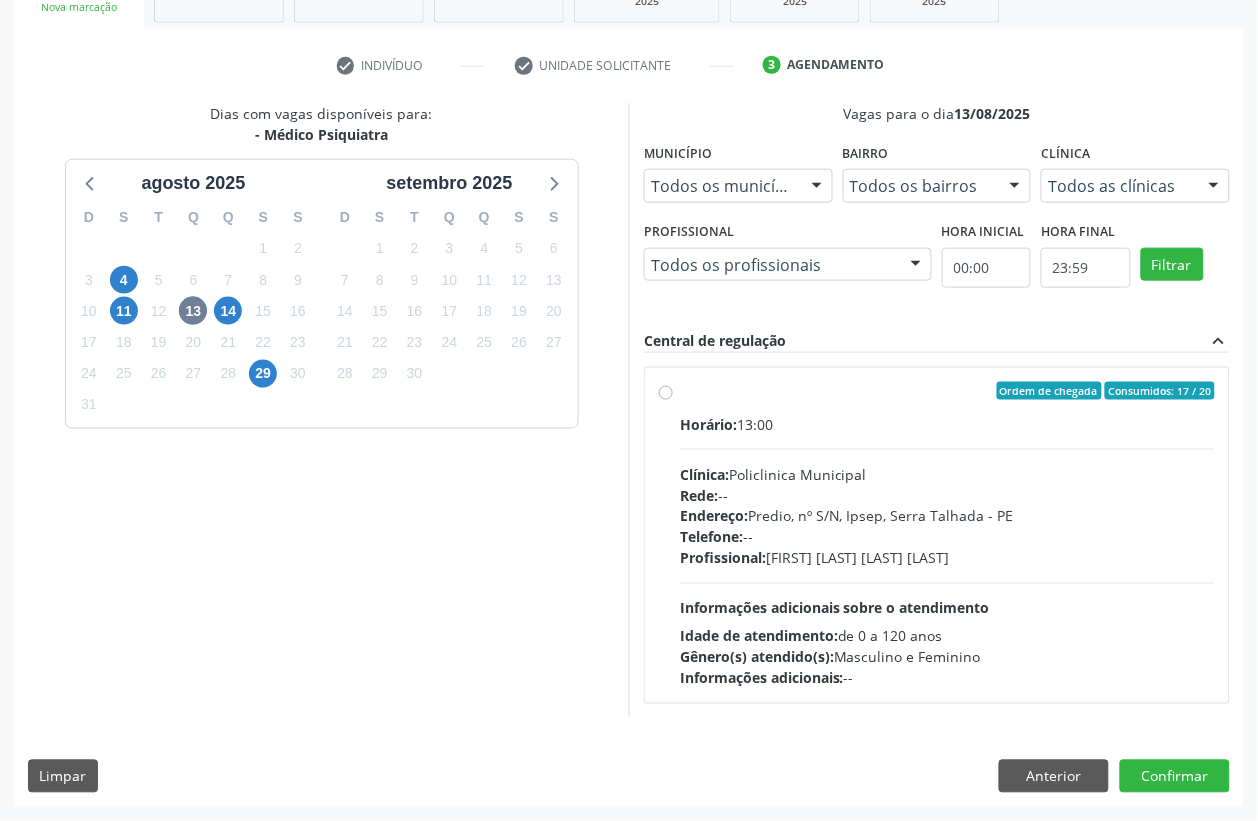 click on "Clínica:  Policlinica Municipal" at bounding box center (947, 474) 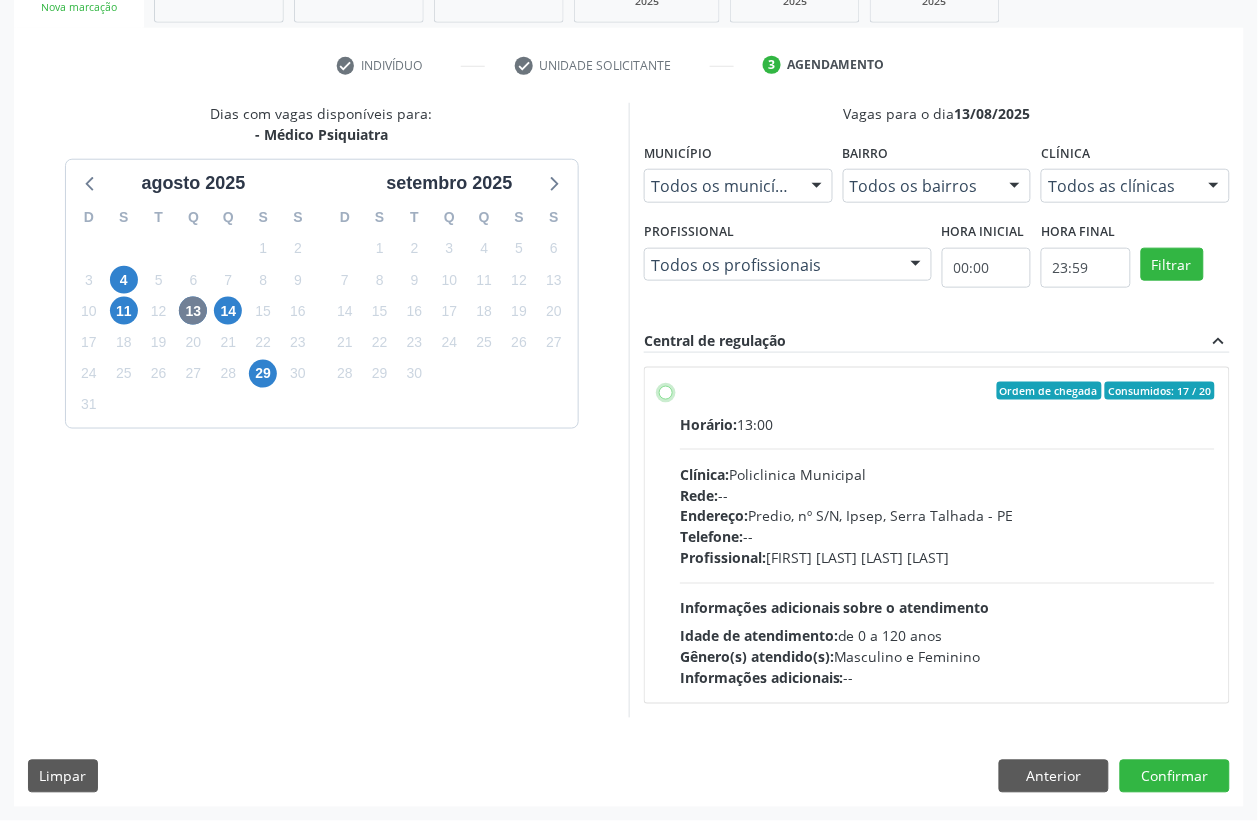 click on "Ordem de chegada
Consumidos: 17 / 20
Horário:   13:00
Clínica:  Policlinica Municipal
Rede:
--
Endereço:   Predio, nº S/N, Ipsep, Serra Talhada - PE
Telefone:   --
Profissional:
Maria Augusta Soares Sobreira Machado
Informações adicionais sobre o atendimento
Idade de atendimento:
de 0 a 120 anos
Gênero(s) atendido(s):
Masculino e Feminino
Informações adicionais:
--" at bounding box center (666, 391) 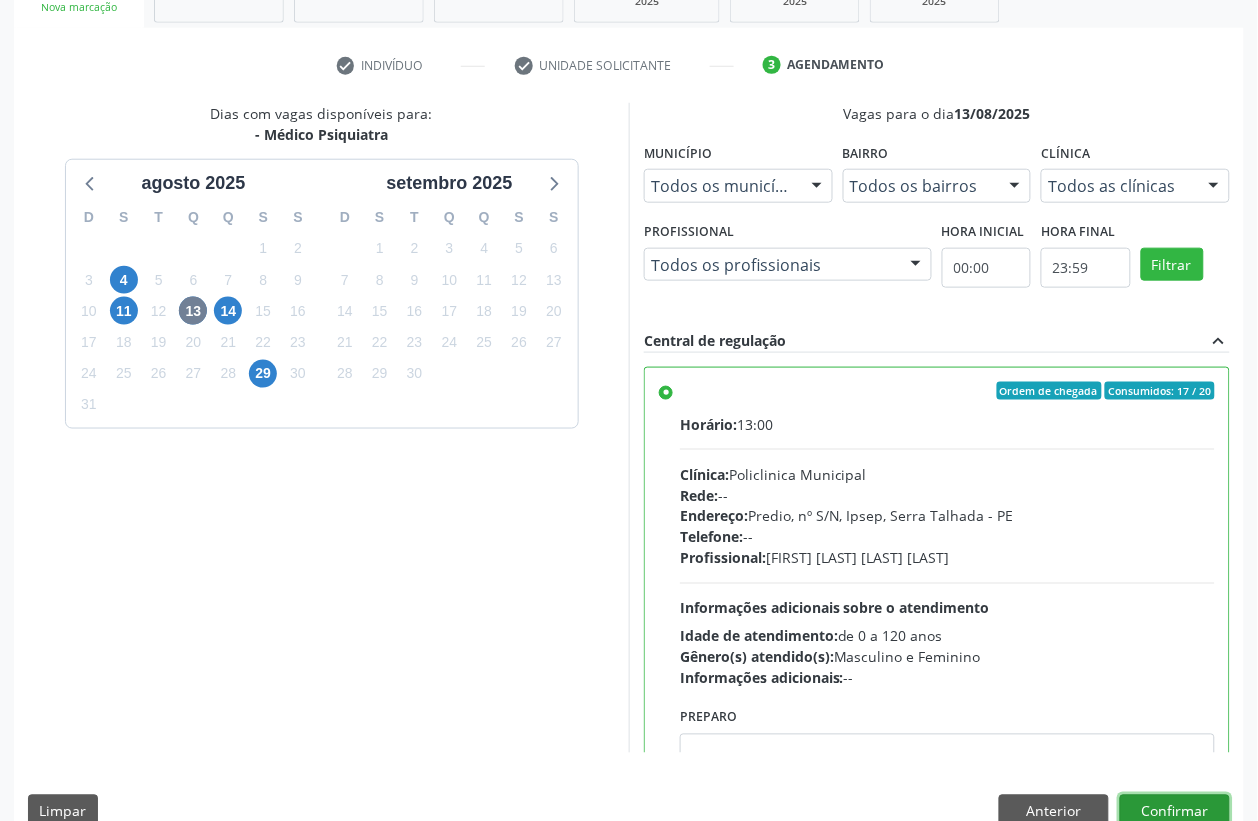 click on "Confirmar" at bounding box center [1175, 812] 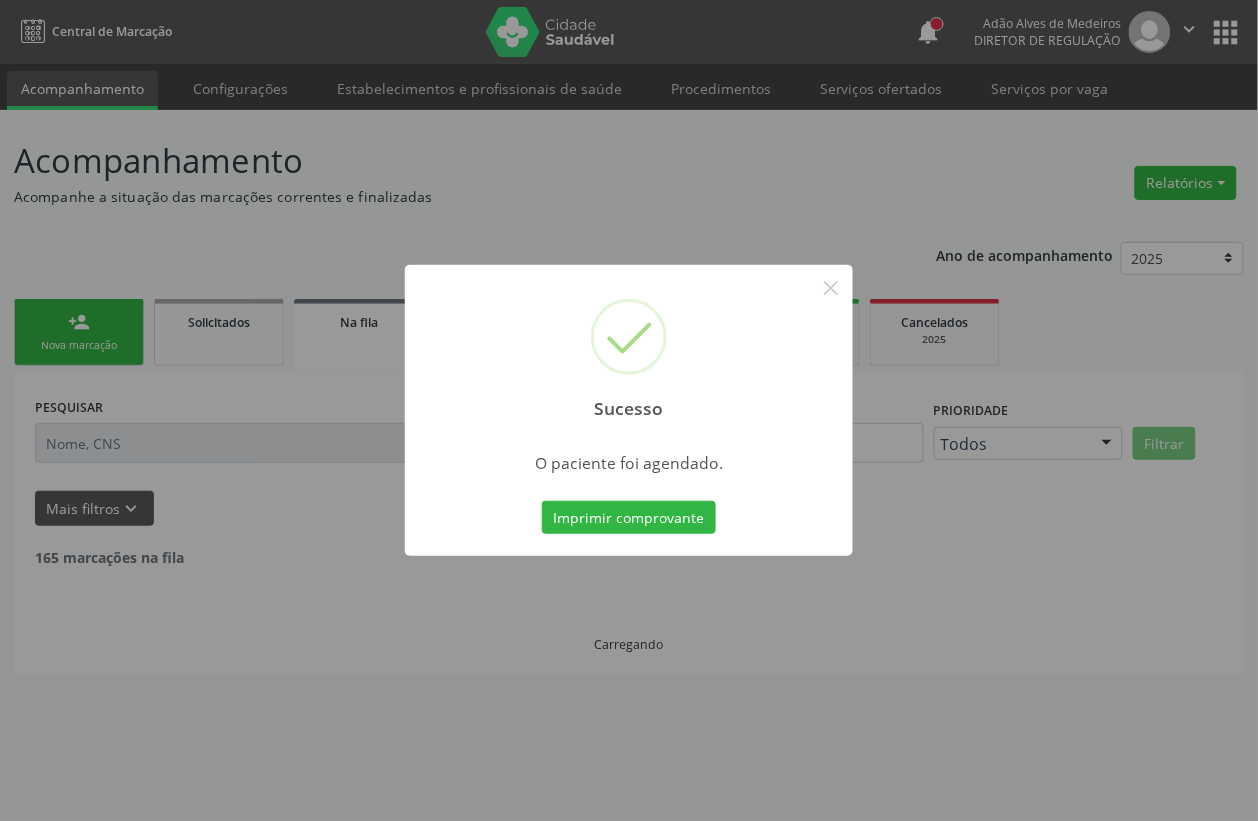 scroll, scrollTop: 0, scrollLeft: 0, axis: both 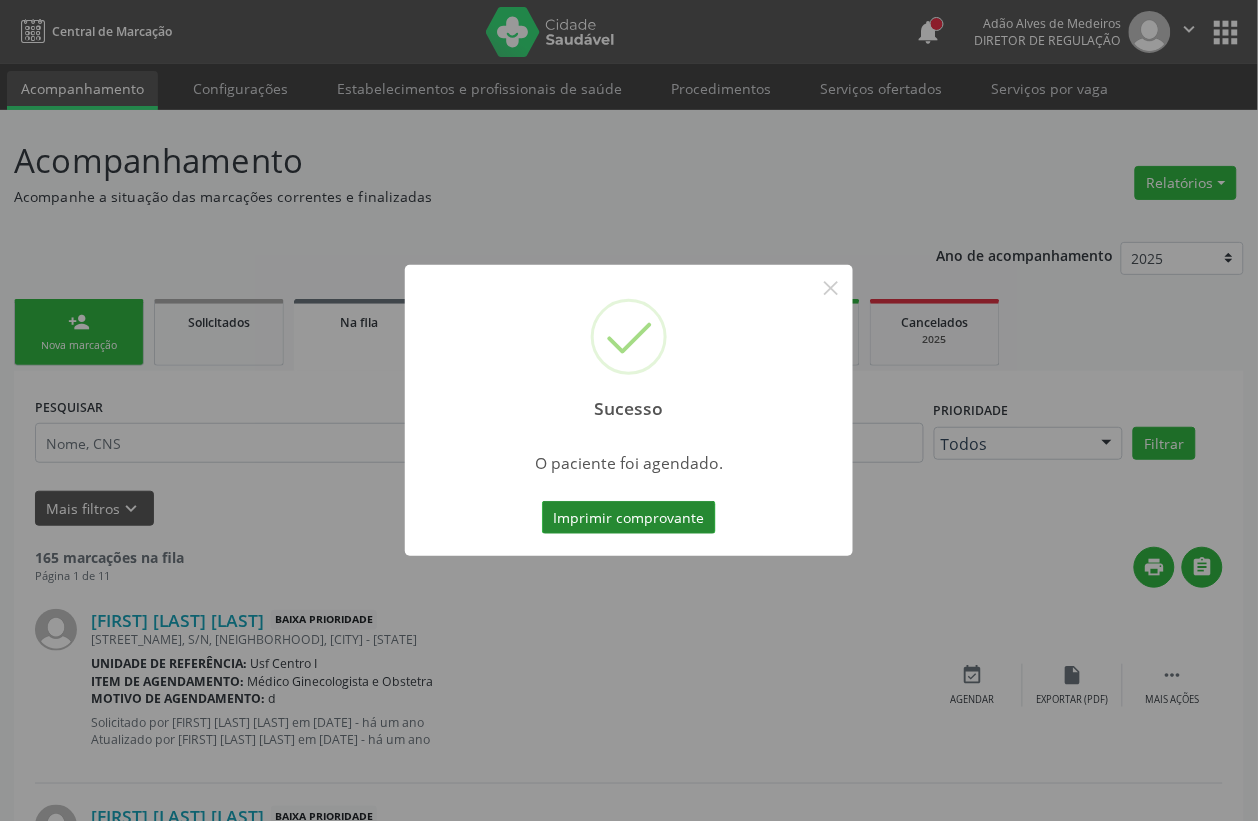 click on "Imprimir comprovante" at bounding box center [629, 518] 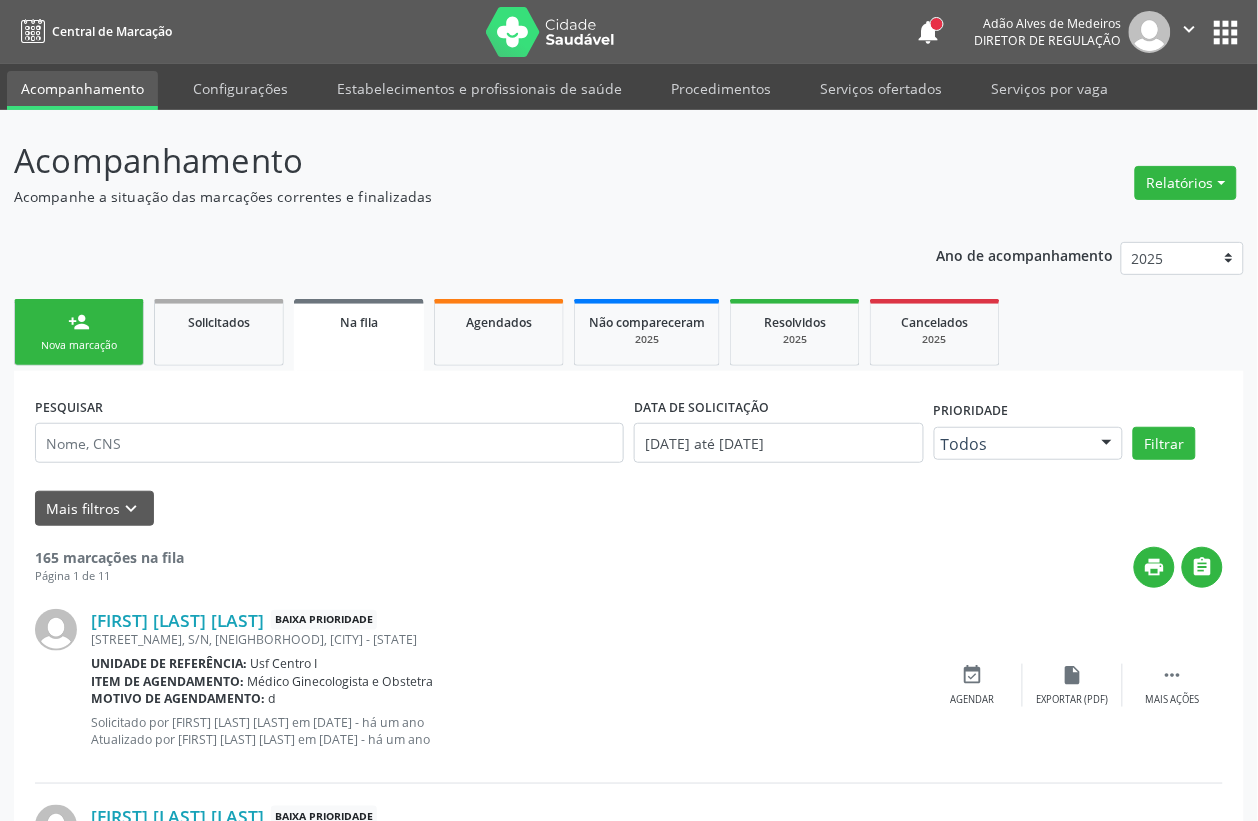 click on "person_add
Nova marcação" at bounding box center [79, 332] 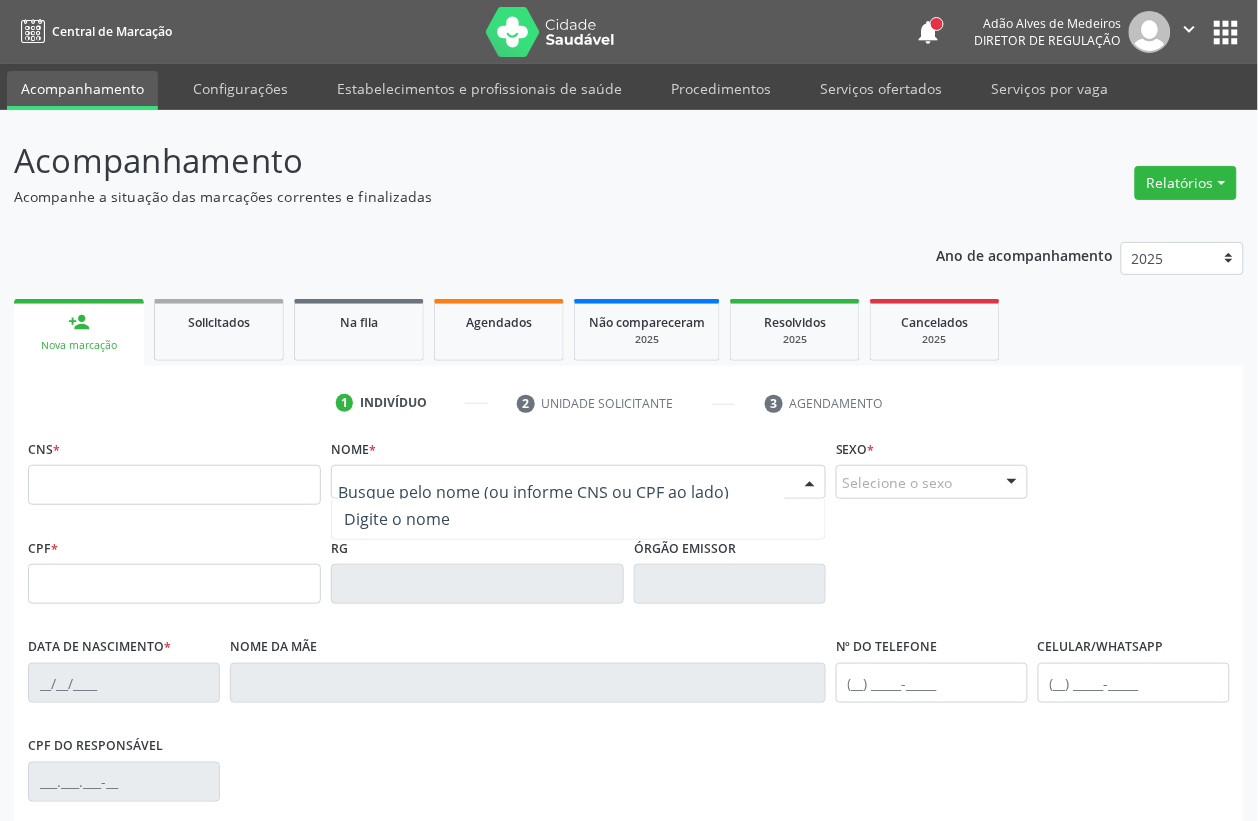 click at bounding box center (578, 482) 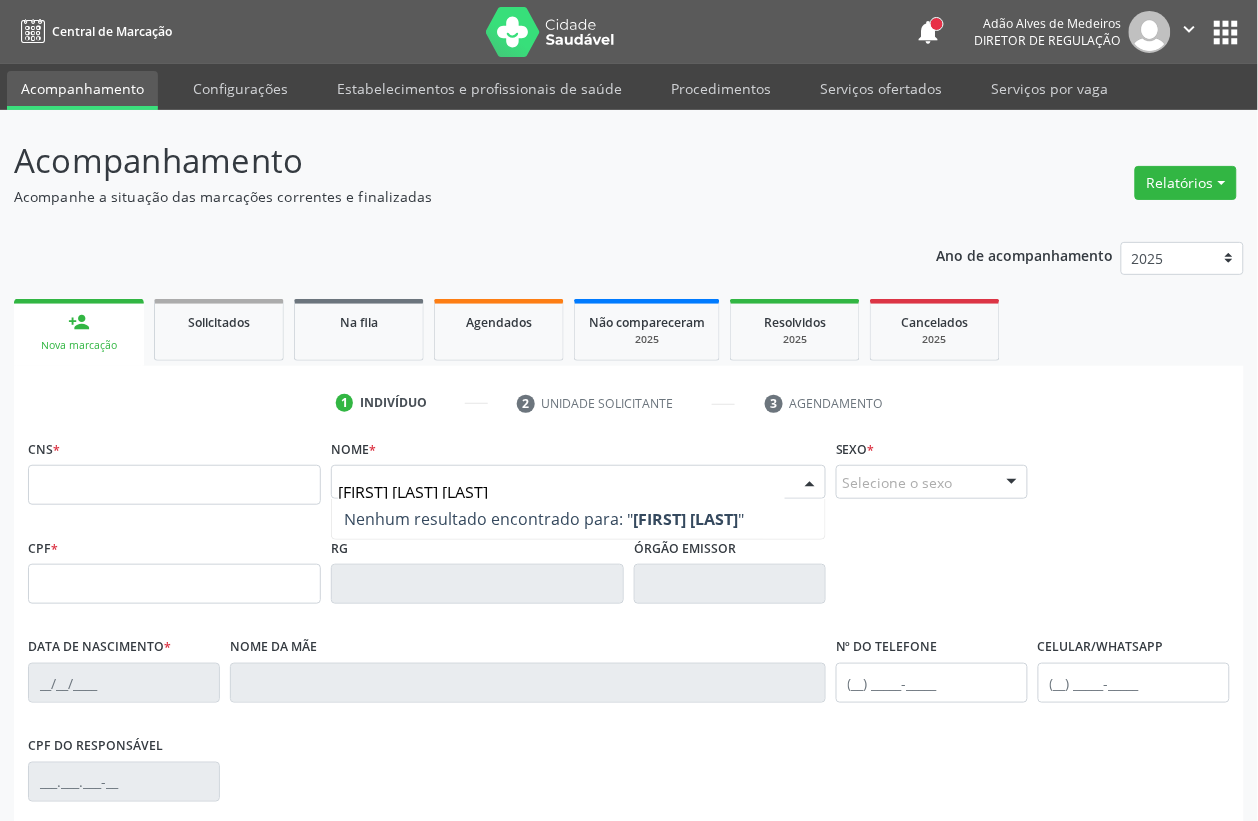 type on "adelmo joaquim ne" 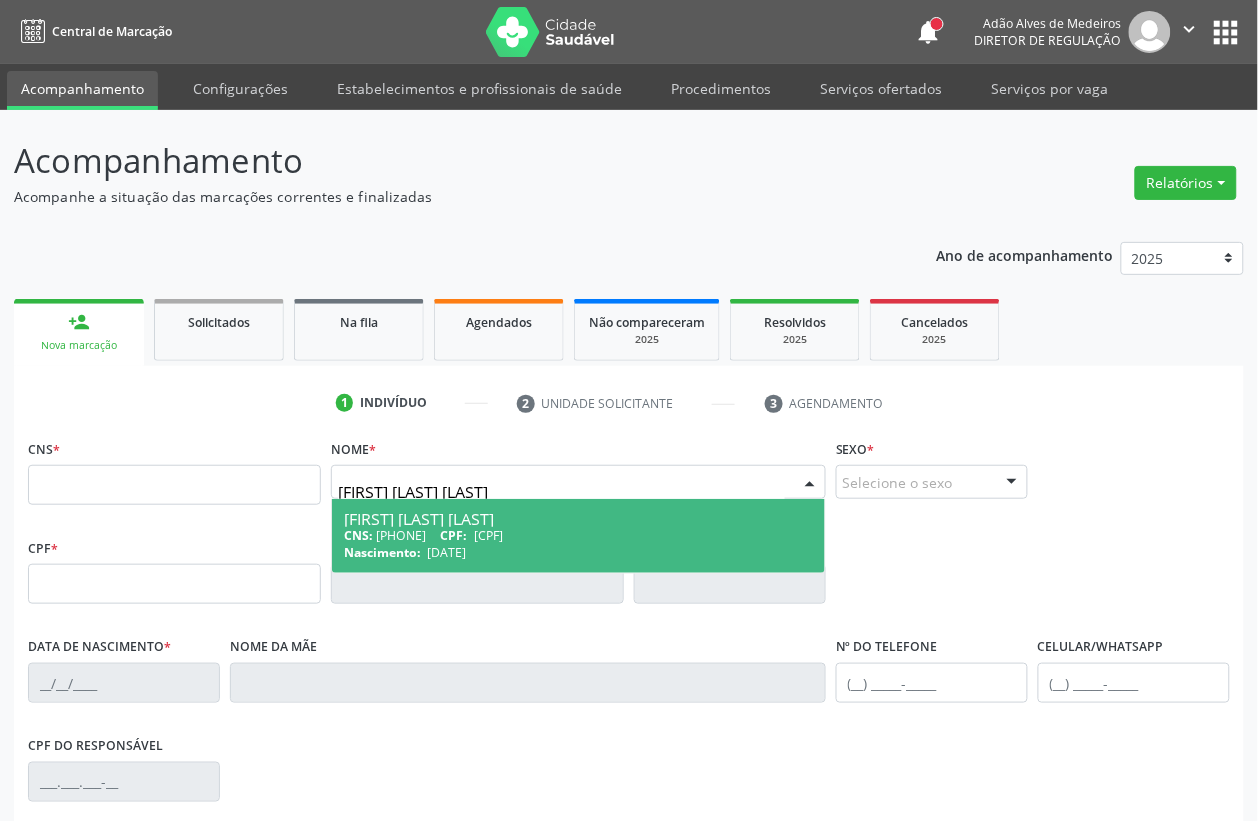 click on "CNS:
702 4070 5726 6224
CPF:
418.365.534-04" at bounding box center [578, 535] 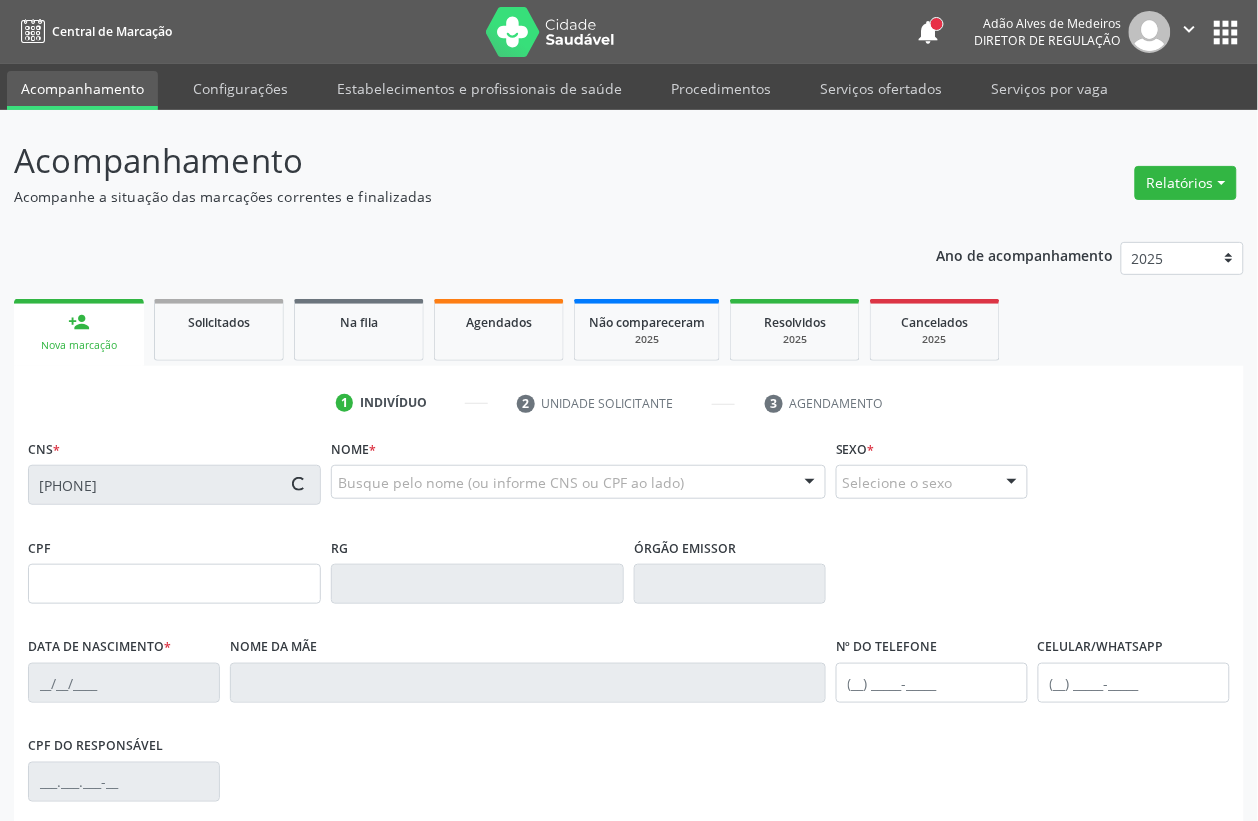type on "418.365.534-04" 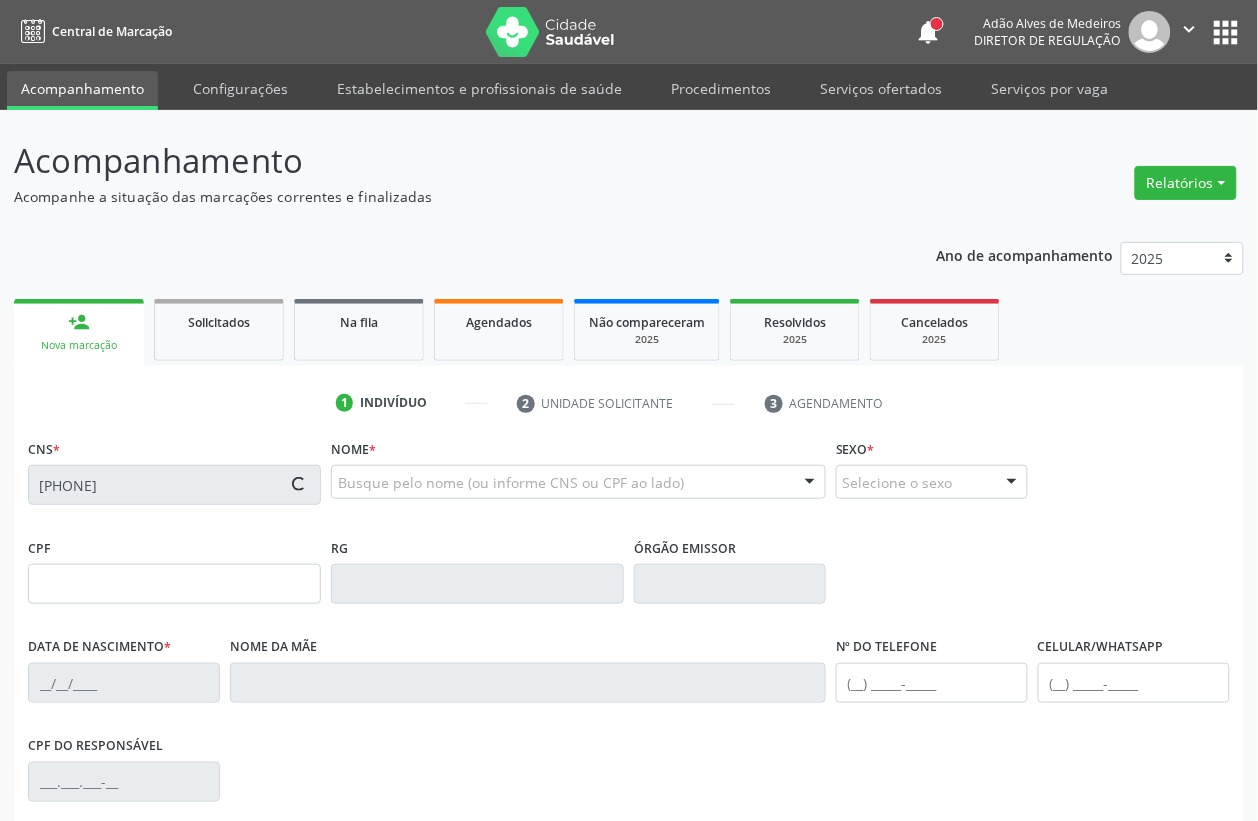 type on "19/05/1961" 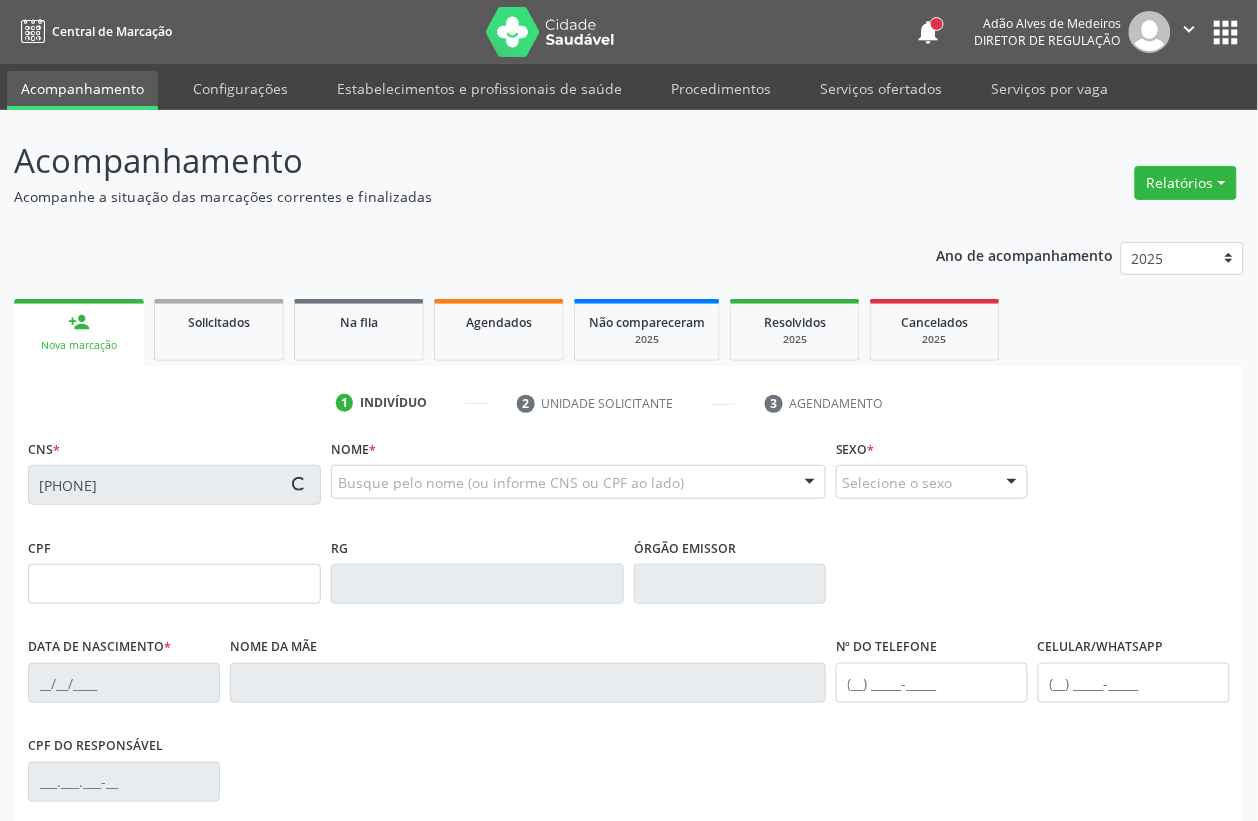 type on "(87) 98126-6024" 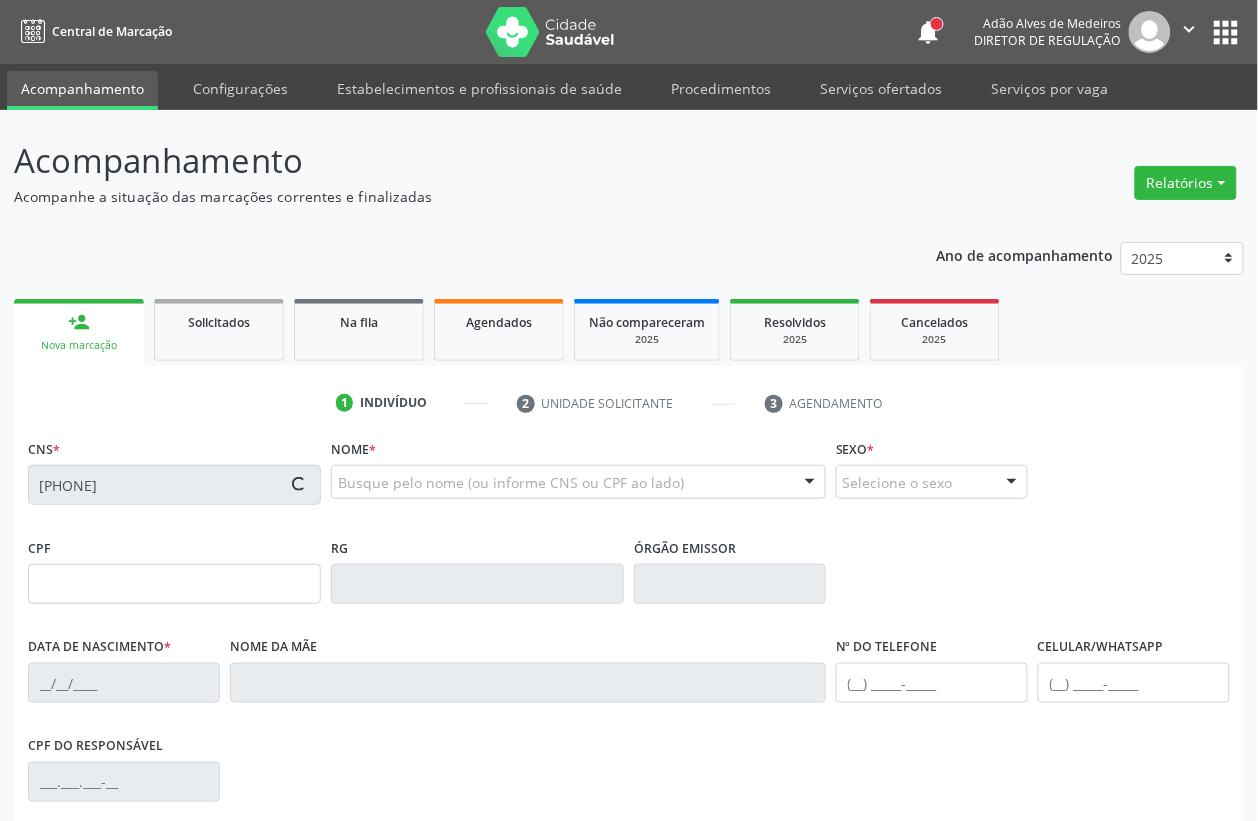 type on "(87) 98126-6024" 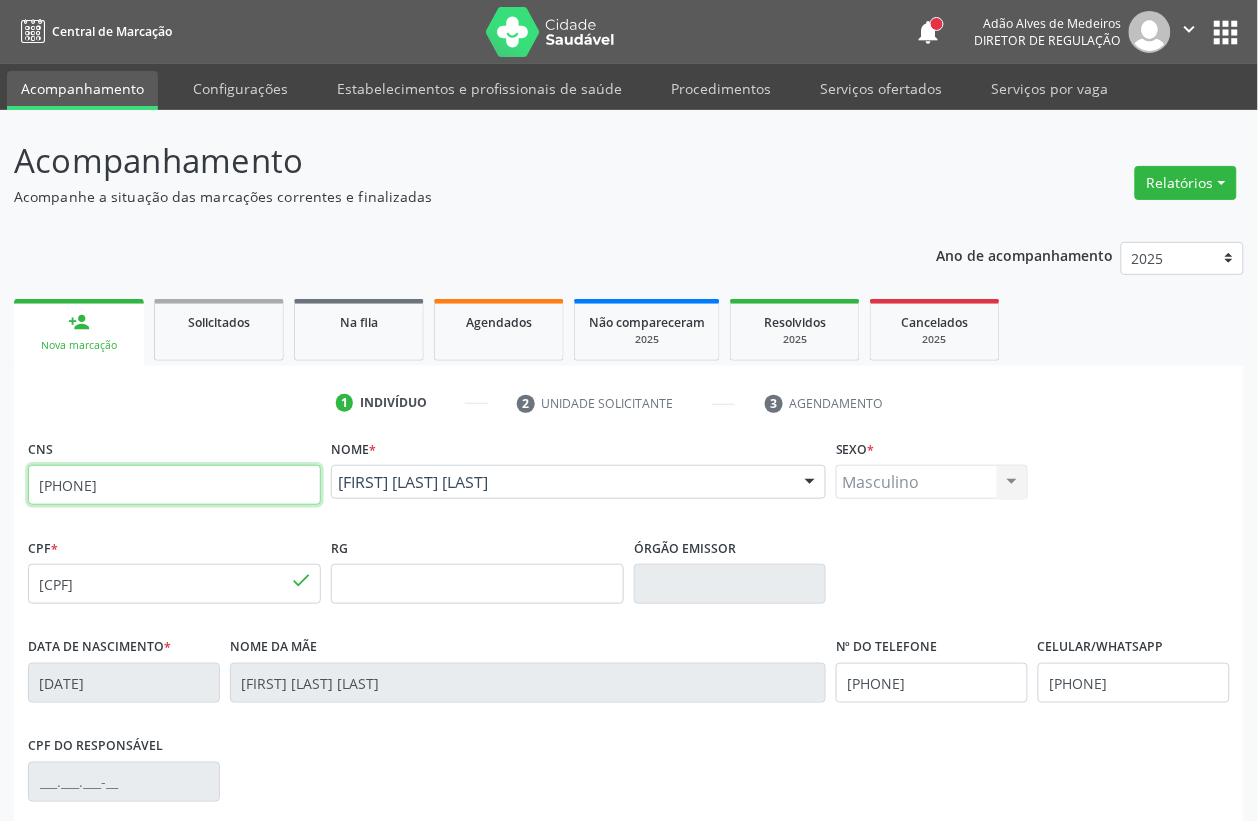 click on "702 4070 5726 6224" at bounding box center (174, 485) 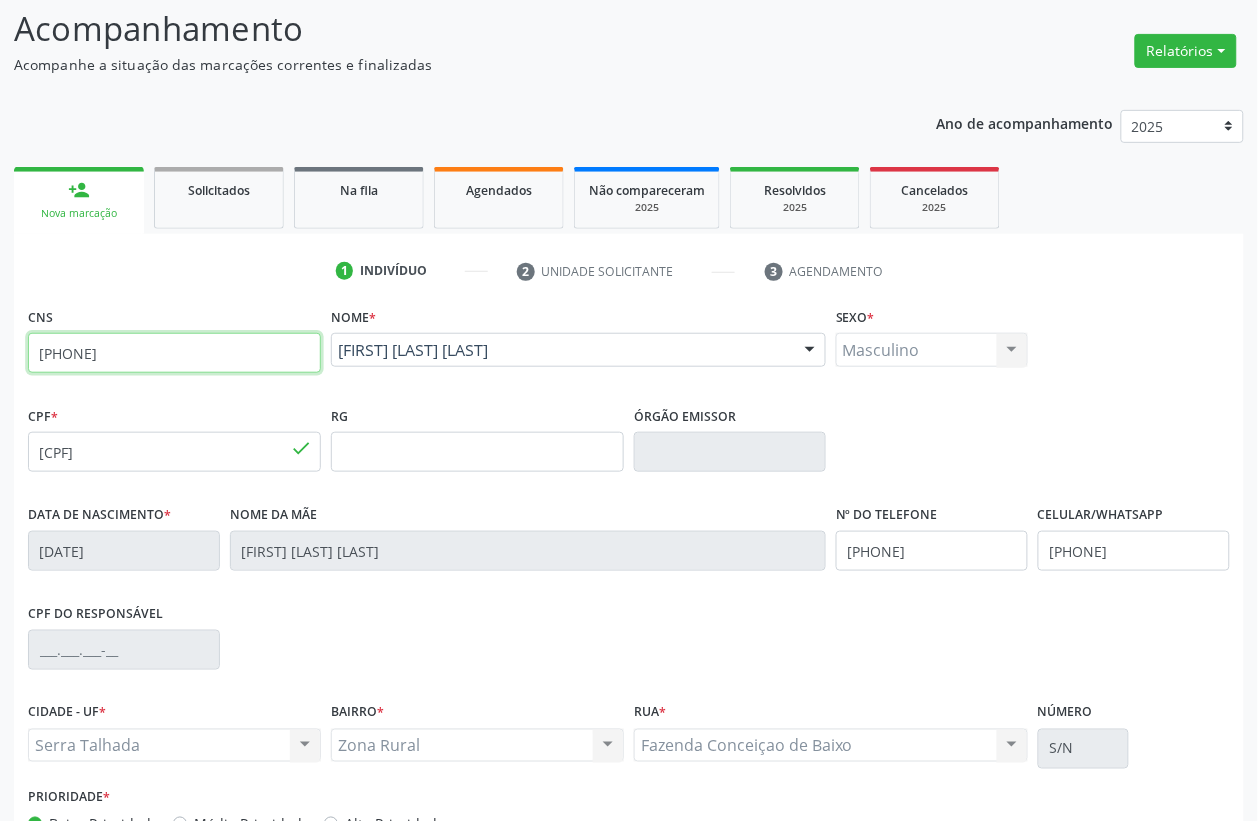 scroll, scrollTop: 263, scrollLeft: 0, axis: vertical 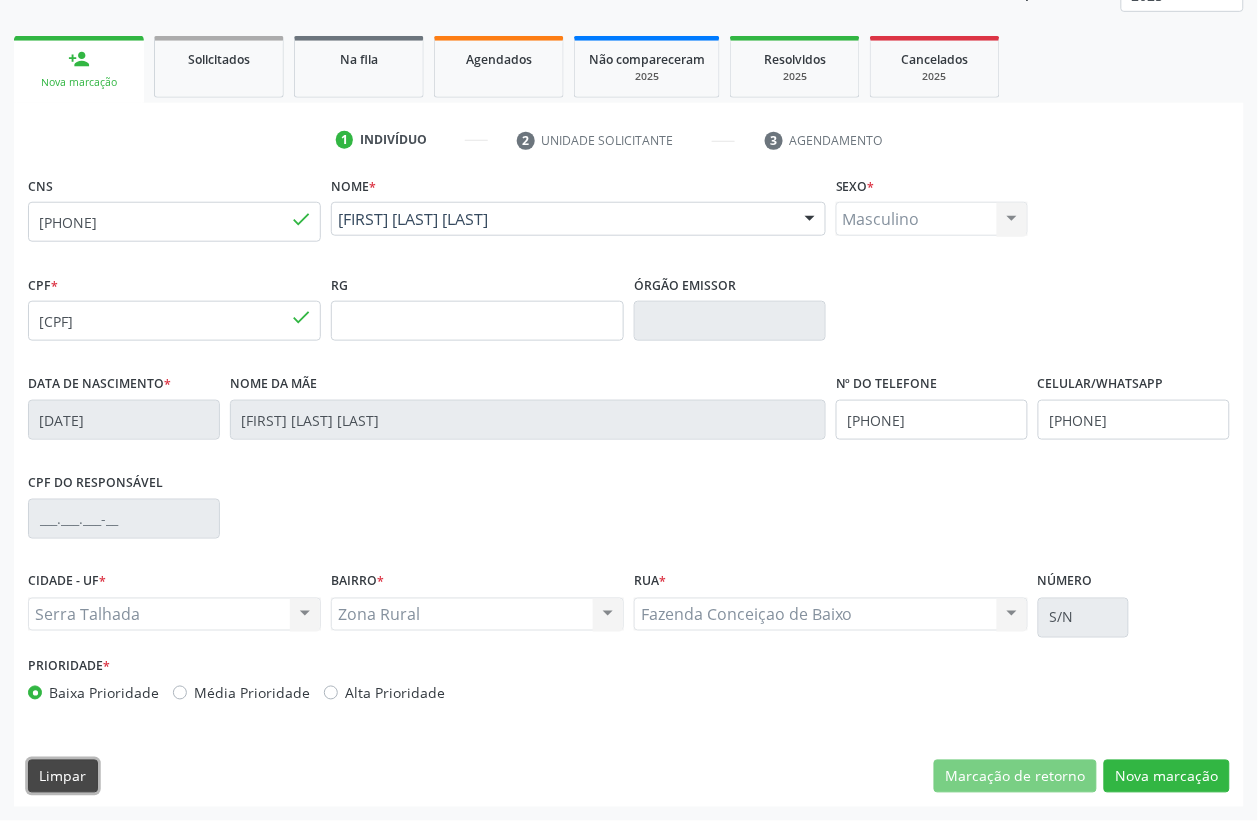 click on "Limpar" at bounding box center [63, 777] 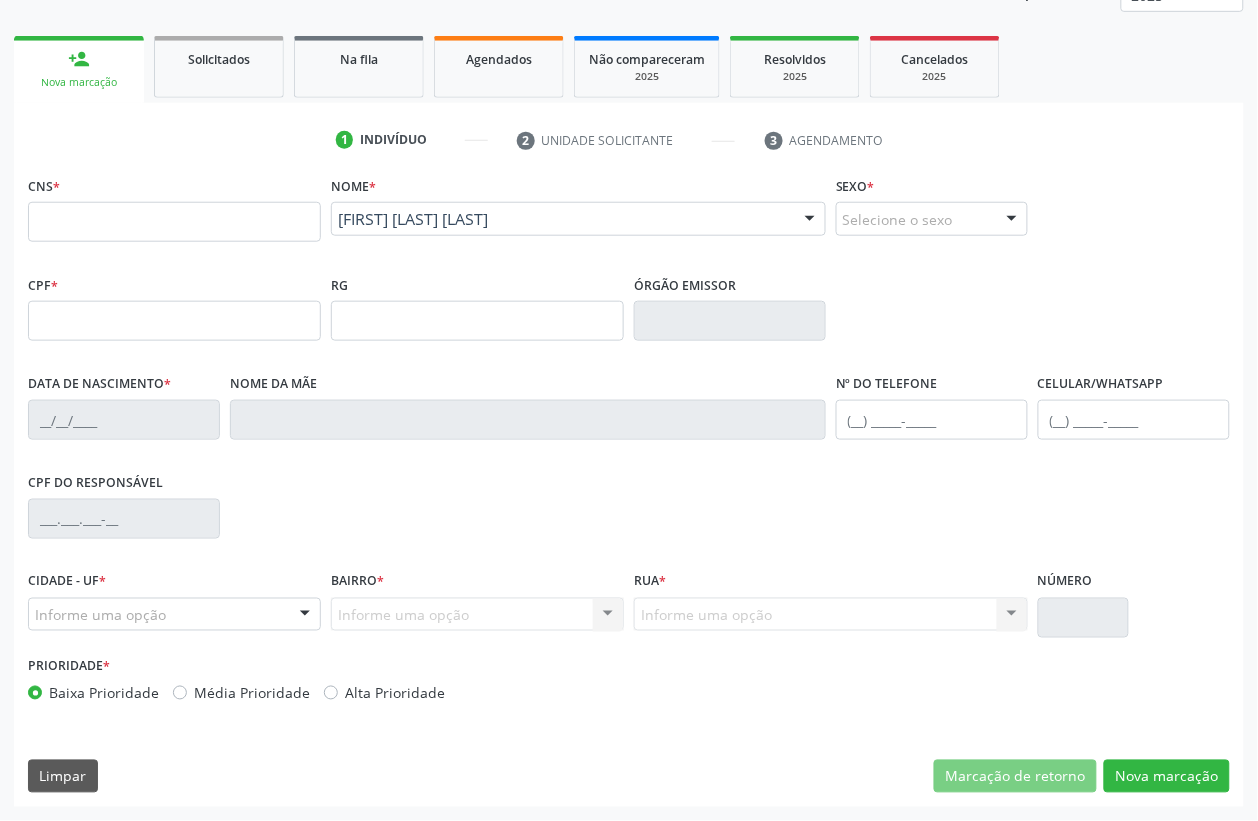 click on "CNS
*" at bounding box center (174, 206) 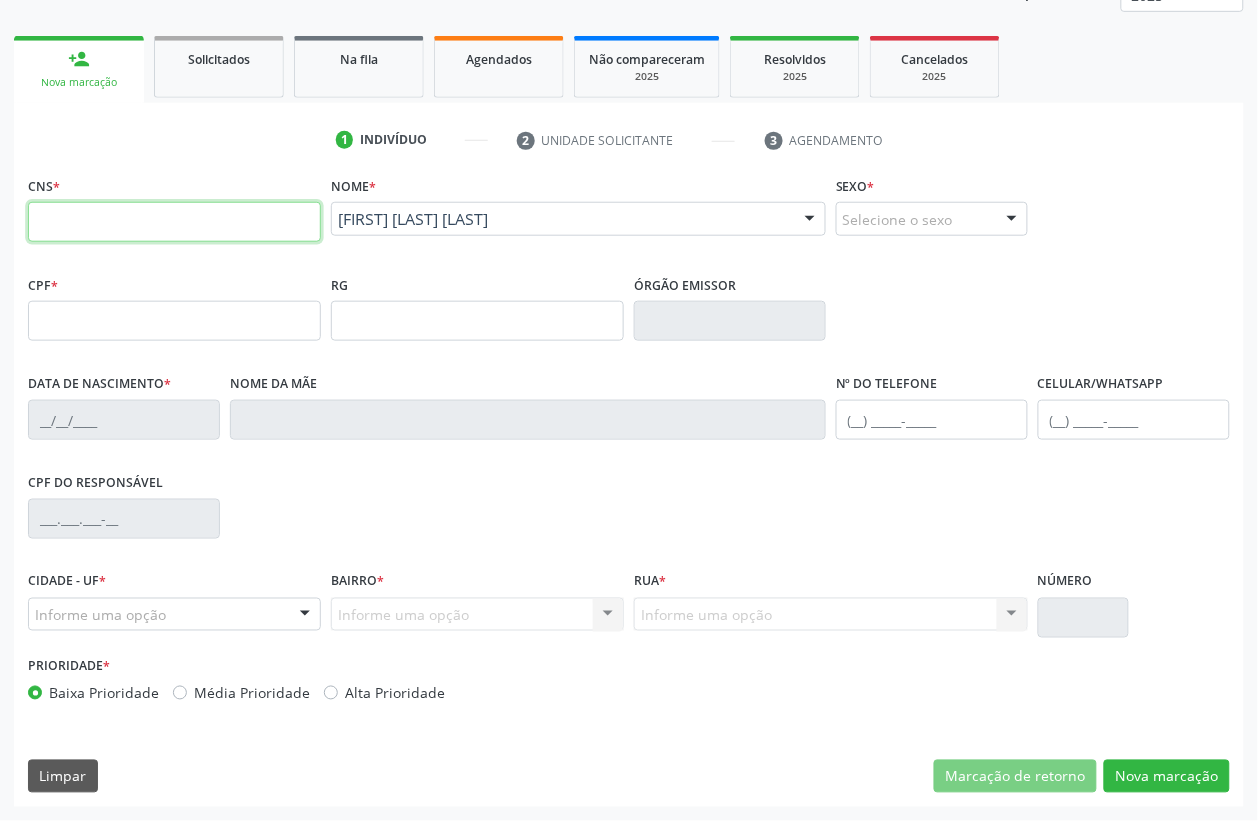 click at bounding box center [174, 222] 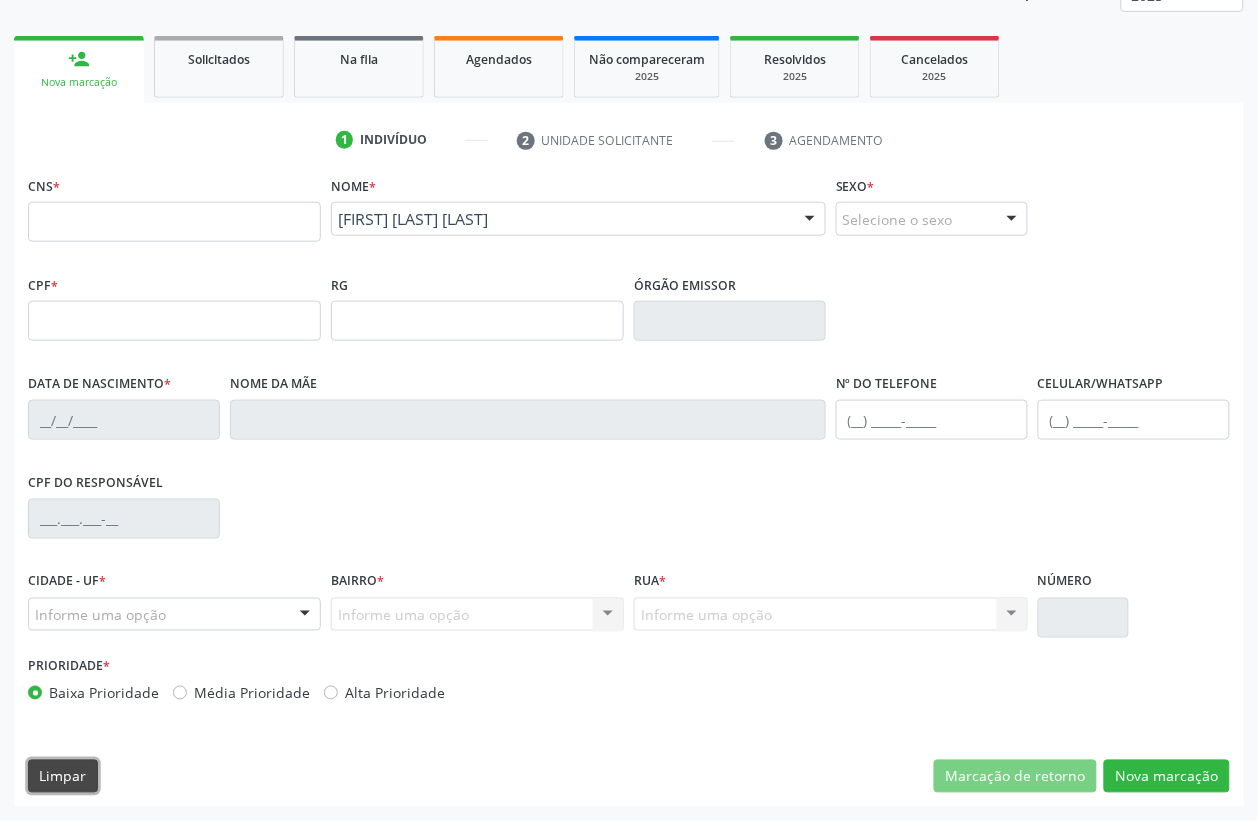 click on "Limpar" at bounding box center [63, 777] 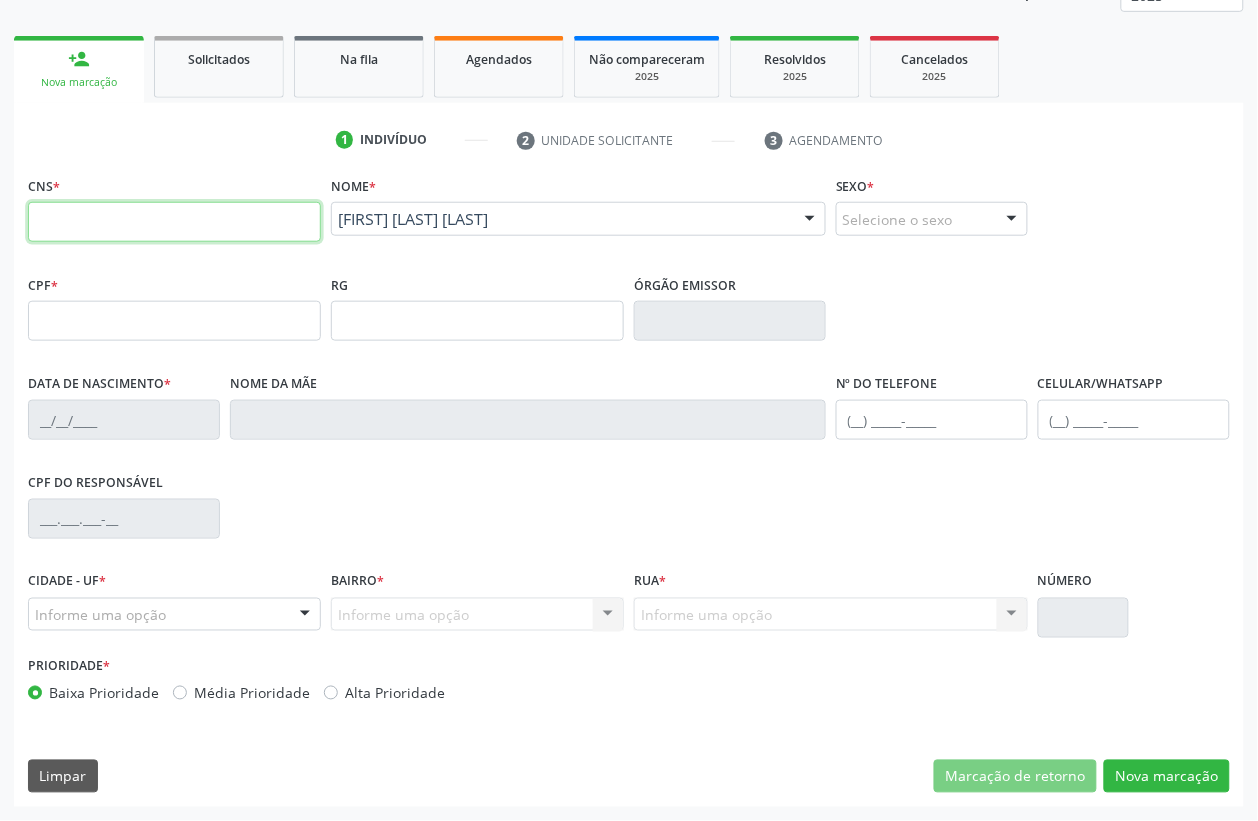 click at bounding box center [174, 222] 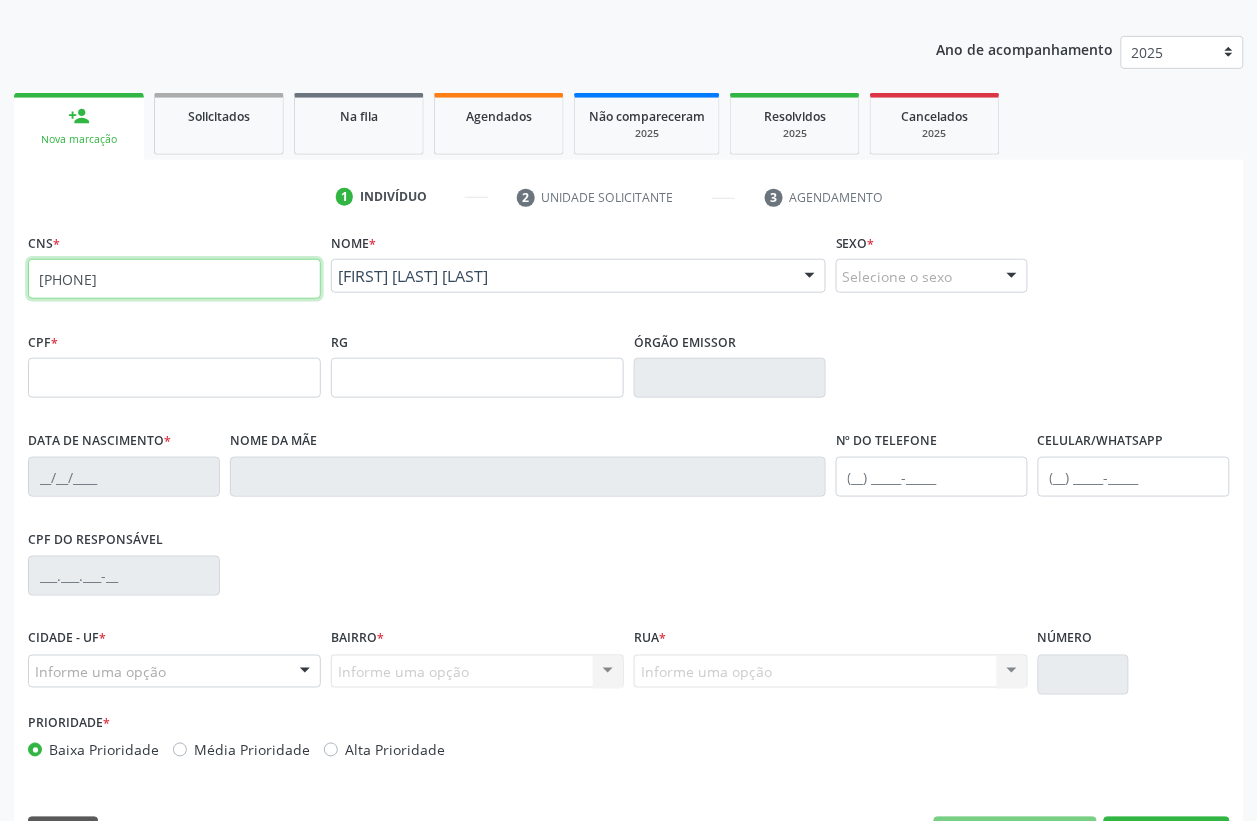 scroll, scrollTop: 250, scrollLeft: 0, axis: vertical 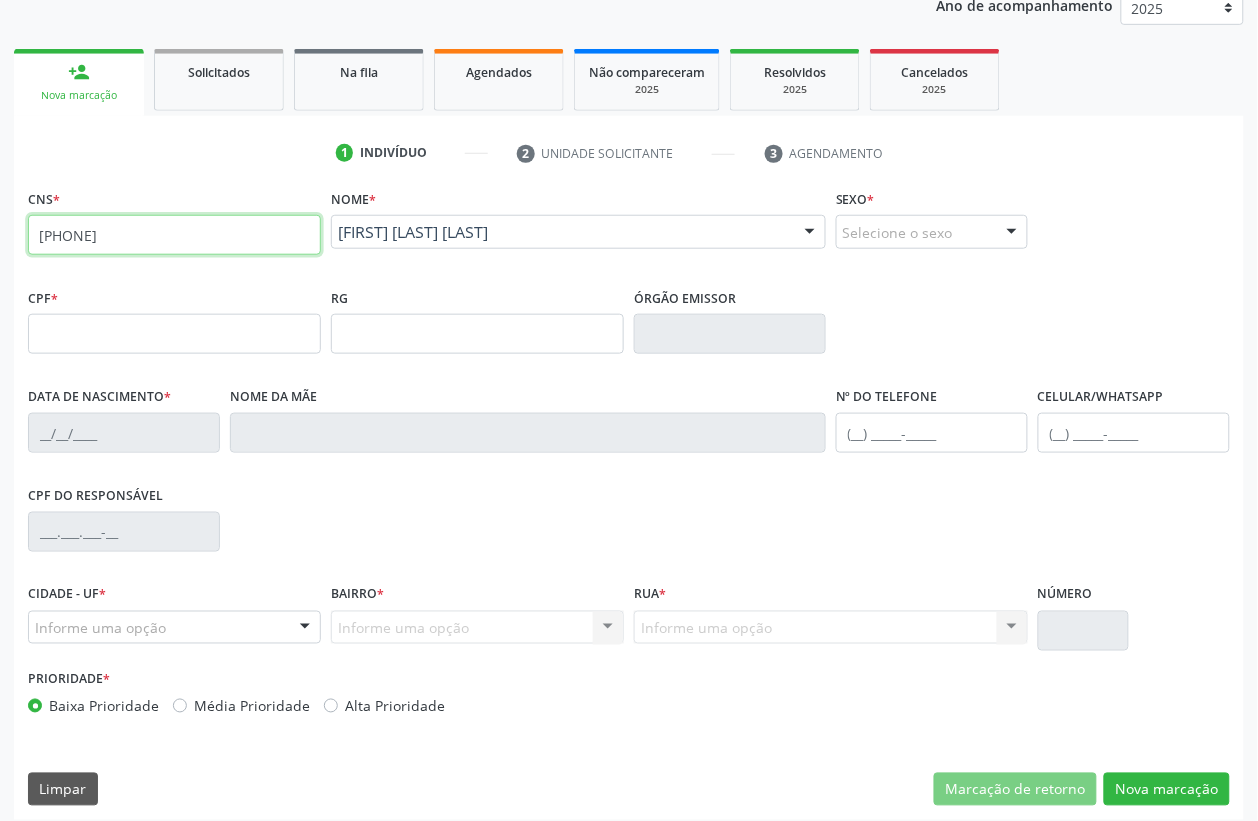 type on "706 0028 8589 7345" 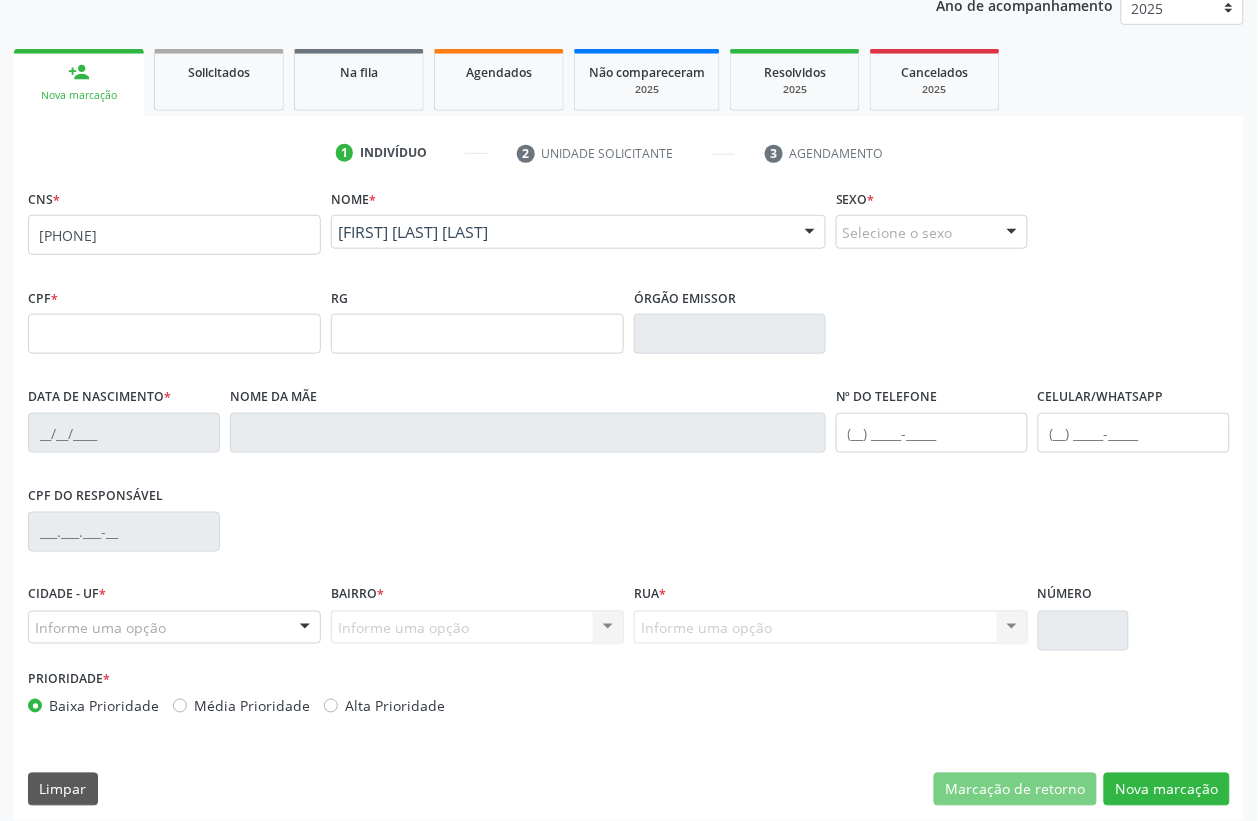 click on "Limpar
Marcação de retorno
Nova marcação" at bounding box center (629, 790) 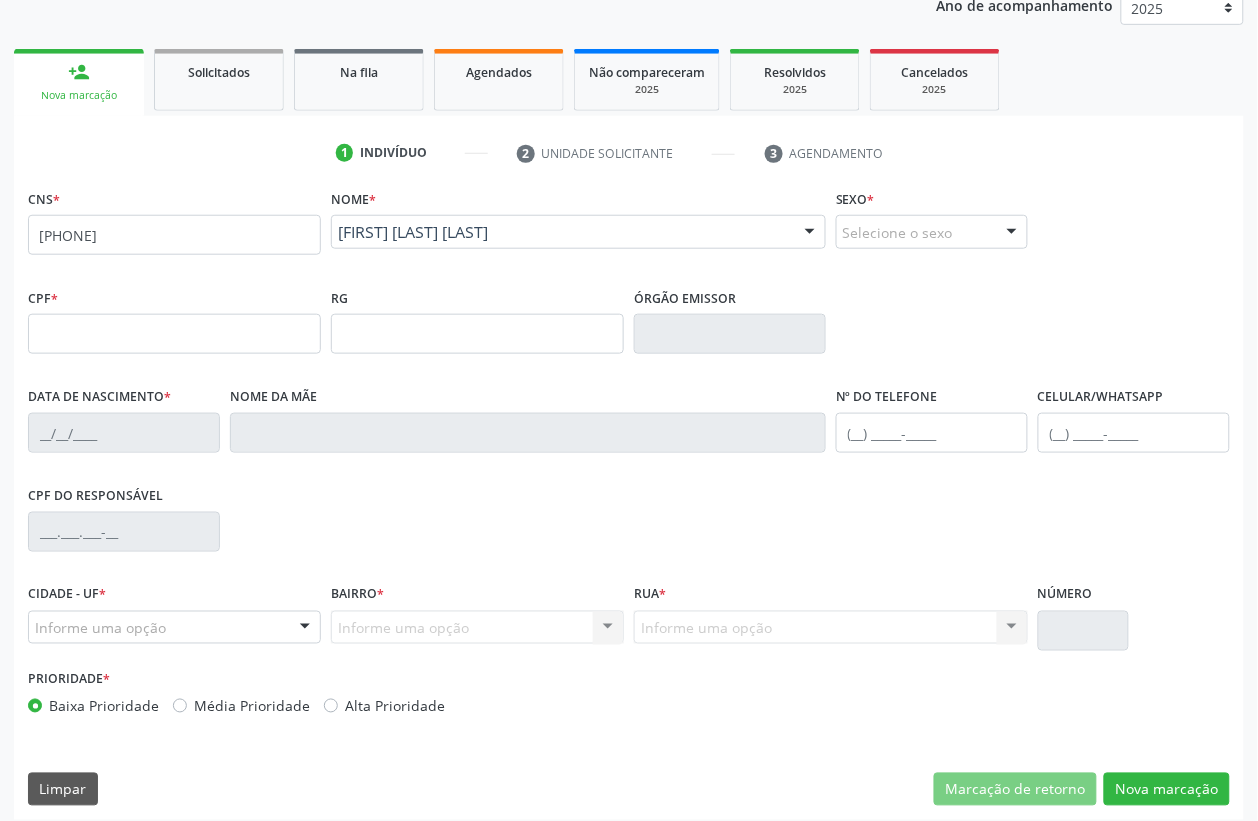 click on "CNS
*
706 0028 8589 7345" at bounding box center (174, 219) 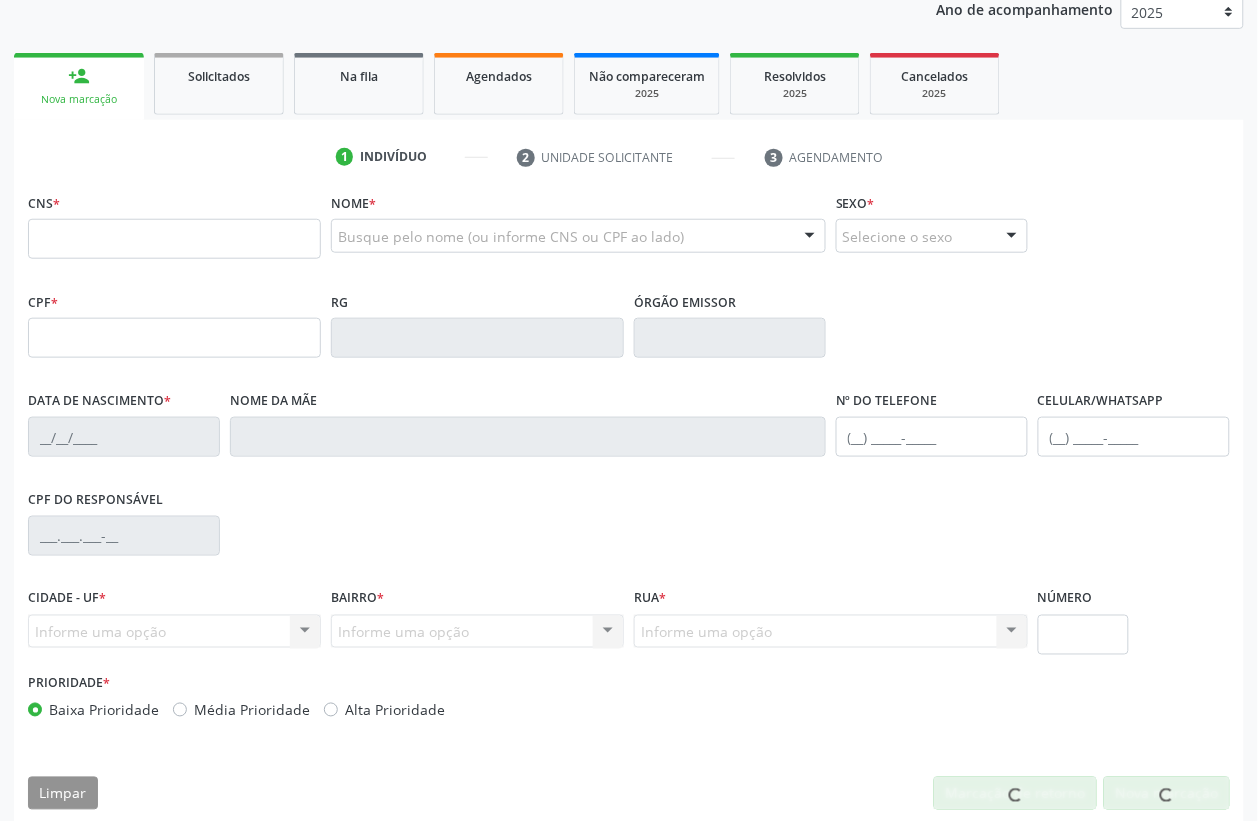scroll, scrollTop: 246, scrollLeft: 0, axis: vertical 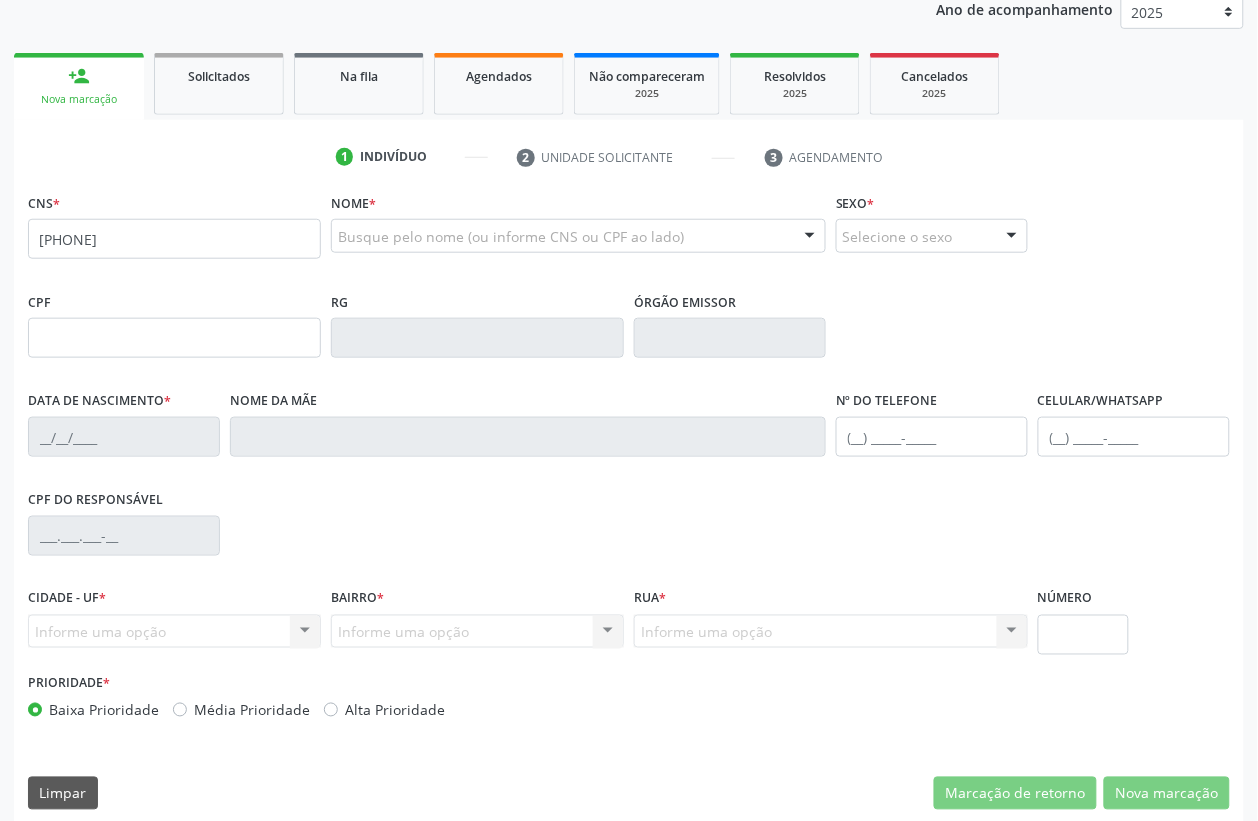 type on "[PHONE]" 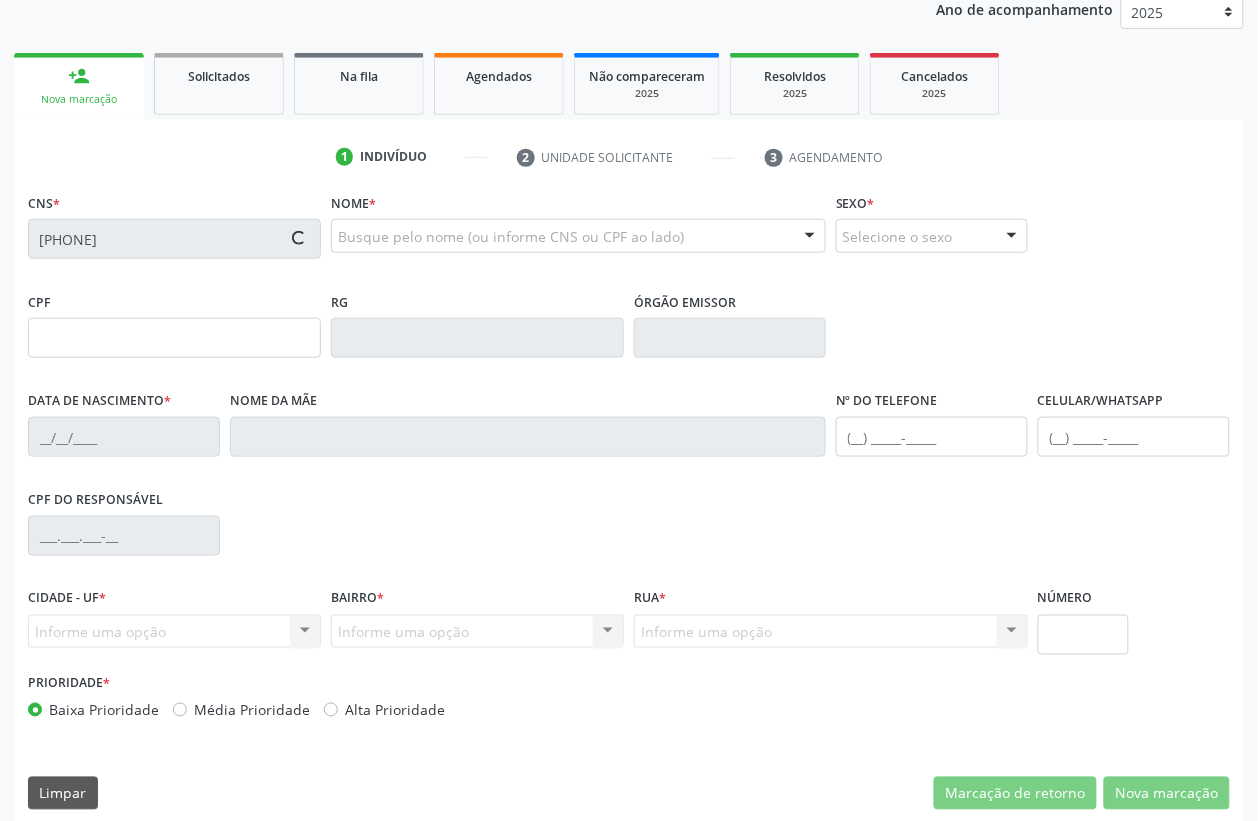 type on "[DOCUMENT_ID]" 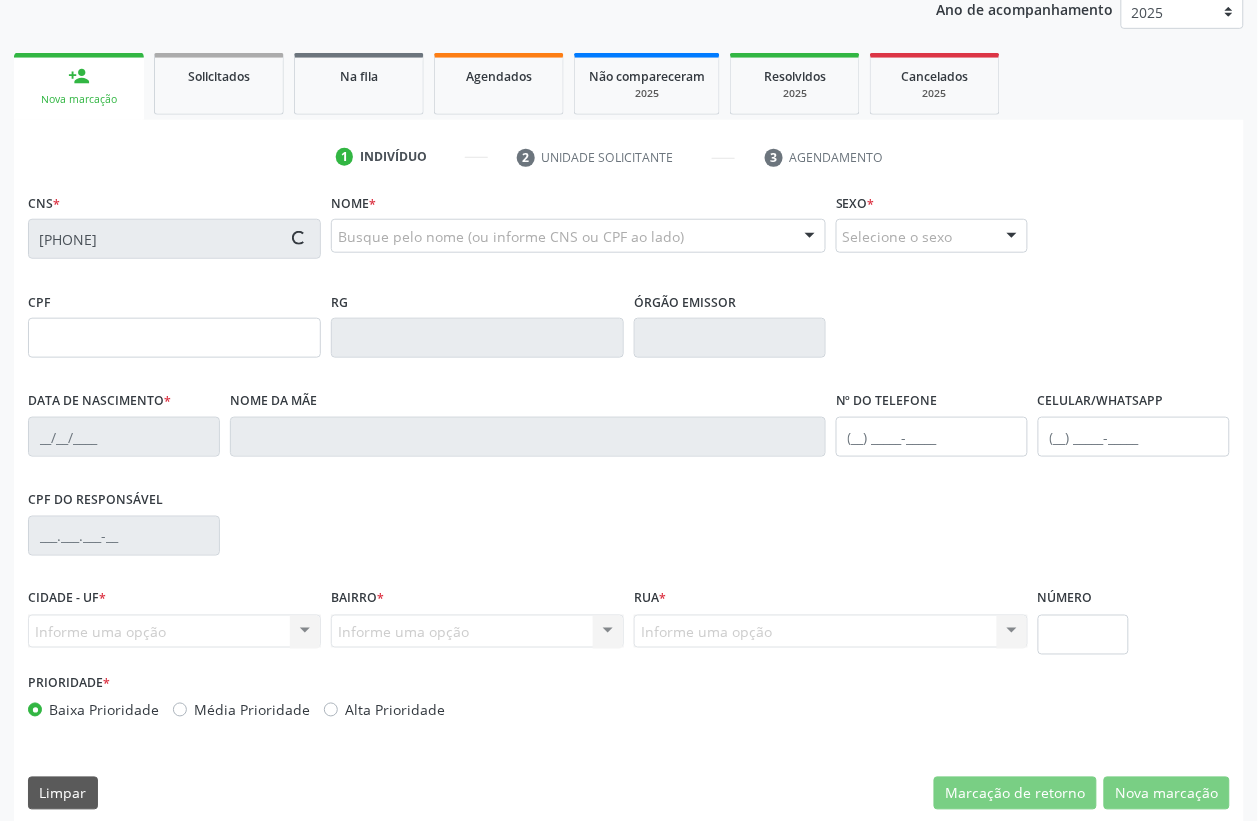 type on "[DATE]" 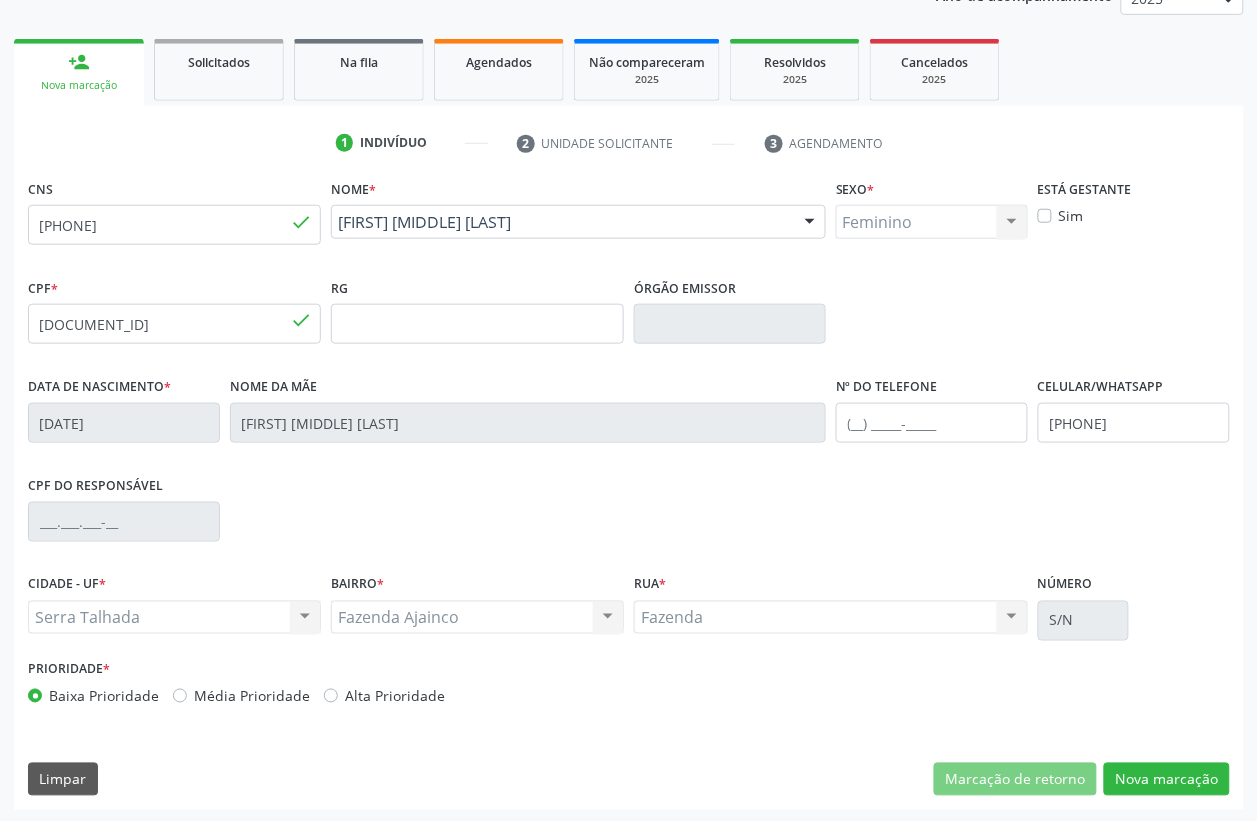 scroll, scrollTop: 263, scrollLeft: 0, axis: vertical 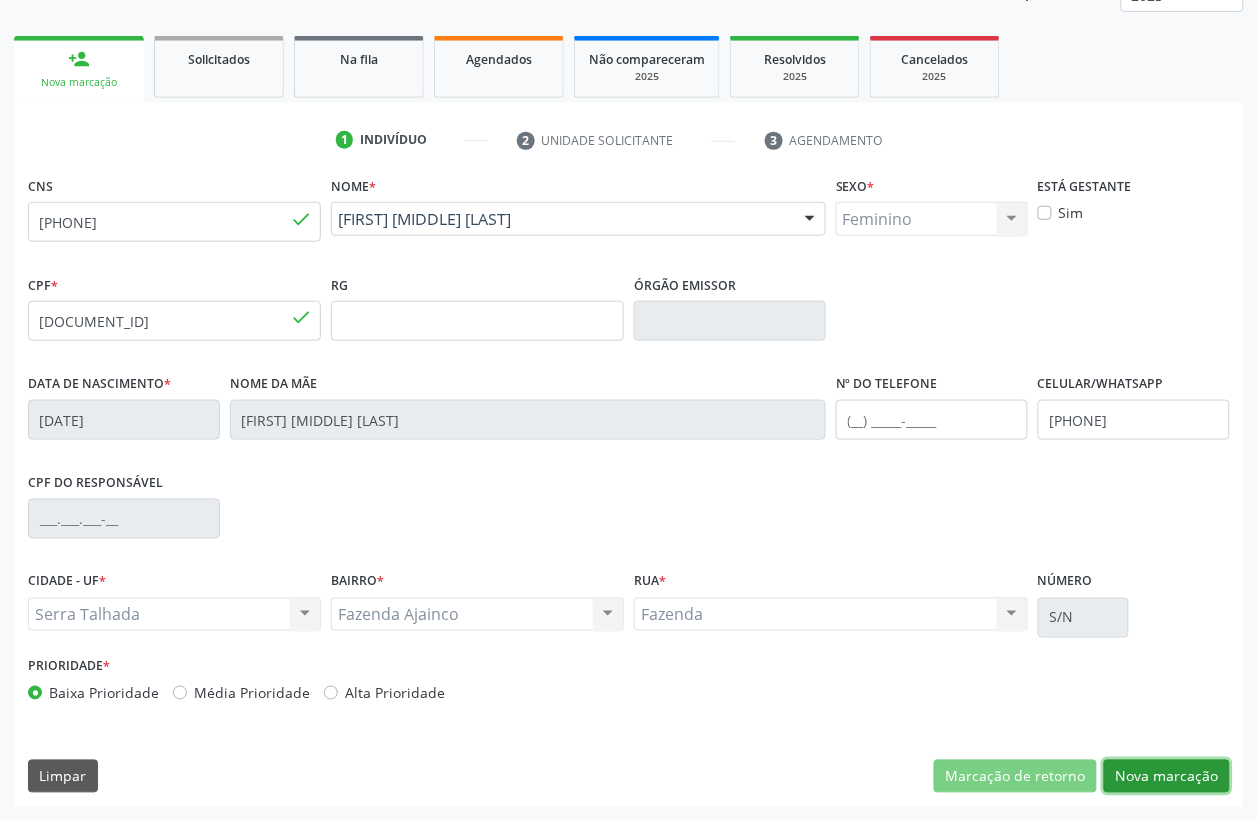 click on "Nova marcação" at bounding box center [1167, 777] 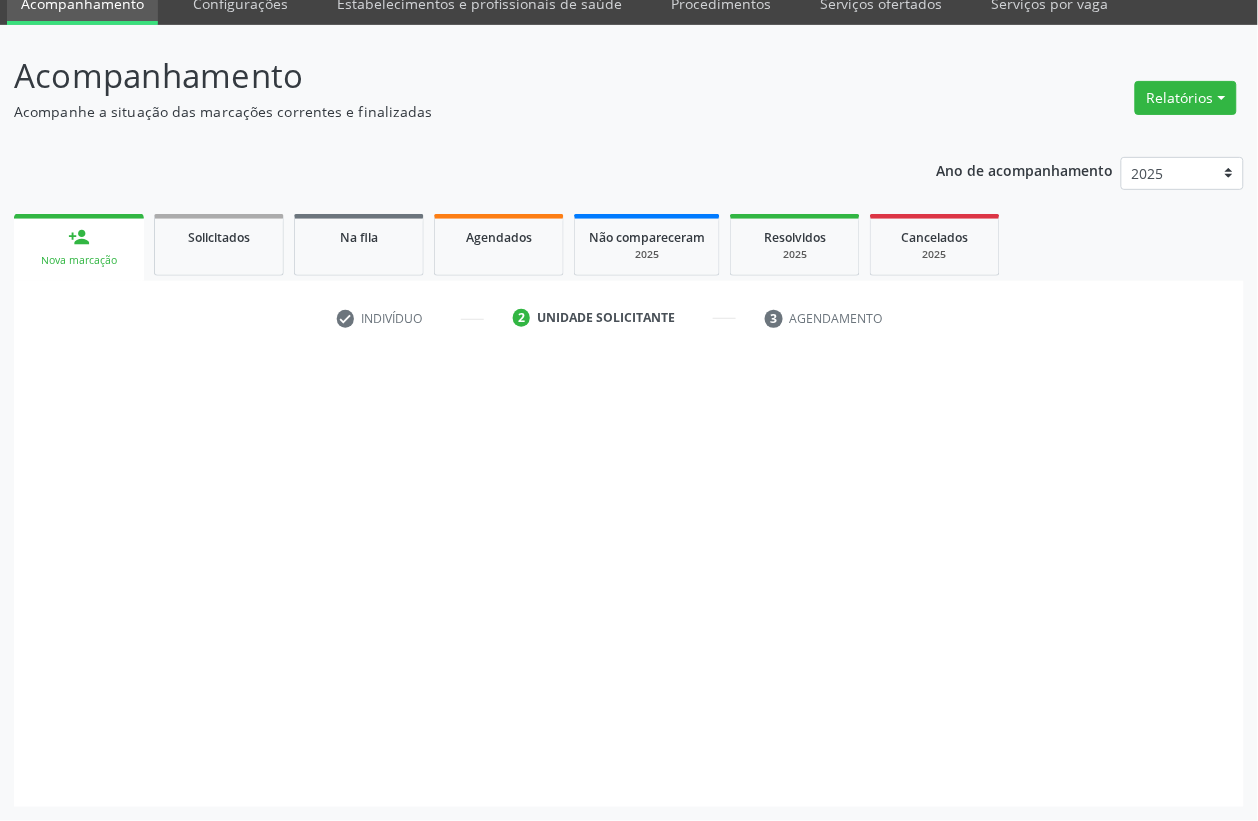 scroll, scrollTop: 85, scrollLeft: 0, axis: vertical 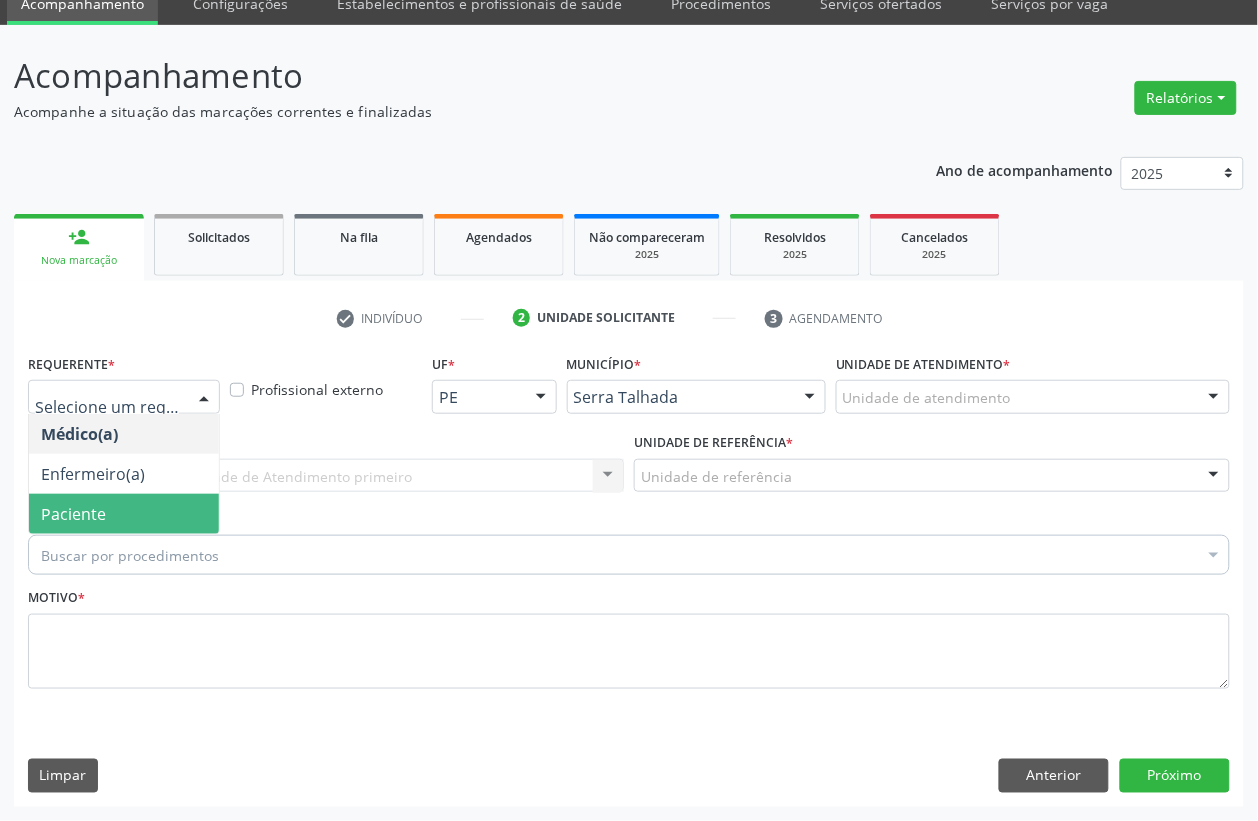 click on "Paciente" at bounding box center (124, 514) 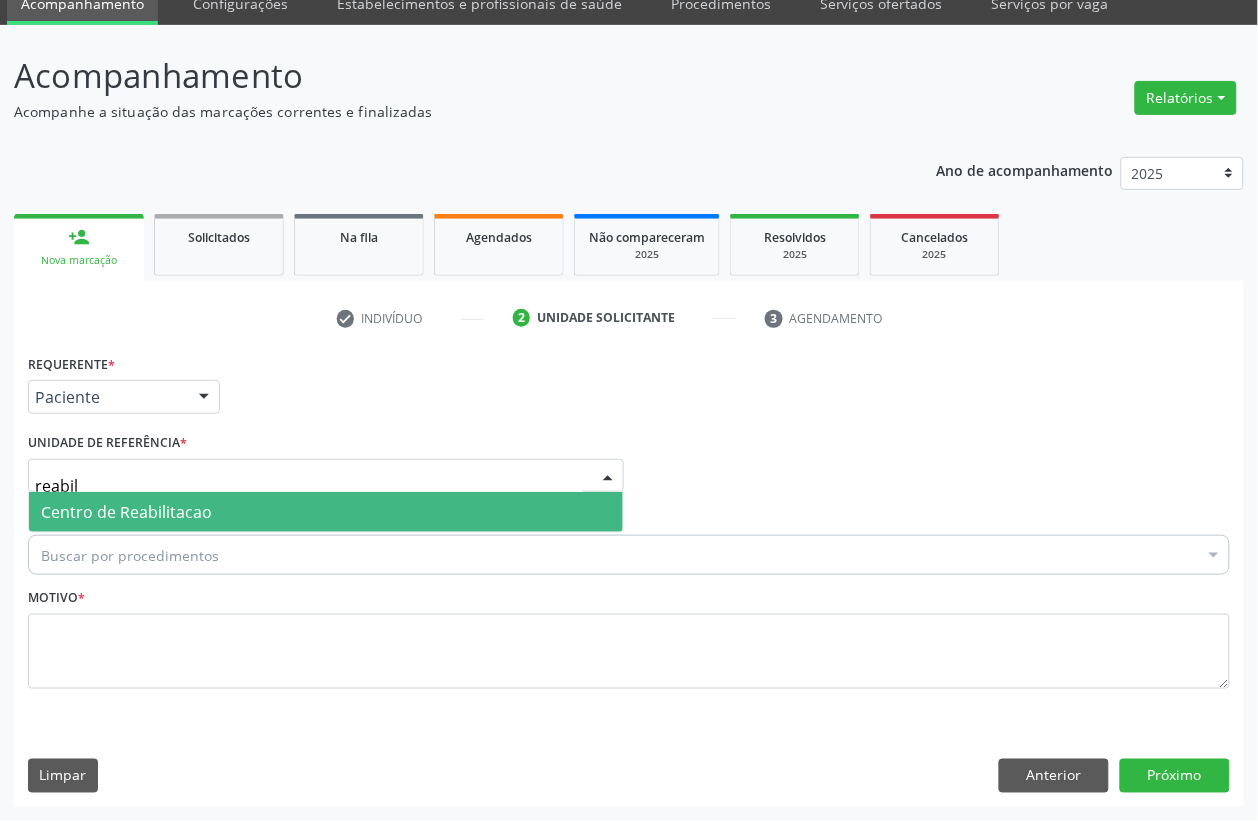 type on "reabili" 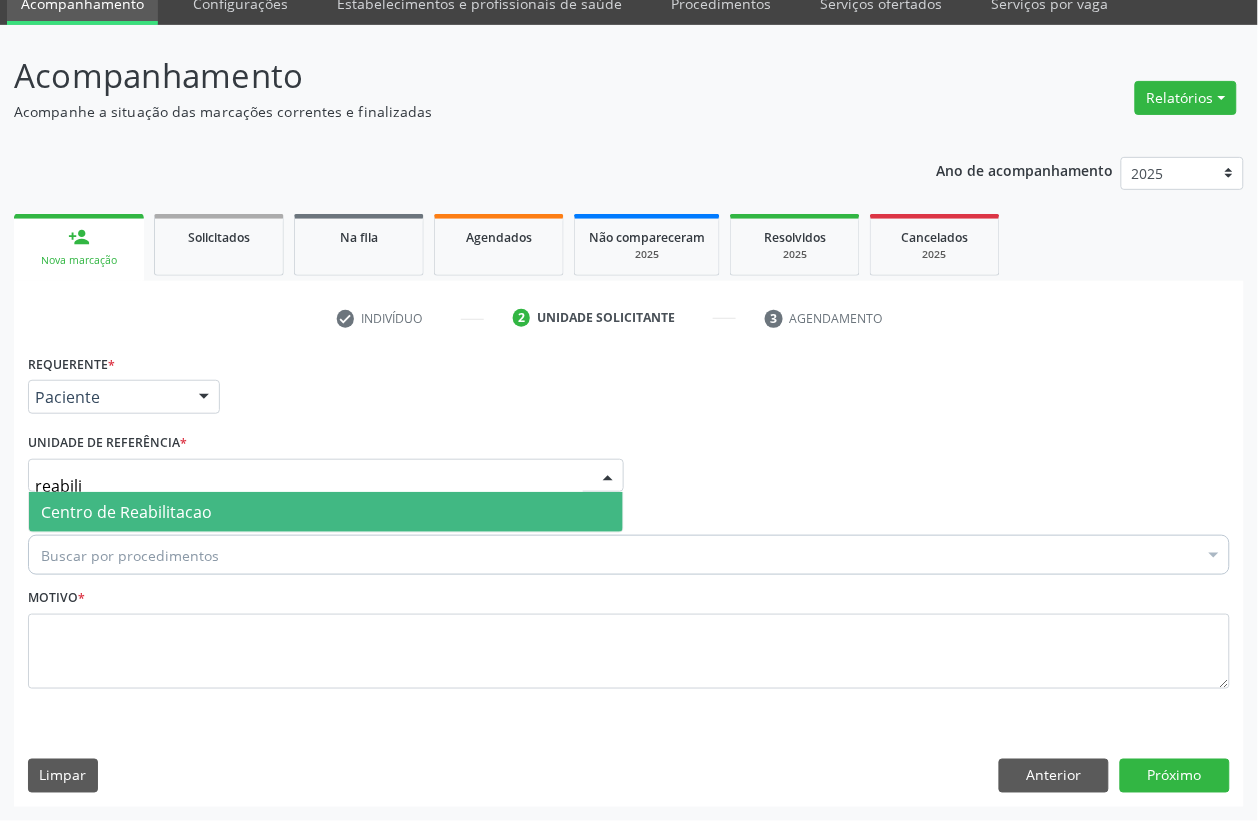 click on "Centro de Reabilitacao" at bounding box center (126, 512) 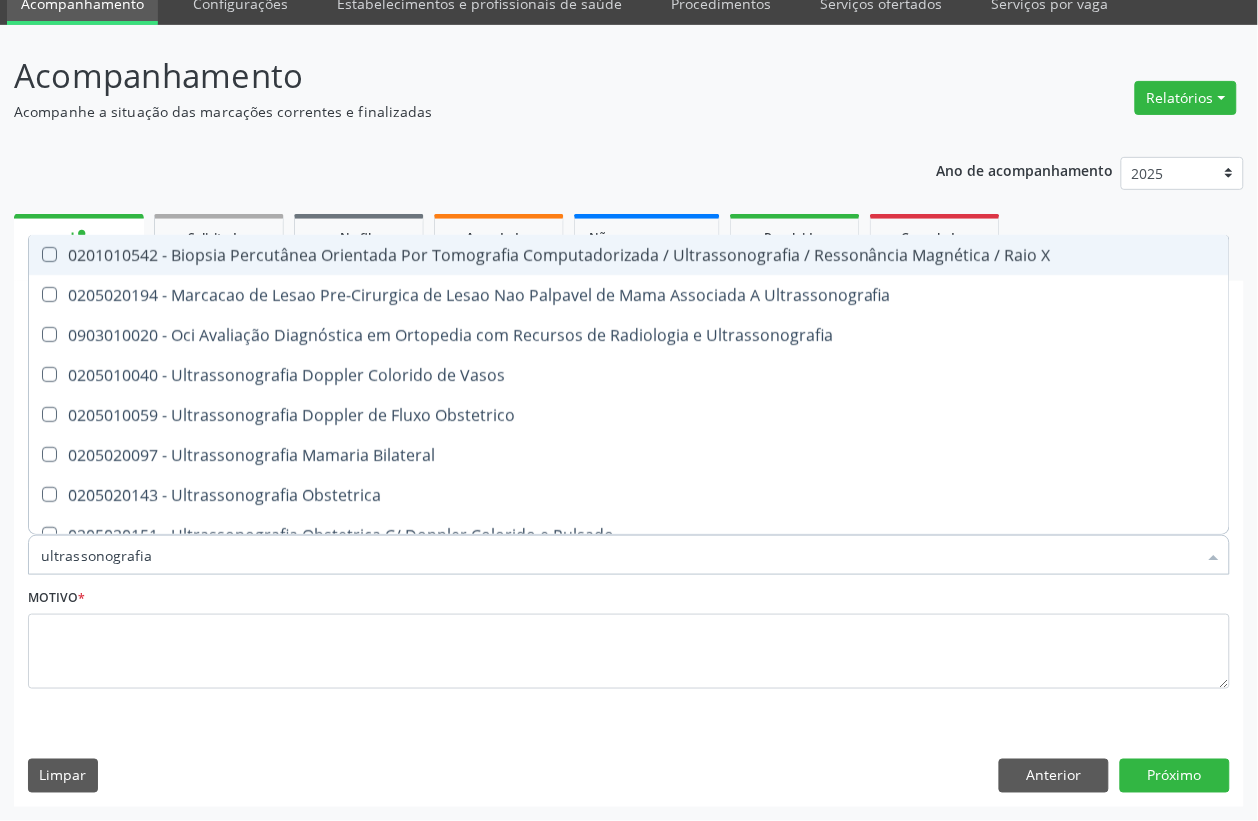 type on "ultrassonografia o" 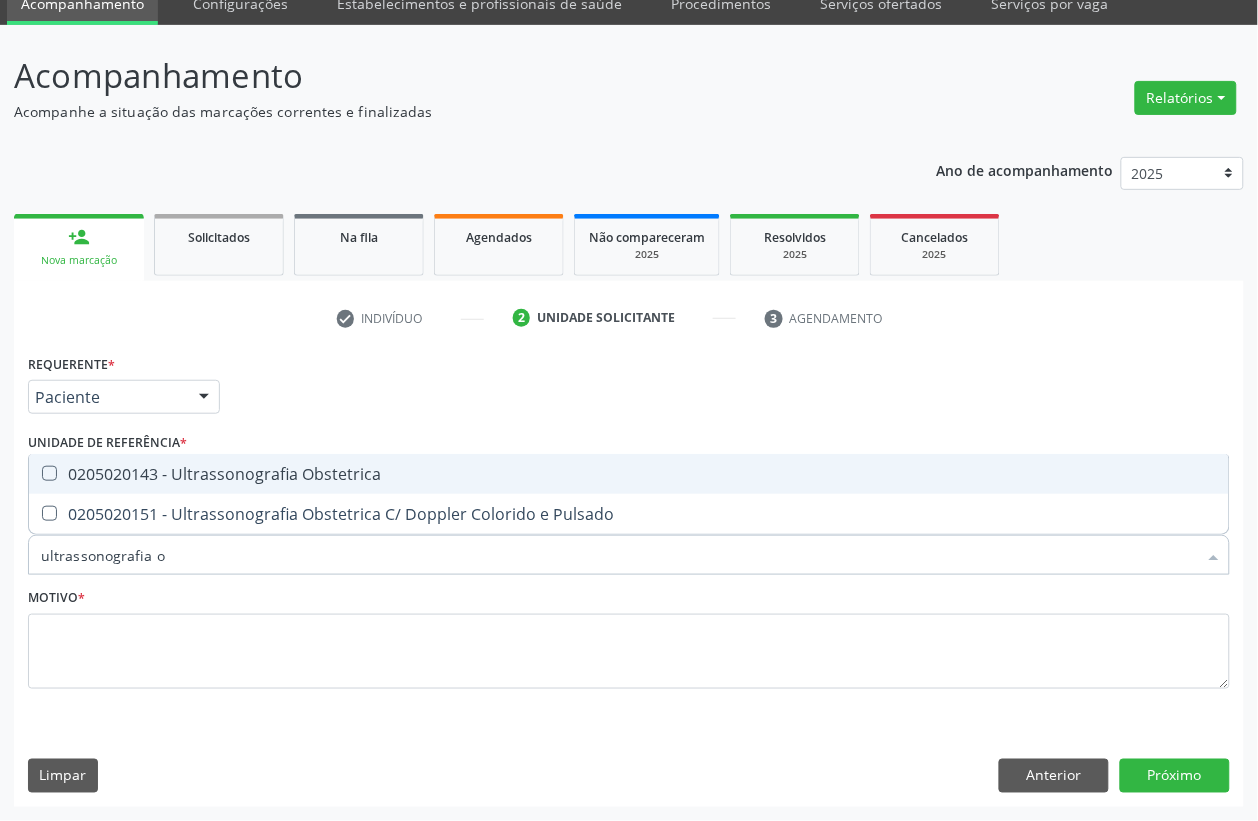 click on "0205020143 - Ultrassonografia Obstetrica" at bounding box center (629, 474) 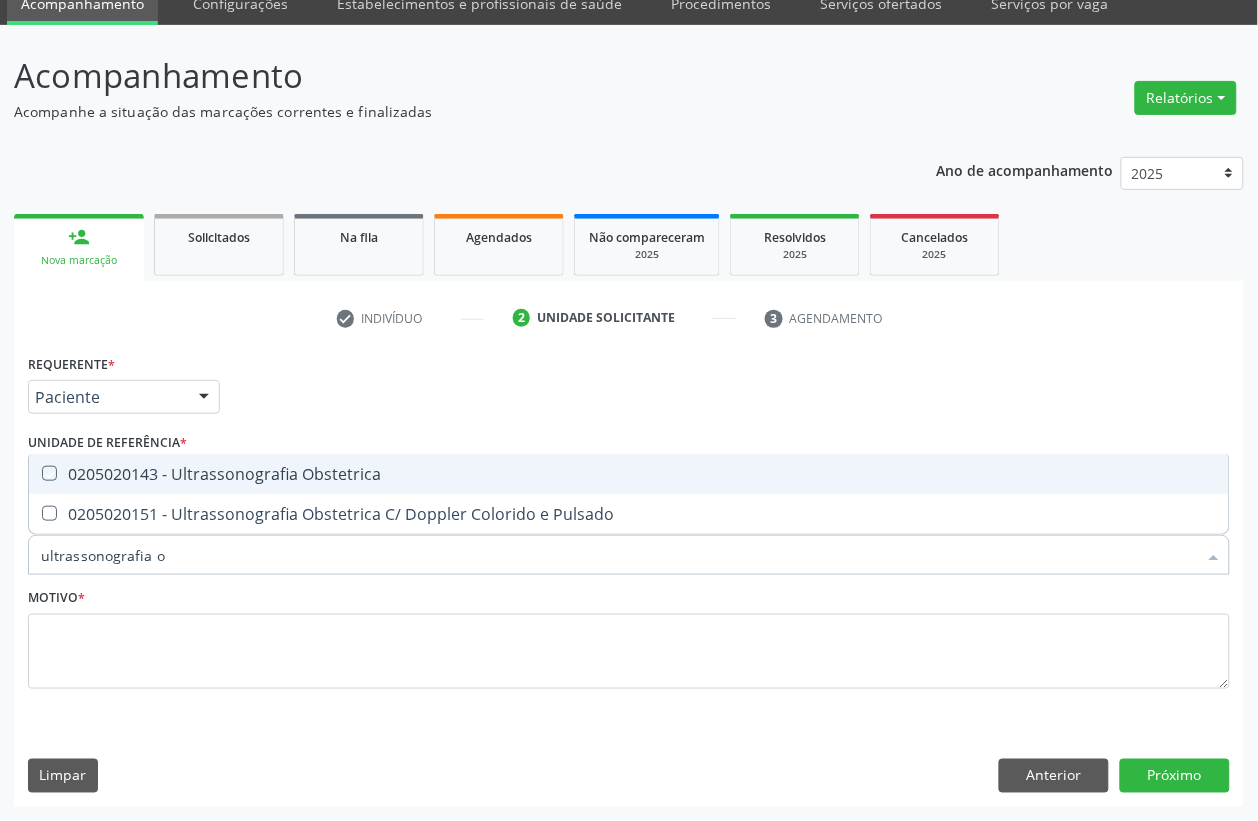 checkbox on "true" 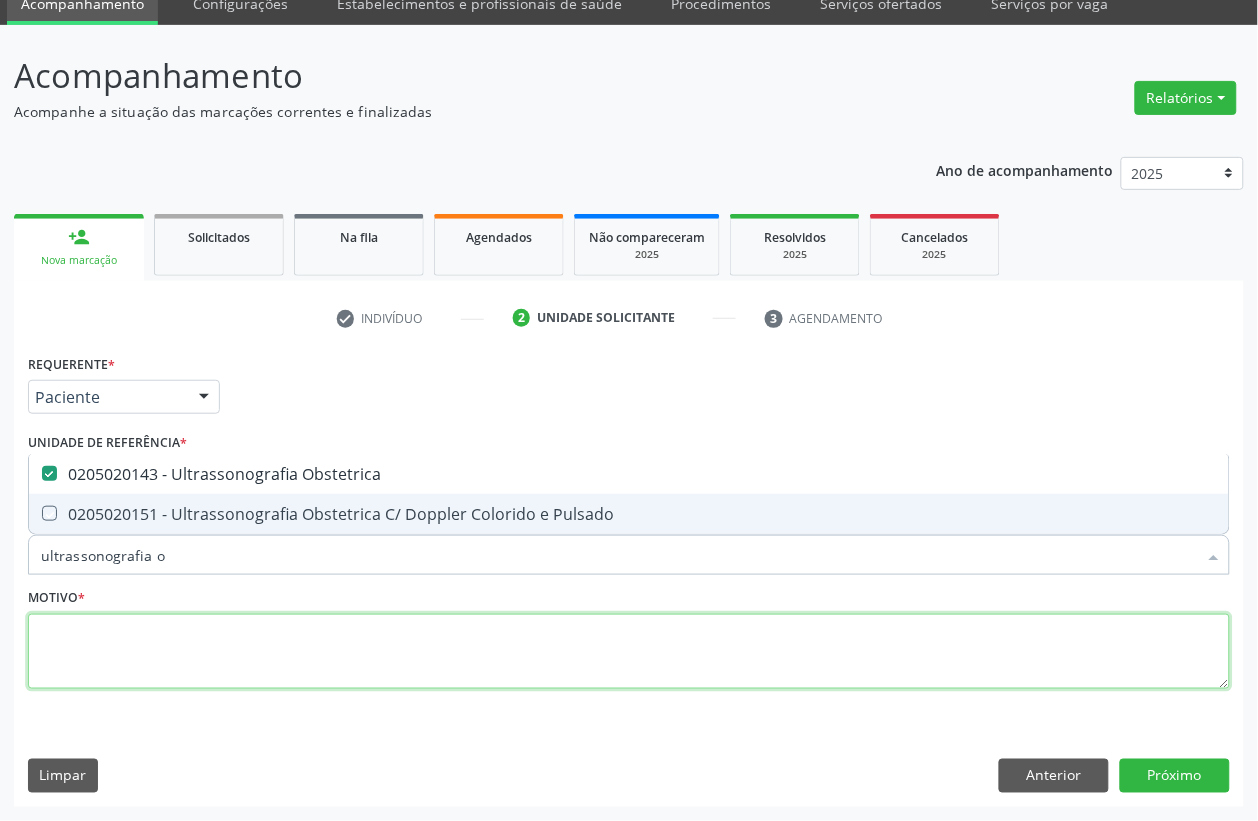 click at bounding box center (629, 652) 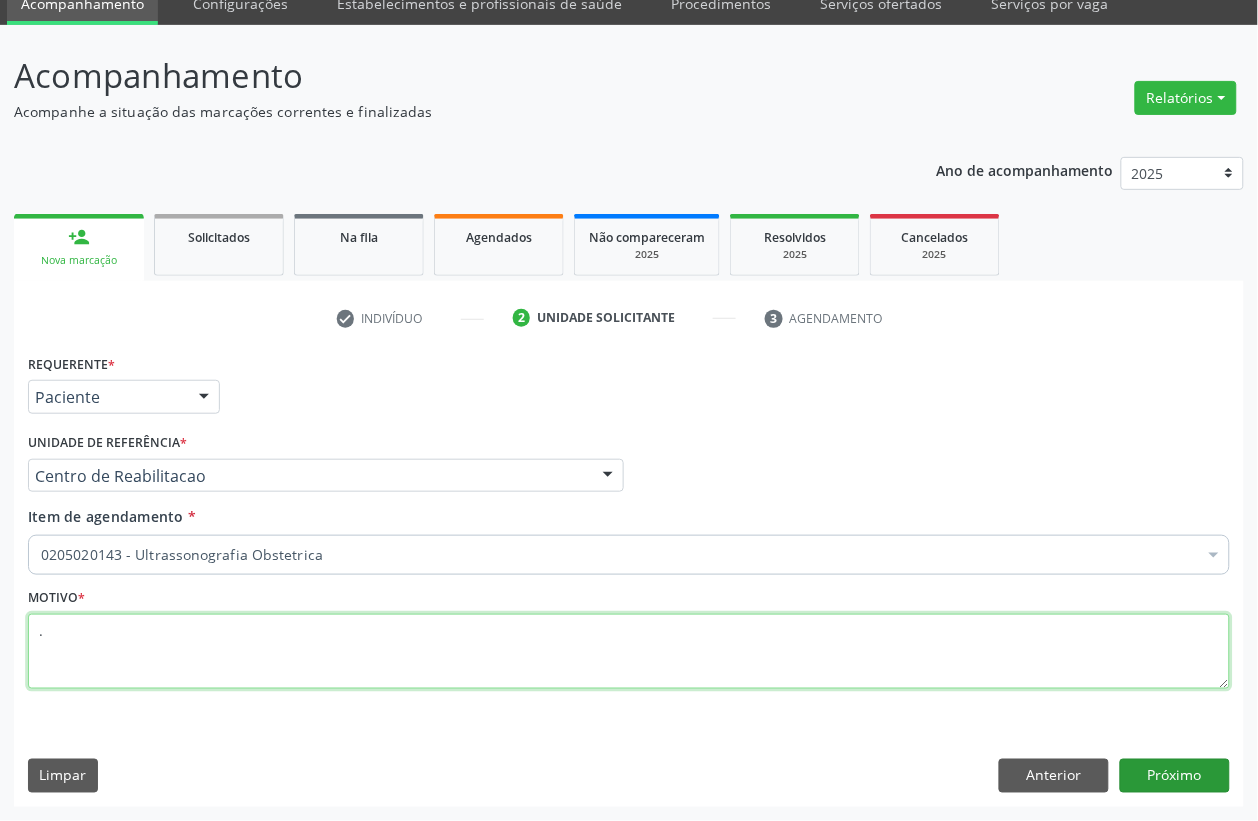 type on "." 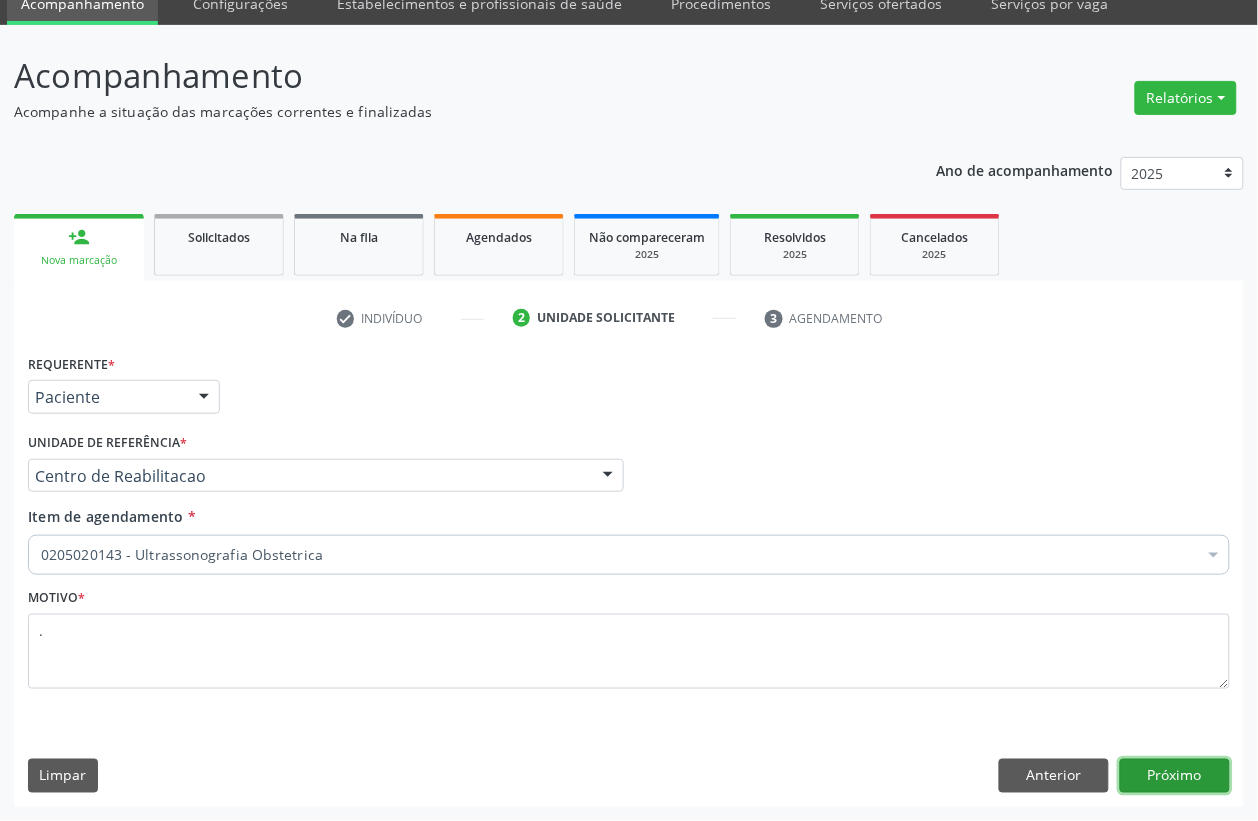 click on "Próximo" at bounding box center (1175, 776) 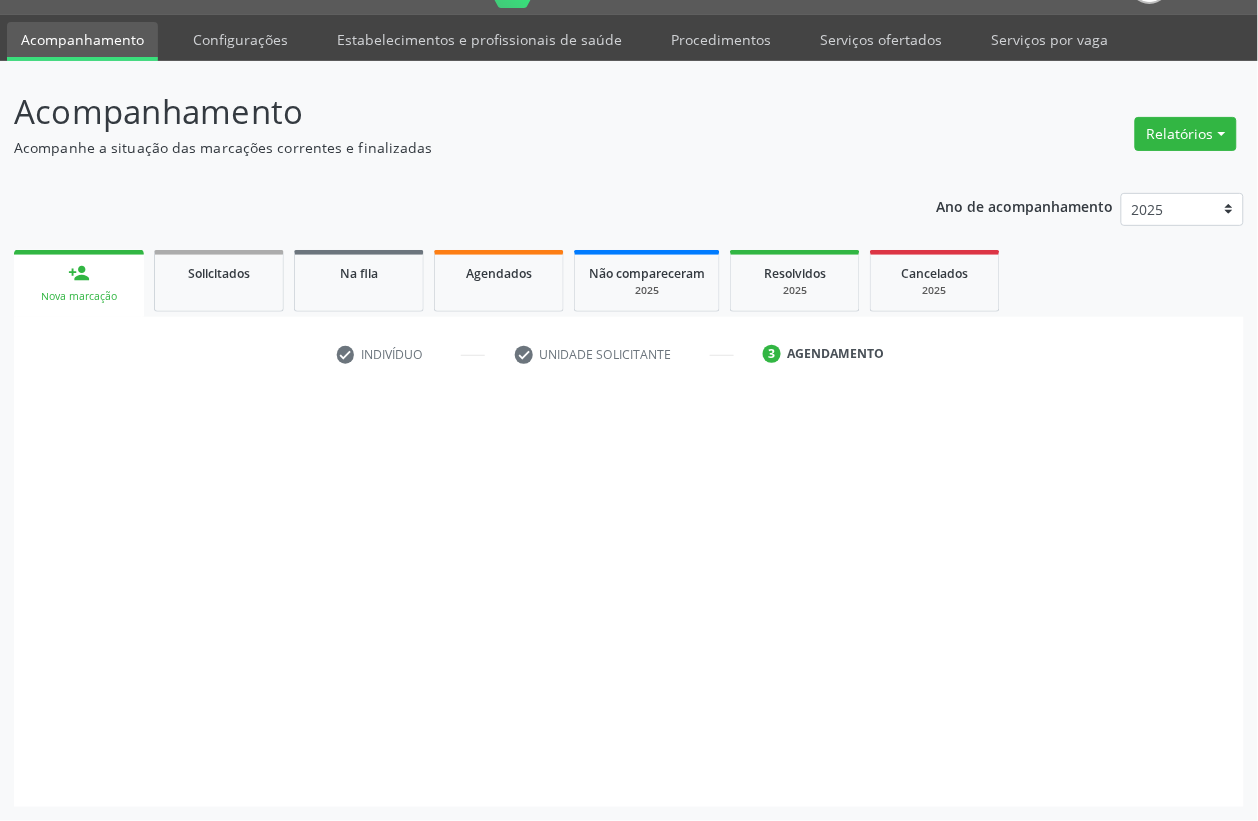 scroll, scrollTop: 50, scrollLeft: 0, axis: vertical 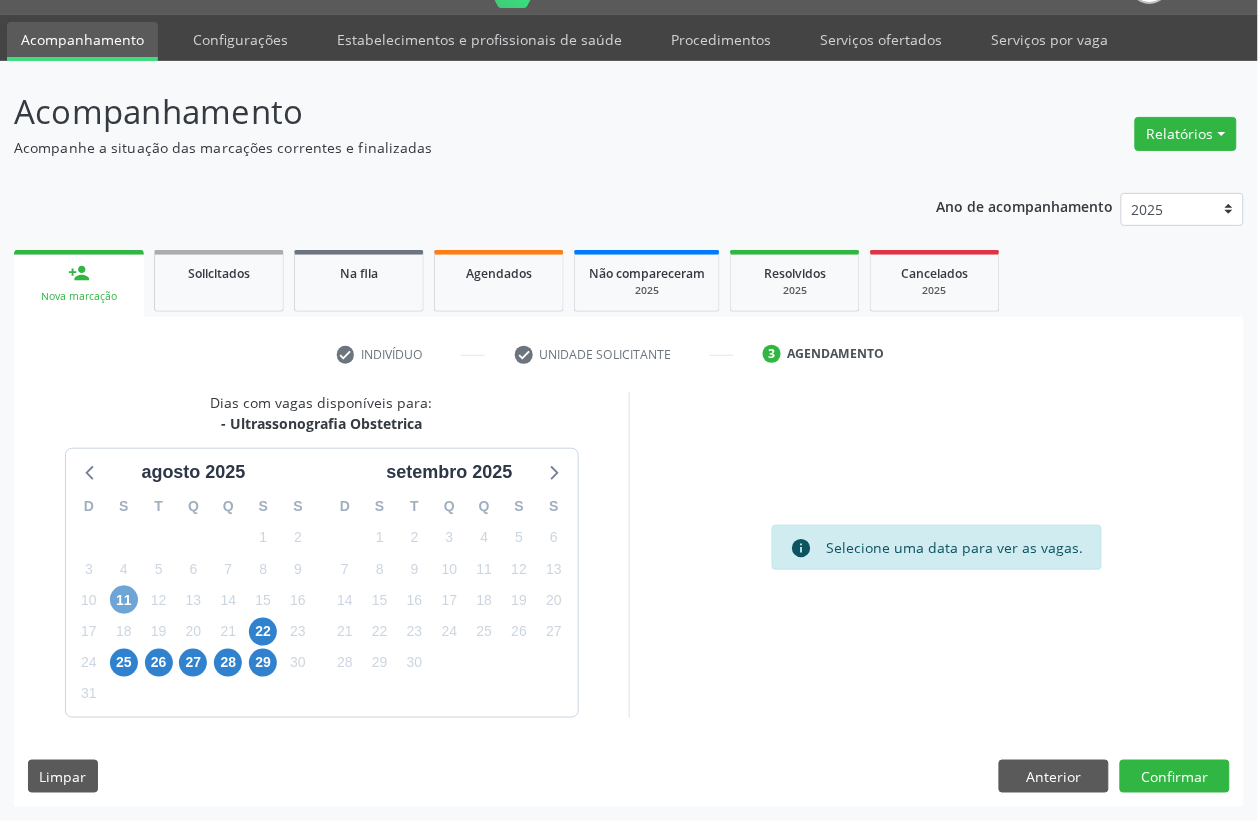 click on "11" at bounding box center [124, 600] 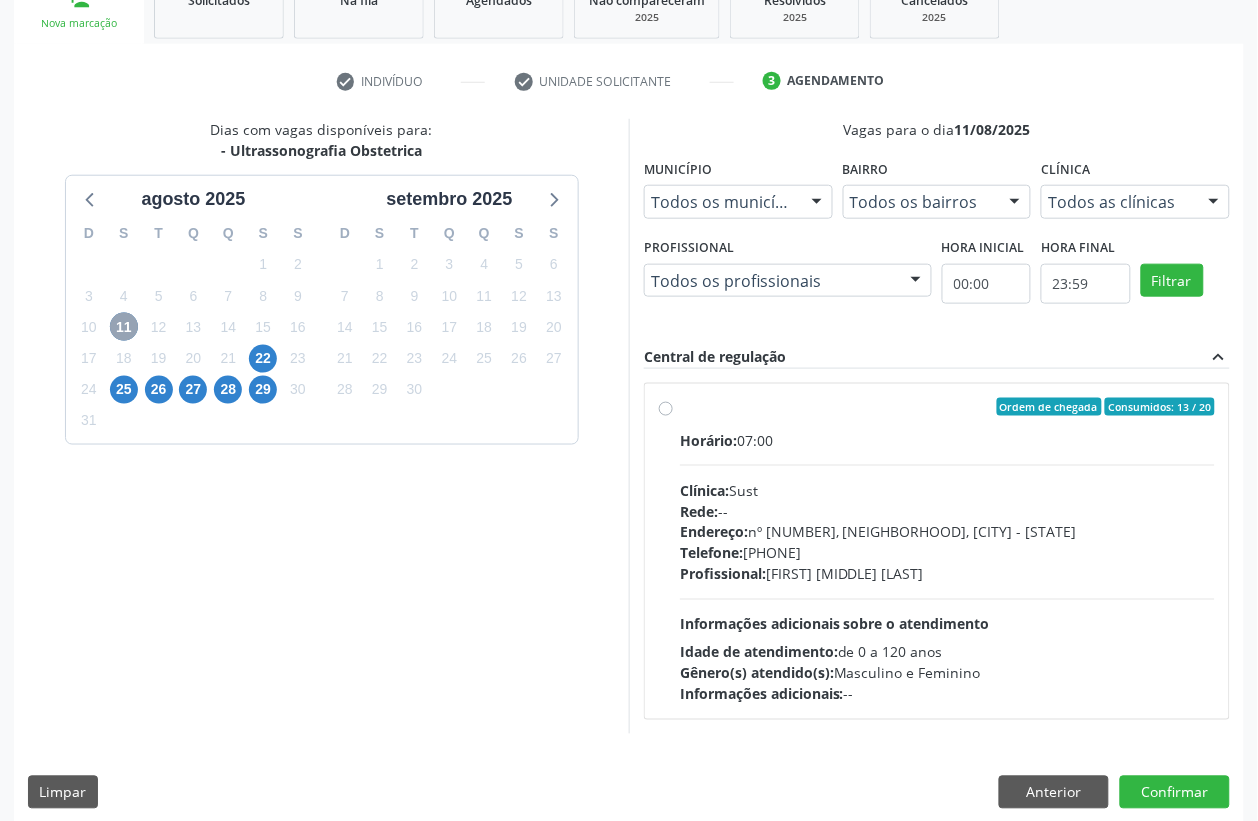 scroll, scrollTop: 338, scrollLeft: 0, axis: vertical 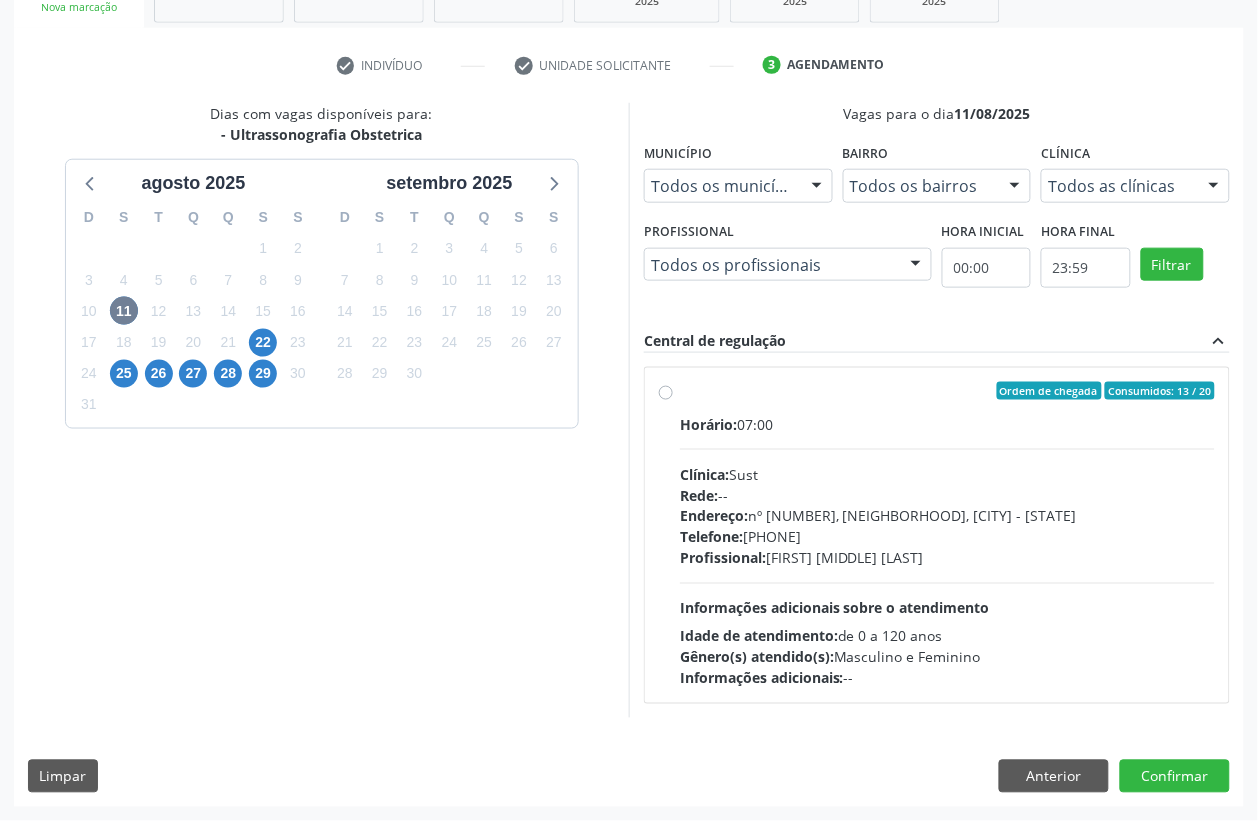 click on "Rede:
--" at bounding box center (947, 495) 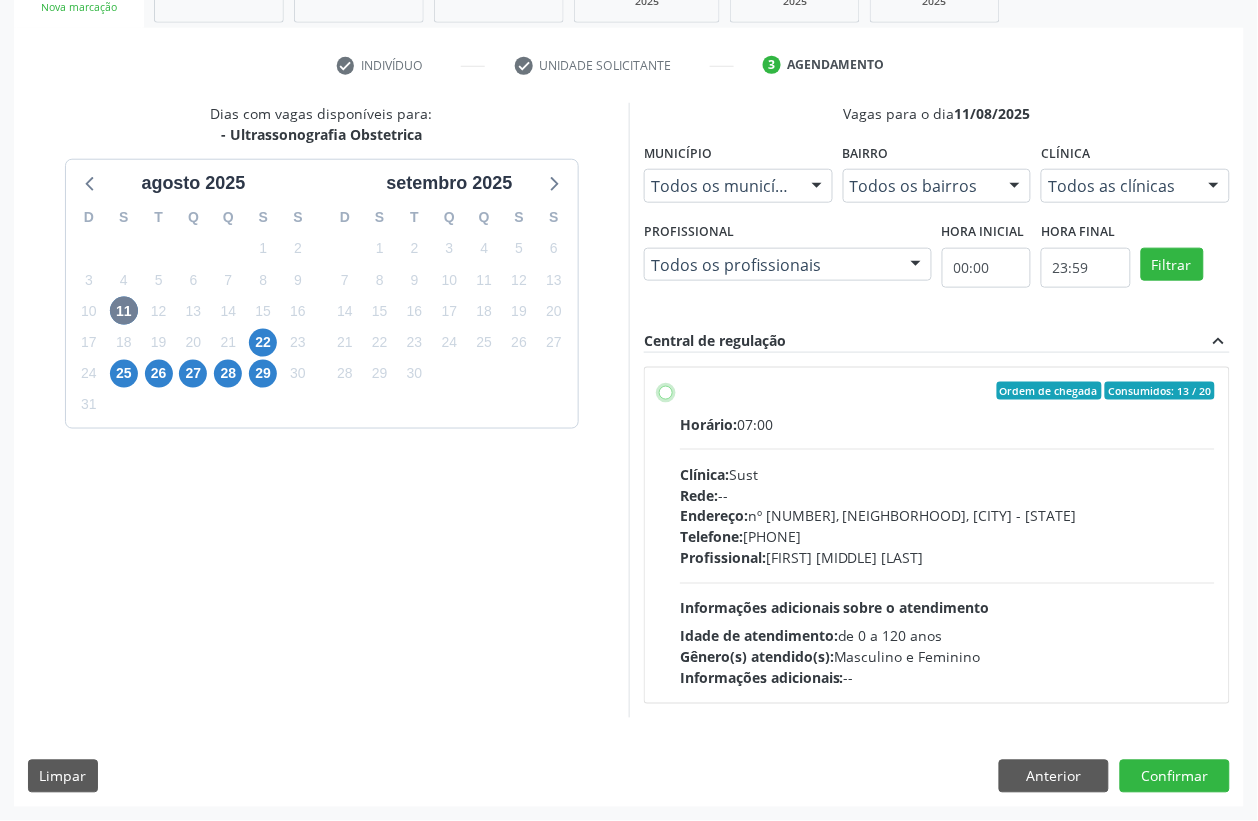 radio on "true" 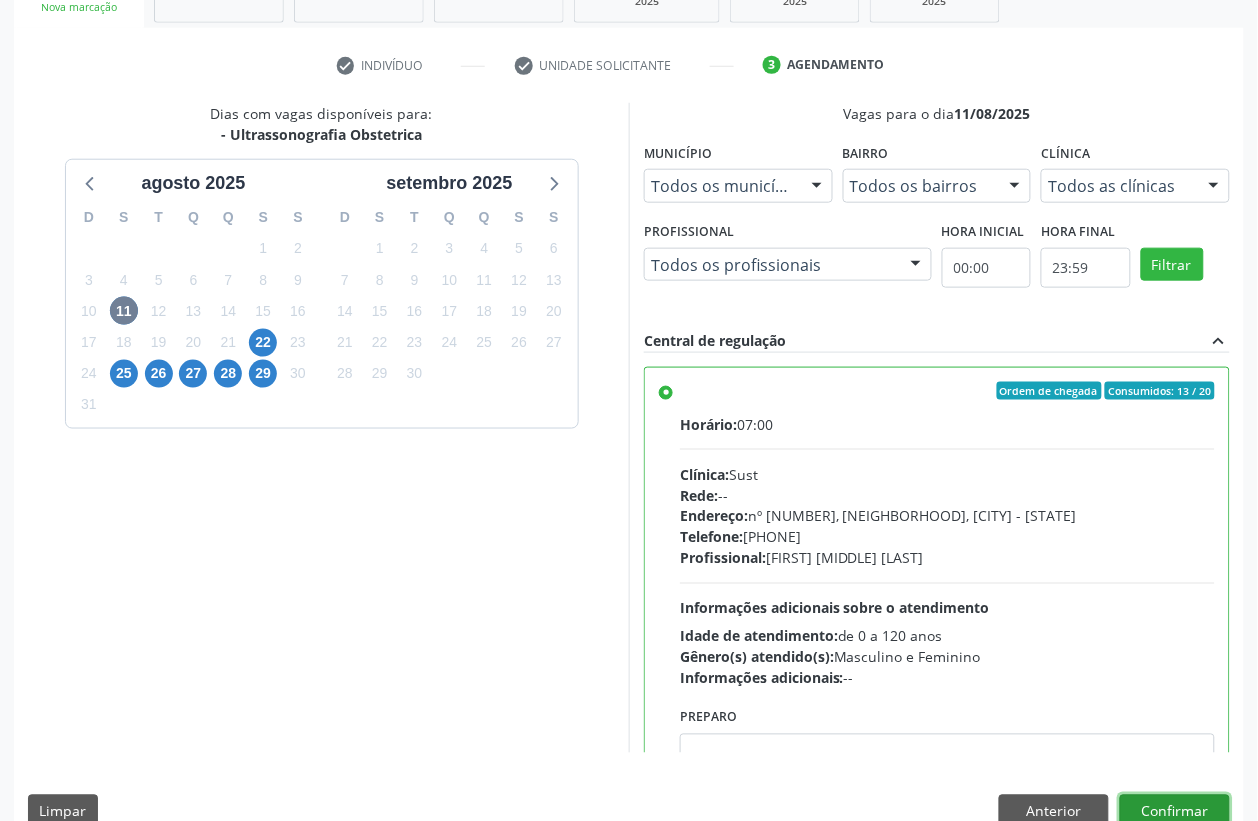 click on "Confirmar" at bounding box center (1175, 812) 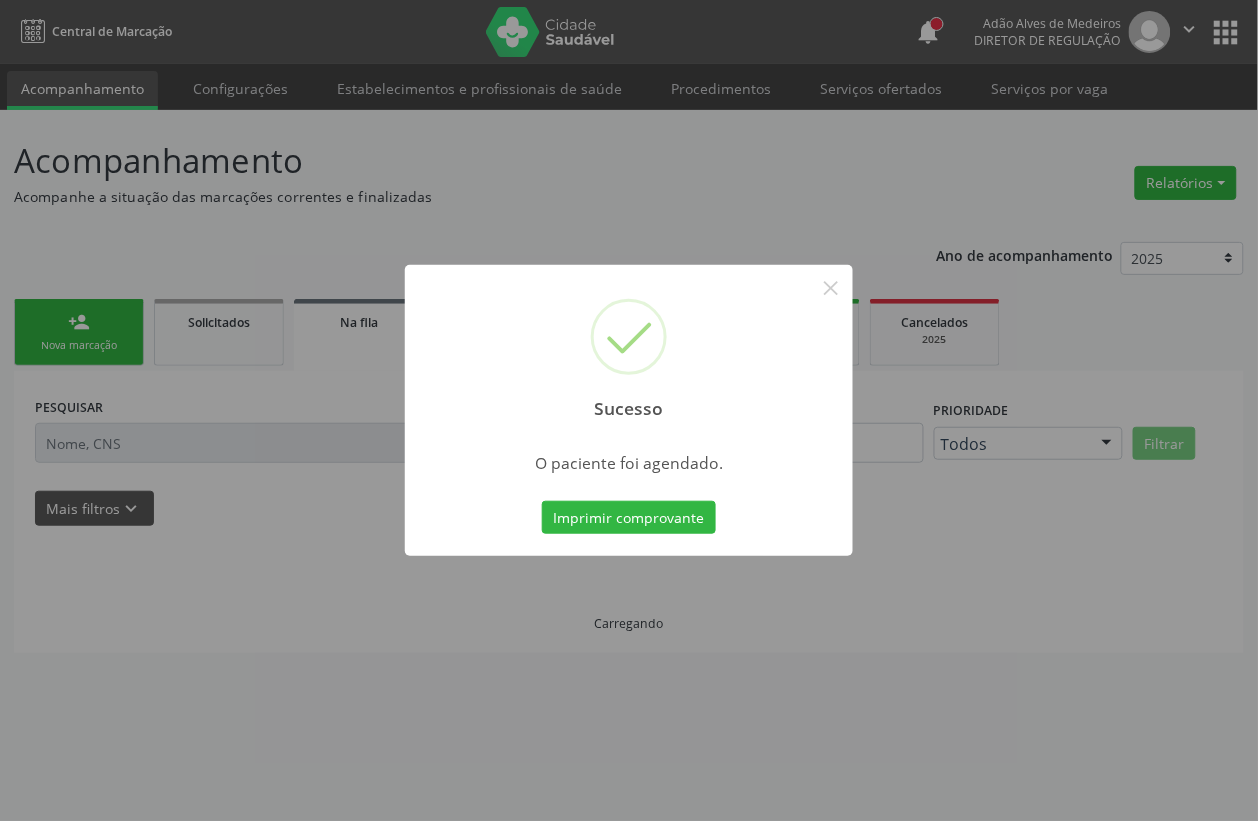 scroll, scrollTop: 0, scrollLeft: 0, axis: both 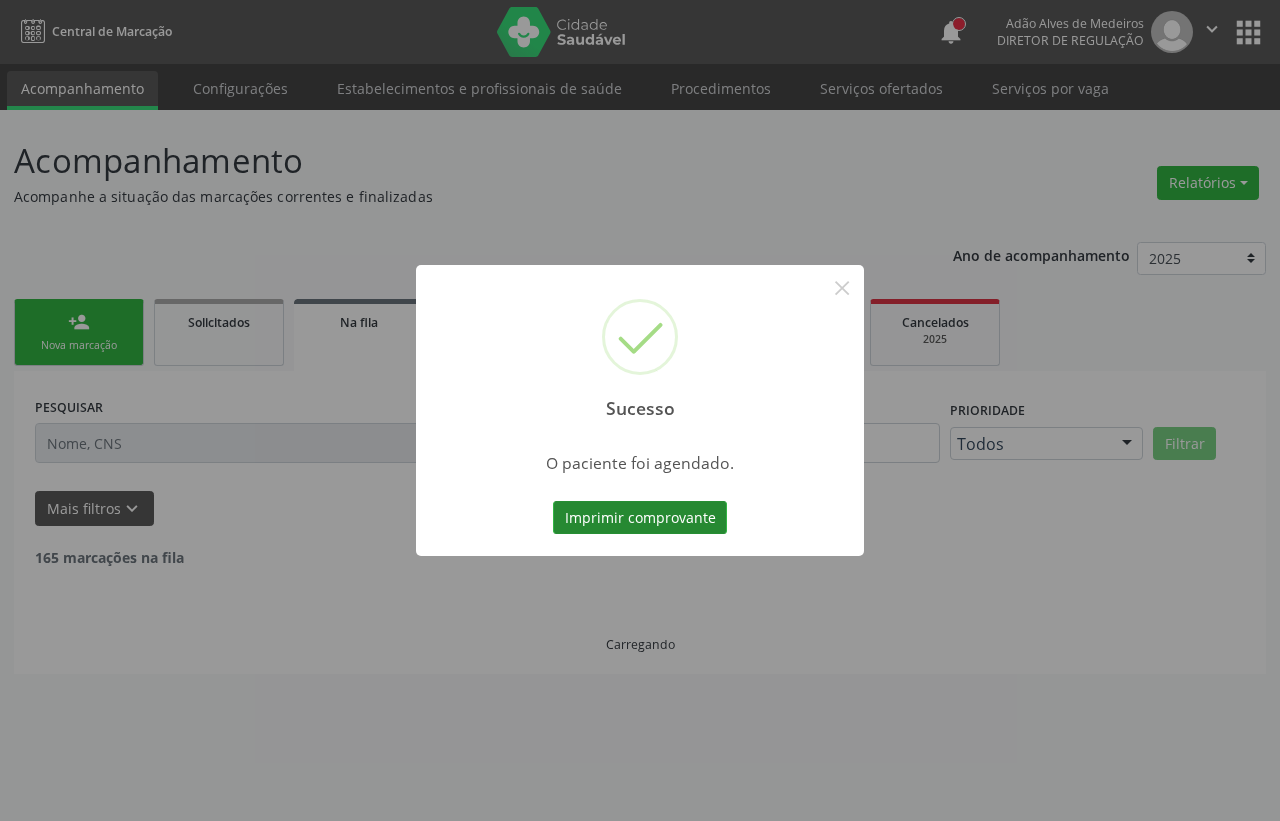 click on "Imprimir comprovante" at bounding box center (640, 518) 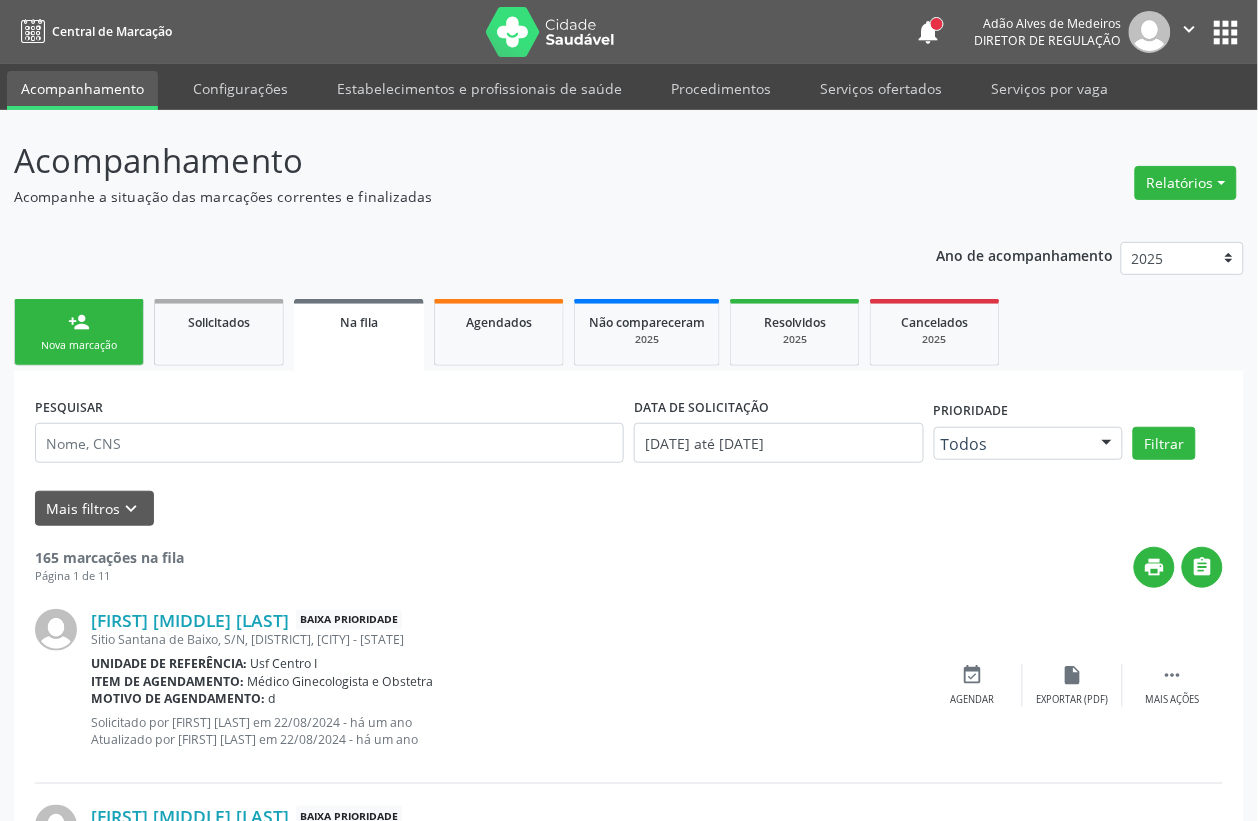 click on "Nova marcação" at bounding box center (79, 345) 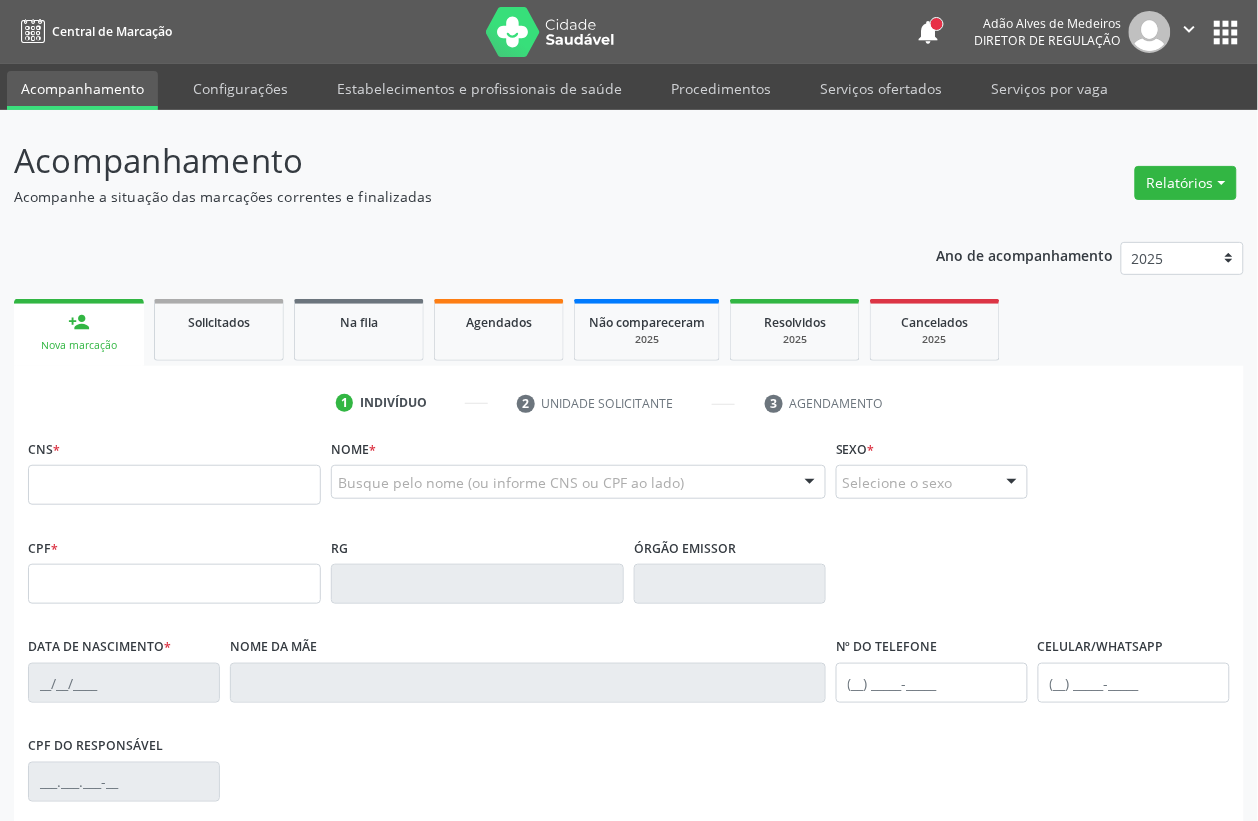 click on "Nova marcação" at bounding box center [79, 345] 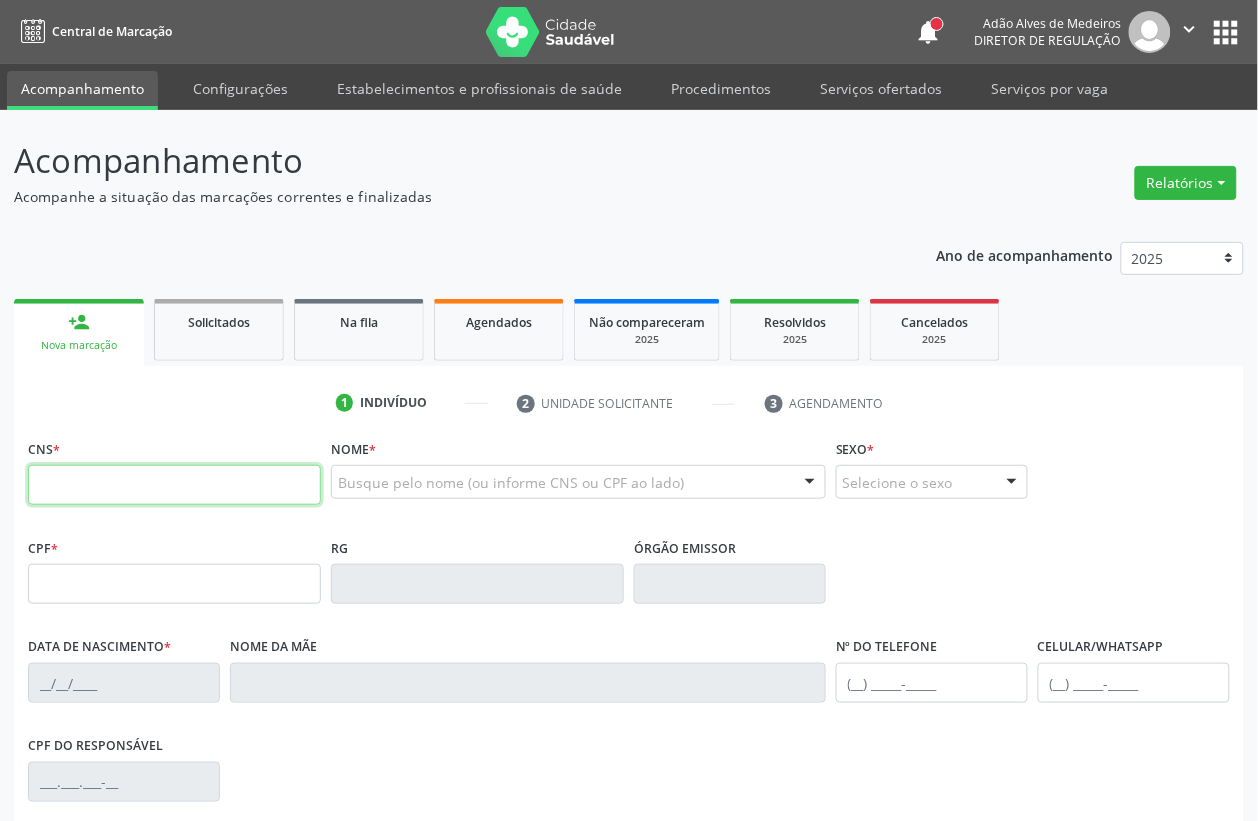 click at bounding box center [174, 485] 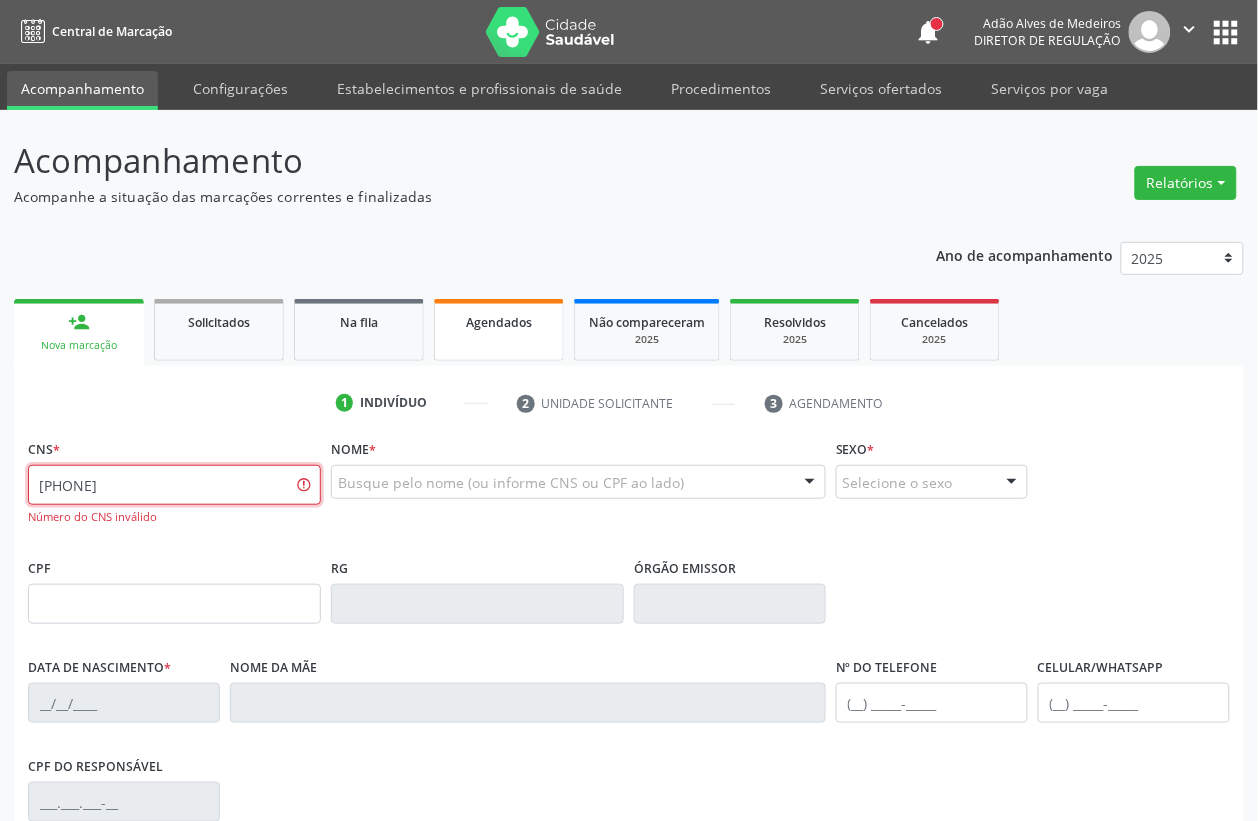 type on "706 0028 8589 7345" 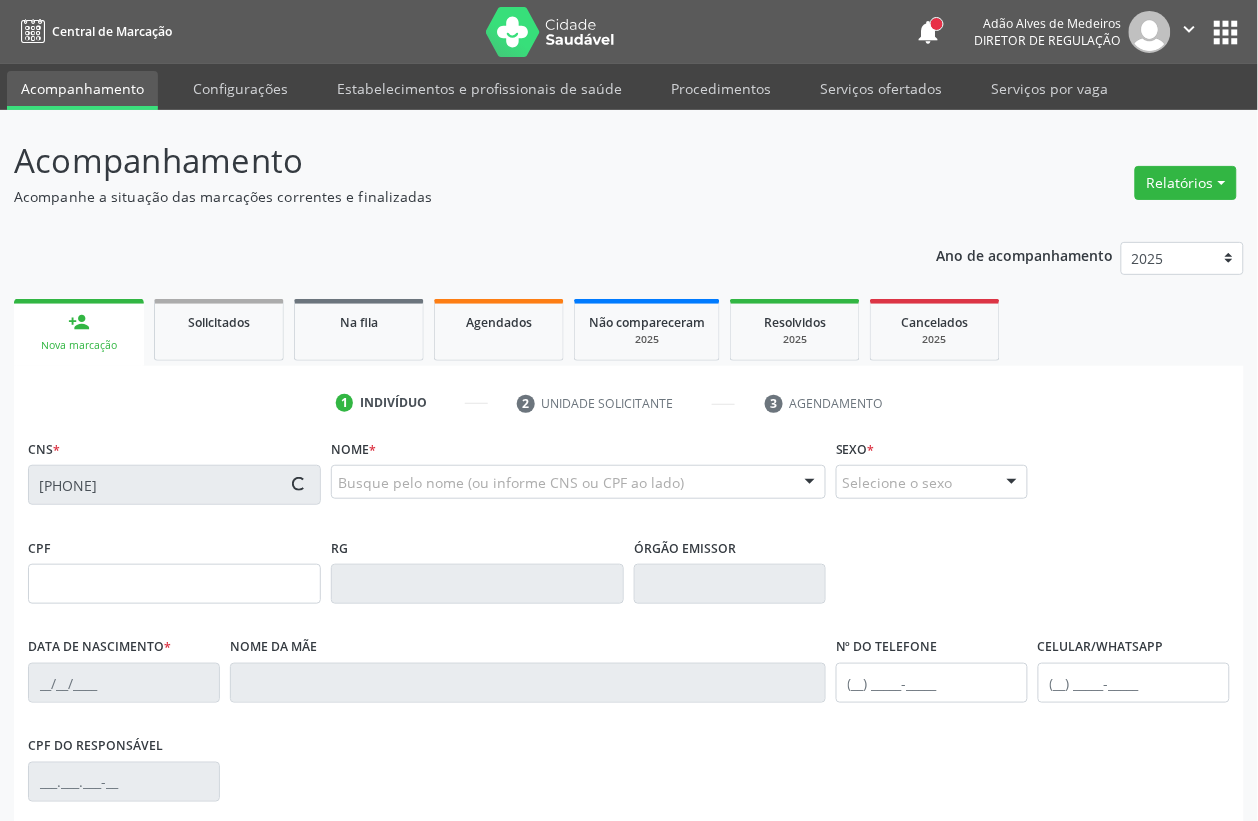 type on "152.819.624-42" 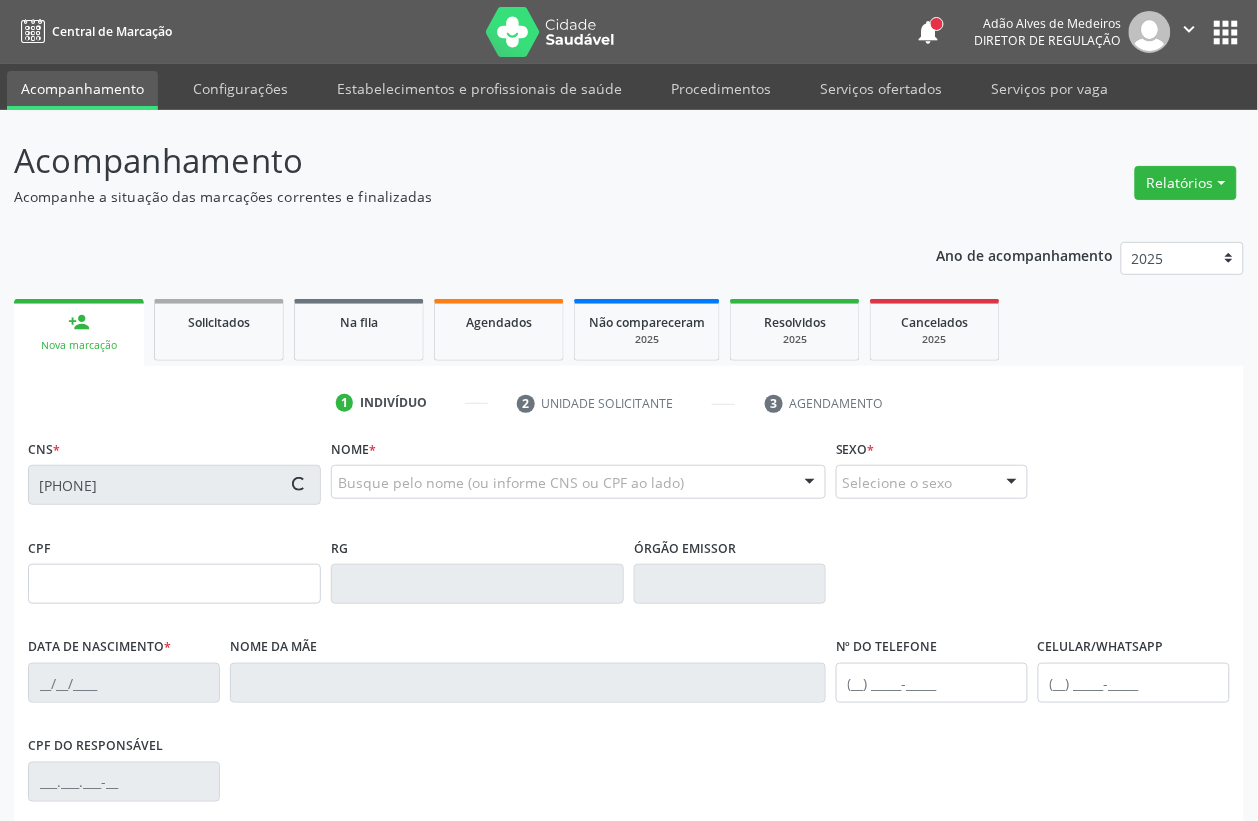 type on "21/06/2005" 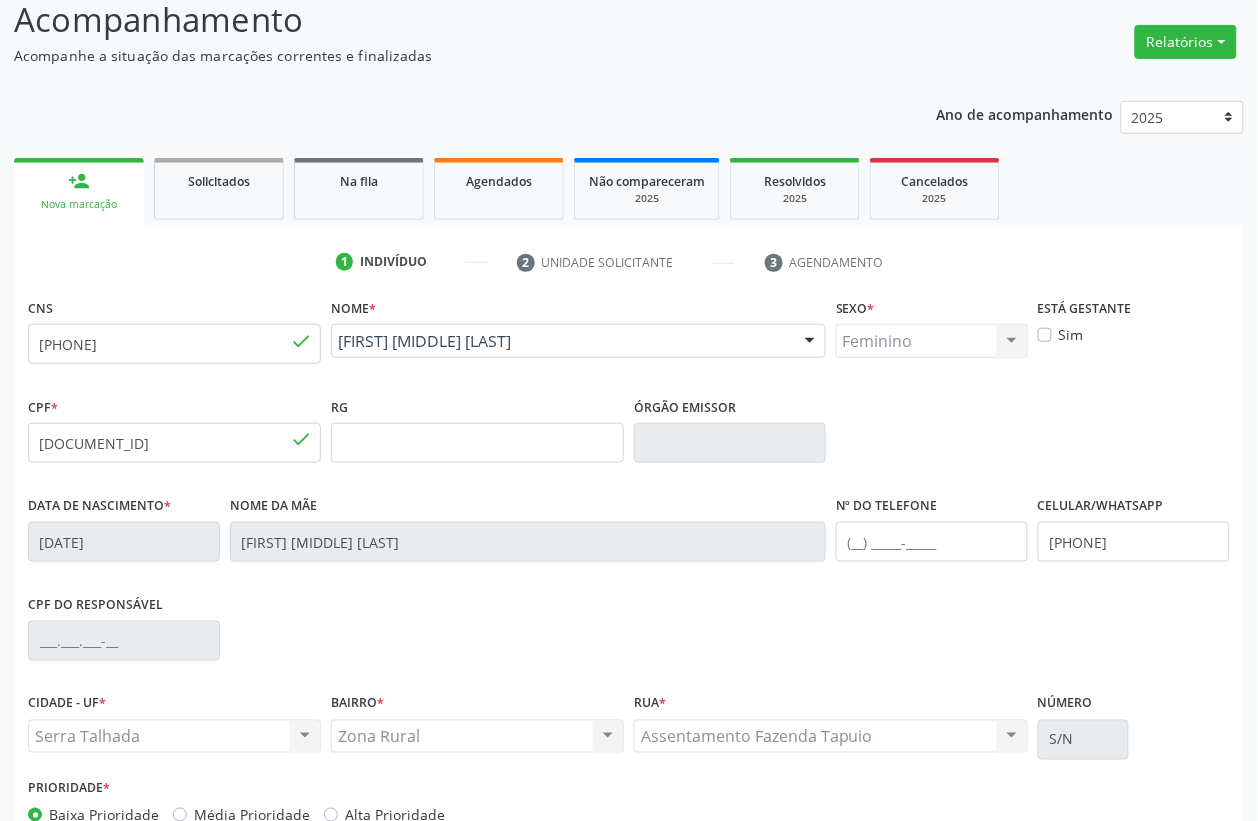 scroll, scrollTop: 250, scrollLeft: 0, axis: vertical 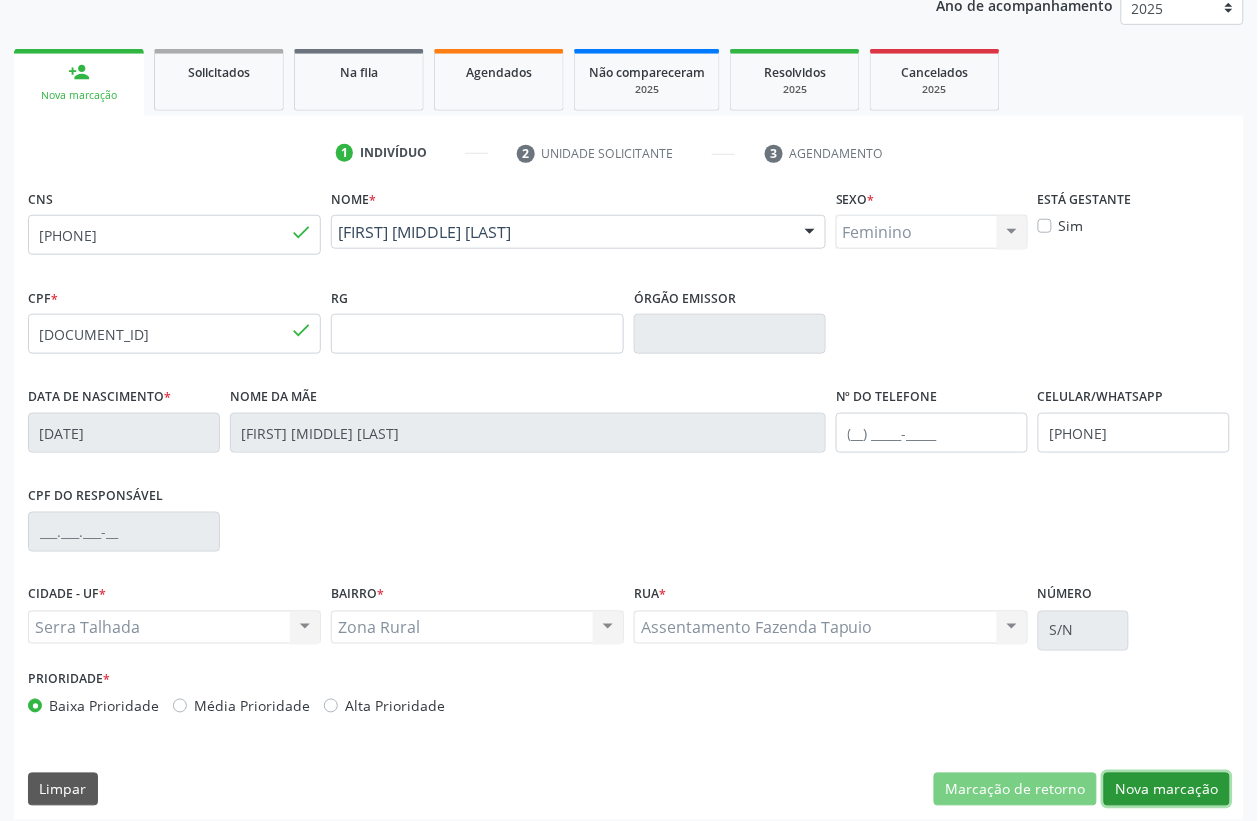 click on "Nova marcação" at bounding box center [1167, 790] 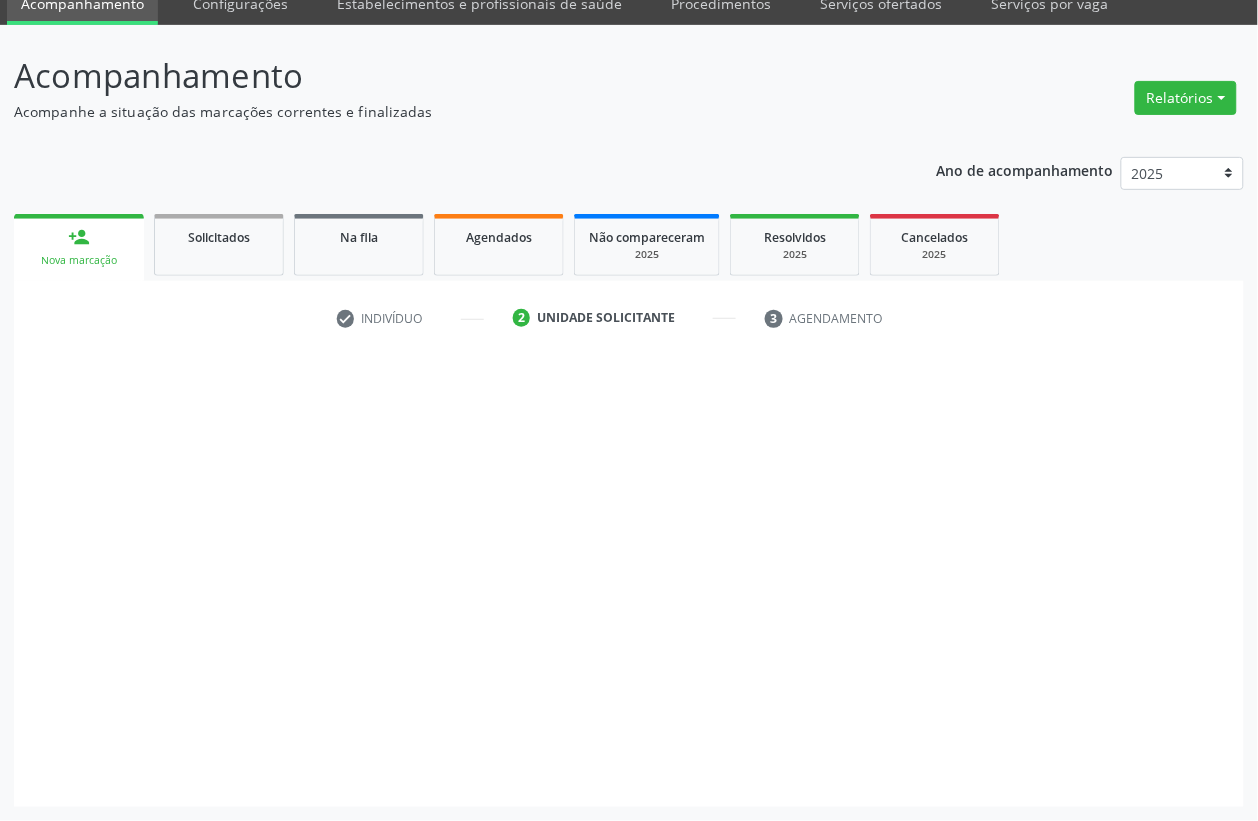 scroll, scrollTop: 85, scrollLeft: 0, axis: vertical 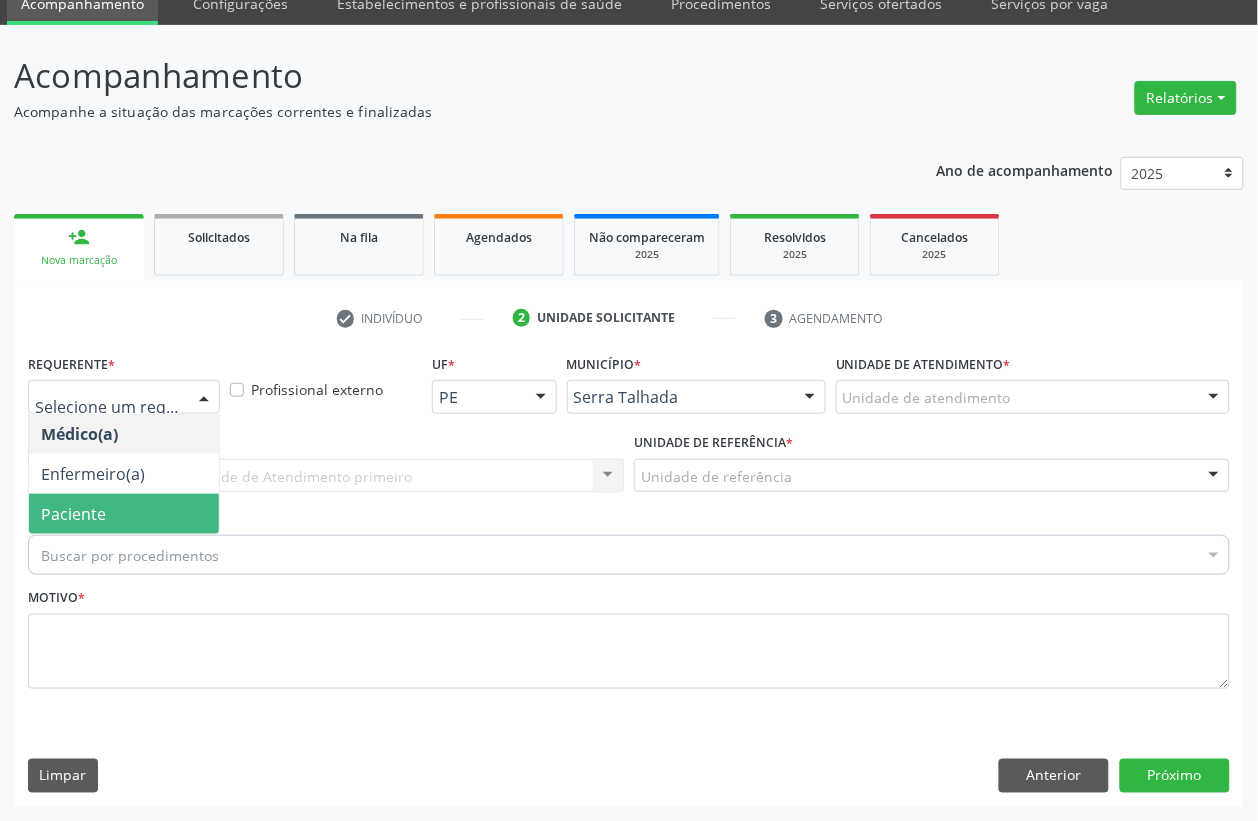 click on "Paciente" at bounding box center [124, 514] 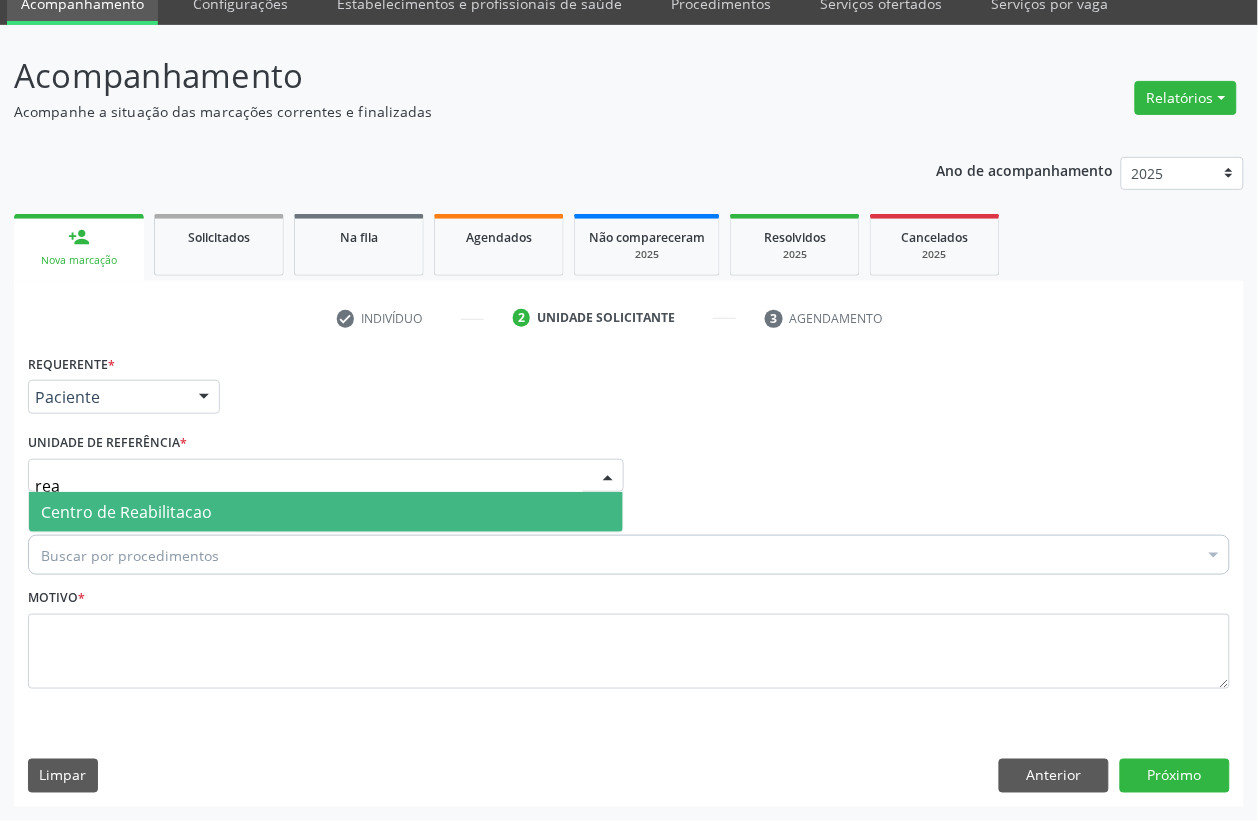 type on "reab" 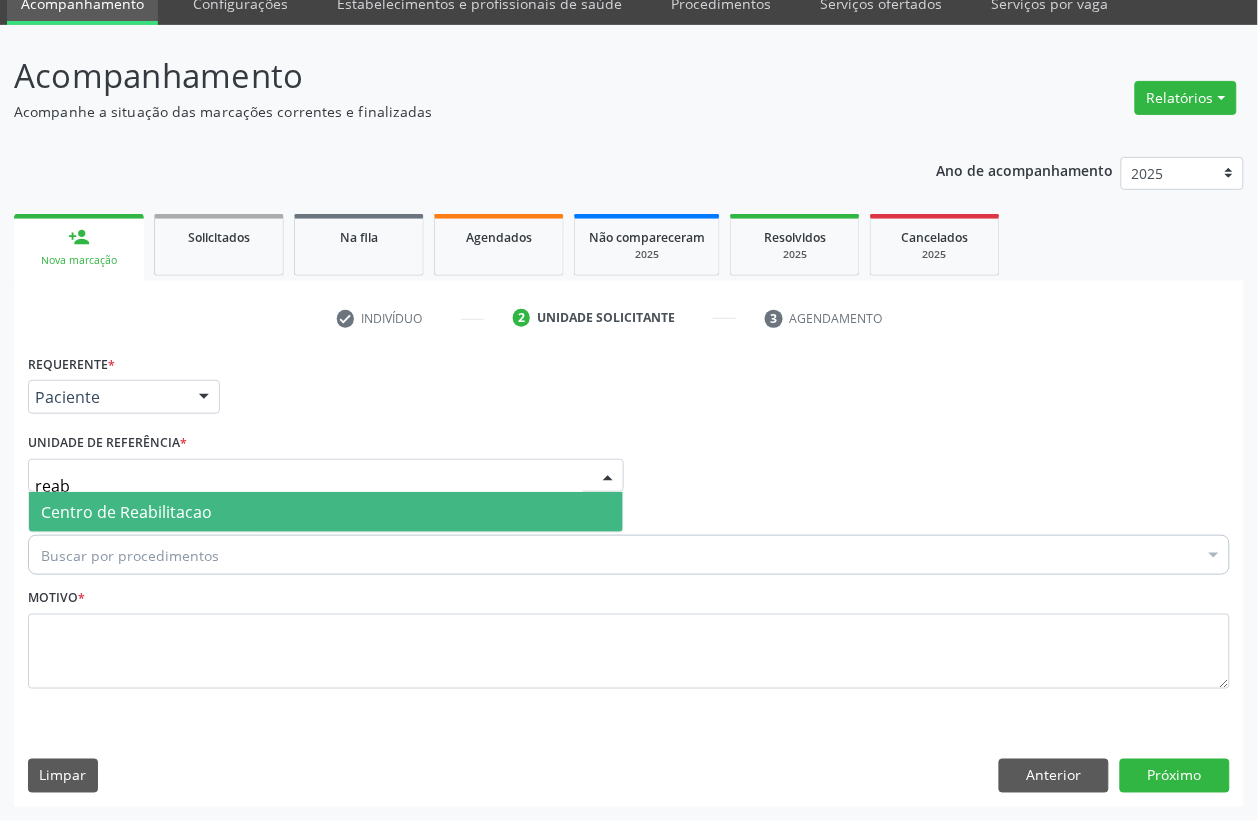 click on "Centro de Reabilitacao" at bounding box center (126, 512) 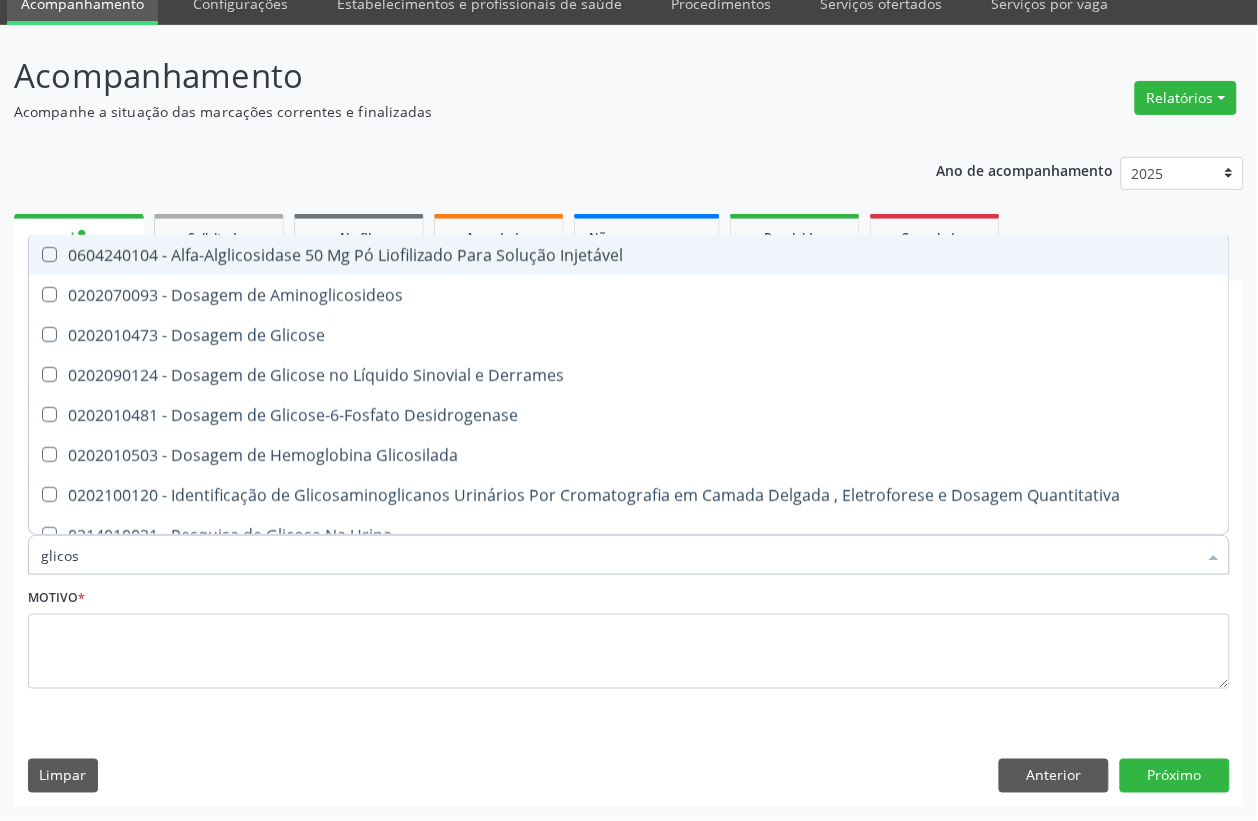 type on "glicose" 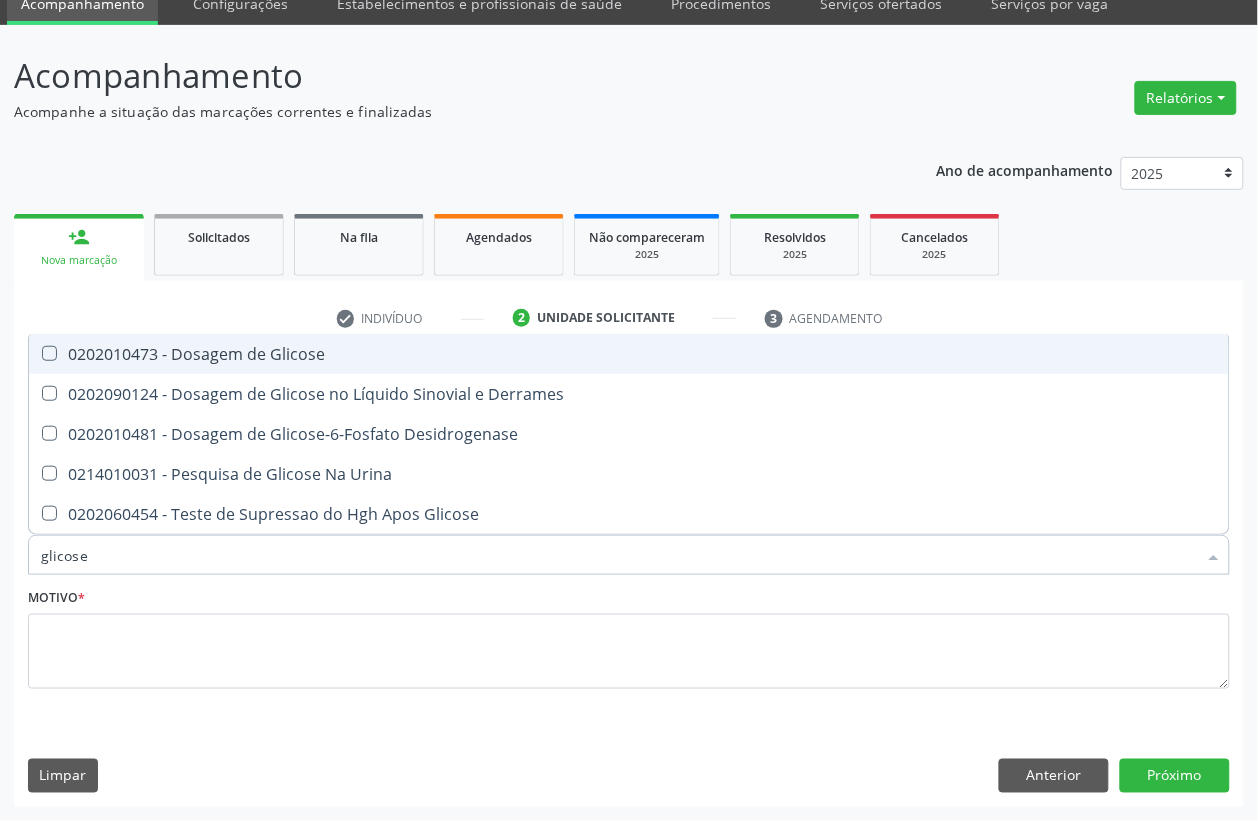 click on "0202010473 - Dosagem de Glicose" at bounding box center [629, 354] 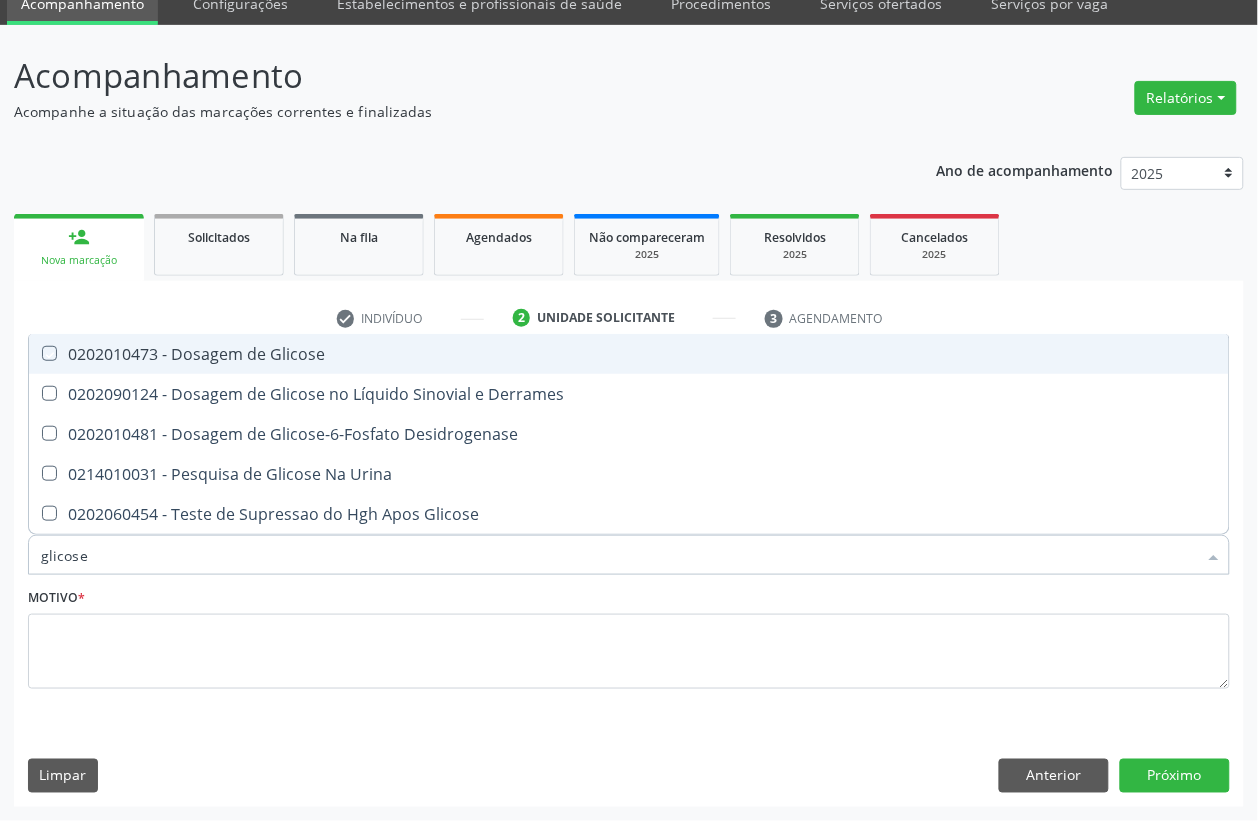 checkbox on "true" 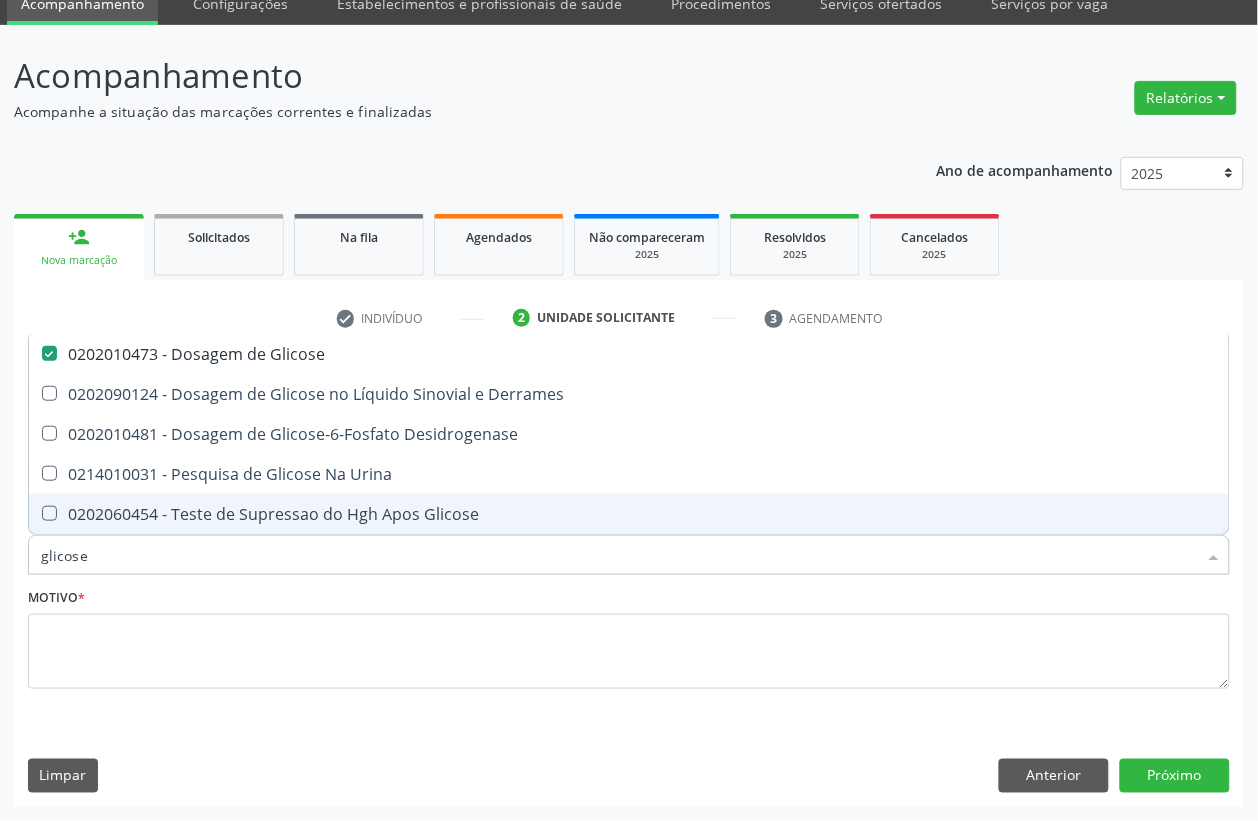 click on "glicose" at bounding box center (619, 555) 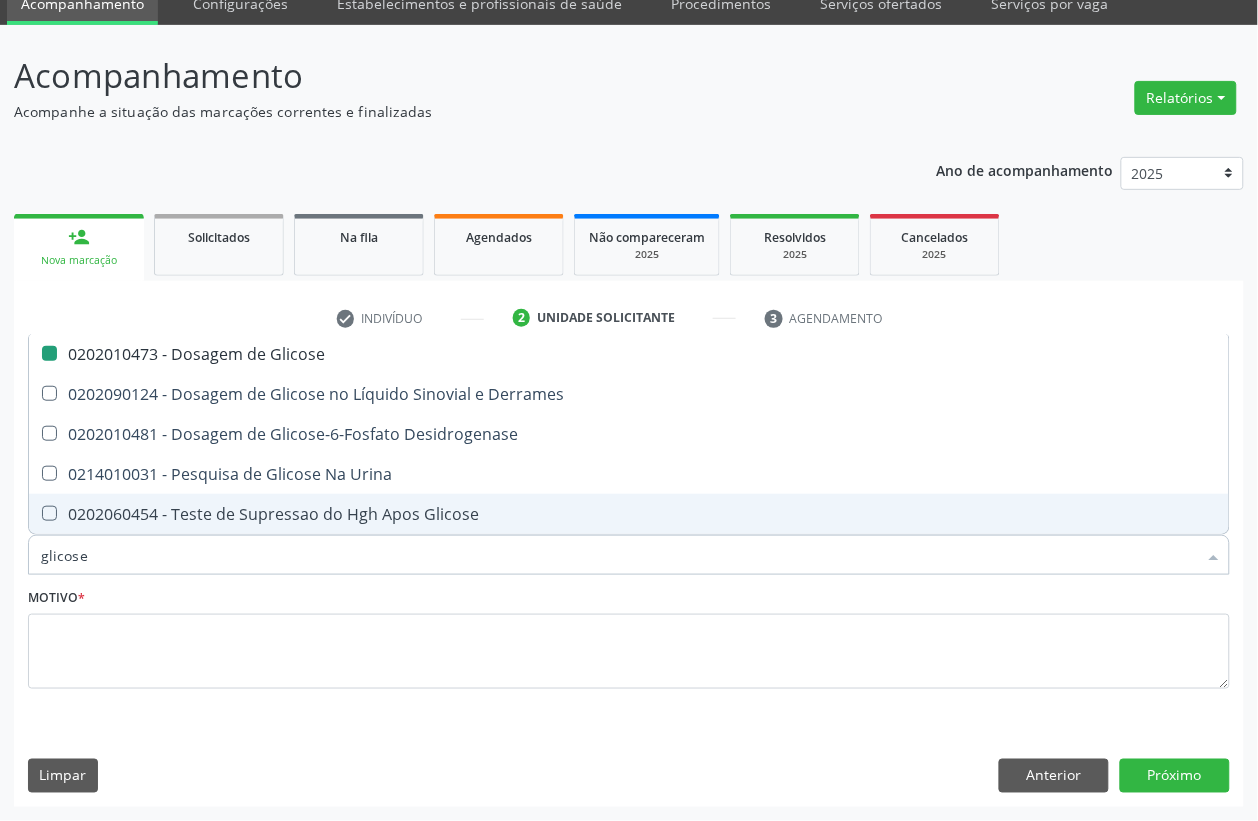 type 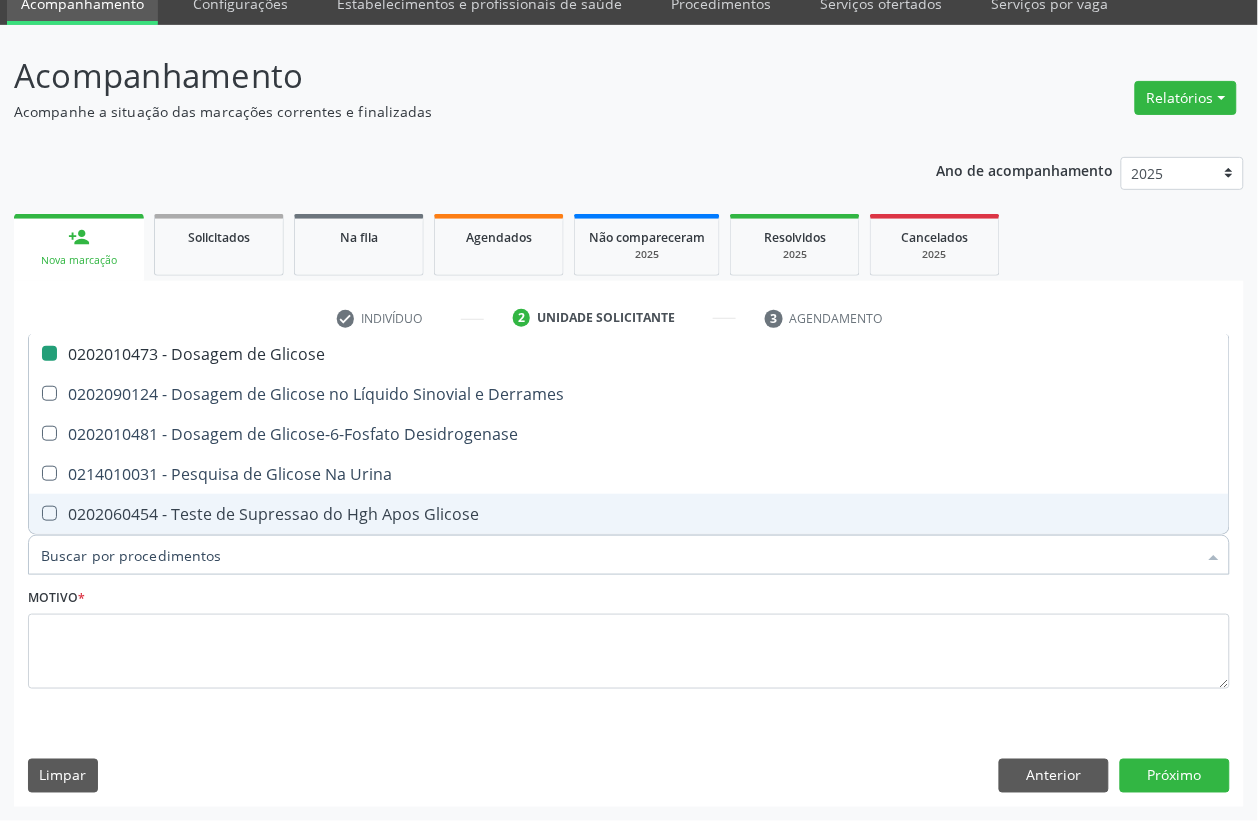 checkbox on "false" 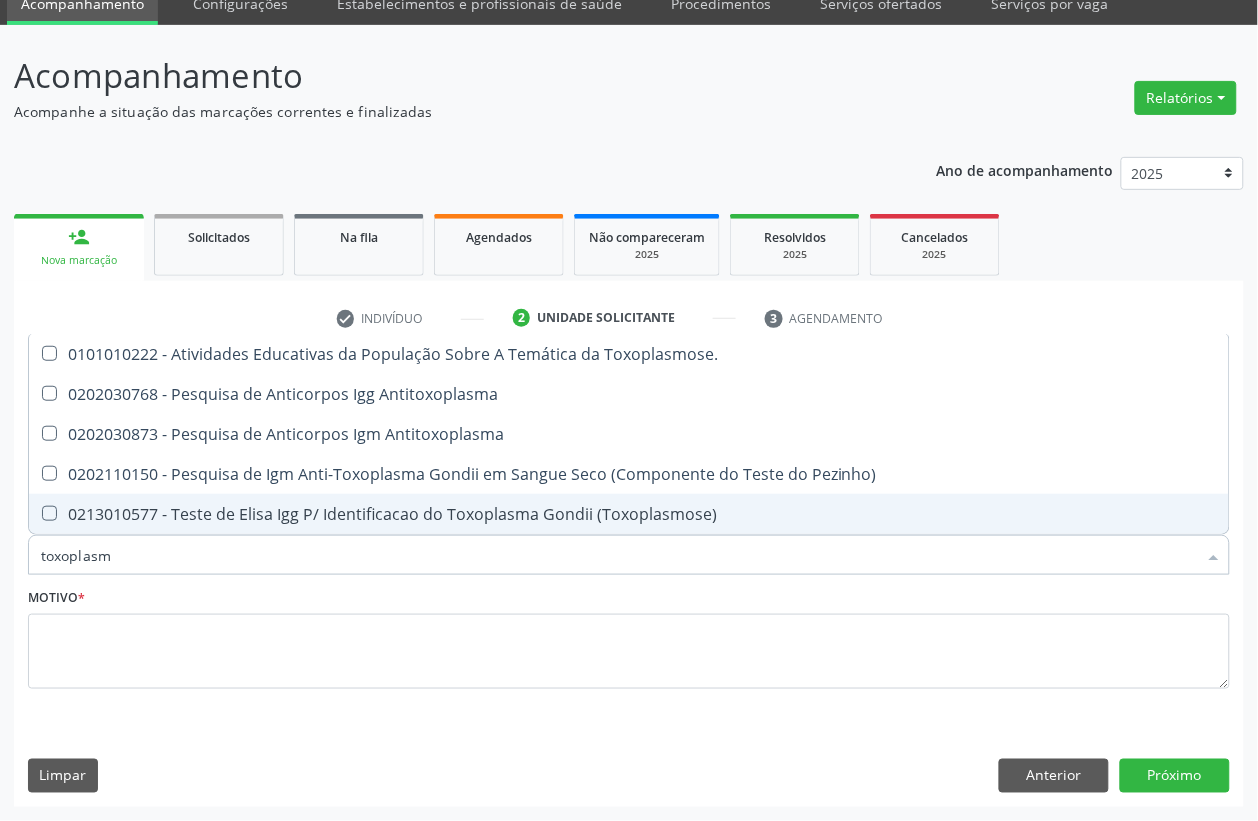 type on "toxoplasma" 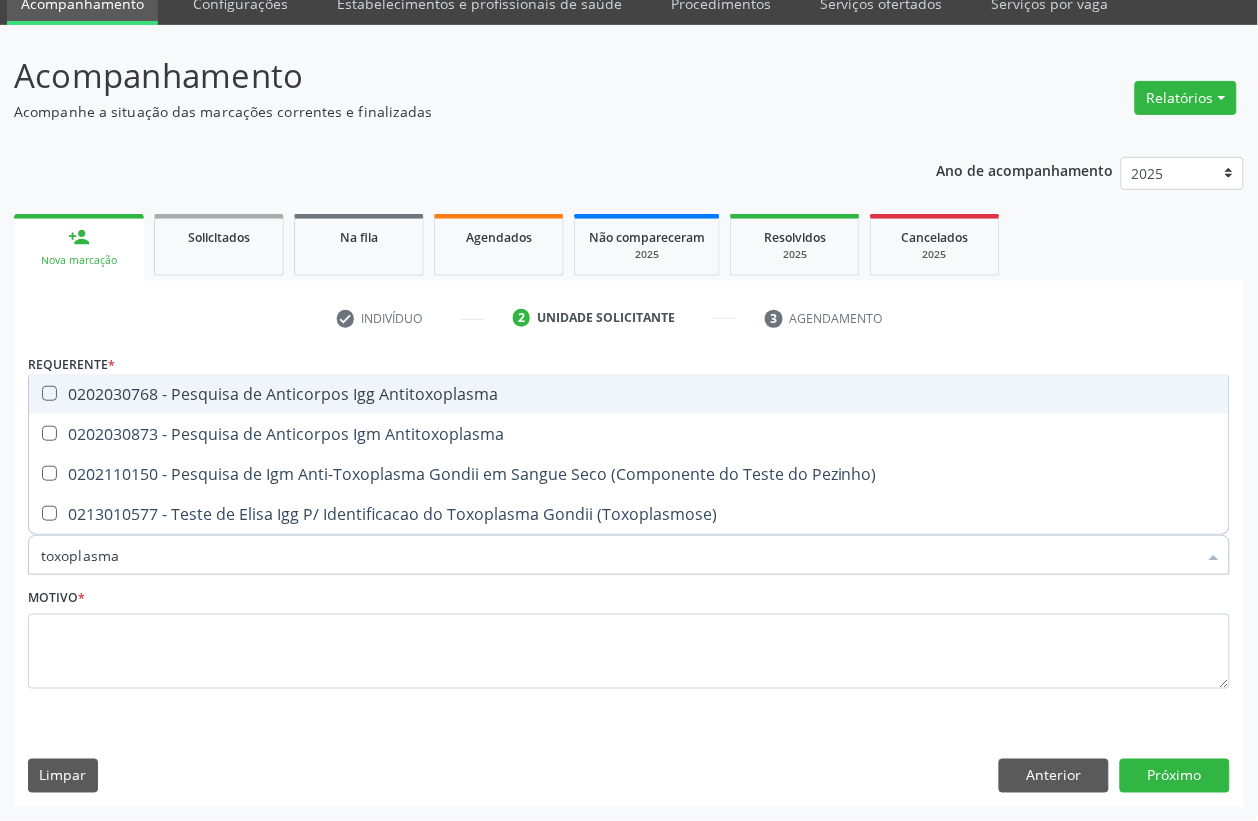 click on "0202030768 - Pesquisa de Anticorpos Igg Antitoxoplasma" at bounding box center [629, 394] 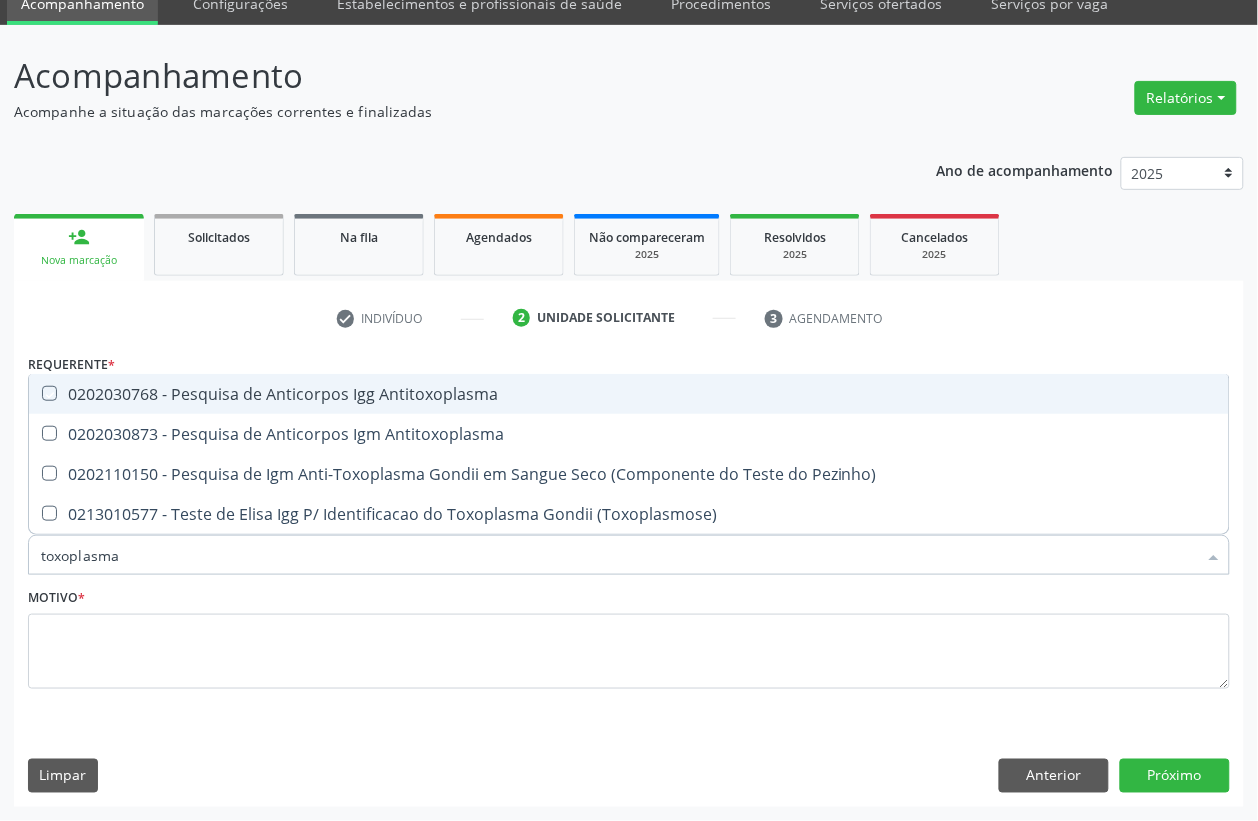 checkbox on "true" 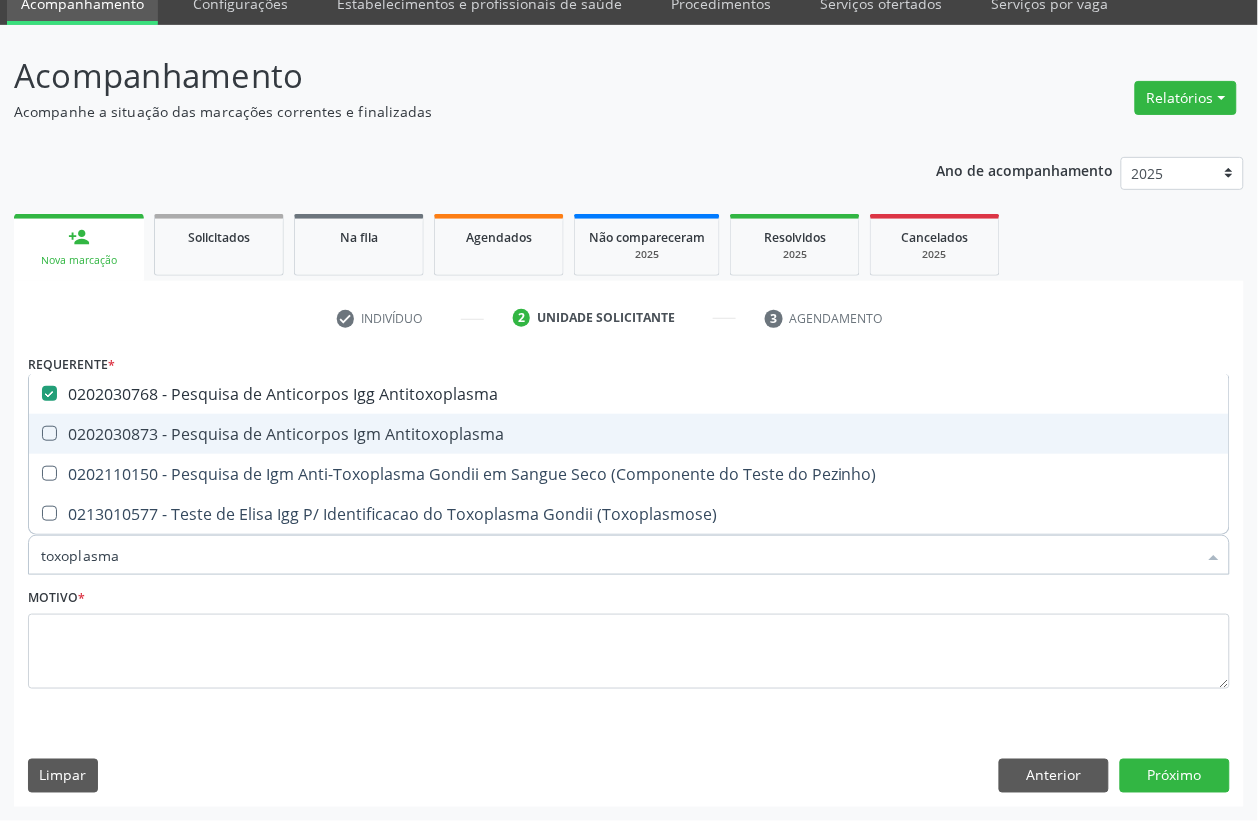 click on "0202030873 - Pesquisa de Anticorpos Igm Antitoxoplasma" at bounding box center [629, 434] 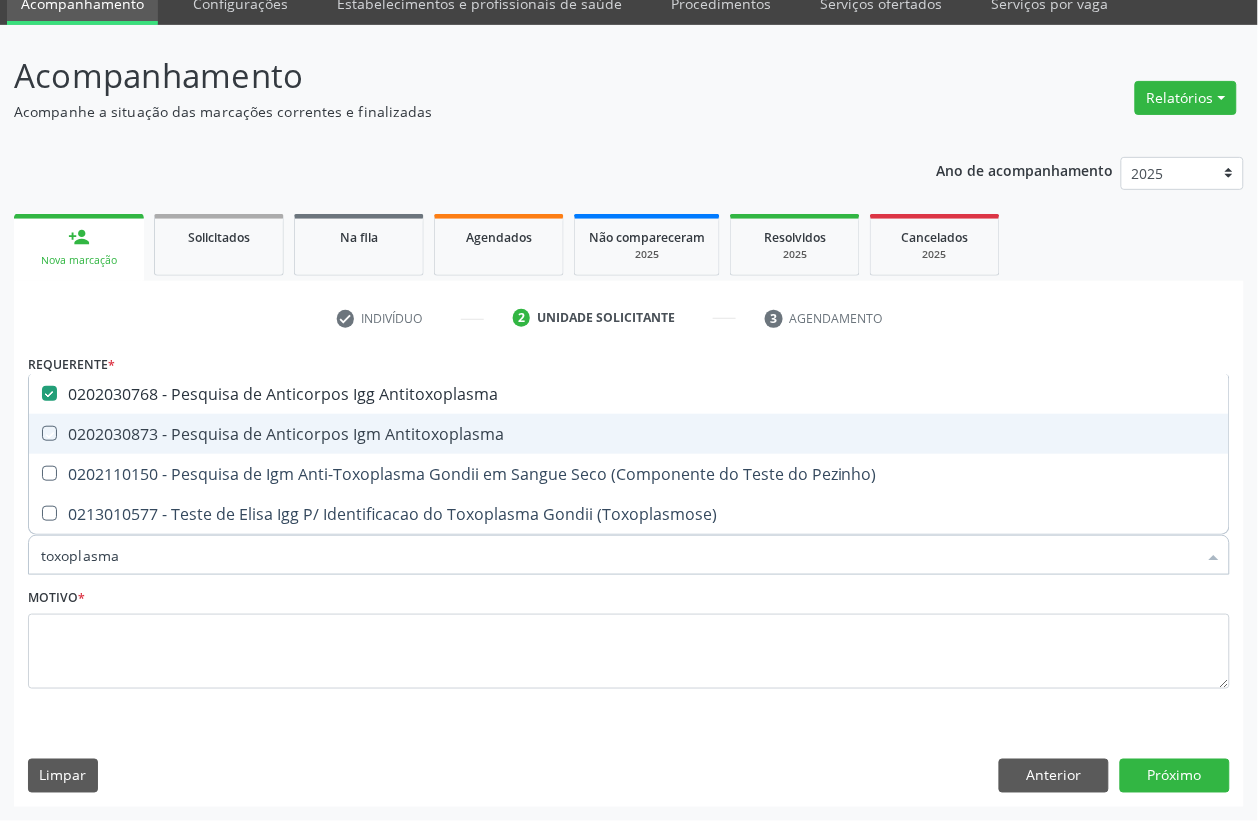 checkbox on "true" 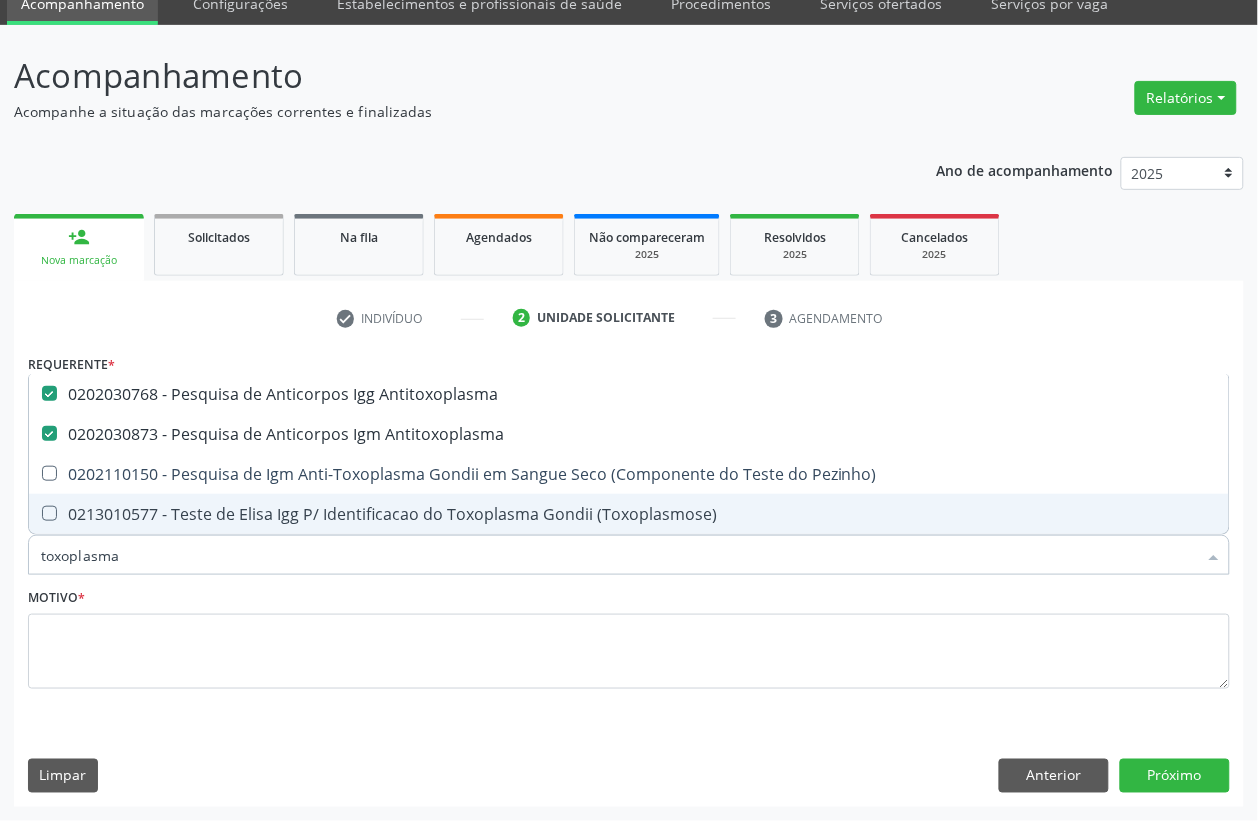 click on "toxoplasma" at bounding box center (619, 555) 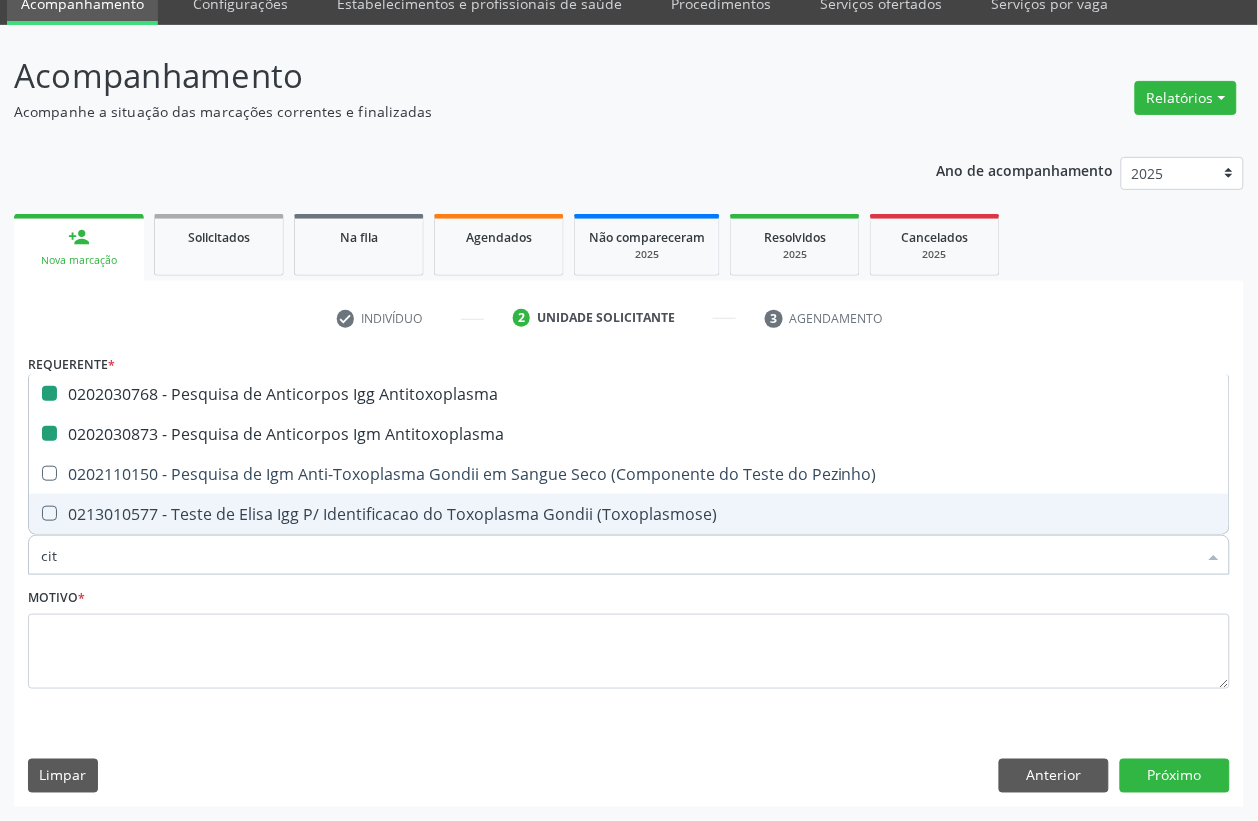 type on "cito" 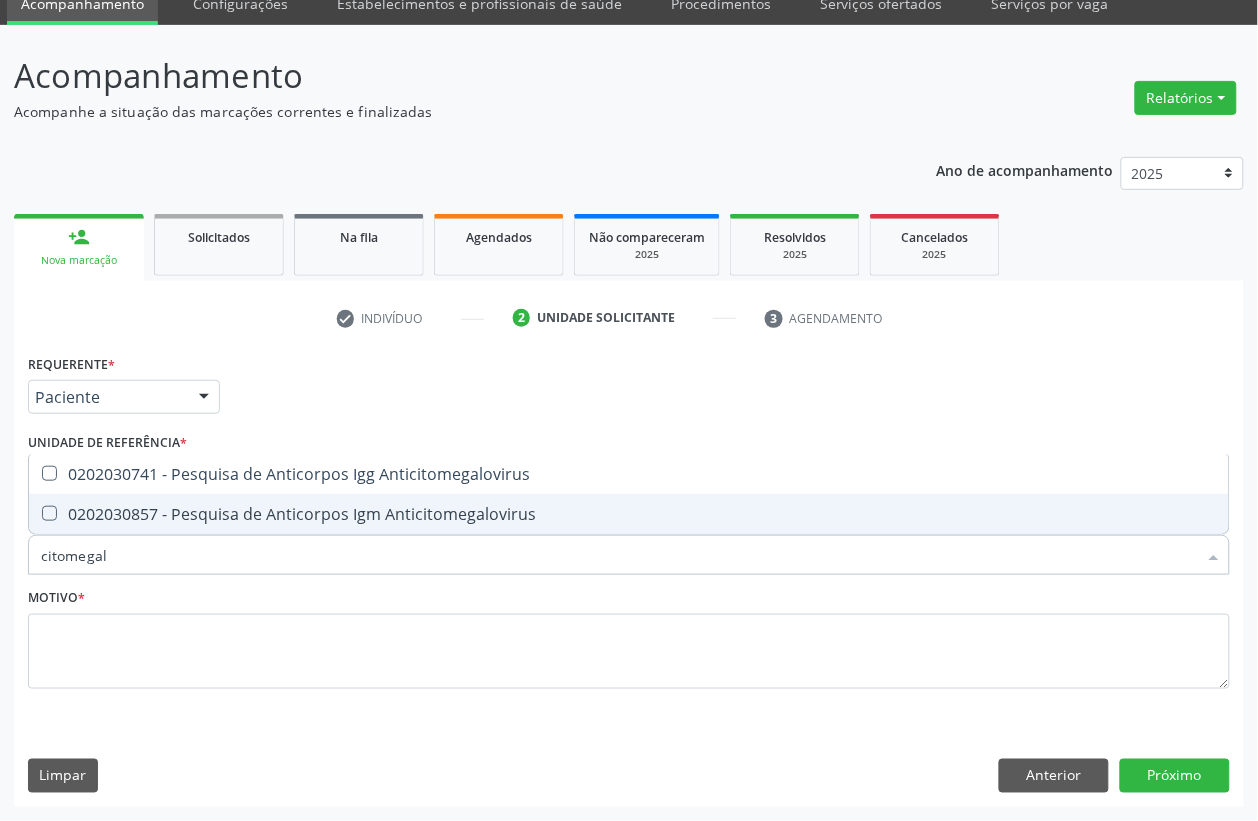 type on "citomegalo" 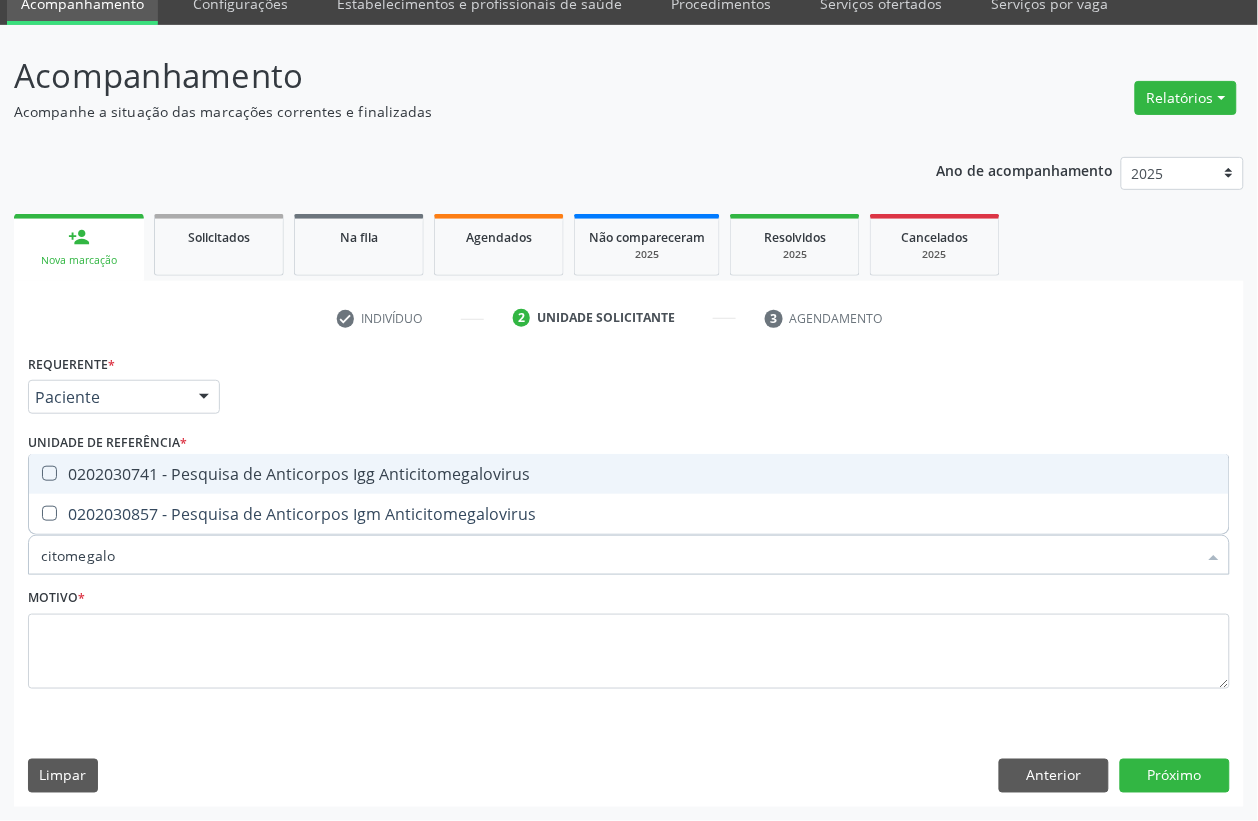 click on "0202030741 - Pesquisa de Anticorpos Igg Anticitomegalovirus" at bounding box center (629, 474) 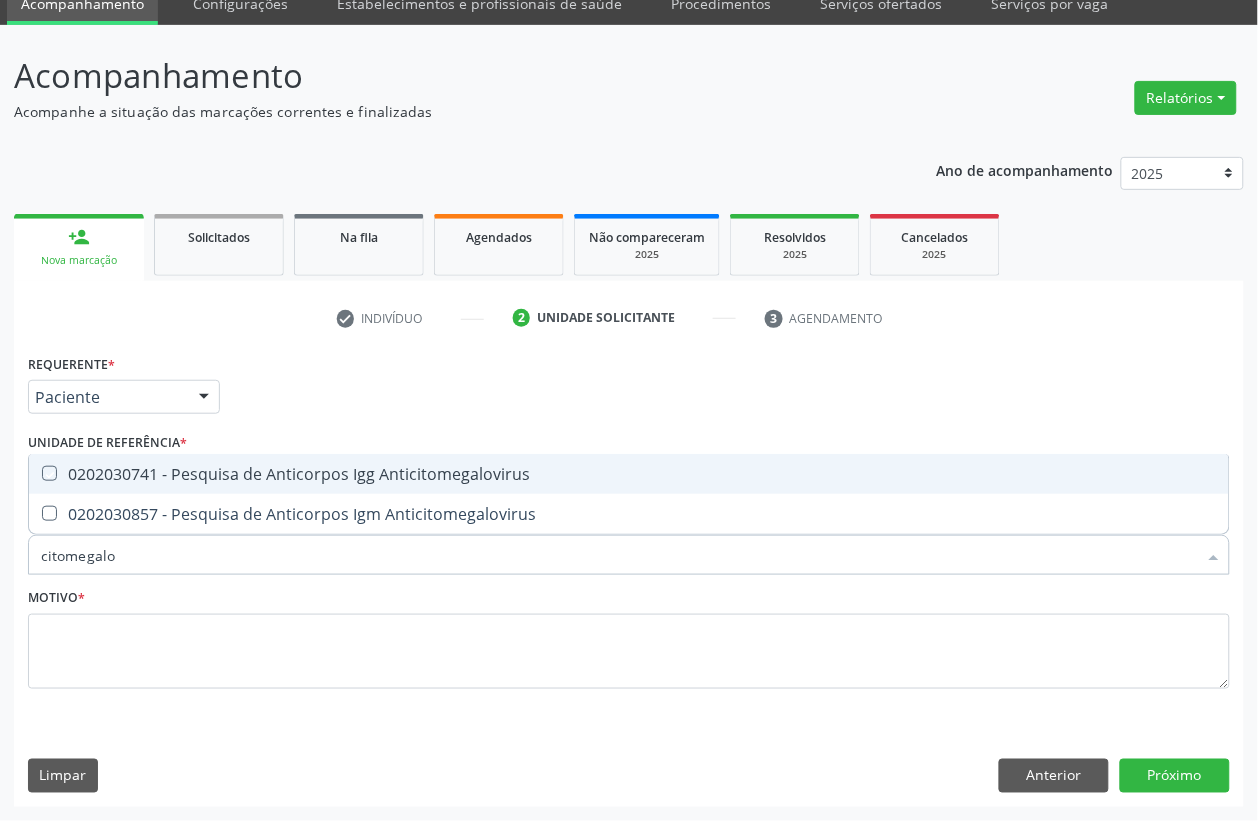 checkbox on "true" 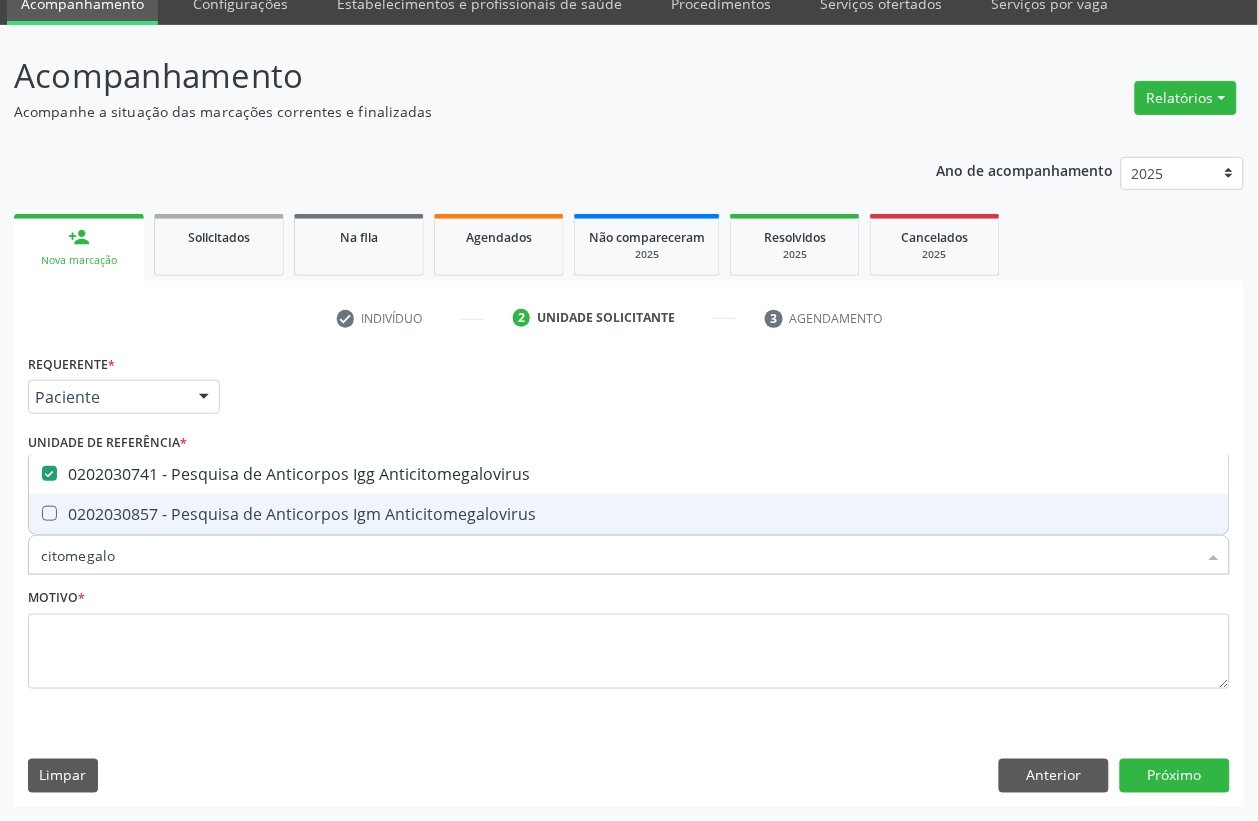 click on "0202030857 - Pesquisa de Anticorpos Igm Anticitomegalovirus" at bounding box center (629, 514) 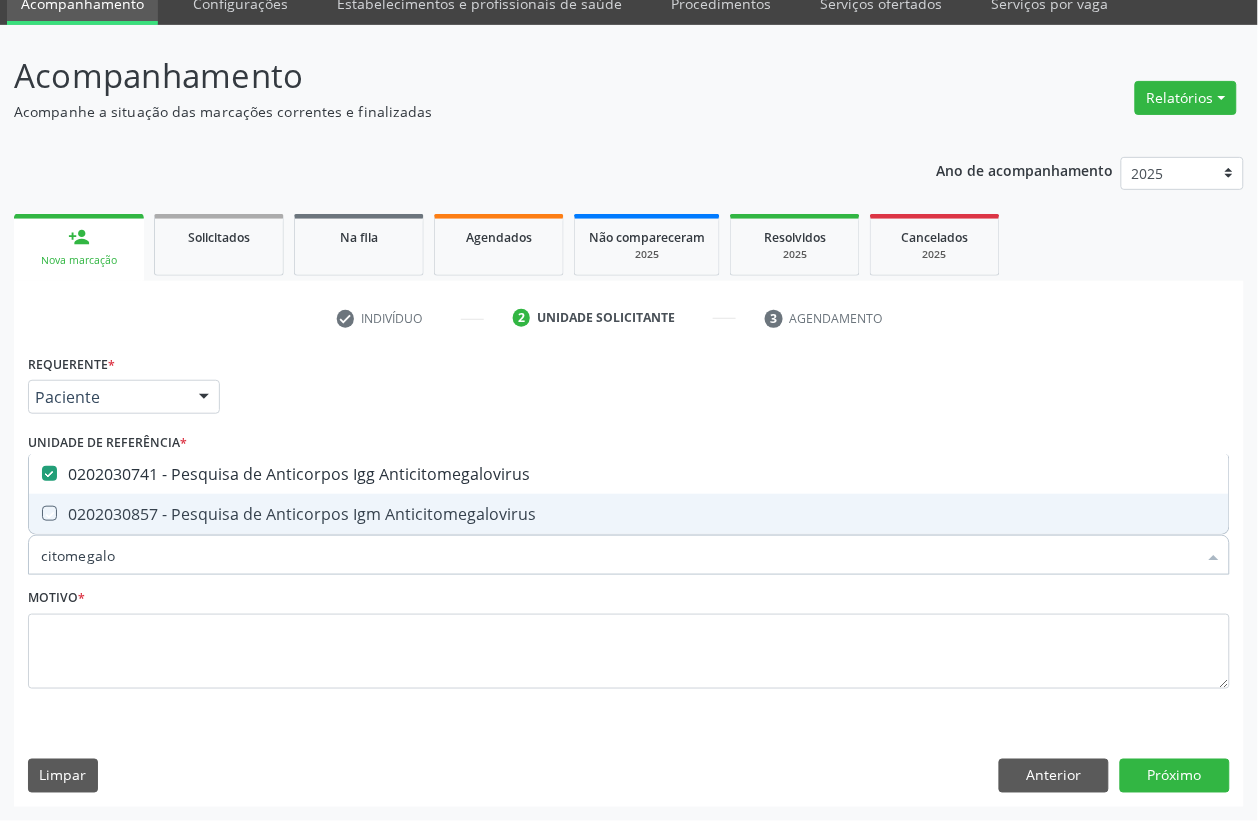 checkbox on "true" 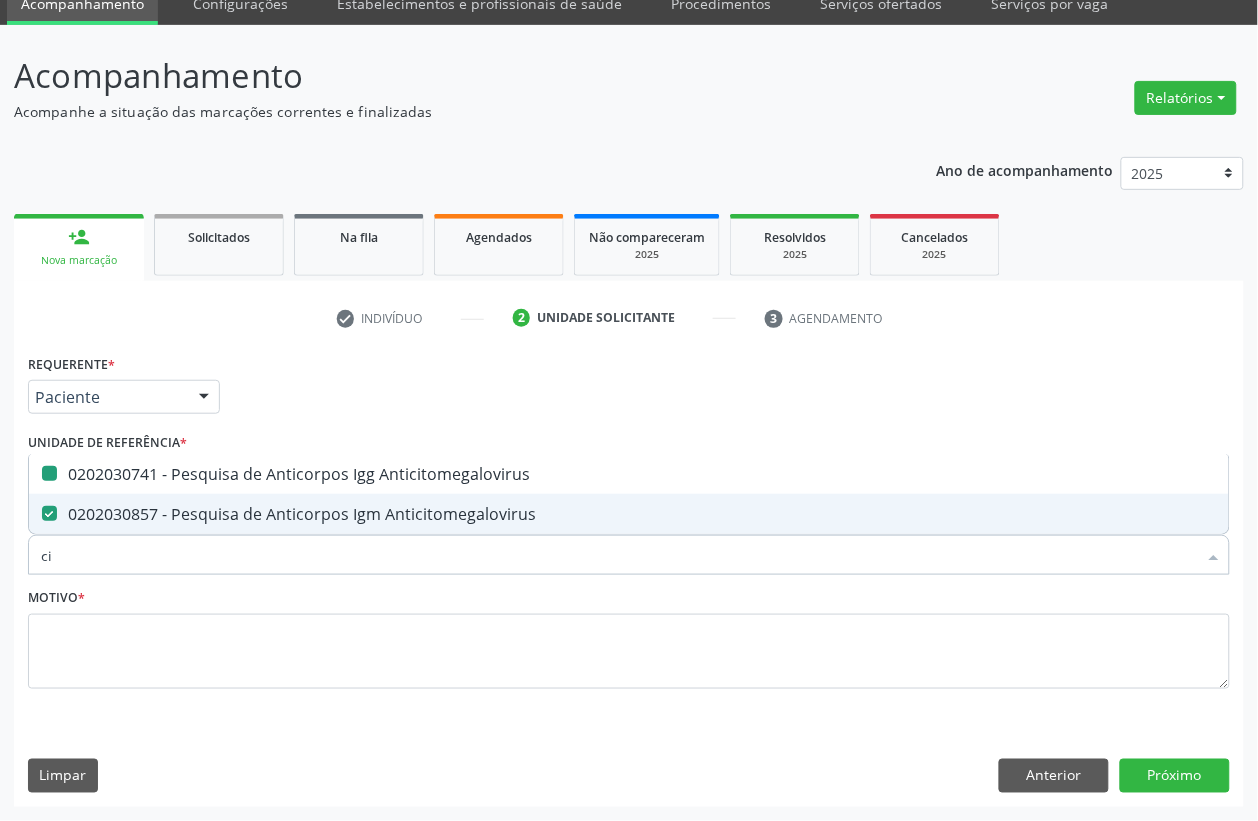 type on "c" 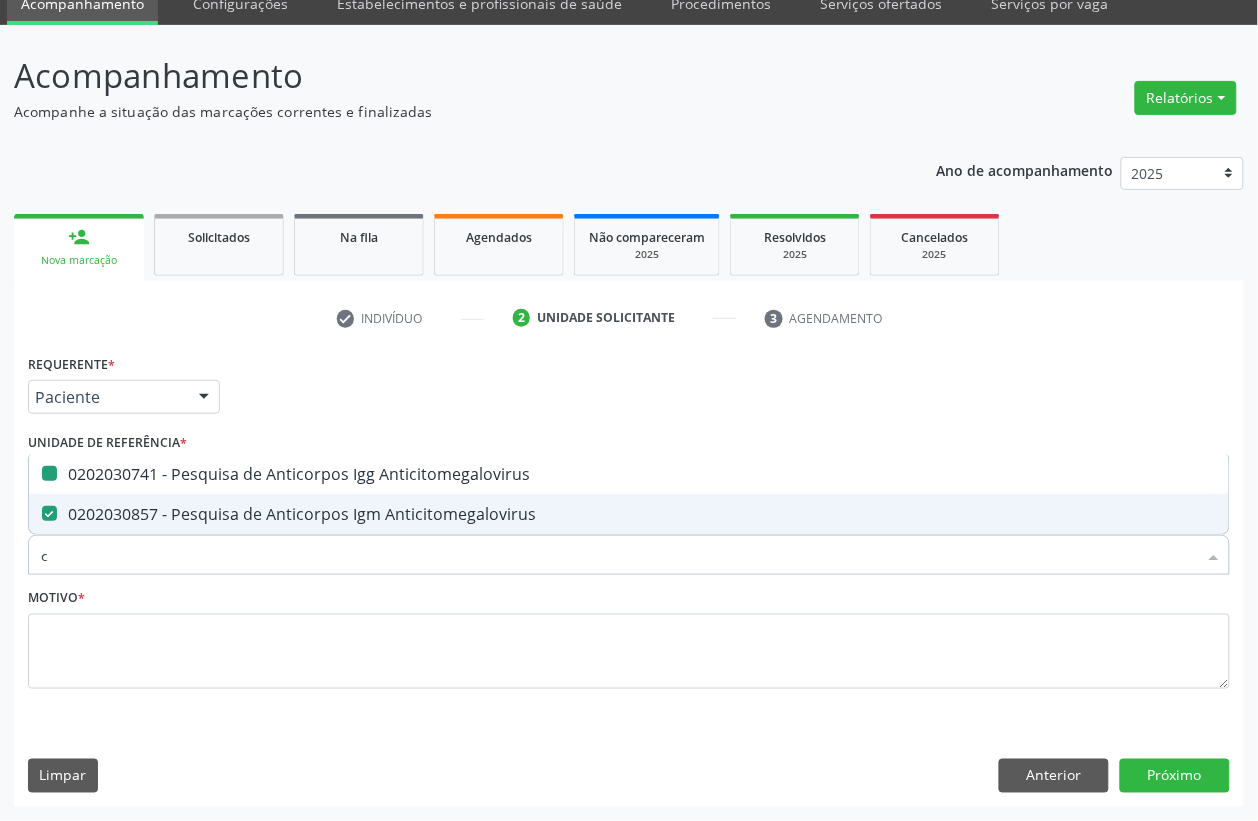 type 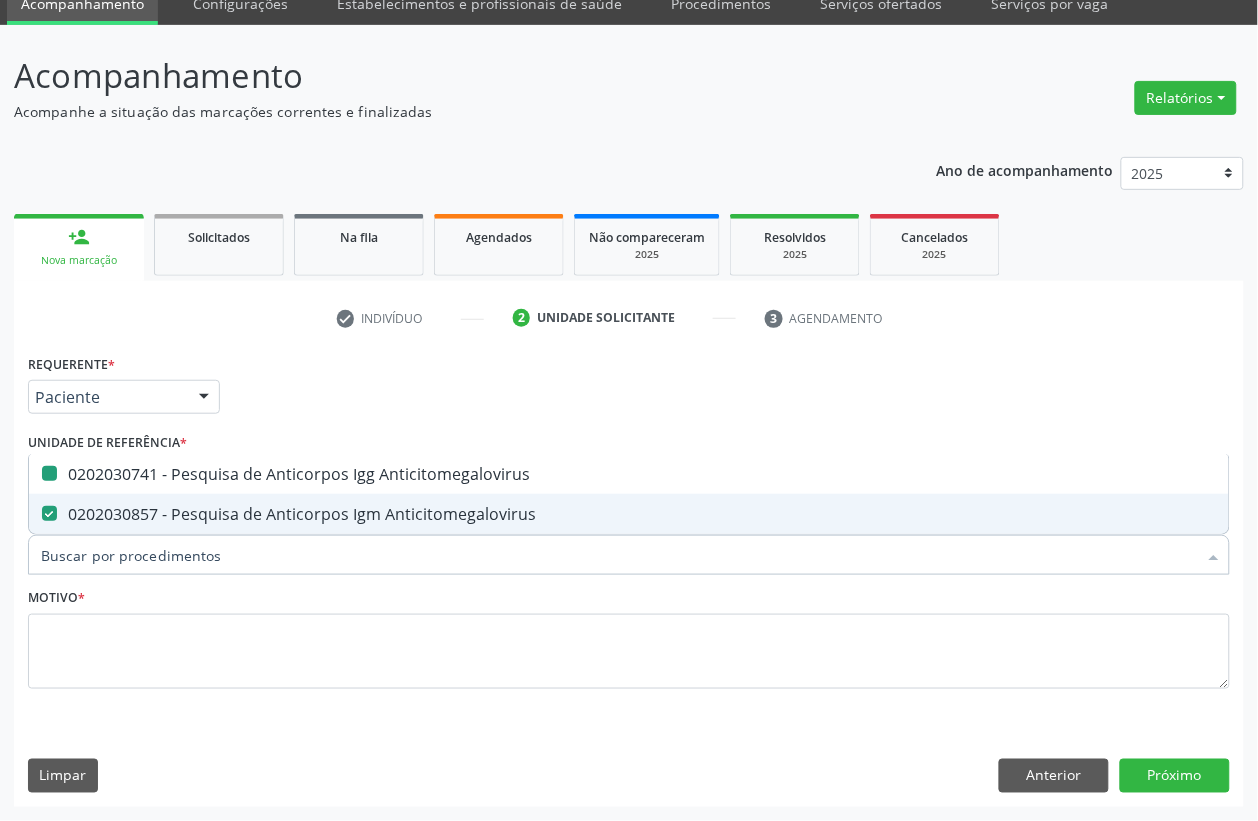 checkbox on "false" 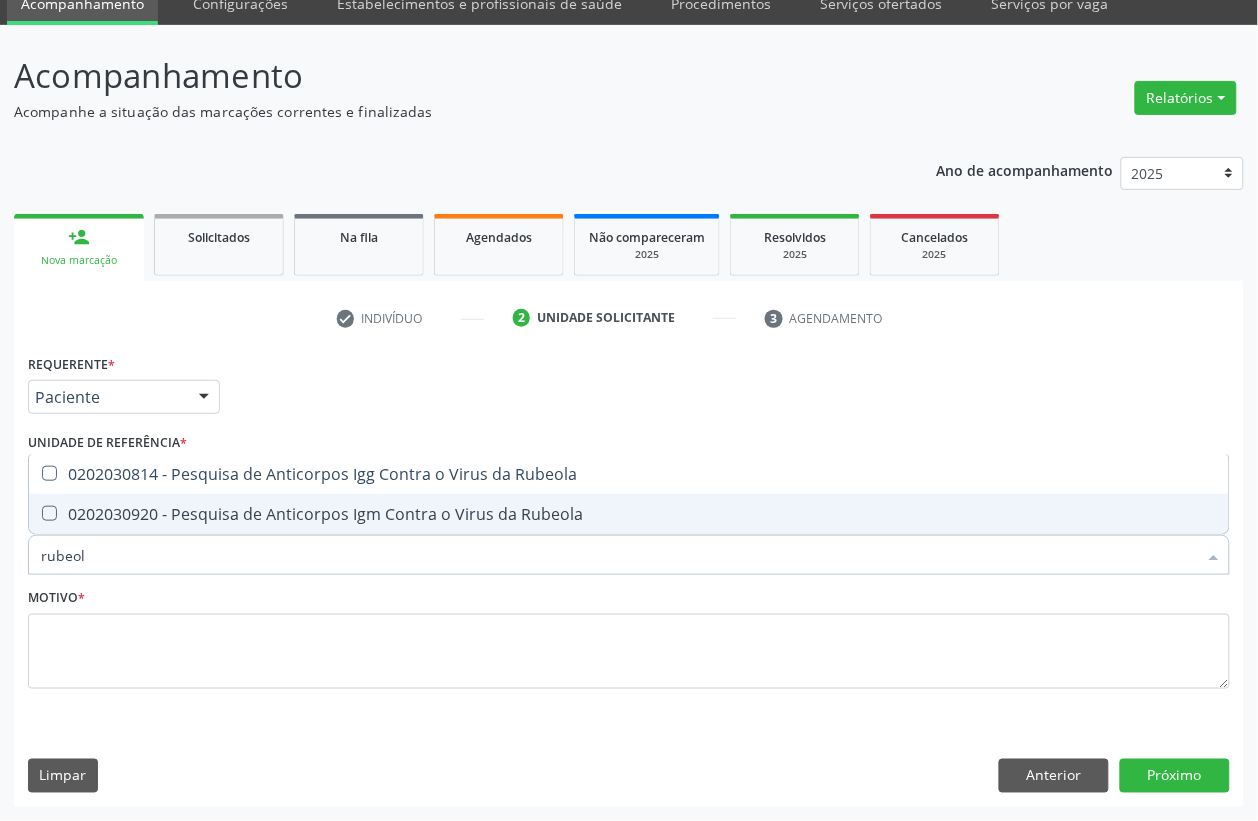 type on "rubeola" 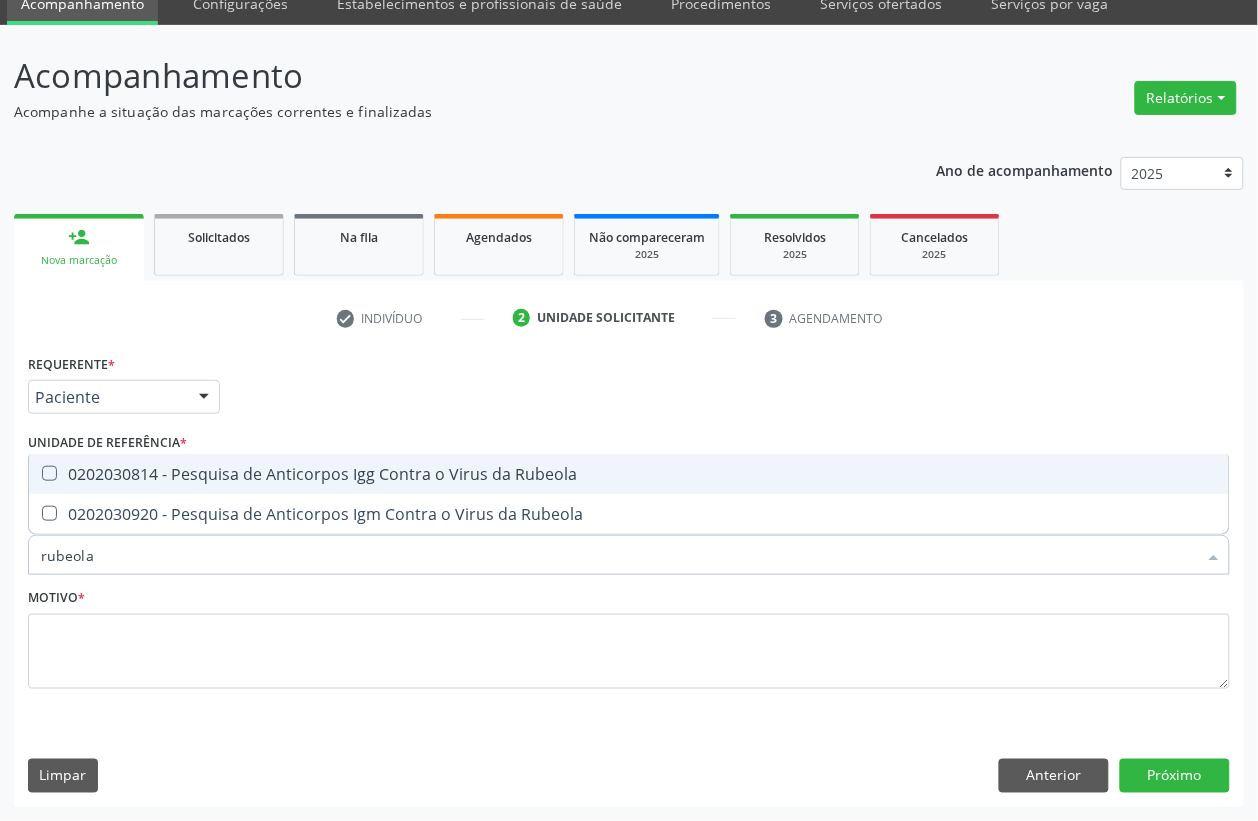 click on "0202030814 - Pesquisa de Anticorpos Igg Contra o Virus da Rubeola" at bounding box center [629, 474] 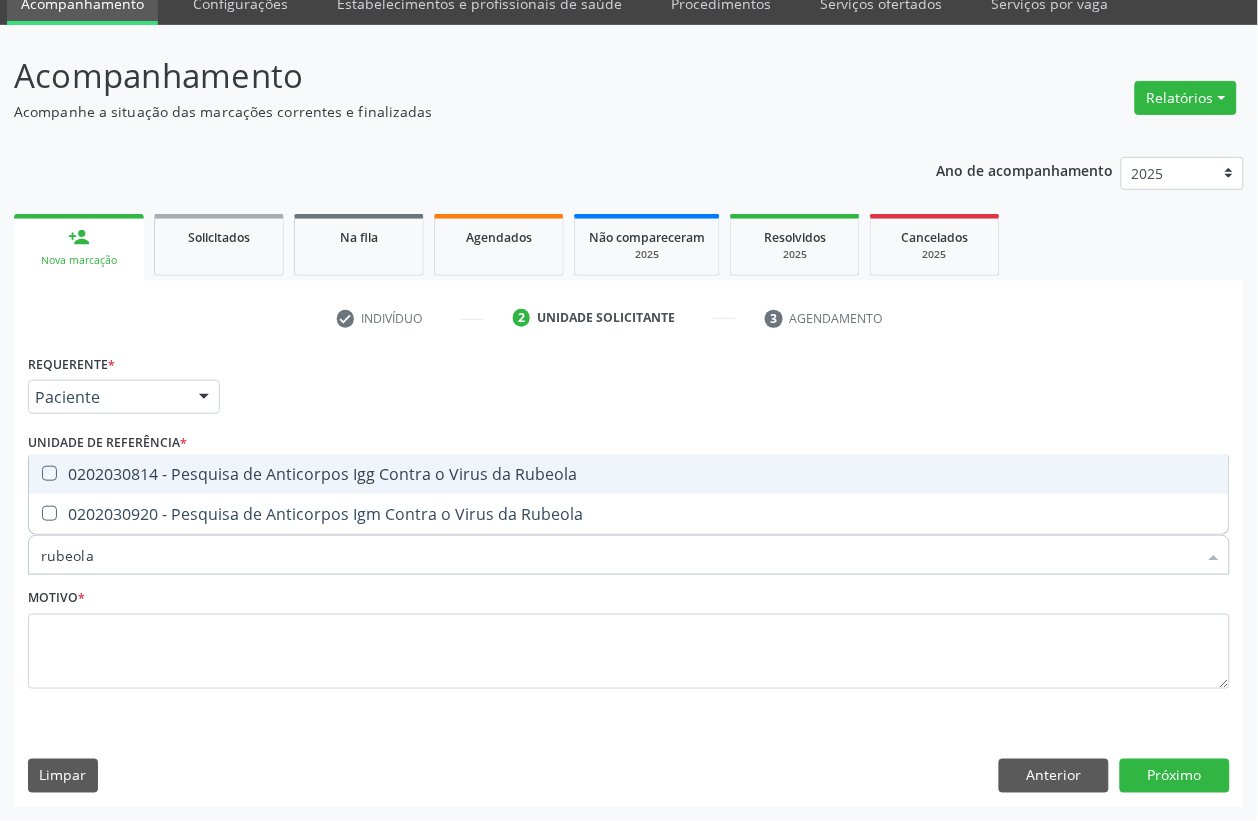 checkbox on "true" 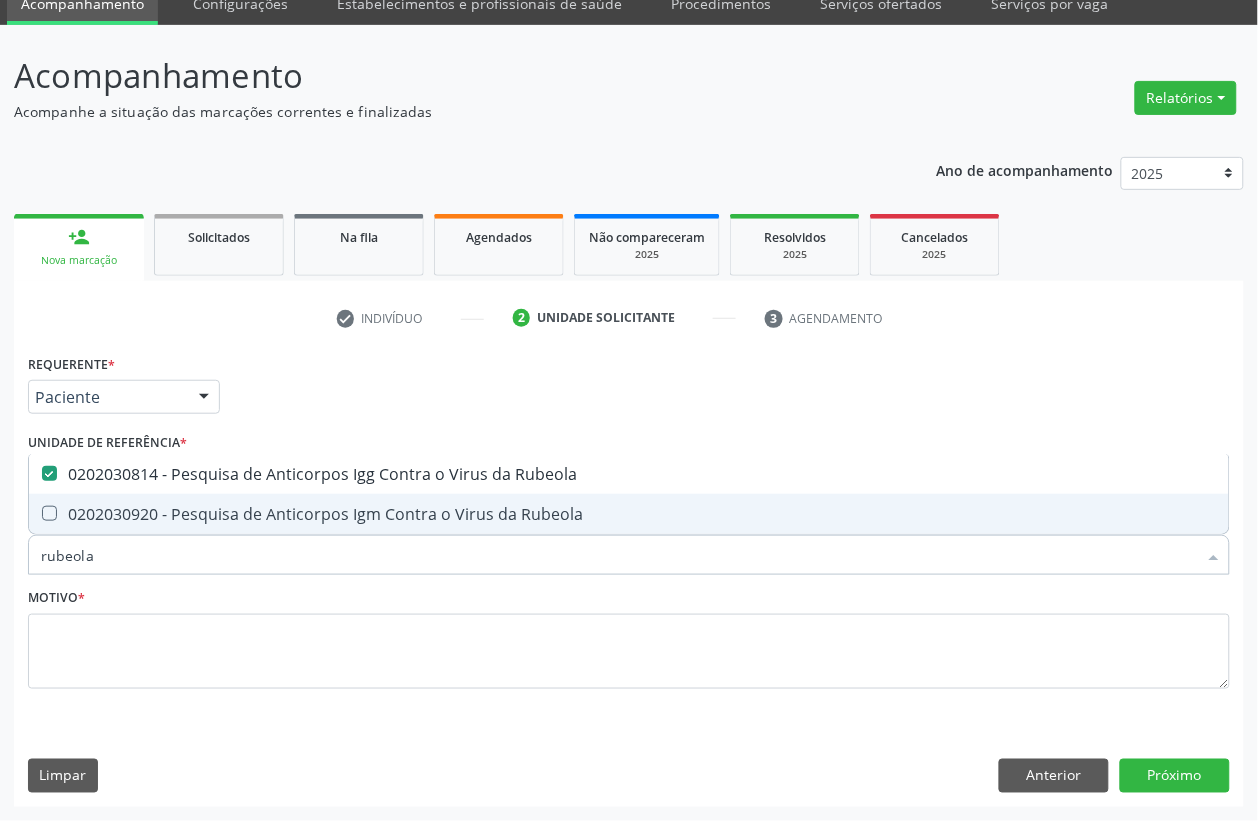 click on "0202030920 - Pesquisa de Anticorpos Igm Contra o Virus da Rubeola" at bounding box center [629, 514] 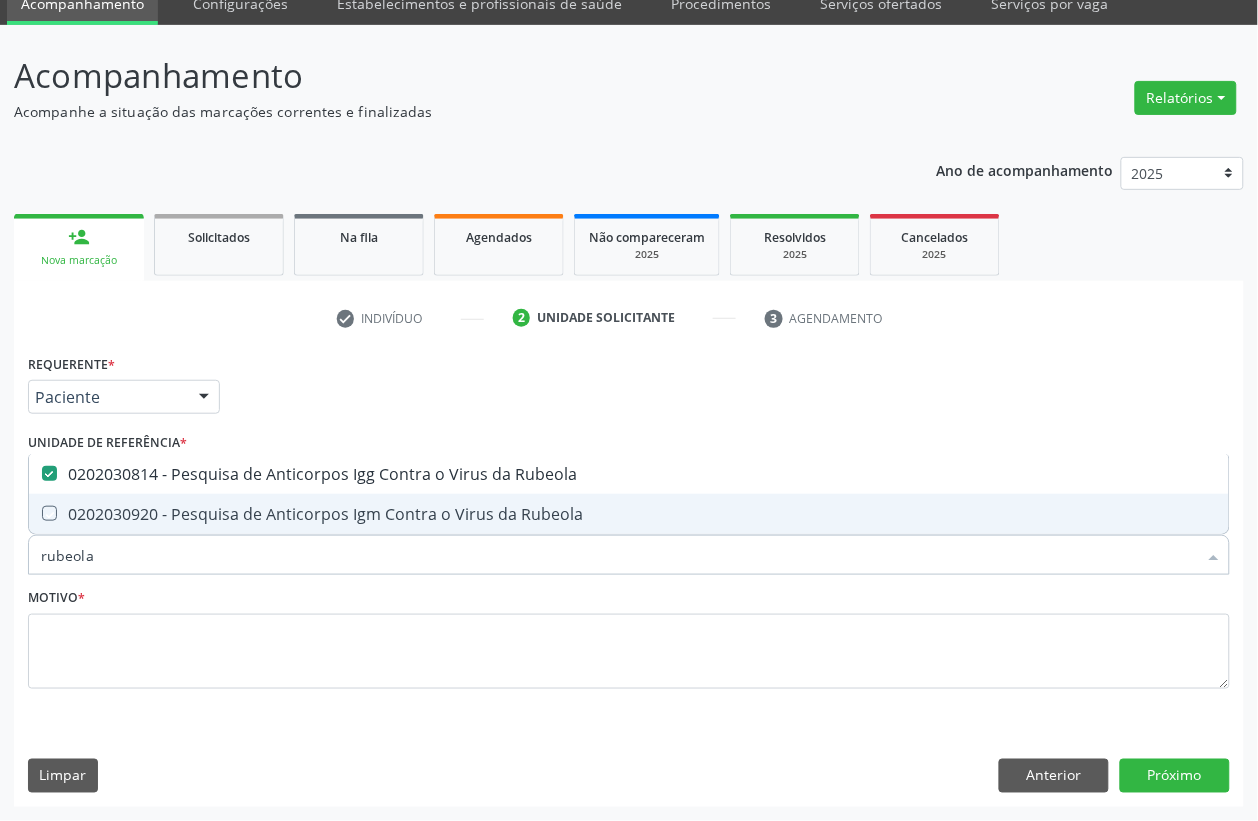 checkbox on "true" 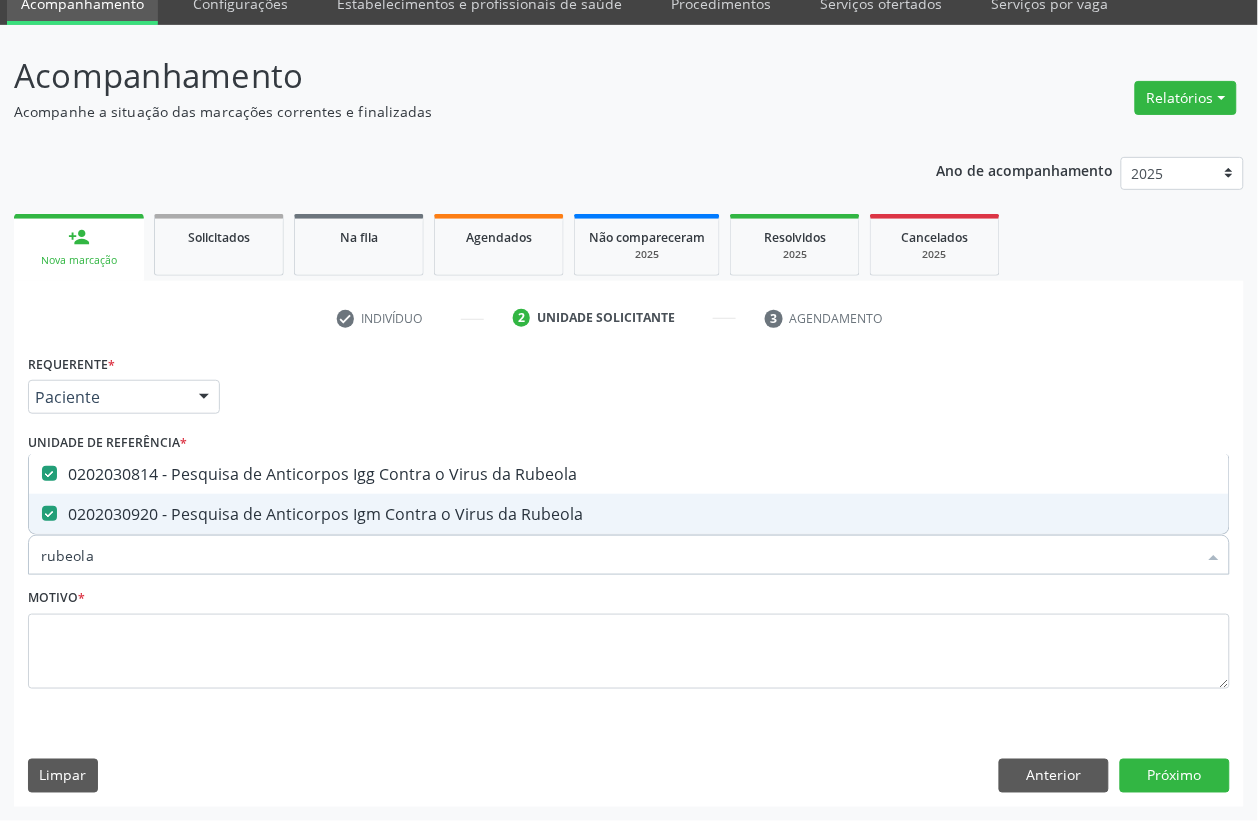 click on "rubeola" at bounding box center [619, 555] 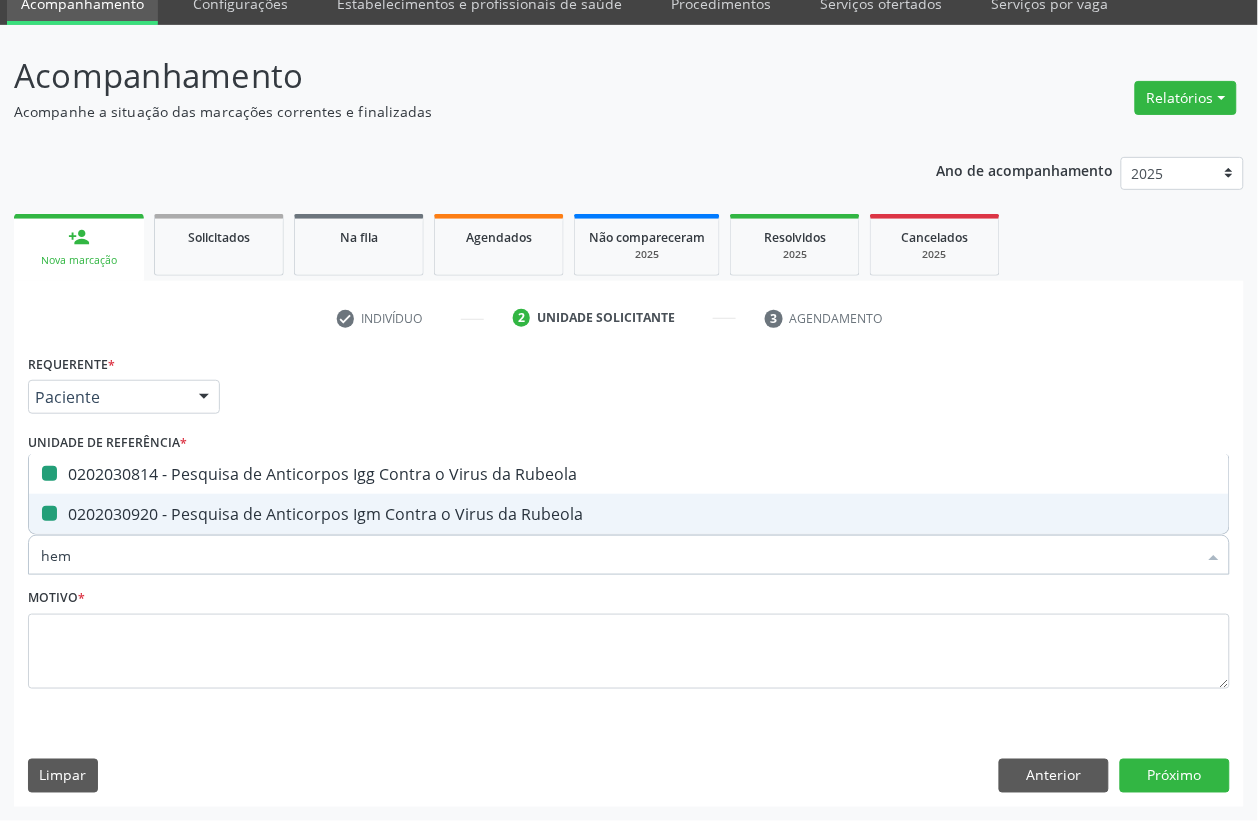 type on "hemo" 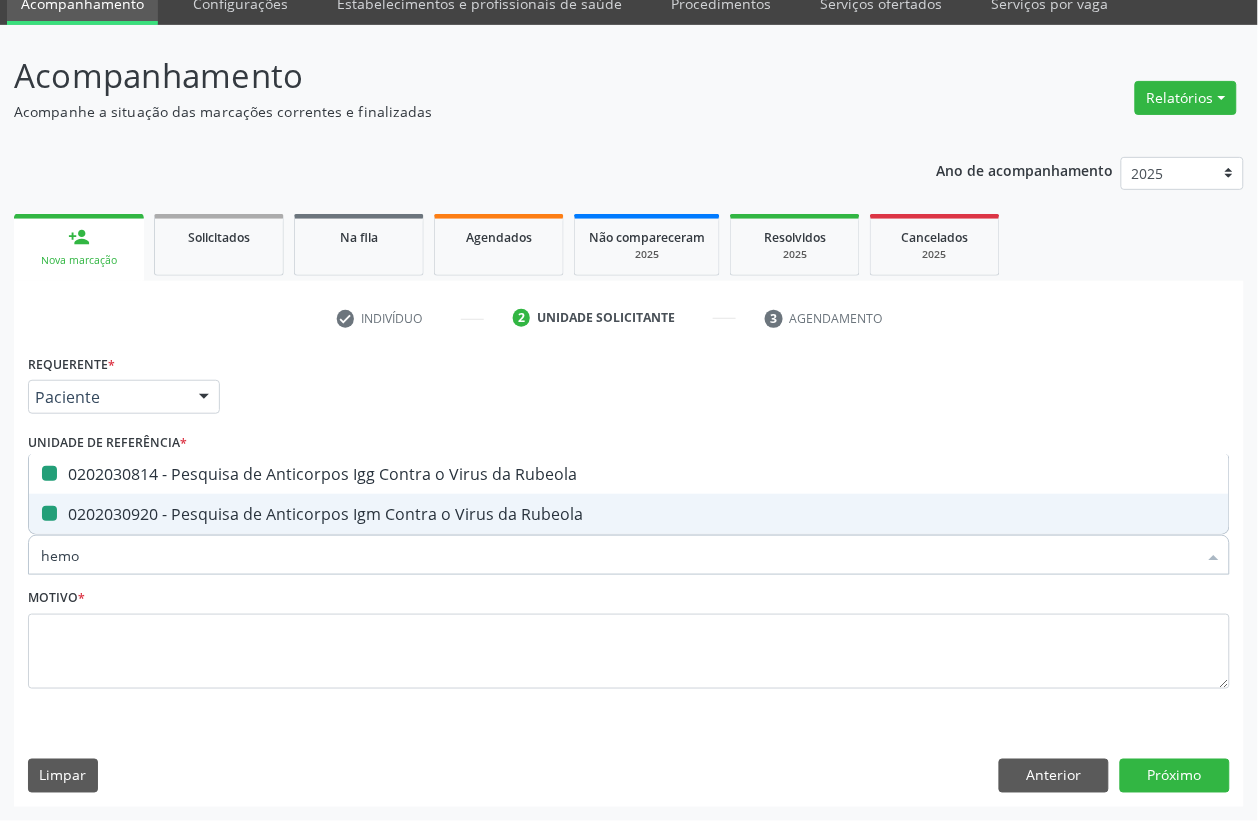 checkbox on "false" 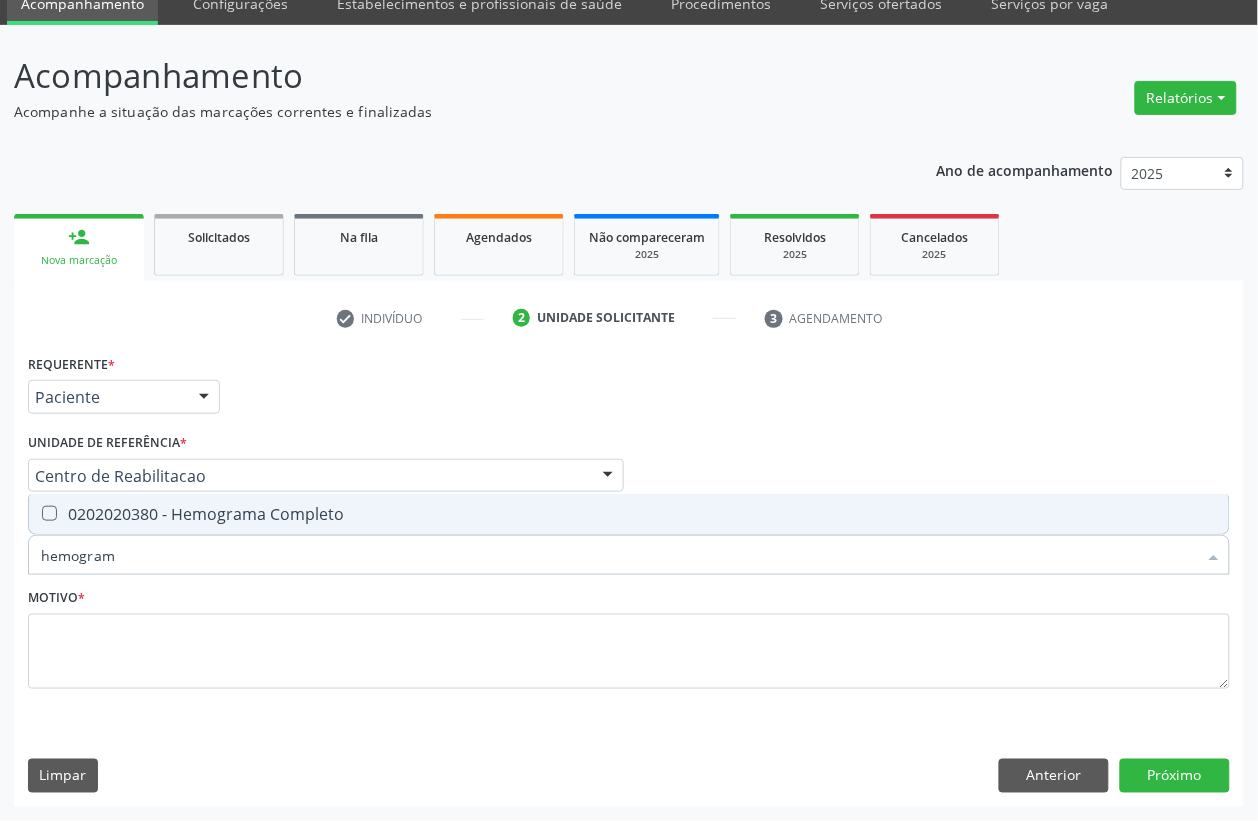 type on "hemograma" 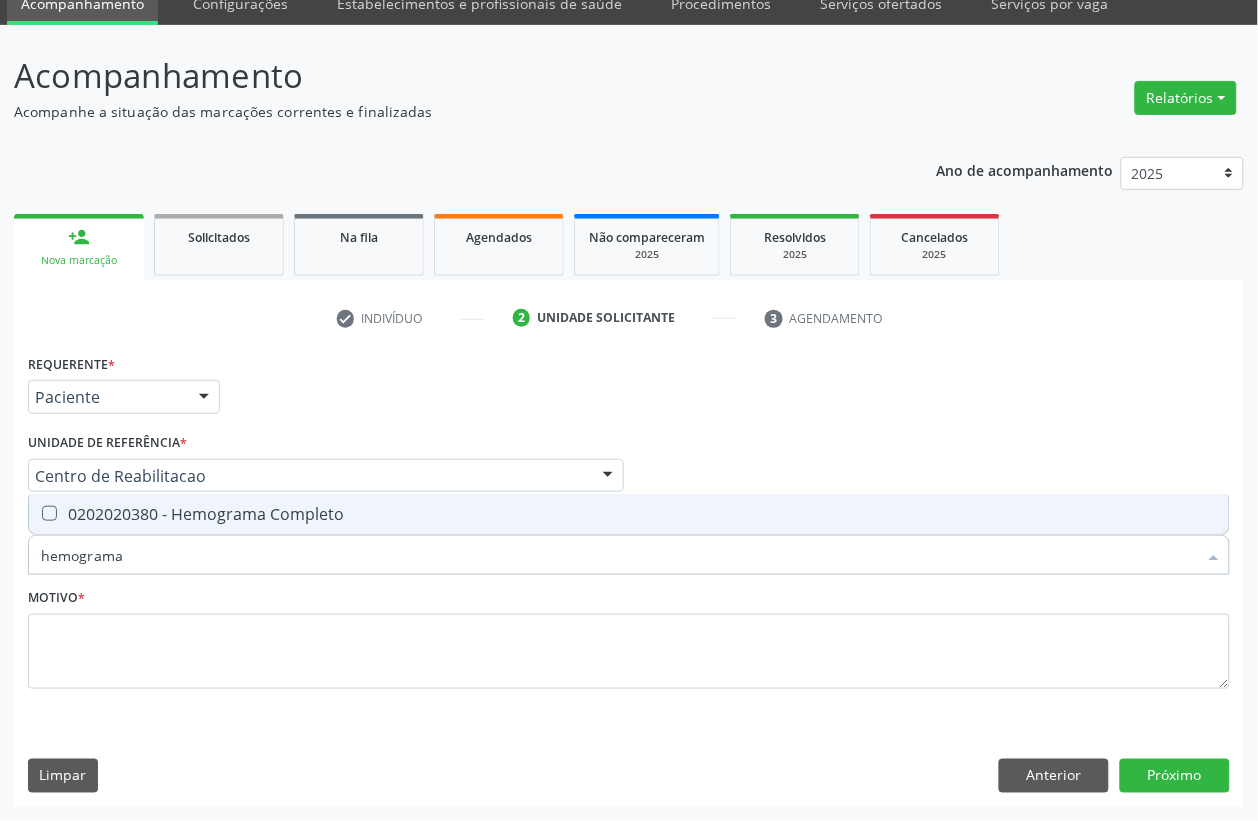 click on "0202020380 - Hemograma Completo" at bounding box center [629, 514] 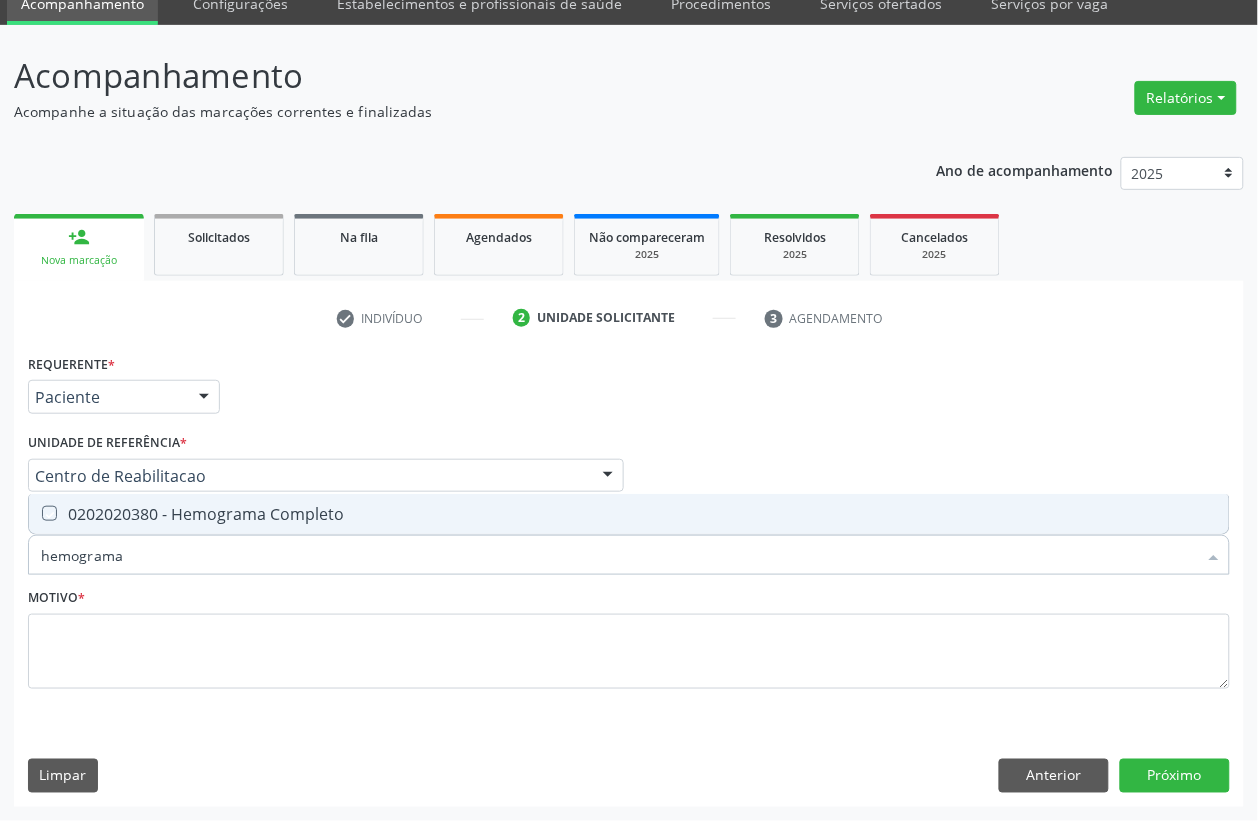 checkbox on "true" 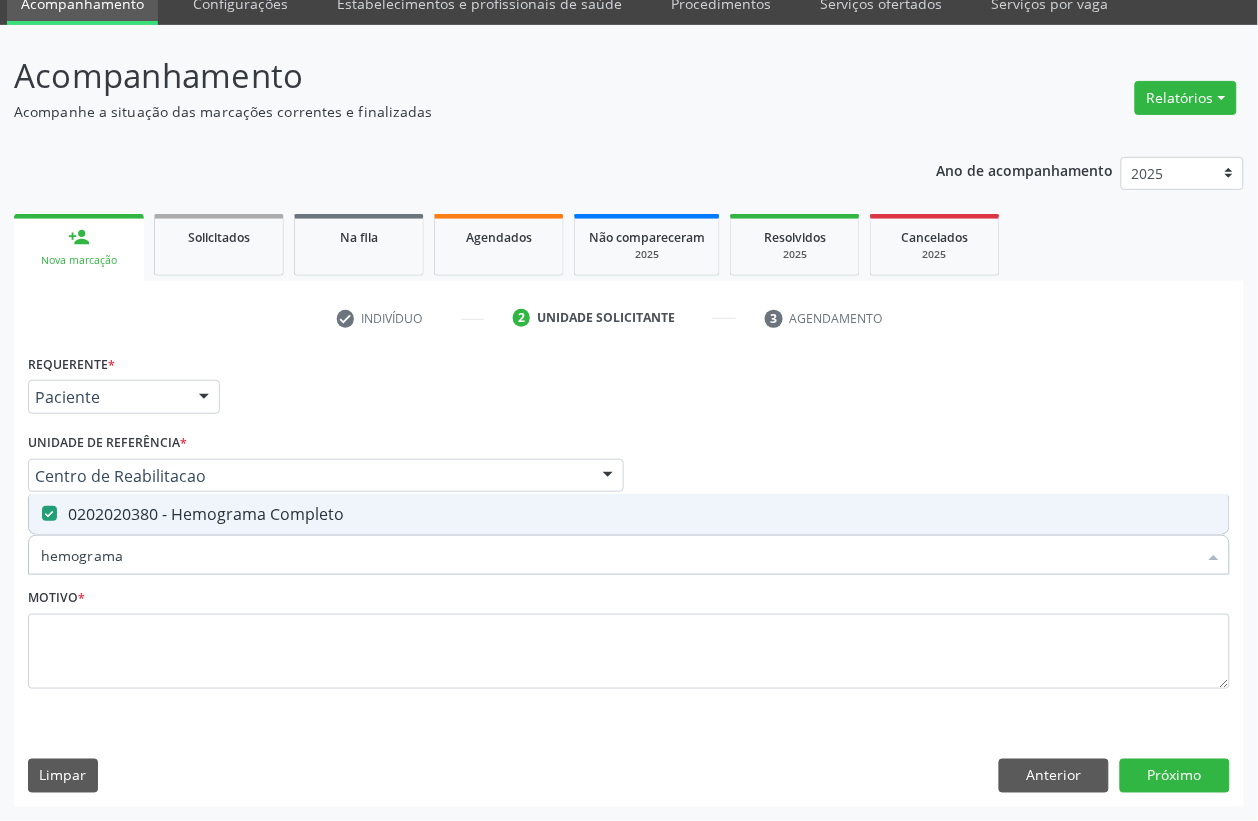 click on "hemograma" at bounding box center [619, 555] 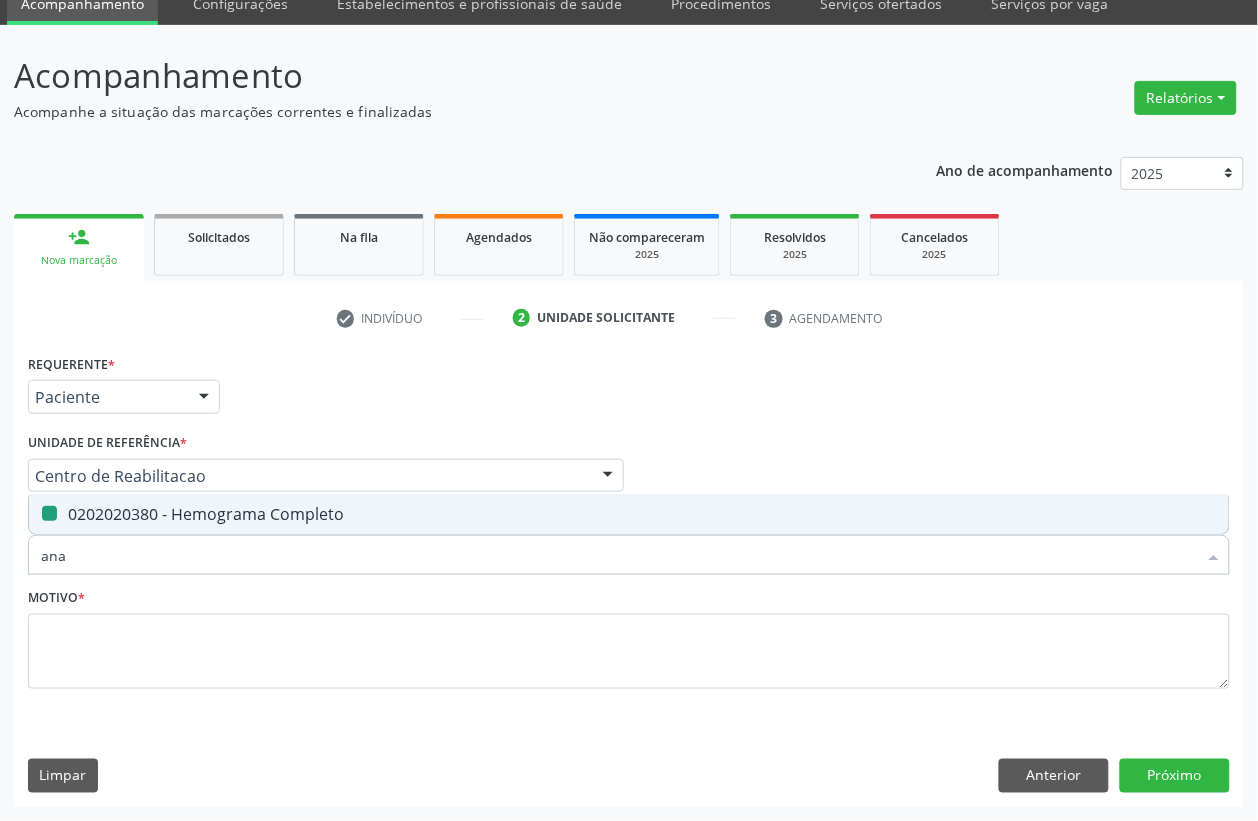 type on "anal" 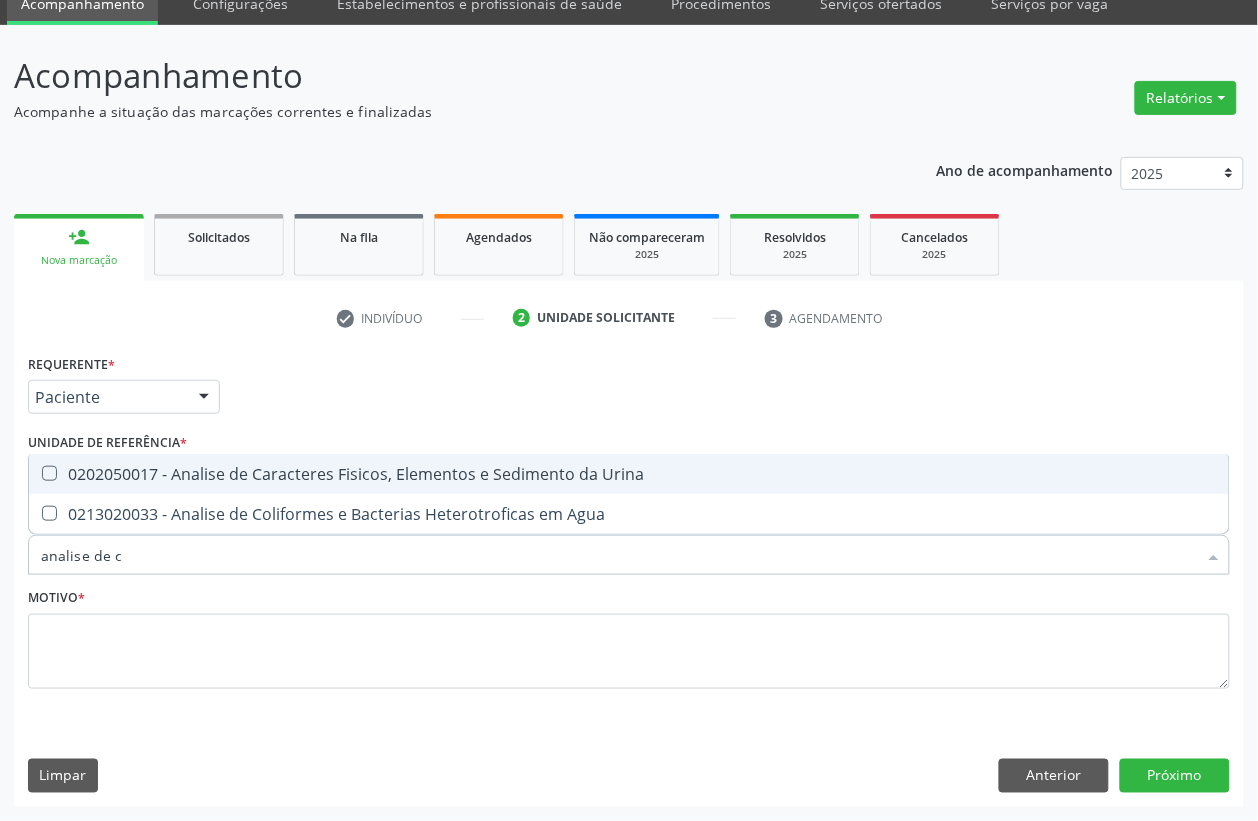 type on "analise de ca" 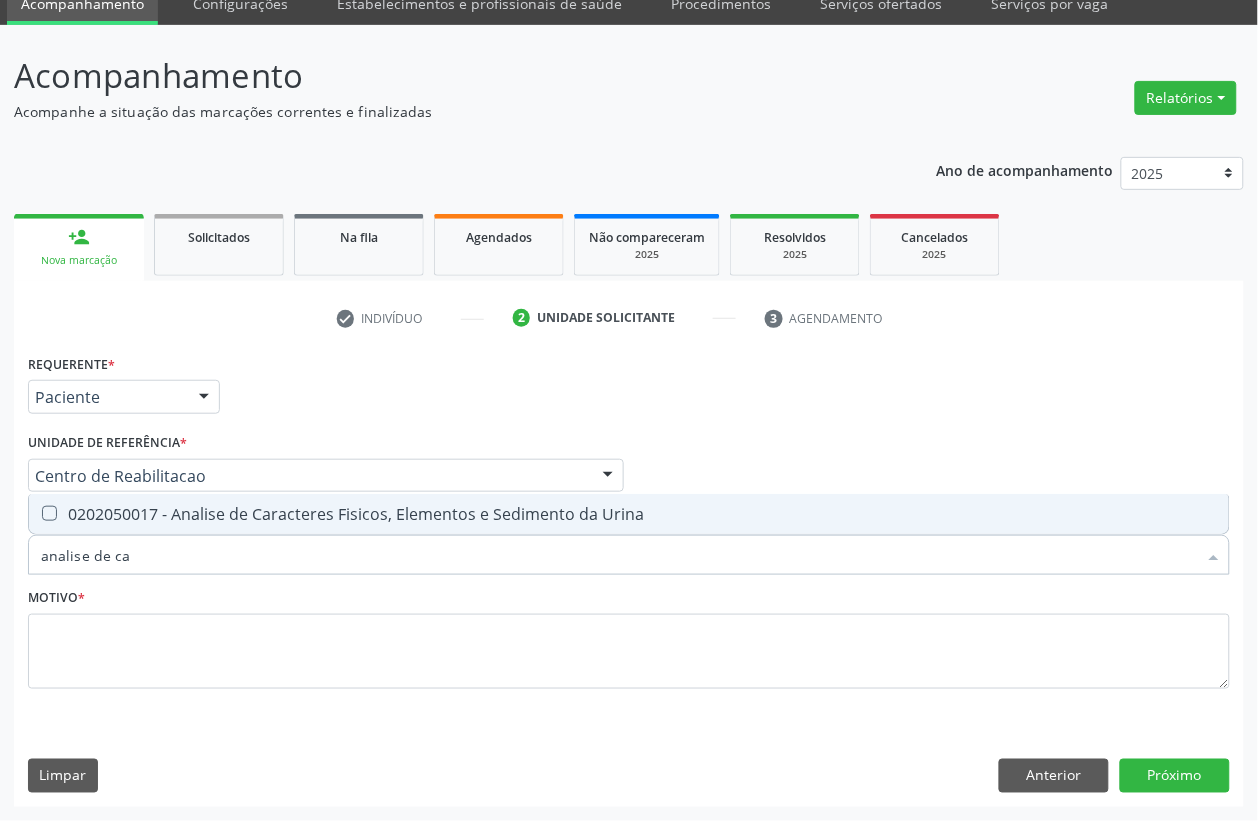 click on "0202050017 - Analise de Caracteres Fisicos, Elementos e Sedimento da Urina" at bounding box center (629, 514) 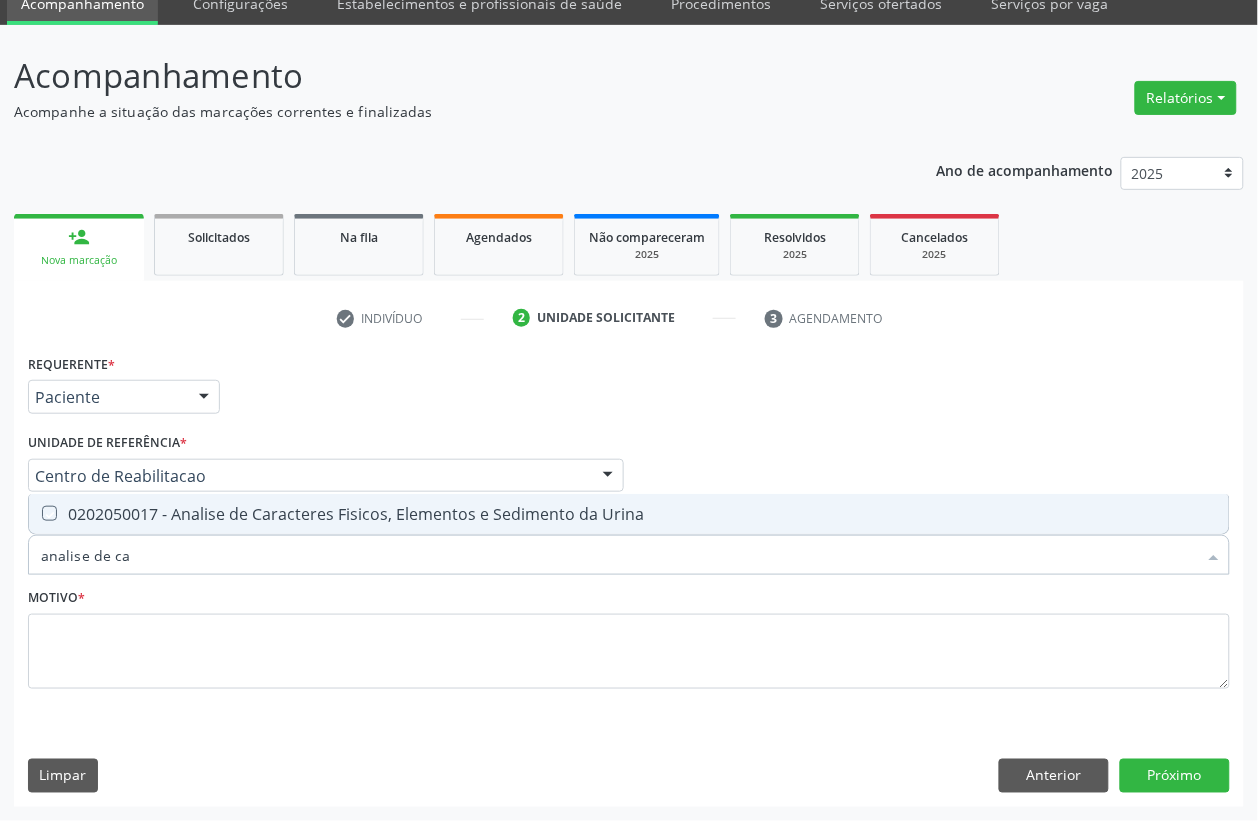 checkbox on "true" 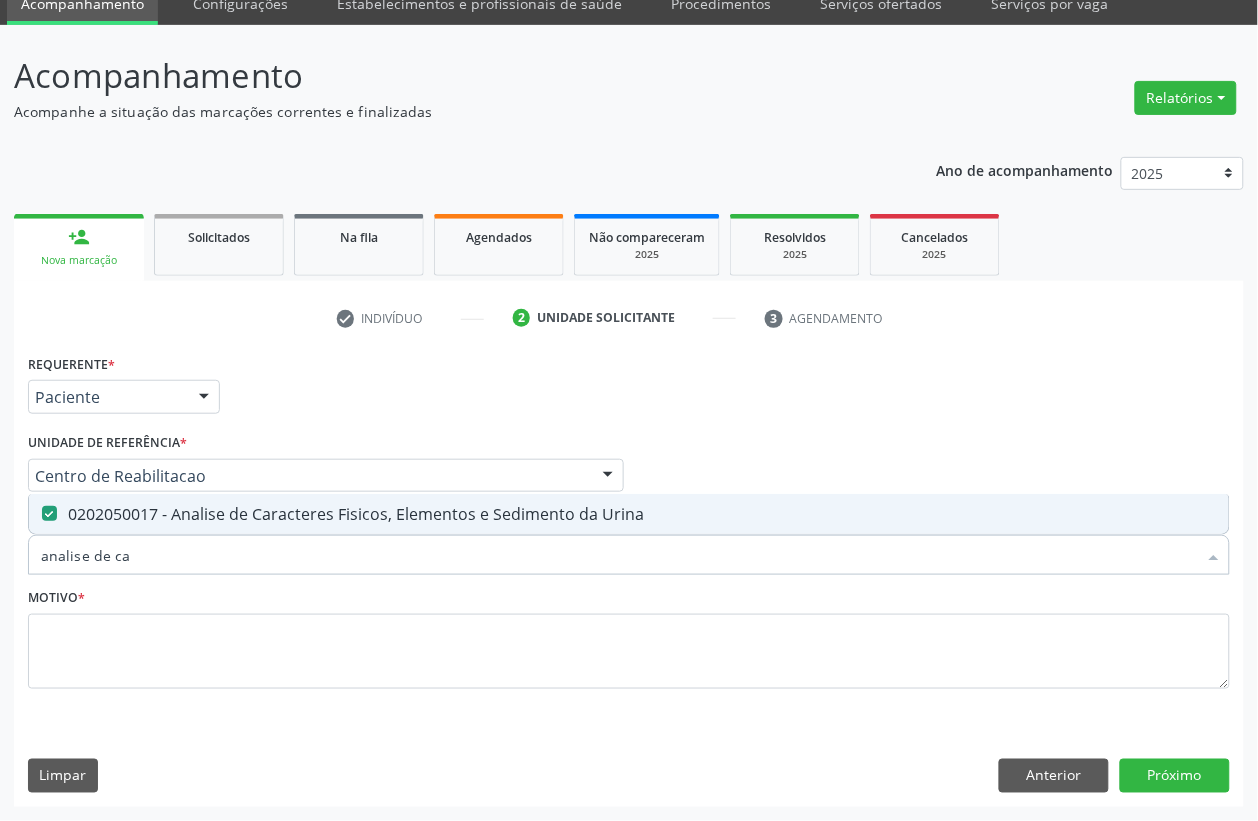 click on "analise de ca" at bounding box center [619, 555] 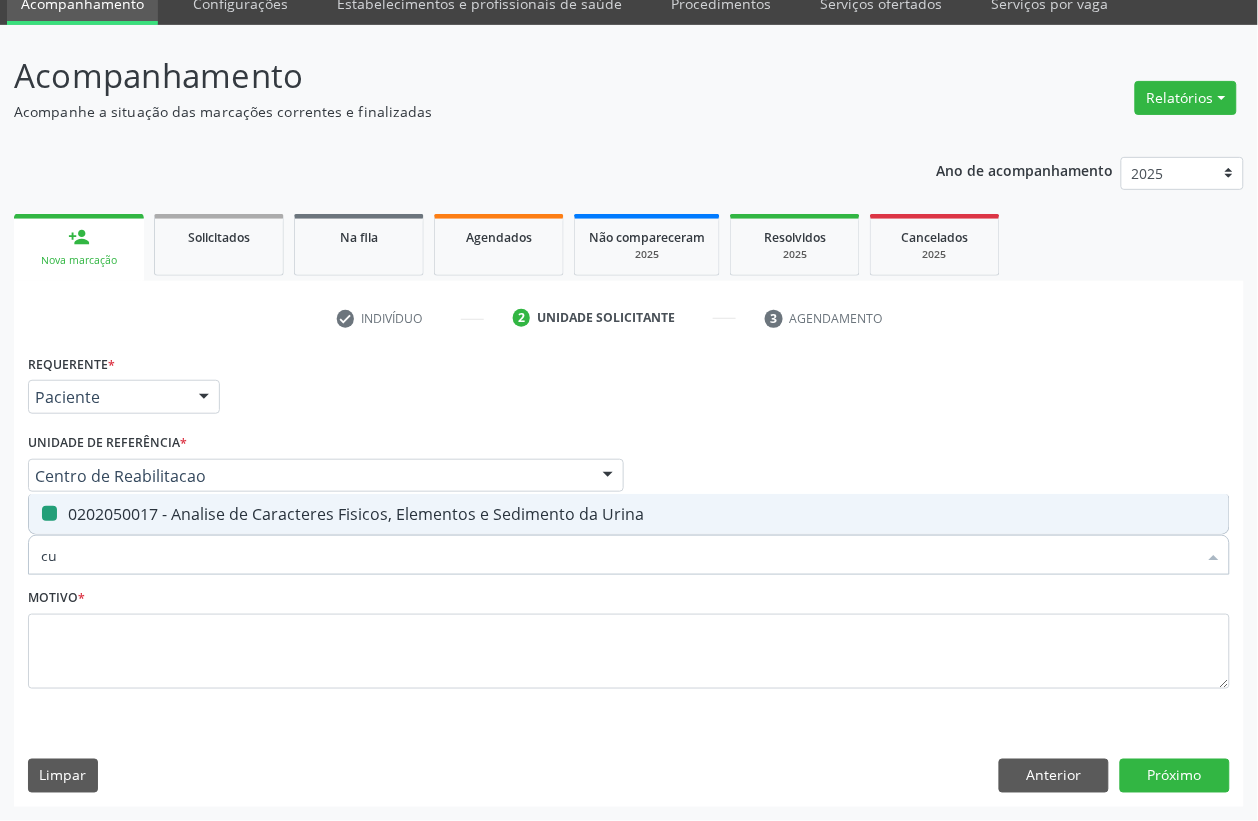 type on "cul" 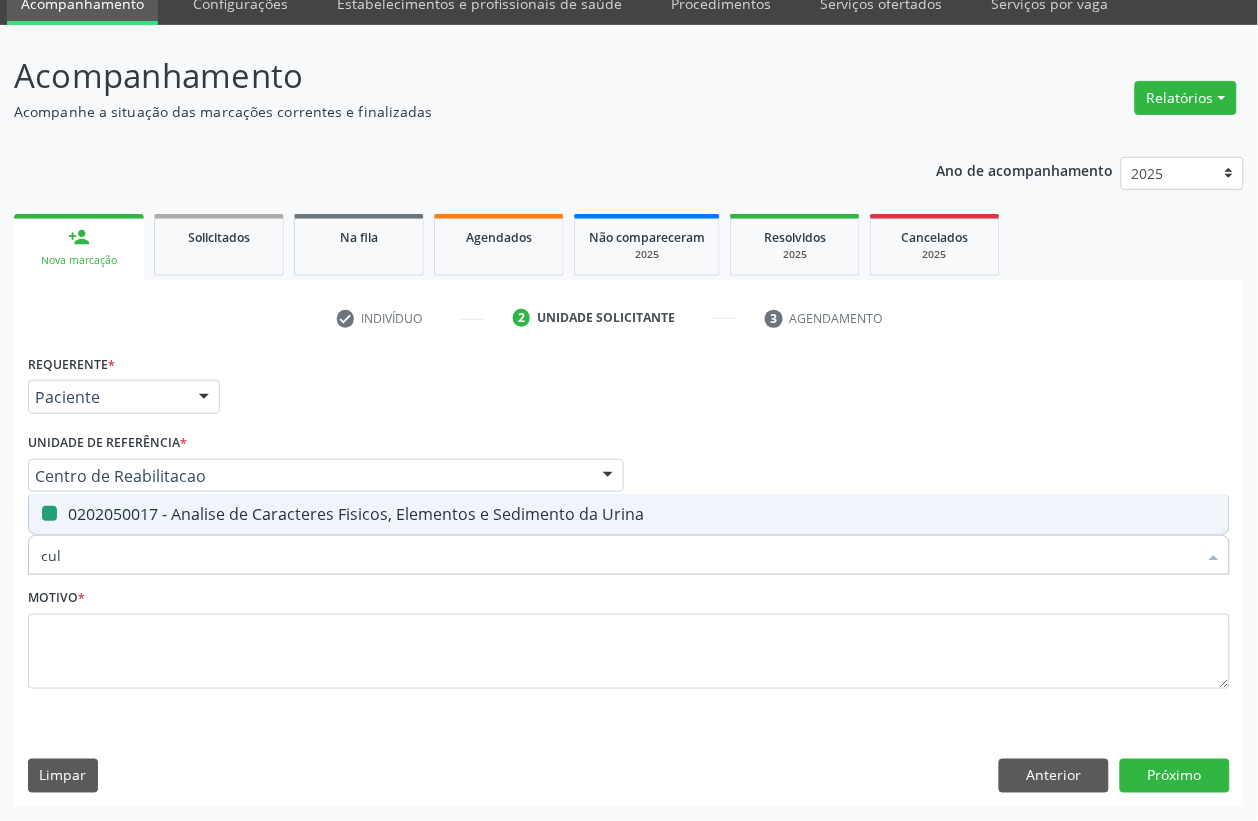 checkbox on "false" 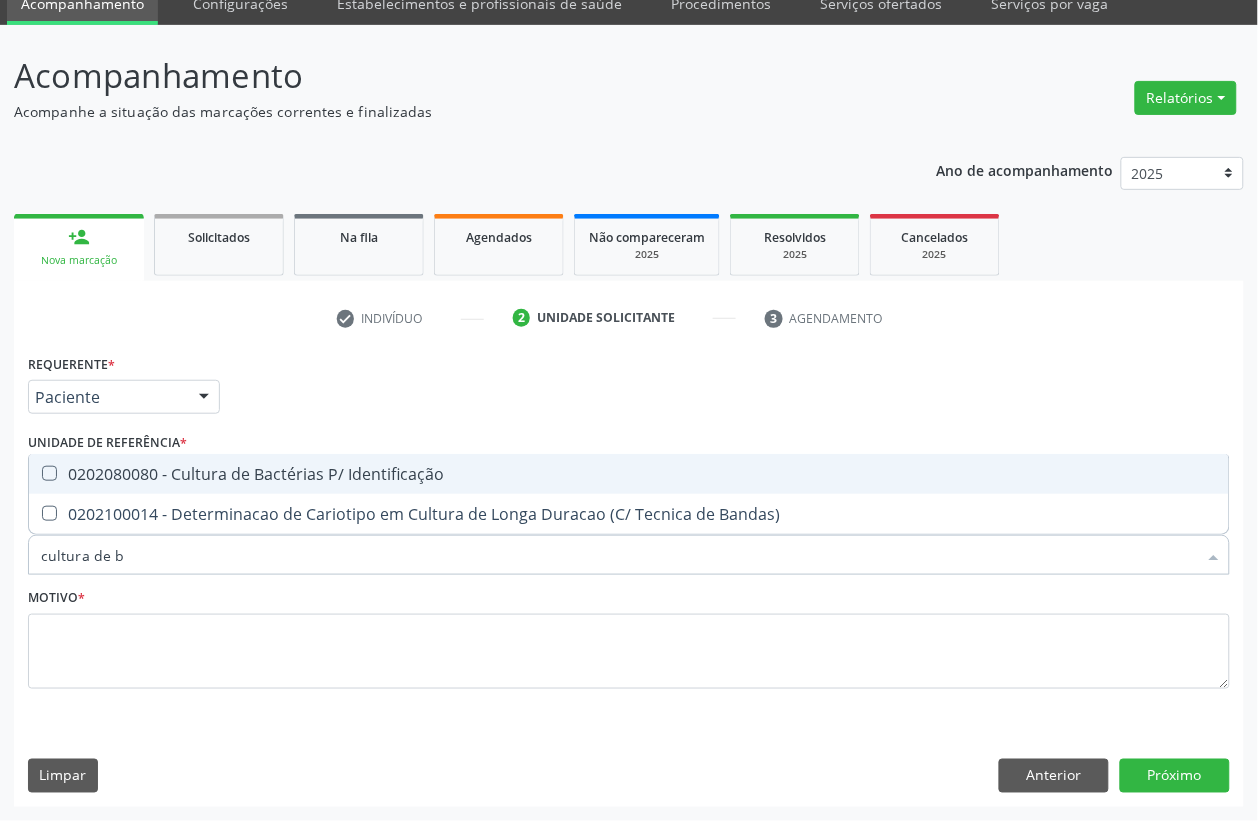 type on "cultura de ba" 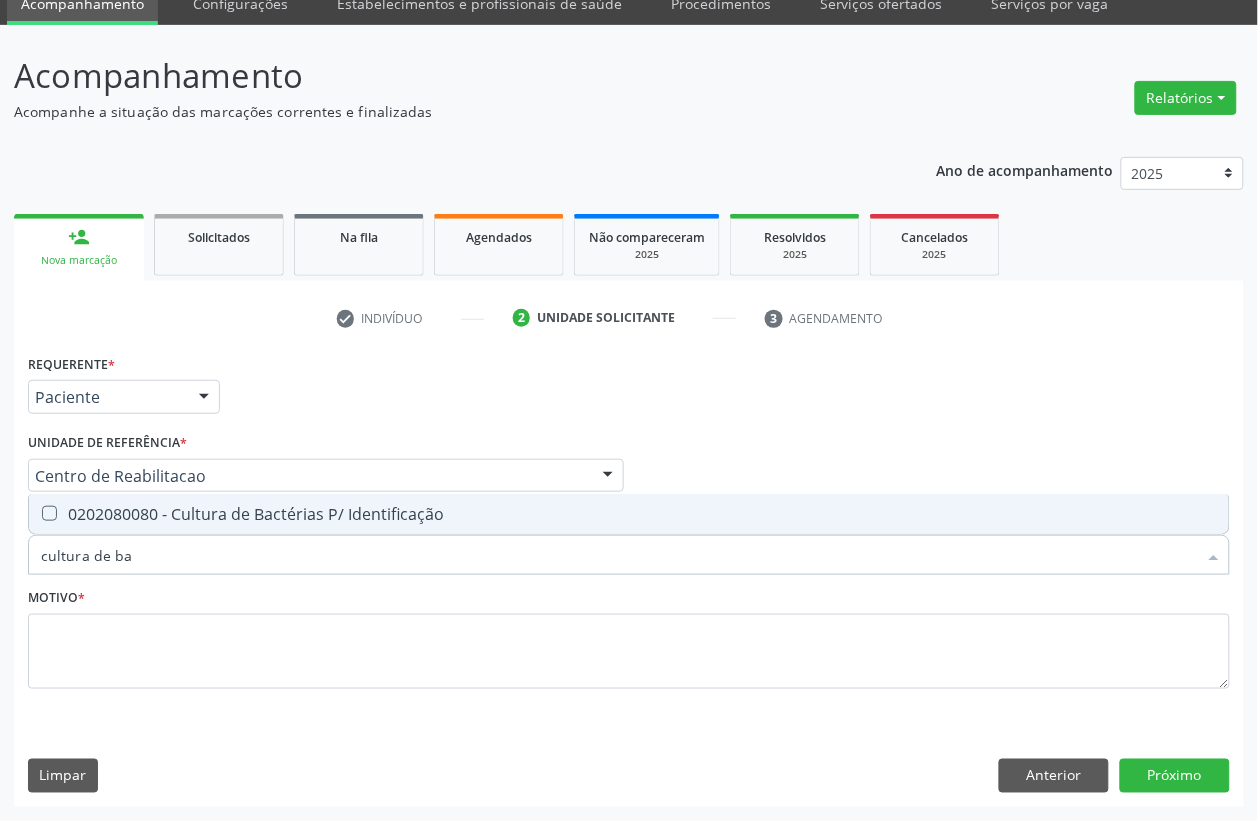 click on "0202080080 - Cultura de Bactérias P/ Identificação" at bounding box center [629, 514] 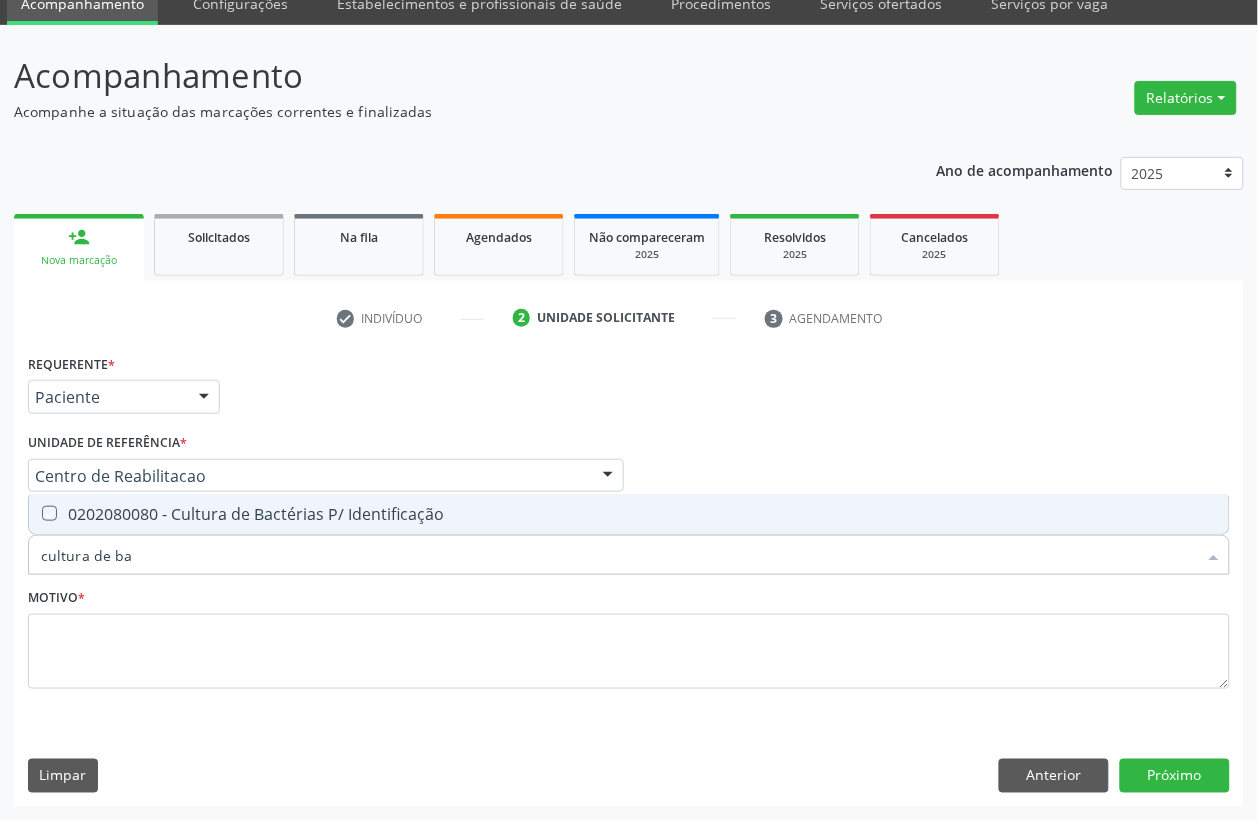 checkbox on "true" 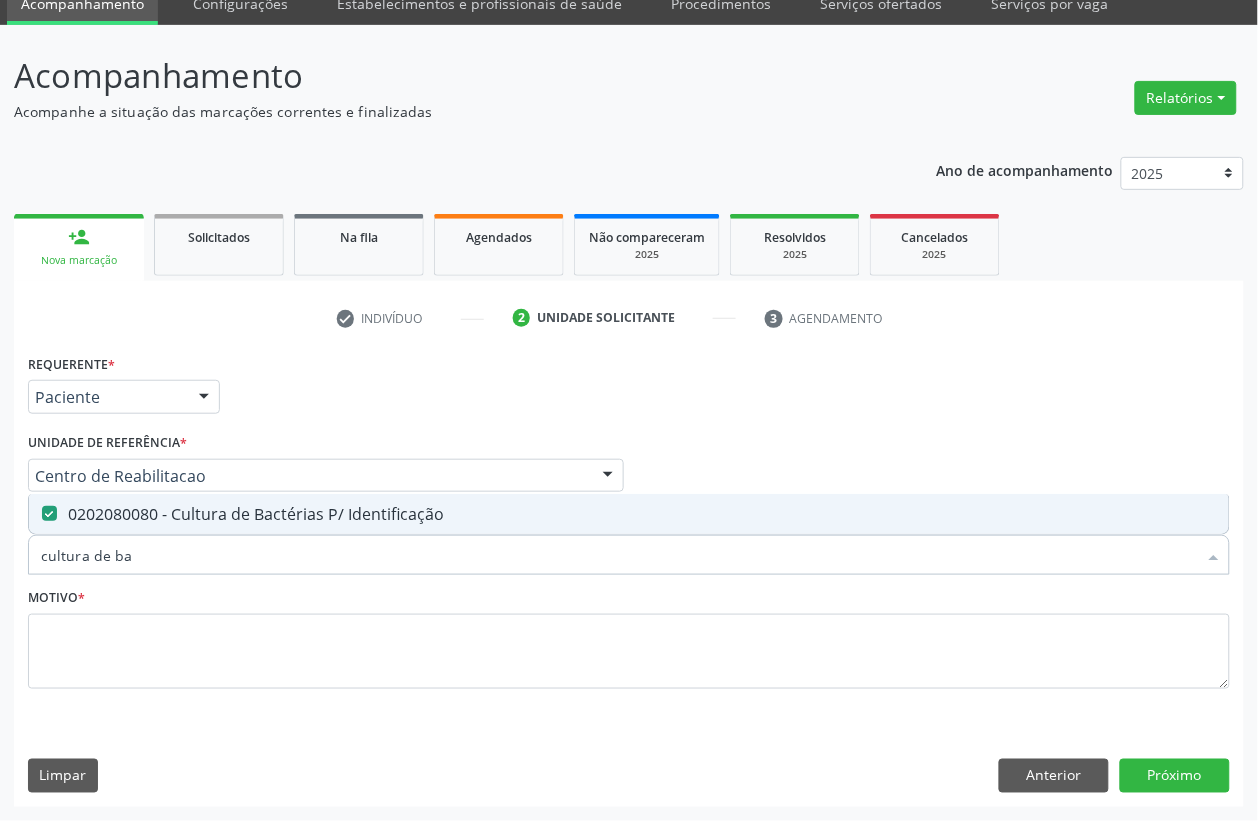 click on "cultura de ba" at bounding box center [619, 555] 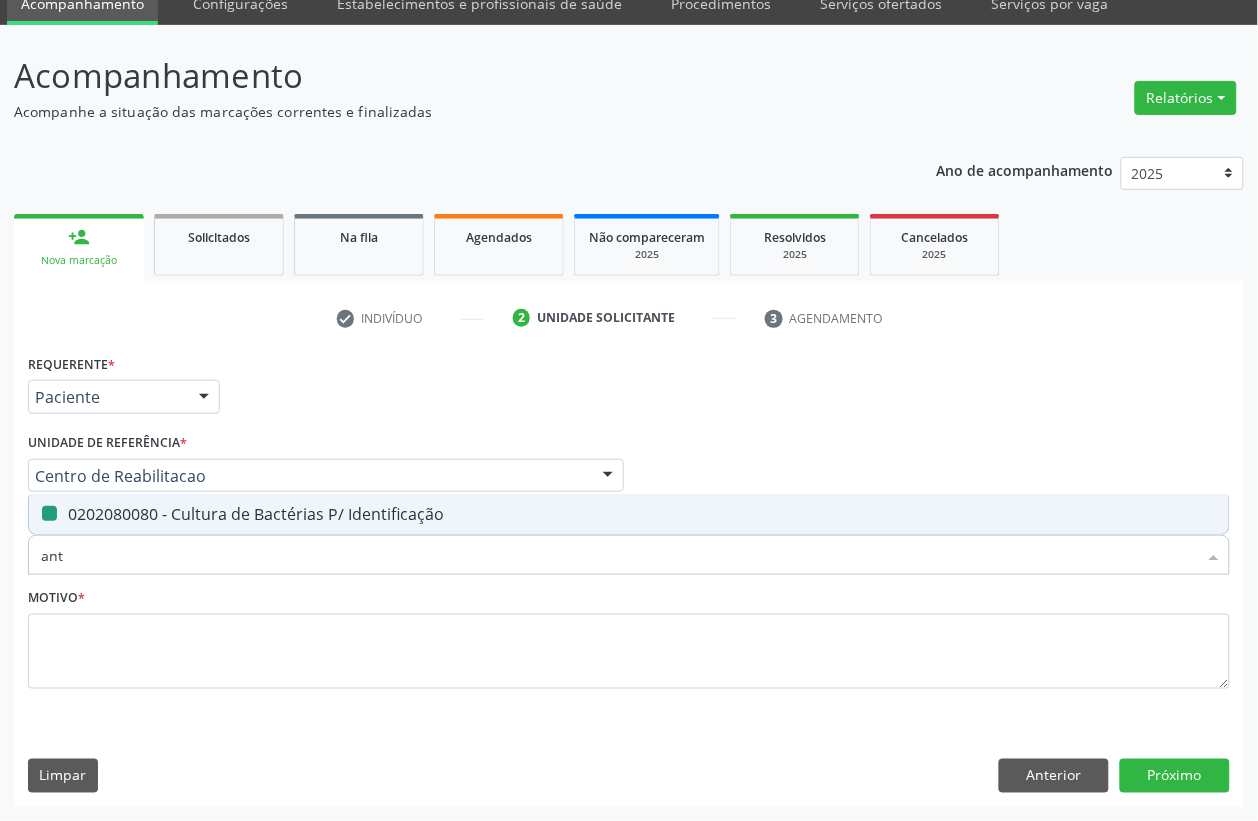 type on "anti" 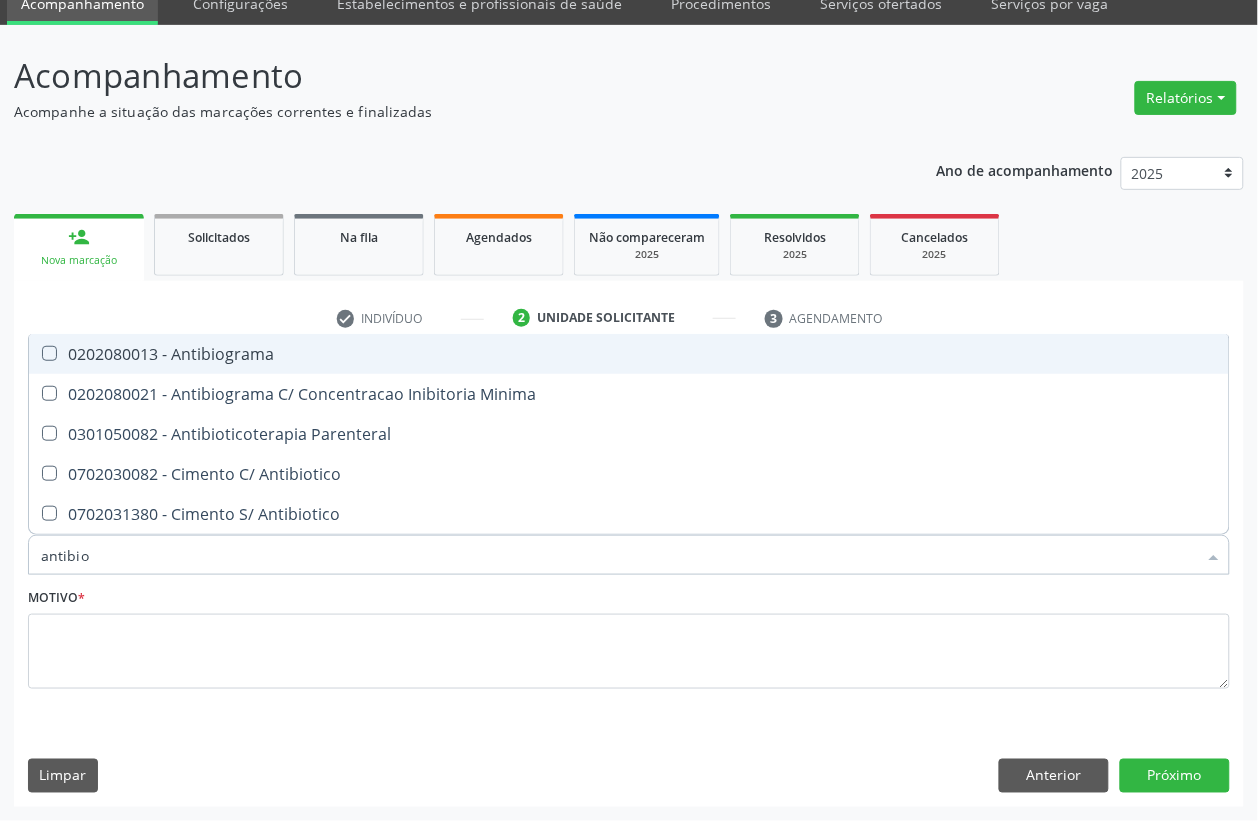 type on "antibiog" 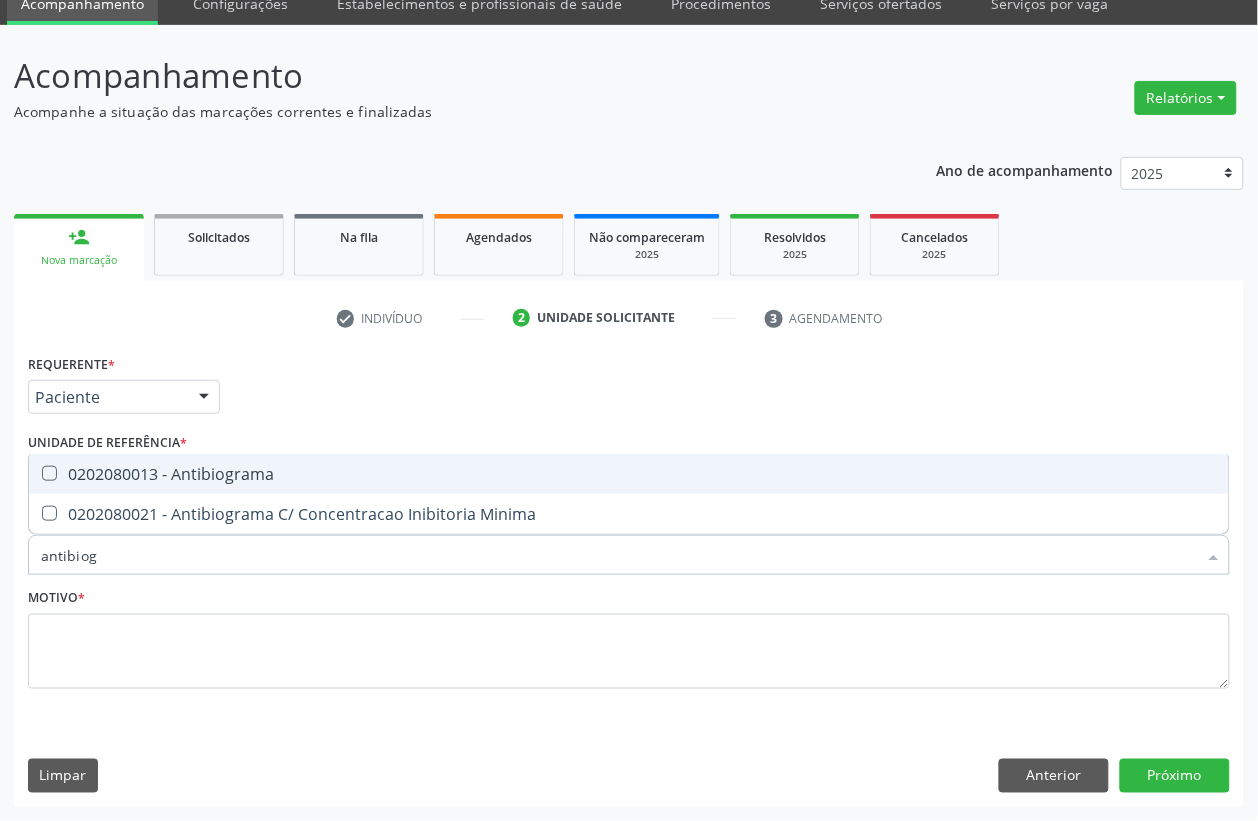 click on "0202080013 - Antibiograma" at bounding box center [629, 474] 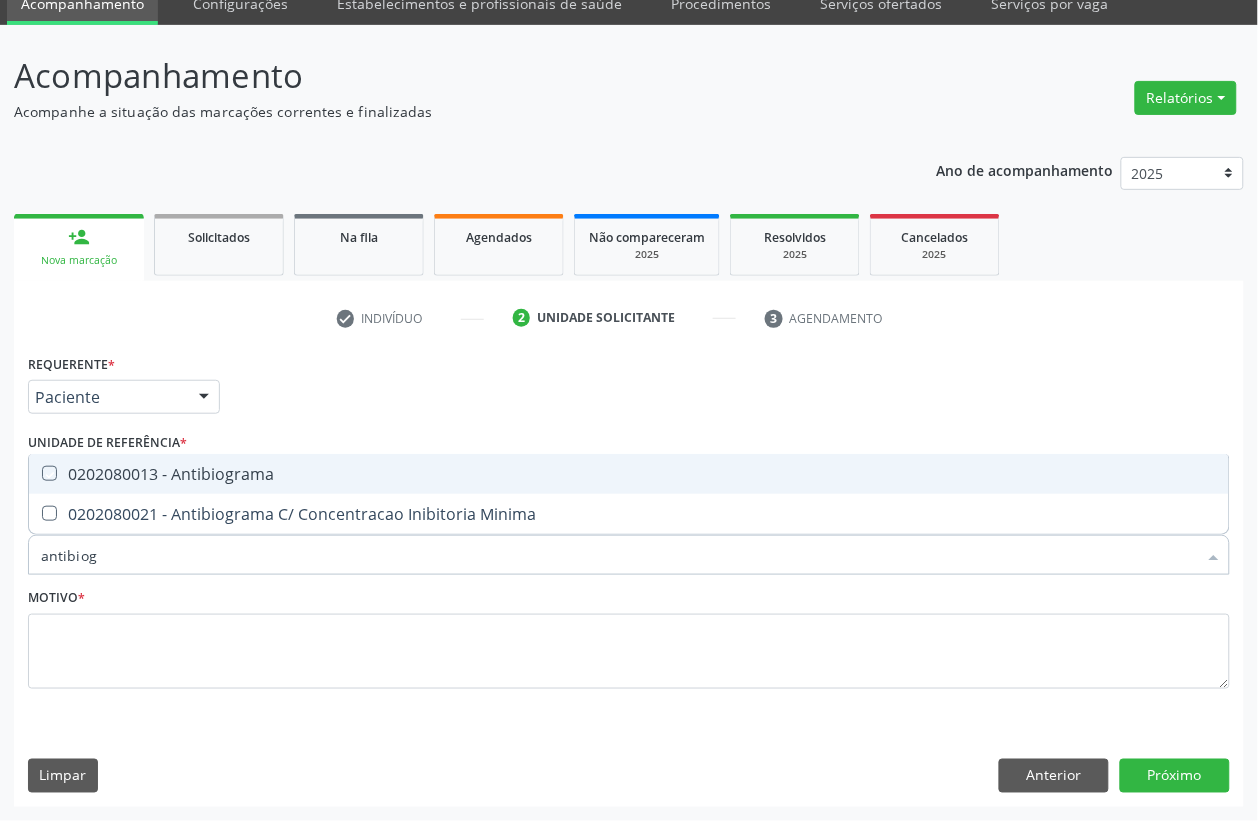 checkbox on "true" 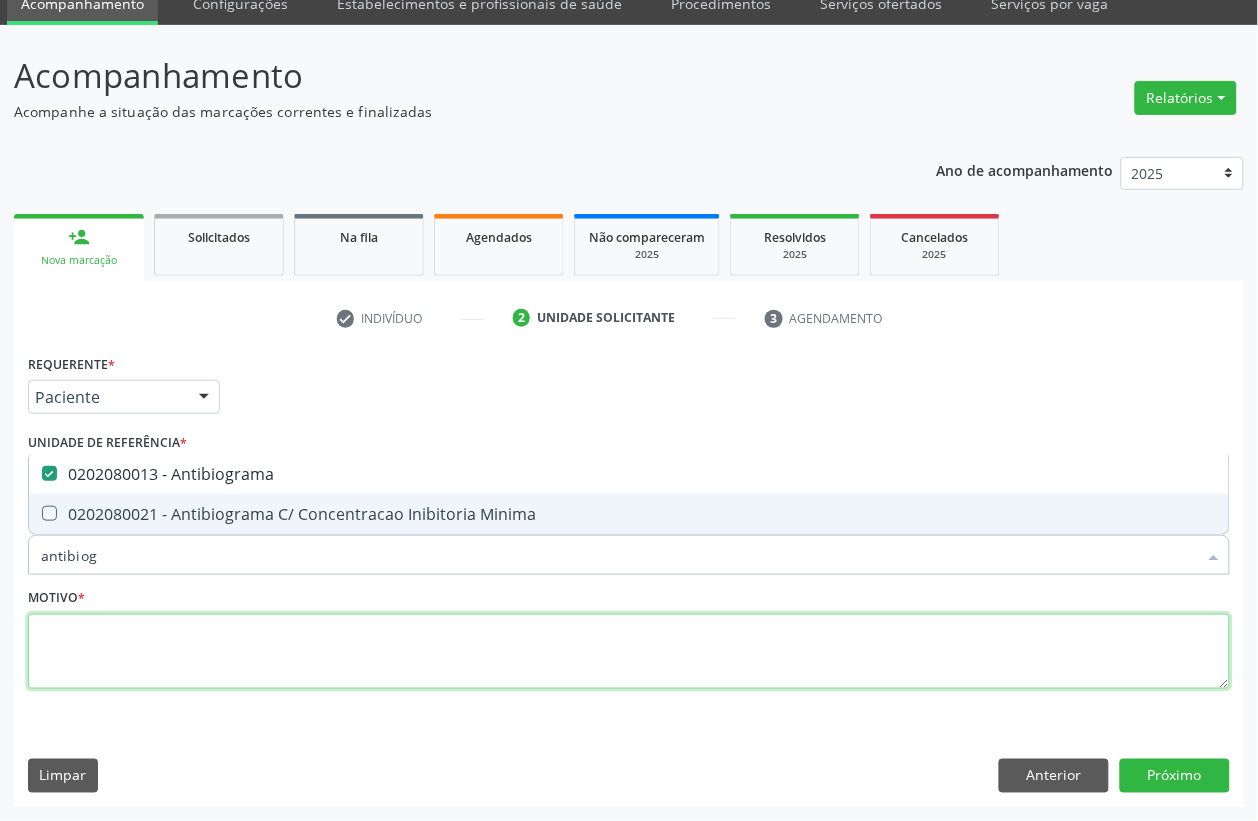 click at bounding box center (629, 652) 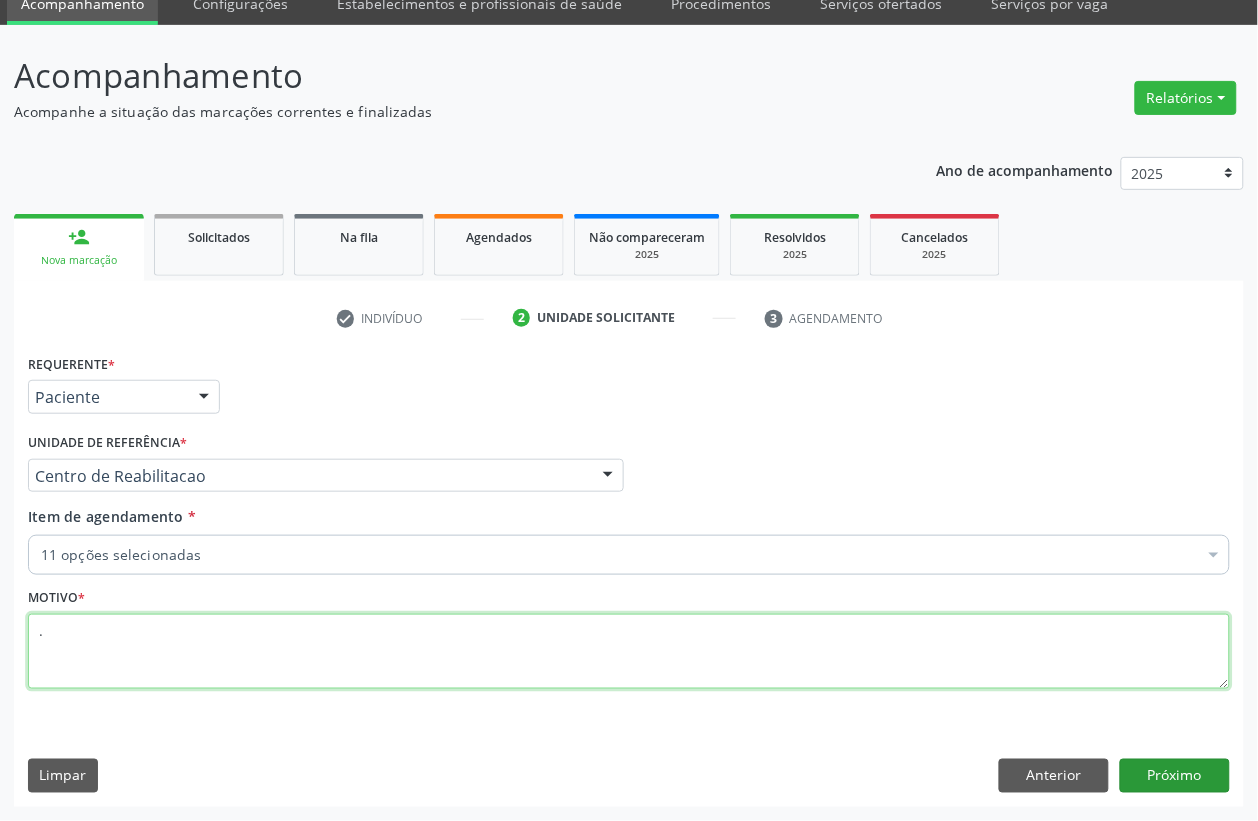 type on "." 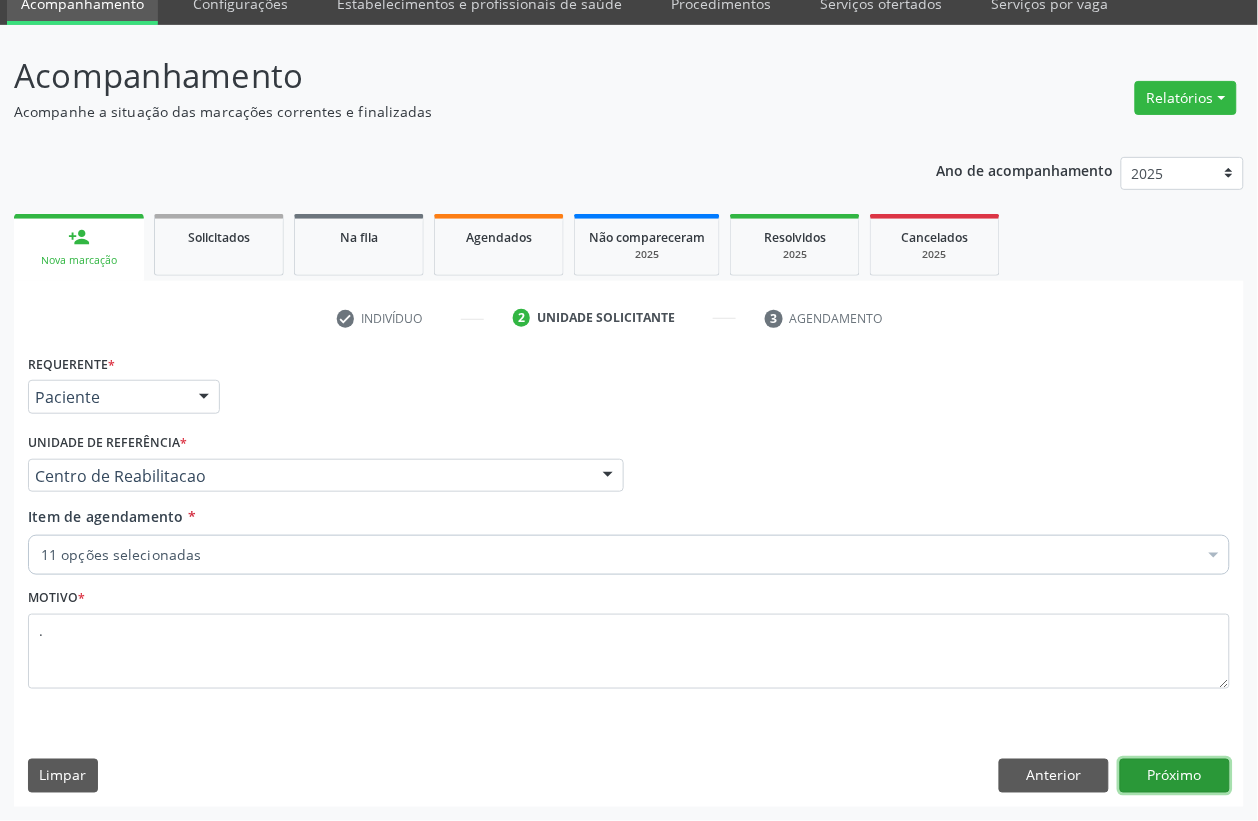 click on "Próximo" at bounding box center [1175, 776] 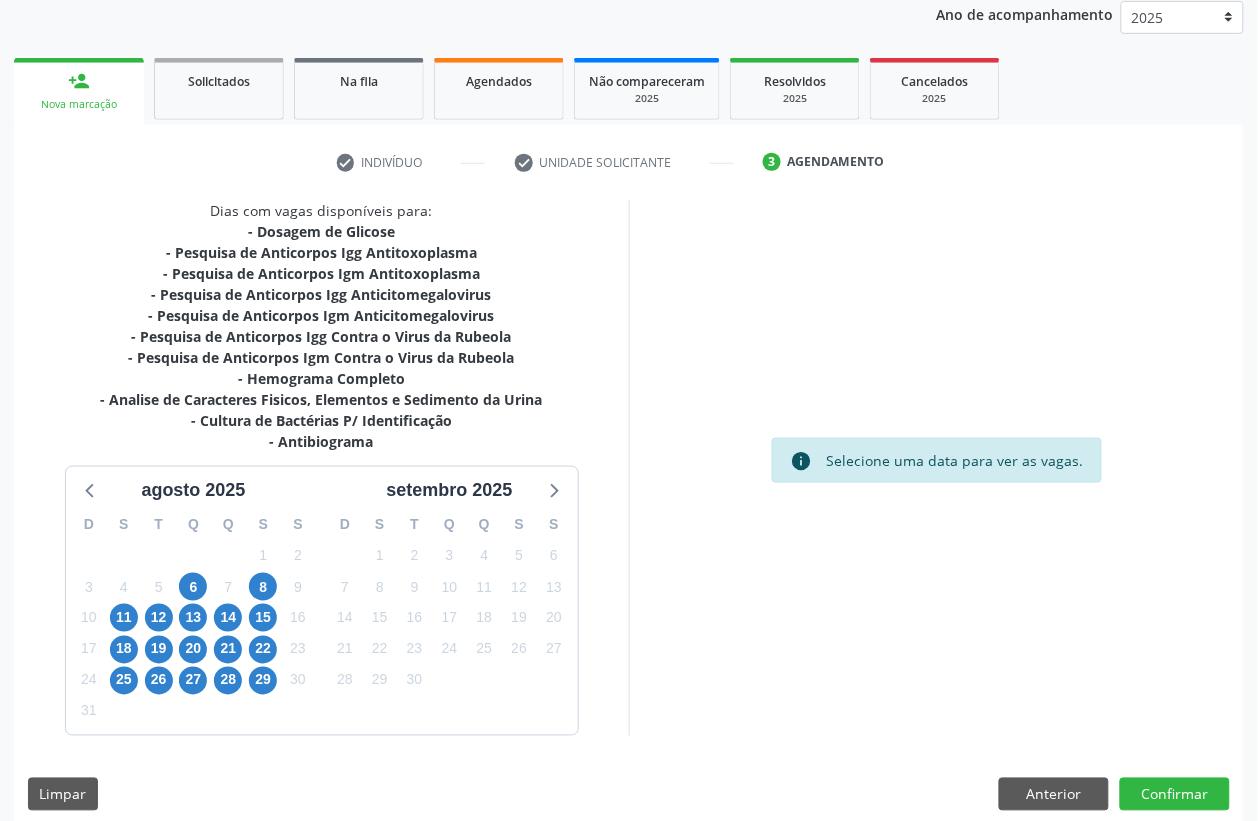 scroll, scrollTop: 260, scrollLeft: 0, axis: vertical 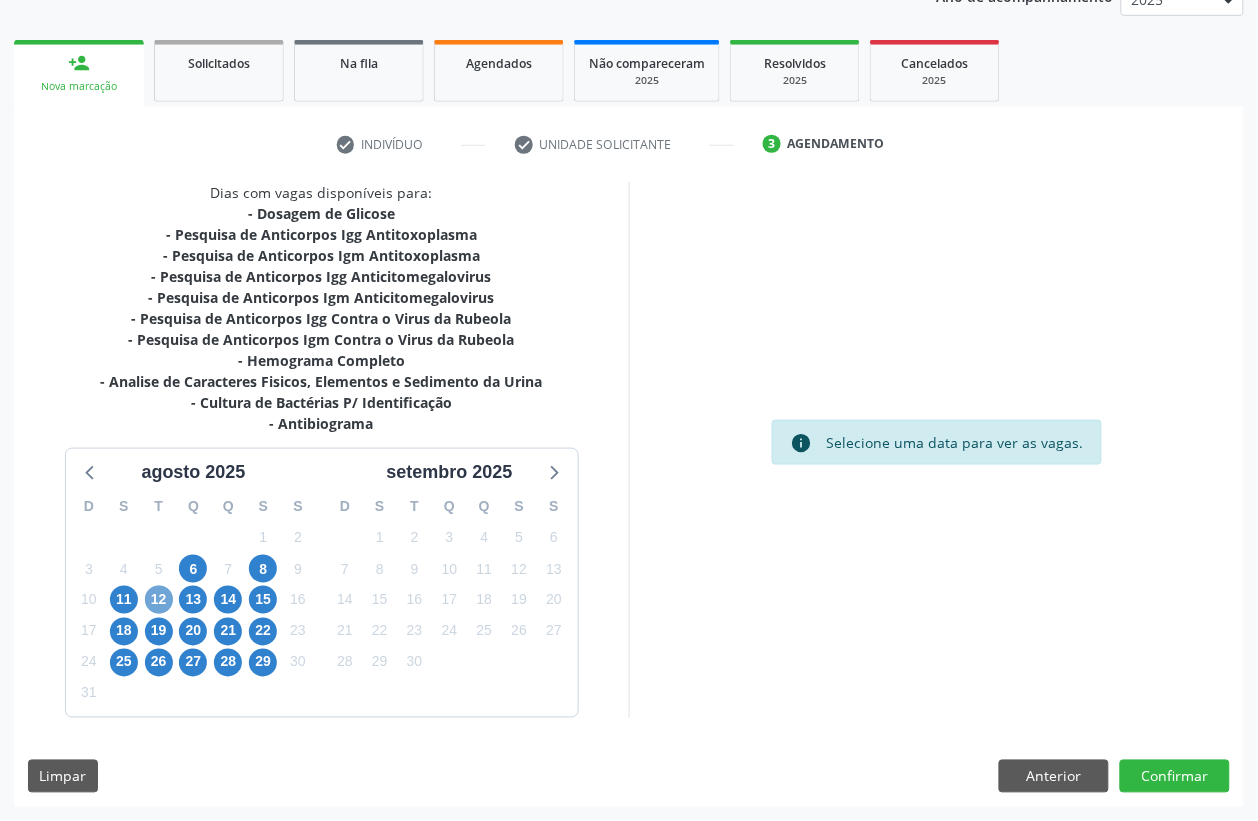 click on "12" at bounding box center (159, 600) 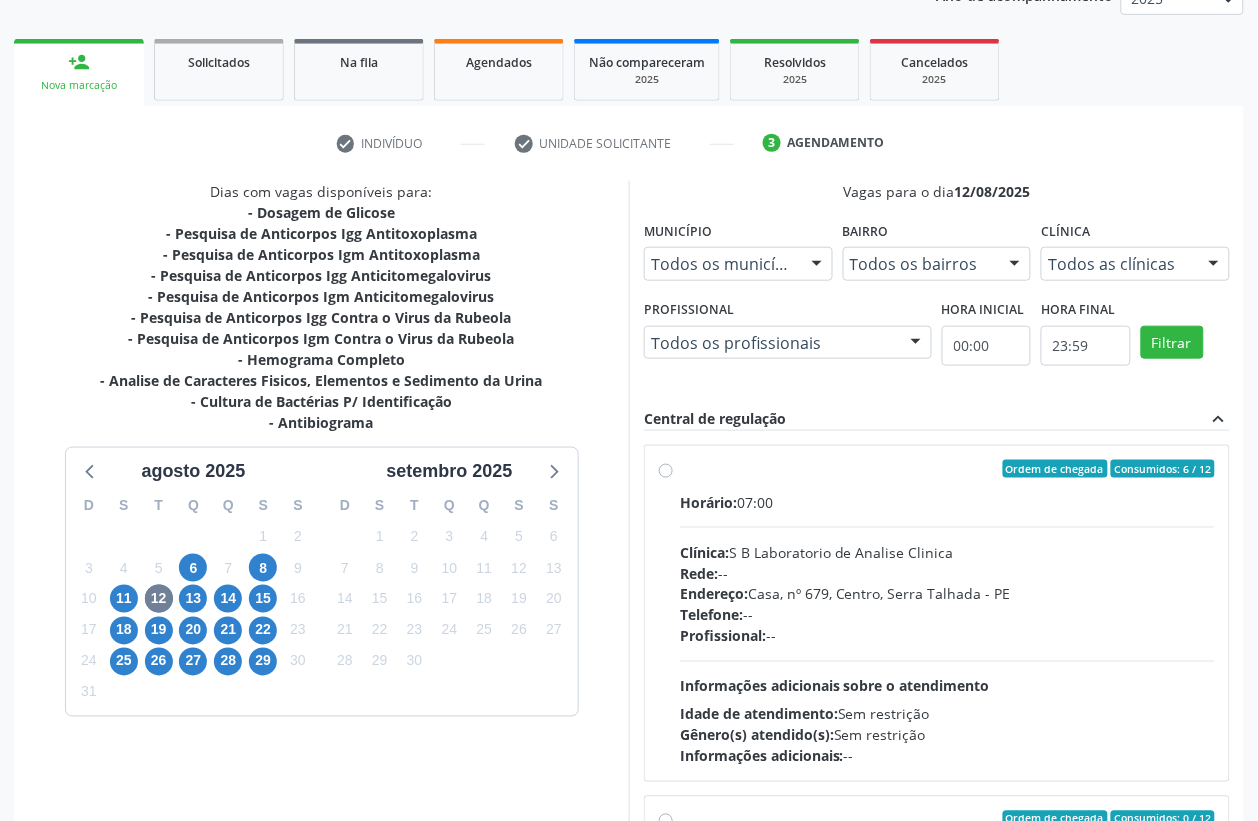click on "Horário:   07:00" at bounding box center (947, 502) 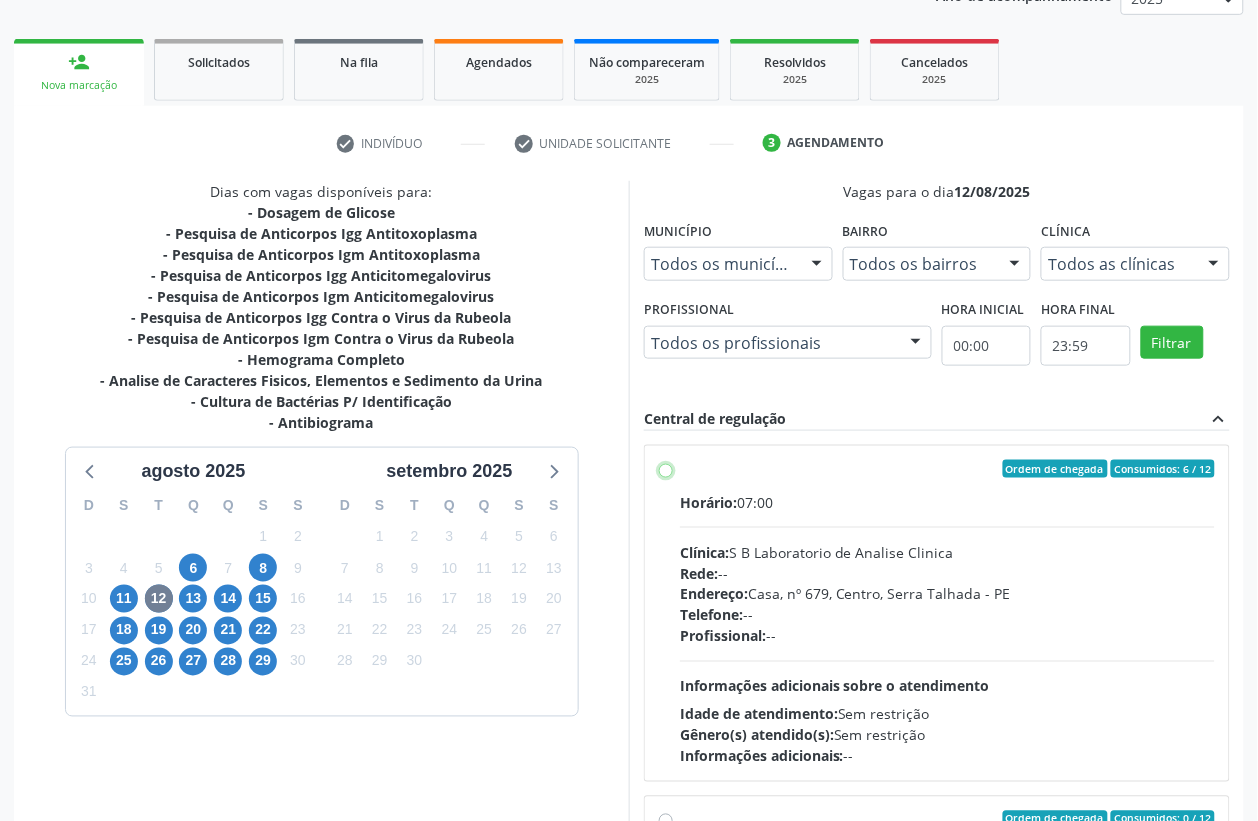 radio on "true" 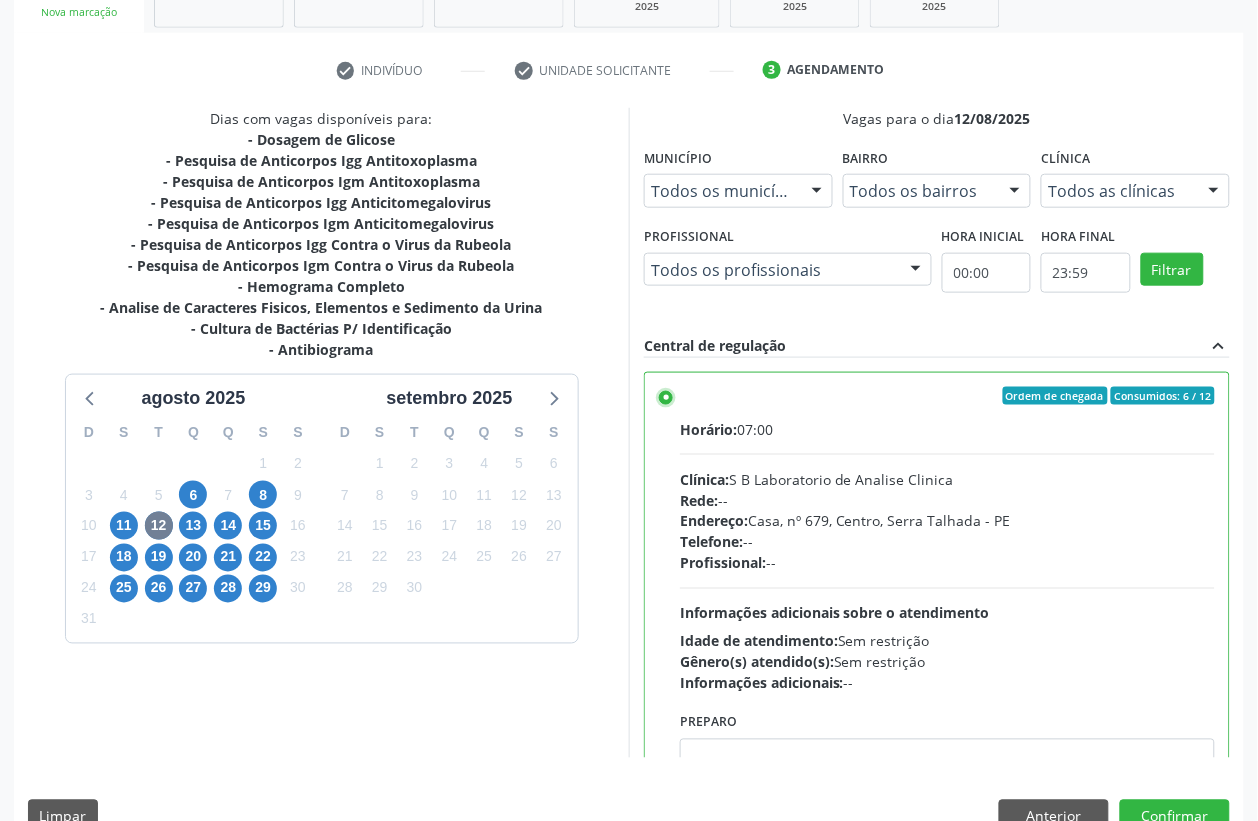 scroll, scrollTop: 373, scrollLeft: 0, axis: vertical 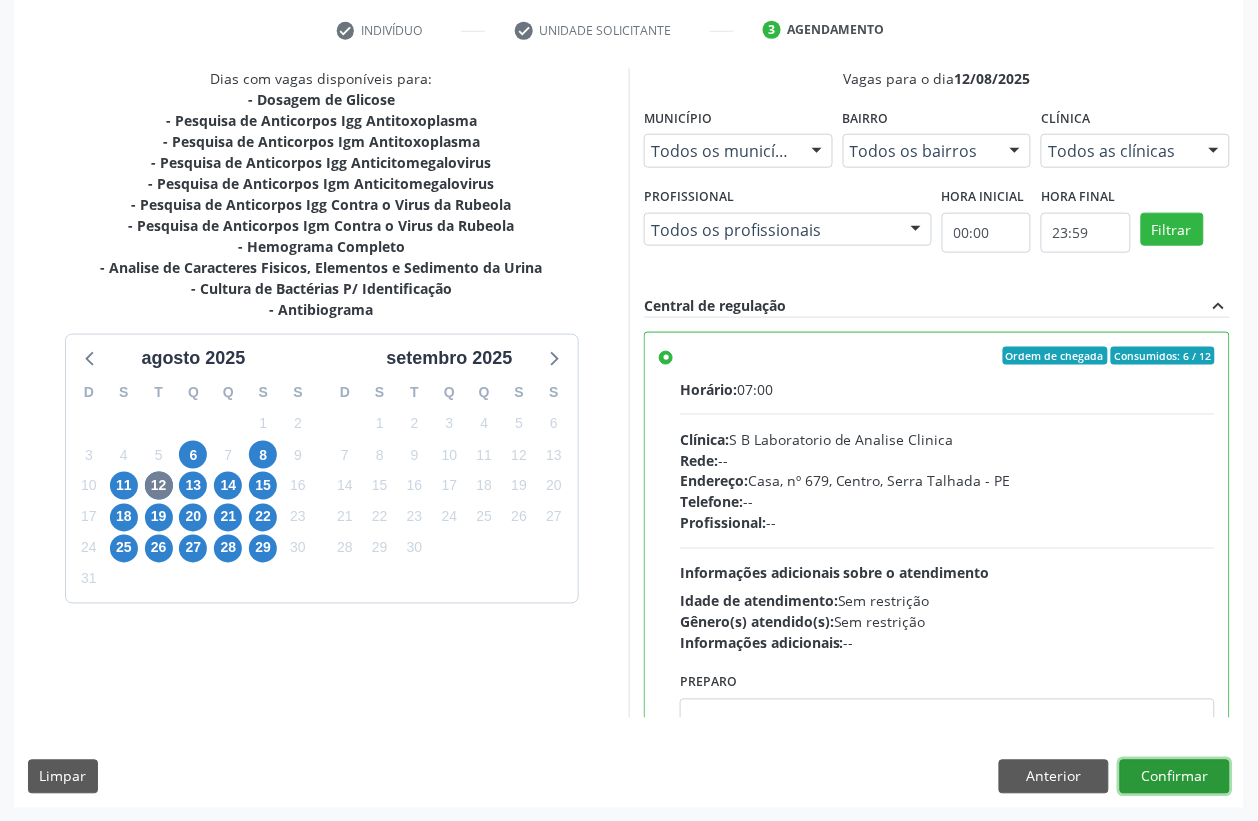 click on "Confirmar" at bounding box center [1175, 777] 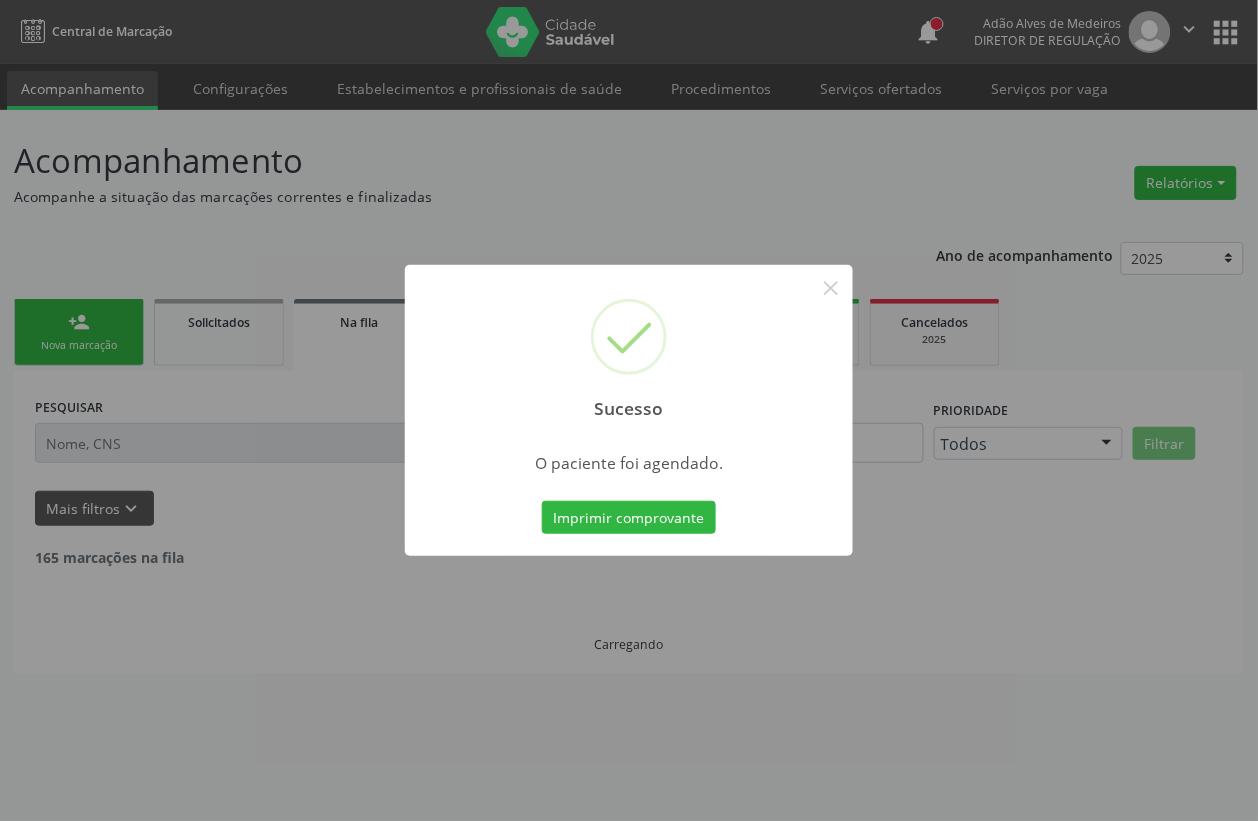 scroll, scrollTop: 0, scrollLeft: 0, axis: both 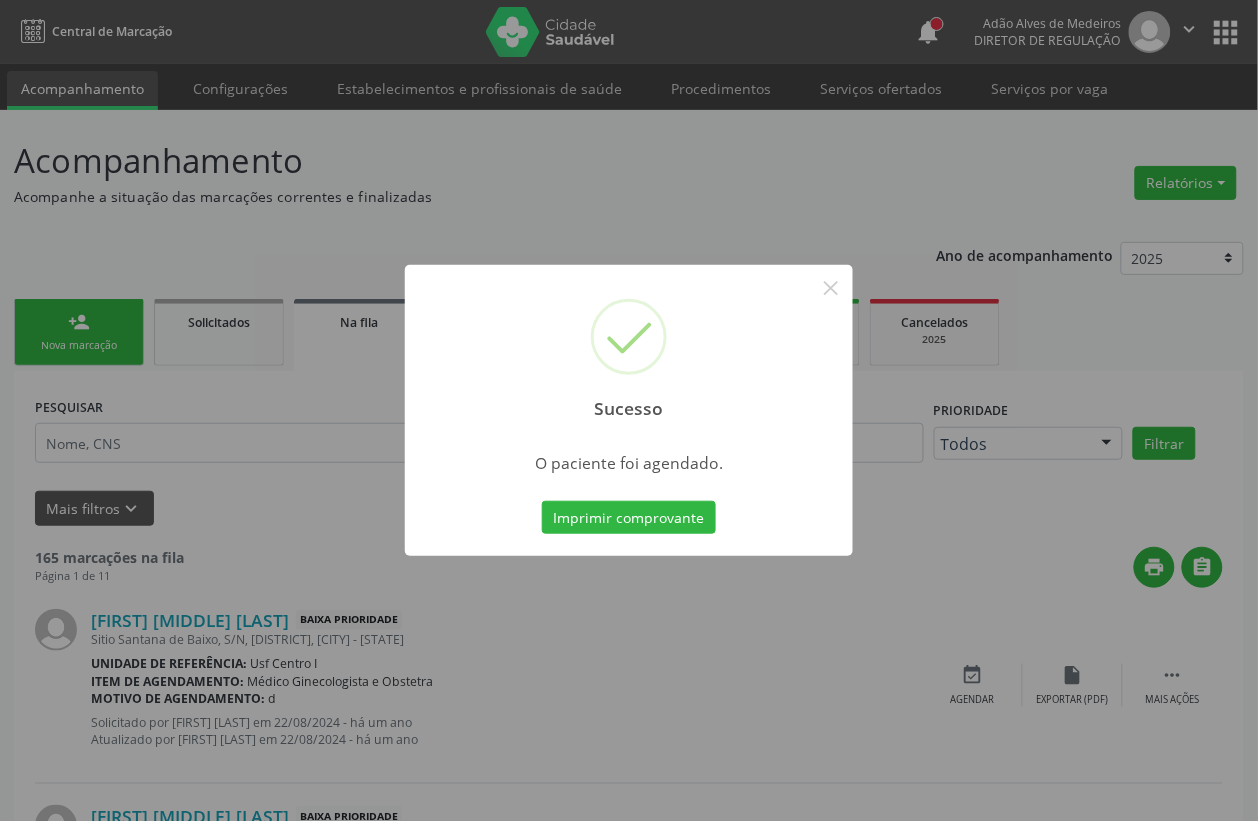 click on "Imprimir comprovante Cancel" at bounding box center [629, 518] 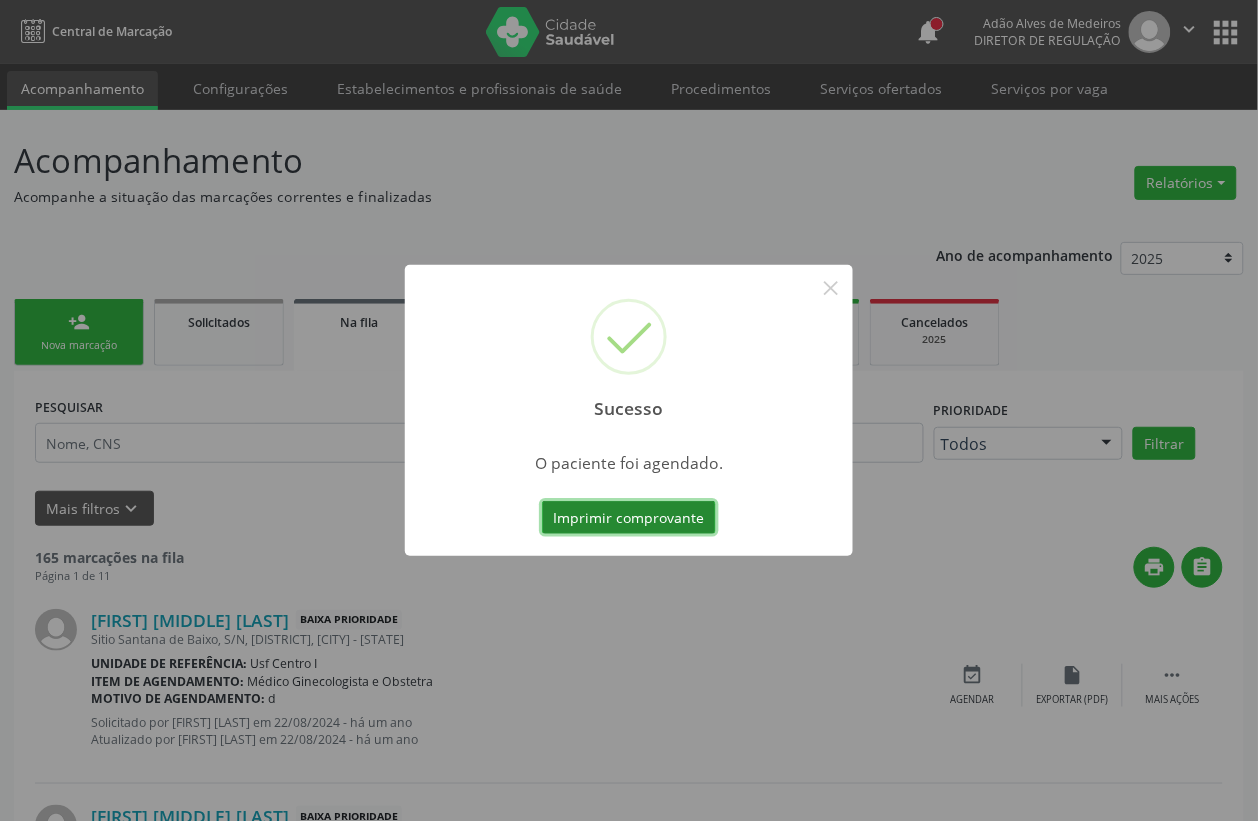 click on "Imprimir comprovante" at bounding box center (629, 518) 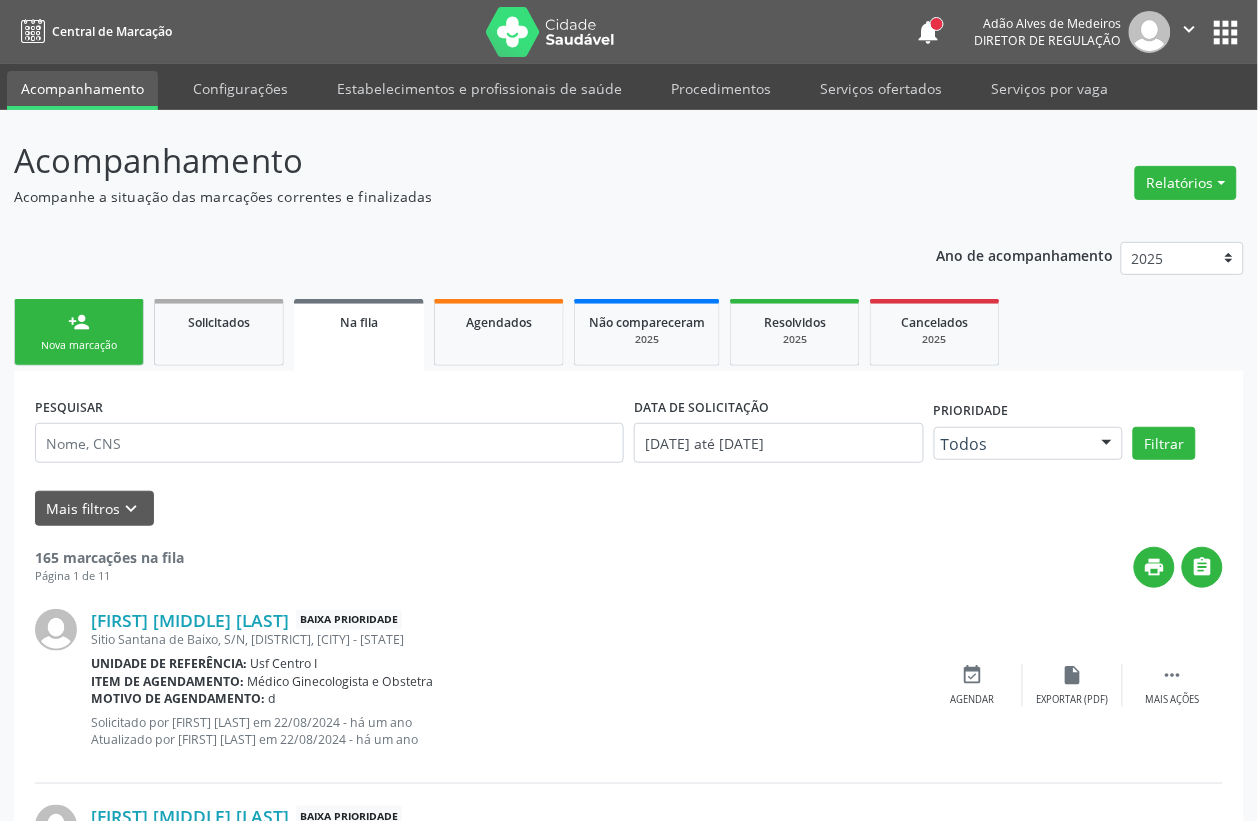 click on "Nova marcação" at bounding box center [79, 345] 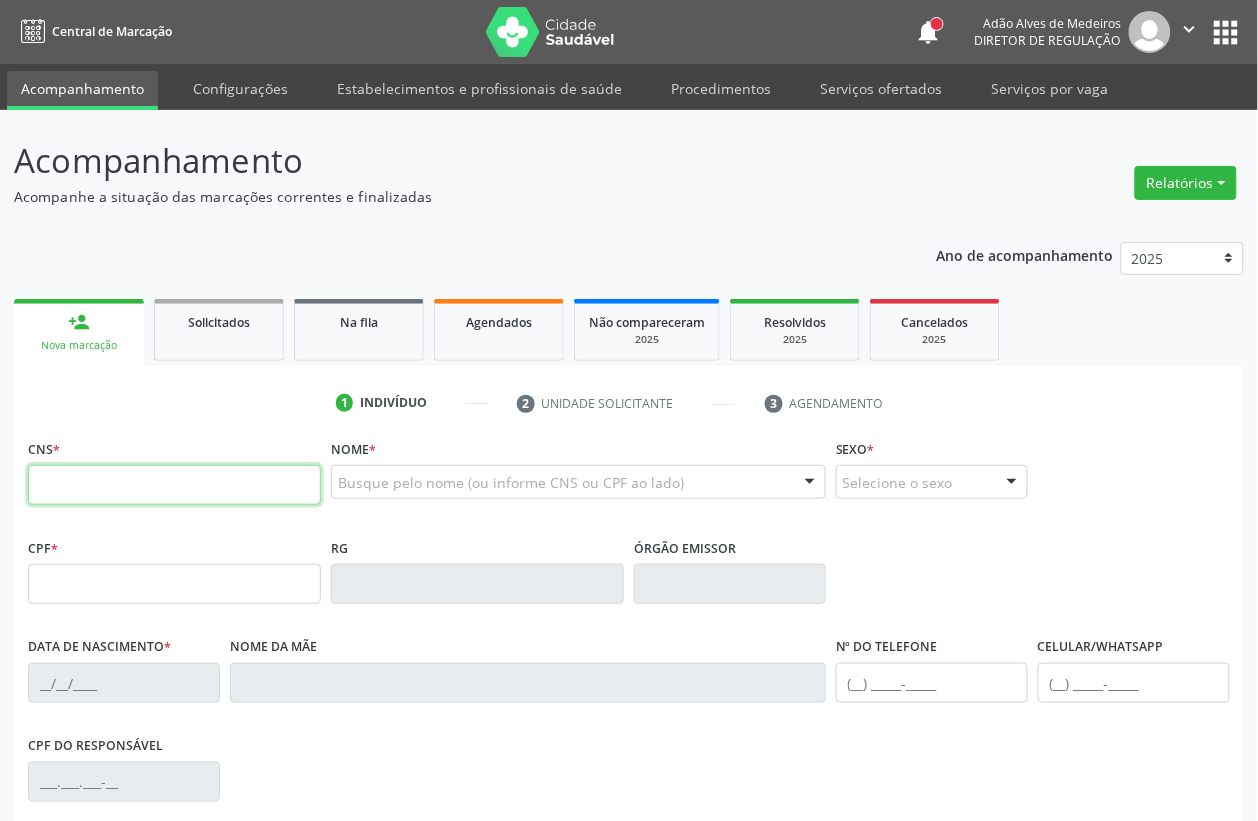 click at bounding box center [174, 485] 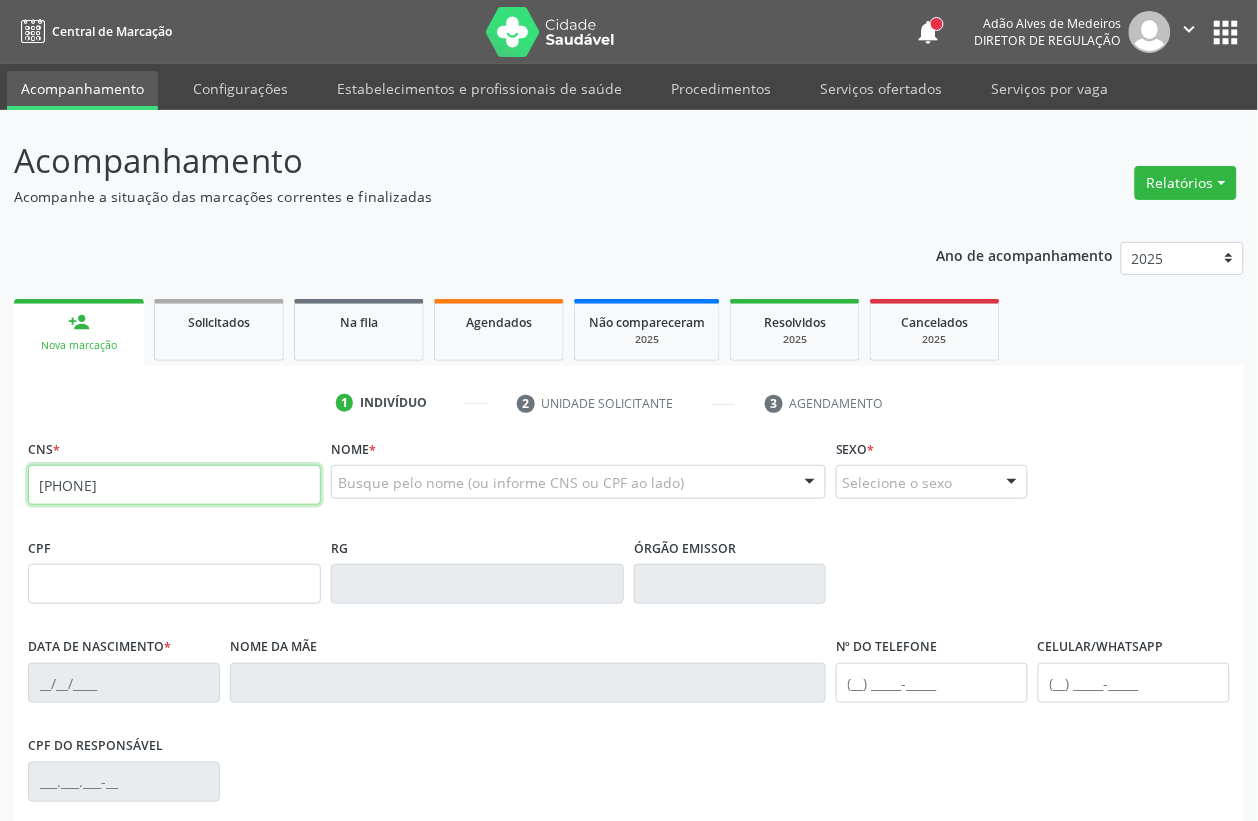 type on "898 0037 4089 0144" 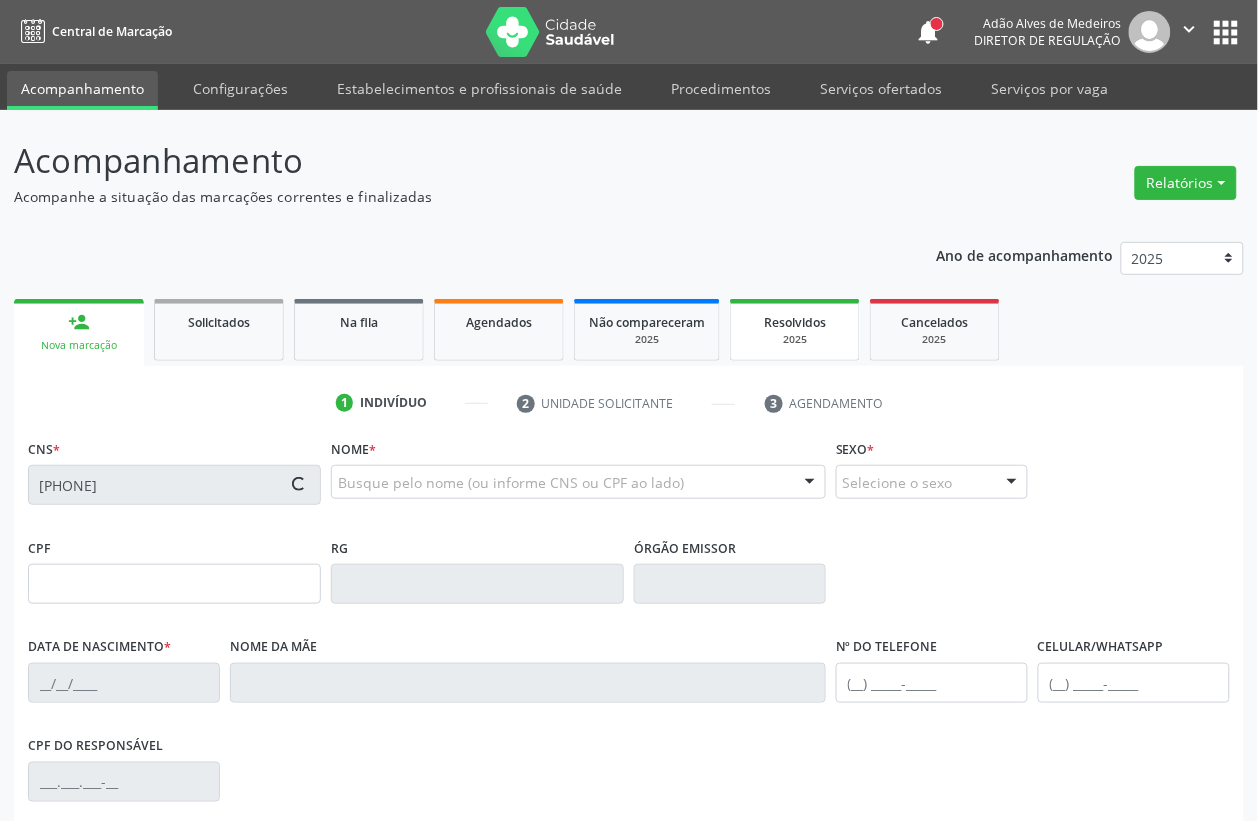 type on "12/08/1978" 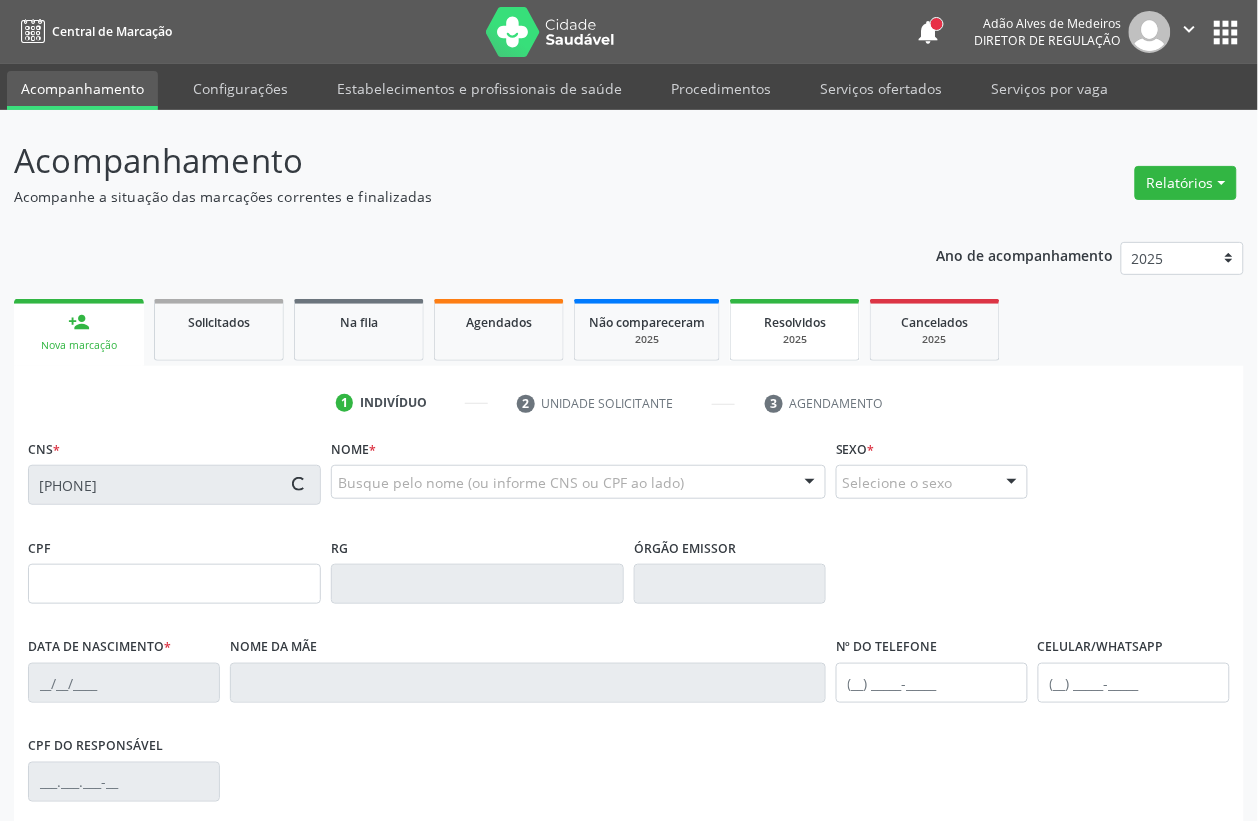 type on "Maria Valetina dos Santos" 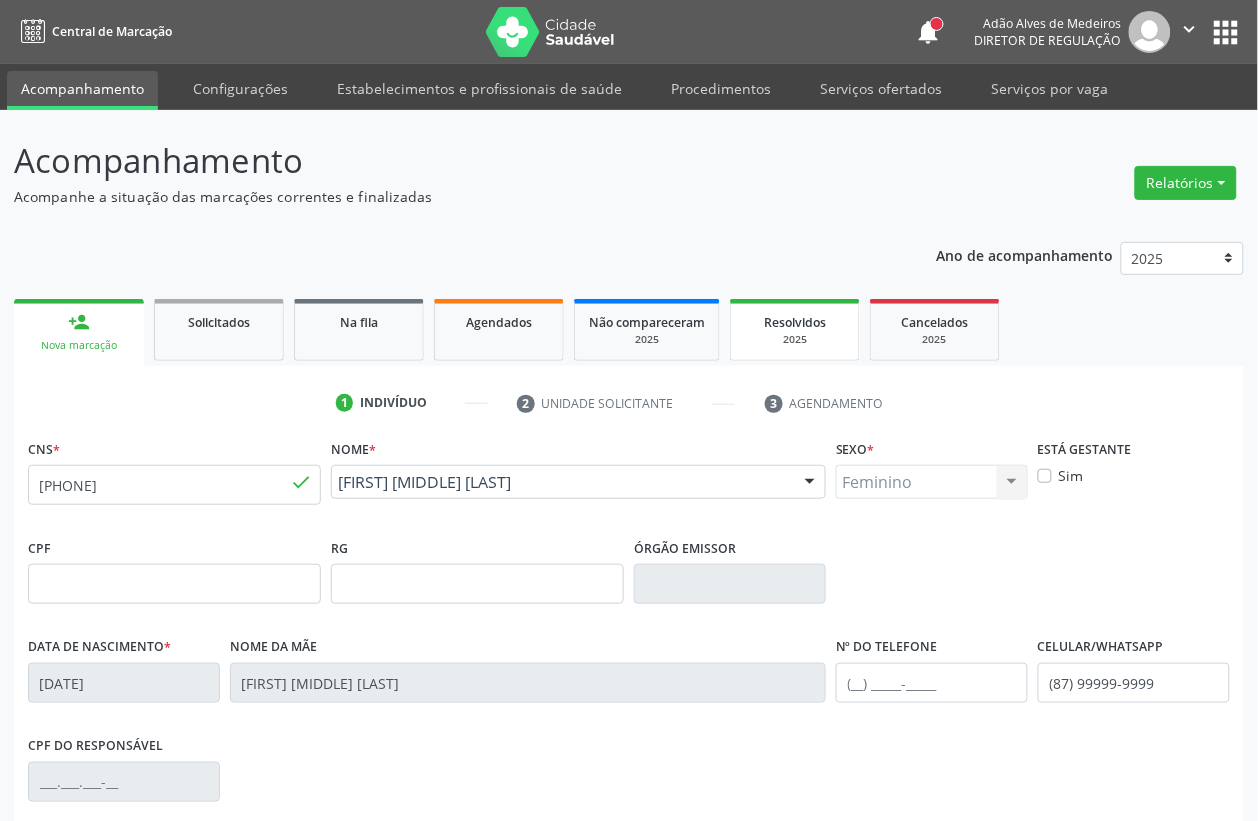 scroll, scrollTop: 250, scrollLeft: 0, axis: vertical 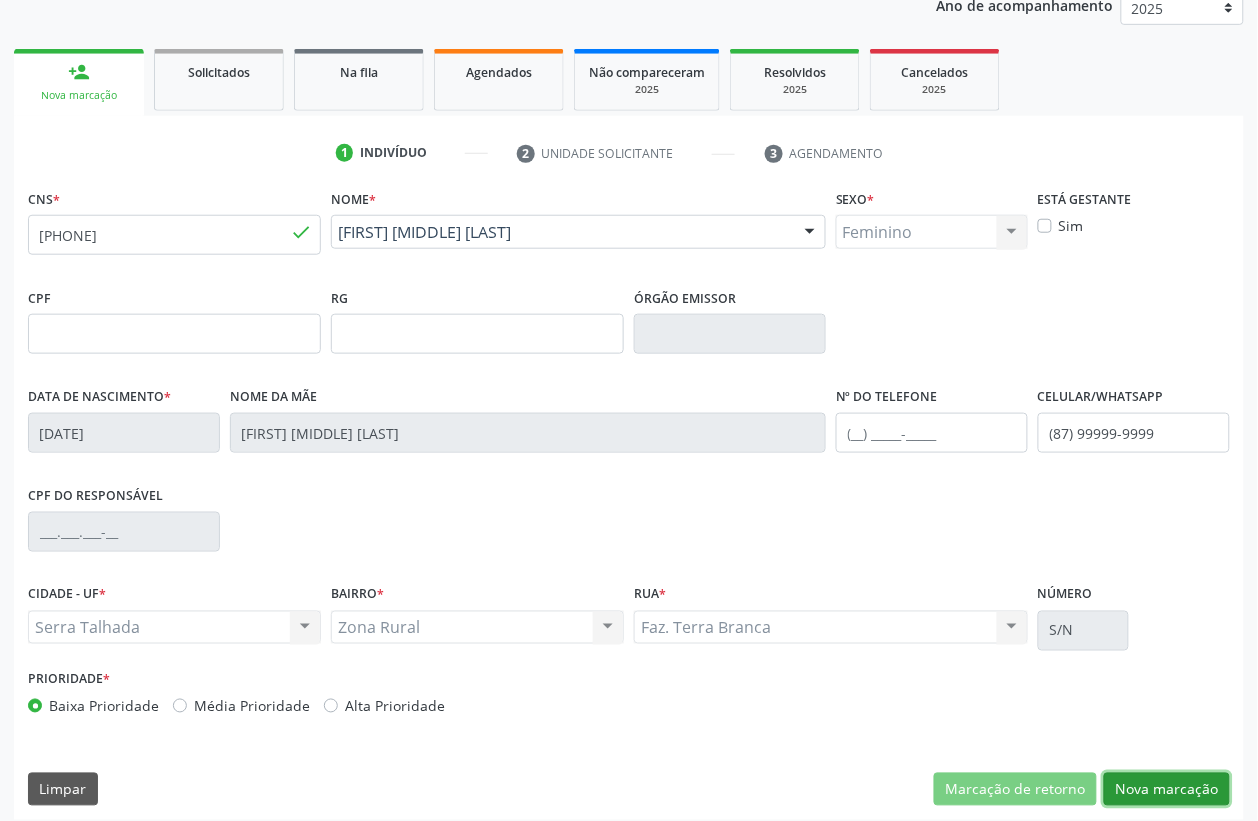 click on "Nova marcação" at bounding box center (1167, 790) 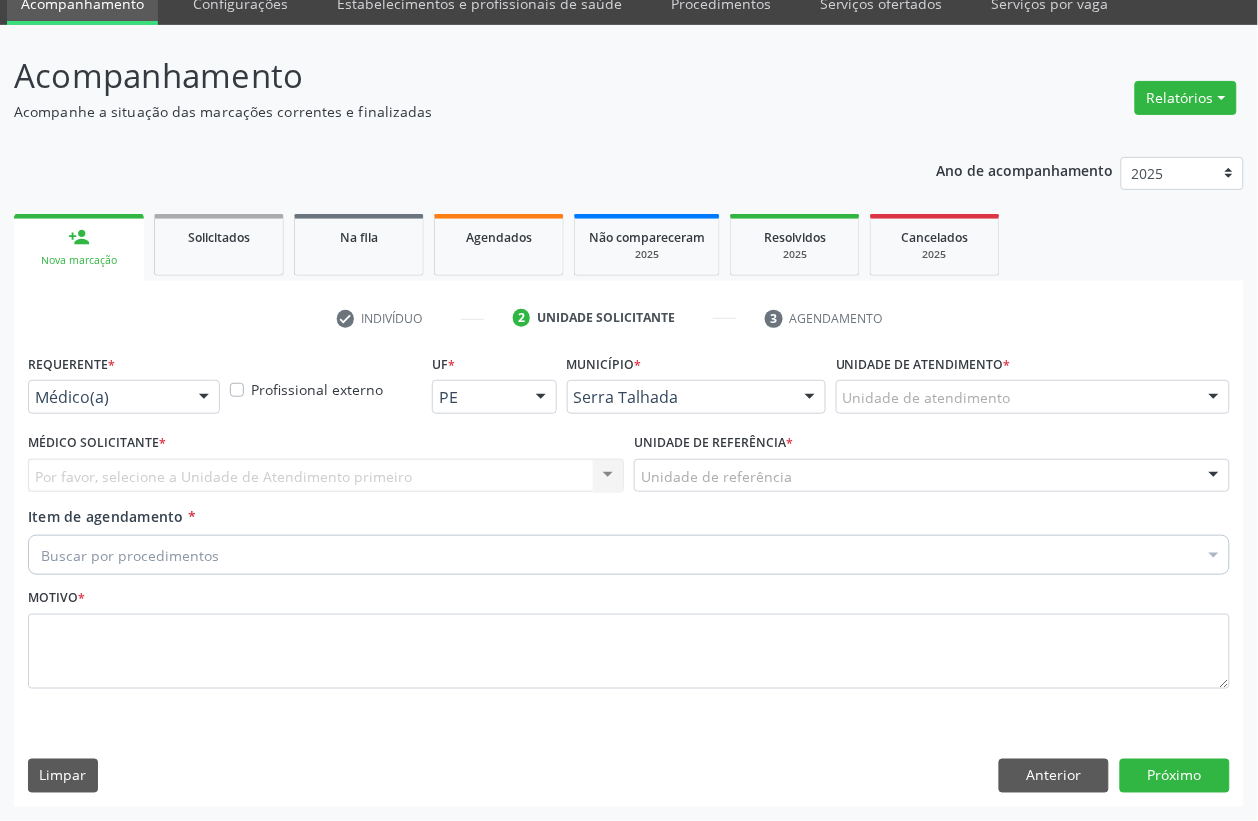 scroll, scrollTop: 85, scrollLeft: 0, axis: vertical 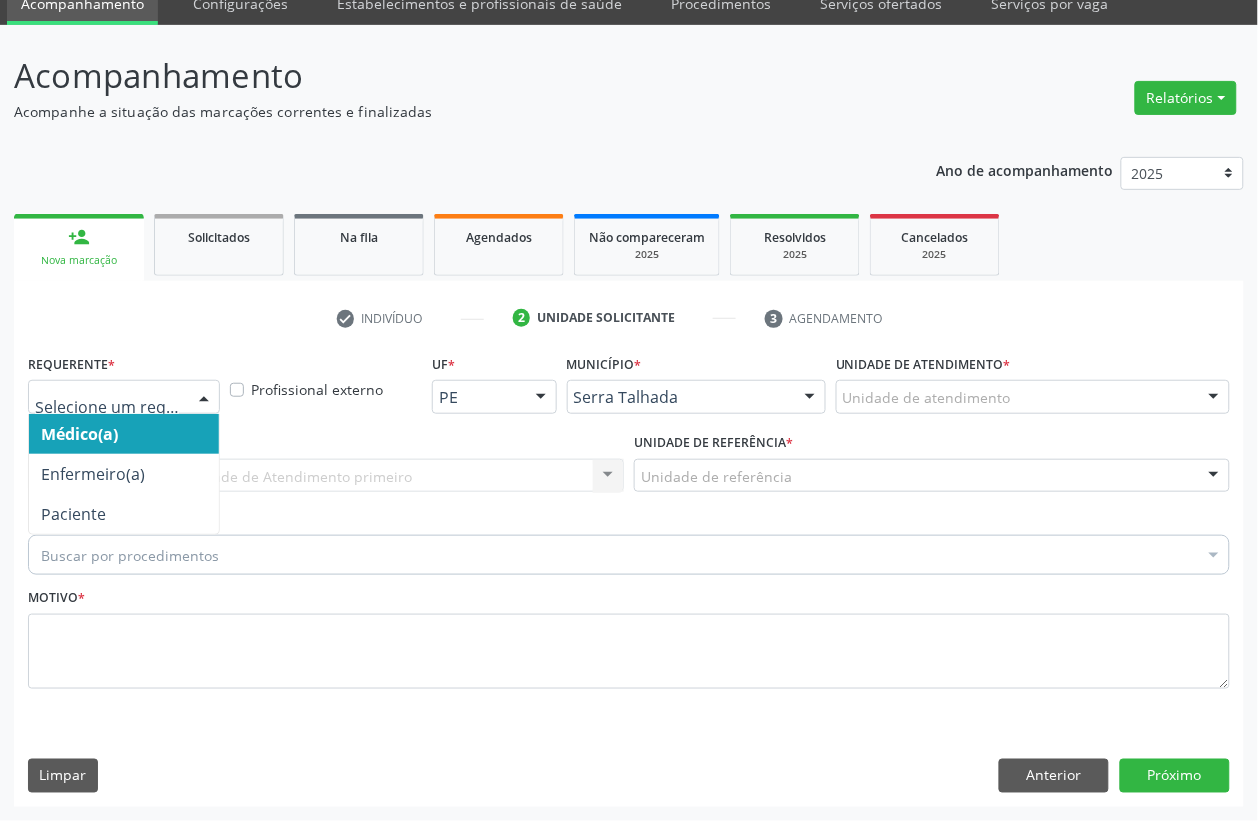 click at bounding box center (124, 397) 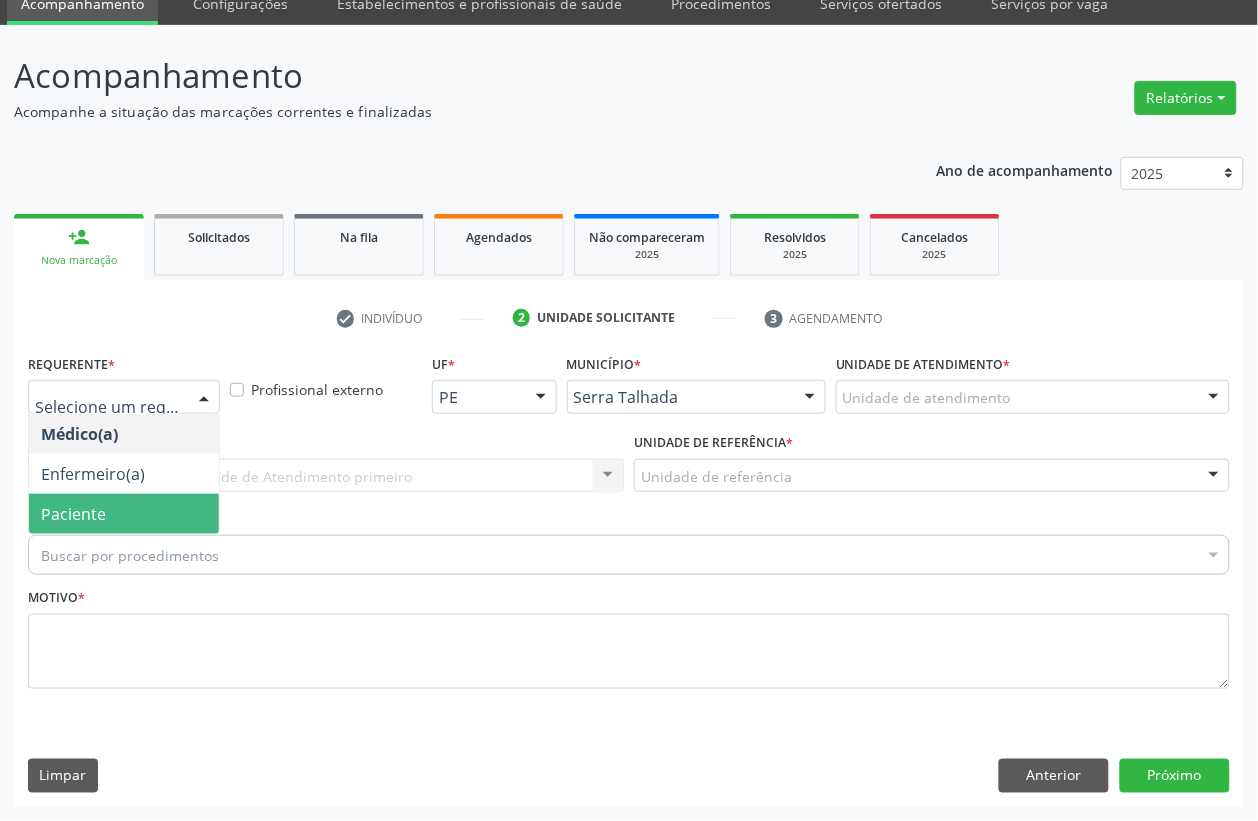 click on "Paciente" at bounding box center [124, 514] 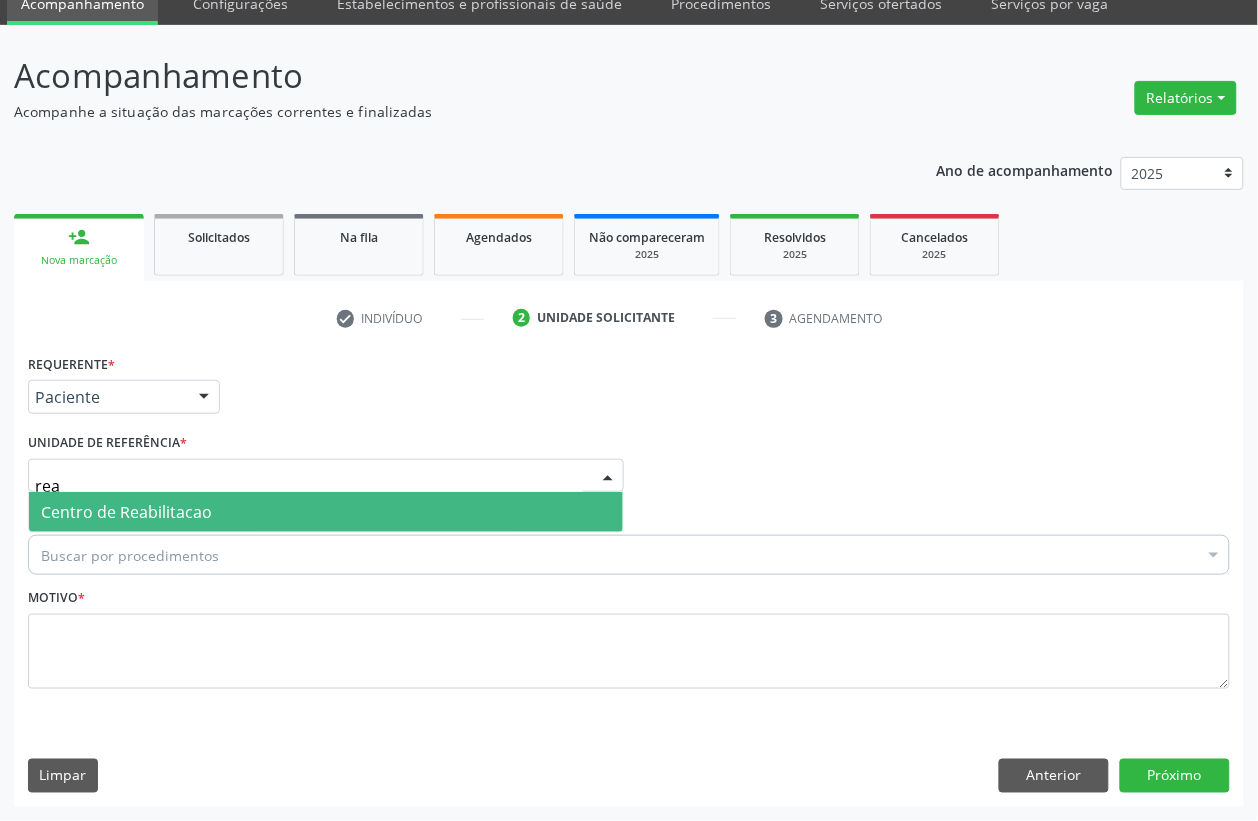 type on "reab" 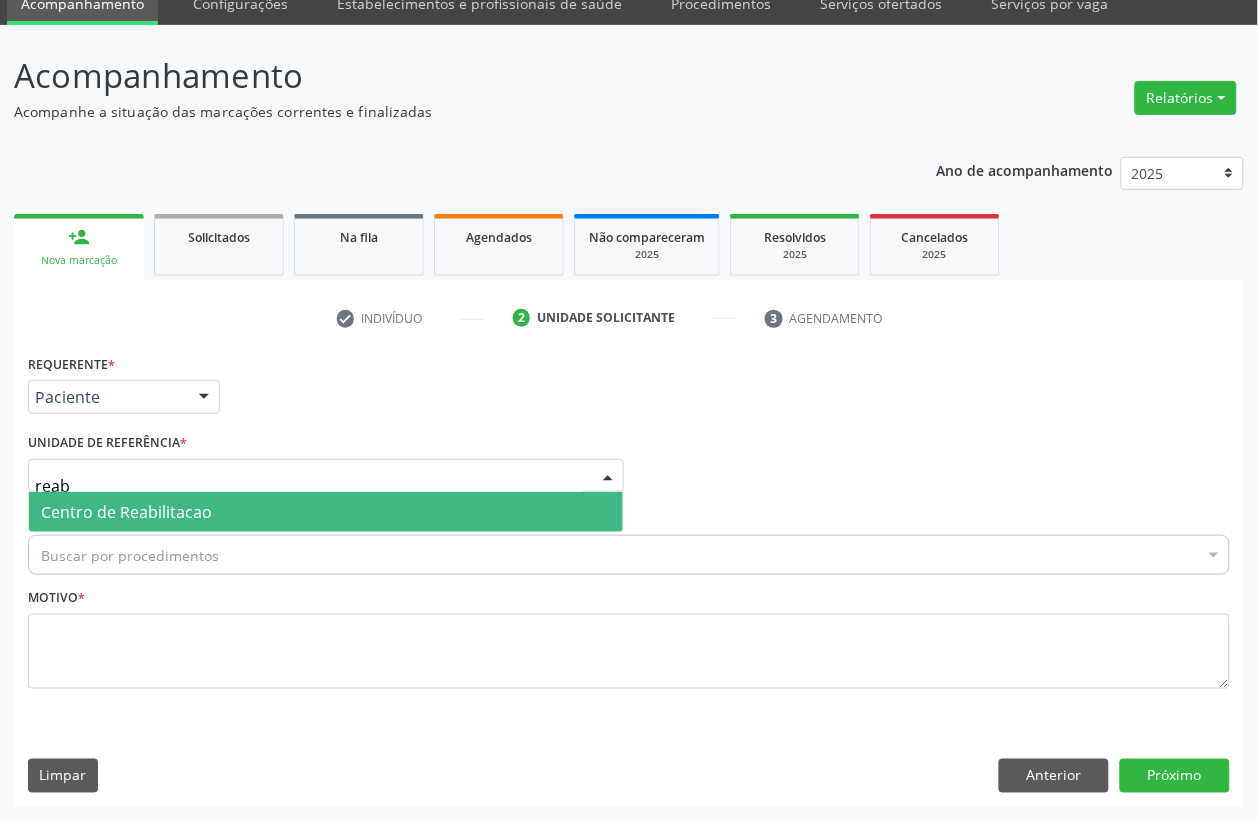 click on "Centro de Reabilitacao" at bounding box center [326, 512] 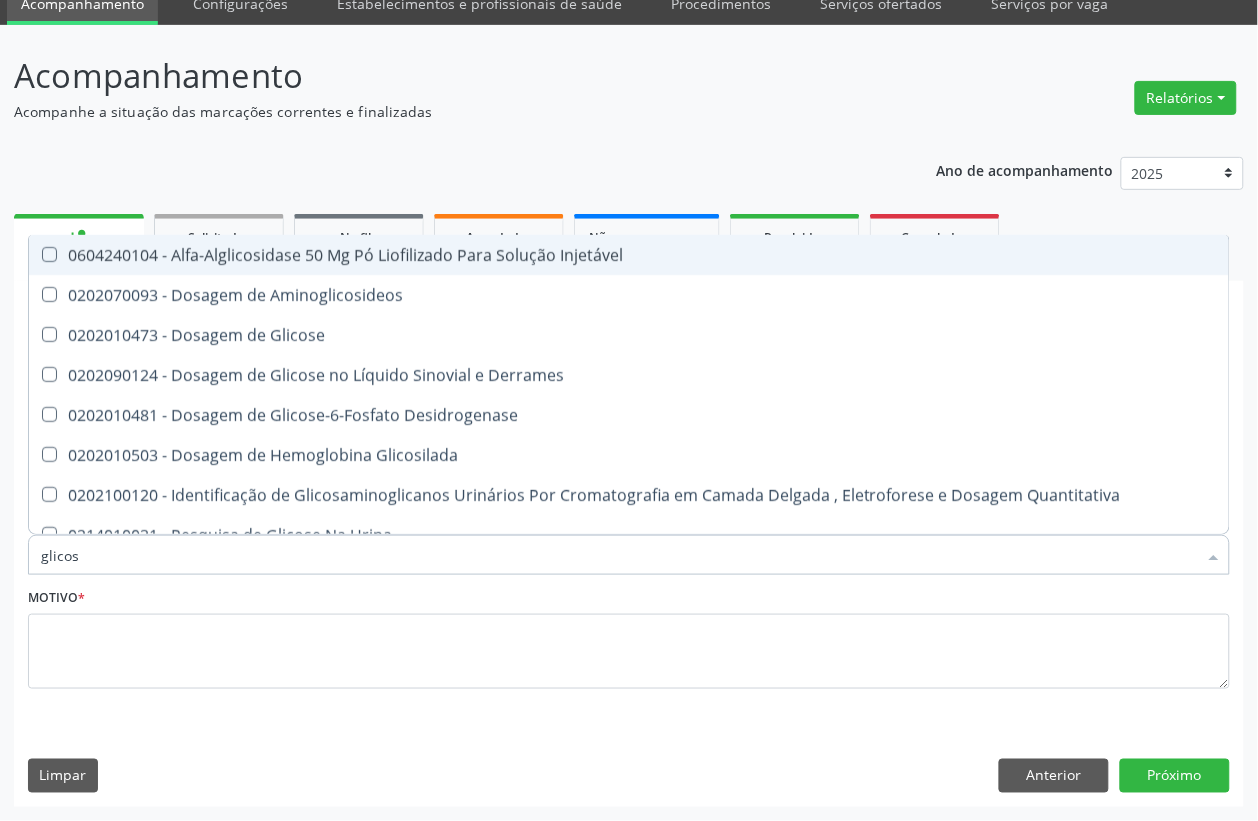 type on "glicose" 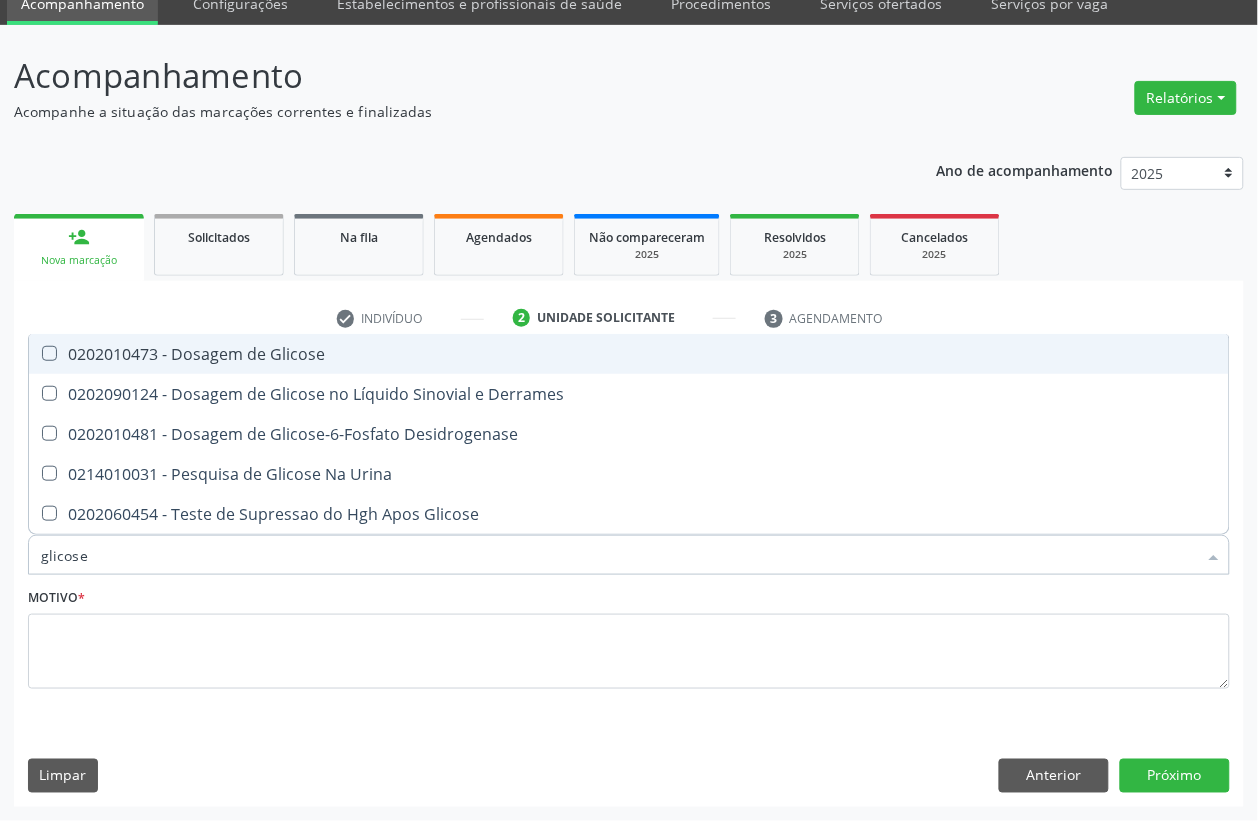 click on "0202010473 - Dosagem de Glicose" at bounding box center (629, 354) 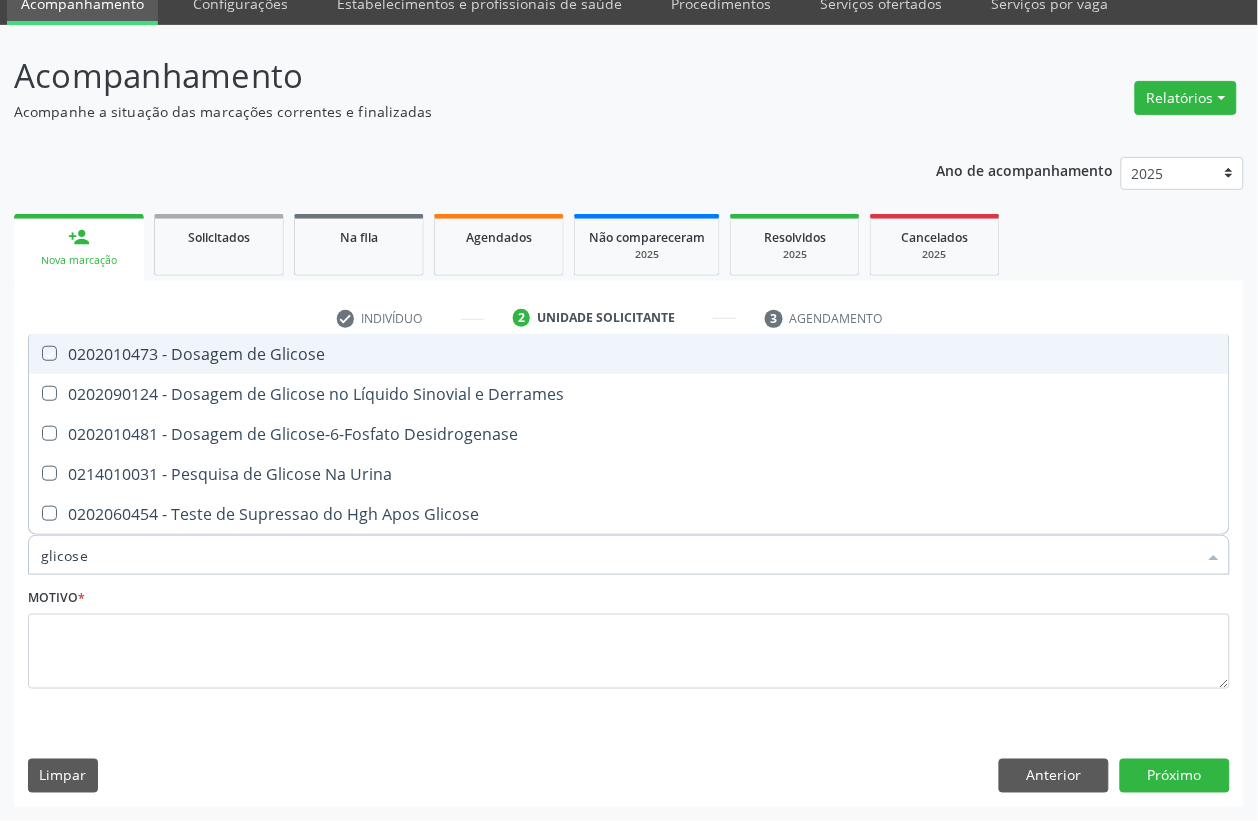 checkbox on "true" 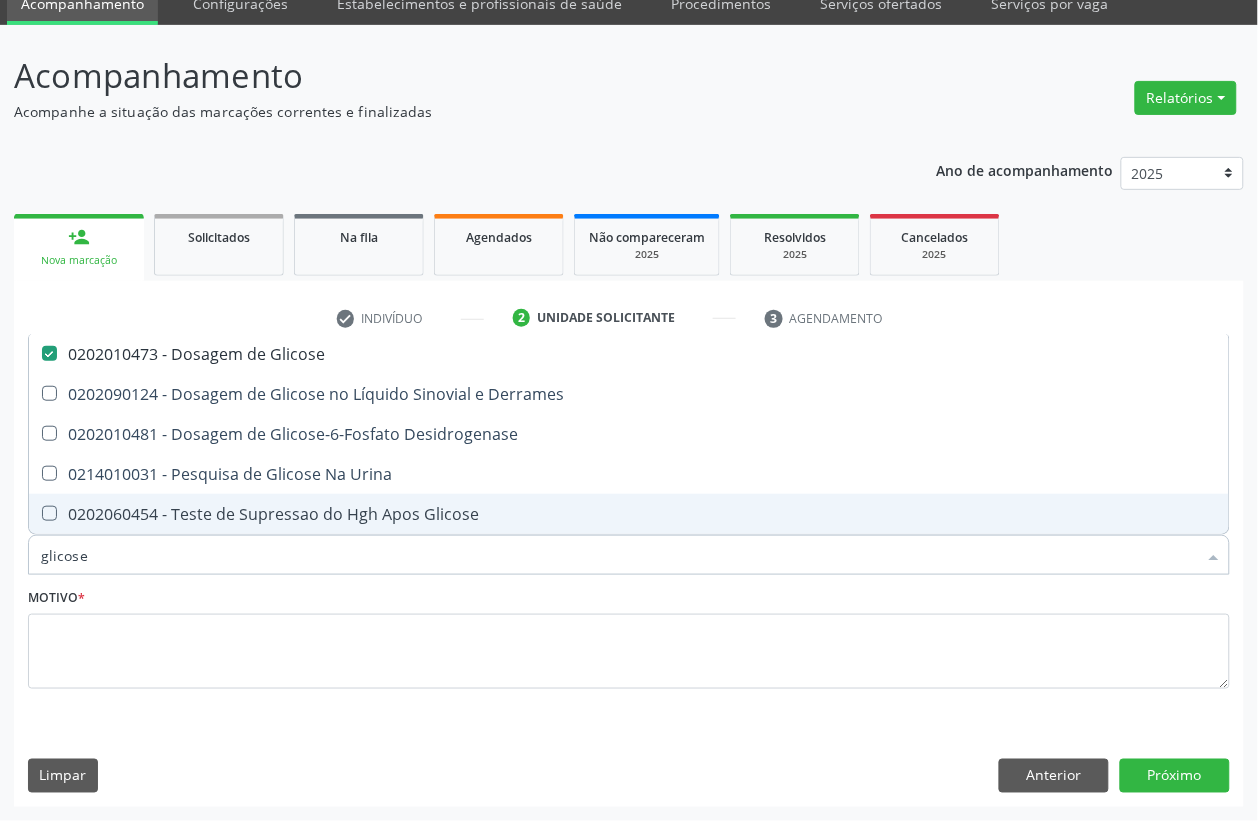 click on "glicose" at bounding box center [619, 555] 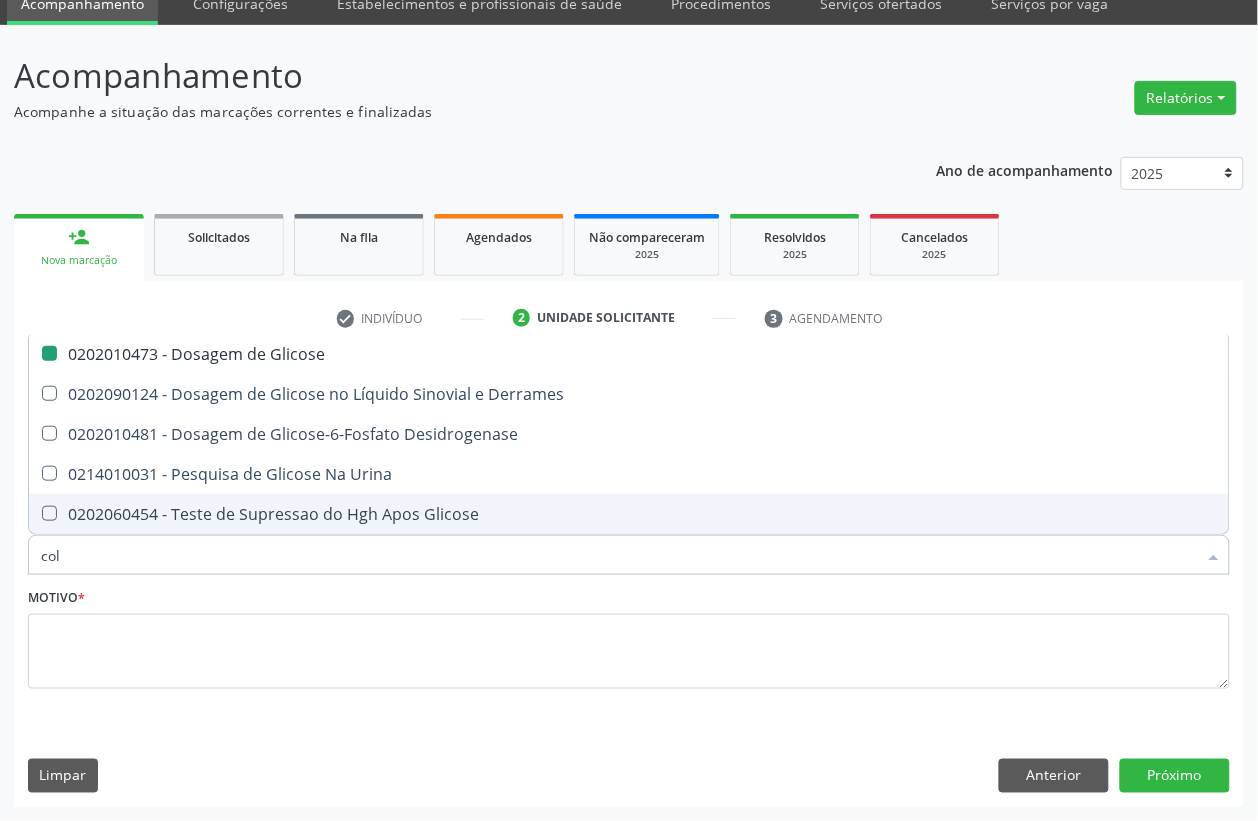 type on "cole" 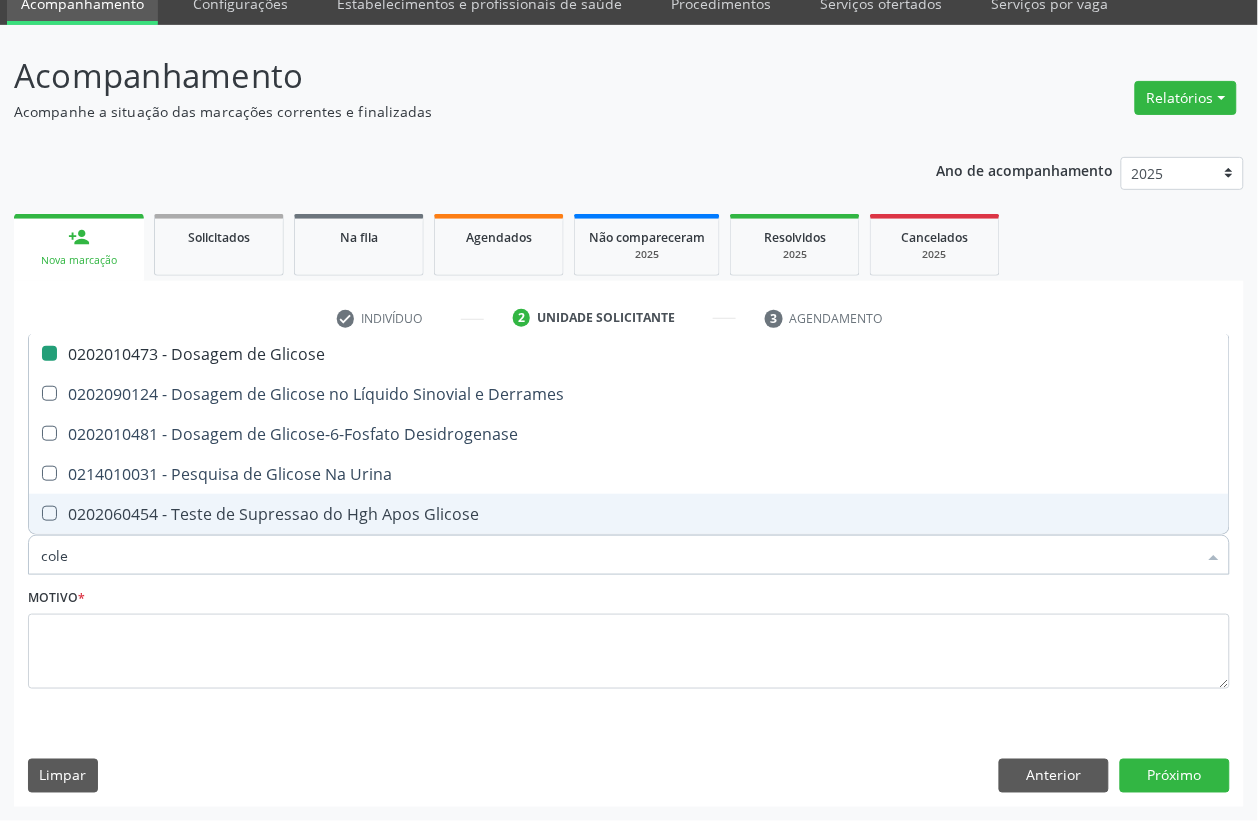 checkbox on "false" 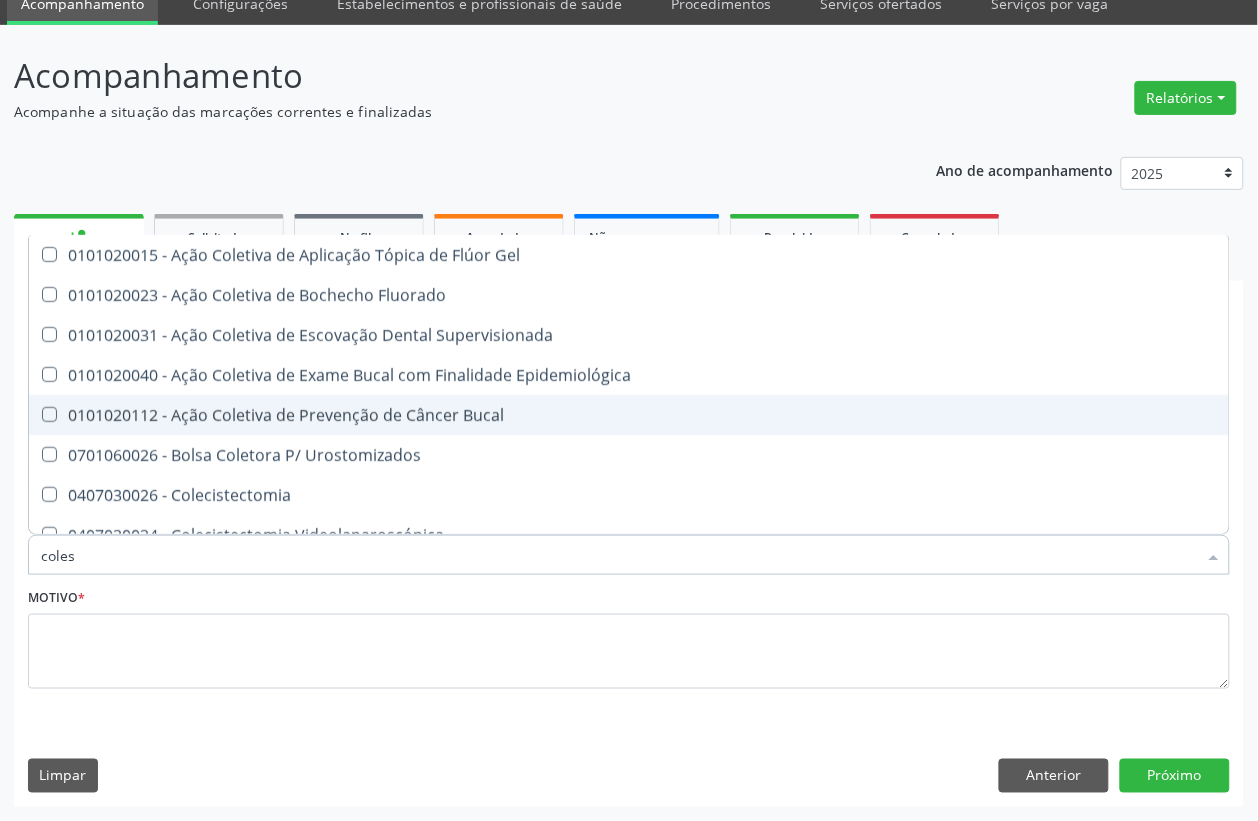 type on "colest" 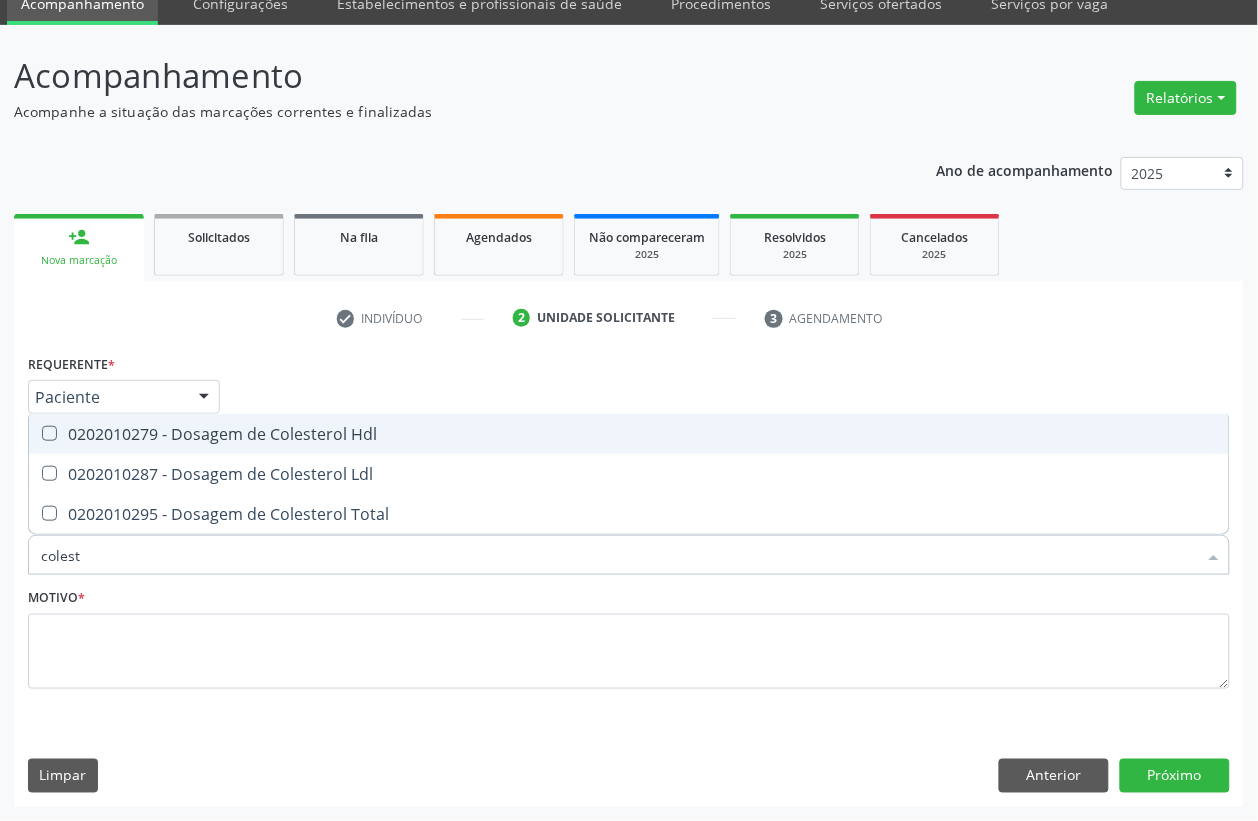 click on "0202010279 - Dosagem de Colesterol Hdl" at bounding box center [629, 434] 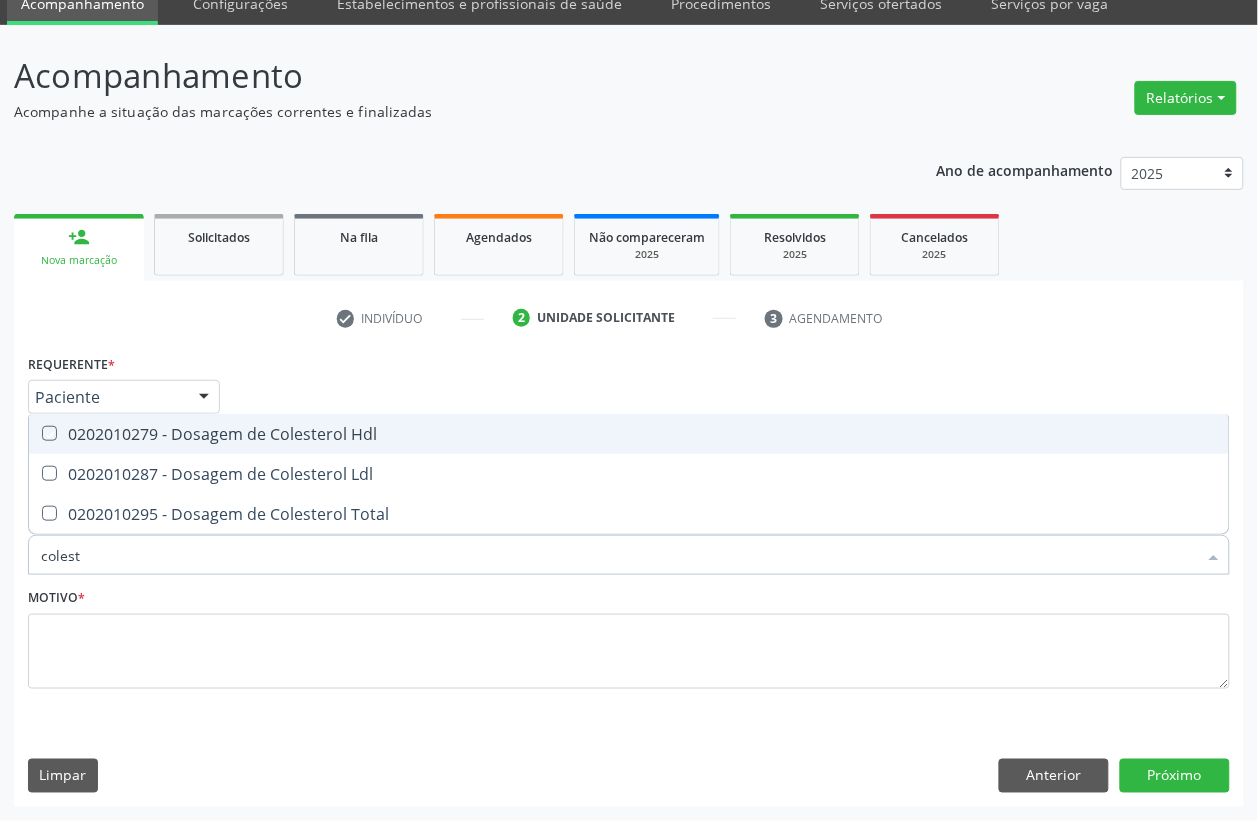 checkbox on "true" 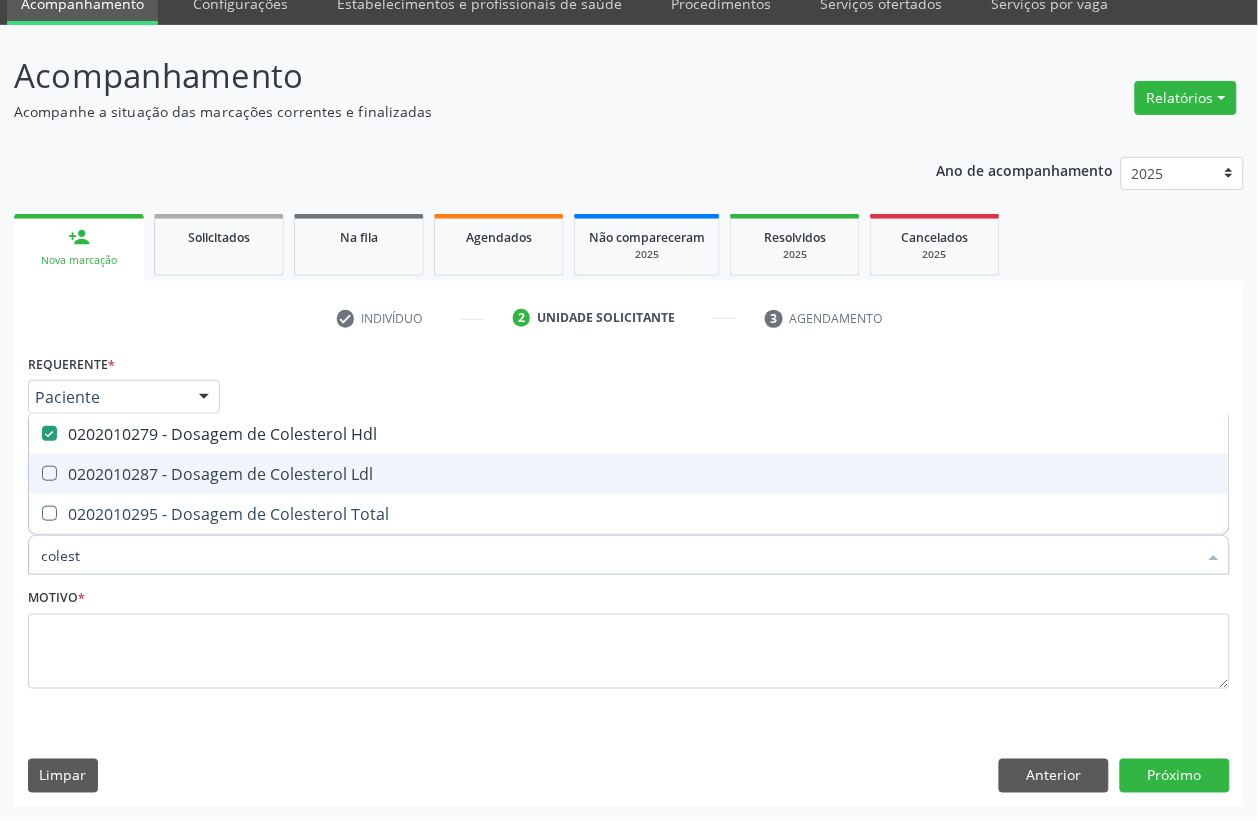 click on "0202010287 - Dosagem de Colesterol Ldl" at bounding box center [629, 474] 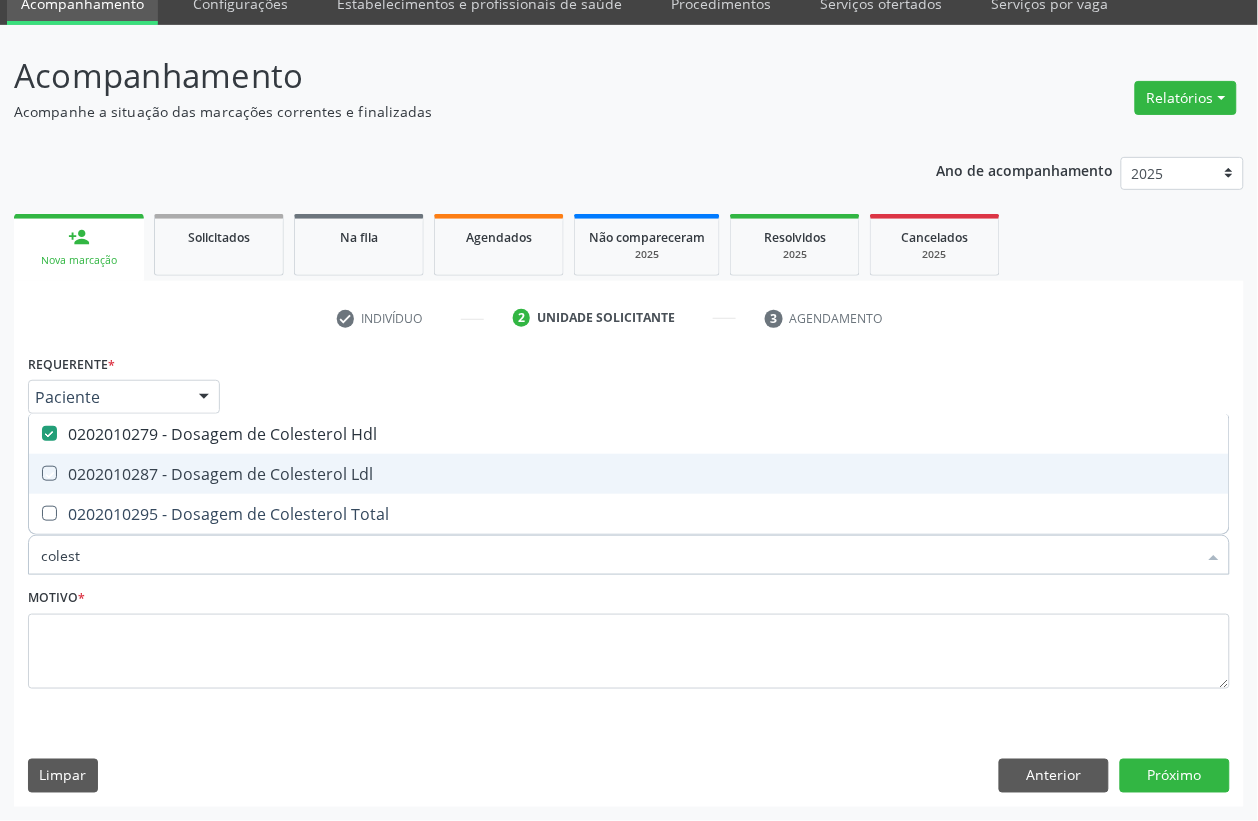 checkbox on "true" 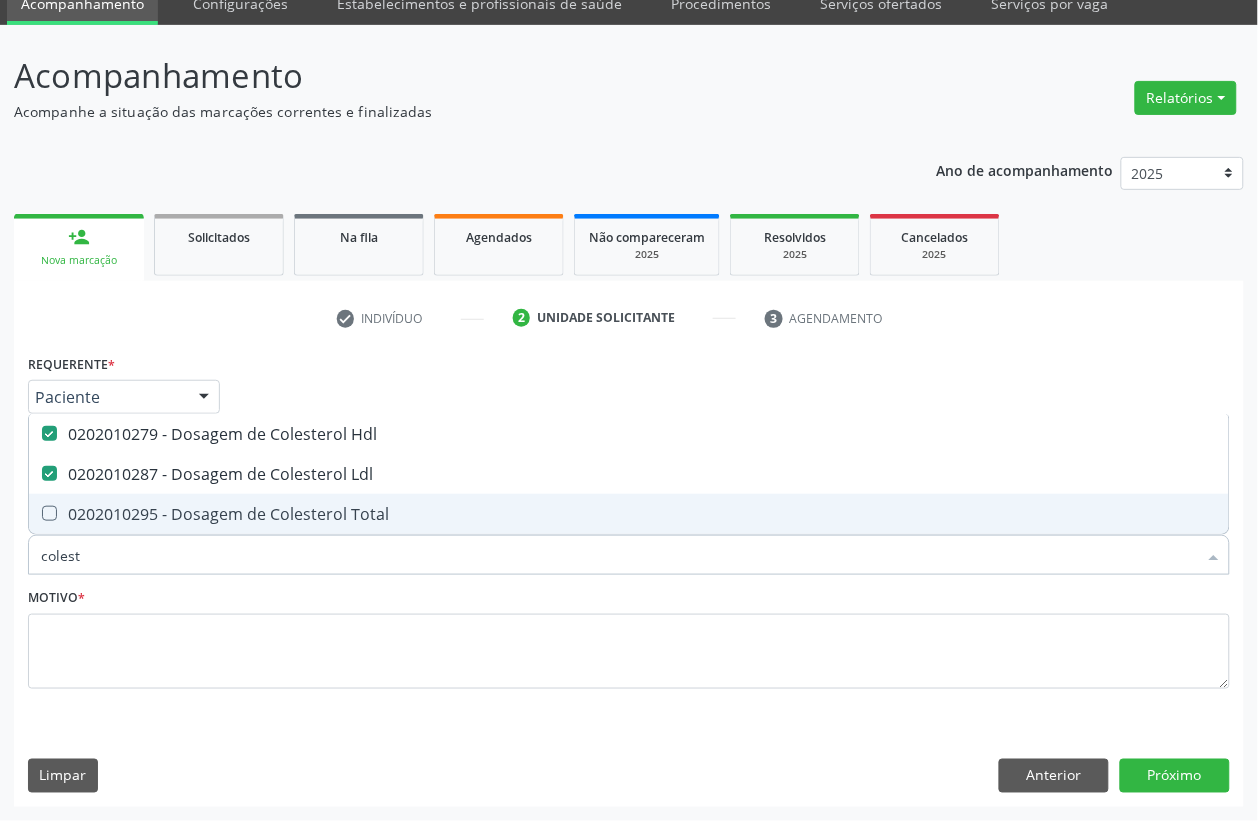 click on "0202010295 - Dosagem de Colesterol Total" at bounding box center (629, 514) 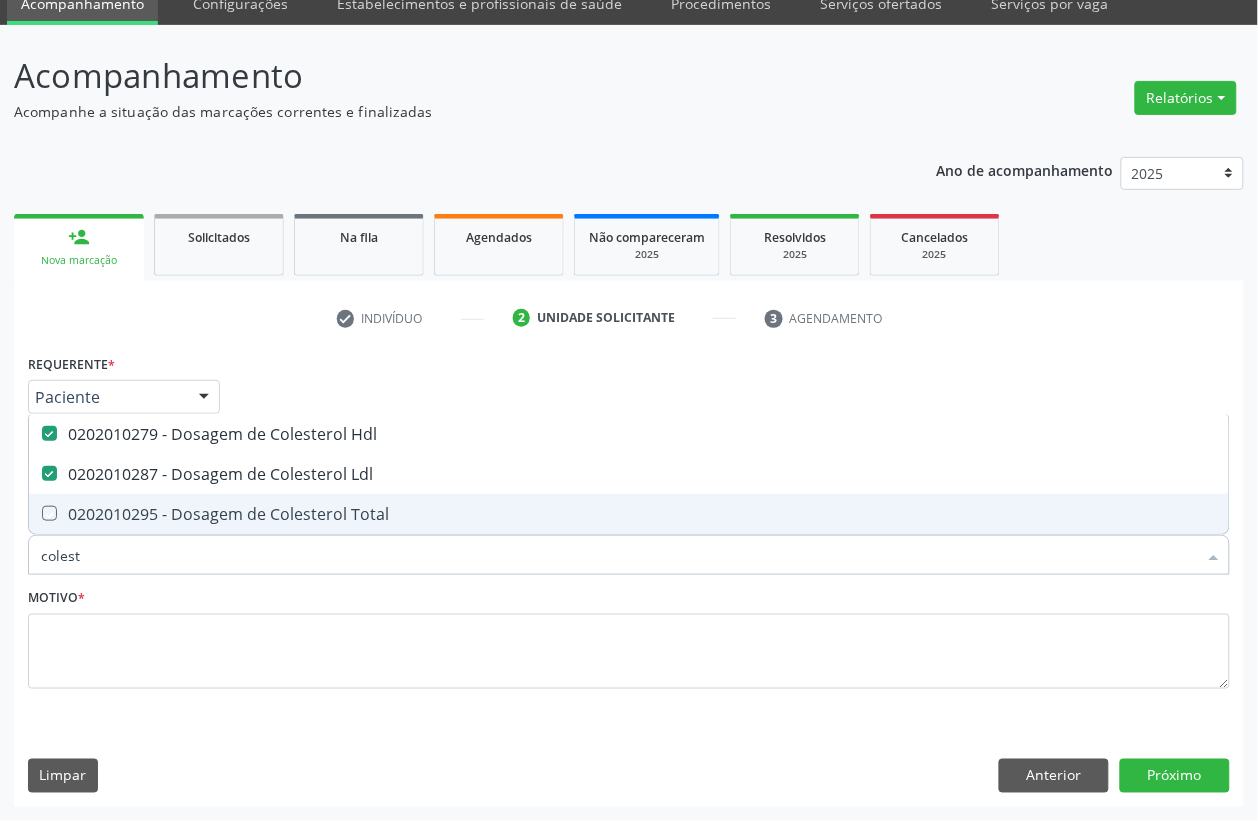 checkbox on "true" 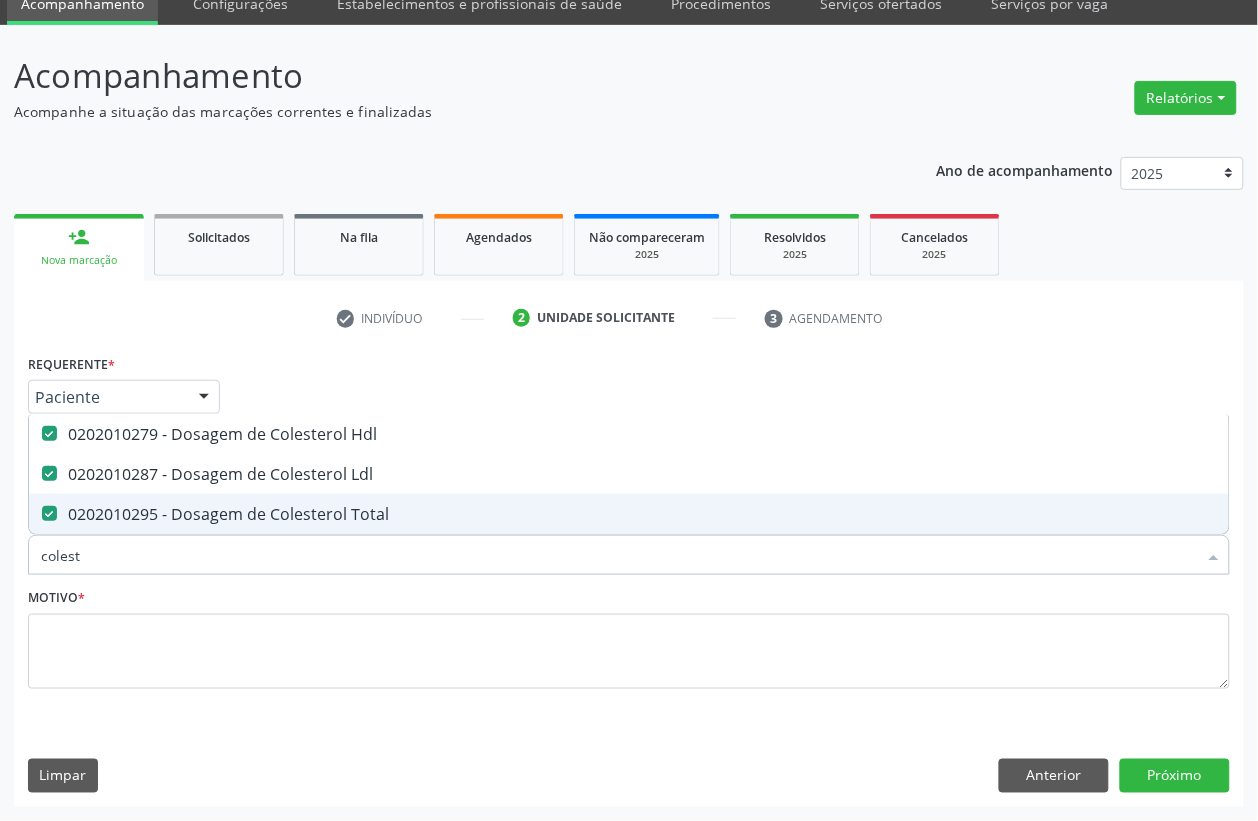 click on "colest" at bounding box center [619, 555] 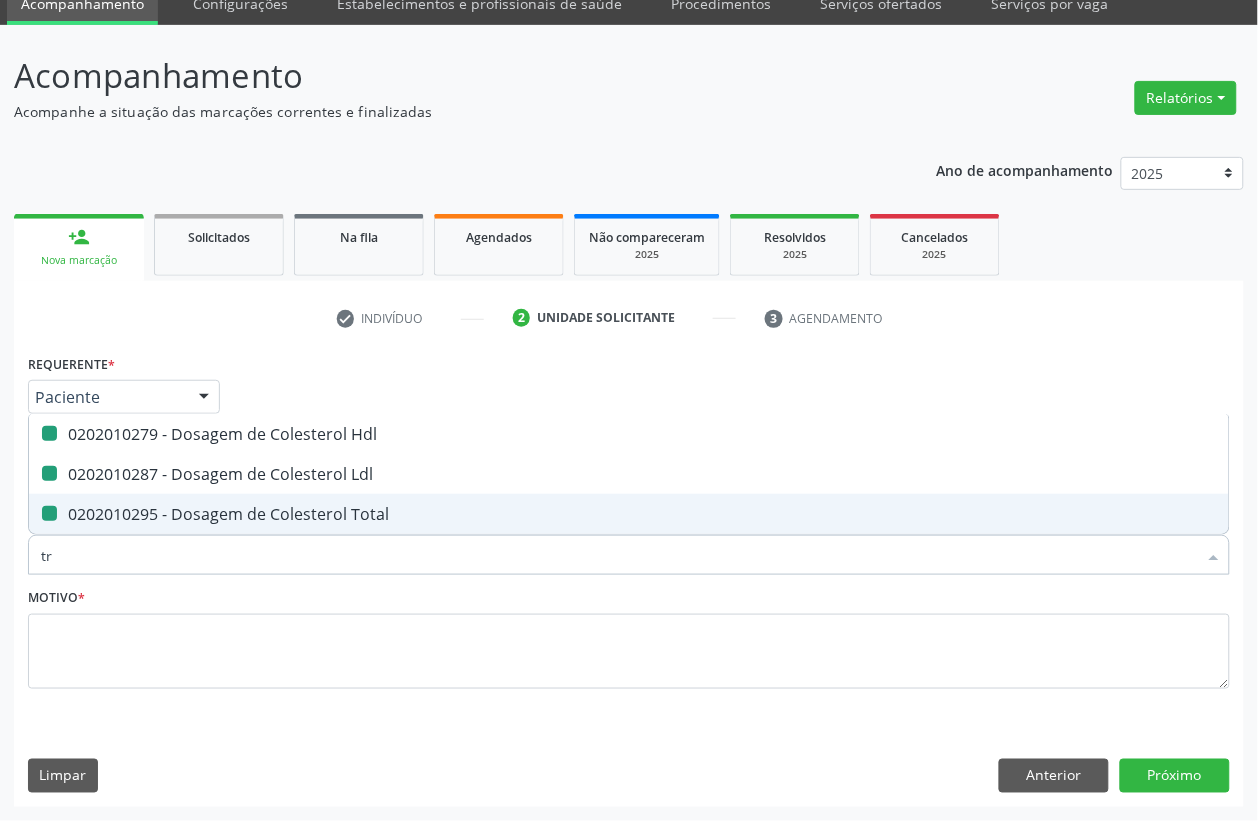 type on "tri" 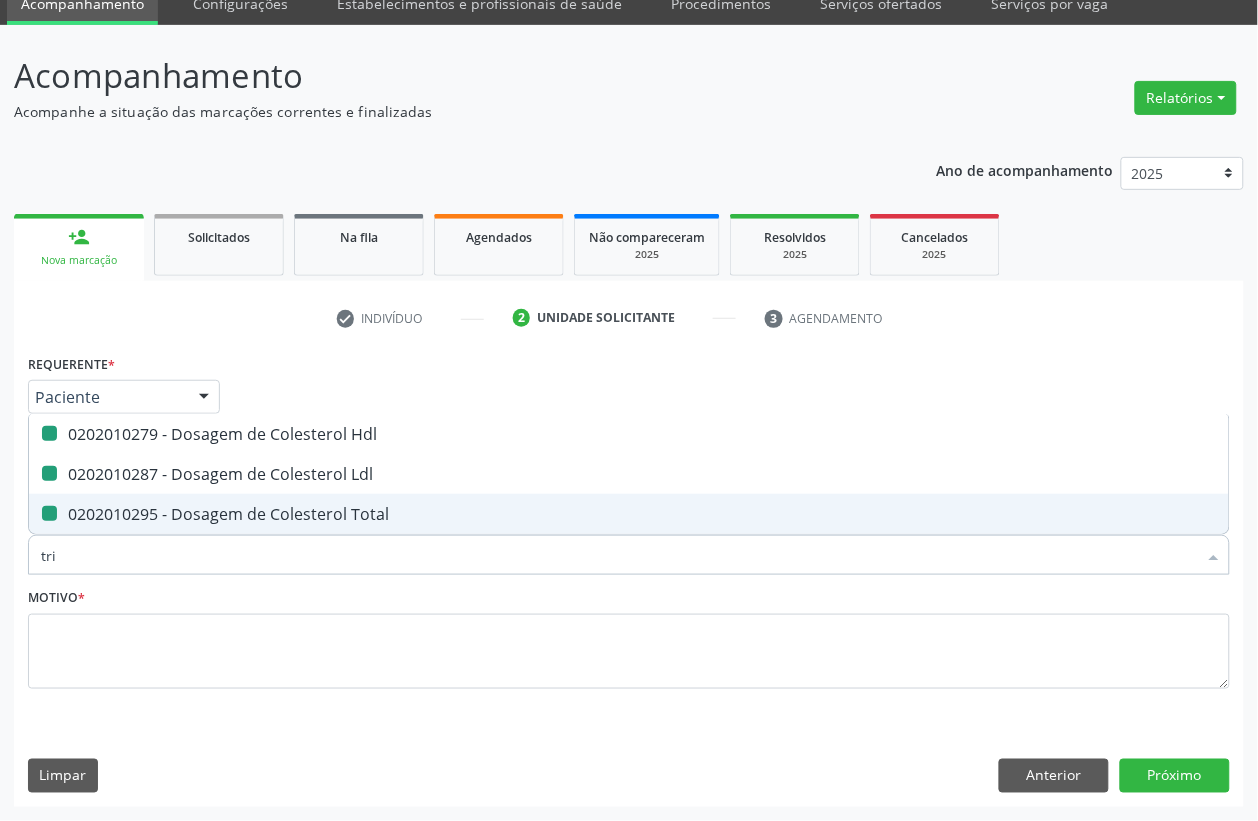 checkbox on "false" 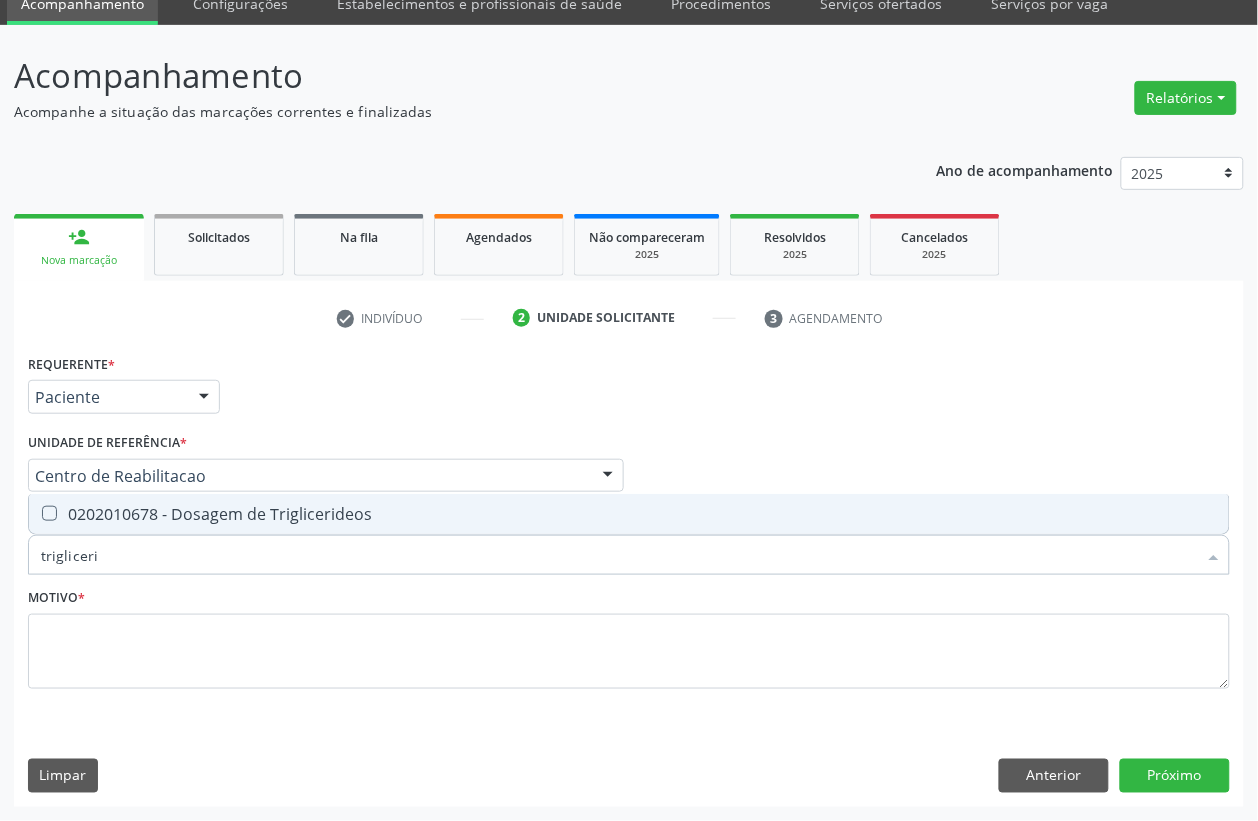 type on "triglicerid" 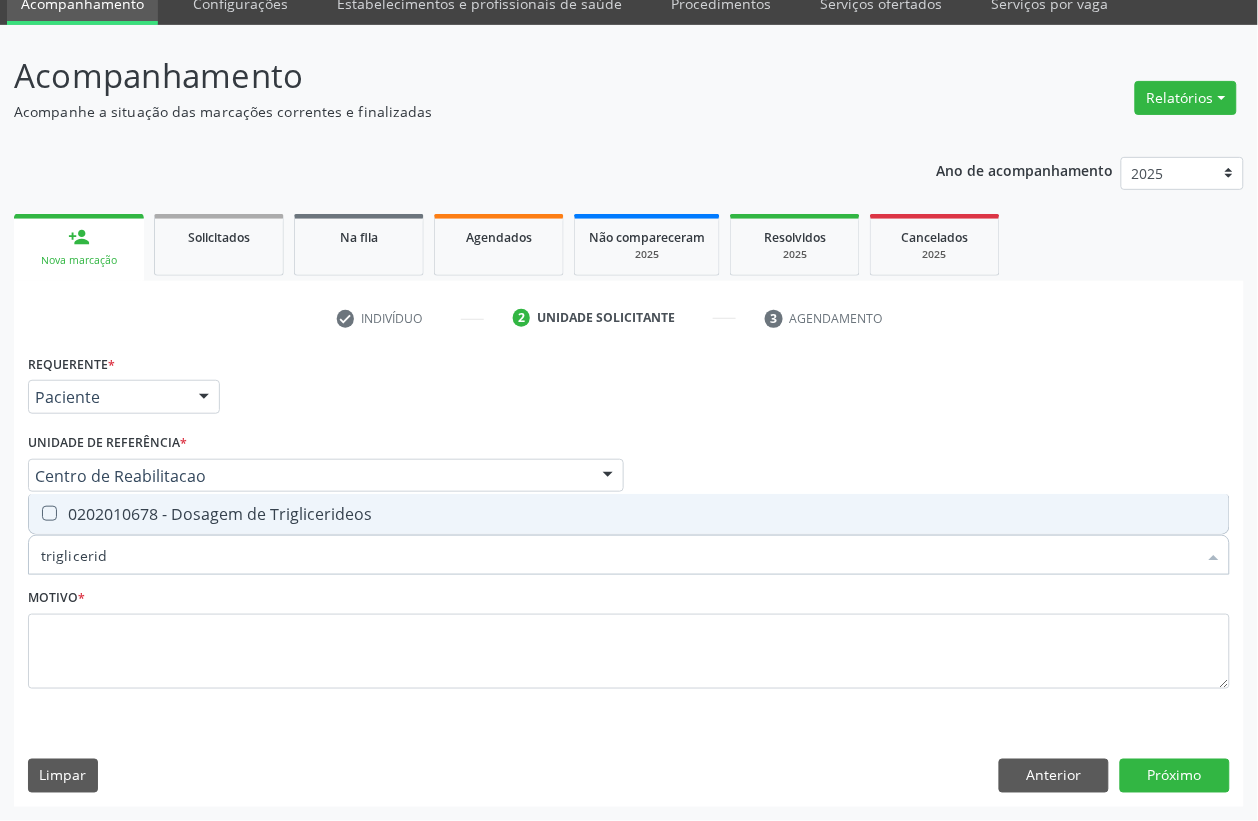 click on "0202010678 - Dosagem de Triglicerideos" at bounding box center (629, 514) 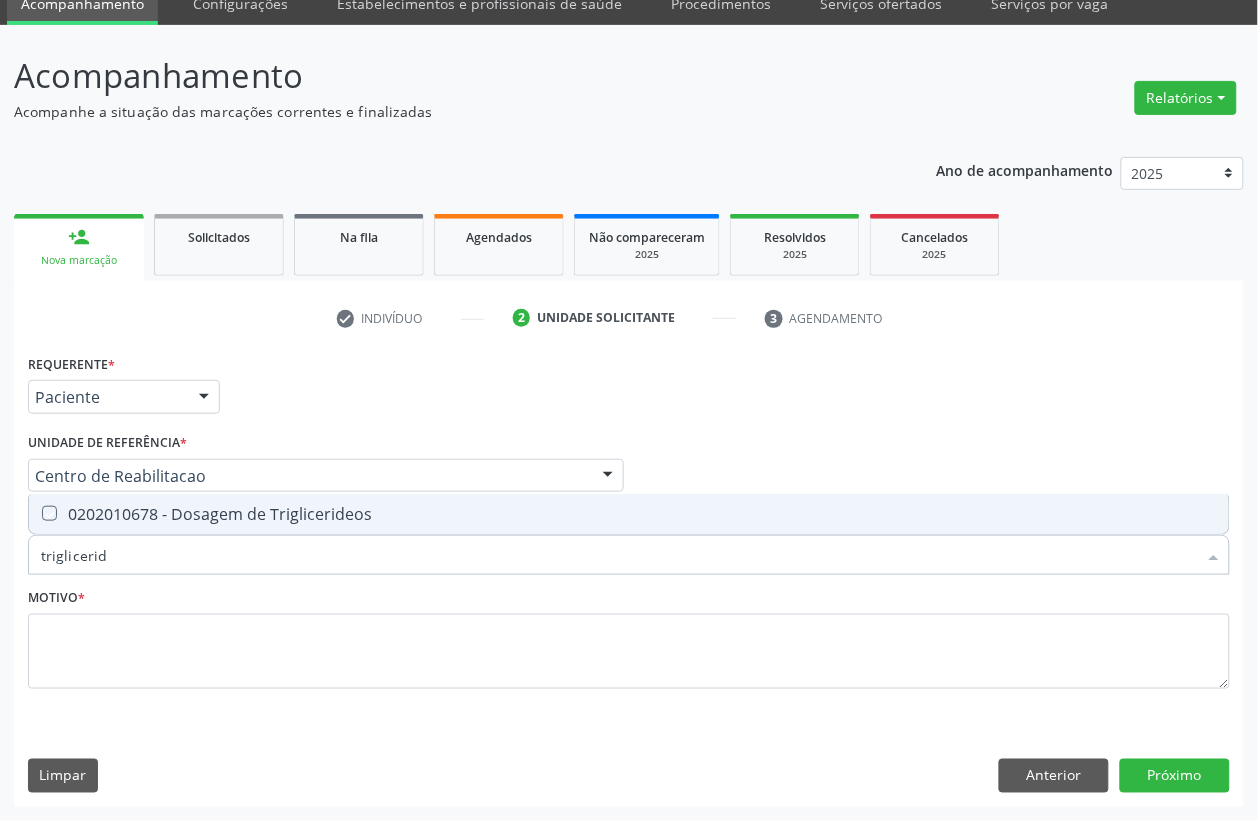 checkbox on "true" 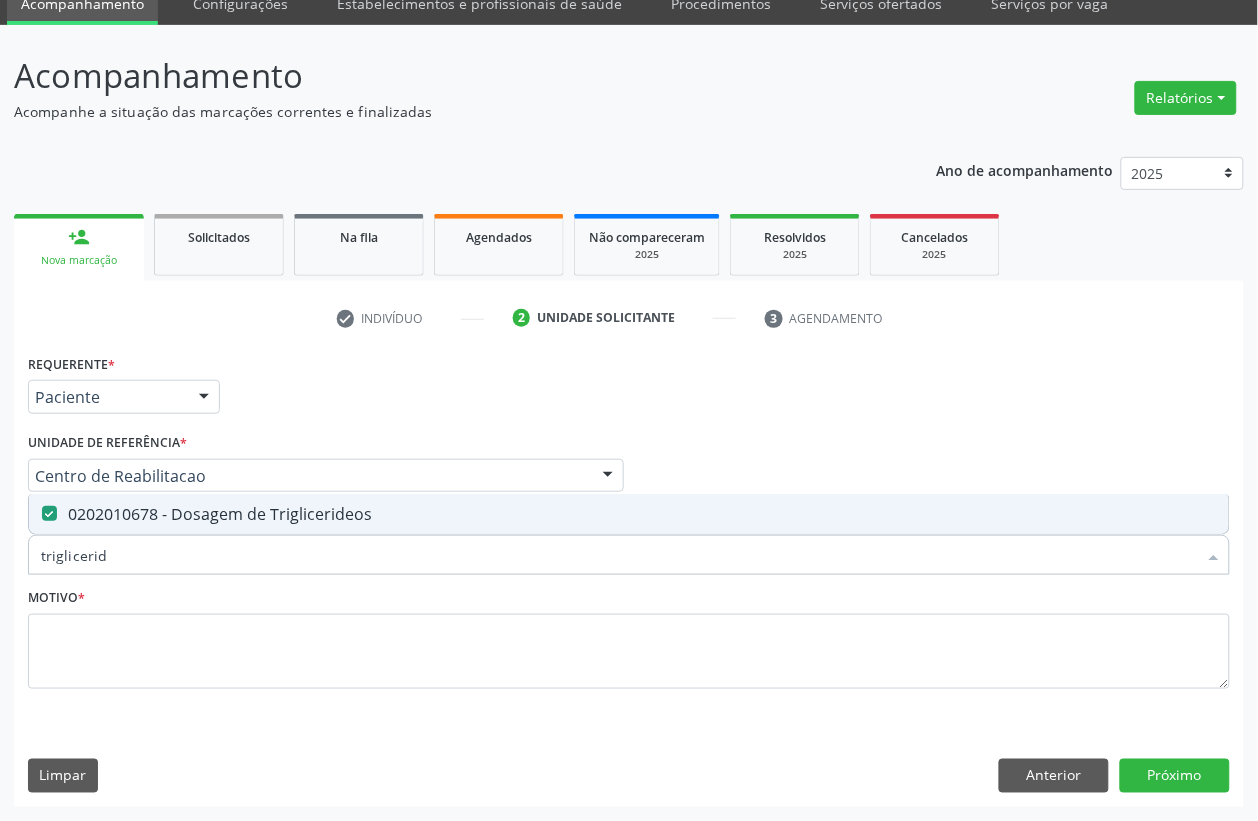 click on "triglicerid" at bounding box center (619, 555) 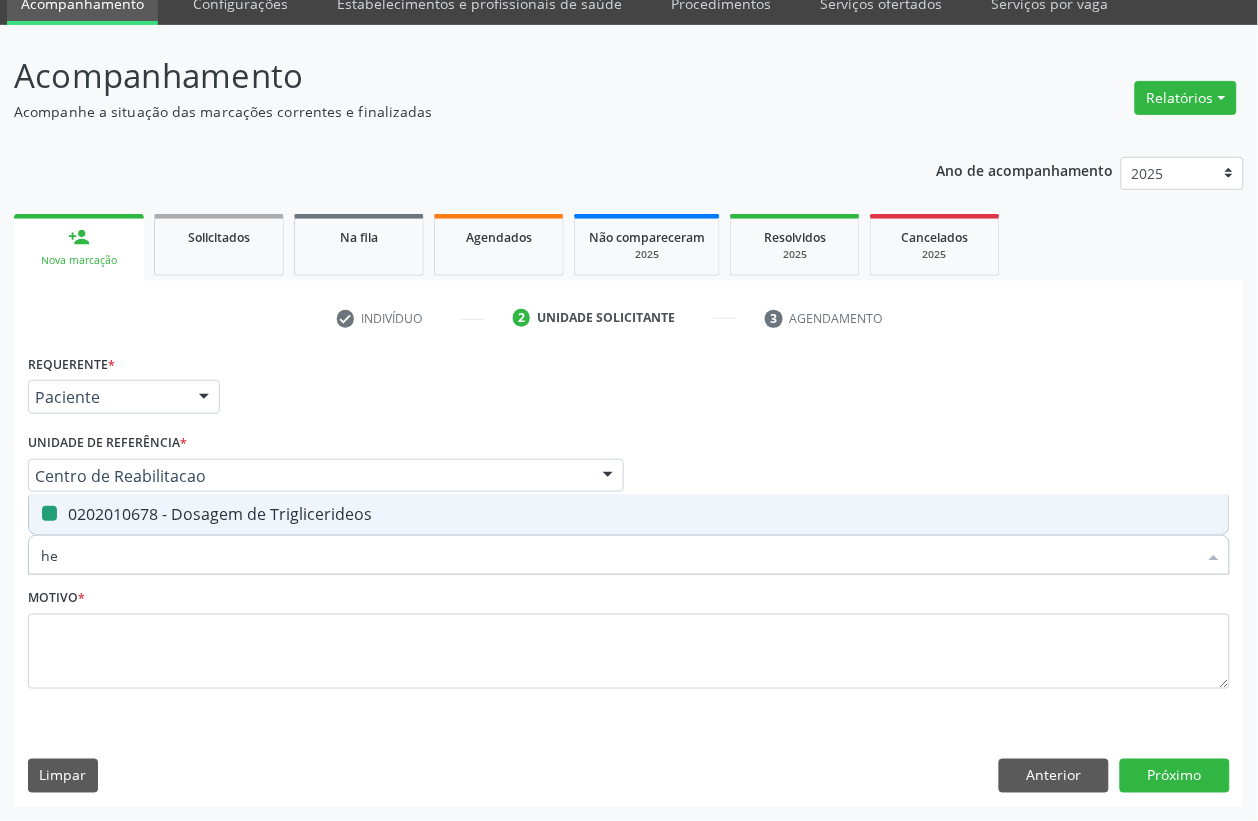 type on "hem" 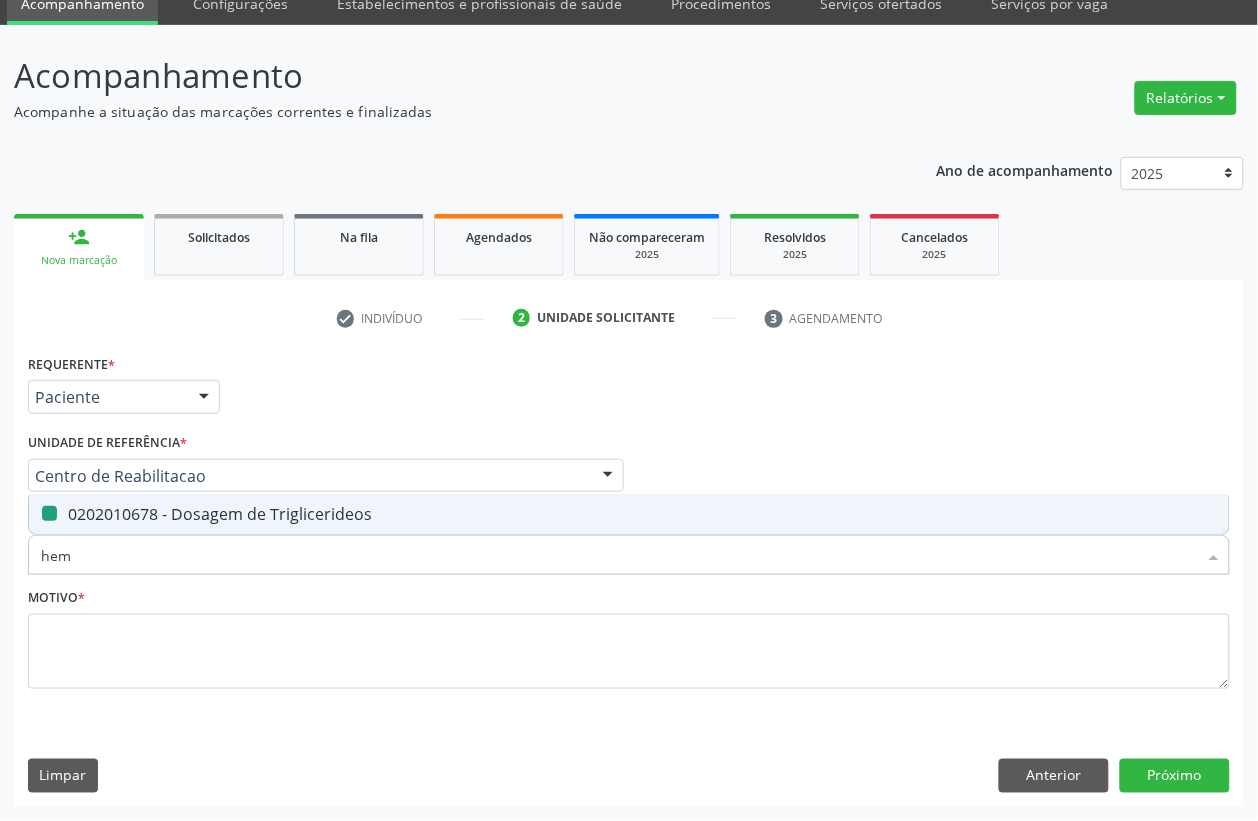 checkbox on "false" 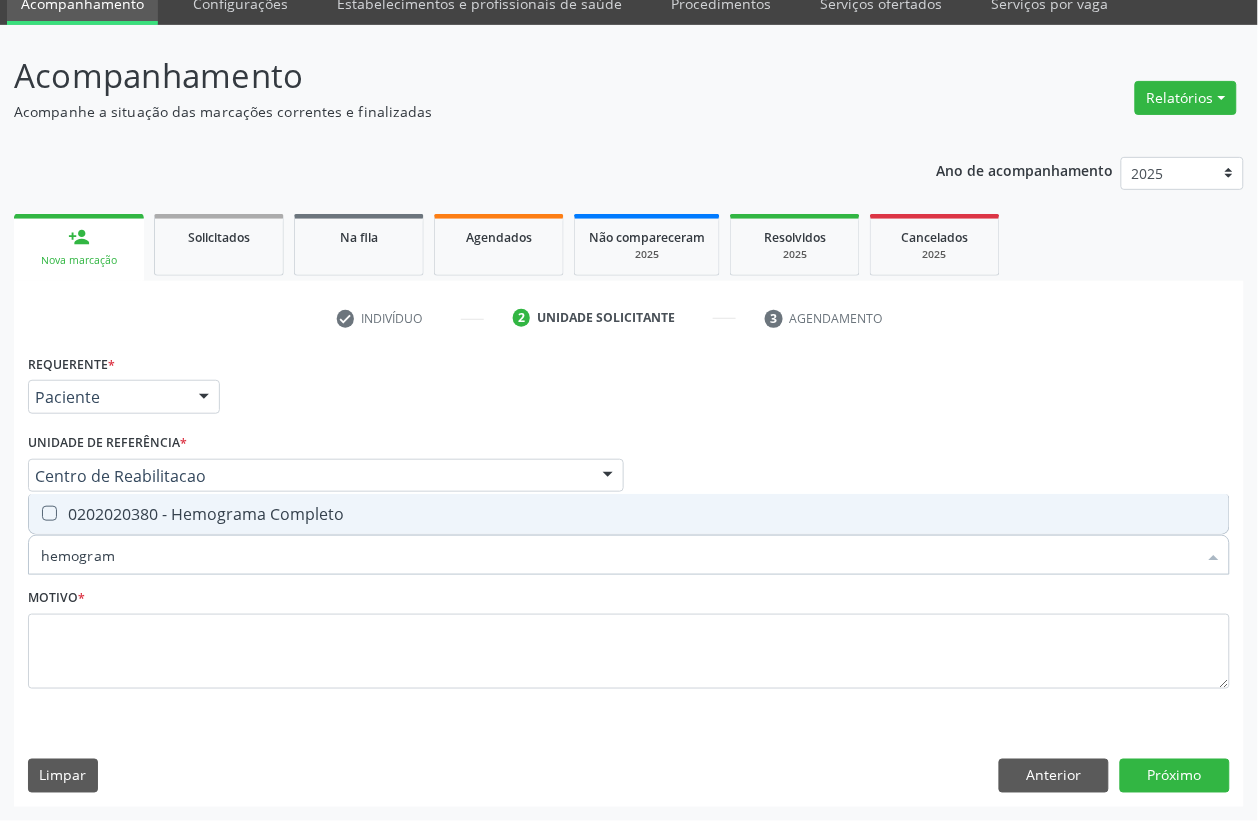 type on "hemograma" 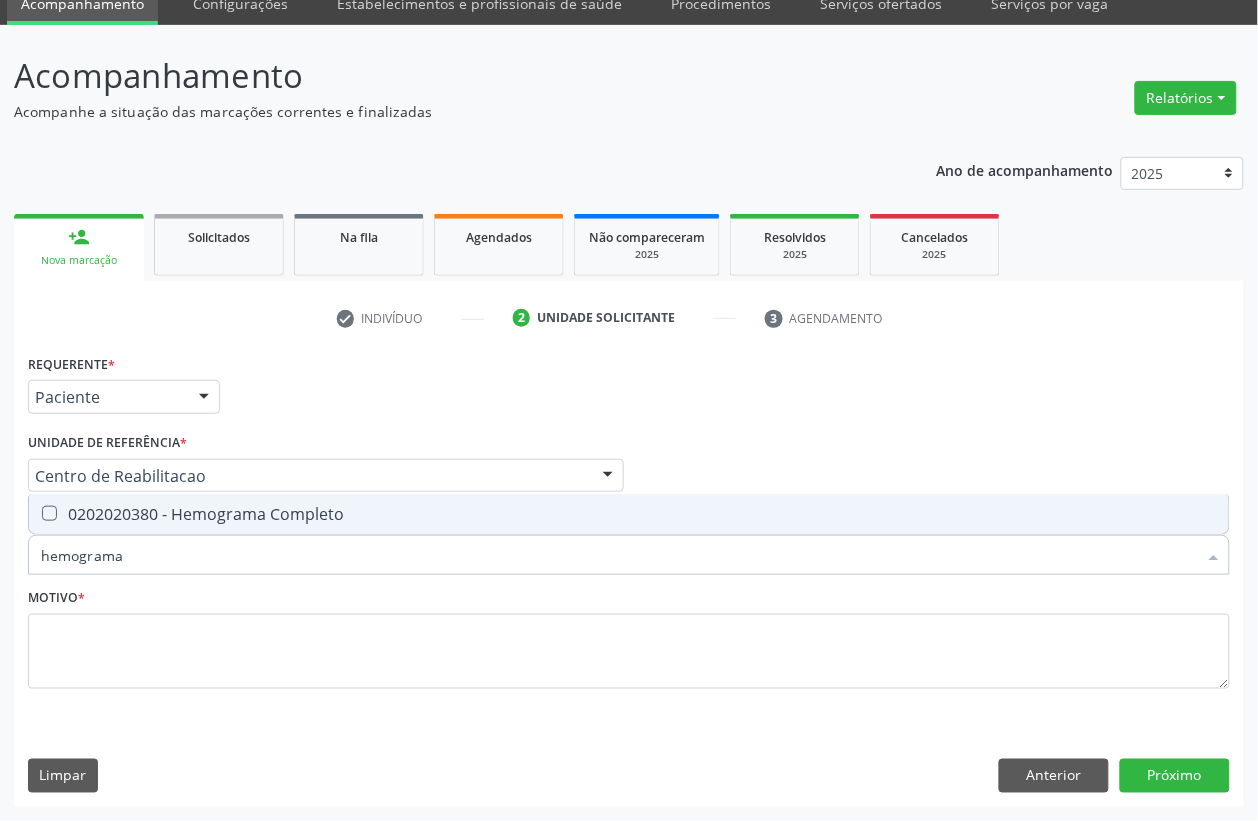 click on "0202020380 - Hemograma Completo" at bounding box center (629, 514) 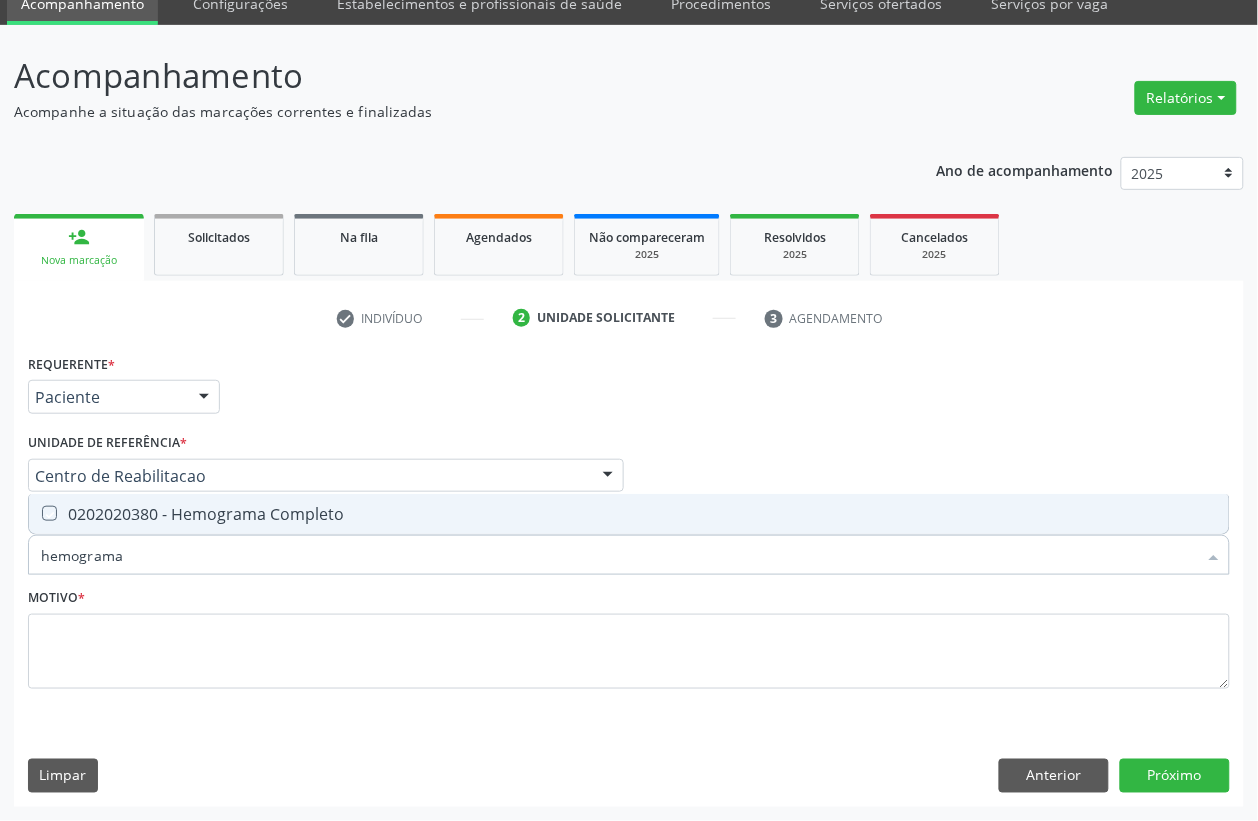 checkbox on "true" 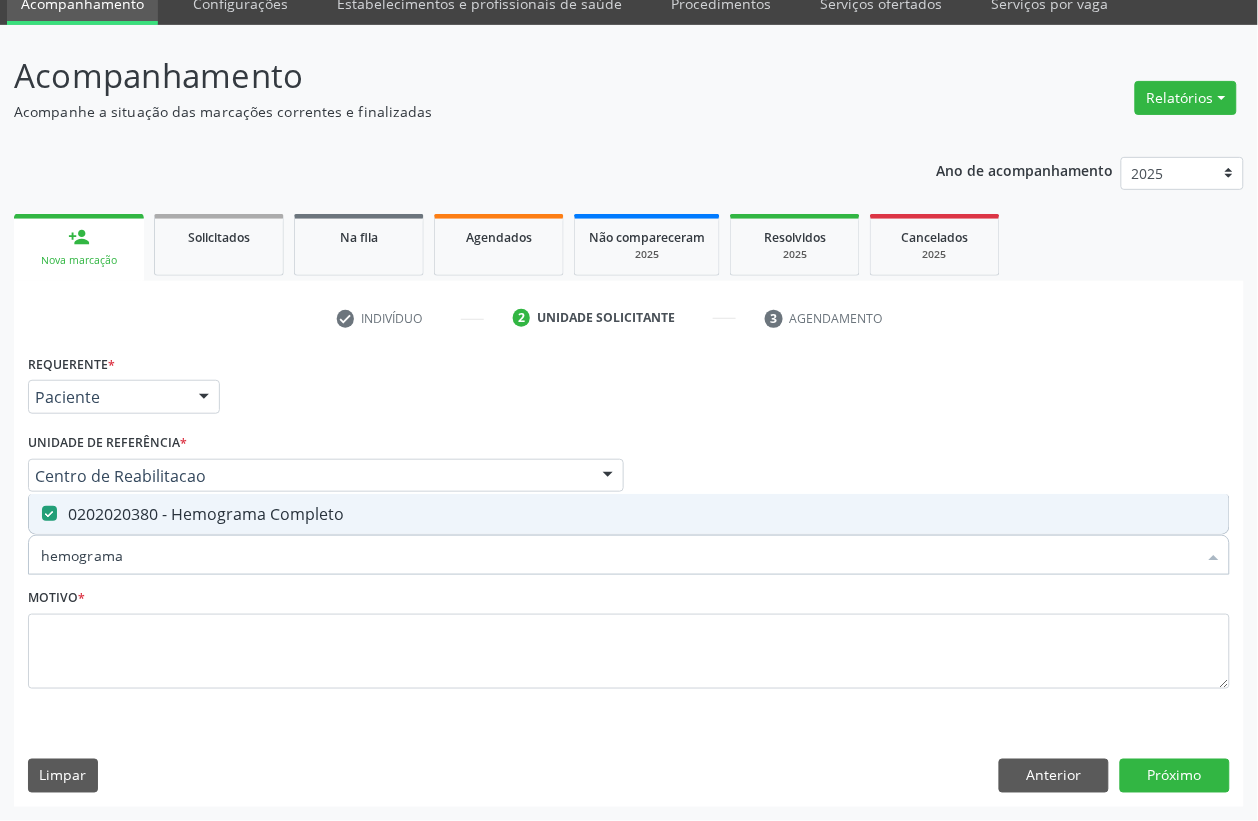 click on "hemograma" at bounding box center [619, 555] 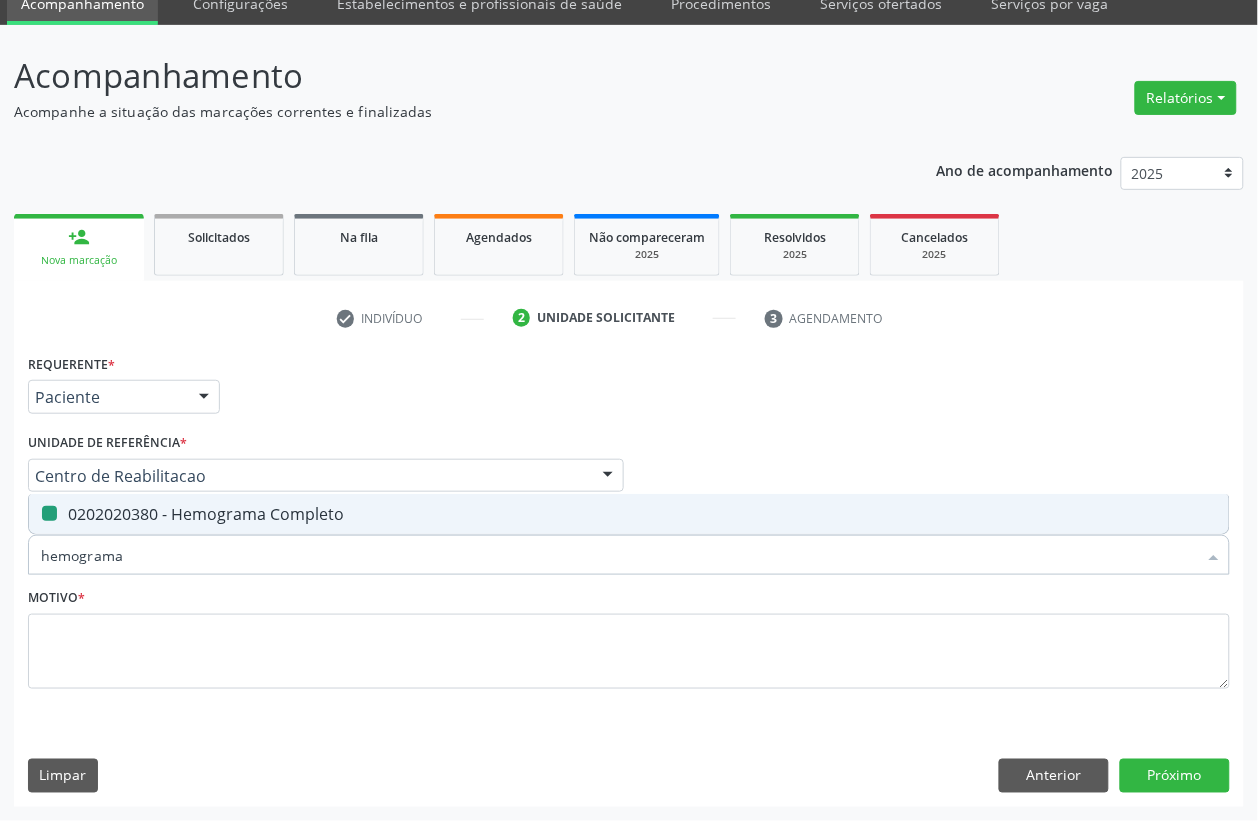 type on "t" 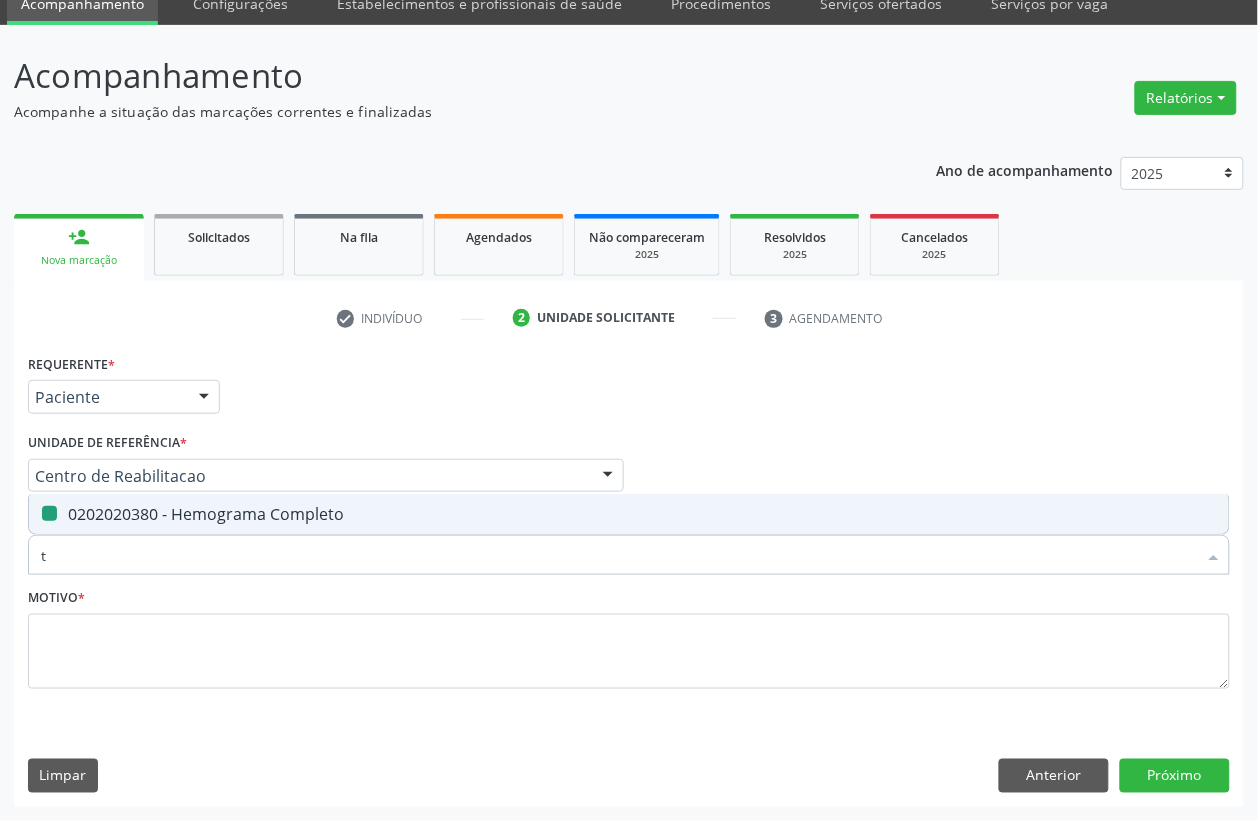 checkbox on "false" 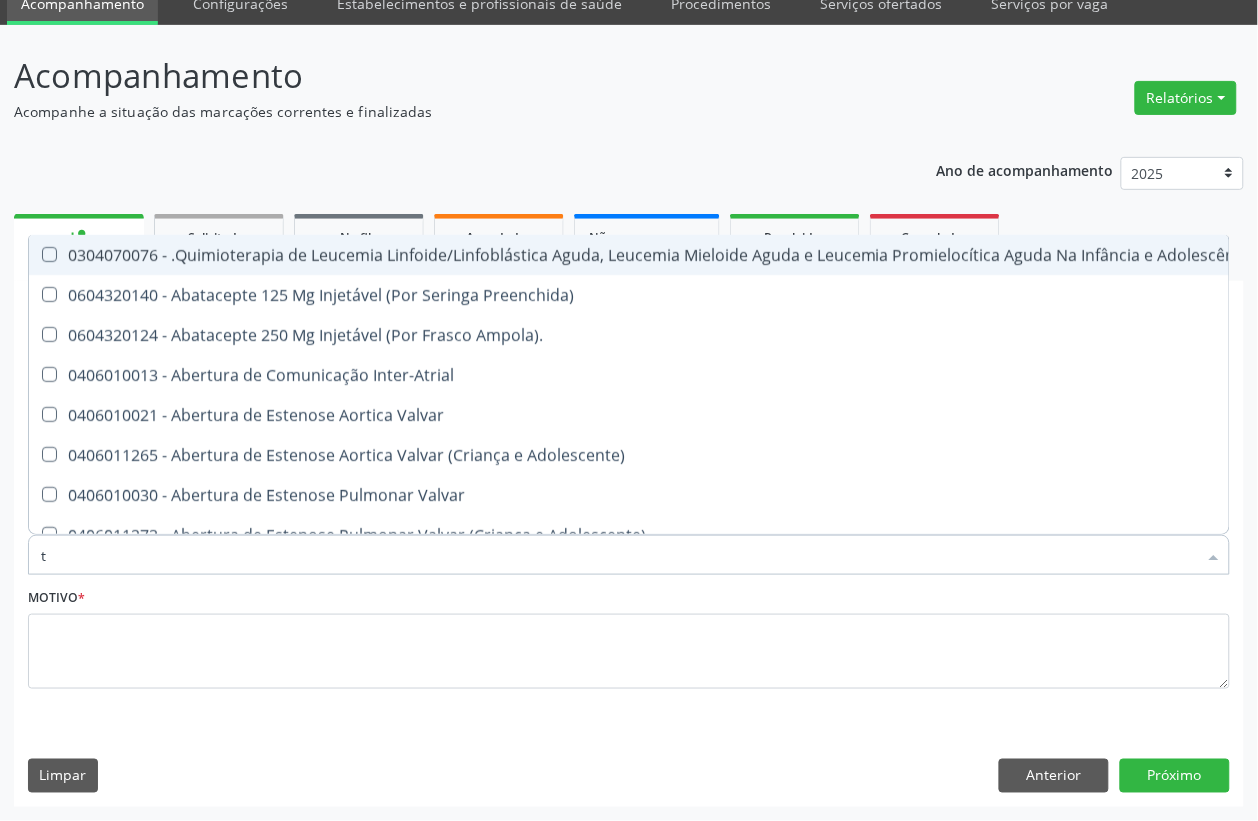 type on "t3" 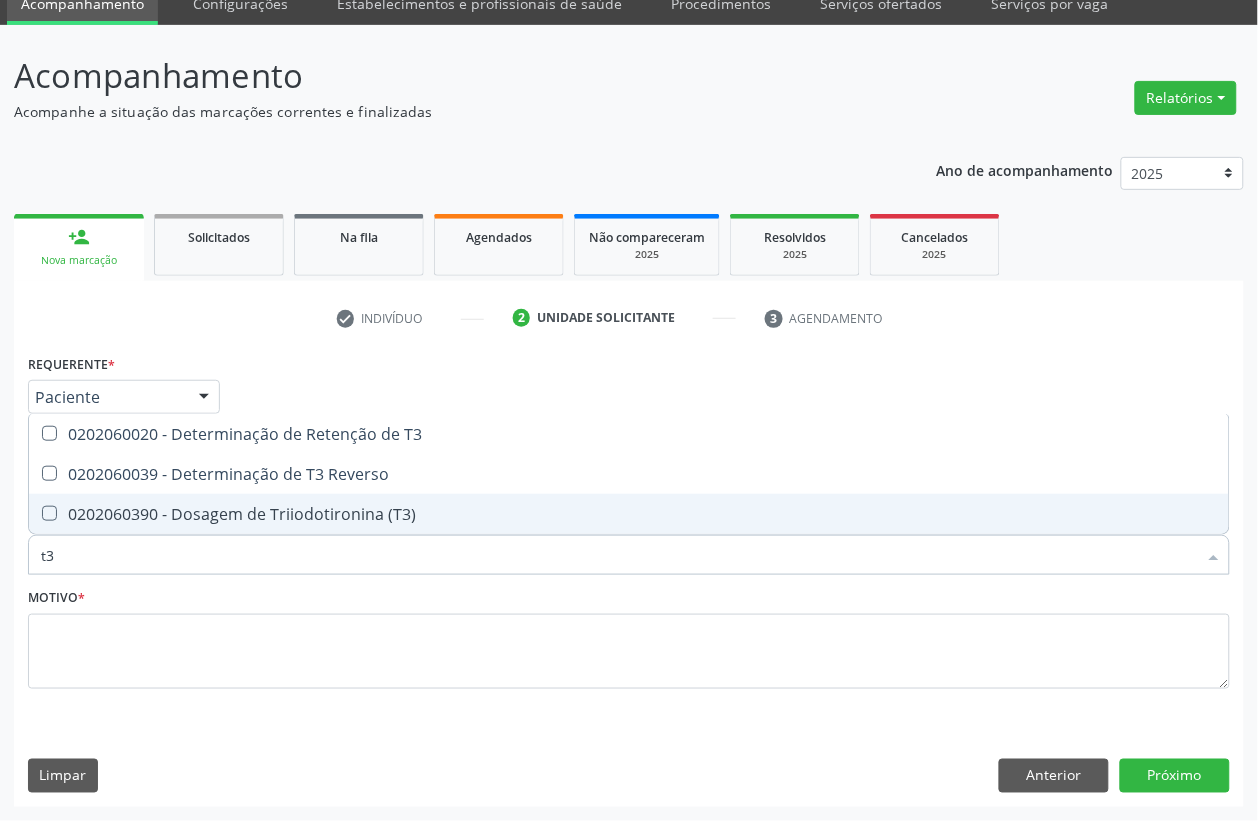 click on "0202060390 - Dosagem de Triiodotironina (T3)" at bounding box center (629, 514) 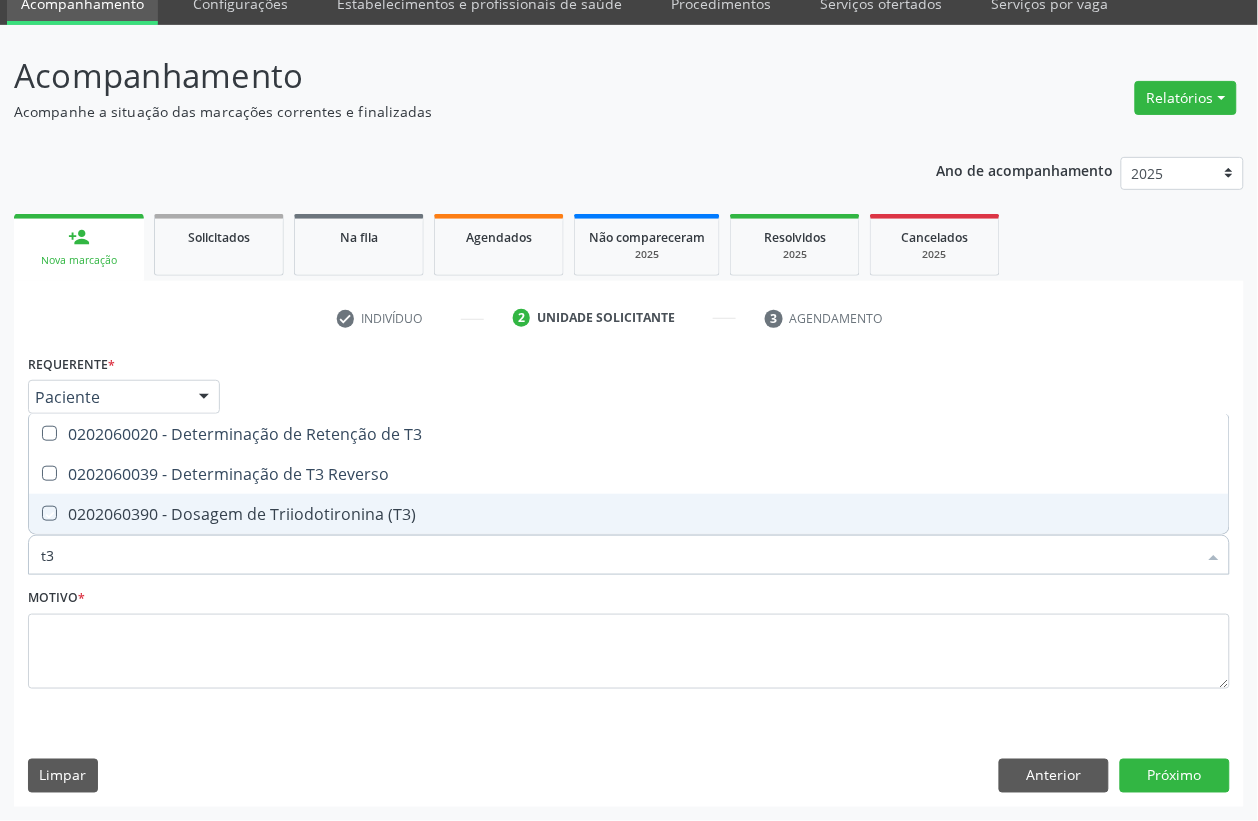 checkbox on "true" 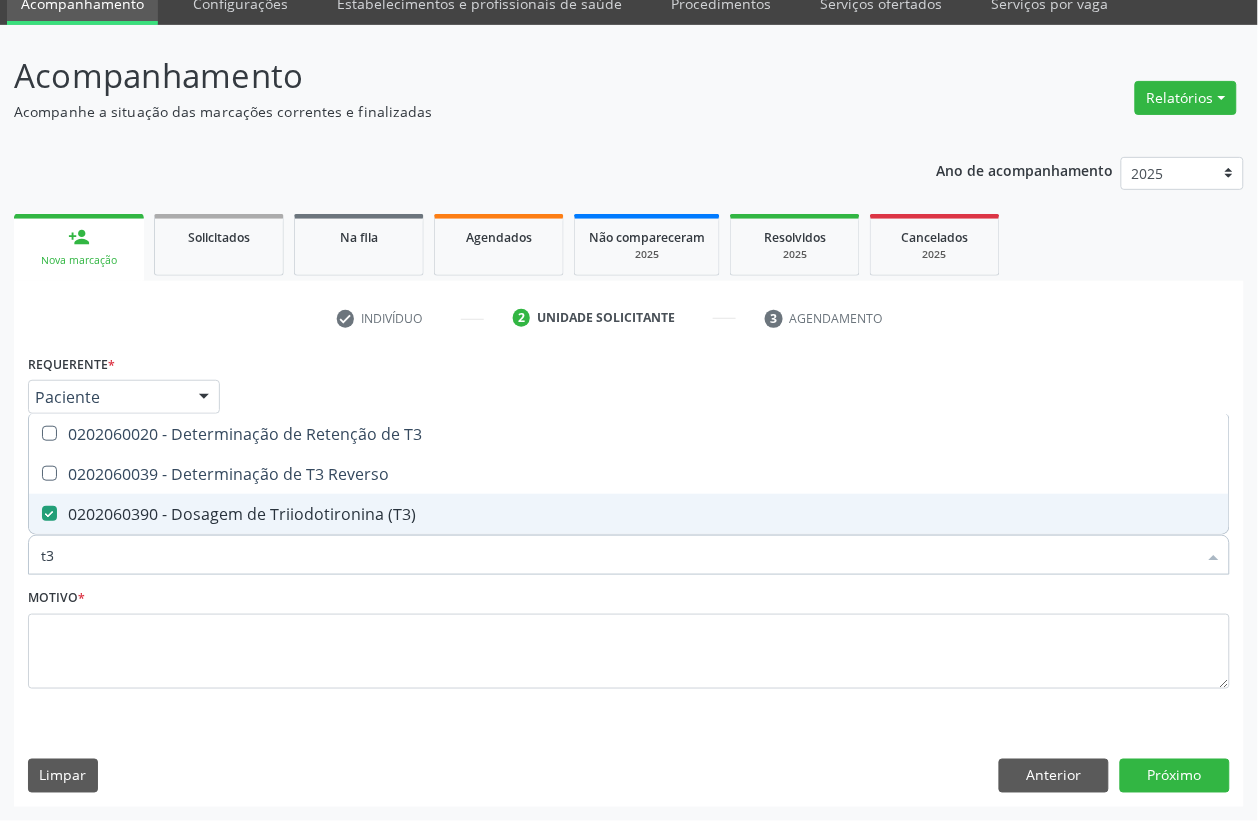 click on "t3" at bounding box center [619, 555] 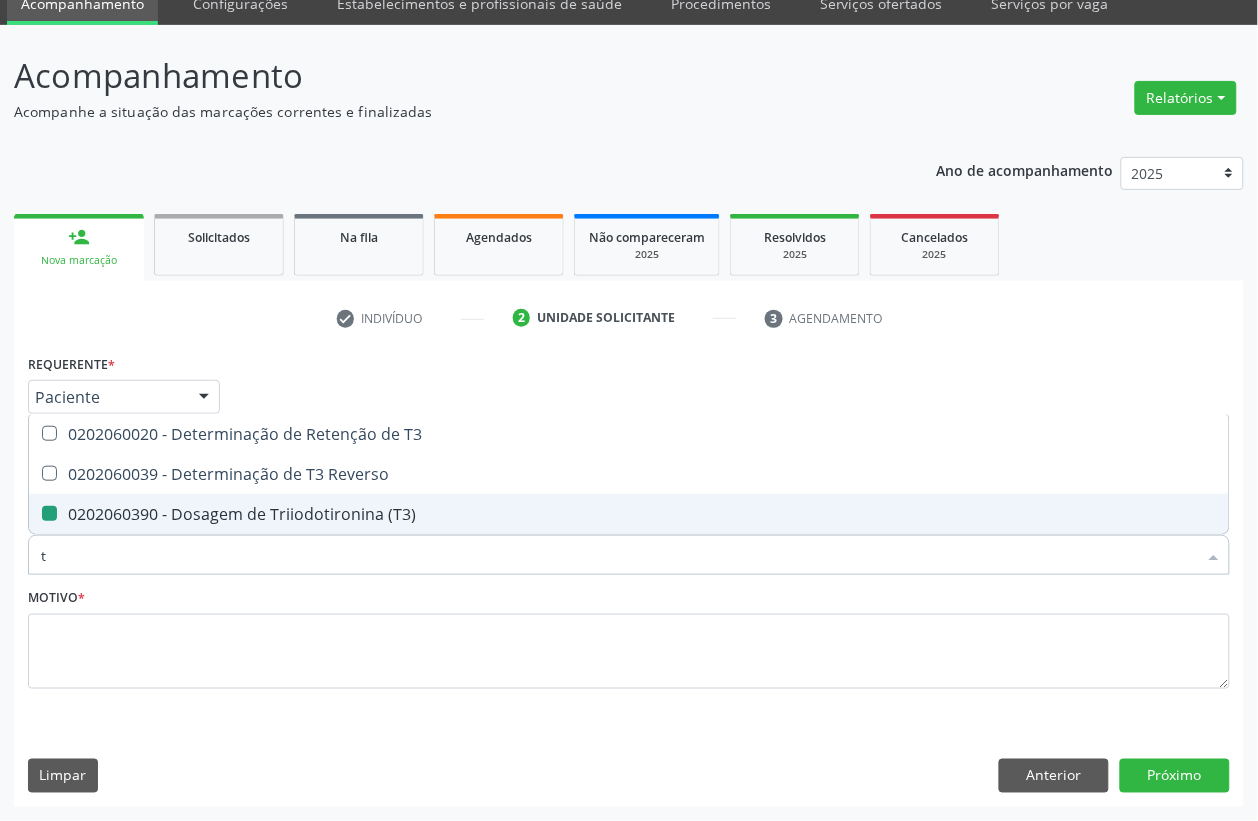 type on "t4" 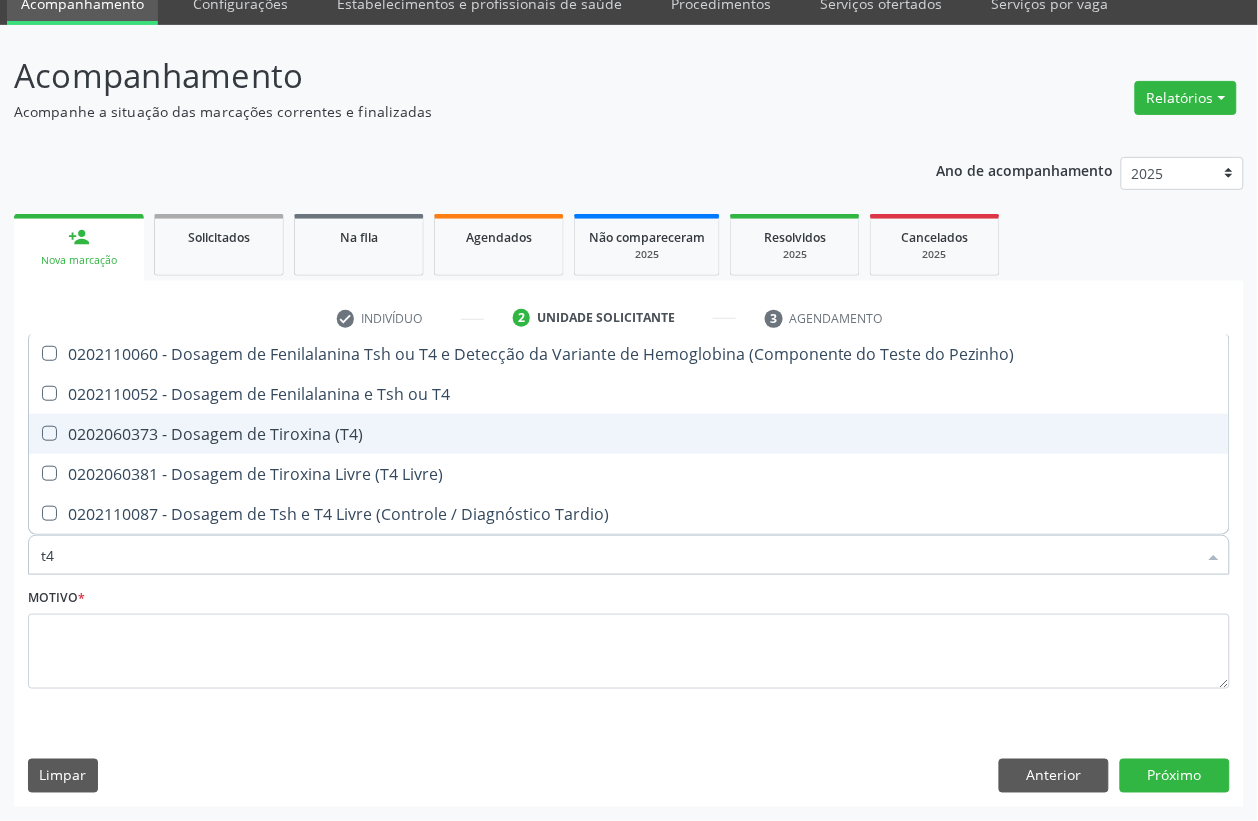 click on "0202060373 - Dosagem de Tiroxina (T4)" at bounding box center [629, 434] 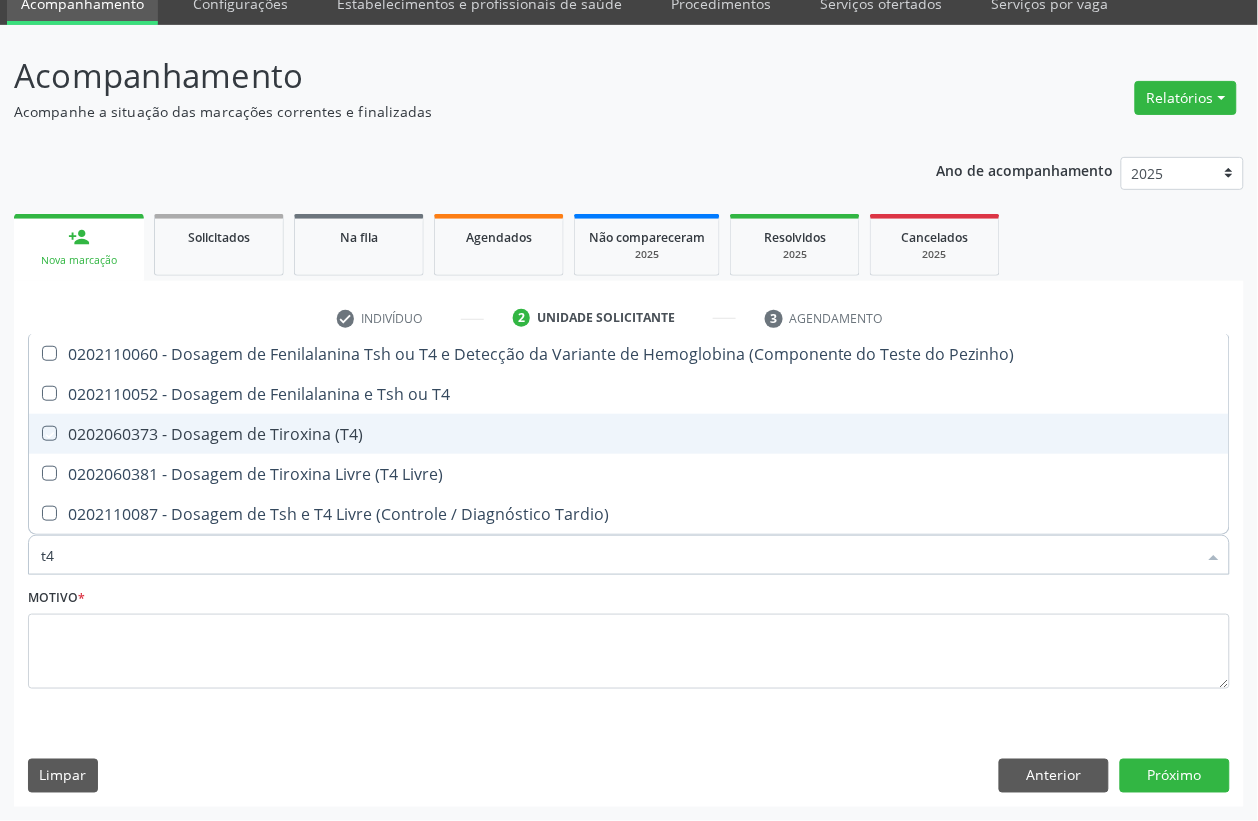 checkbox on "true" 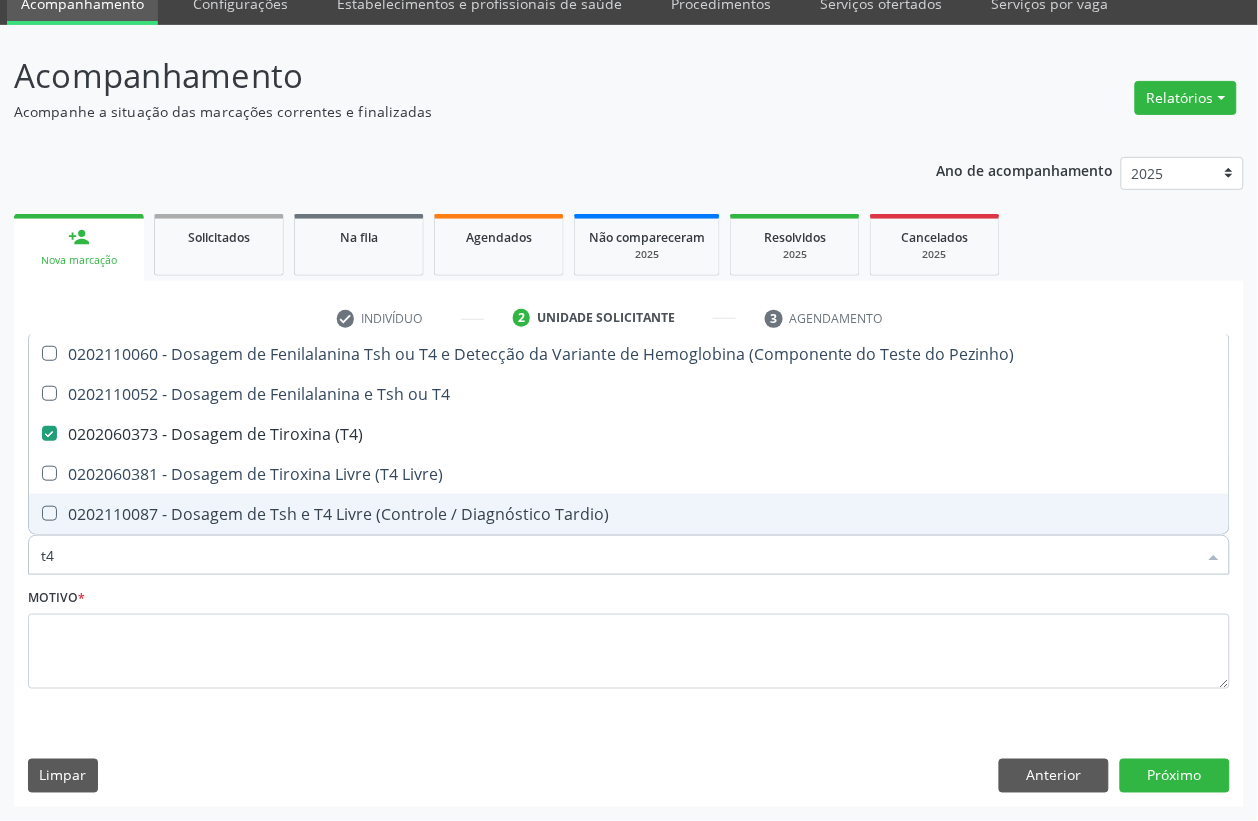 type on "t" 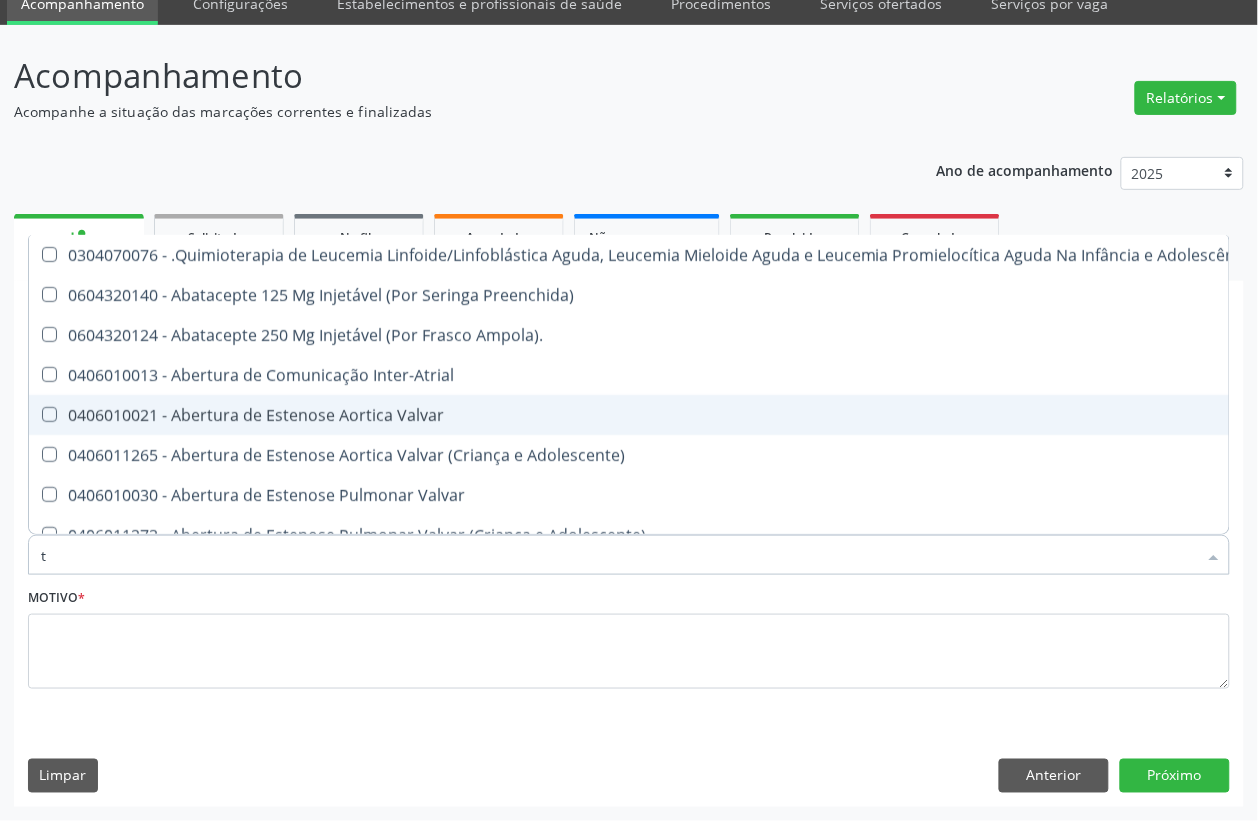 checkbox on "false" 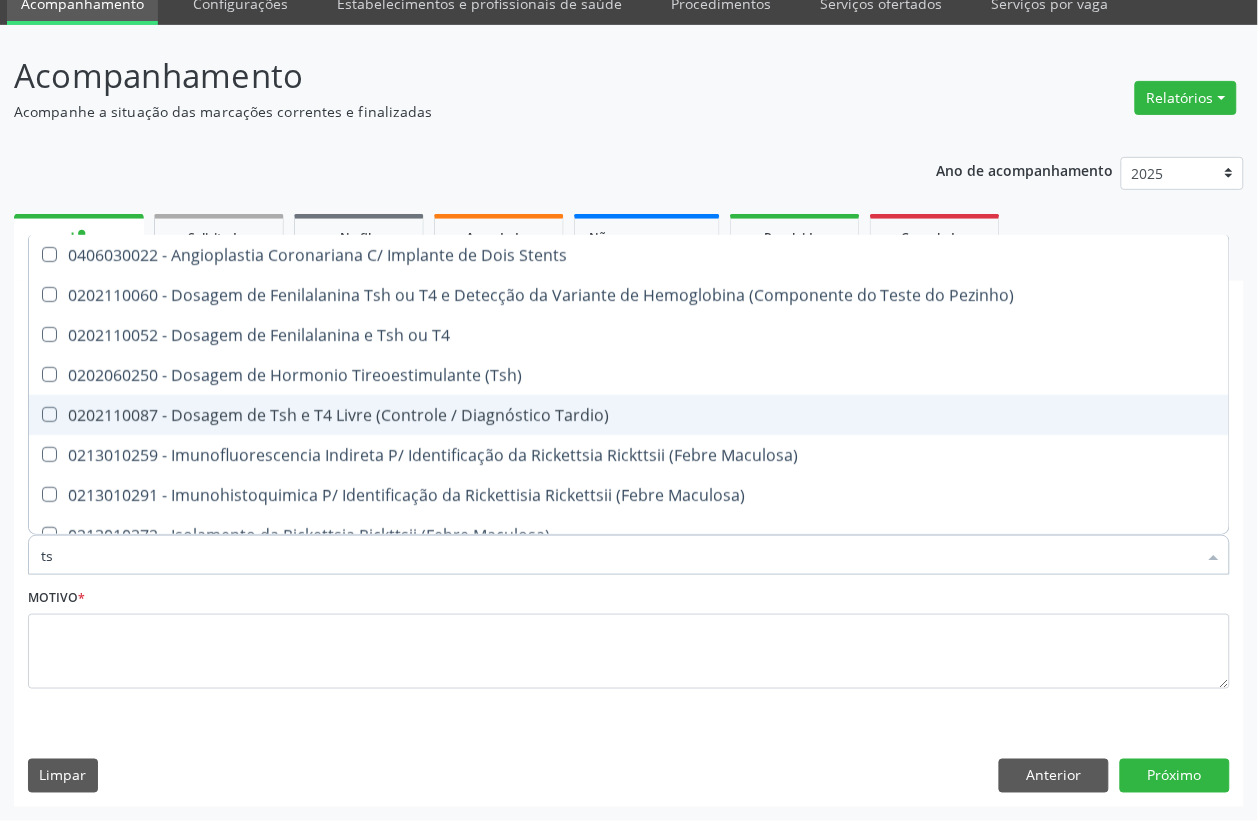 type on "tsh" 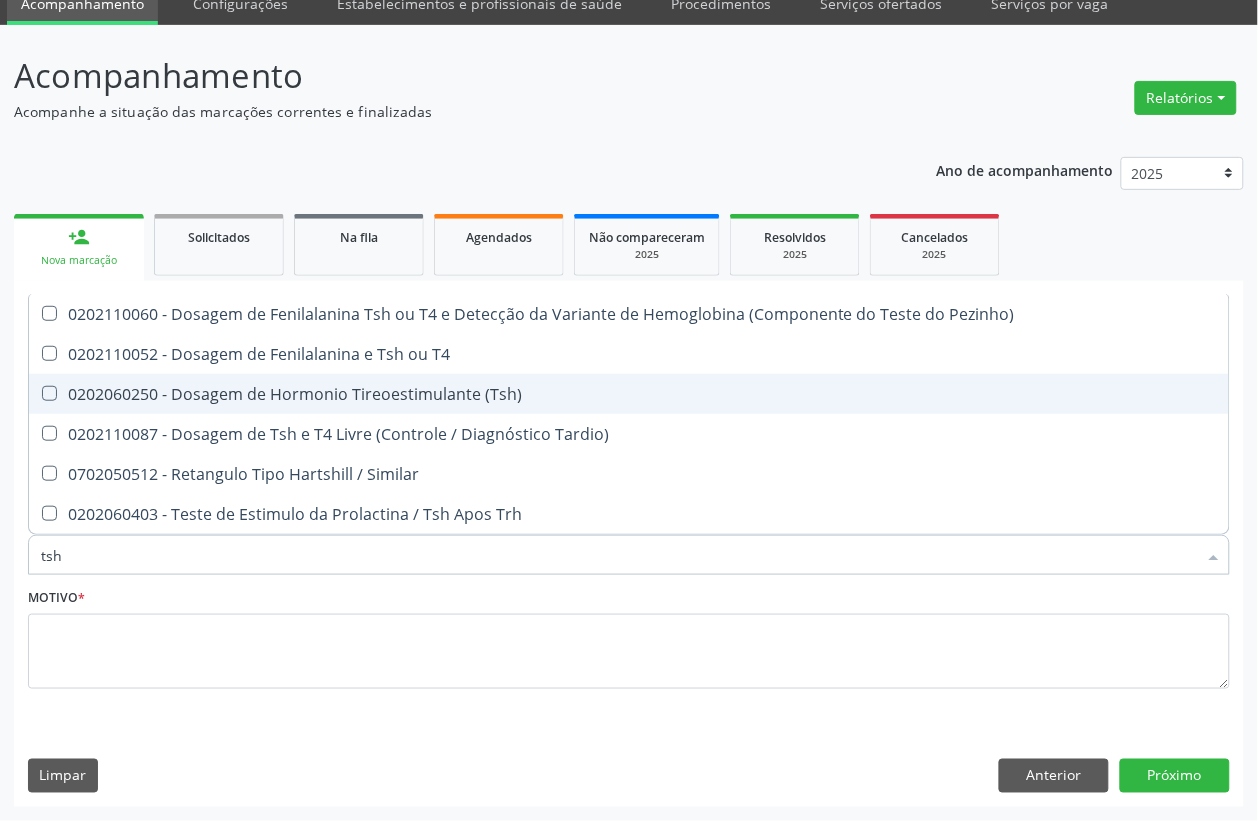 click on "0202060250 - Dosagem de Hormonio Tireoestimulante (Tsh)" at bounding box center [629, 394] 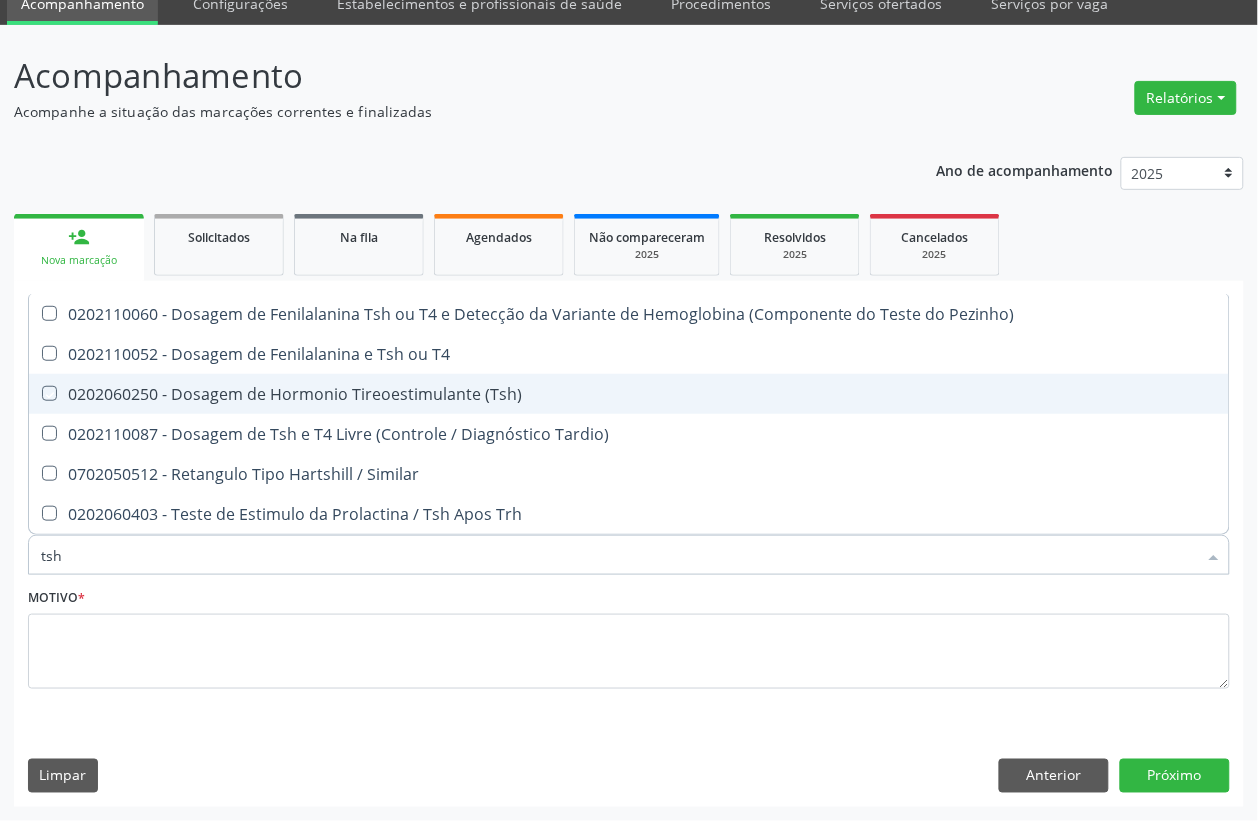 checkbox on "true" 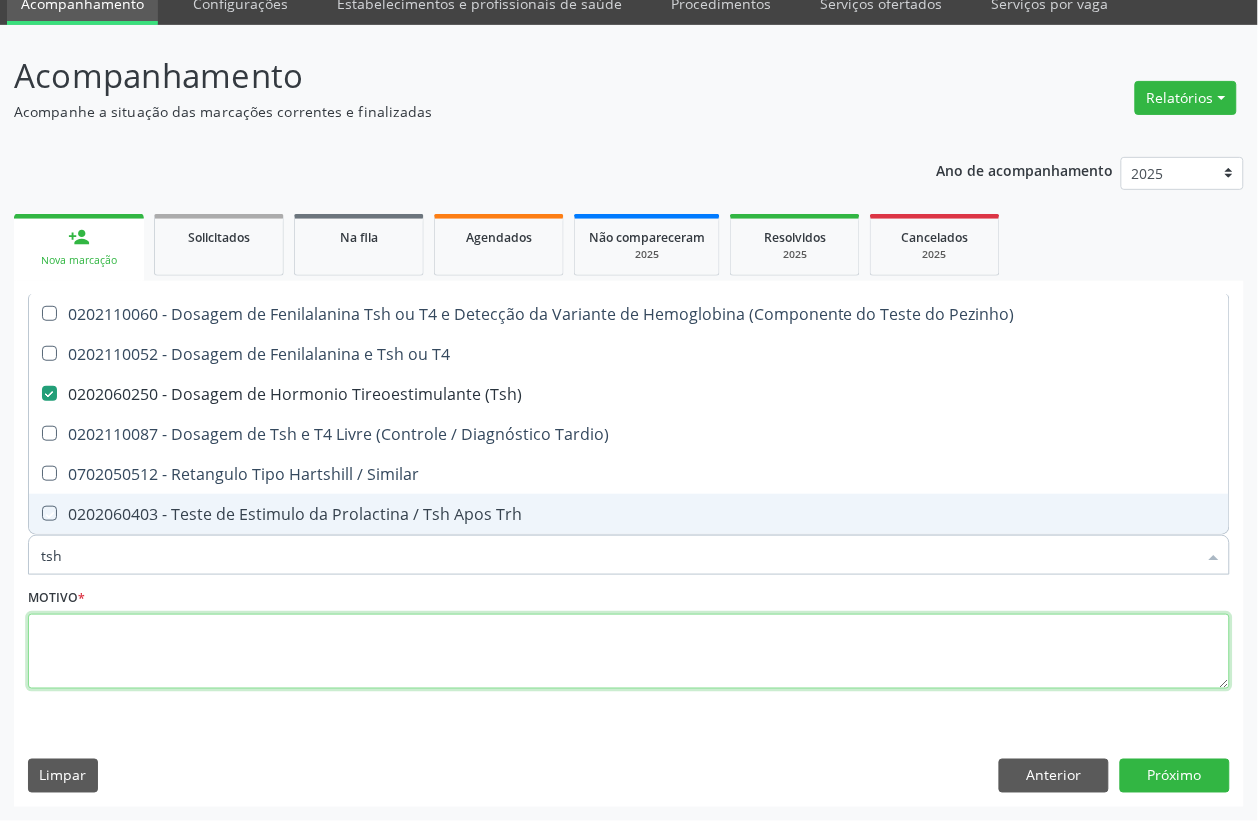 click at bounding box center (629, 652) 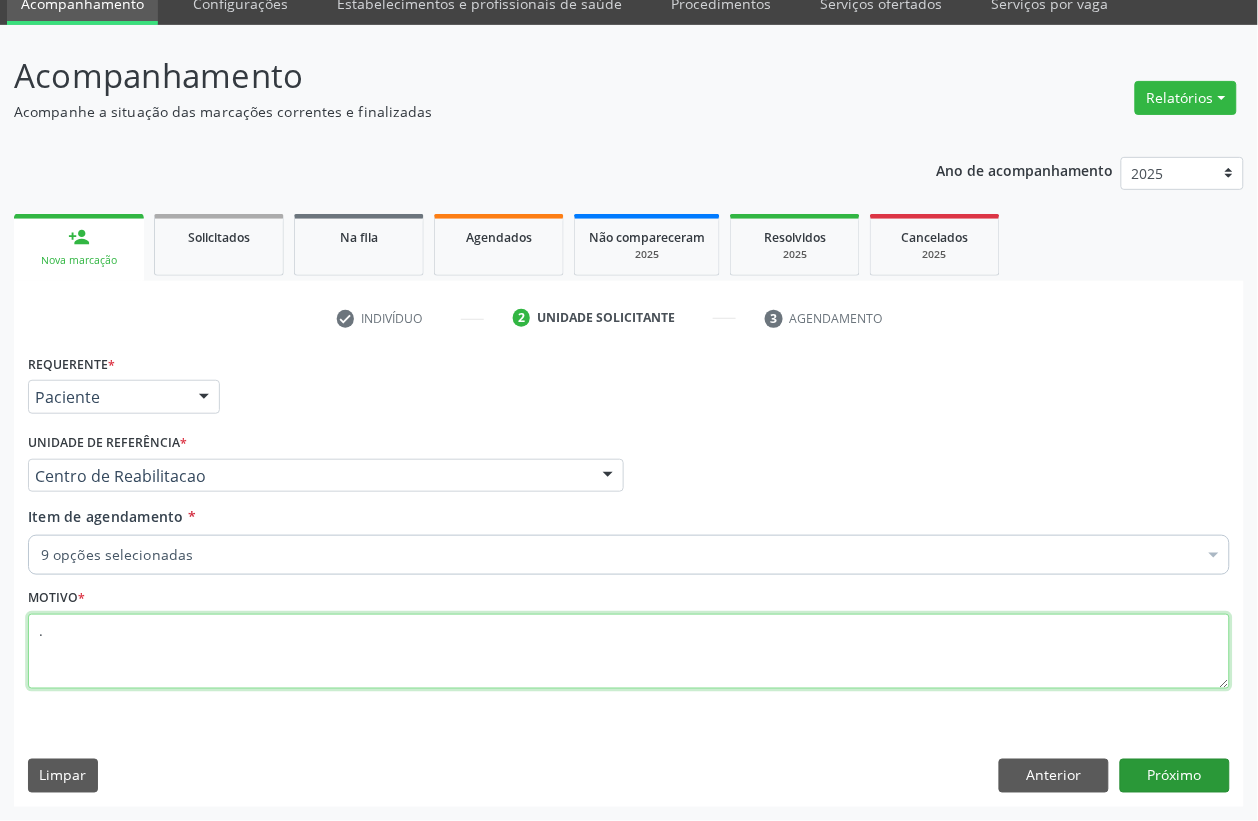 type on "." 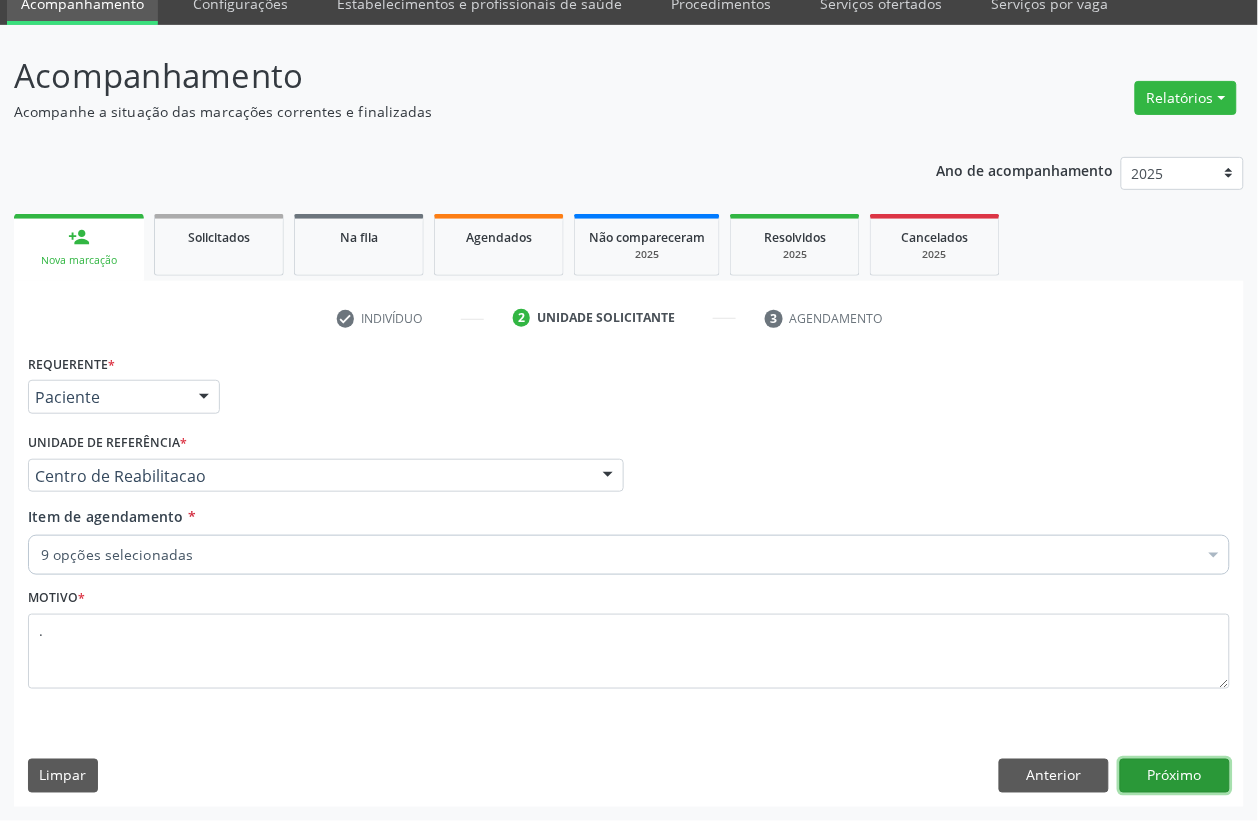 click on "Próximo" at bounding box center [1175, 776] 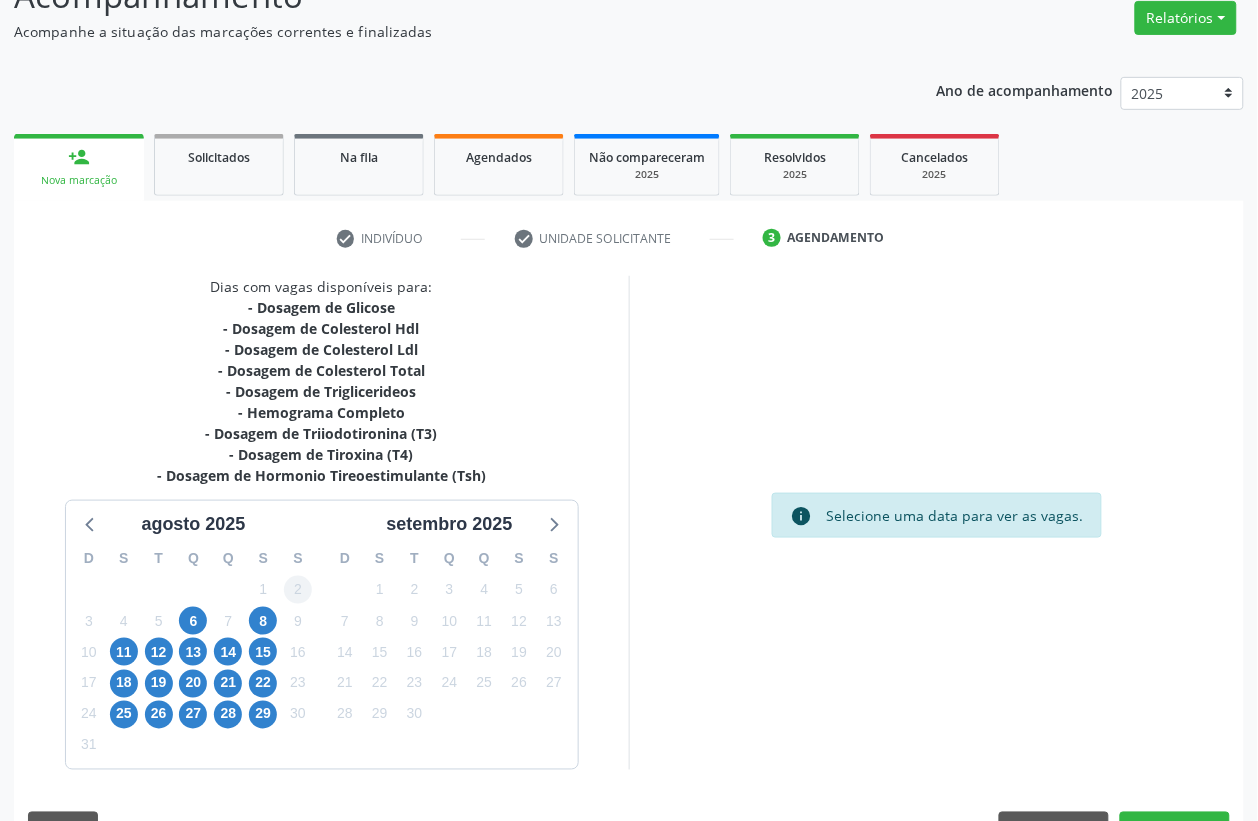 scroll, scrollTop: 210, scrollLeft: 0, axis: vertical 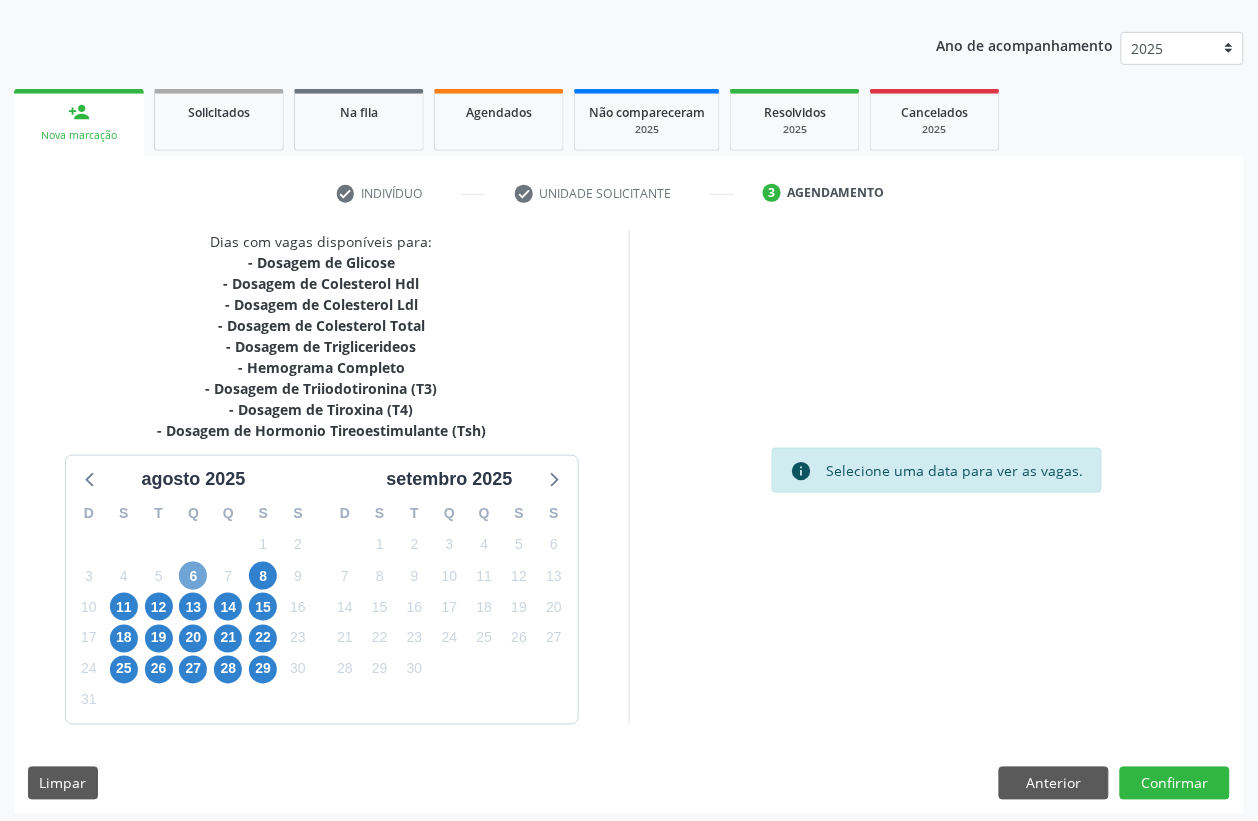 click on "6" at bounding box center [193, 576] 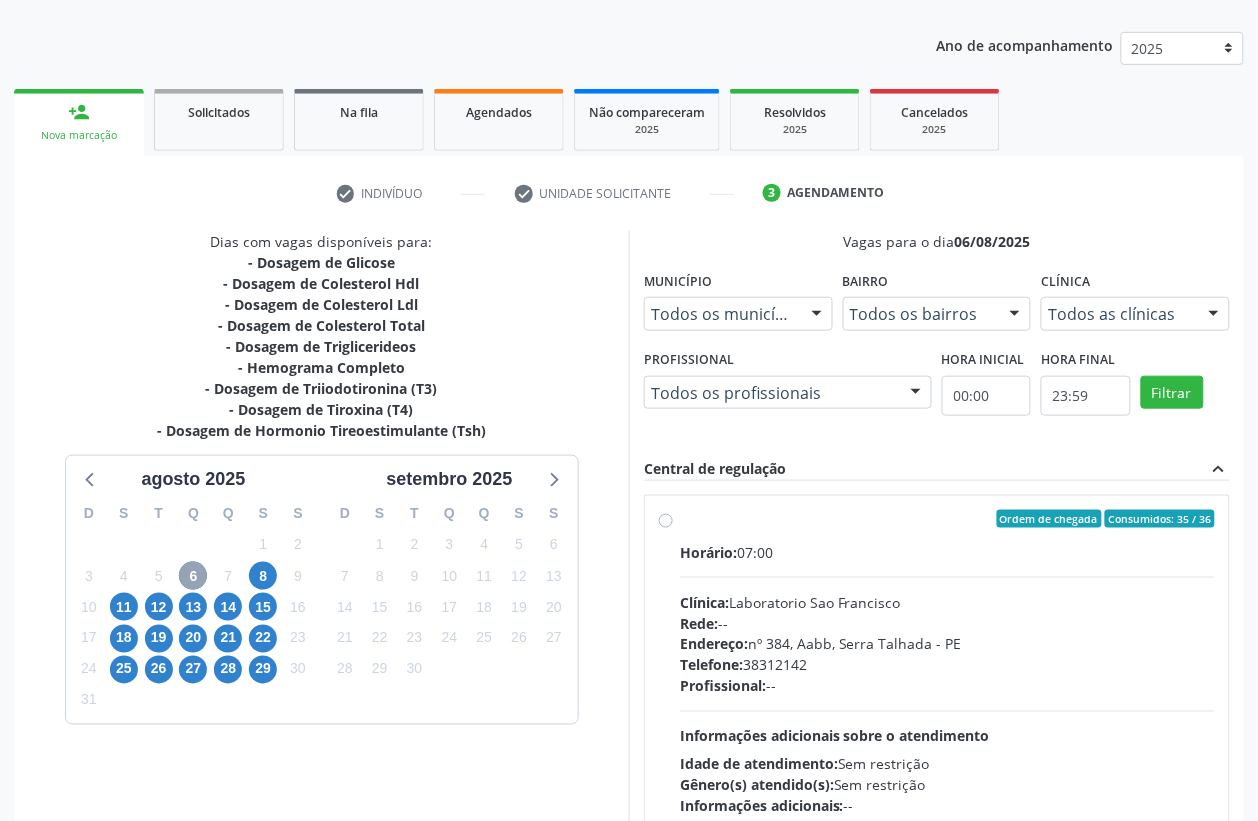 scroll, scrollTop: 125, scrollLeft: 0, axis: vertical 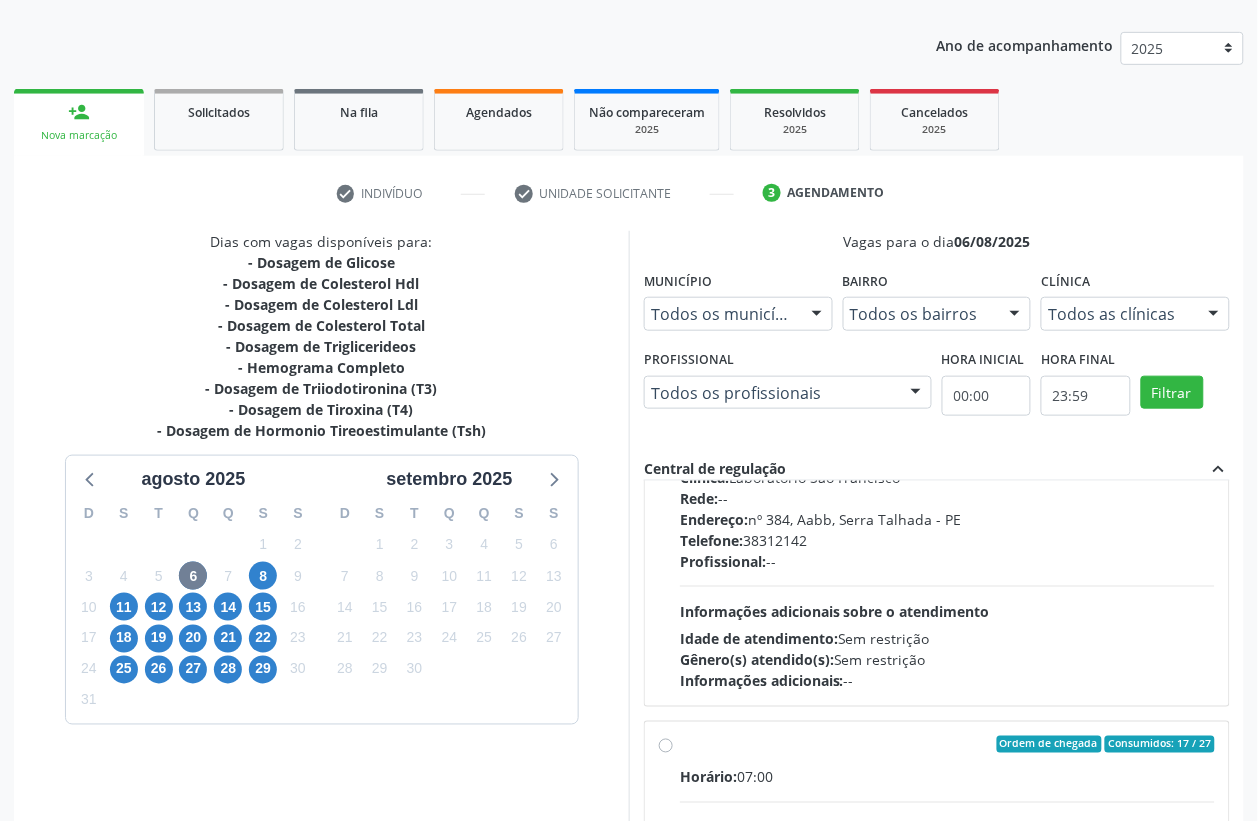 click on "Telefone:   38312142" at bounding box center (947, 540) 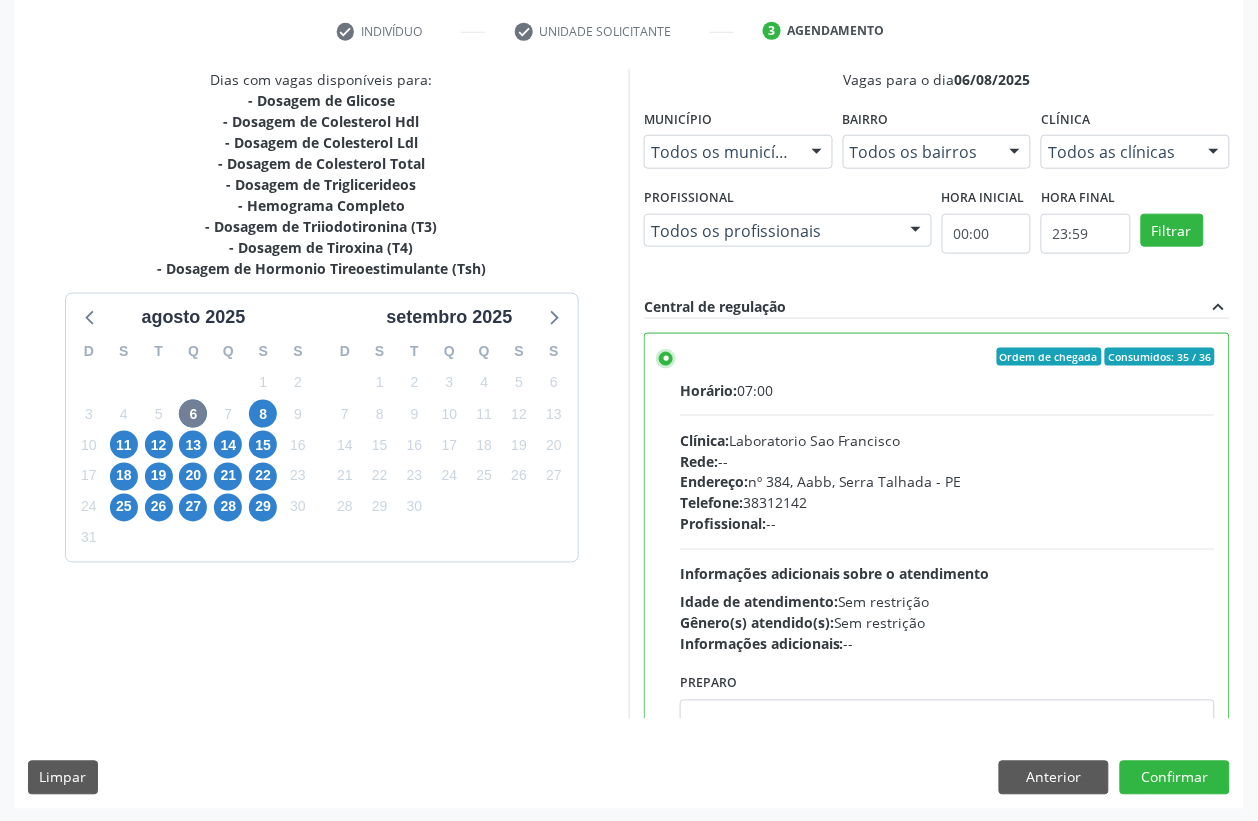 scroll, scrollTop: 373, scrollLeft: 0, axis: vertical 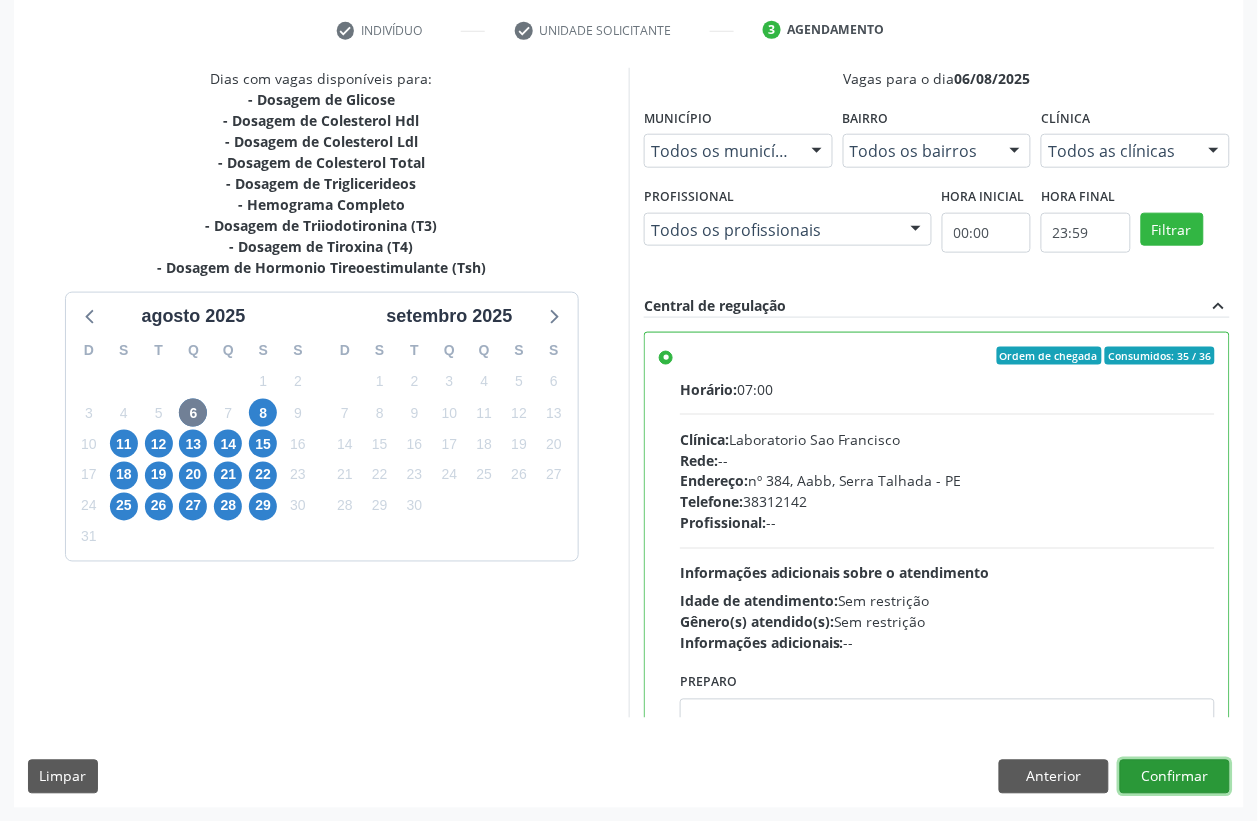 click on "Confirmar" at bounding box center [1175, 777] 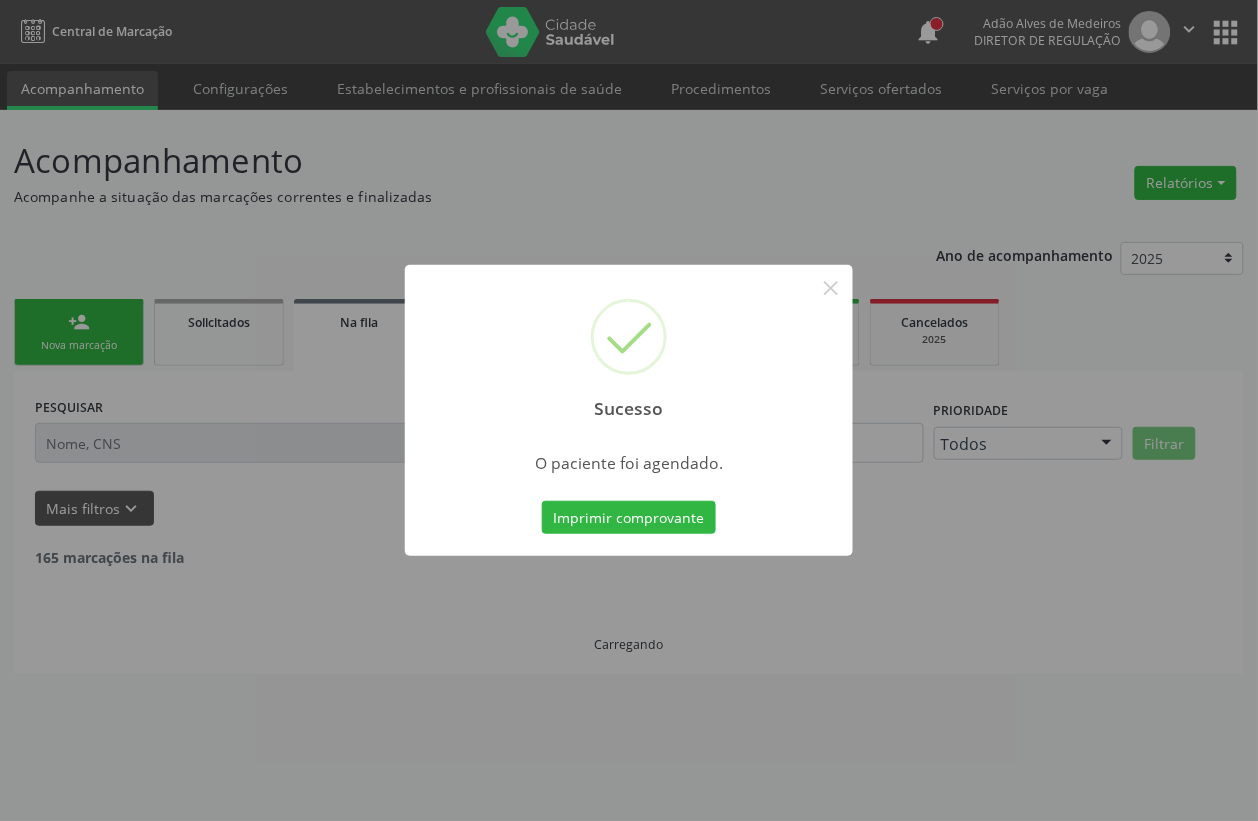 scroll, scrollTop: 0, scrollLeft: 0, axis: both 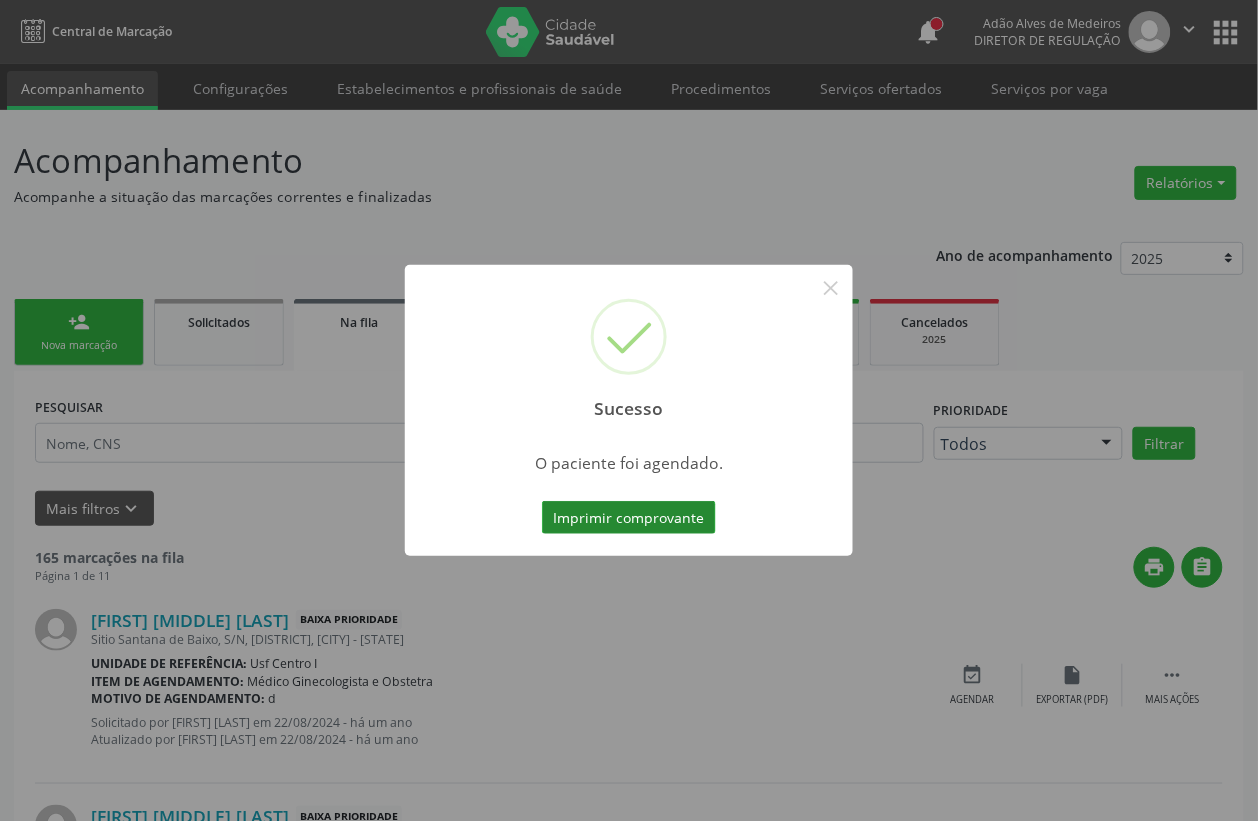 click on "Imprimir comprovante" at bounding box center [629, 518] 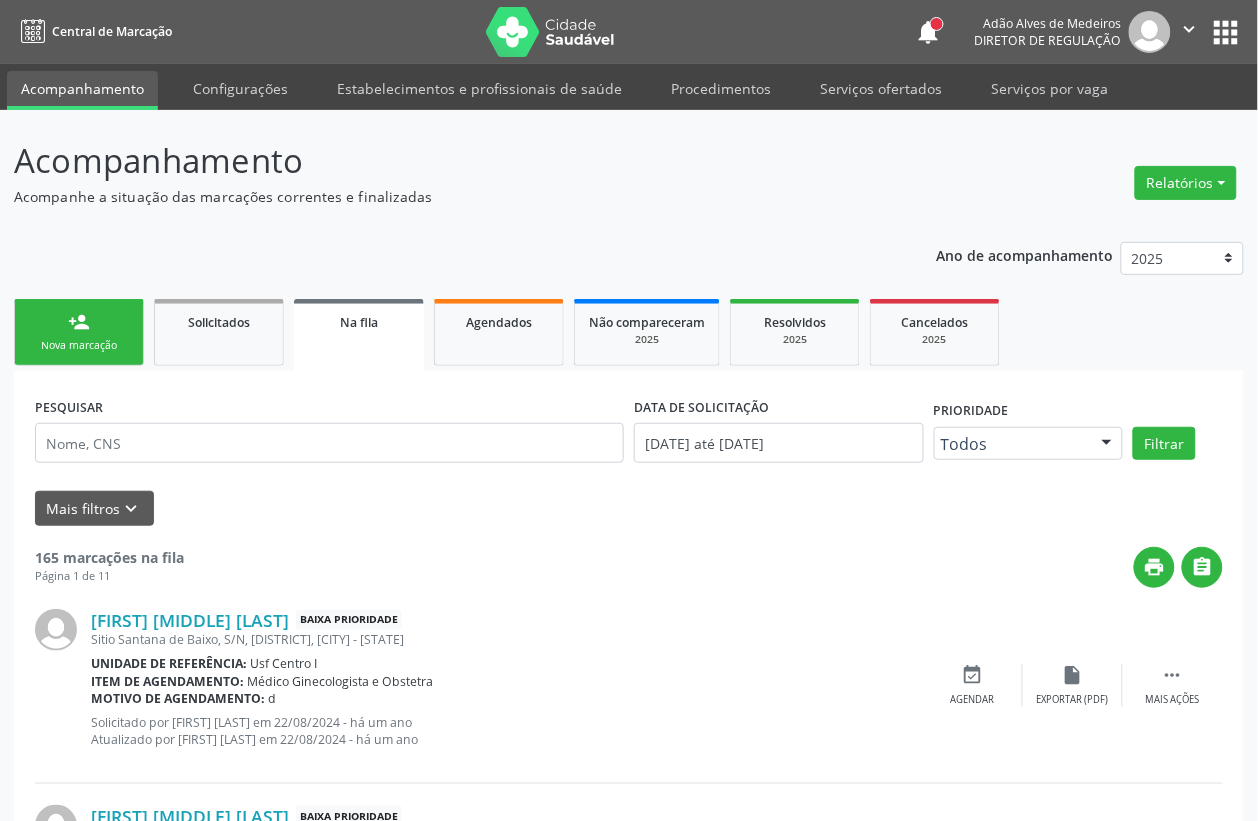click on "Nova marcação" at bounding box center (79, 345) 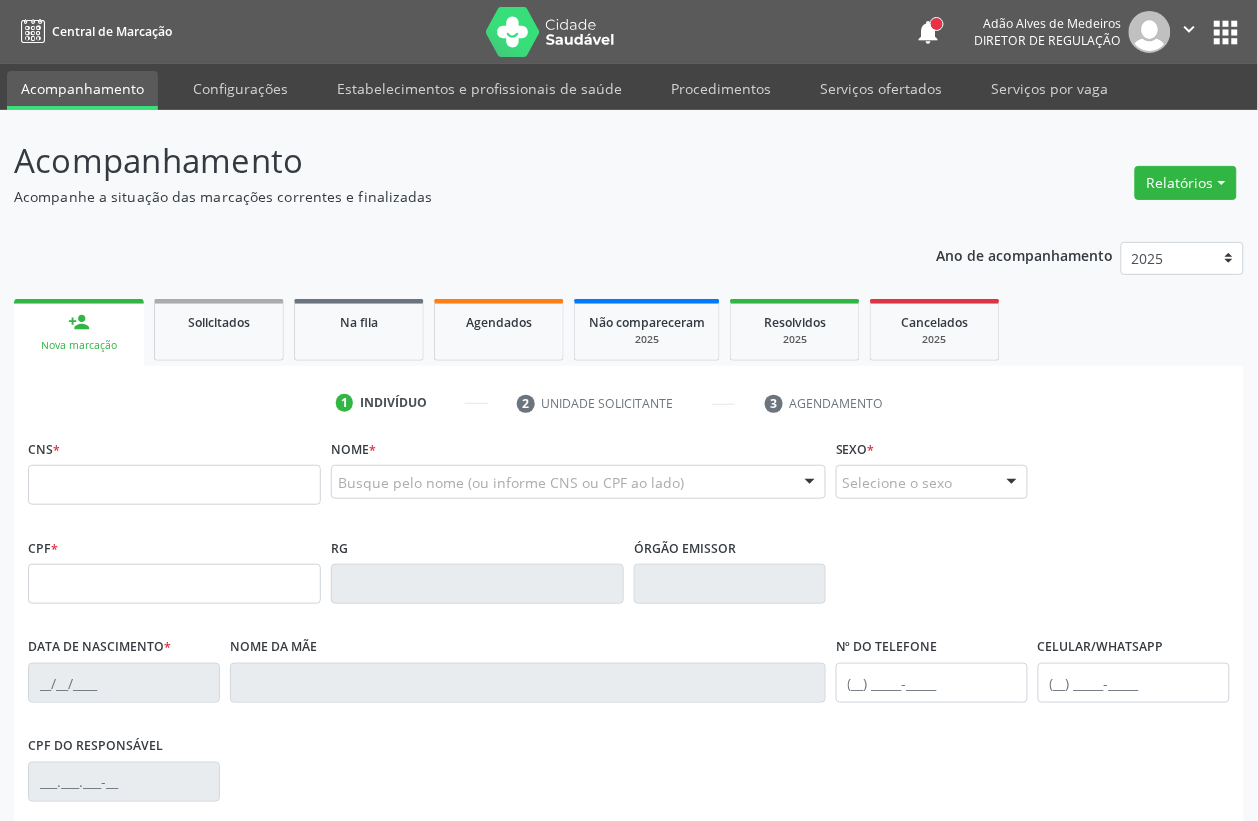 click on "person_add
Nova marcação" at bounding box center (79, 332) 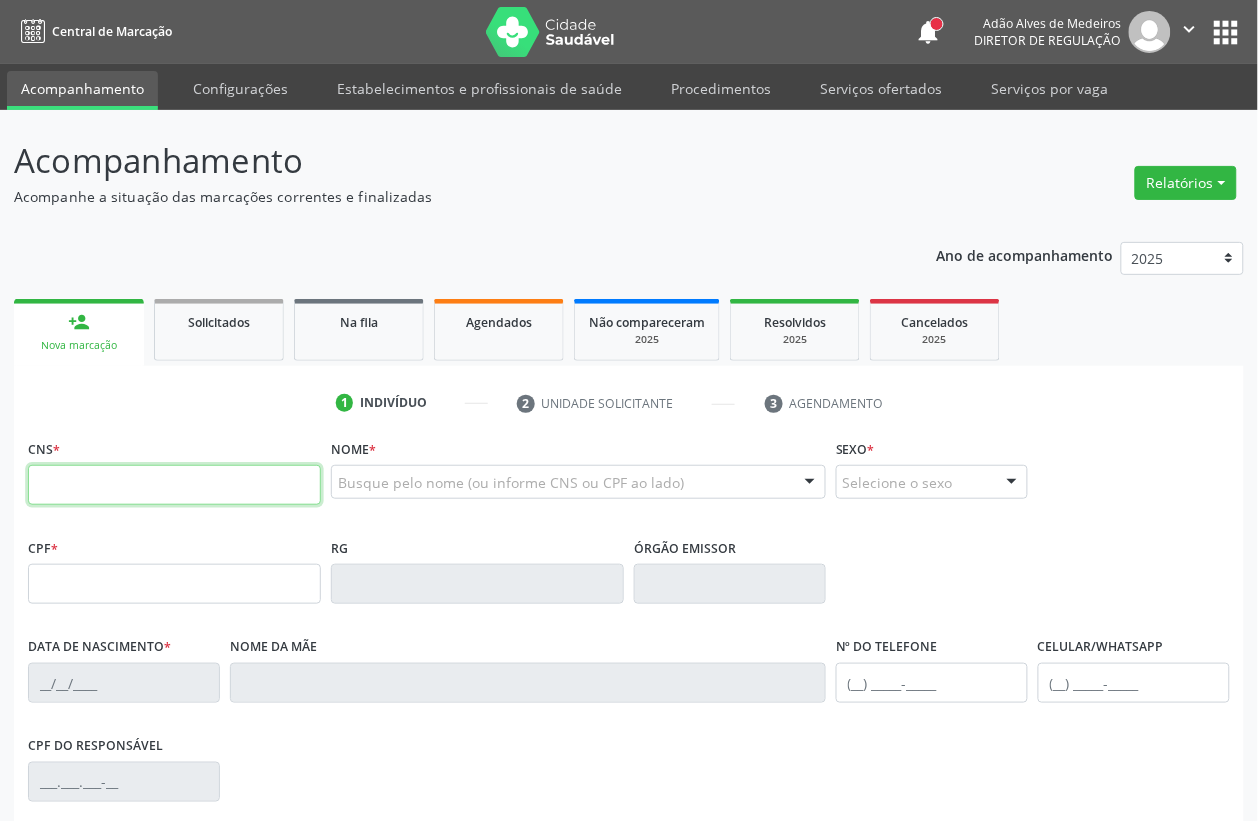 click at bounding box center (174, 485) 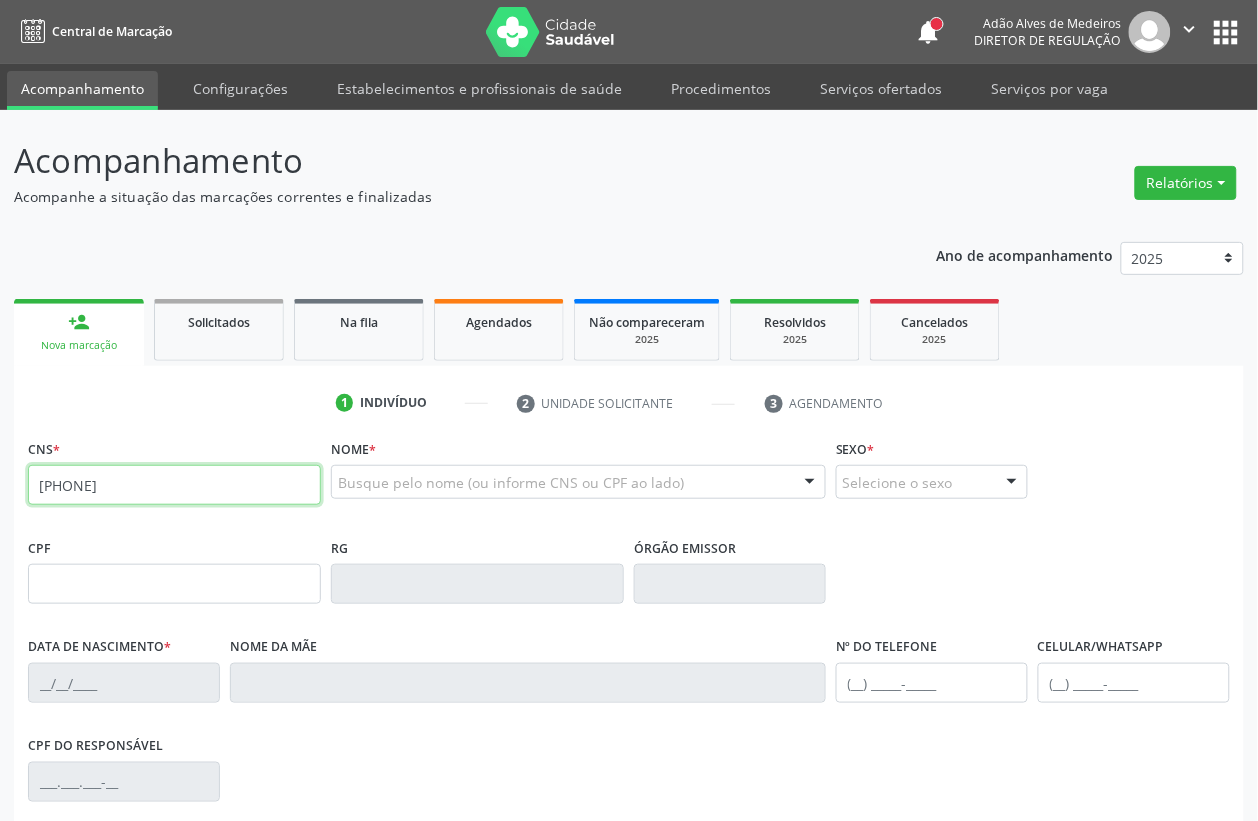 type on "898 0037 4089 0144" 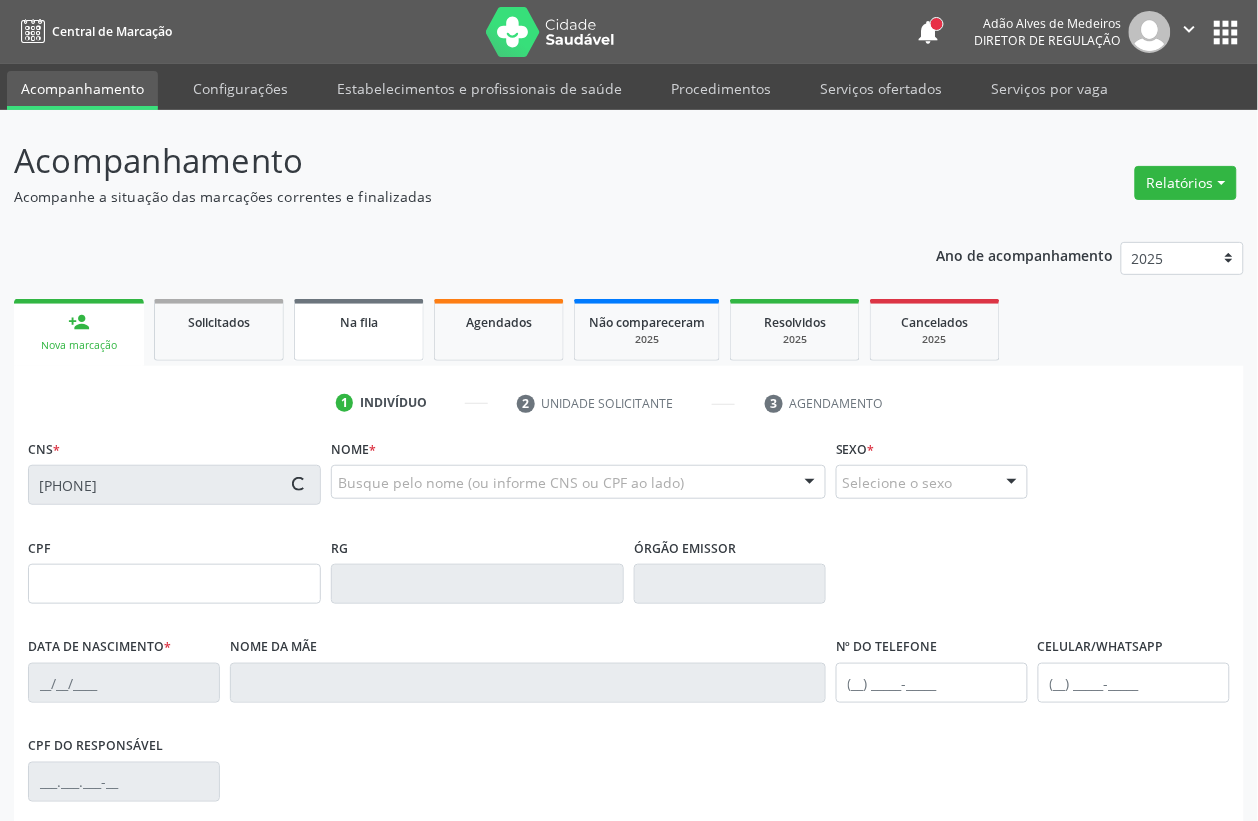 type on "12/08/1978" 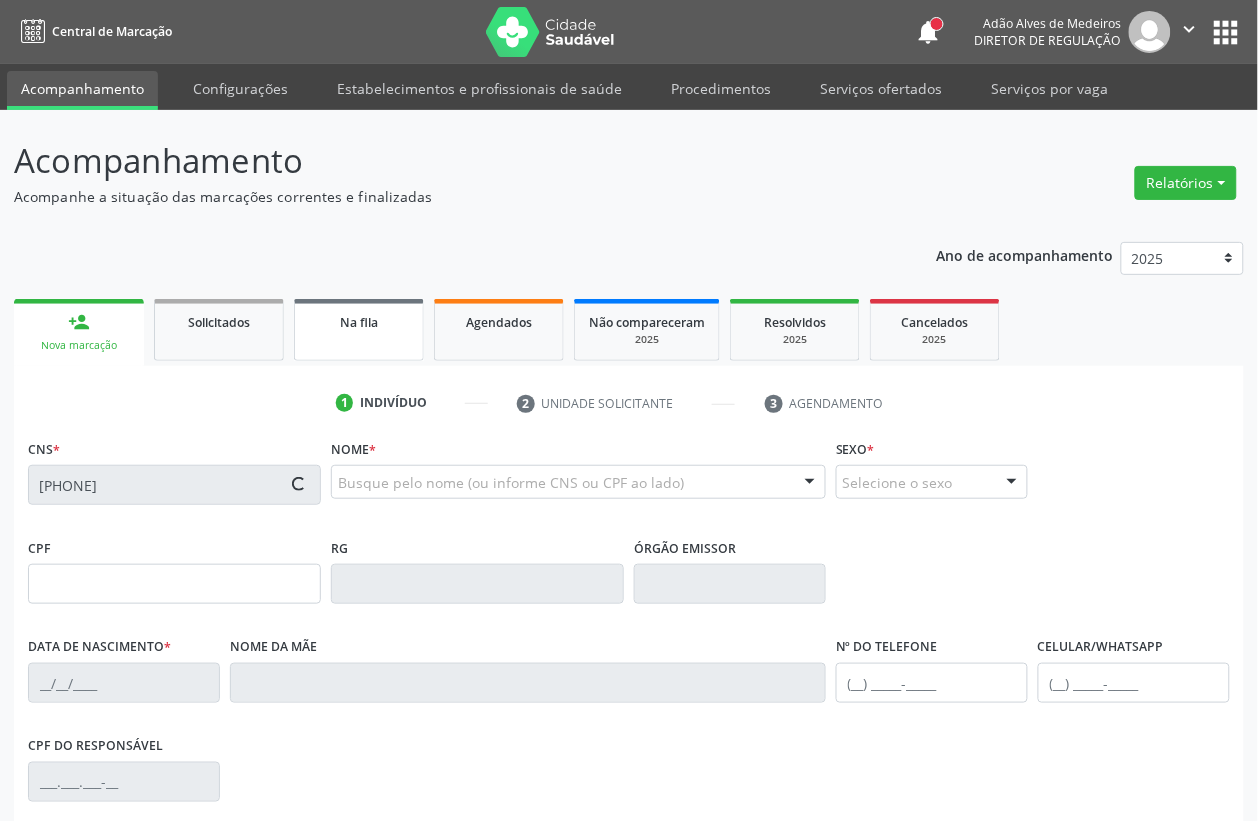 type on "Maria Valetina dos Santos" 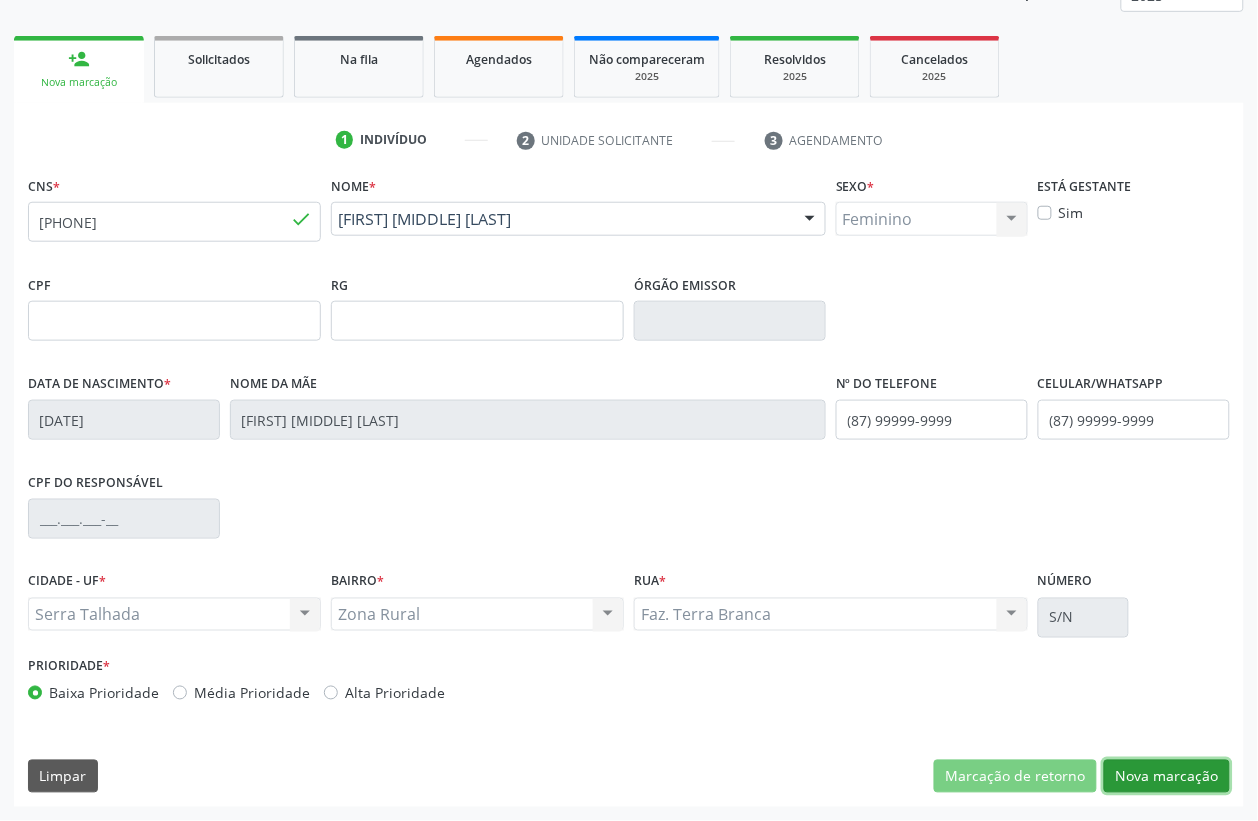 click on "Nova marcação" at bounding box center (1167, 777) 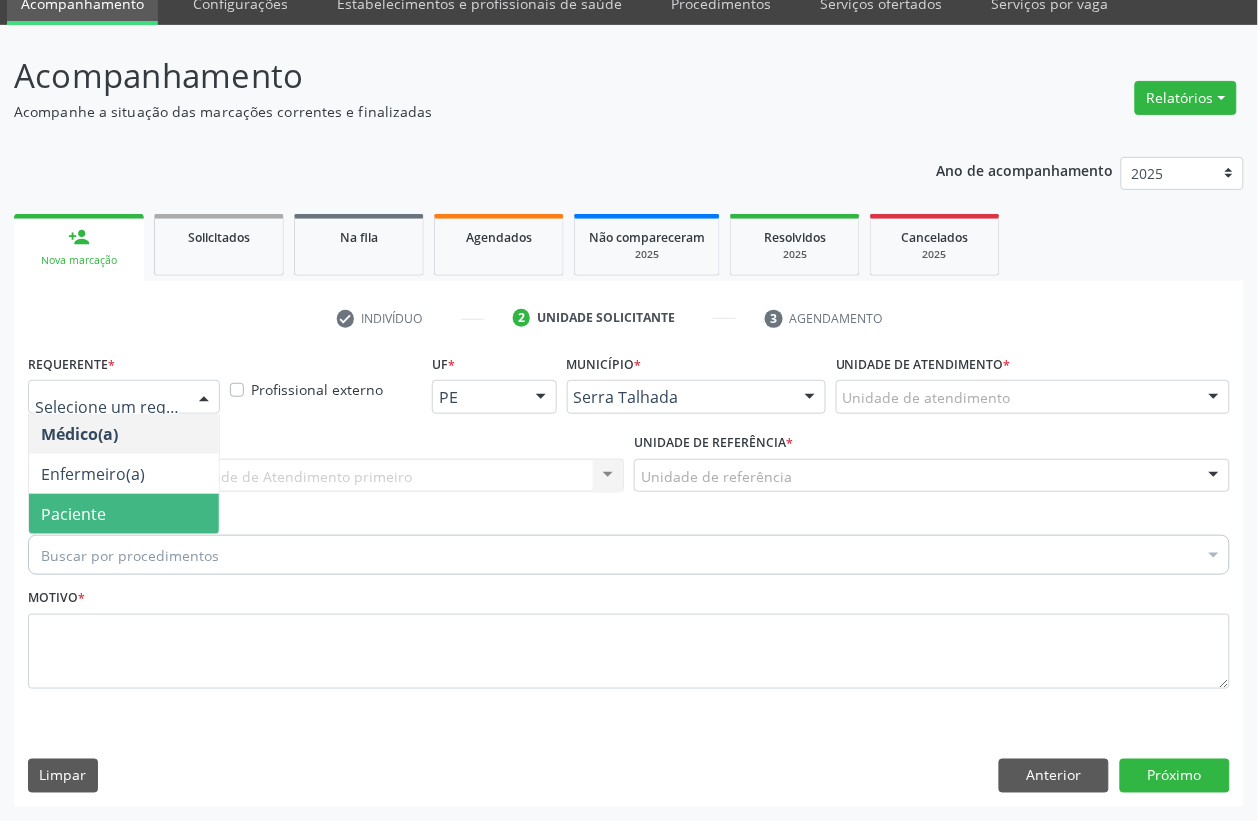 click on "Paciente" at bounding box center (73, 514) 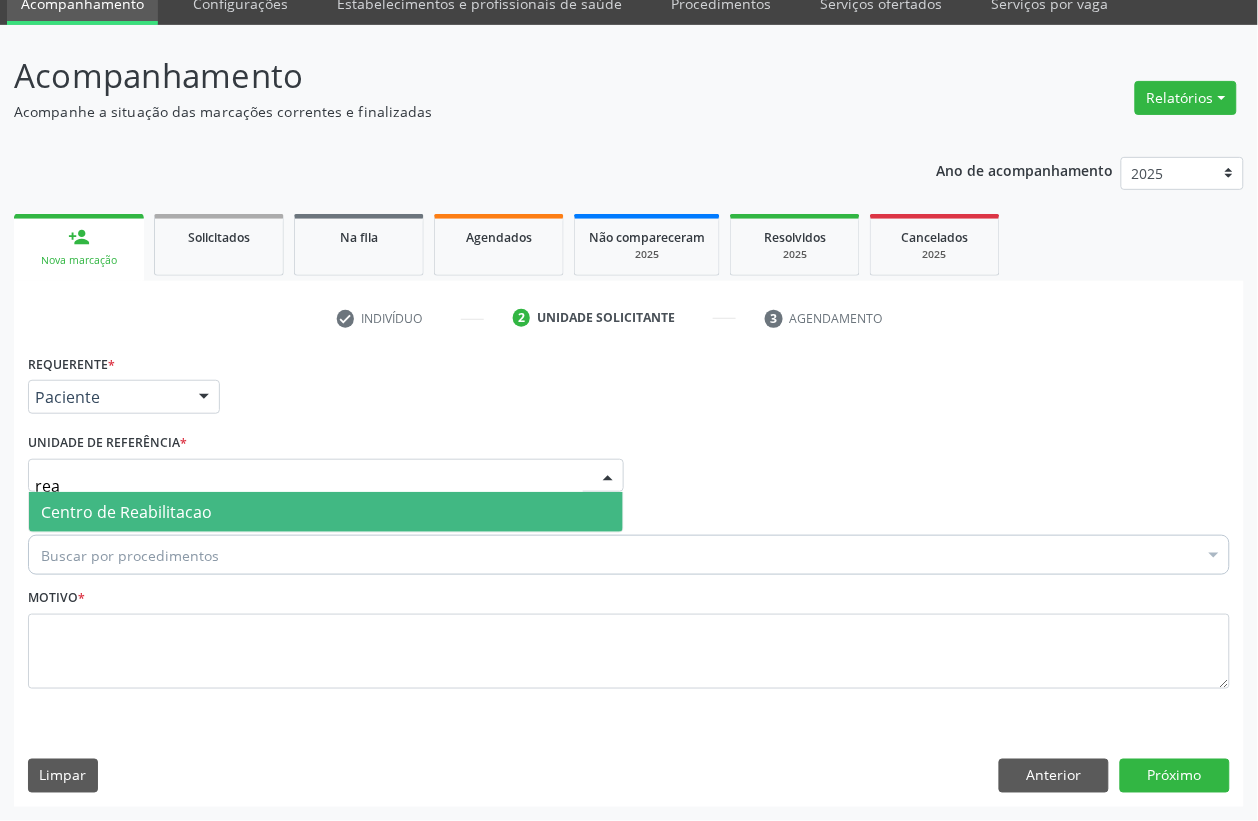 type on "reab" 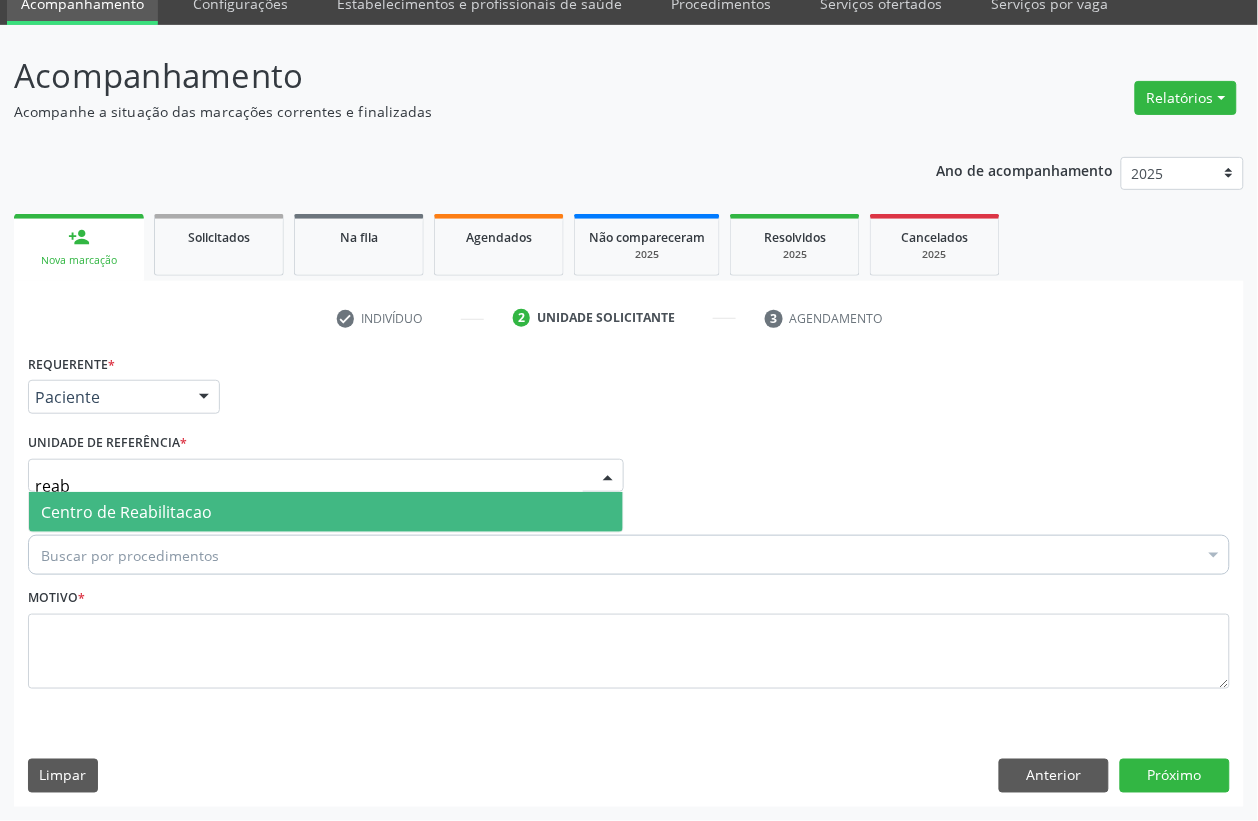 click on "Buscar por procedimentos" at bounding box center (629, 555) 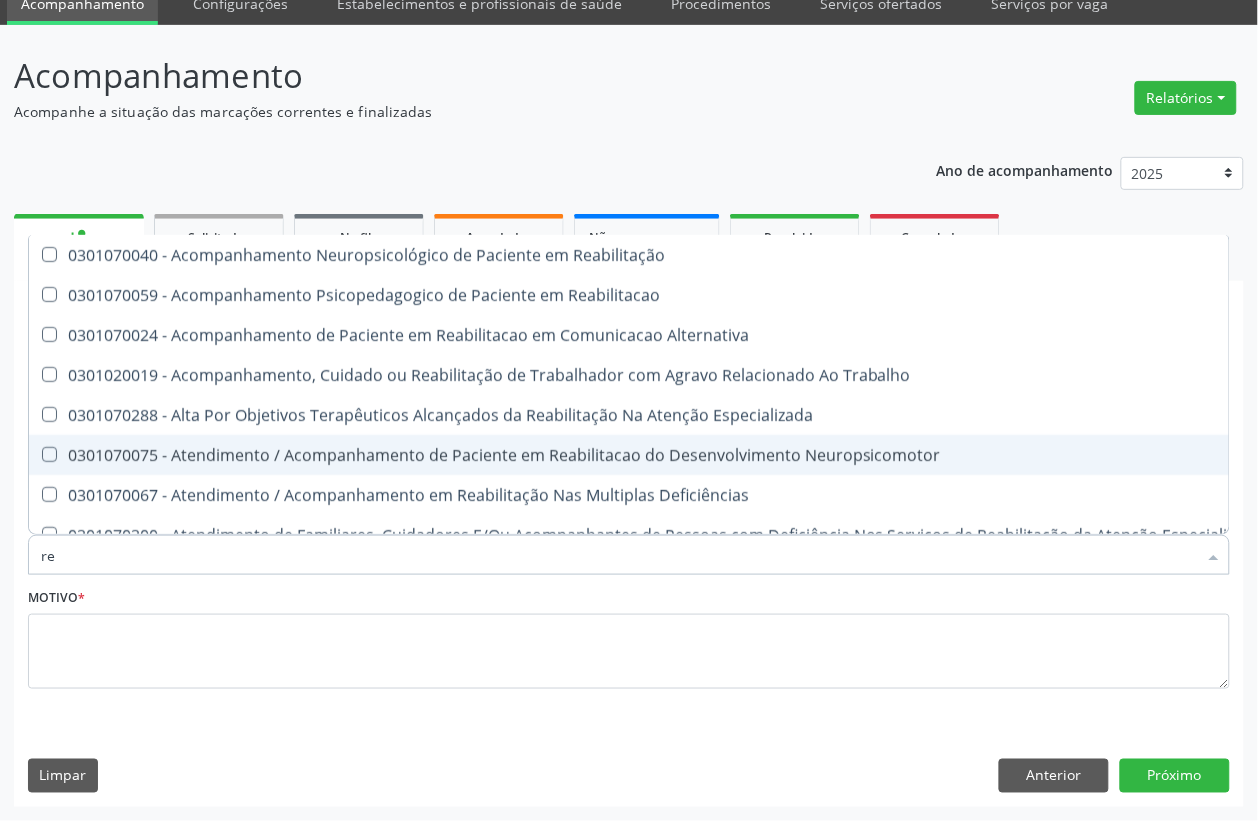 type on "r" 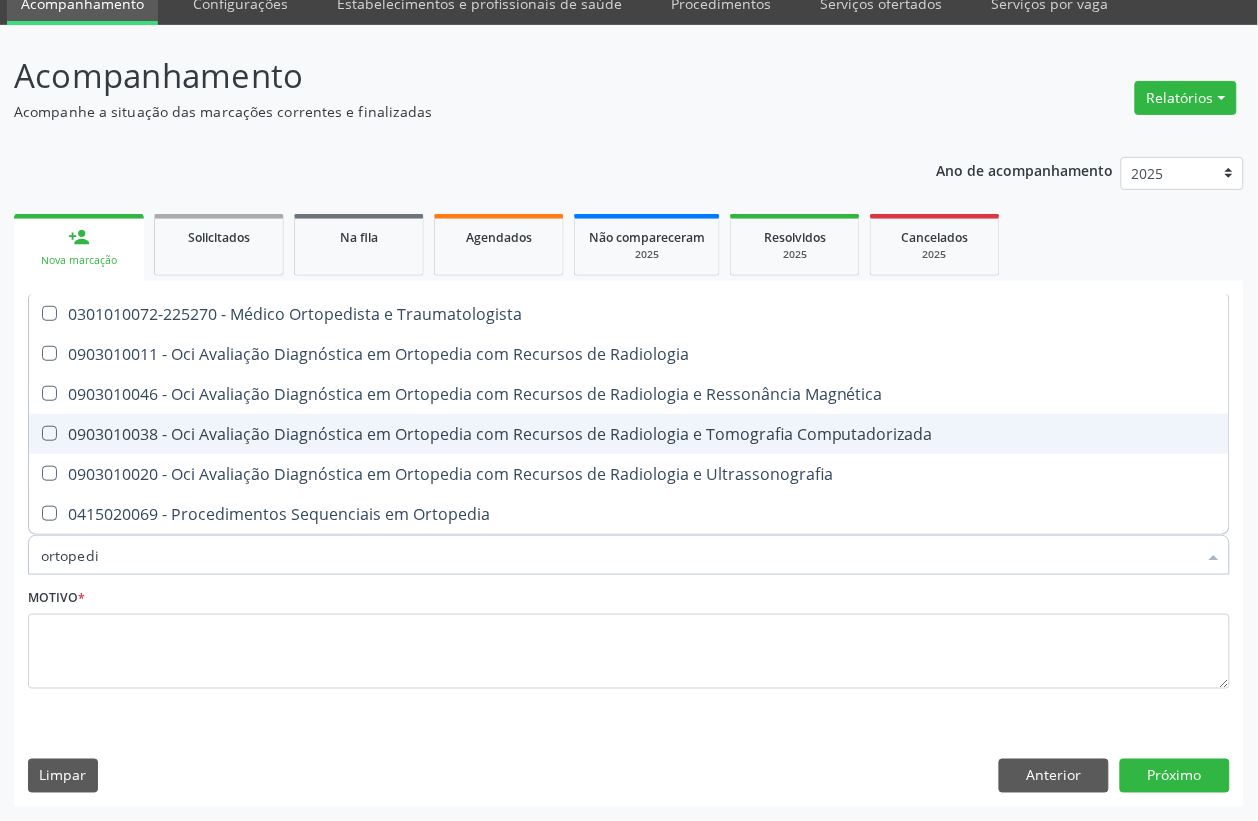 type on "ortopedis" 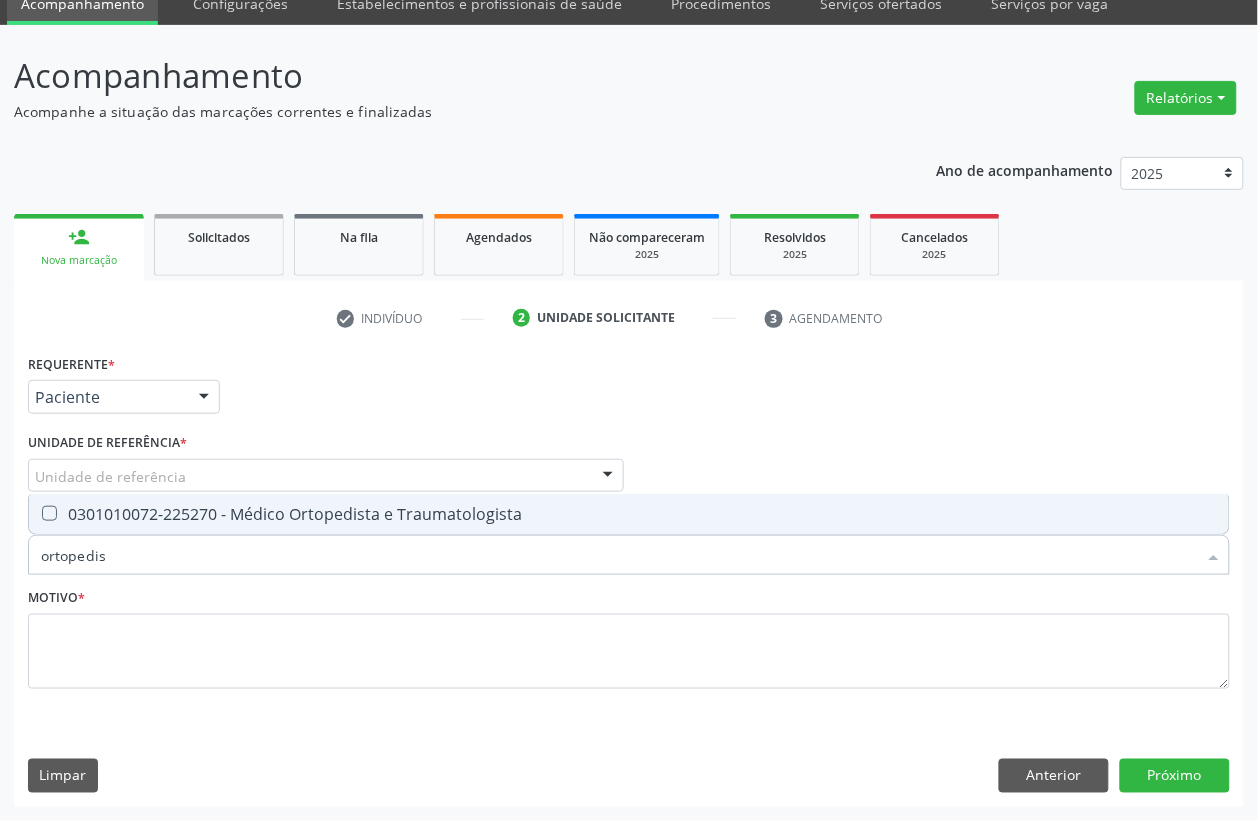 click on "0301010072-225270 - Médico Ortopedista e Traumatologista" at bounding box center [629, 514] 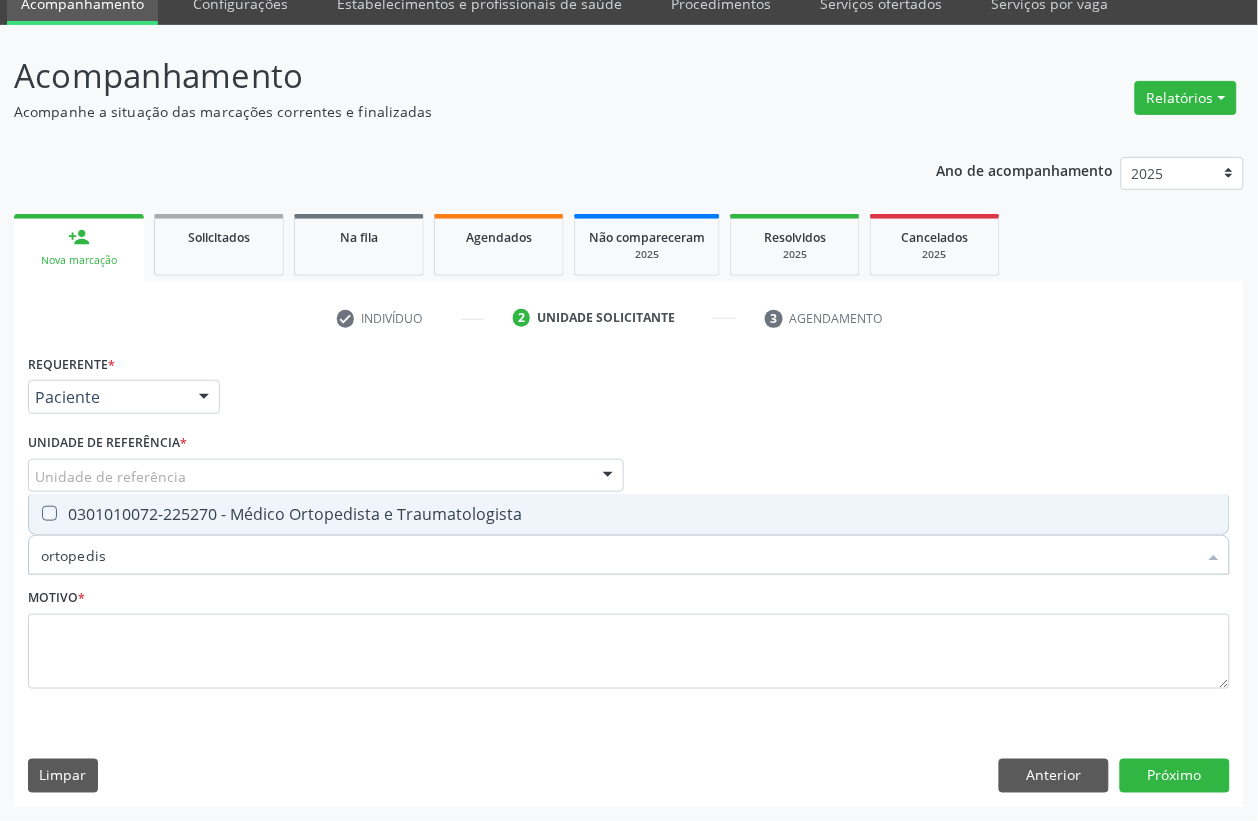 checkbox on "true" 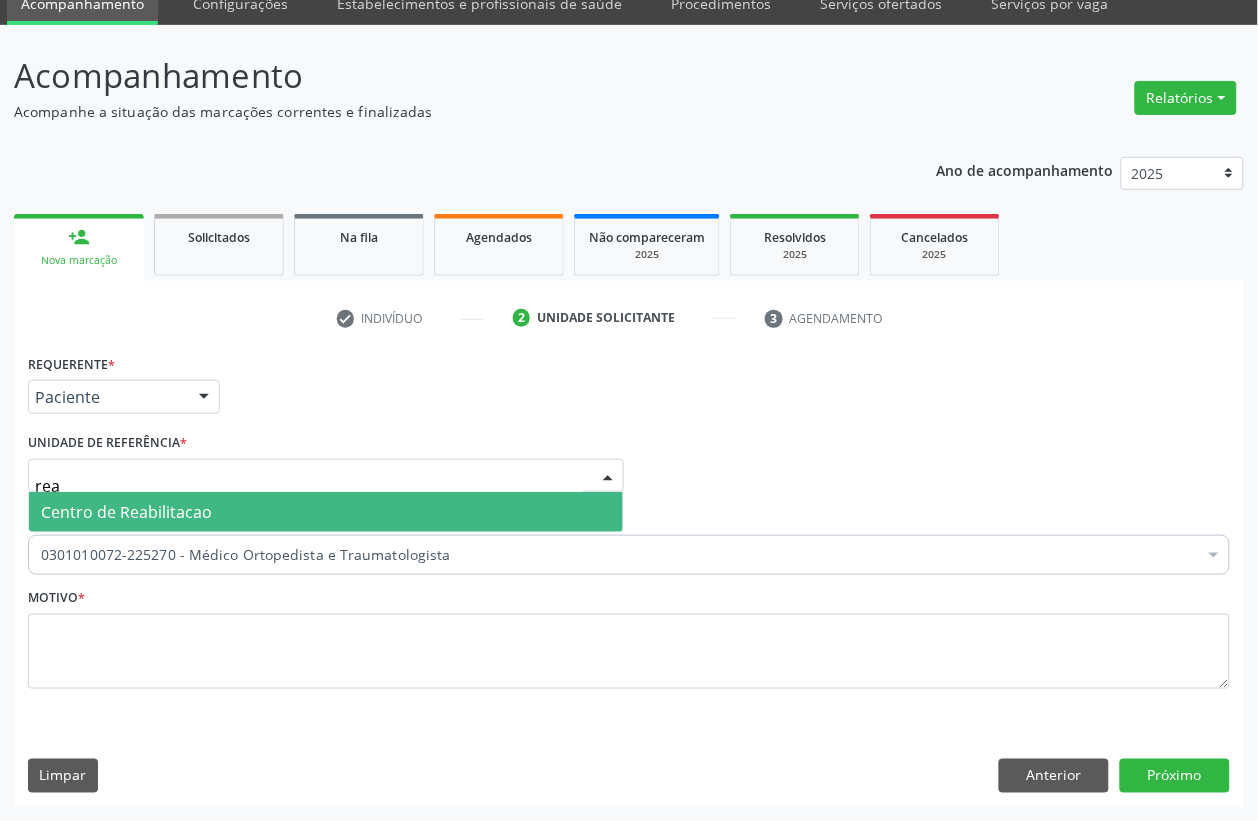 type on "reab" 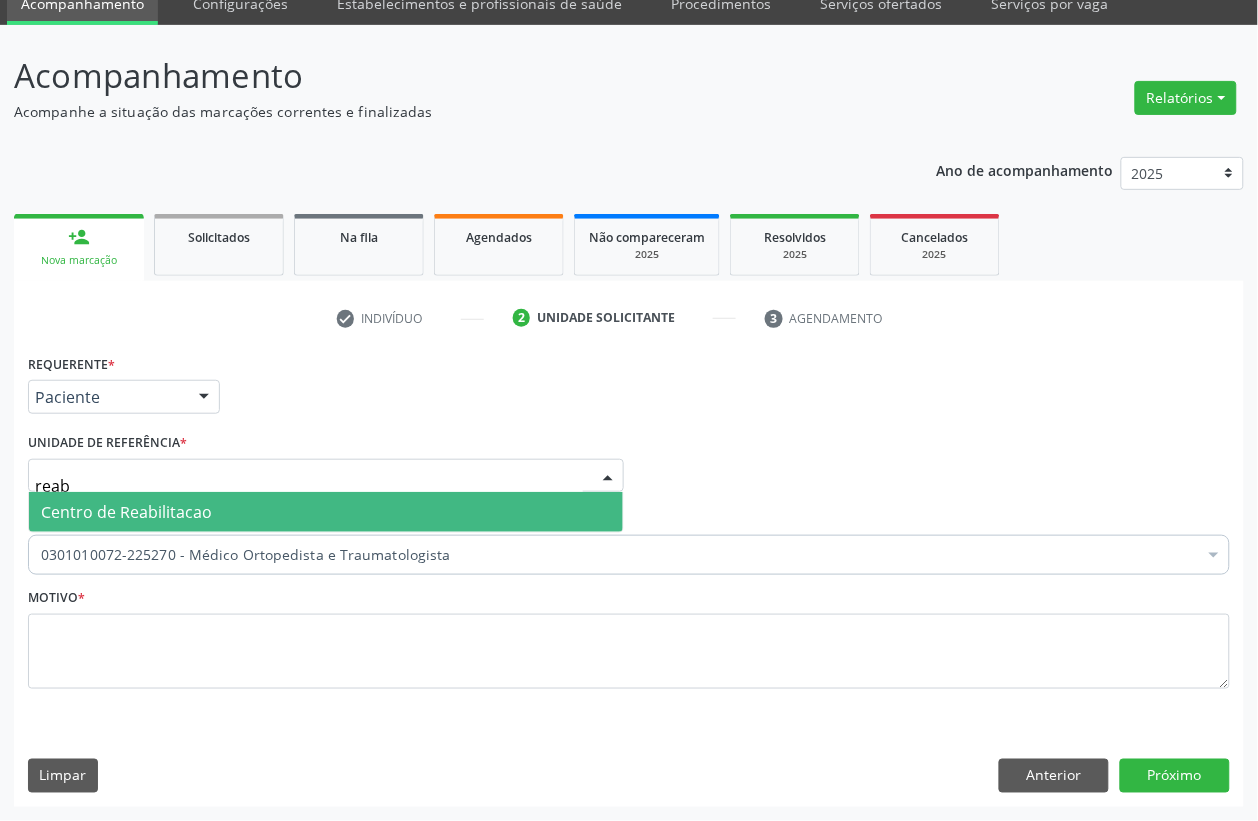 click on "Centro de Reabilitacao" at bounding box center [326, 512] 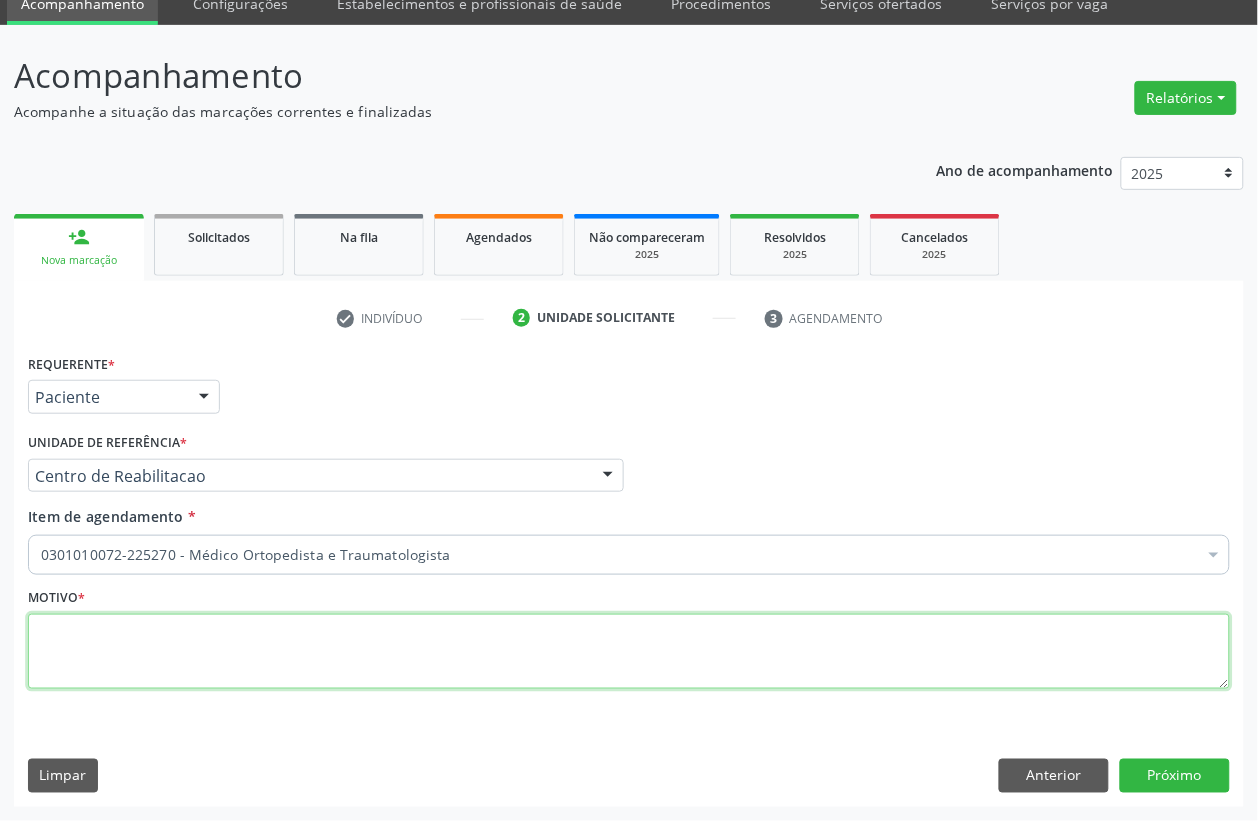 click at bounding box center (629, 652) 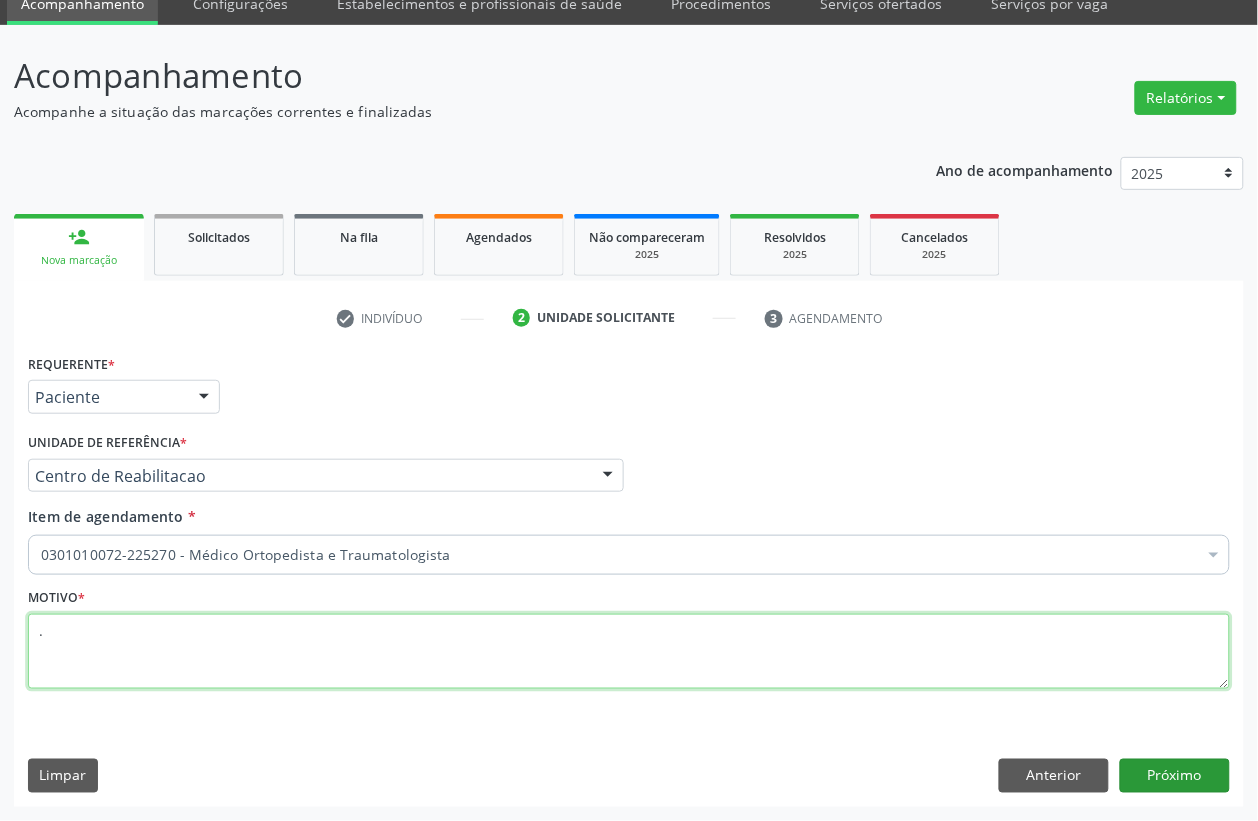 type on "." 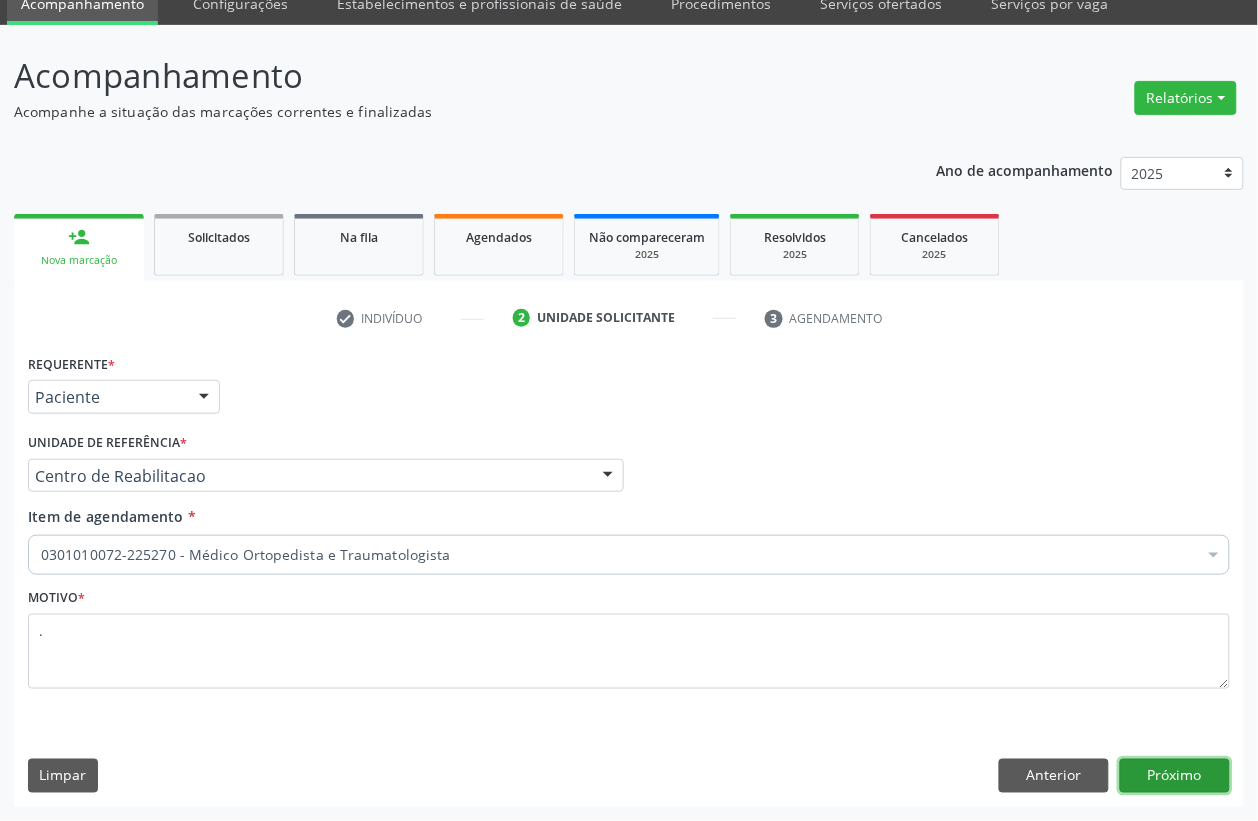 click on "Próximo" at bounding box center (1175, 776) 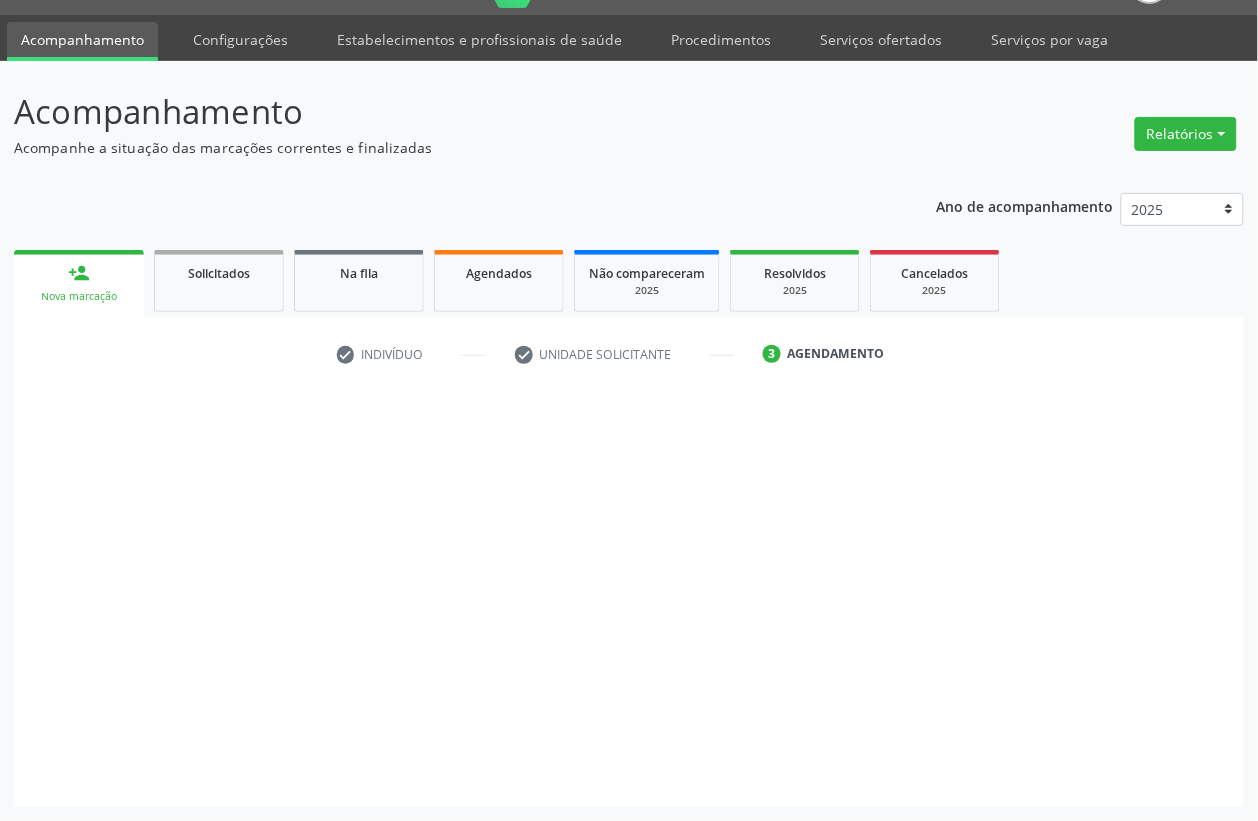 scroll, scrollTop: 50, scrollLeft: 0, axis: vertical 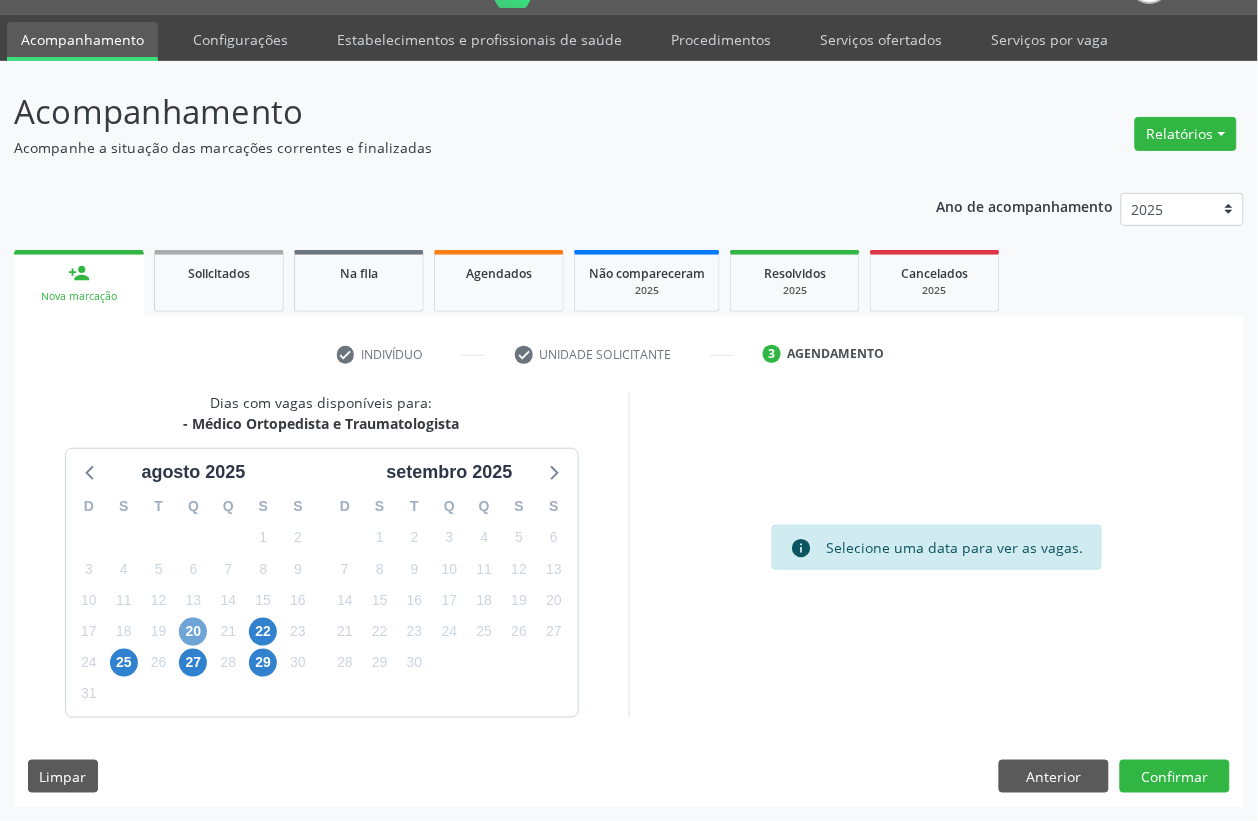 click on "20" at bounding box center (193, 632) 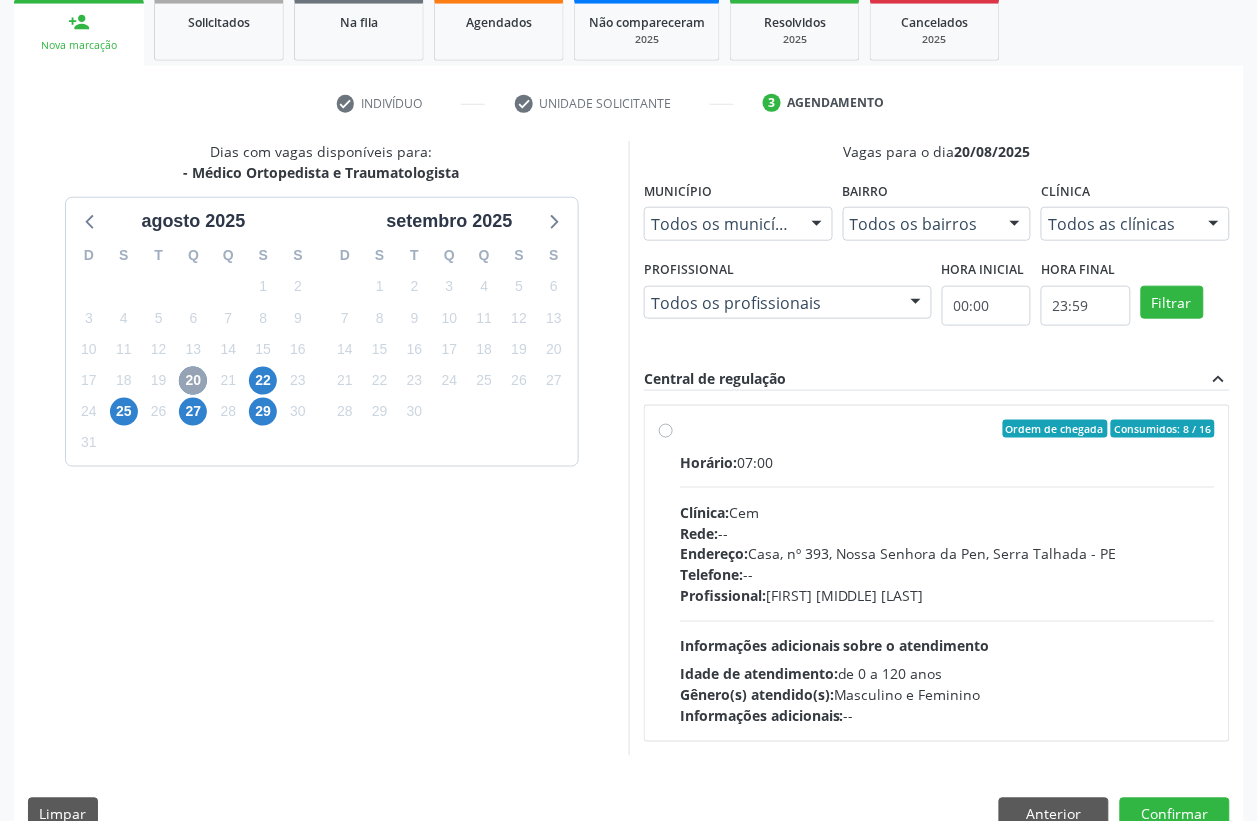 scroll, scrollTop: 338, scrollLeft: 0, axis: vertical 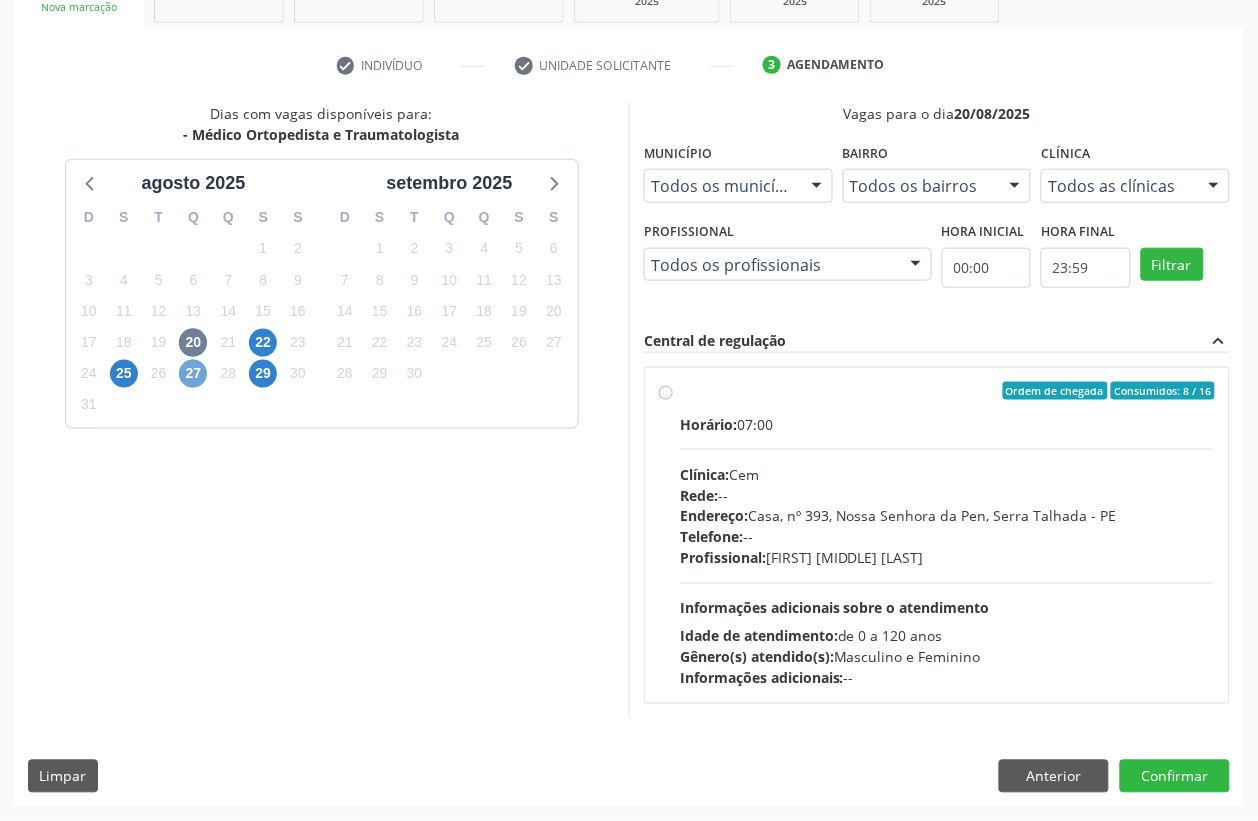 click on "27" at bounding box center [193, 374] 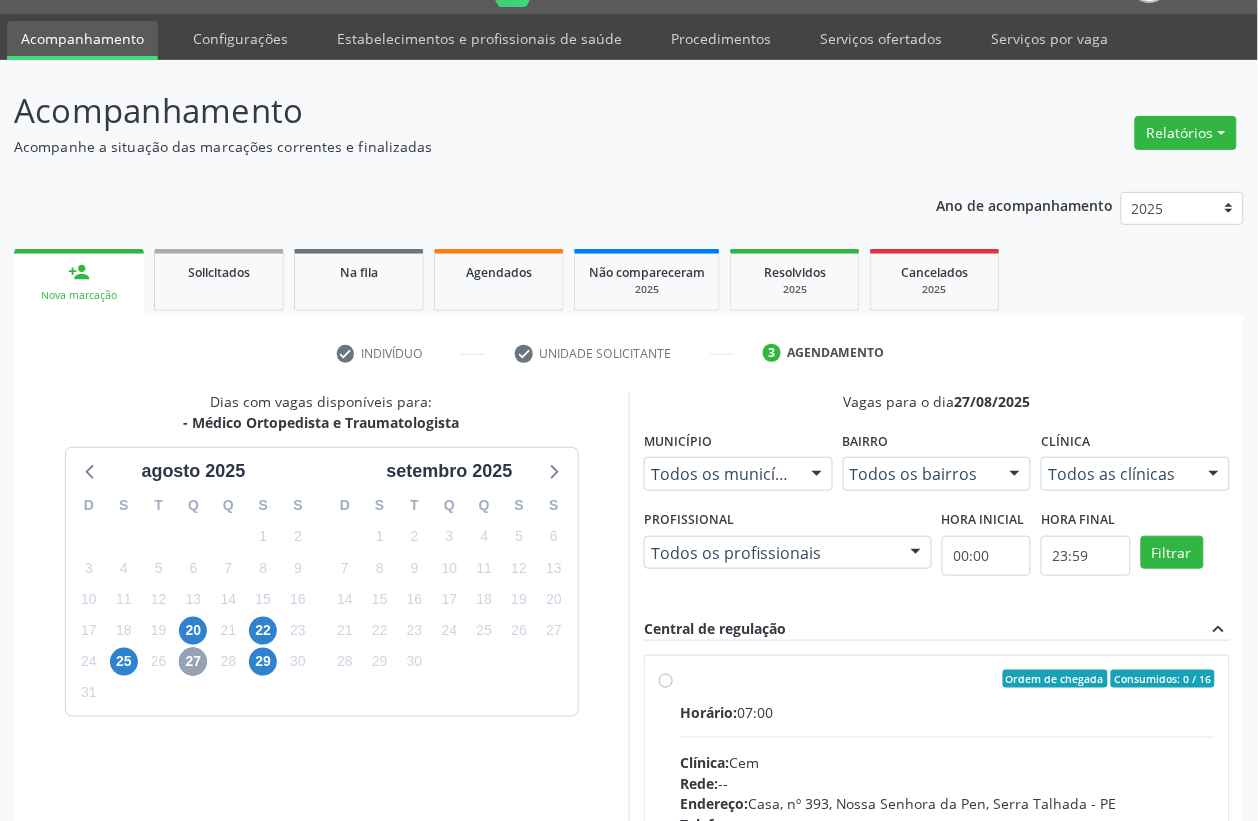 scroll, scrollTop: 338, scrollLeft: 0, axis: vertical 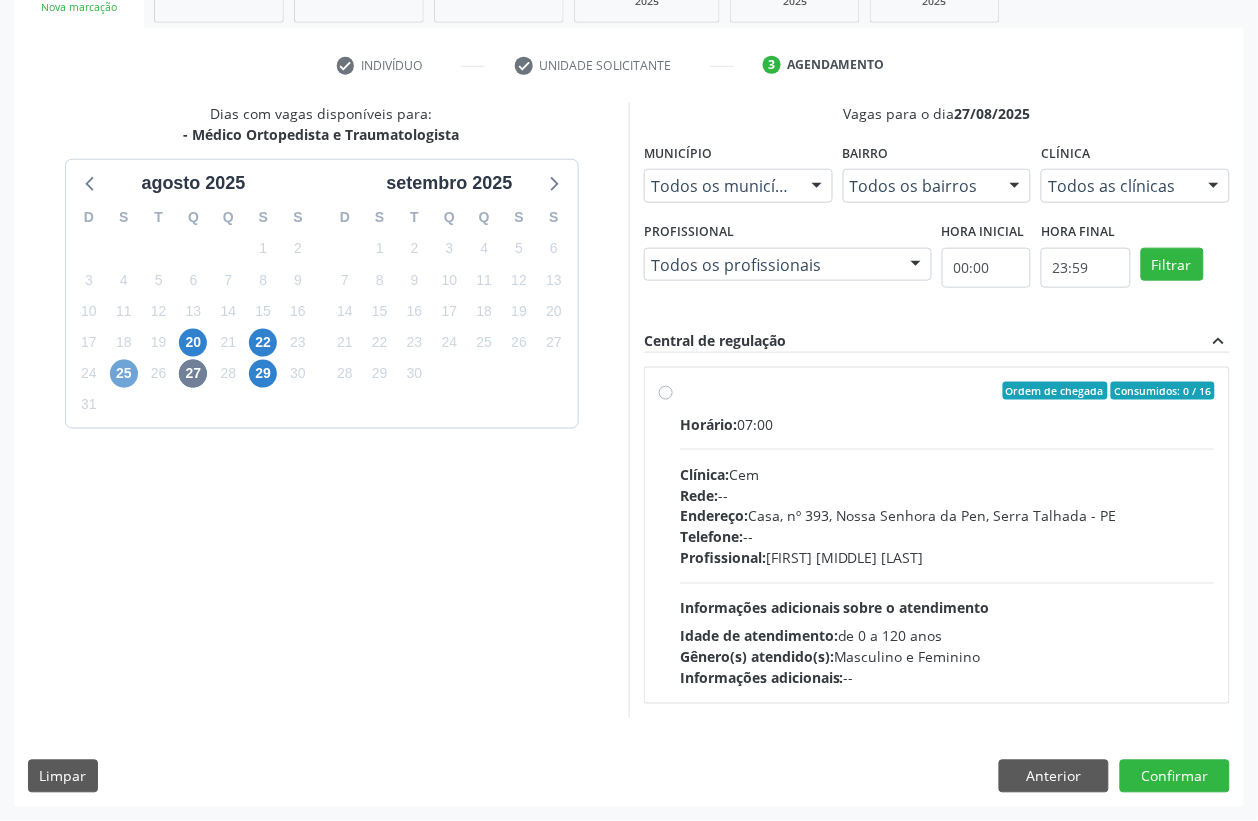 click on "25" at bounding box center [124, 374] 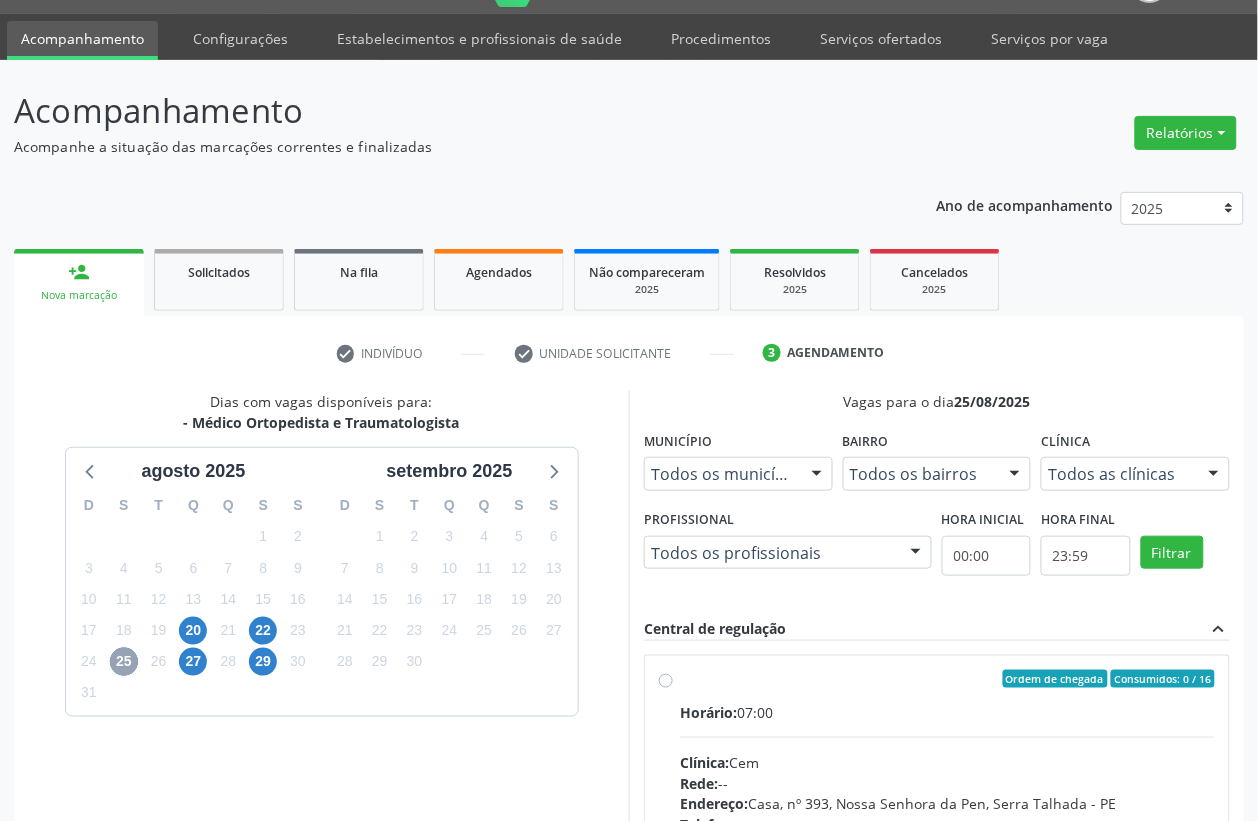 scroll, scrollTop: 338, scrollLeft: 0, axis: vertical 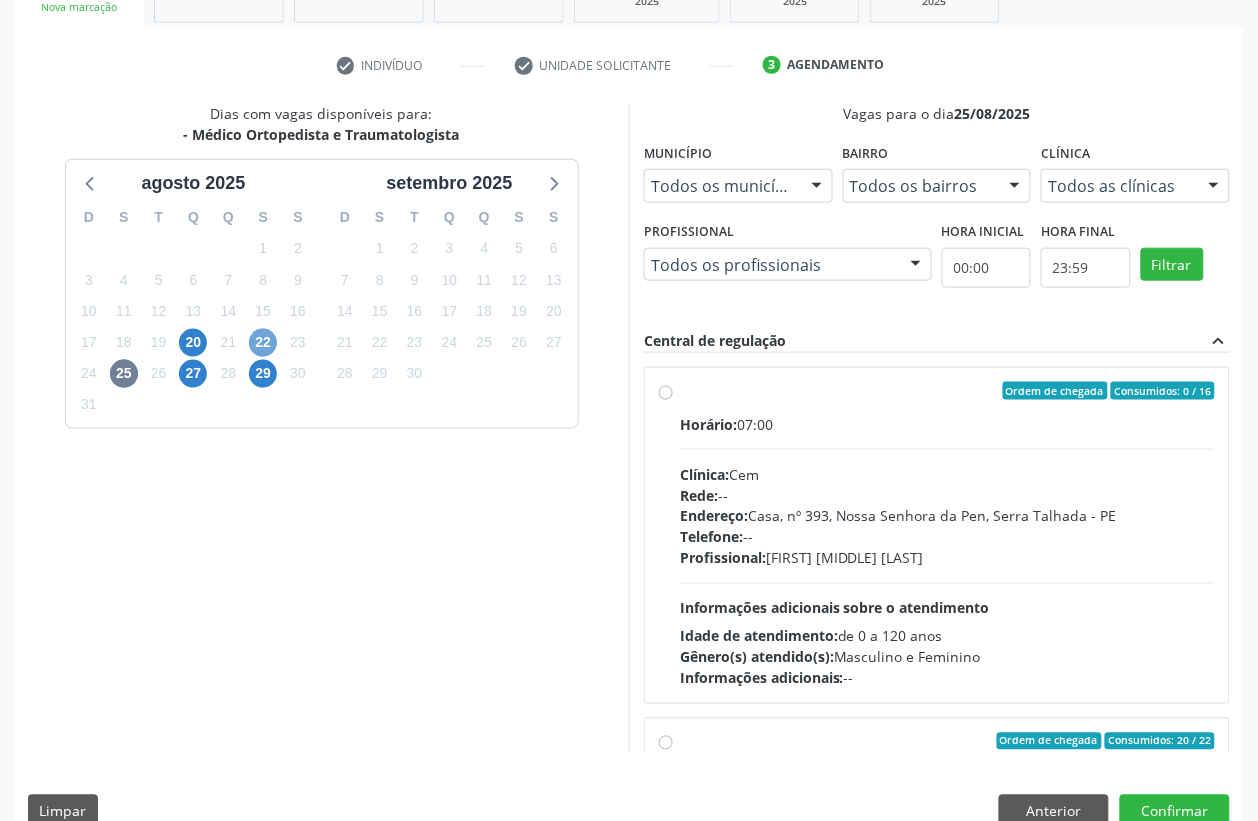 click on "22" at bounding box center (263, 343) 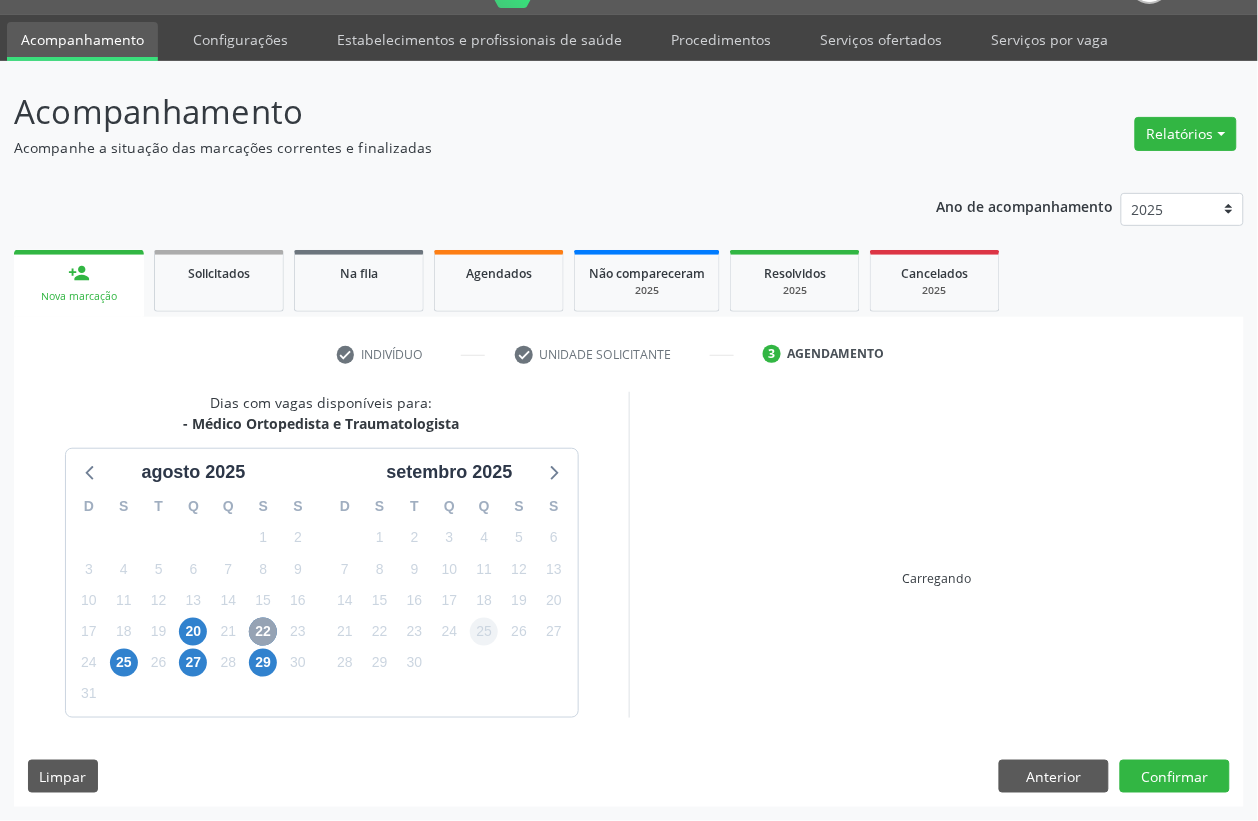 scroll, scrollTop: 338, scrollLeft: 0, axis: vertical 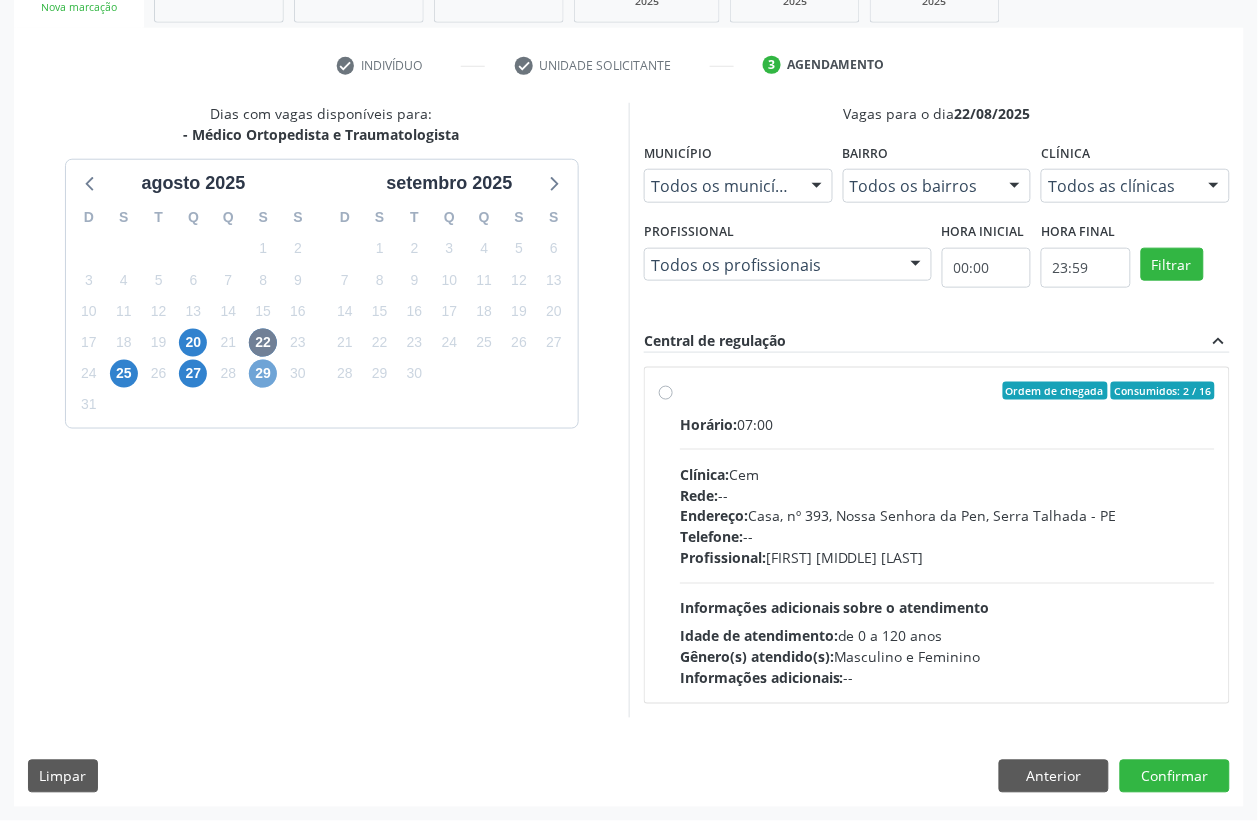 click on "29" at bounding box center (263, 374) 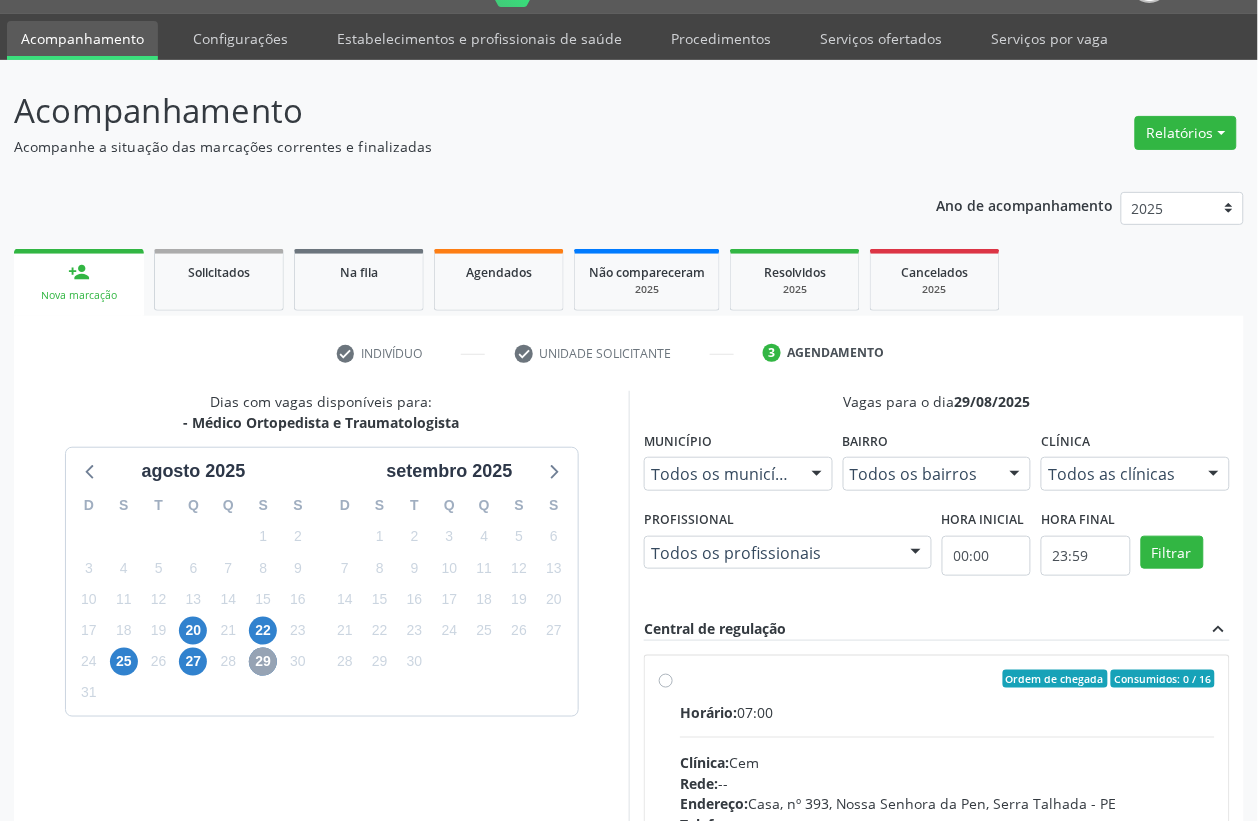 scroll, scrollTop: 338, scrollLeft: 0, axis: vertical 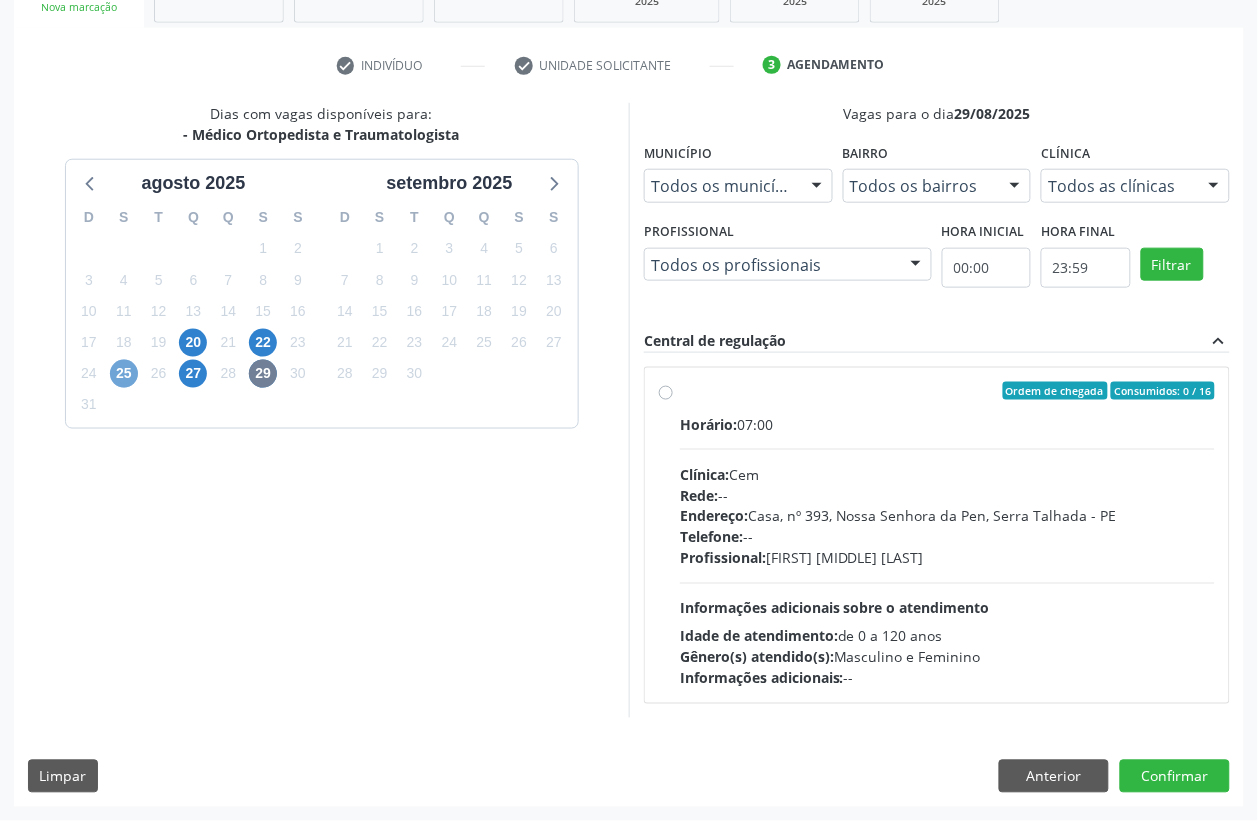 click on "25" at bounding box center [124, 374] 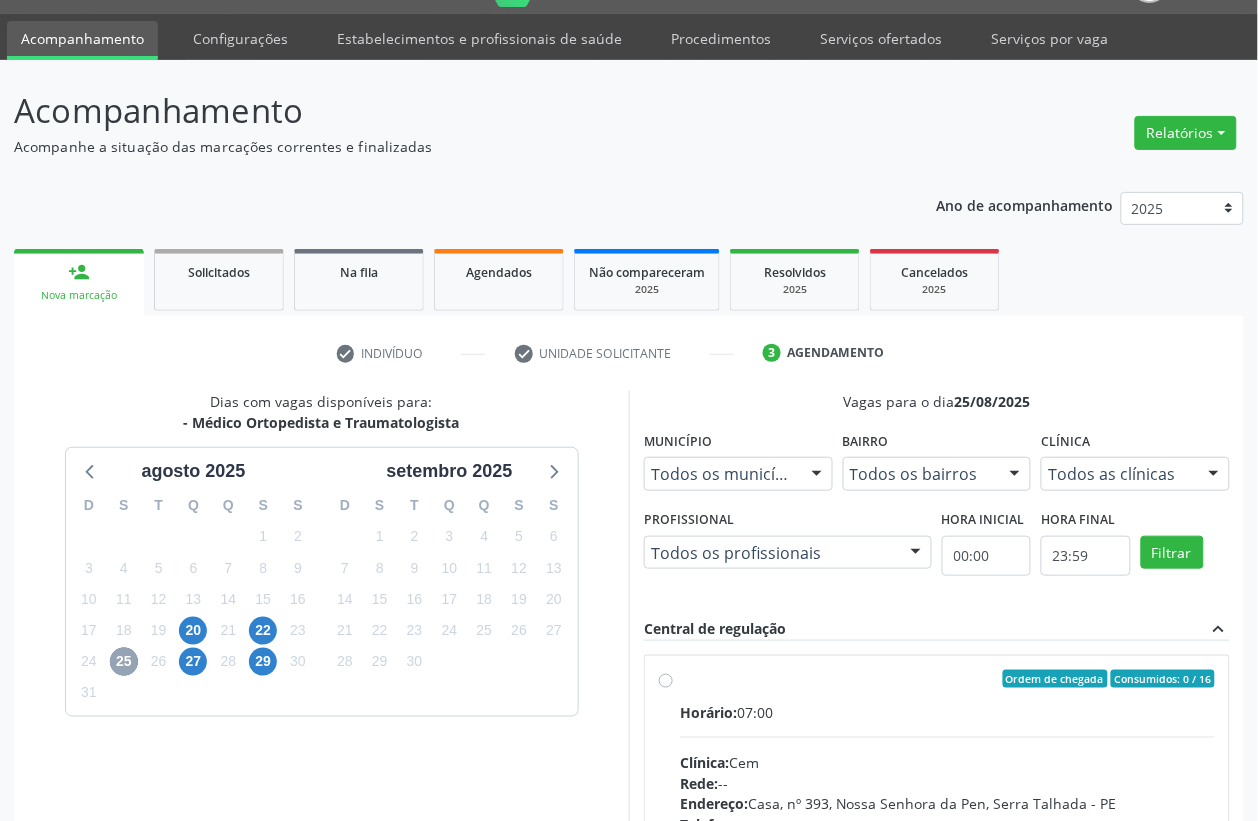 scroll, scrollTop: 338, scrollLeft: 0, axis: vertical 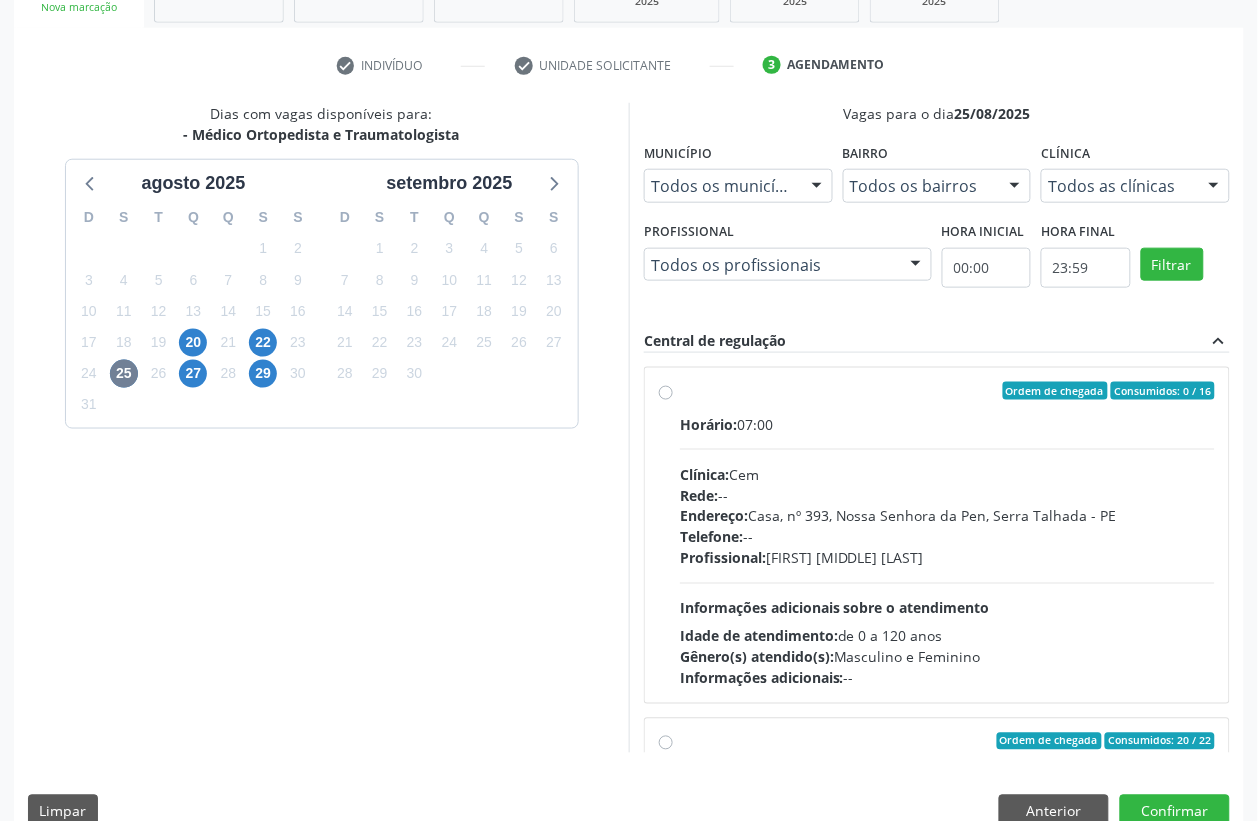 click on "Horário:   07:00
Clínica:  Cem
Rede:
--
Endereço:   Casa, nº 393, Nossa Senhora da Pen, Serra Talhada - PE
Telefone:   --
Profissional:
Ebenone Antonio da Silva
Informações adicionais sobre o atendimento
Idade de atendimento:
de 0 a 120 anos
Gênero(s) atendido(s):
Masculino e Feminino
Informações adicionais:
--" at bounding box center [947, 551] 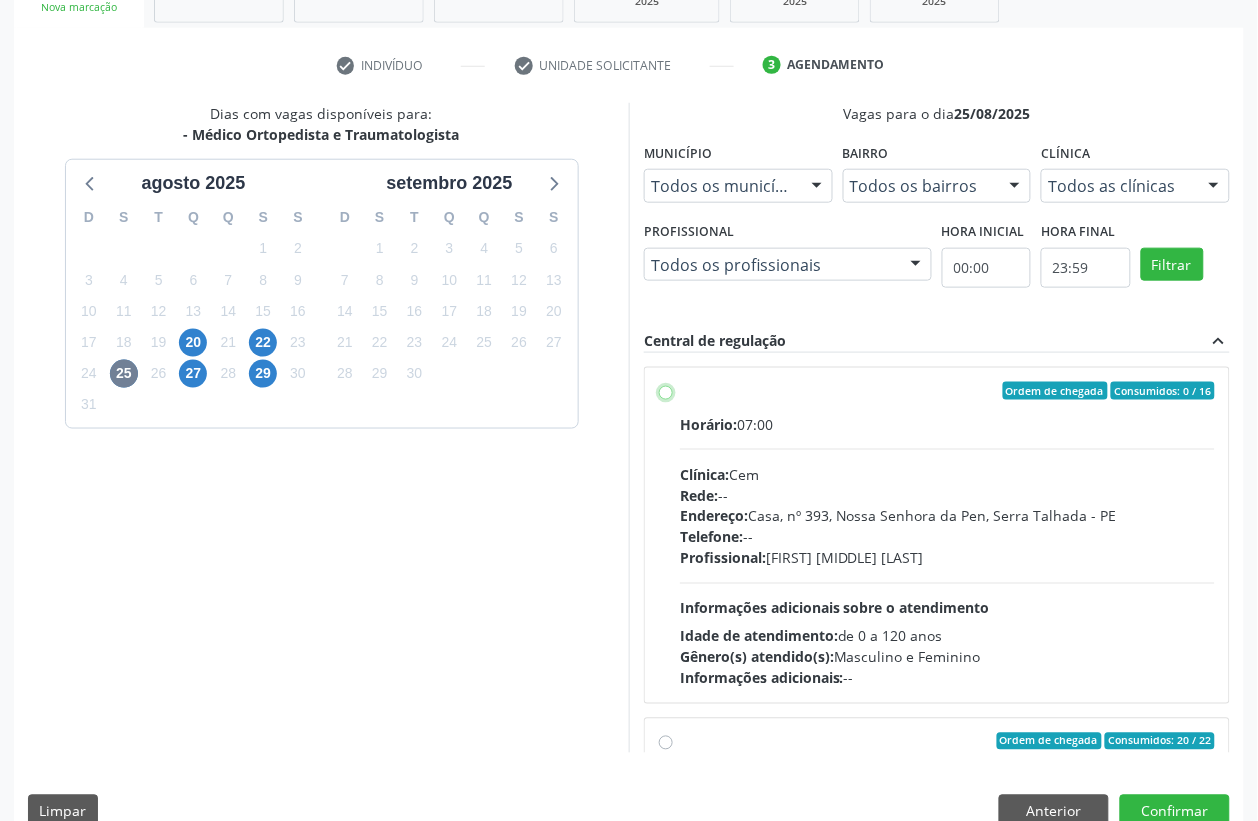 click on "Ordem de chegada
Consumidos: 0 / 16
Horário:   07:00
Clínica:  Cem
Rede:
--
Endereço:   Casa, nº 393, Nossa Senhora da Pen, Serra Talhada - PE
Telefone:   --
Profissional:
Ebenone Antonio da Silva
Informações adicionais sobre o atendimento
Idade de atendimento:
de 0 a 120 anos
Gênero(s) atendido(s):
Masculino e Feminino
Informações adicionais:
--" at bounding box center [666, 391] 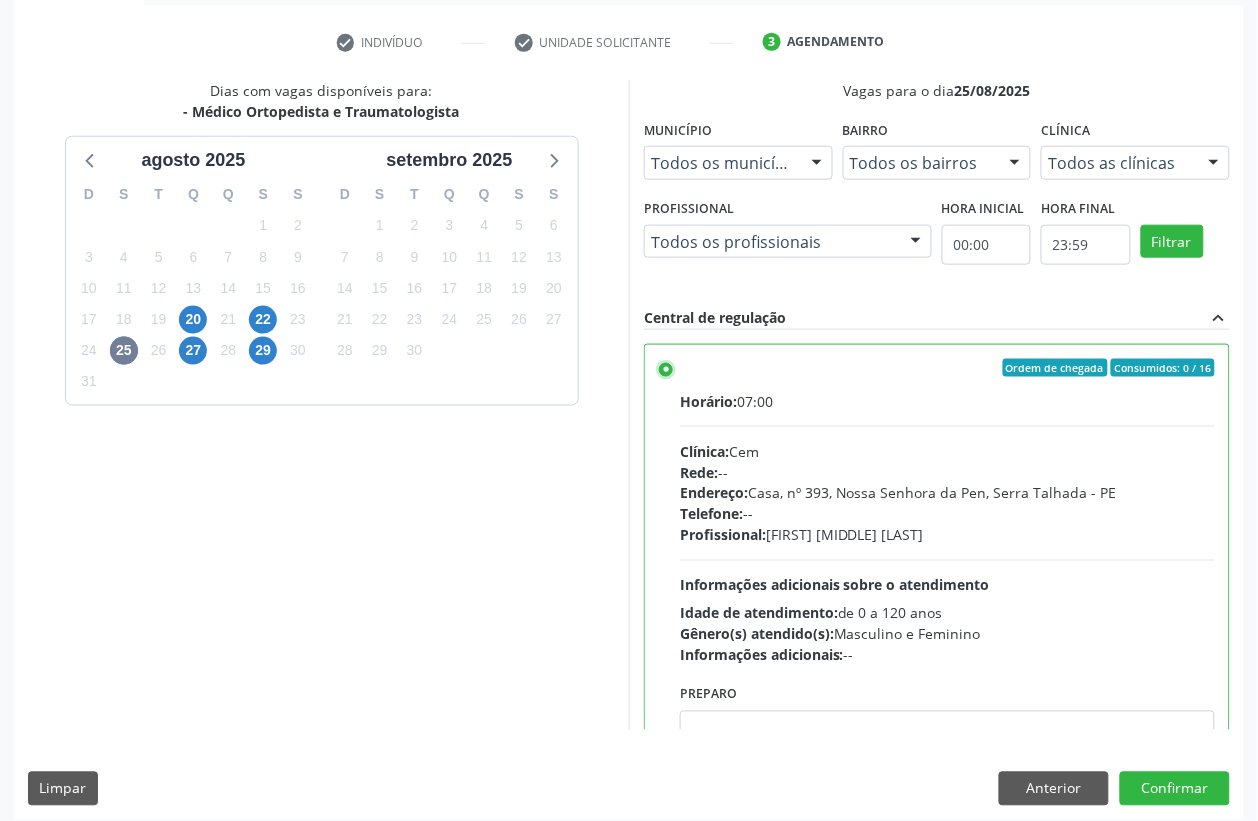 scroll, scrollTop: 373, scrollLeft: 0, axis: vertical 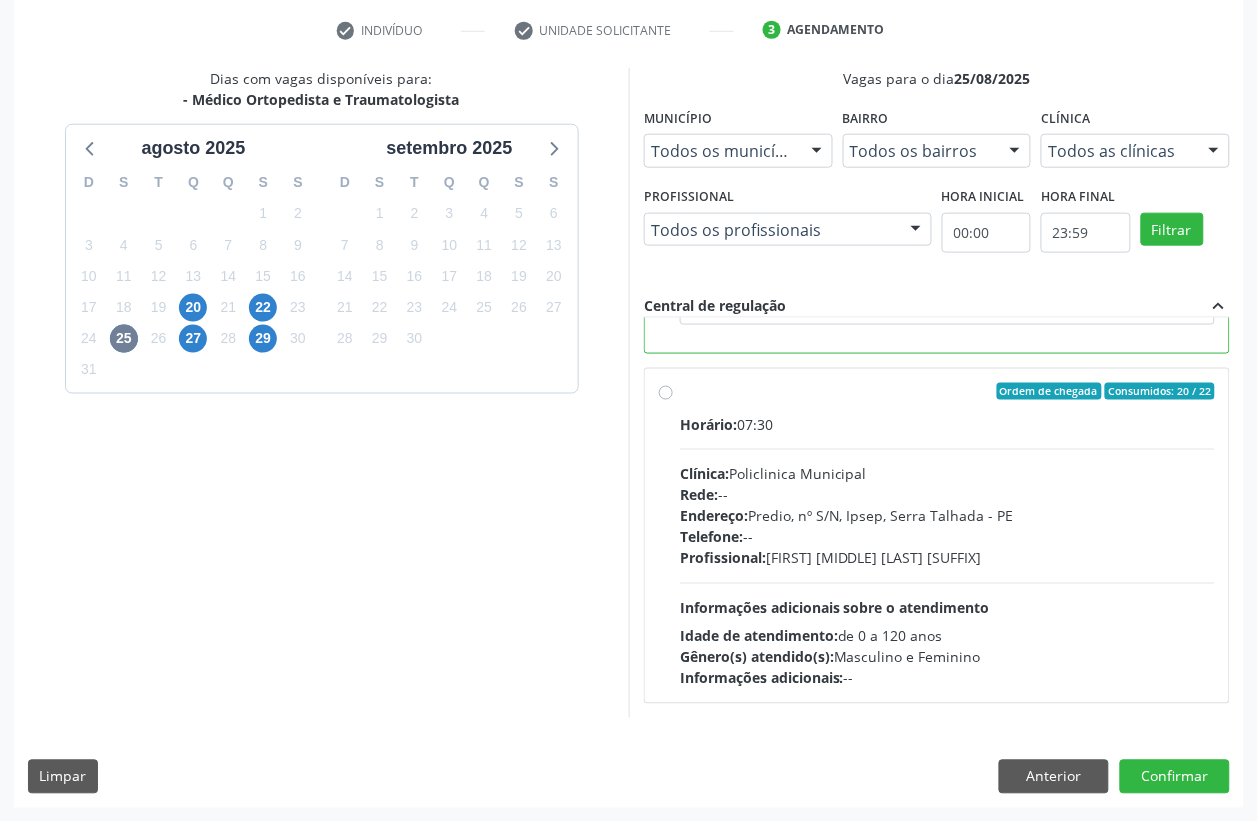 click on "Rede:
--" at bounding box center (947, 495) 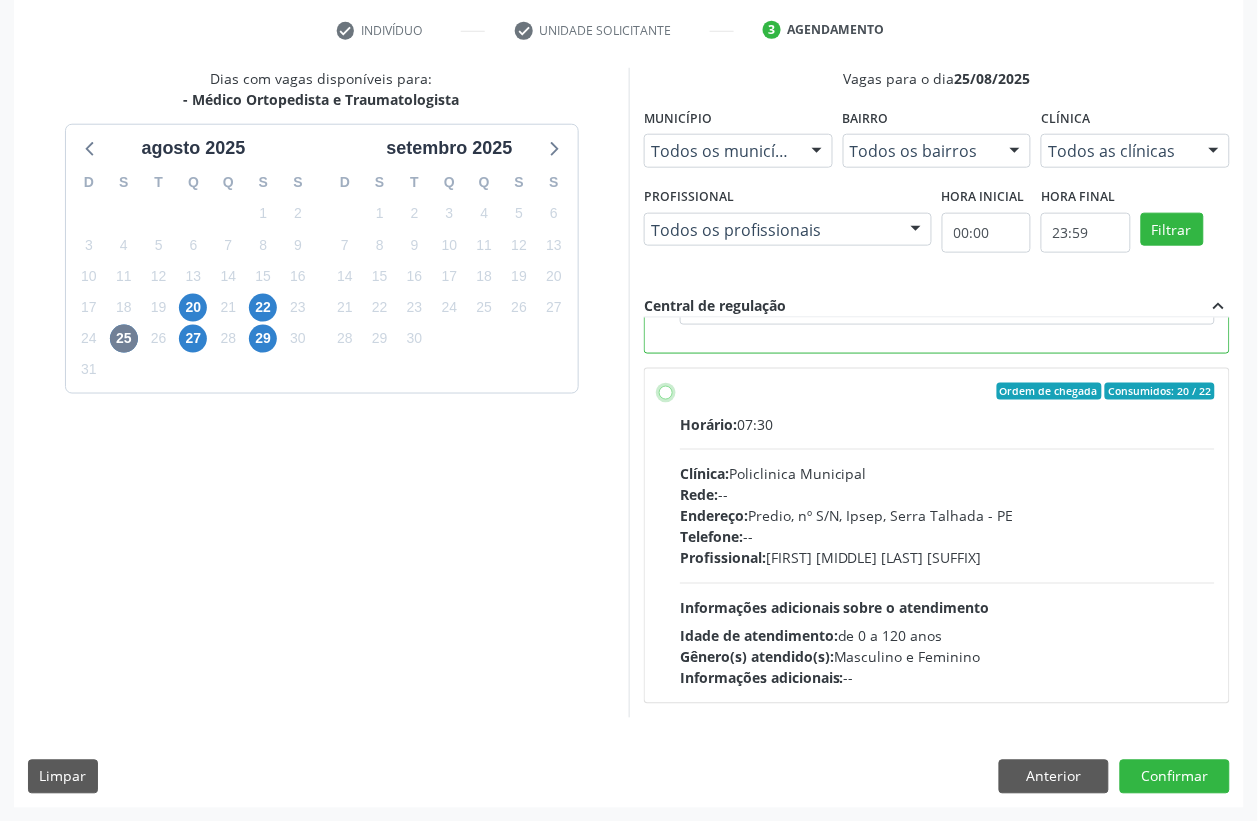radio on "false" 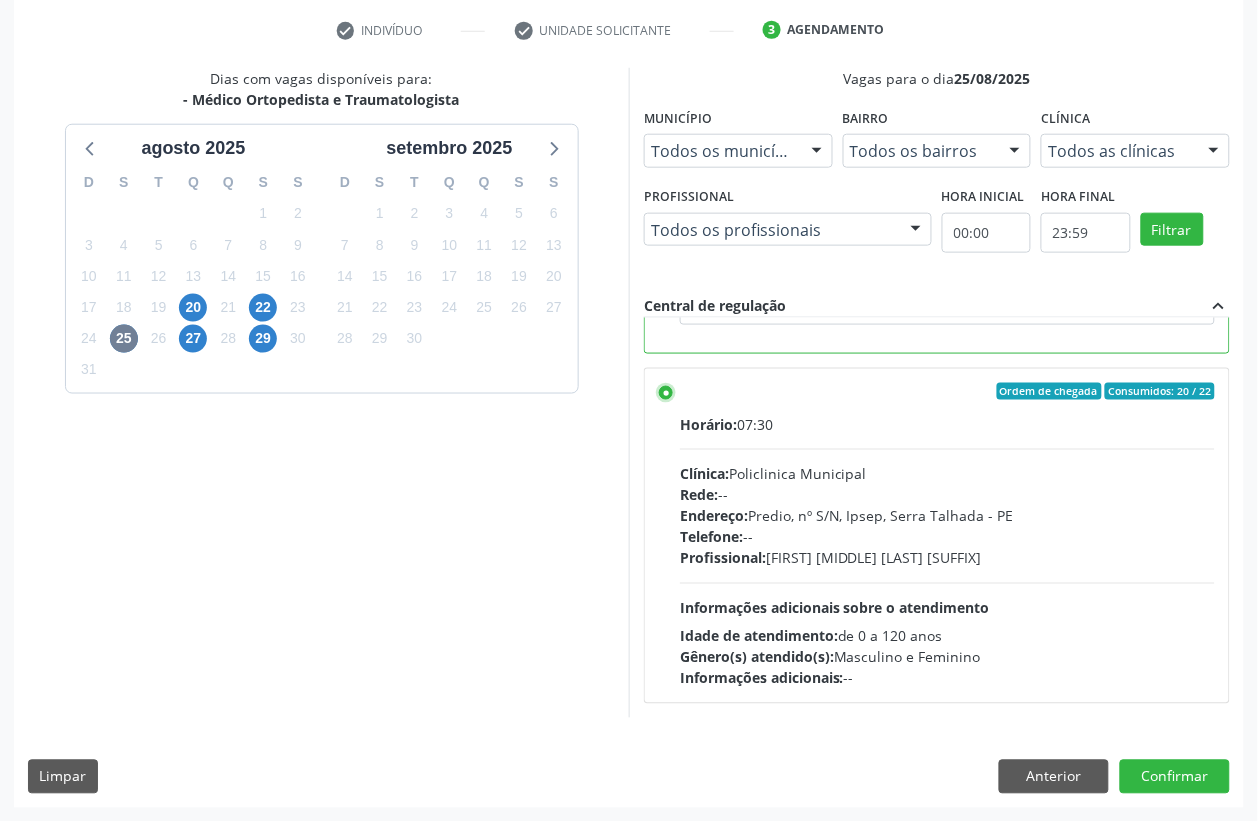 scroll, scrollTop: 188, scrollLeft: 0, axis: vertical 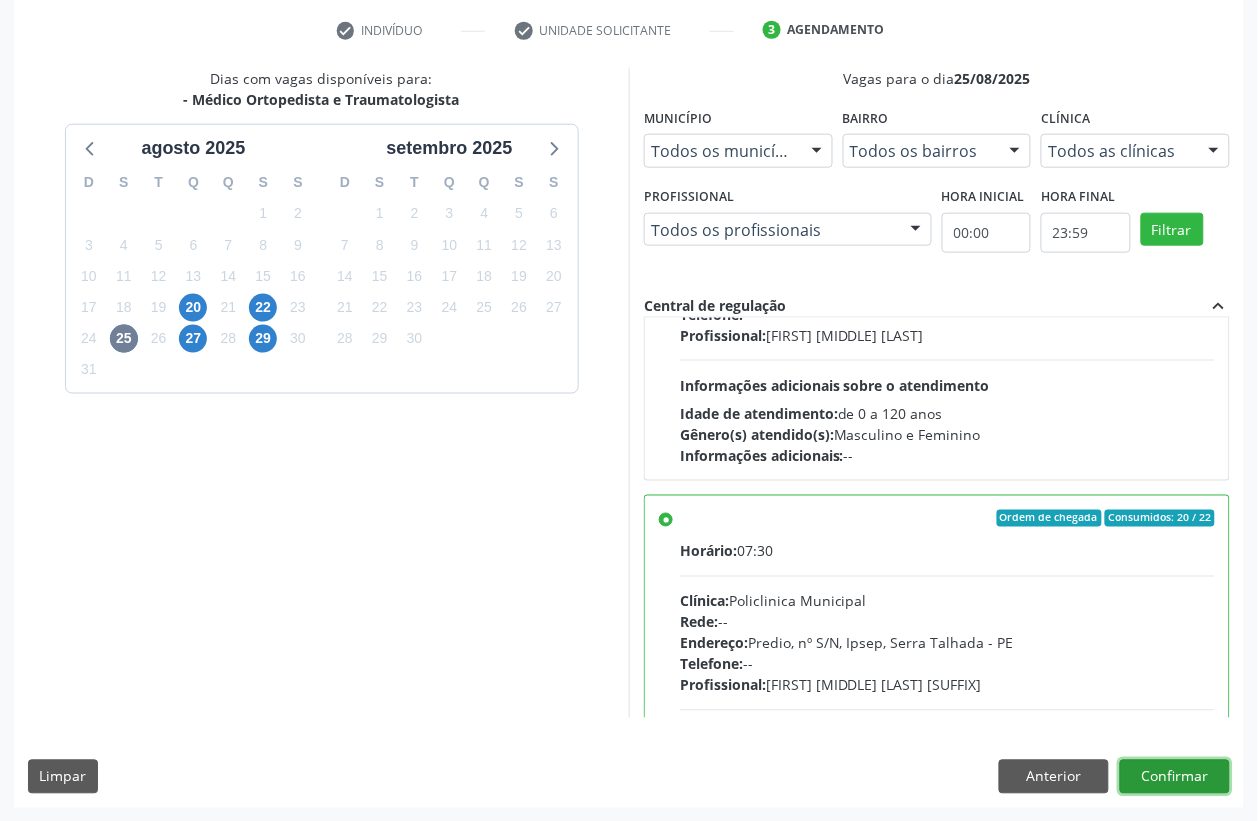click on "Confirmar" at bounding box center (1175, 777) 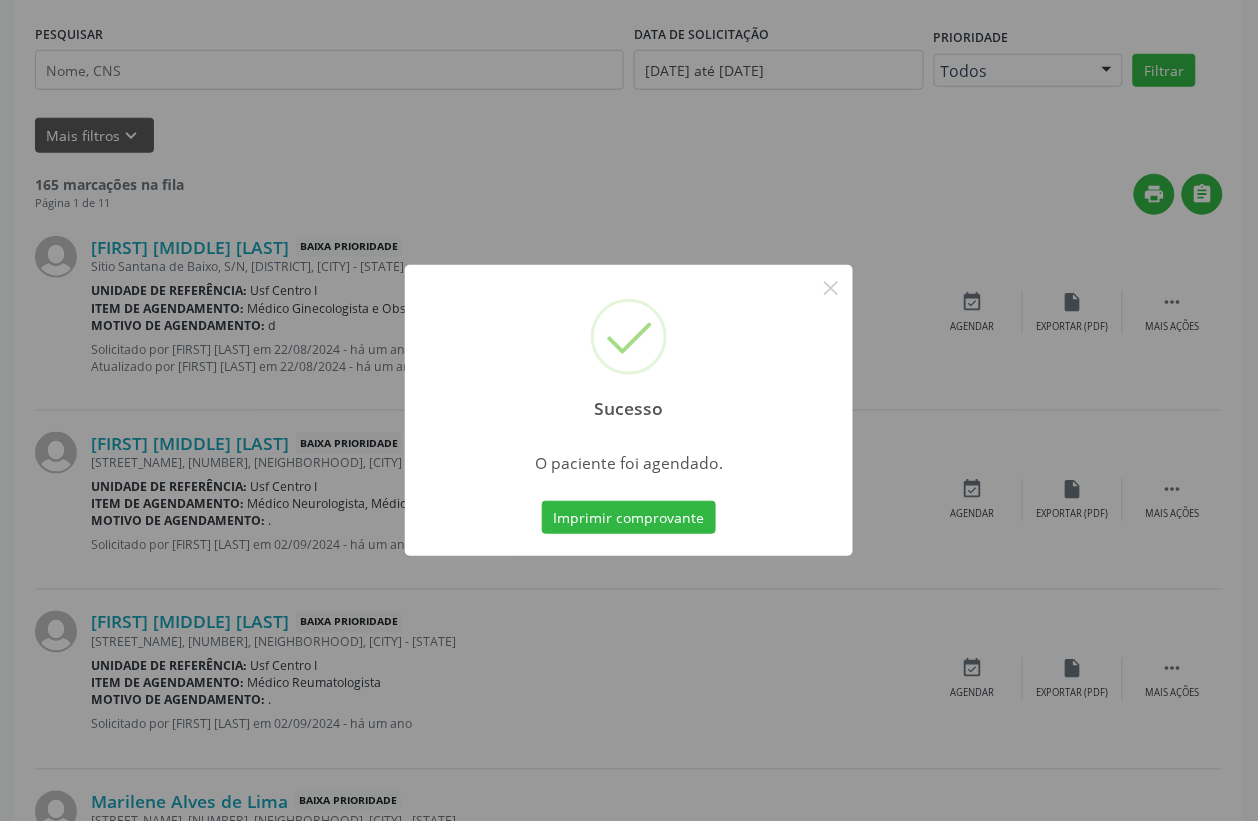 scroll, scrollTop: 0, scrollLeft: 0, axis: both 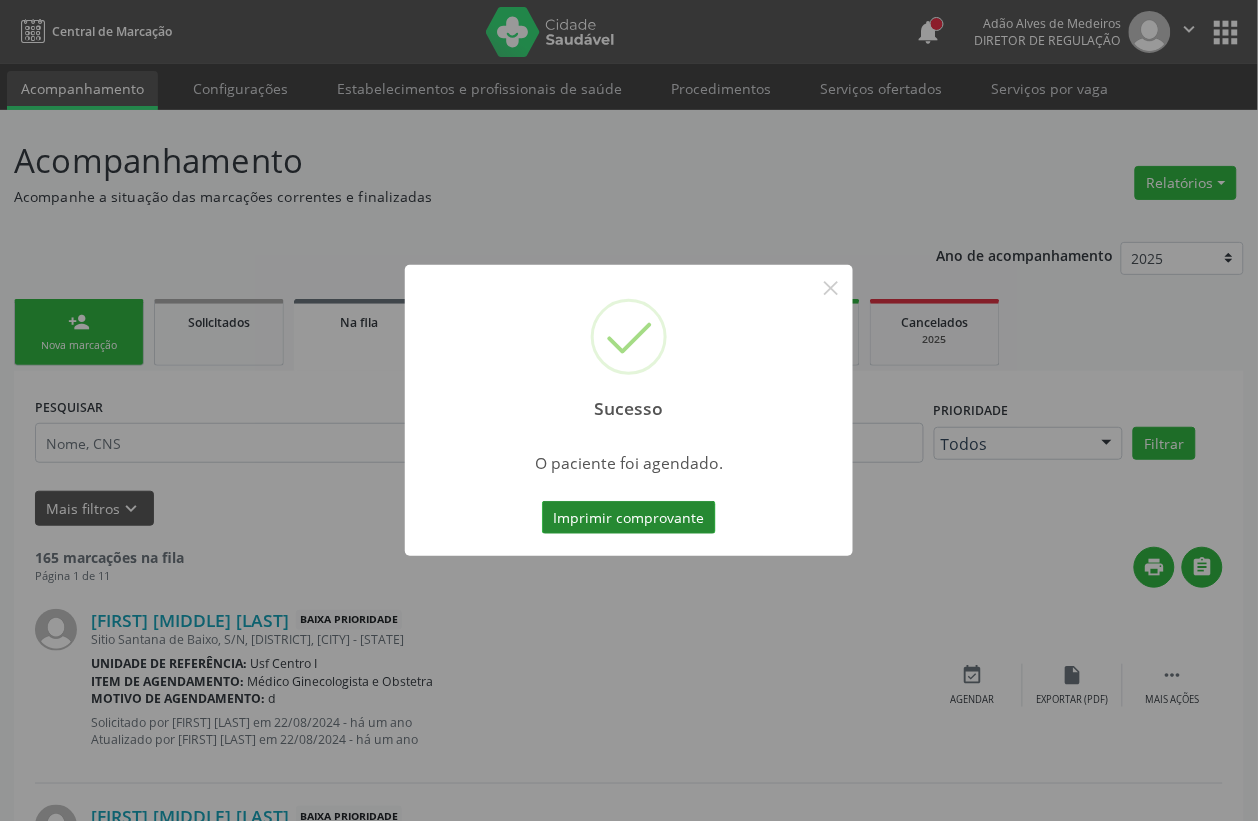 click on "Imprimir comprovante" at bounding box center (629, 518) 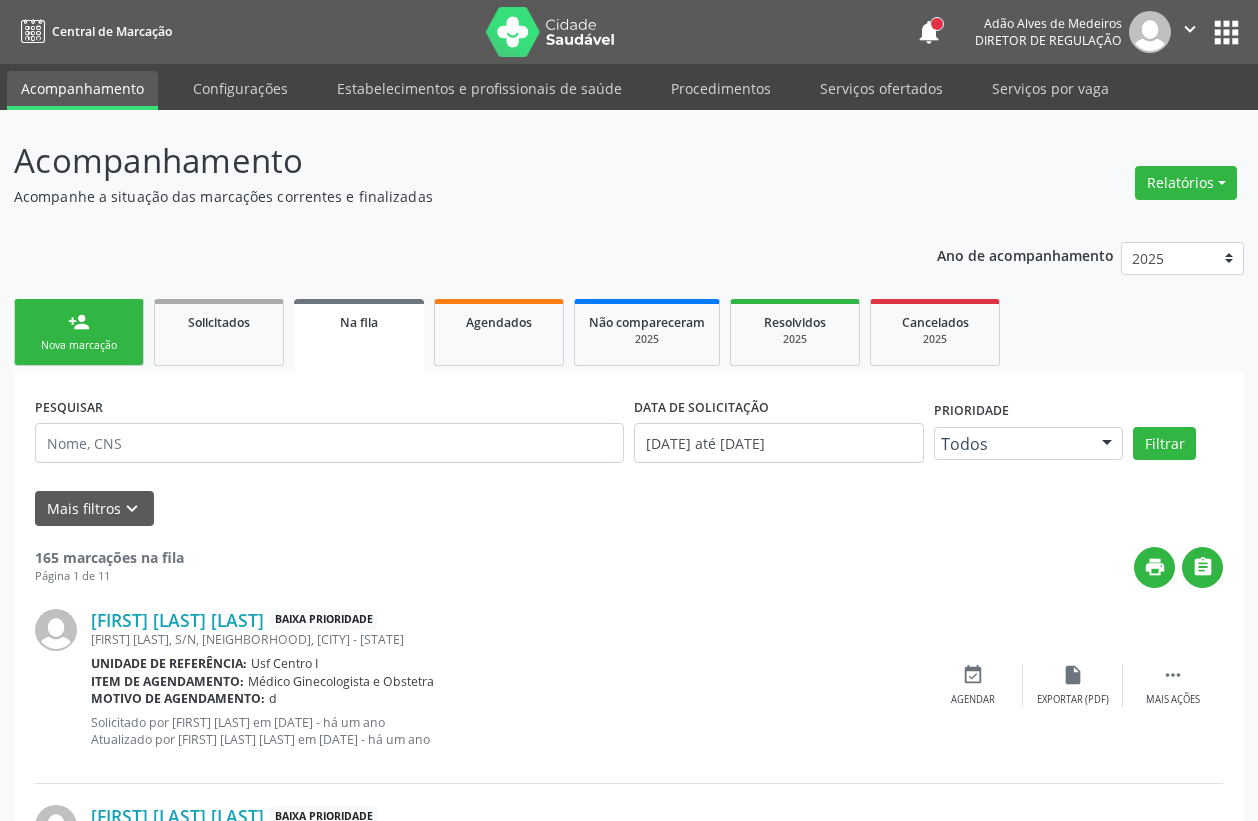 scroll, scrollTop: 0, scrollLeft: 0, axis: both 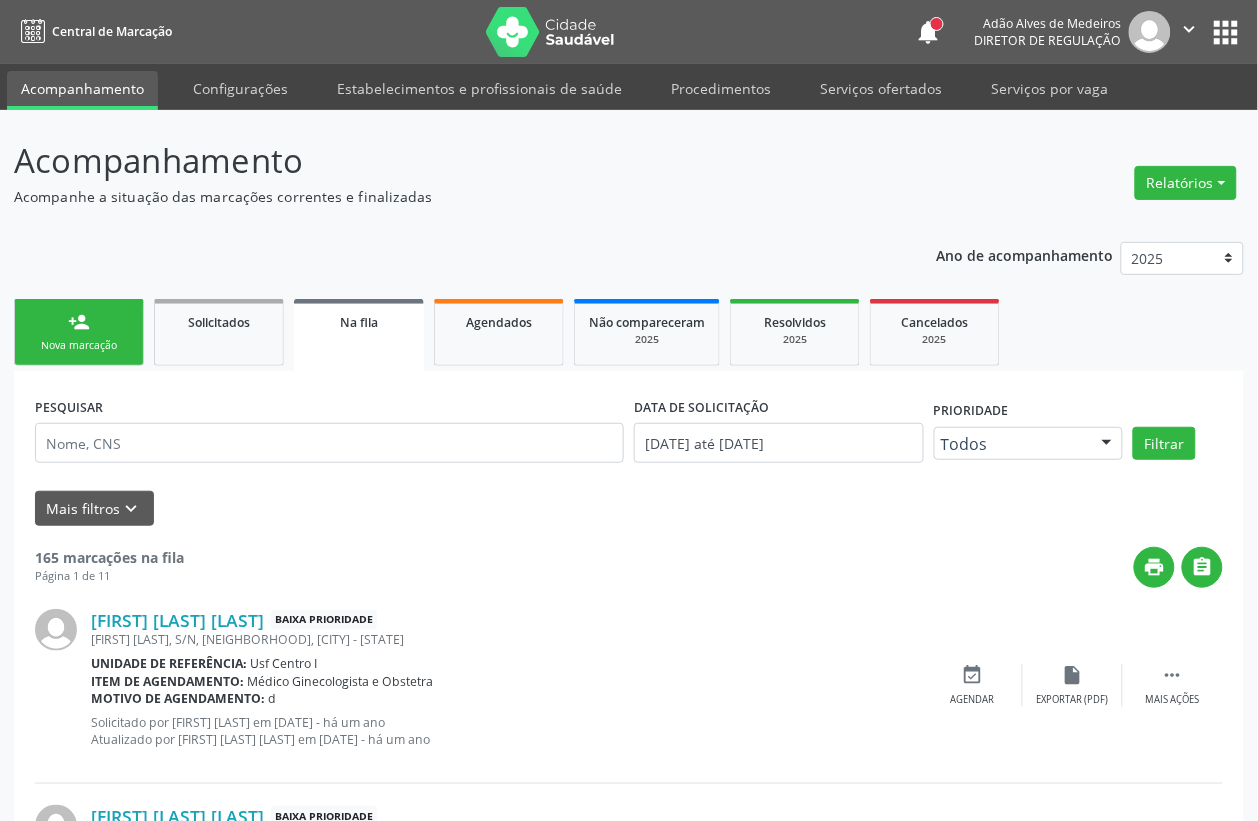 click on "person_add
Nova marcação" at bounding box center (79, 332) 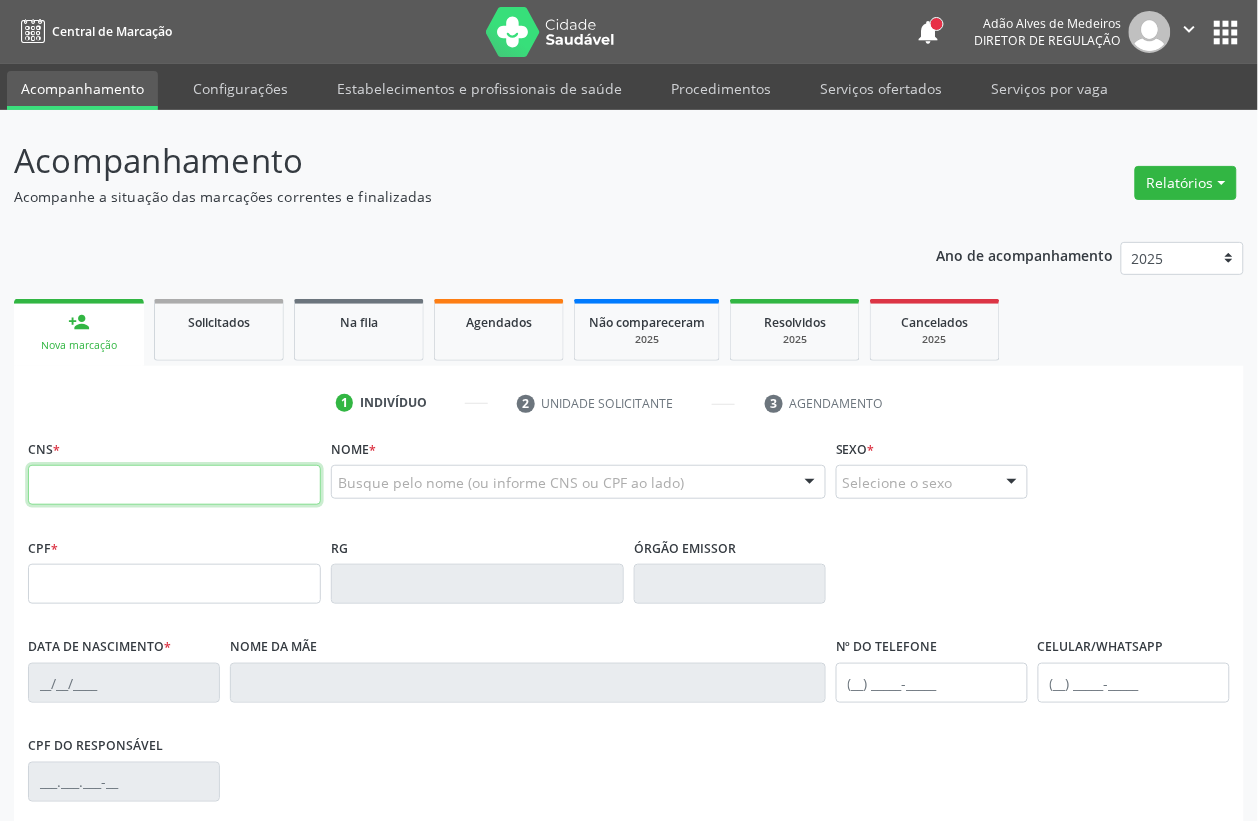 click at bounding box center (174, 485) 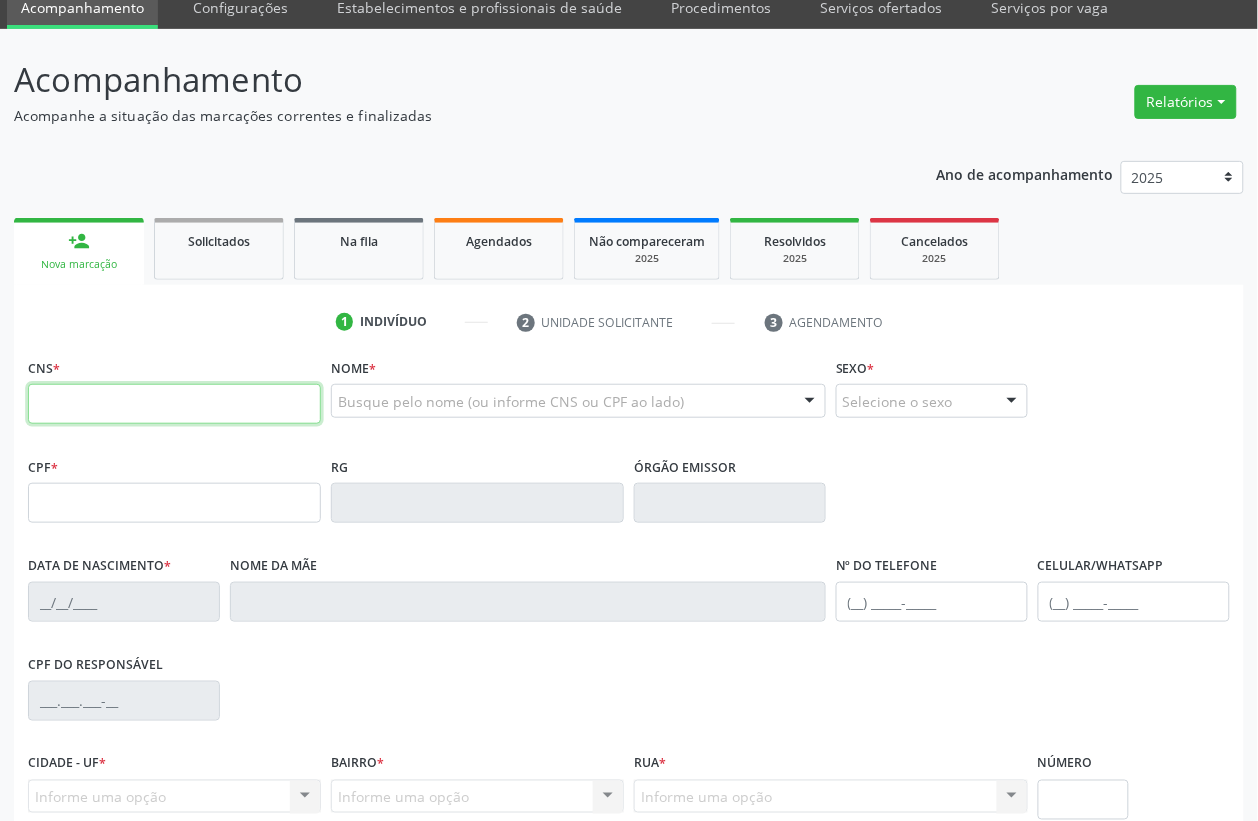 scroll, scrollTop: 125, scrollLeft: 0, axis: vertical 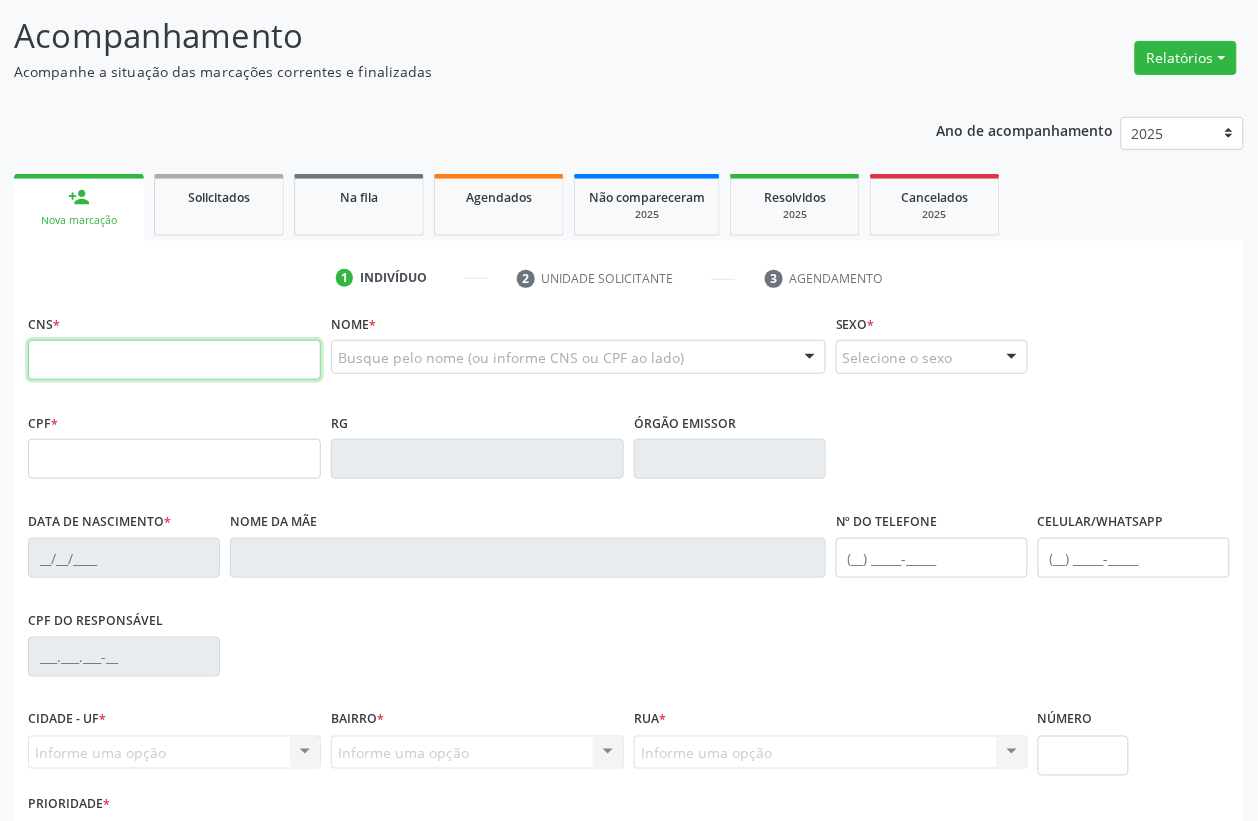 click at bounding box center [174, 360] 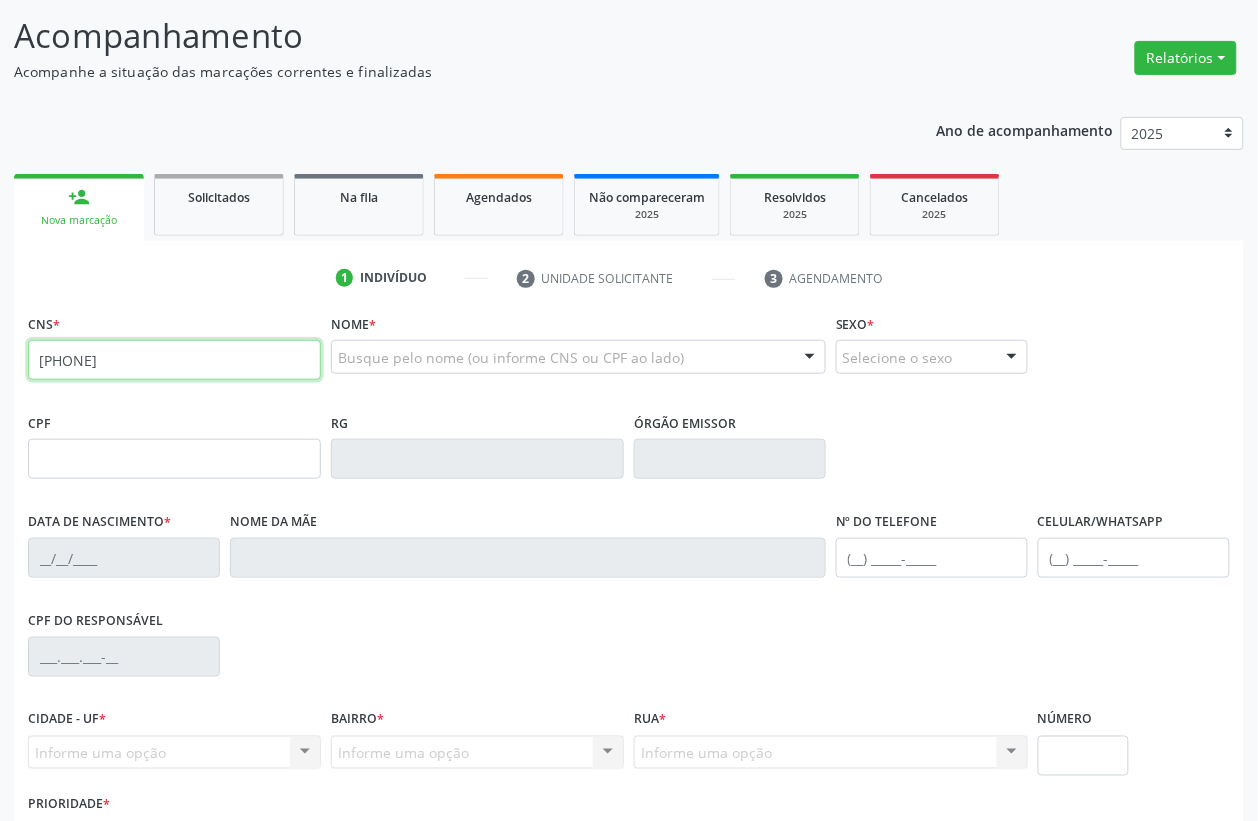 type on "700 0008 5245 2807" 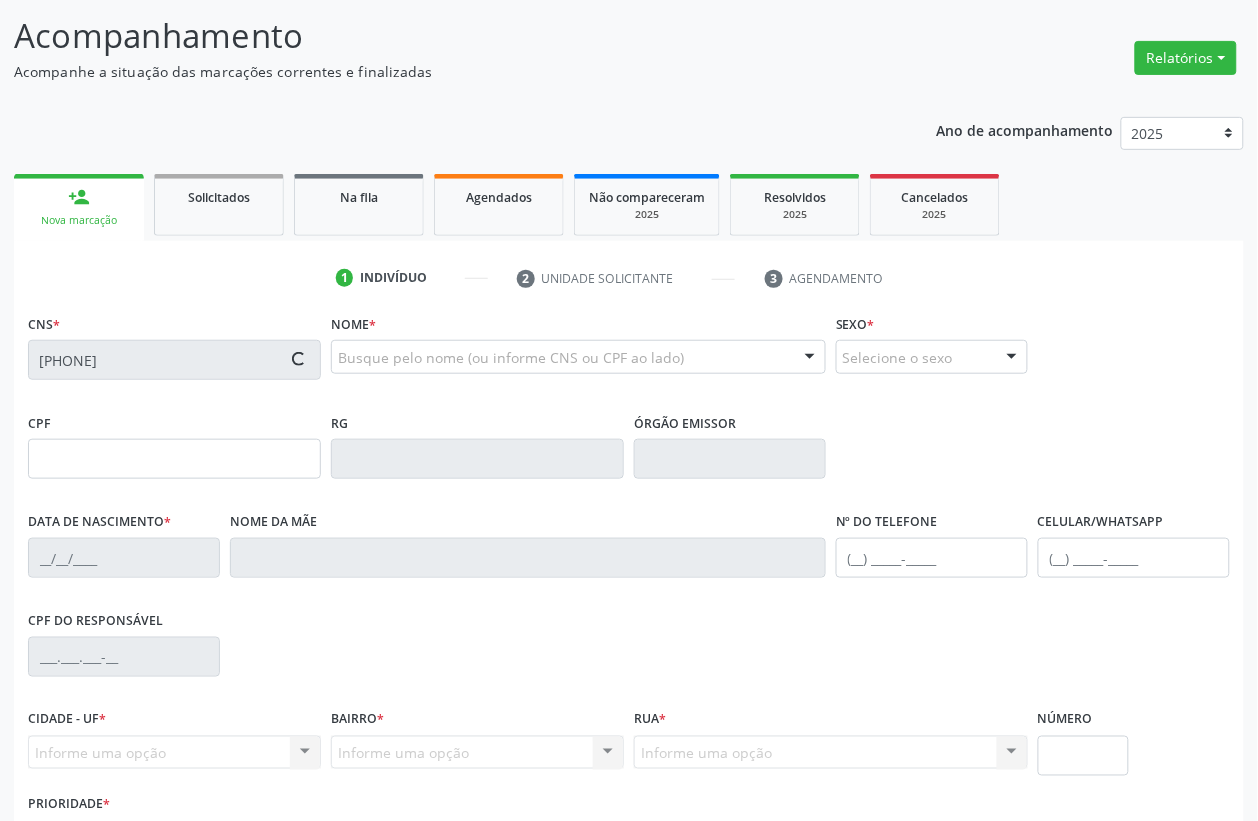 type on "109.062.614-22" 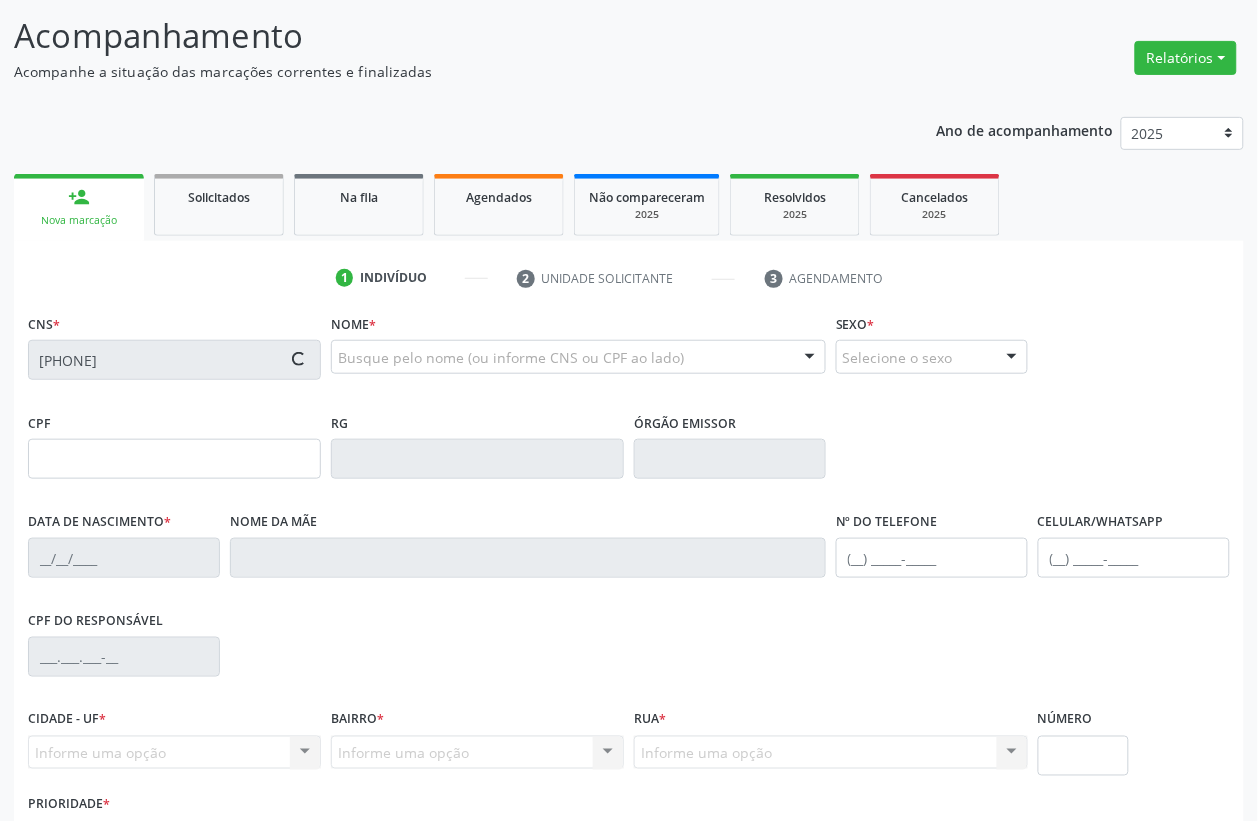 type on "20/03/1993" 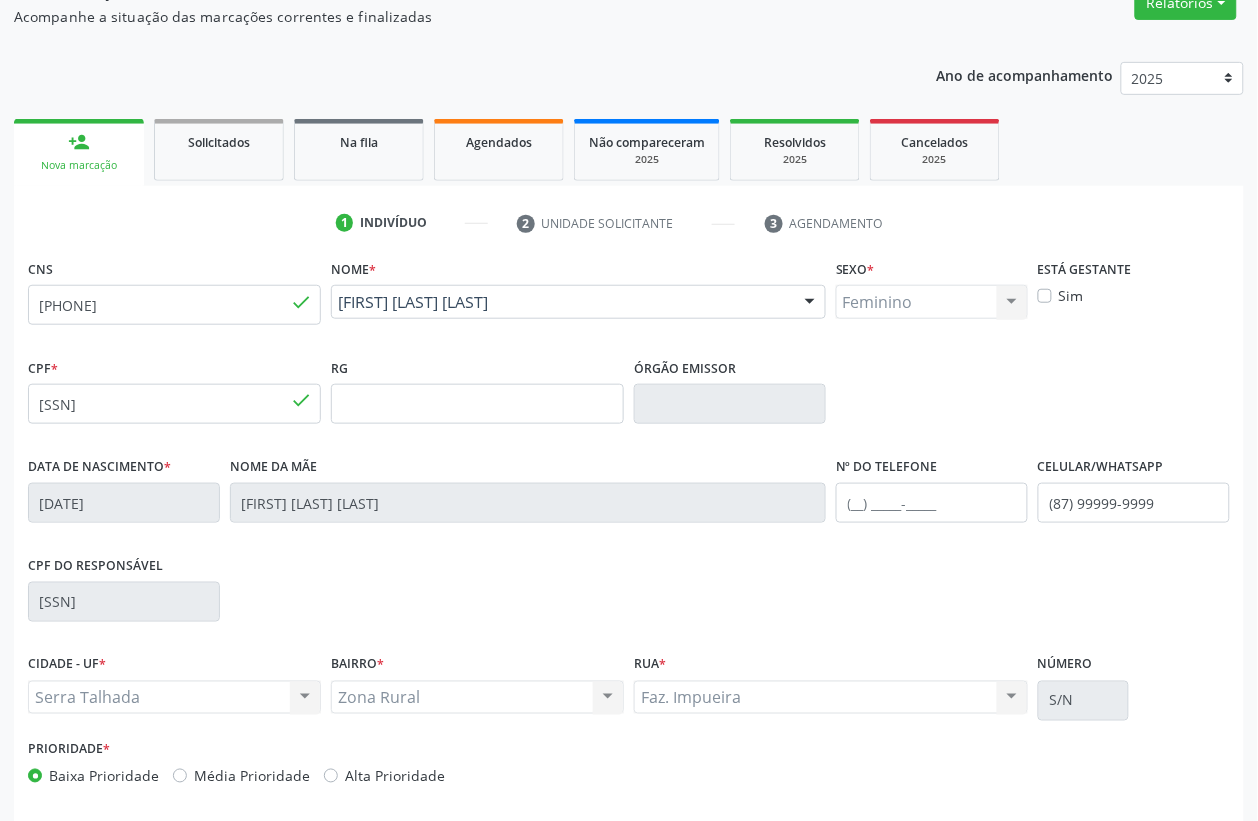 scroll, scrollTop: 263, scrollLeft: 0, axis: vertical 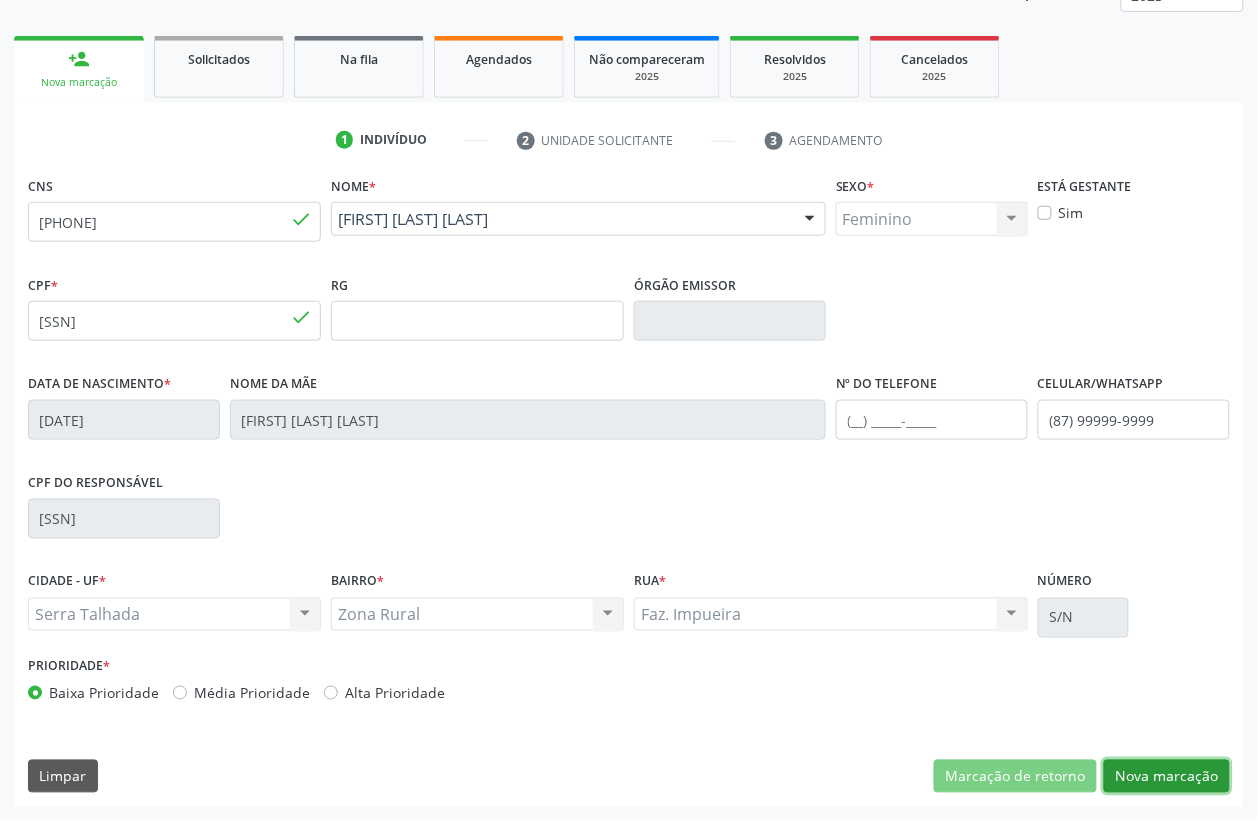click on "Nova marcação" at bounding box center (1167, 777) 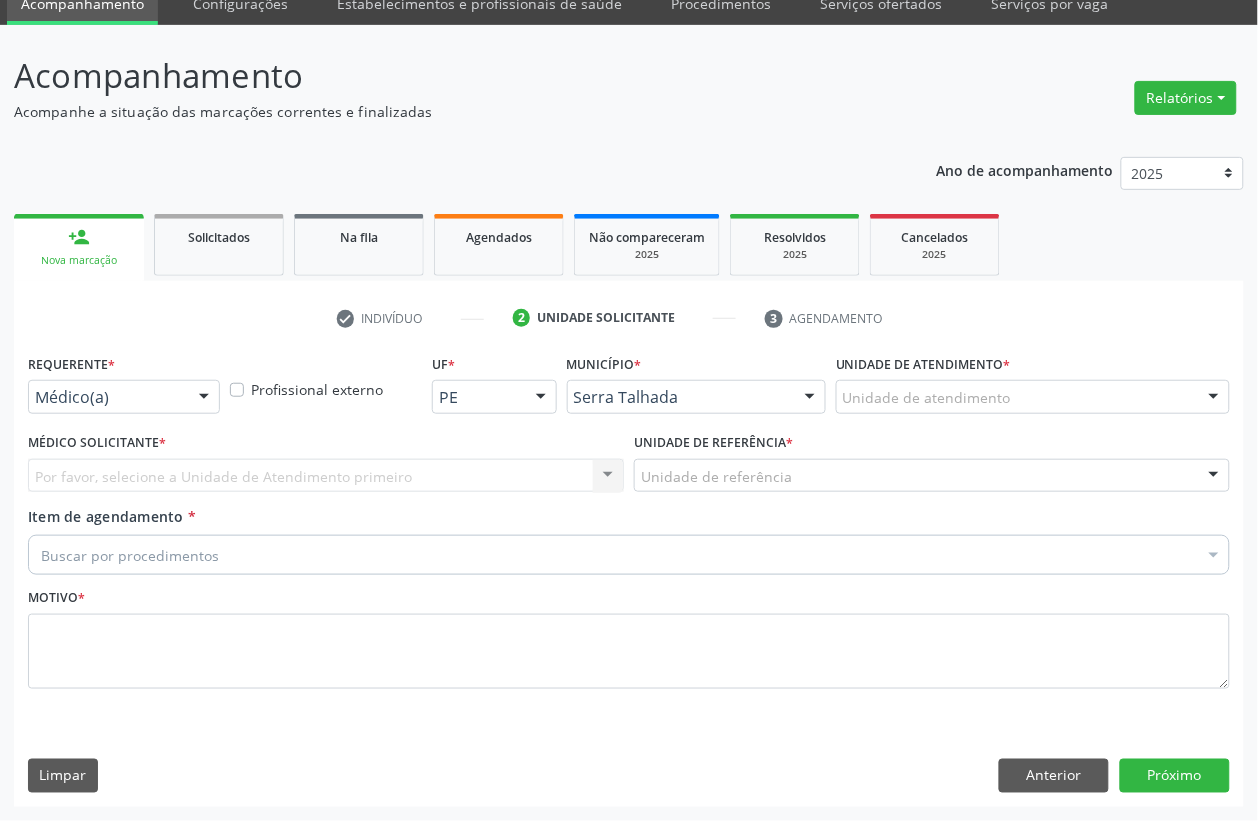 scroll, scrollTop: 85, scrollLeft: 0, axis: vertical 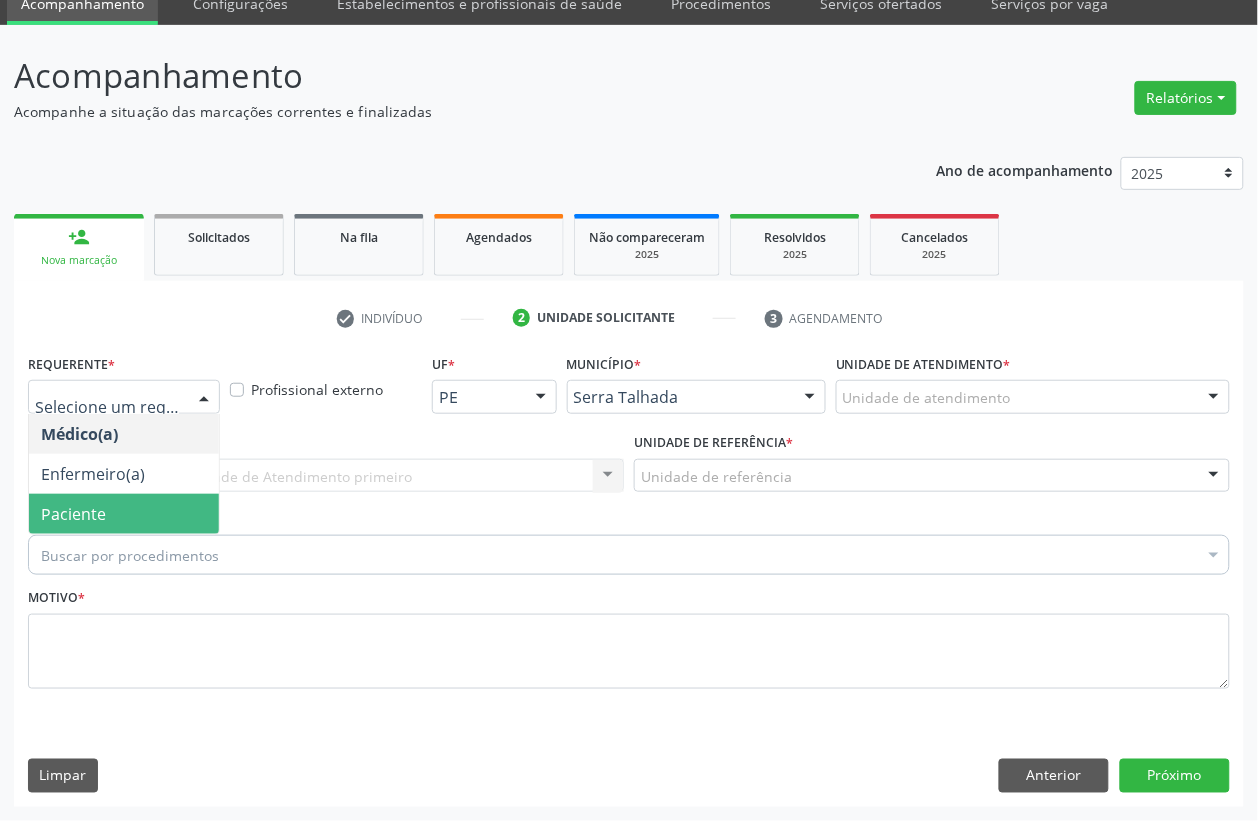click on "Paciente" at bounding box center [124, 514] 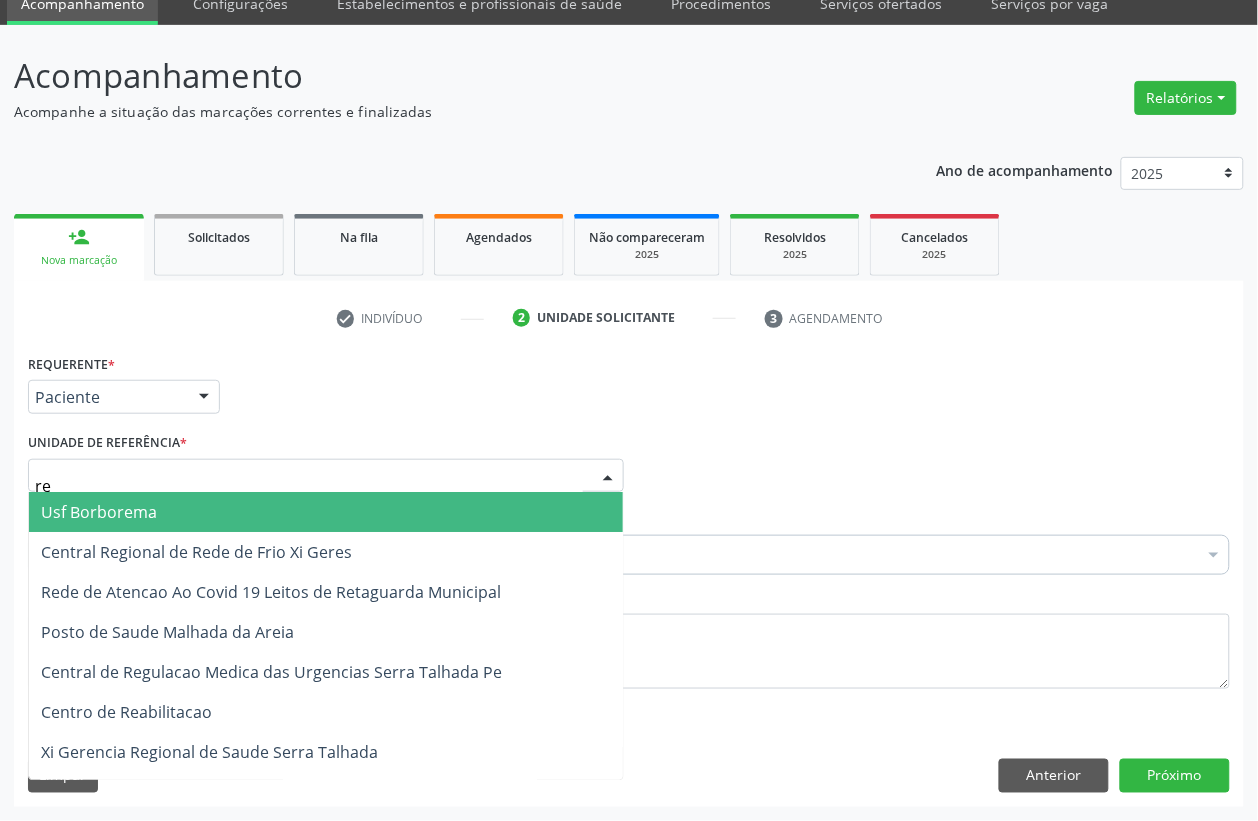 type on "rea" 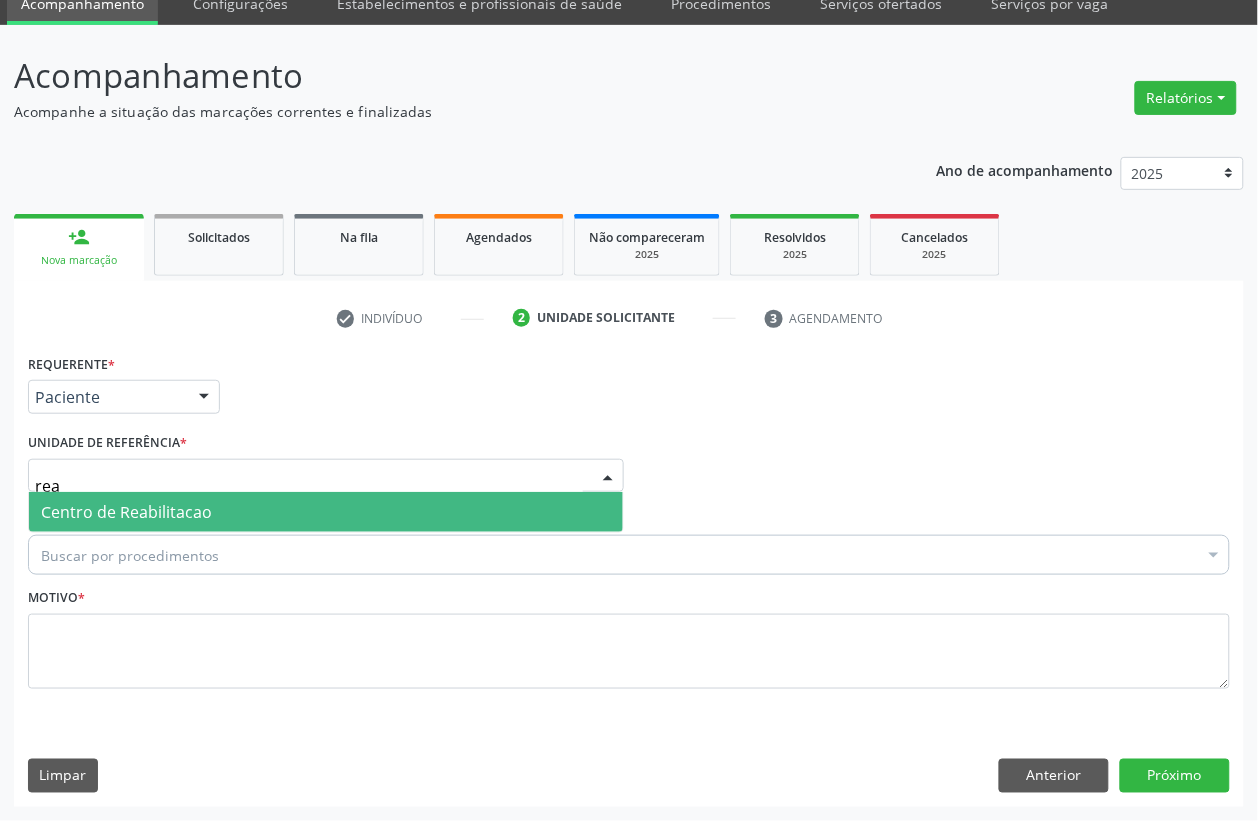 click on "Centro de Reabilitacao" at bounding box center [126, 512] 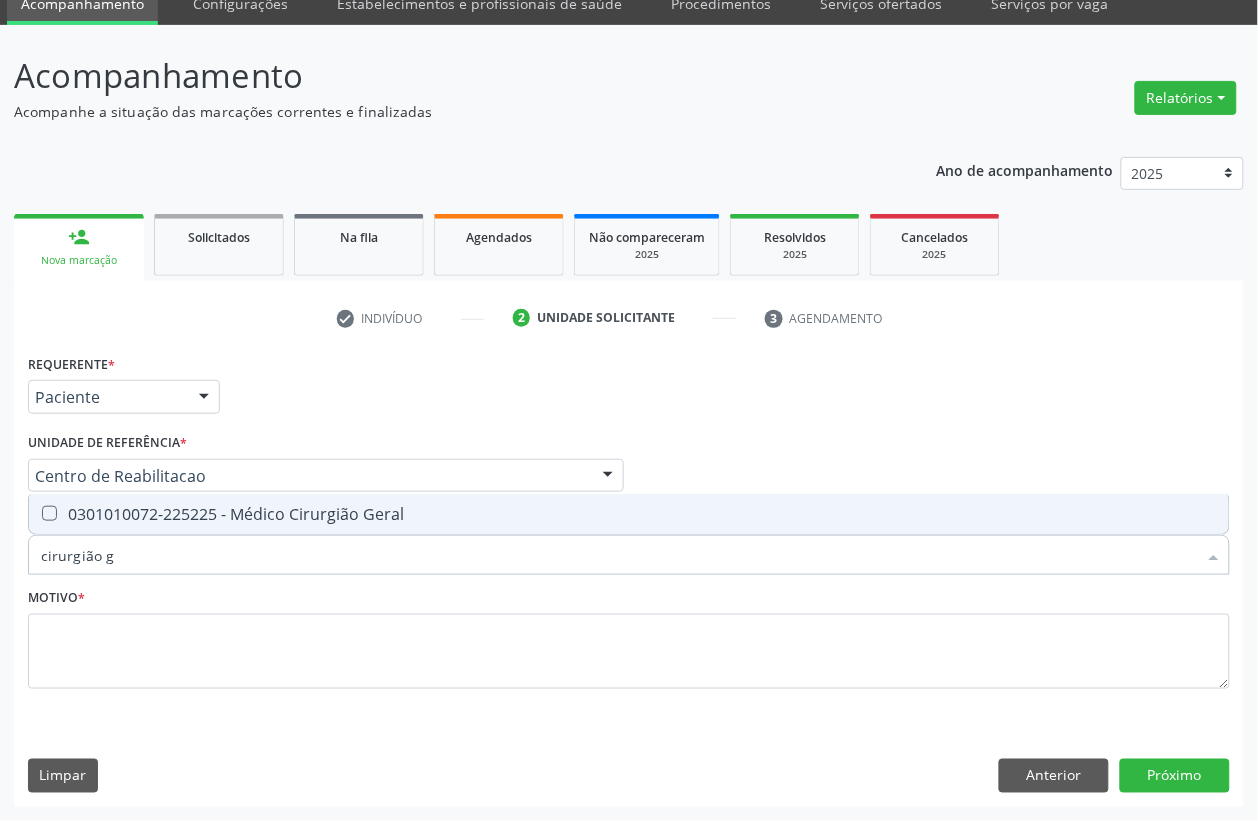 type on "cirurgião ge" 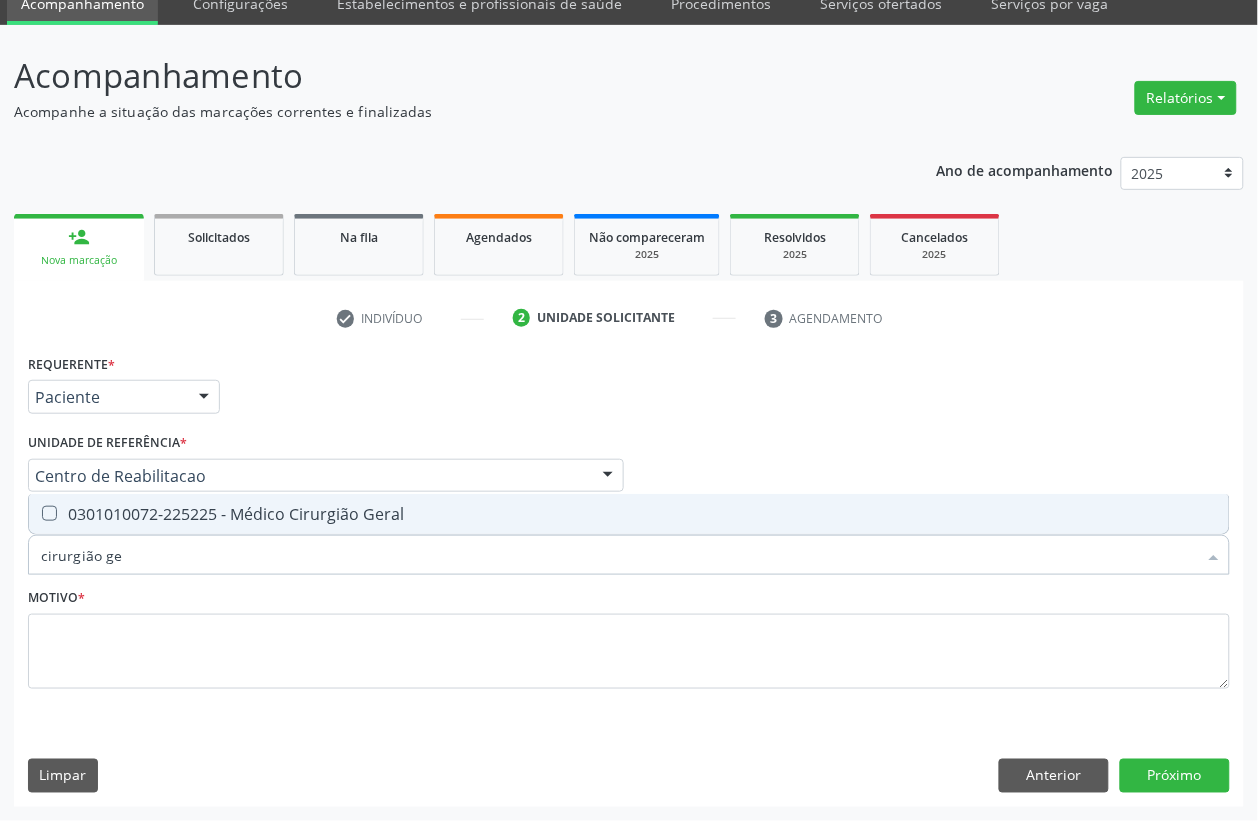 click on "0301010072-225225 - Médico Cirurgião Geral" at bounding box center (629, 514) 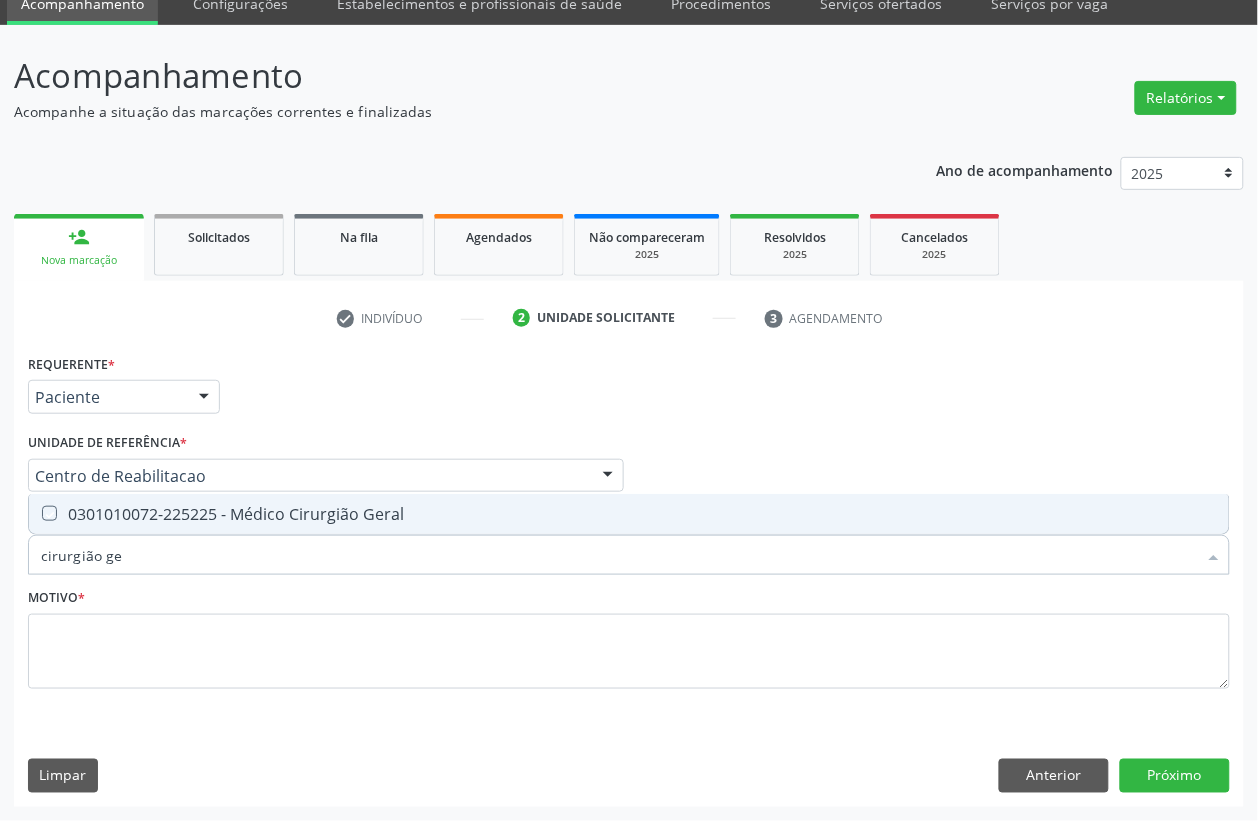 checkbox on "true" 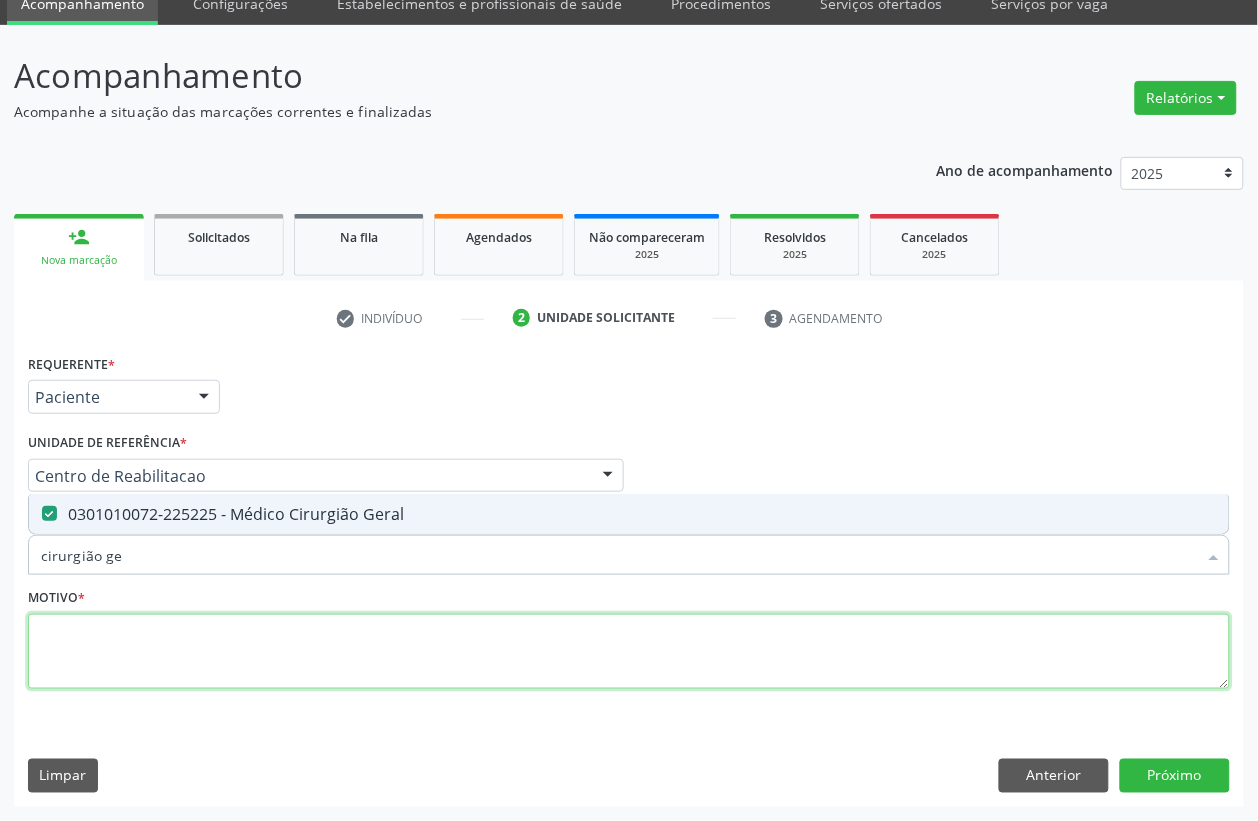 click at bounding box center (629, 652) 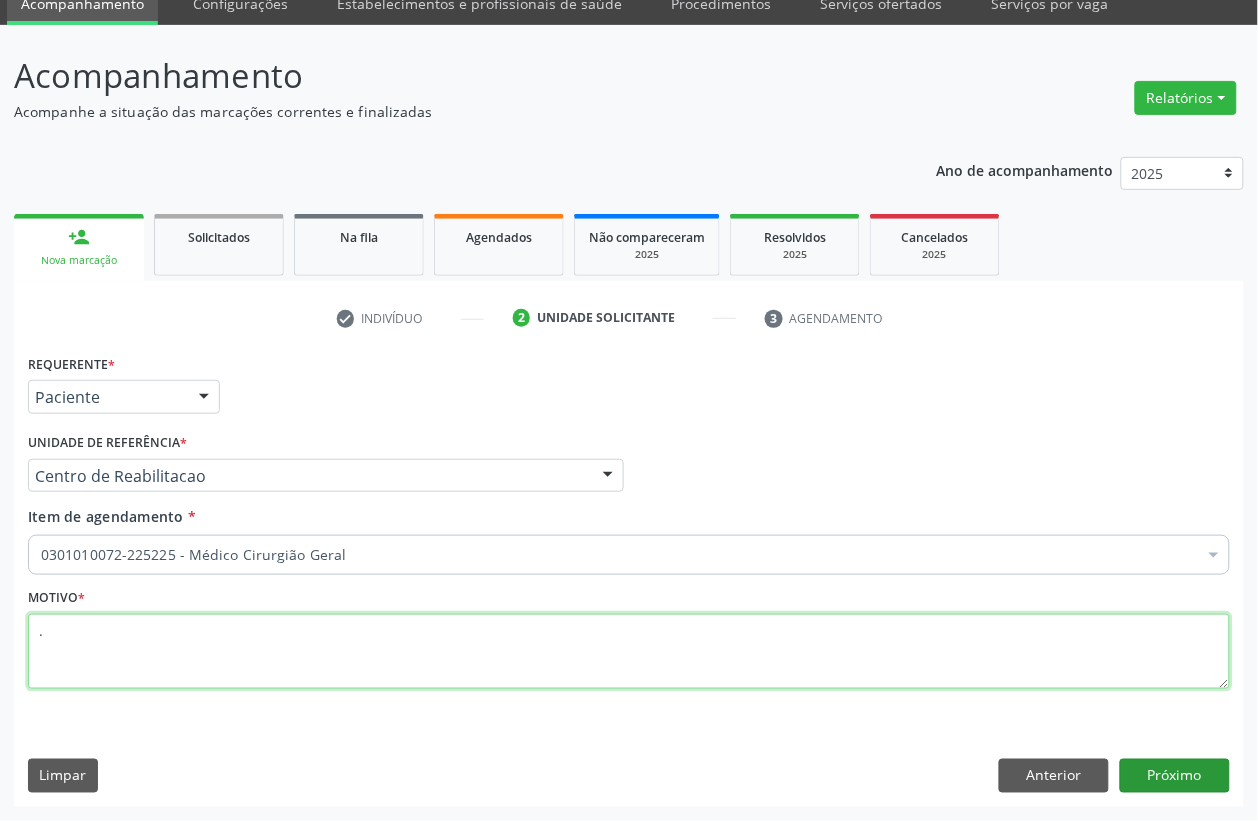 type on "." 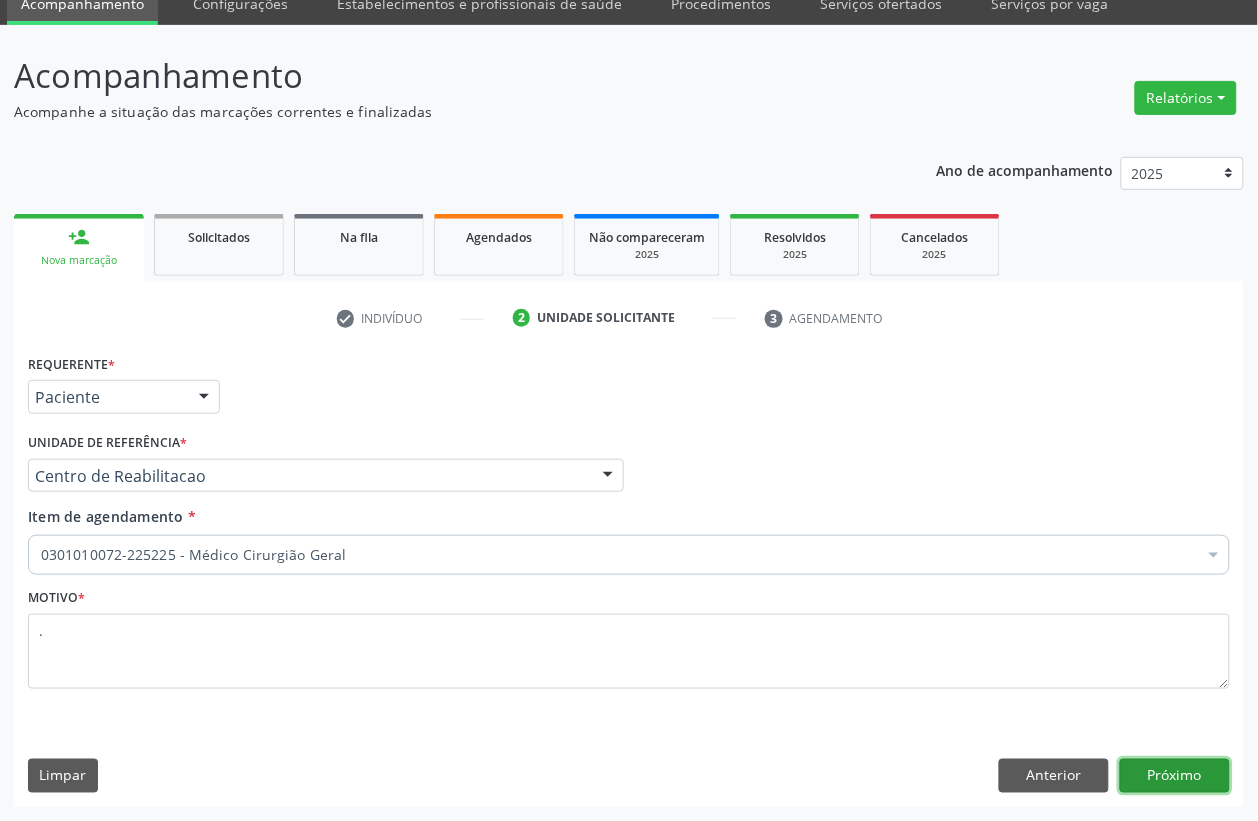 click on "Próximo" at bounding box center (1175, 776) 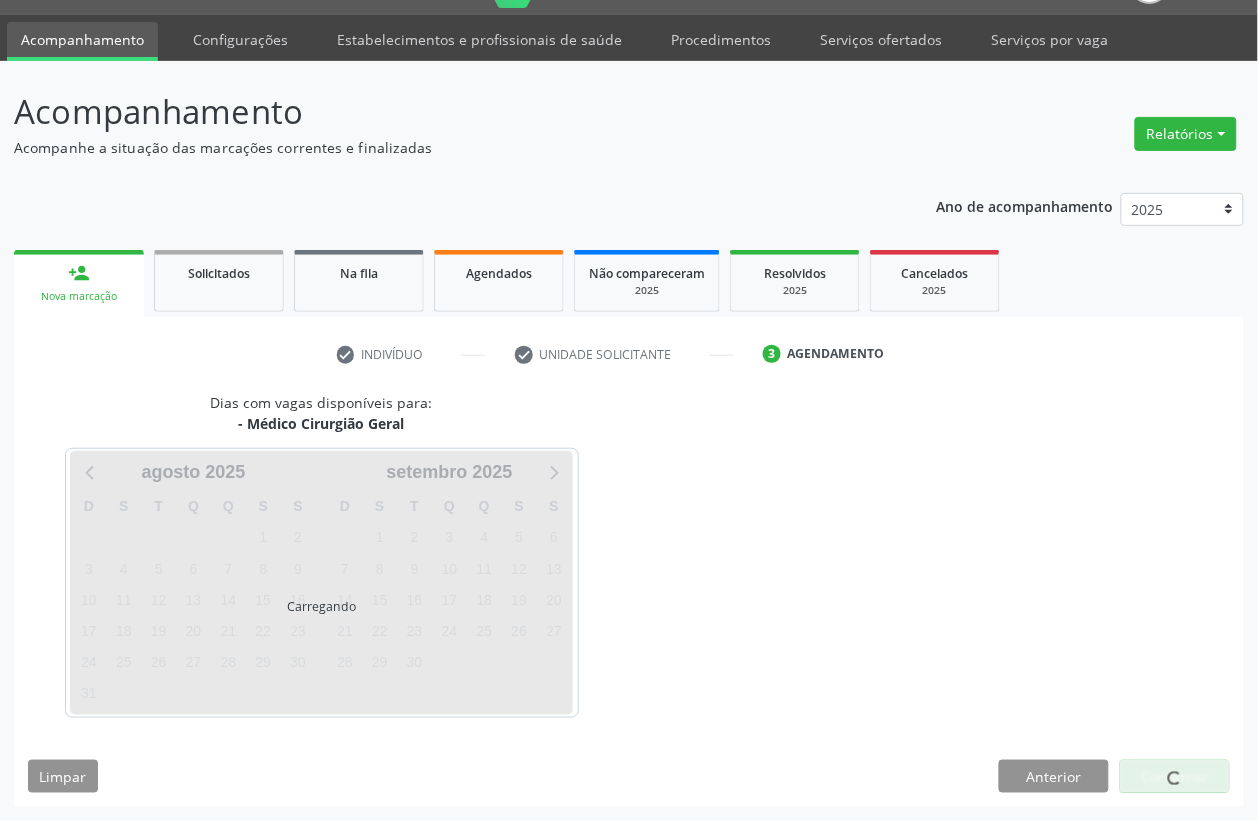 scroll, scrollTop: 50, scrollLeft: 0, axis: vertical 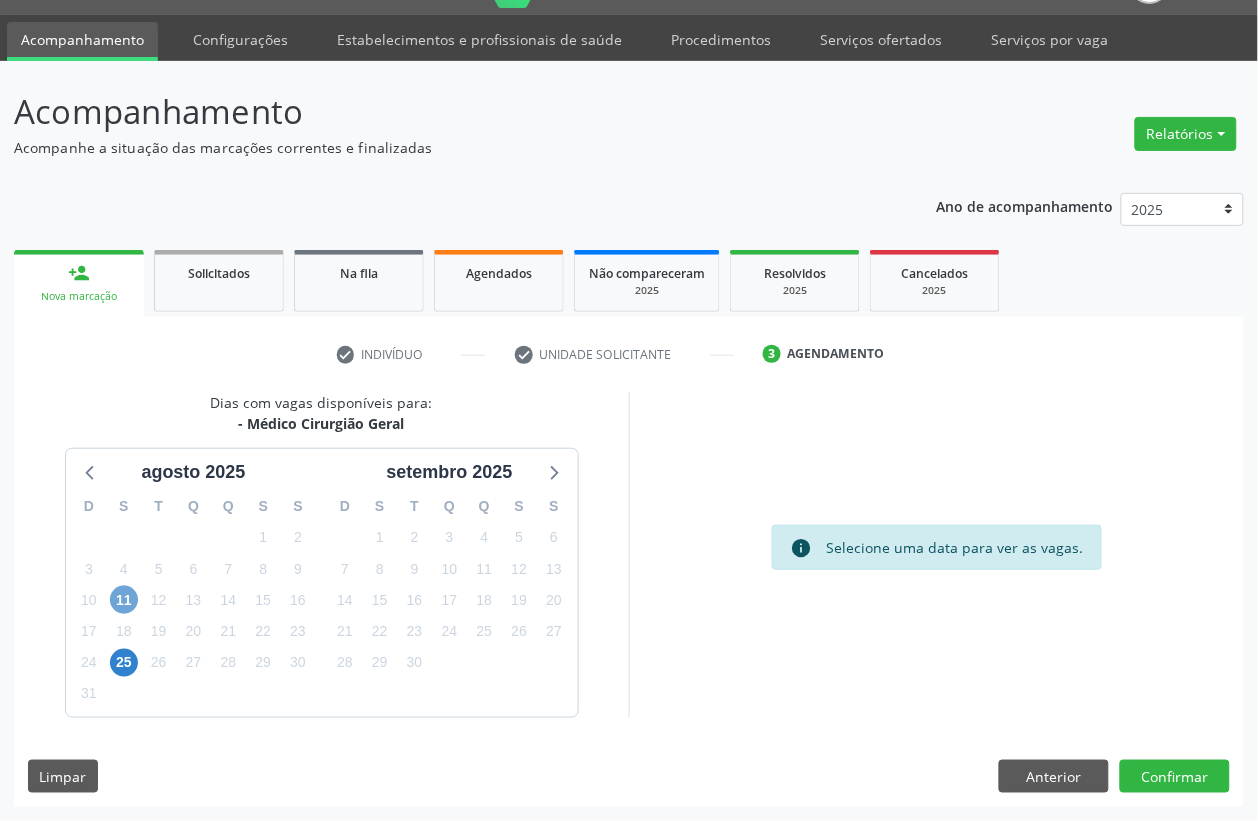 click on "11" at bounding box center [124, 600] 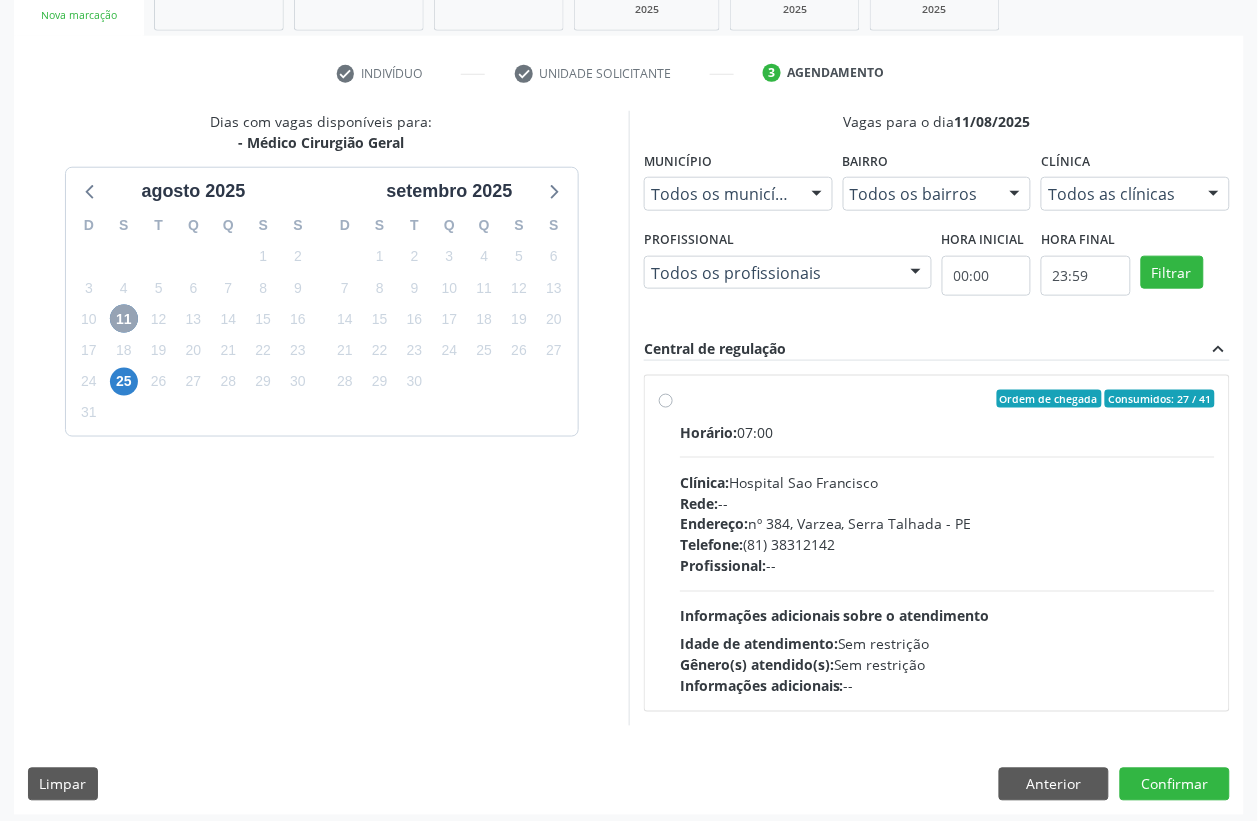 scroll, scrollTop: 338, scrollLeft: 0, axis: vertical 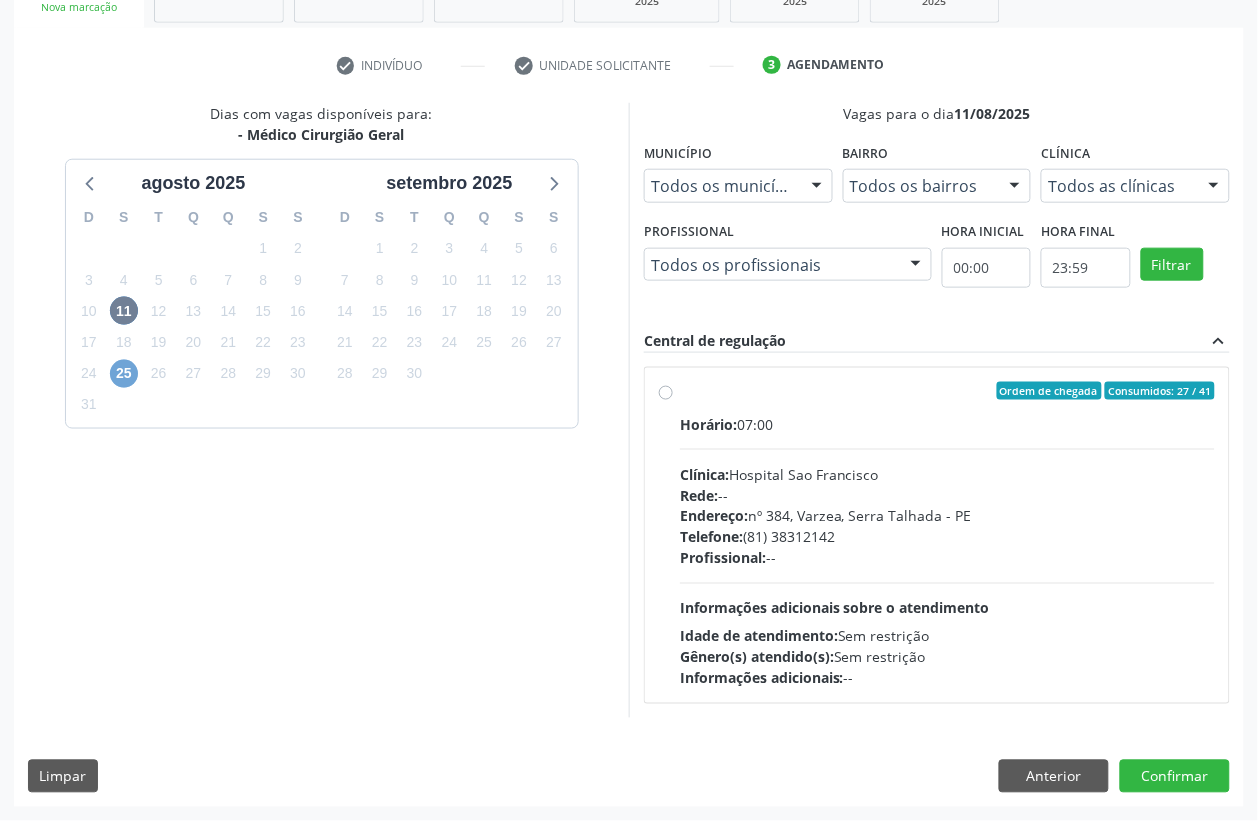 click on "25" at bounding box center (124, 374) 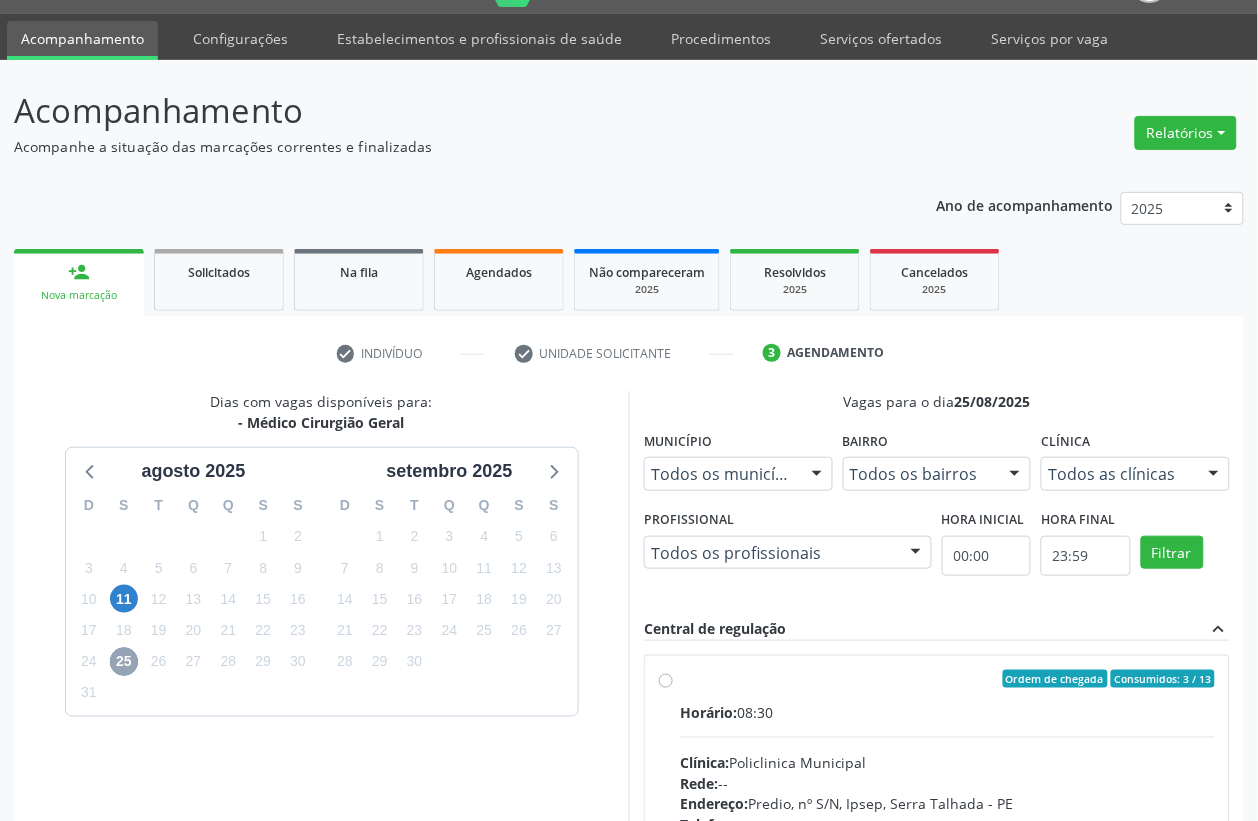 scroll, scrollTop: 338, scrollLeft: 0, axis: vertical 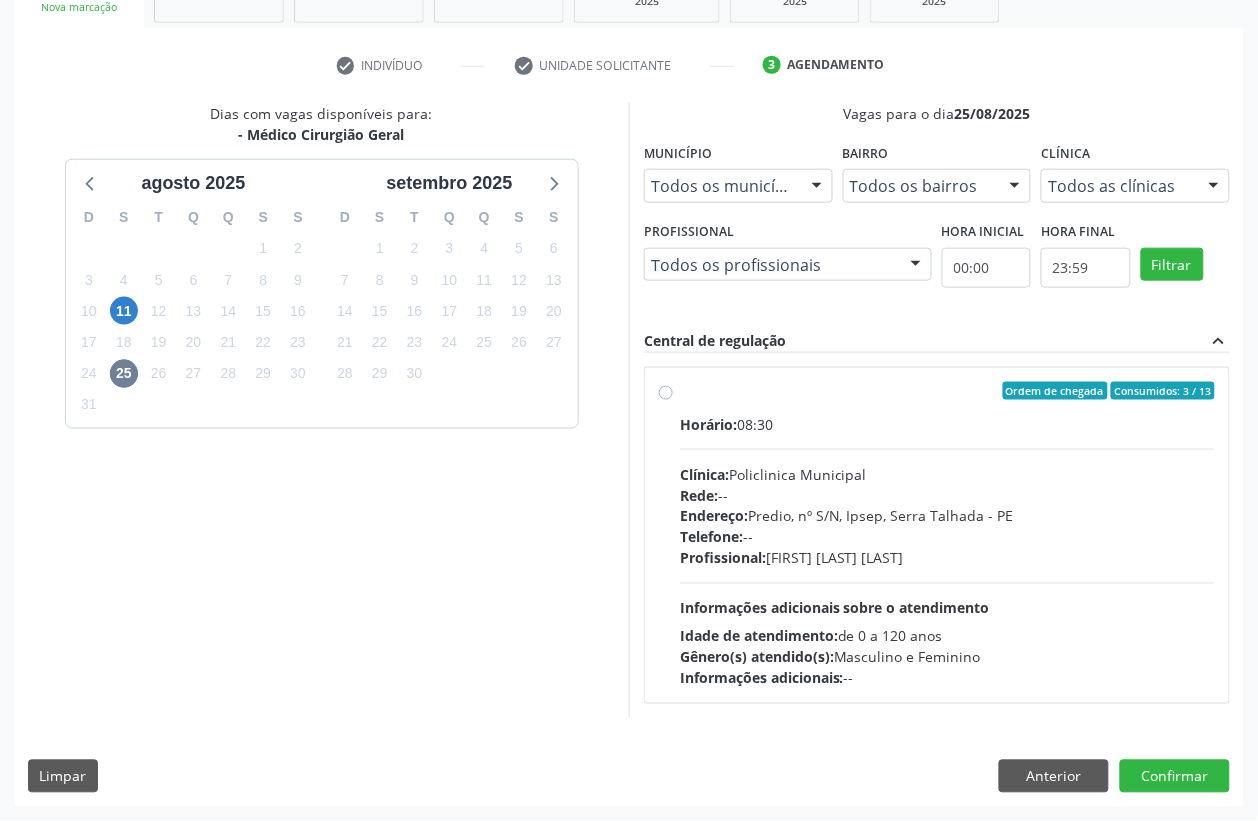 click on "Telefone:   --" at bounding box center [947, 537] 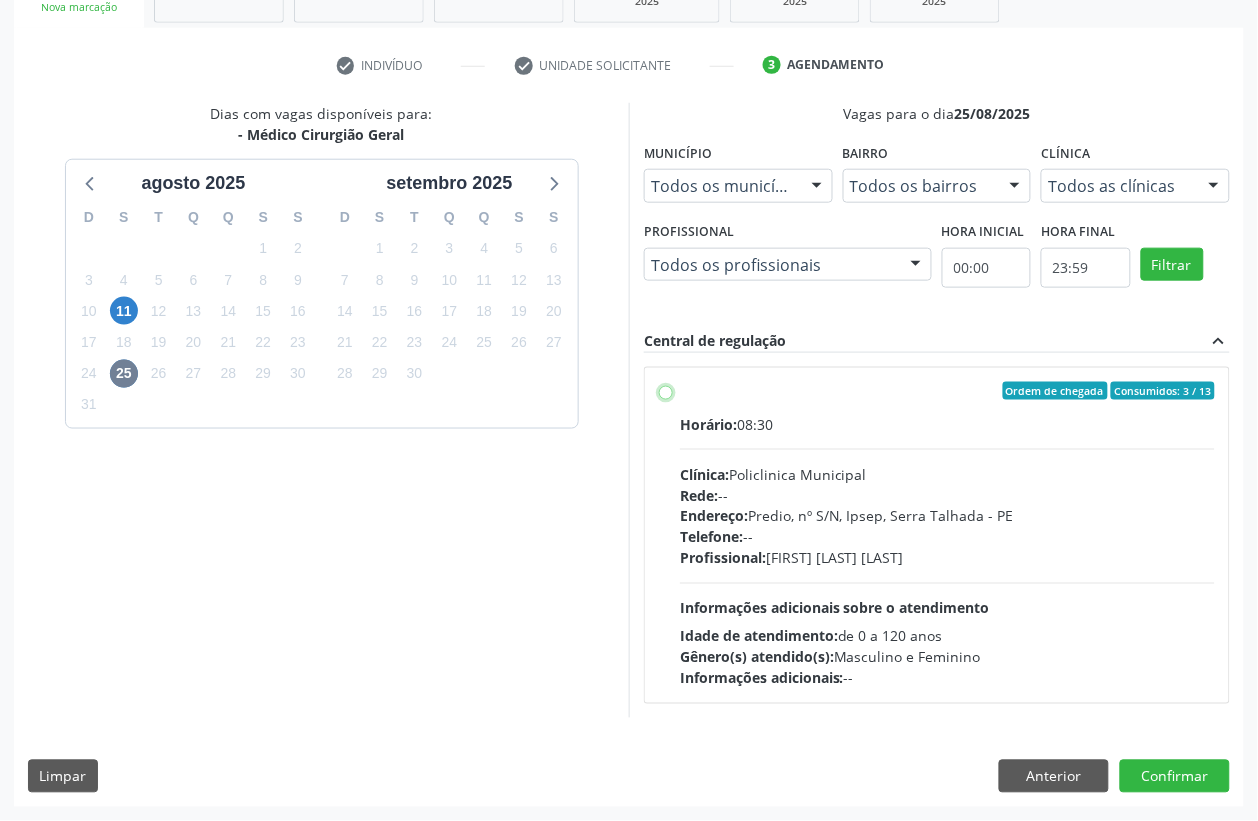 radio on "true" 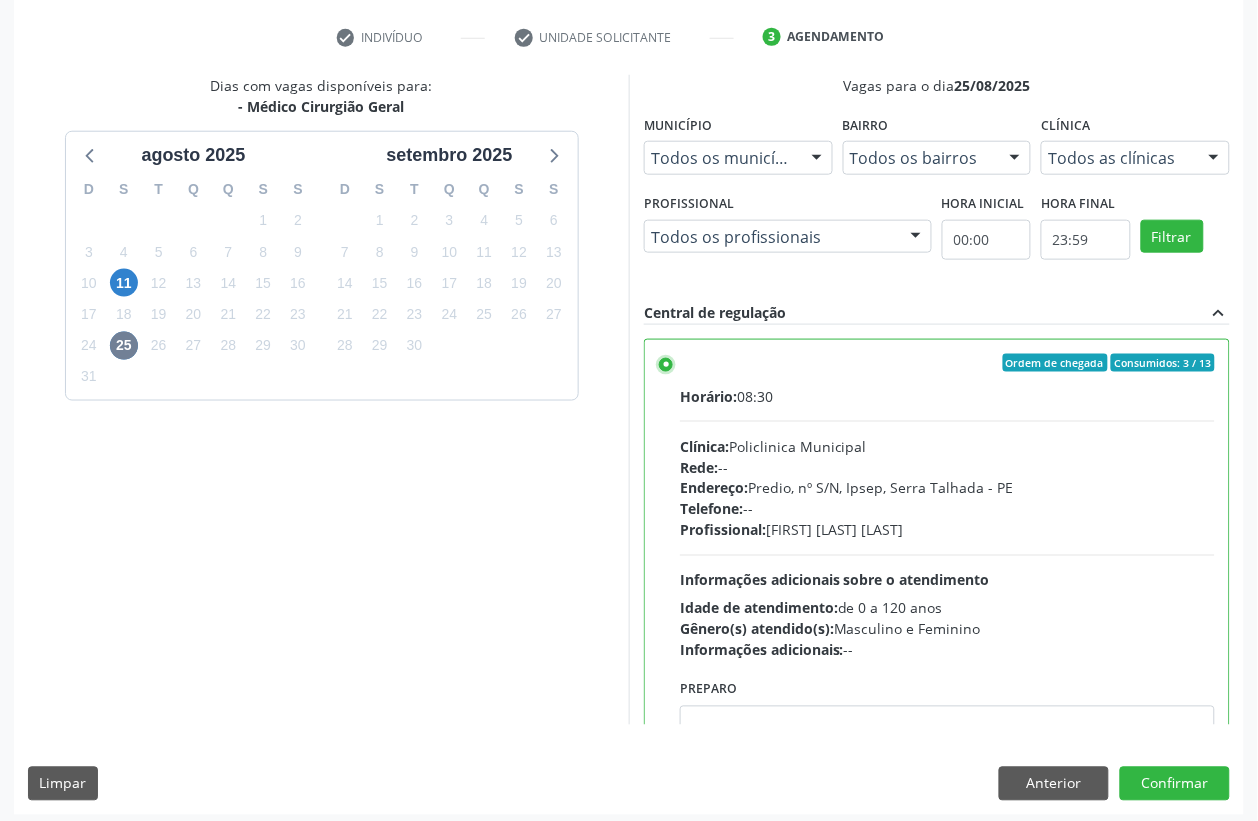 scroll, scrollTop: 373, scrollLeft: 0, axis: vertical 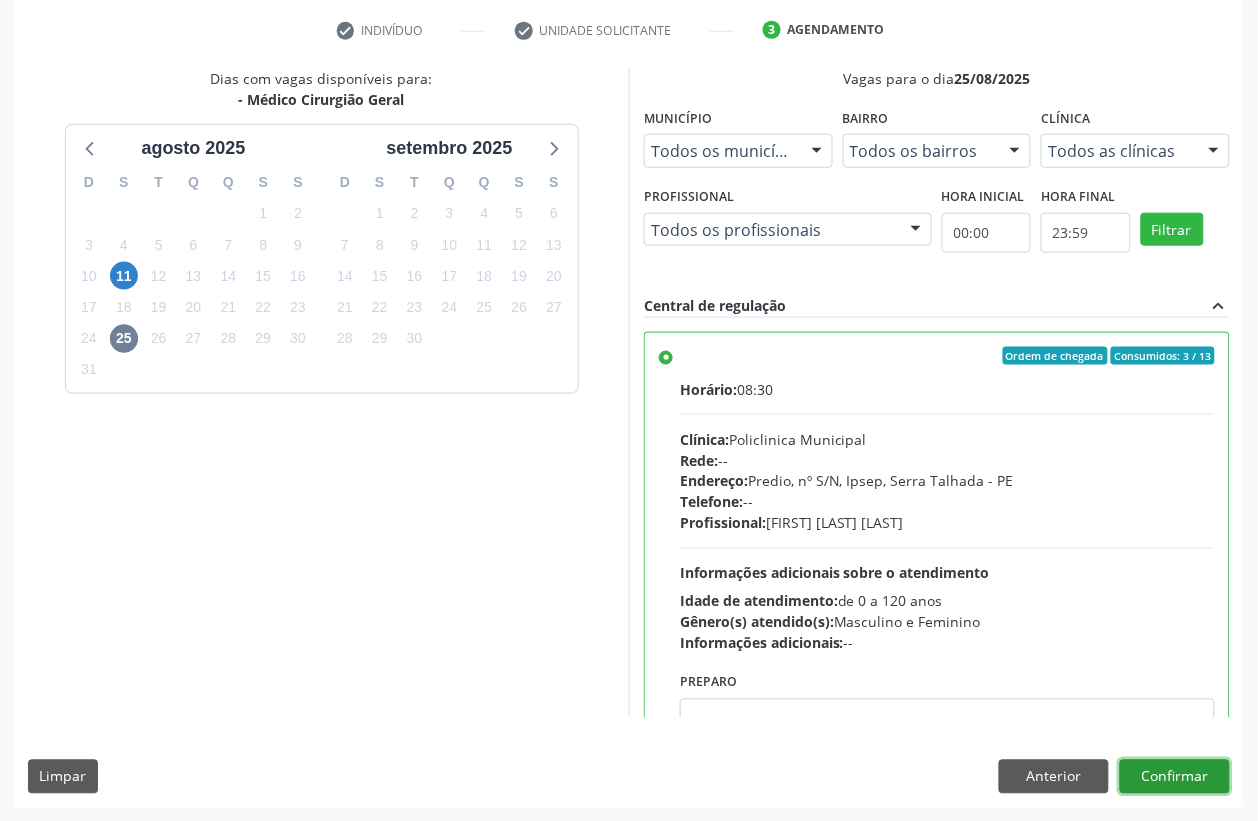 click on "Confirmar" at bounding box center (1175, 777) 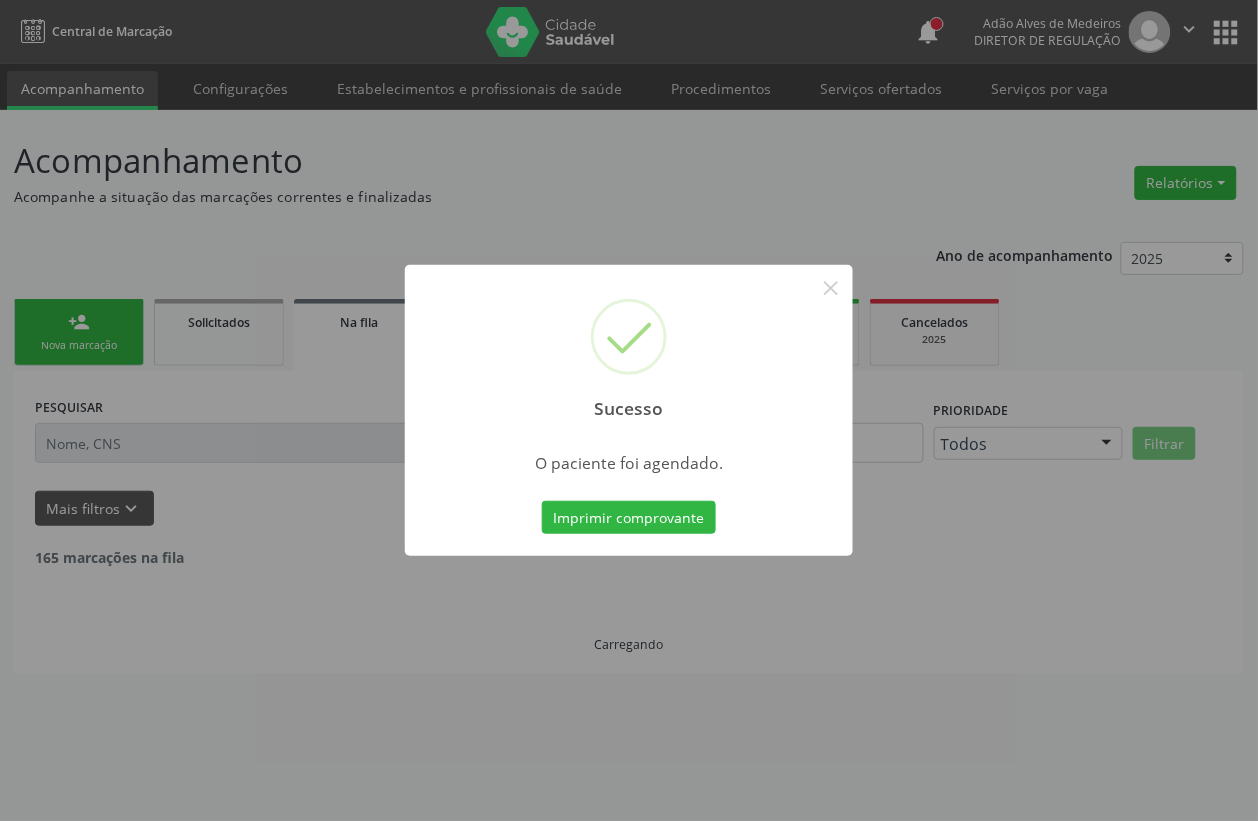 scroll, scrollTop: 0, scrollLeft: 0, axis: both 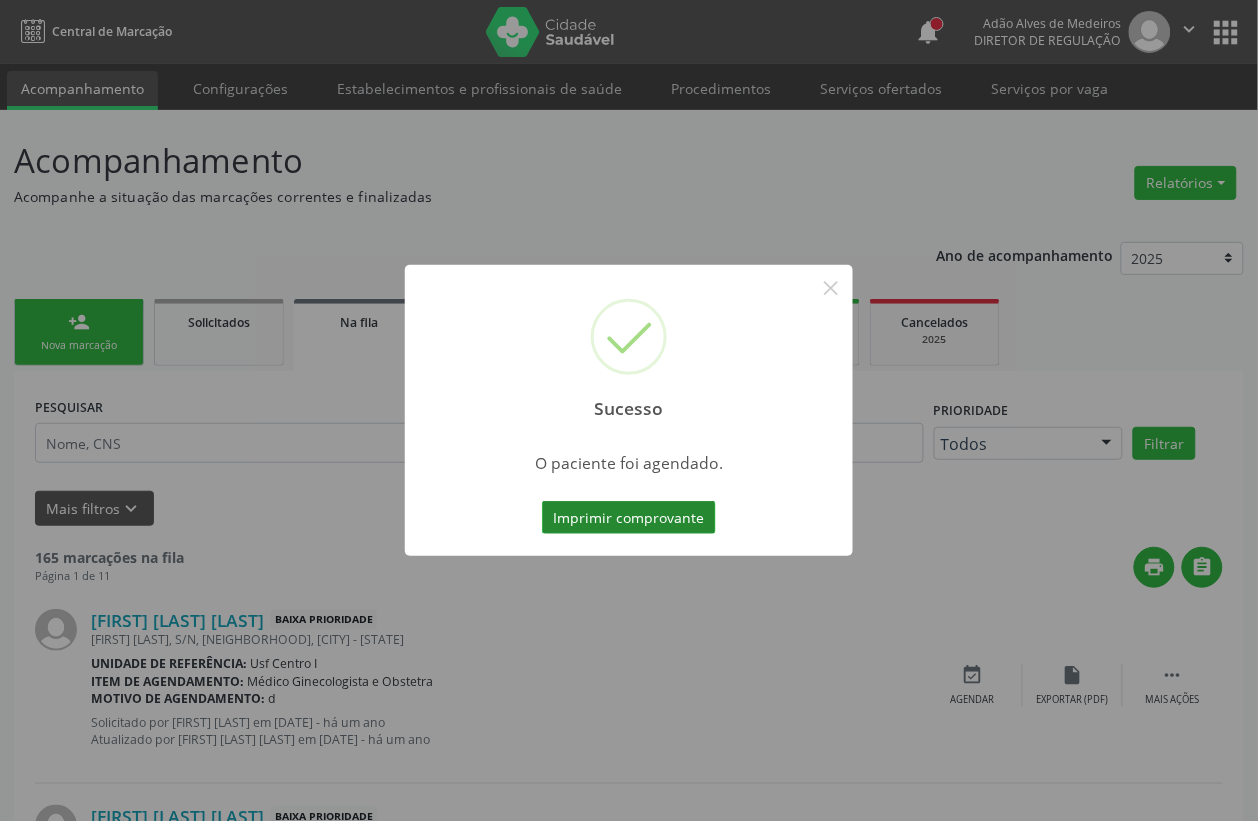 click on "Imprimir comprovante" at bounding box center (629, 518) 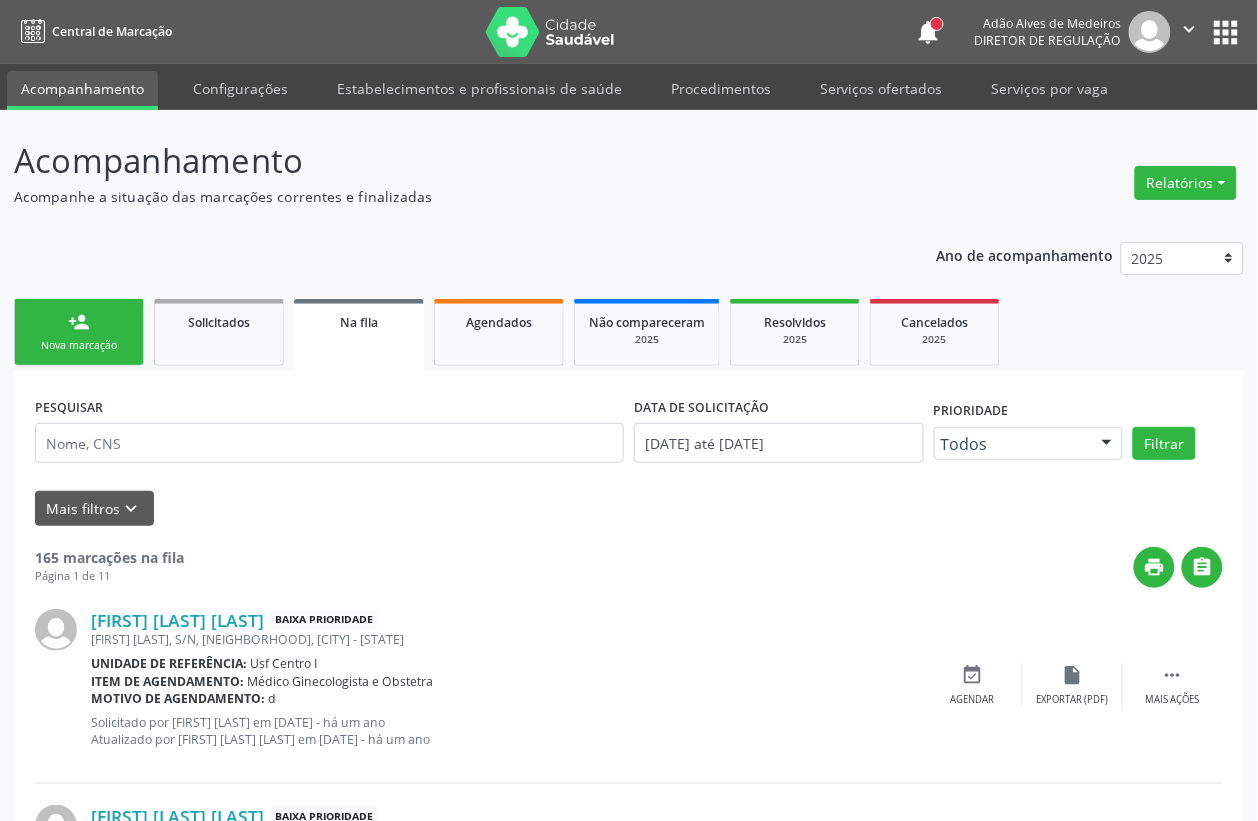 click on "person_add
Nova marcação" at bounding box center (79, 332) 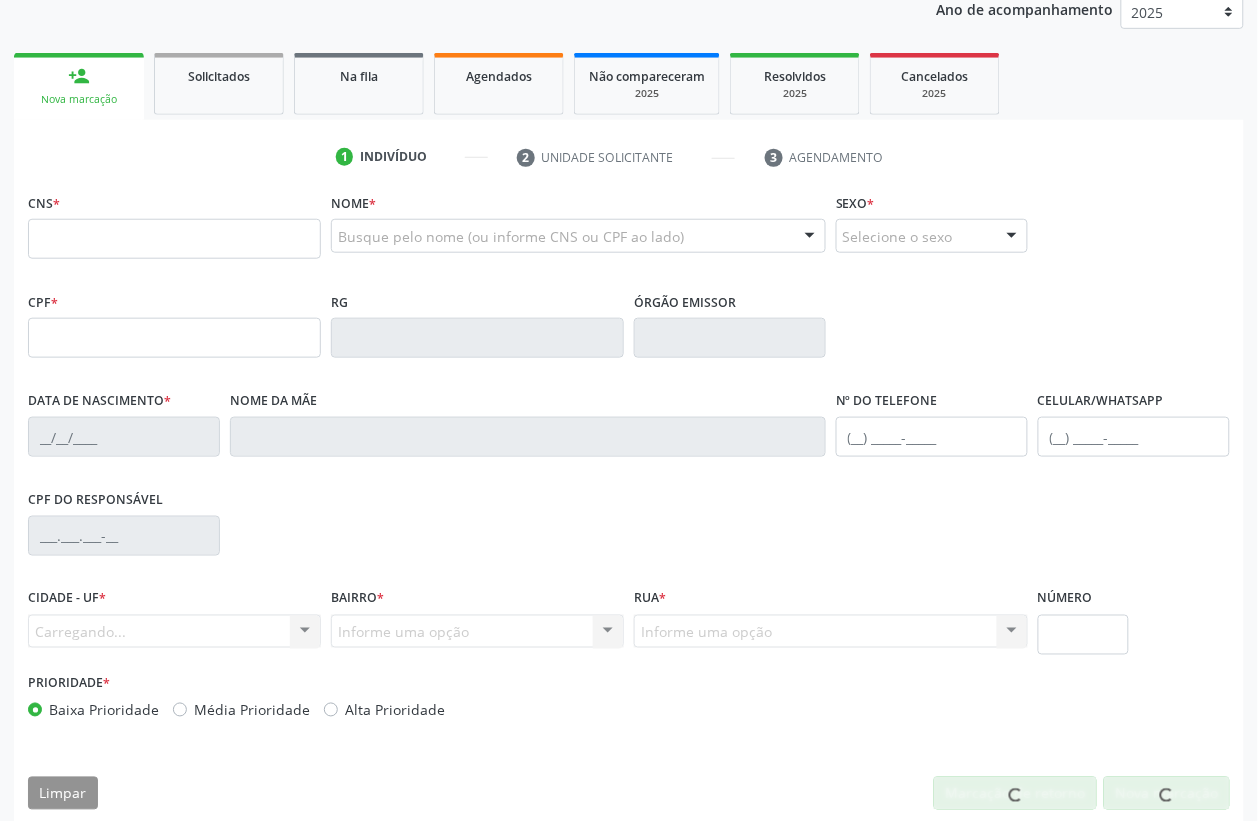 scroll, scrollTop: 250, scrollLeft: 0, axis: vertical 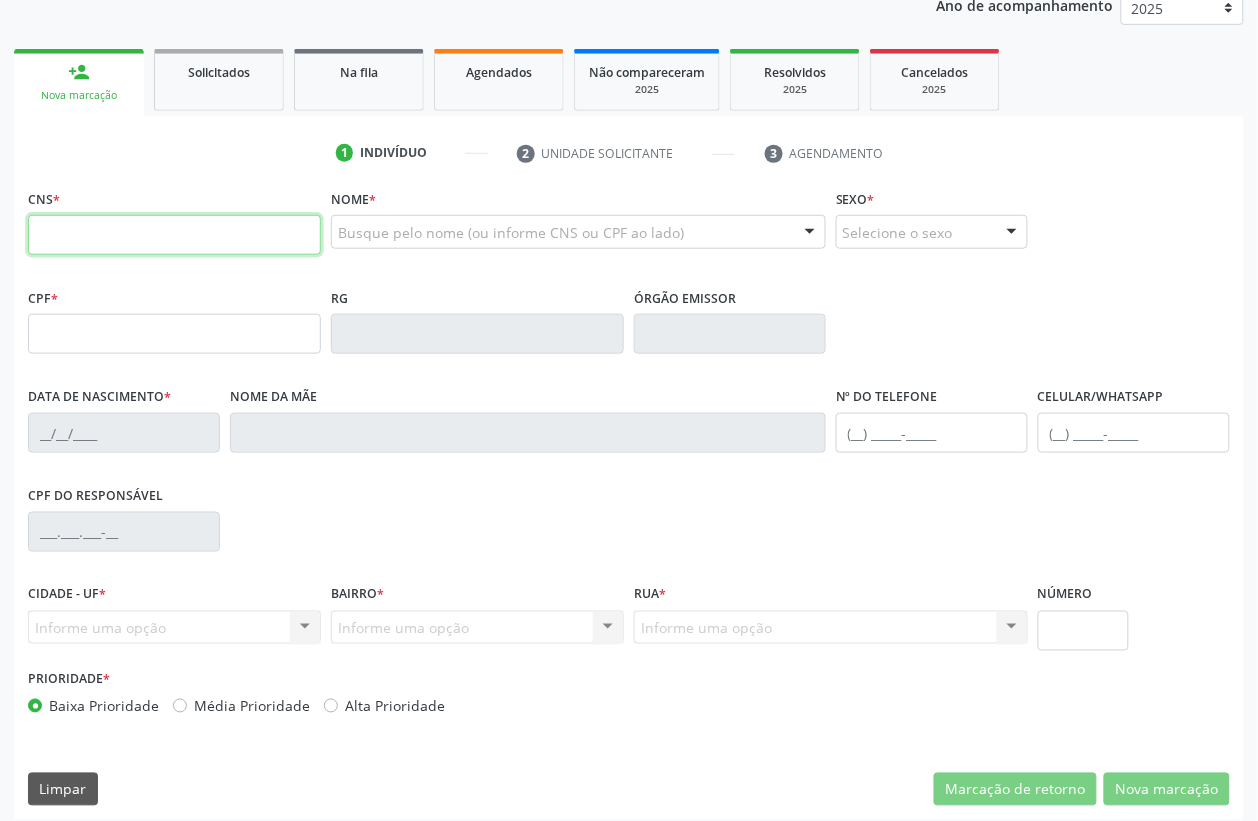 click at bounding box center (174, 235) 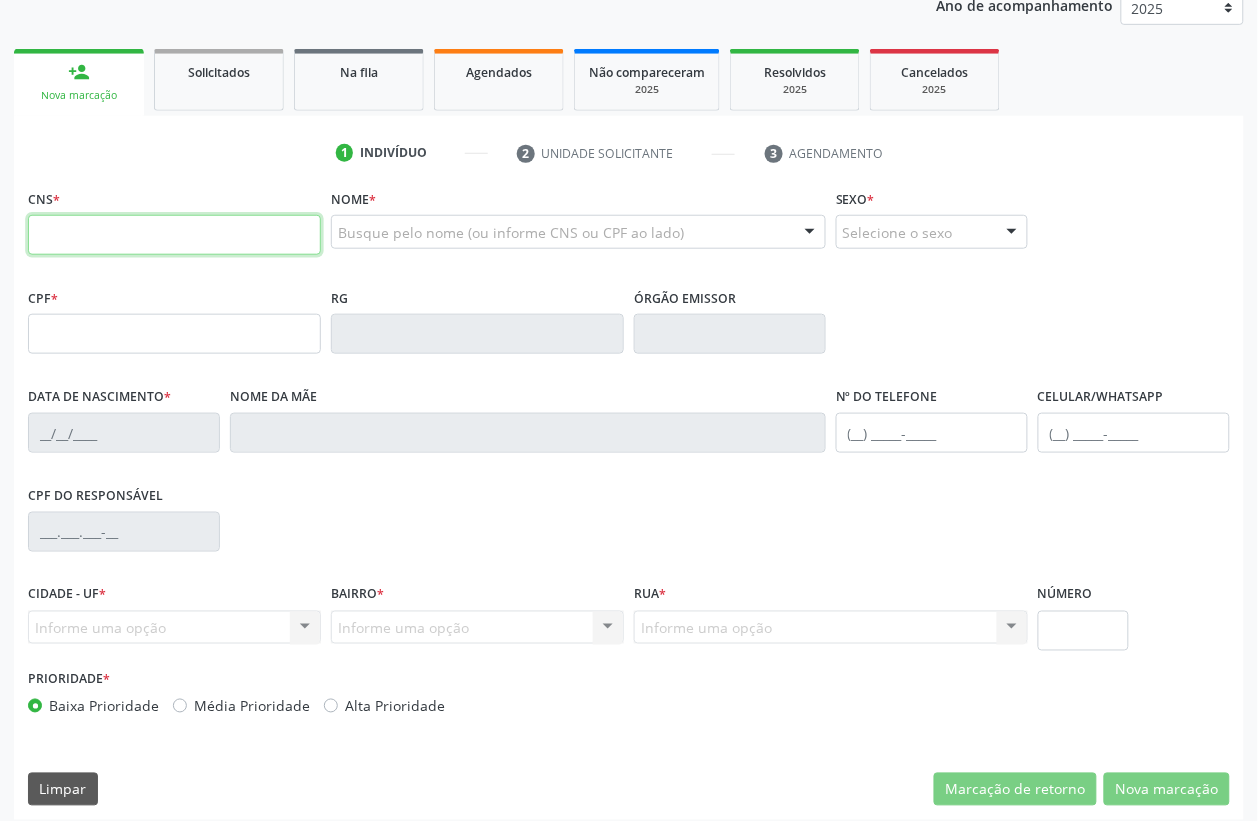 scroll, scrollTop: 263, scrollLeft: 0, axis: vertical 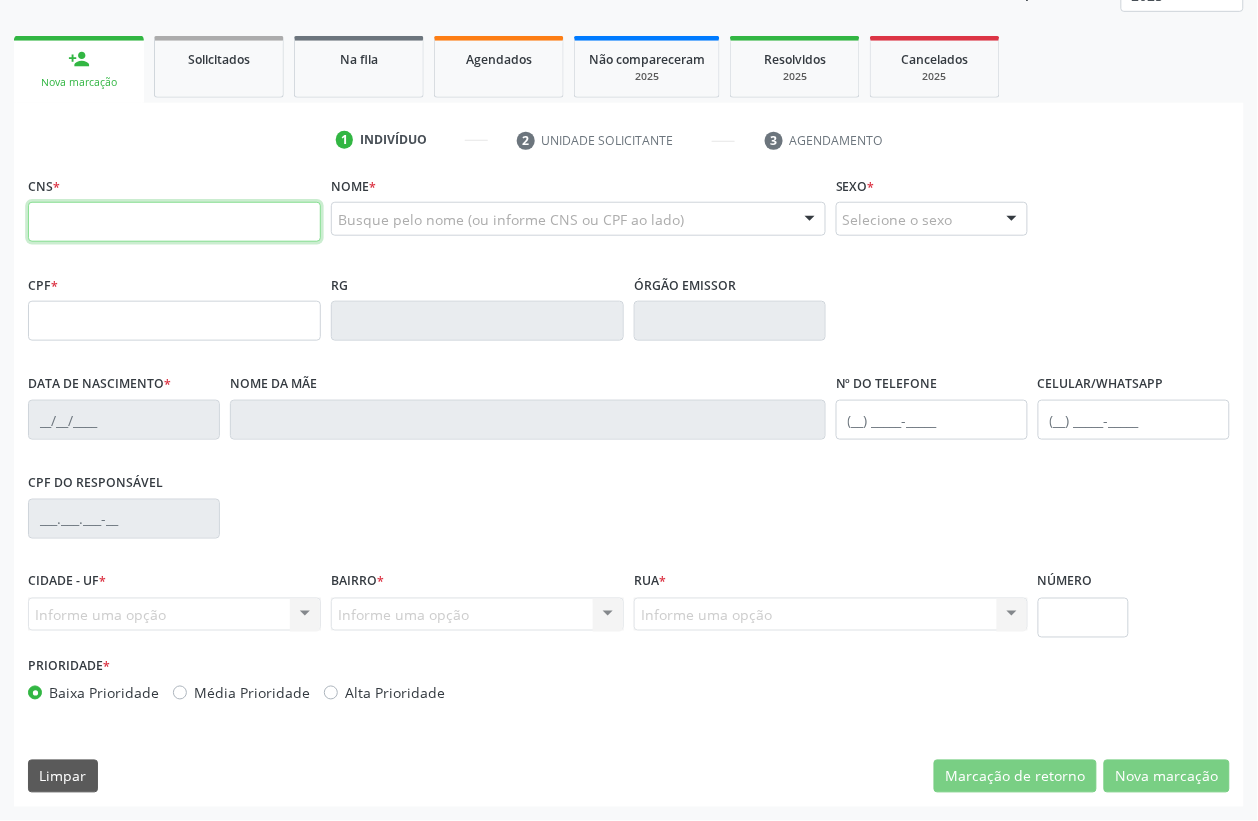 click at bounding box center (174, 222) 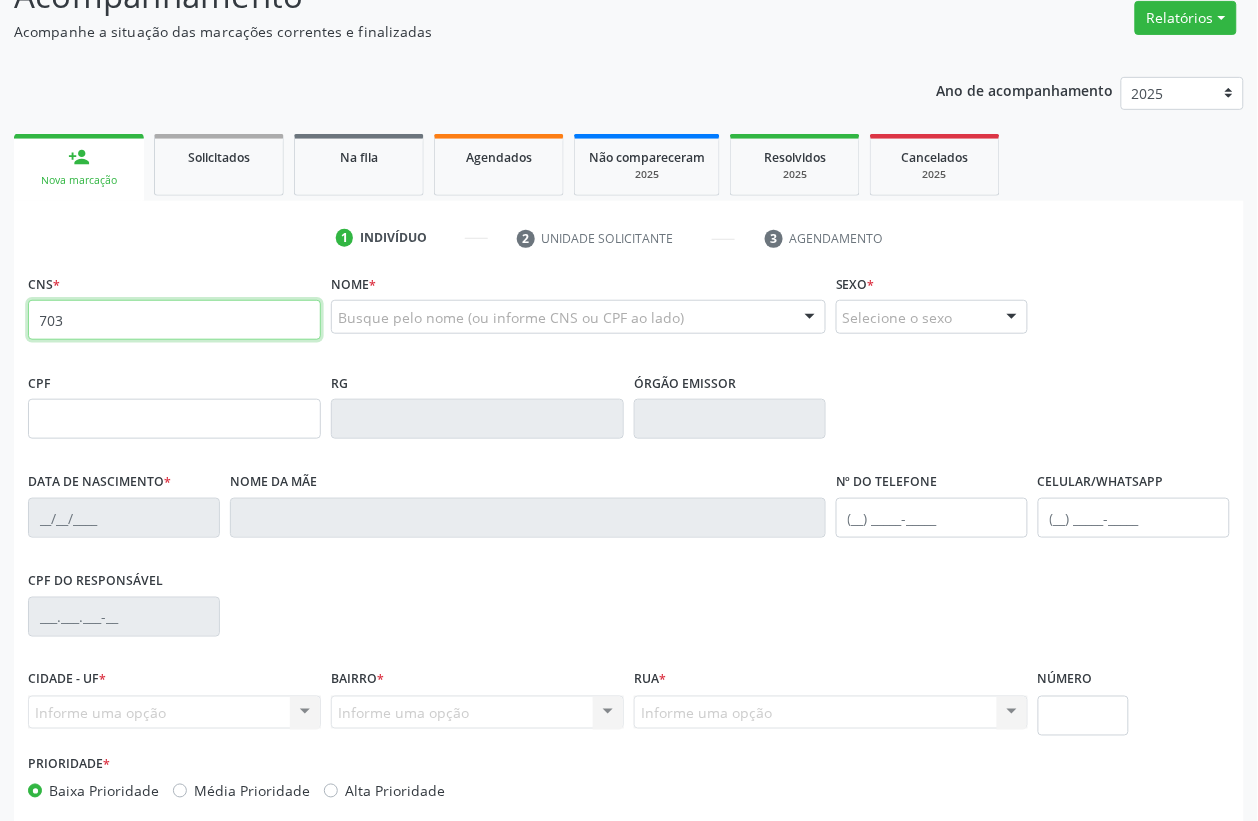 scroll, scrollTop: 0, scrollLeft: 0, axis: both 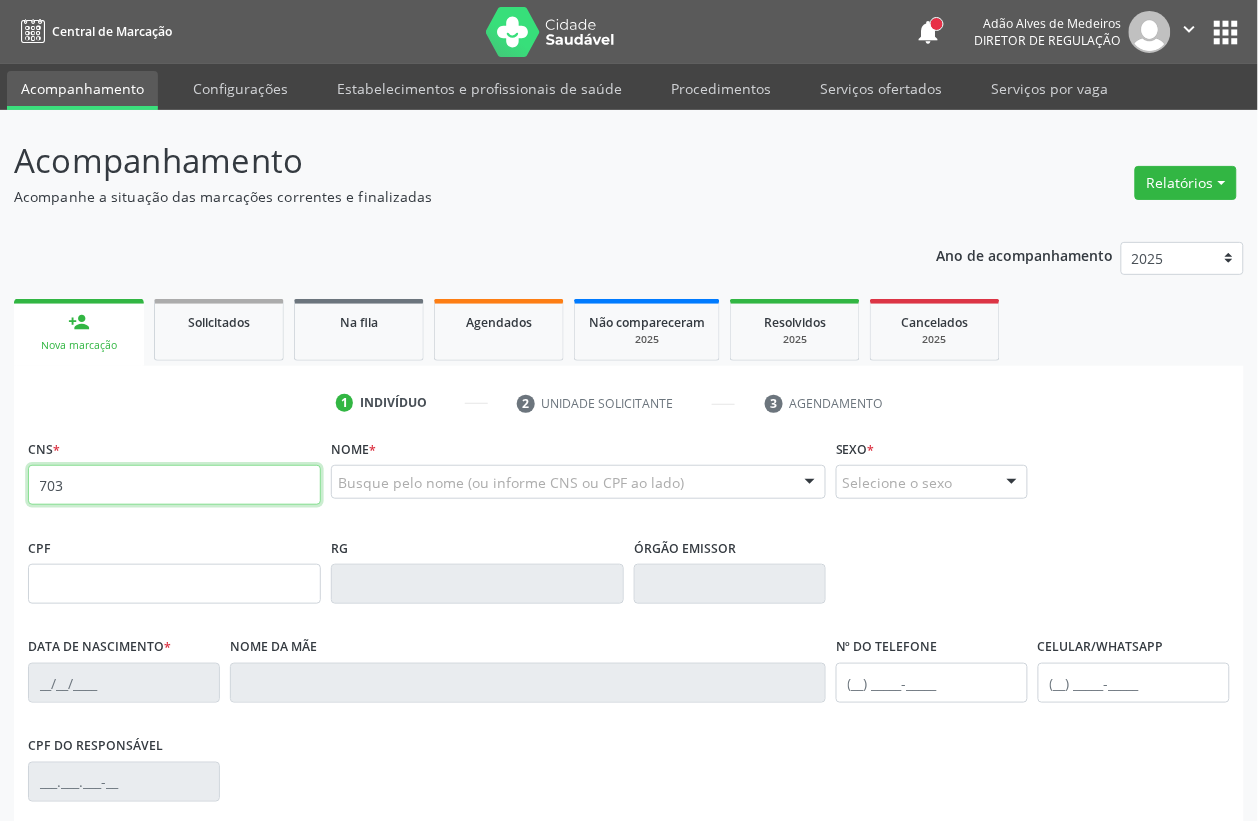 click on "703" at bounding box center (174, 485) 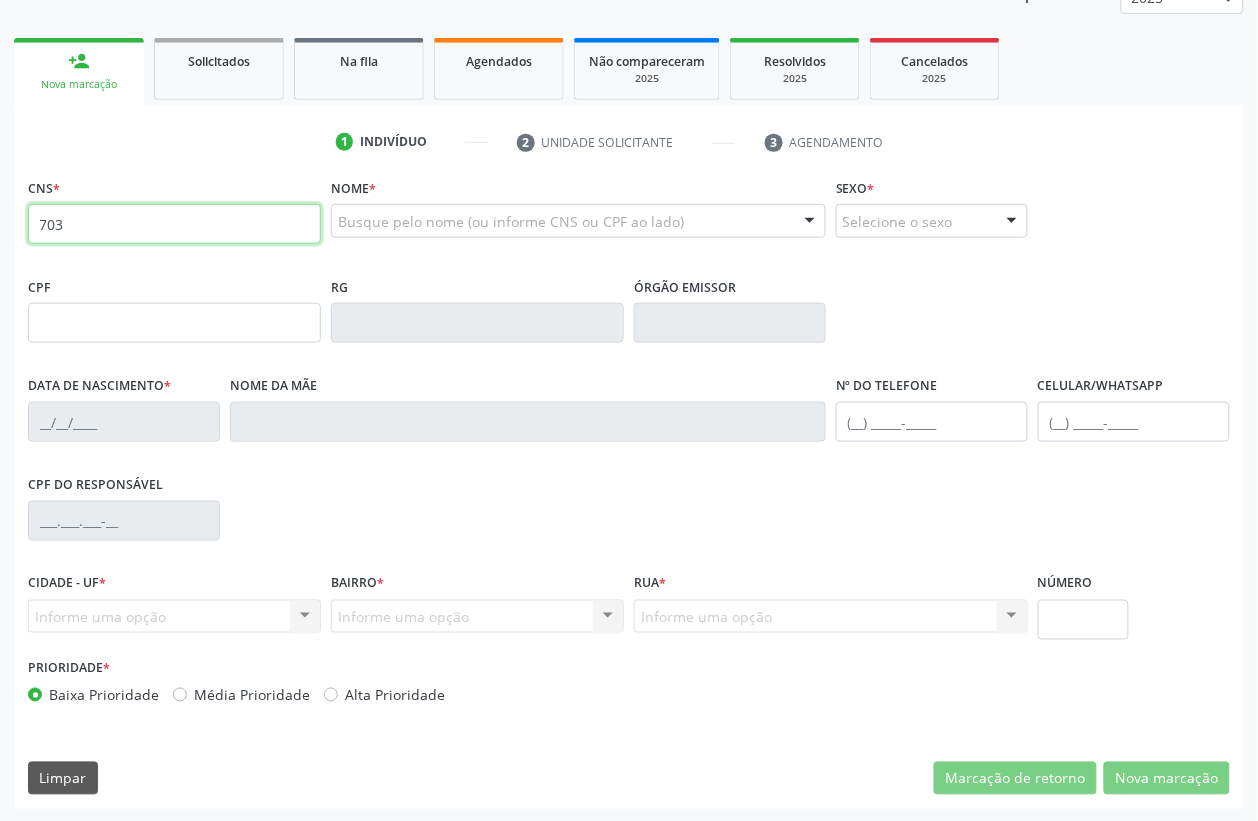 scroll, scrollTop: 263, scrollLeft: 0, axis: vertical 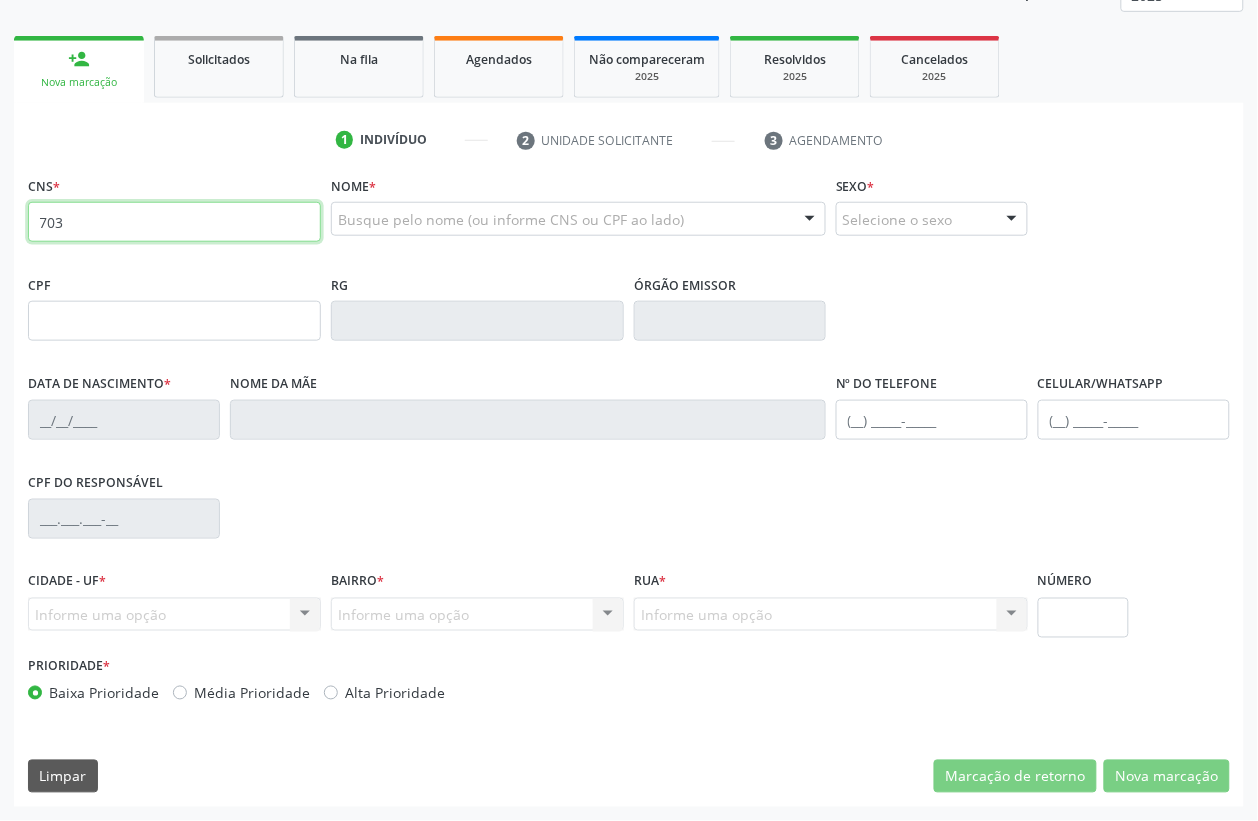 click on "703" at bounding box center [174, 222] 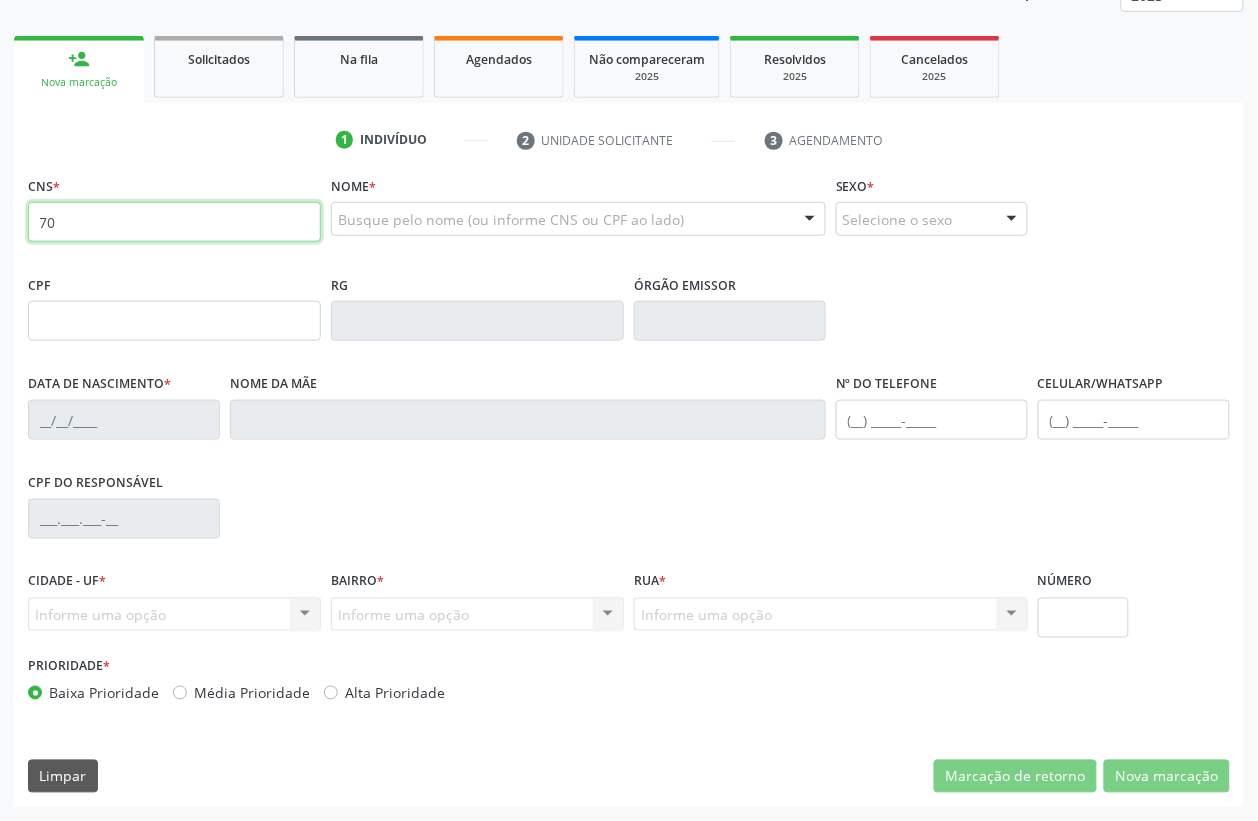 type on "7" 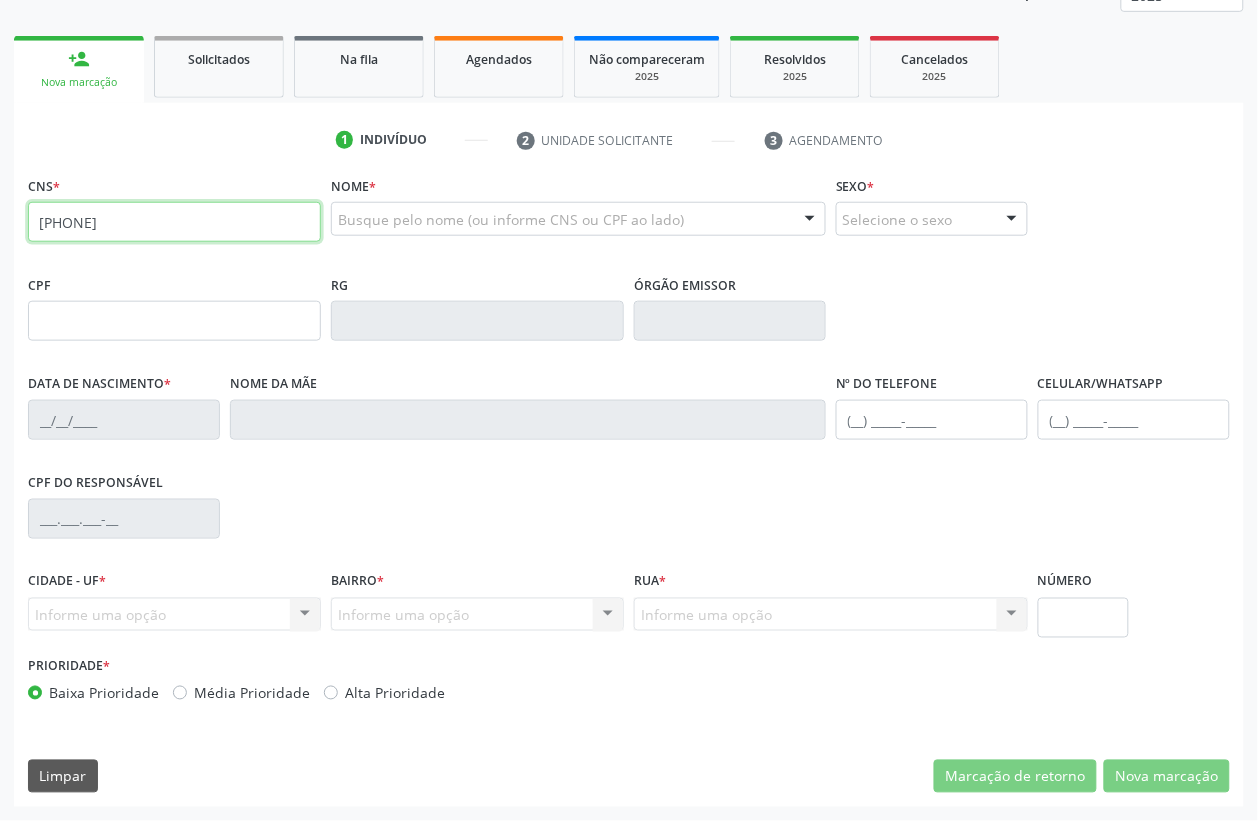 type on "700 7059 6648 0379" 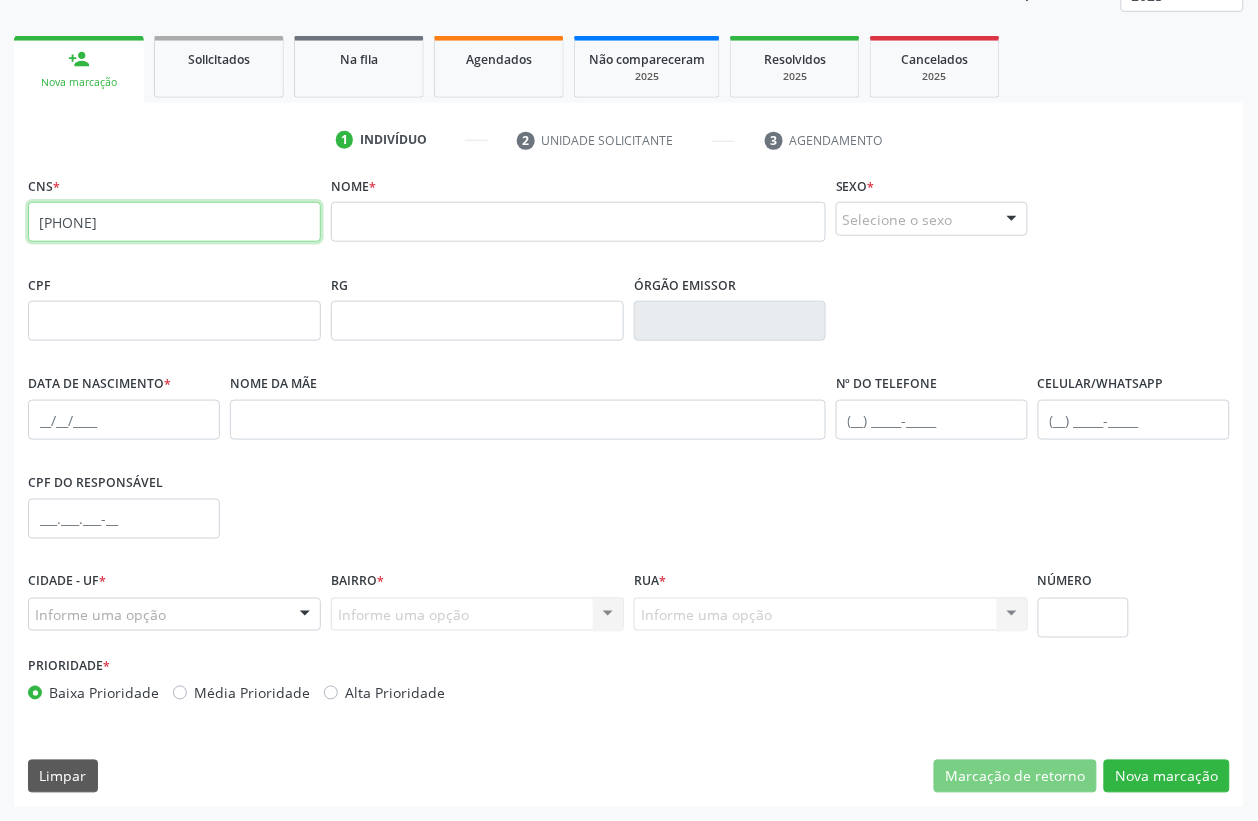 click on "700 7059 6648 0379" at bounding box center (174, 222) 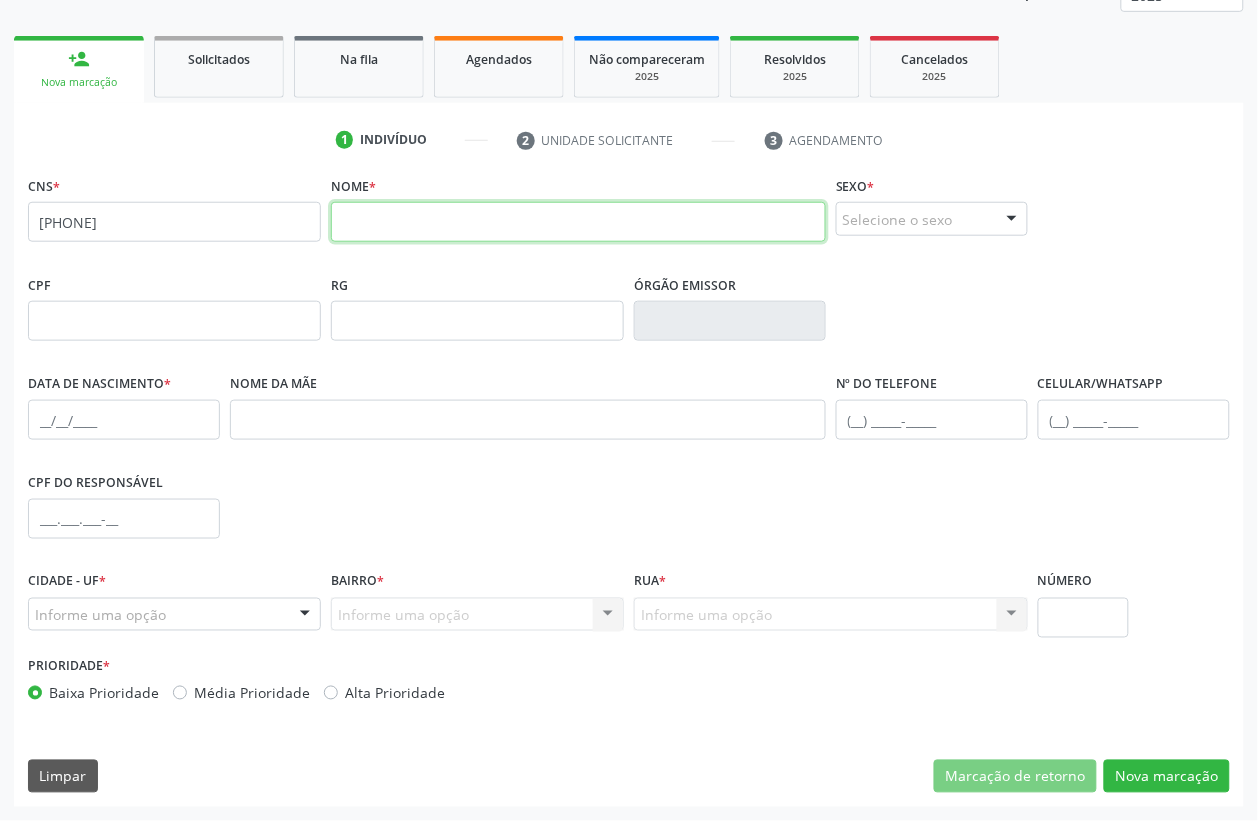 click at bounding box center (578, 222) 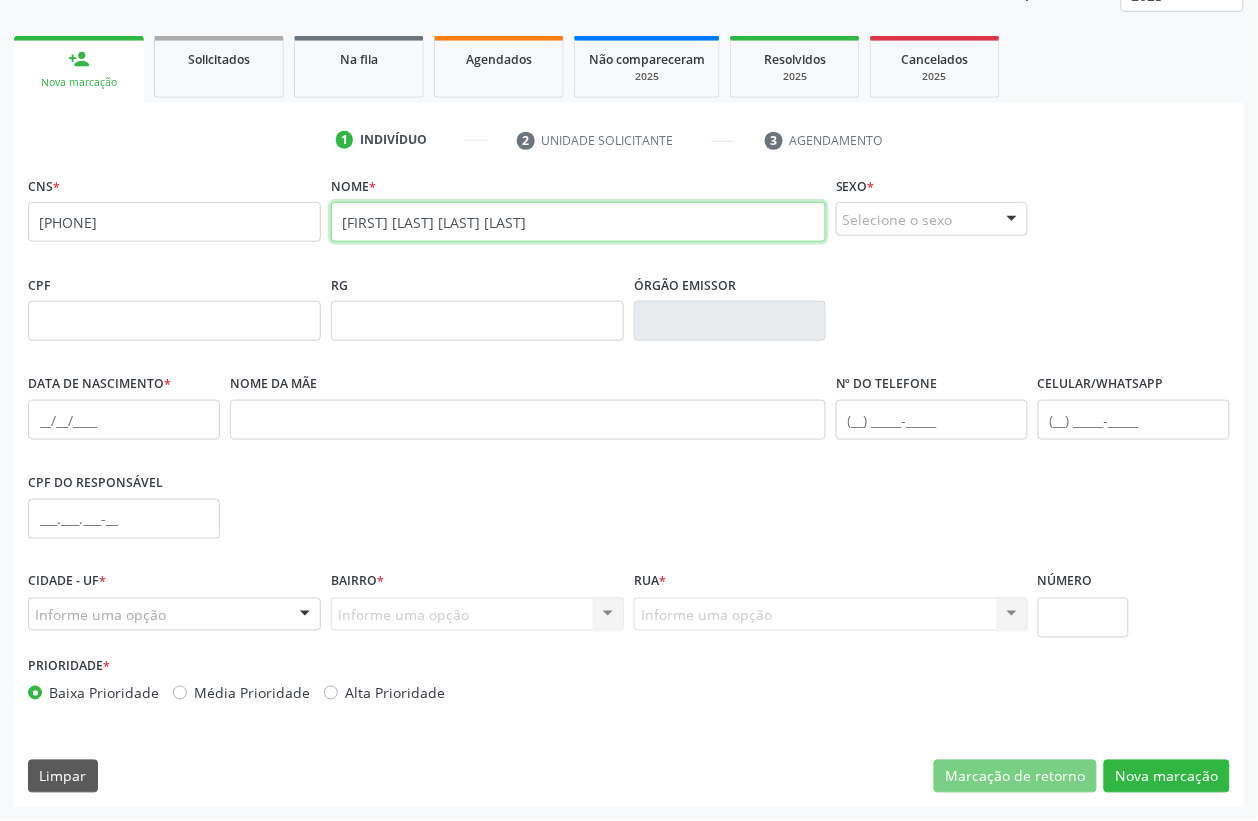 type on "PEDRO HENRIQUE CABRAL DOS SANTOS" 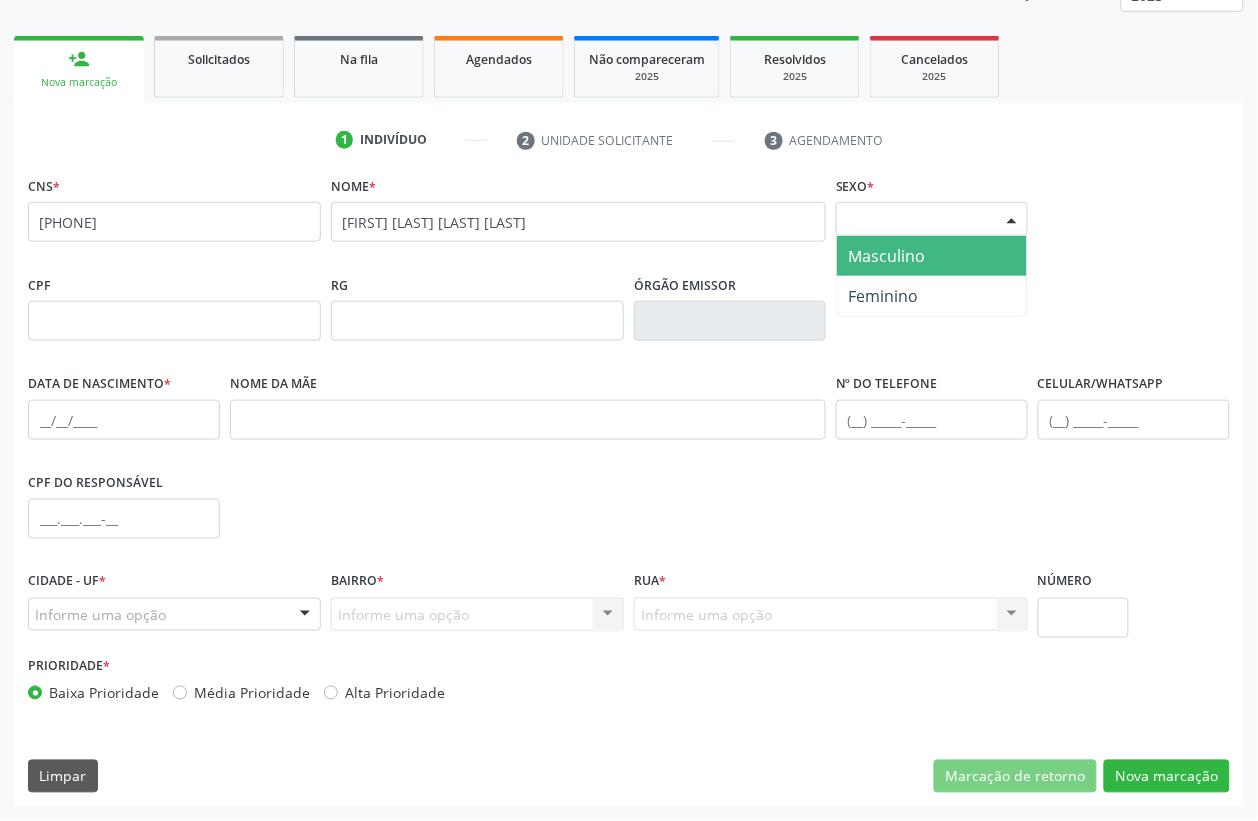 click on "Selecione o sexo" at bounding box center [932, 219] 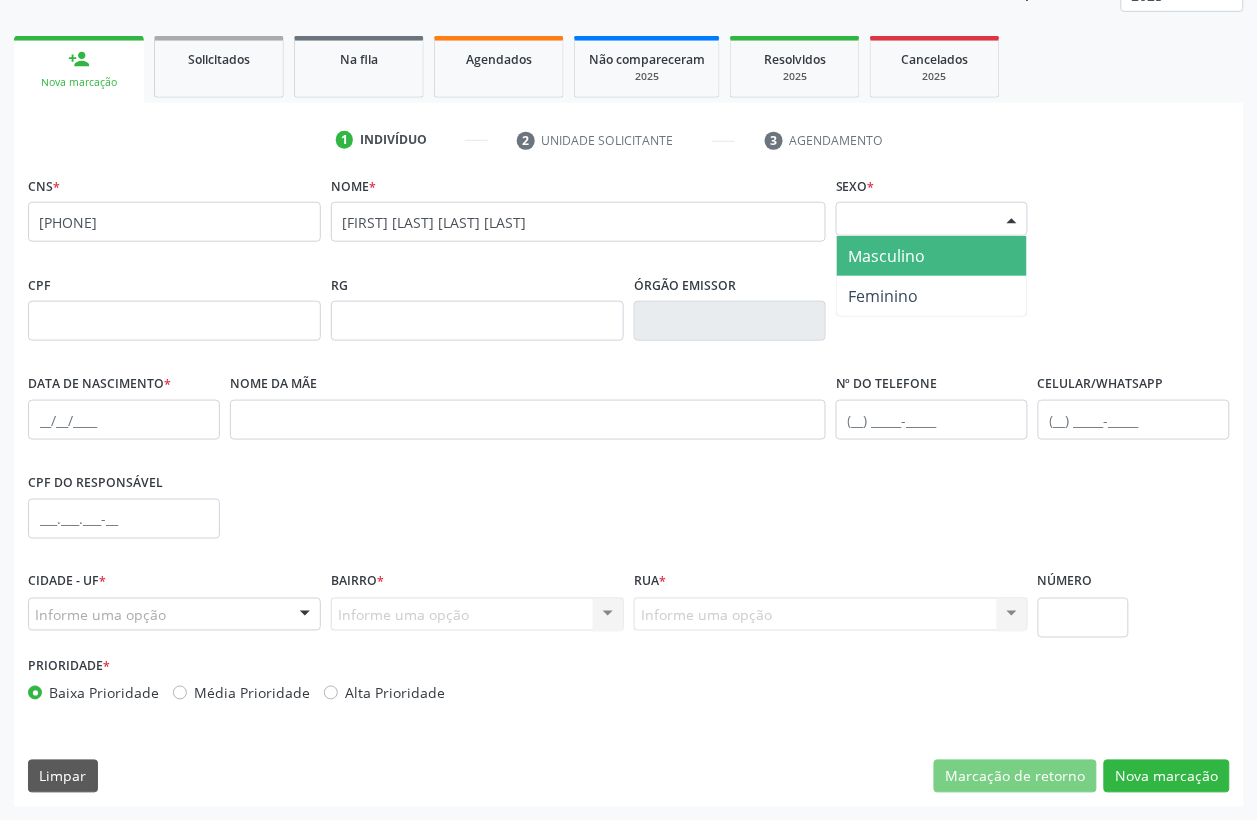 click on "Masculino" at bounding box center (887, 256) 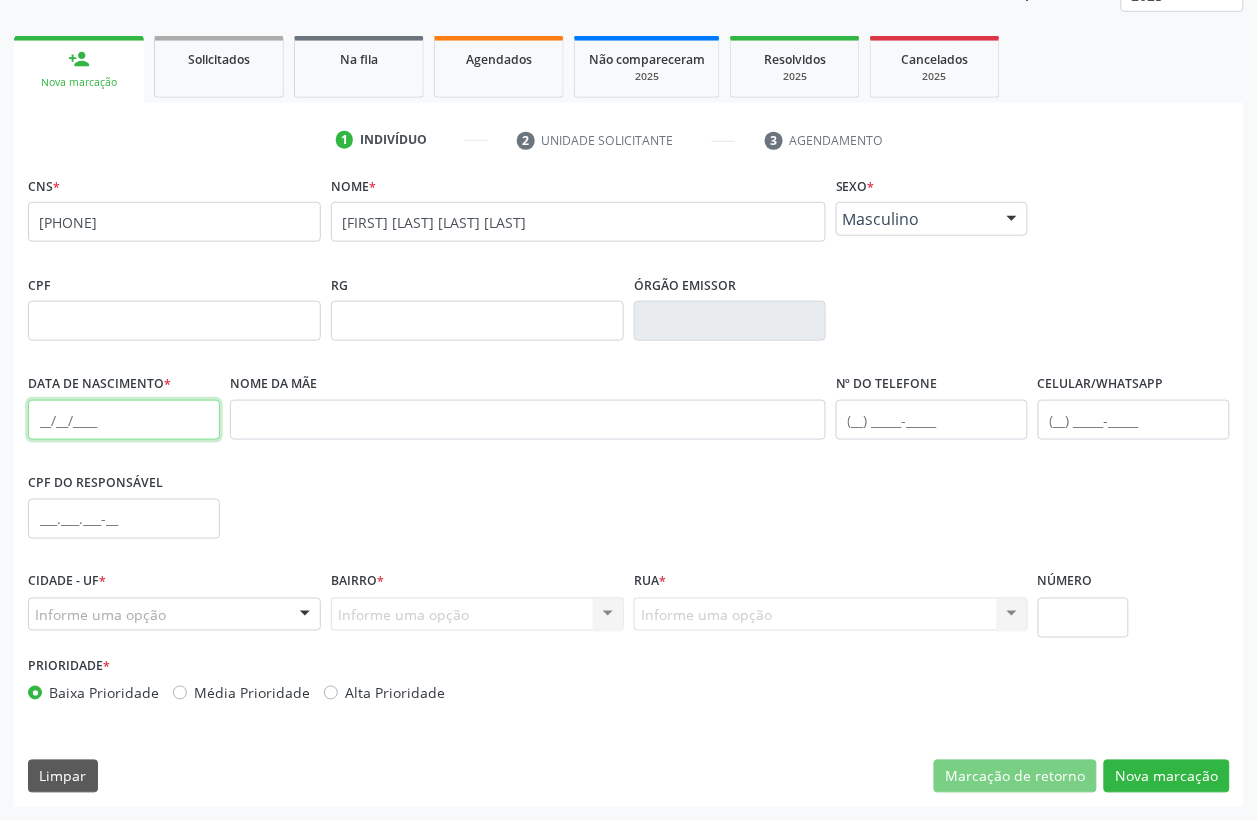 click at bounding box center [124, 420] 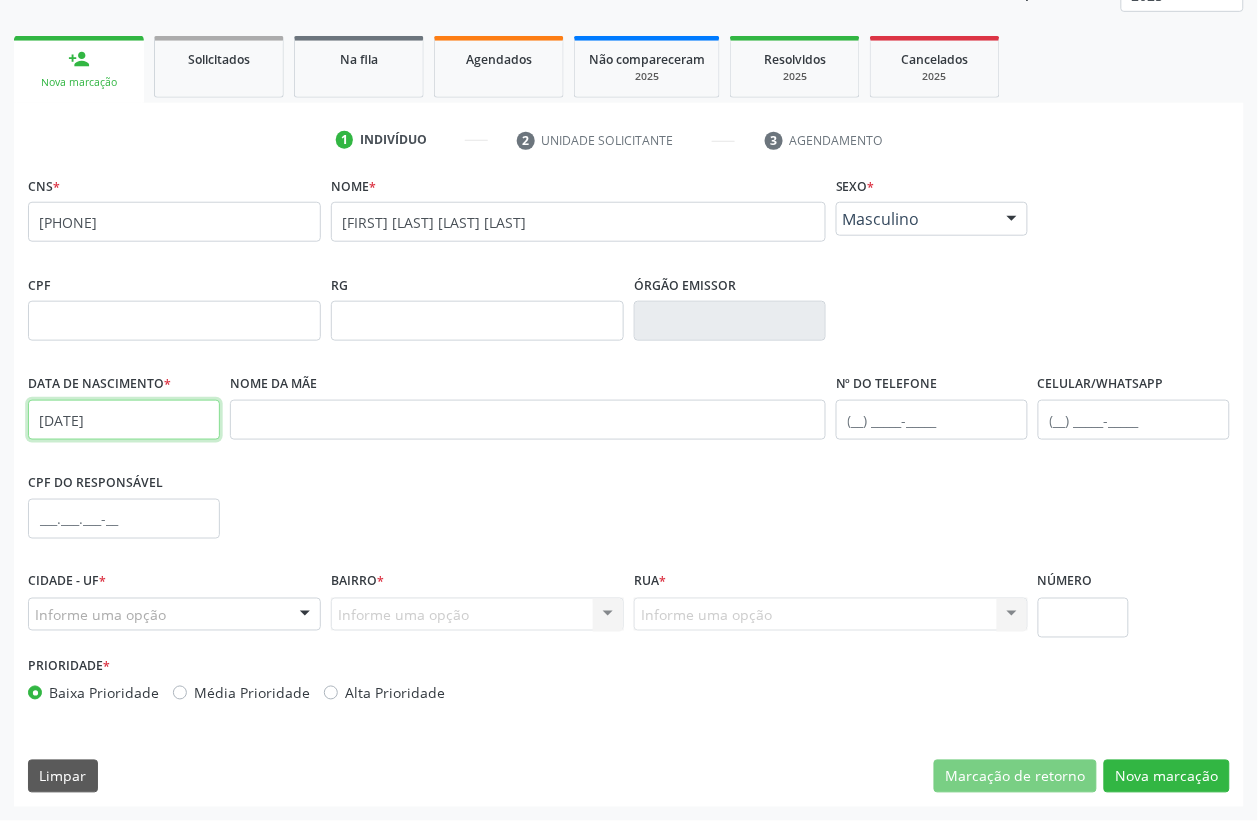 type on "22/08/2016" 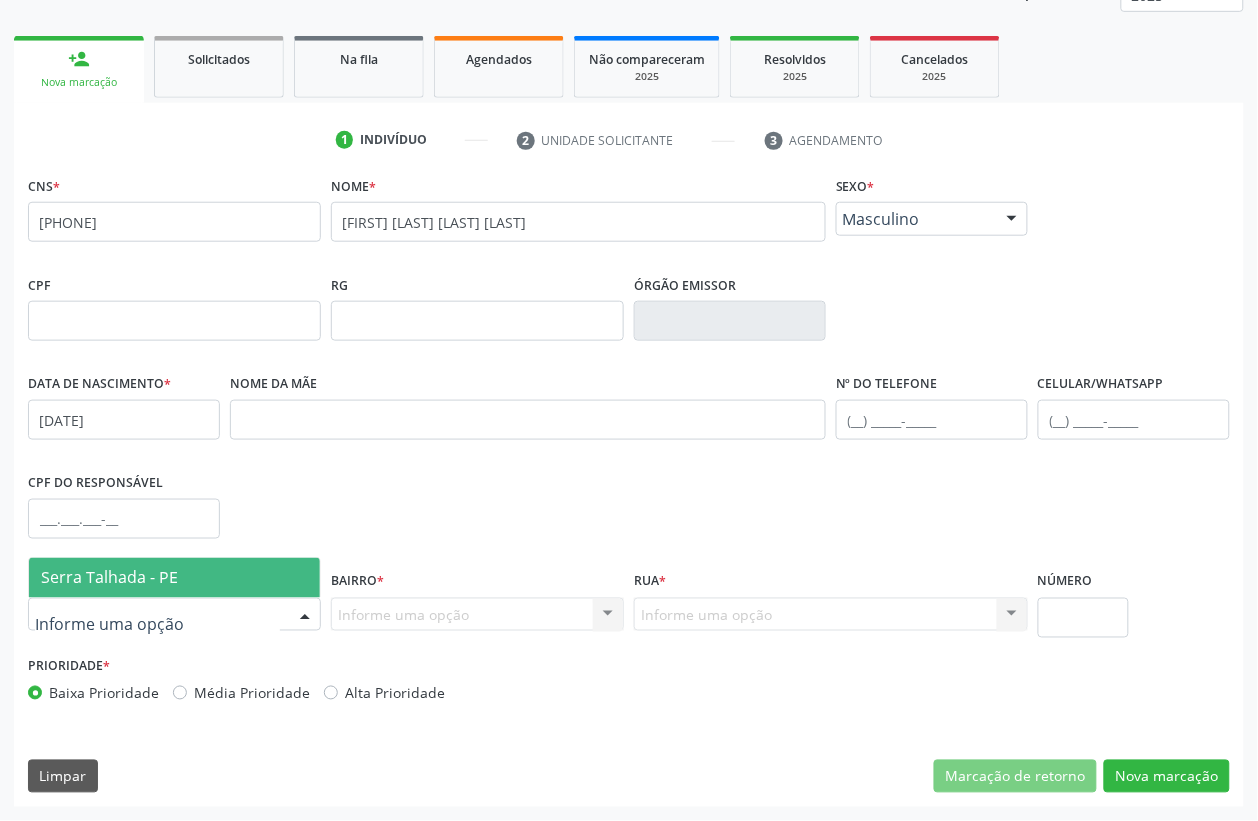 click on "Serra Talhada - PE" at bounding box center [174, 578] 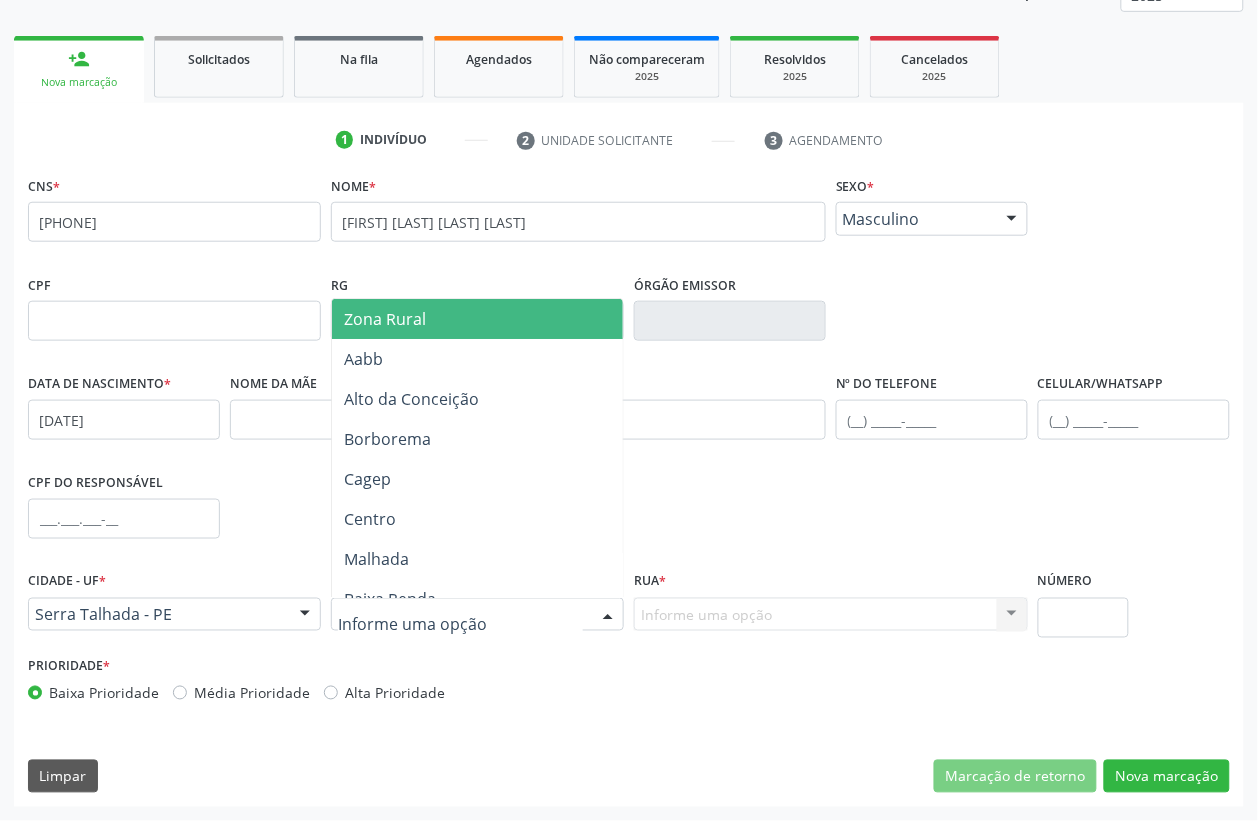 click on "Zona Rural" at bounding box center [477, 319] 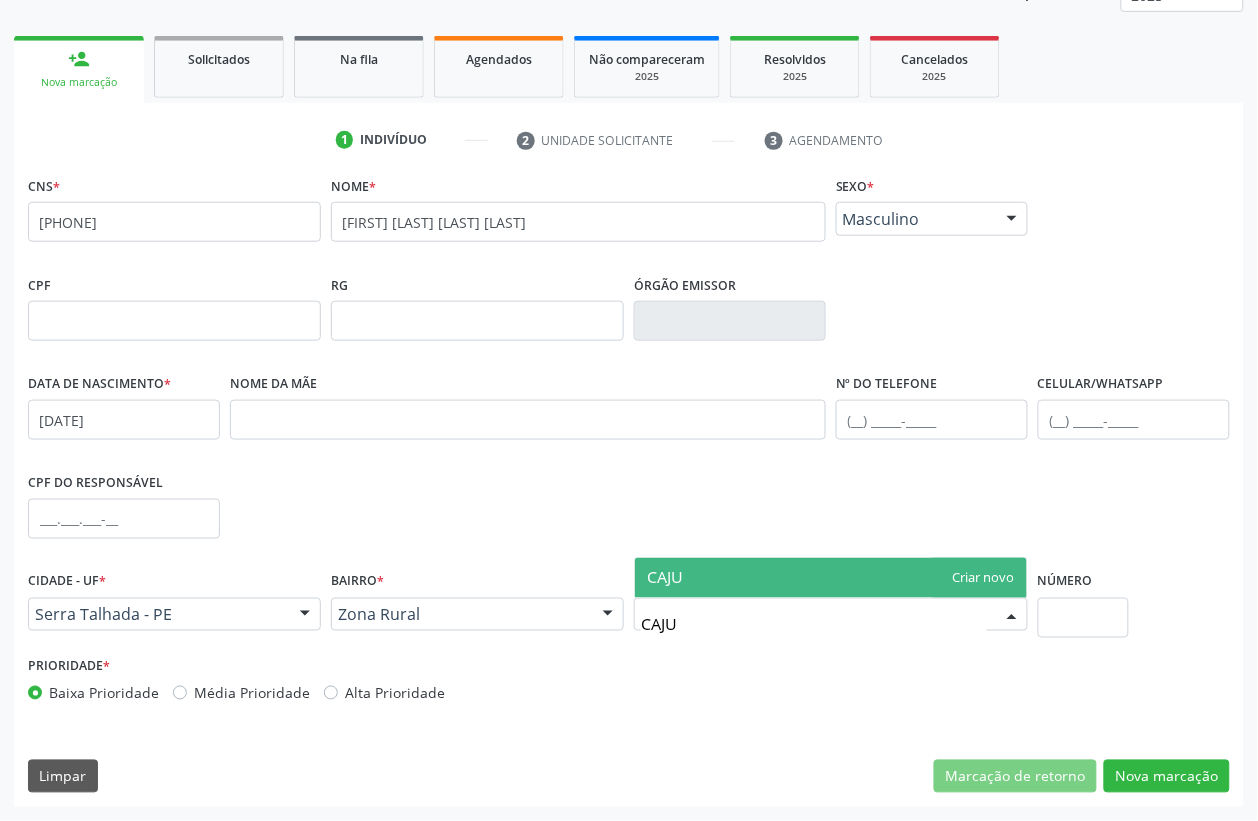 type on "CAJUI" 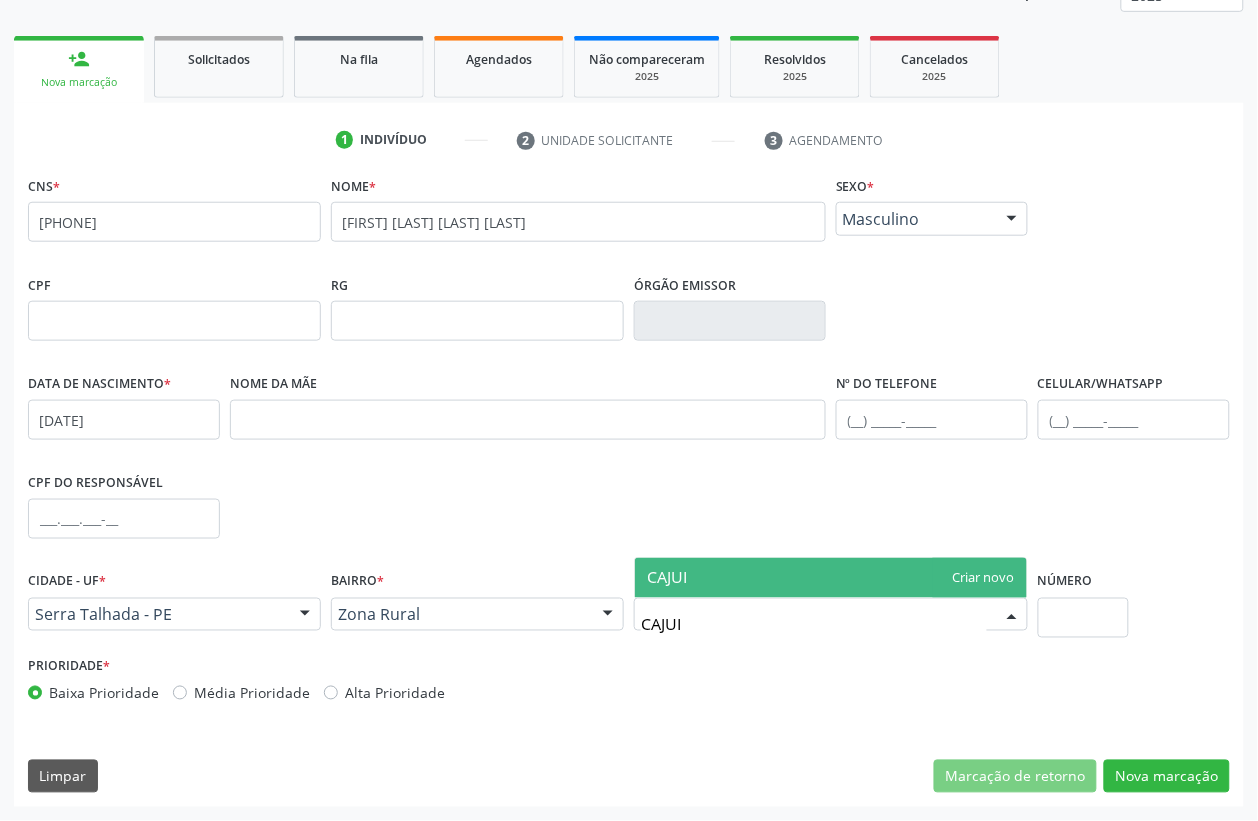 click on "CAJUI" at bounding box center [831, 578] 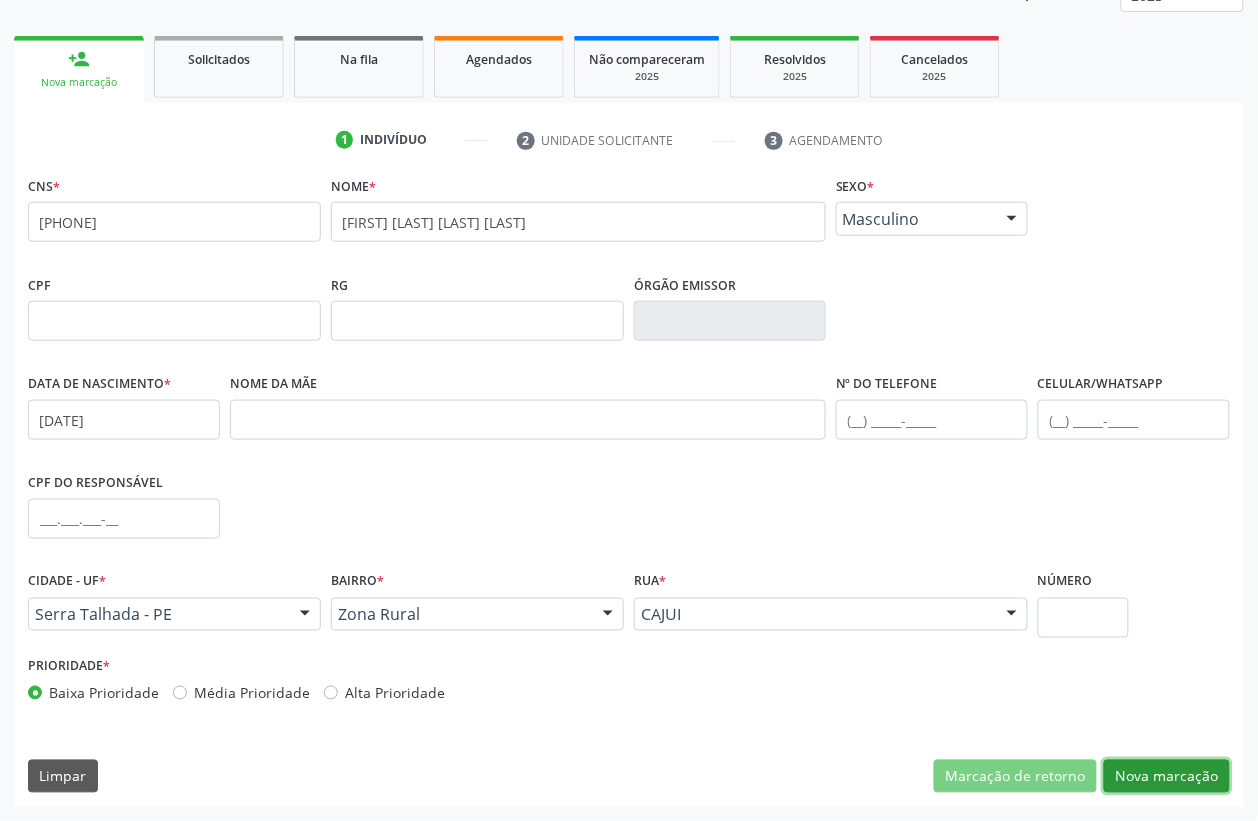 click on "Nova marcação" at bounding box center [1167, 777] 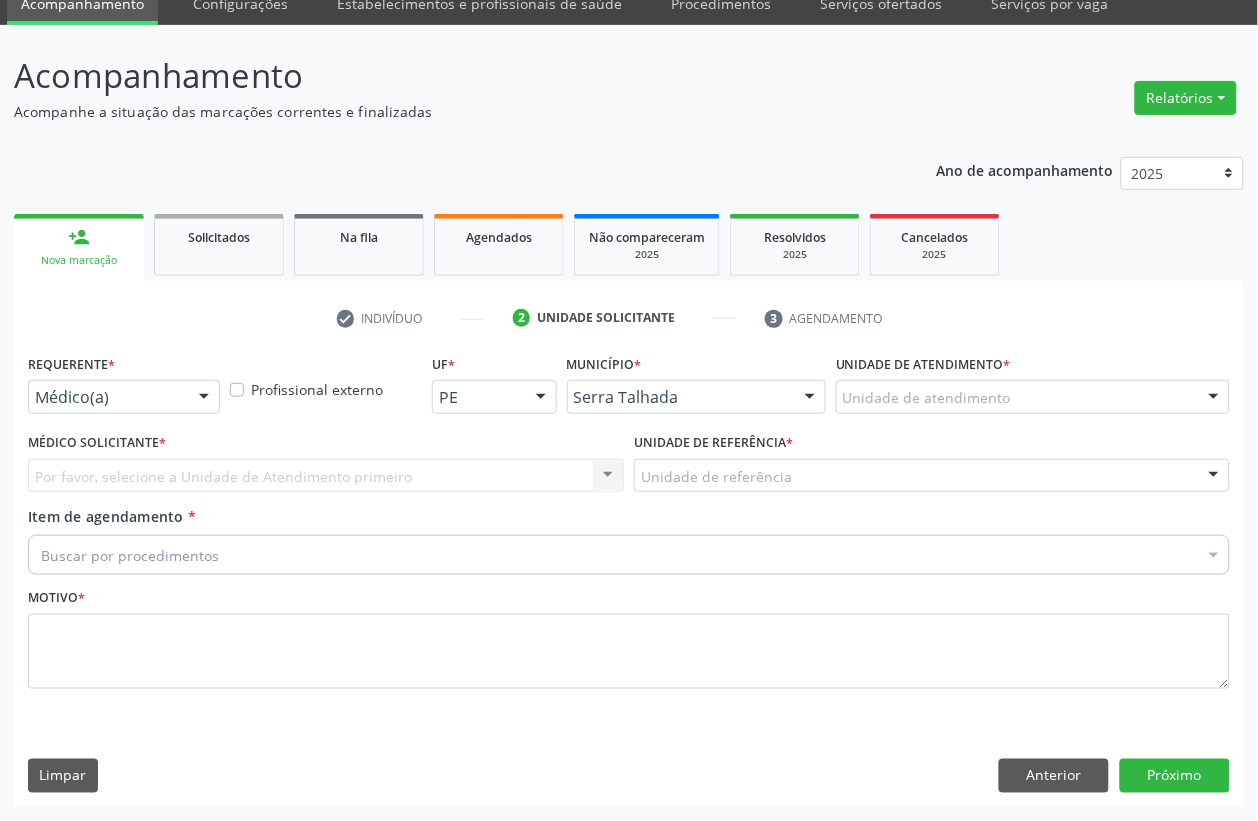 scroll, scrollTop: 85, scrollLeft: 0, axis: vertical 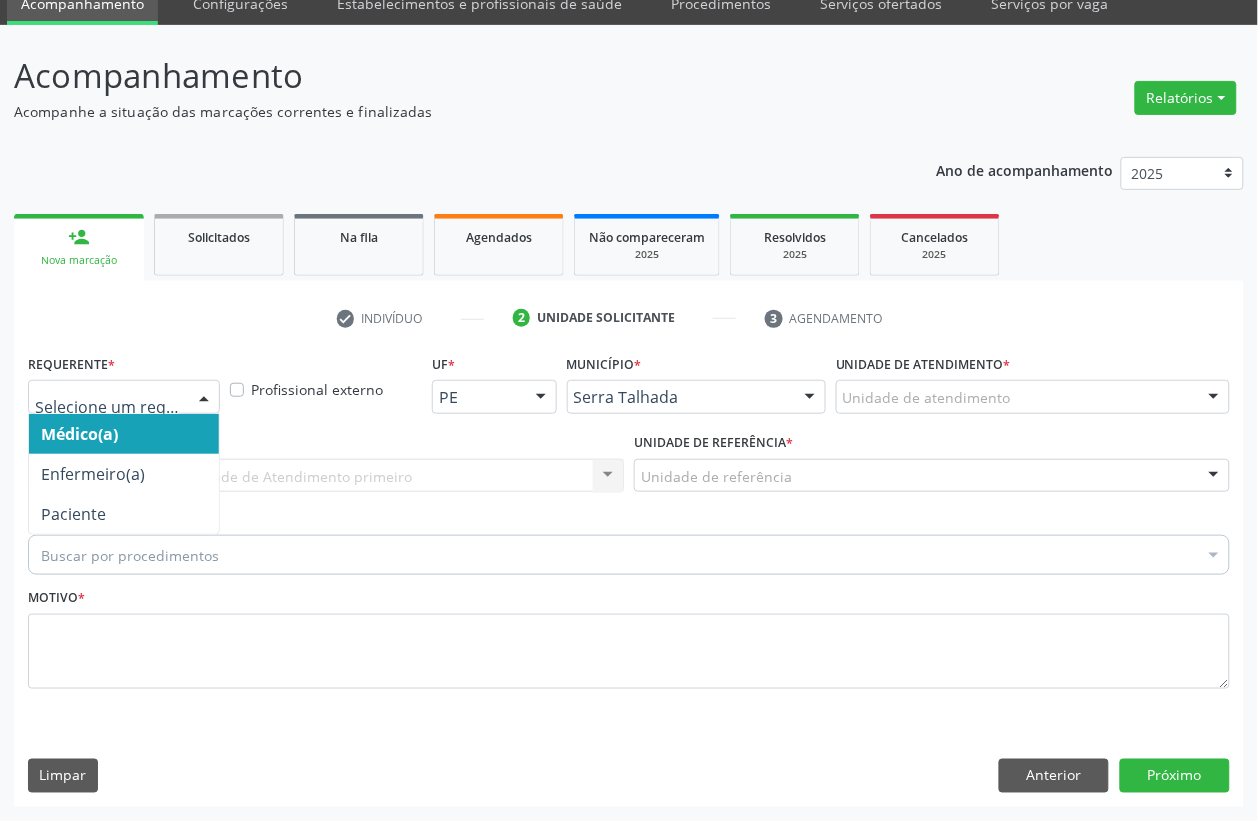 click at bounding box center (204, 398) 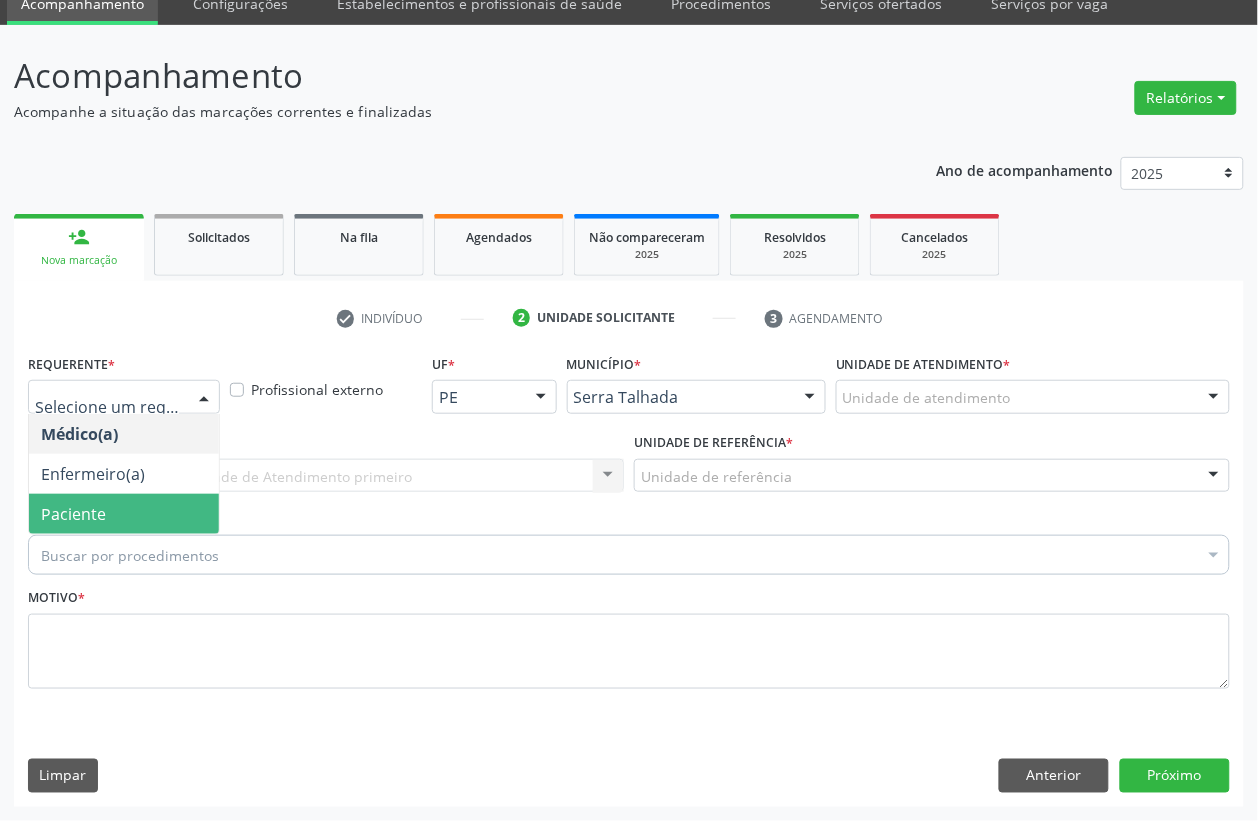 click on "Paciente" at bounding box center (73, 514) 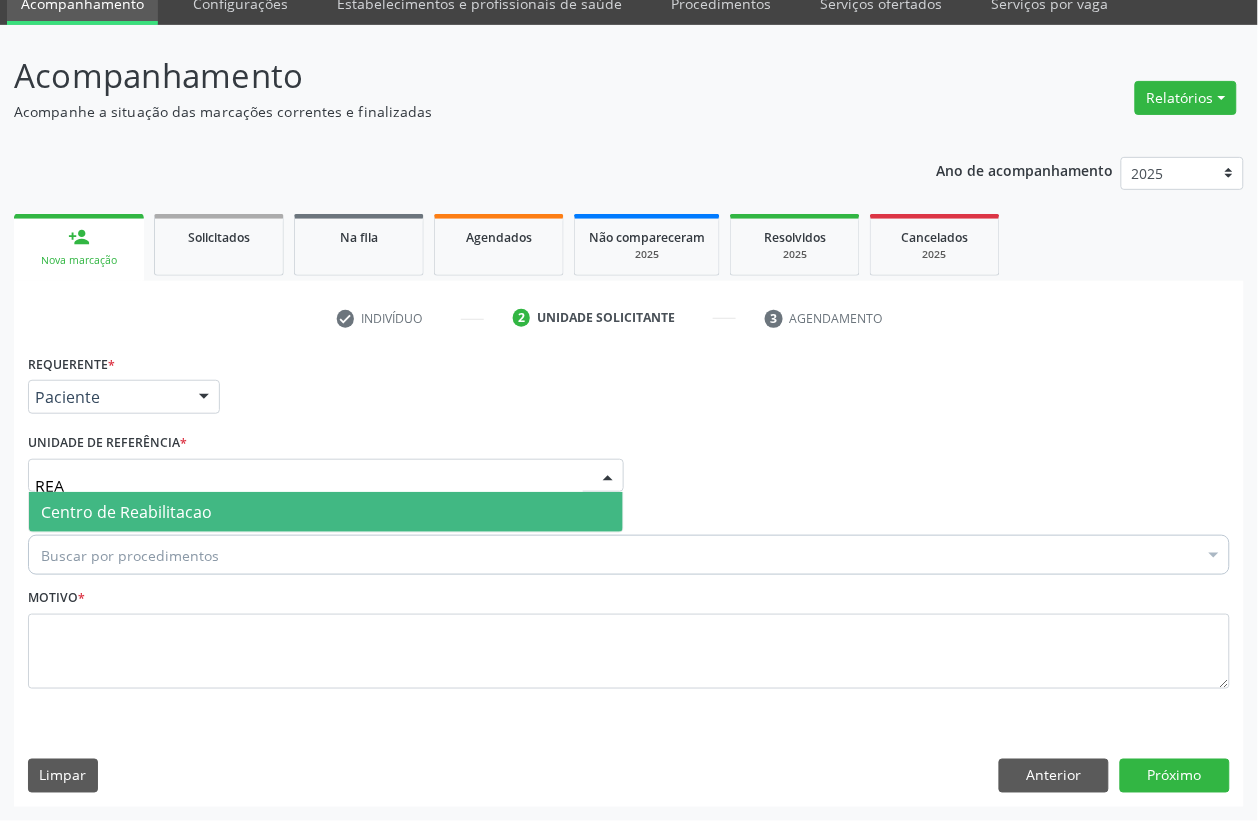 type on "REAB" 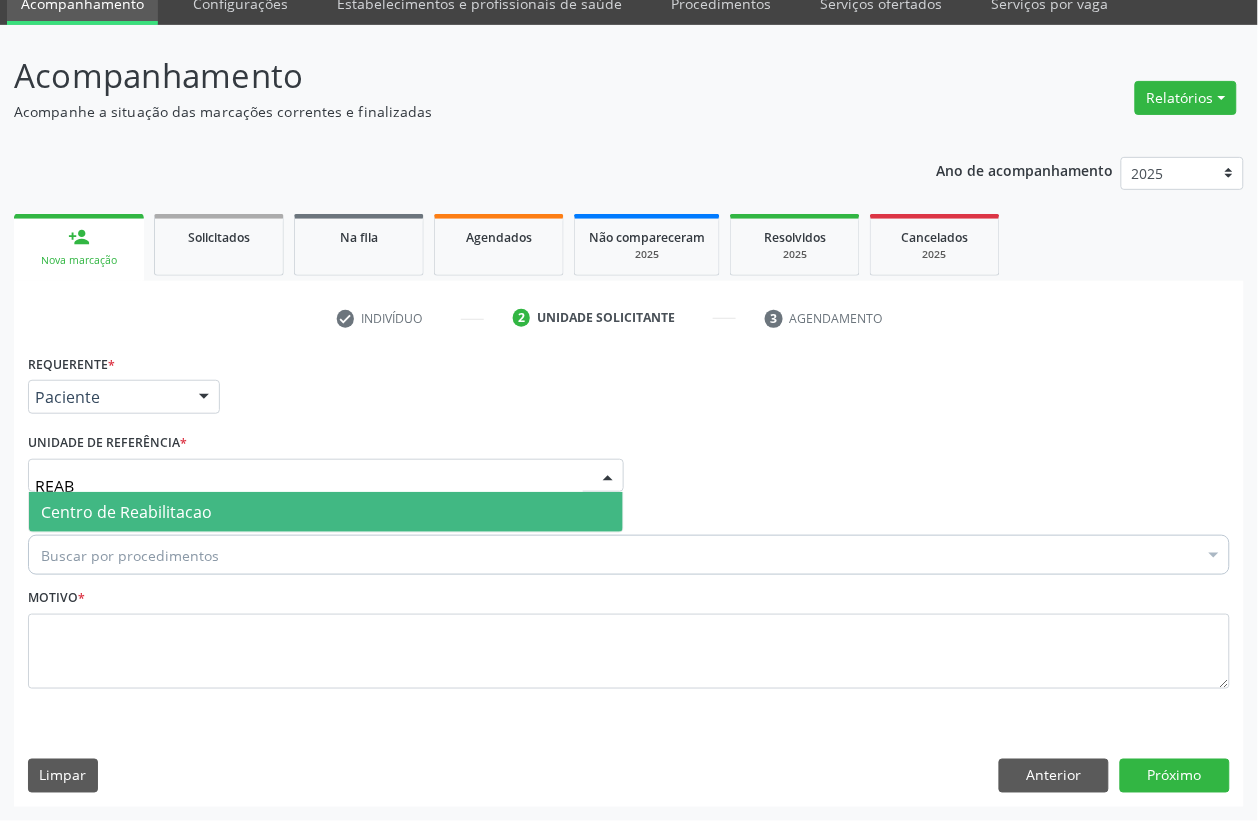 click on "Centro de Reabilitacao" at bounding box center [126, 512] 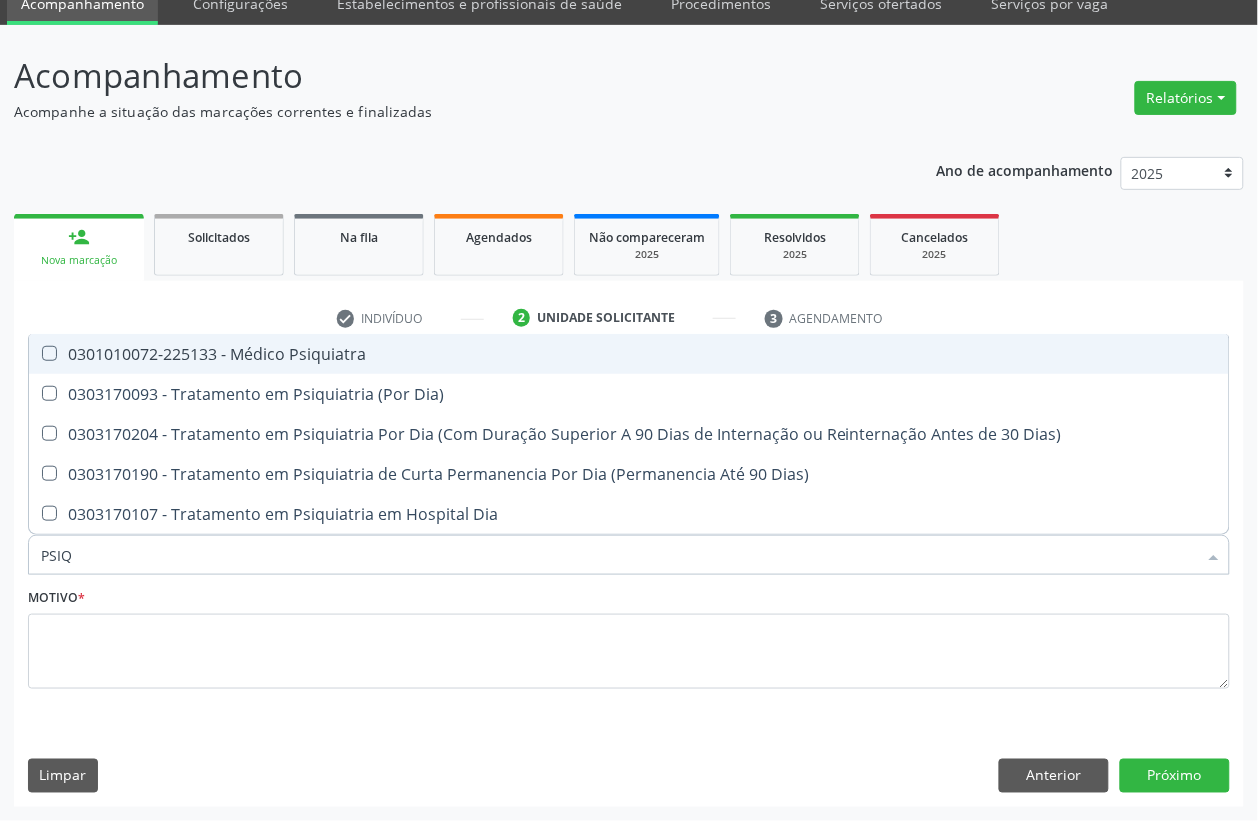 type on "PSIQU" 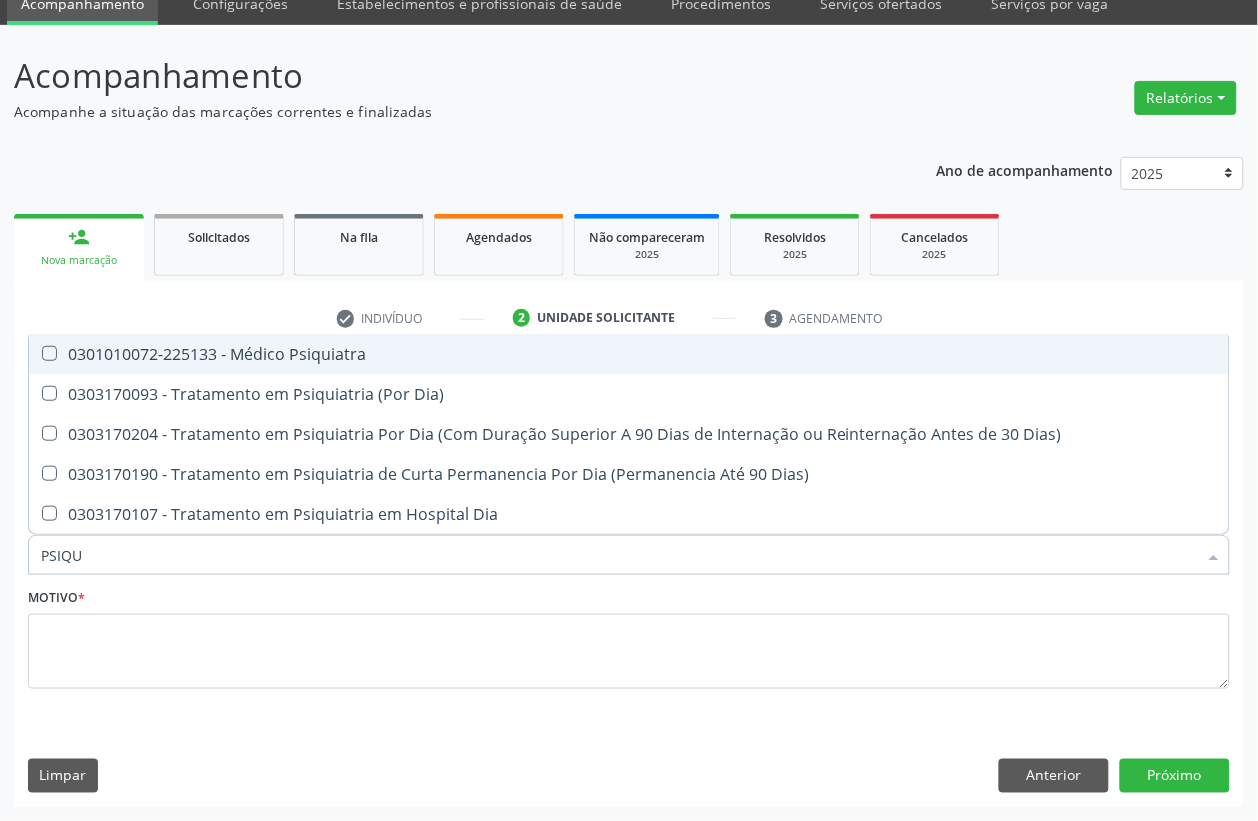 click on "0301010072-225133 - Médico Psiquiatra" at bounding box center [629, 354] 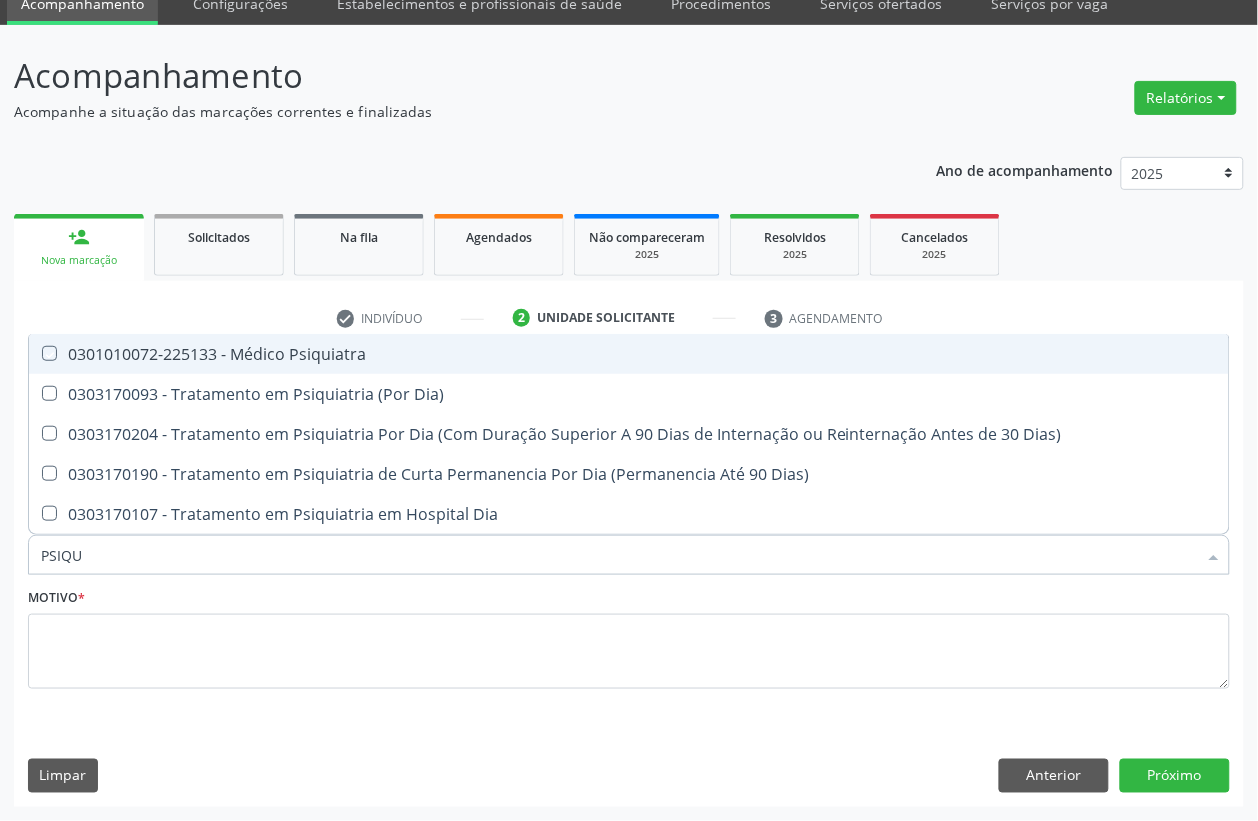 checkbox on "true" 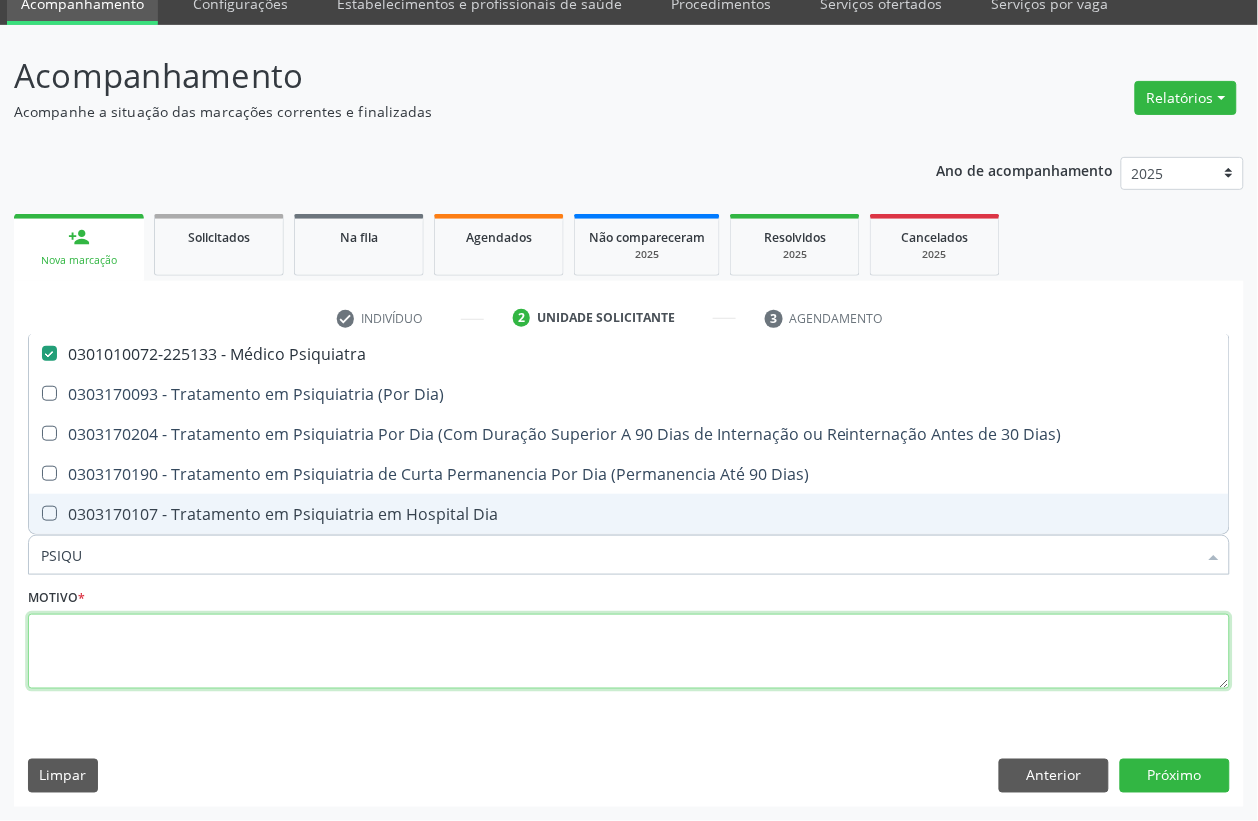 click at bounding box center (629, 652) 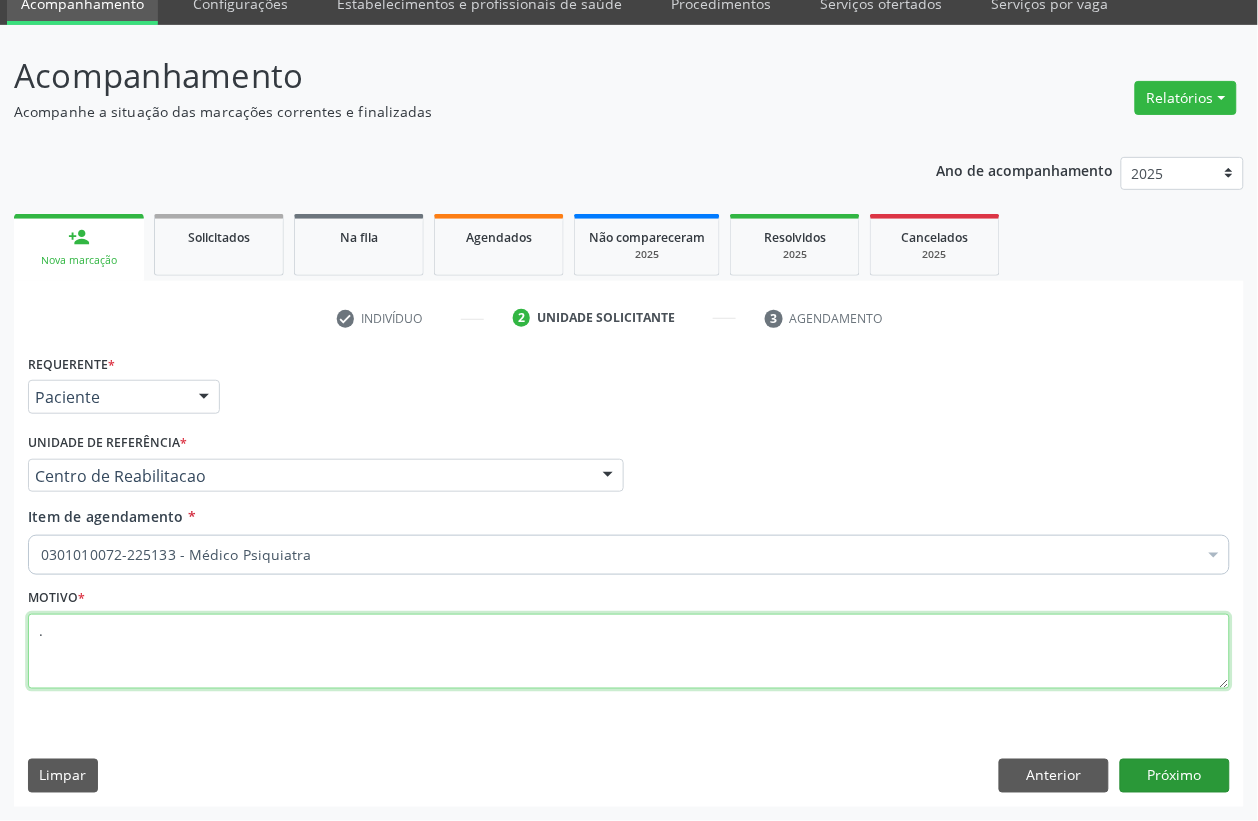 type on "." 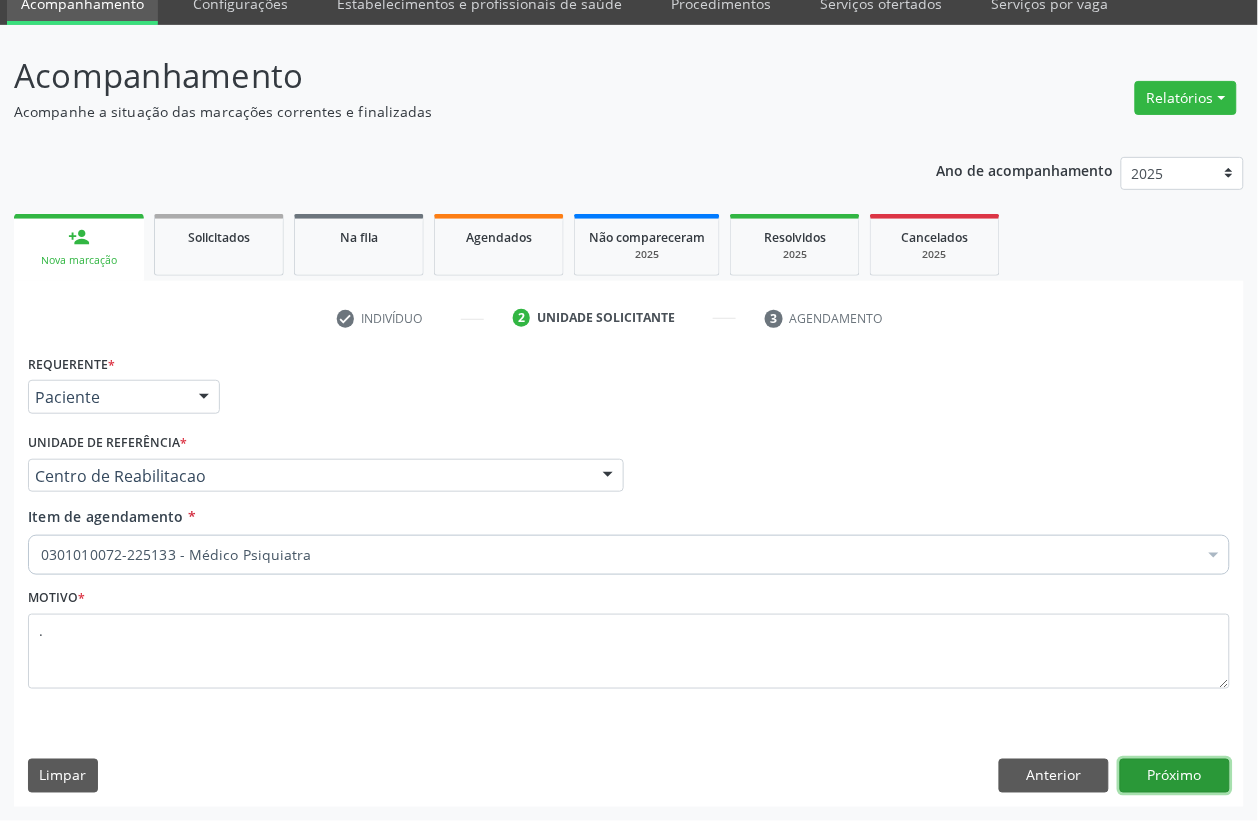 click on "Próximo" at bounding box center (1175, 776) 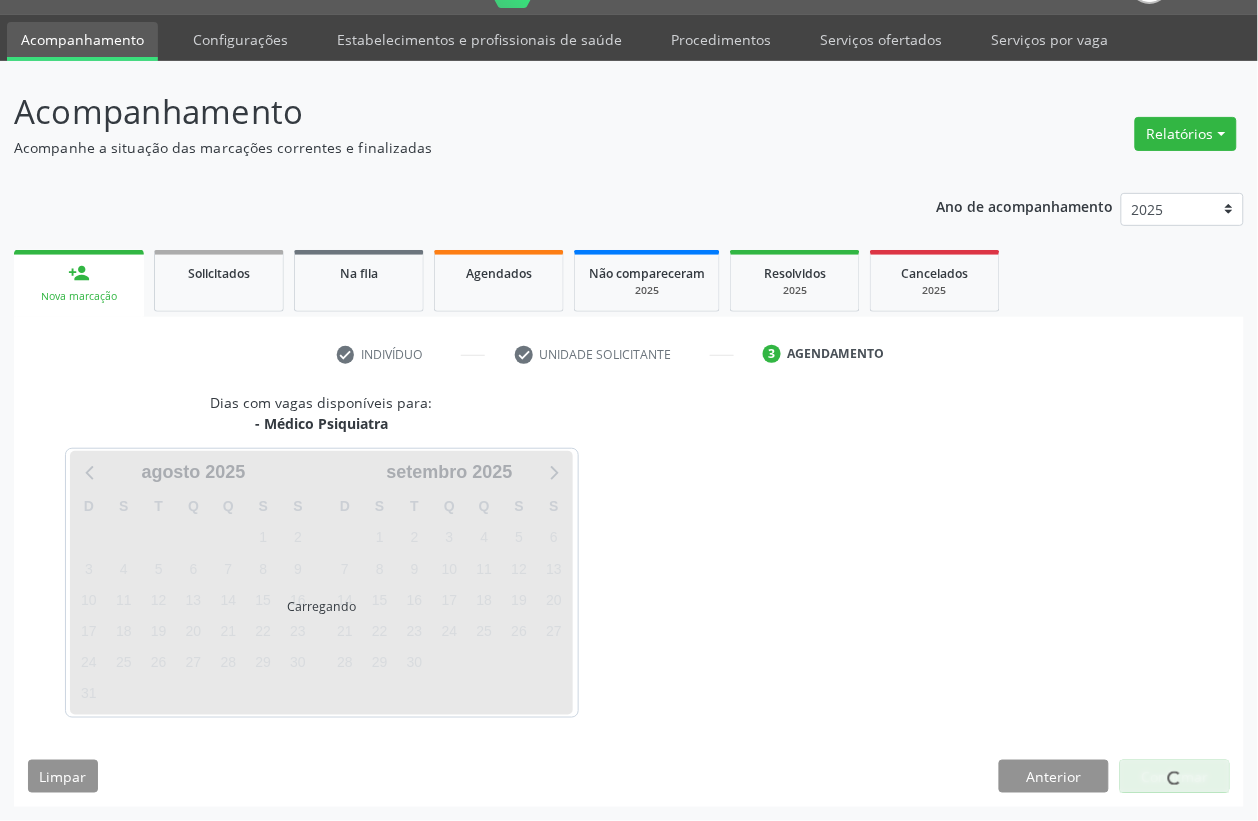 scroll, scrollTop: 50, scrollLeft: 0, axis: vertical 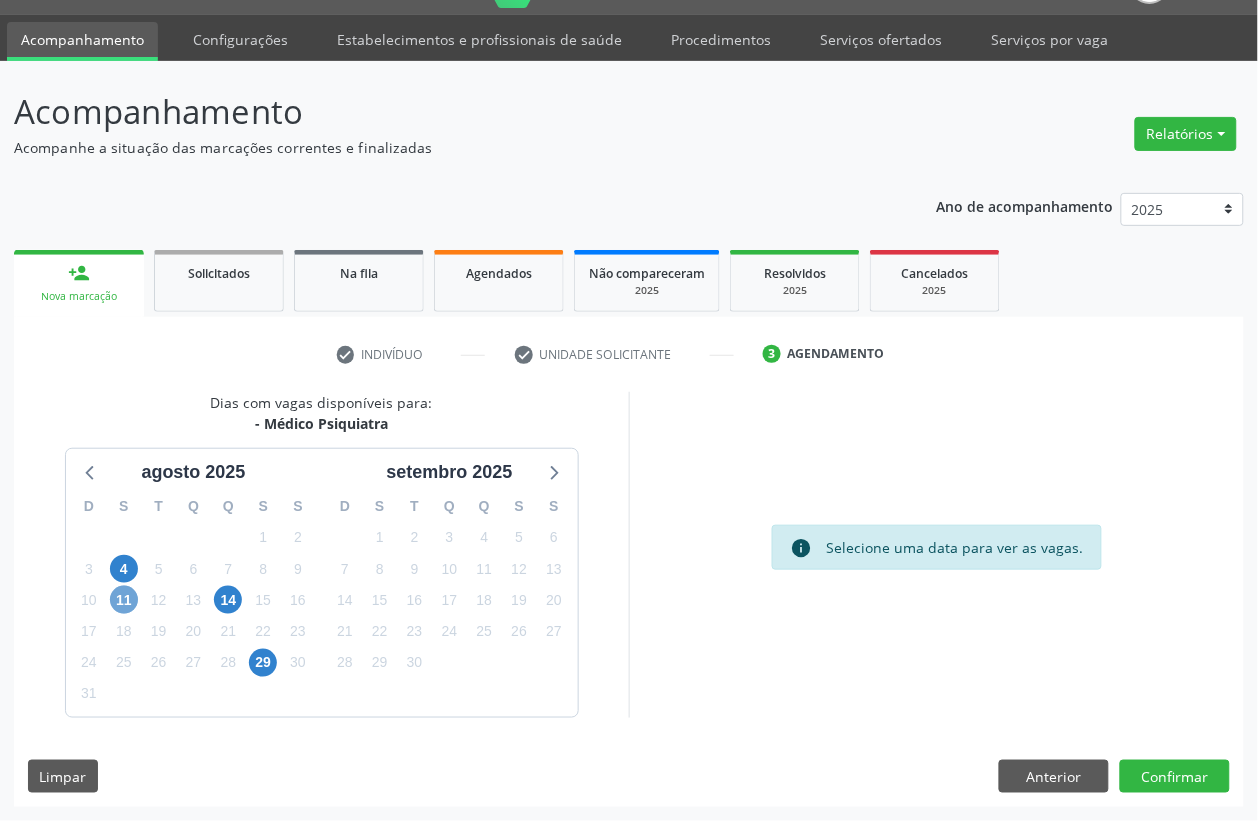 click on "11" at bounding box center (124, 600) 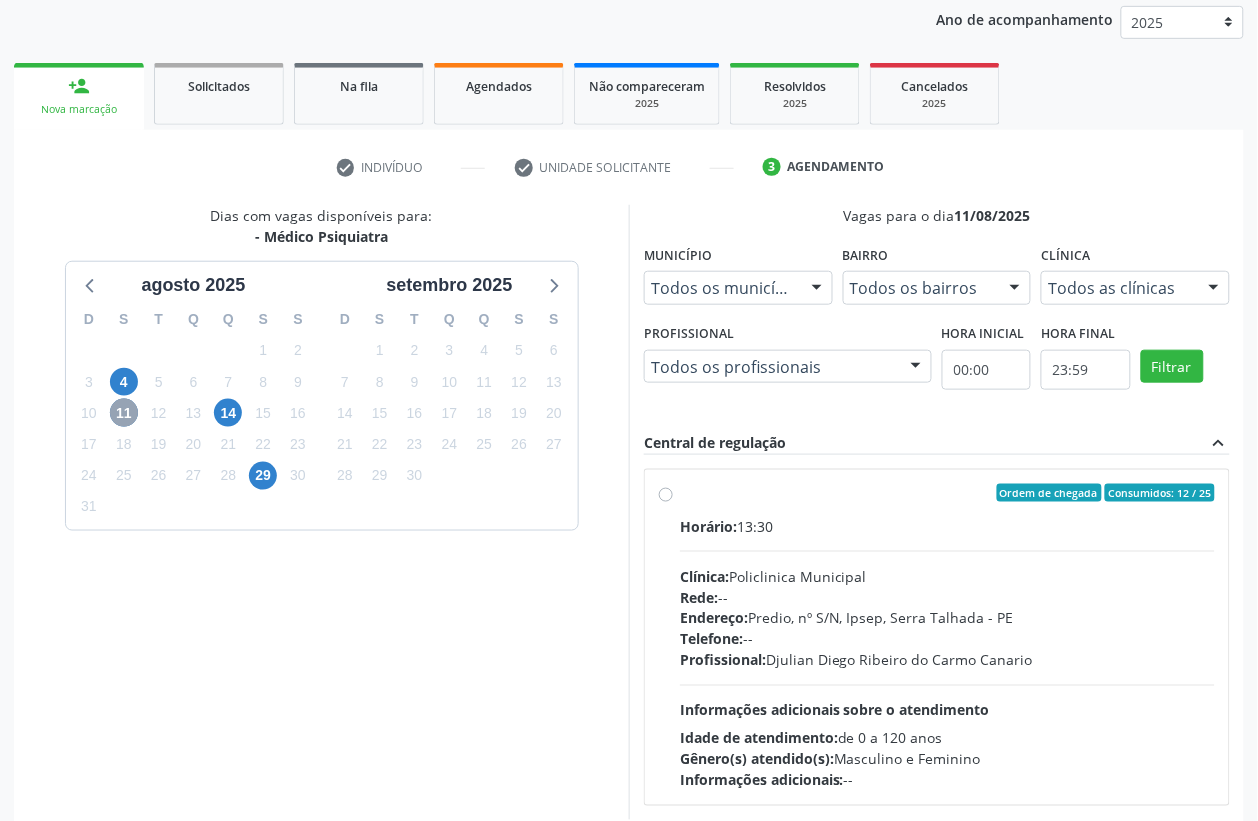 scroll, scrollTop: 300, scrollLeft: 0, axis: vertical 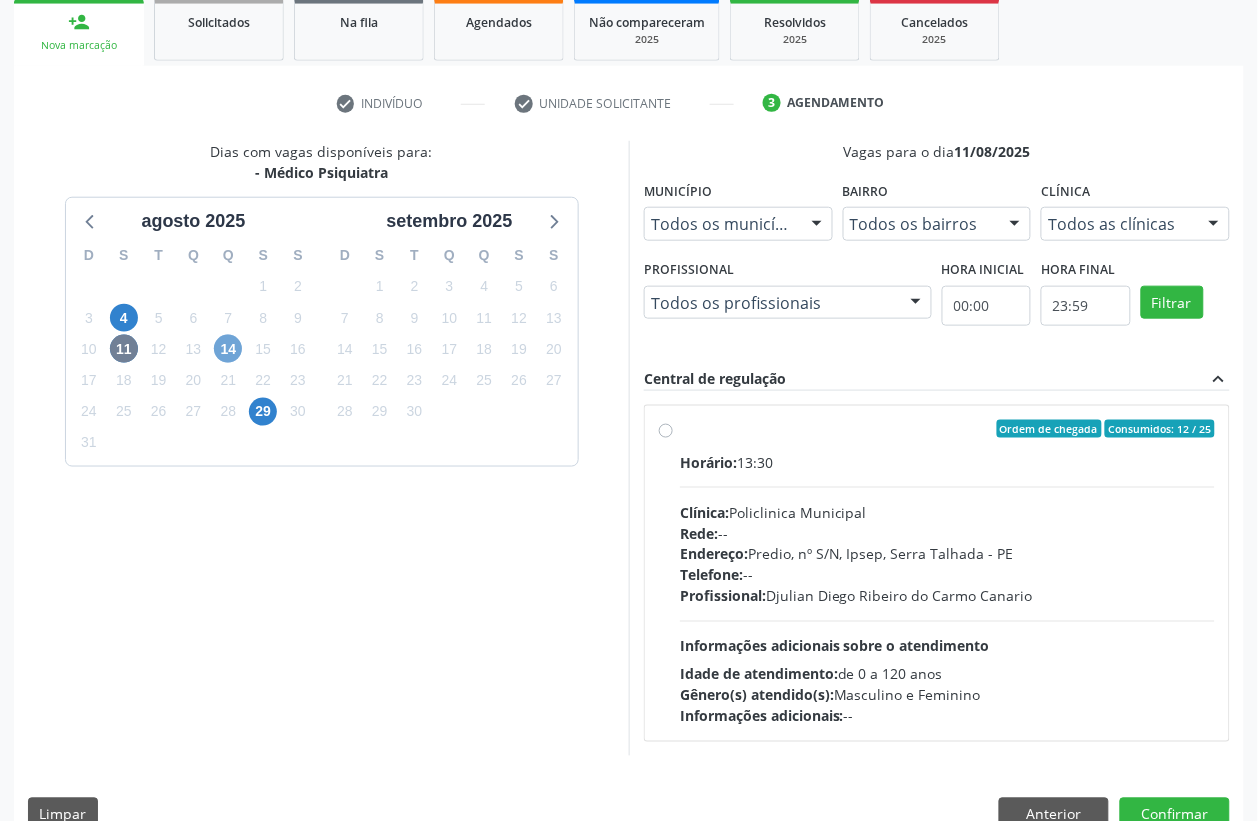 click on "14" at bounding box center (228, 349) 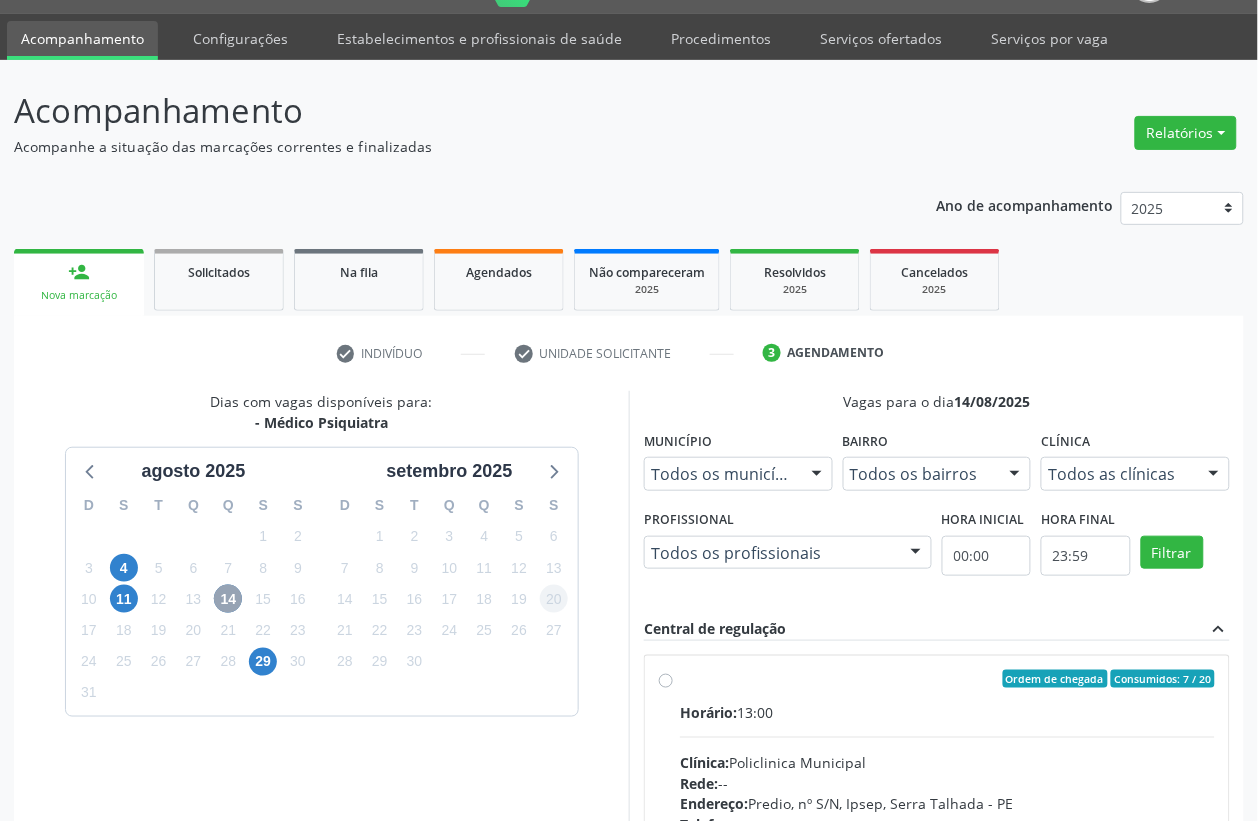 scroll, scrollTop: 300, scrollLeft: 0, axis: vertical 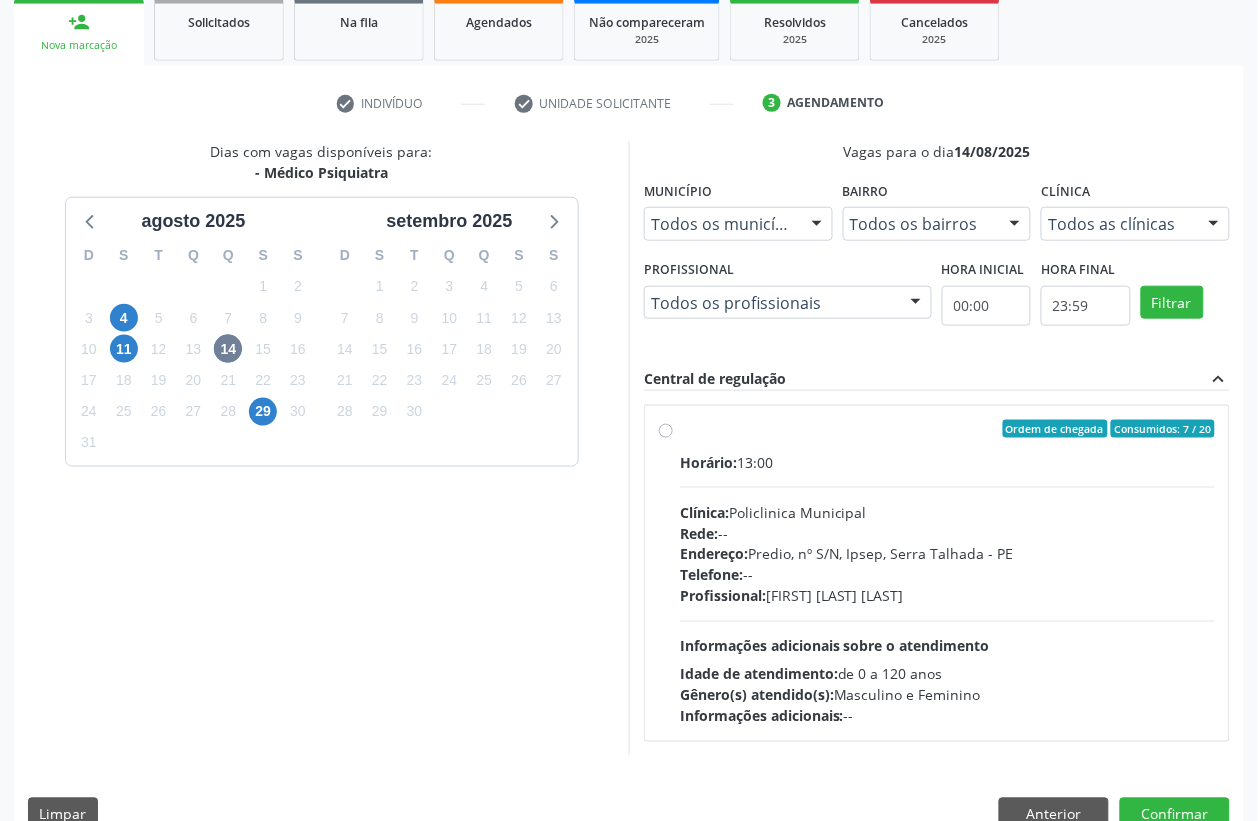 click on "Horário:   13:00
Clínica:  Policlinica Municipal
Rede:
--
Endereço:   Predio, nº S/N, Ipsep, Serra Talhada - PE
Telefone:   --
Profissional:
Maria Augusta Soares Sobreira Machado
Informações adicionais sobre o atendimento
Idade de atendimento:
de 0 a 120 anos
Gênero(s) atendido(s):
Masculino e Feminino
Informações adicionais:
--" at bounding box center [947, 589] 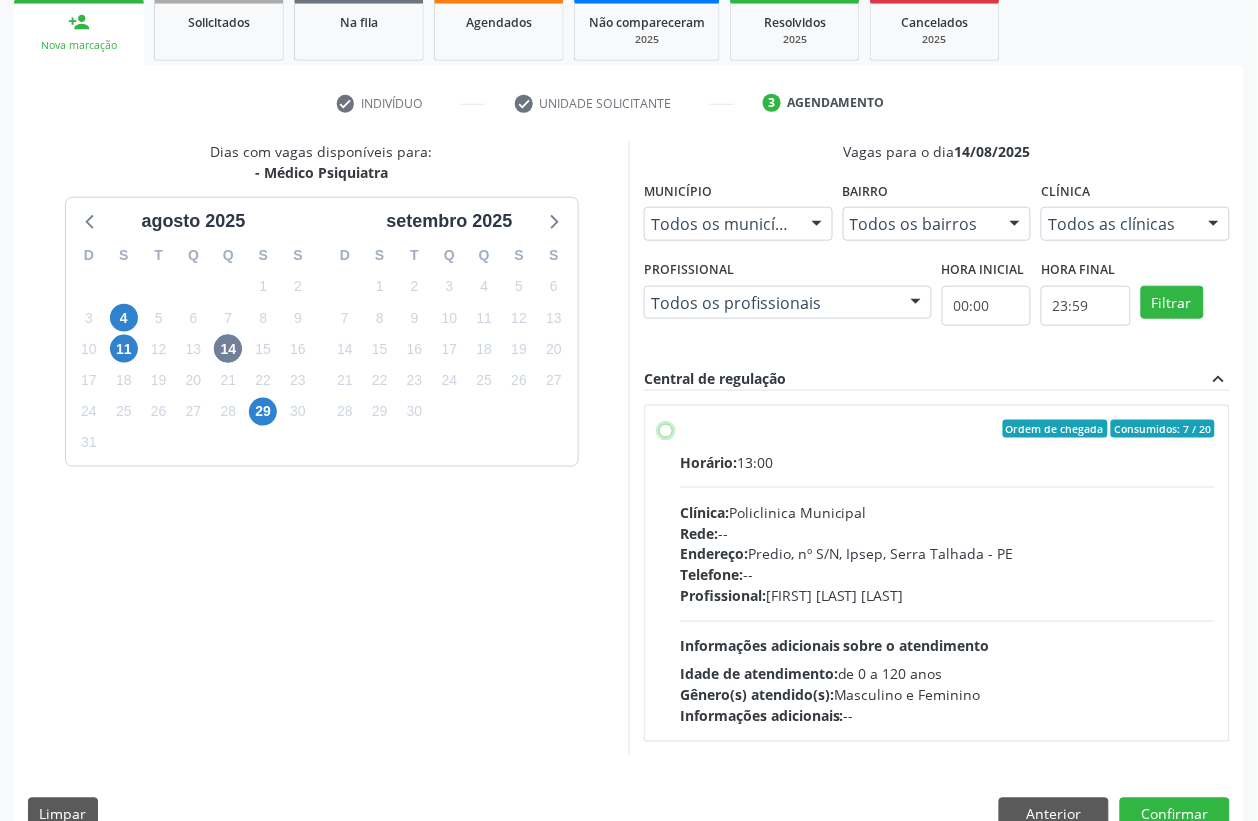 radio on "true" 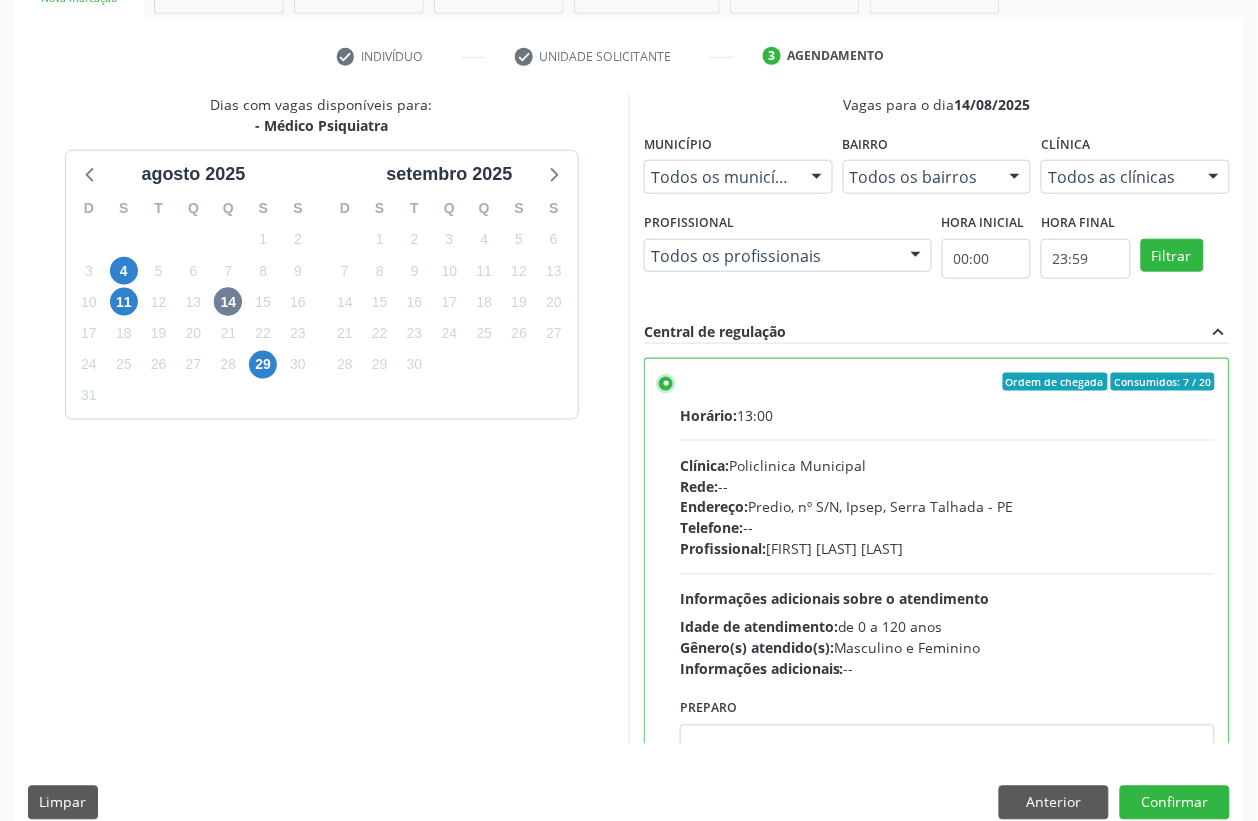 scroll, scrollTop: 373, scrollLeft: 0, axis: vertical 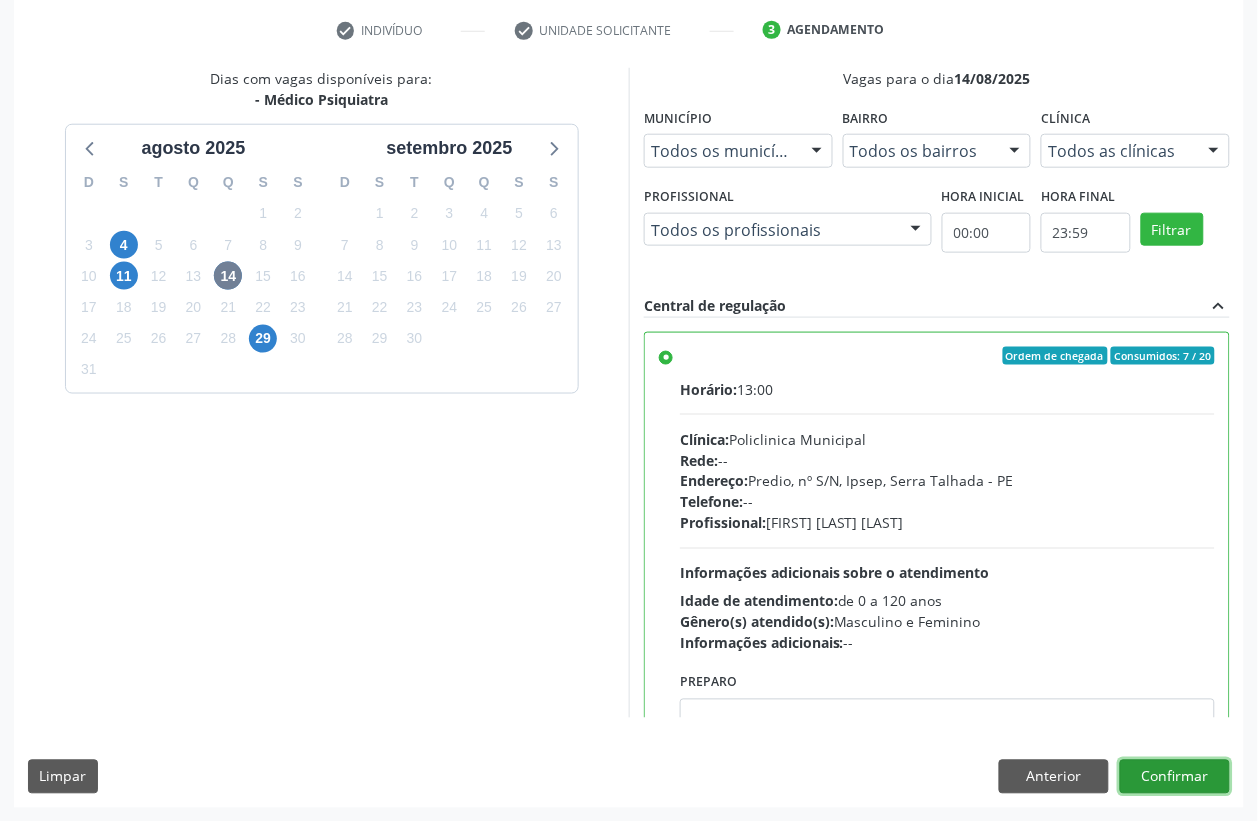 click on "Confirmar" at bounding box center (1175, 777) 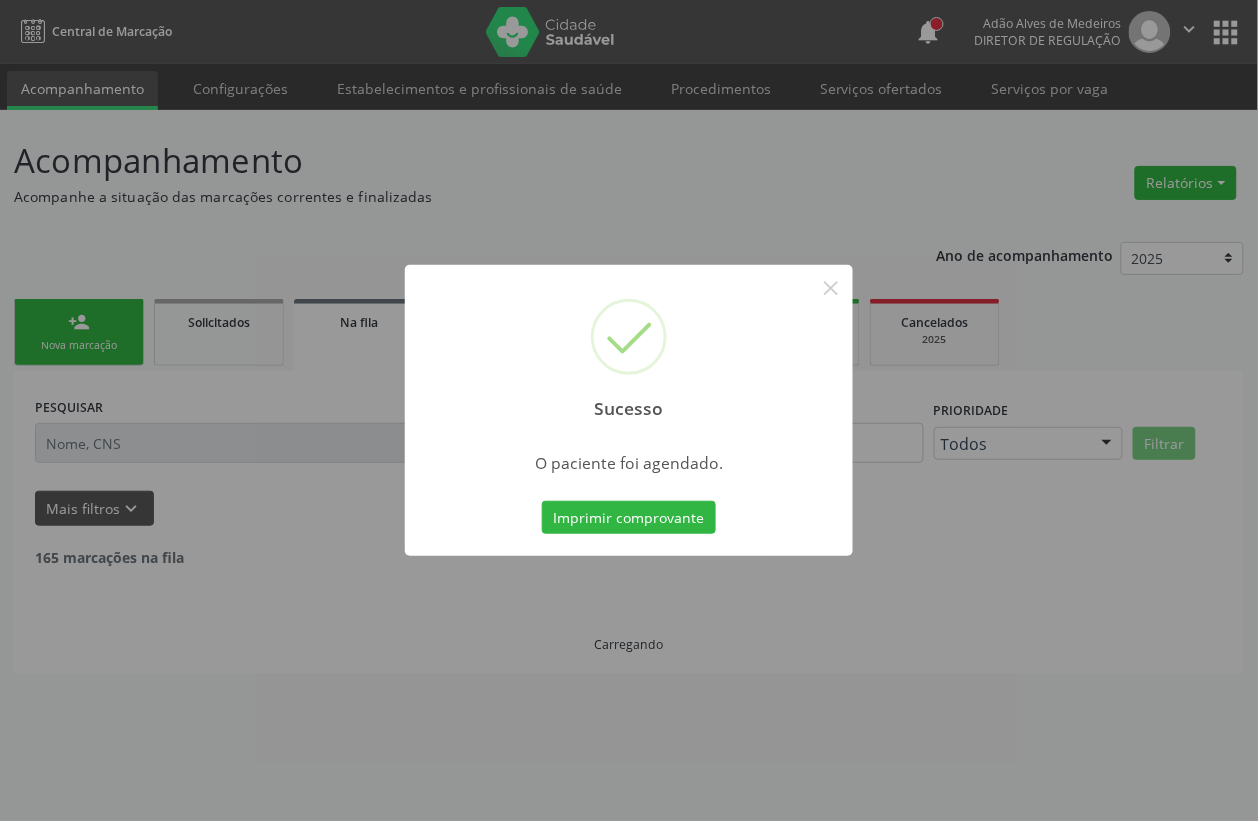 scroll, scrollTop: 0, scrollLeft: 0, axis: both 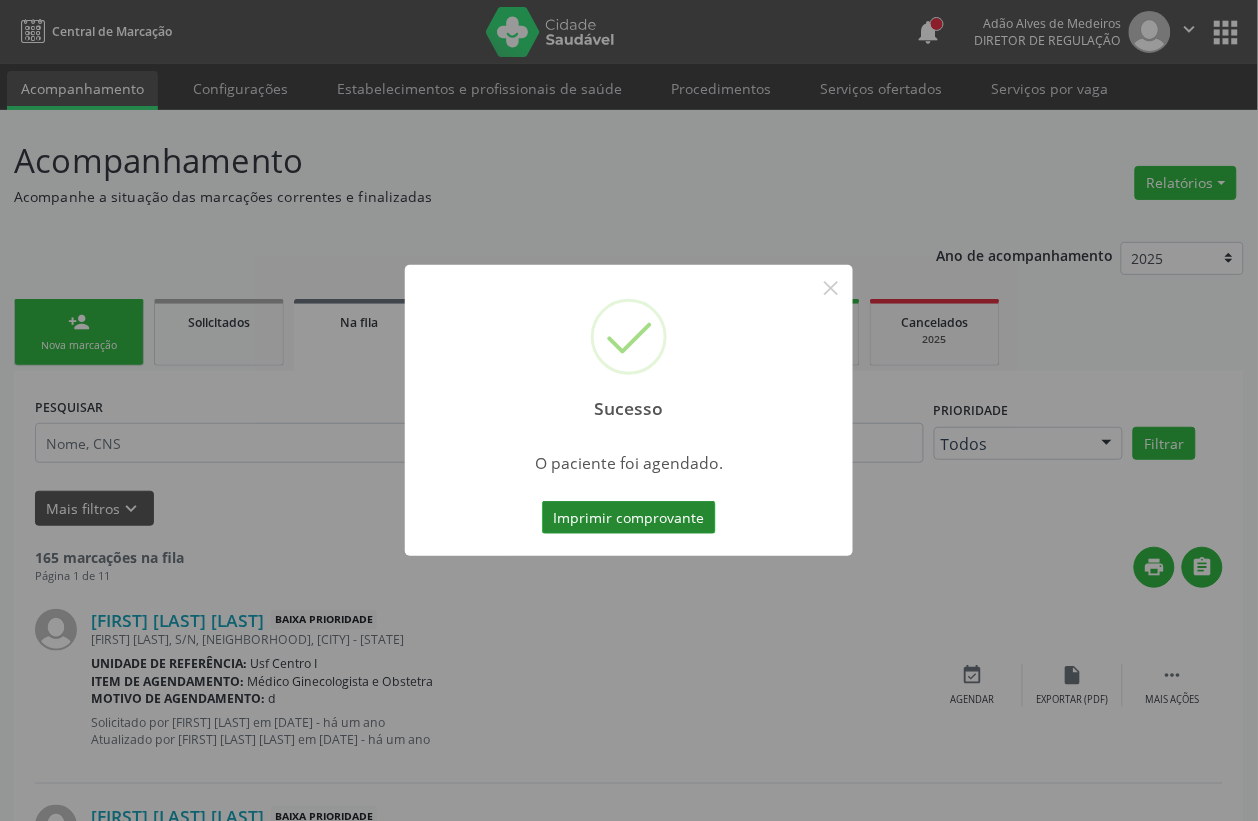 click on "Imprimir comprovante" at bounding box center (629, 518) 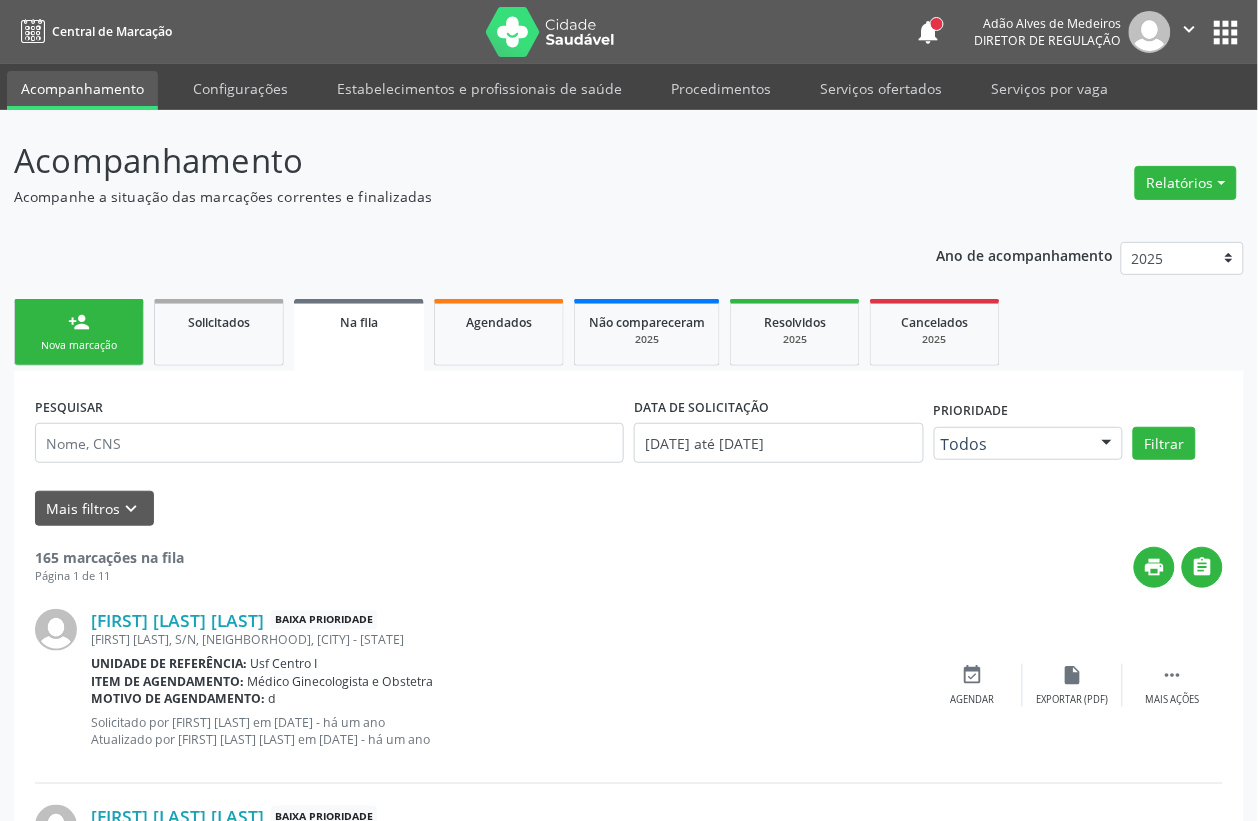 click on "Nova marcação" at bounding box center (79, 345) 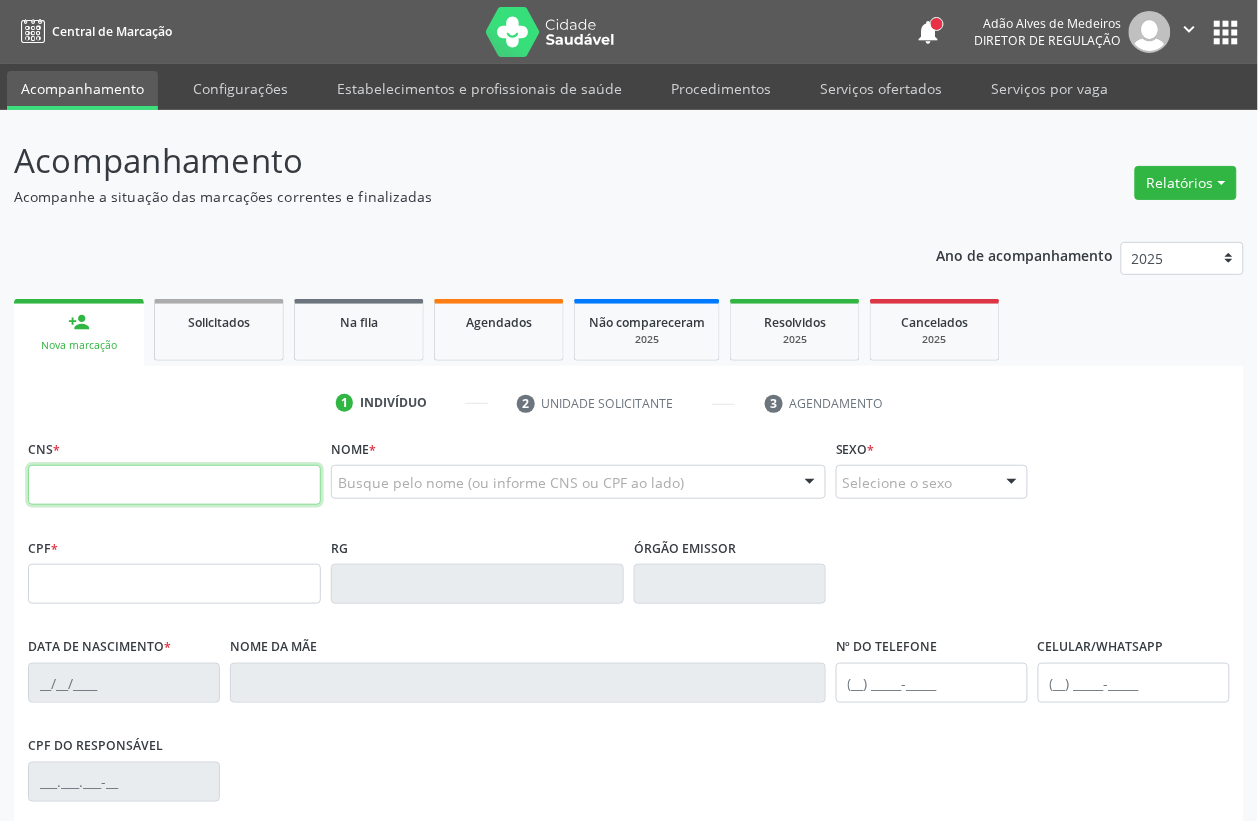 click at bounding box center (174, 485) 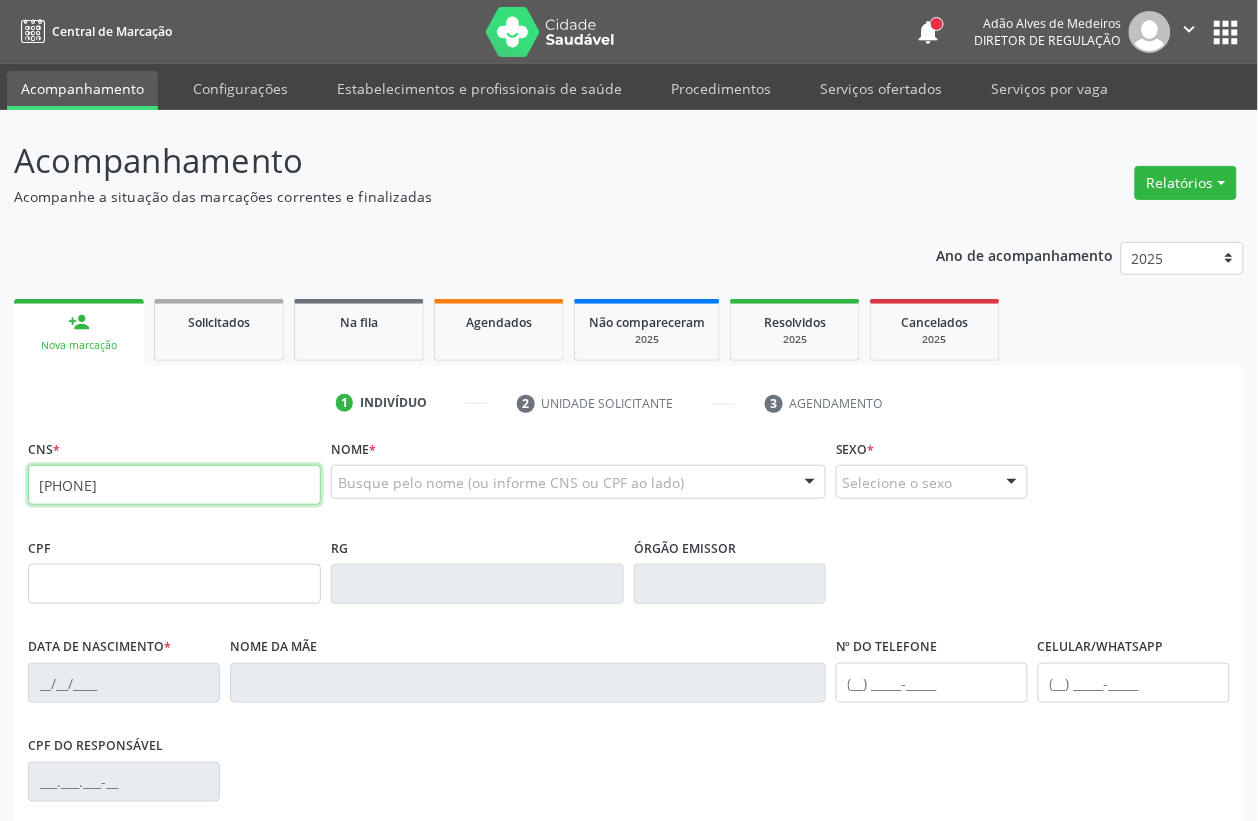 type on "898 0034 2003 0101" 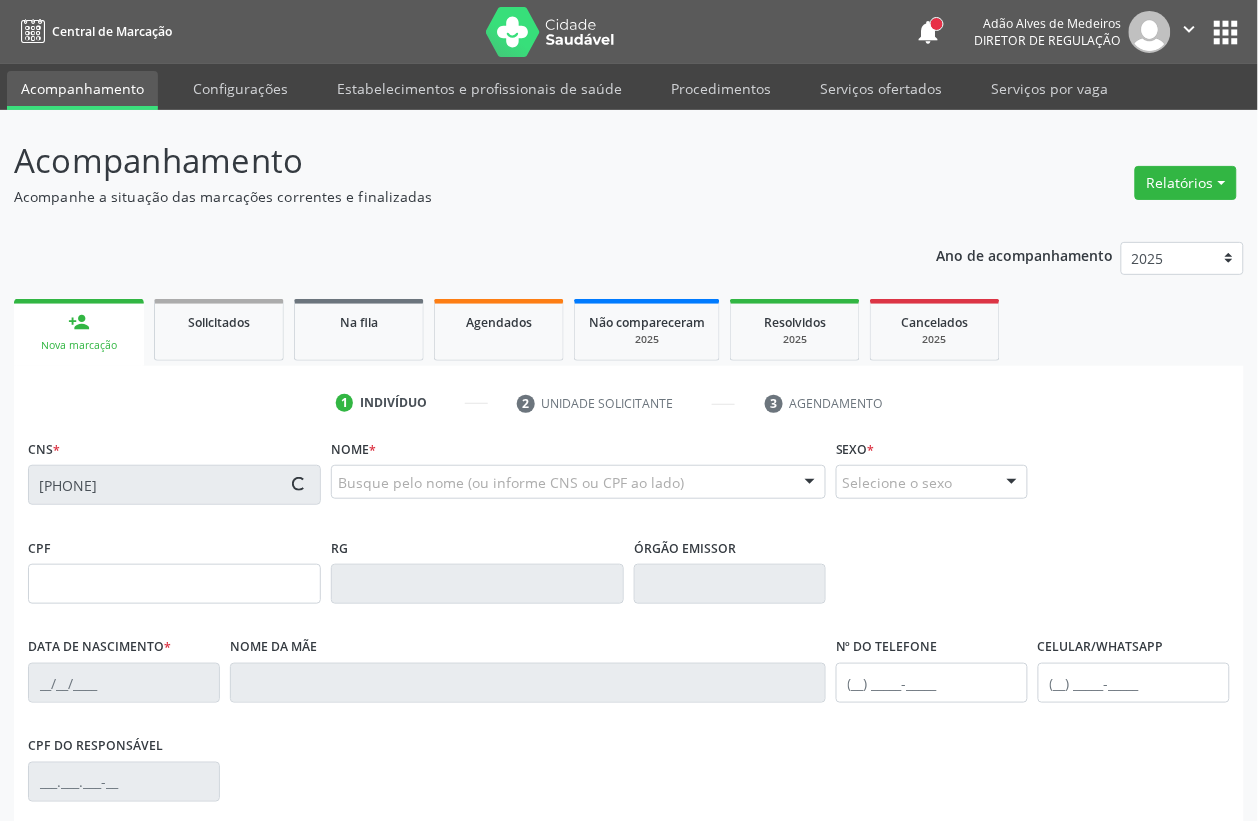 type on "657.155.274-49" 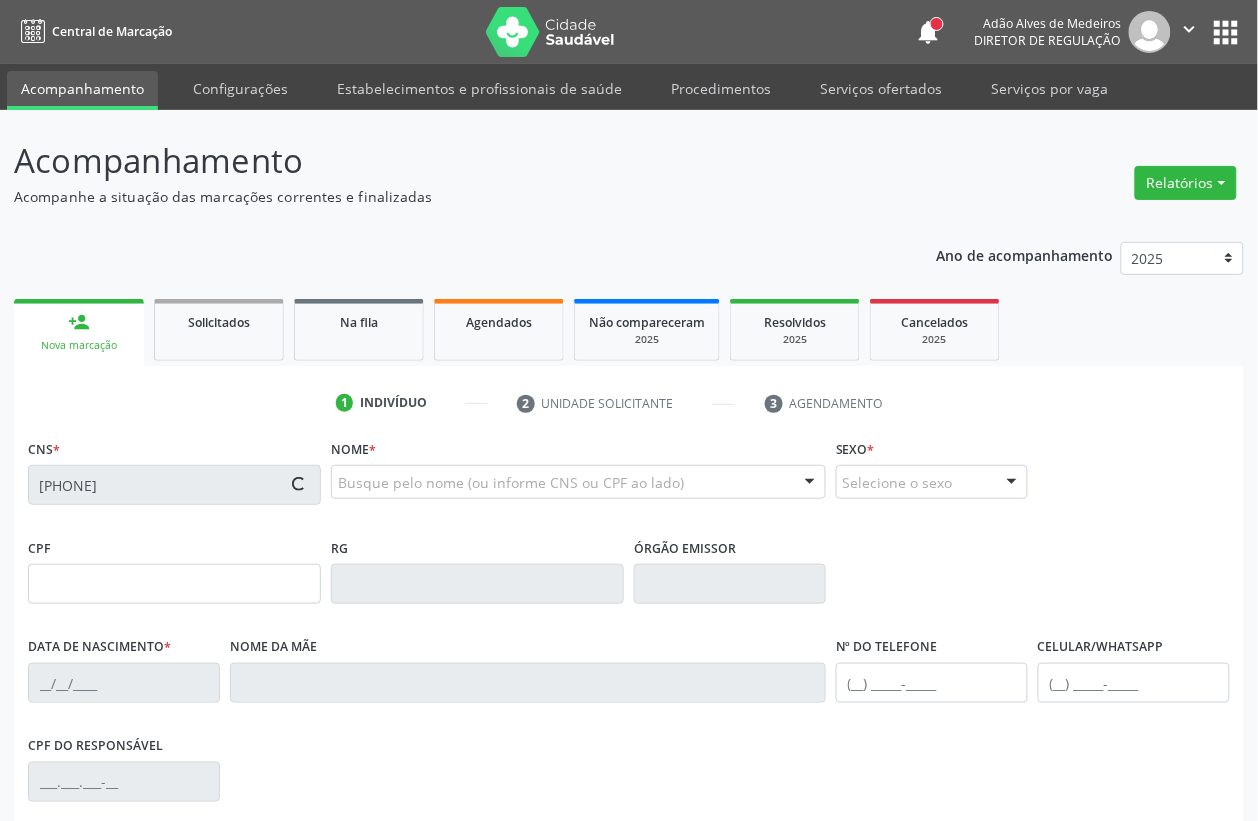 type on "08/09/1917" 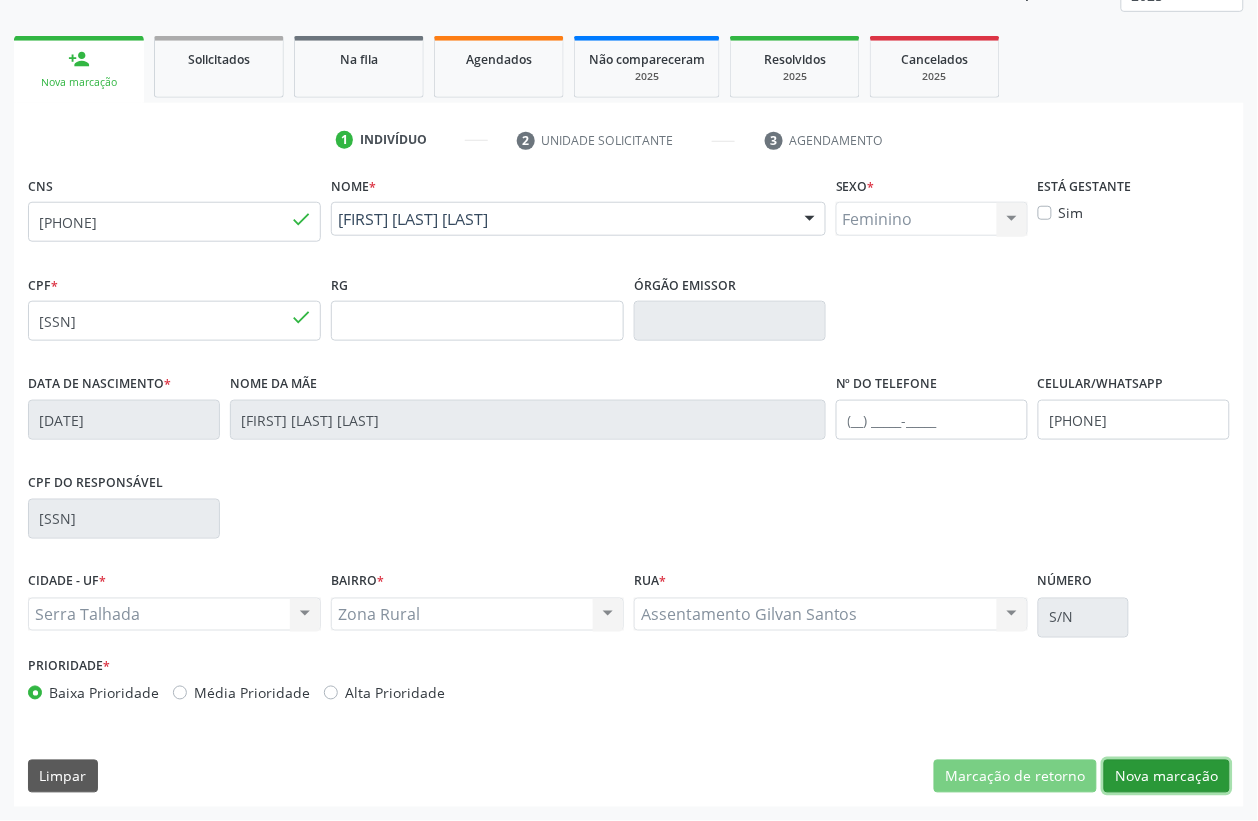 click on "Nova marcação" at bounding box center [1167, 777] 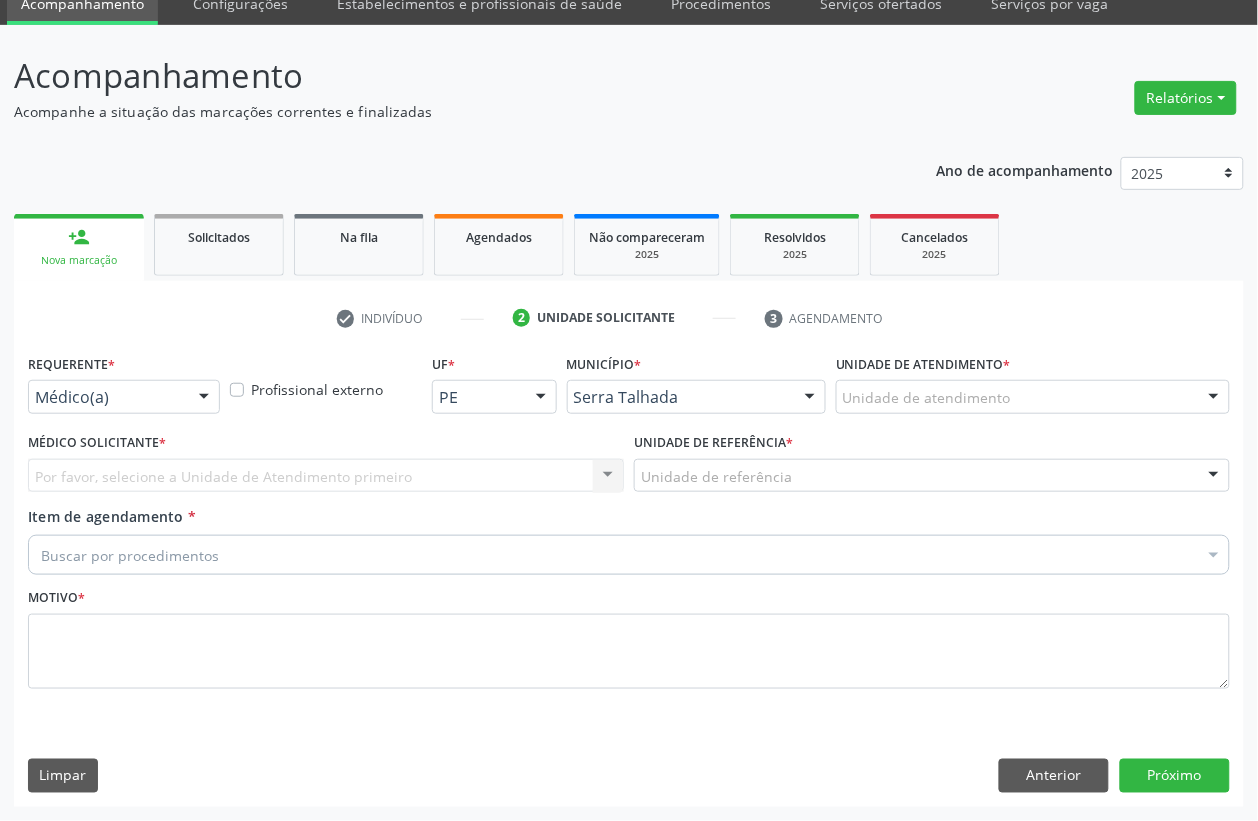 scroll, scrollTop: 85, scrollLeft: 0, axis: vertical 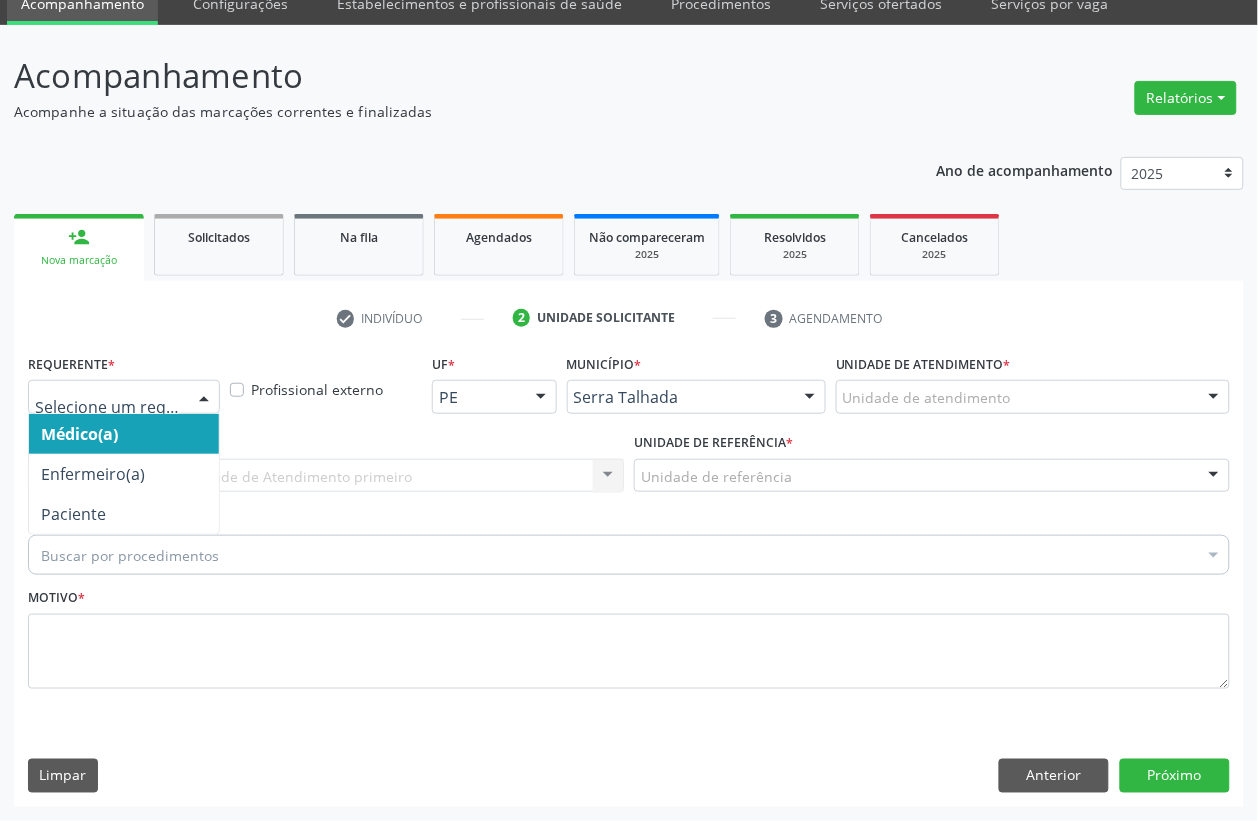 click at bounding box center [124, 397] 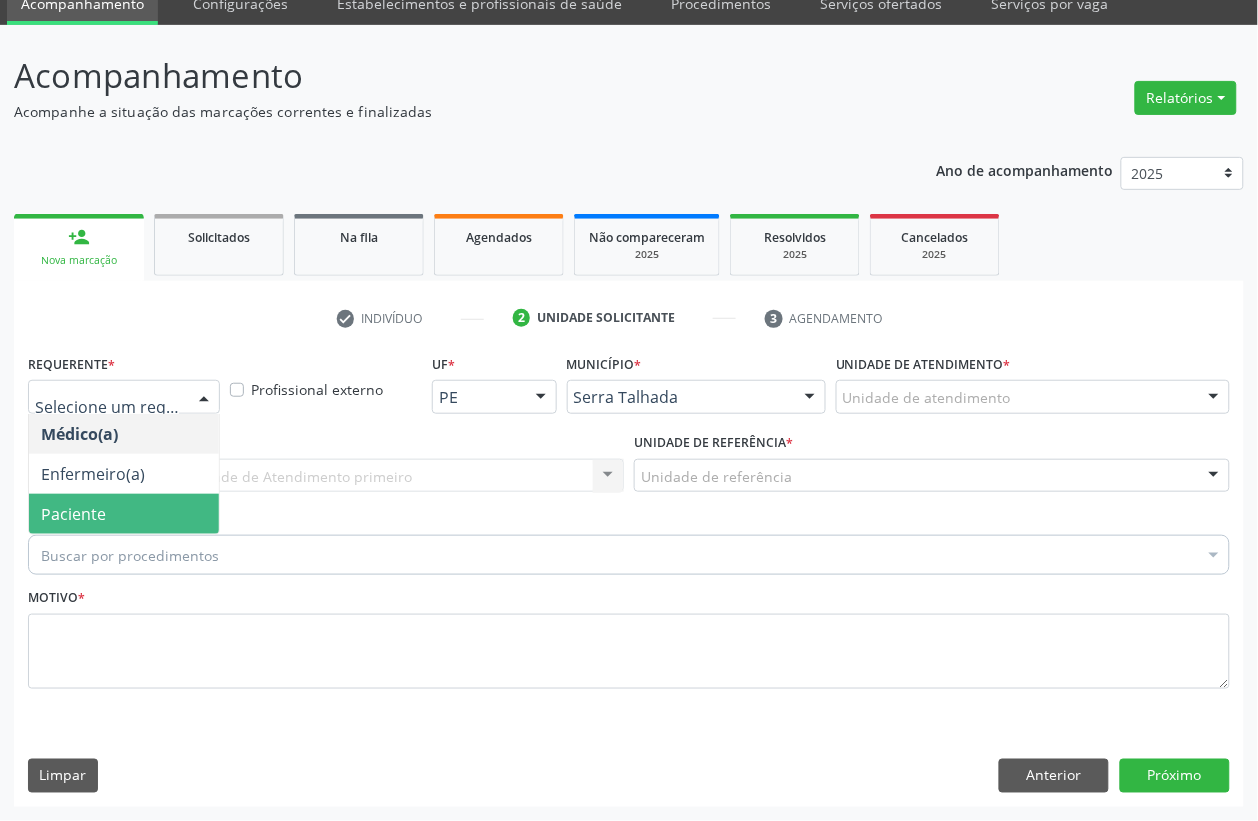click on "Paciente" at bounding box center [124, 514] 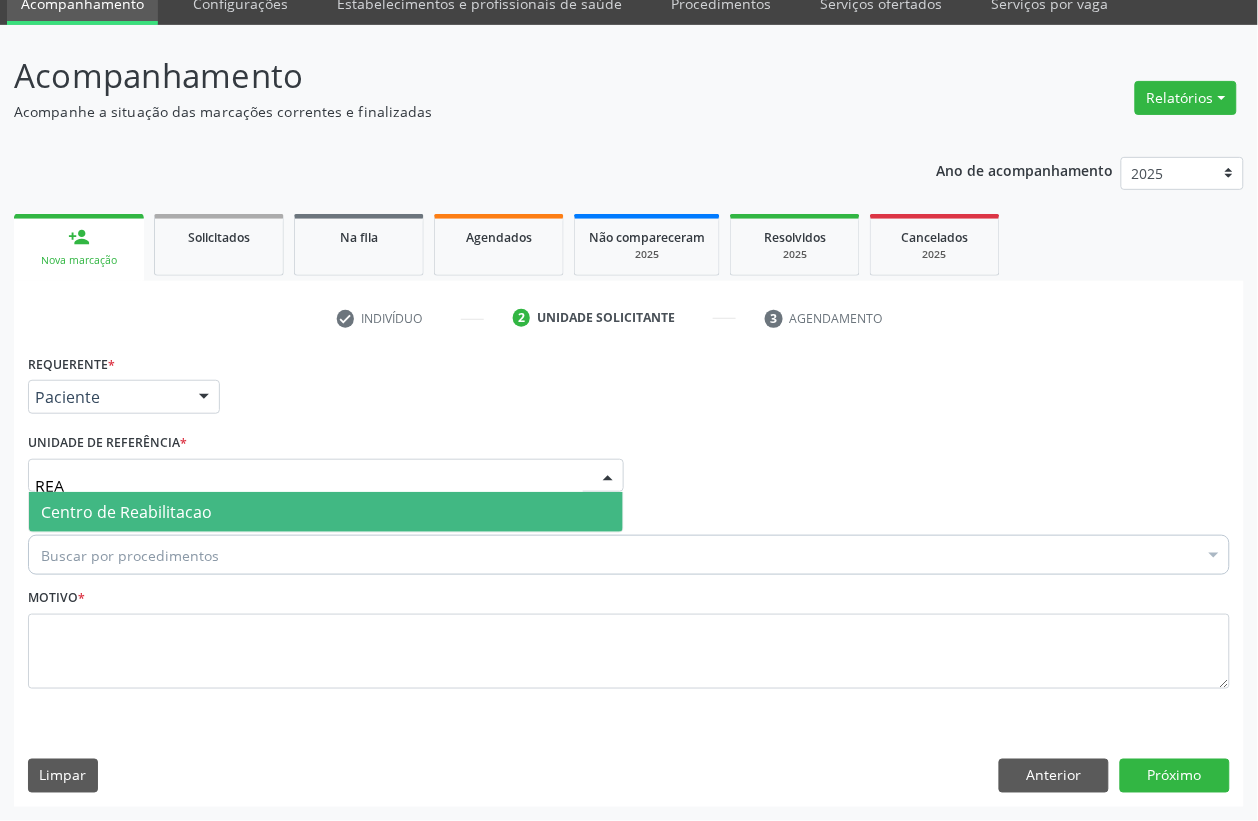 type on "REAB" 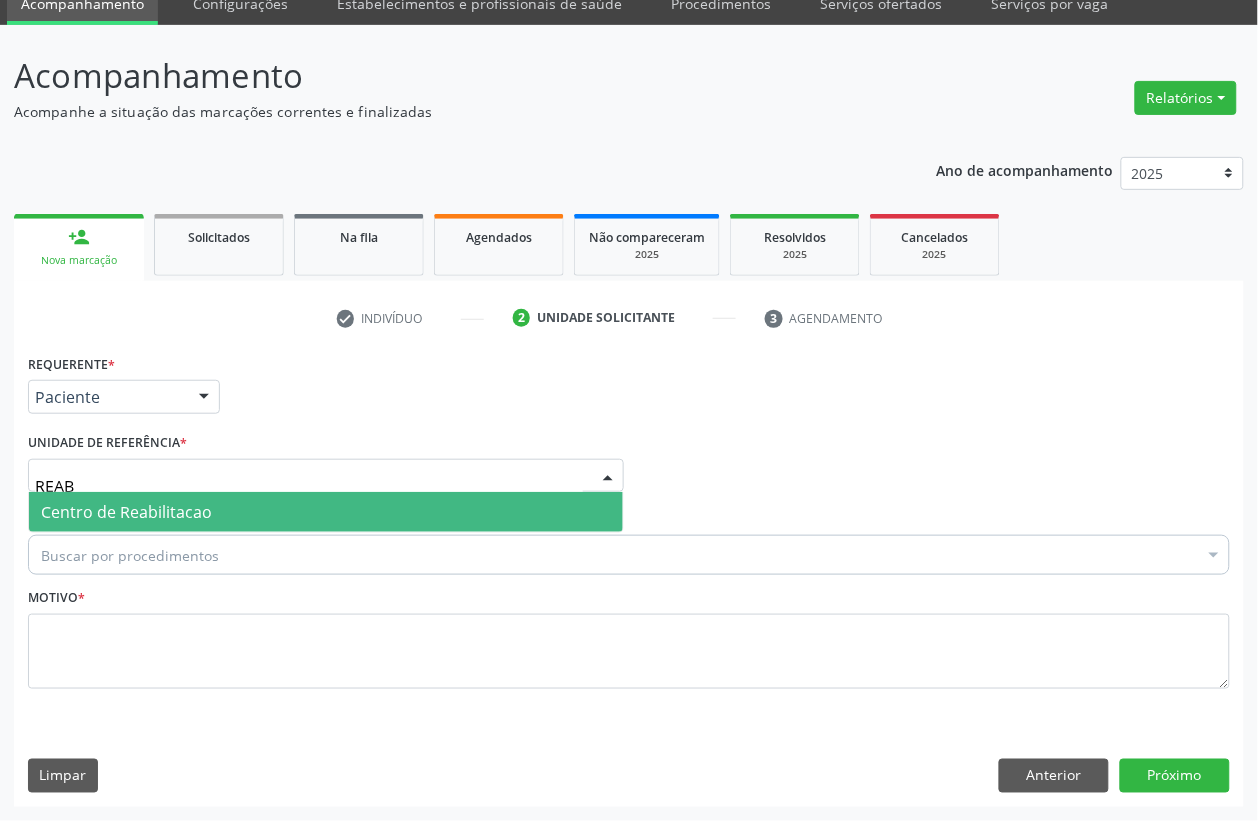 click on "Centro de Reabilitacao" at bounding box center [126, 512] 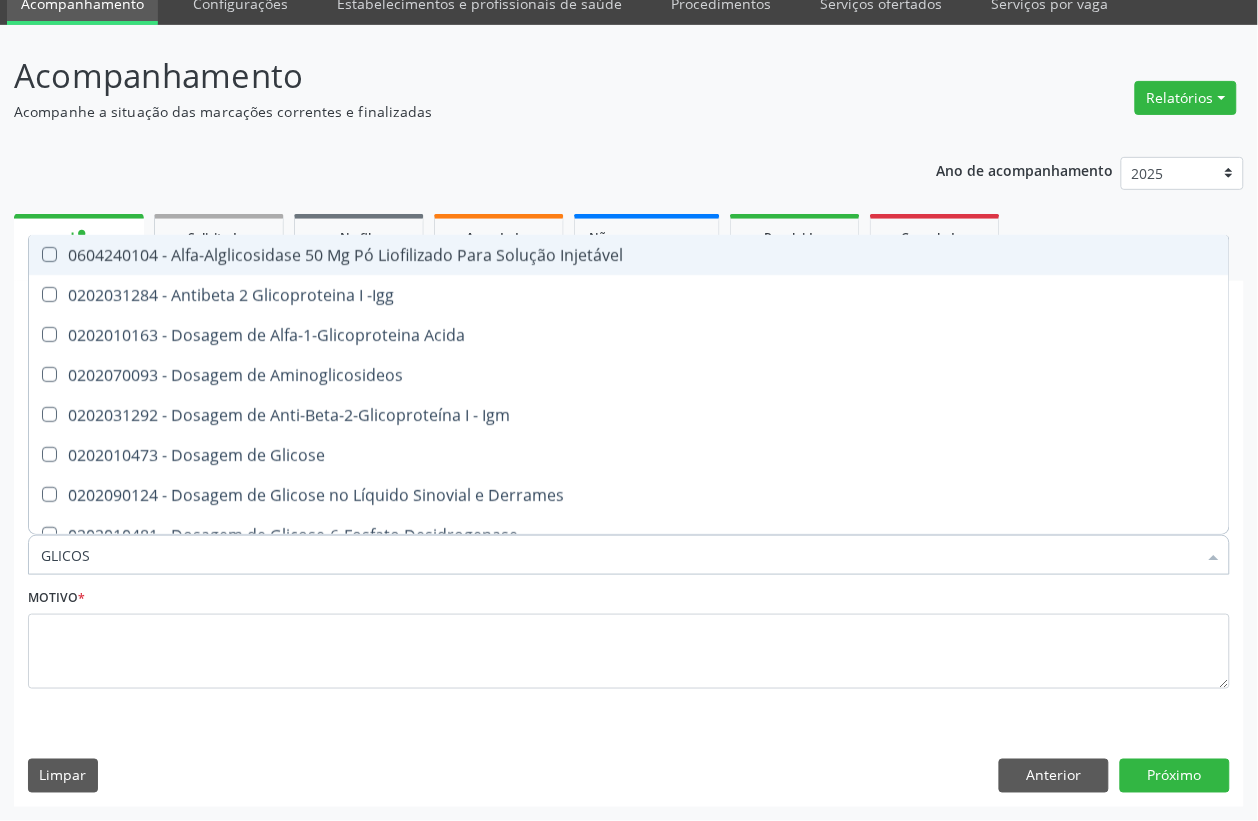 type on "GLICOSE" 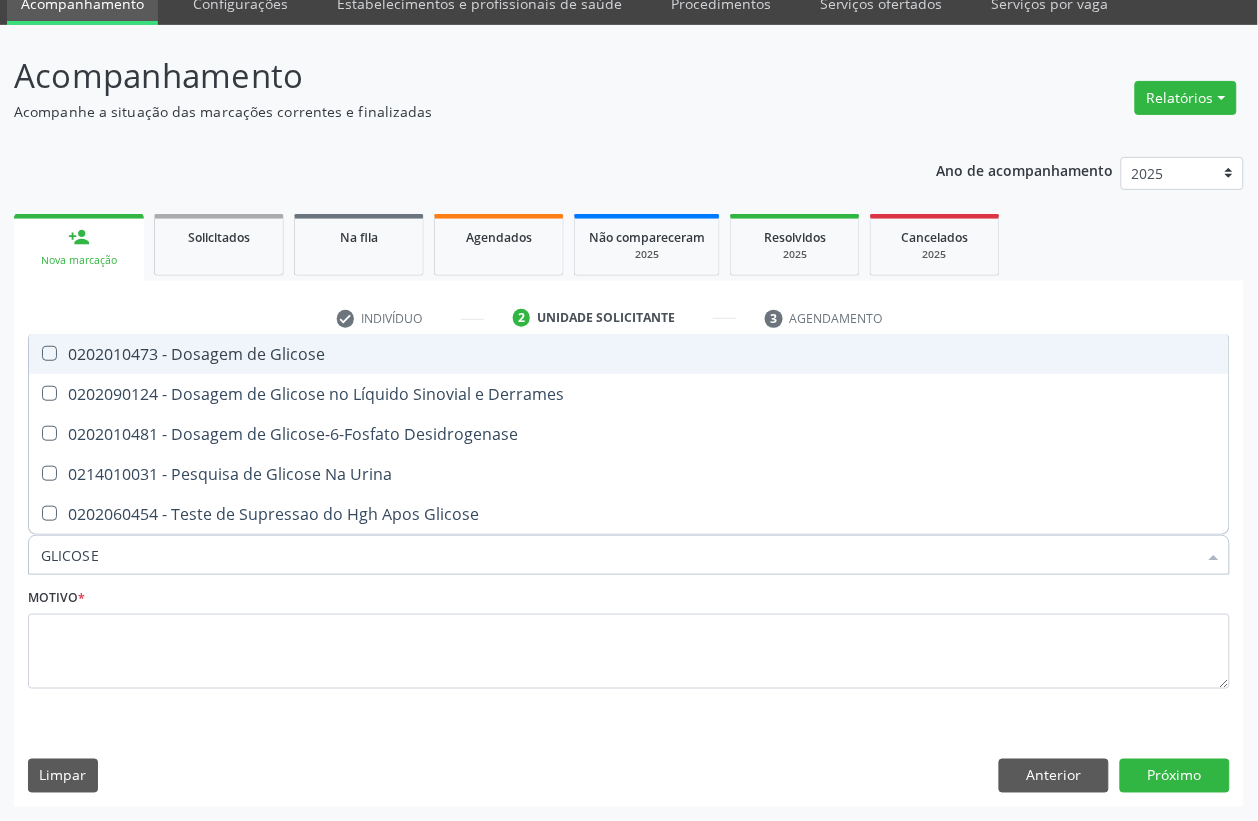 click on "0202010473 - Dosagem de Glicose" at bounding box center [629, 354] 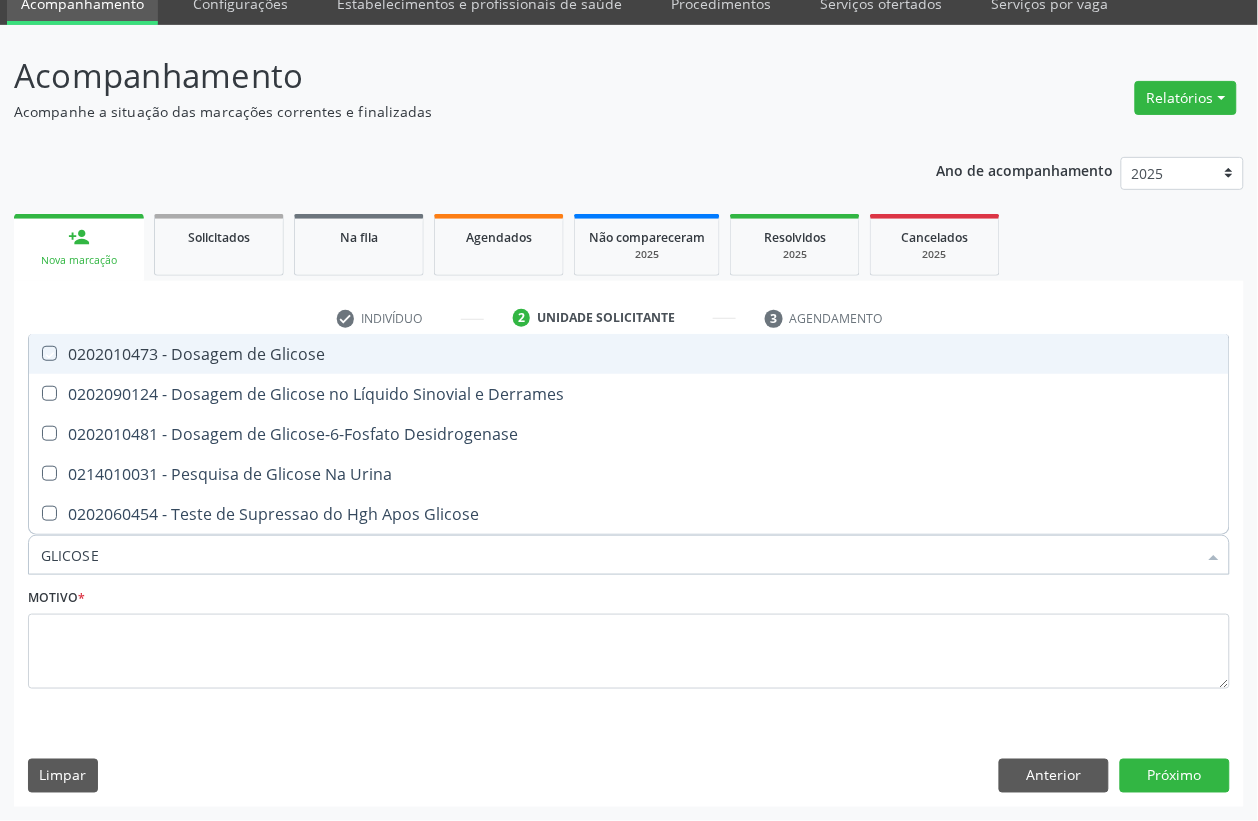 checkbox on "true" 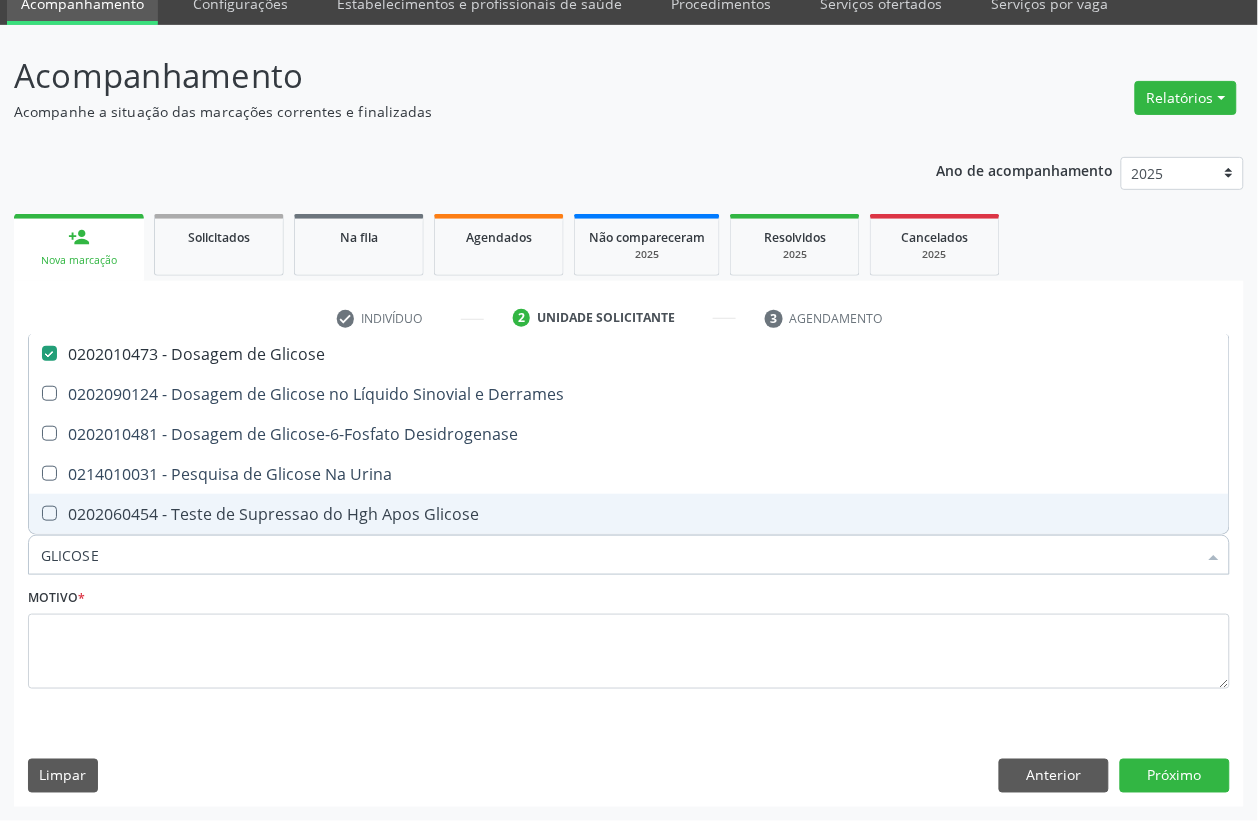 click on "GLICOSE" at bounding box center (619, 555) 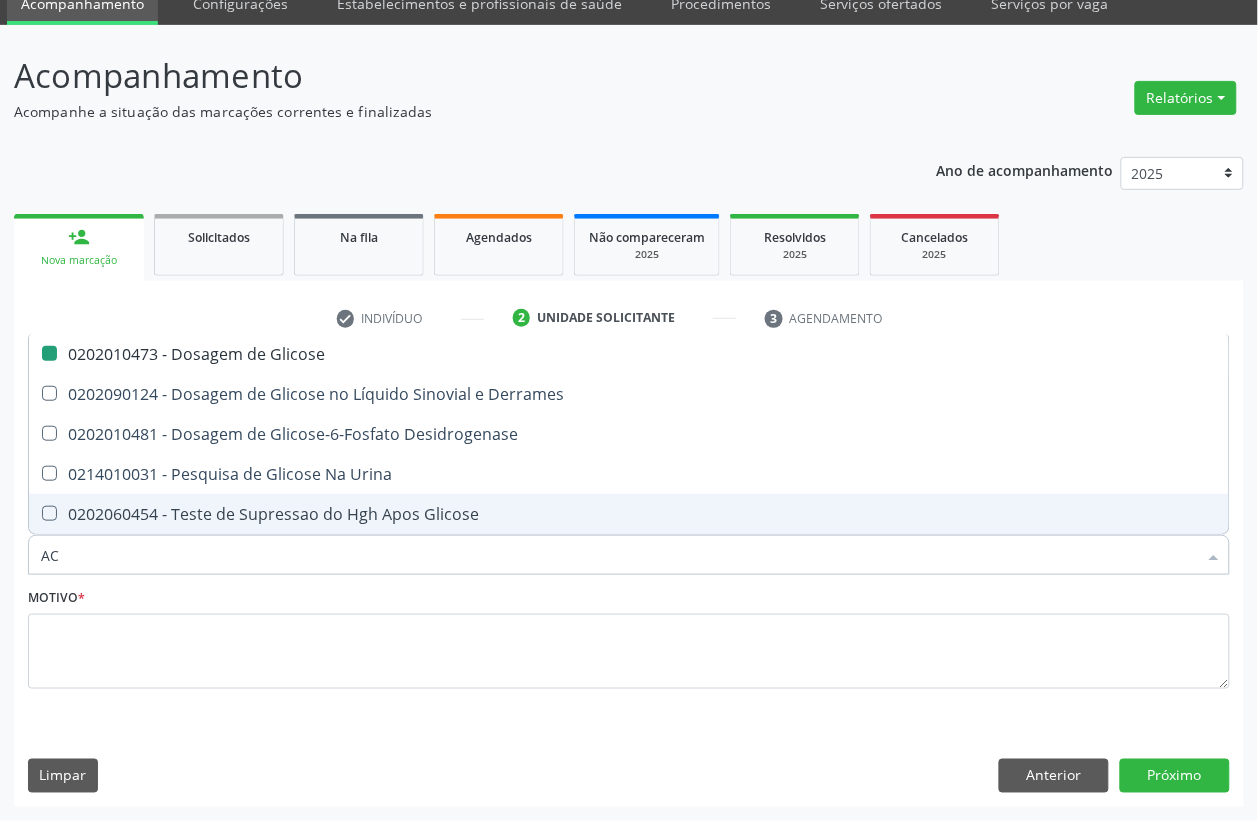 type on "ACI" 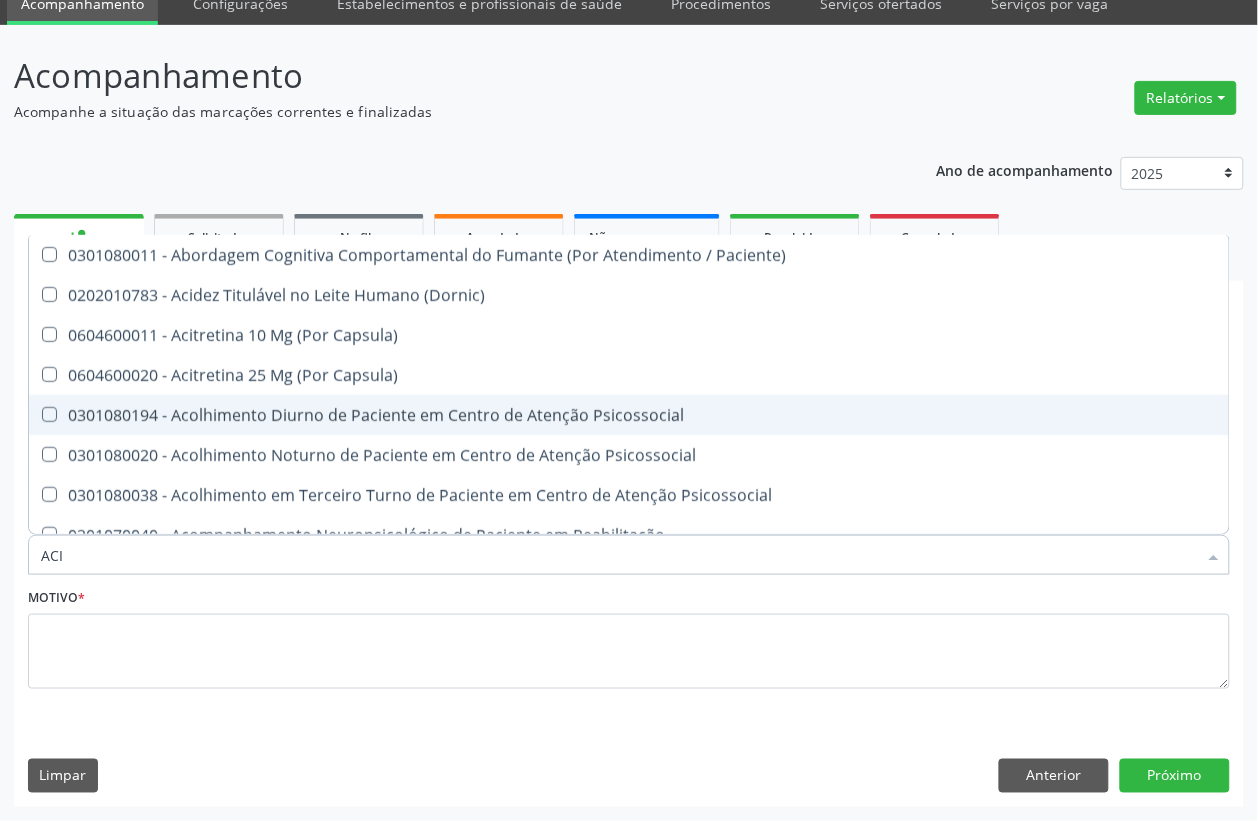 checkbox on "false" 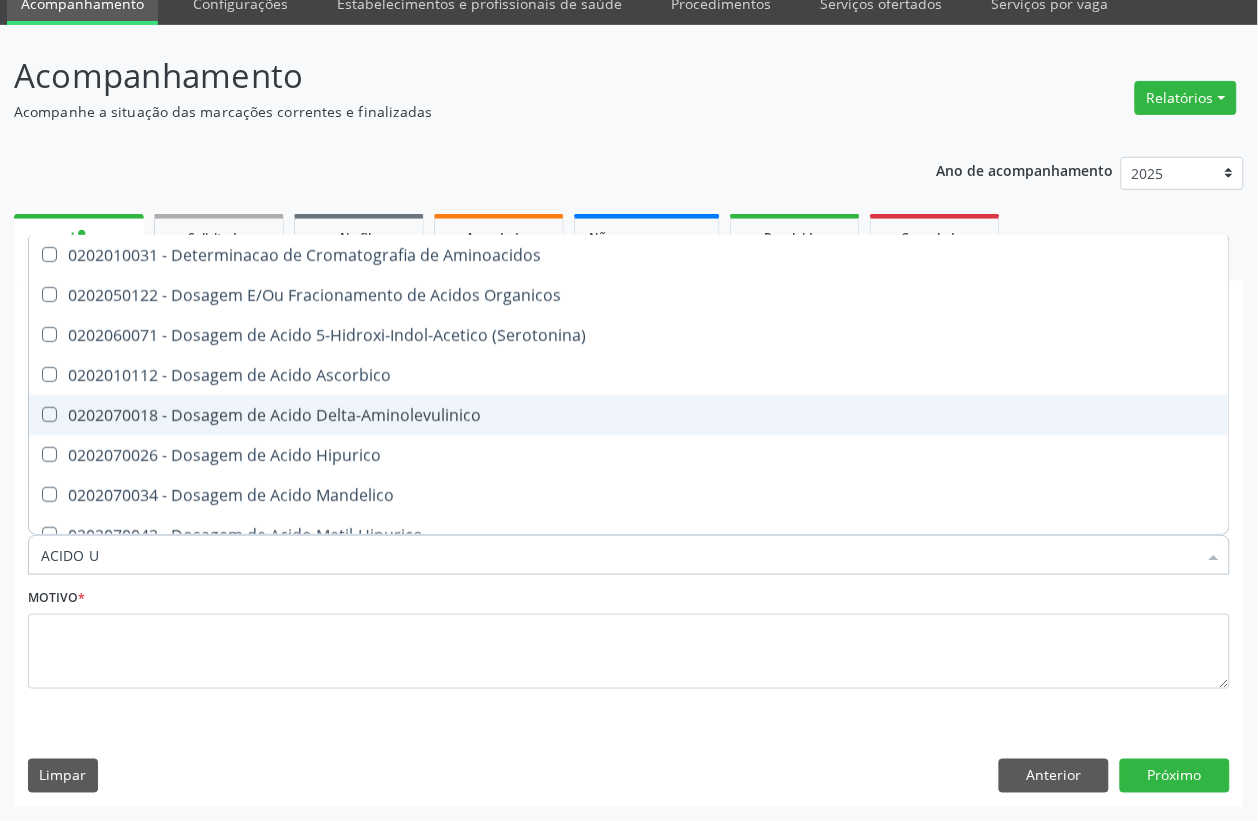 type on "ACIDO UR" 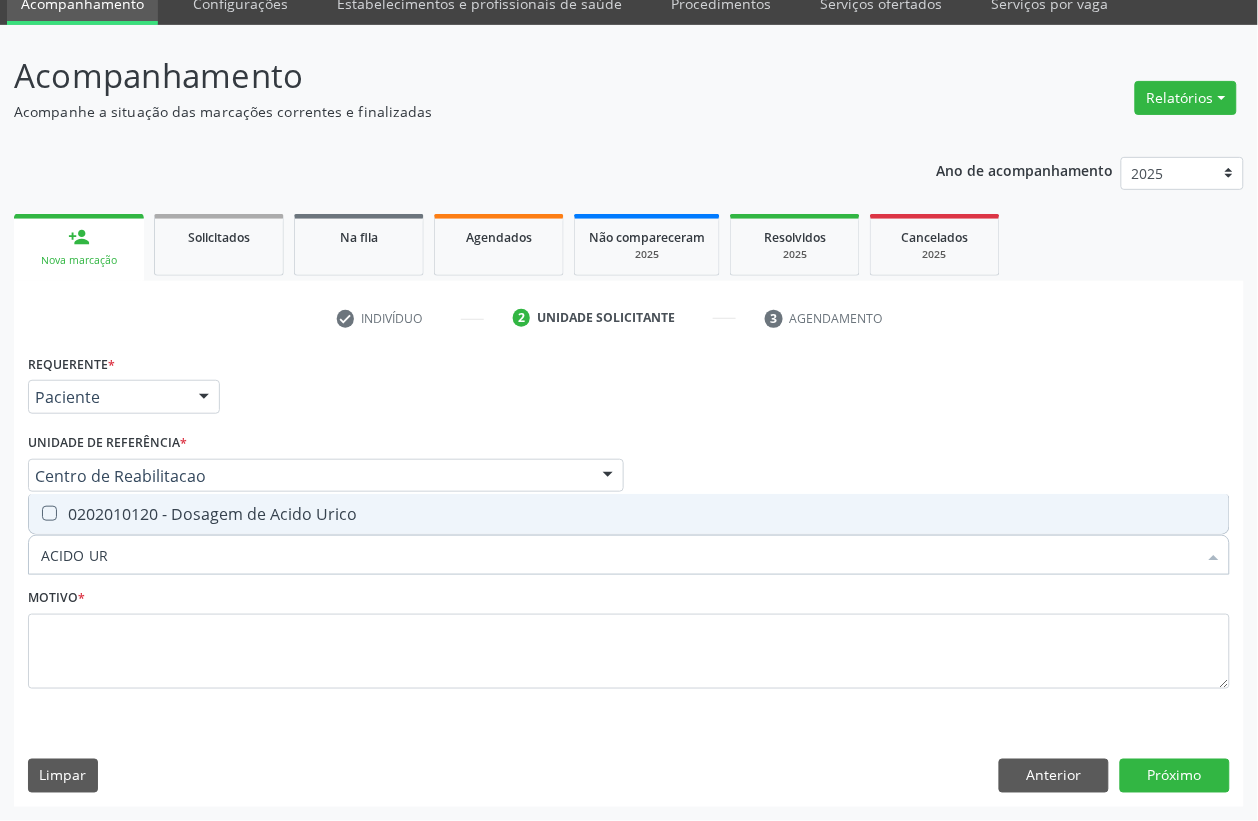 click on "0202010120 - Dosagem de Acido Urico" at bounding box center [629, 514] 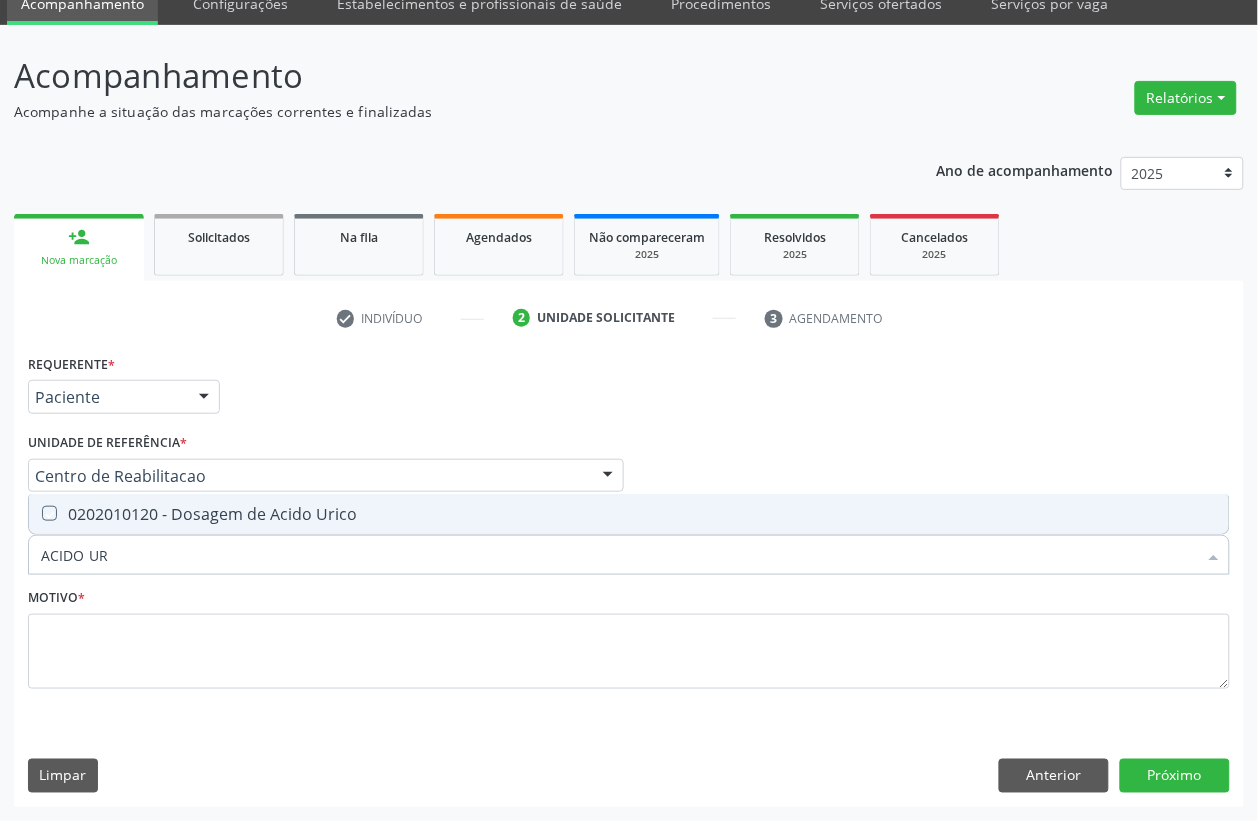 checkbox on "true" 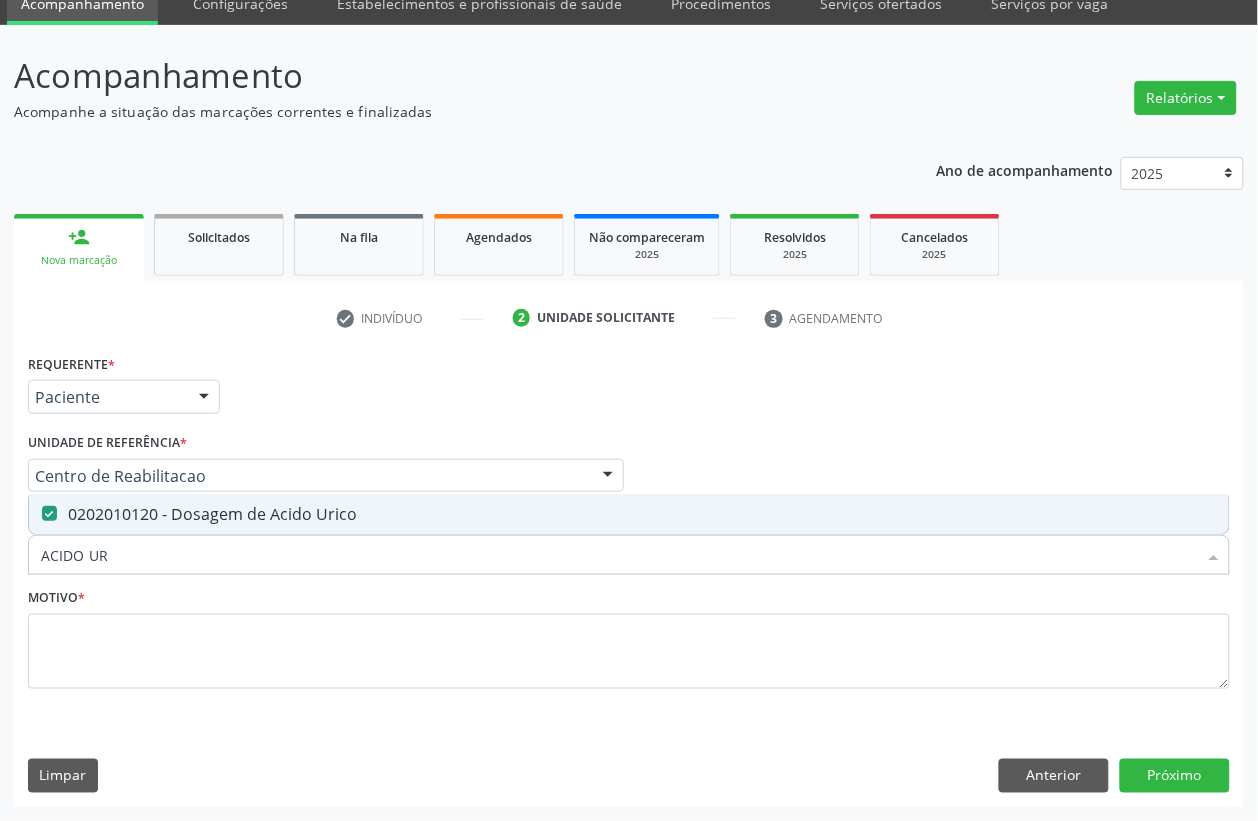 click on "ACIDO UR" at bounding box center [619, 555] 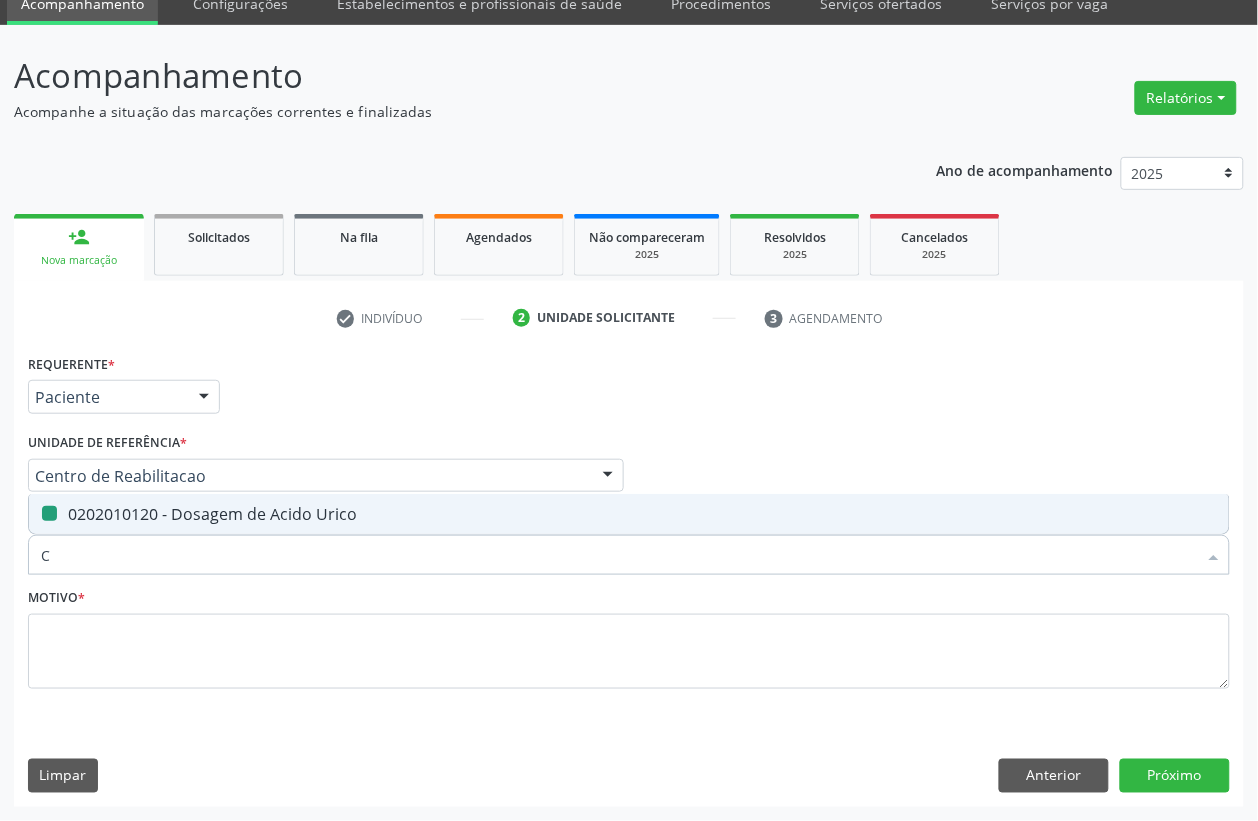 type on "CR" 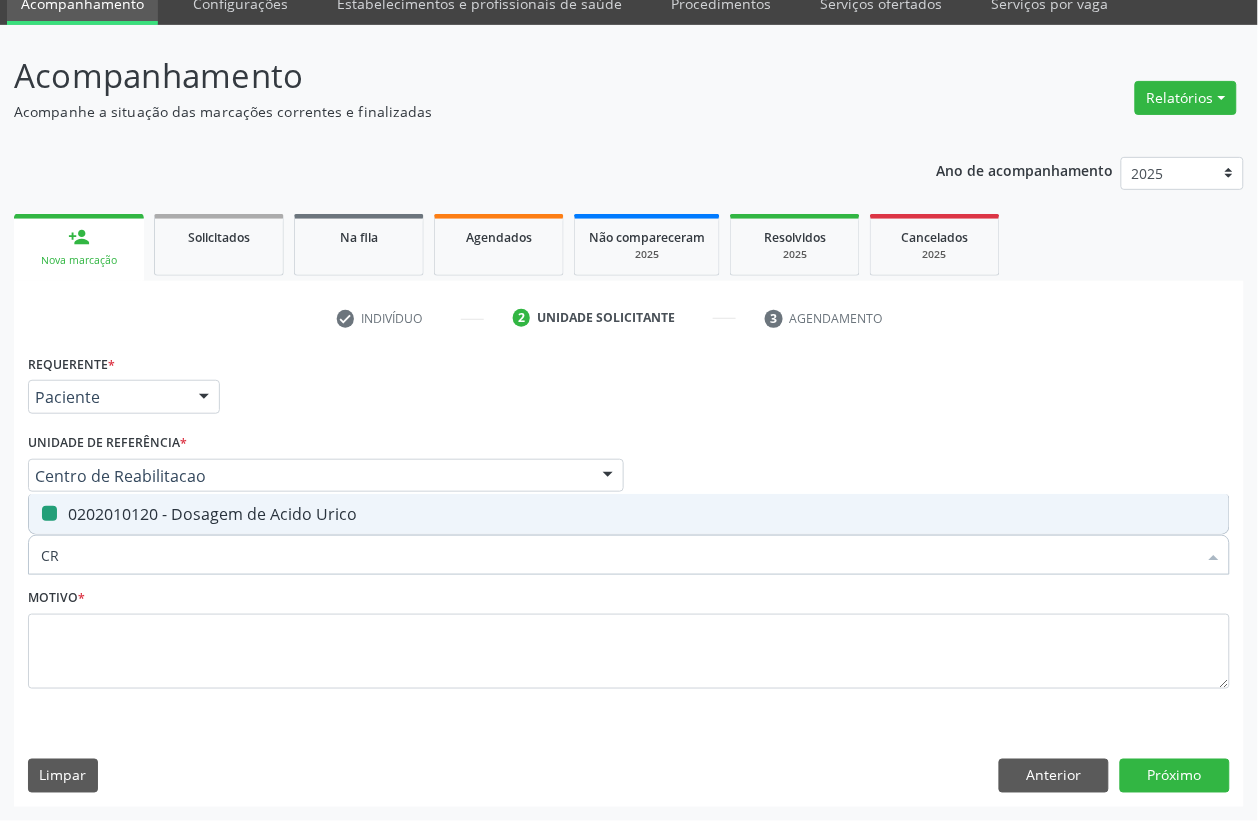 checkbox on "false" 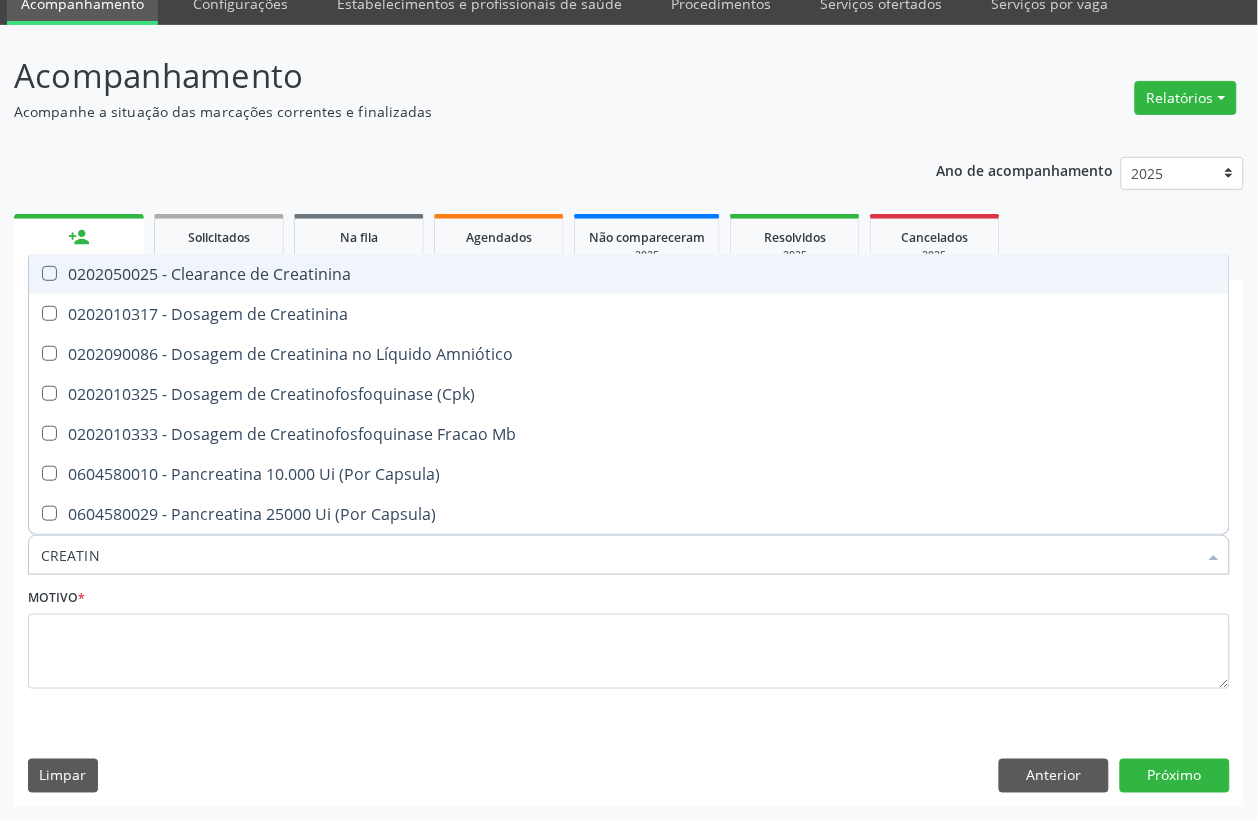 type on "CREATINI" 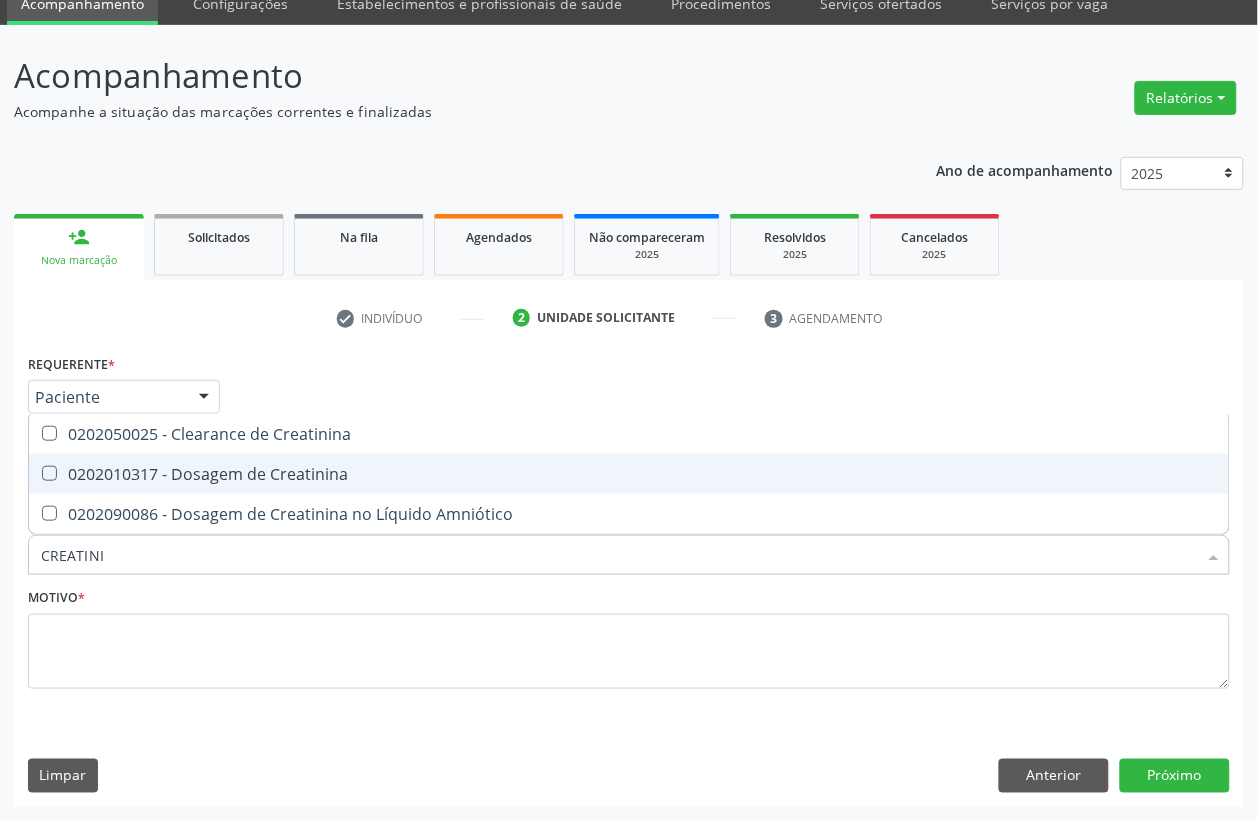 click on "0202010317 - Dosagem de Creatinina" at bounding box center (629, 474) 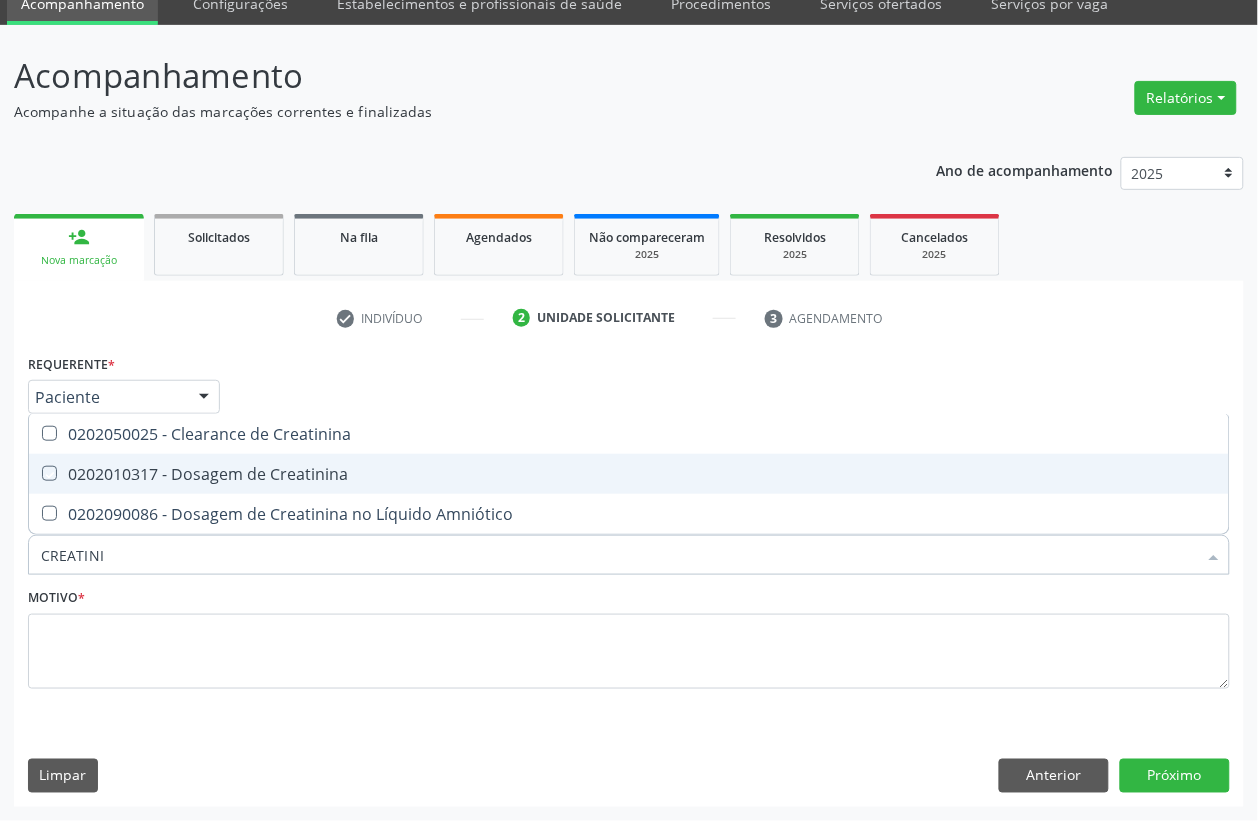 checkbox on "true" 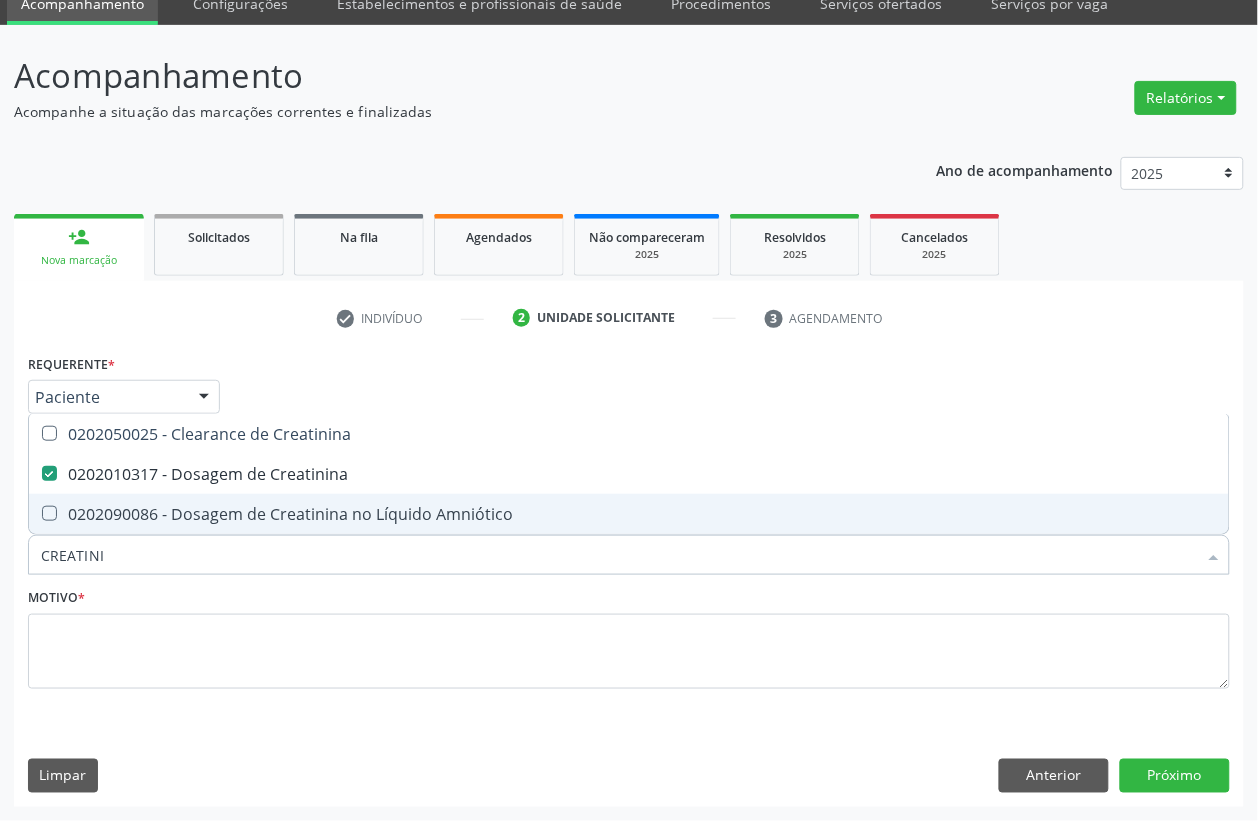 click on "CREATINI" at bounding box center (619, 555) 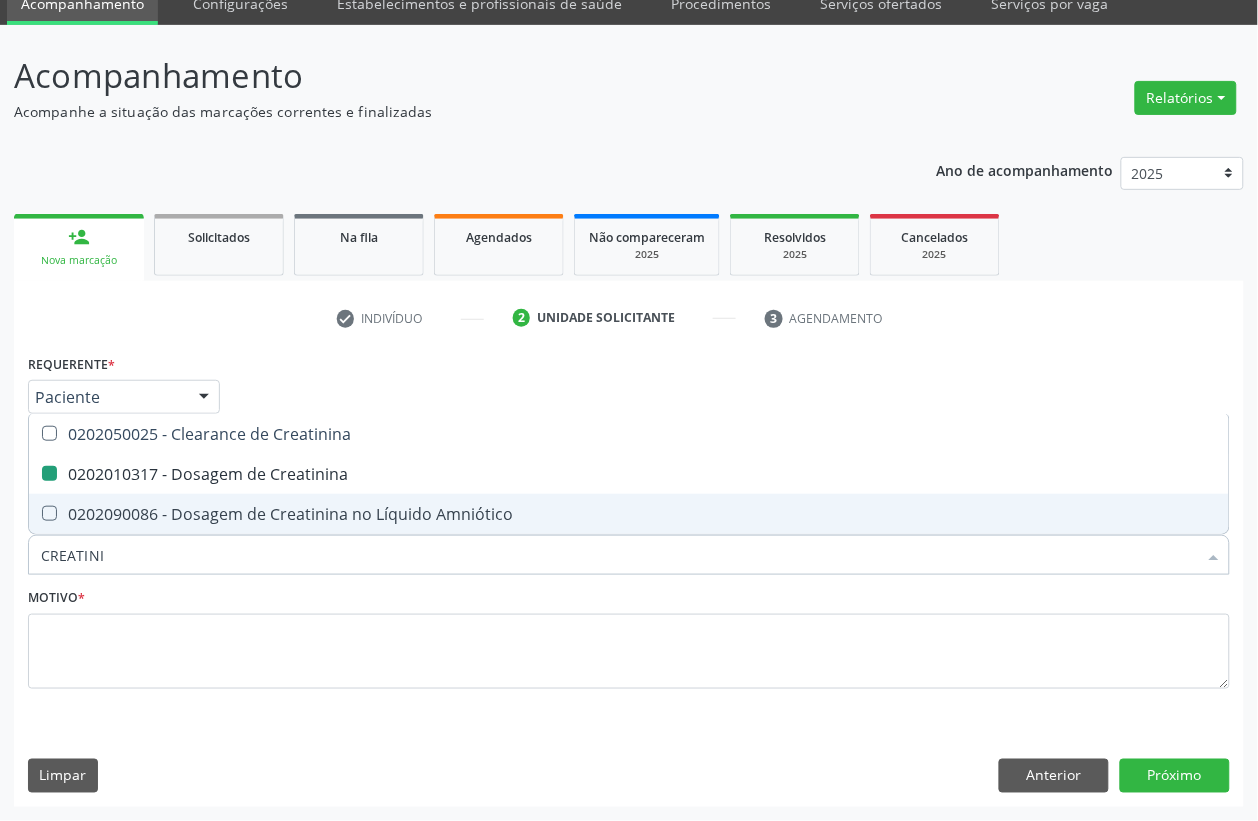 type 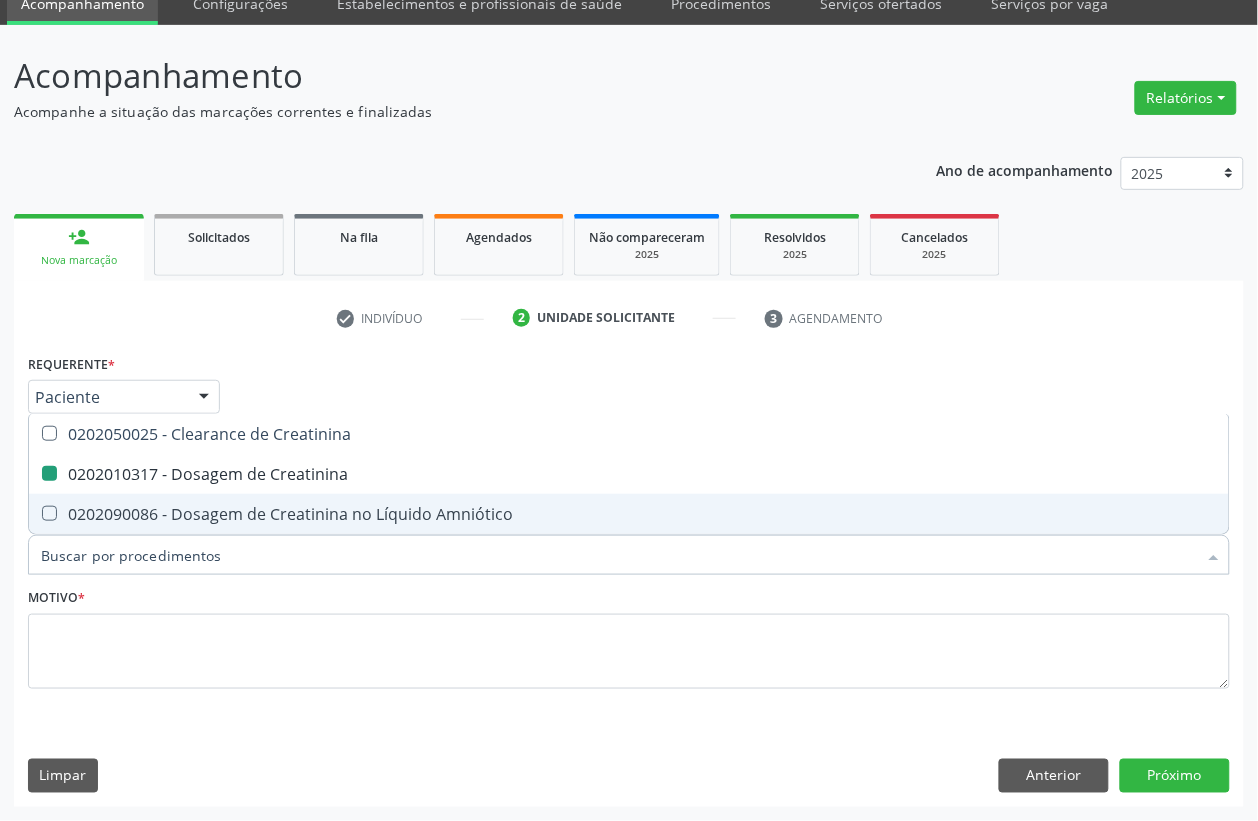 checkbox on "false" 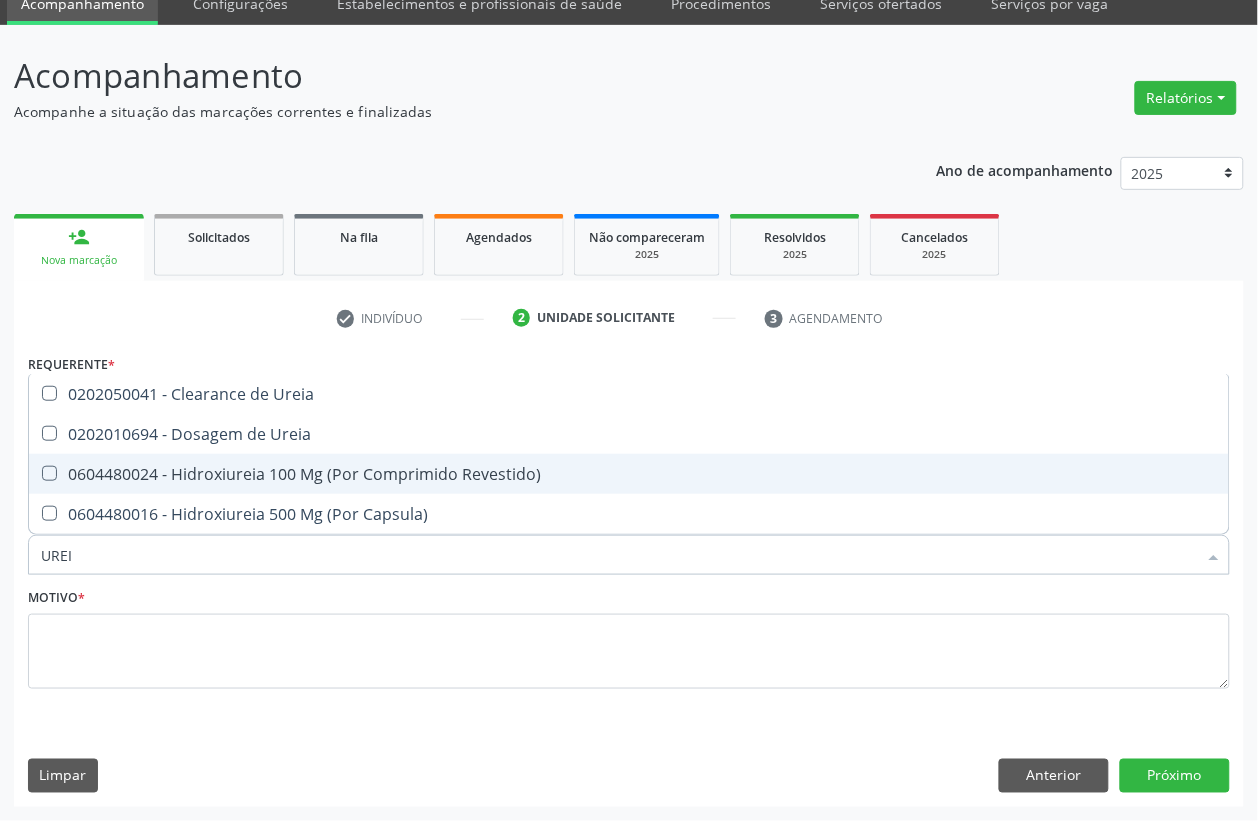 type on "UREIA" 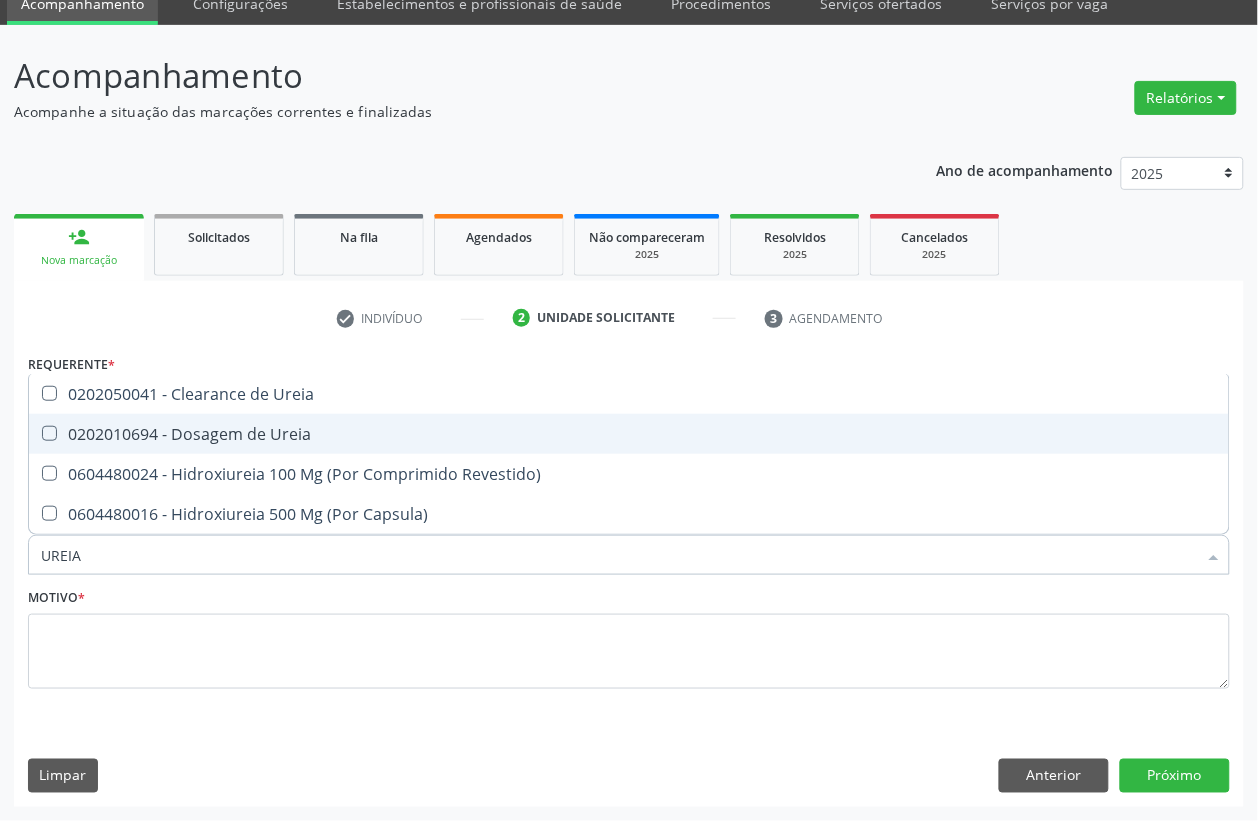 click on "0202010694 - Dosagem de Ureia" at bounding box center [629, 434] 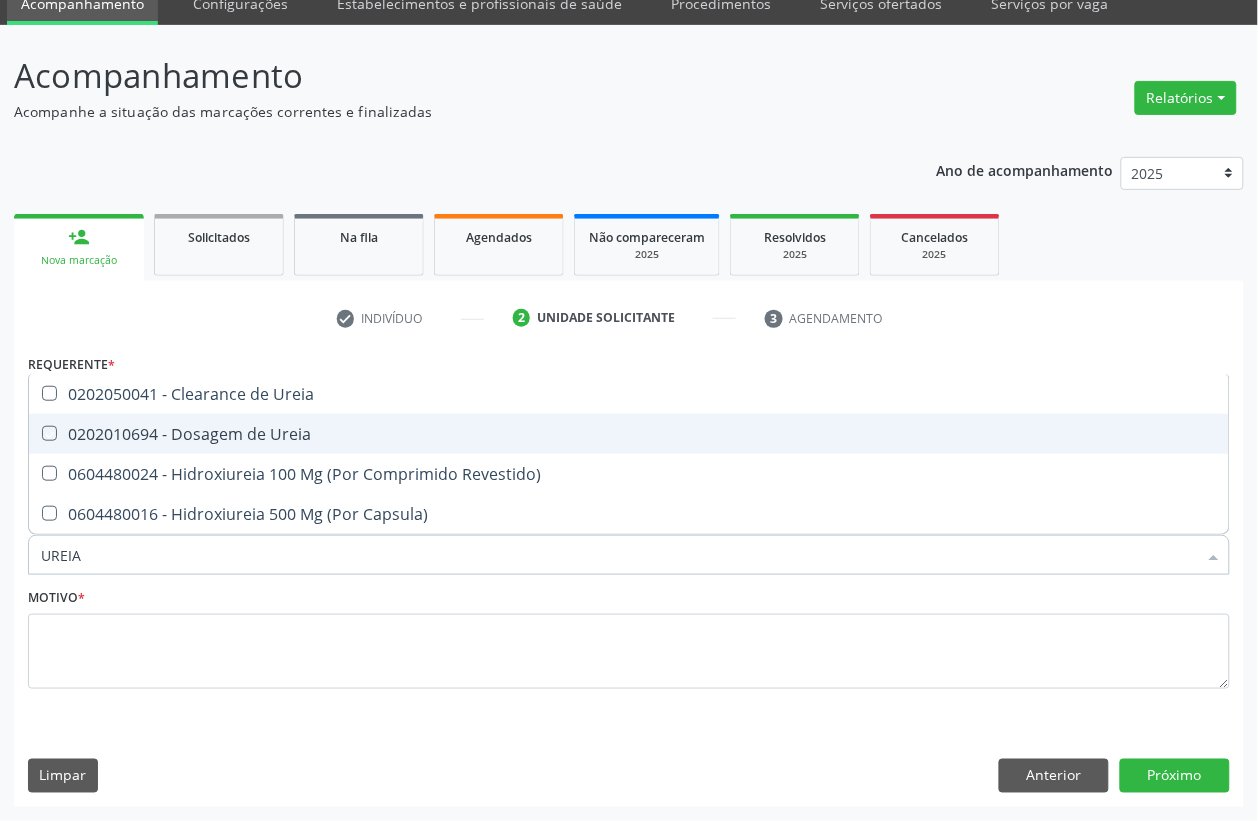checkbox on "true" 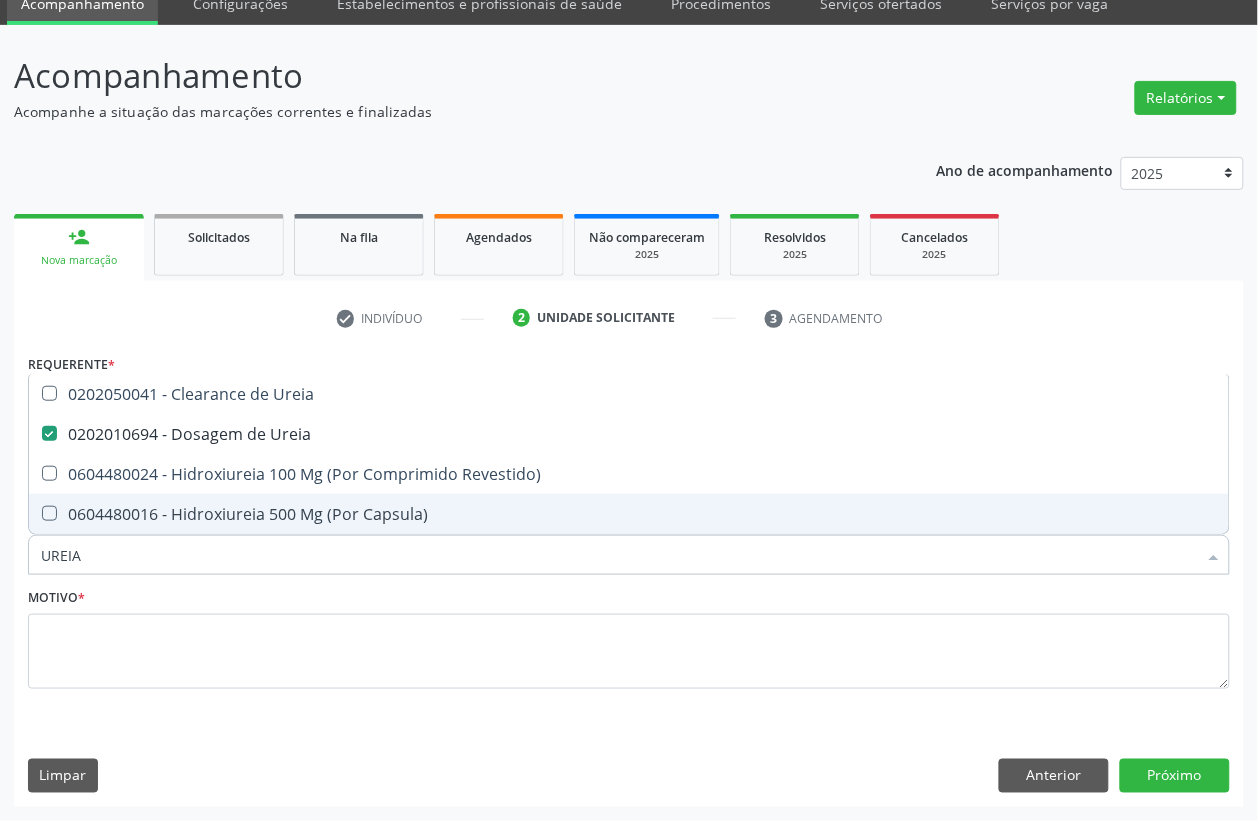 click on "UREIA" at bounding box center (619, 555) 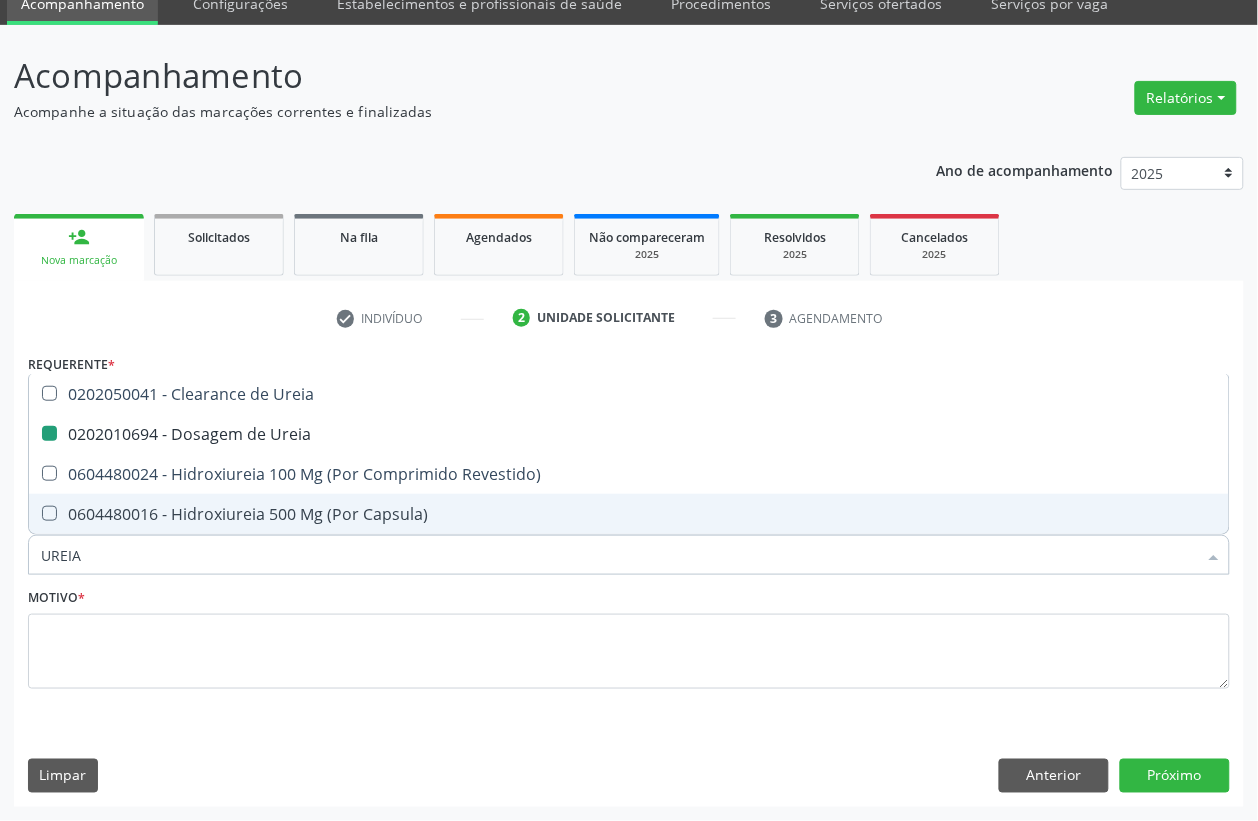 type 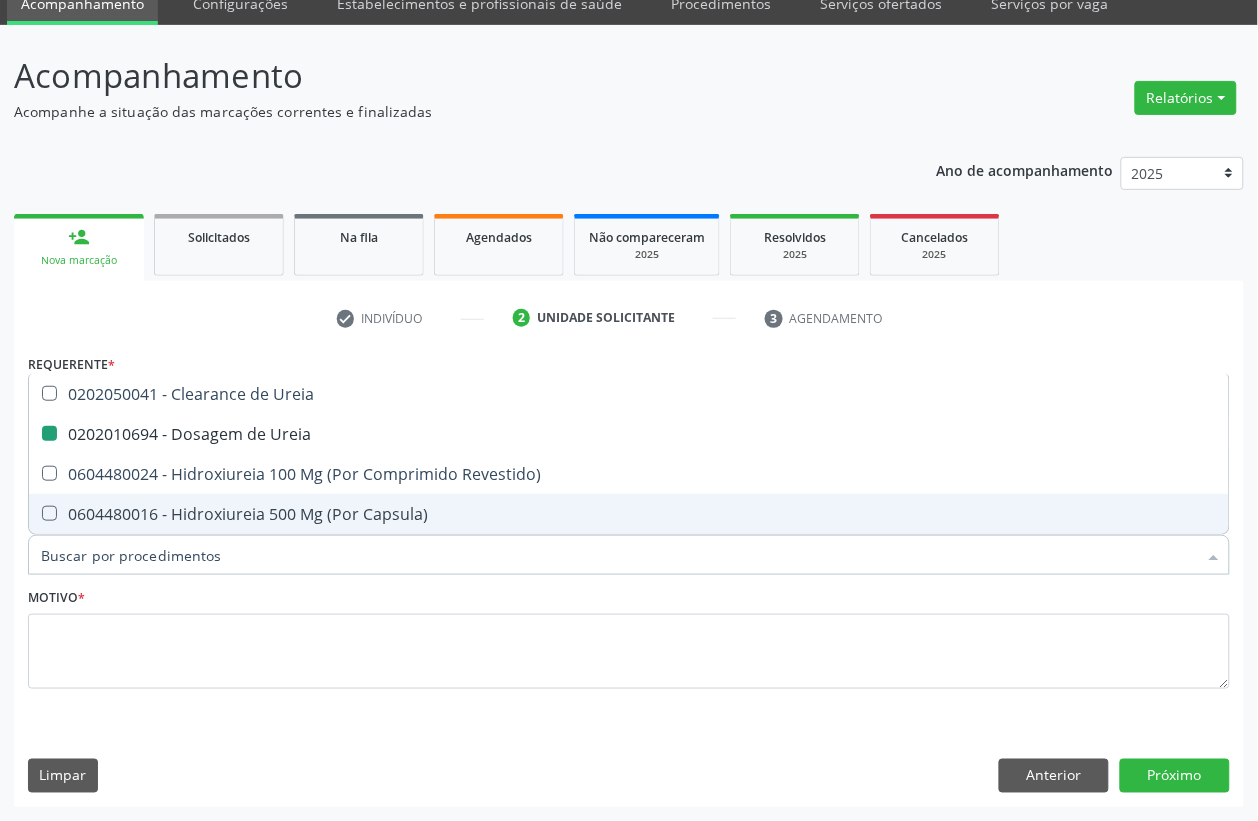 checkbox on "false" 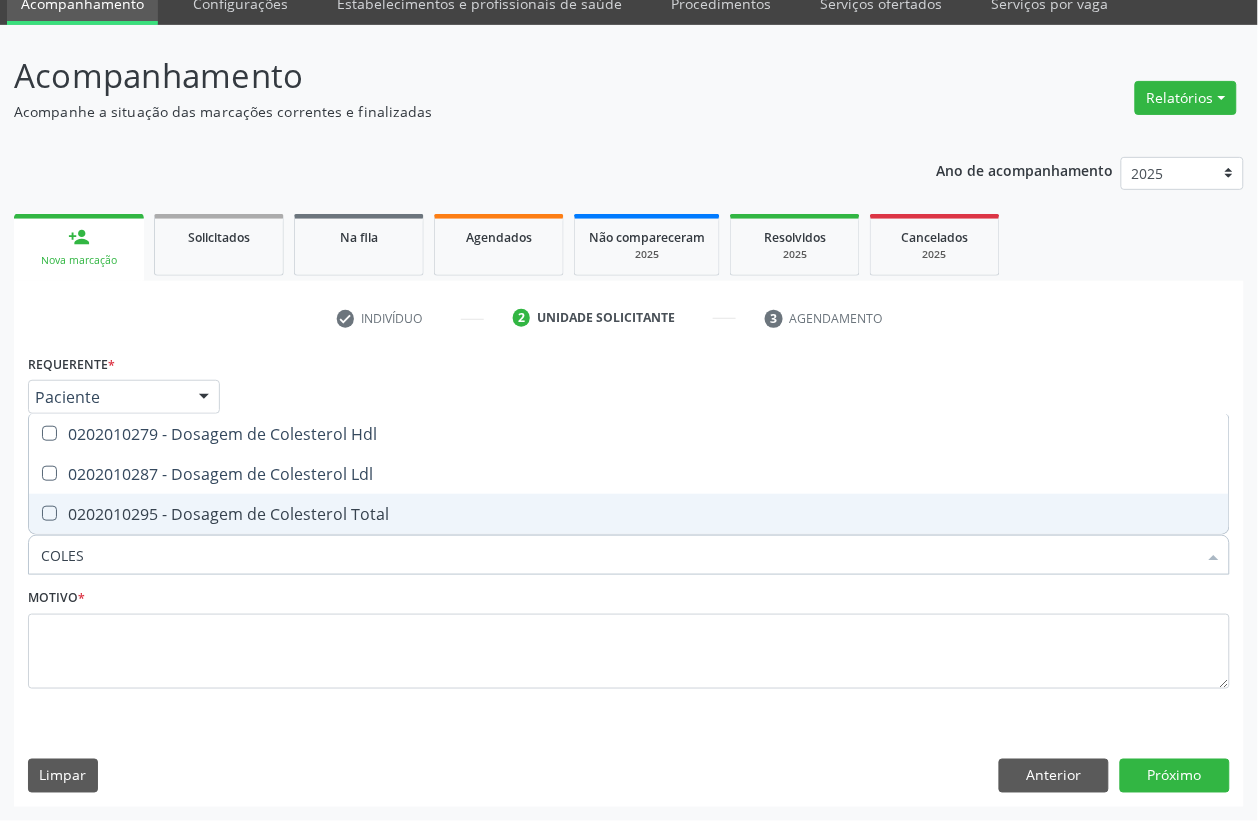 type on "COLEST" 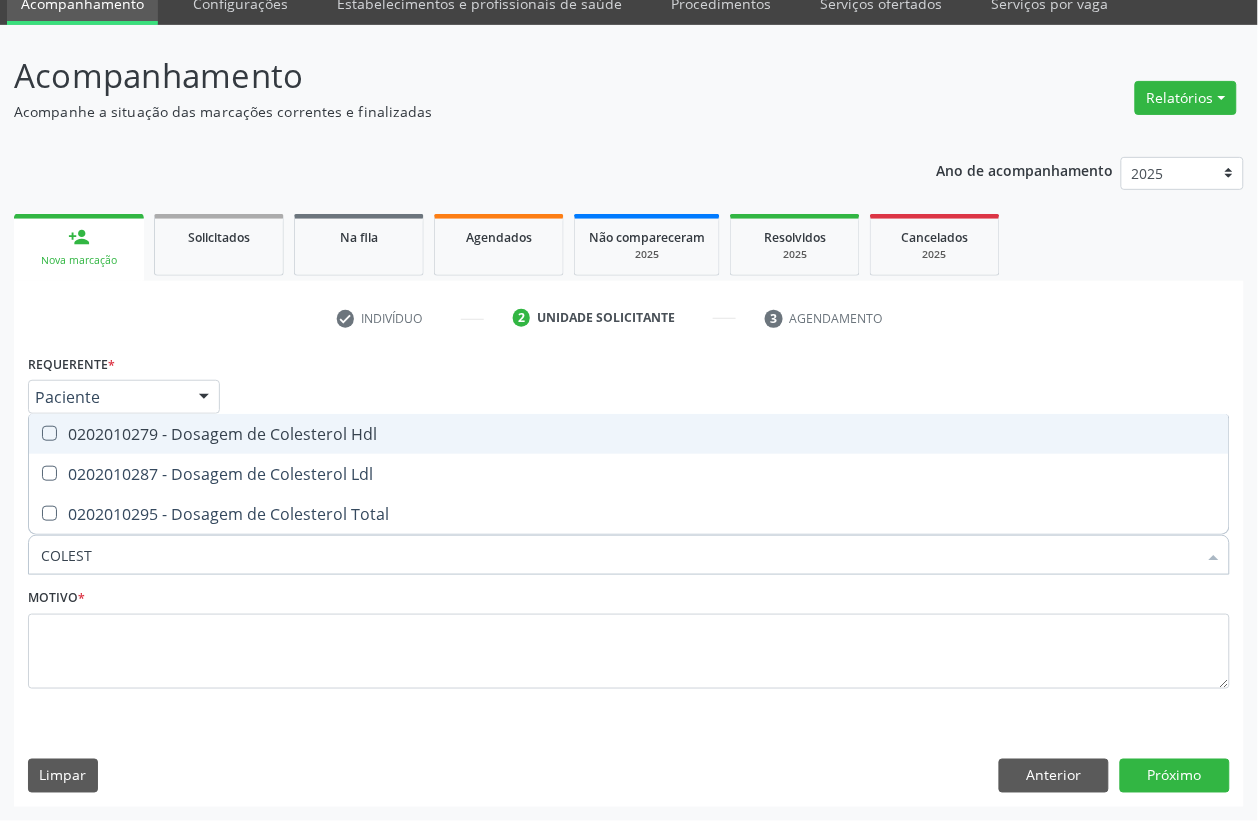 click on "0202010279 - Dosagem de Colesterol Hdl" at bounding box center [629, 434] 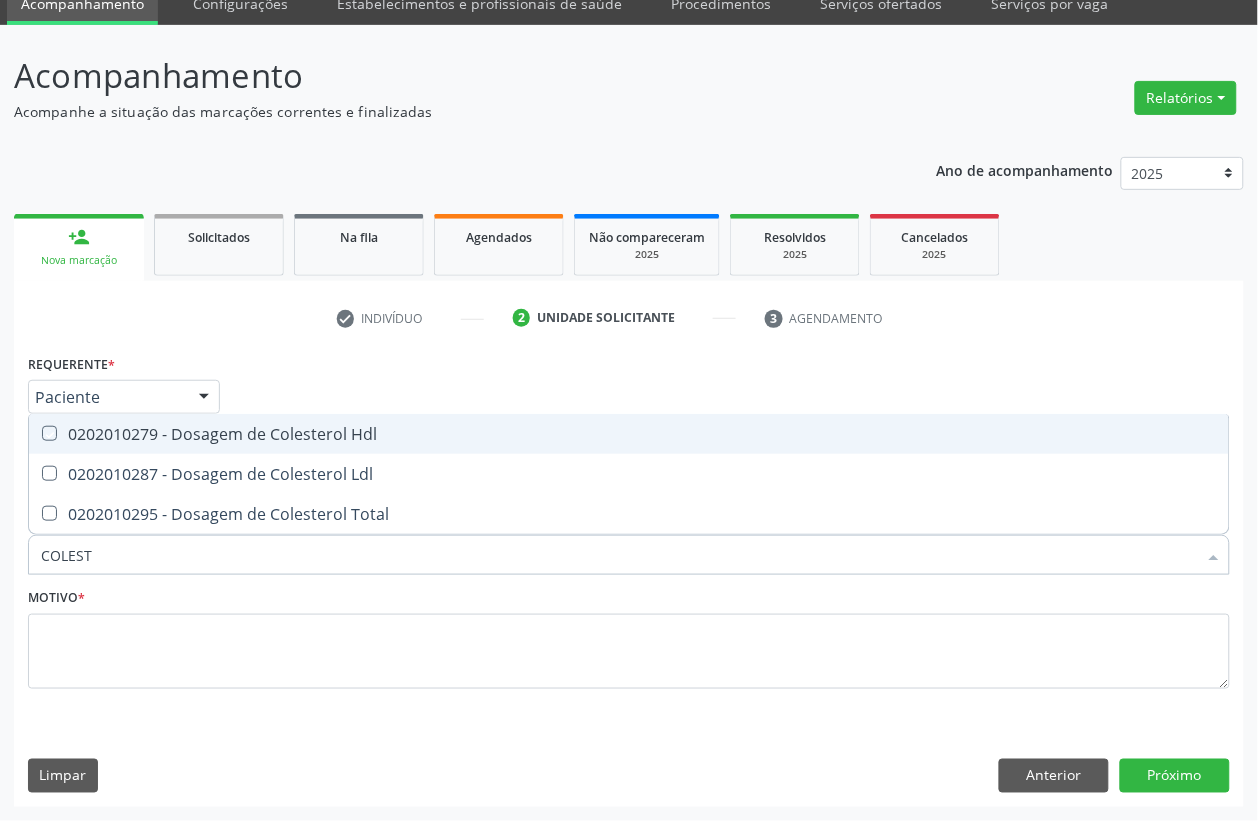 checkbox on "true" 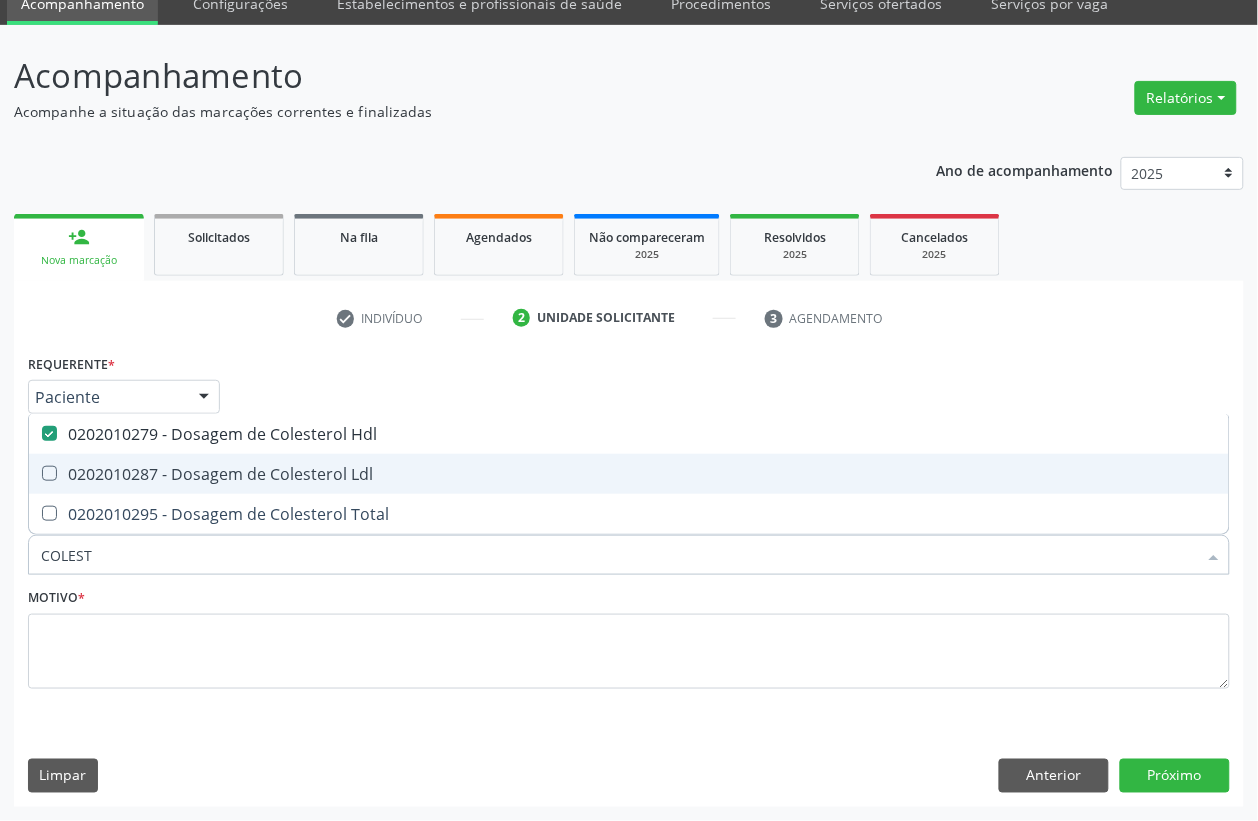 click on "0202010287 - Dosagem de Colesterol Ldl" at bounding box center [629, 474] 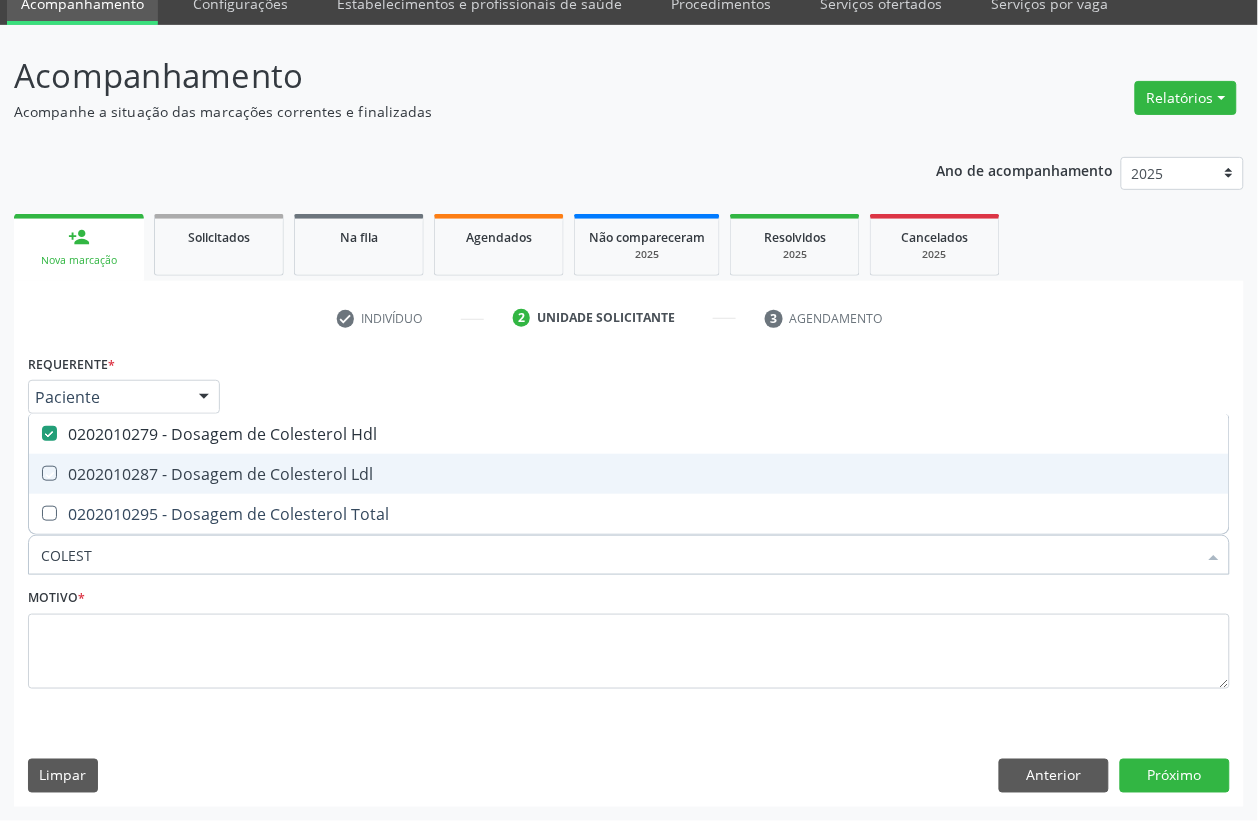 checkbox on "true" 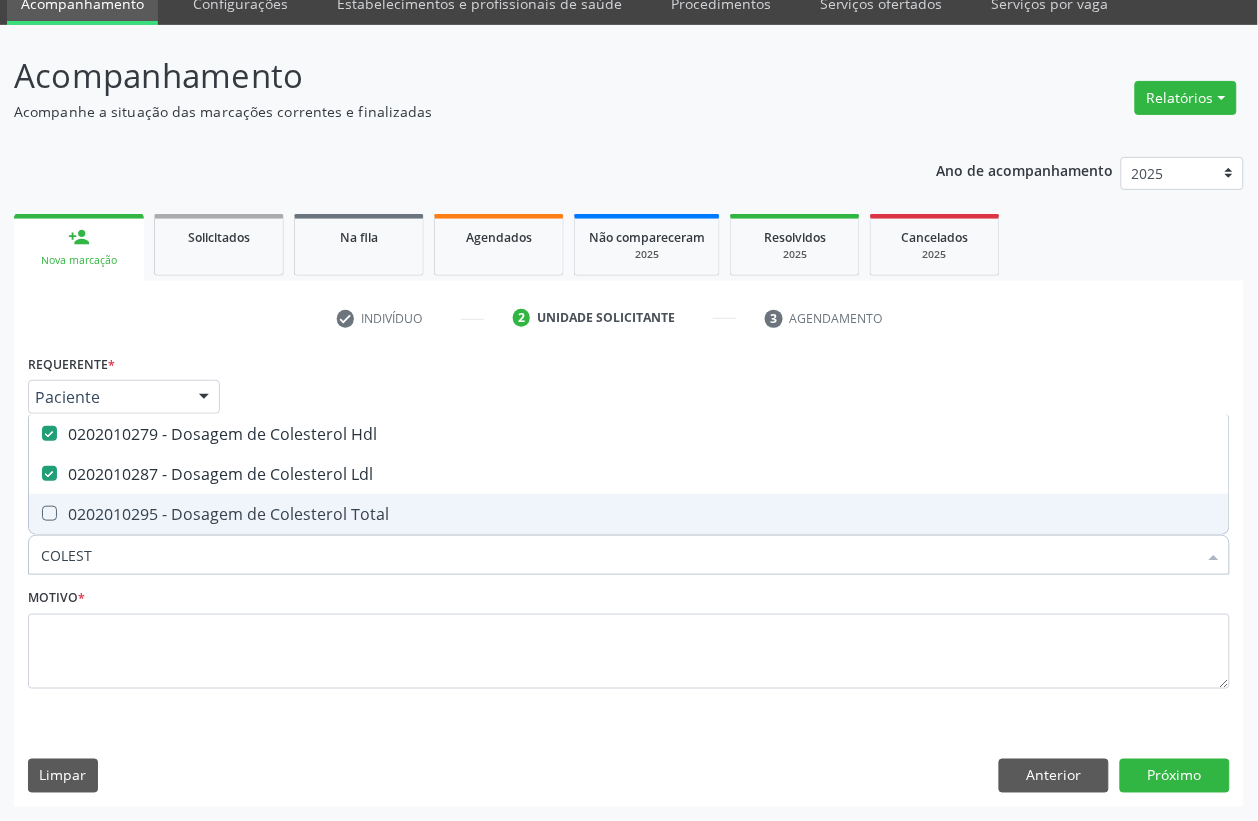 click on "0202010295 - Dosagem de Colesterol Total" at bounding box center [629, 514] 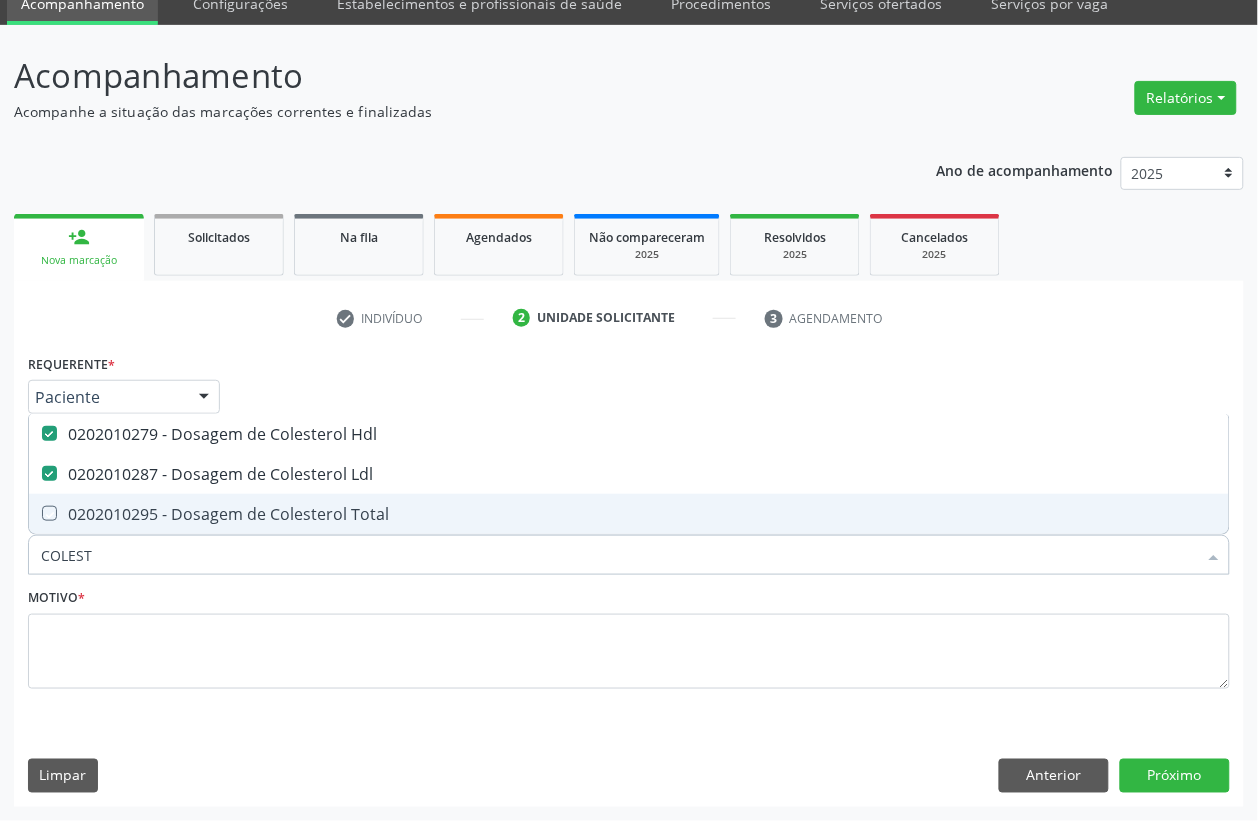 checkbox on "true" 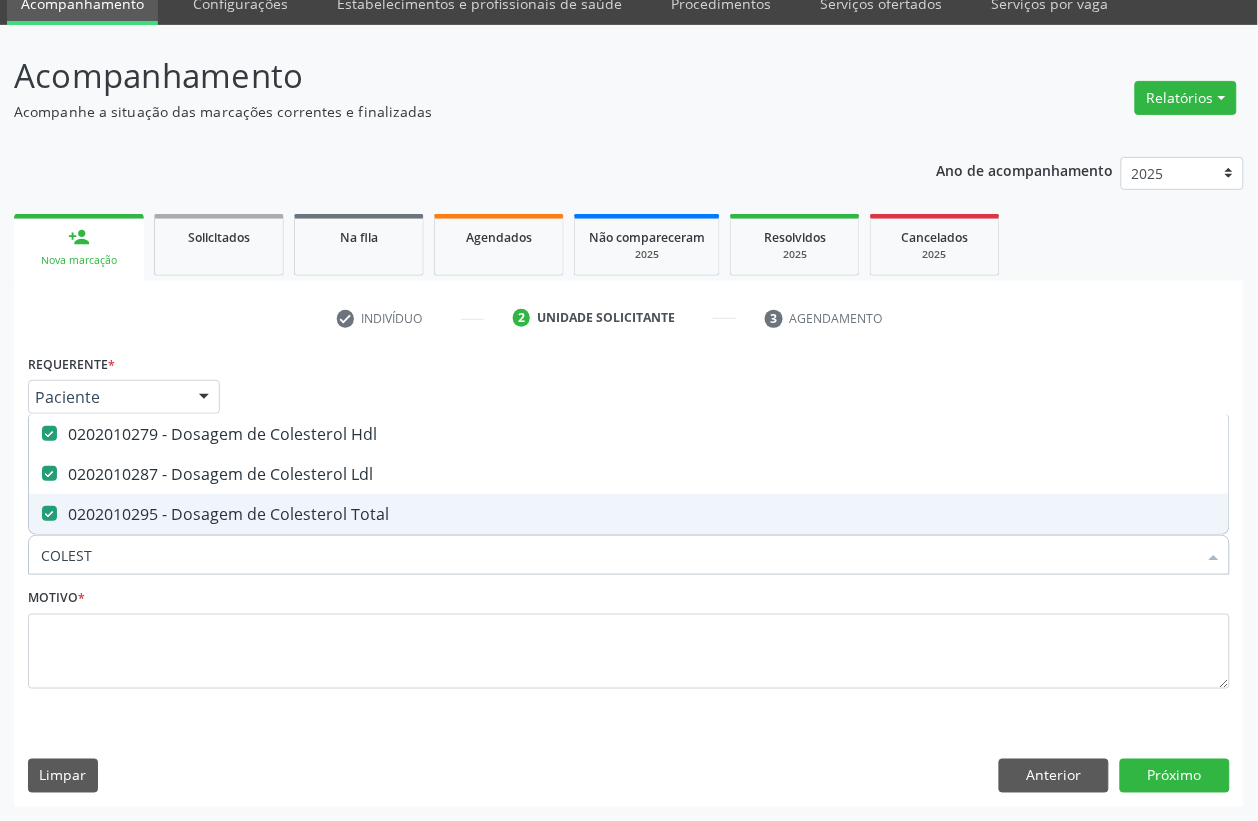 click on "COLEST" at bounding box center [619, 555] 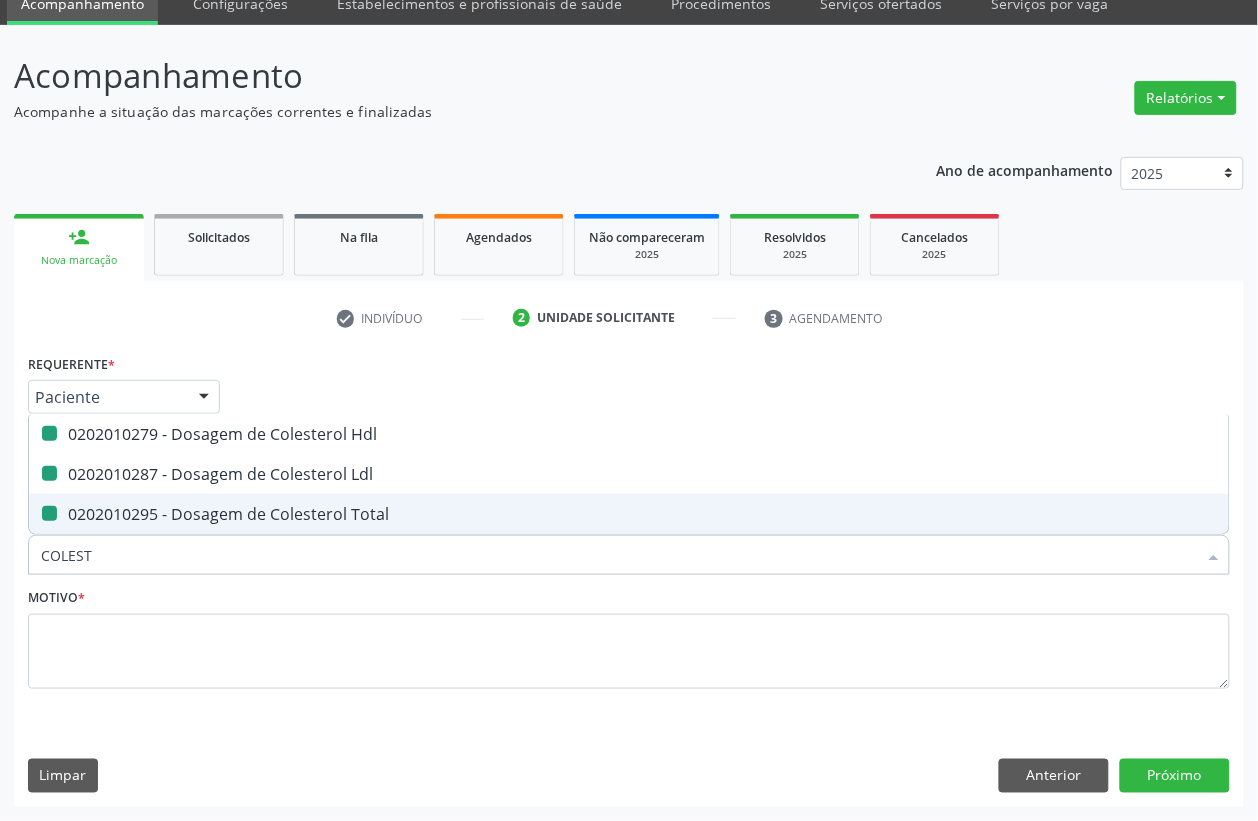 type 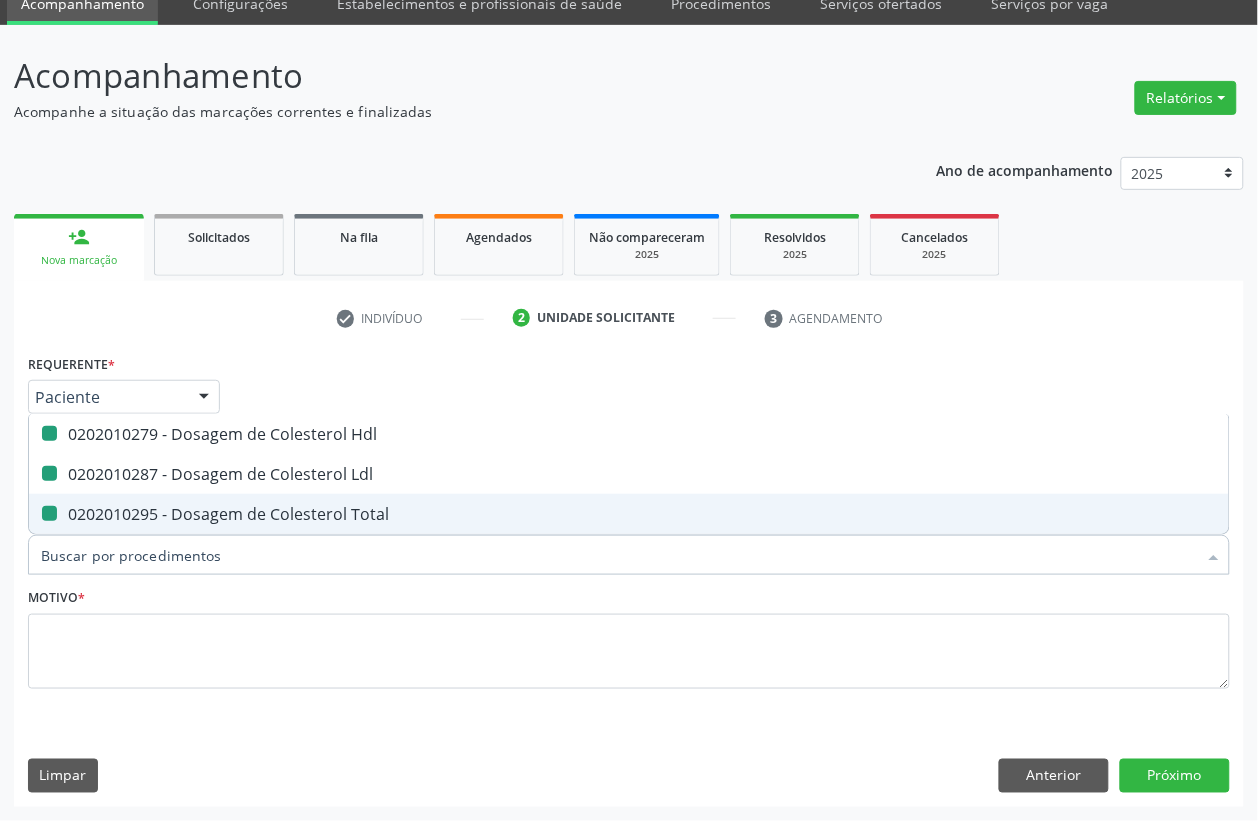 checkbox on "false" 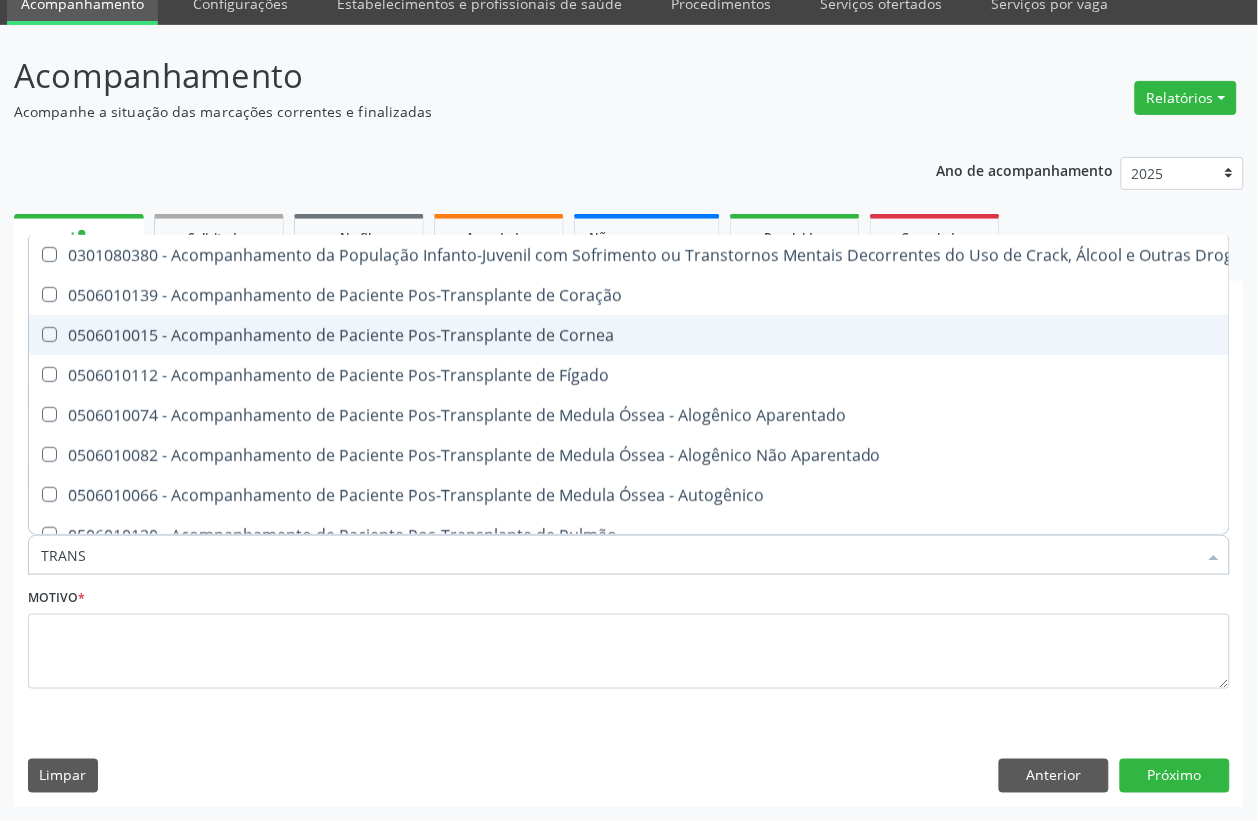 type on "TRANSA" 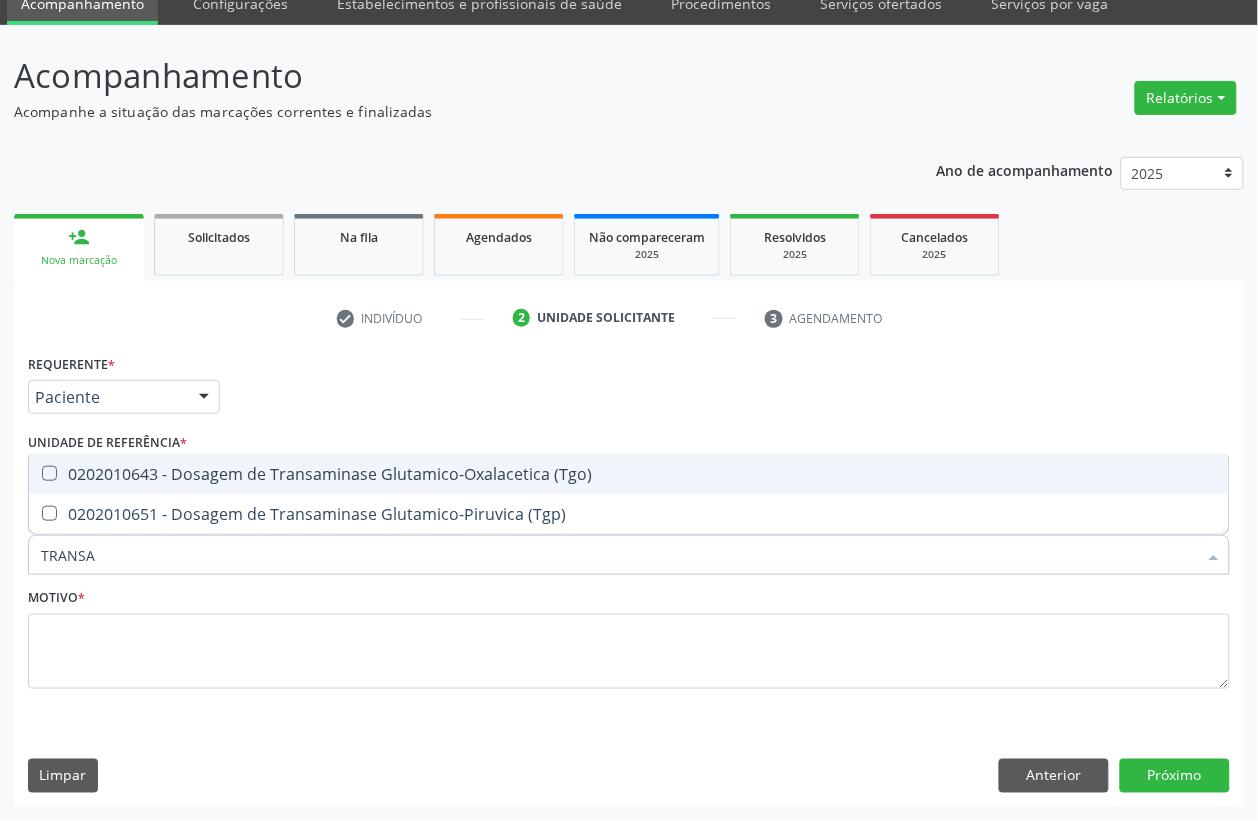 click on "0202010643 - Dosagem de Transaminase Glutamico-Oxalacetica (Tgo)" at bounding box center (629, 474) 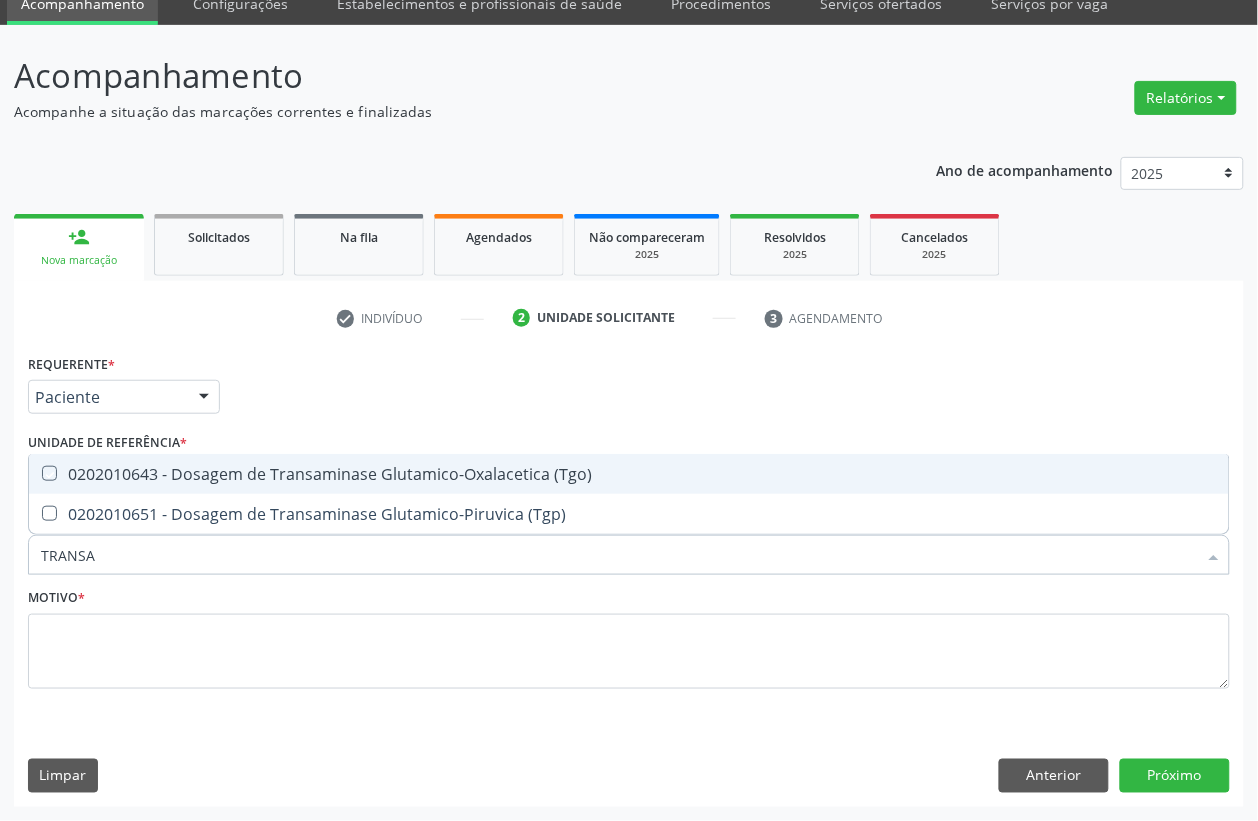 checkbox on "true" 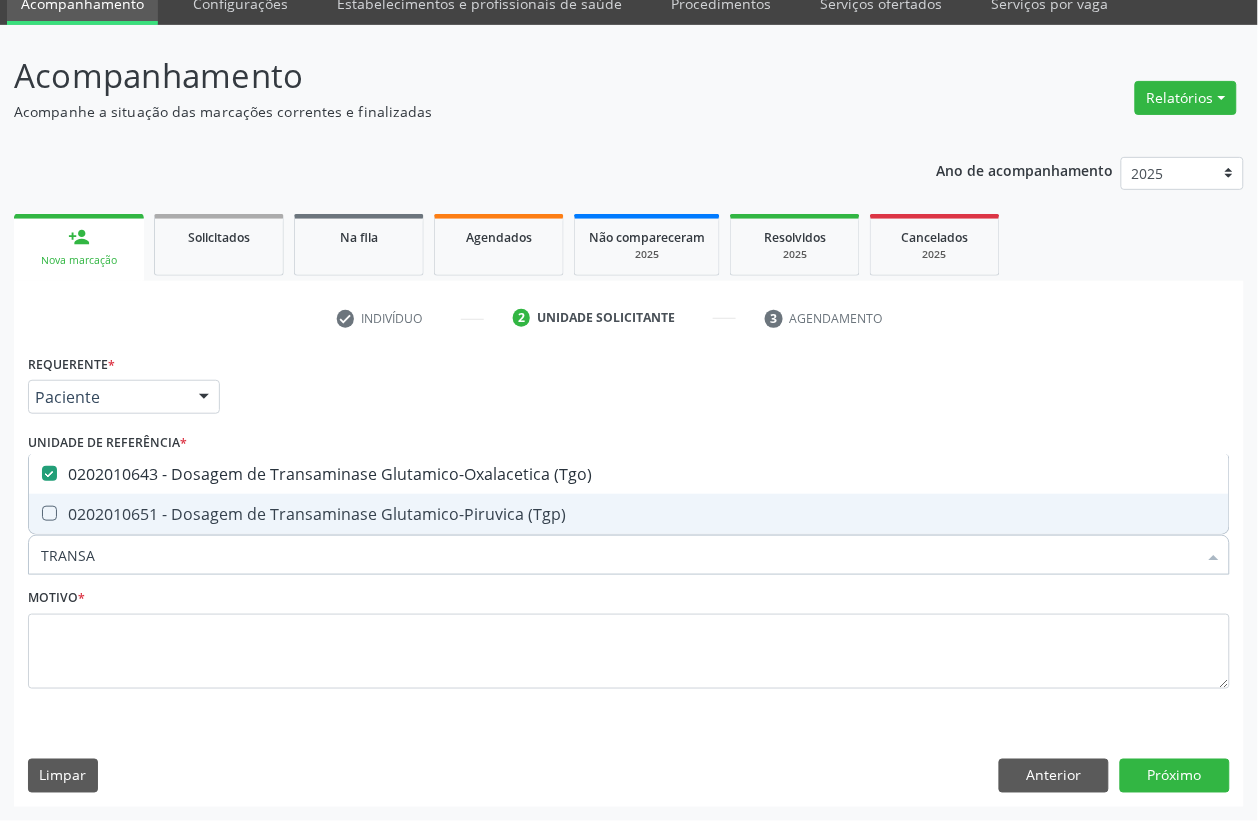 click on "0202010651 - Dosagem de Transaminase Glutamico-Piruvica (Tgp)" at bounding box center (629, 514) 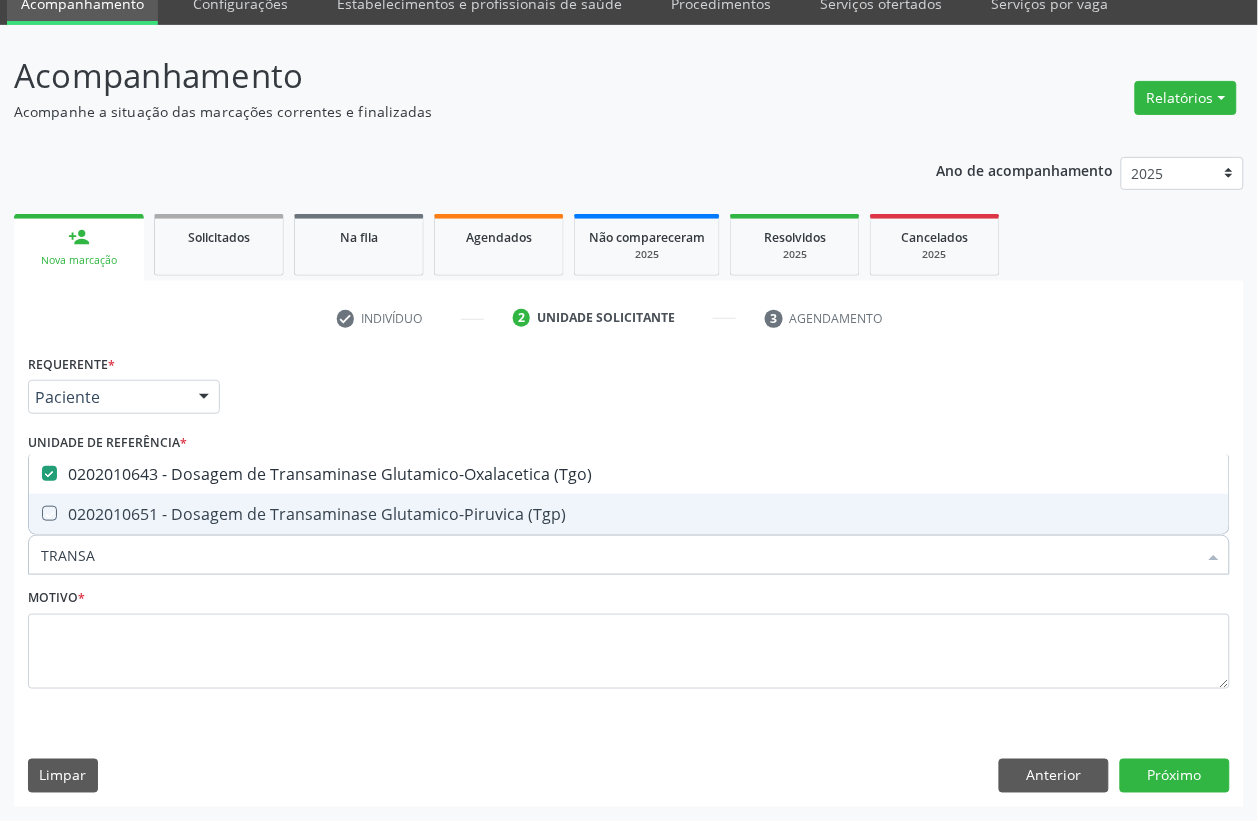 checkbox on "true" 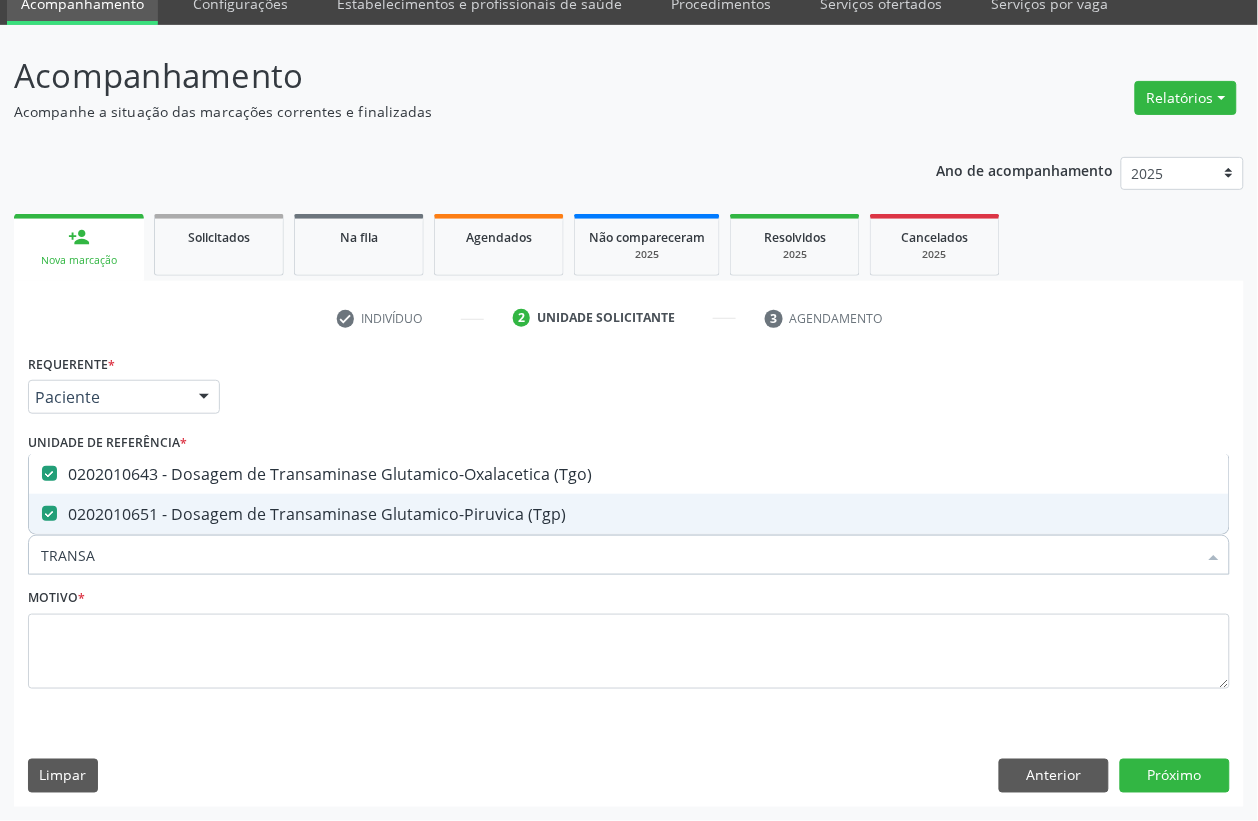 click on "TRANSA" at bounding box center [619, 555] 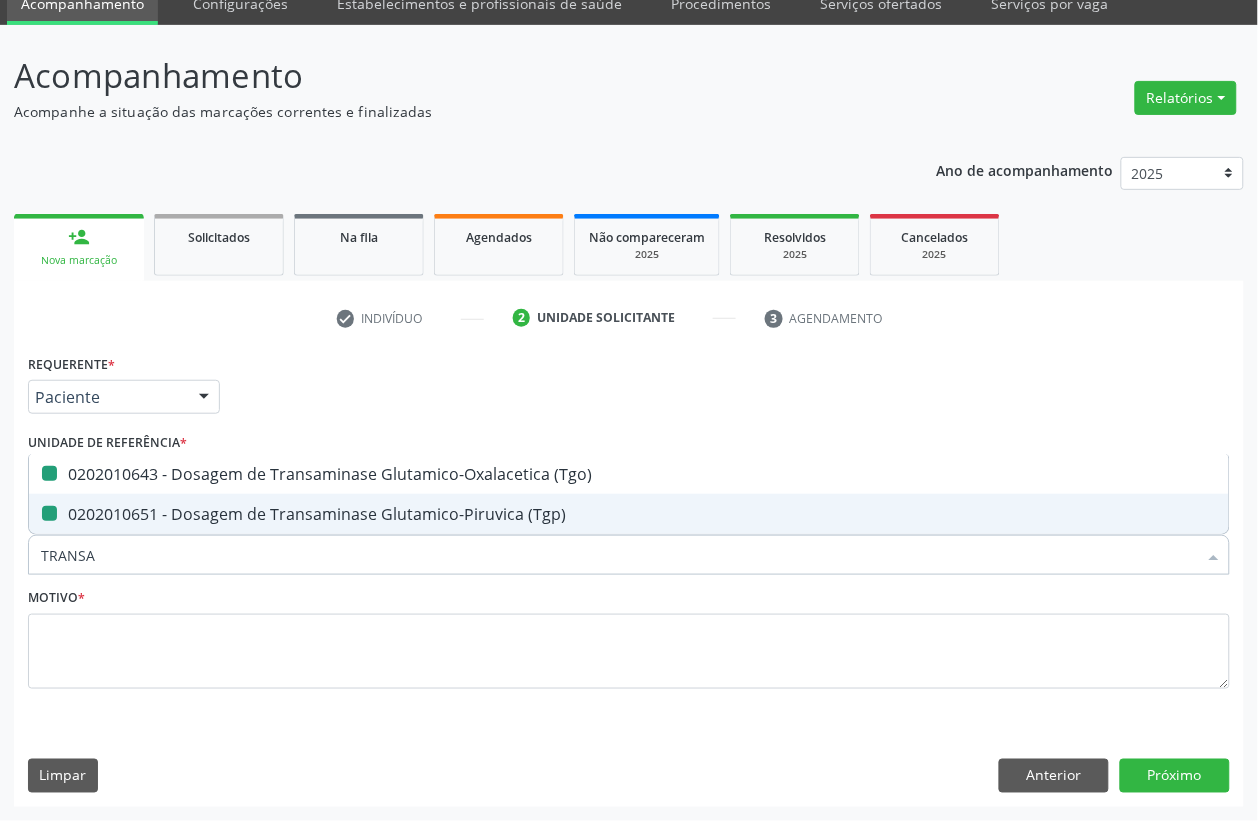 type 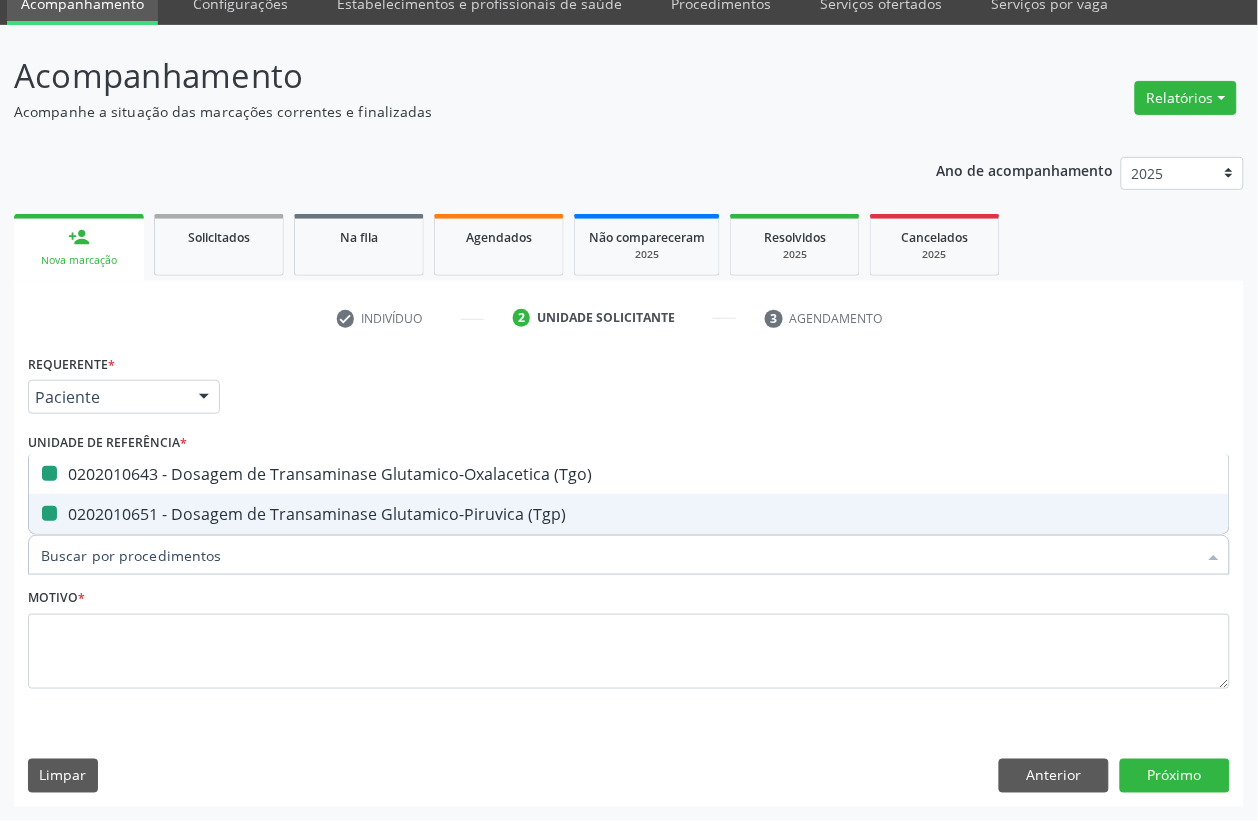 checkbox on "false" 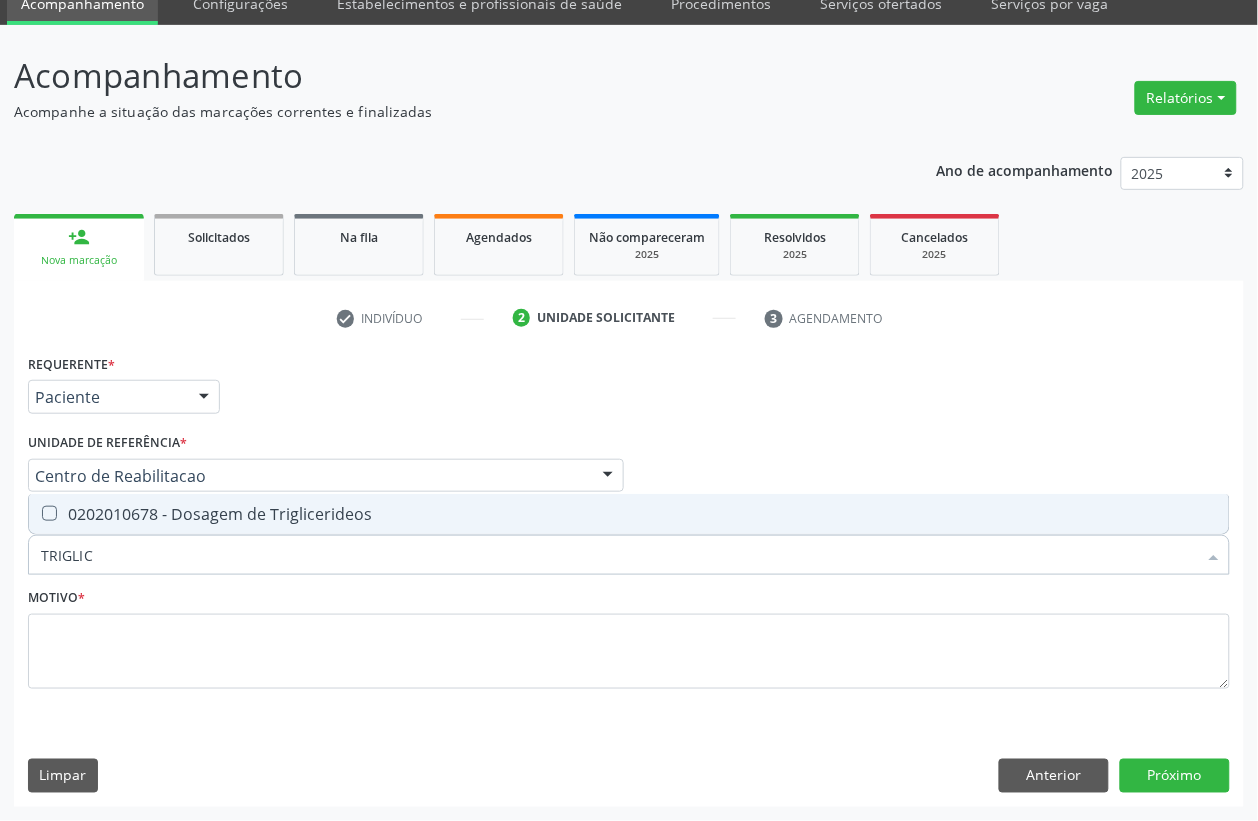 type on "TRIGLICE" 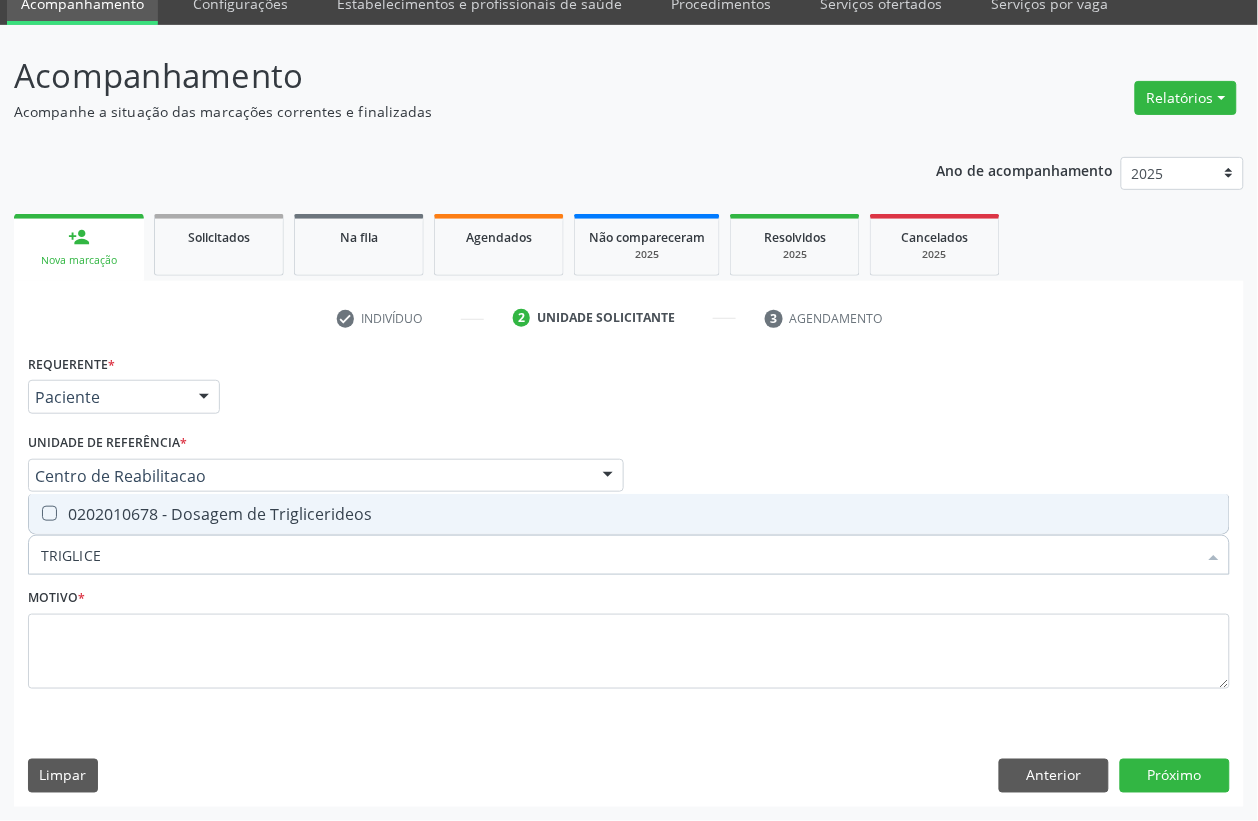 click on "0202010678 - Dosagem de Triglicerideos" at bounding box center [629, 514] 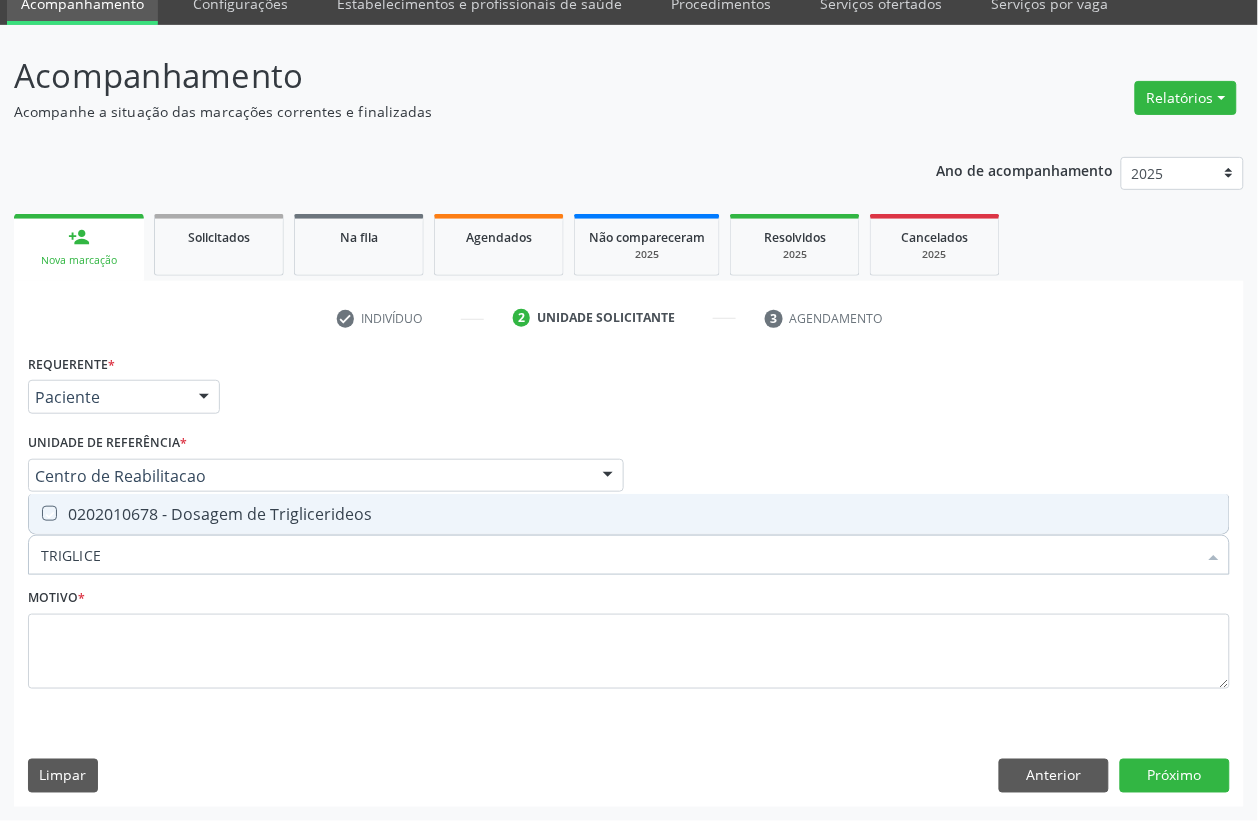 checkbox on "true" 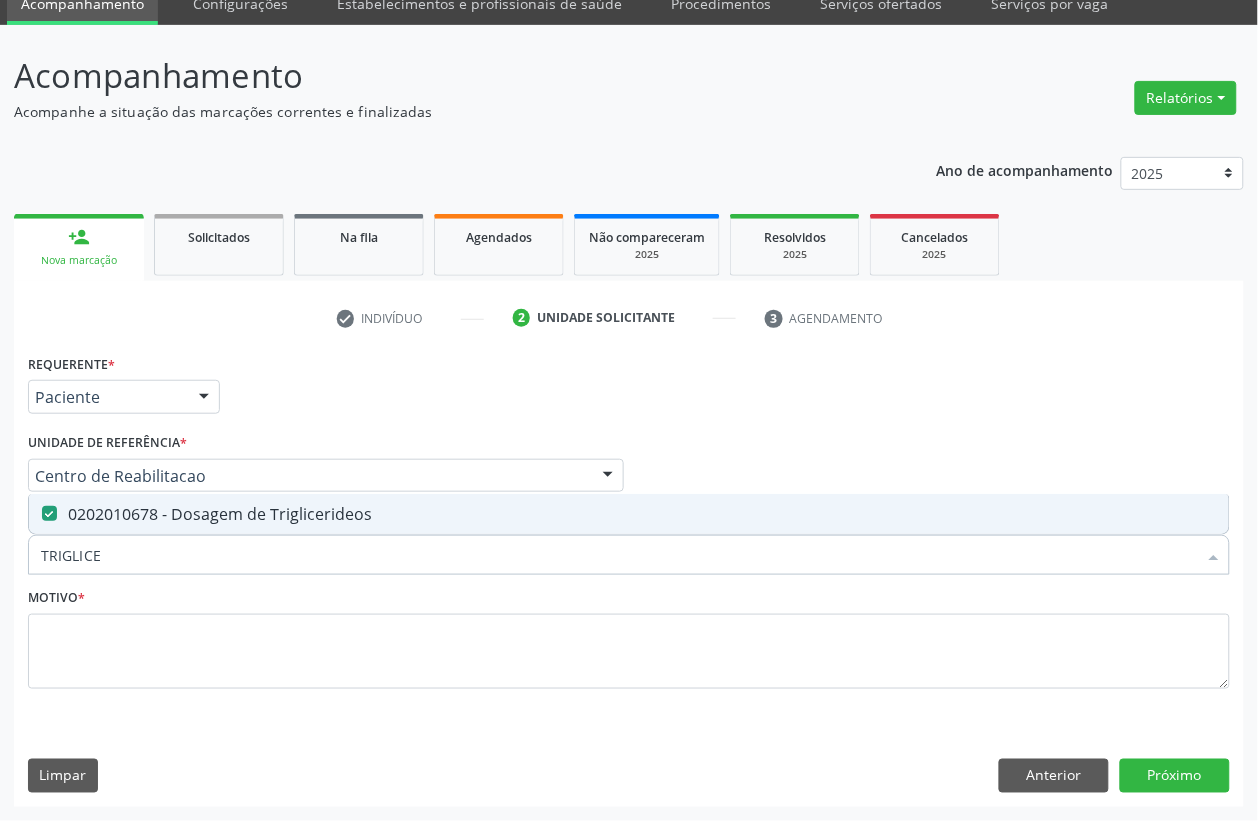 click on "TRIGLICE" at bounding box center (619, 555) 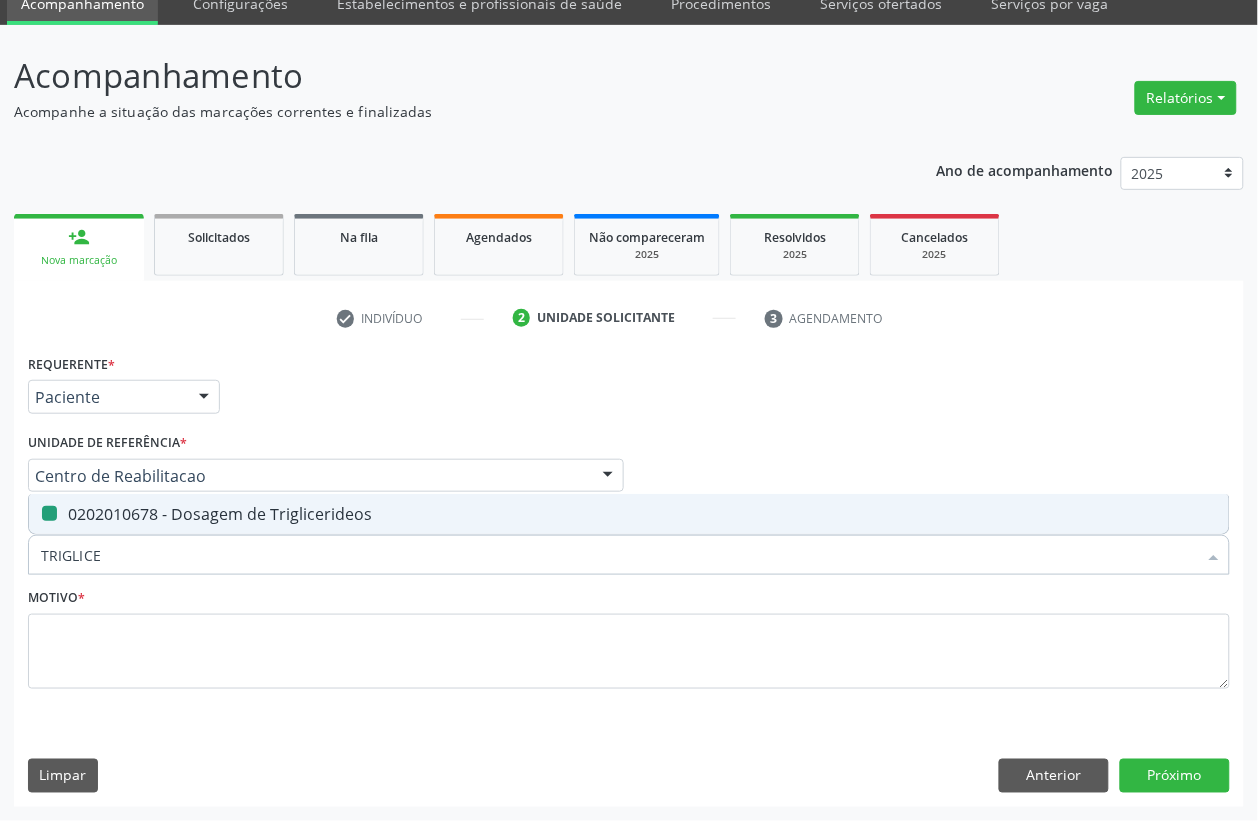 type 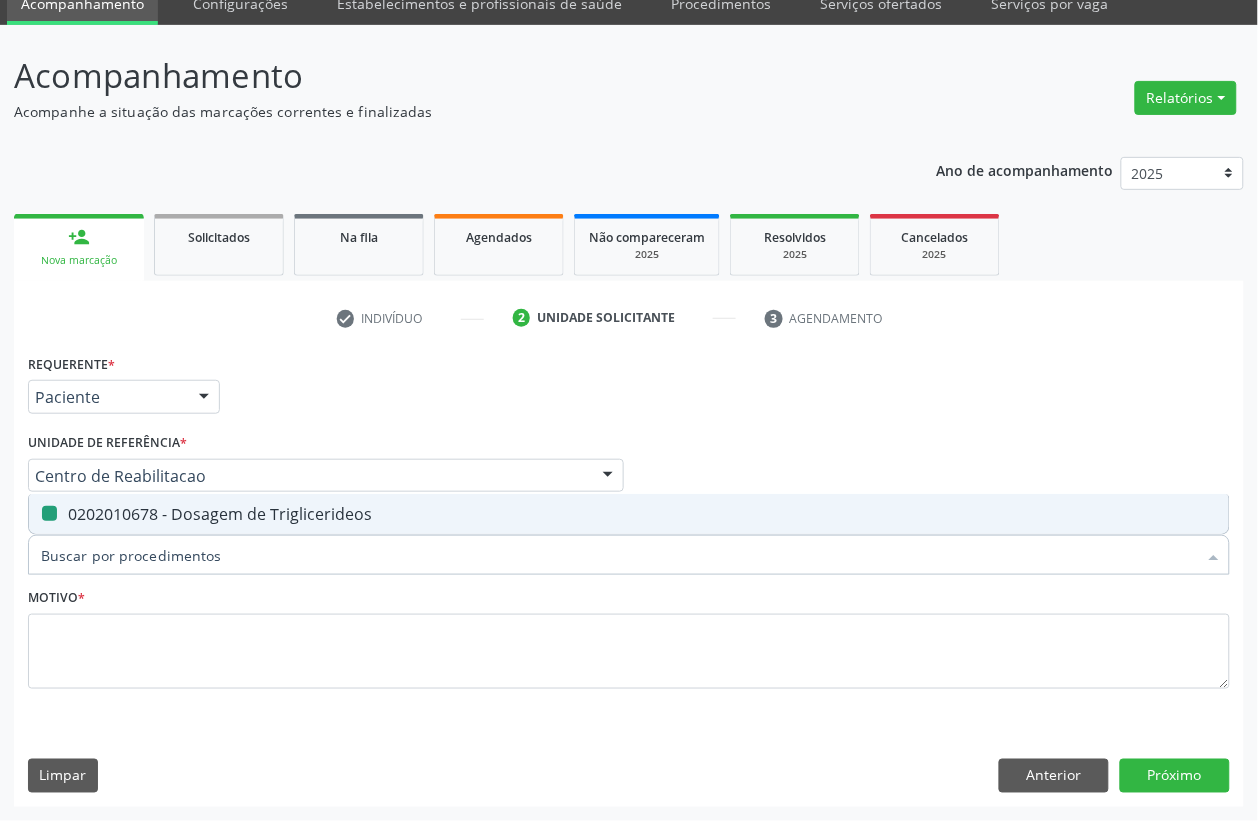 checkbox on "false" 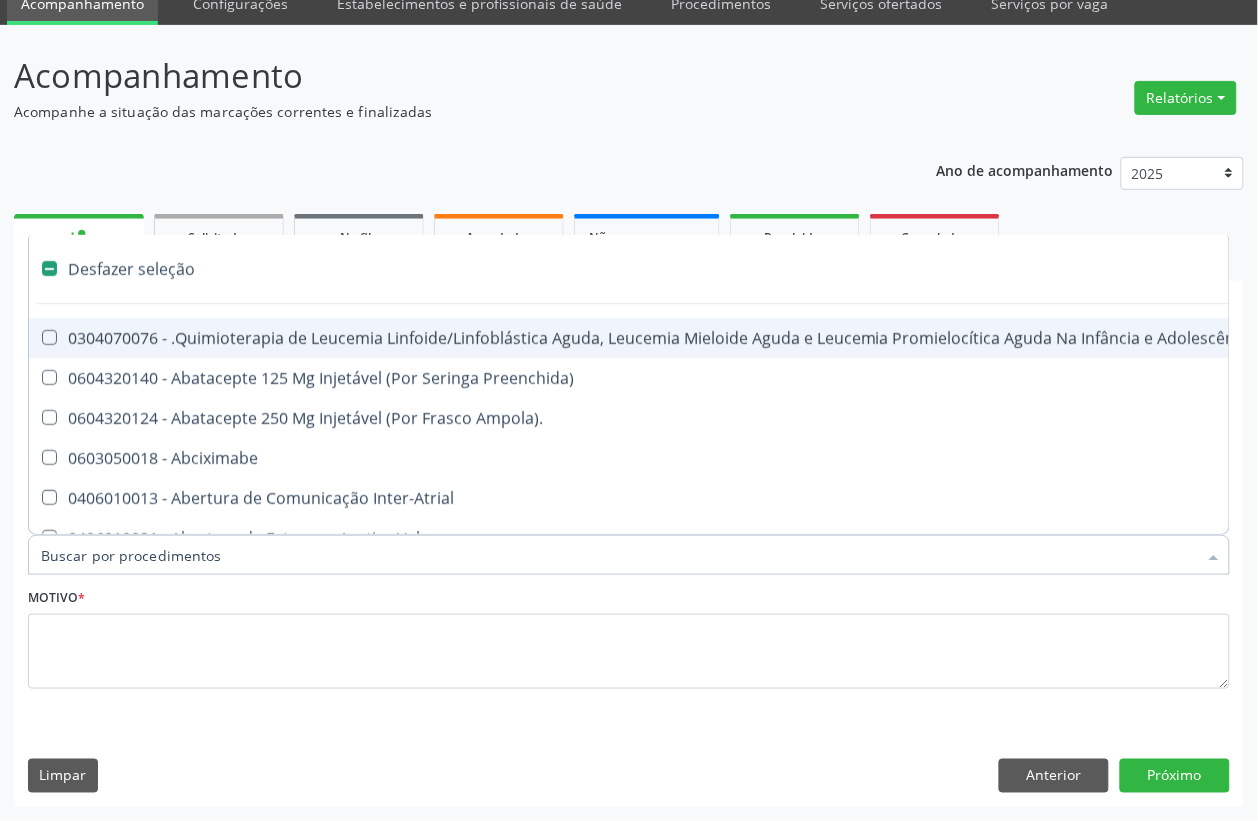 type on "G" 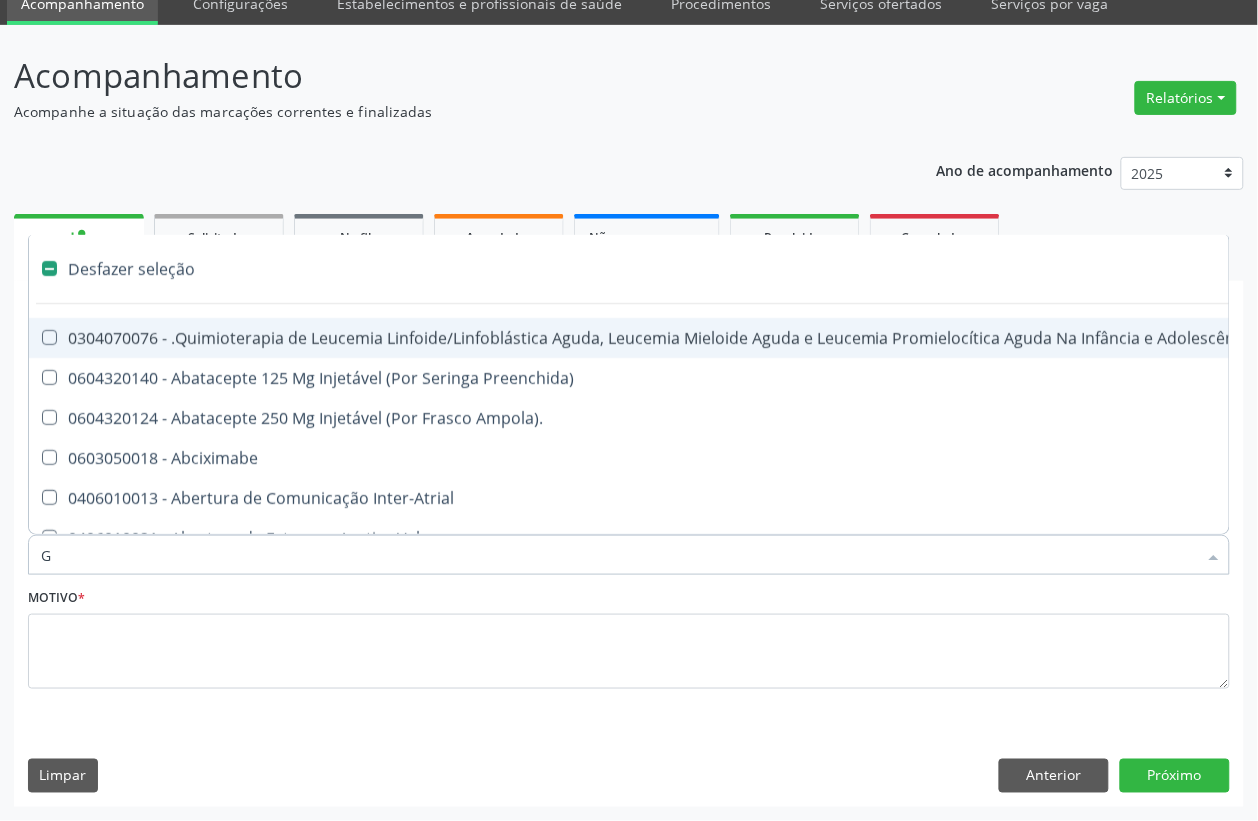 checkbox on "true" 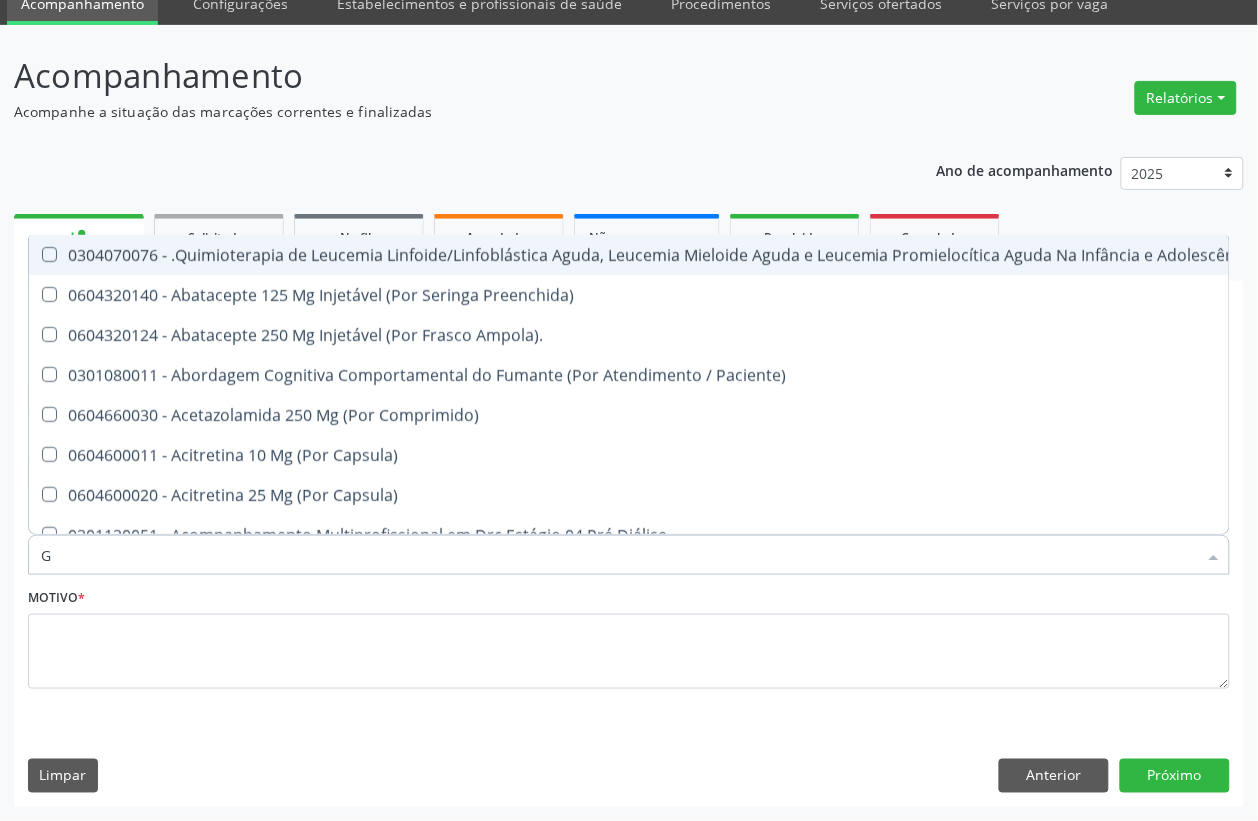 type on "GL" 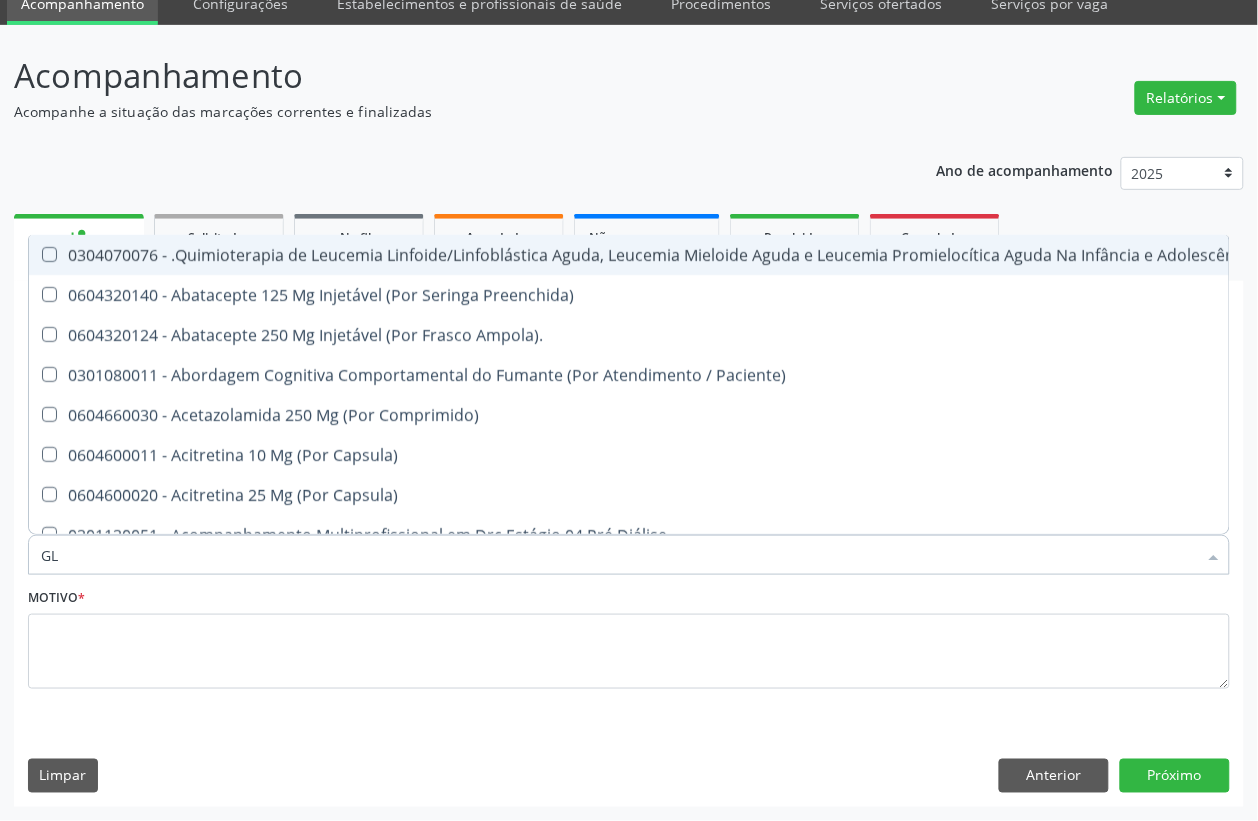 checkbox on "true" 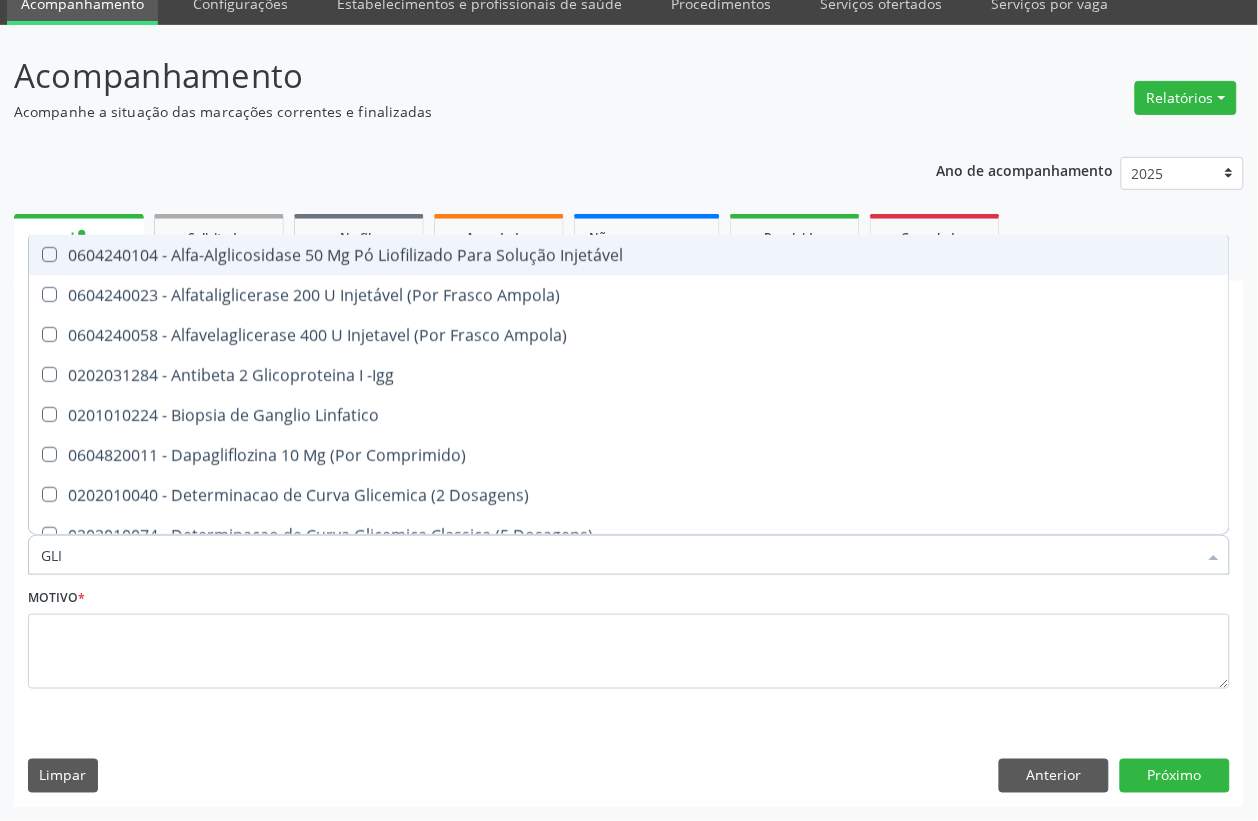 type on "GLIC" 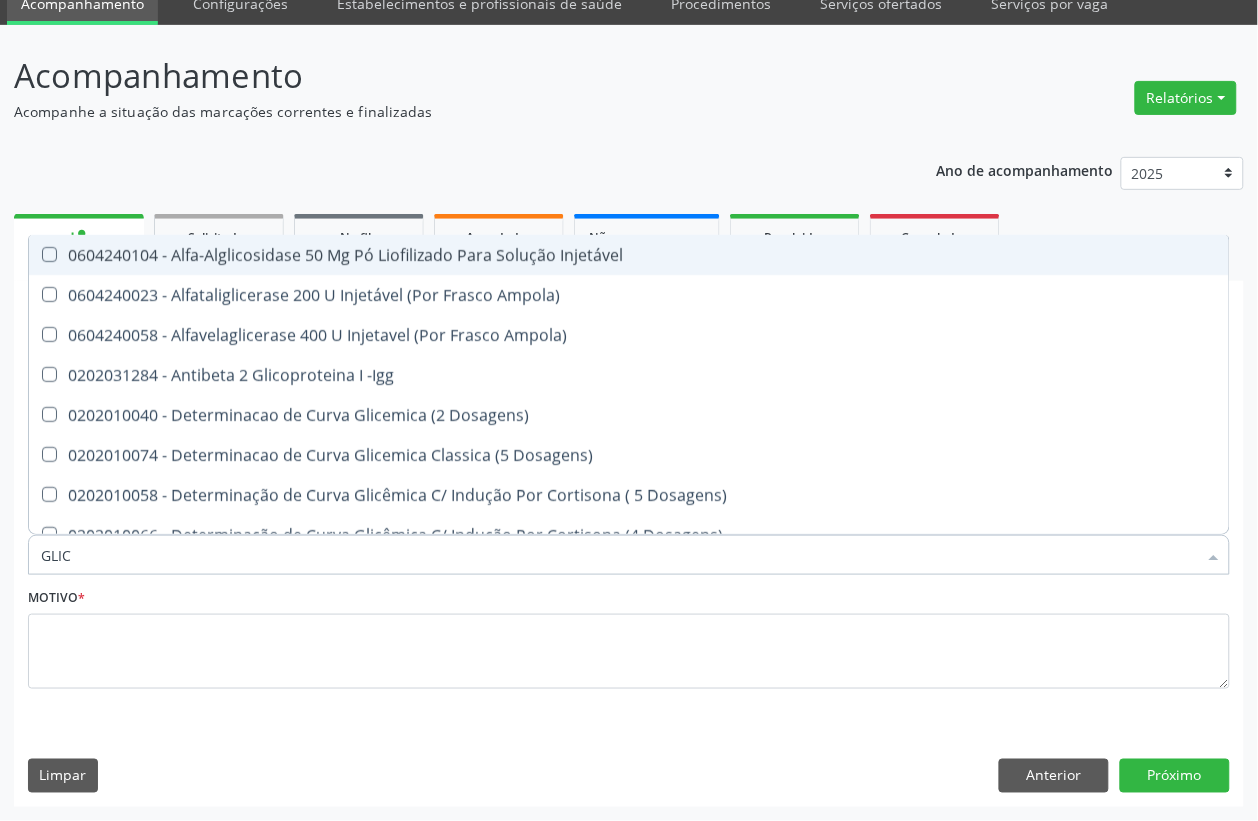 type on "GLICO" 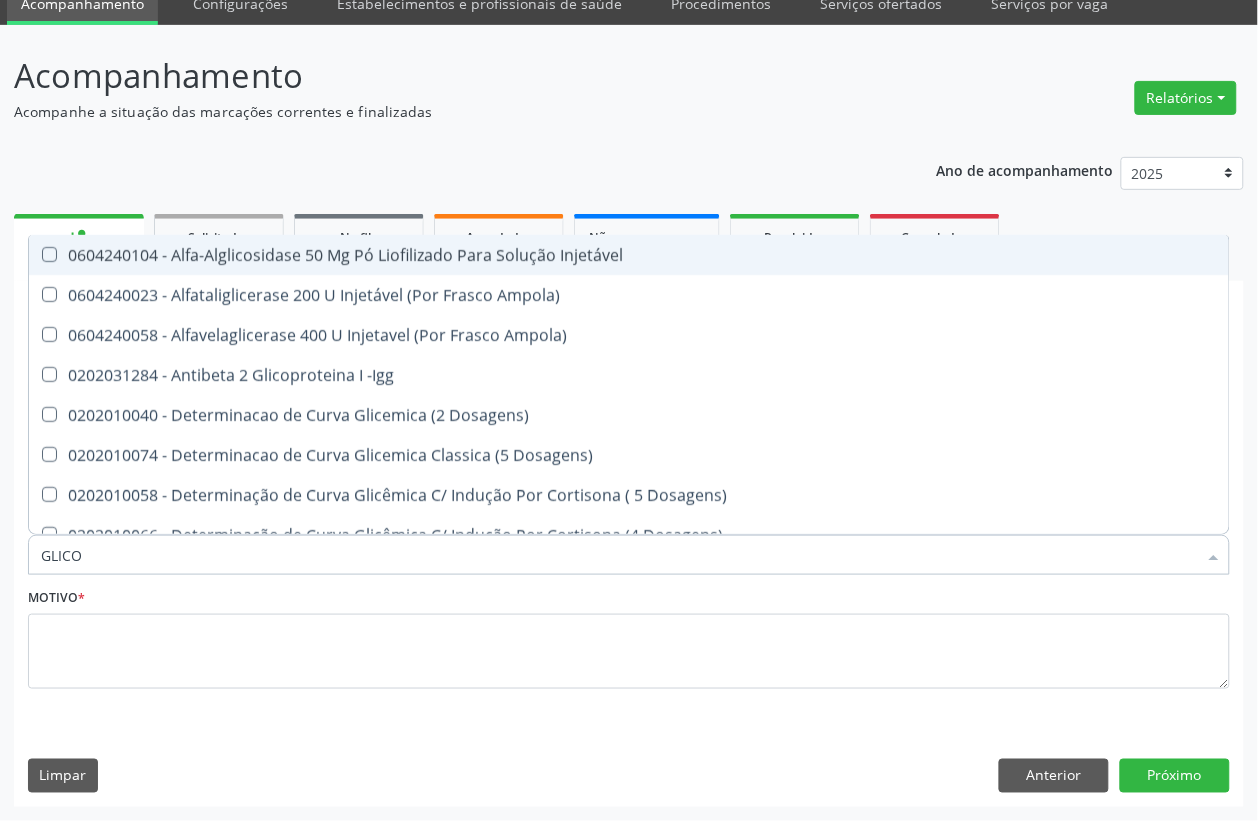 type on "GLICOS" 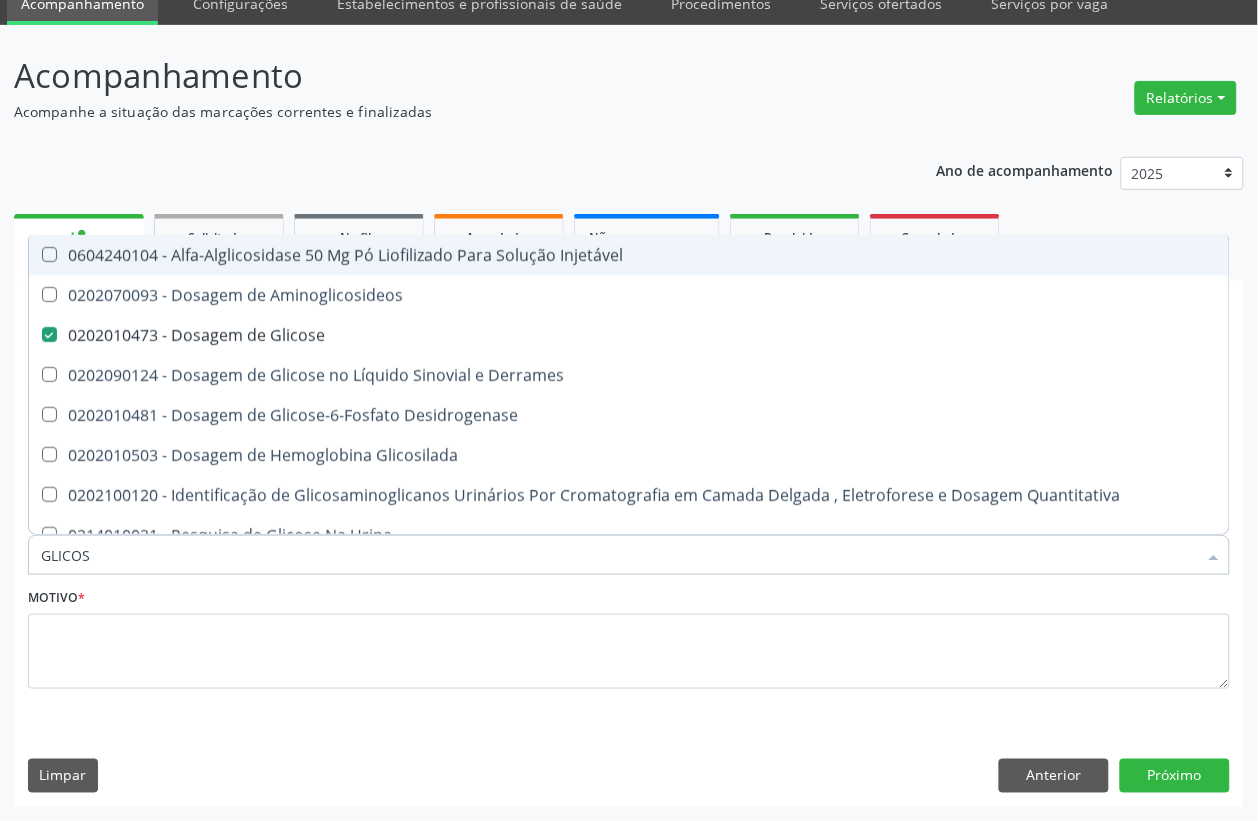 type on "GLICOSI" 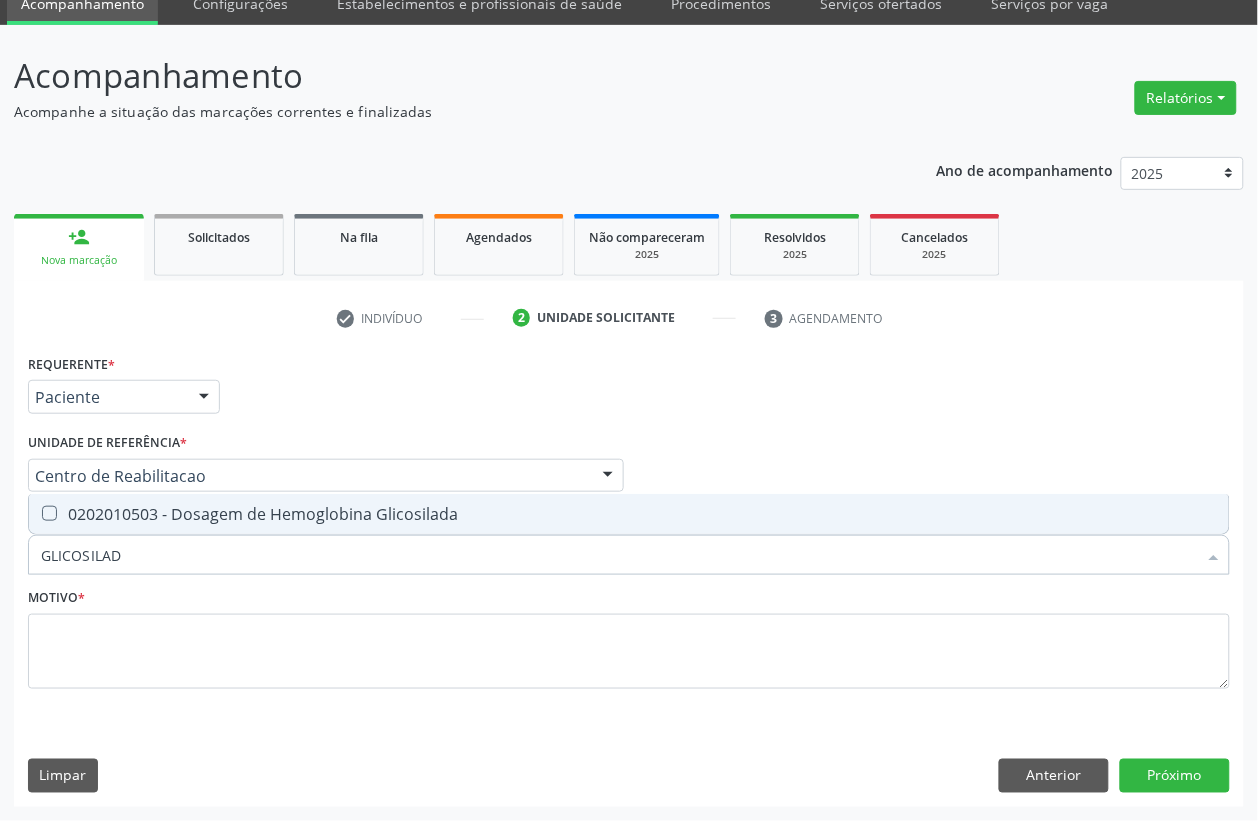 type on "GLICOSILADA" 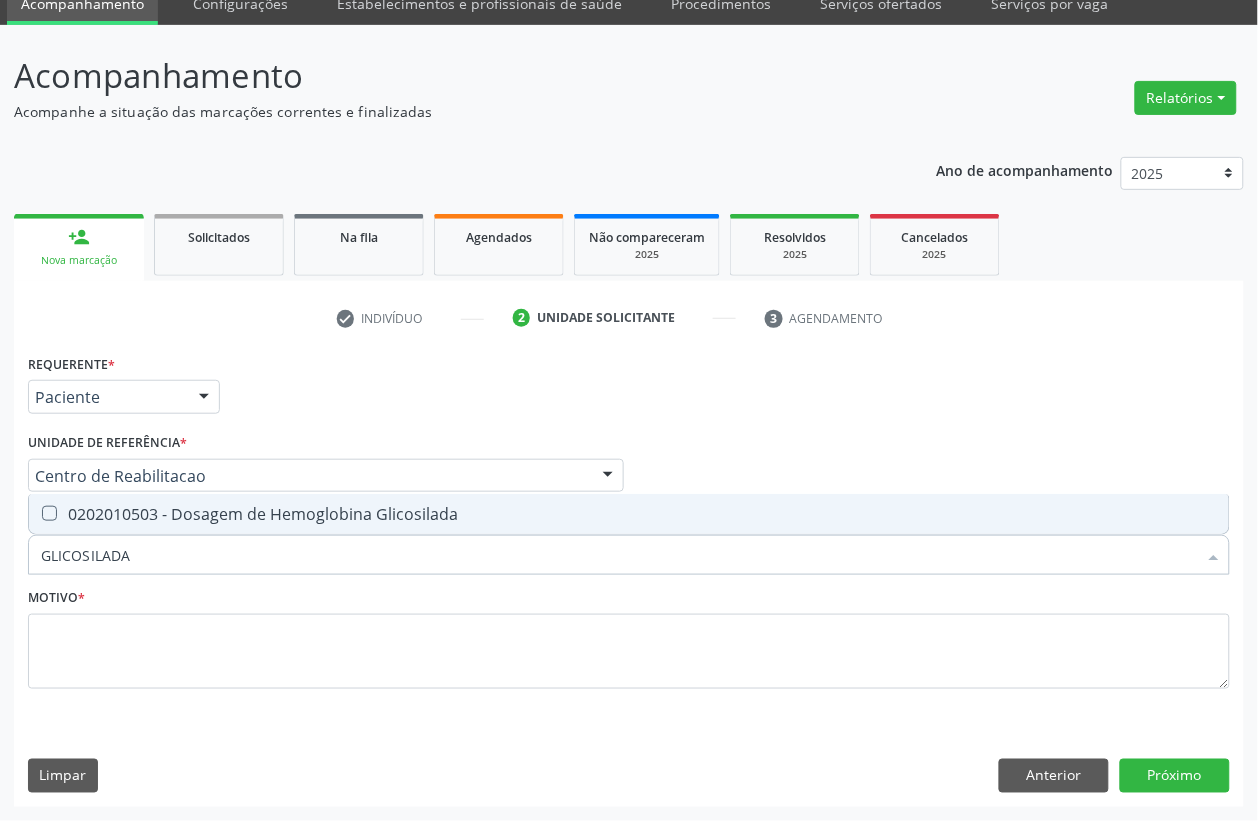 click on "0202010503 - Dosagem de Hemoglobina Glicosilada" at bounding box center (629, 514) 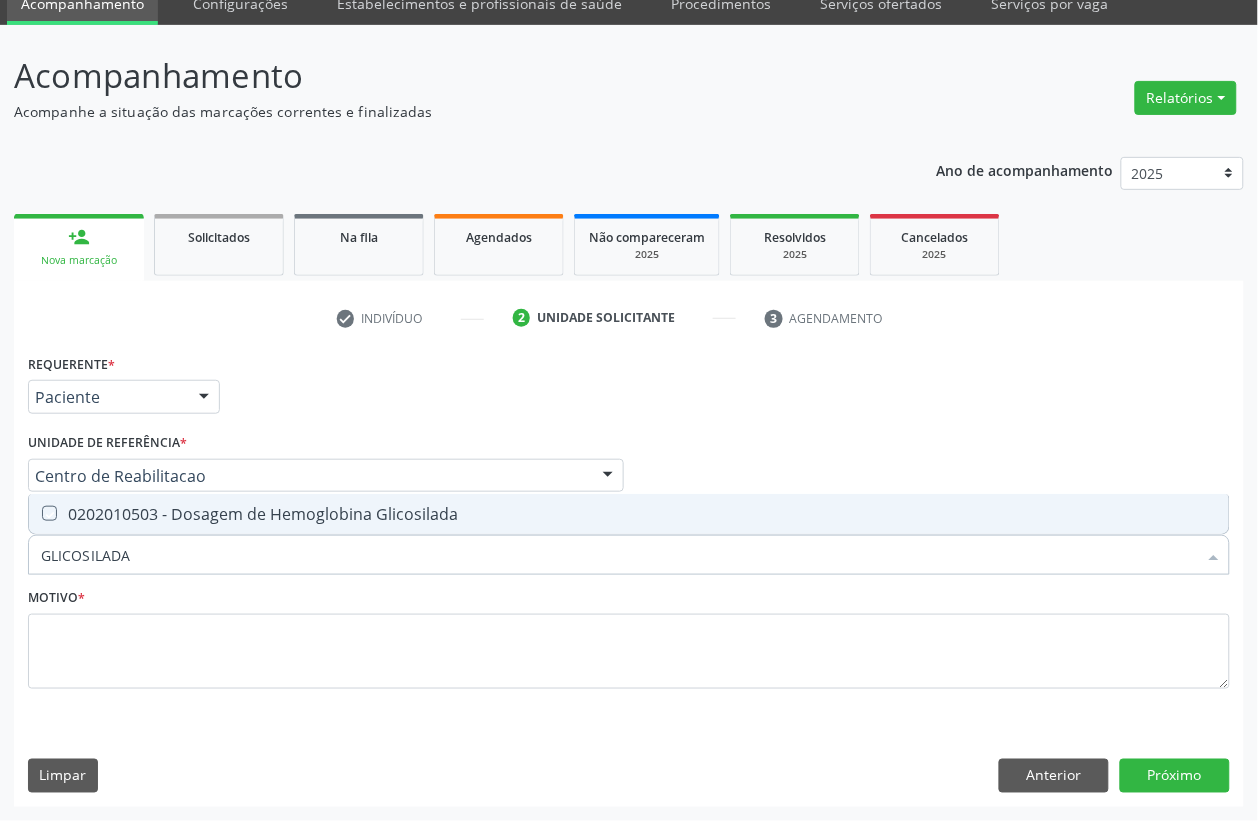 checkbox on "true" 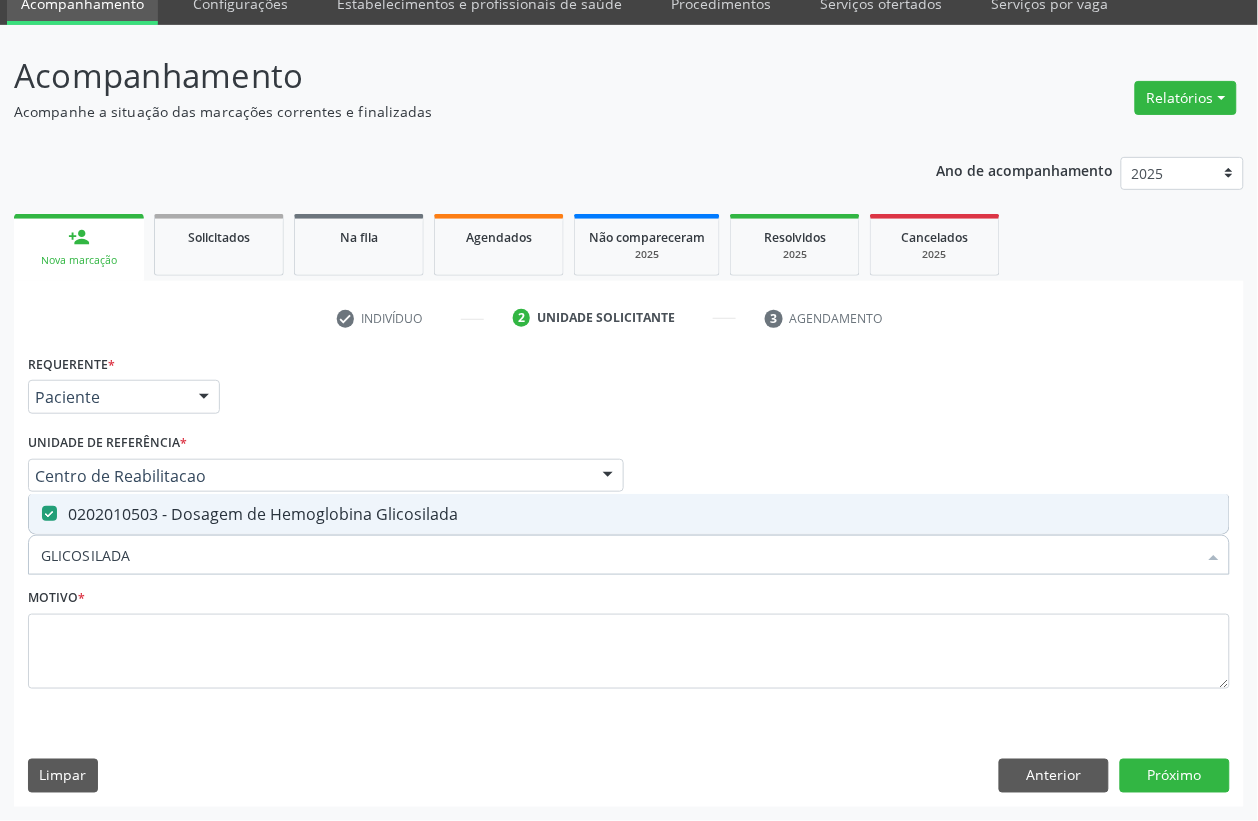 type on "GLICOSILADA" 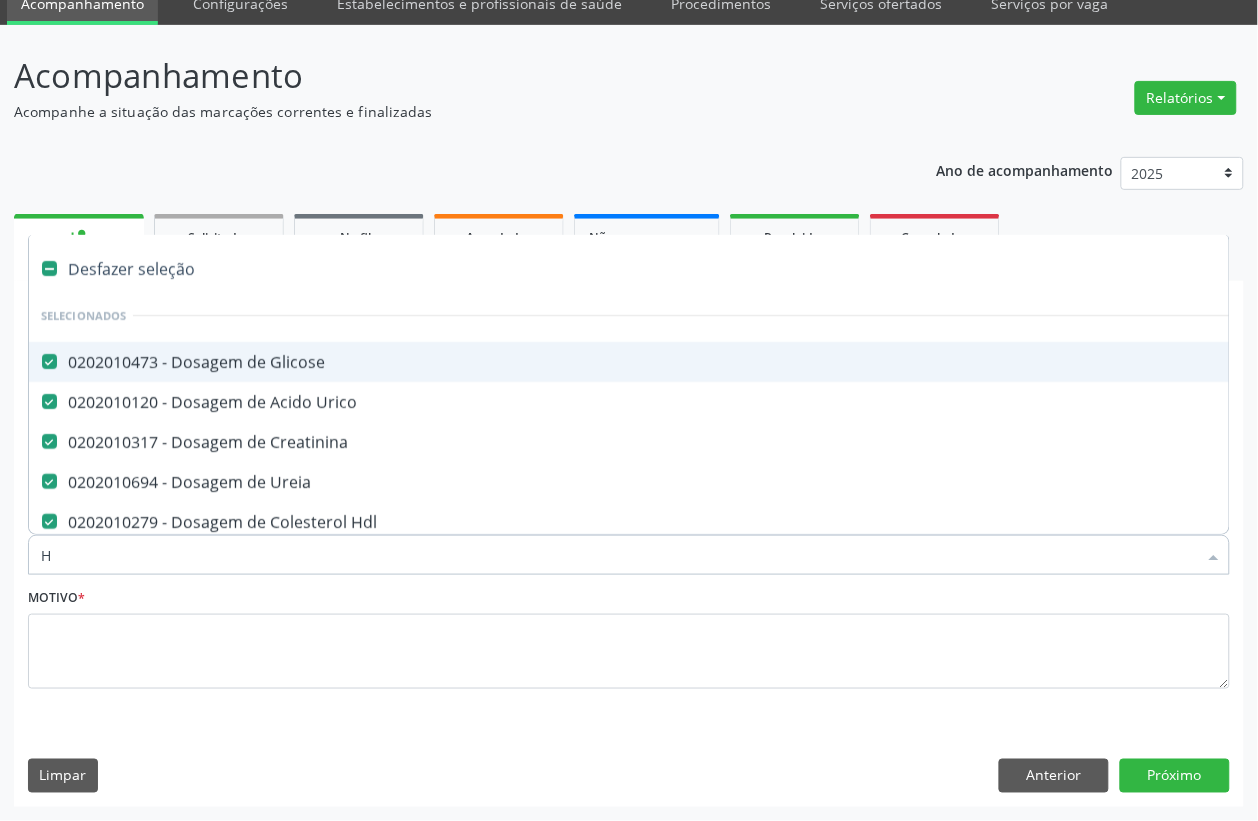 type on "HE" 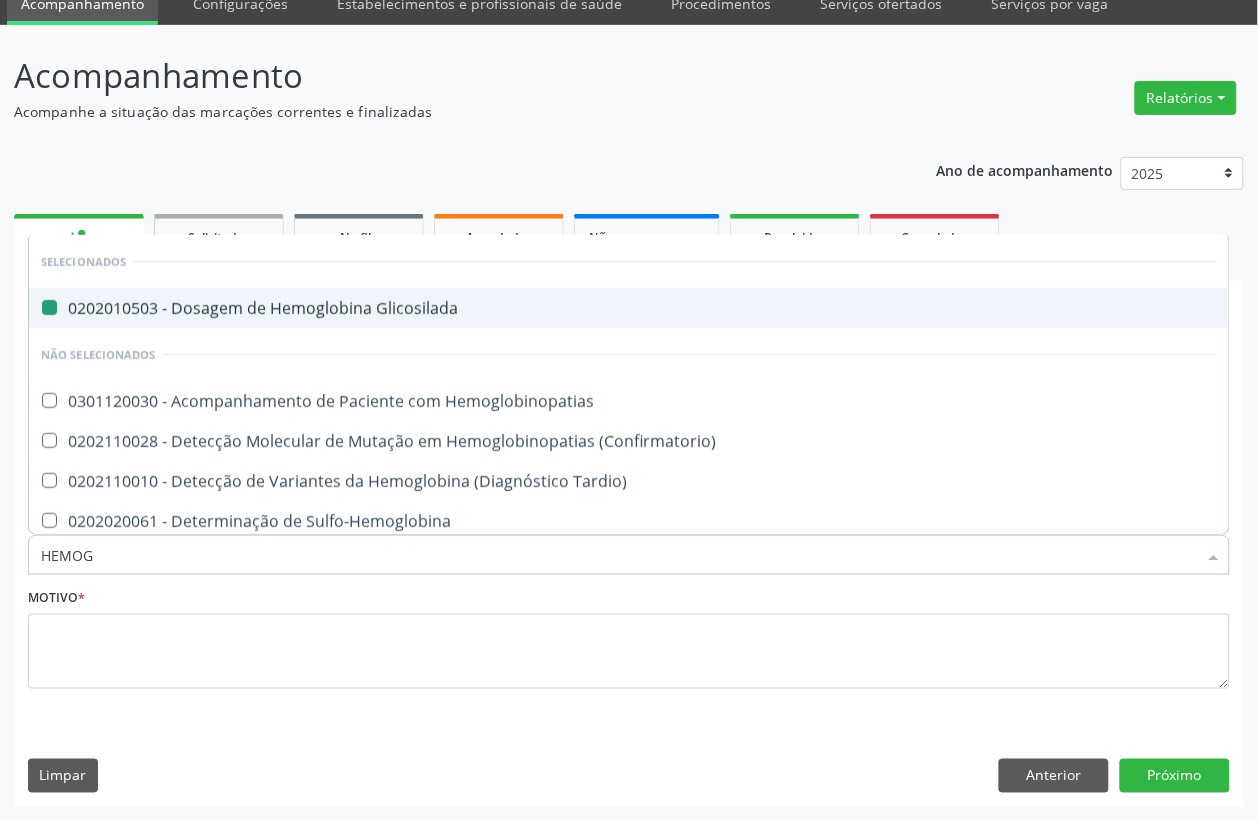 type on "HEMOGR" 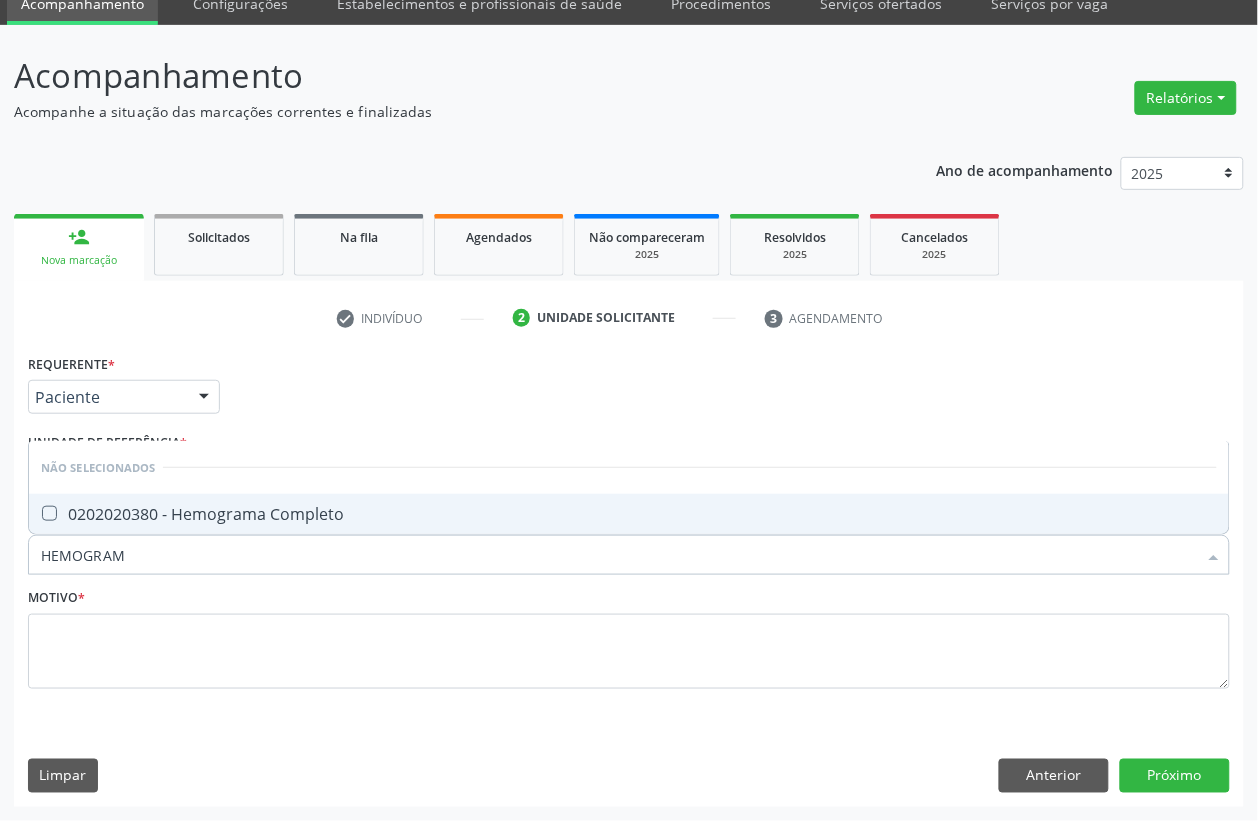 type on "HEMOGRAMA" 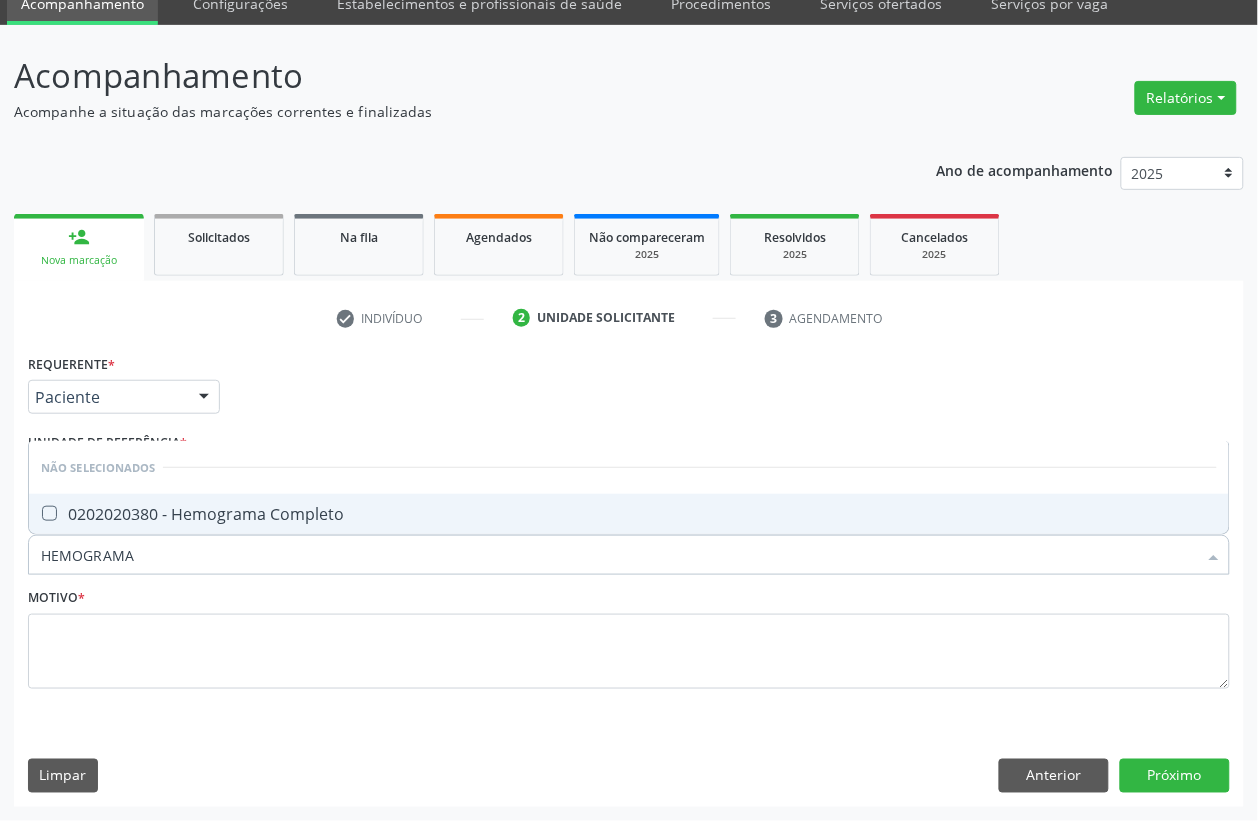click on "0202020380 - Hemograma Completo" at bounding box center [629, 514] 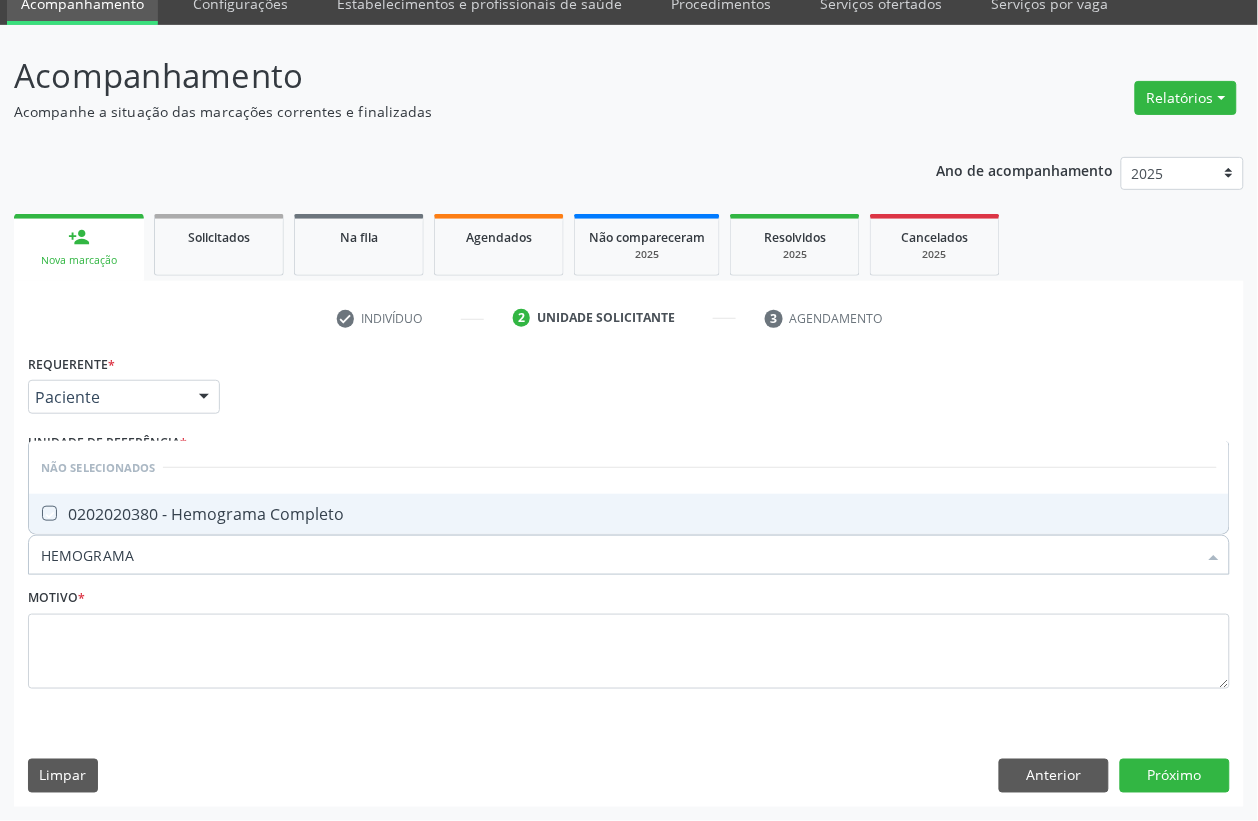 checkbox on "true" 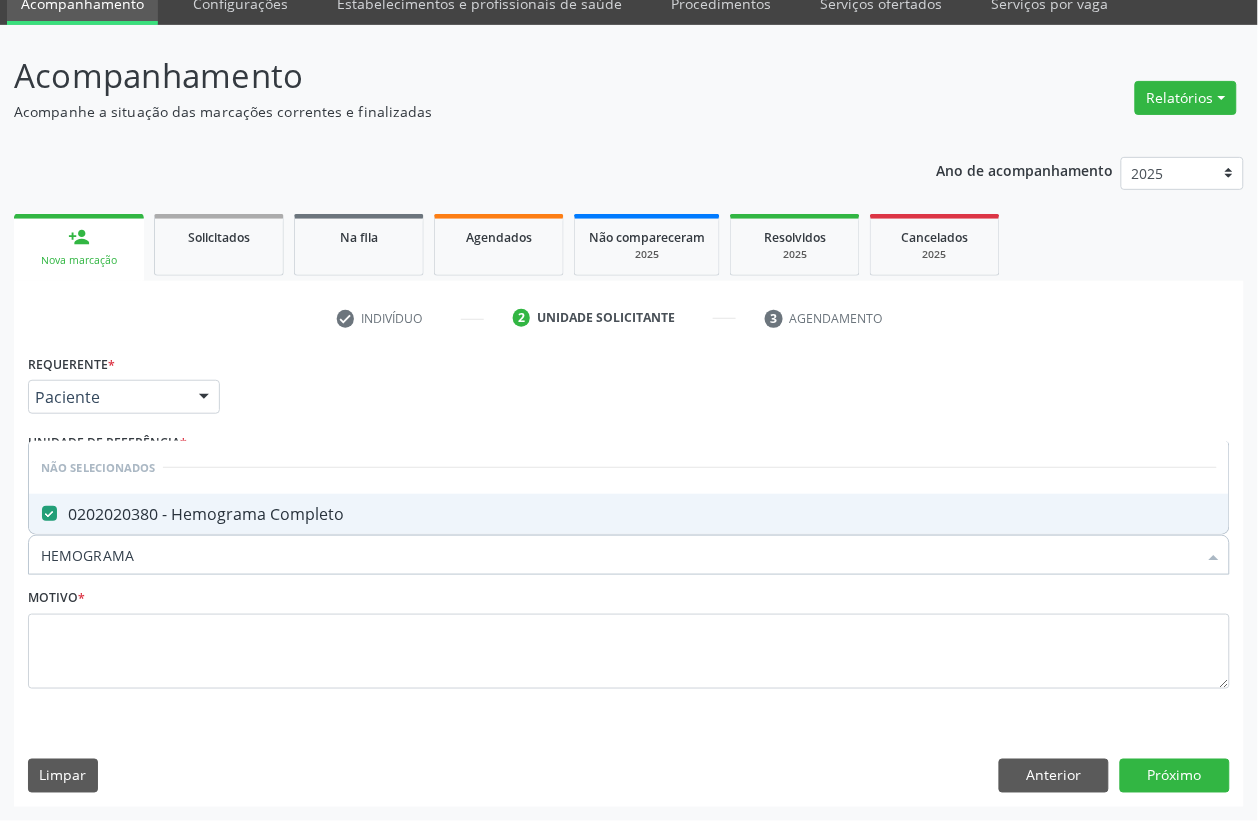 click on "HEMOGRAMA" at bounding box center (619, 555) 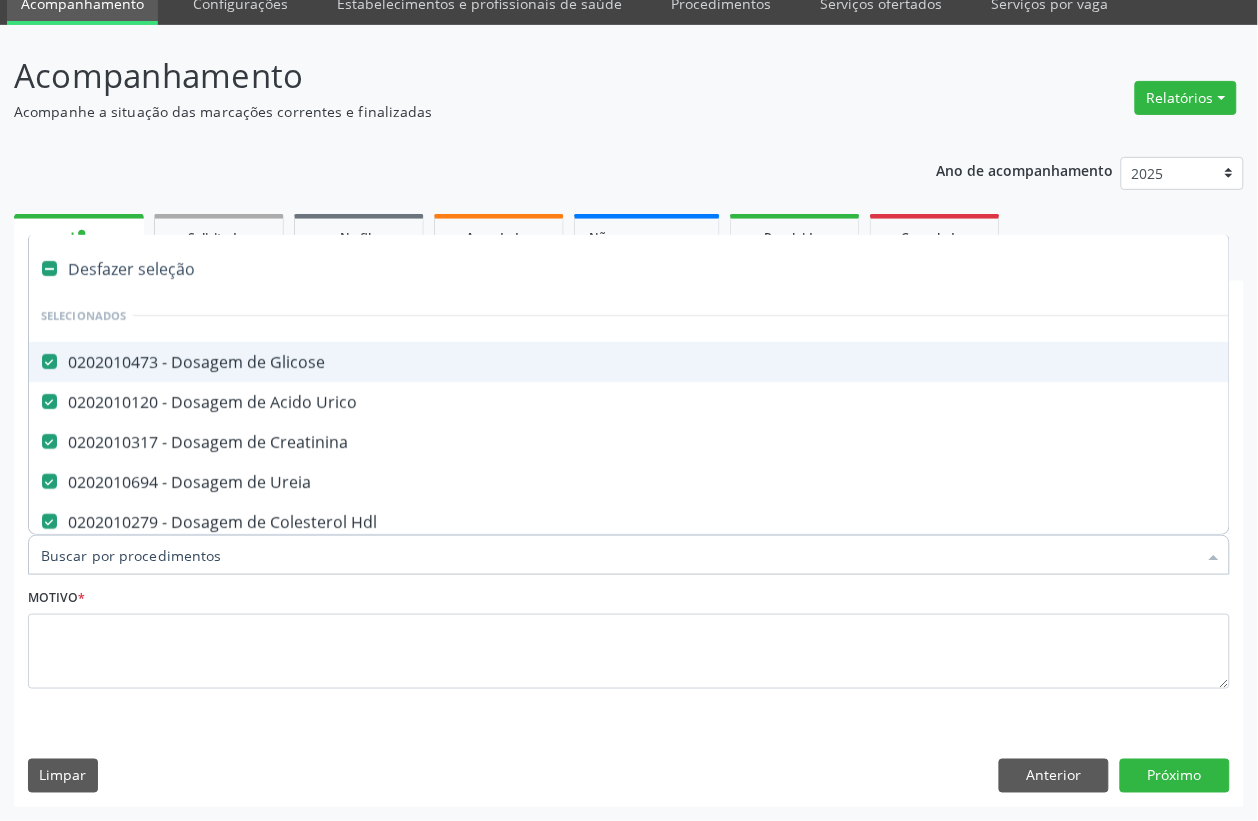 type on "P" 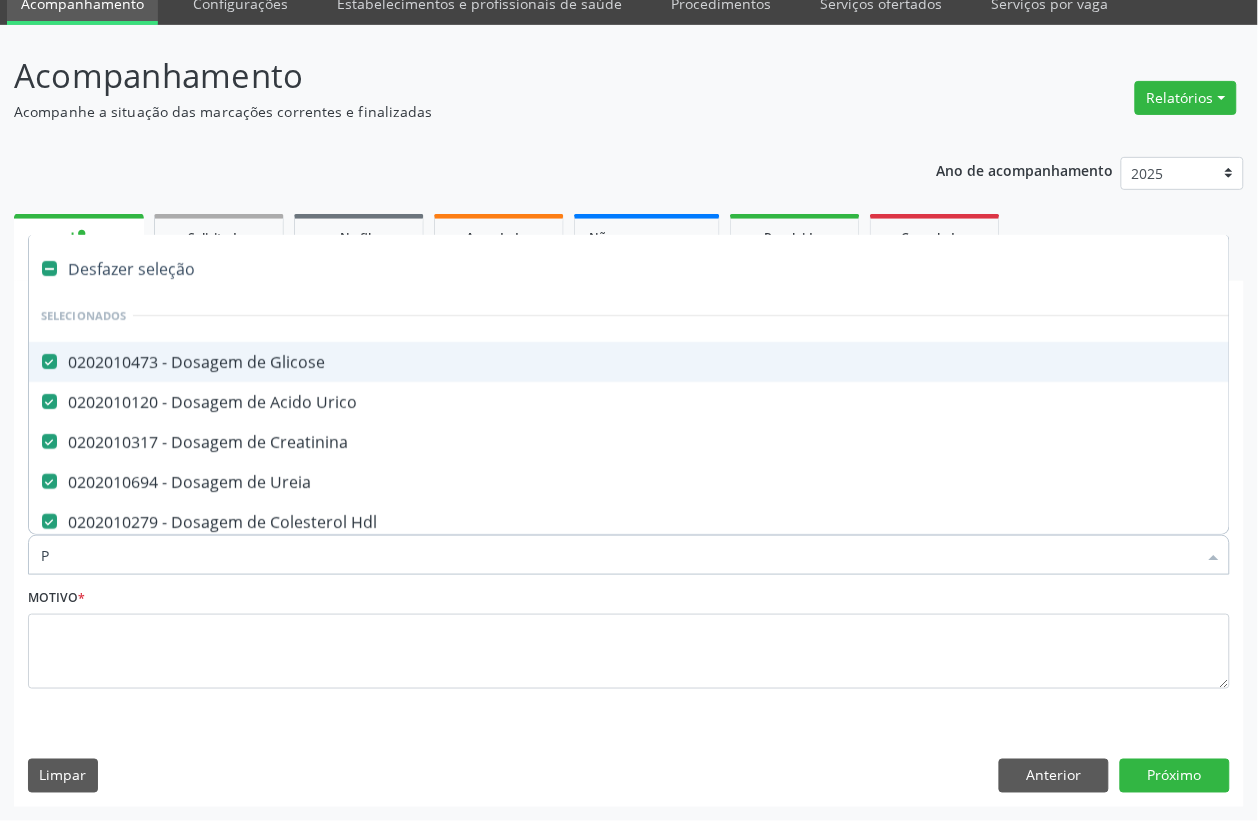 checkbox on "false" 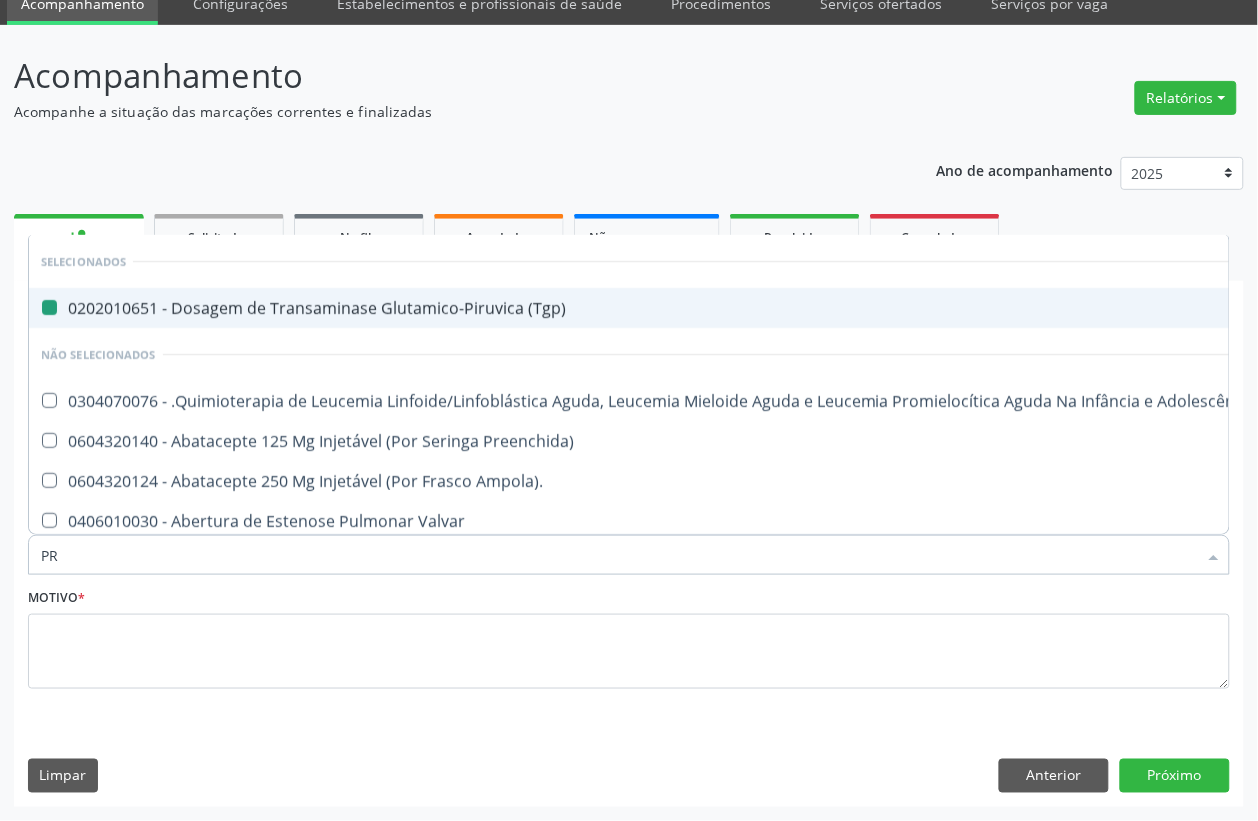 type on "PRO" 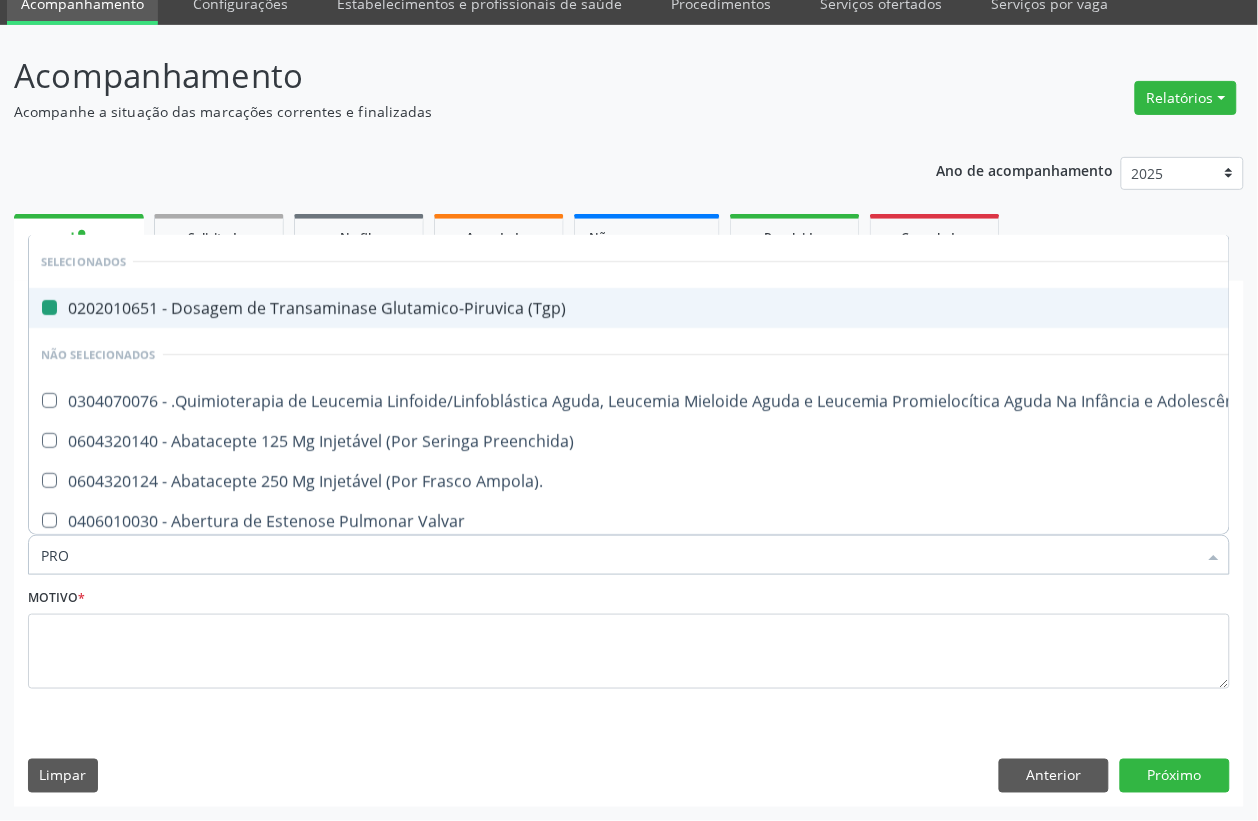 checkbox on "false" 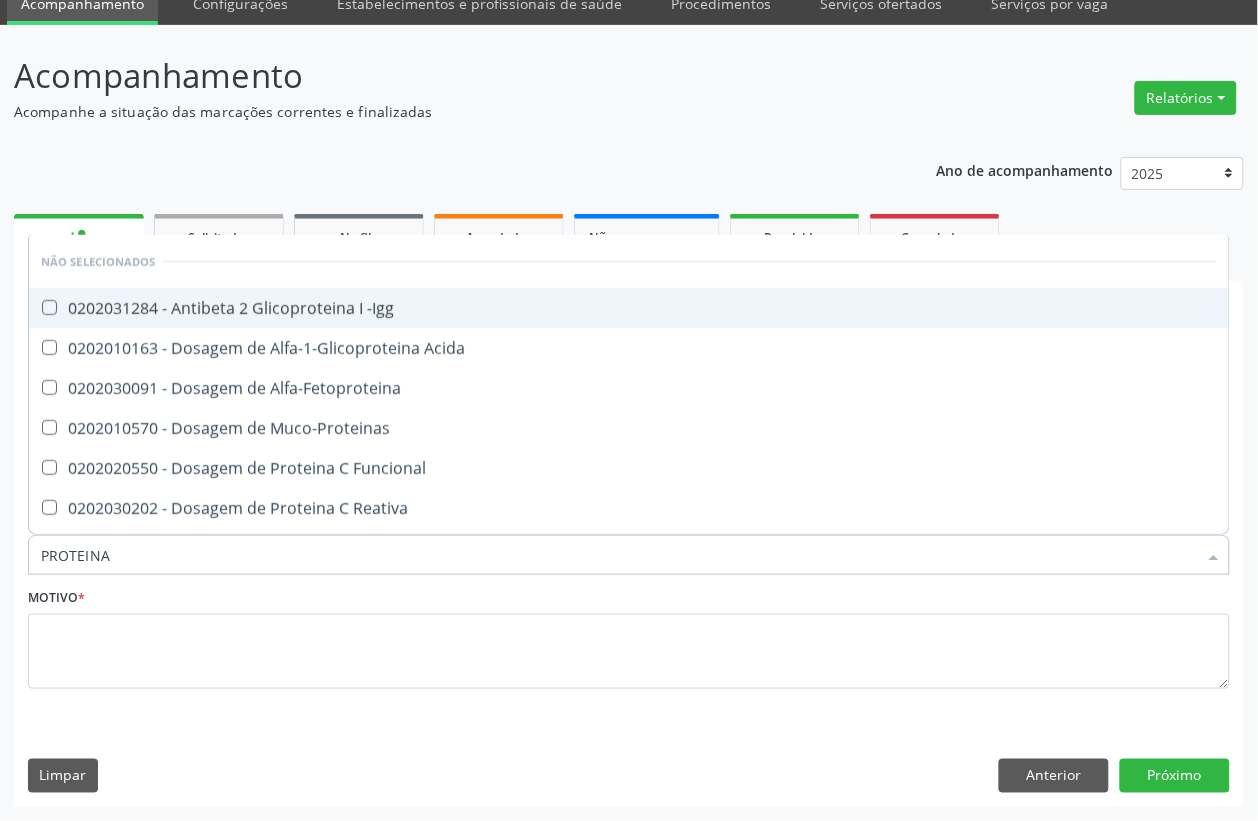 type on "PROTEINA C" 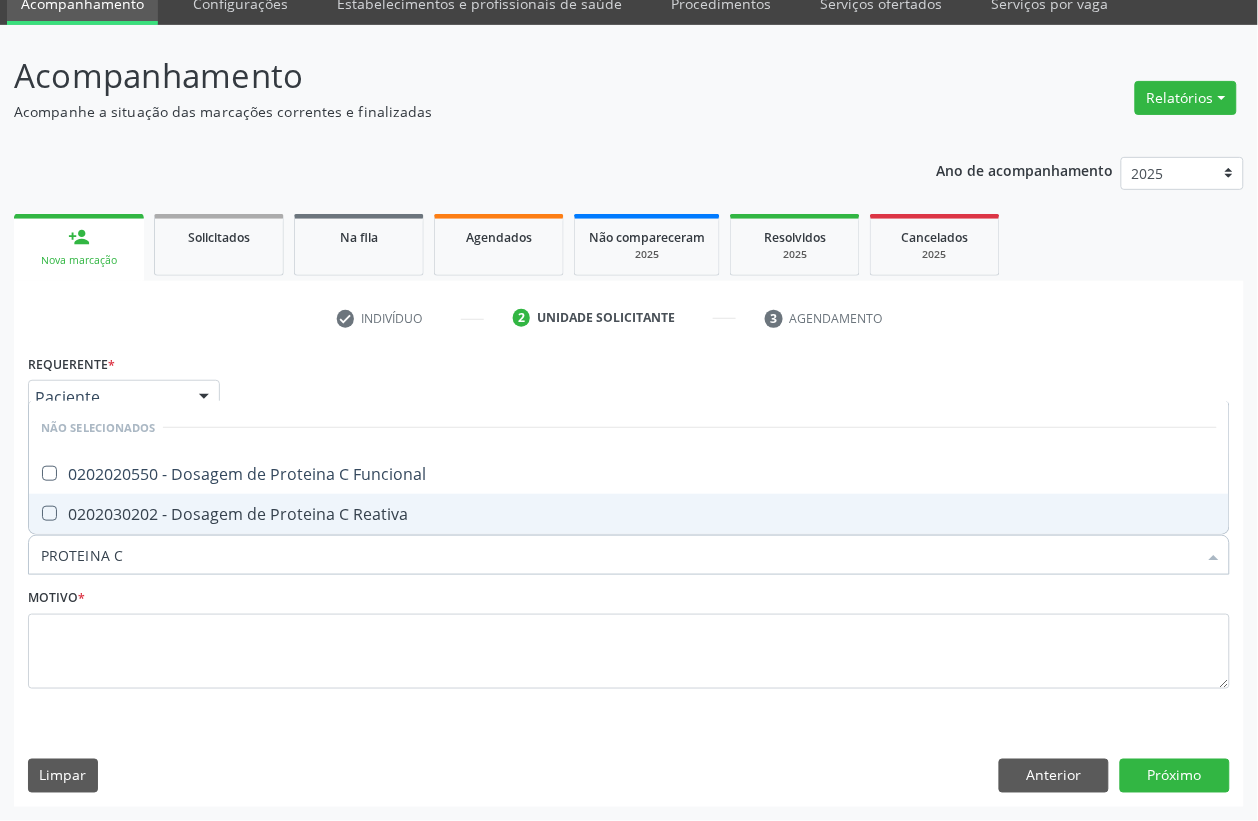 click on "0202030202 - Dosagem de Proteina C Reativa" at bounding box center (629, 514) 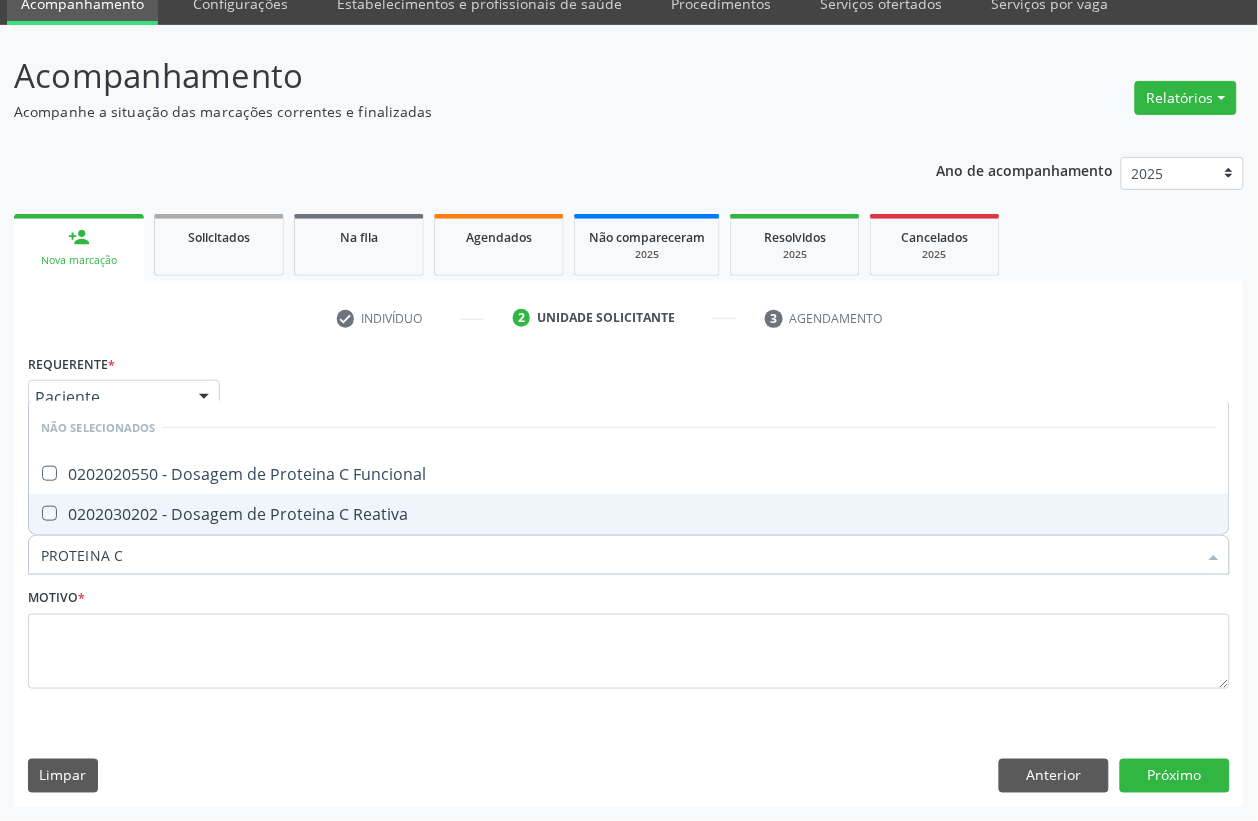 checkbox on "true" 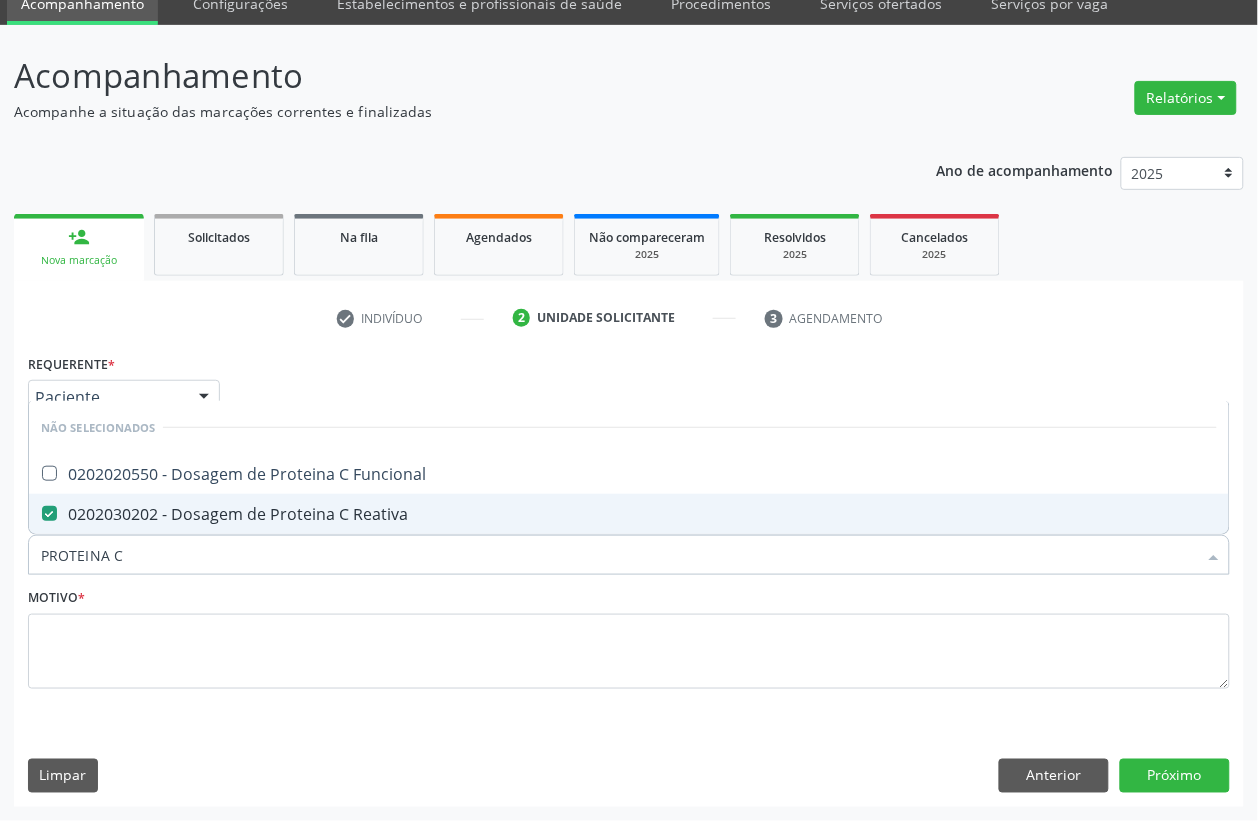 click on "PROTEINA C" at bounding box center [619, 555] 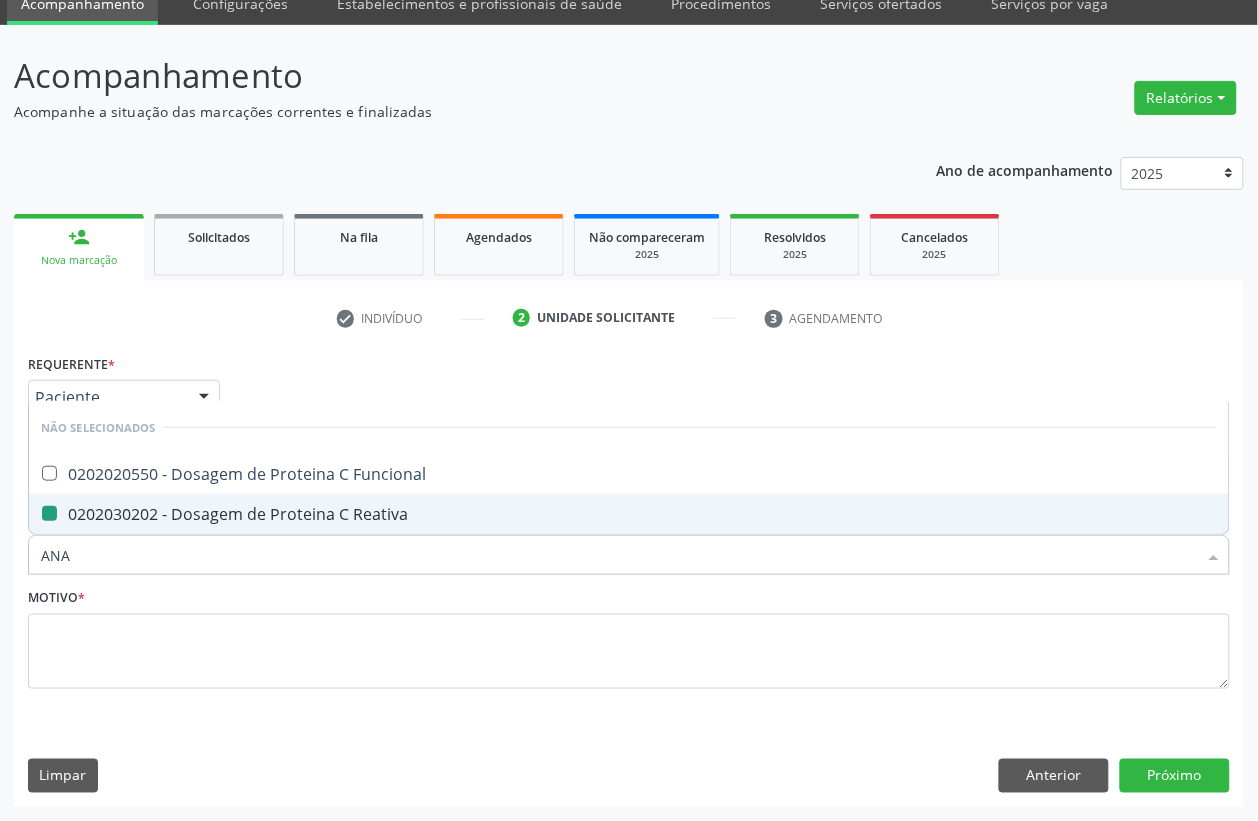 type on "ANAL" 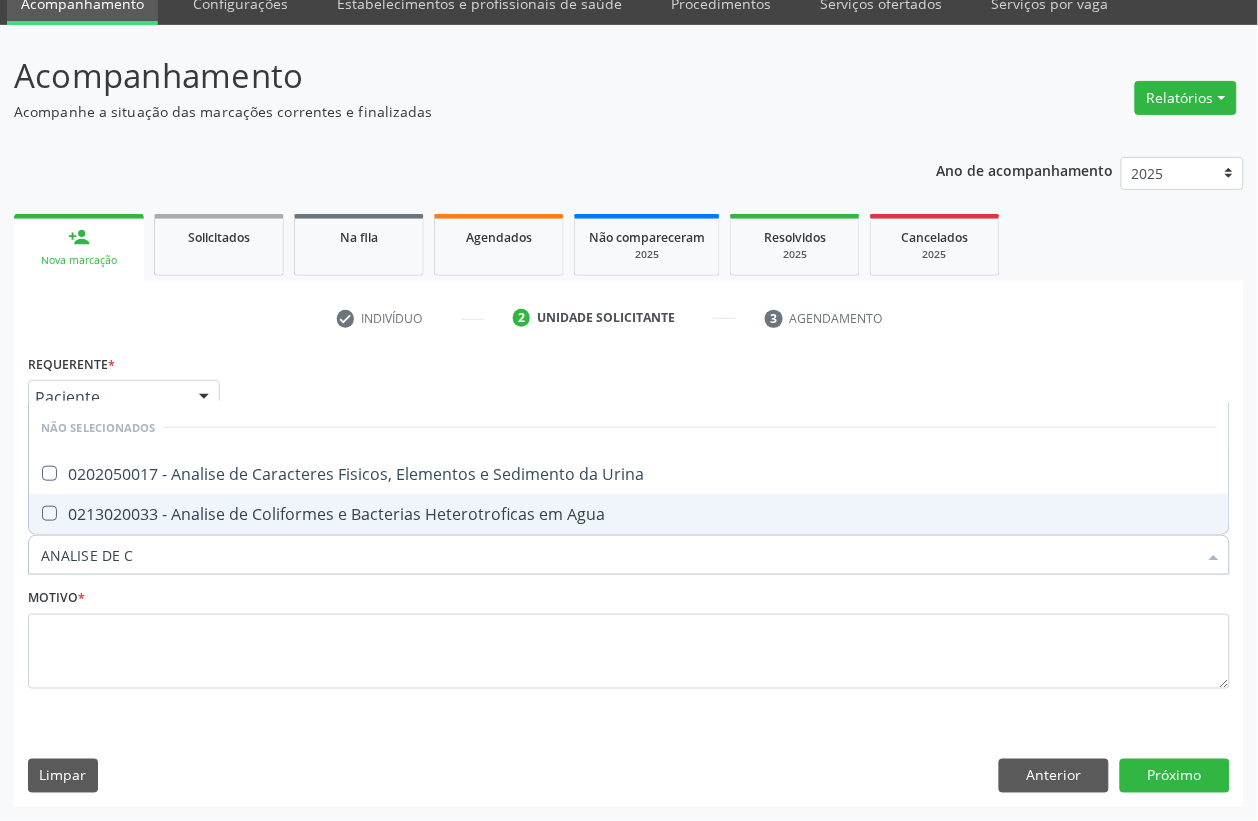 type on "ANALISE DE CA" 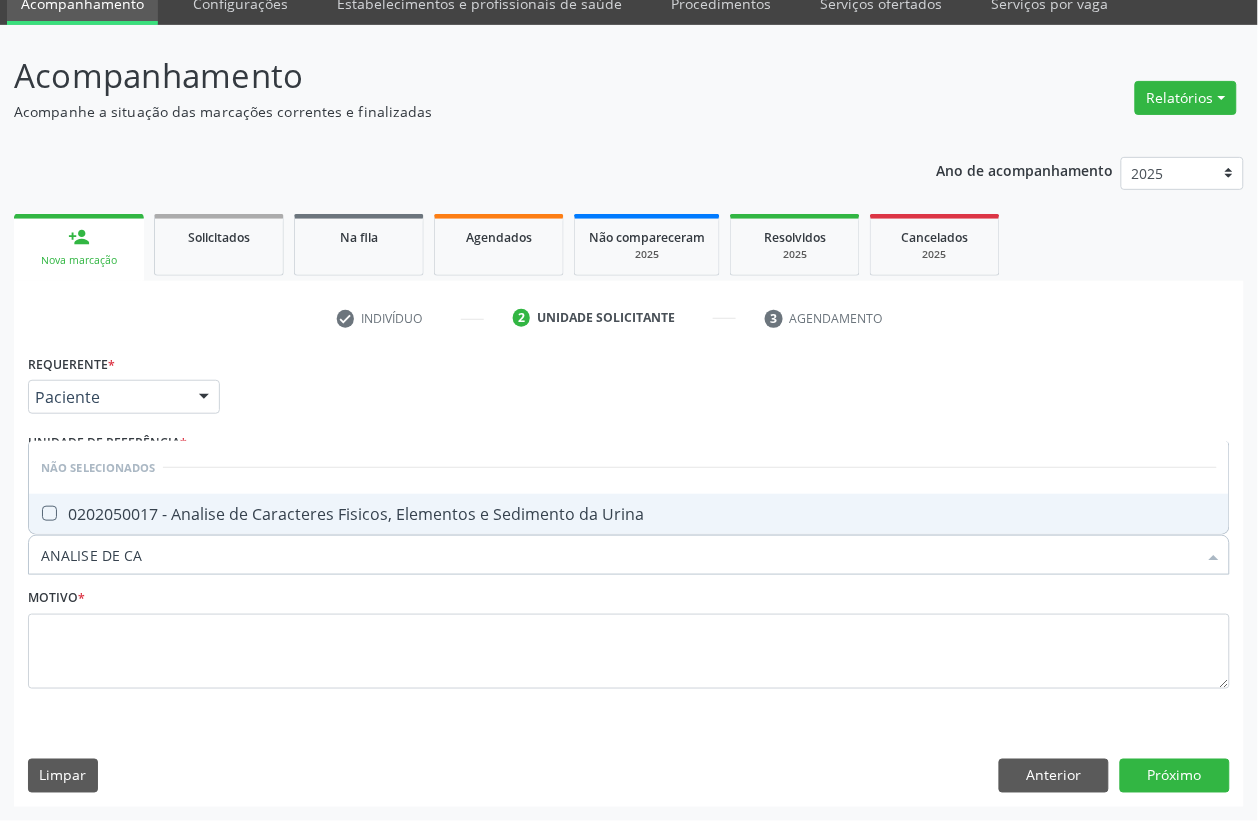 click on "0202050017 - Analise de Caracteres Fisicos, Elementos e Sedimento da Urina" at bounding box center [629, 514] 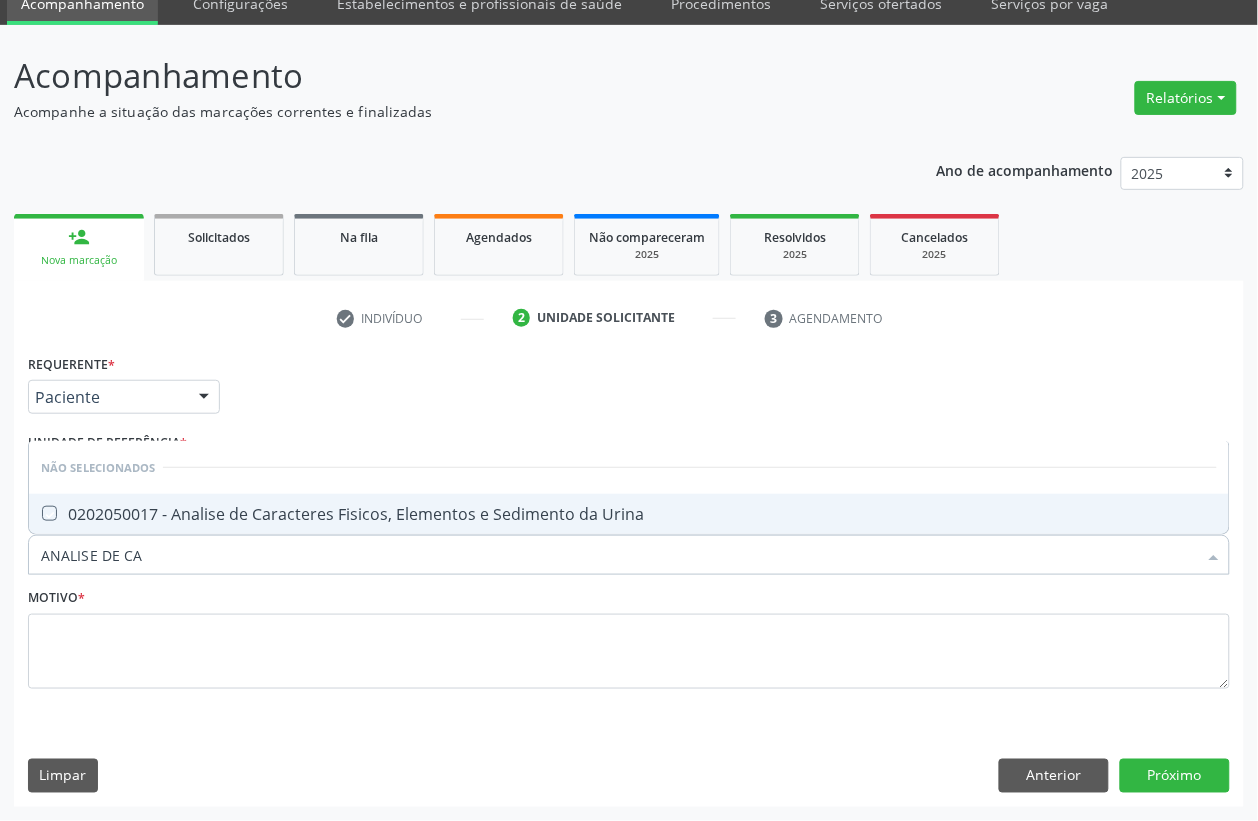 checkbox on "true" 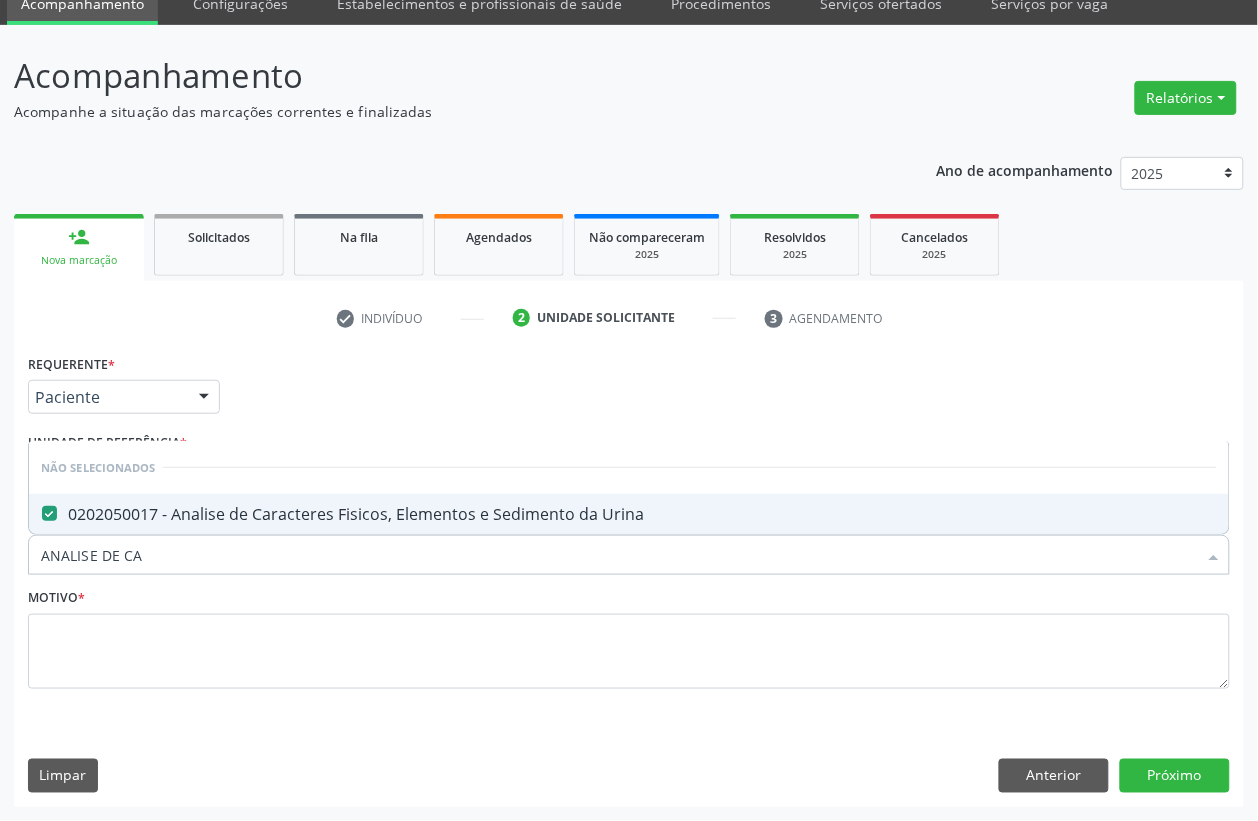 click on "ANALISE DE CA" at bounding box center [619, 555] 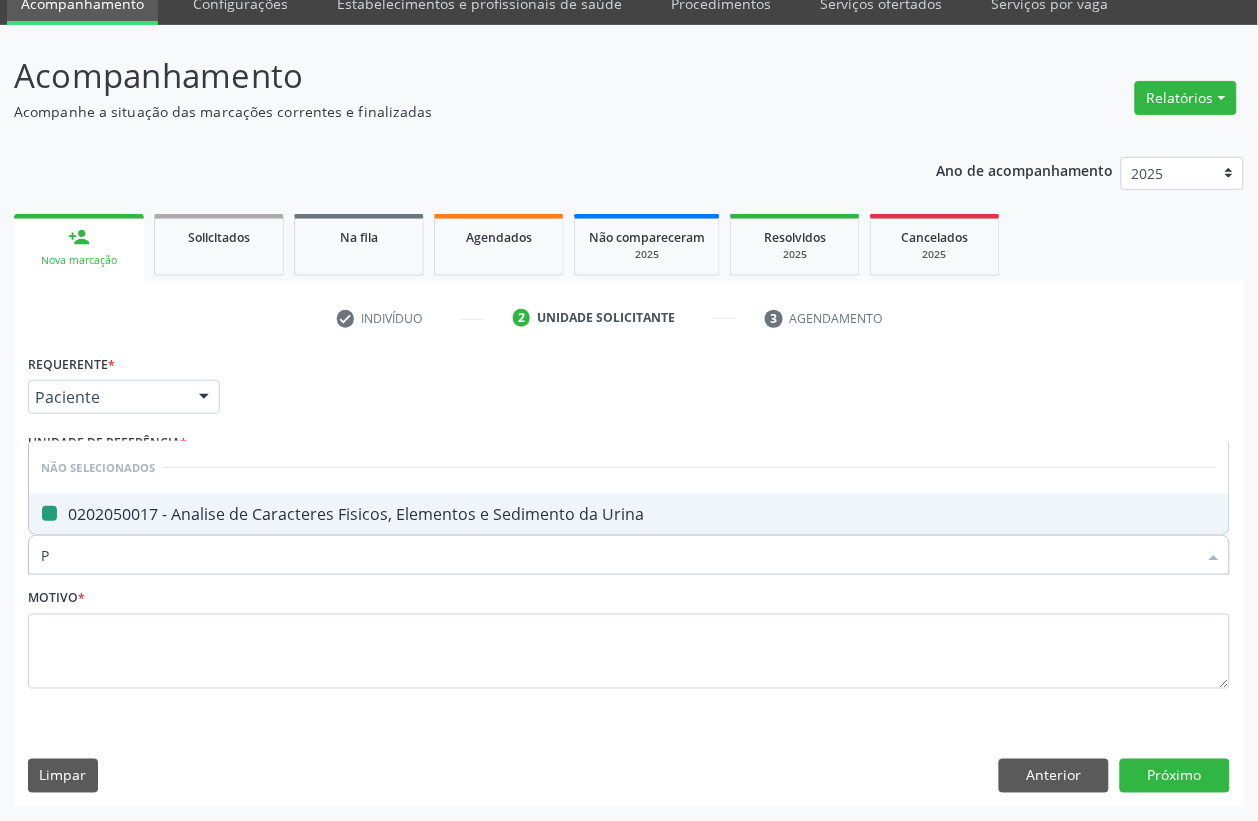 type on "PA" 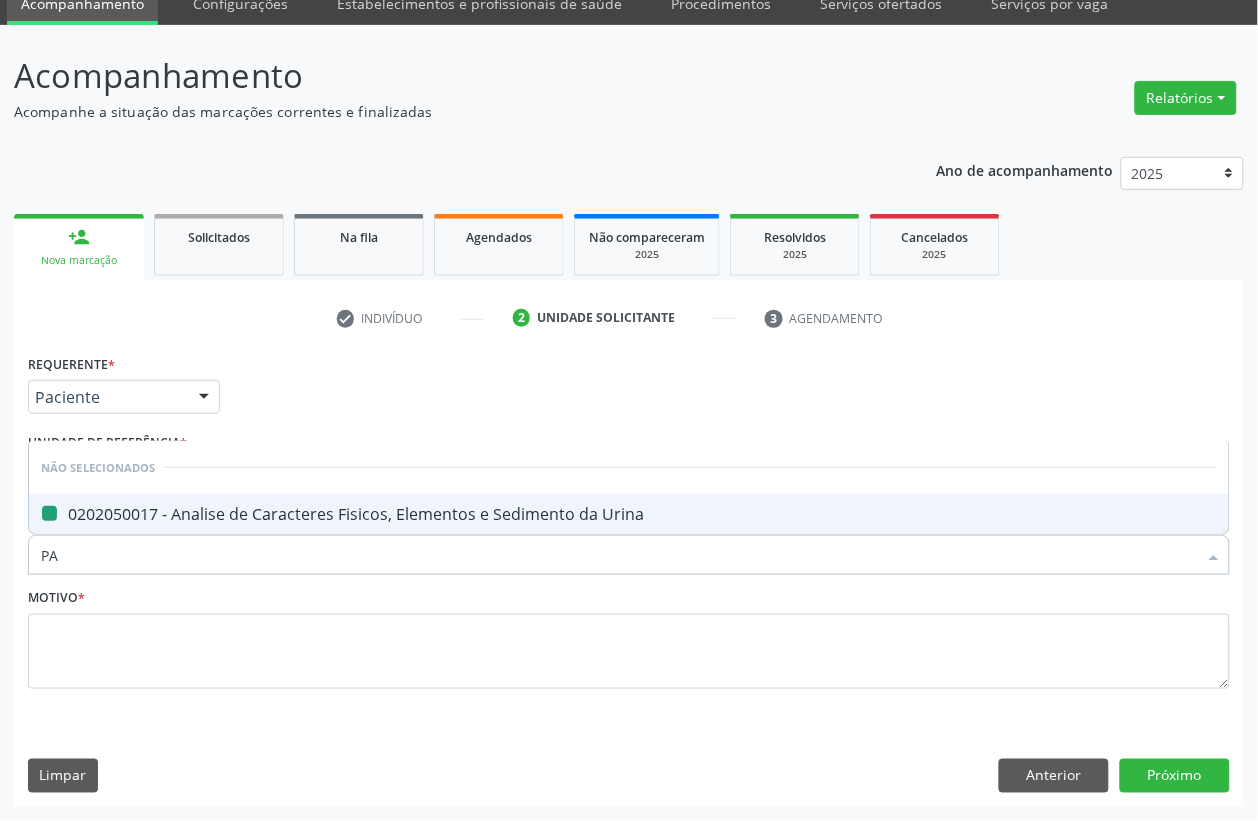checkbox on "false" 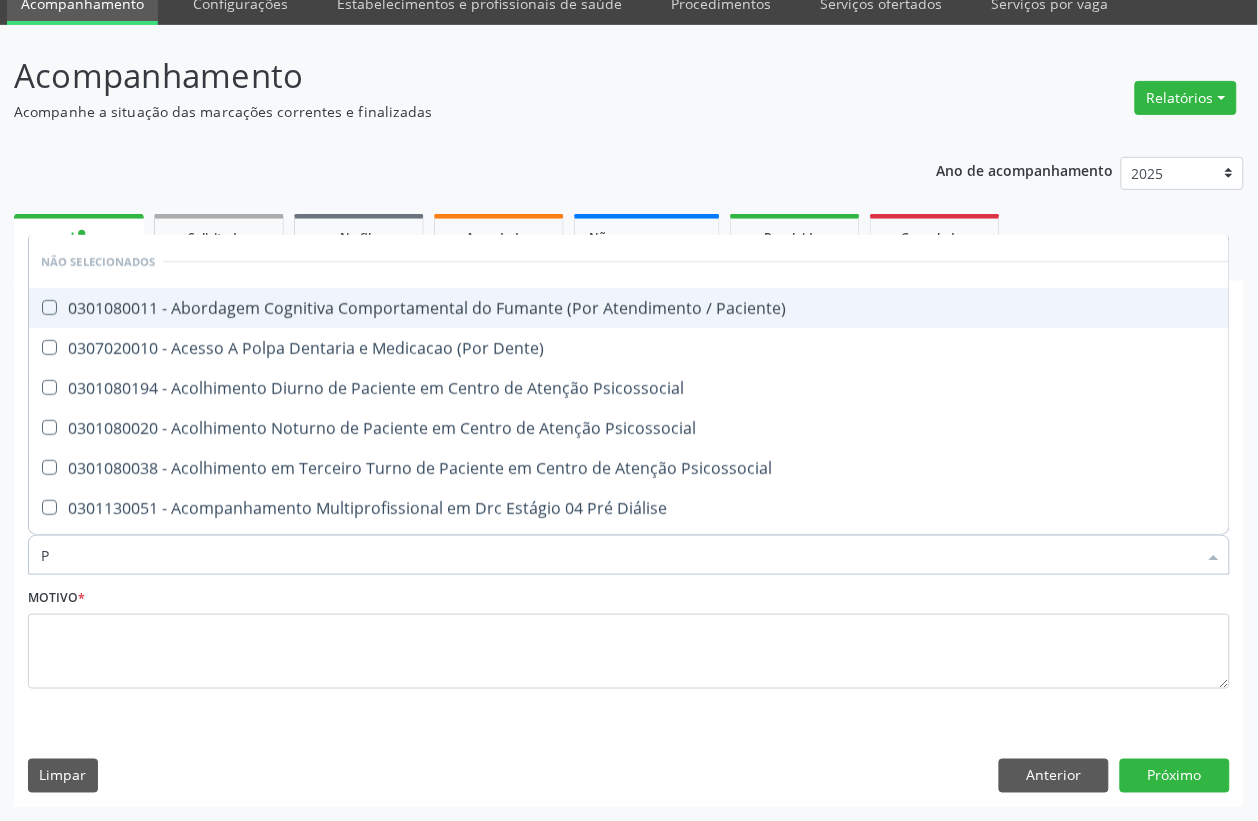 type on "PE" 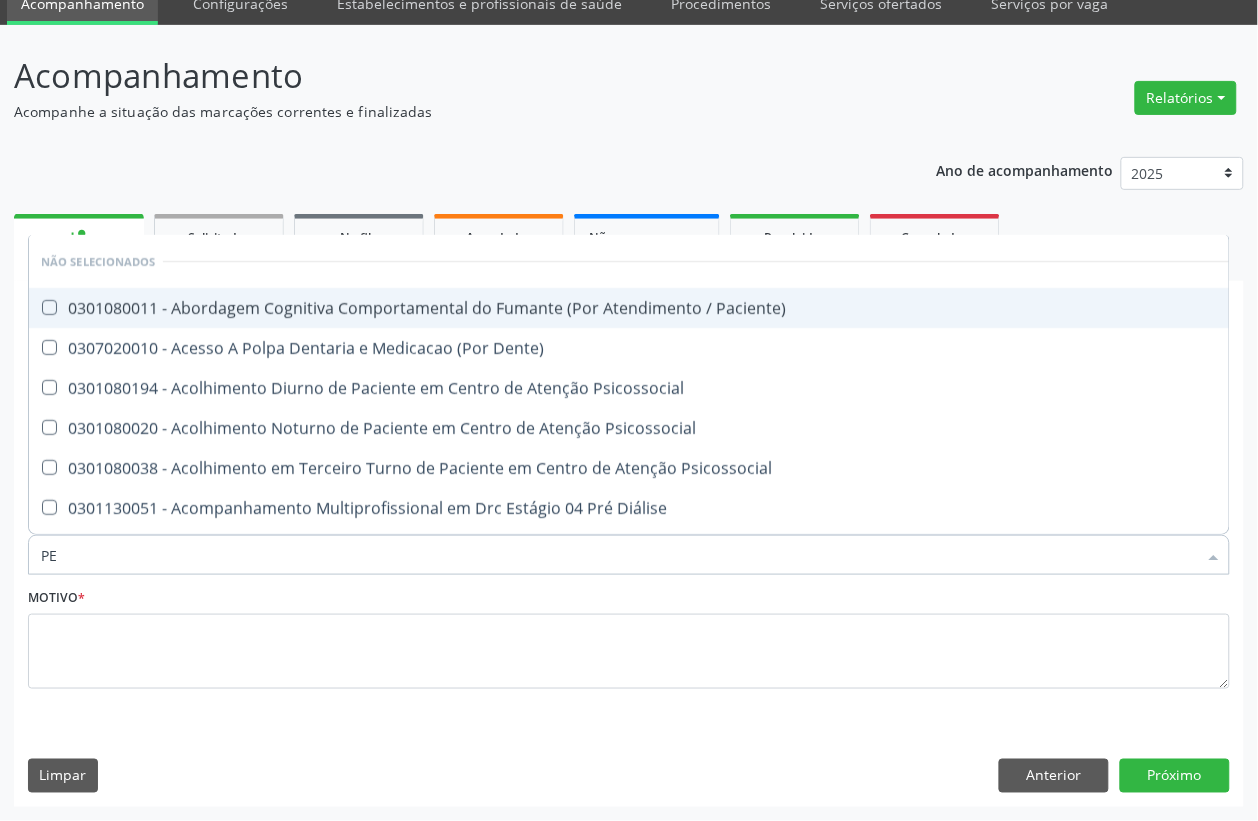 checkbox on "false" 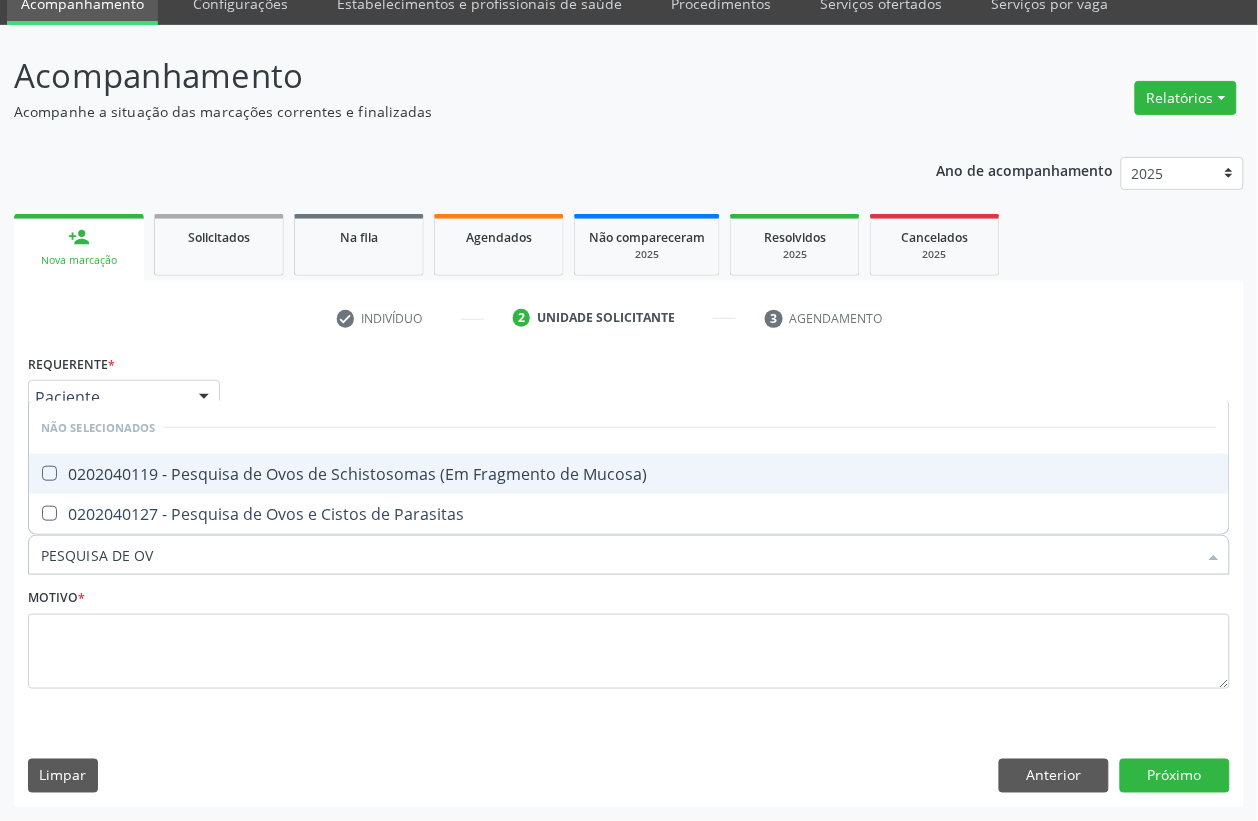 type on "PESQUISA DE OVO" 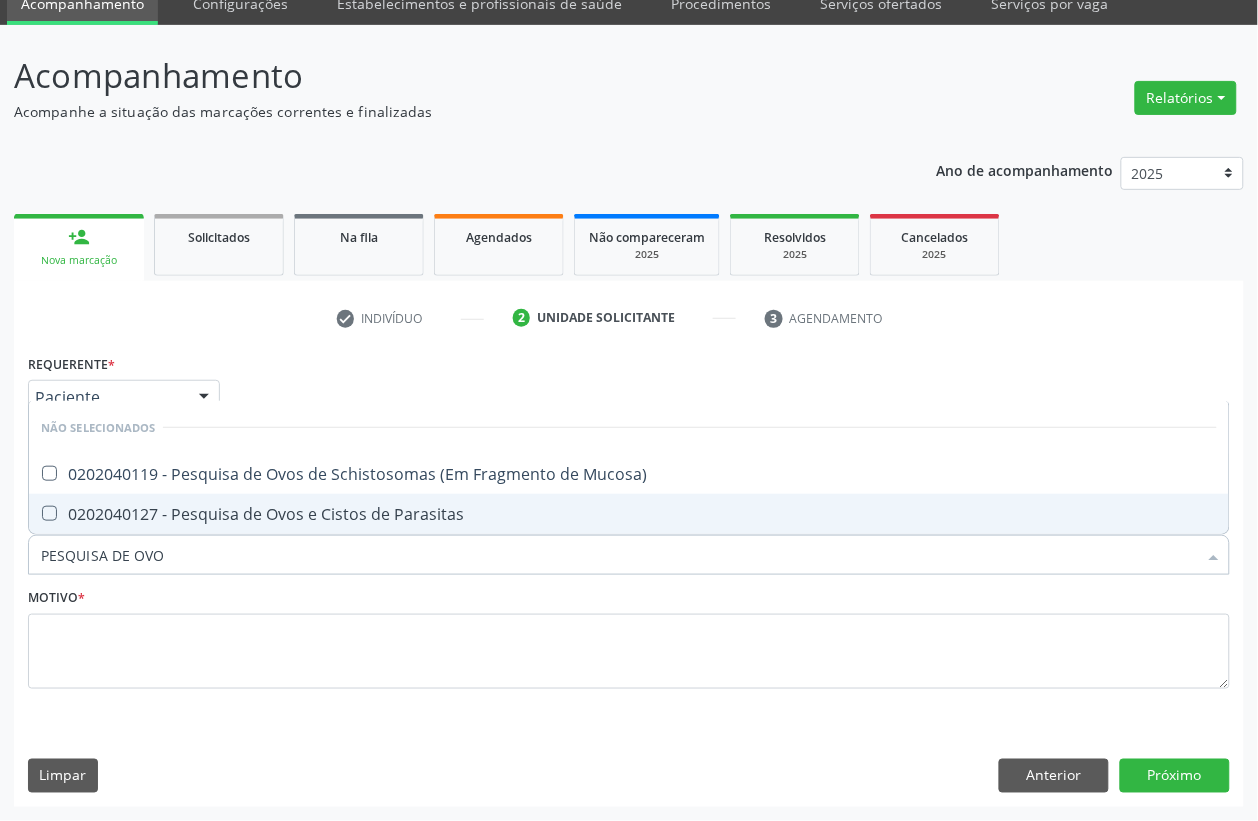 click on "0202040127 - Pesquisa de Ovos e Cistos de Parasitas" at bounding box center (629, 514) 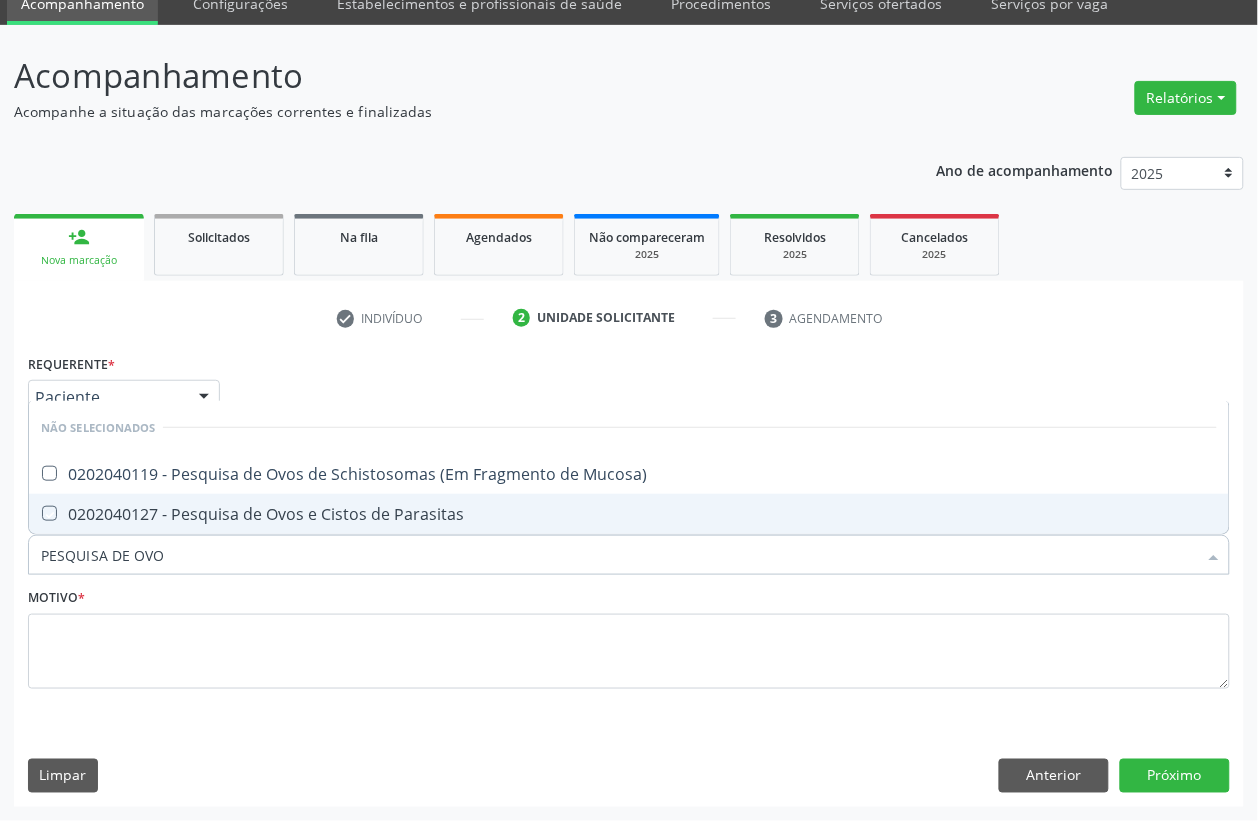 checkbox on "true" 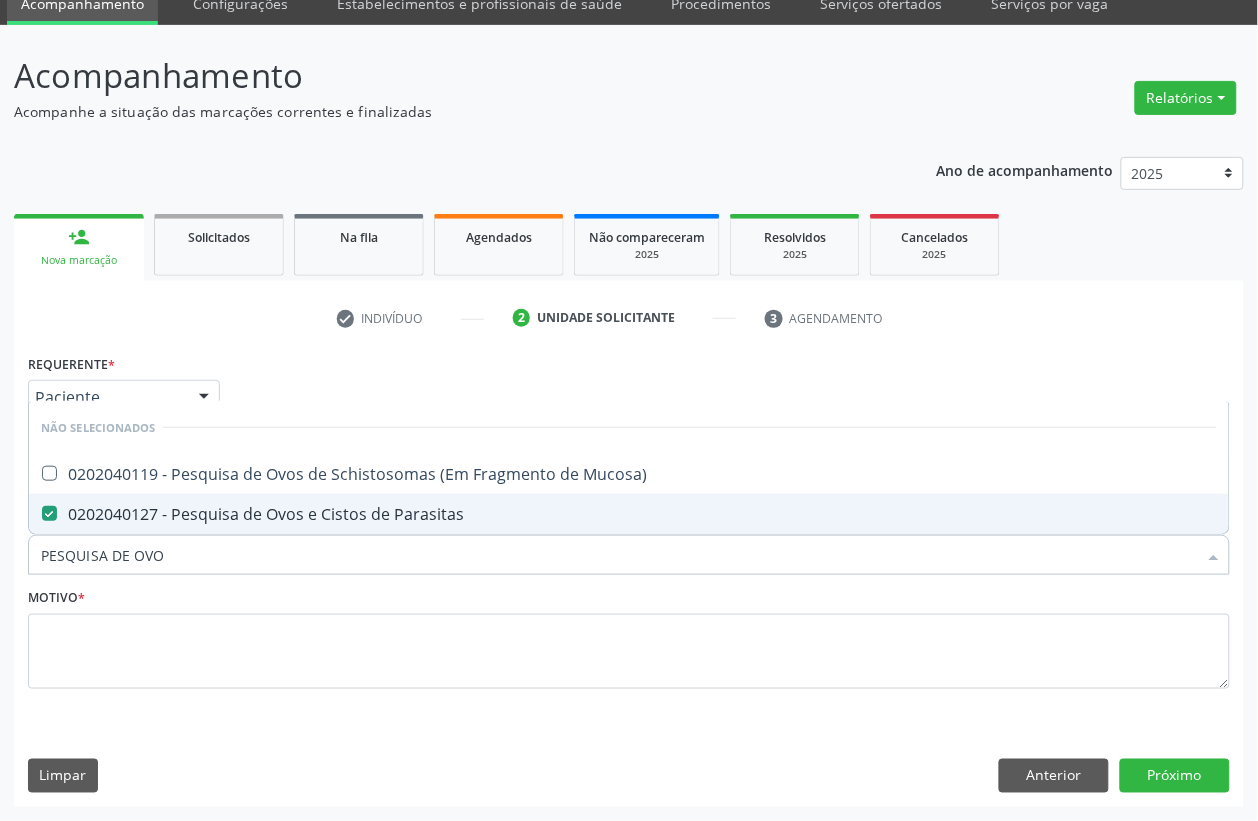 click on "PESQUISA DE OVO" at bounding box center (619, 555) 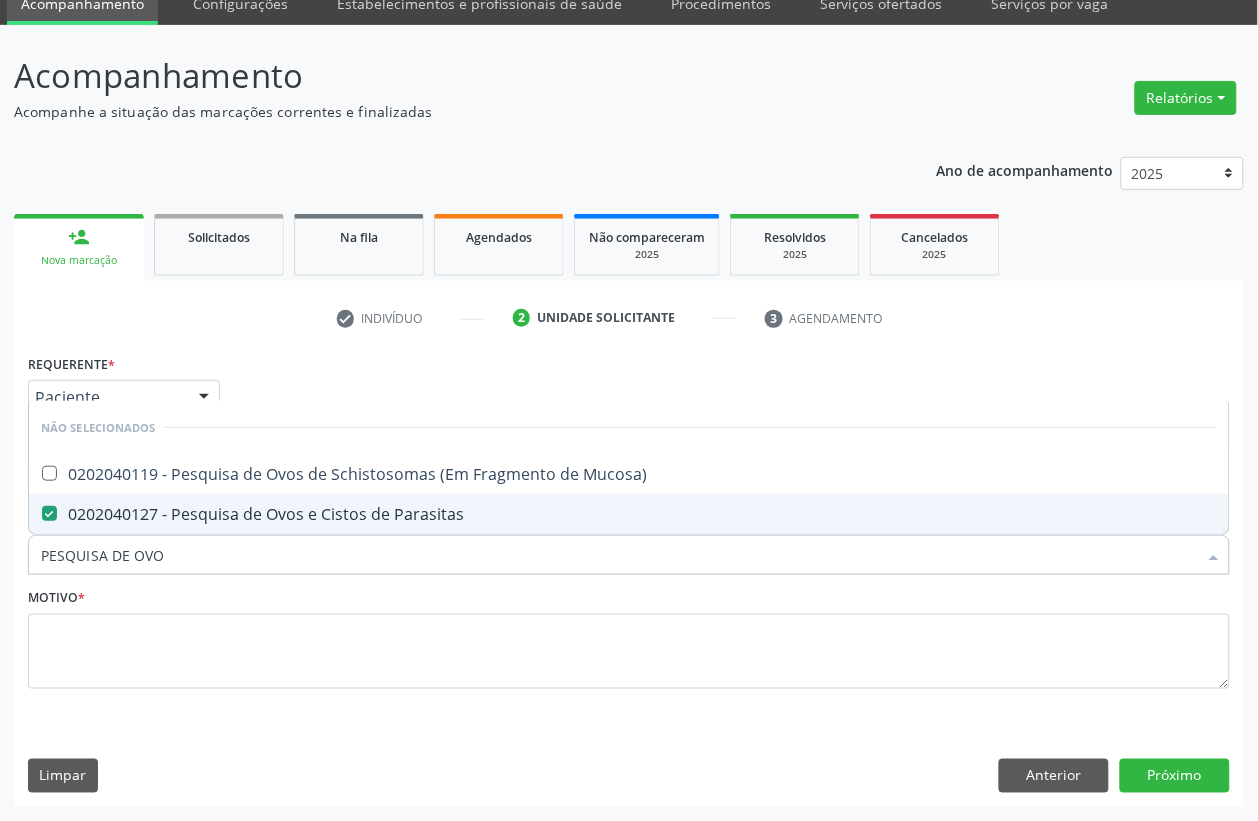 type 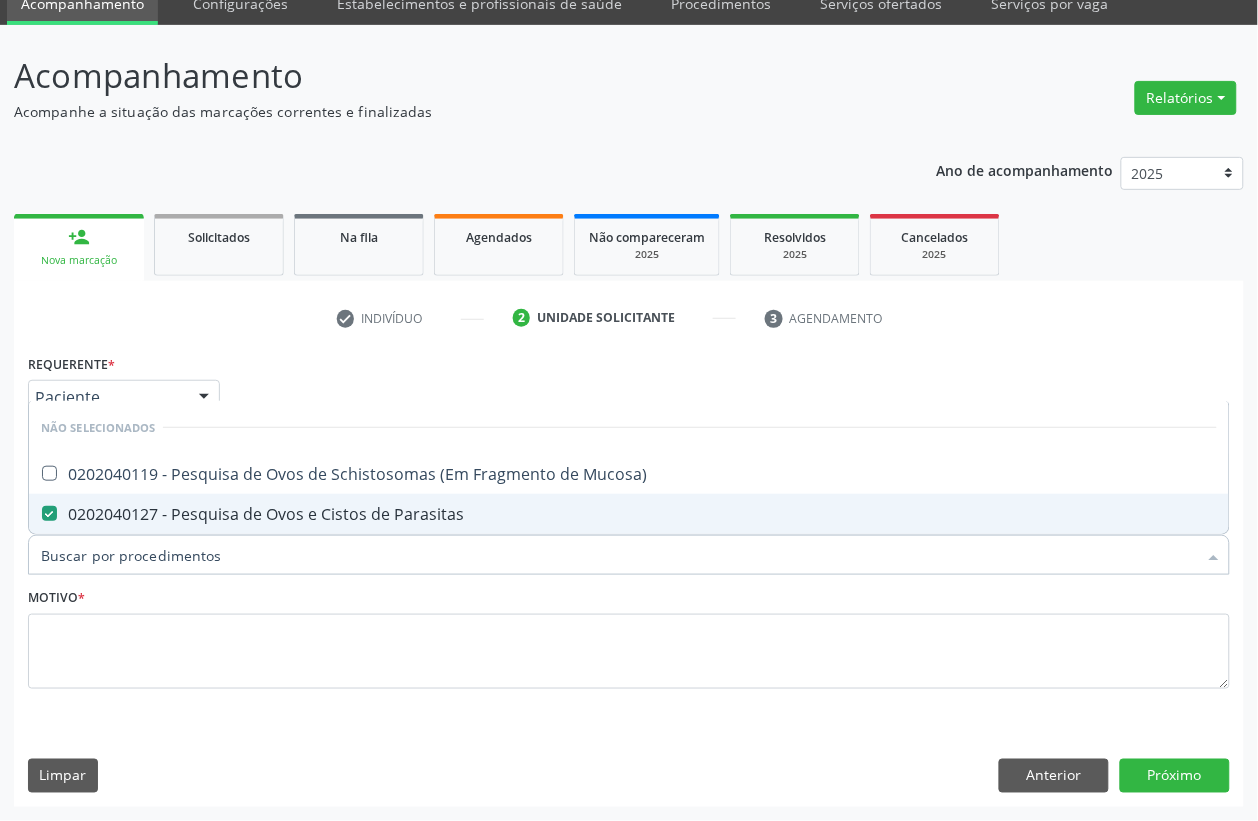 checkbox on "true" 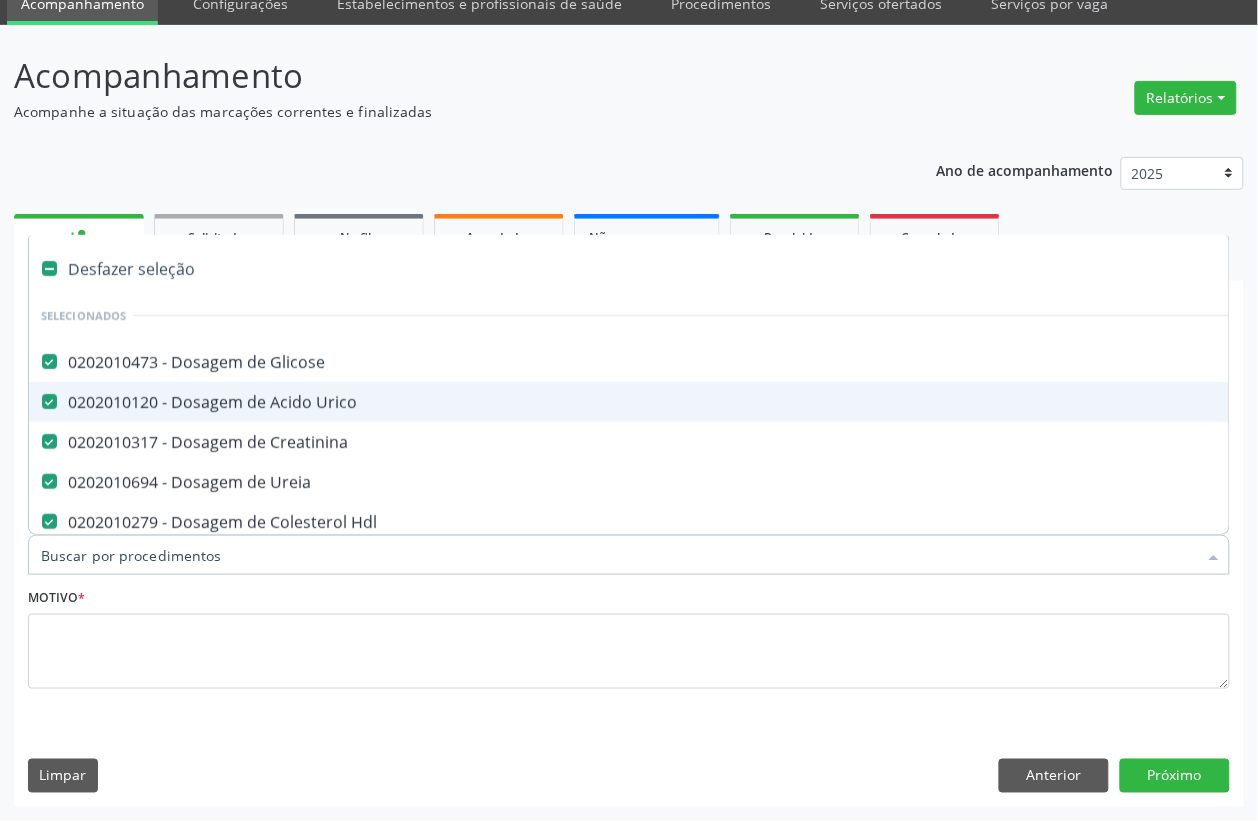 type on "T" 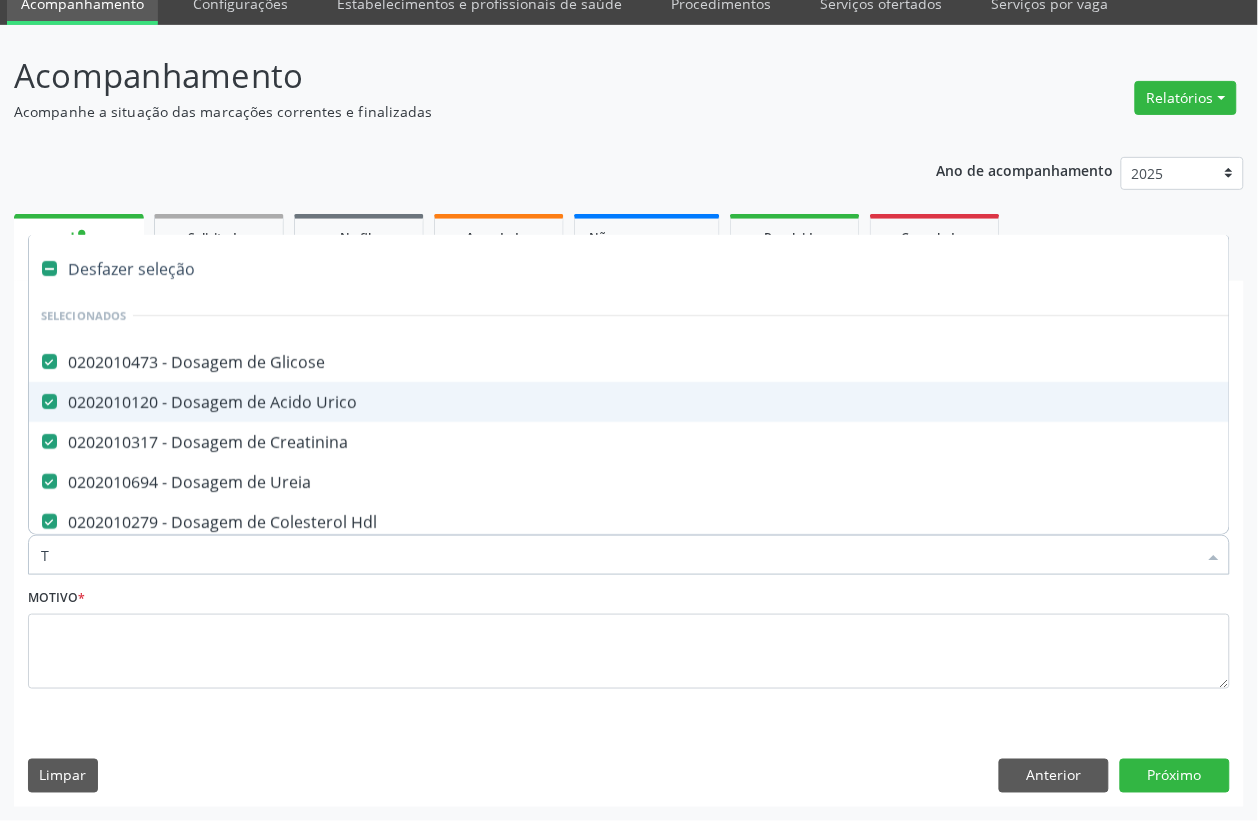 checkbox on "false" 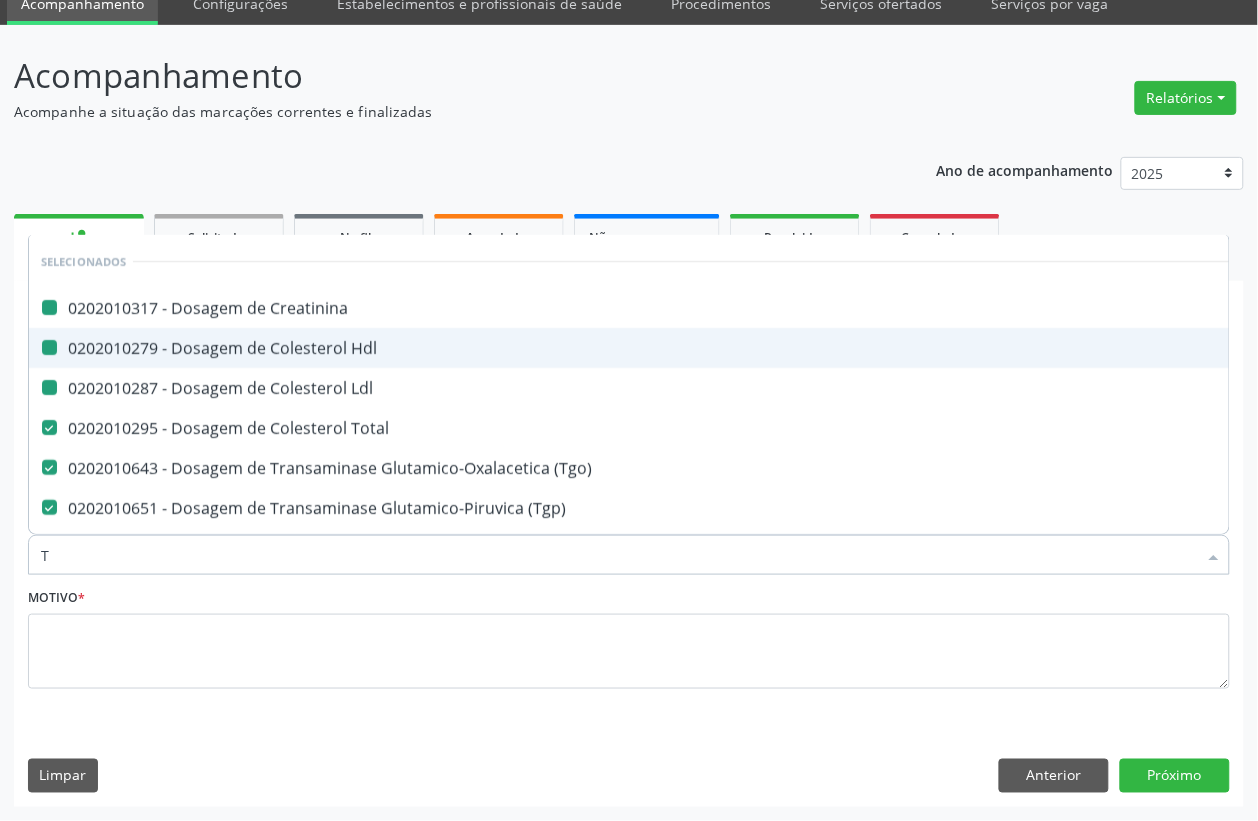 type on "T3" 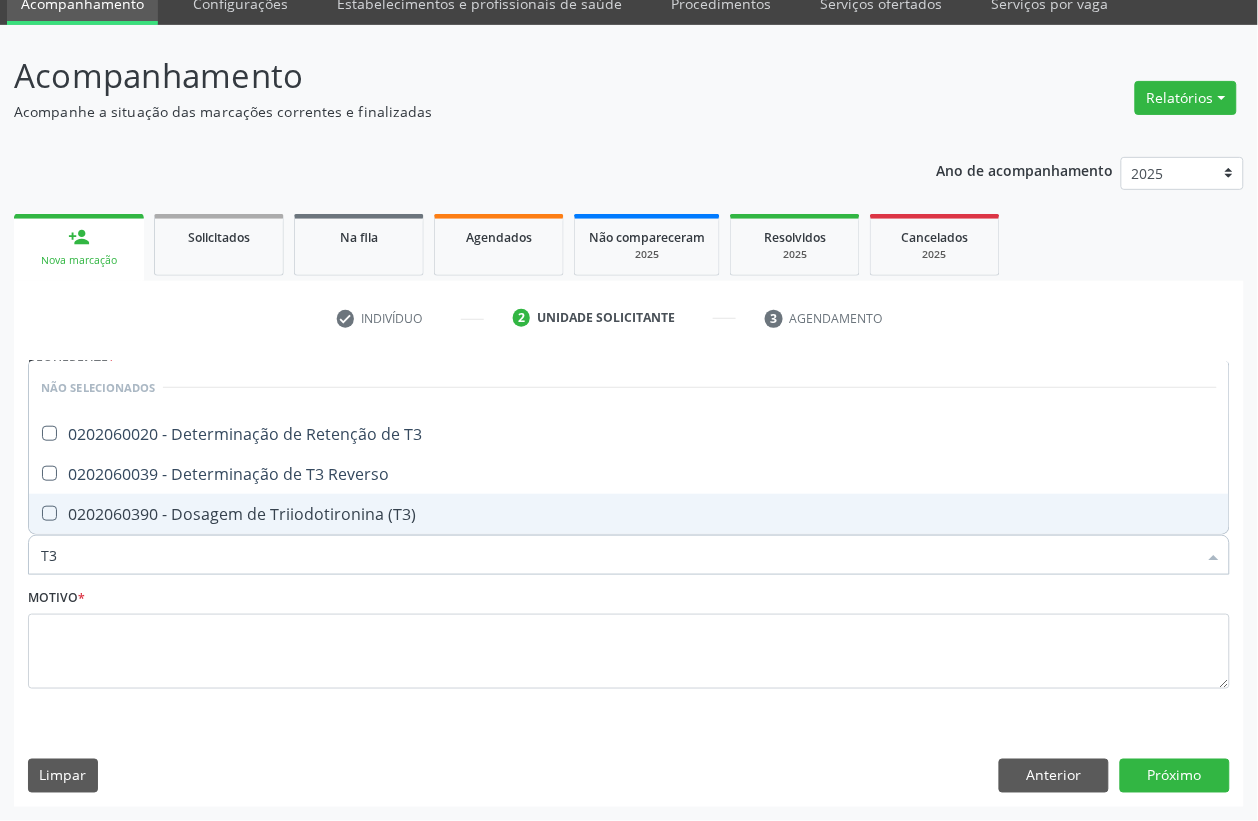 click on "0202060390 - Dosagem de Triiodotironina (T3)" at bounding box center [629, 514] 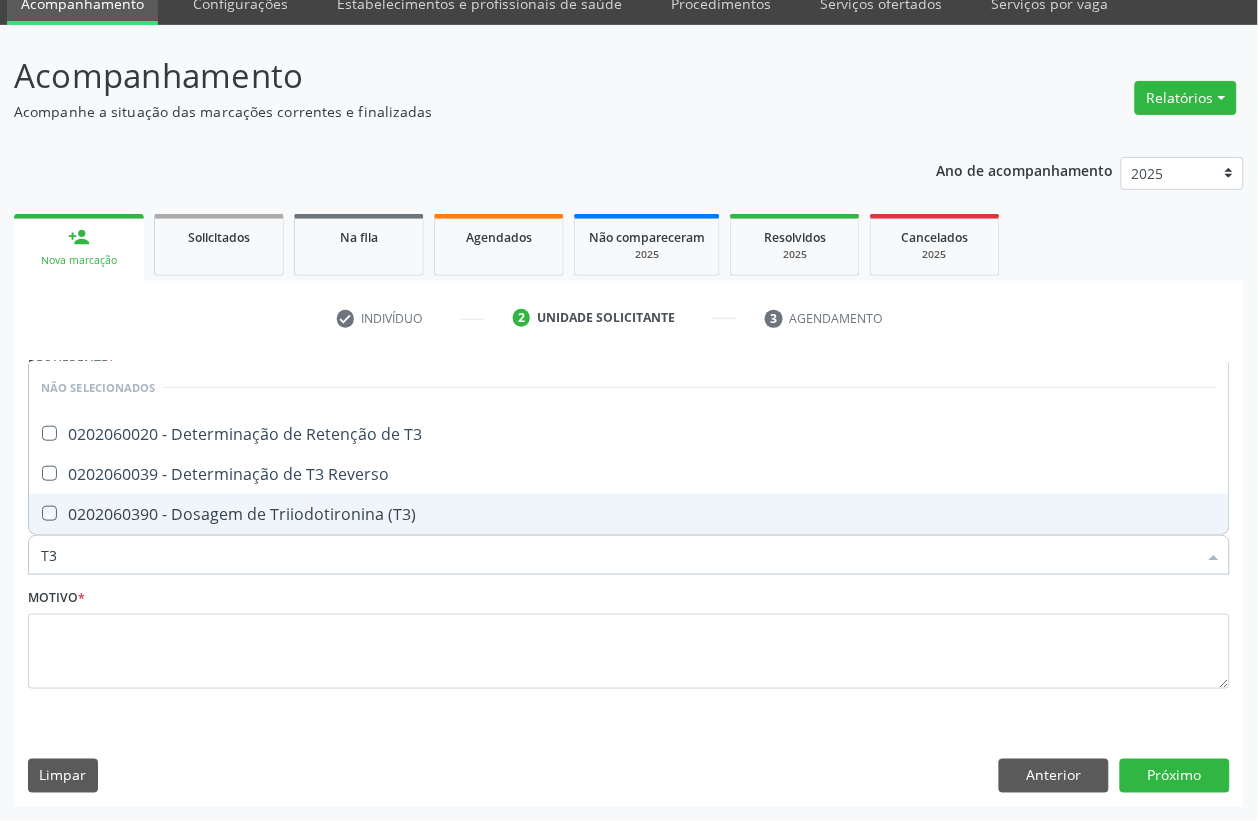 checkbox on "true" 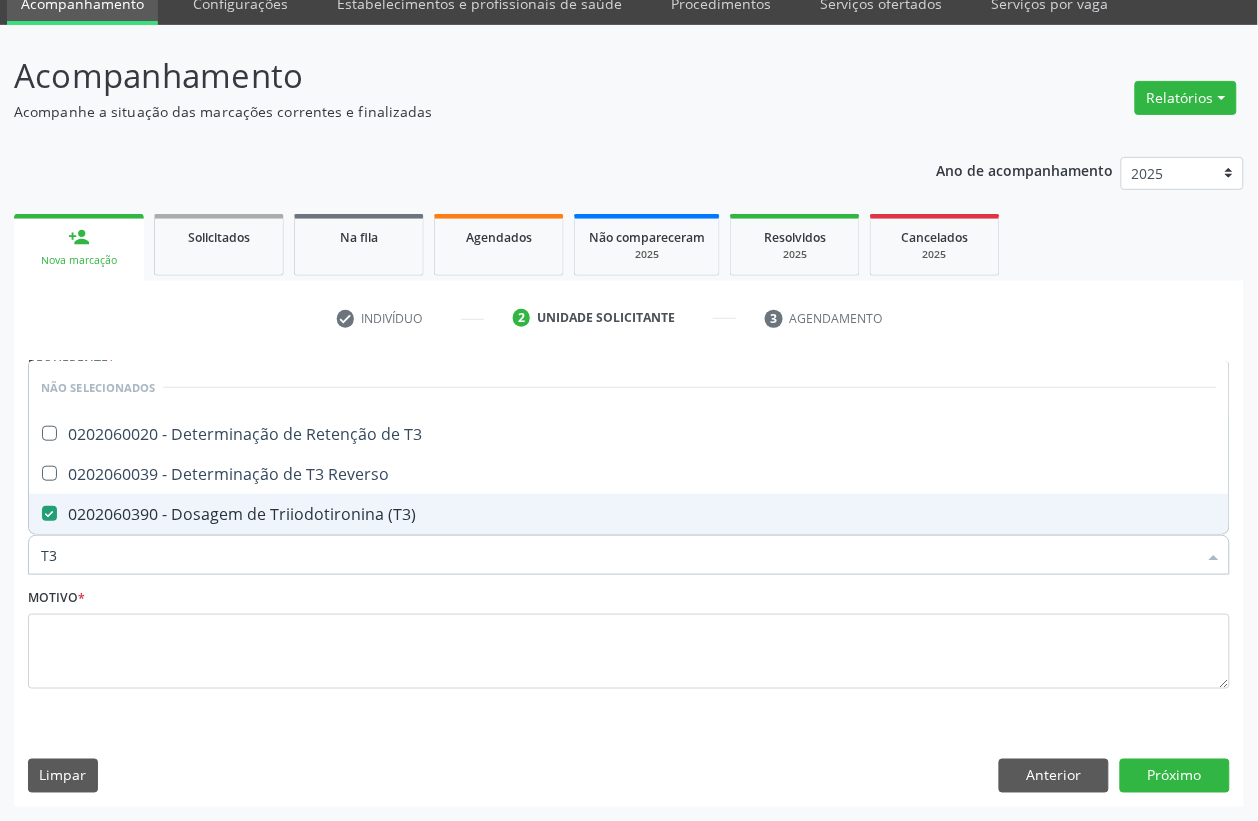 type on "T" 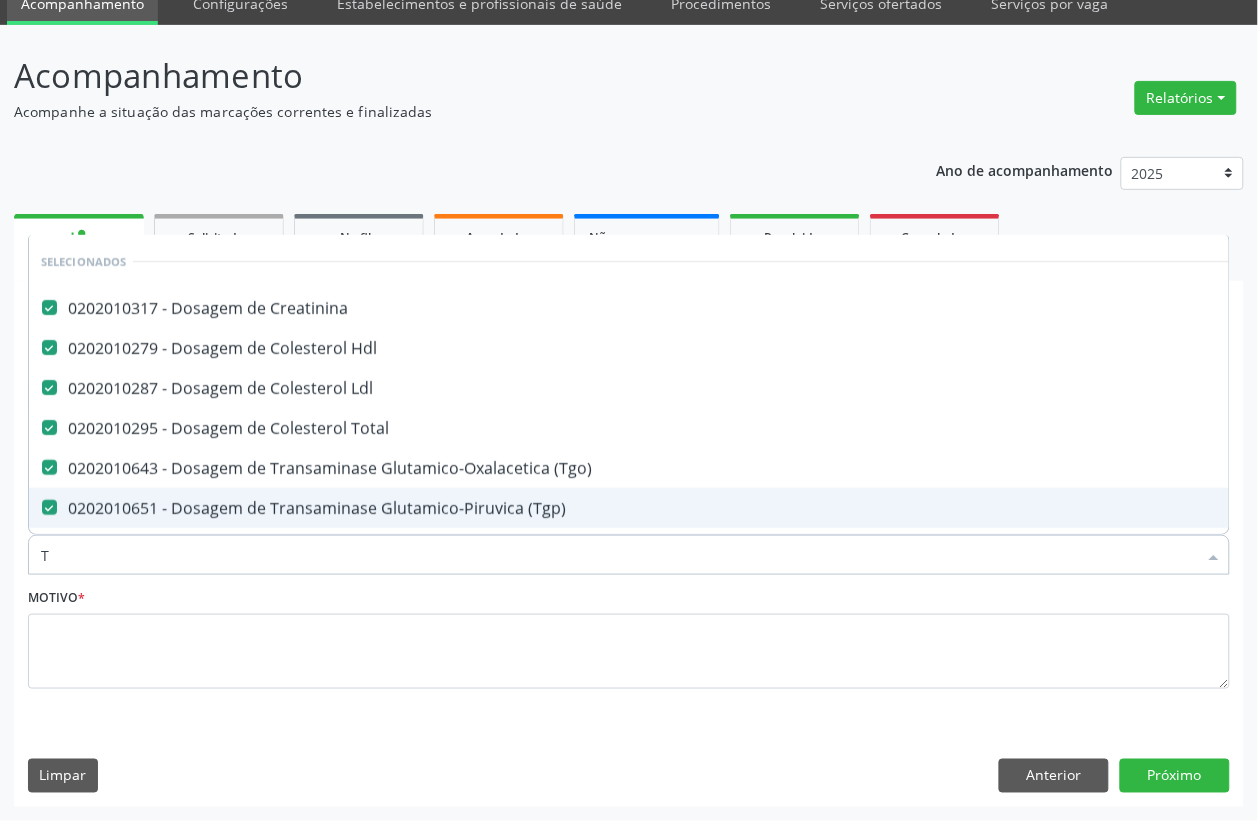 checkbox on "true" 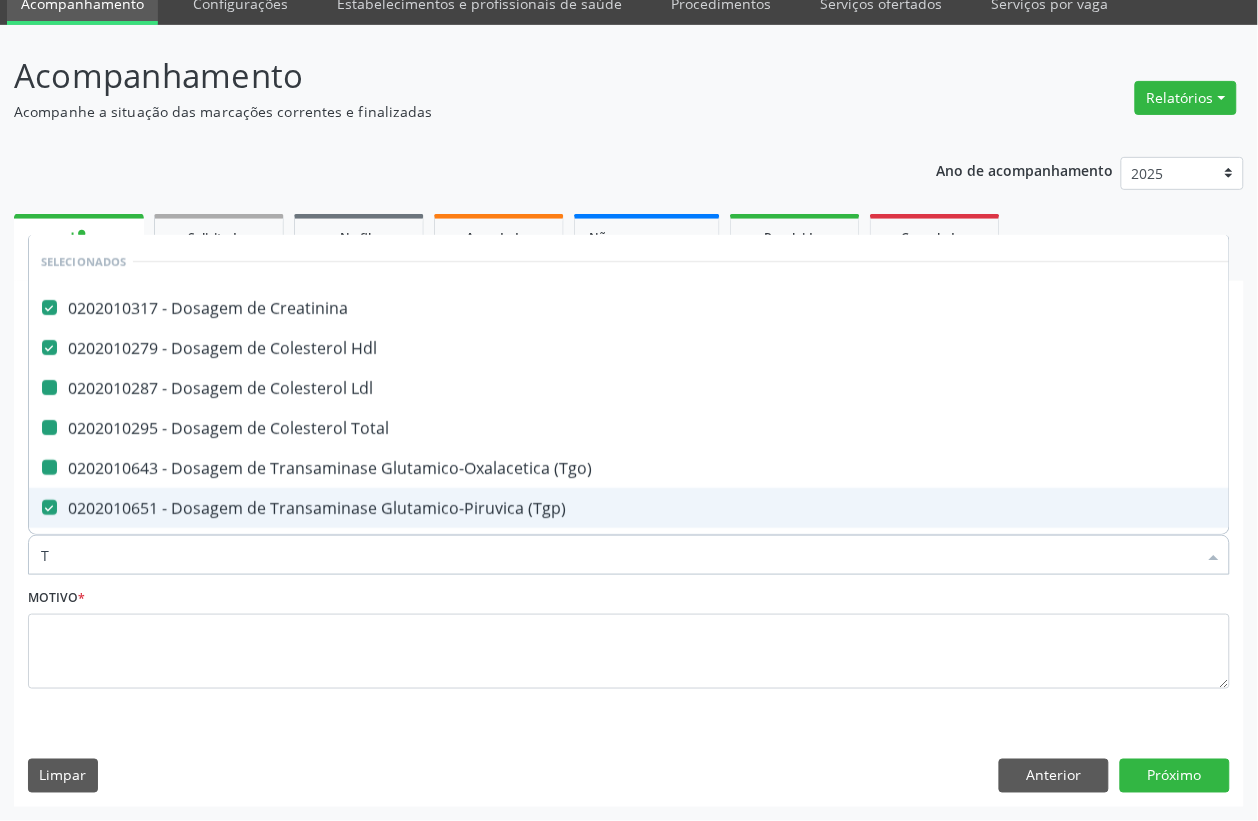 type on "T4" 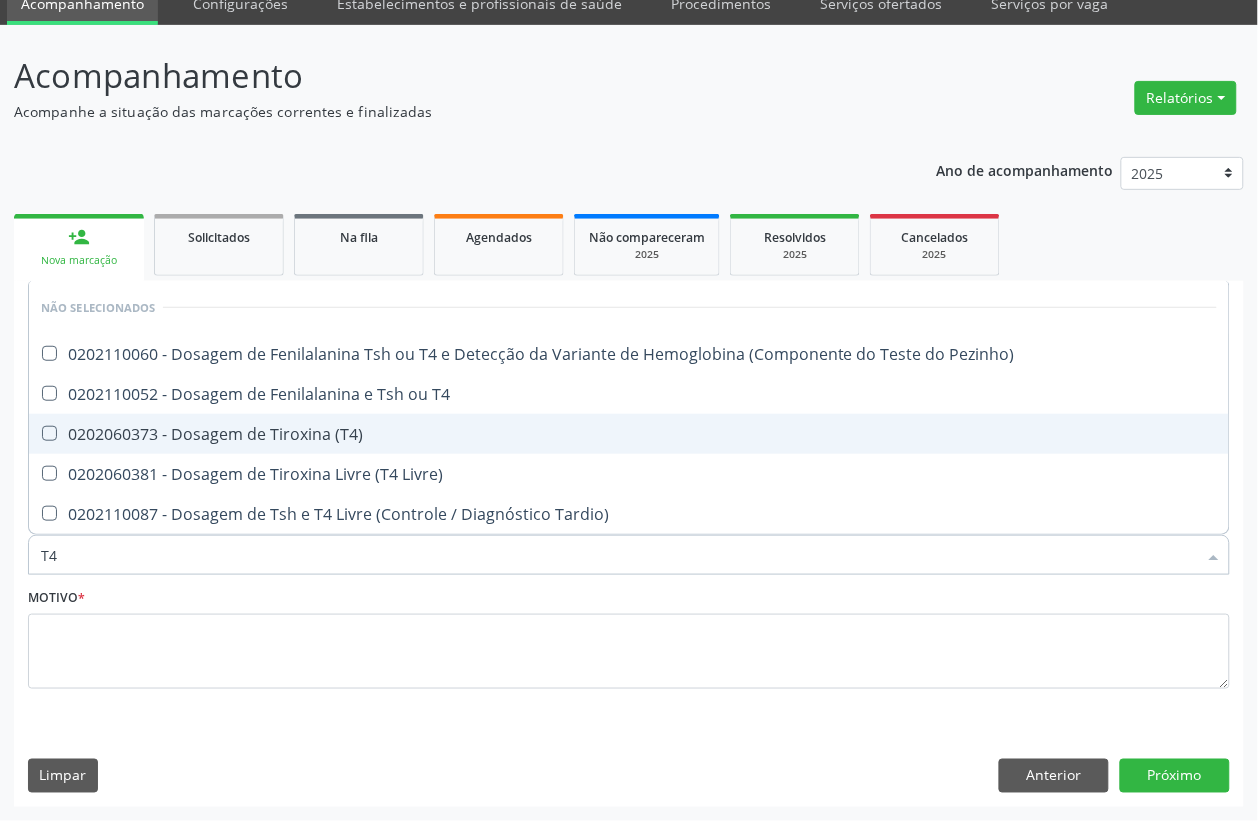 click on "0202060373 - Dosagem de Tiroxina (T4)" at bounding box center [629, 434] 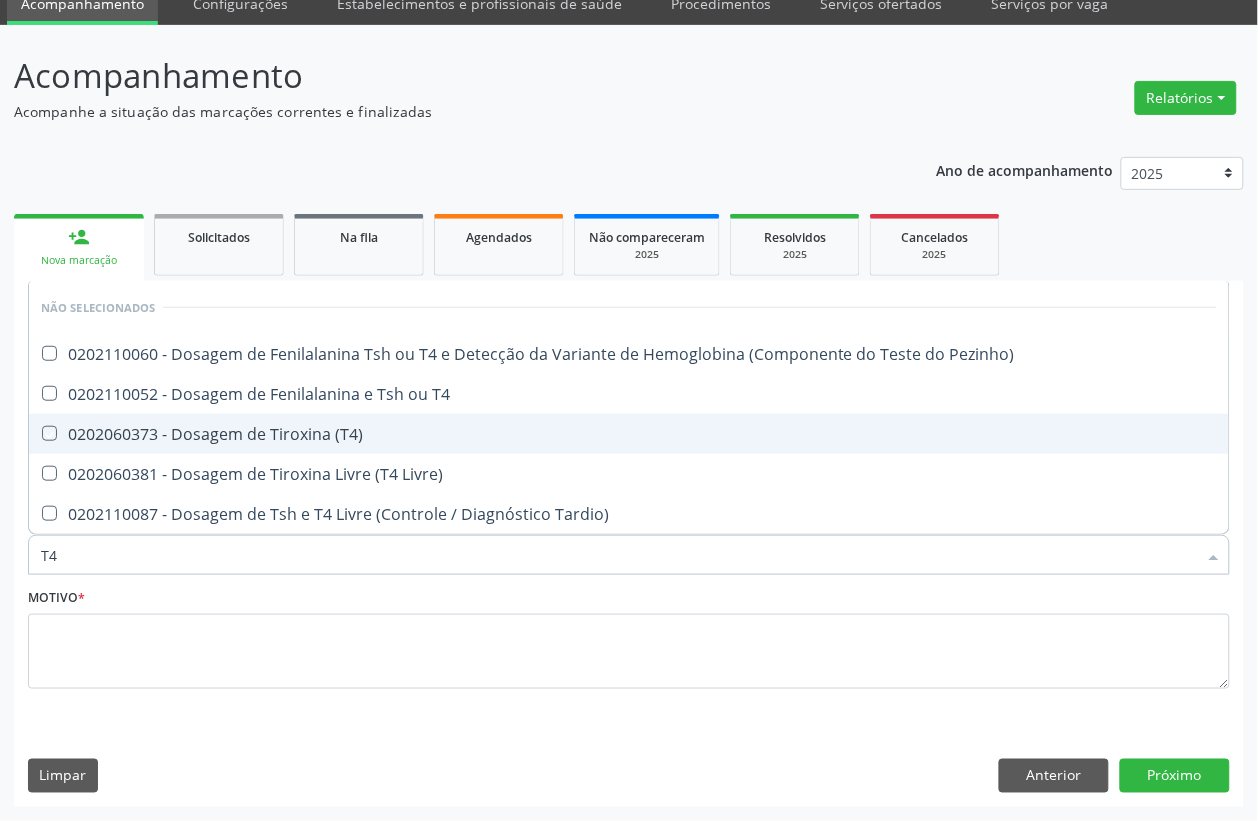checkbox on "true" 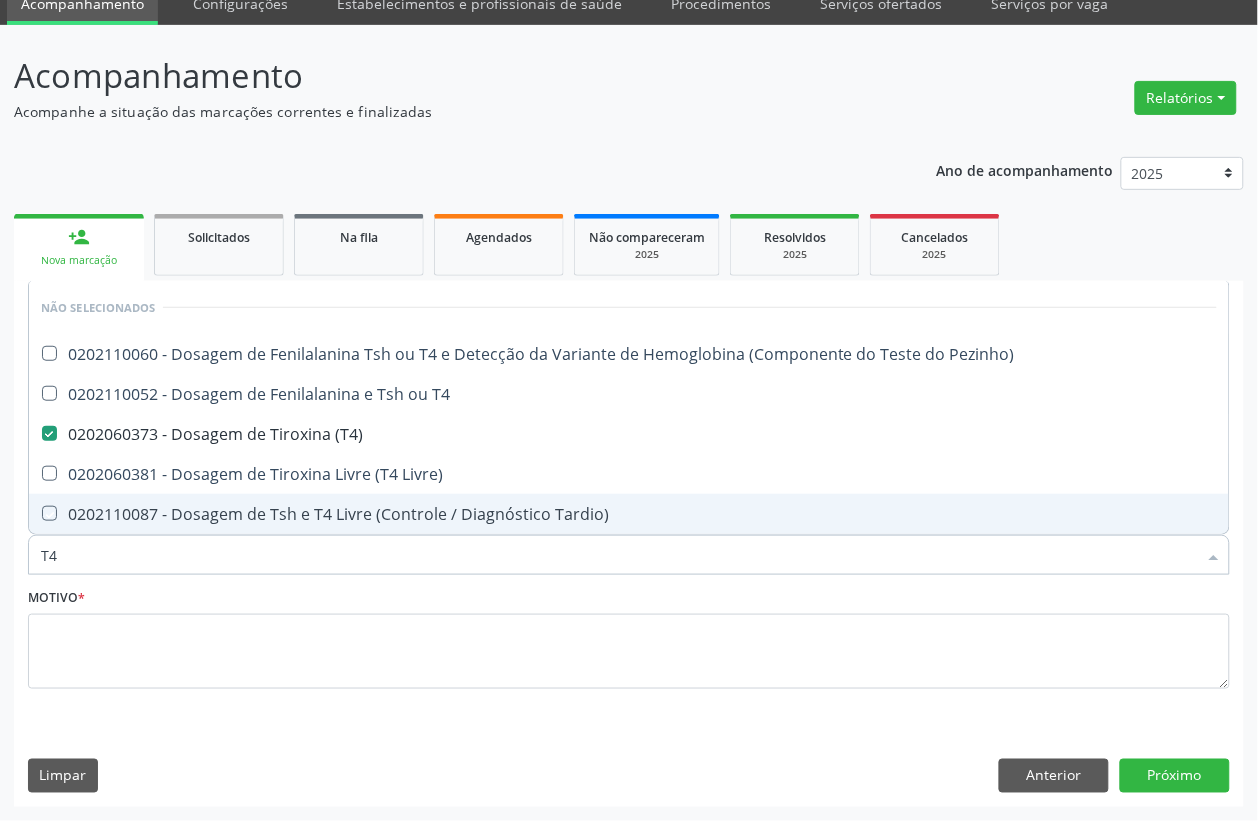 type on "T" 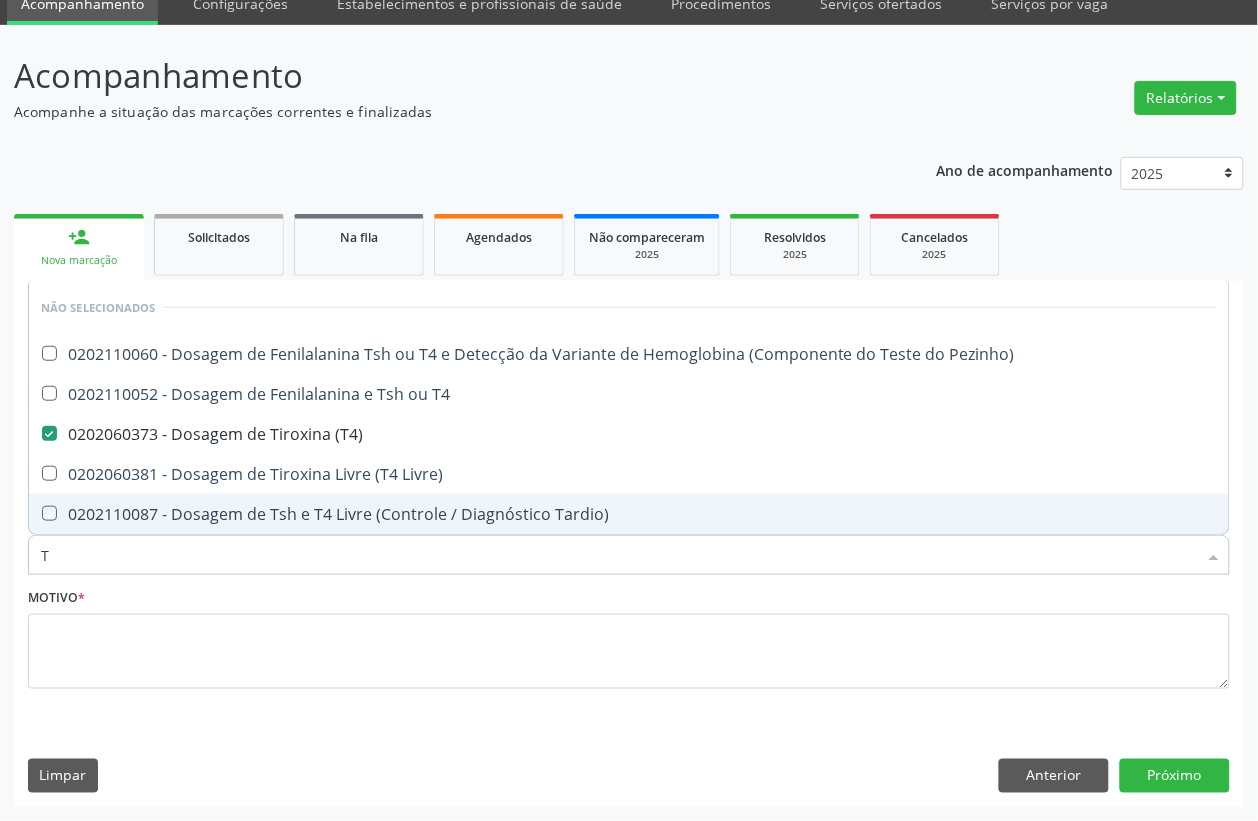 checkbox on "true" 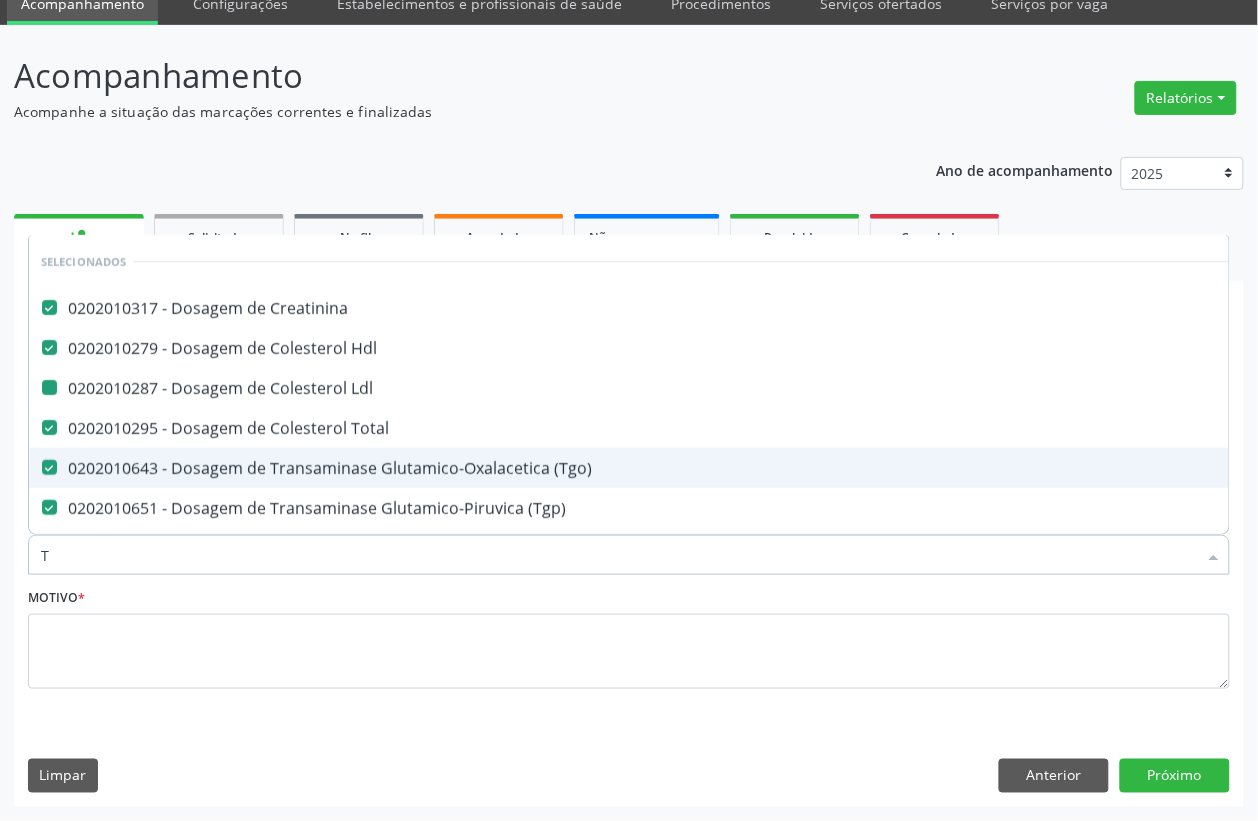 type on "TS" 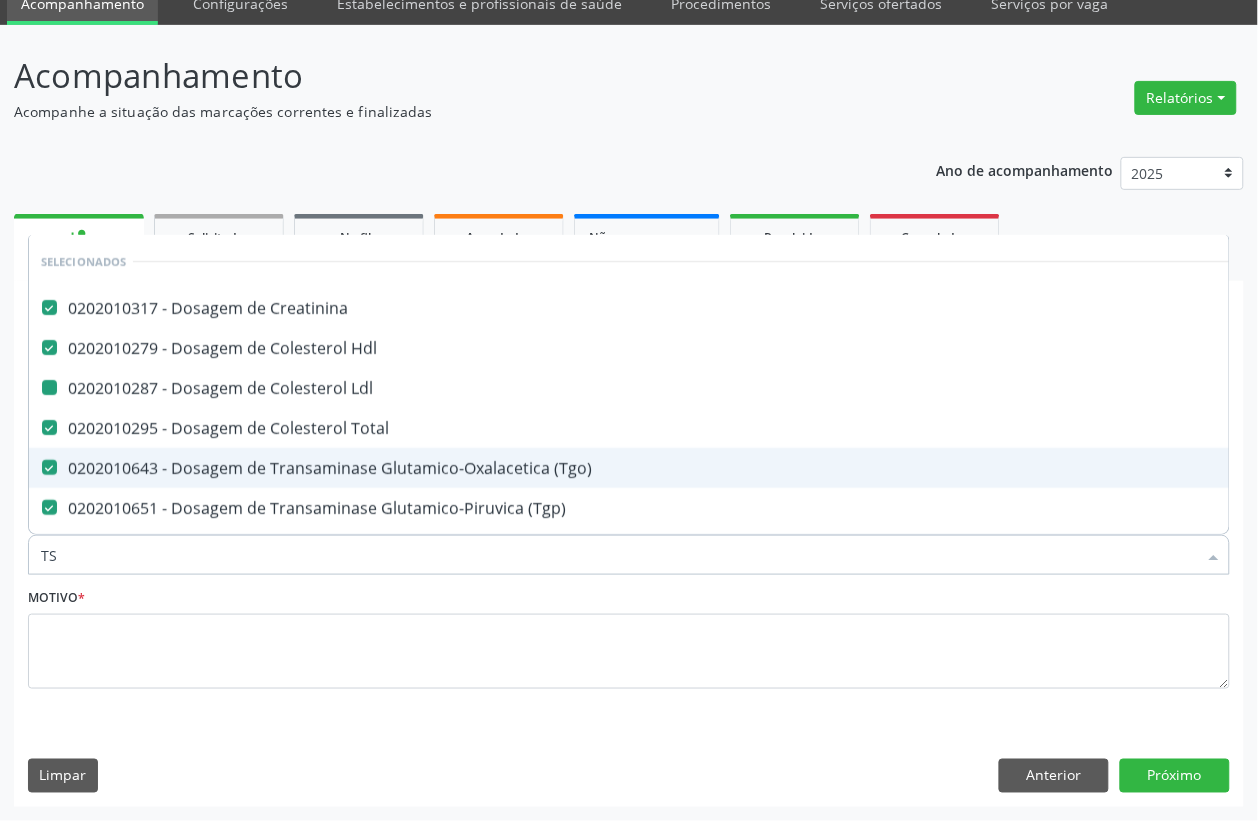 checkbox on "false" 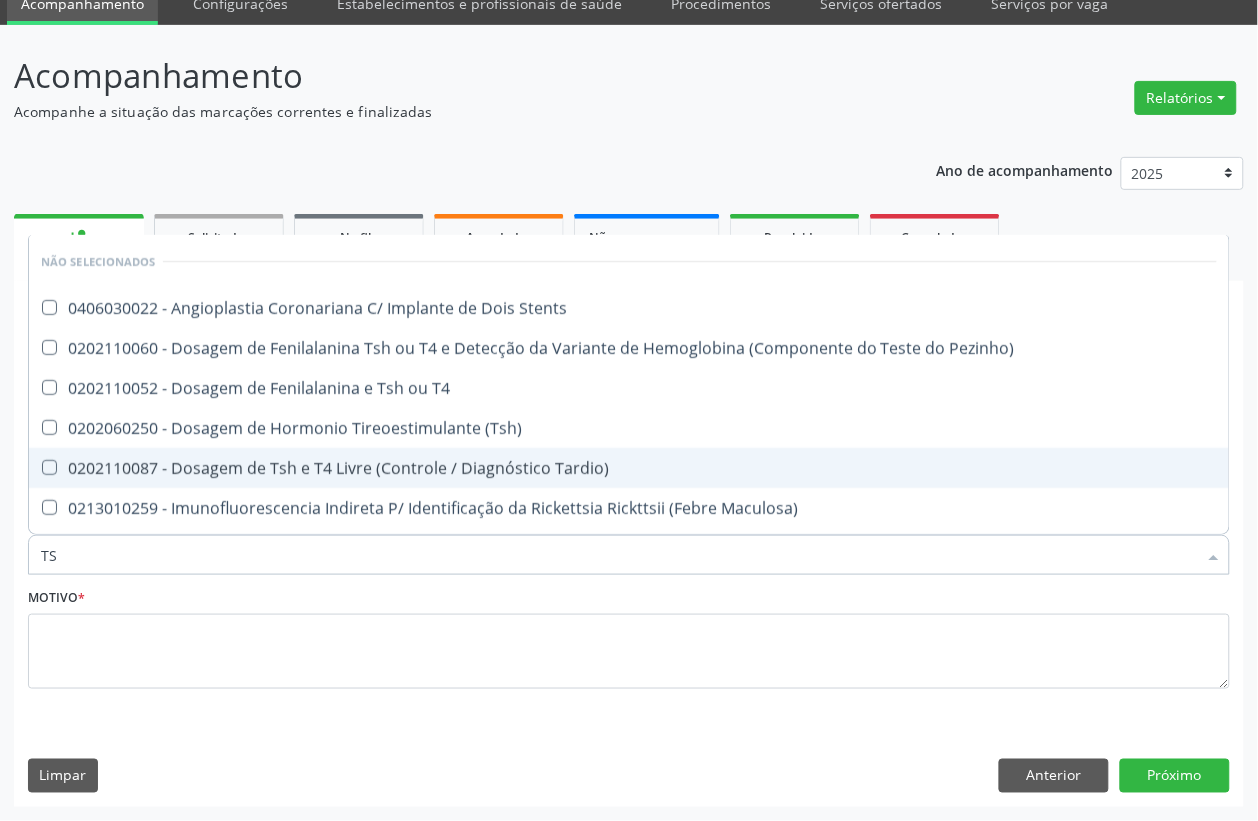 type on "TSH" 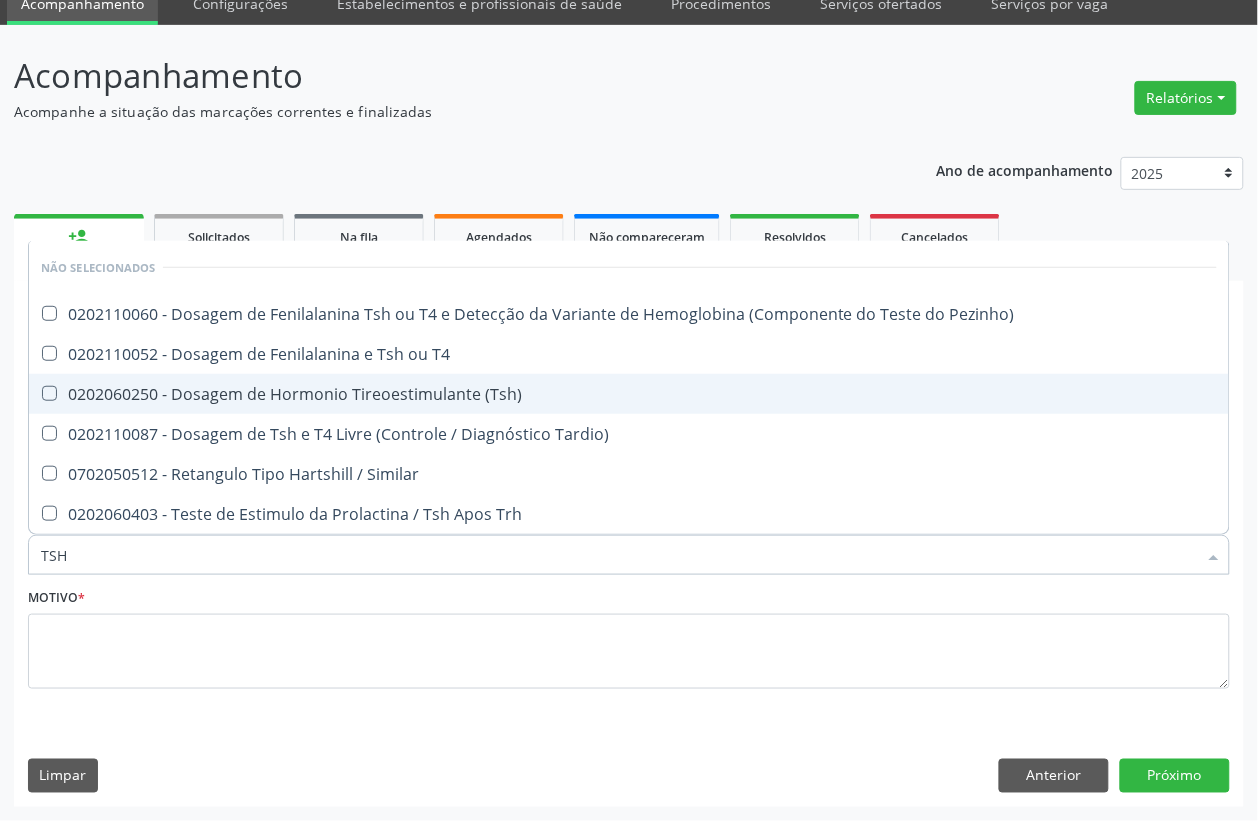click on "0202060250 - Dosagem de Hormonio Tireoestimulante (Tsh)" at bounding box center [629, 394] 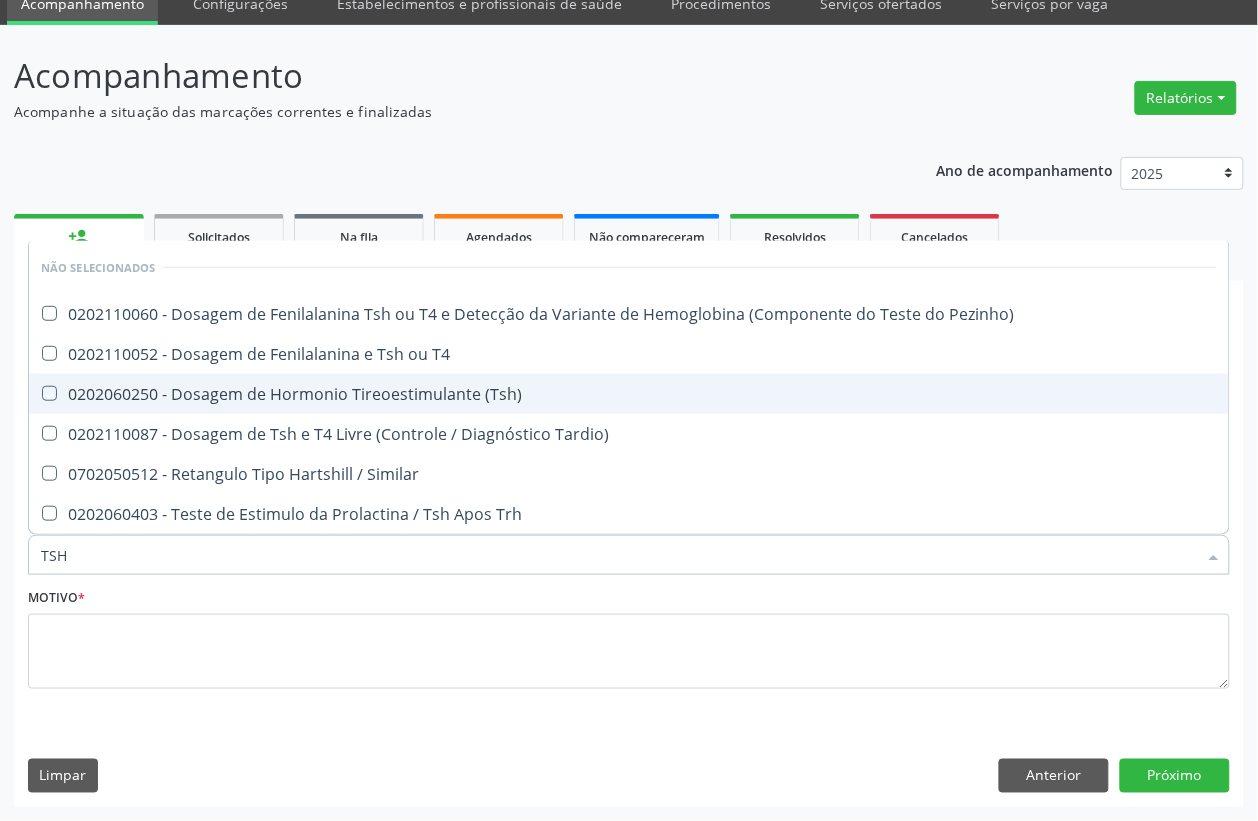 checkbox on "true" 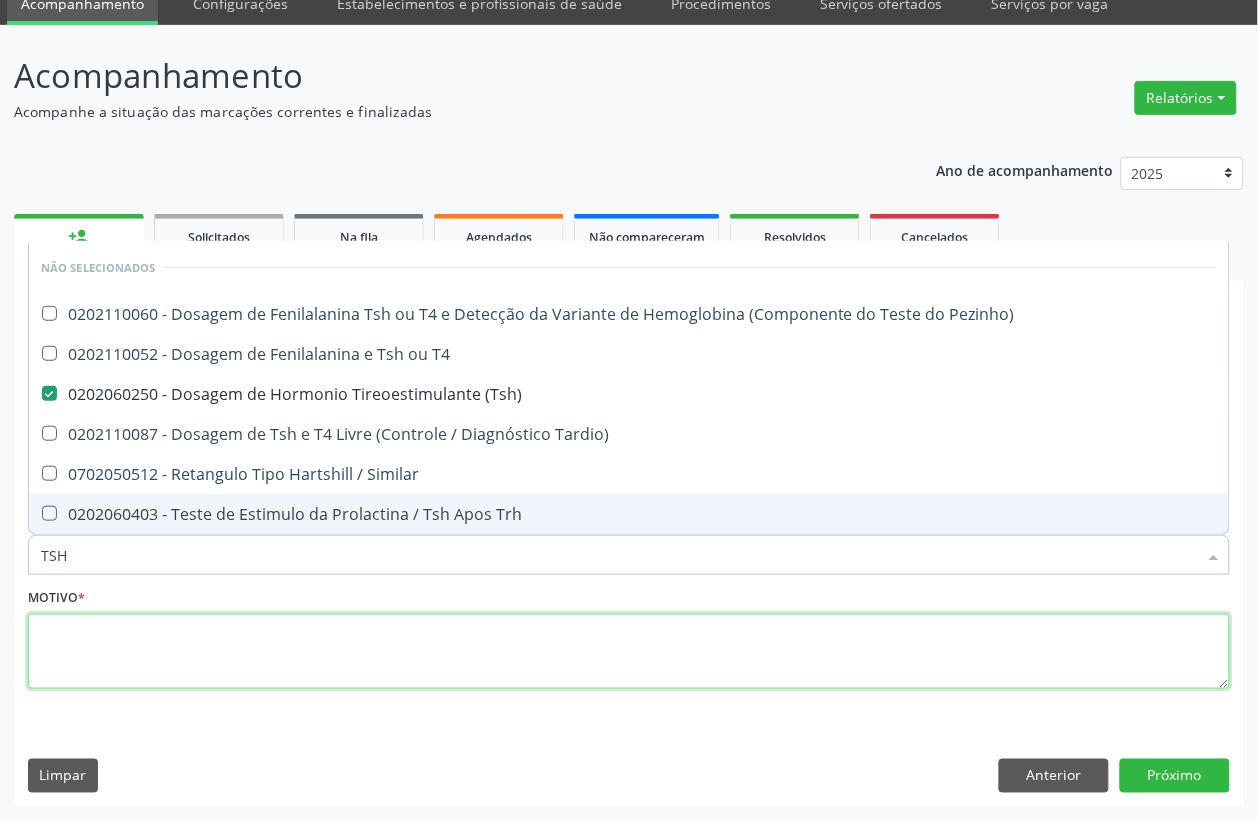 click at bounding box center [629, 652] 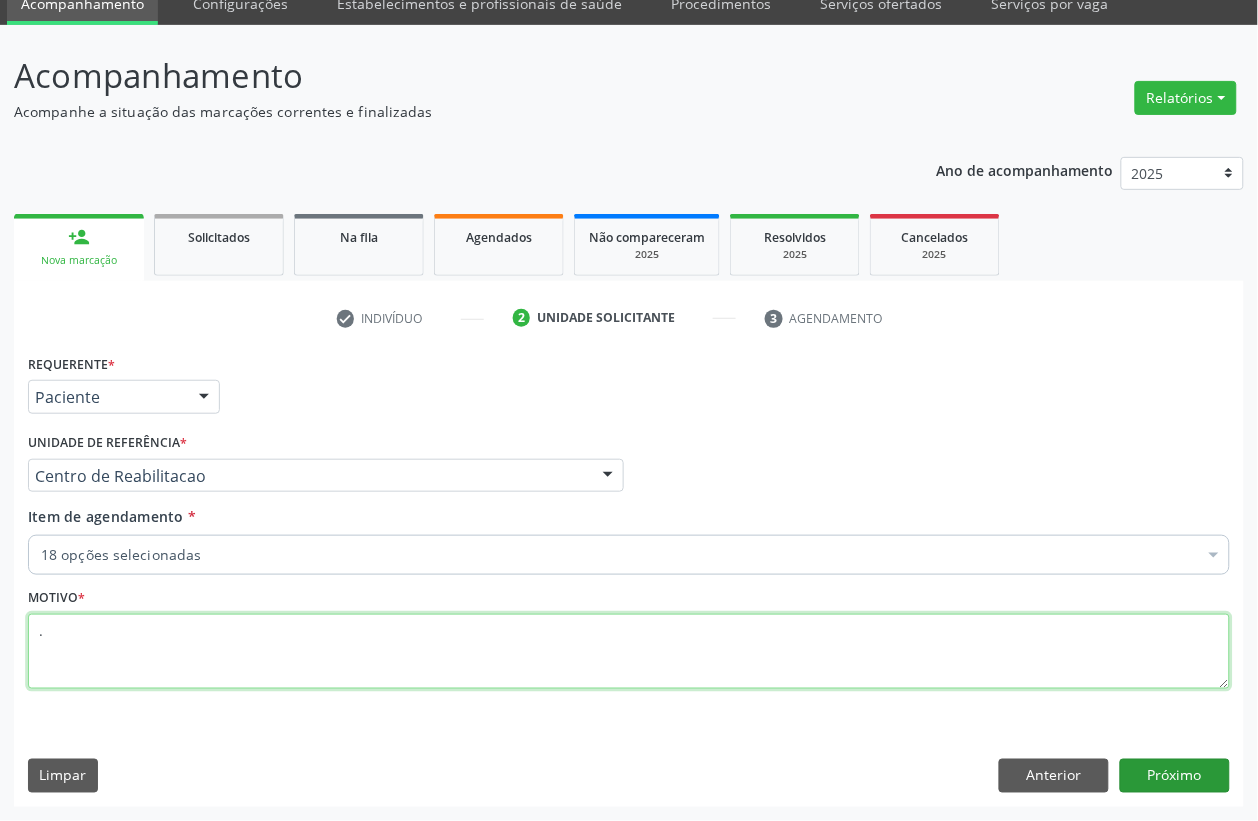 type on "." 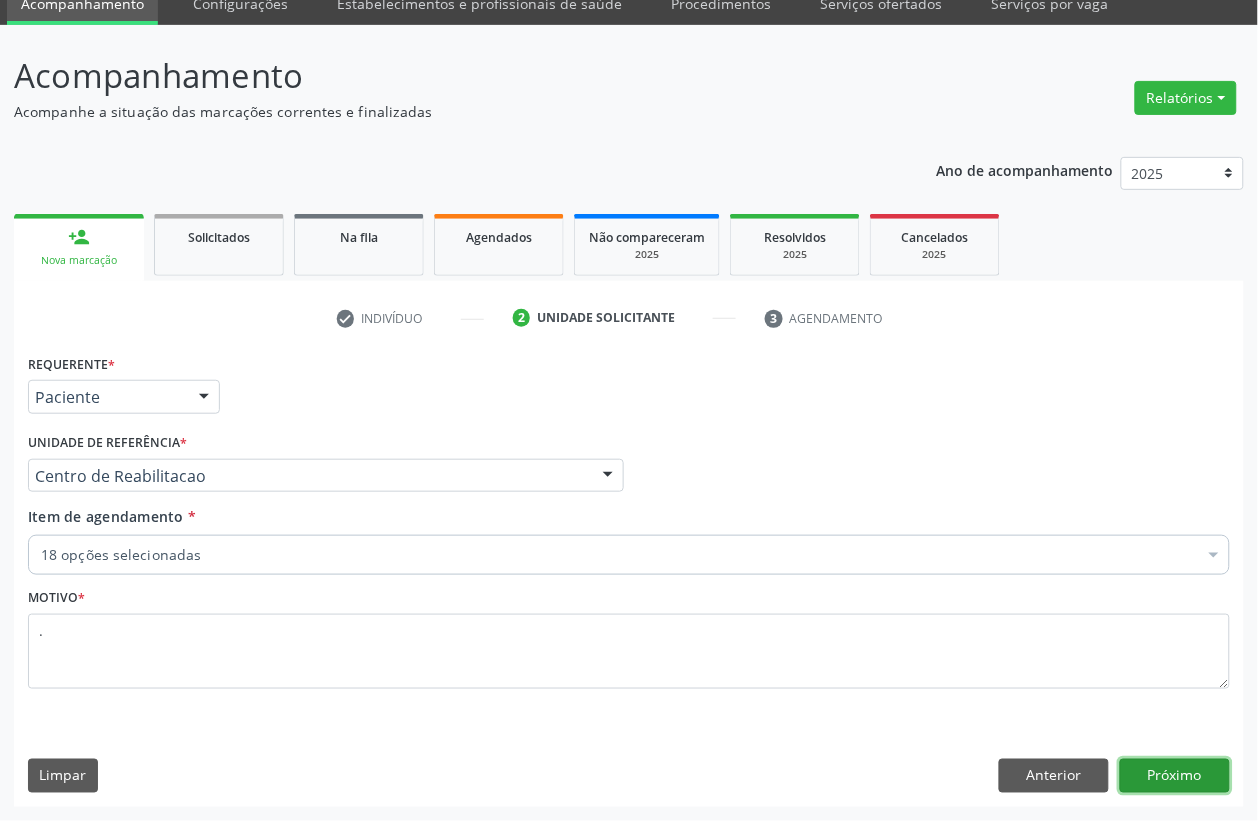 click on "Próximo" at bounding box center [1175, 776] 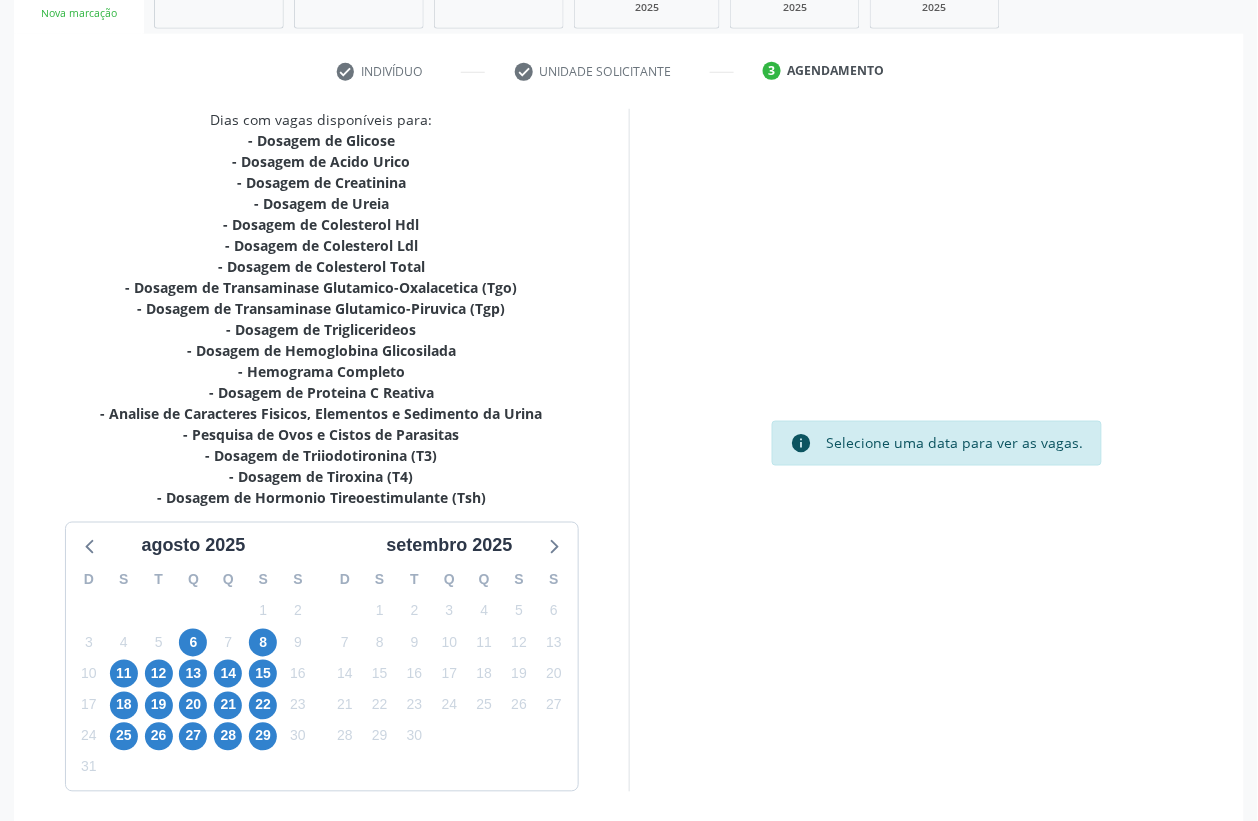 scroll, scrollTop: 335, scrollLeft: 0, axis: vertical 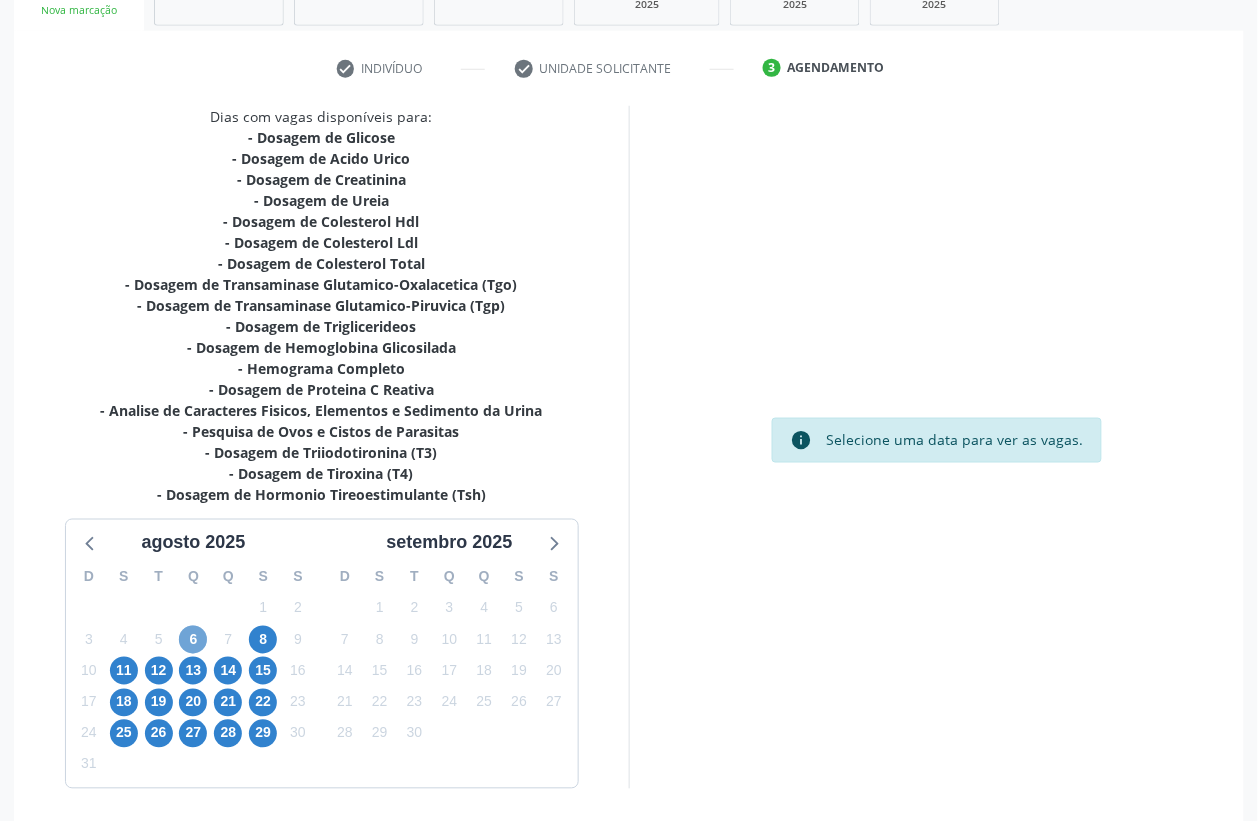 click on "6" at bounding box center [193, 640] 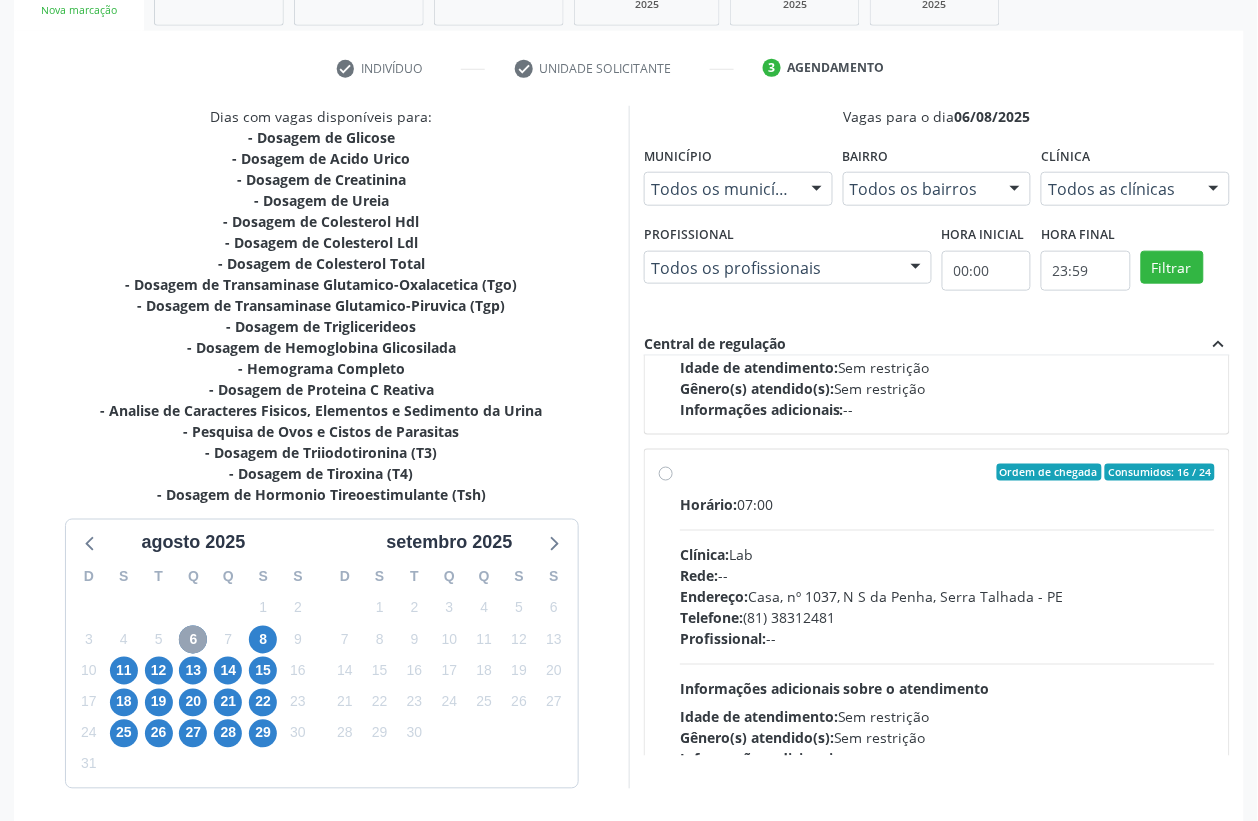 scroll, scrollTop: 316, scrollLeft: 0, axis: vertical 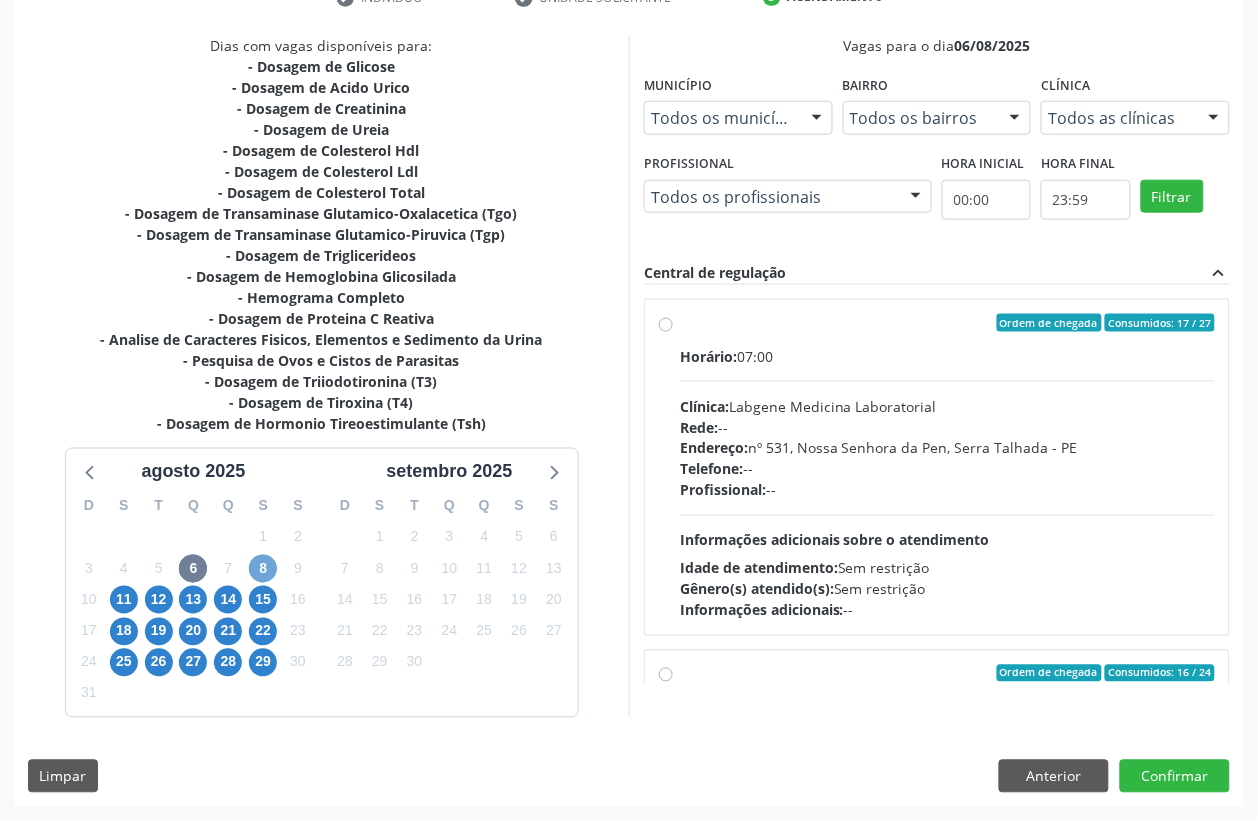 click on "8" at bounding box center (263, 569) 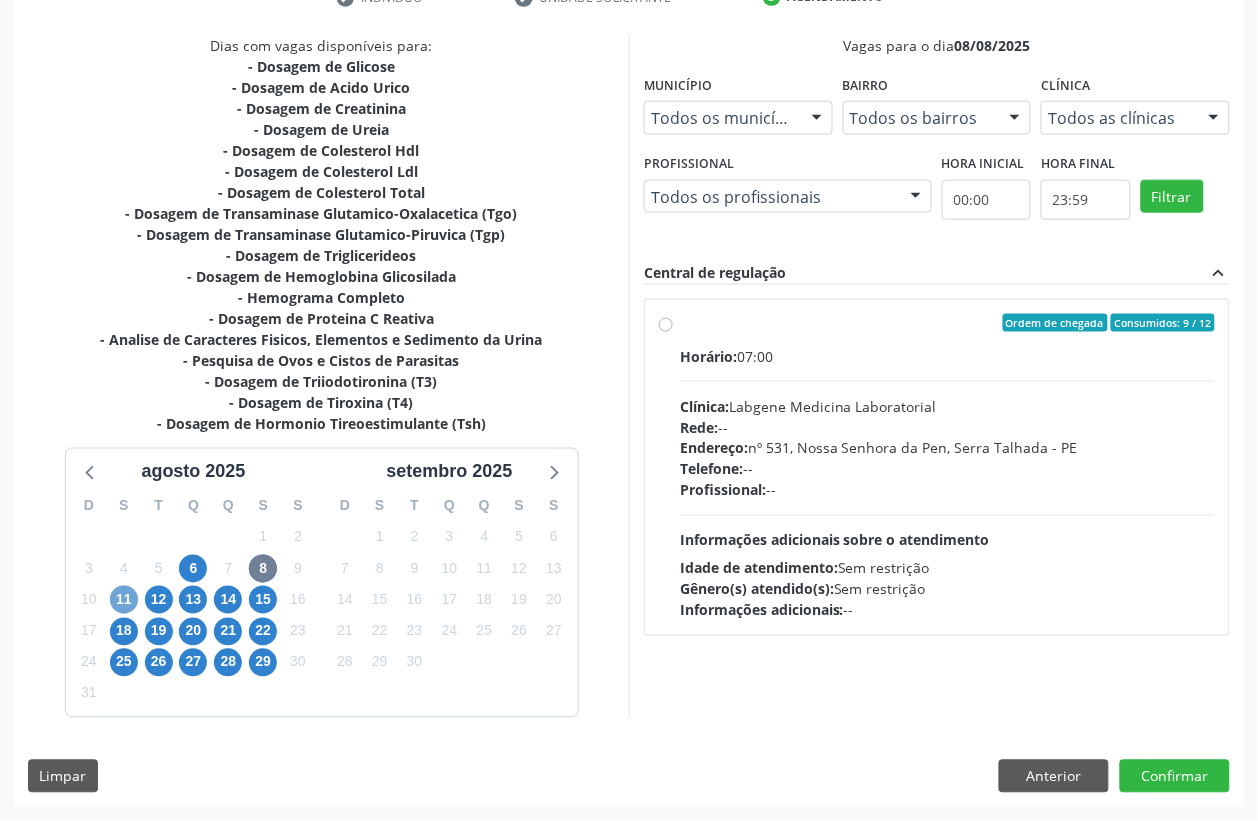 click on "11" at bounding box center (124, 600) 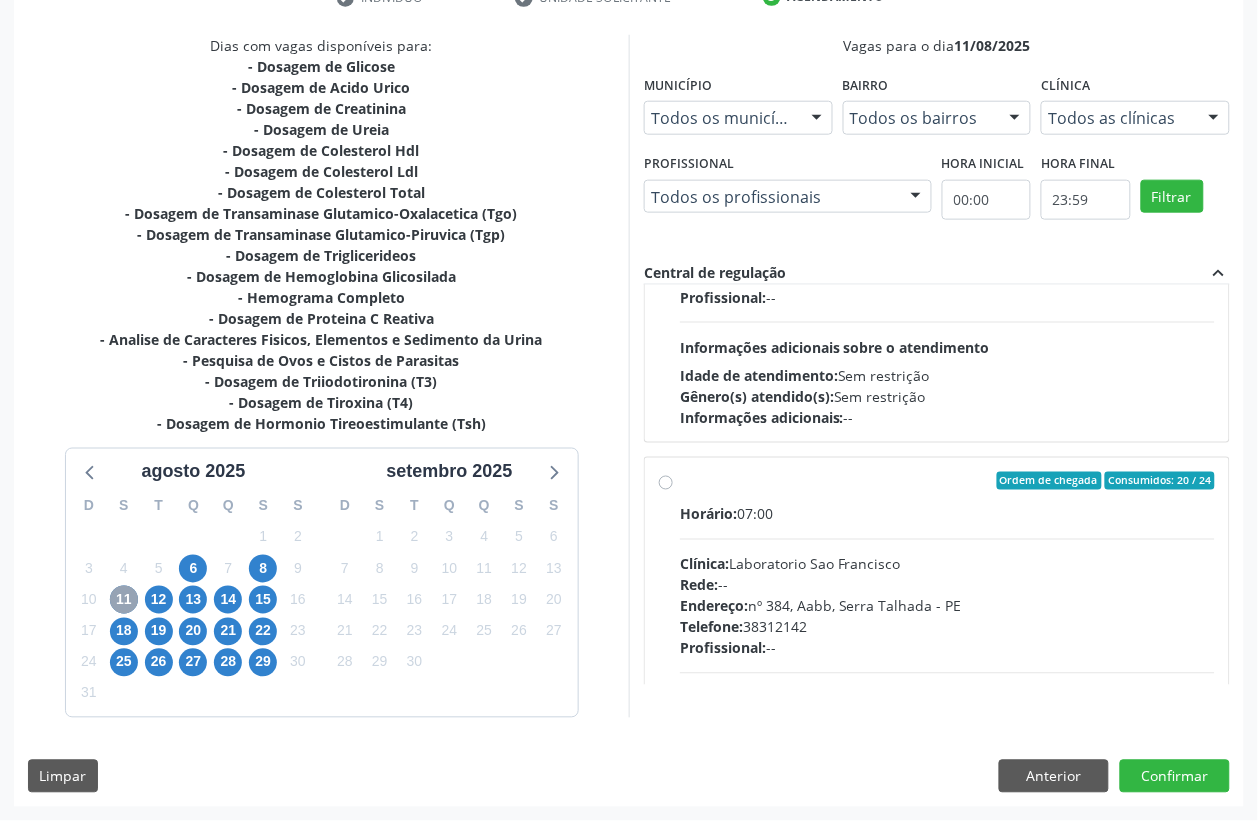 scroll, scrollTop: 667, scrollLeft: 0, axis: vertical 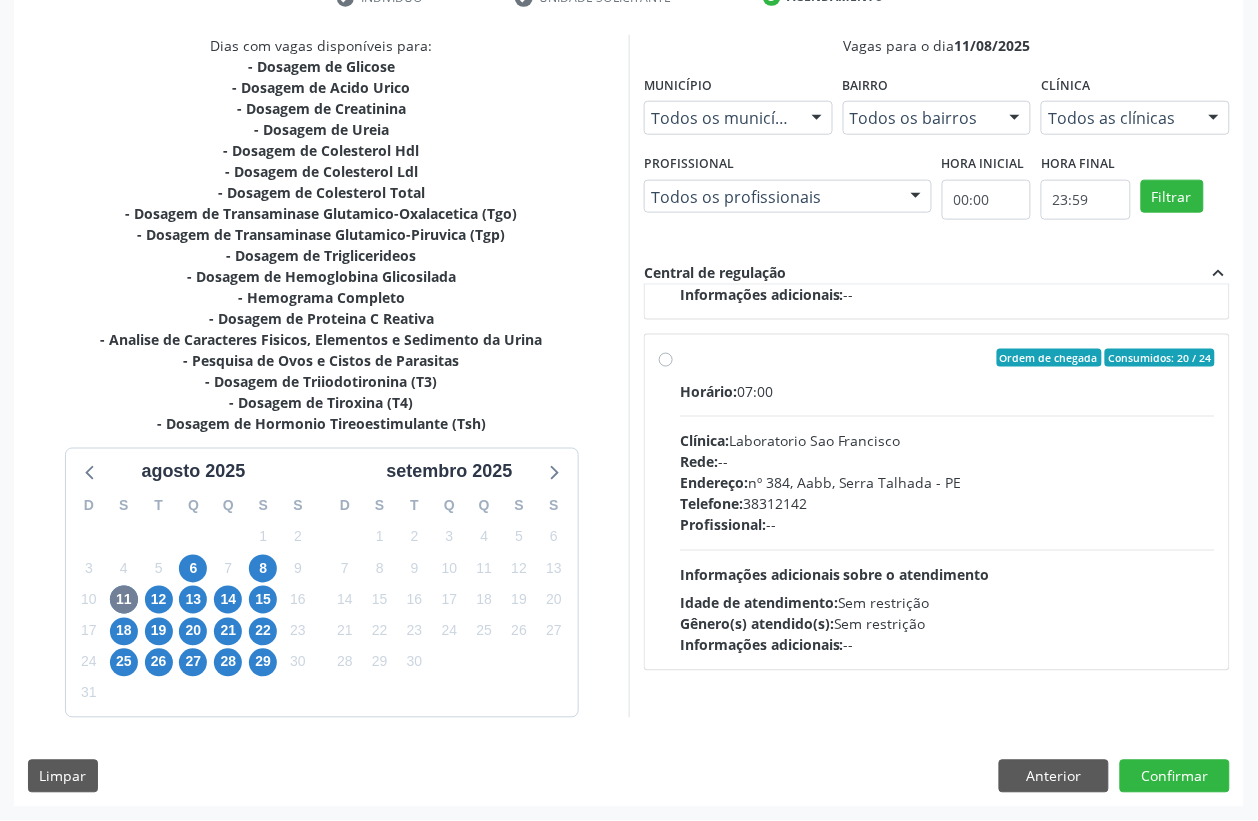 click on "Horário:   07:00
Clínica:  Laboratorio Sao Francisco
Rede:
--
Endereço:   nº 384, Aabb, Serra Talhada - PE
Telefone:   38312142
Profissional:
--
Informações adicionais sobre o atendimento
Idade de atendimento:
Sem restrição
Gênero(s) atendido(s):
Sem restrição
Informações adicionais:
--" at bounding box center [947, 518] 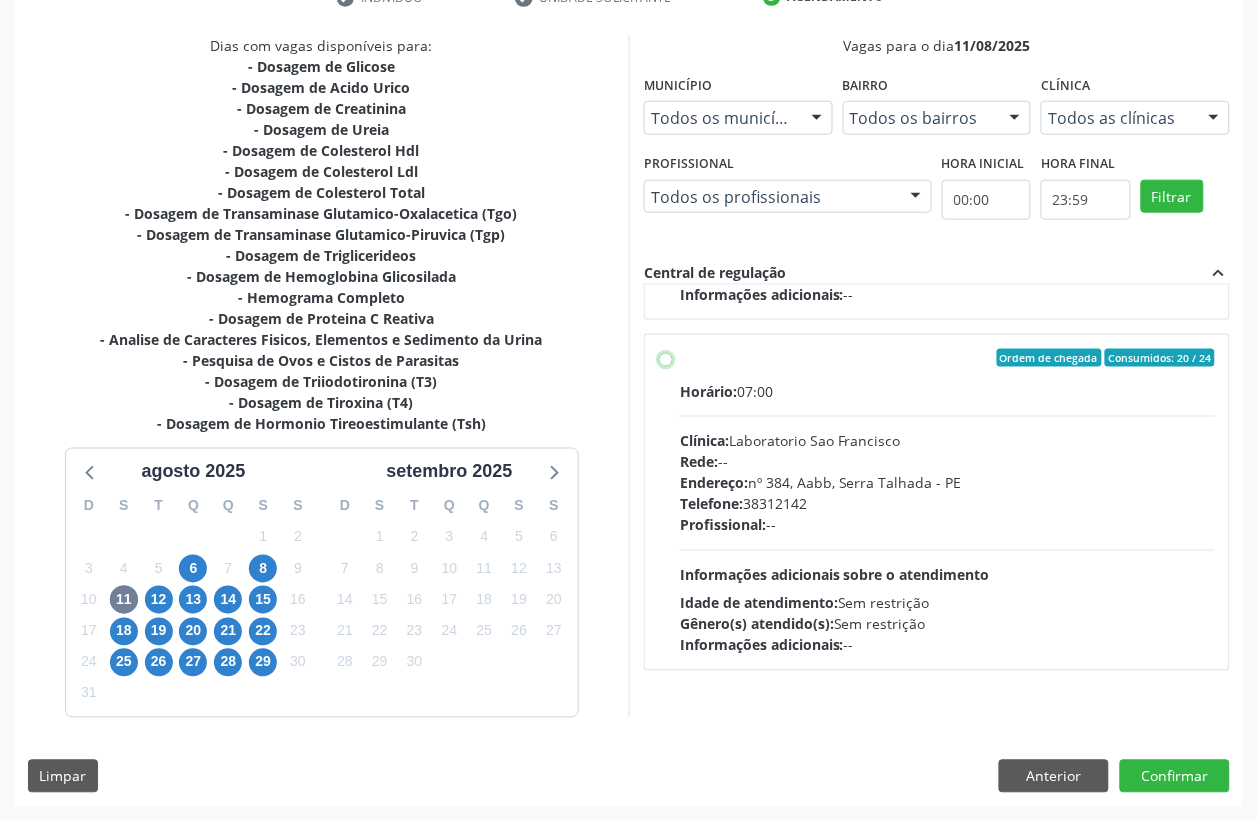 click on "Ordem de chegada
Consumidos: 20 / 24
Horário:   07:00
Clínica:  Laboratorio Sao Francisco
Rede:
--
Endereço:   nº 384, Aabb, Serra Talhada - PE
Telefone:   38312142
Profissional:
--
Informações adicionais sobre o atendimento
Idade de atendimento:
Sem restrição
Gênero(s) atendido(s):
Sem restrição
Informações adicionais:
--" at bounding box center (666, 358) 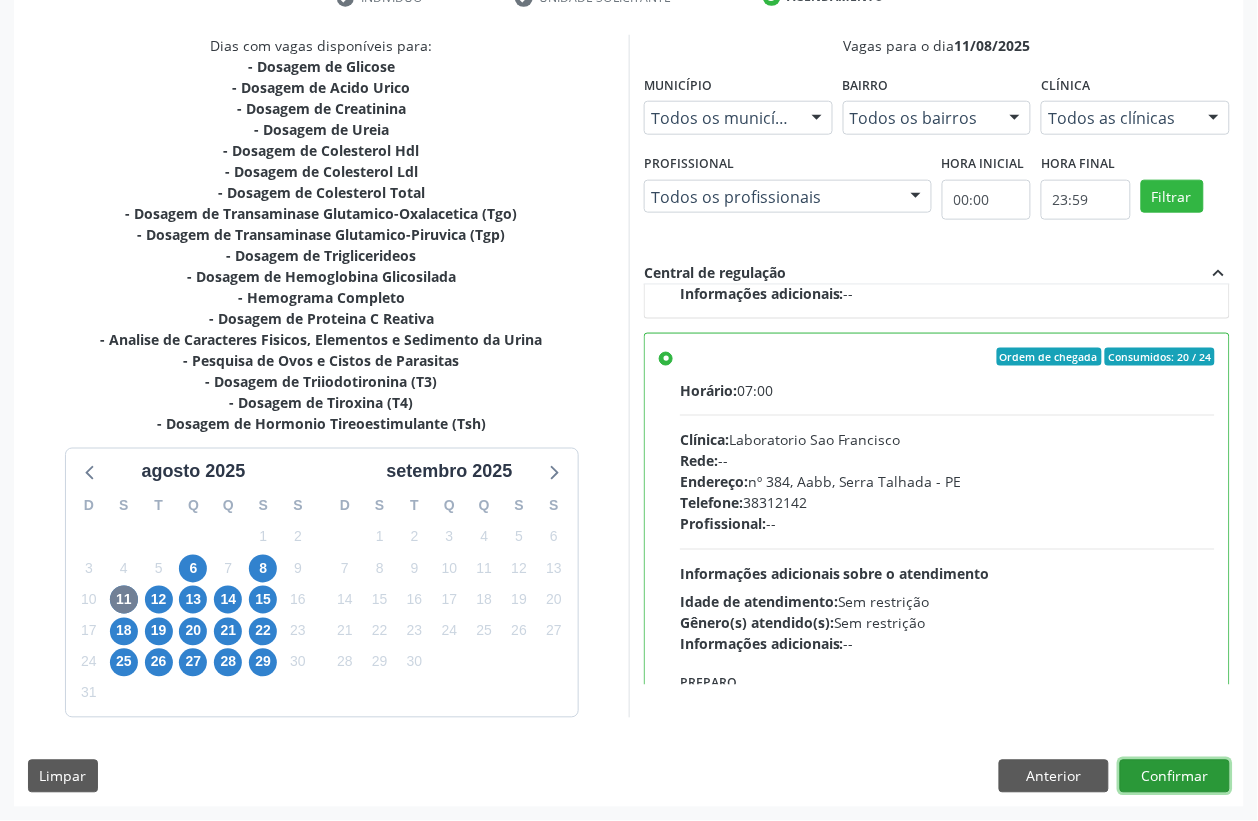 click on "Confirmar" at bounding box center [1175, 777] 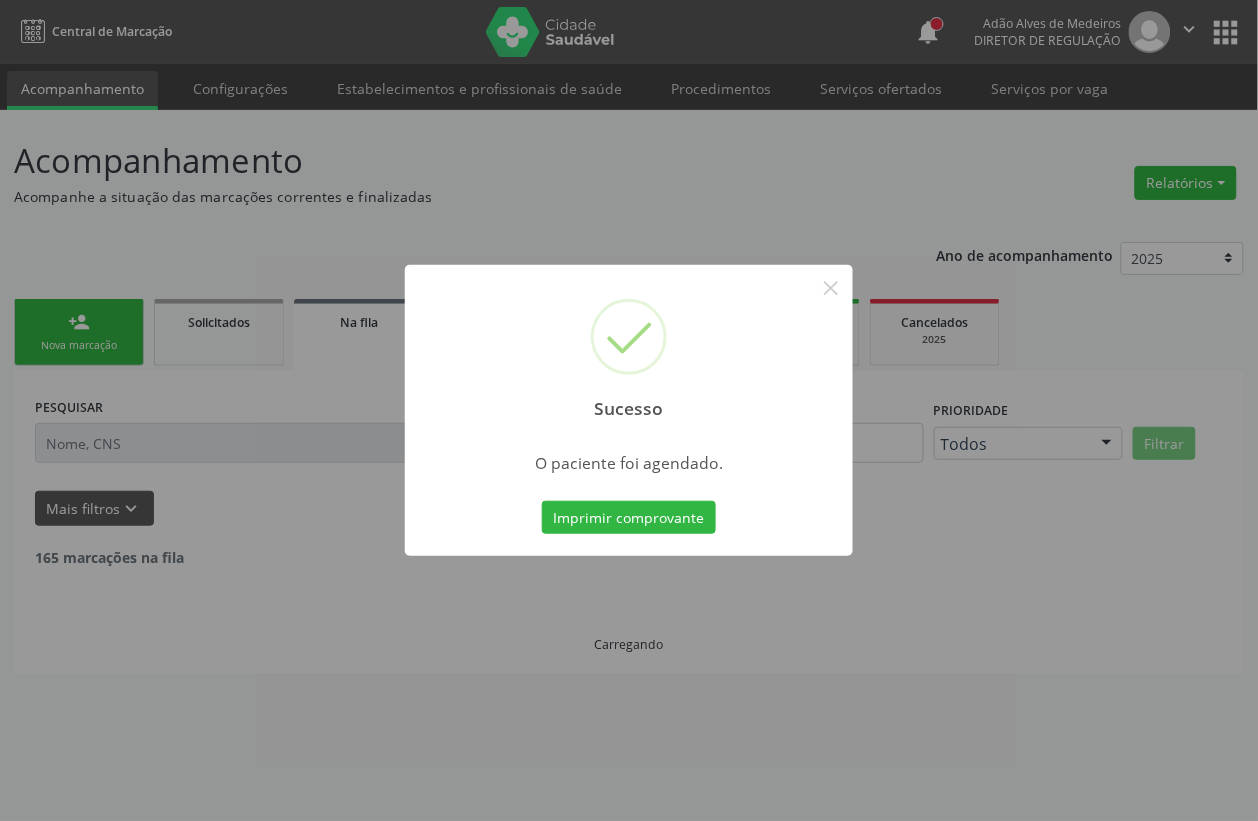 scroll, scrollTop: 0, scrollLeft: 0, axis: both 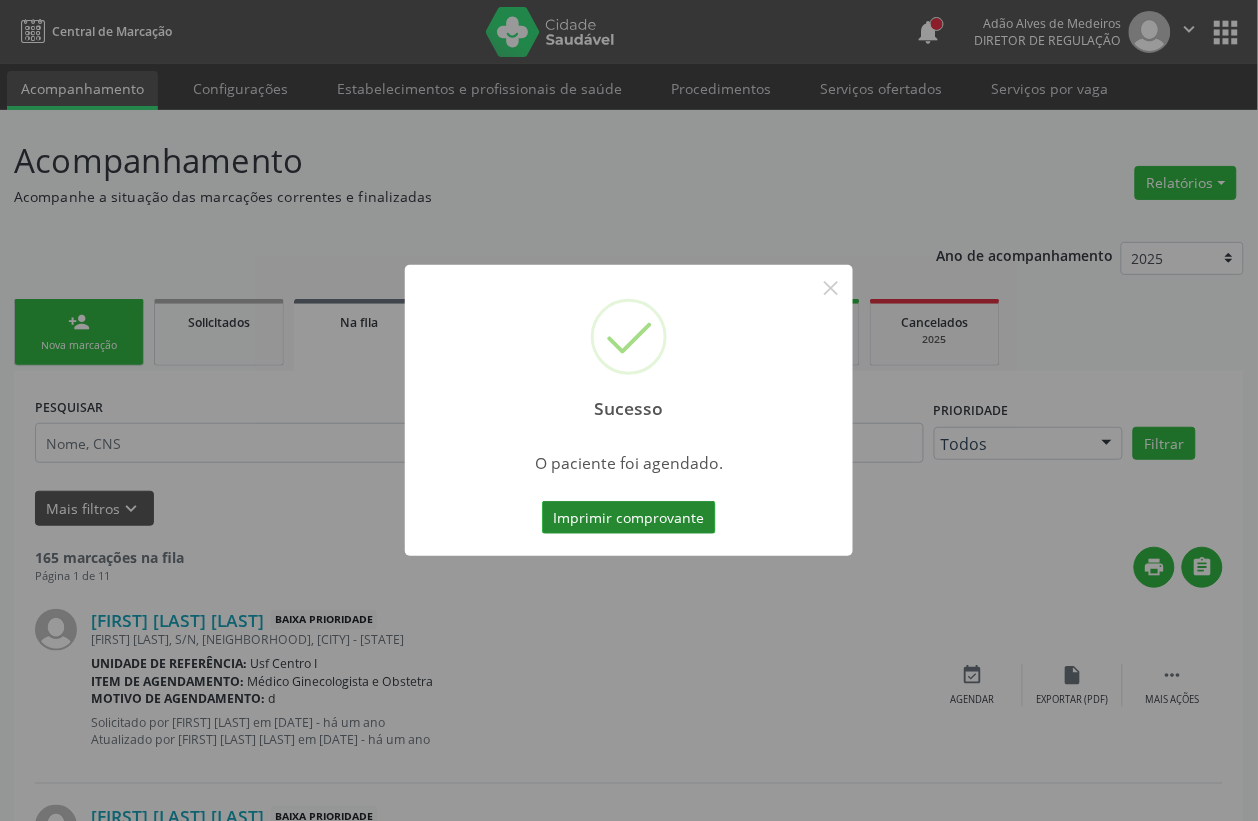 click on "Imprimir comprovante" at bounding box center [629, 518] 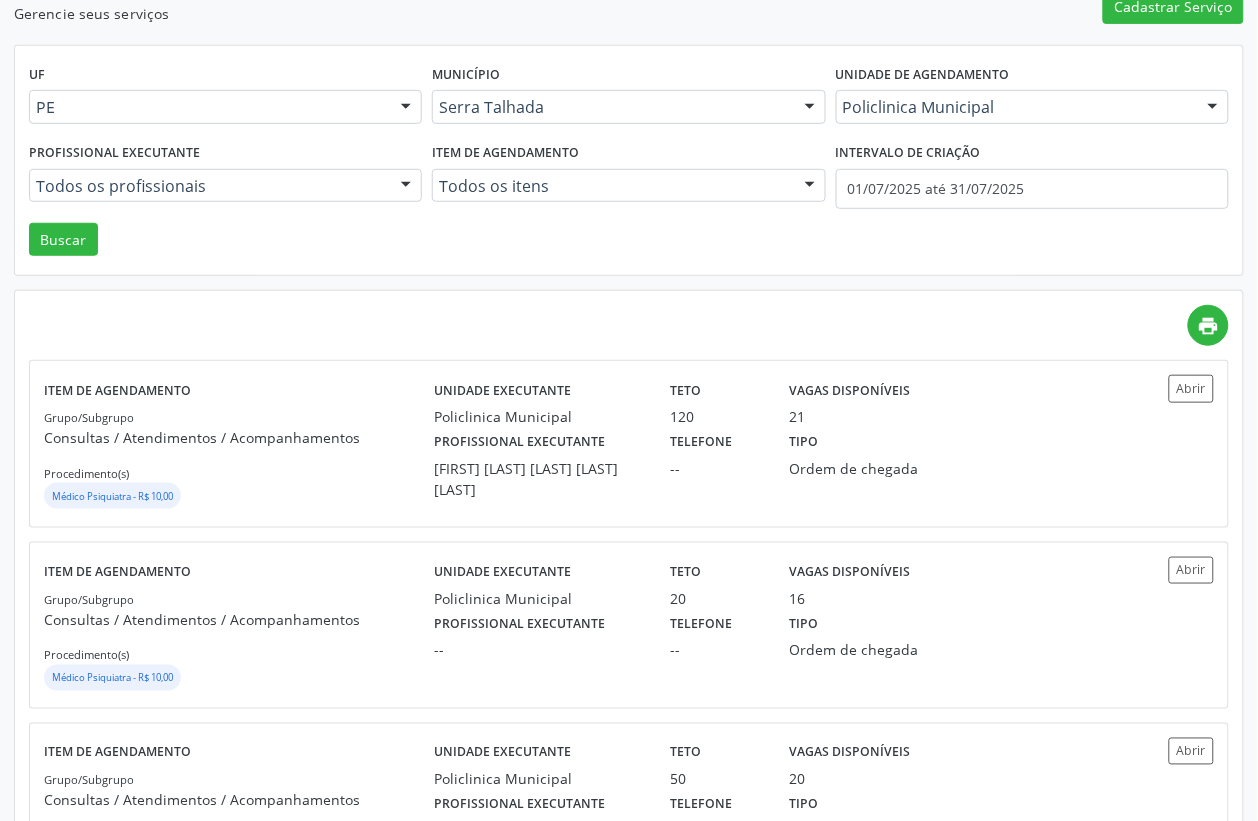 scroll, scrollTop: 0, scrollLeft: 0, axis: both 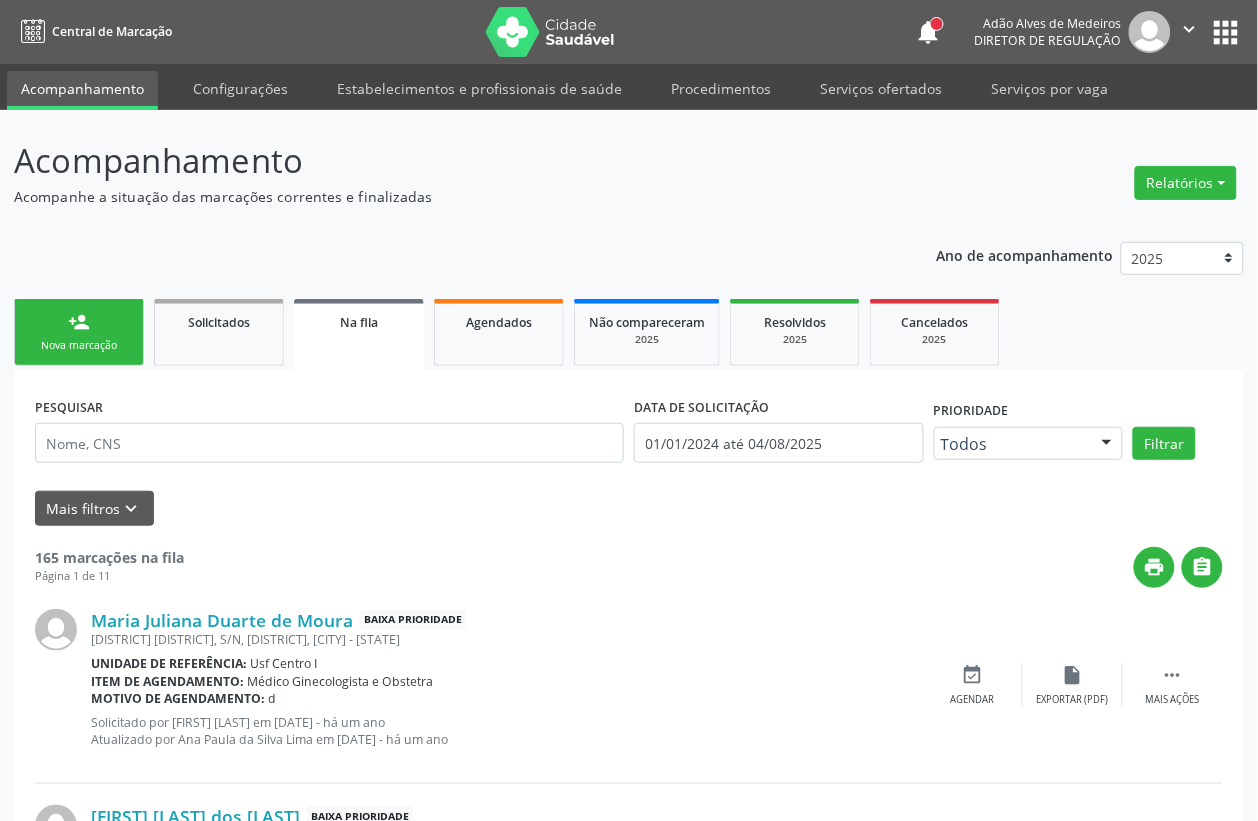 click on "person_add
Nova marcação" at bounding box center (79, 332) 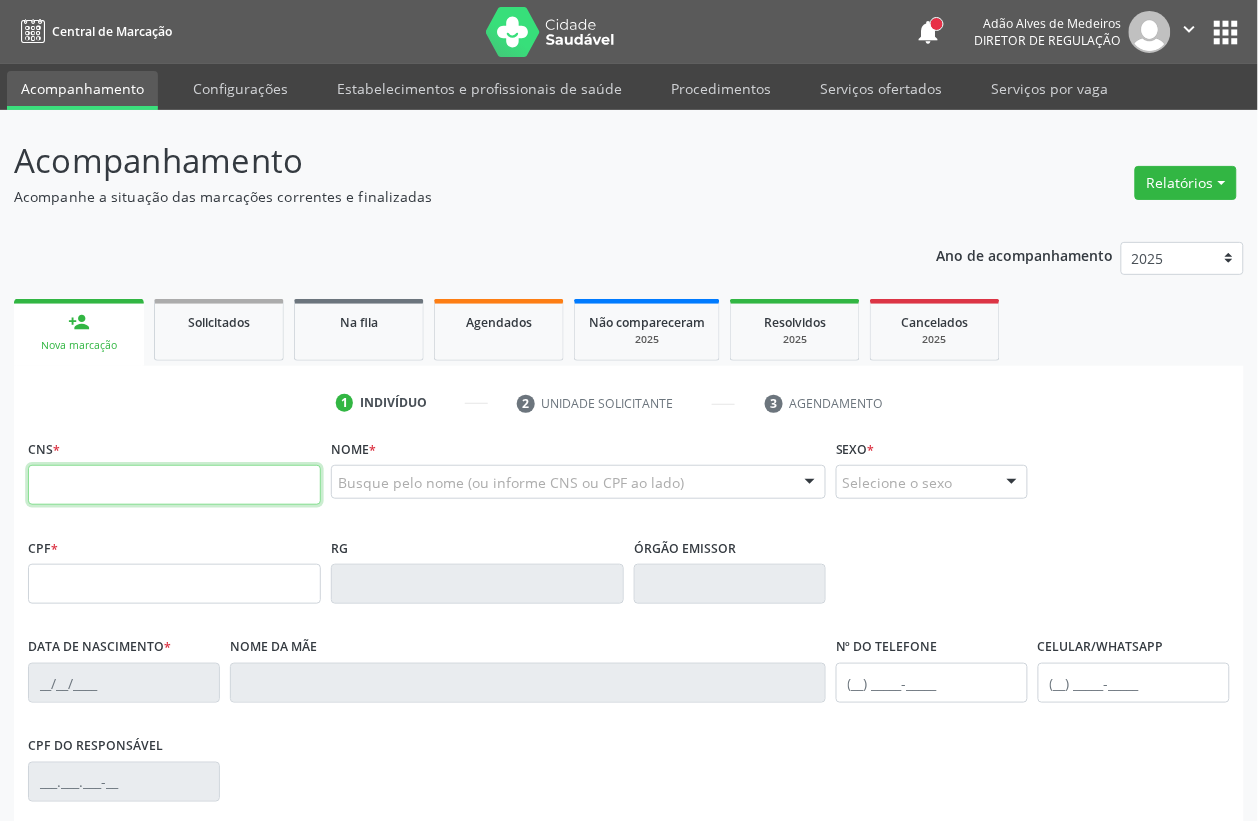 click at bounding box center [174, 485] 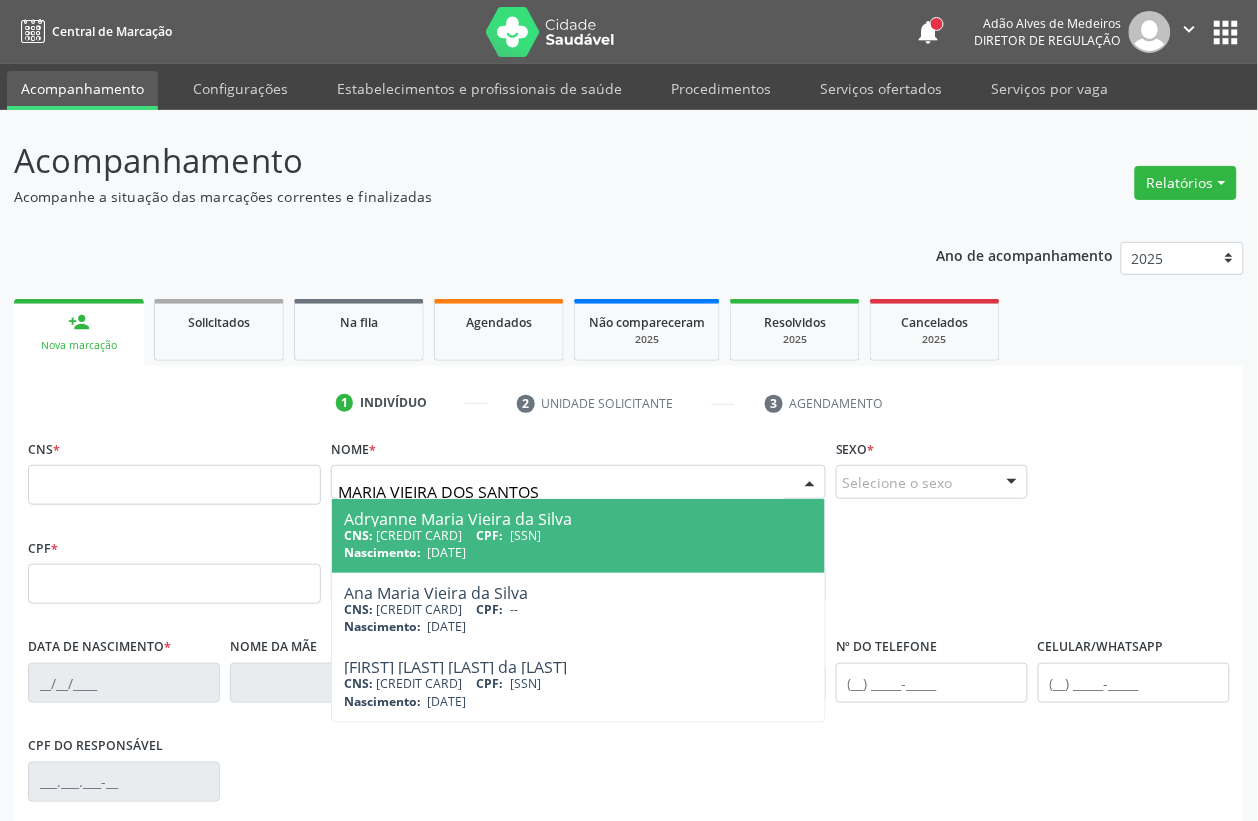 type on "MARIA VIEIRA DOS SANTOS S" 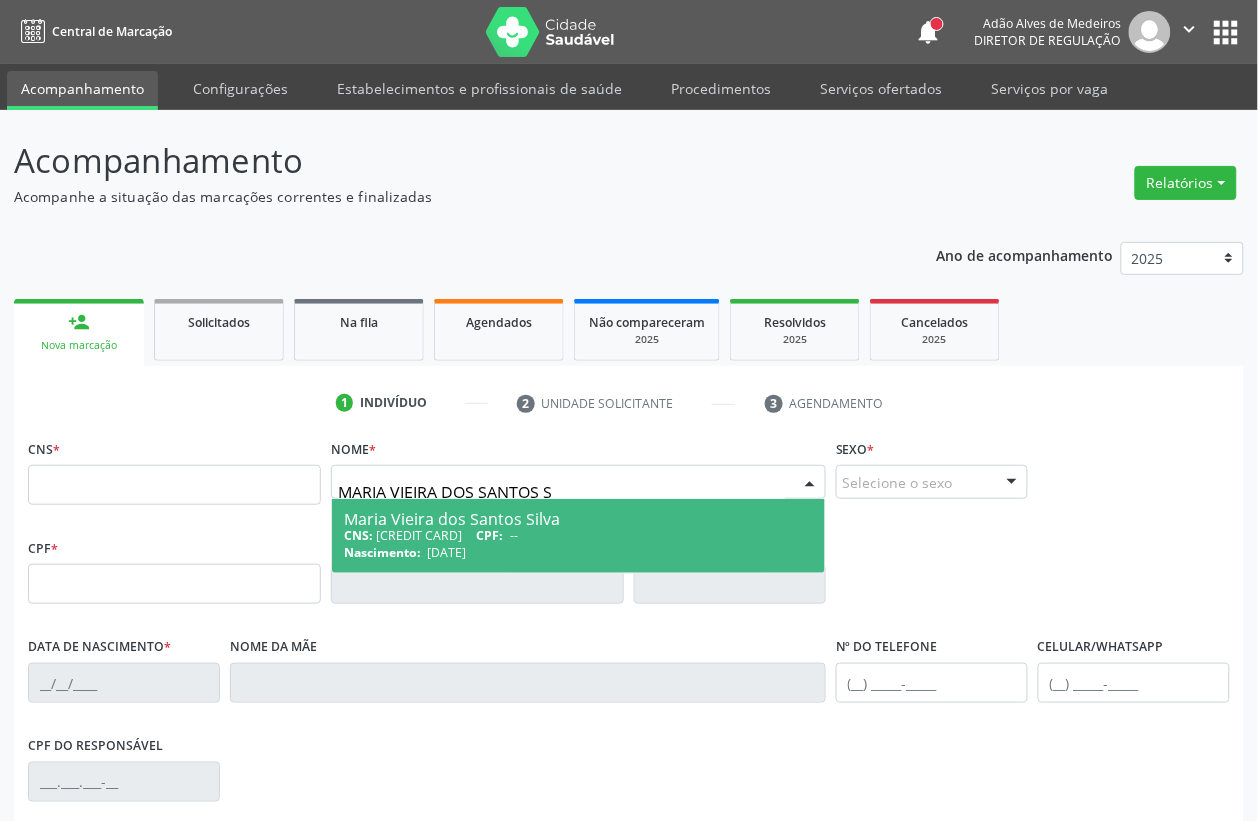 click on "Nascimento:" at bounding box center (382, 552) 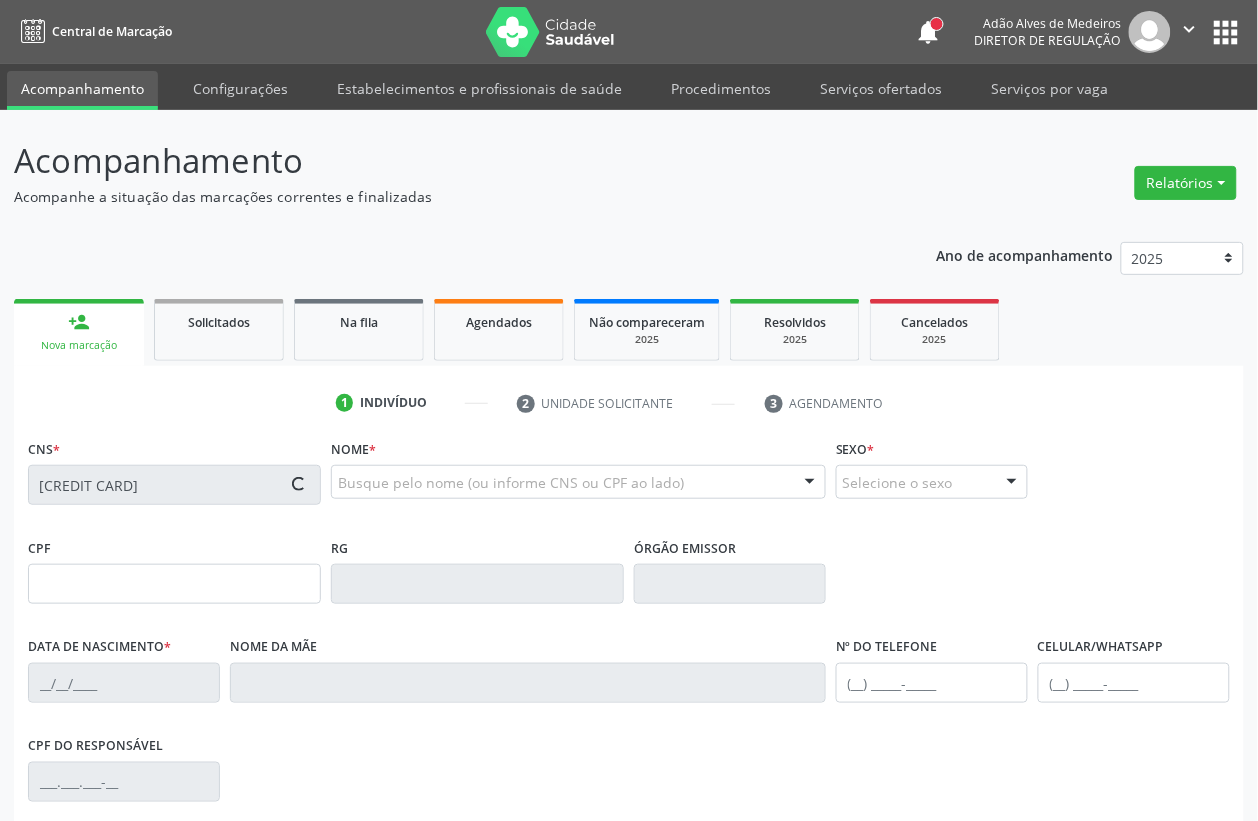 type on "[DATE]" 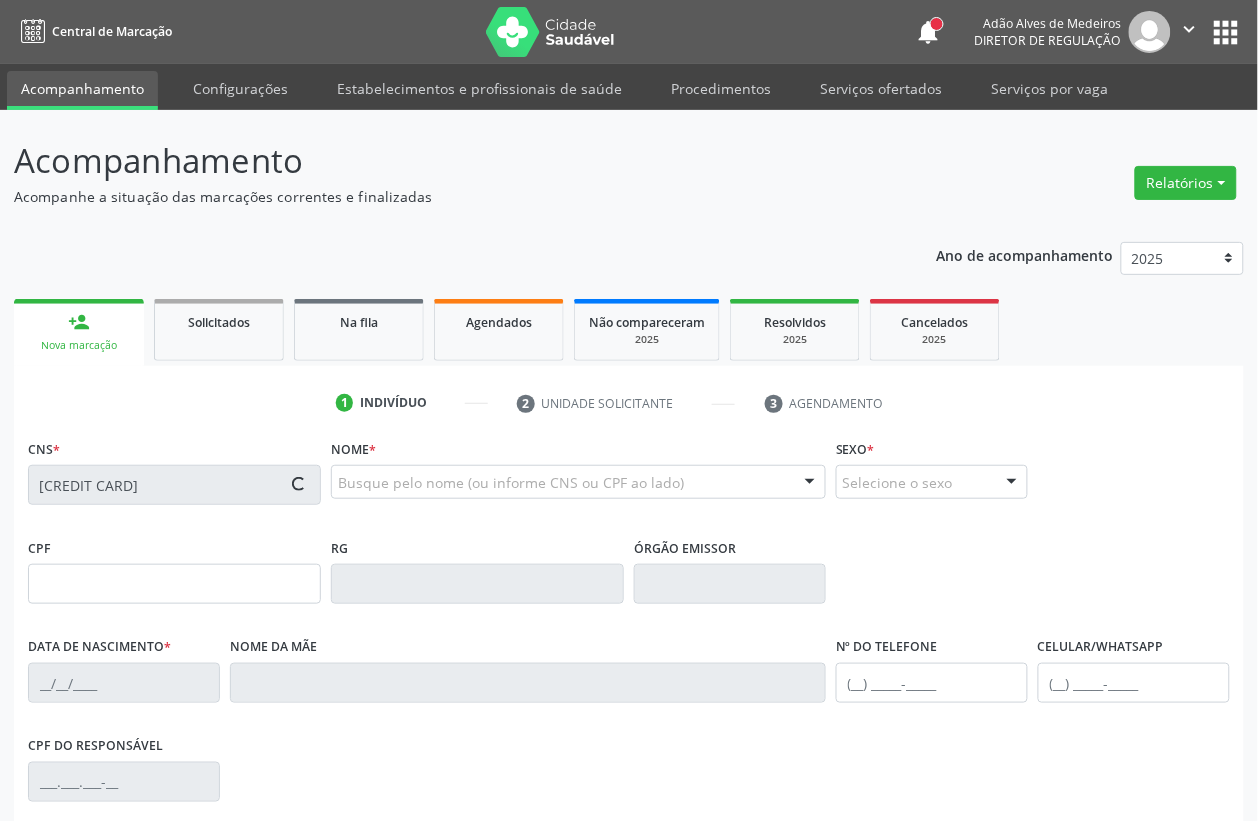 type on "[FIRST] [LAST]" 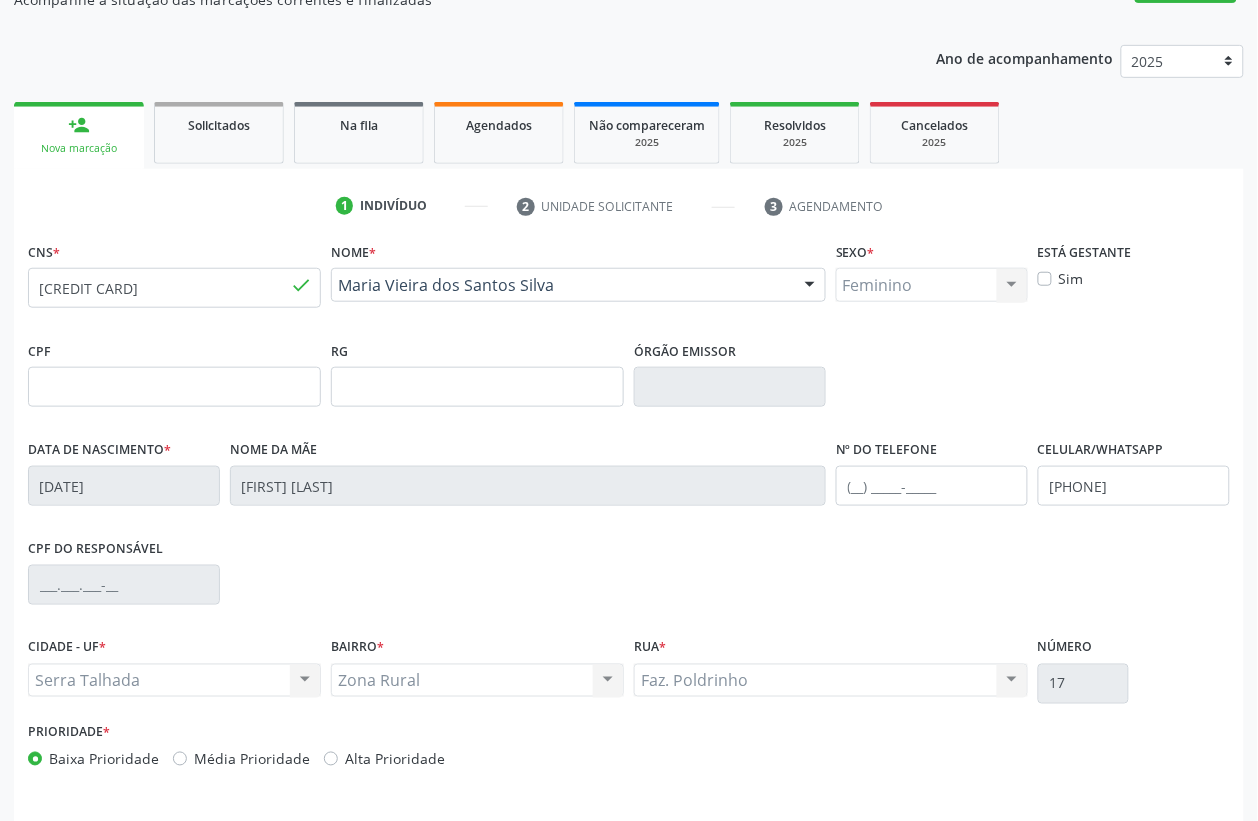 scroll, scrollTop: 263, scrollLeft: 0, axis: vertical 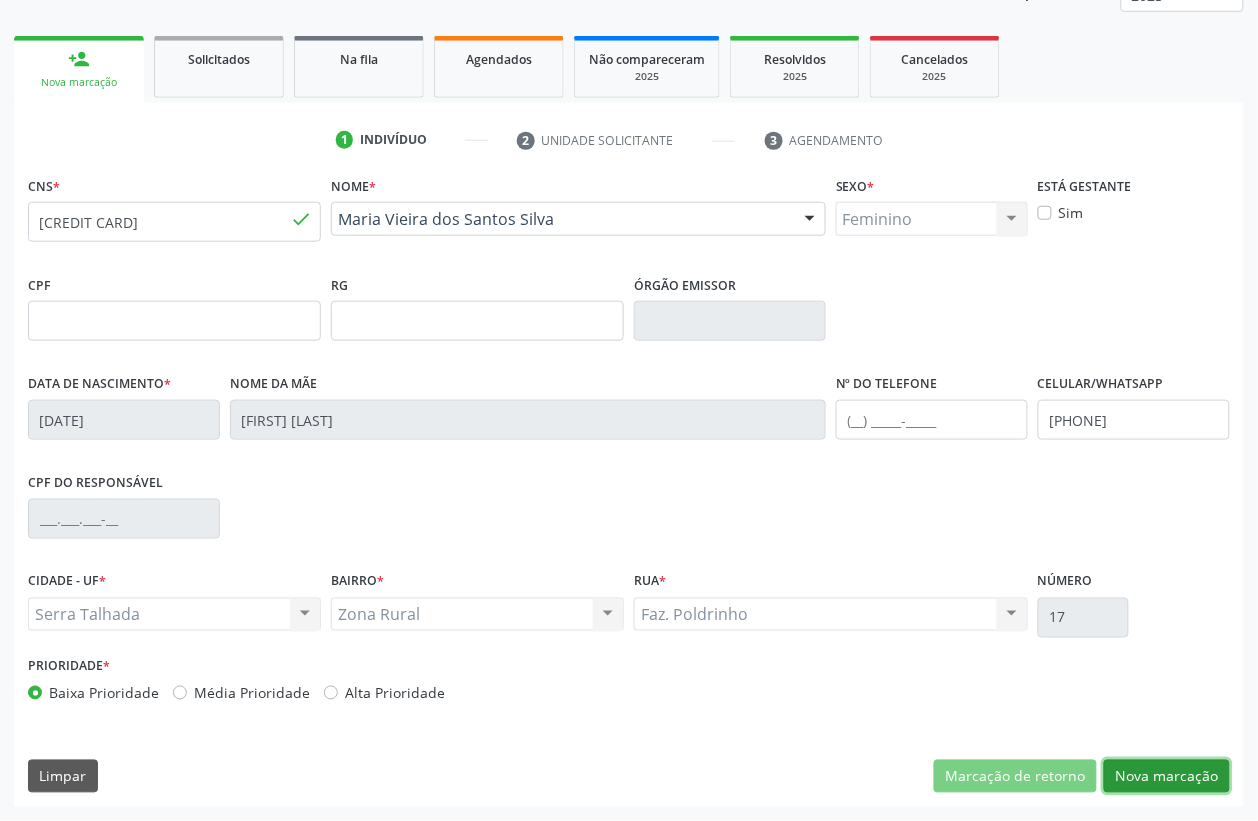 click on "Nova marcação" at bounding box center [1167, 777] 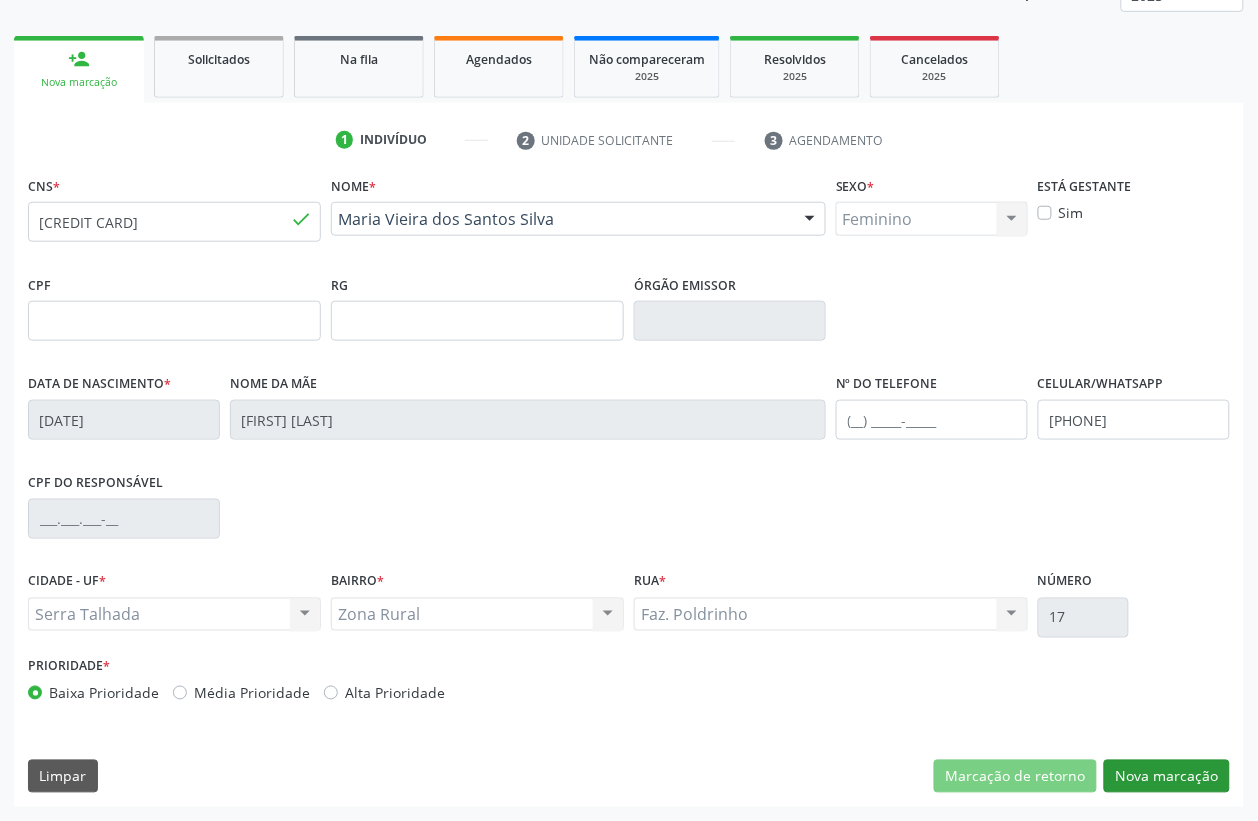 scroll, scrollTop: 85, scrollLeft: 0, axis: vertical 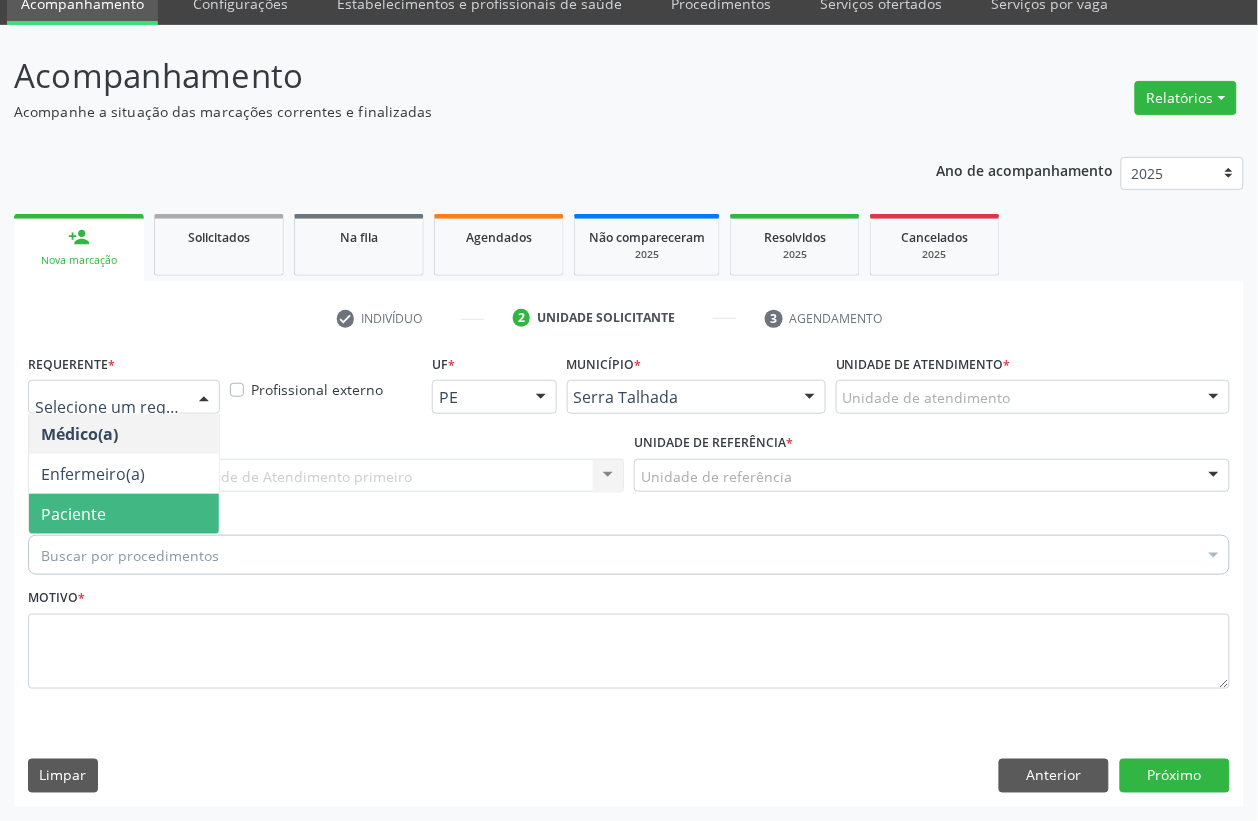 click on "Paciente" at bounding box center [124, 514] 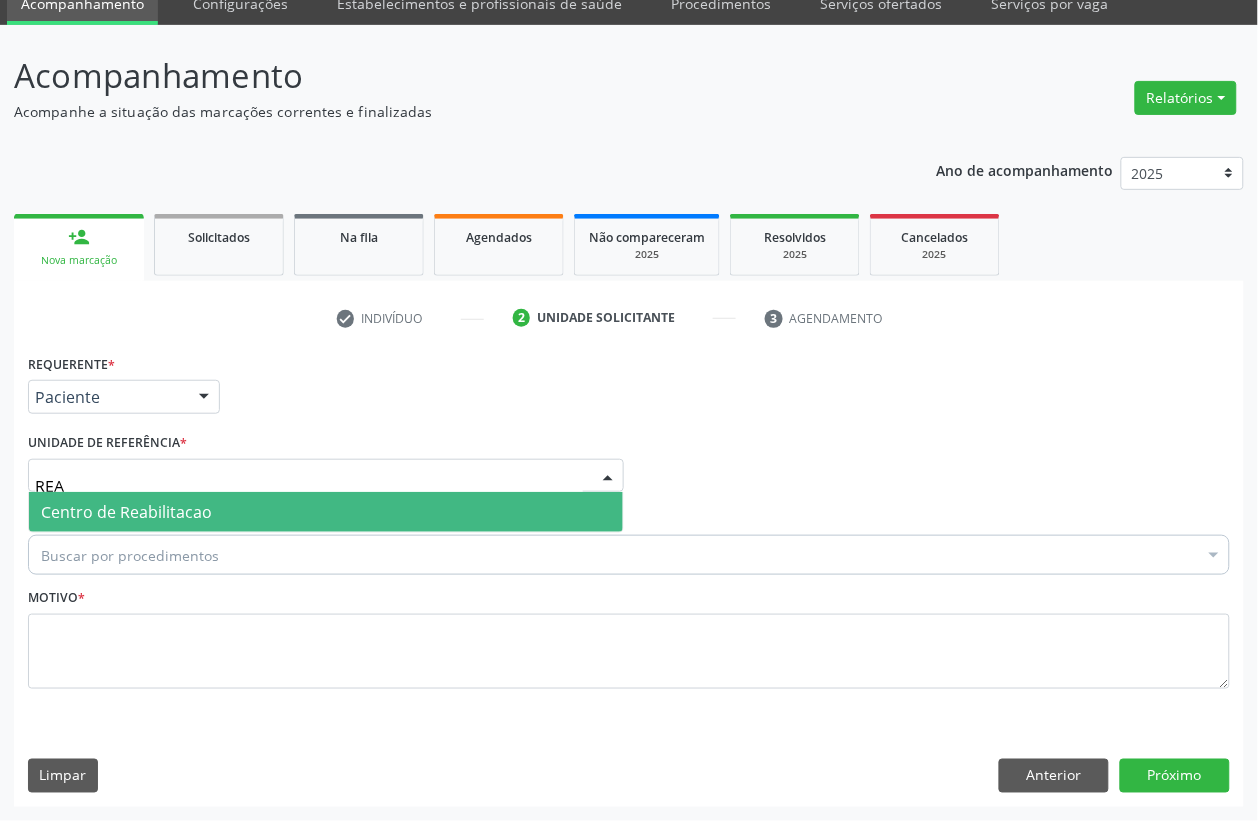 type on "REAB" 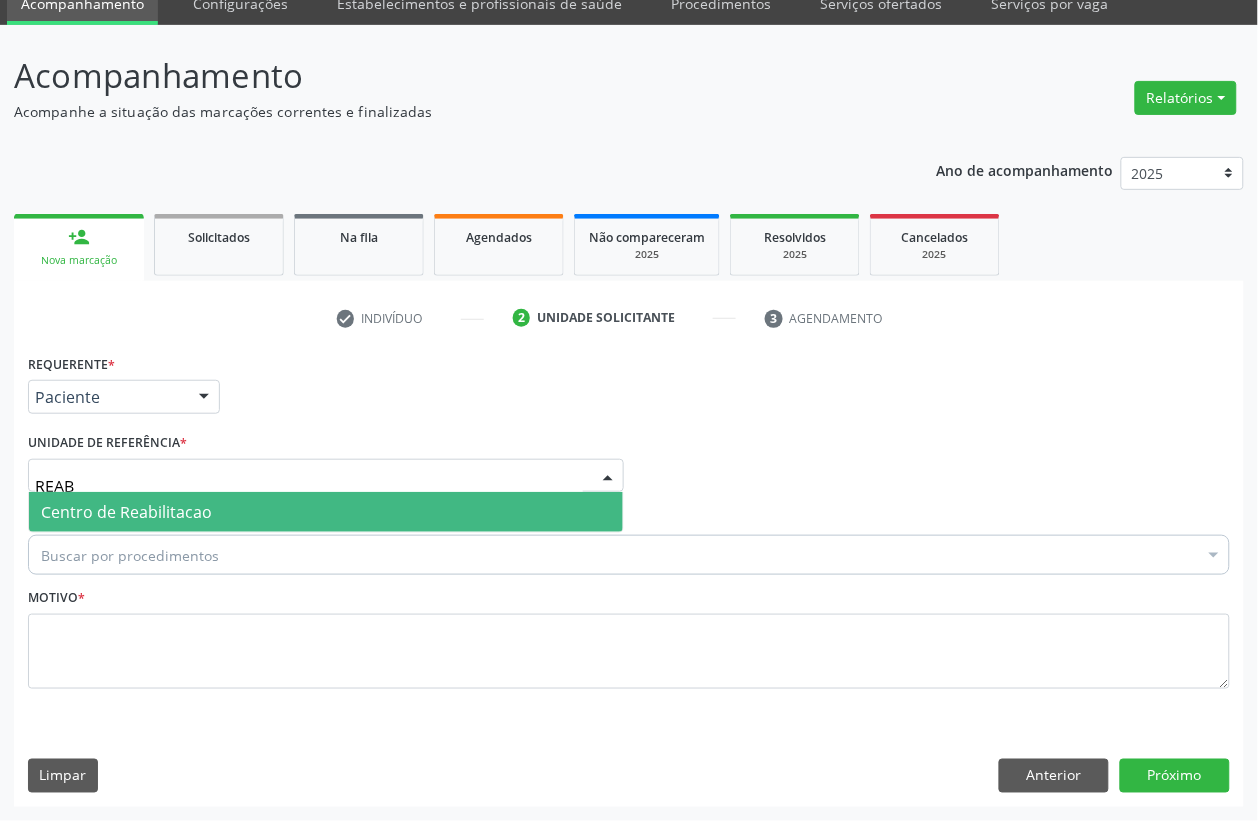 click on "Centro de Reabilitacao" at bounding box center (126, 512) 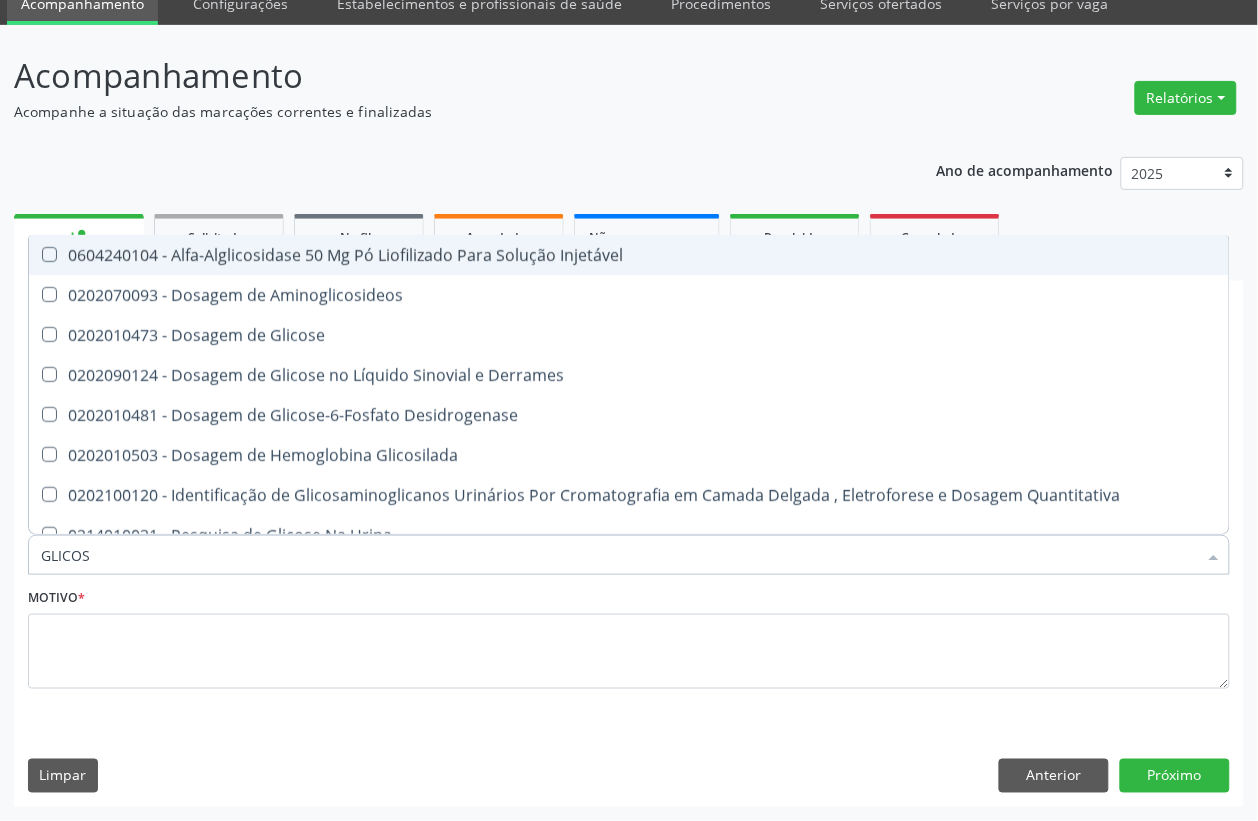 type on "GLICOSE" 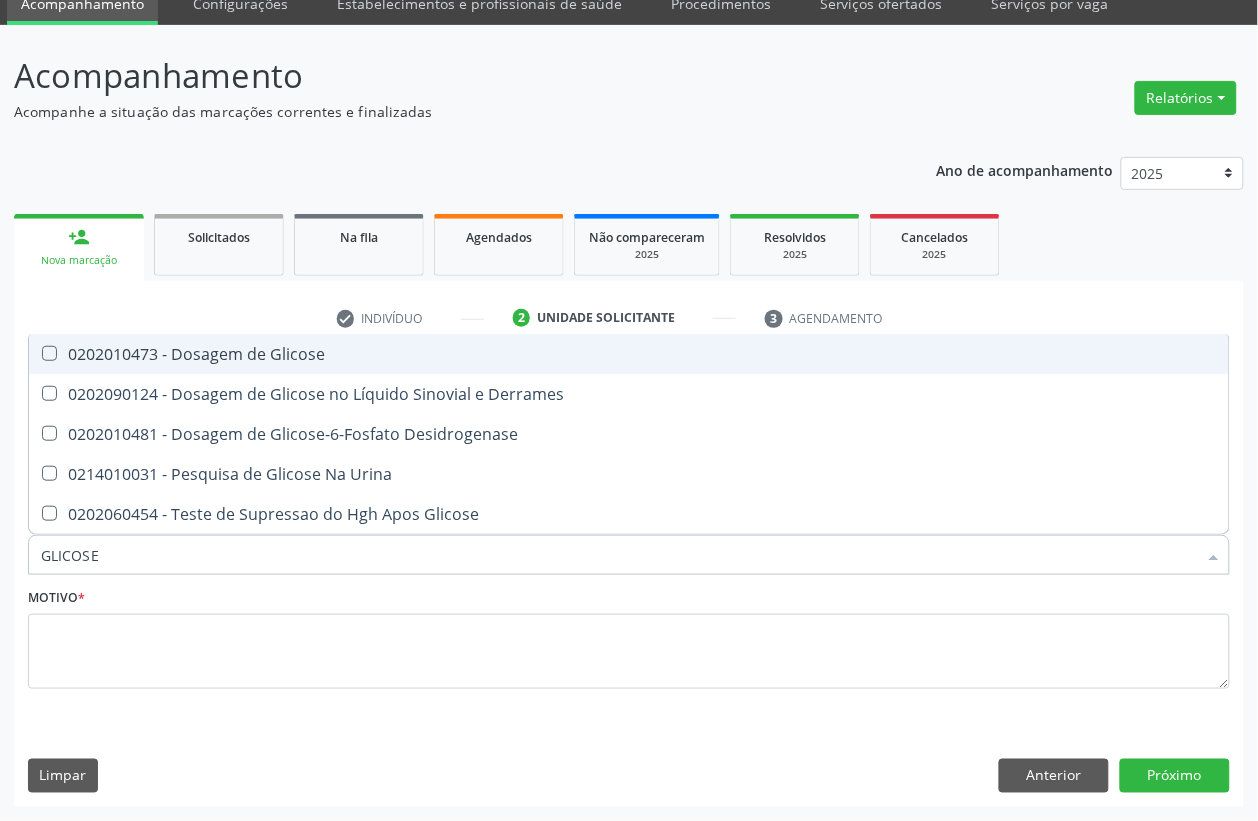 click on "0202010473 - Dosagem de Glicose" at bounding box center (629, 354) 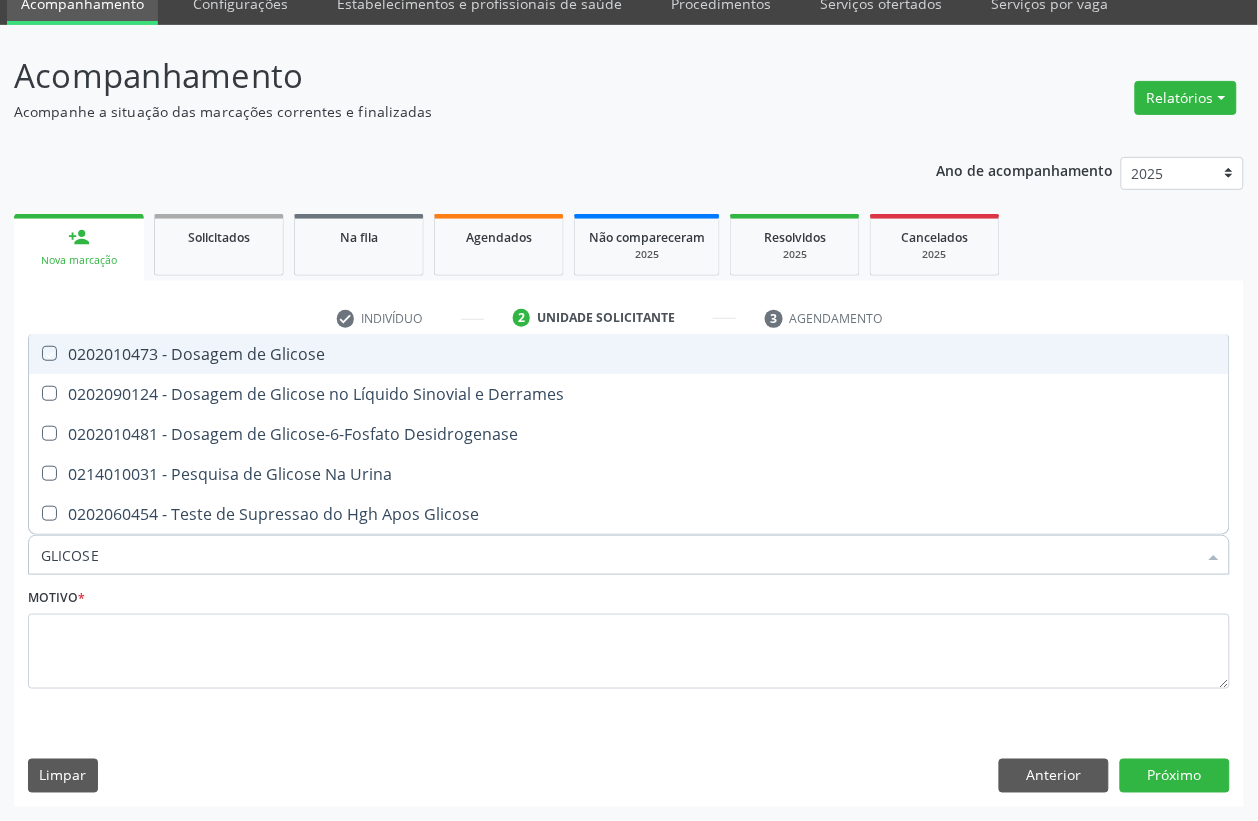 checkbox on "true" 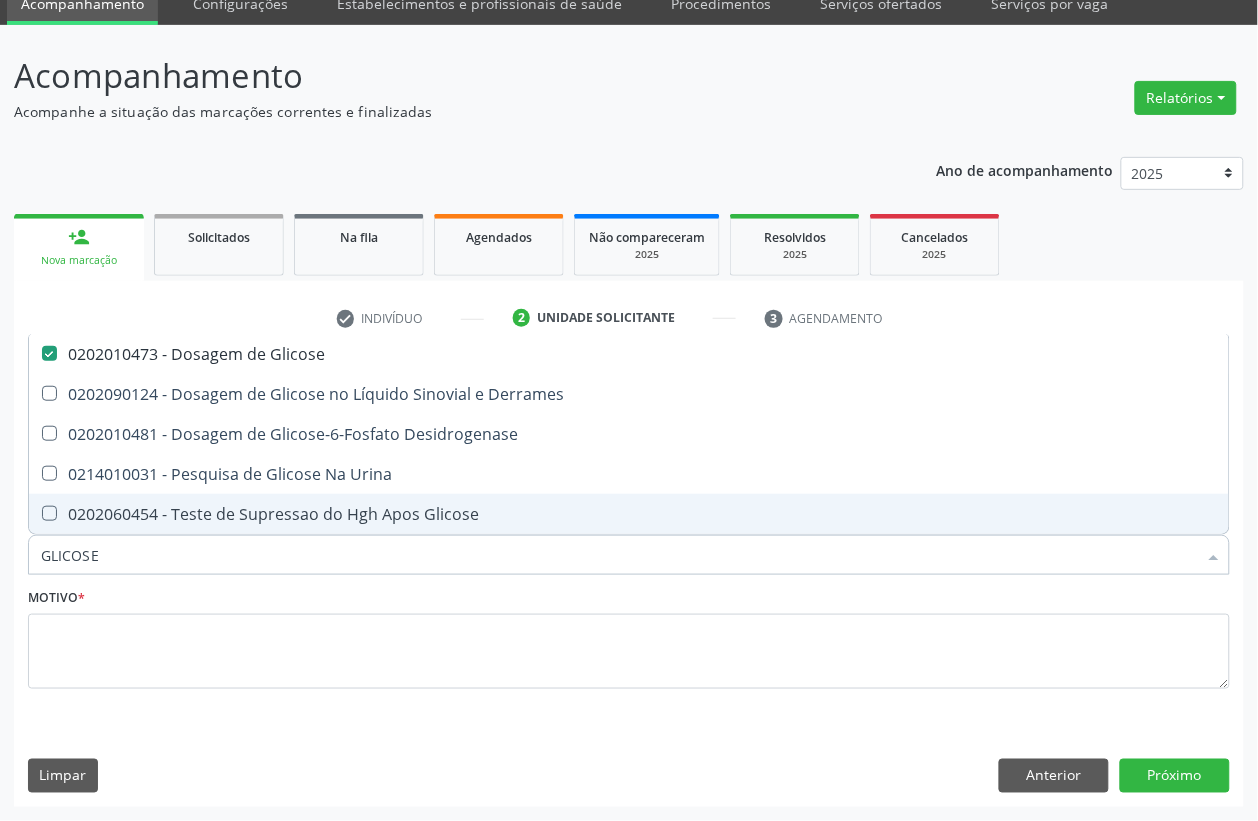 click on "GLICOSE" at bounding box center (619, 555) 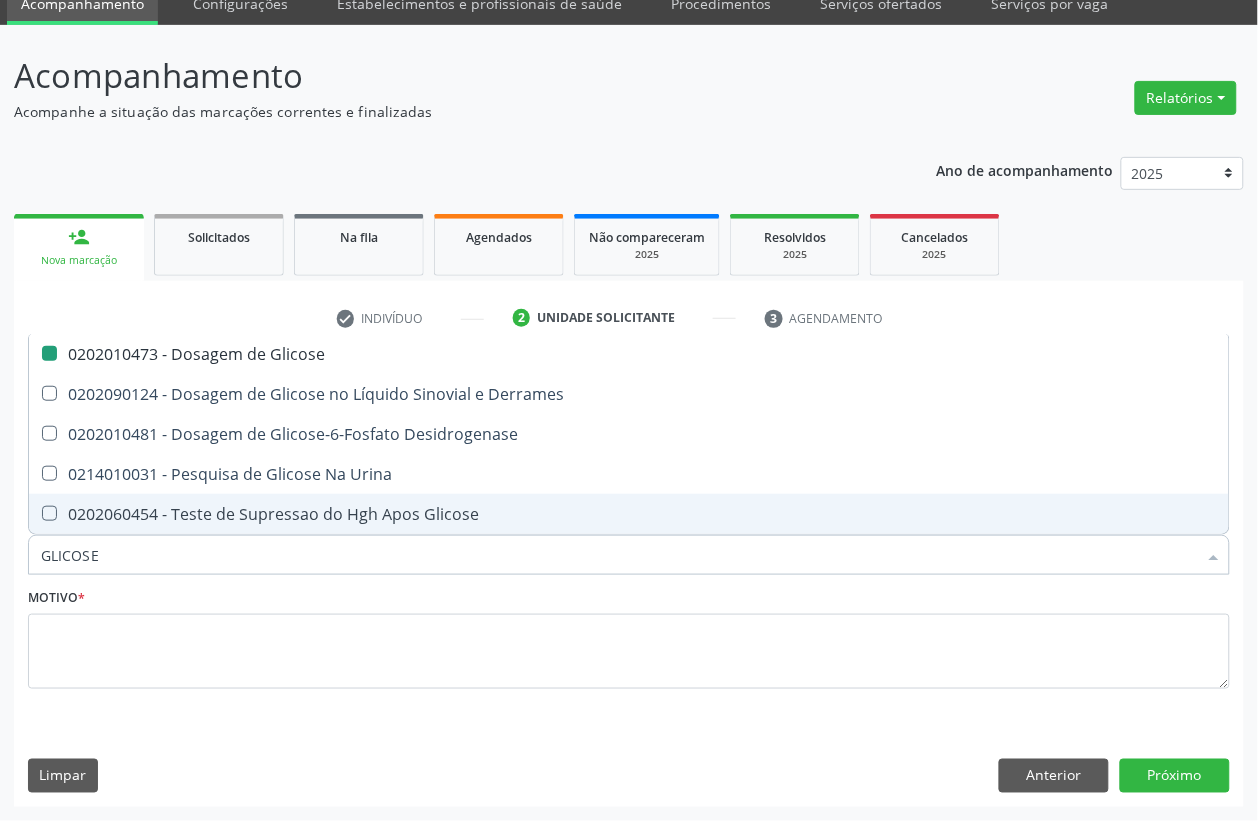 type on "A" 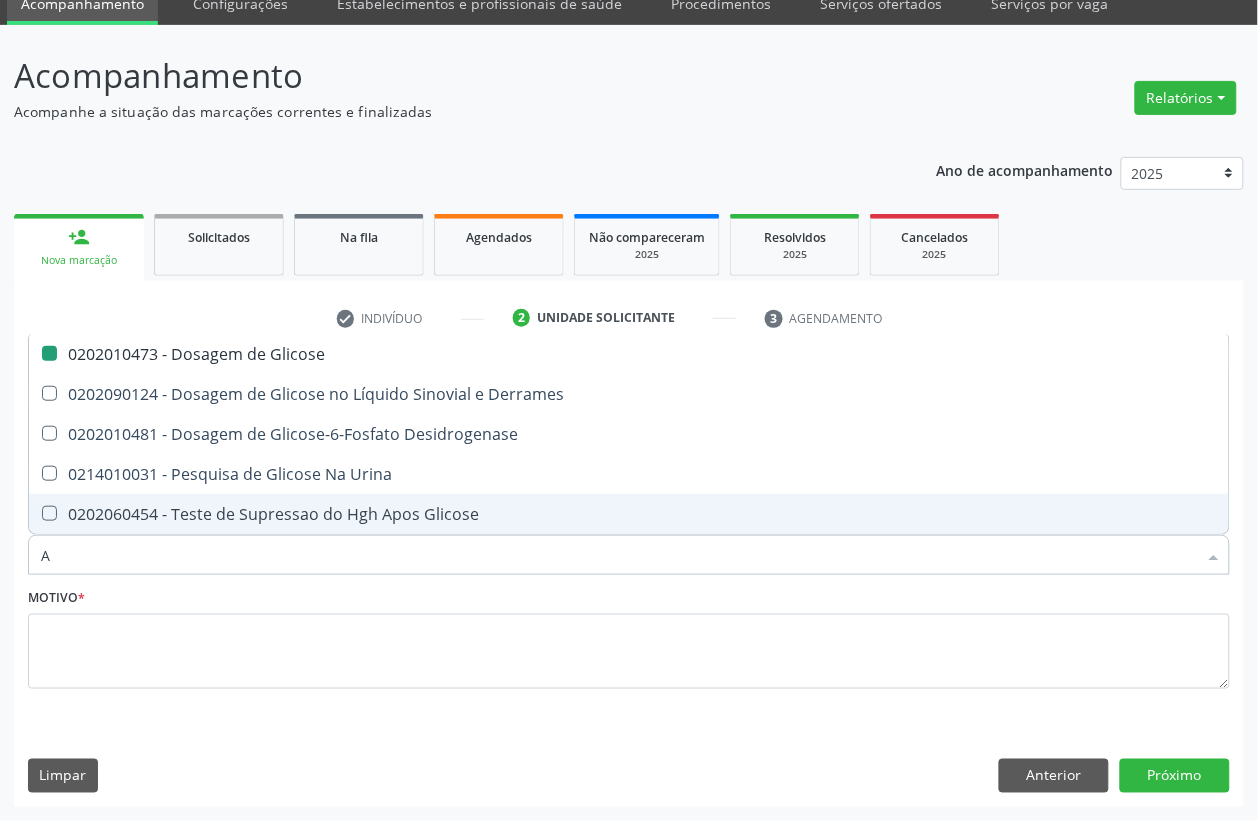 checkbox on "false" 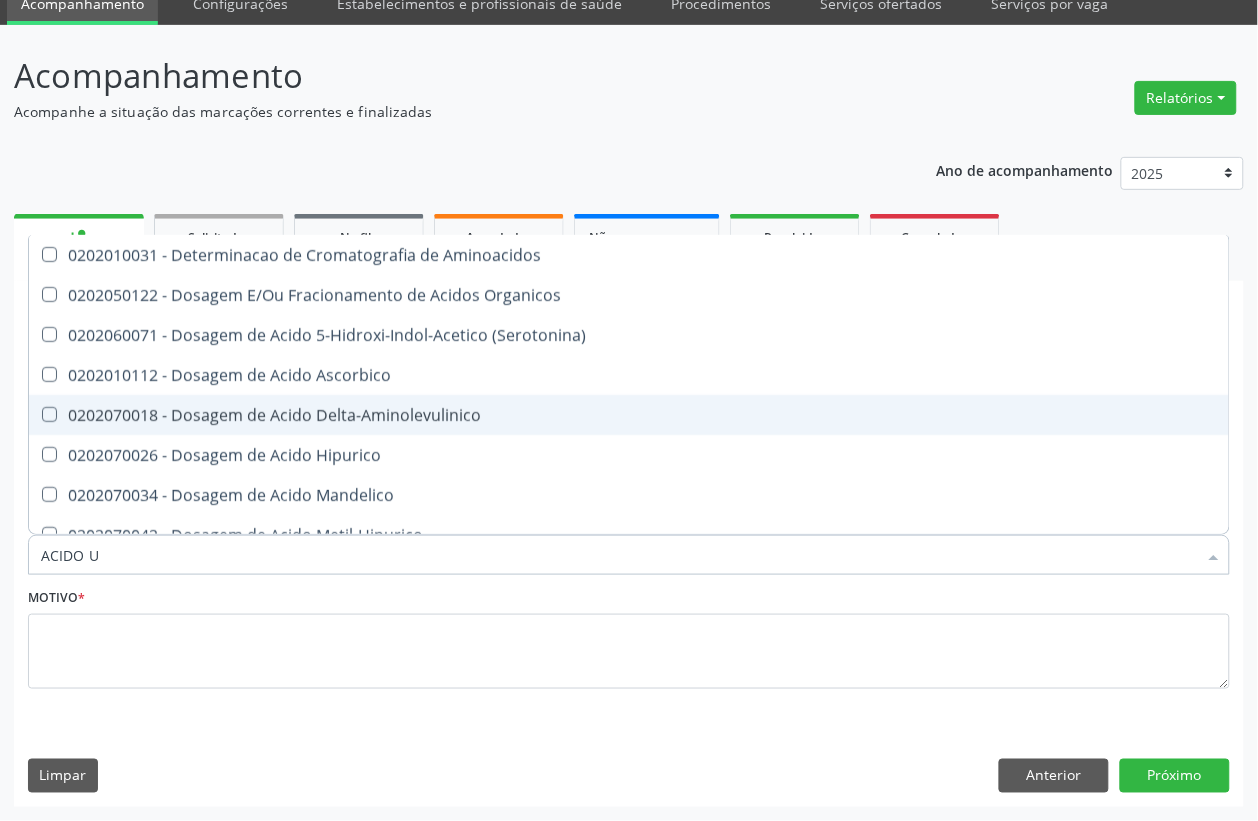 type on "ACIDO UR" 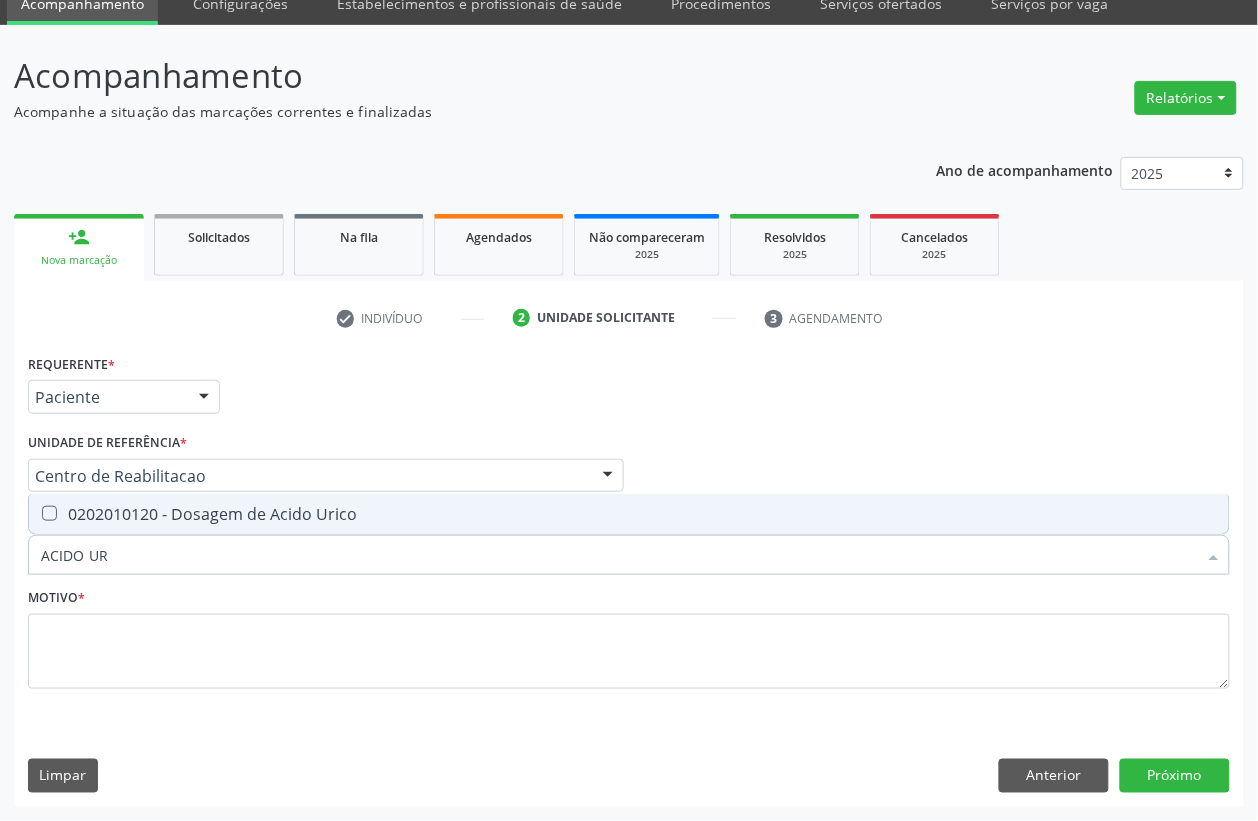 click on "0202010120 - Dosagem de Acido Urico" at bounding box center [629, 514] 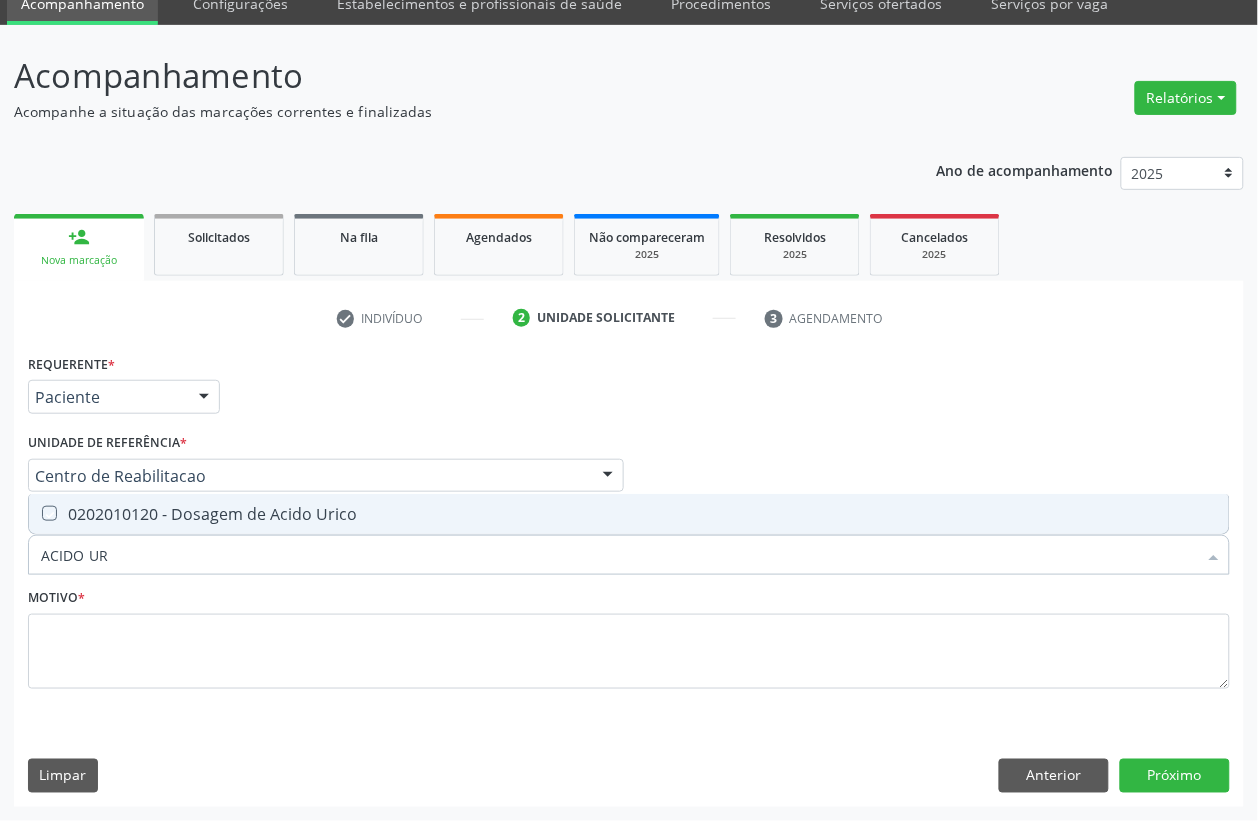 checkbox on "true" 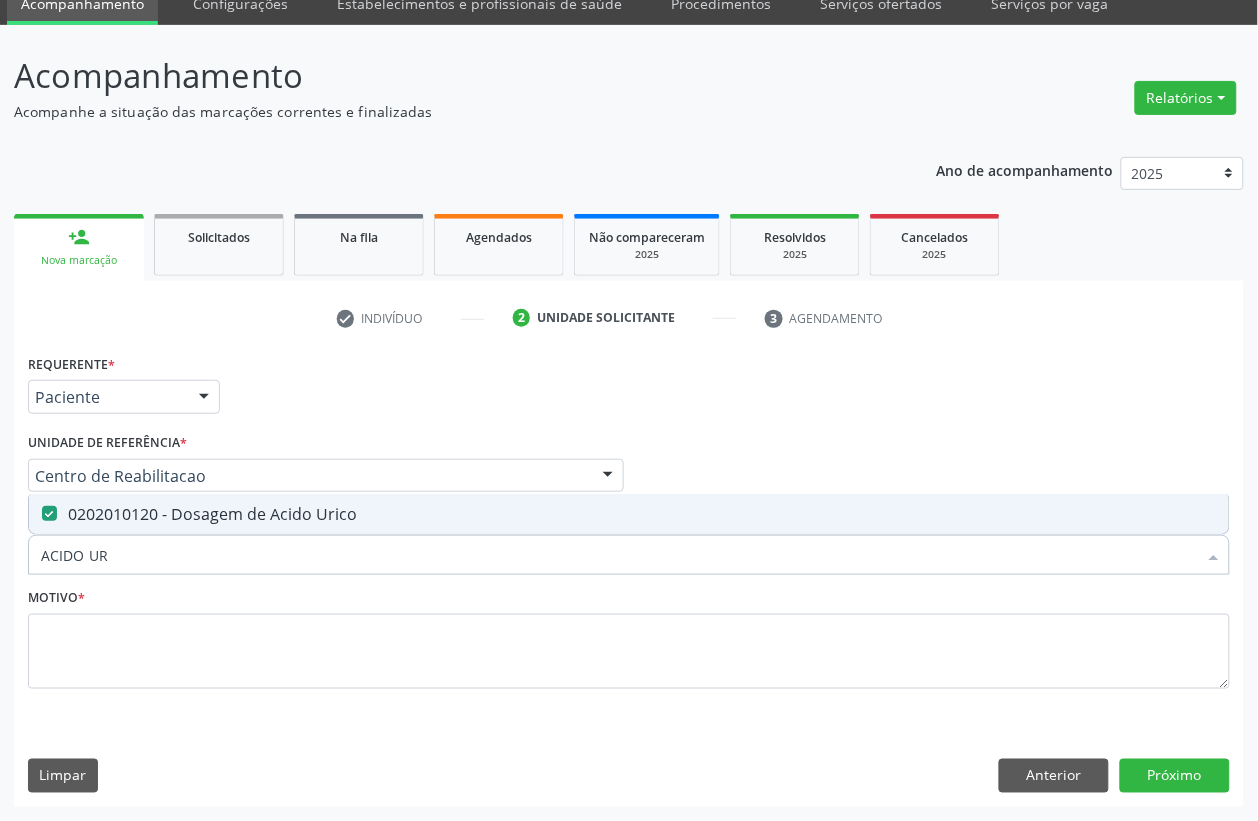 click on "ACIDO UR" at bounding box center (619, 555) 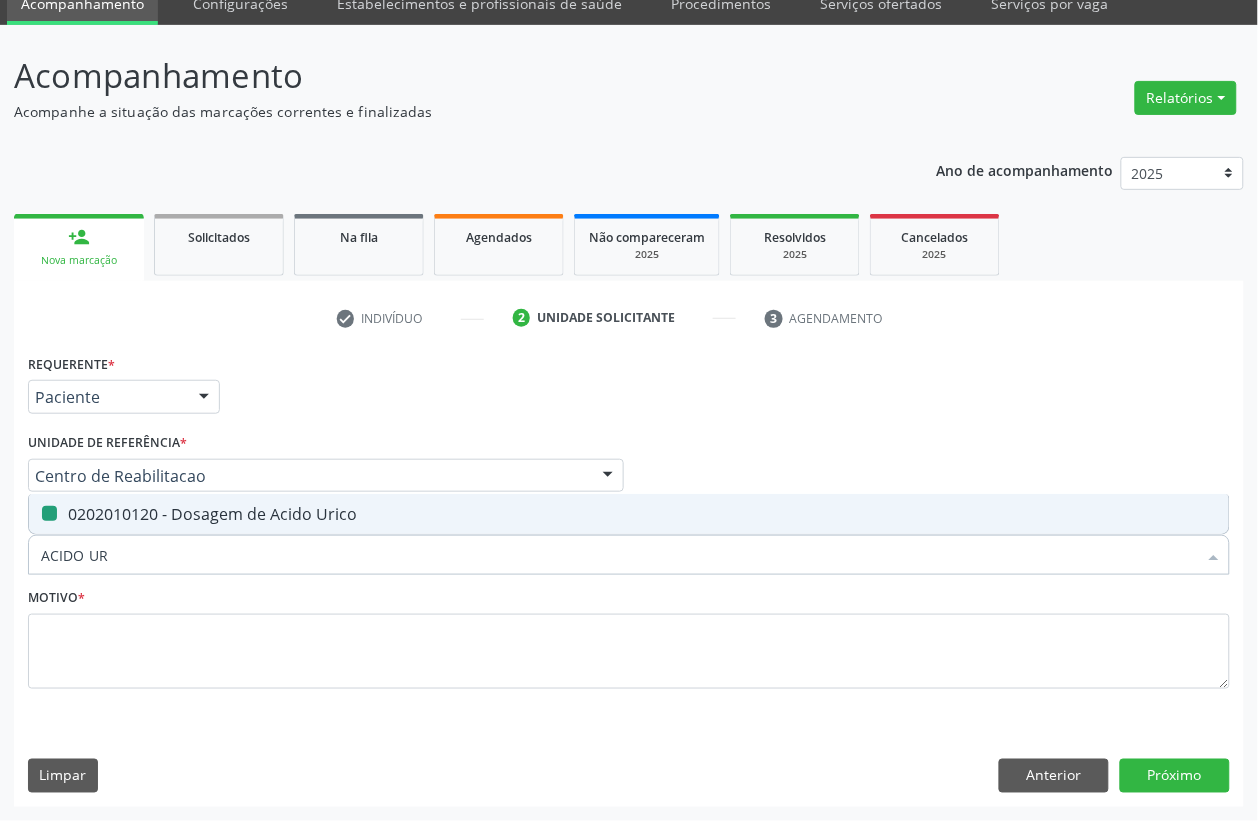 type 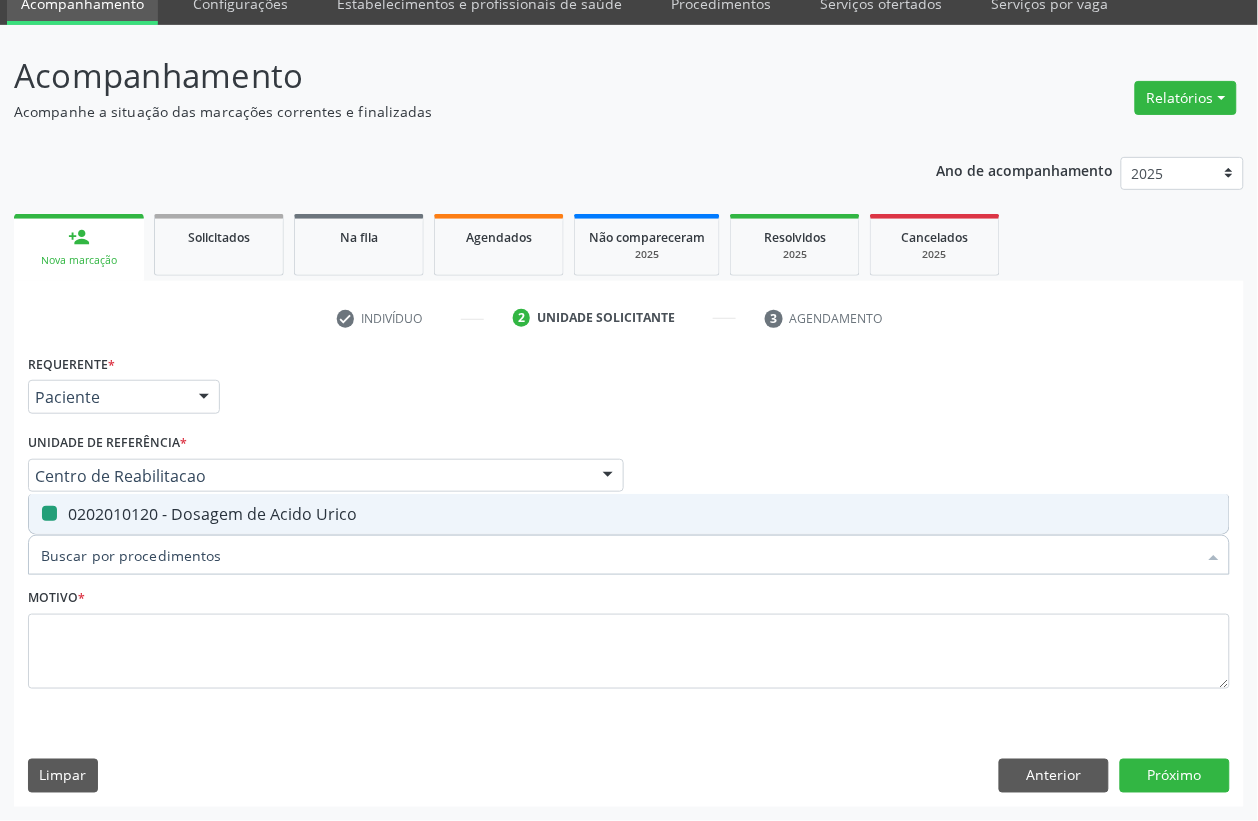 checkbox on "false" 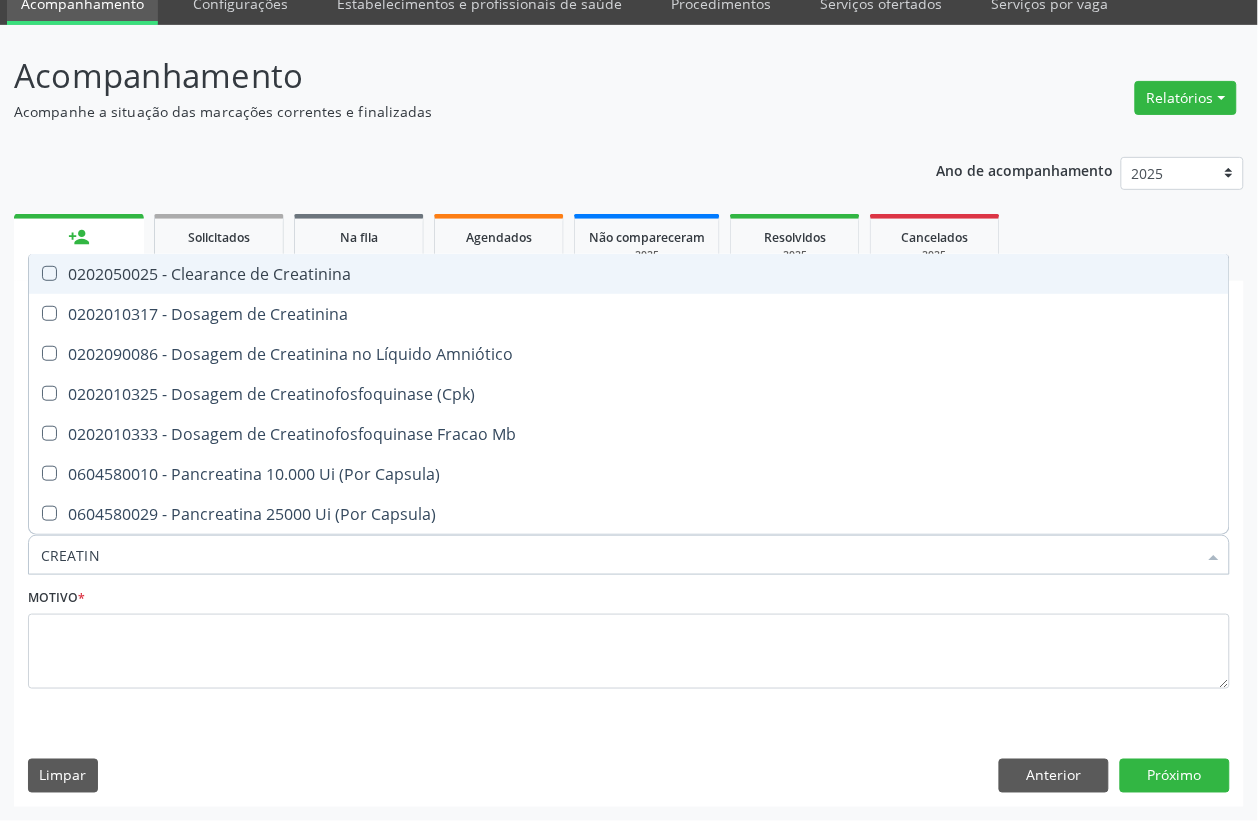 type on "CREATINI" 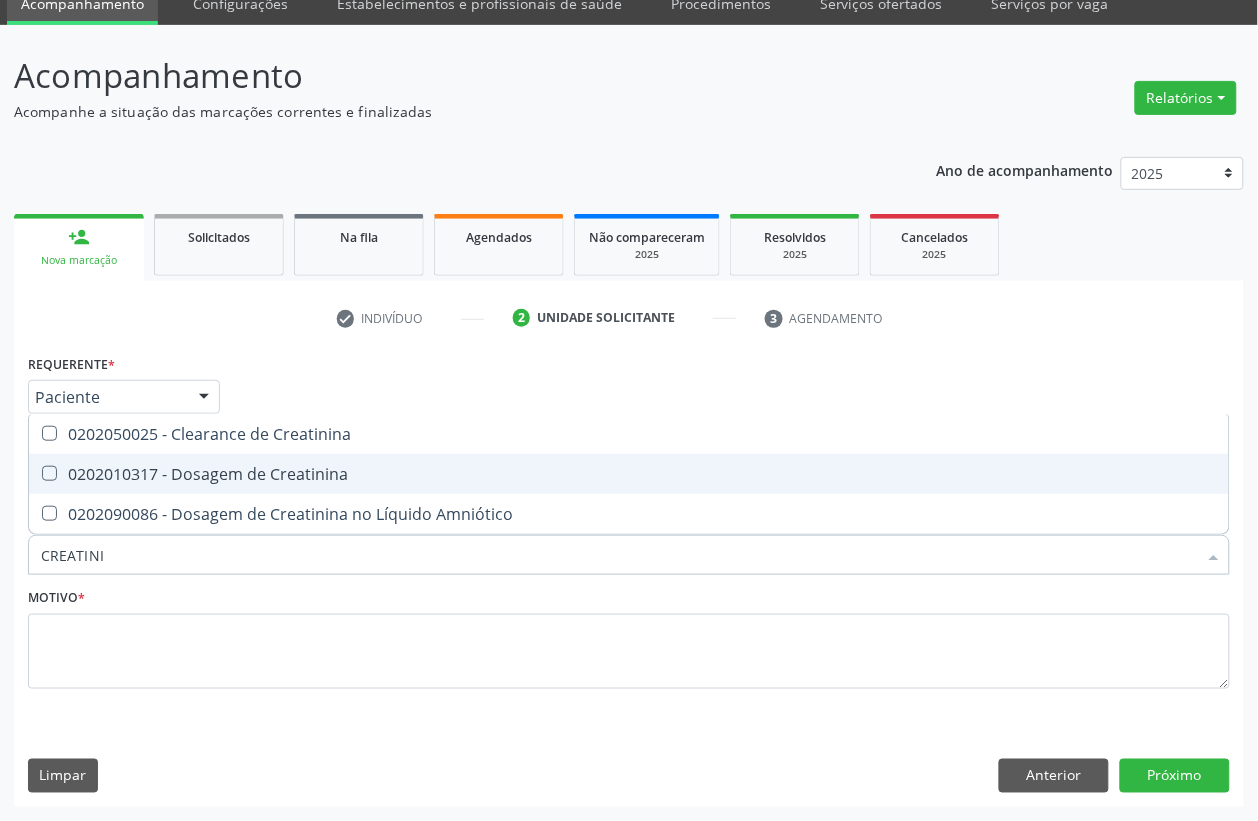 click on "0202010317 - Dosagem de Creatinina" at bounding box center [629, 474] 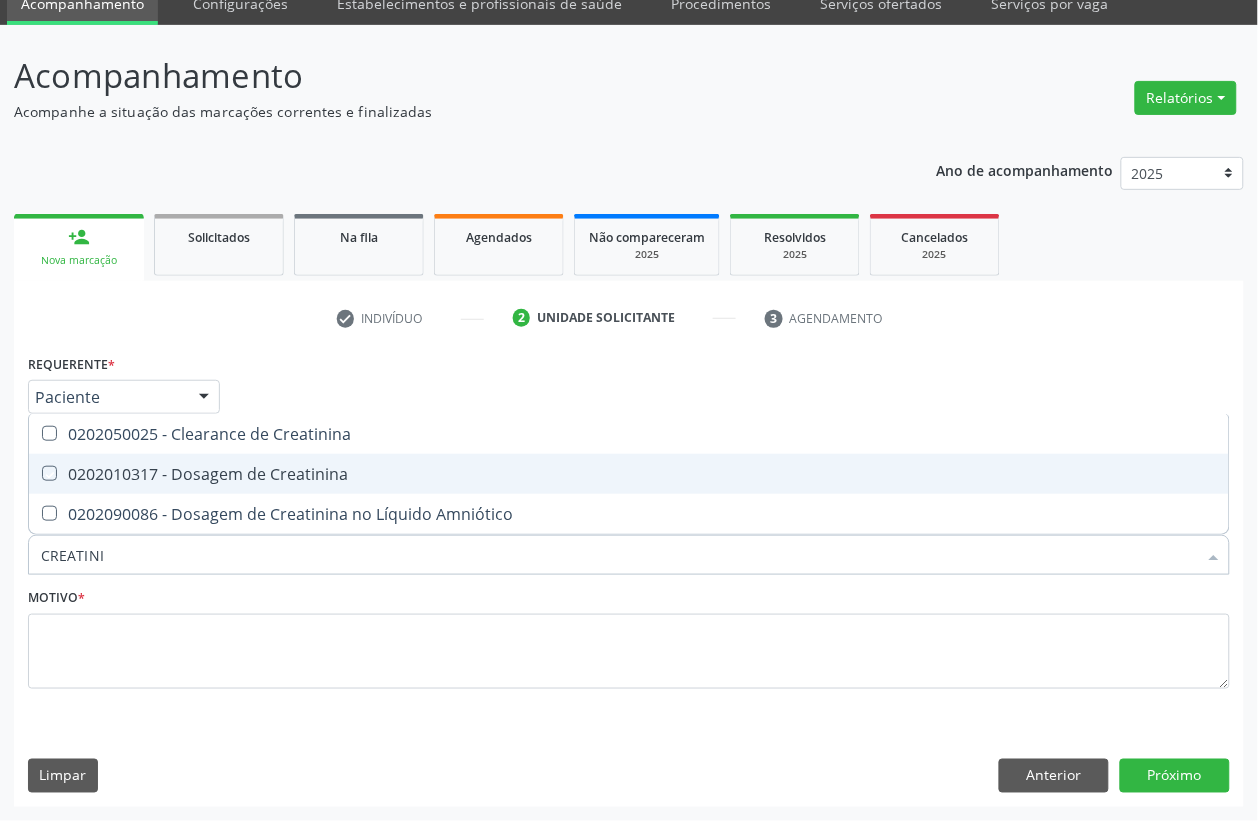 checkbox on "true" 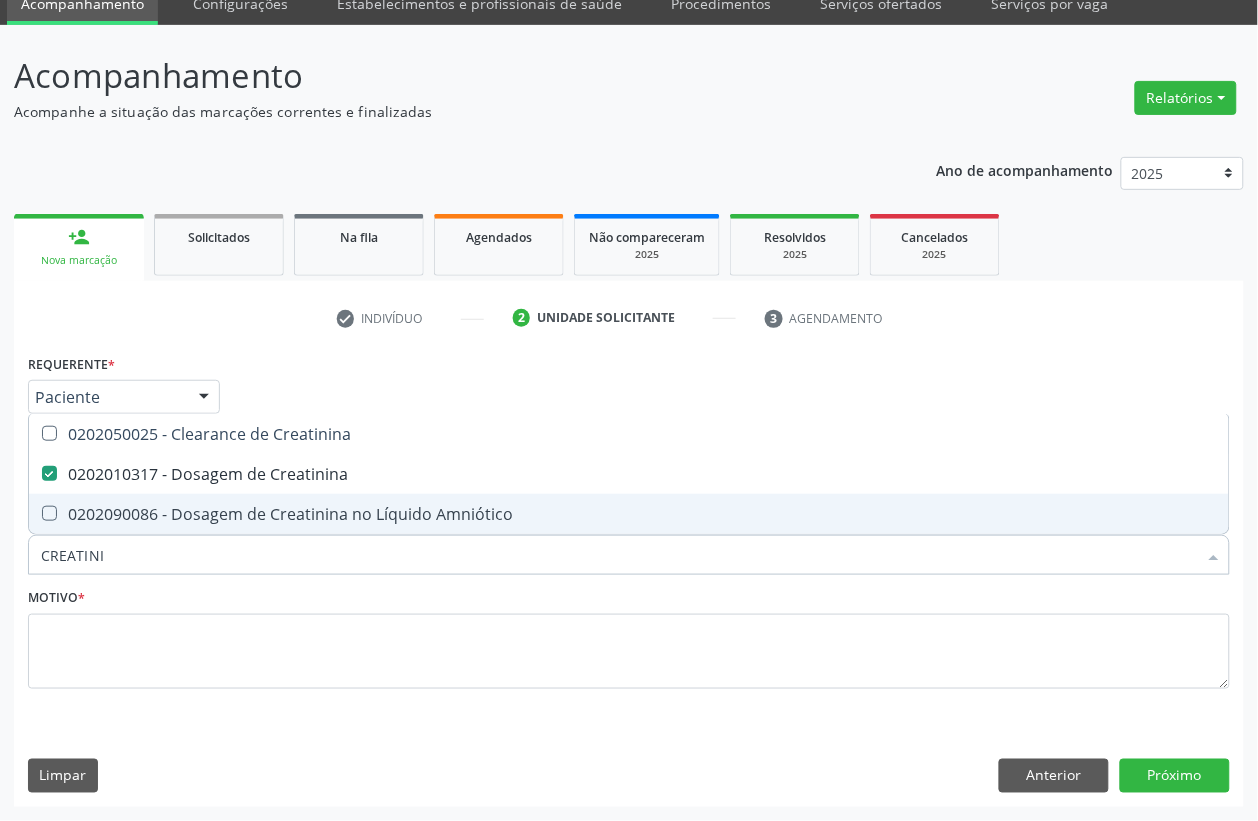 click on "CREATINI" at bounding box center [619, 555] 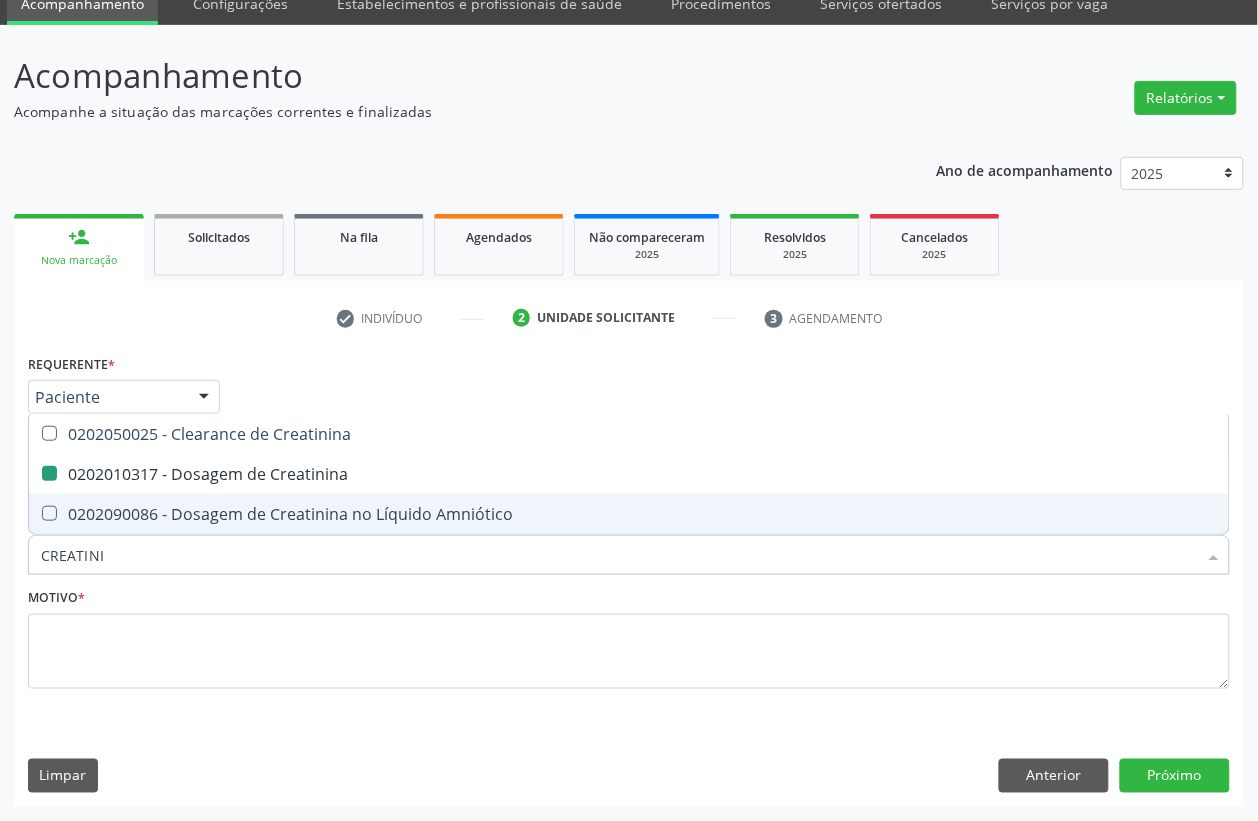 type 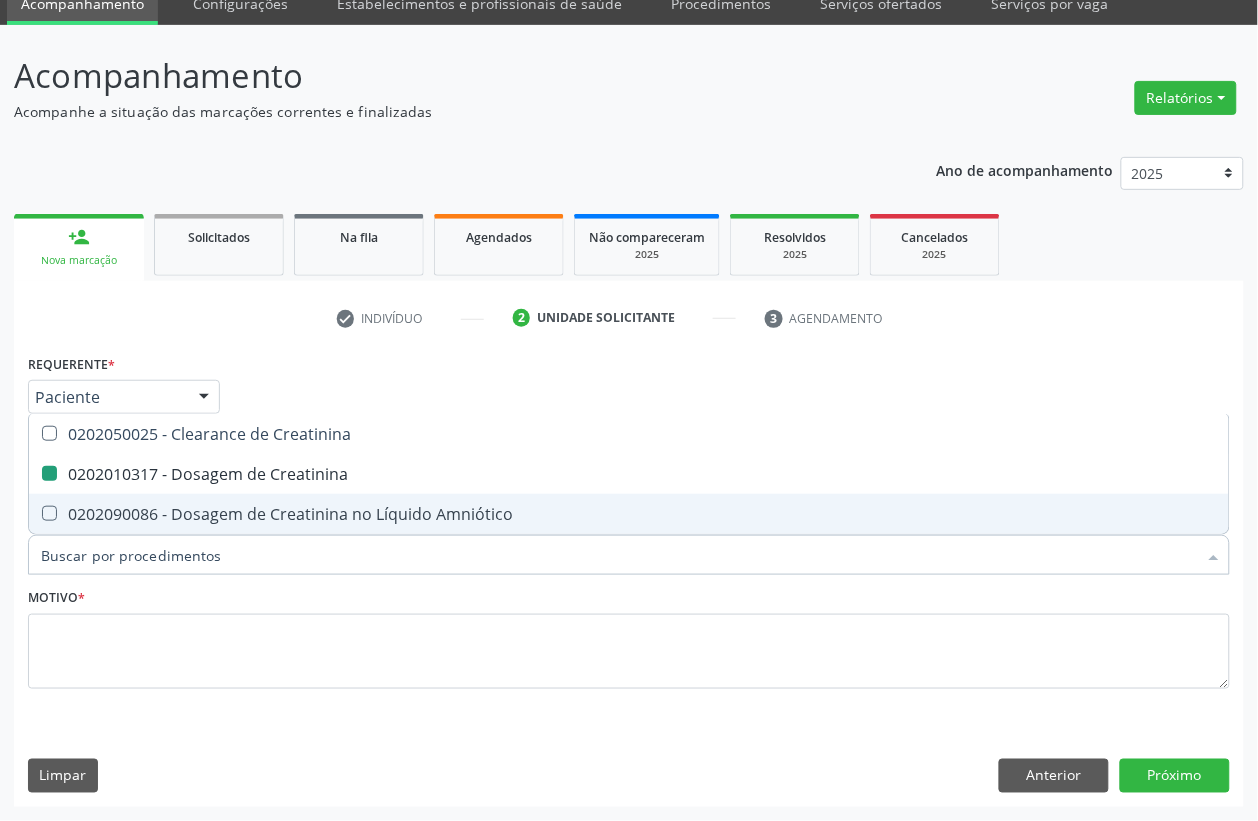 checkbox on "false" 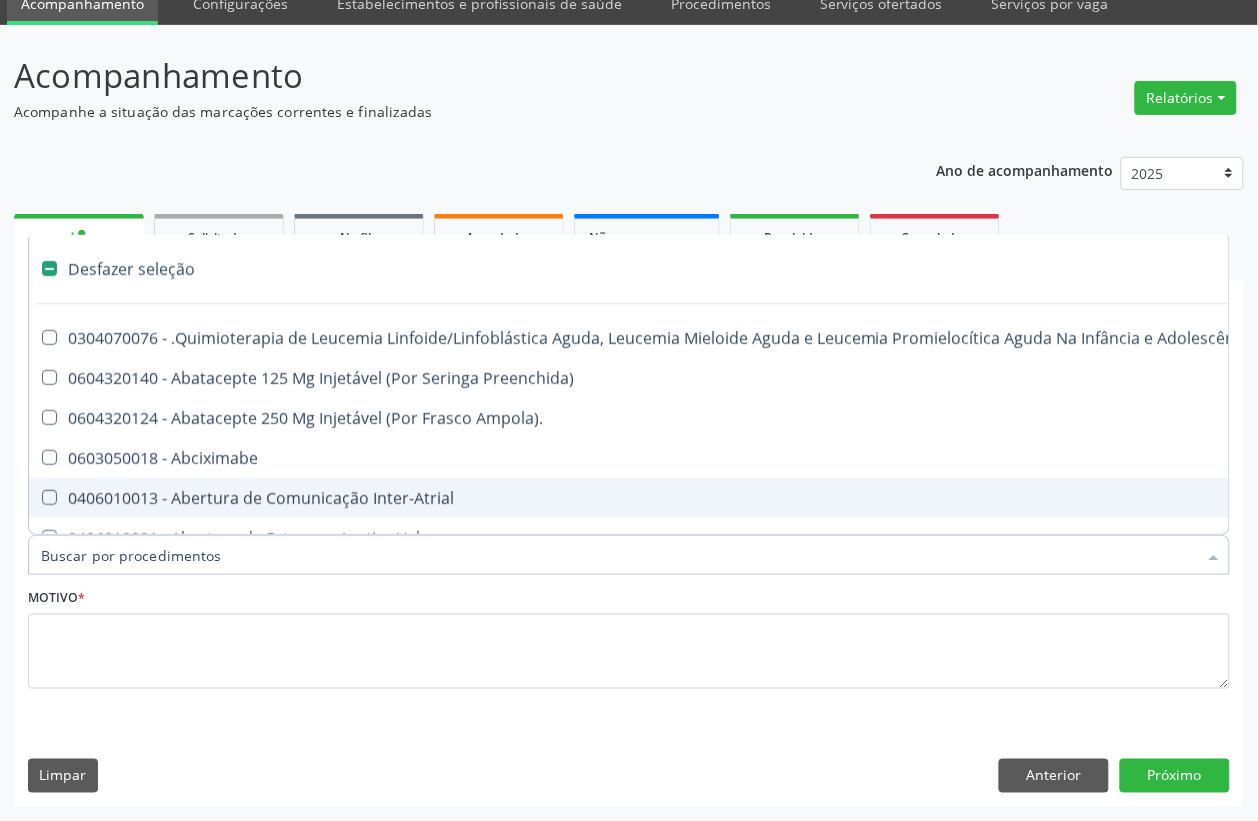 type on "U" 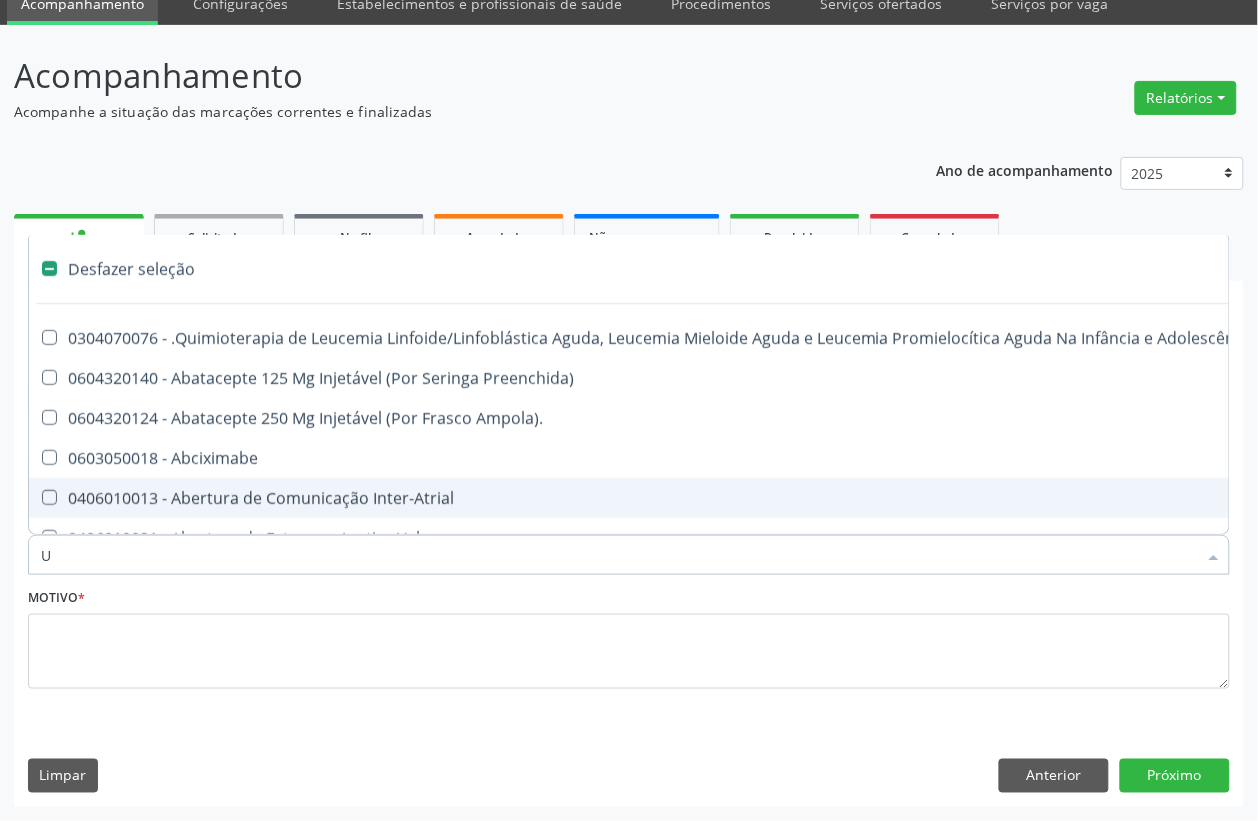 checkbox on "true" 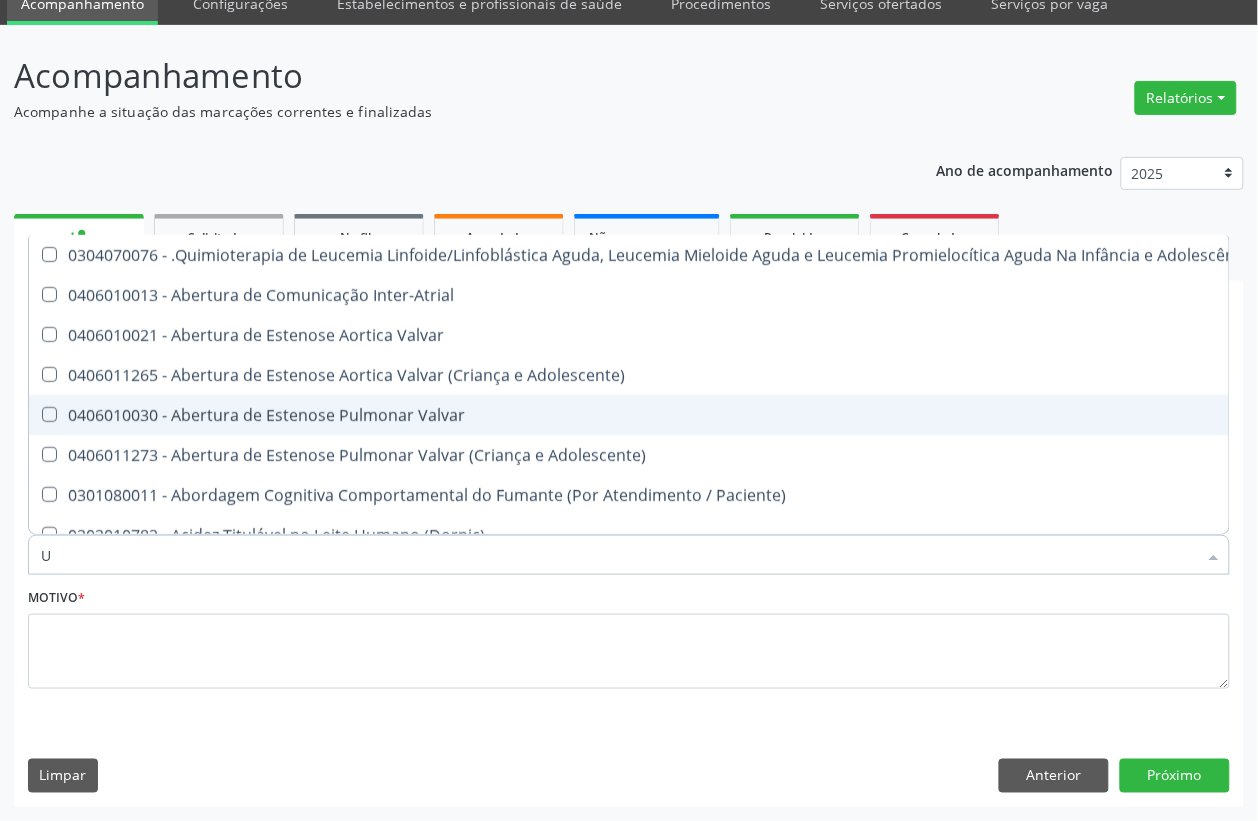 type on "UR" 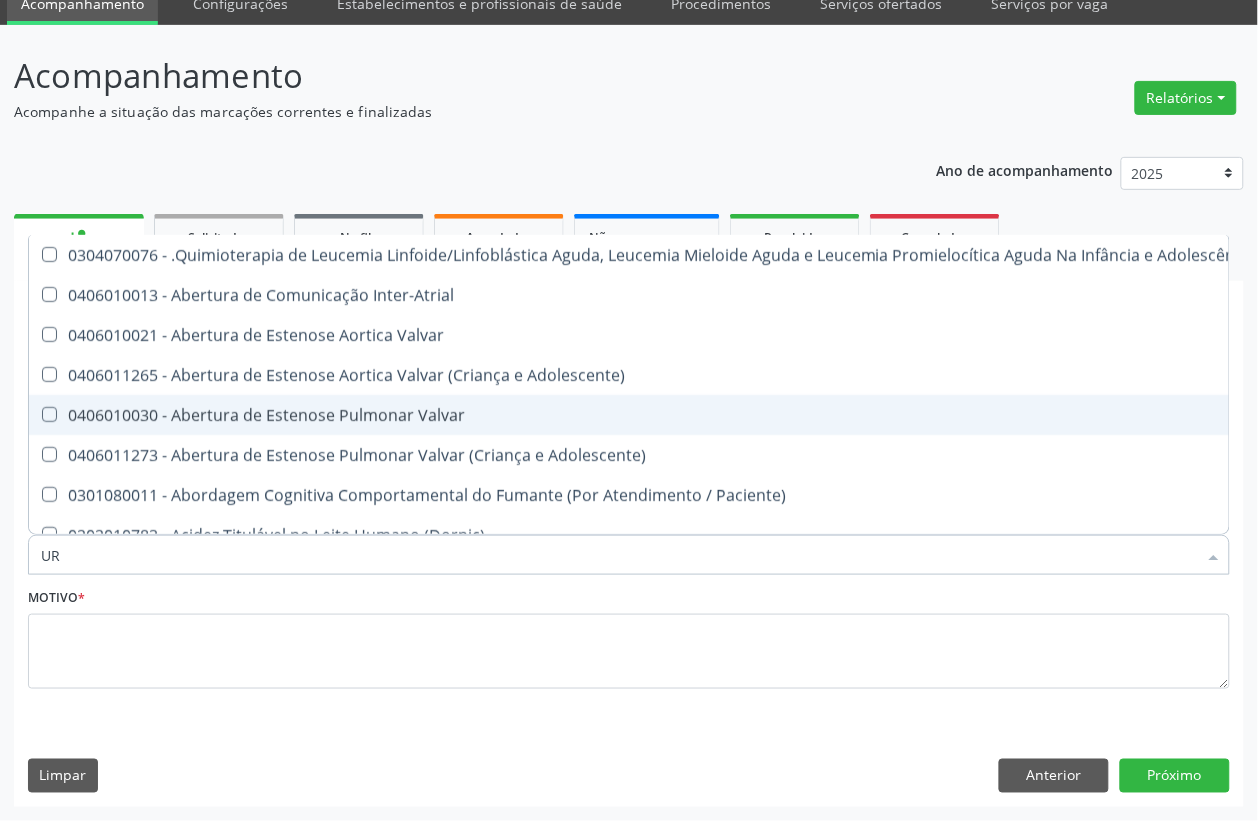 checkbox on "true" 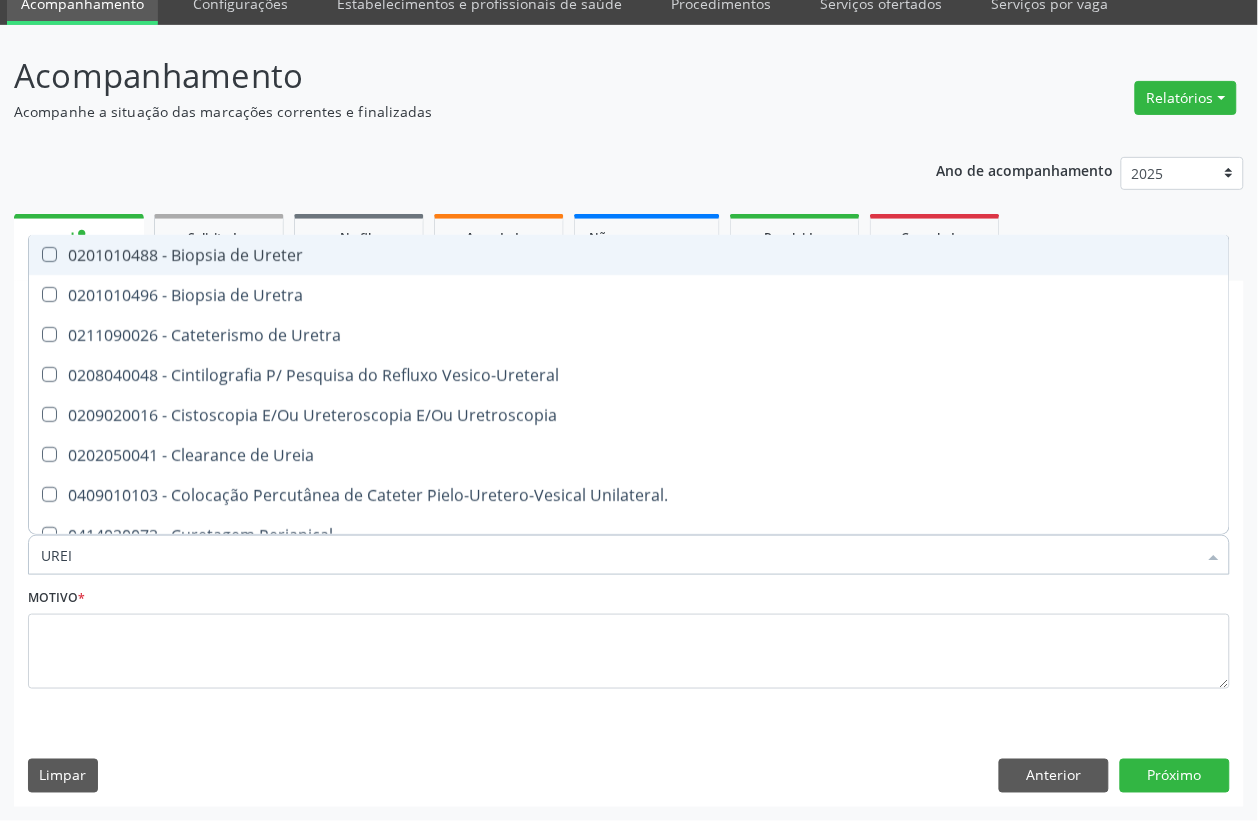type on "UREIA" 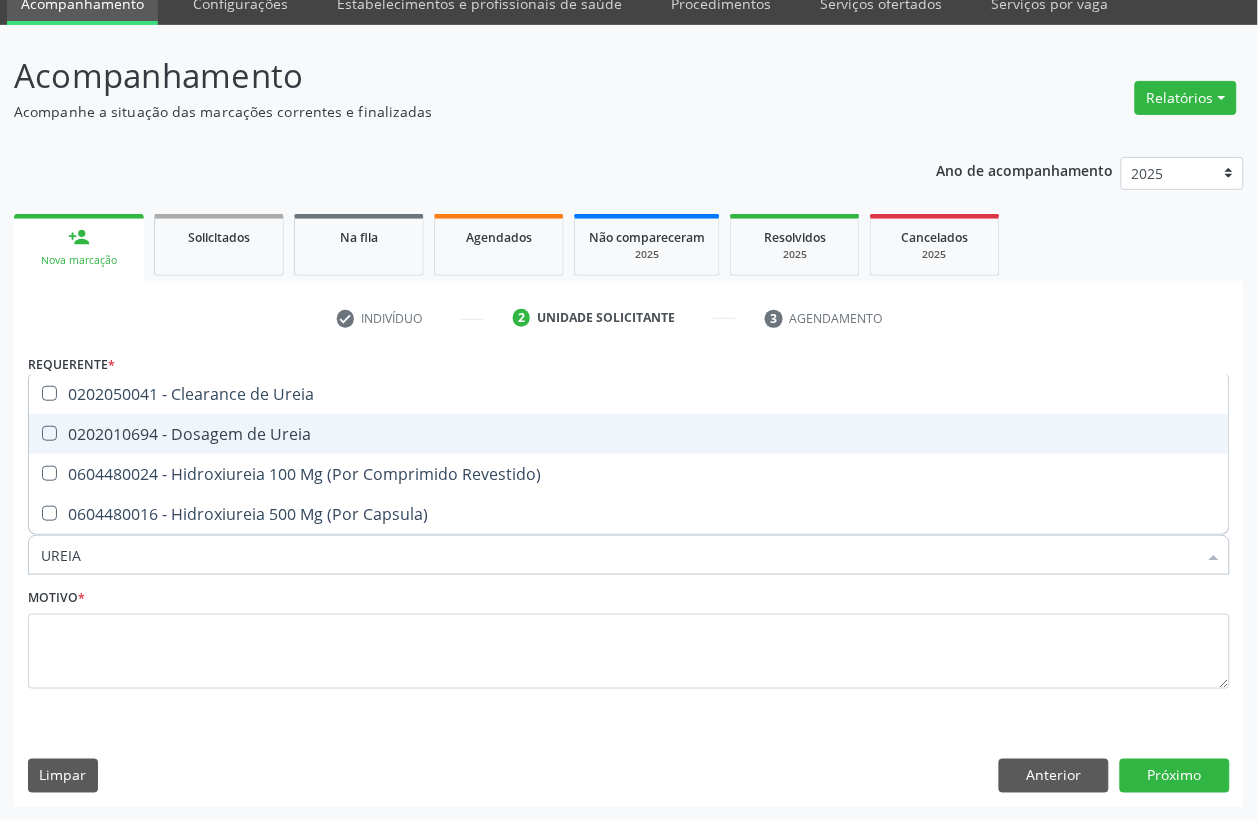 click on "0202010694 - Dosagem de Ureia" at bounding box center [629, 434] 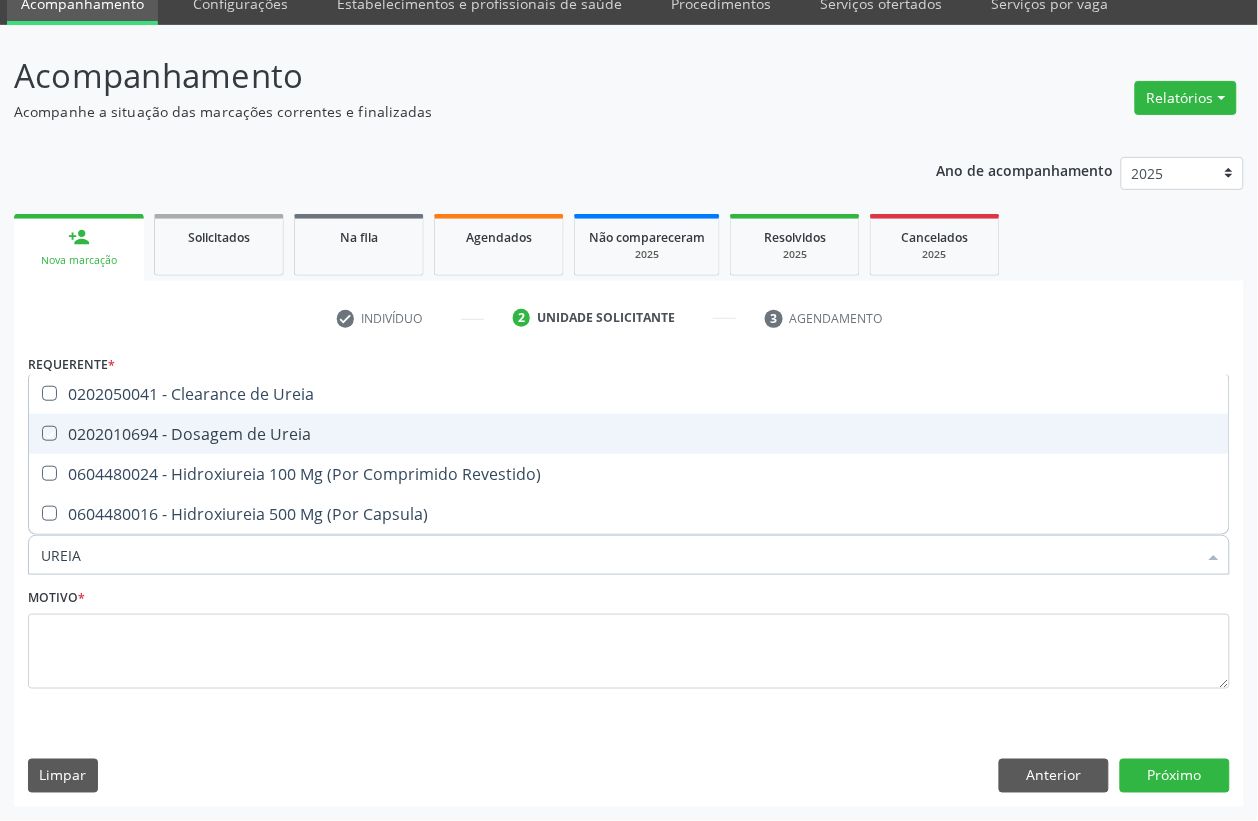 checkbox on "true" 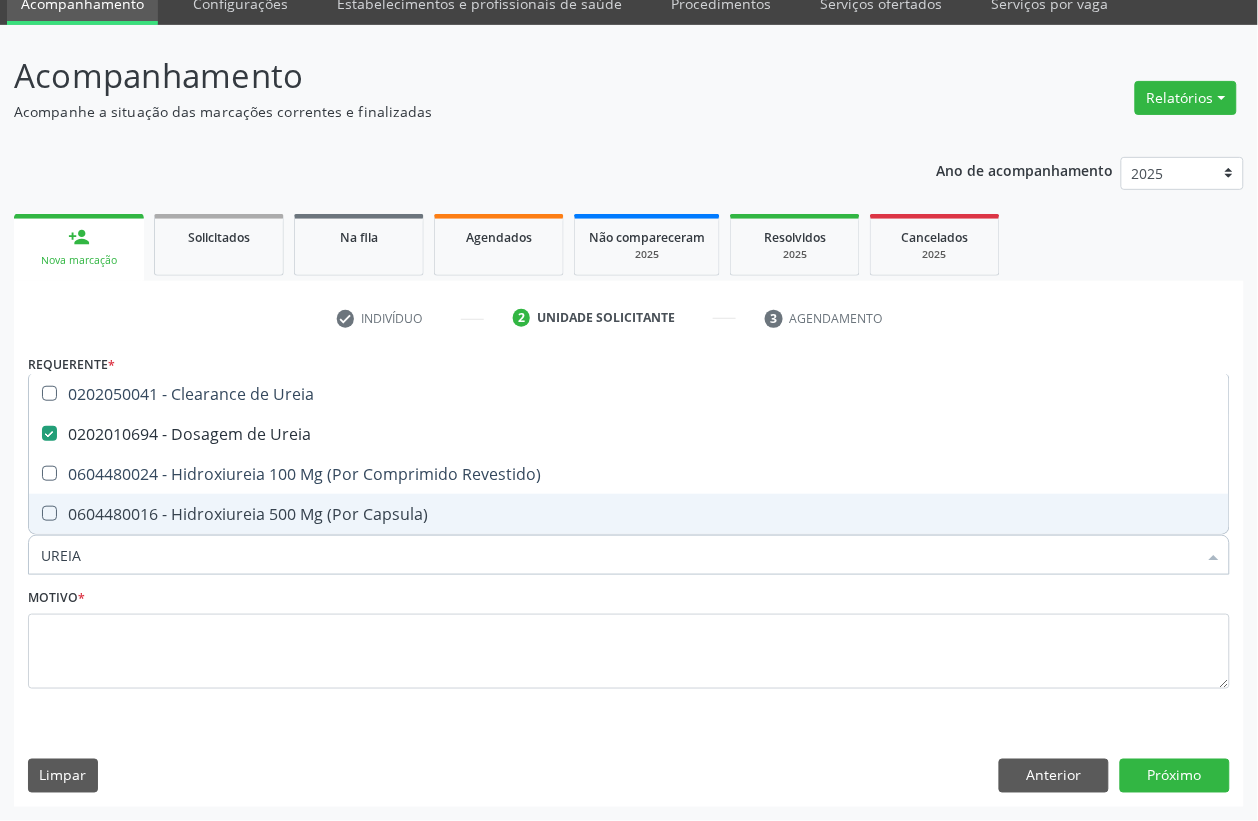 click on "UREIA" at bounding box center [619, 555] 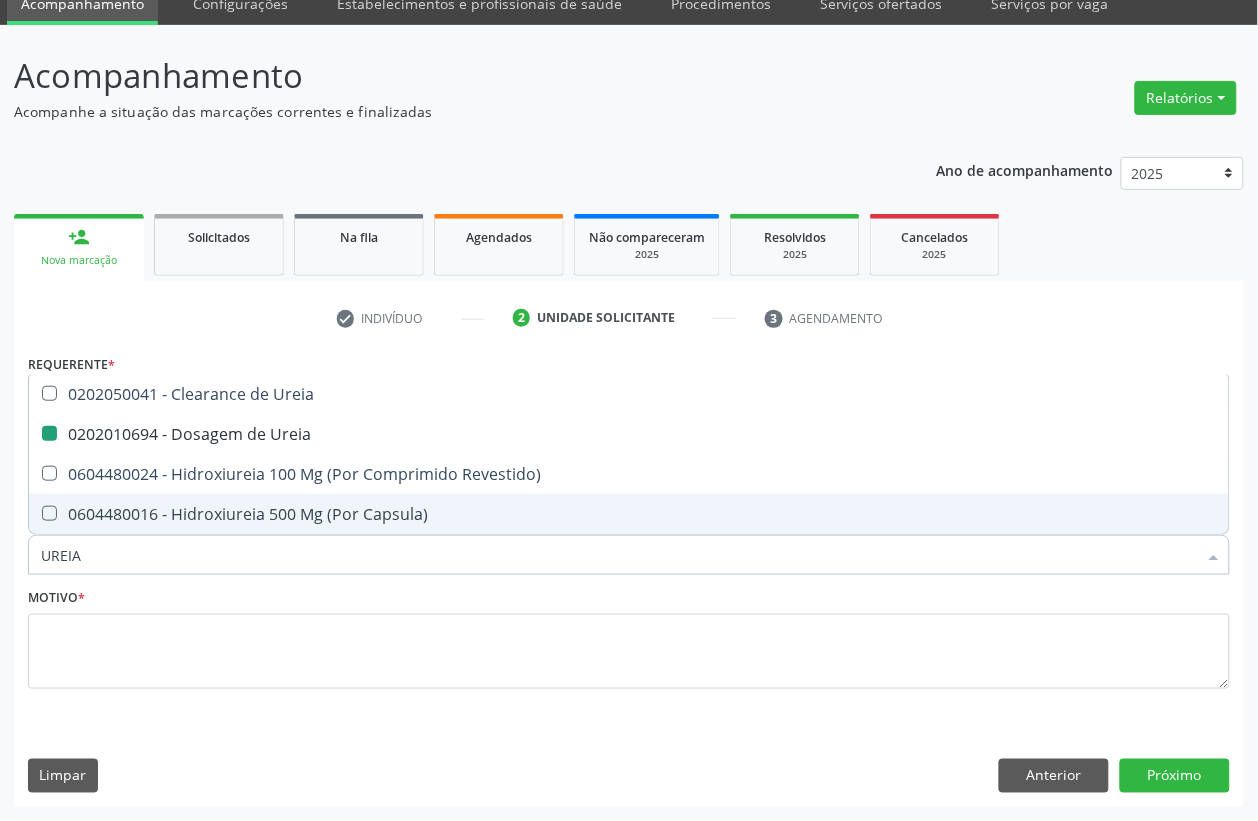 type 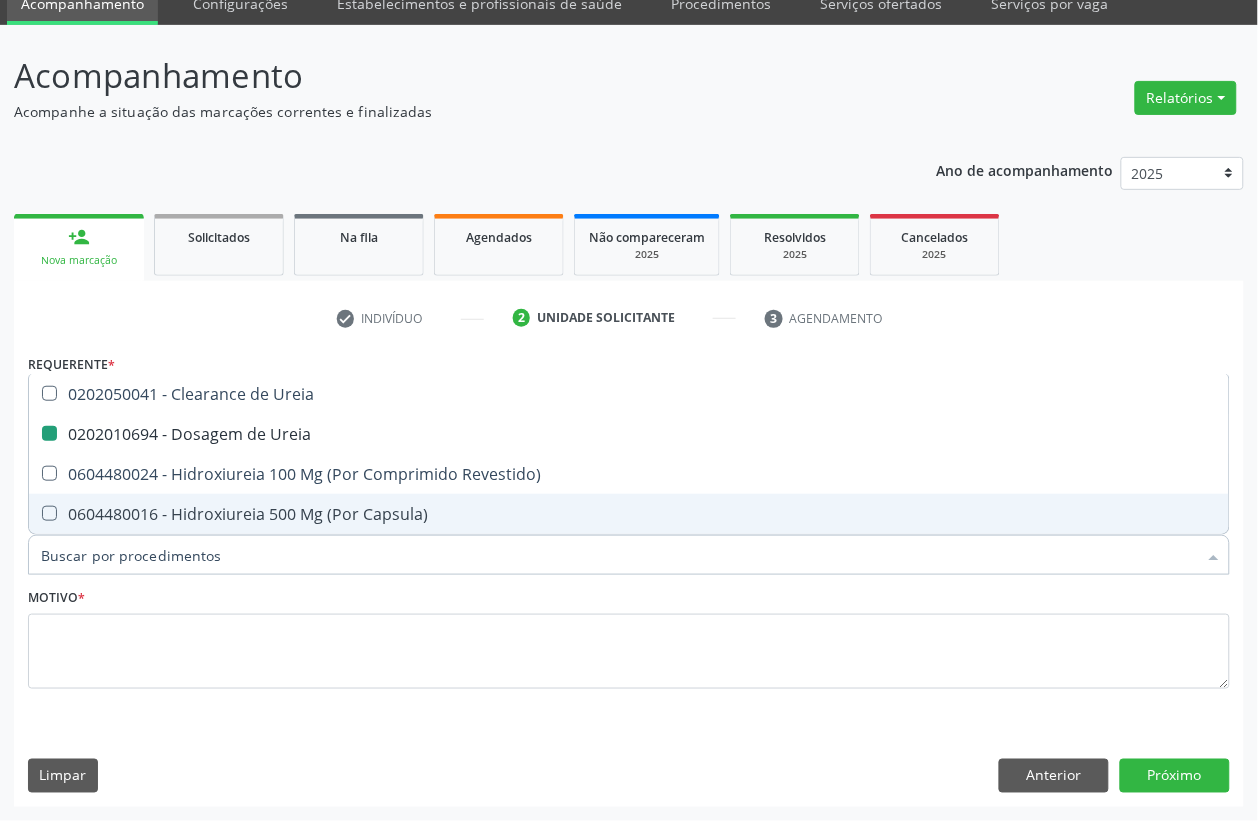 checkbox on "false" 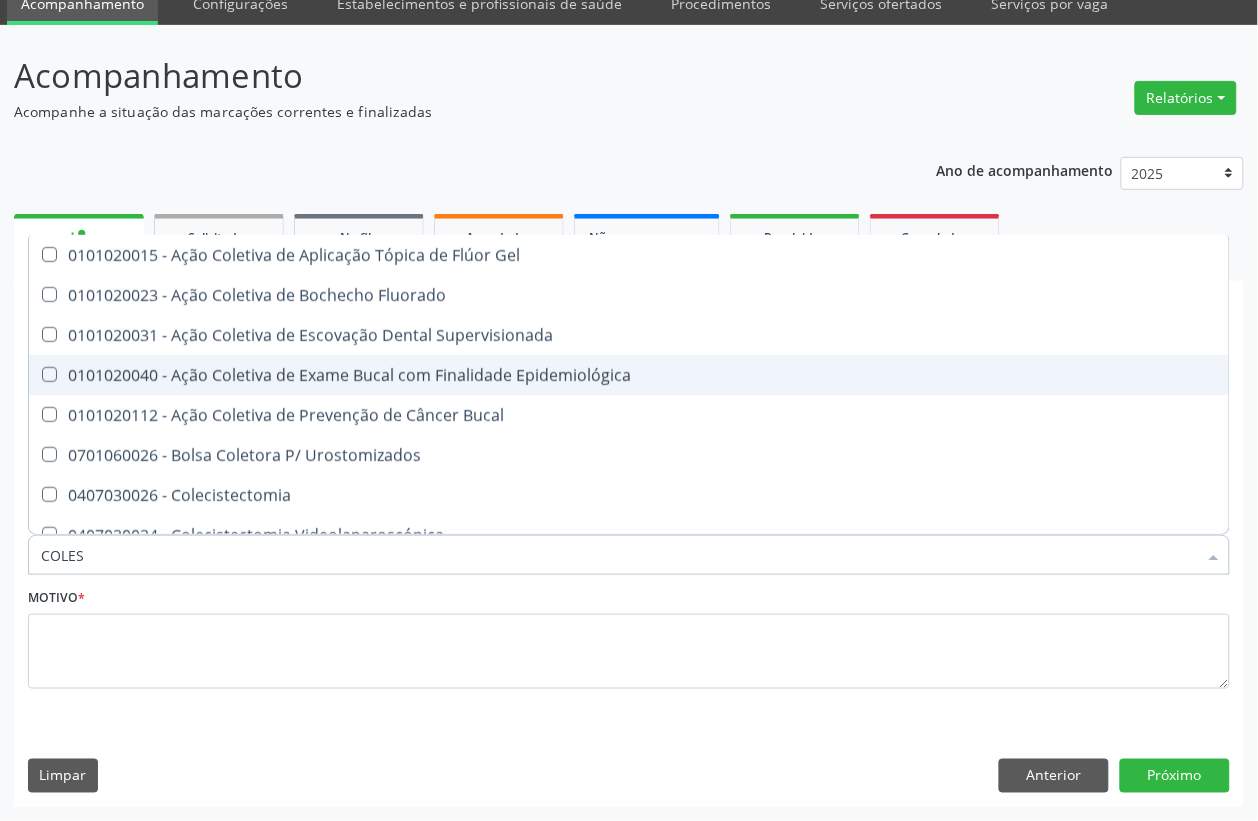 type on "COLEST" 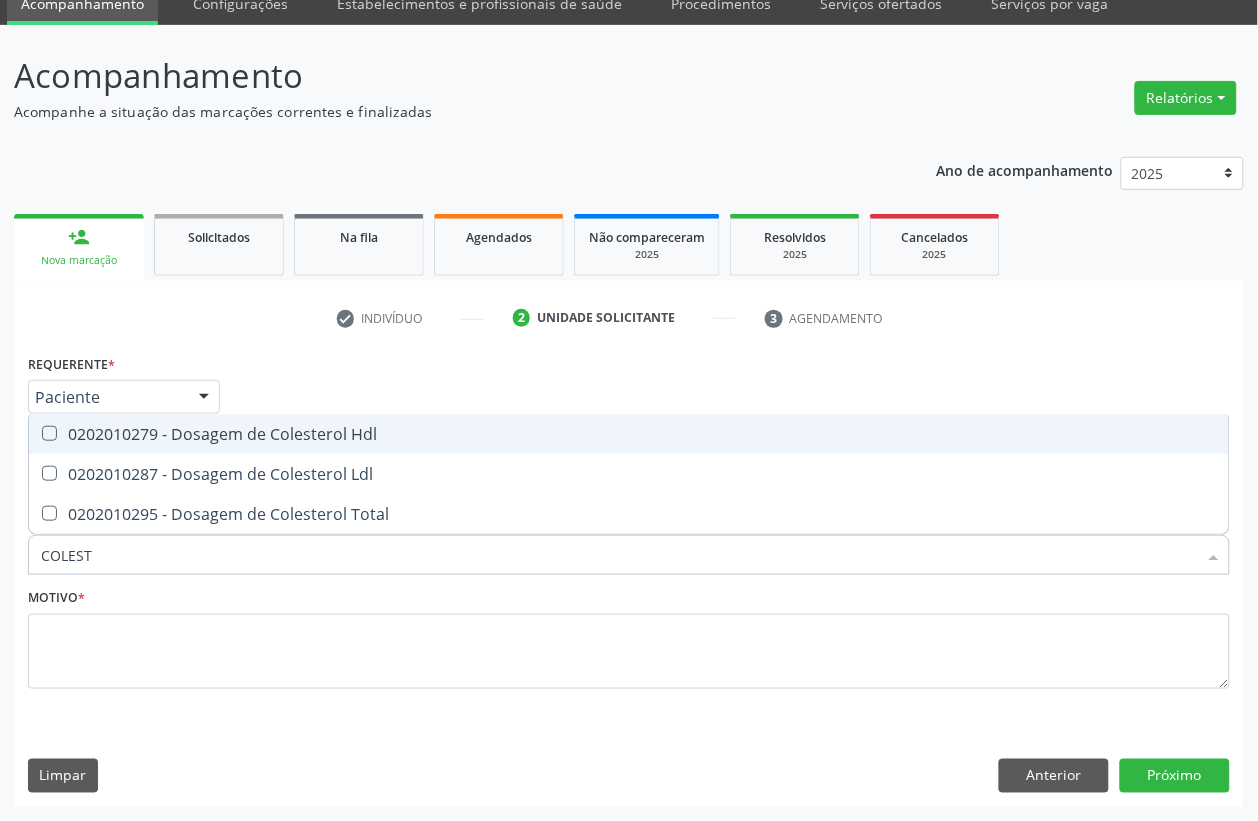 click on "0202010279 - Dosagem de Colesterol Hdl" at bounding box center (629, 434) 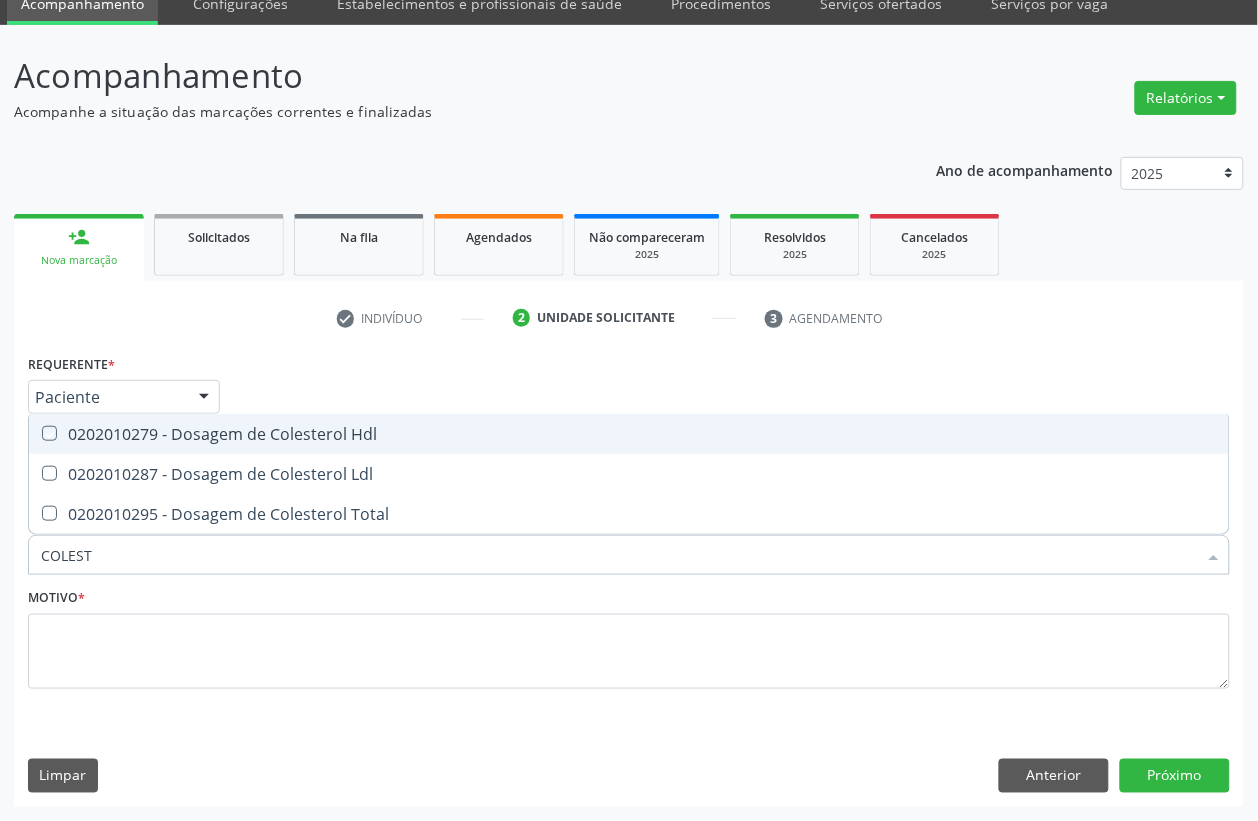 checkbox on "true" 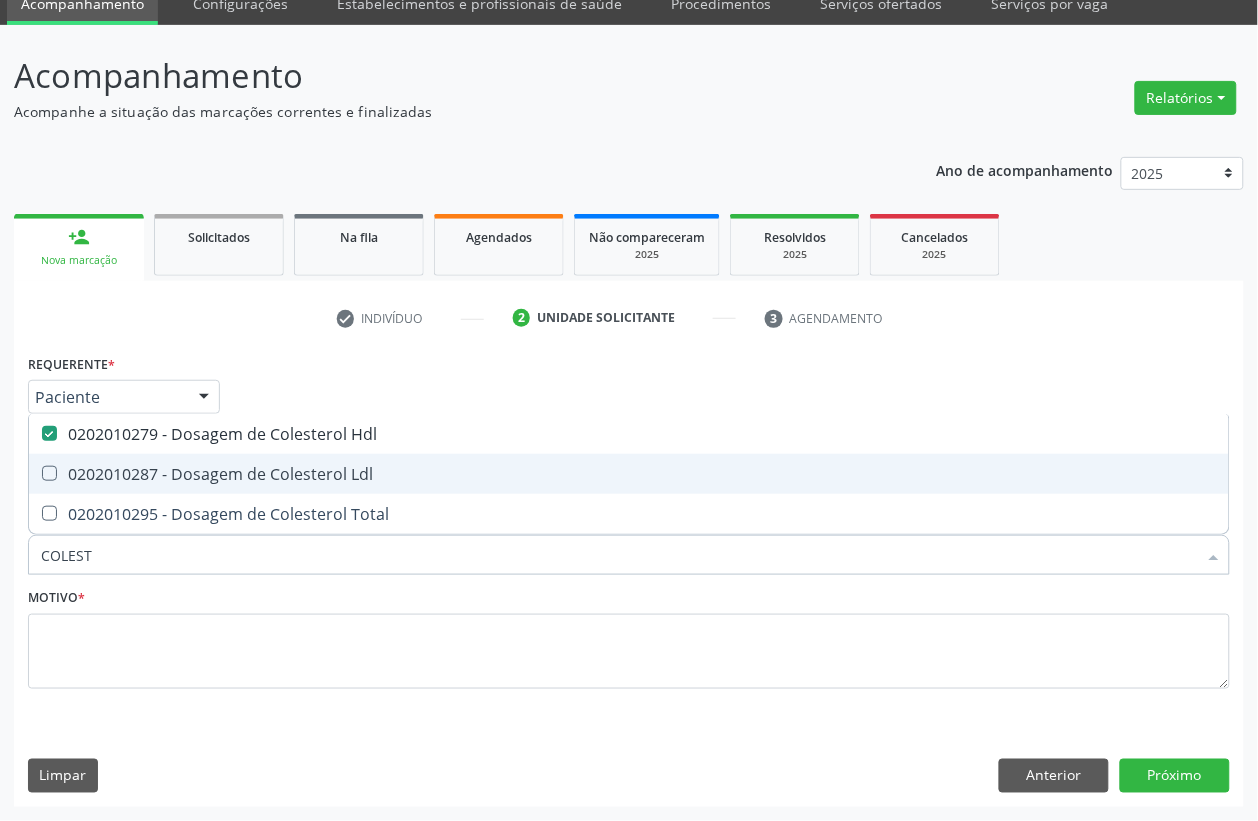 click on "0202010287 - Dosagem de Colesterol Ldl" at bounding box center (629, 474) 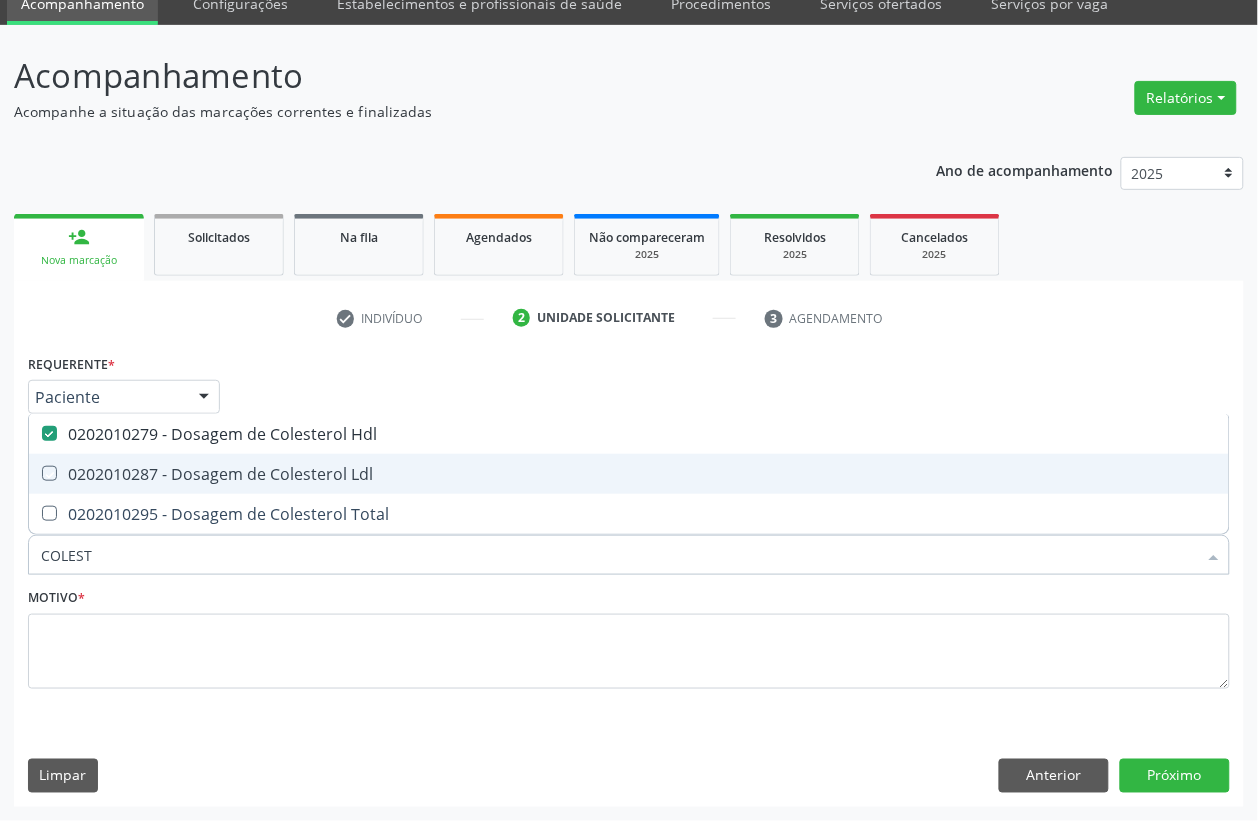 checkbox on "true" 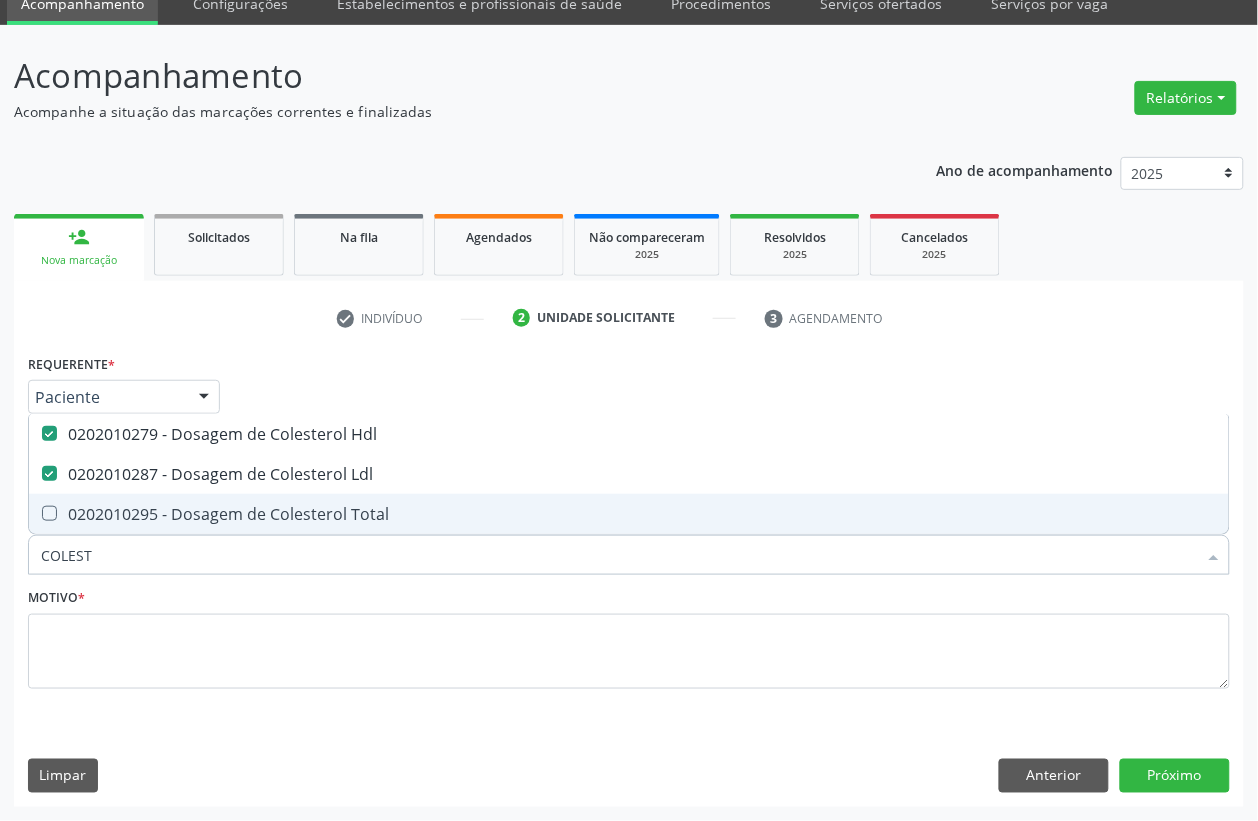 click on "0202010295 - Dosagem de Colesterol Total" at bounding box center (629, 514) 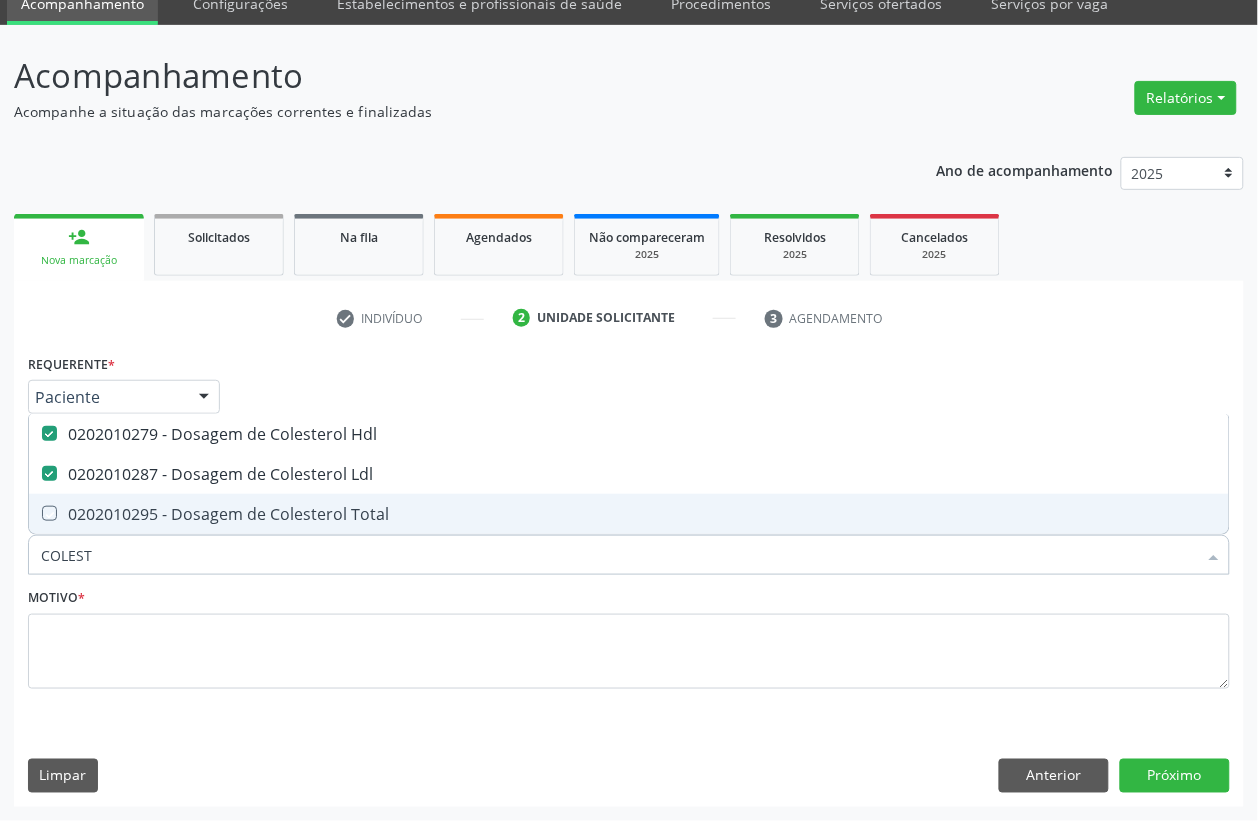 checkbox on "true" 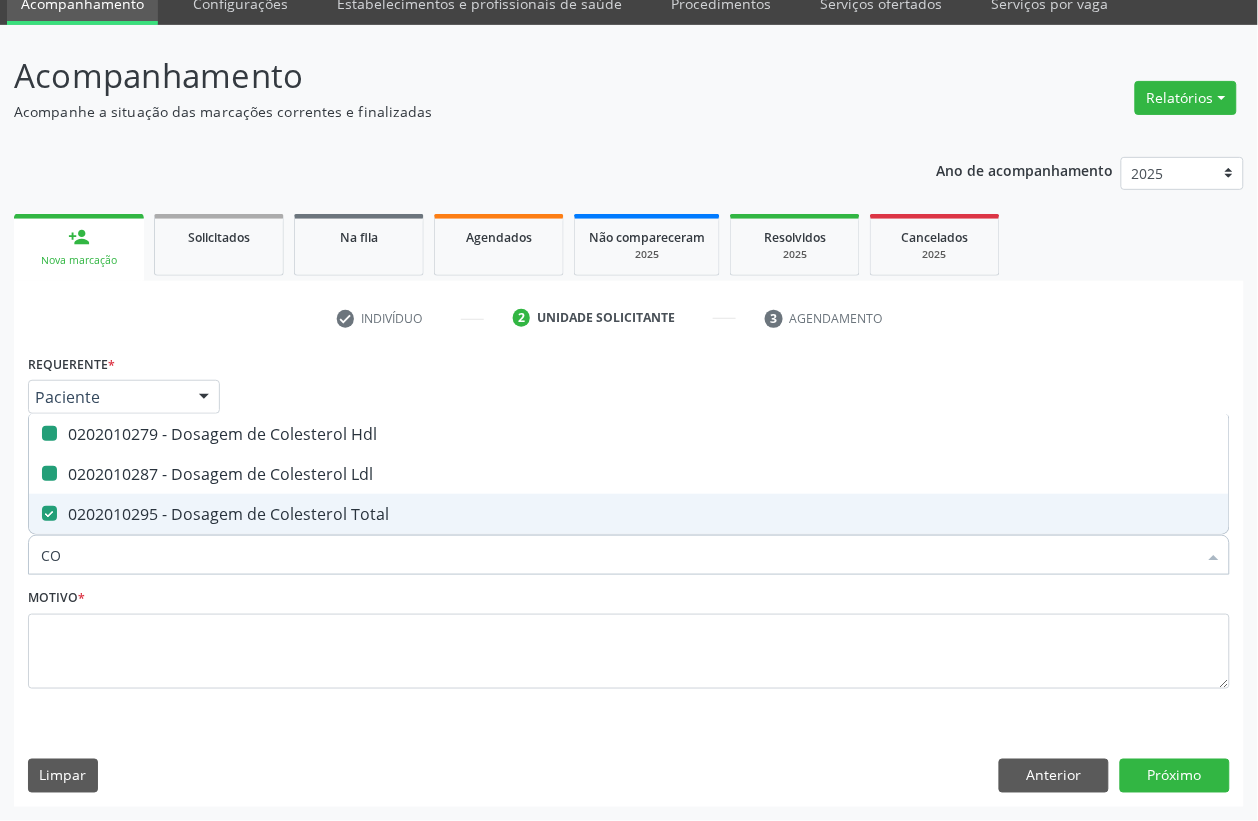 type on "C" 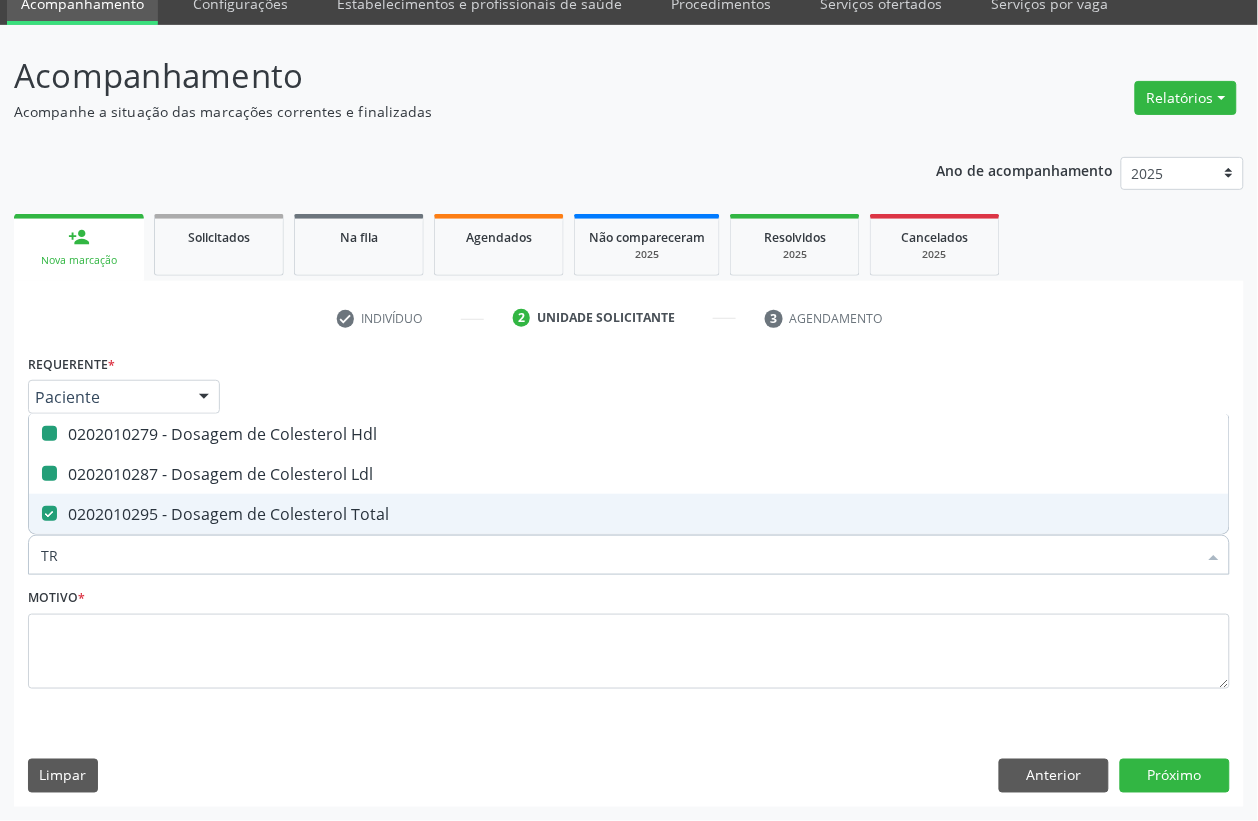 type on "TRI" 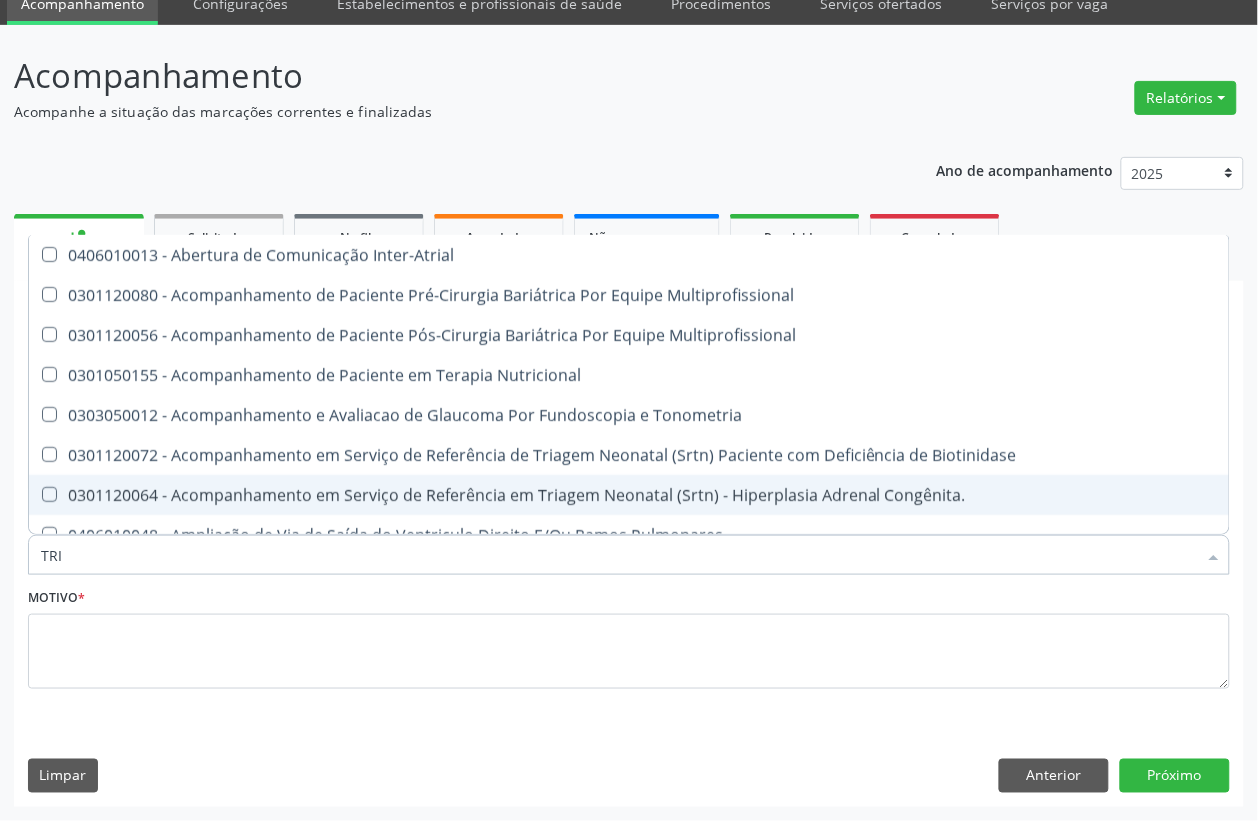 checkbox on "false" 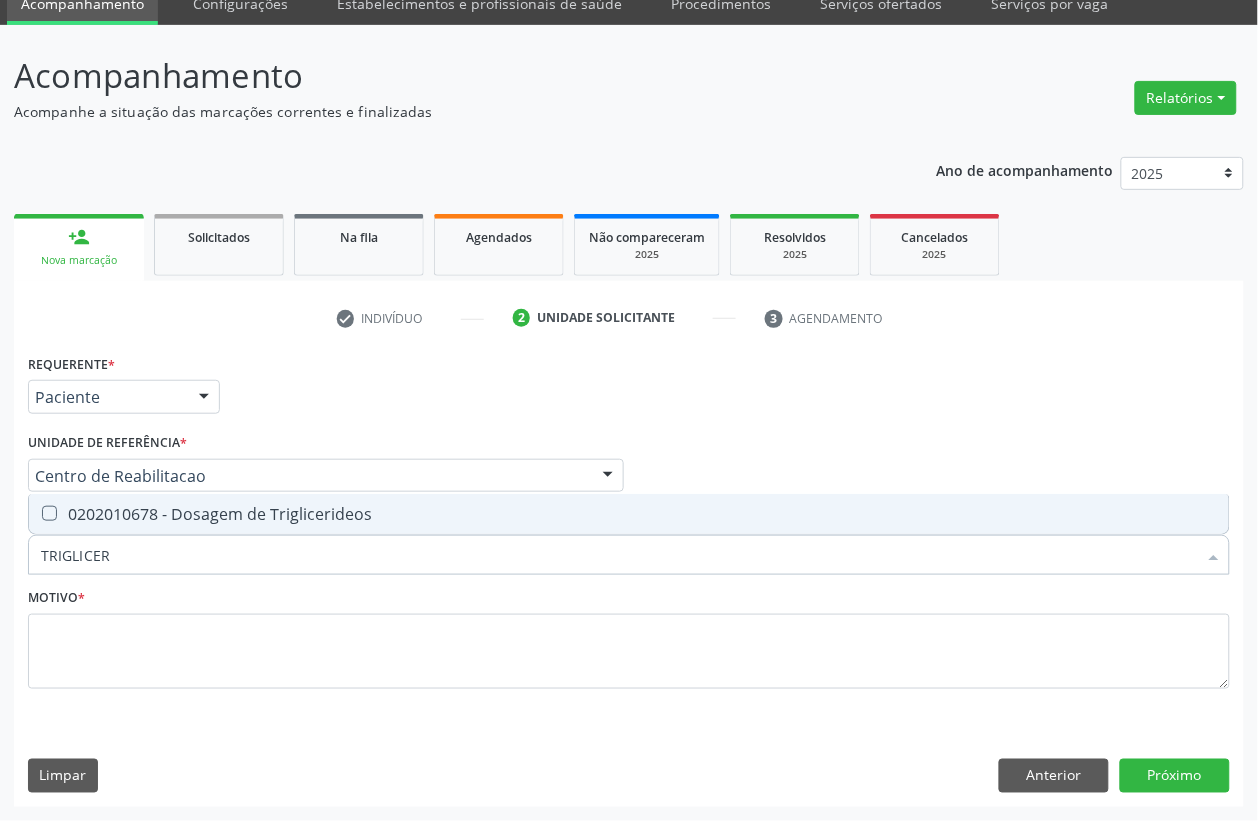 type on "TRIGLICERI" 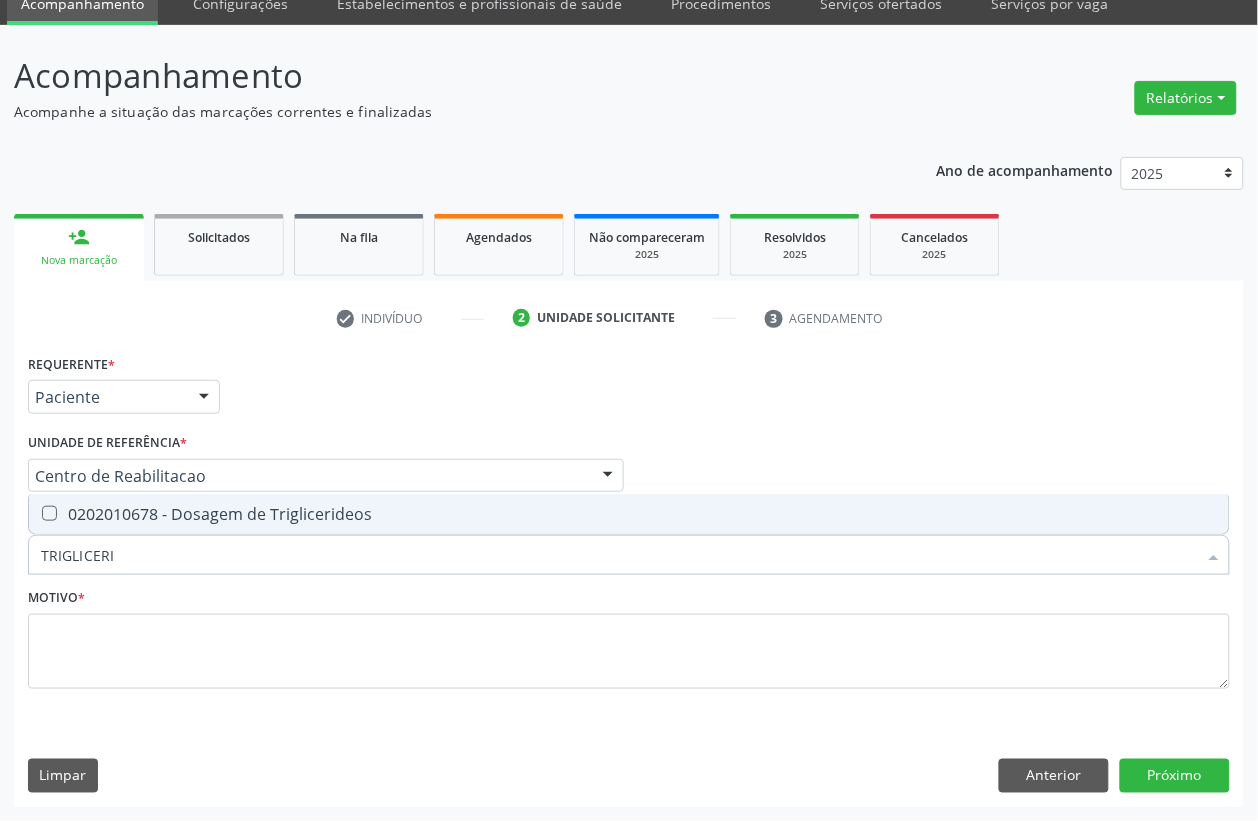 click on "0202010678 - Dosagem de Triglicerideos" at bounding box center (629, 514) 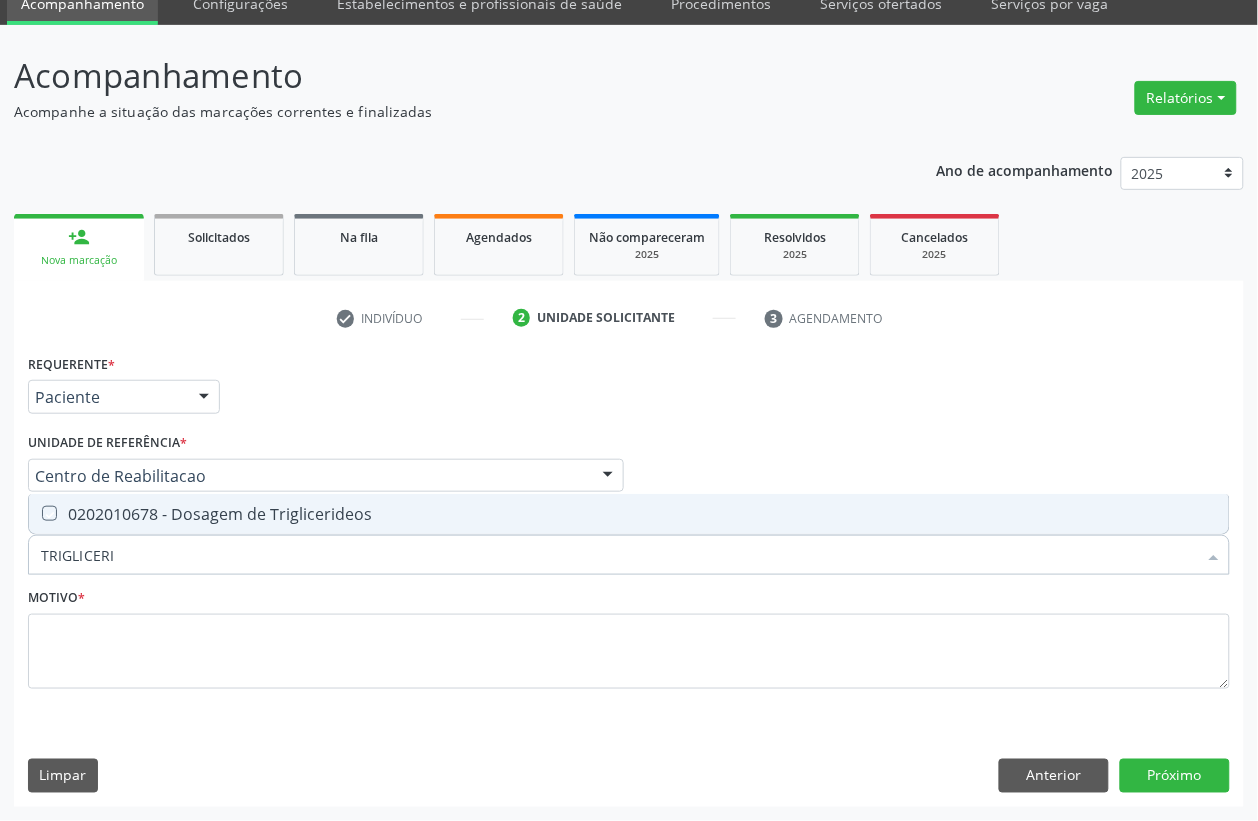 checkbox on "true" 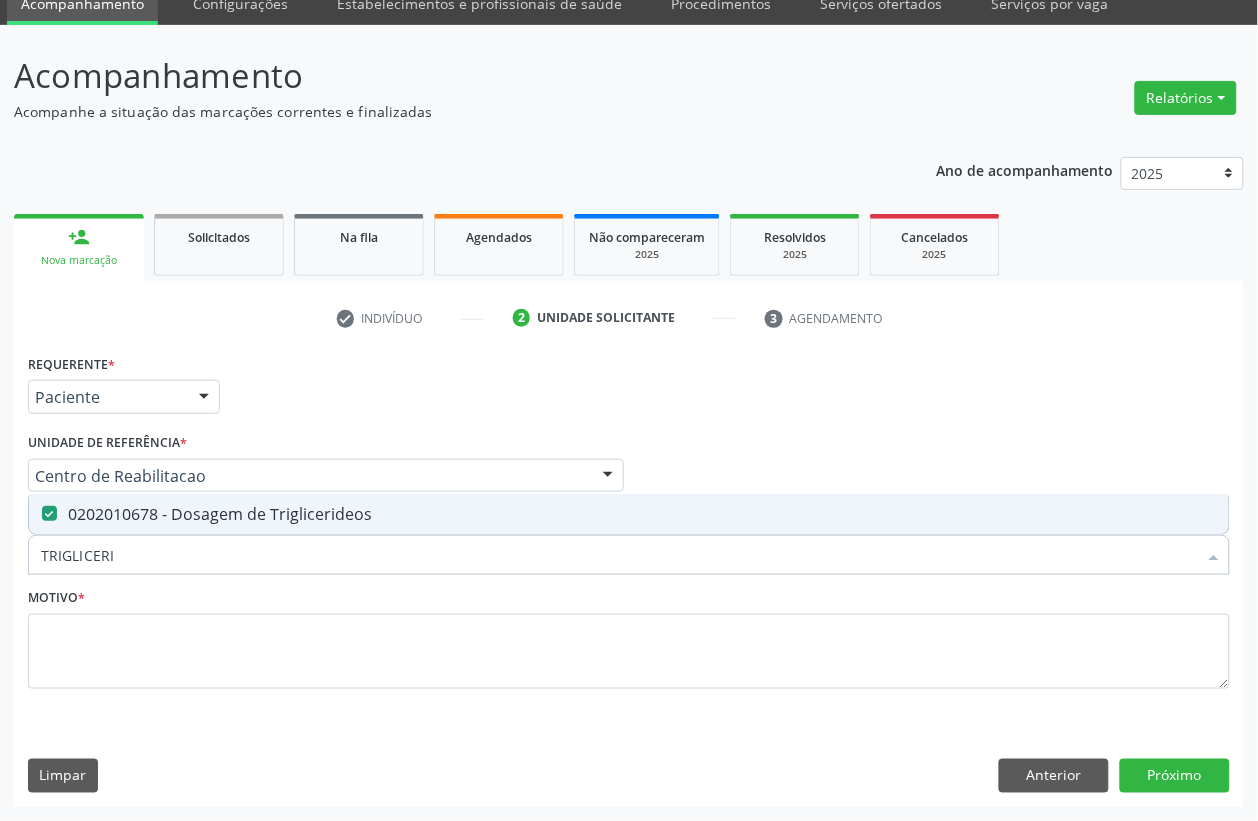 click on "TRIGLICERI" at bounding box center [619, 555] 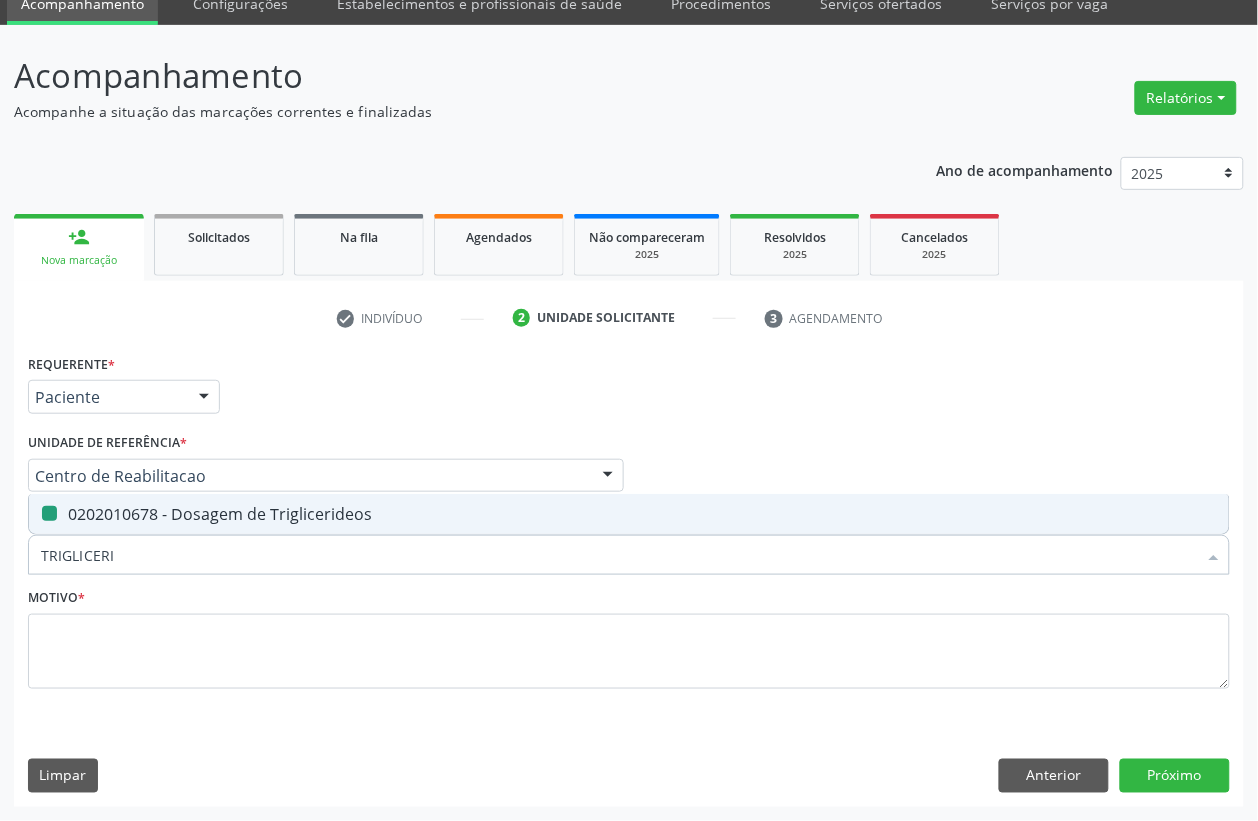 type 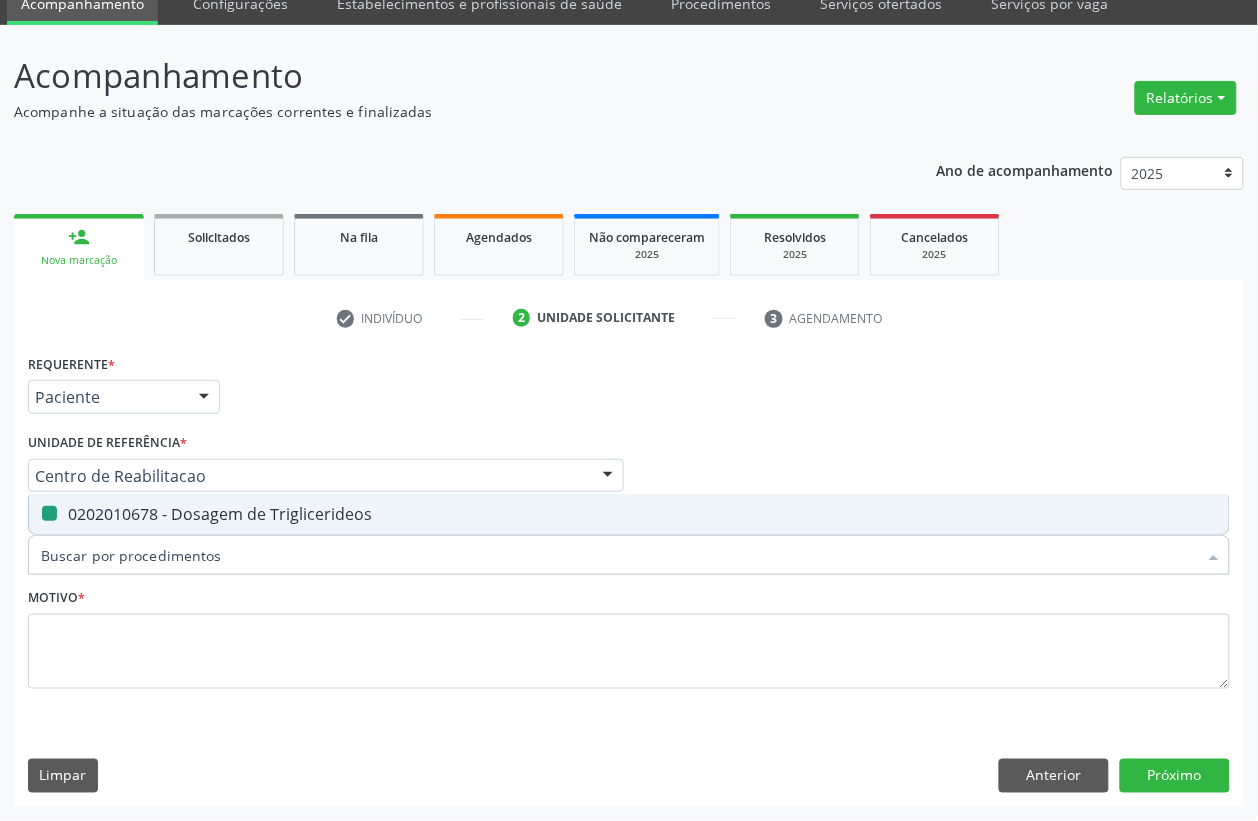 checkbox on "false" 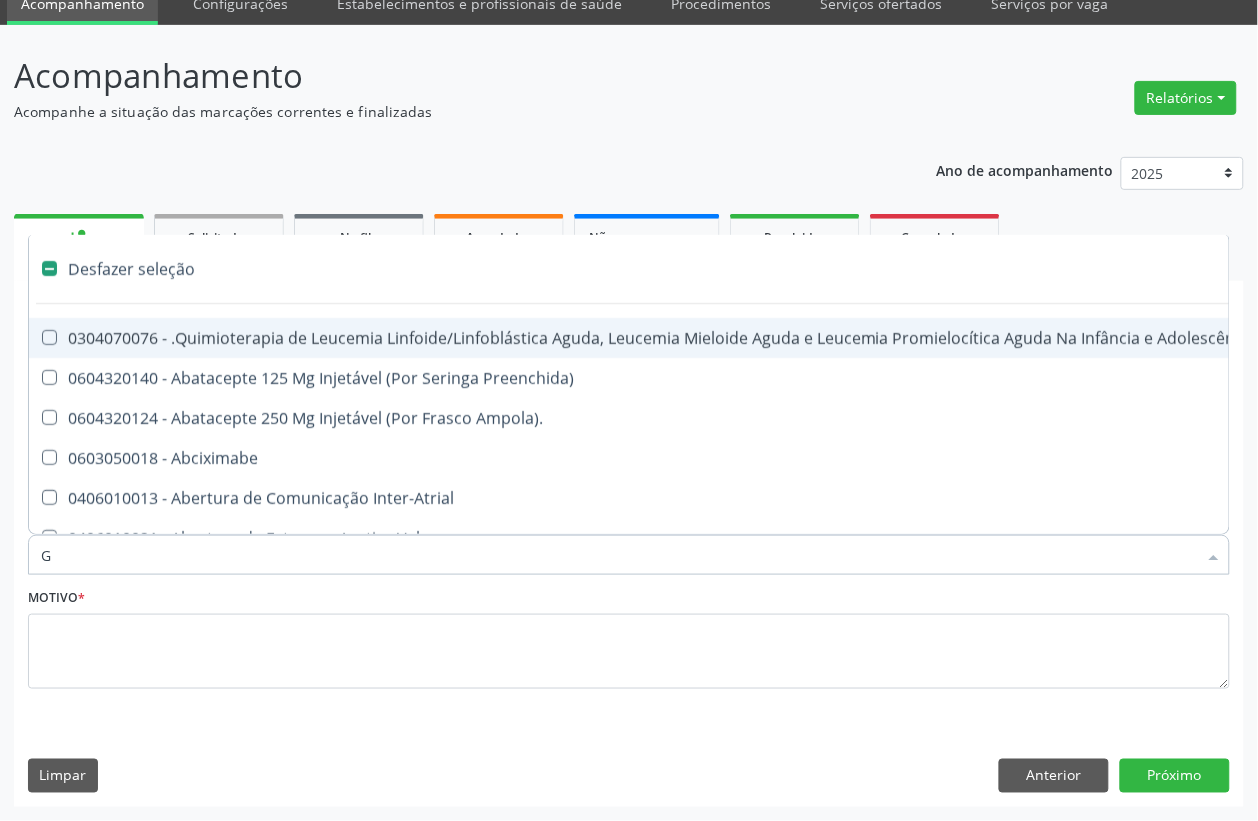 type on "GL" 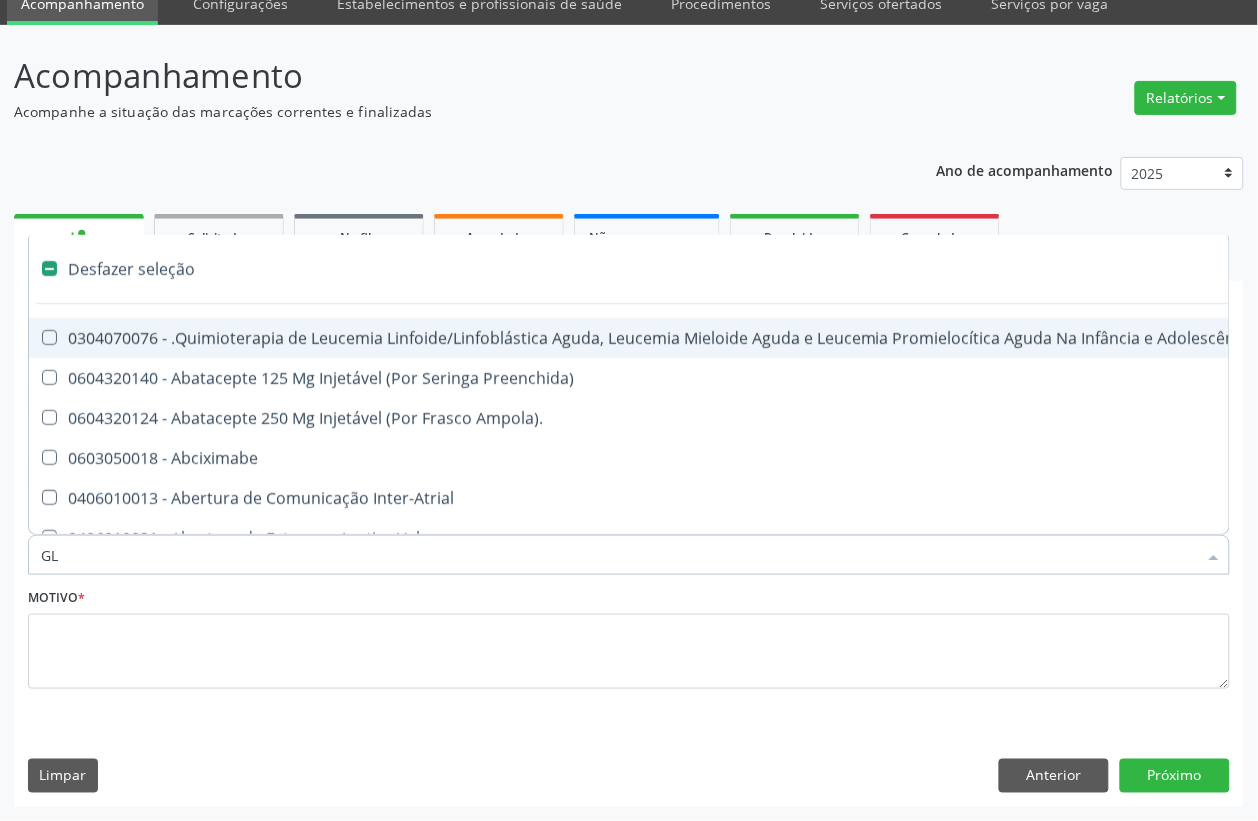 checkbox on "true" 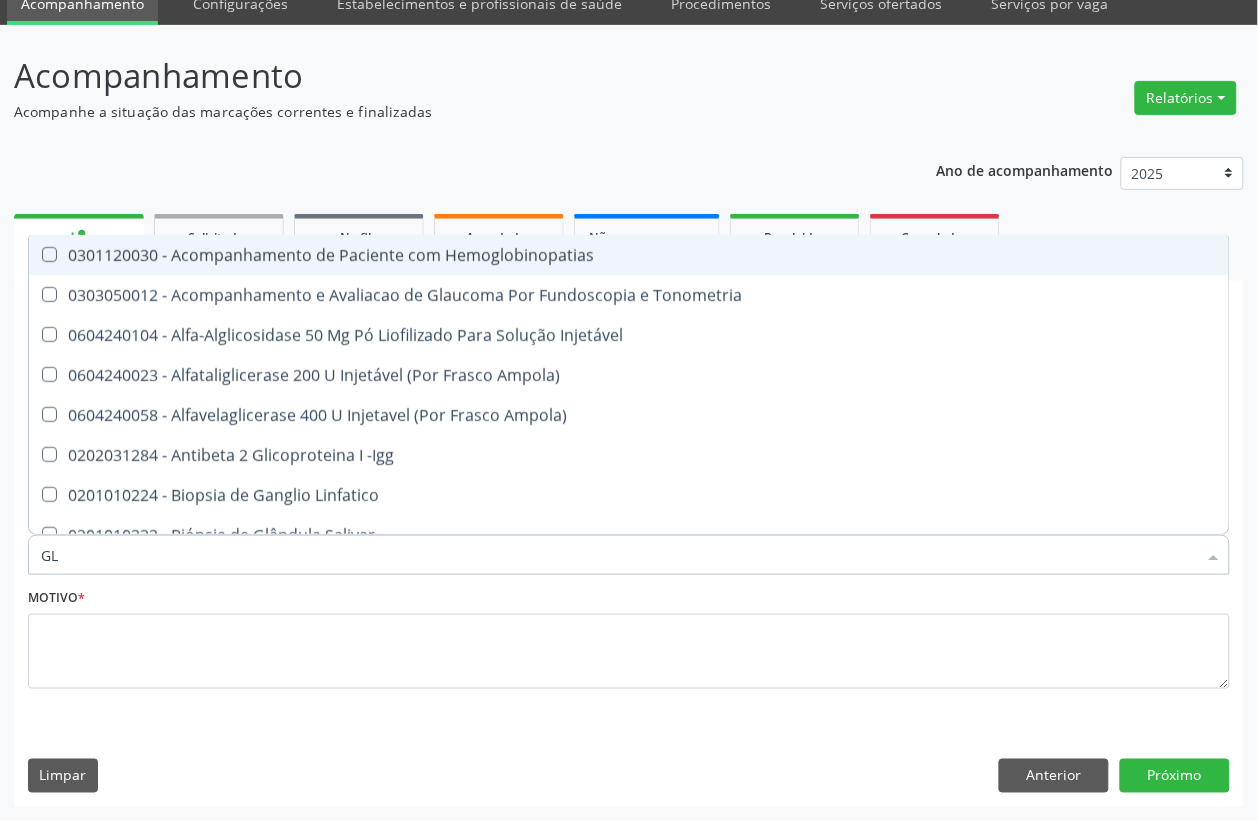 type on "GLI" 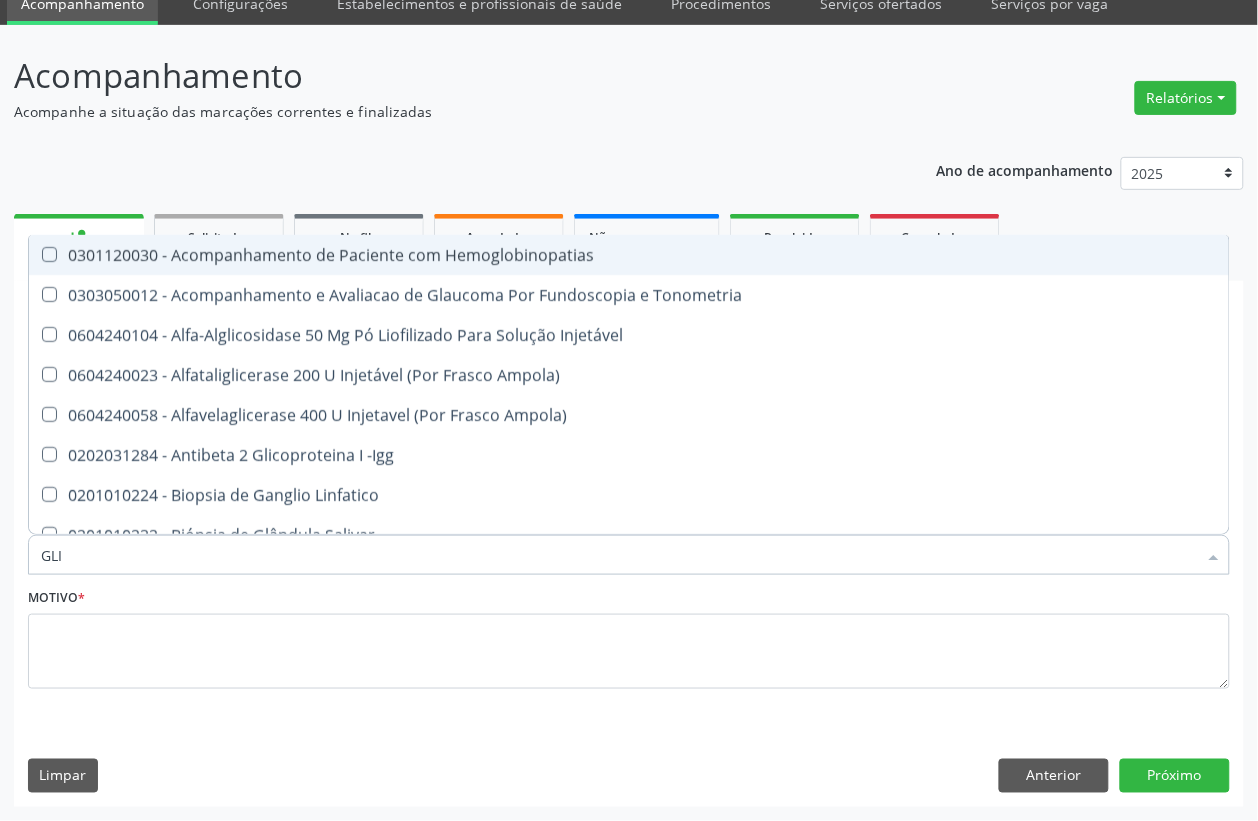 type on "GLIC" 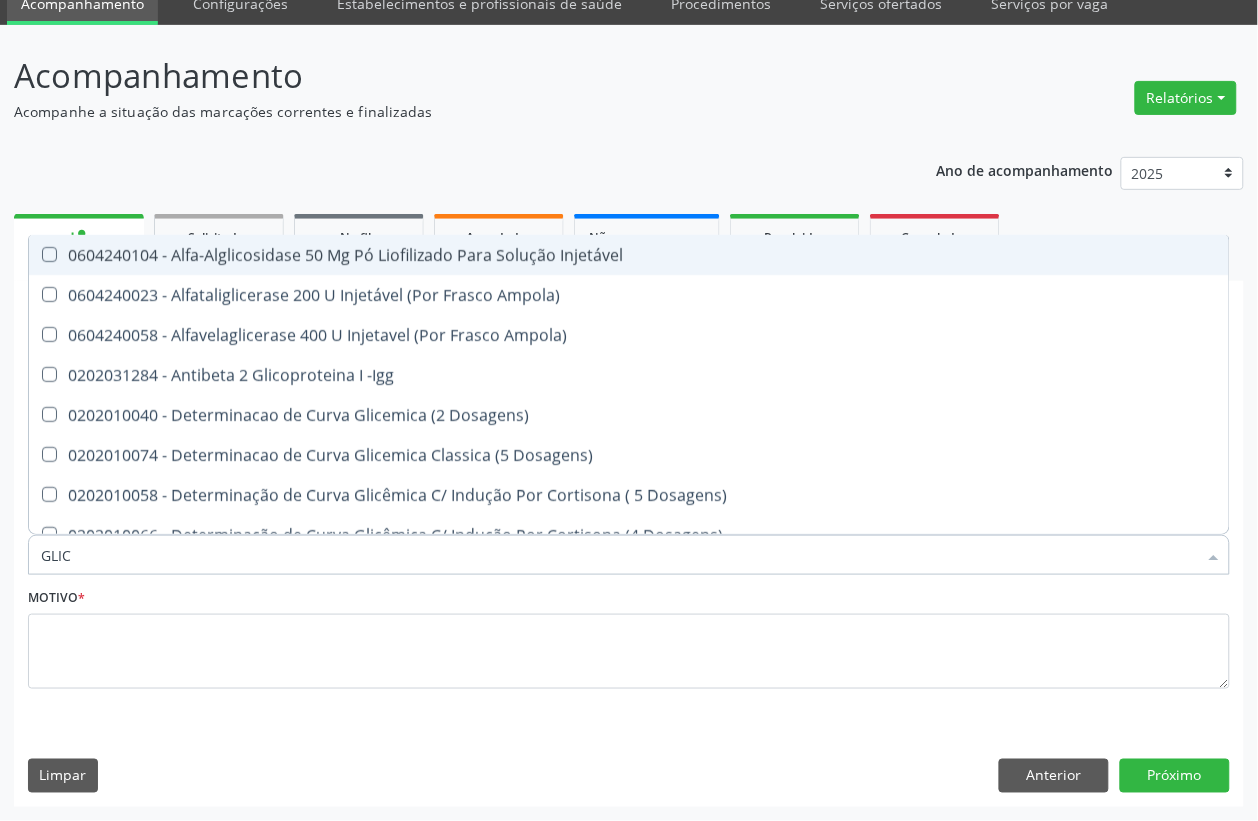 type on "GLICO" 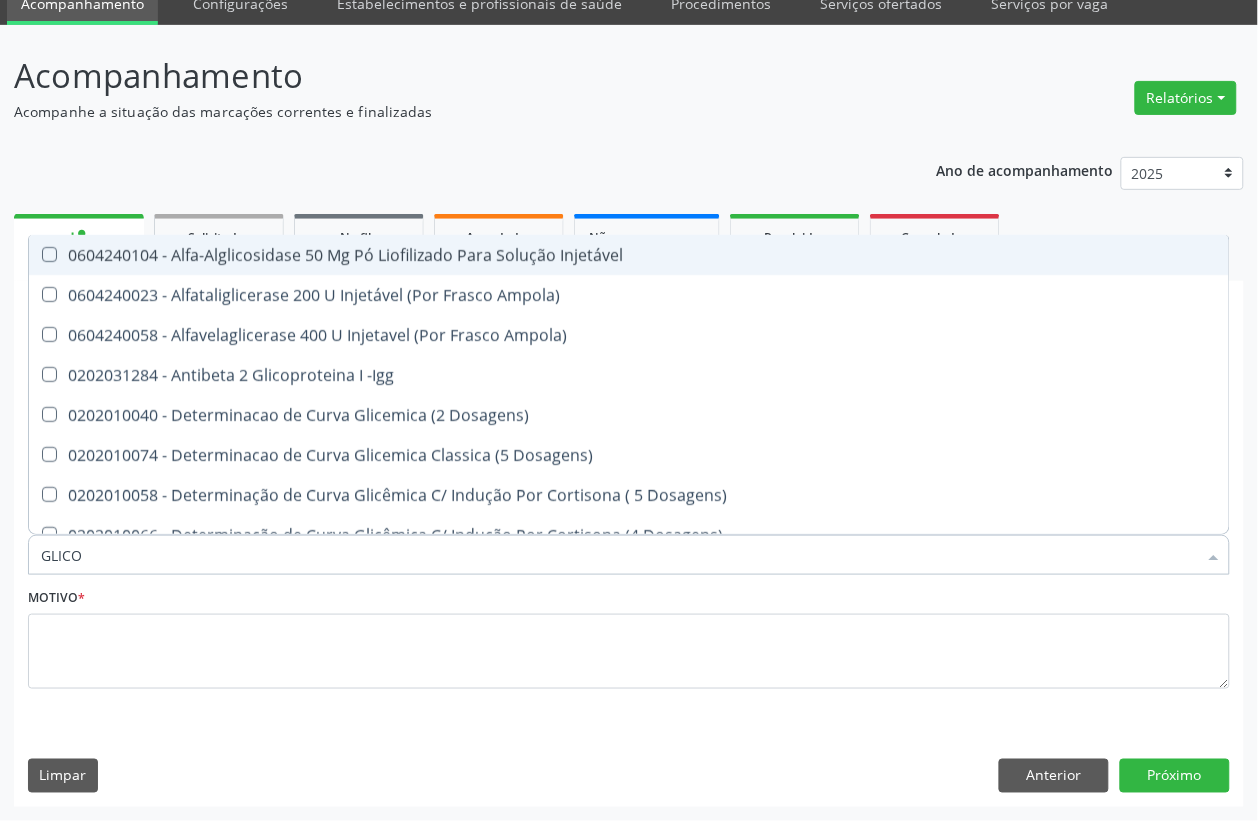 type on "GLICOS" 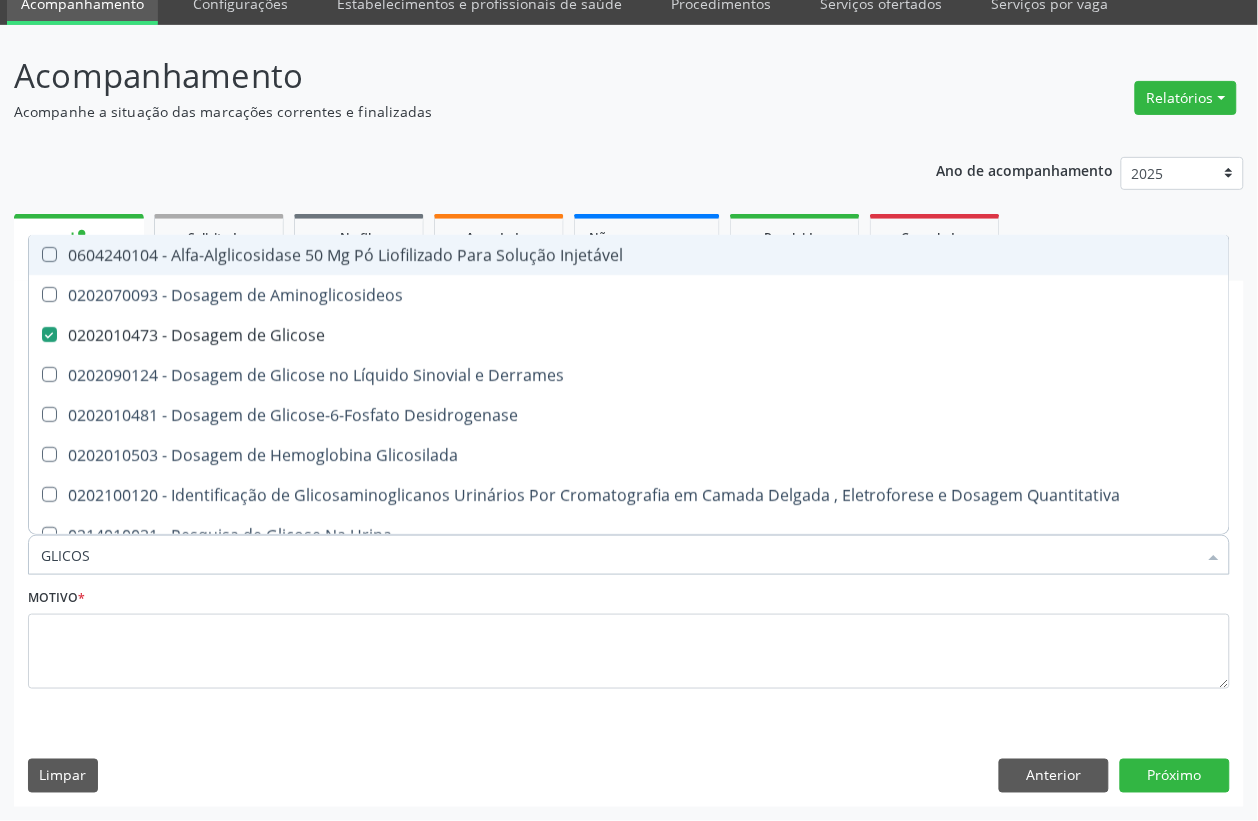 type on "GLICOSI" 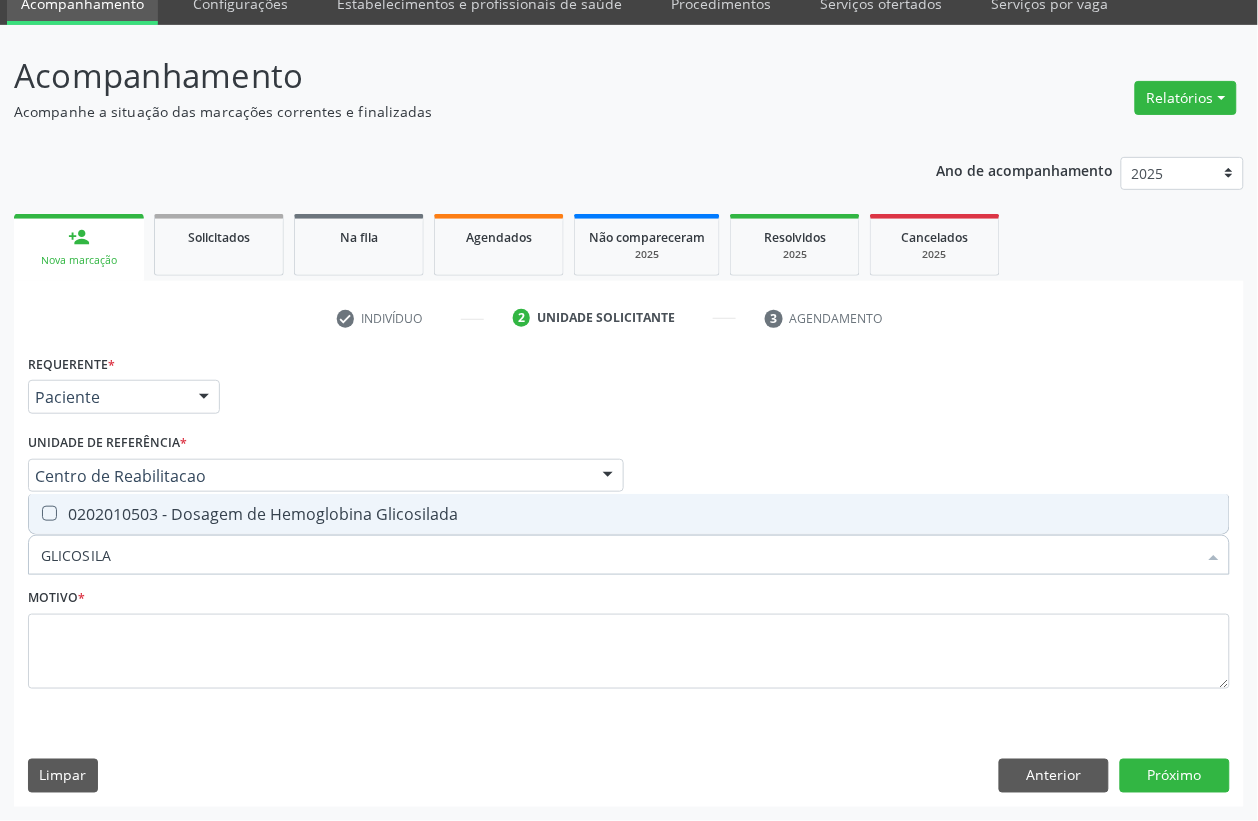 type on "GLICOSILAD" 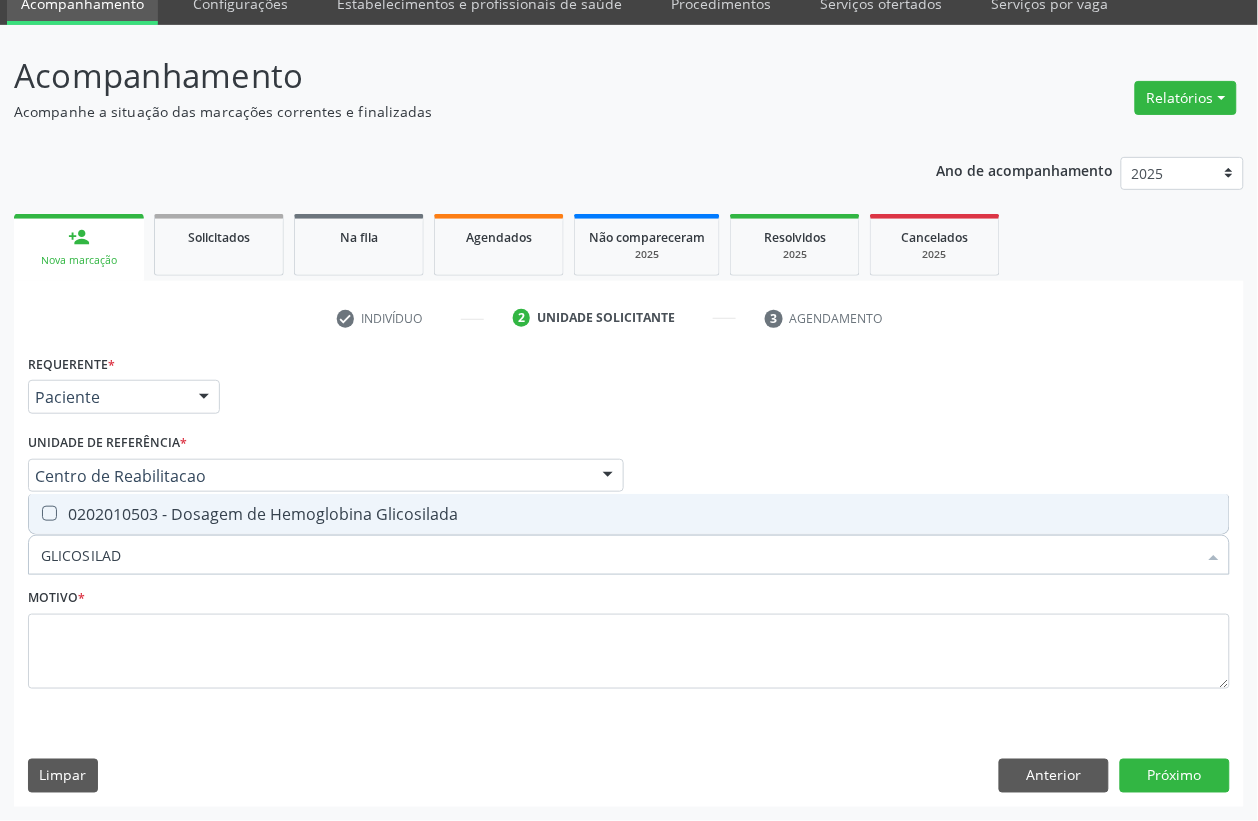 click on "0202010503 - Dosagem de Hemoglobina Glicosilada" at bounding box center (629, 514) 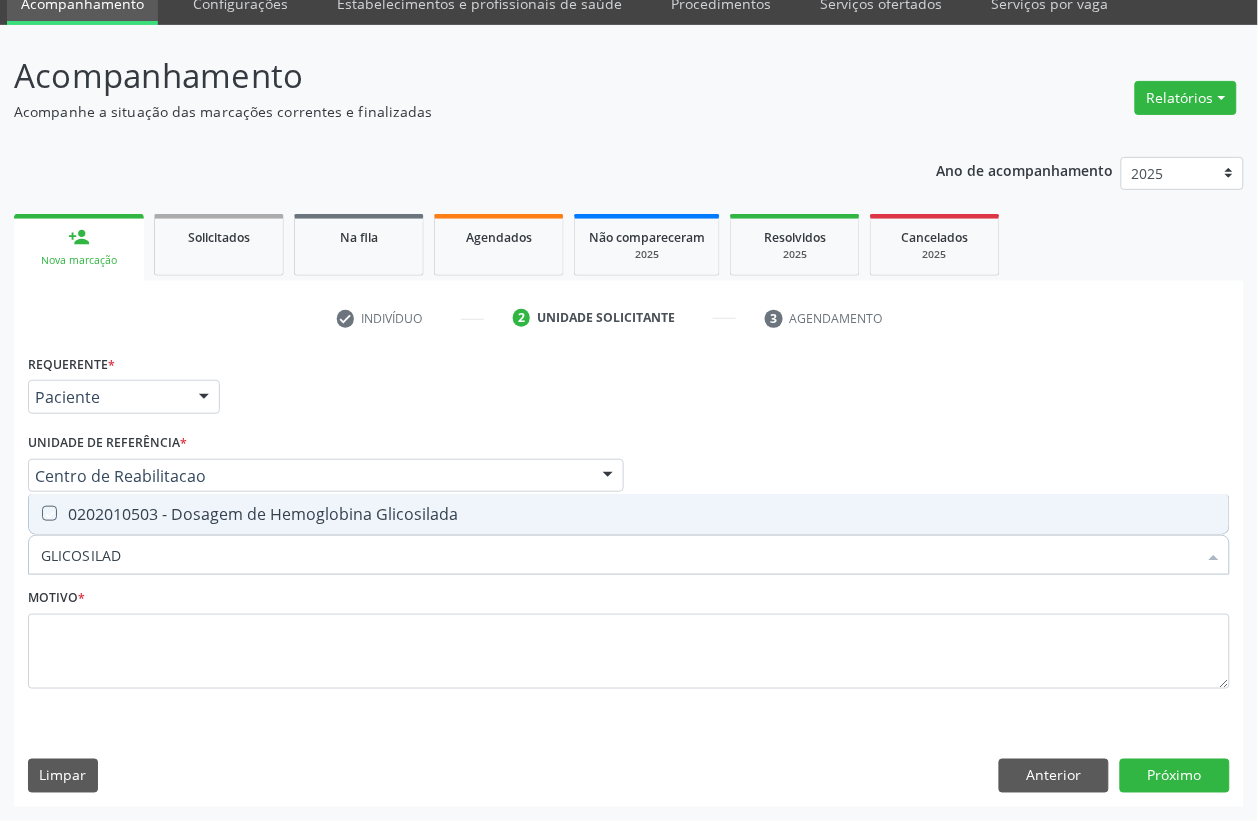 checkbox on "true" 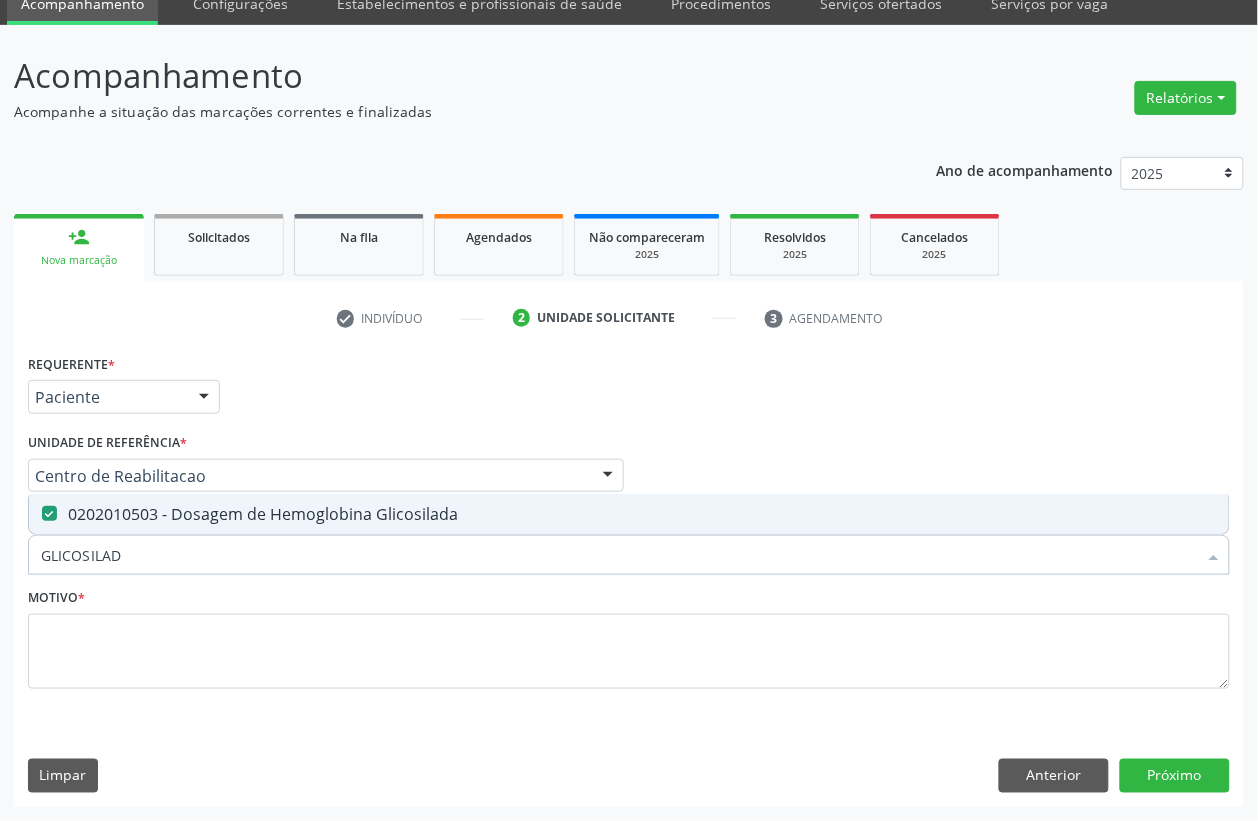 click on "GLICOSILAD" at bounding box center [619, 555] 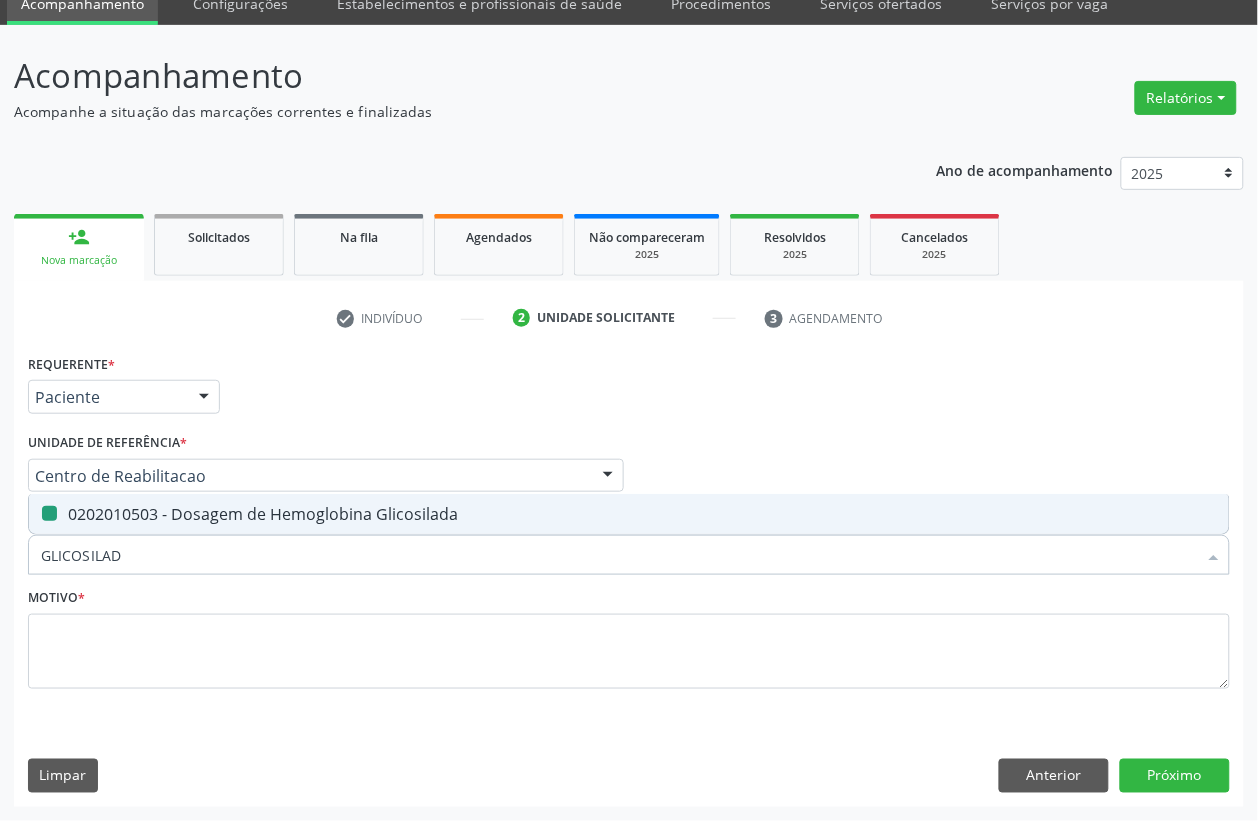 type 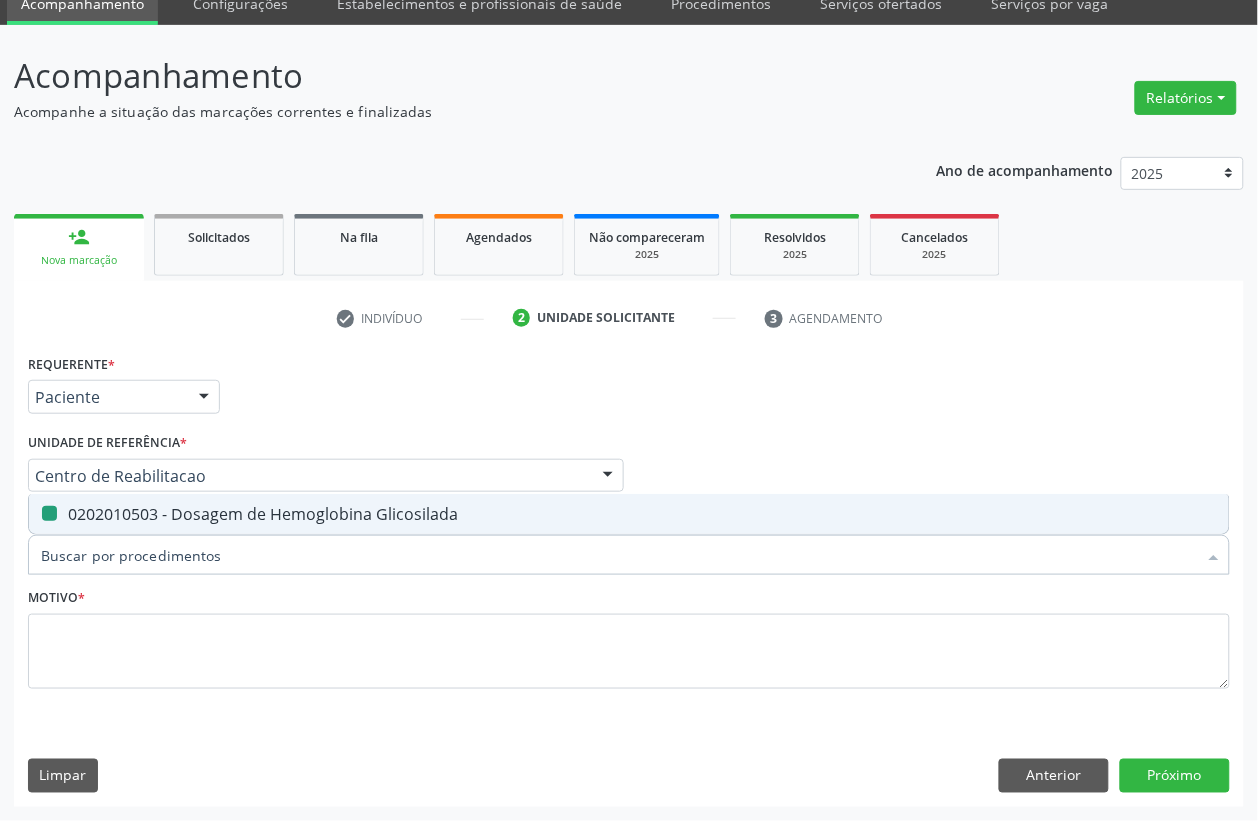 checkbox on "false" 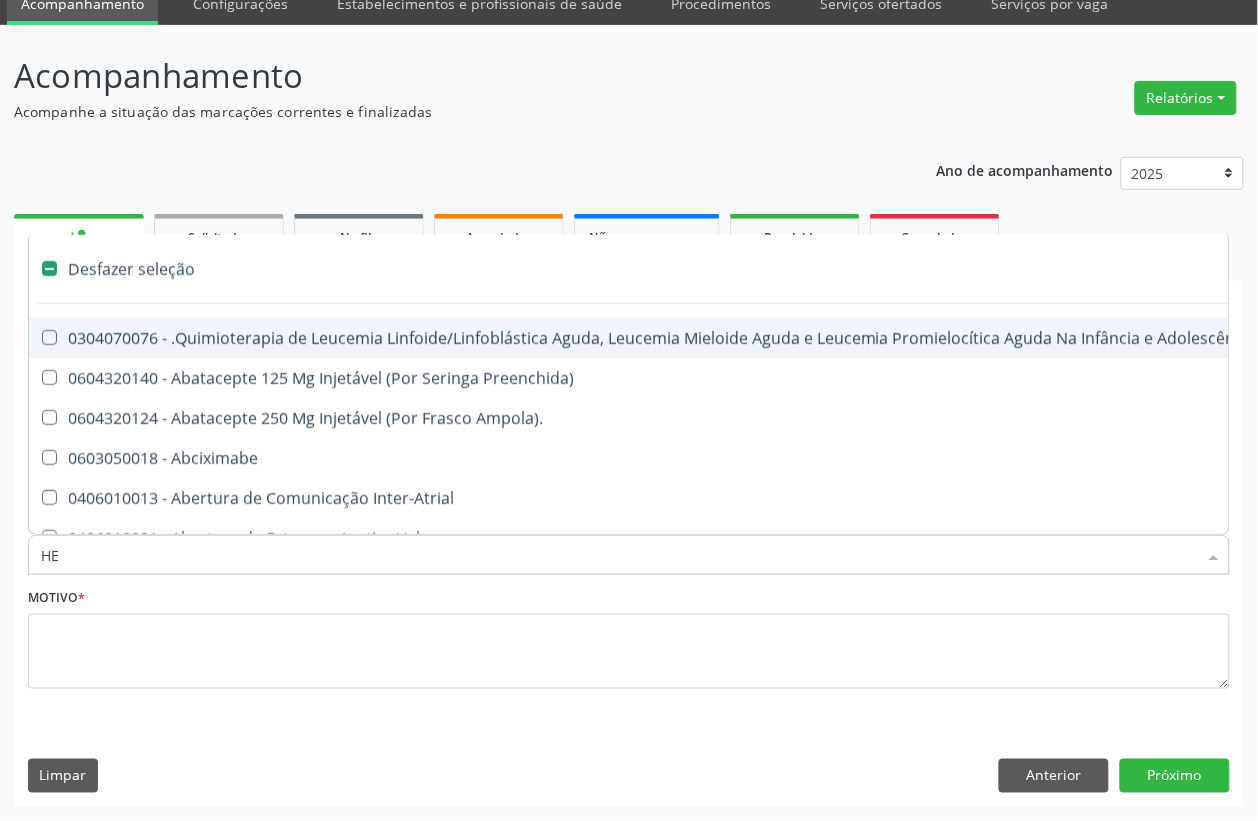 type on "HEM" 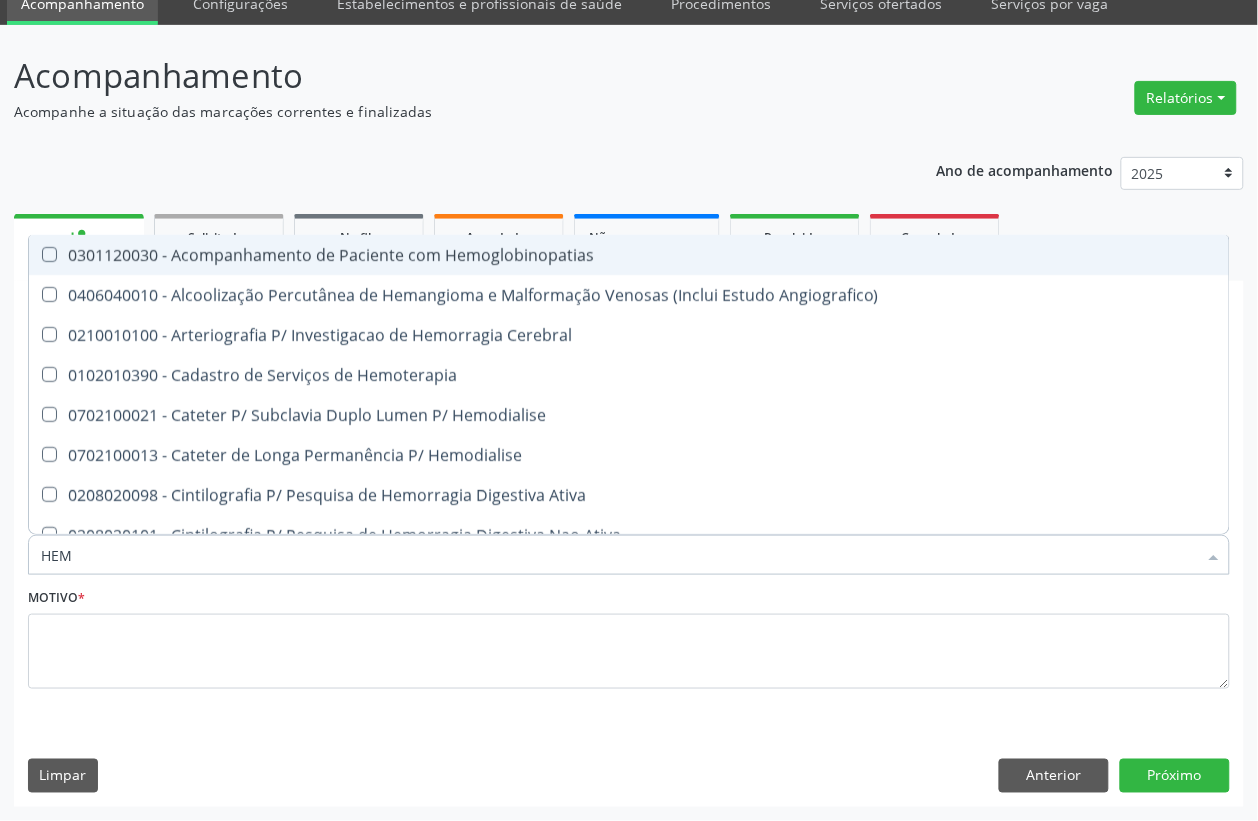 type on "HEMO" 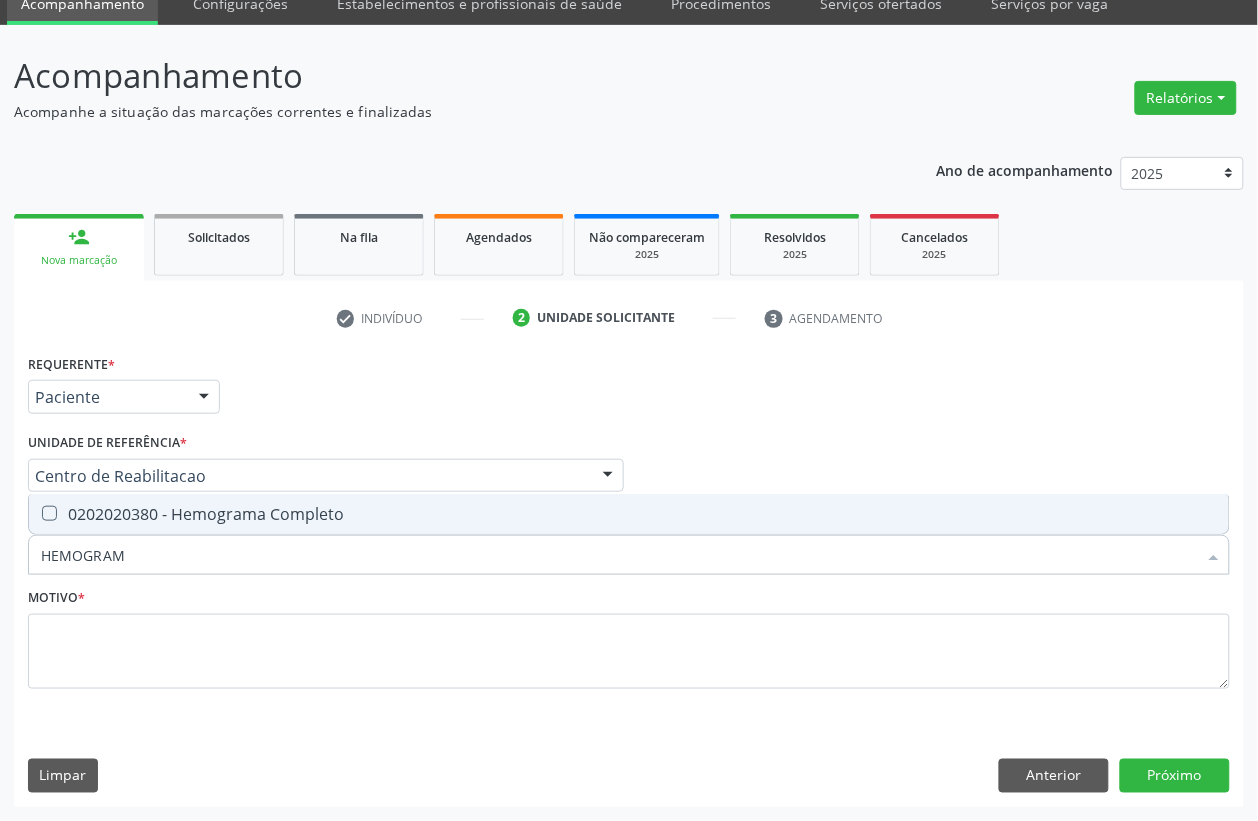 type on "HEMOGRAMA" 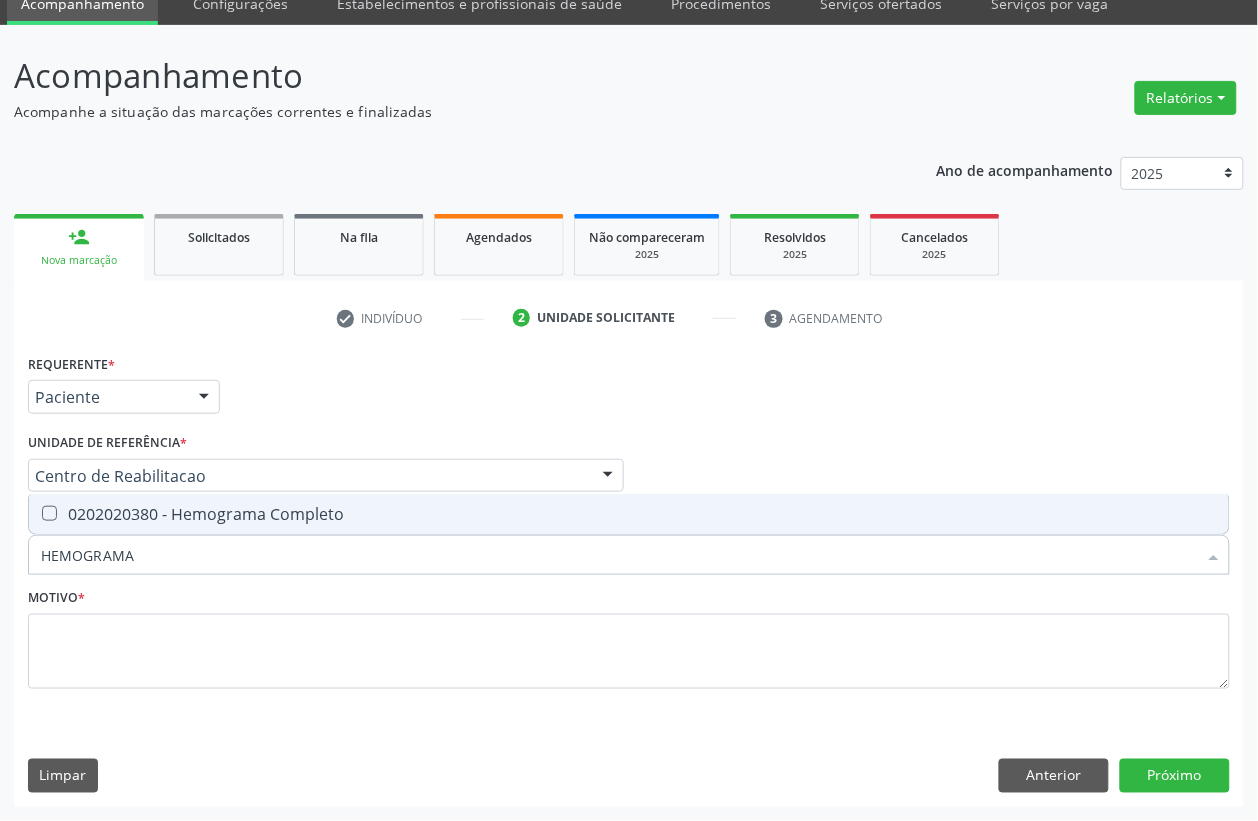 click on "0202020380 - Hemograma Completo" at bounding box center [629, 514] 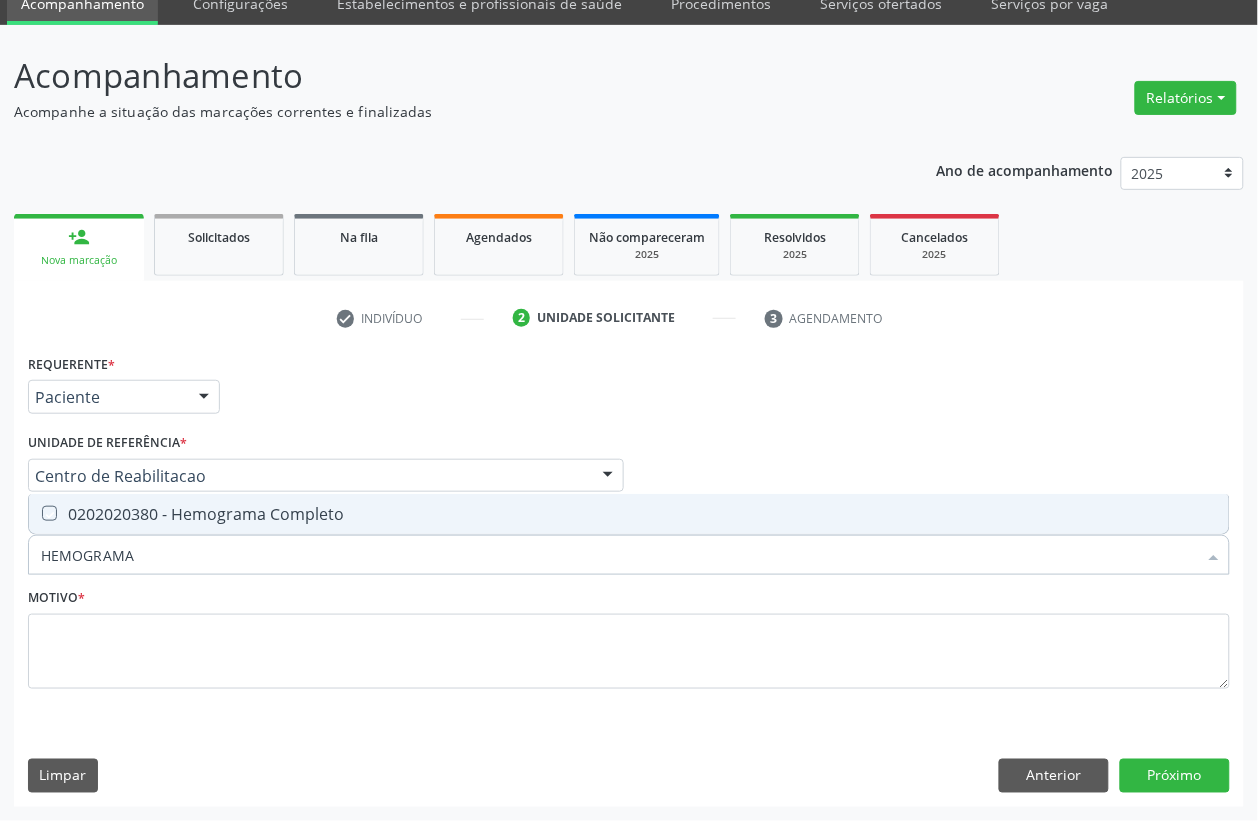 checkbox on "true" 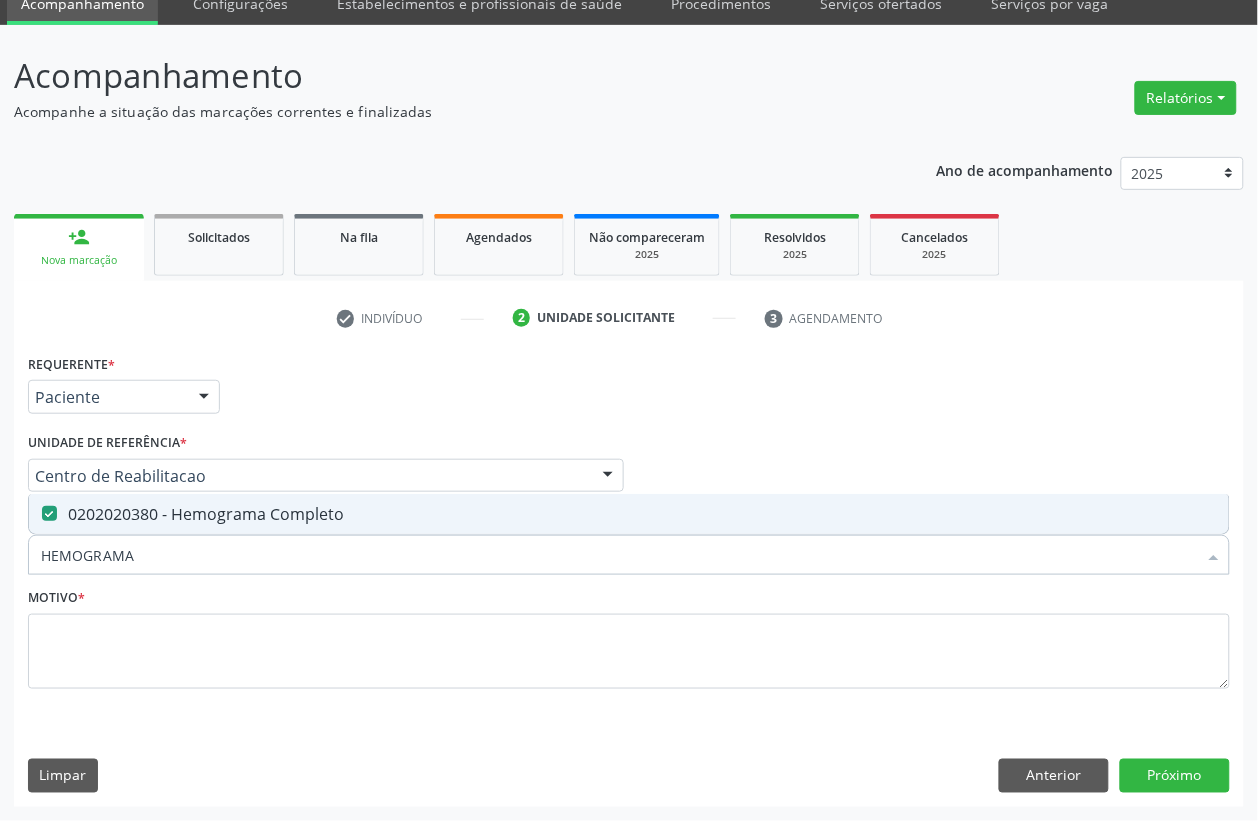 click on "HEMOGRAMA" at bounding box center [619, 555] 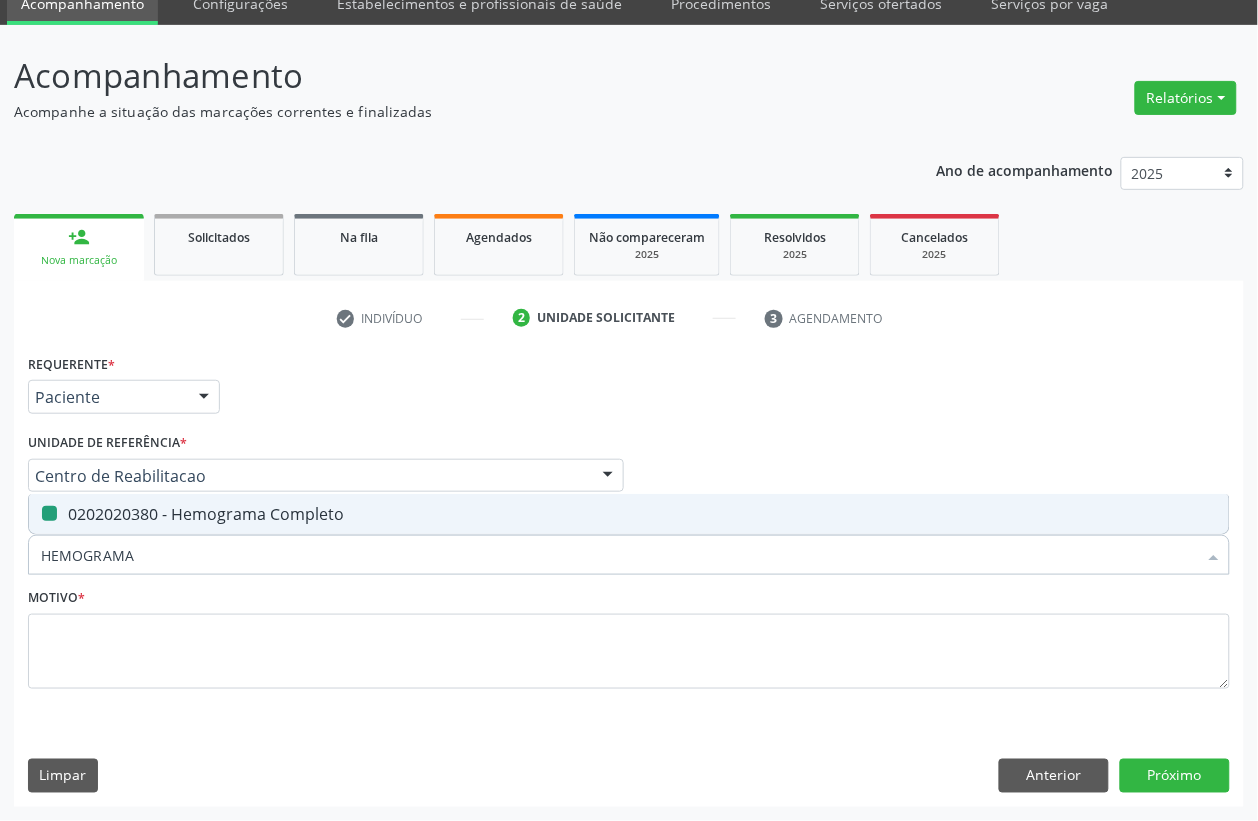 type 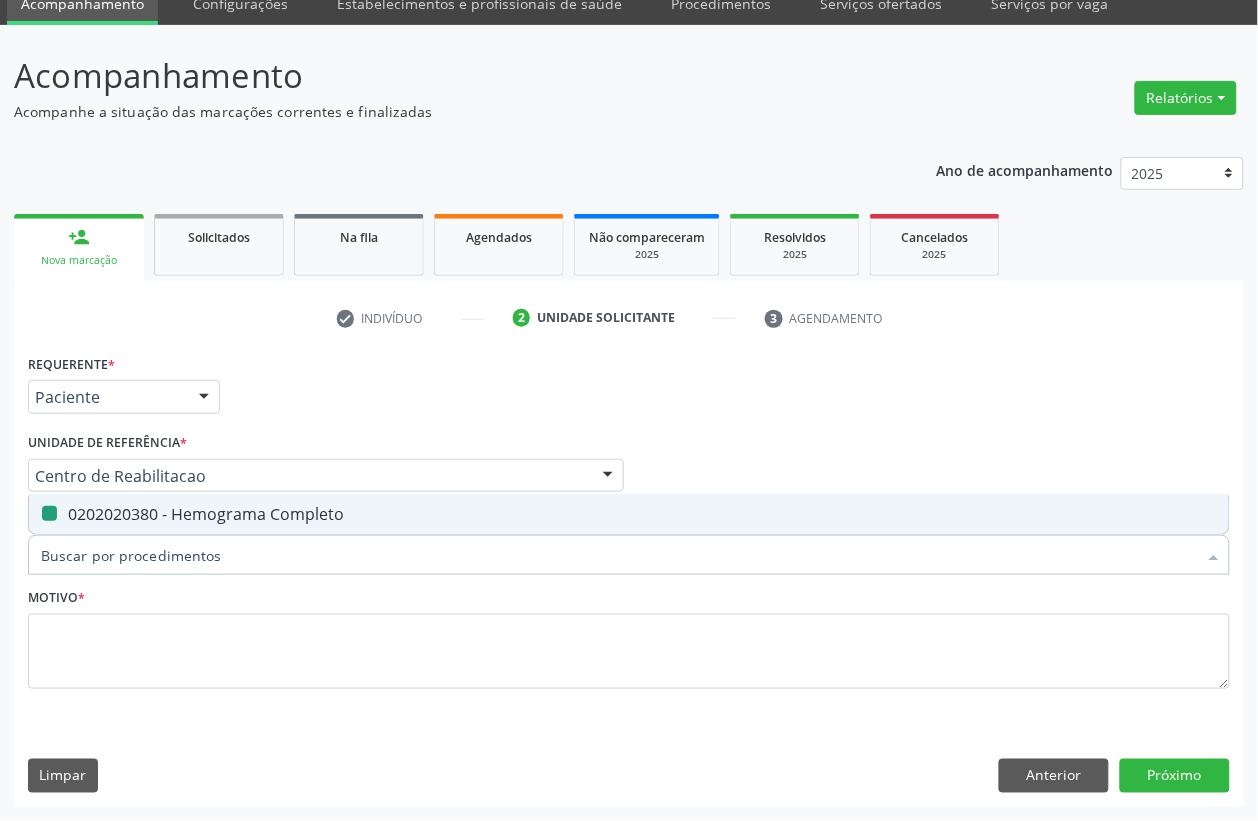checkbox on "false" 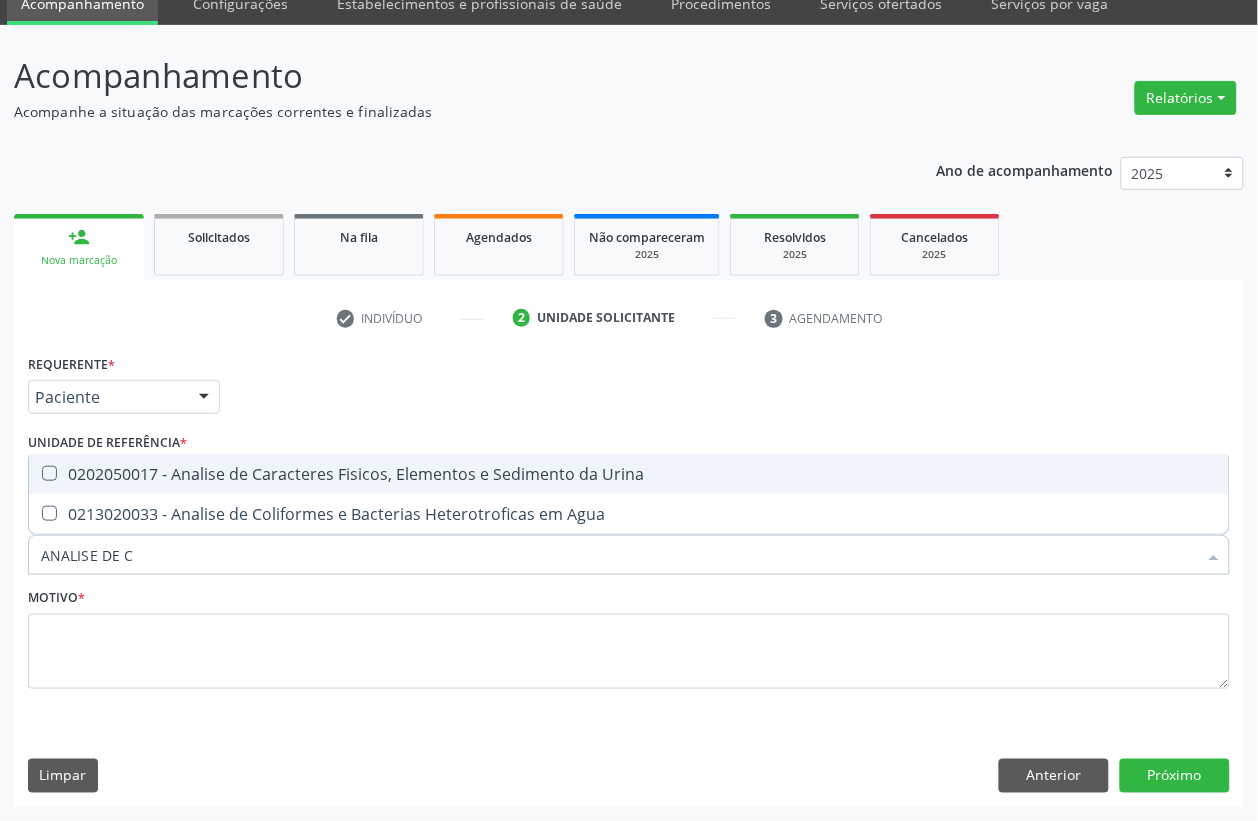 type on "ANALISE DE CA" 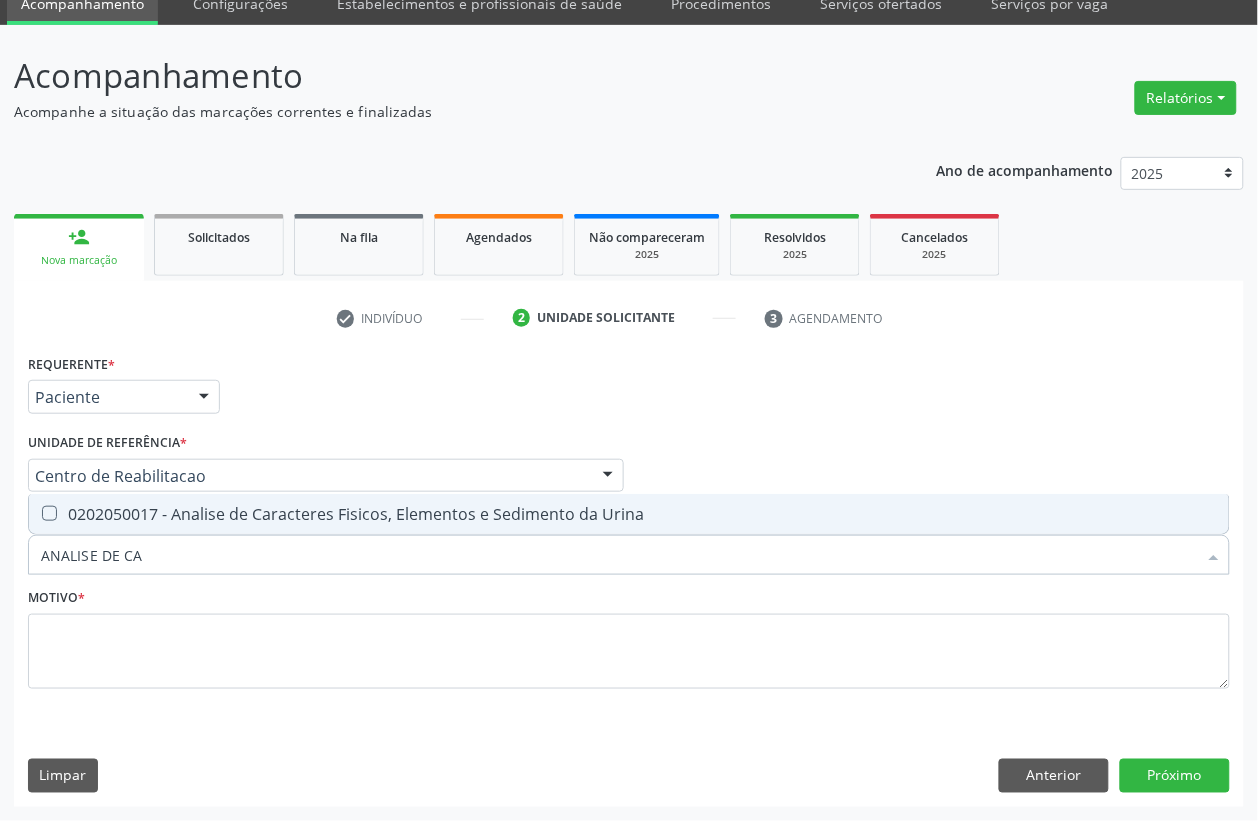 click on "0202050017 - Analise de Caracteres Fisicos, Elementos e Sedimento da Urina" at bounding box center [629, 514] 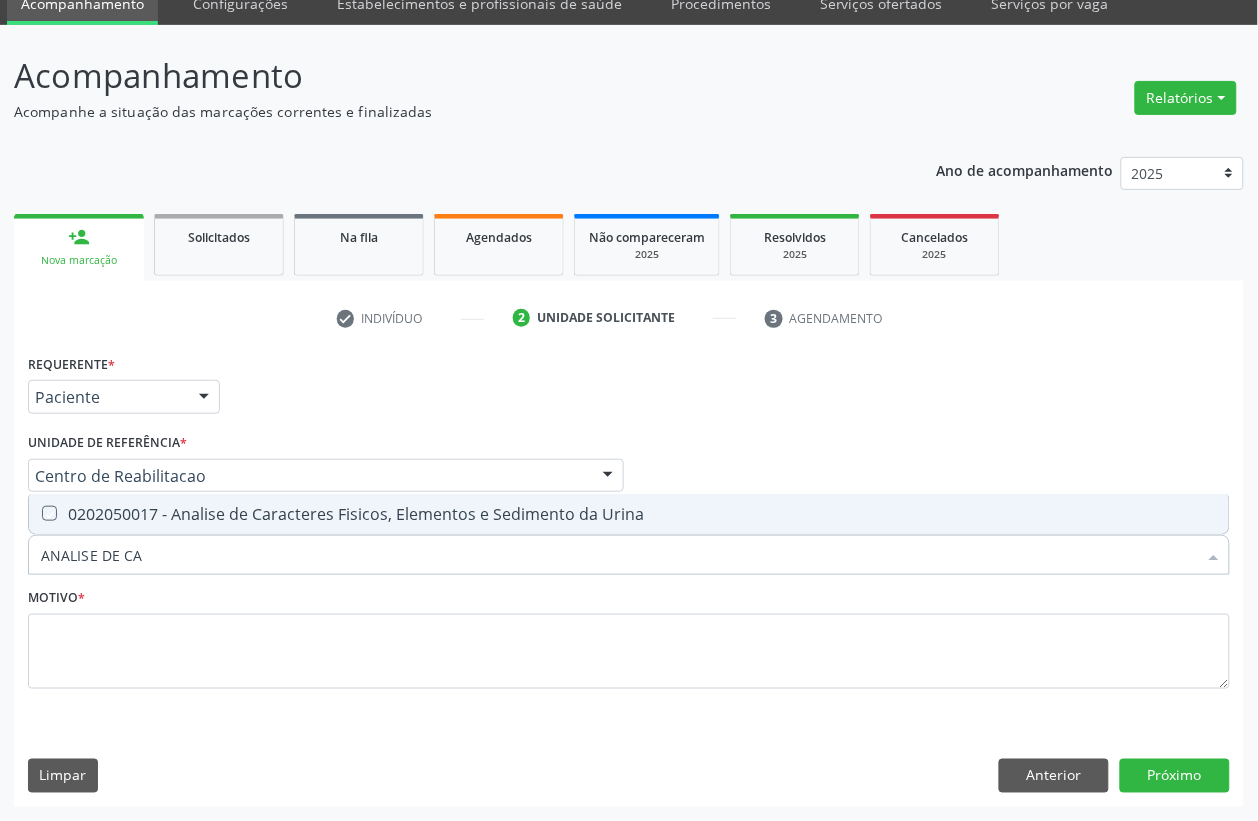 checkbox on "true" 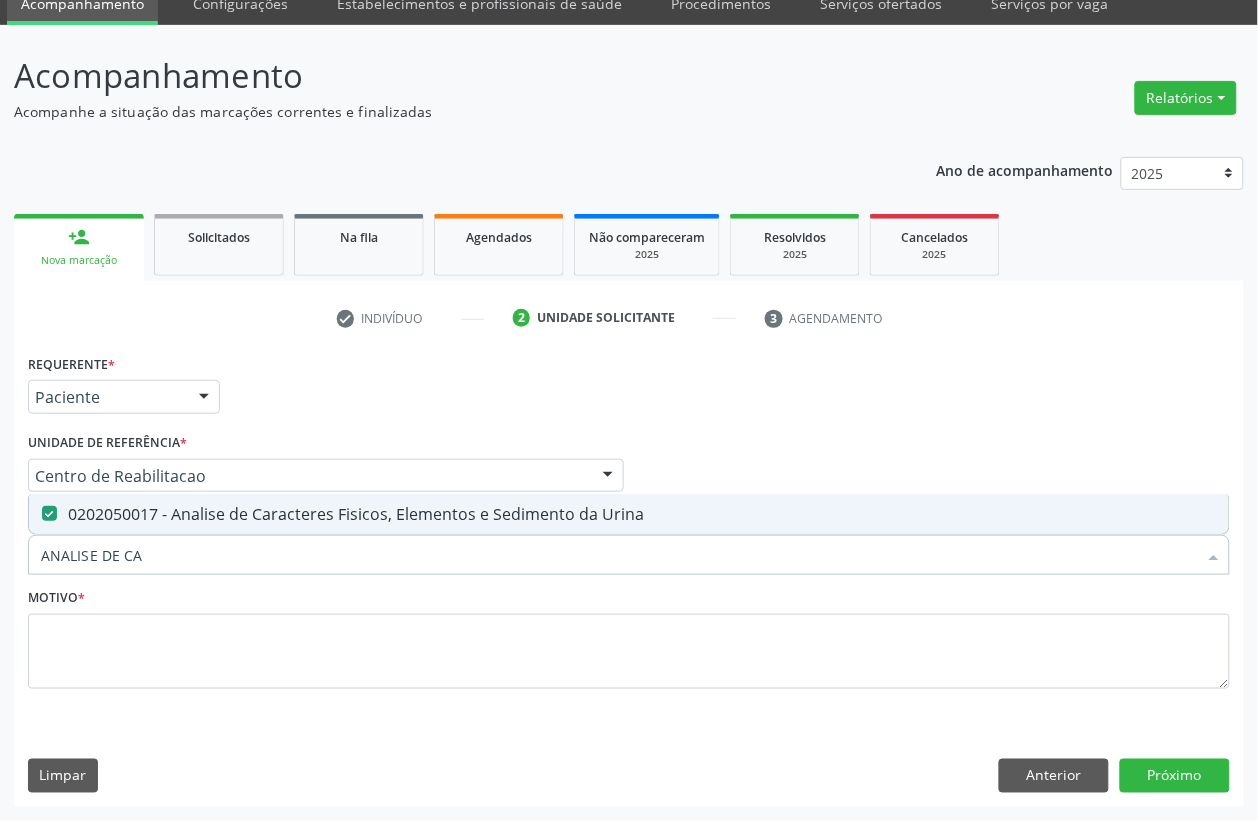 click on "ANALISE DE CA" at bounding box center (619, 555) 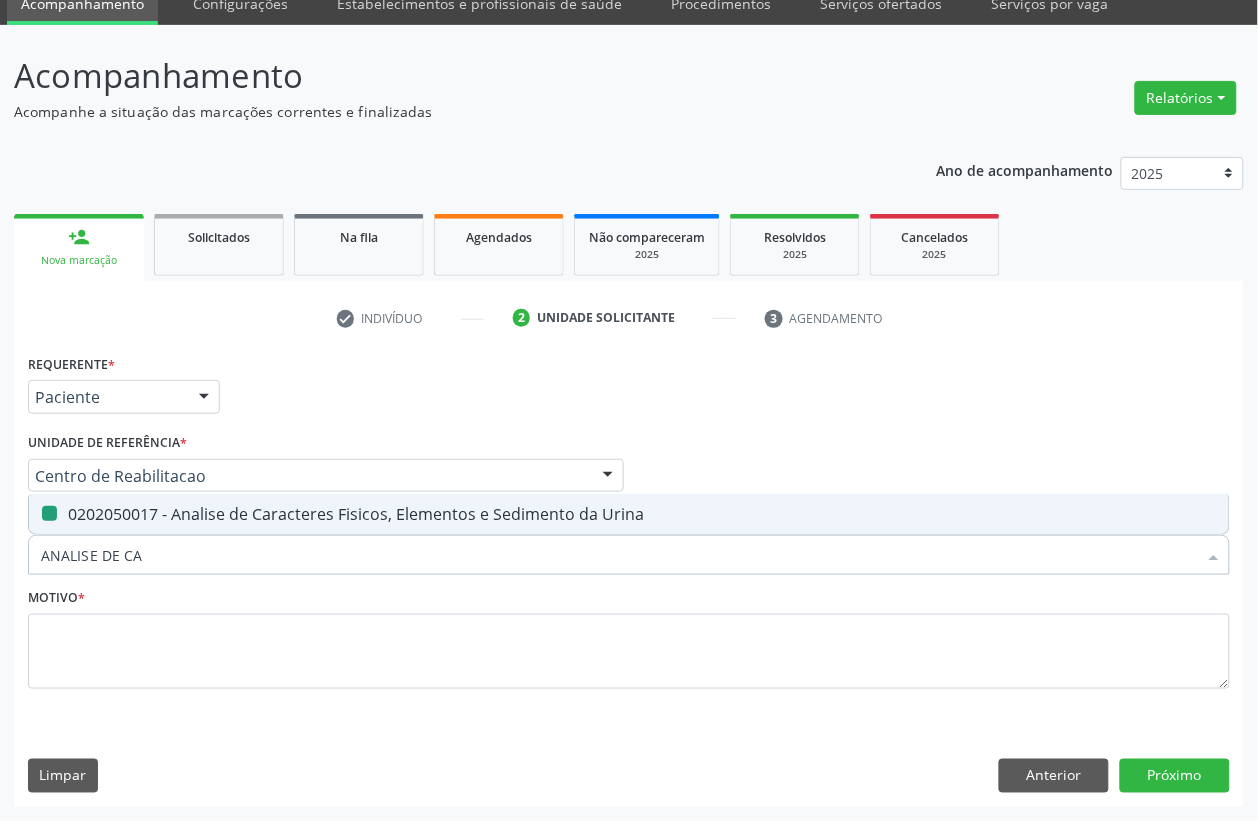 type 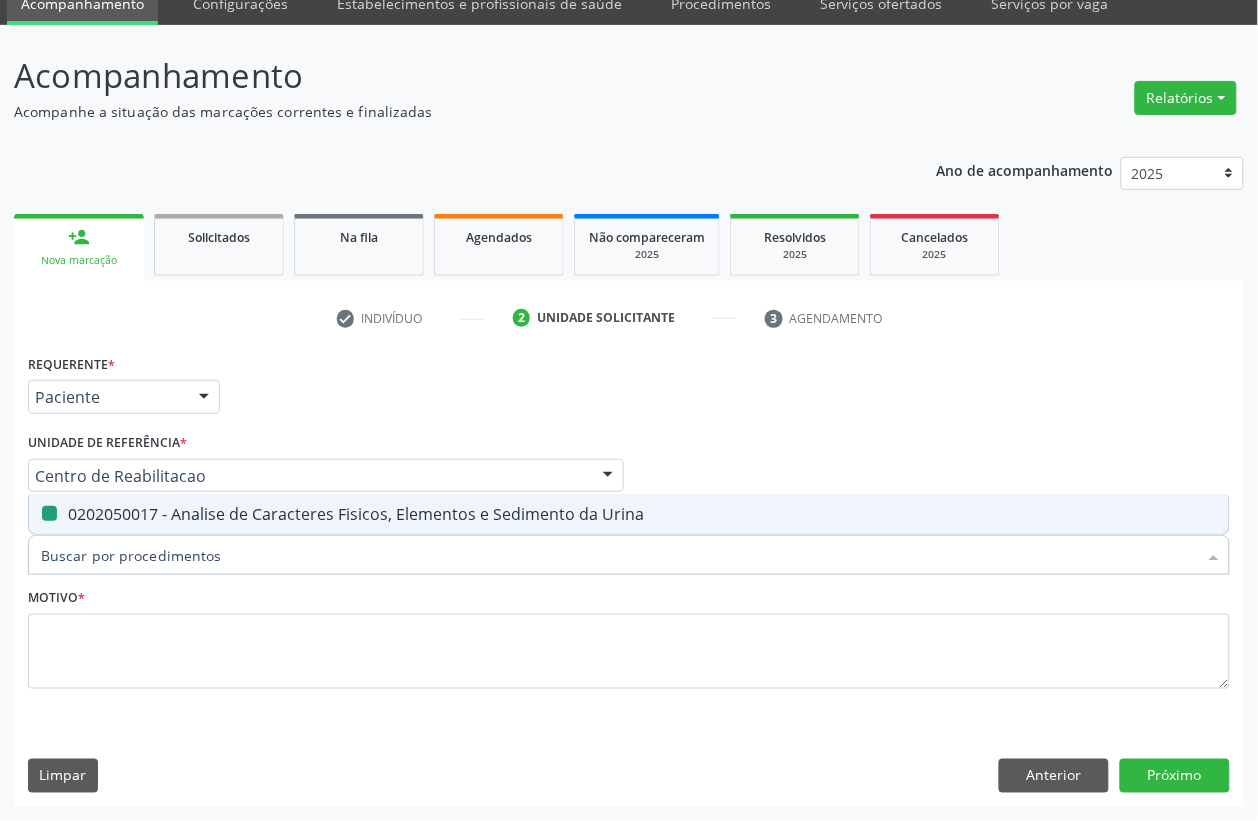 checkbox on "false" 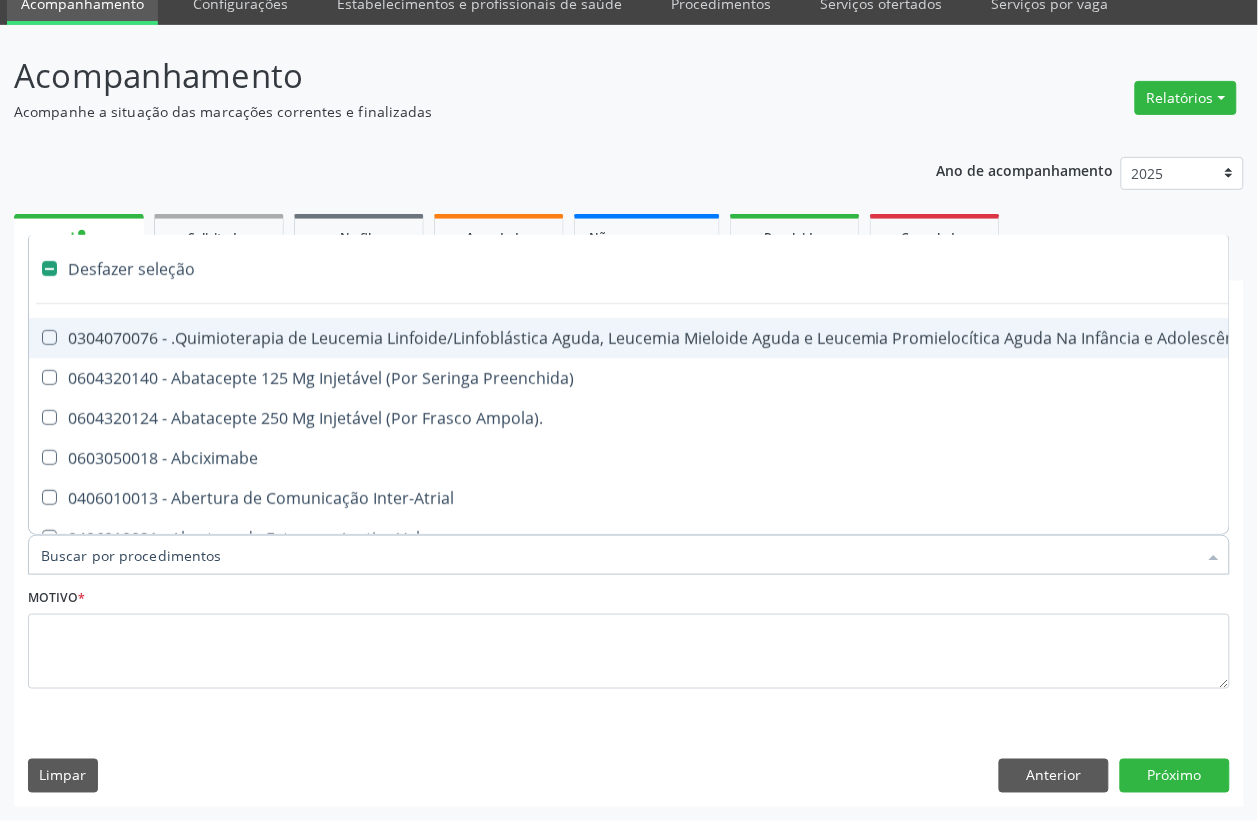 type on "P" 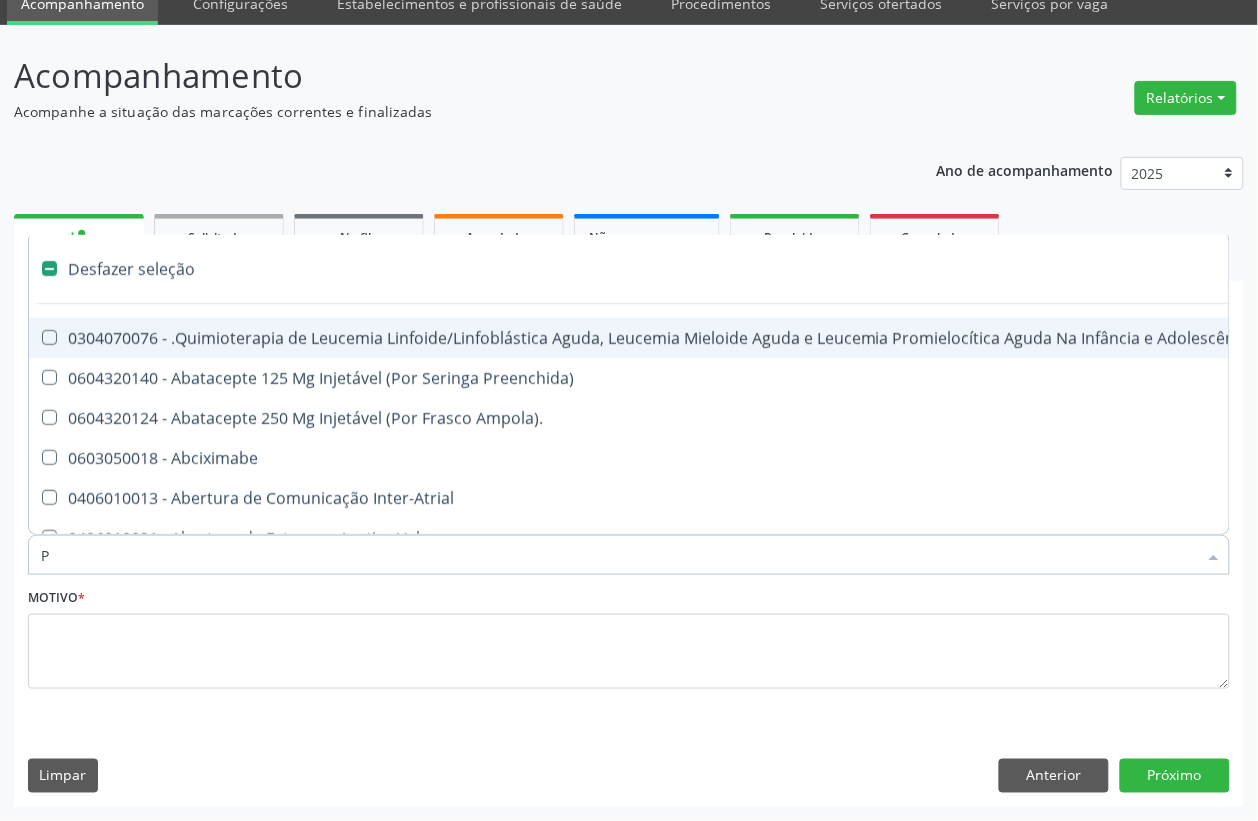 checkbox on "false" 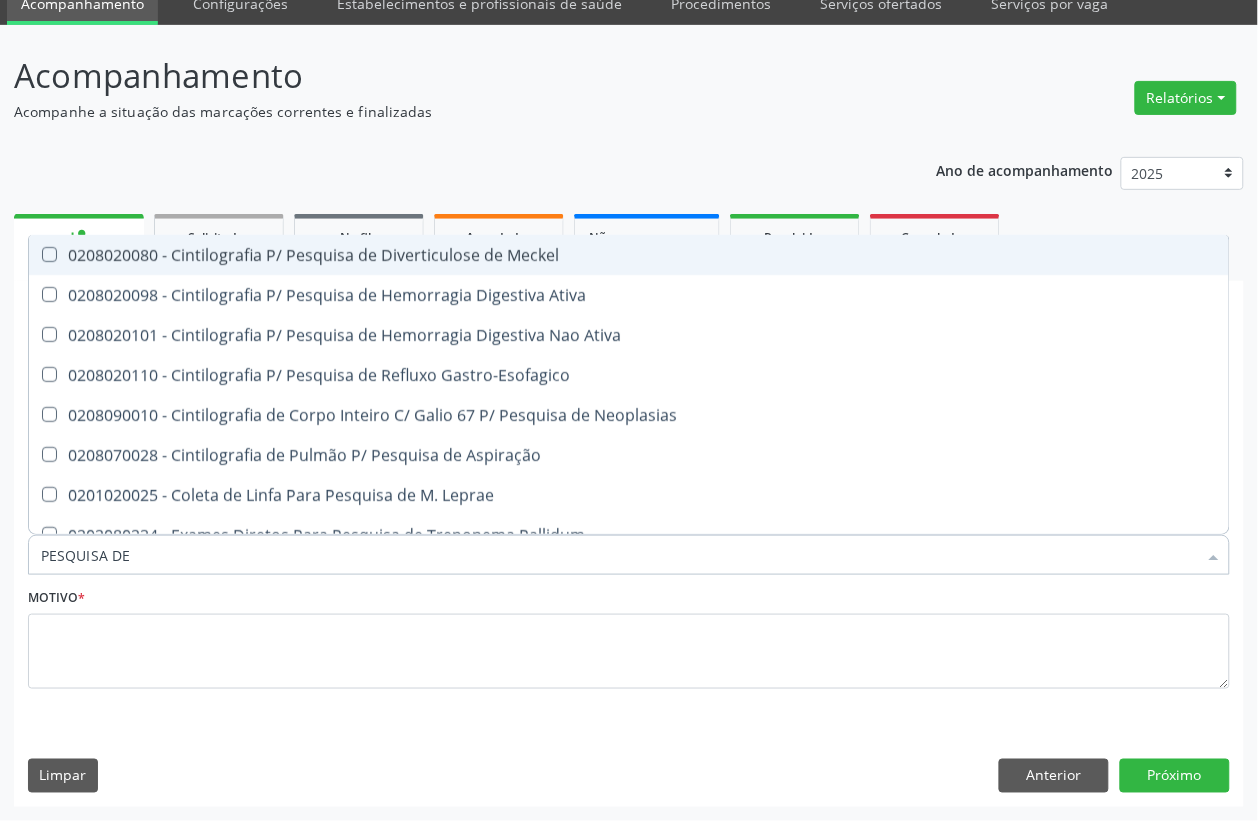 type on "PESQUISA DE O" 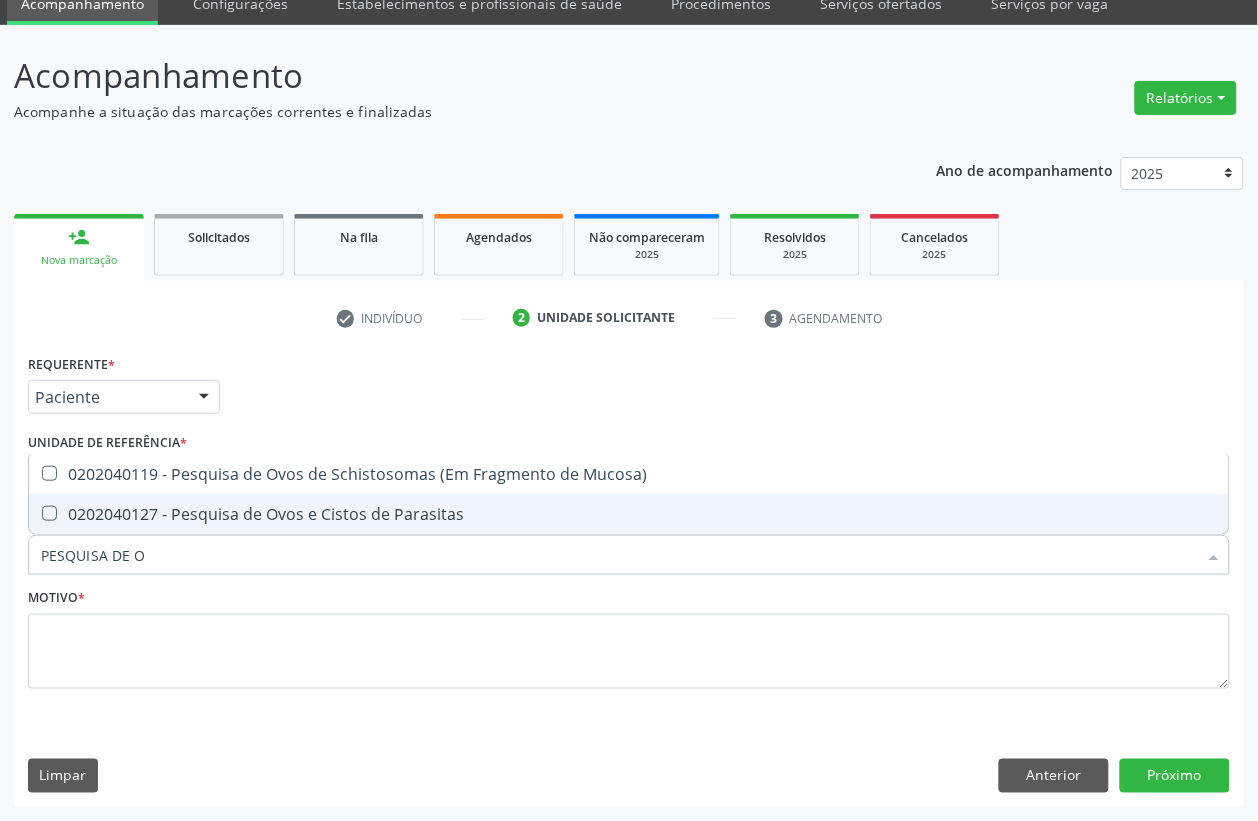 click on "0202040127 - Pesquisa de Ovos e Cistos de Parasitas" at bounding box center [629, 514] 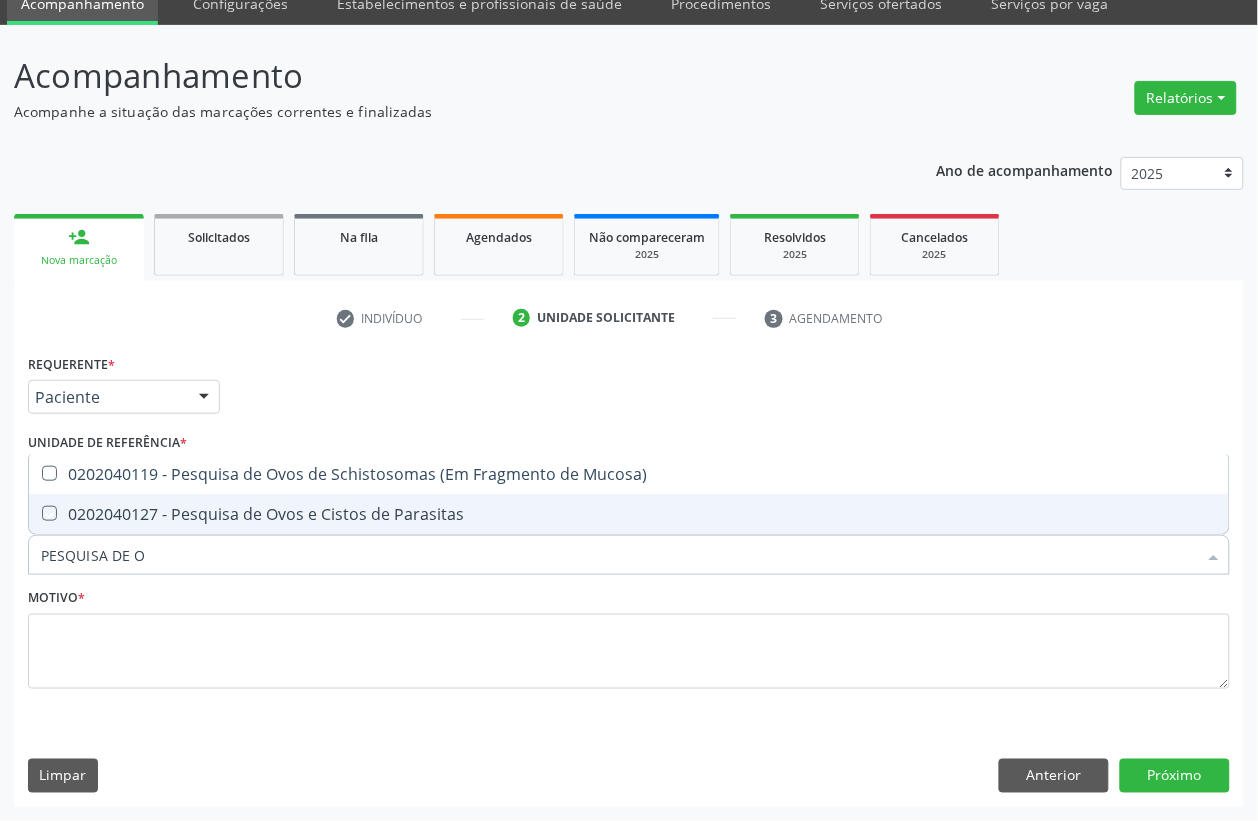 checkbox on "true" 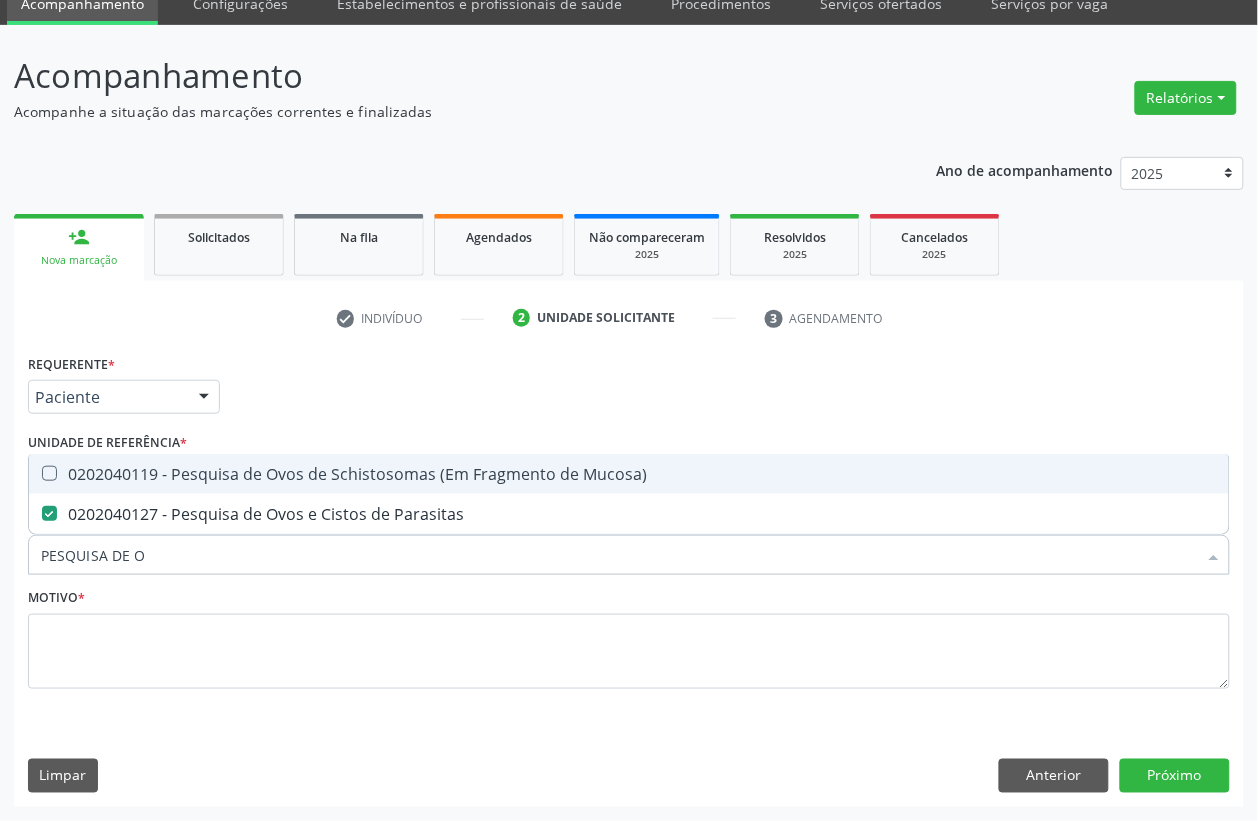 click on "PESQUISA DE O" at bounding box center [619, 555] 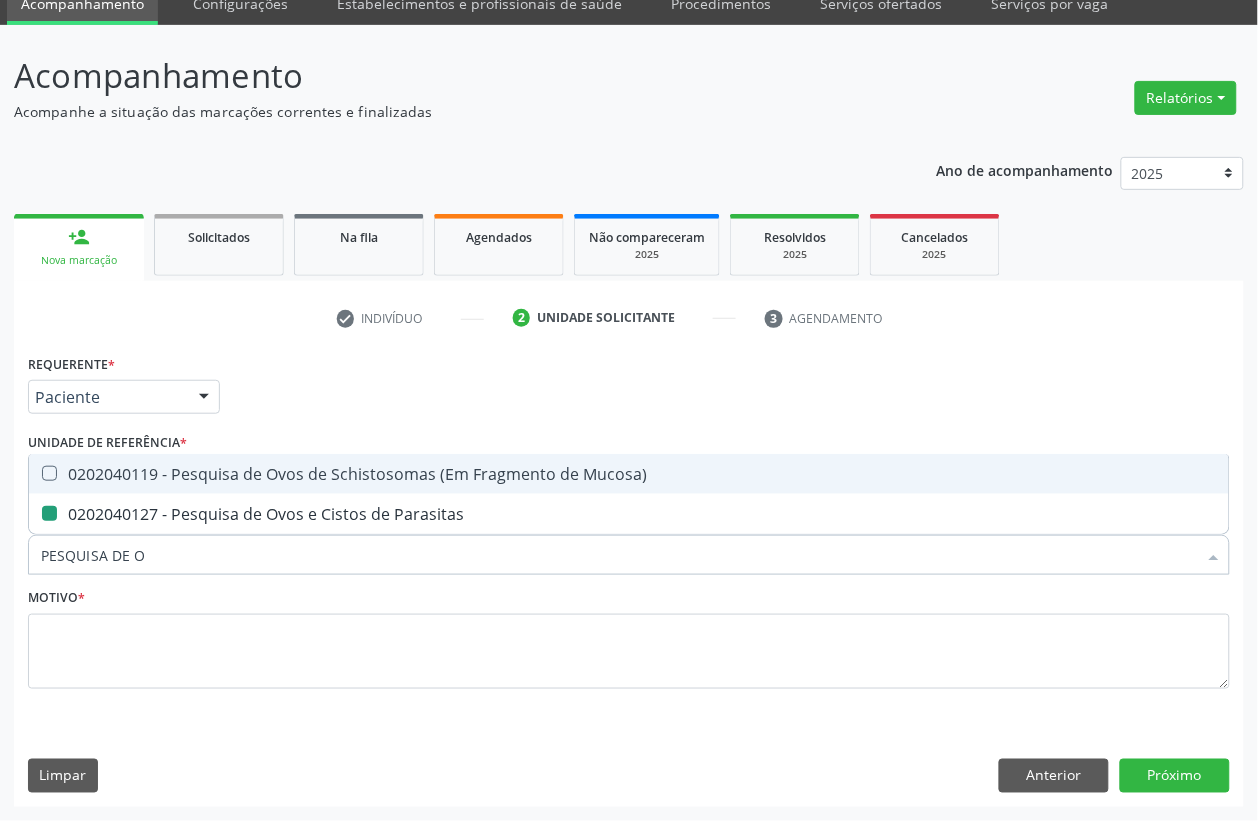 type on "PESQUISA DE" 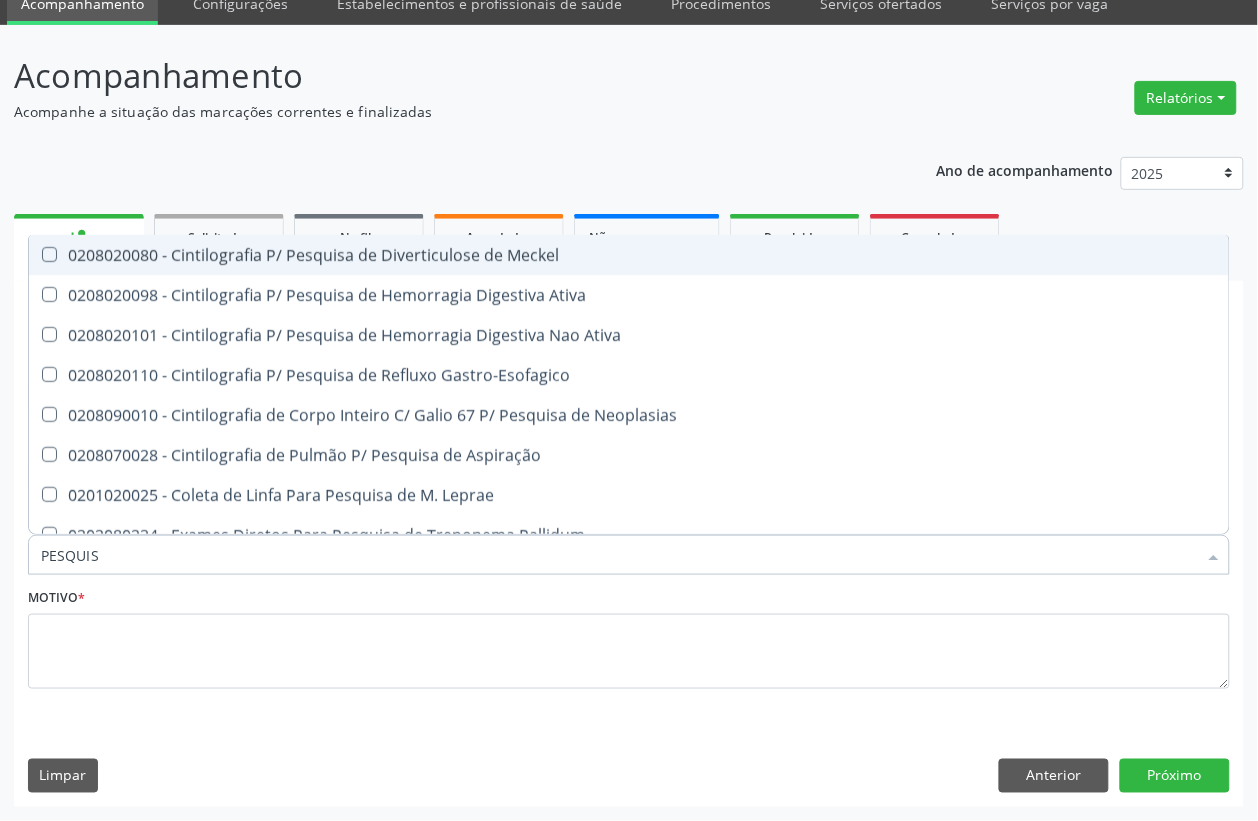 type on "PESQUI" 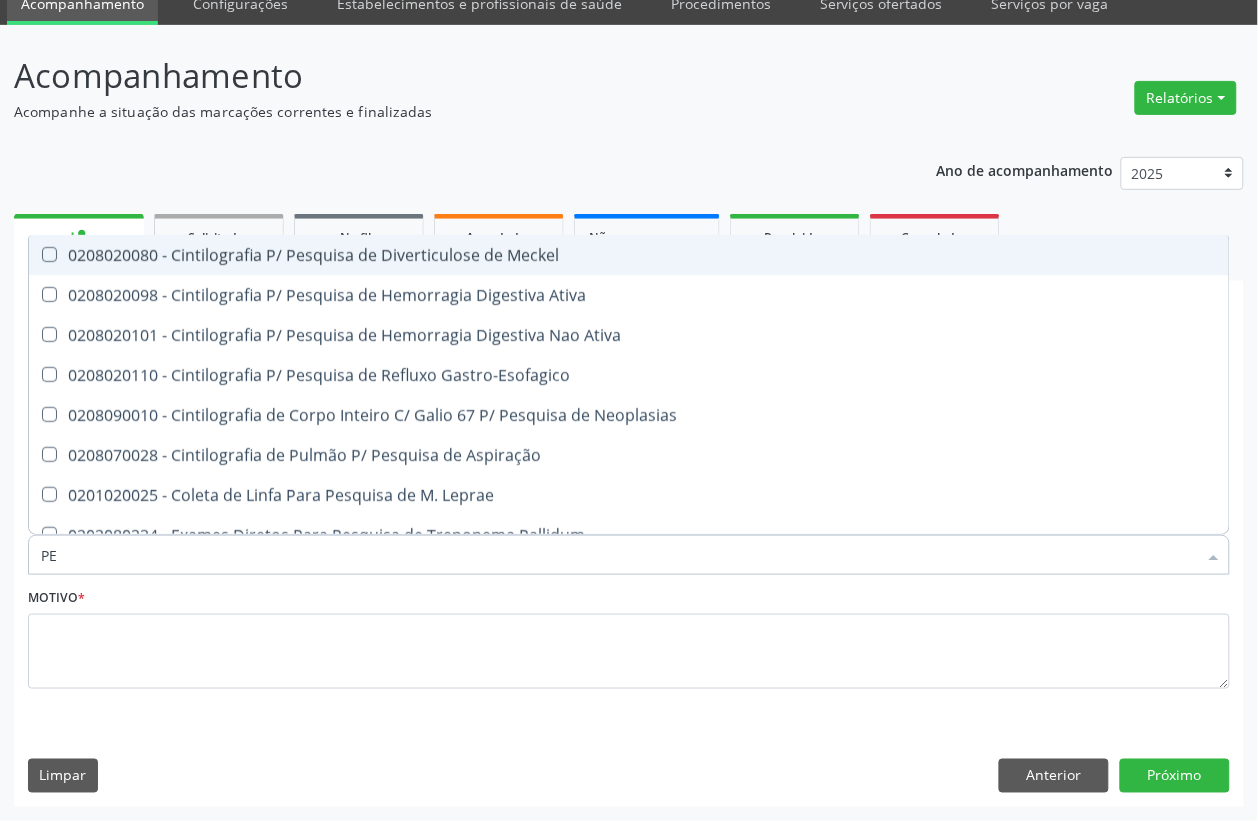 type on "P" 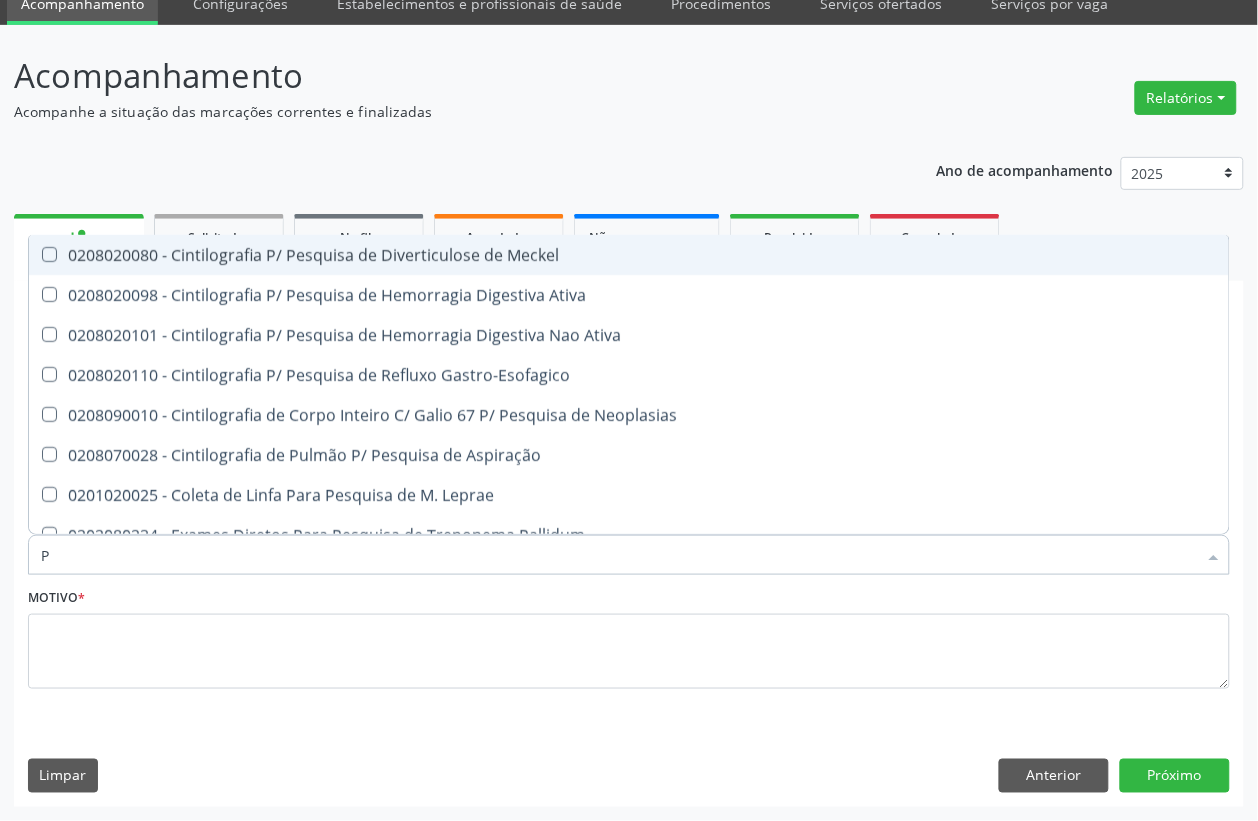 type 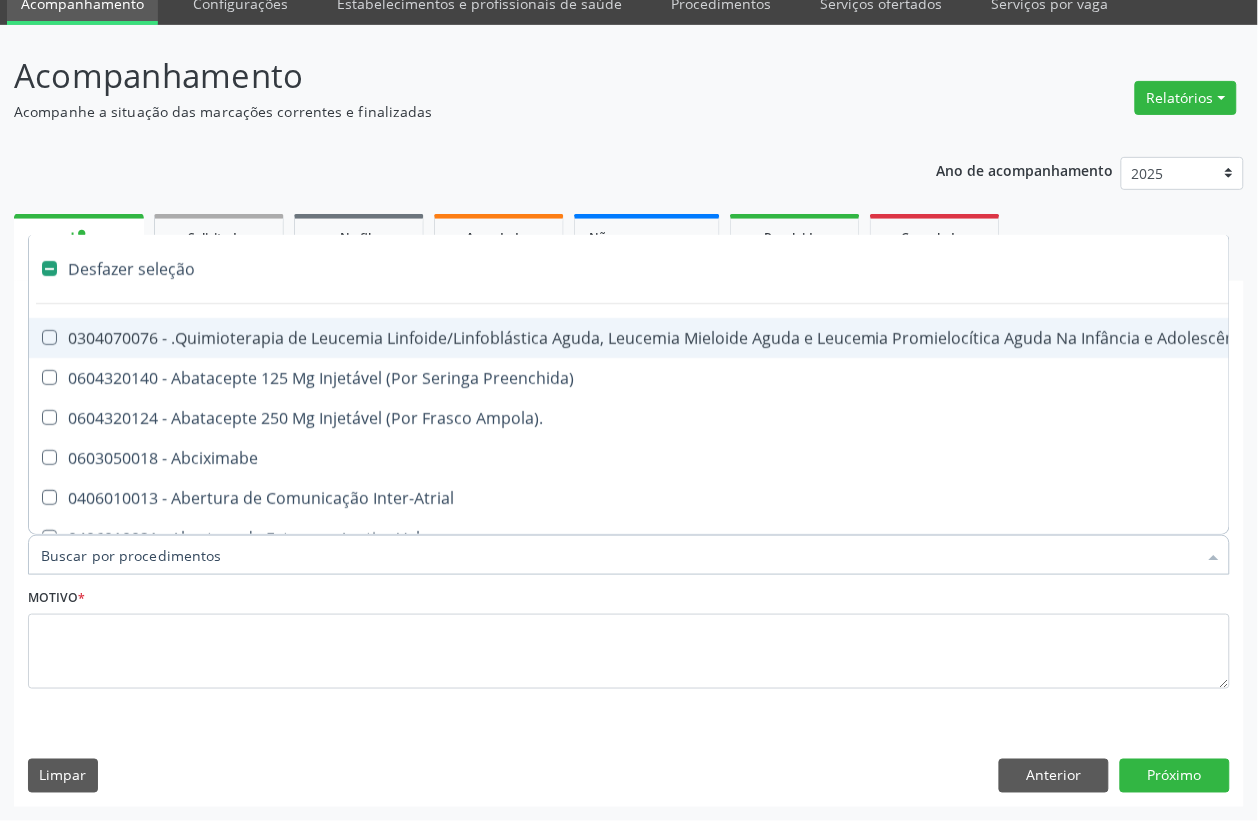 checkbox on "false" 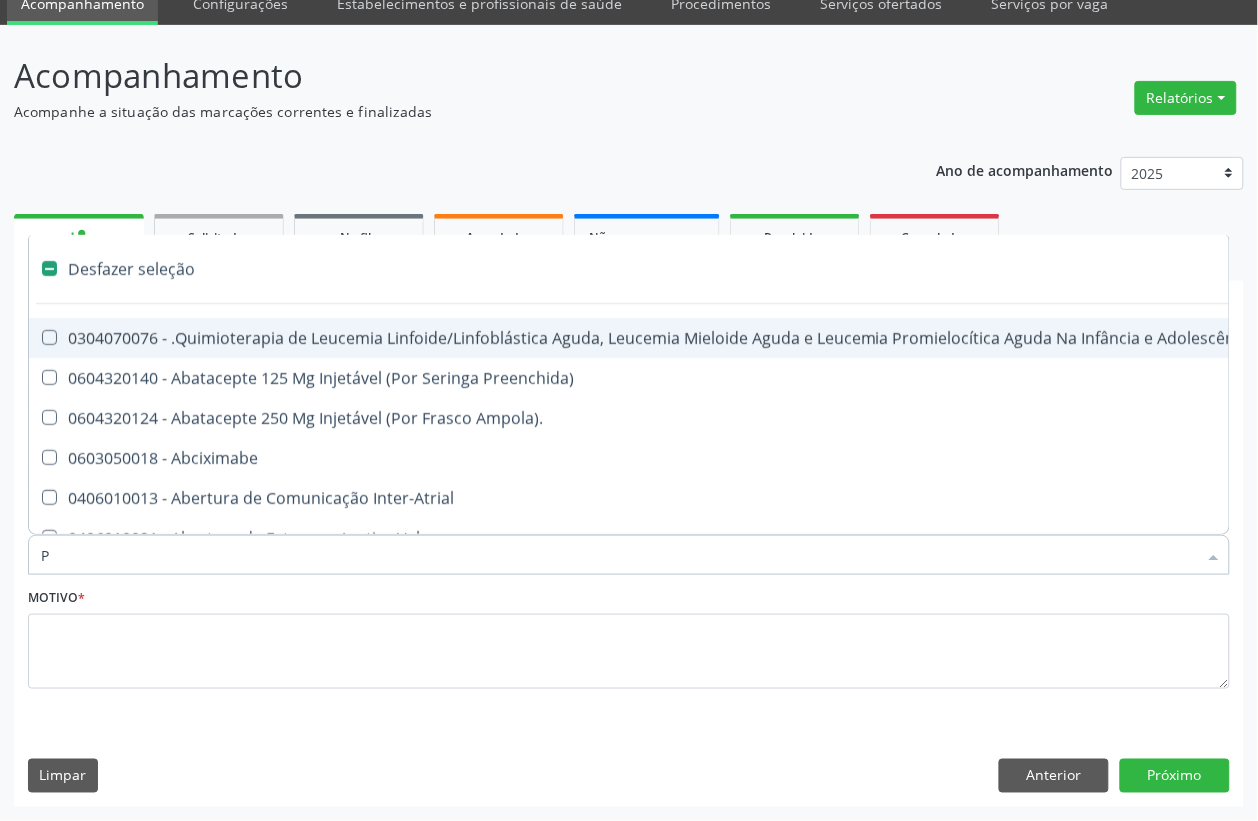 checkbox on "false" 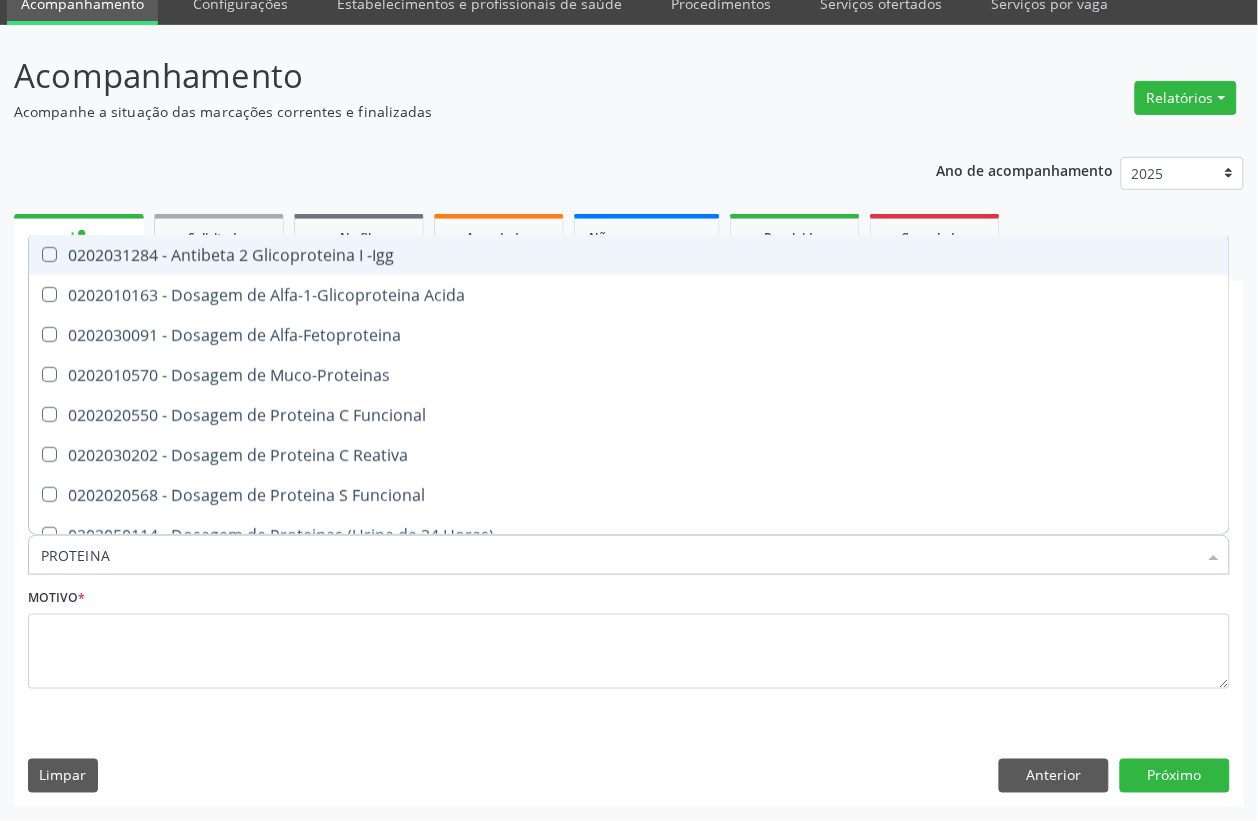 type on "PROTEINA C" 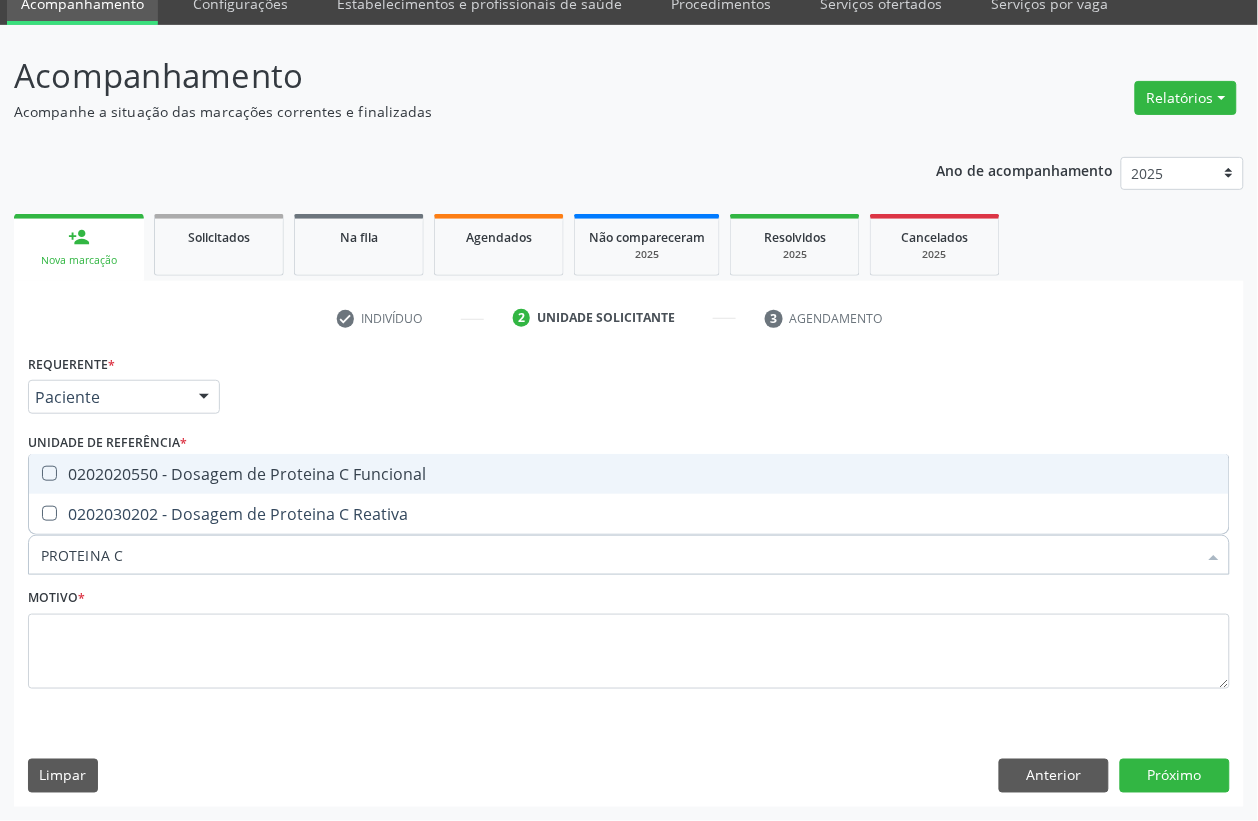 click on "Desfazer seleção
0202020550 - Dosagem de Proteina C Funcional
0202030202 - Dosagem de Proteina C Reativa
Nenhum resultado encontrado para: " PROTEINA C  "
Não há nenhuma opção para ser exibida." at bounding box center (629, 494) 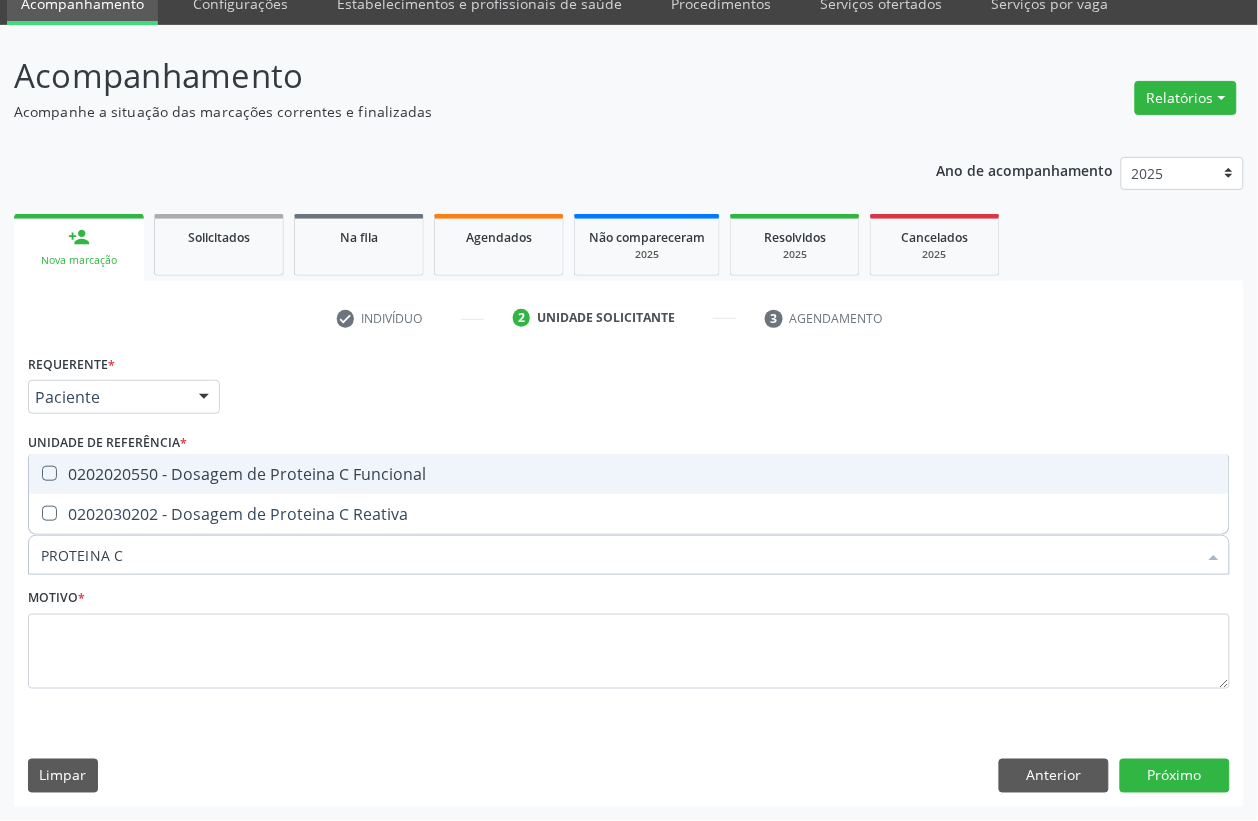 checkbox on "true" 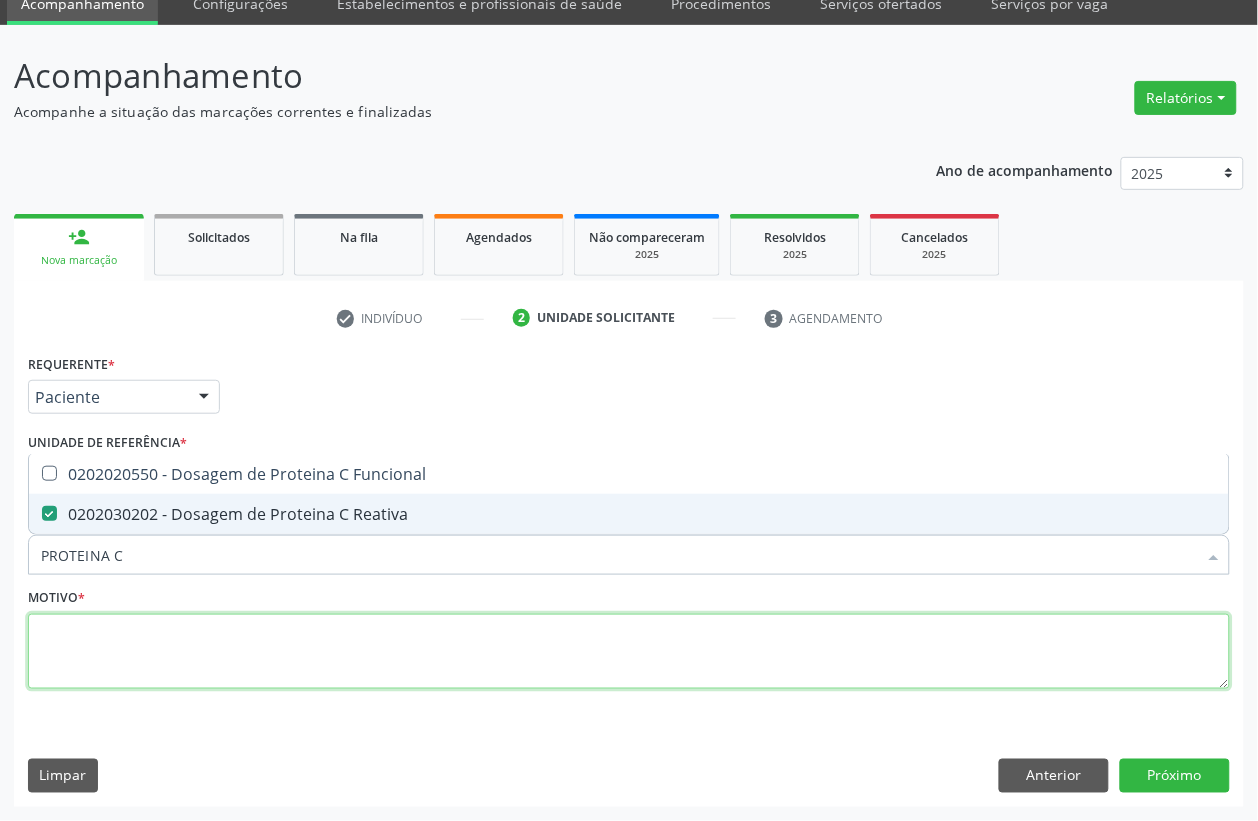 click at bounding box center [629, 652] 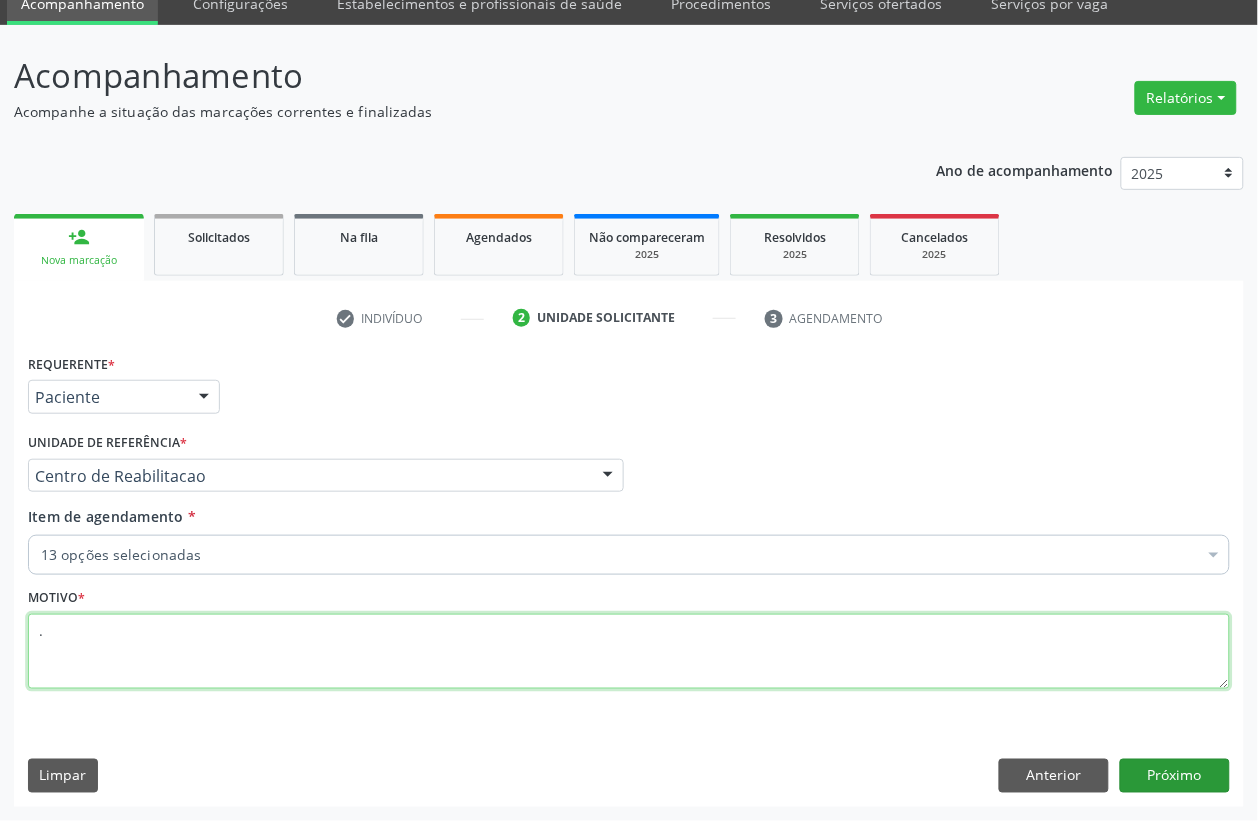 type on "." 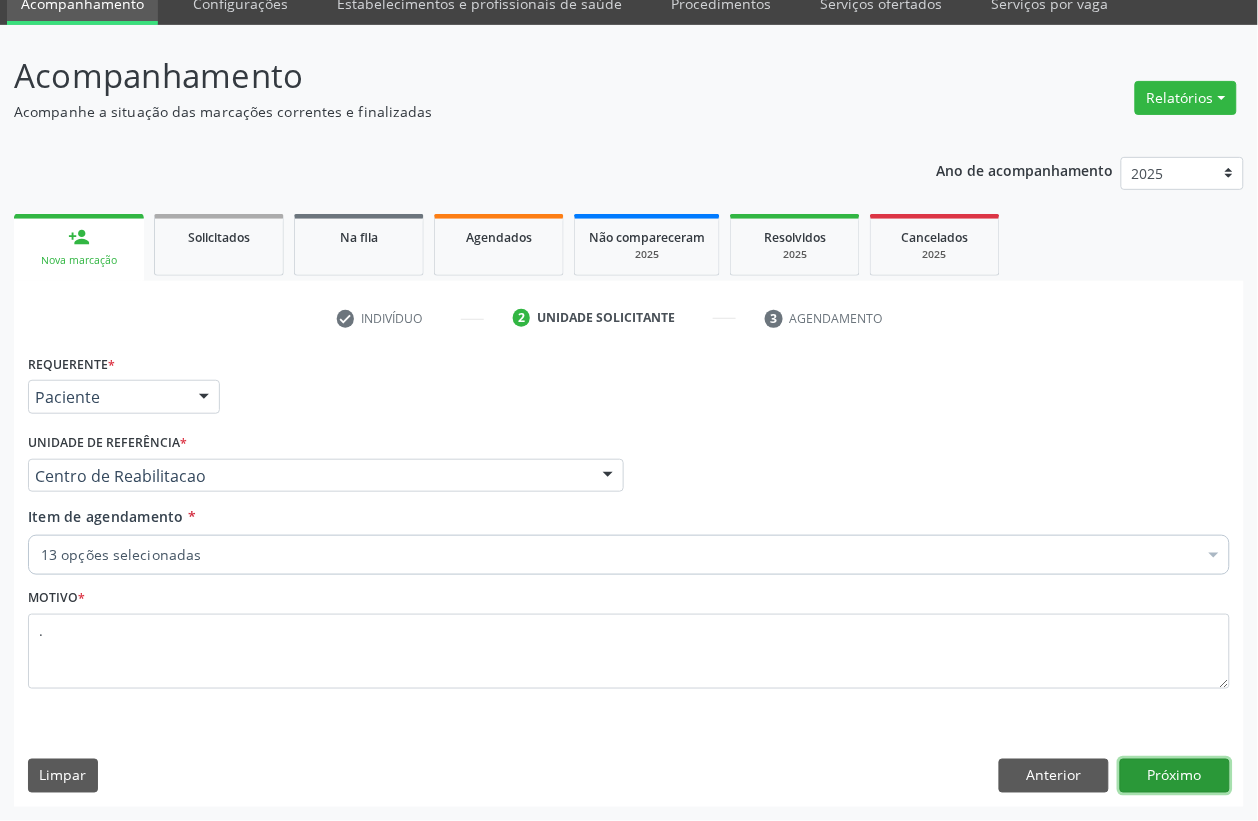 click on "Próximo" at bounding box center [1175, 776] 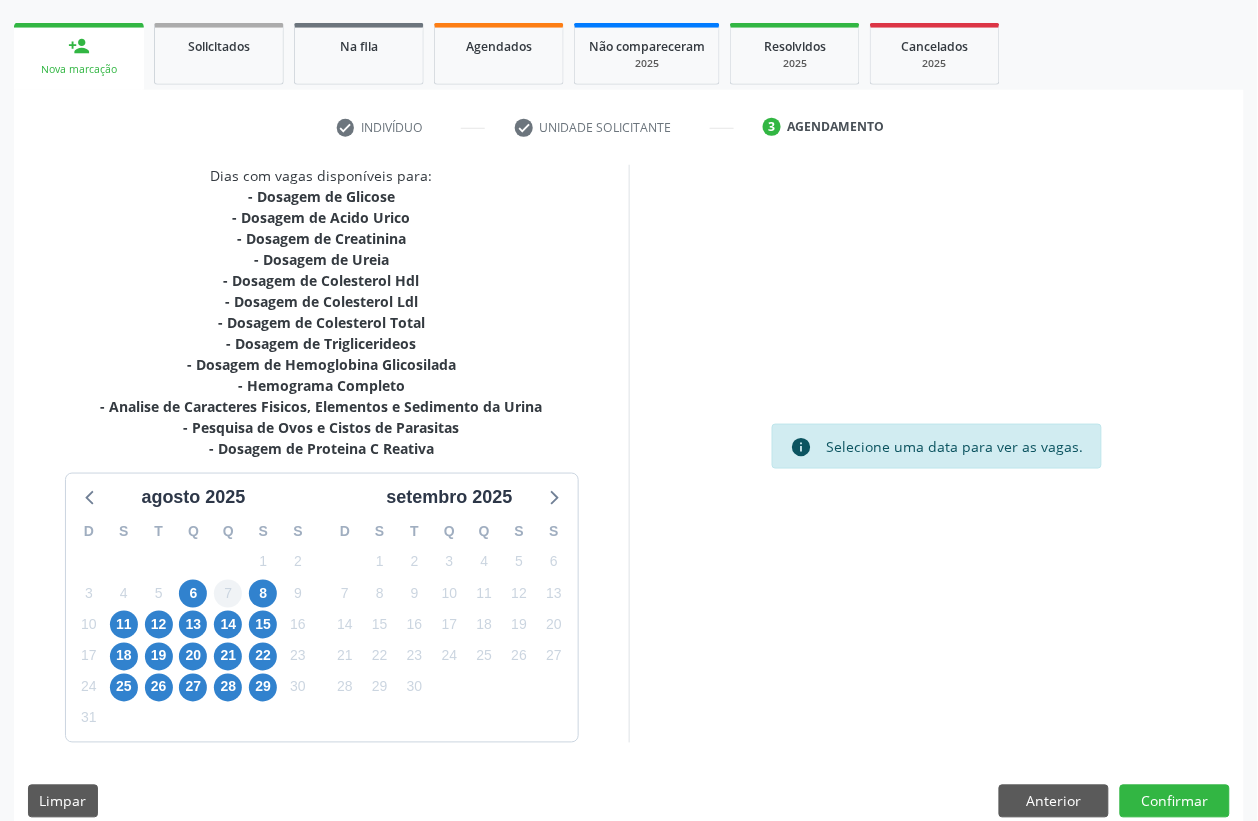 scroll, scrollTop: 301, scrollLeft: 0, axis: vertical 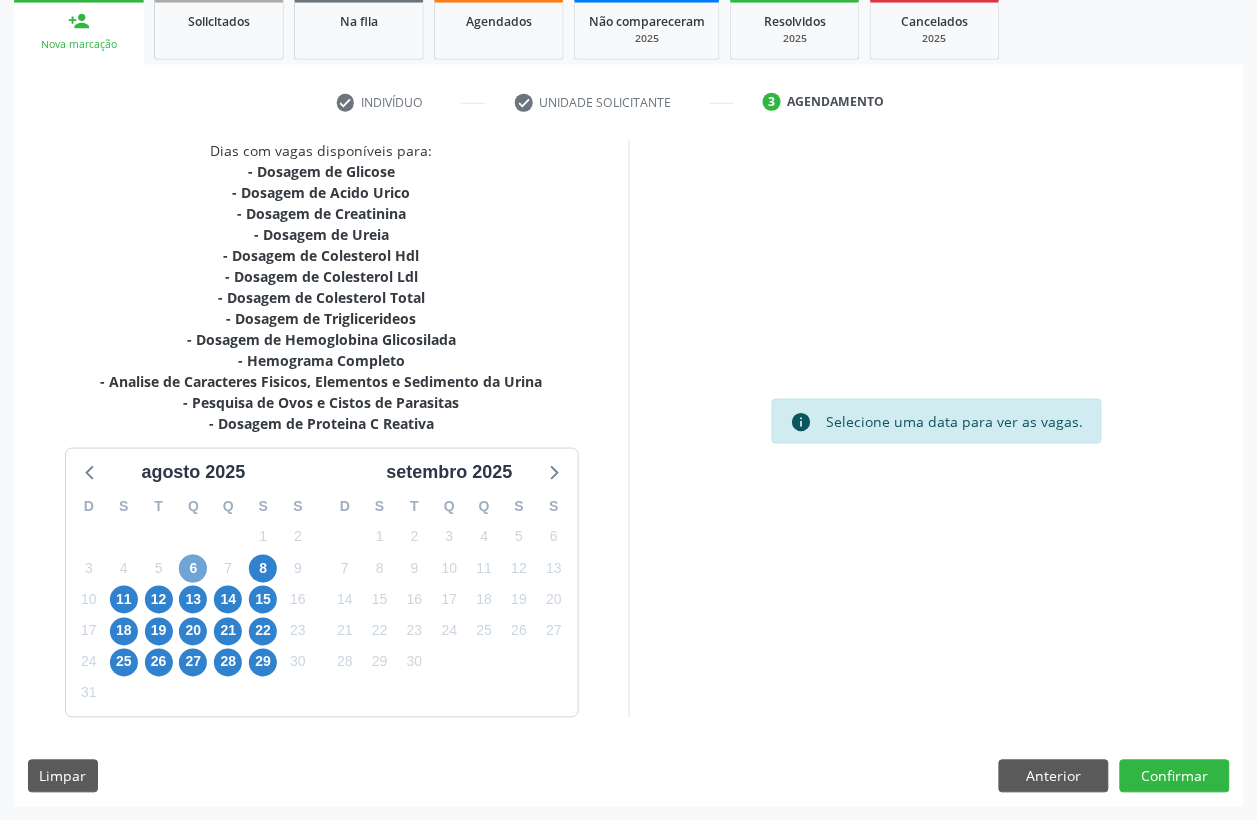 click on "6" at bounding box center (193, 569) 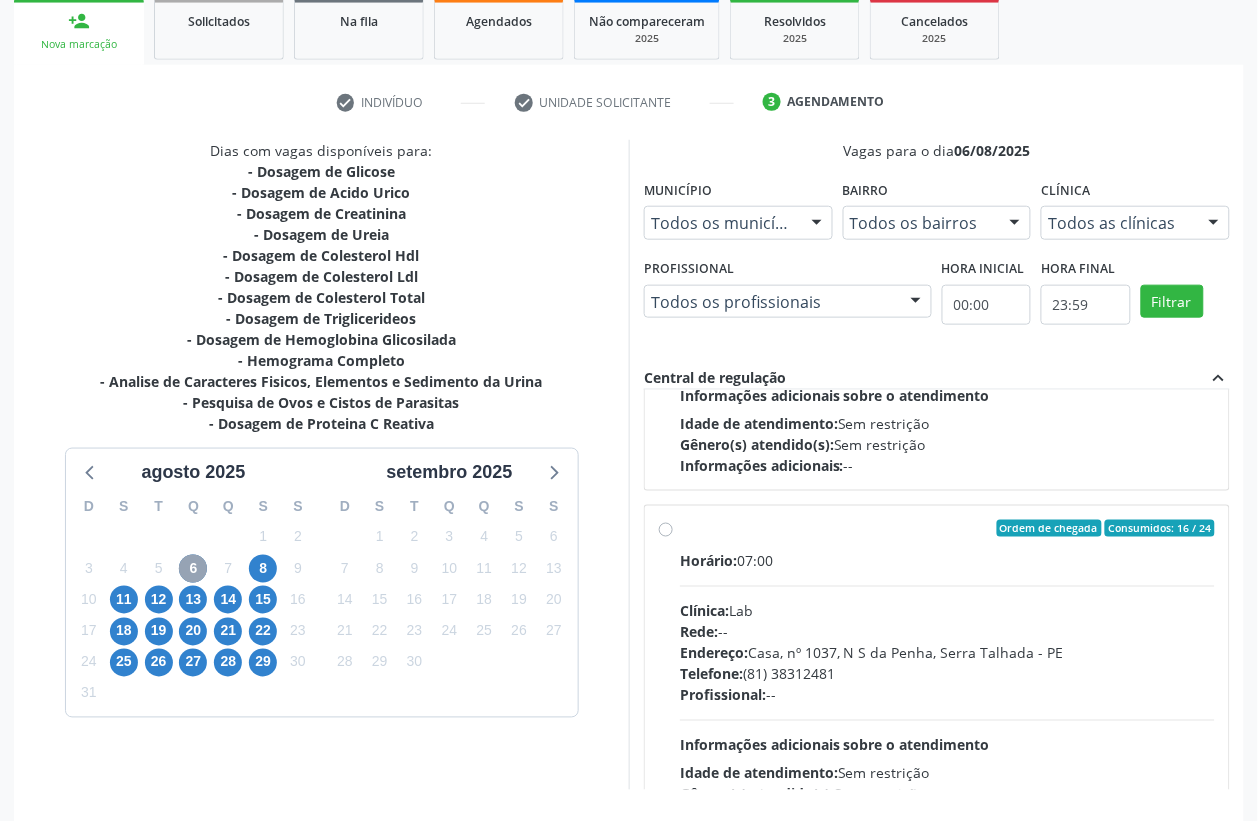 scroll, scrollTop: 316, scrollLeft: 0, axis: vertical 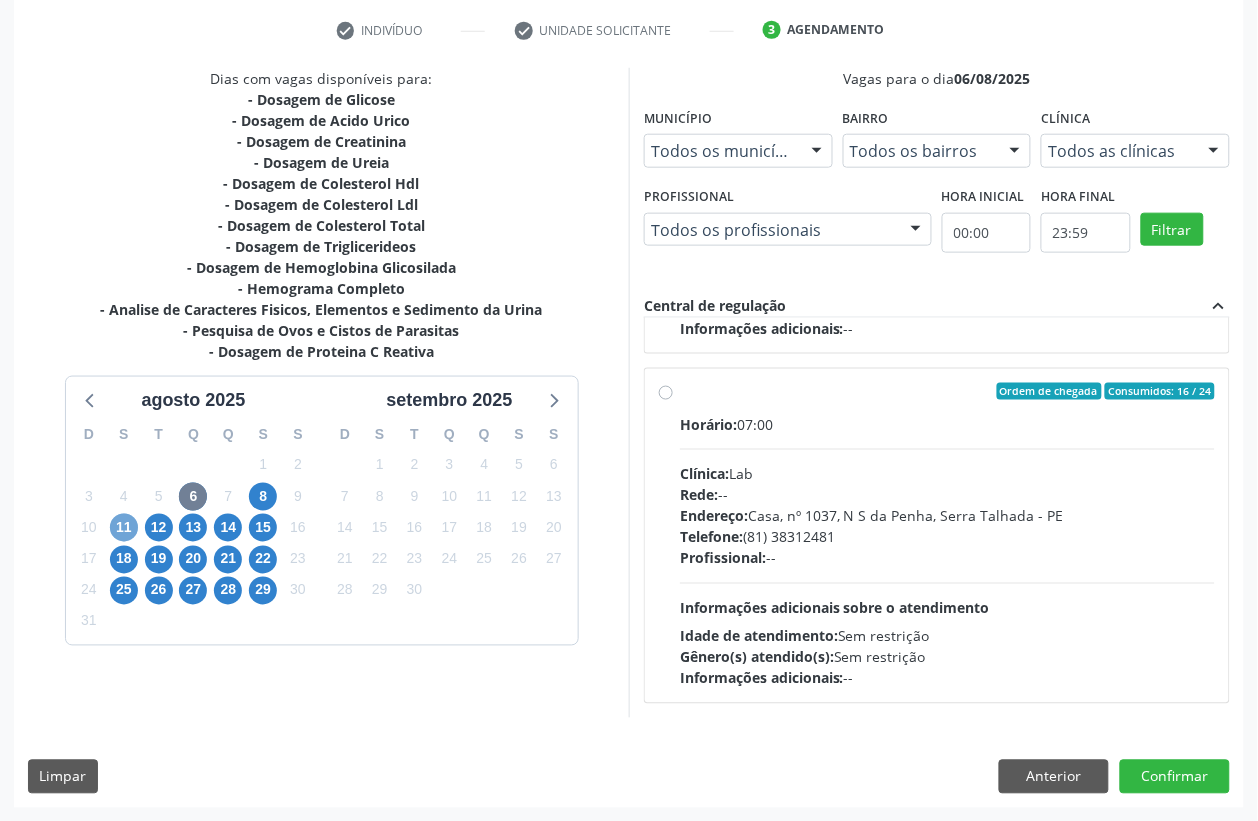 click on "11" at bounding box center [124, 528] 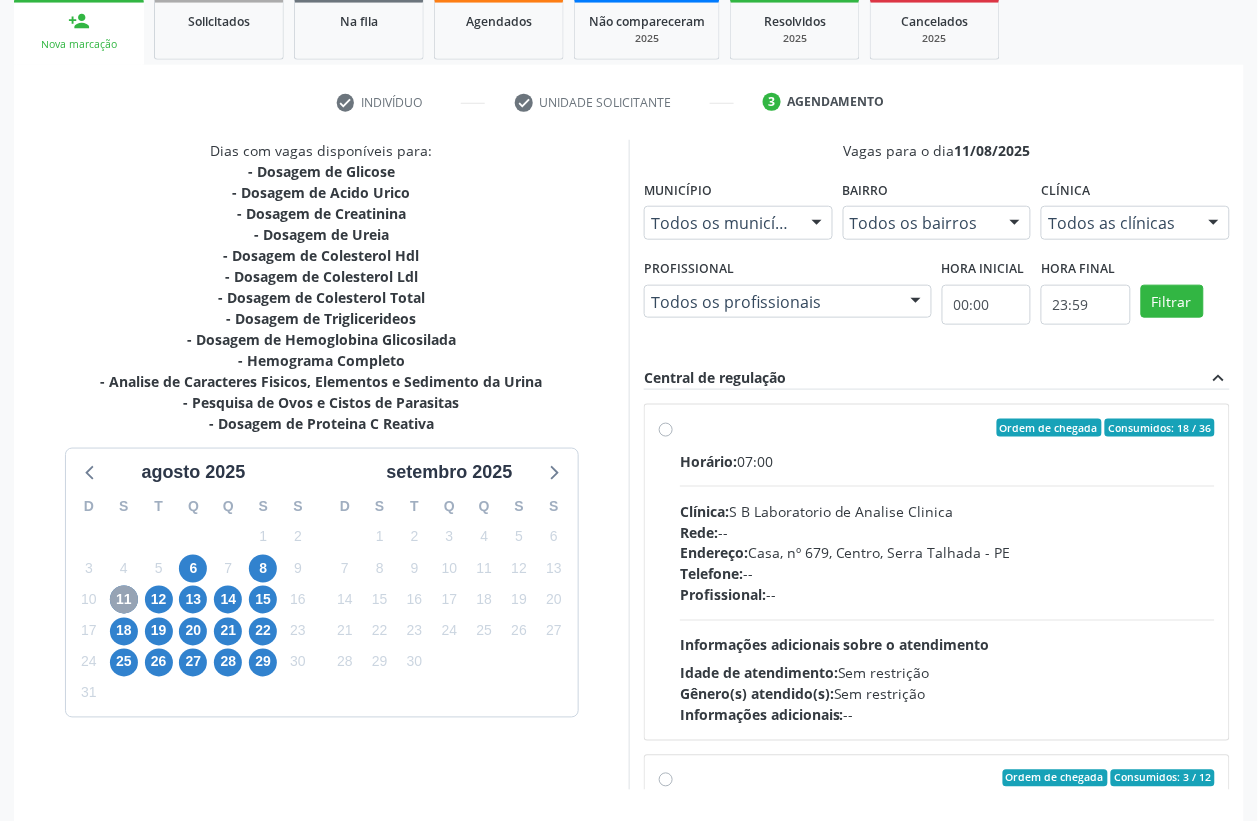 scroll, scrollTop: 373, scrollLeft: 0, axis: vertical 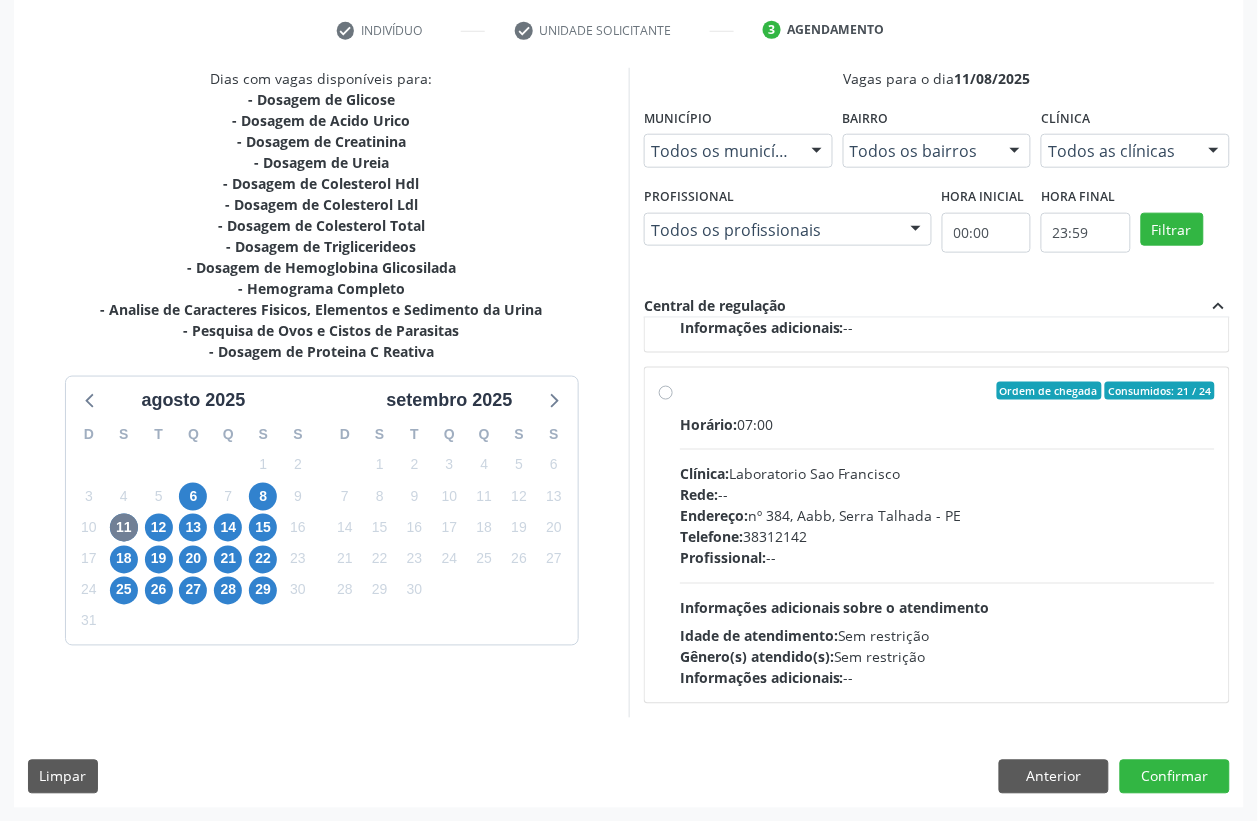 click on "Clínica:  Laboratorio Sao Francisco" at bounding box center [947, 474] 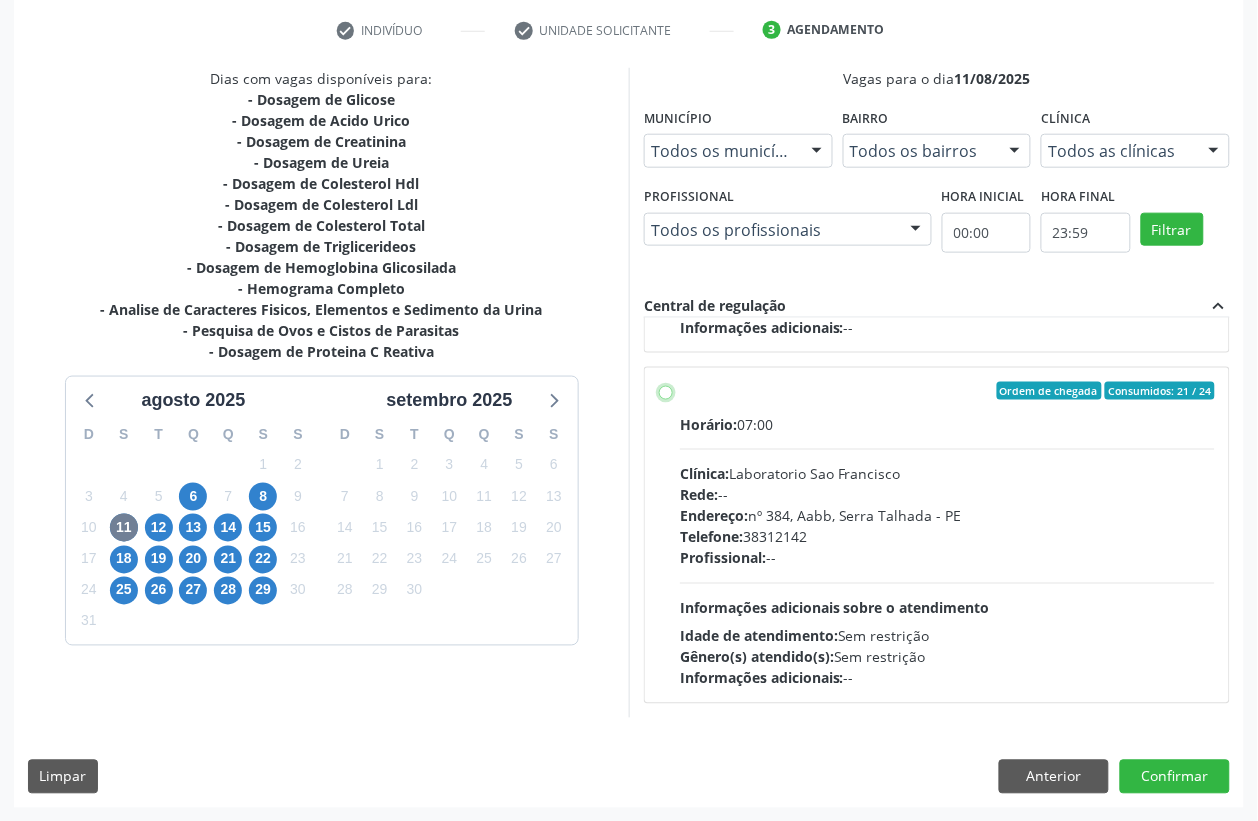 click on "Ordem de chegada
Consumidos: 21 / 24
Horário:   07:00
Clínica:  Laboratorio Sao Francisco
Rede:
--
Endereço:   nº [NUMBER], [DISTRICT], [CITY] - [STATE]
Telefone:   [PHONE]
Profissional:
--
Informações adicionais sobre o atendimento
Idade de atendimento:
Sem restrição
Gênero(s) atendido(s):
Sem restrição
Informações adicionais:
--" at bounding box center [666, 391] 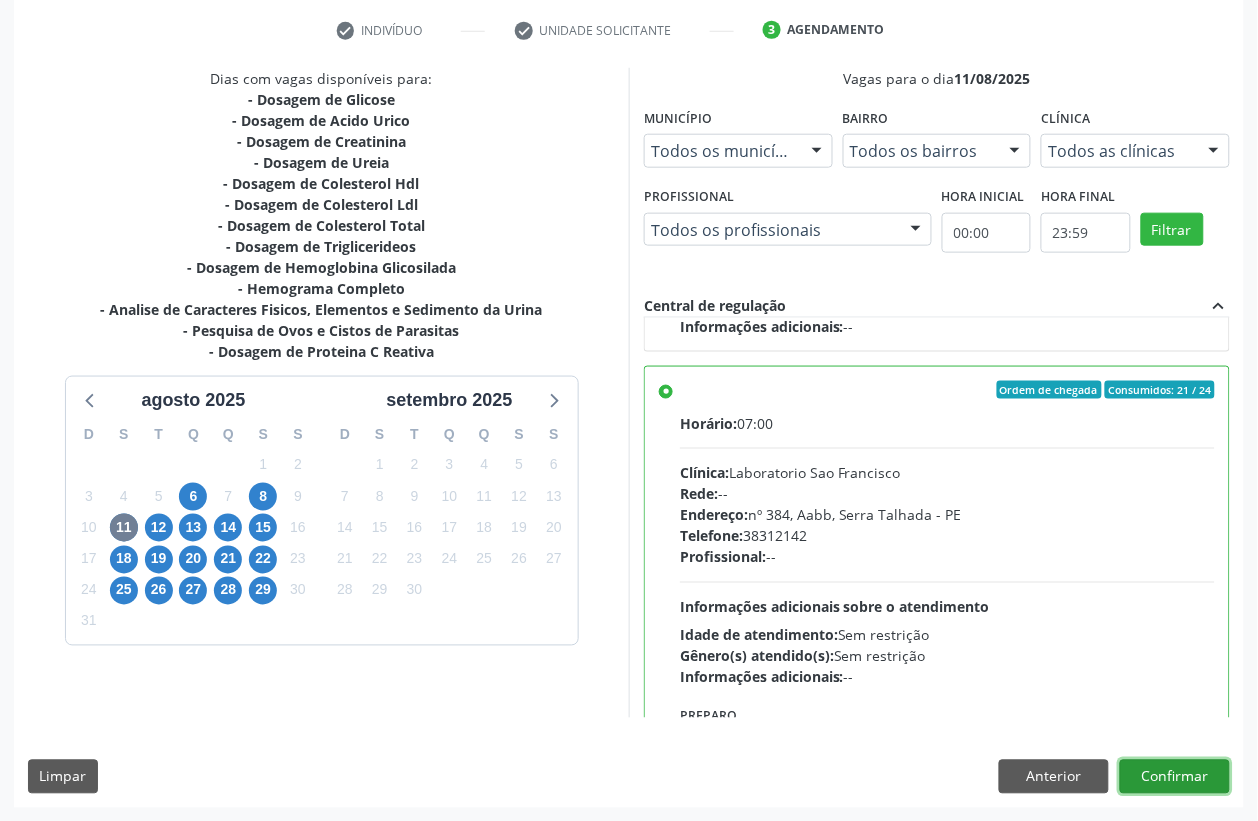 click on "Confirmar" at bounding box center (1175, 777) 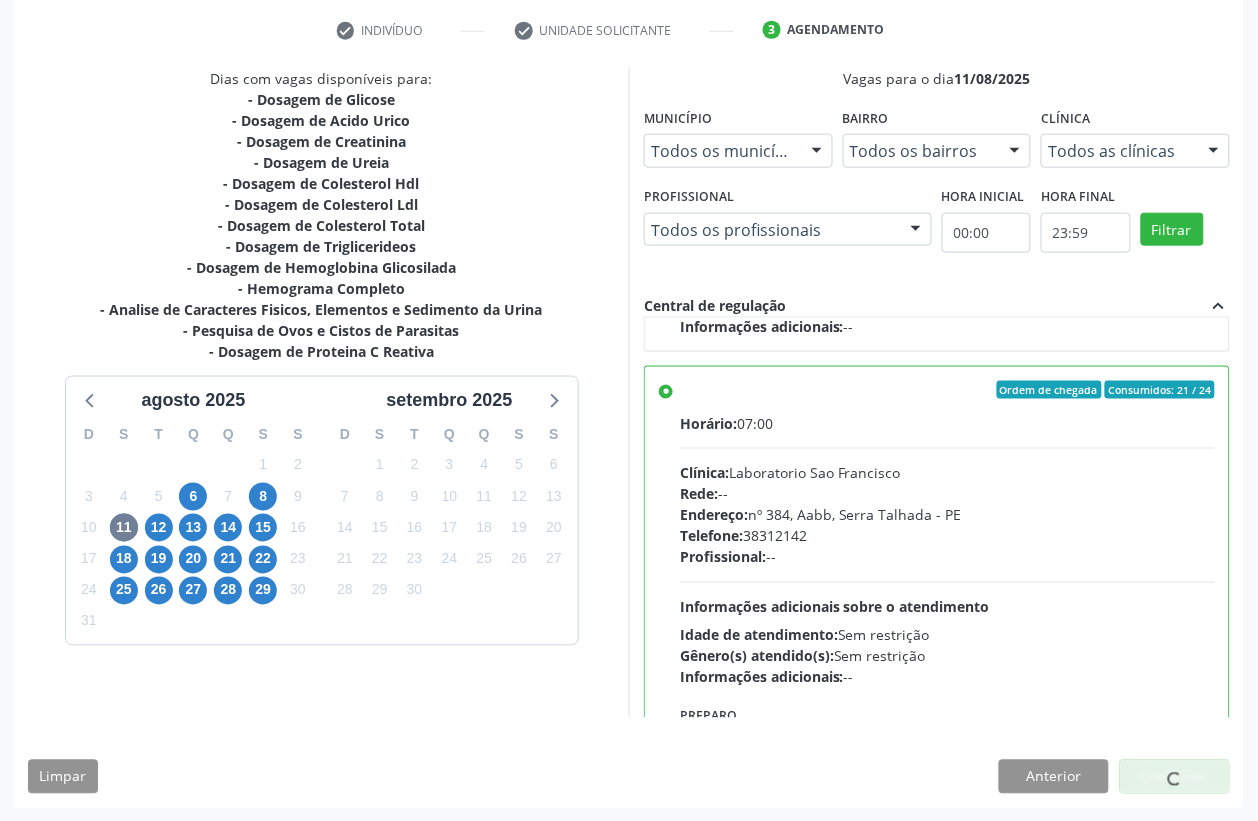 scroll, scrollTop: 0, scrollLeft: 0, axis: both 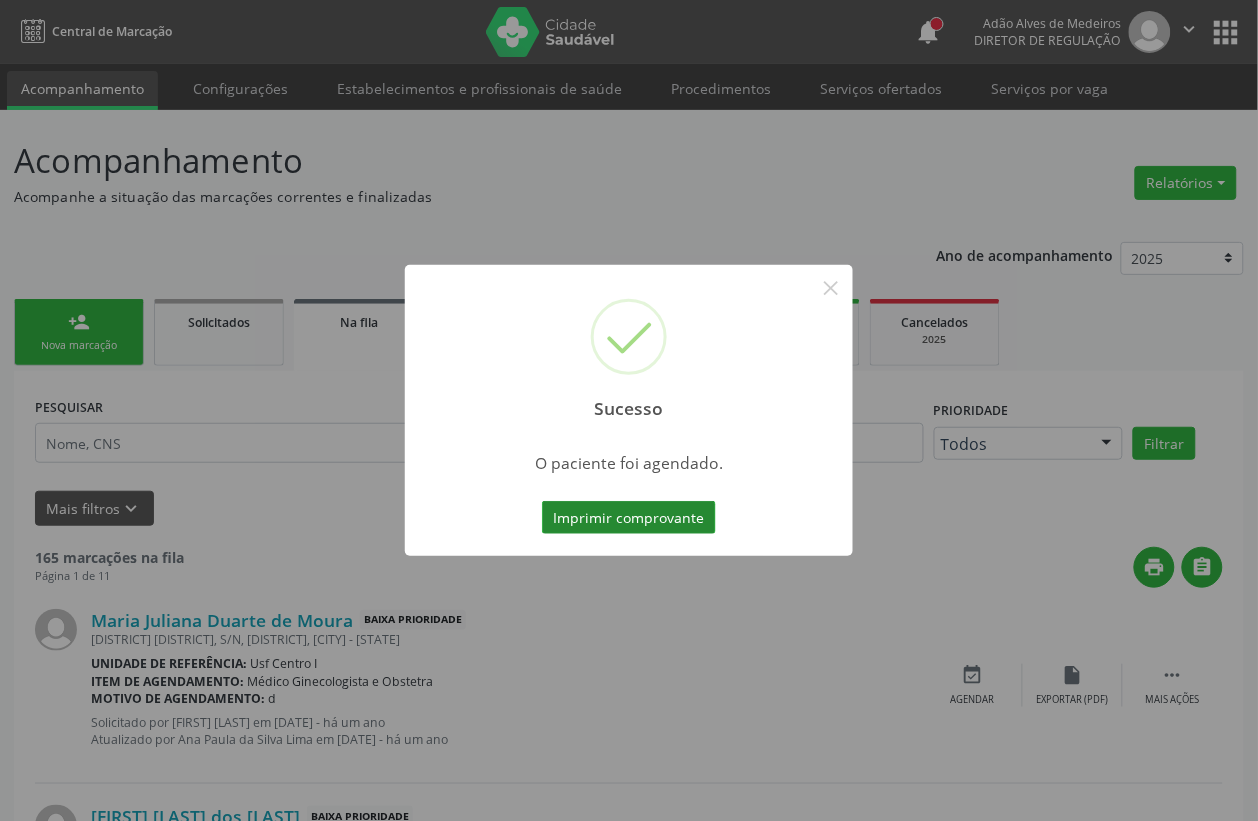 click on "Imprimir comprovante" at bounding box center [629, 518] 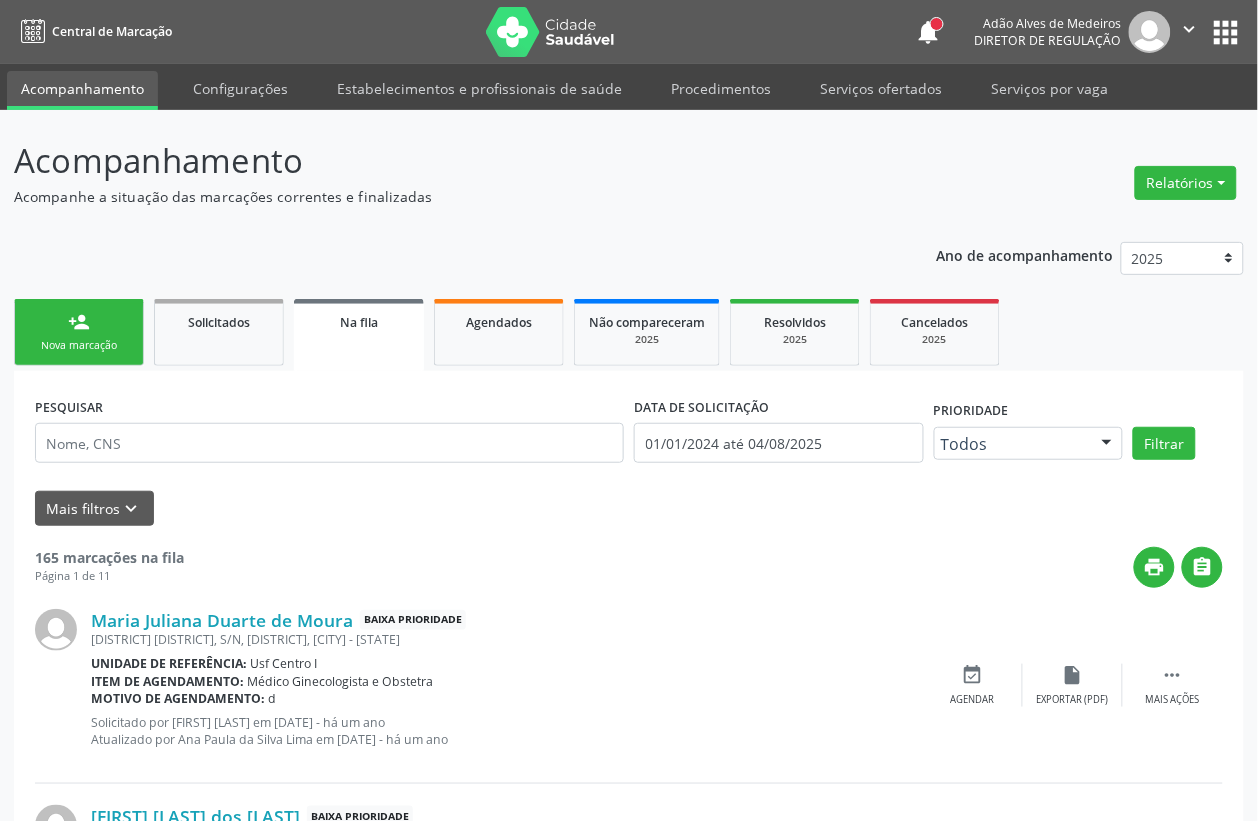 click on "Nova marcação" at bounding box center (79, 345) 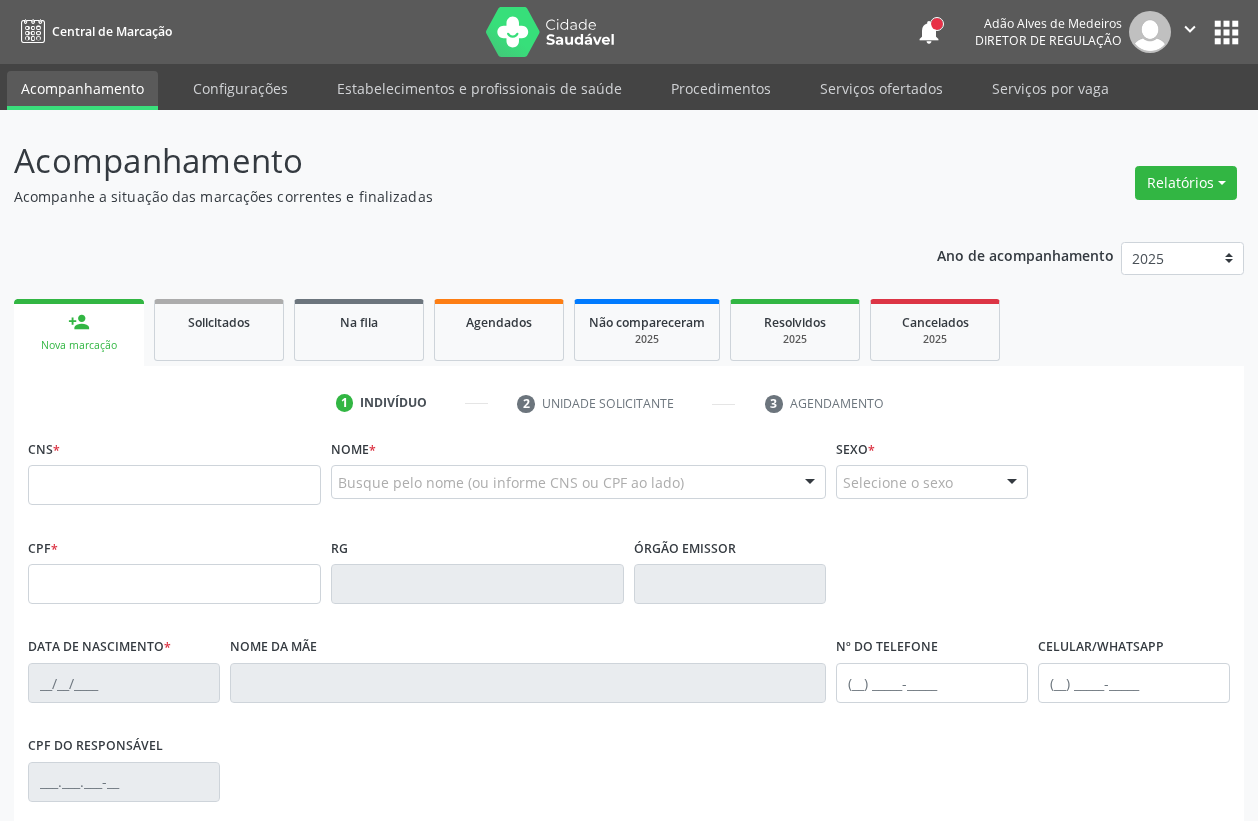 scroll, scrollTop: 0, scrollLeft: 0, axis: both 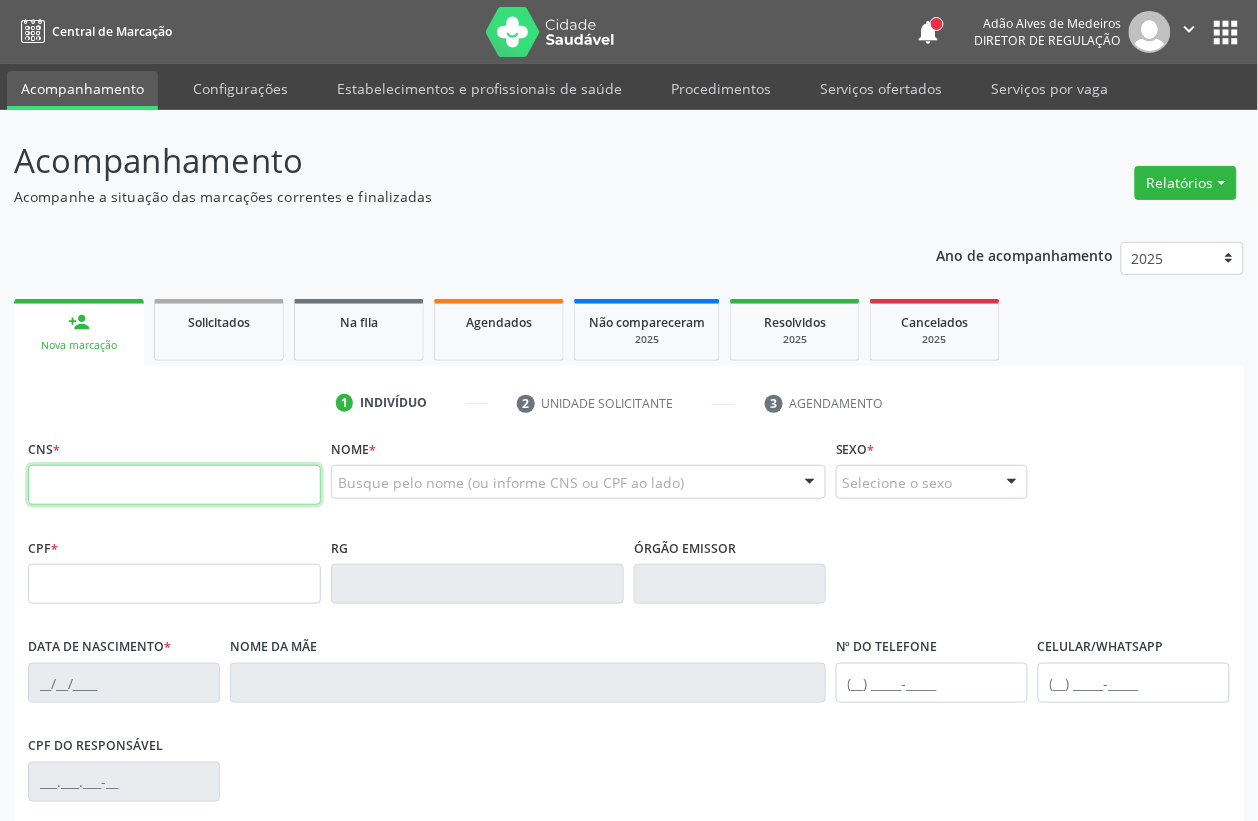 click at bounding box center (174, 485) 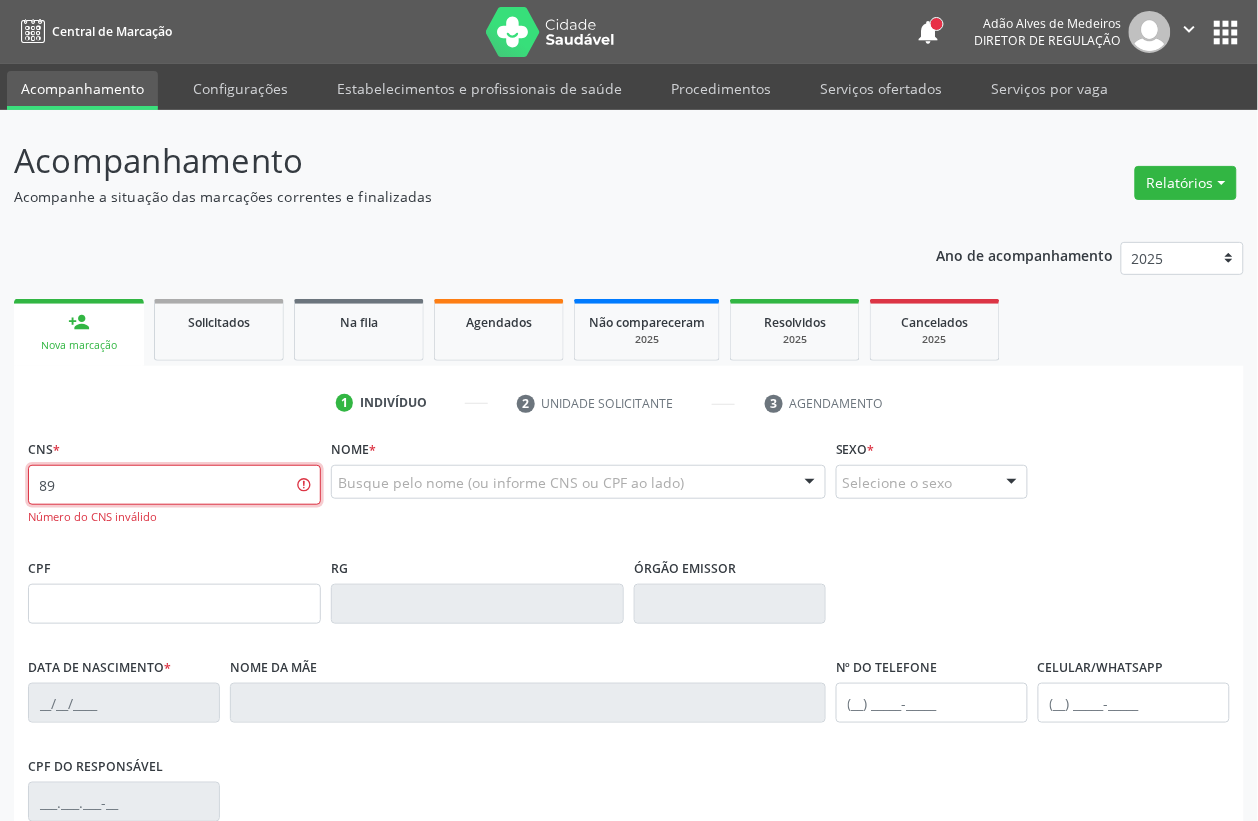 type on "8" 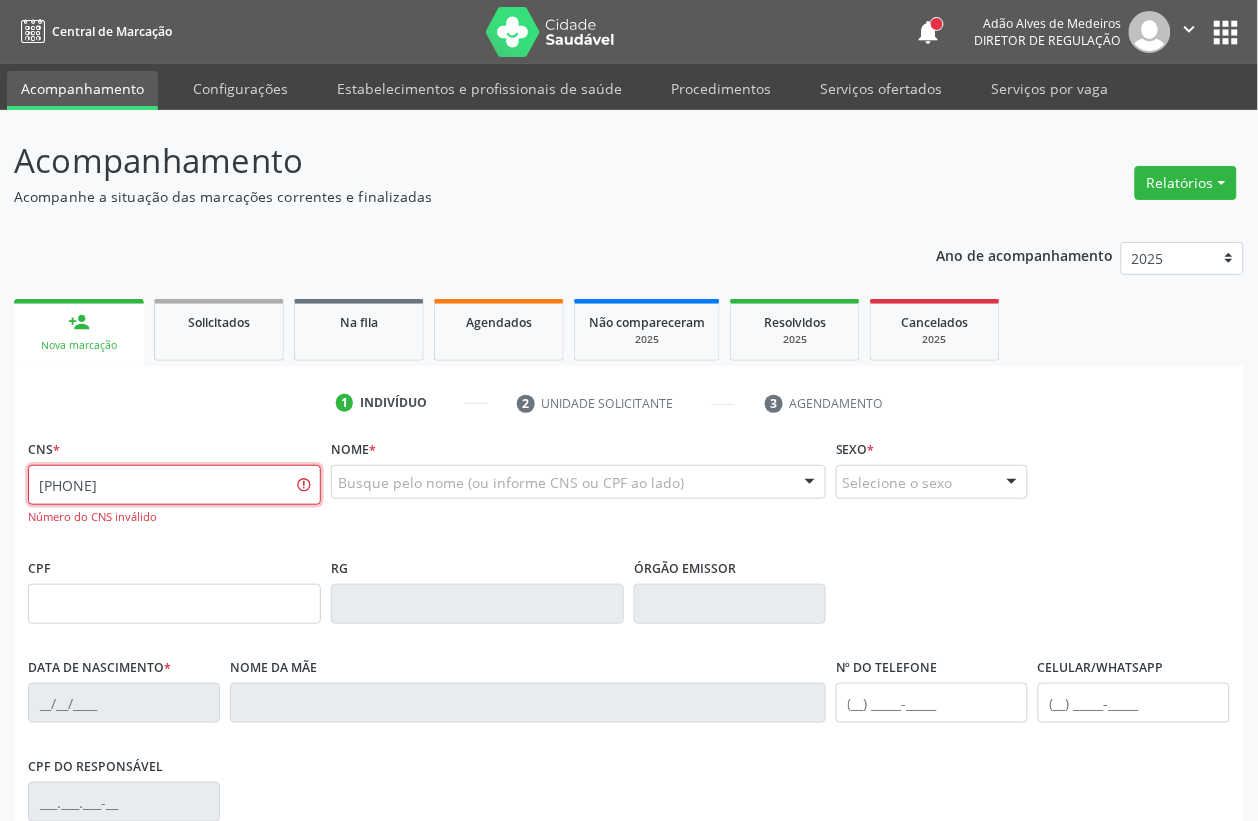 type on "[PHONE]" 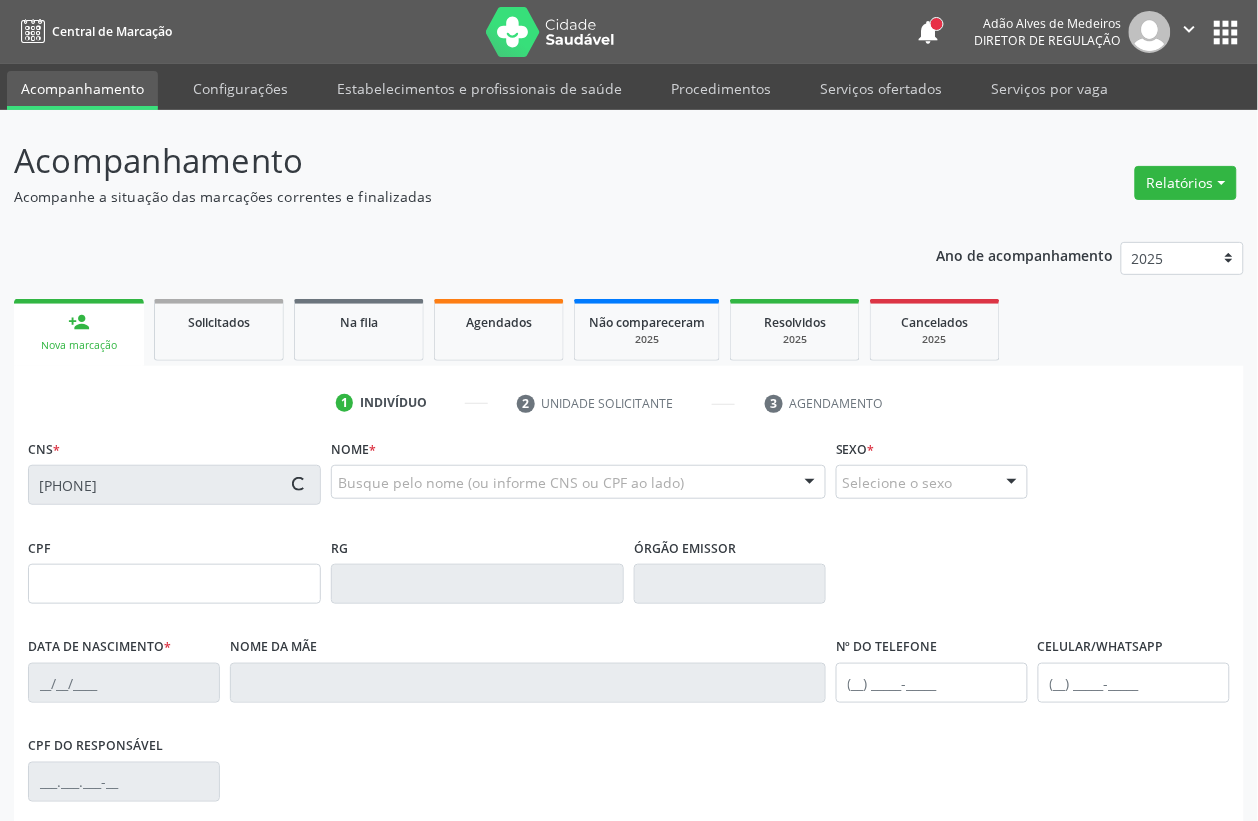 type on "[DATE]" 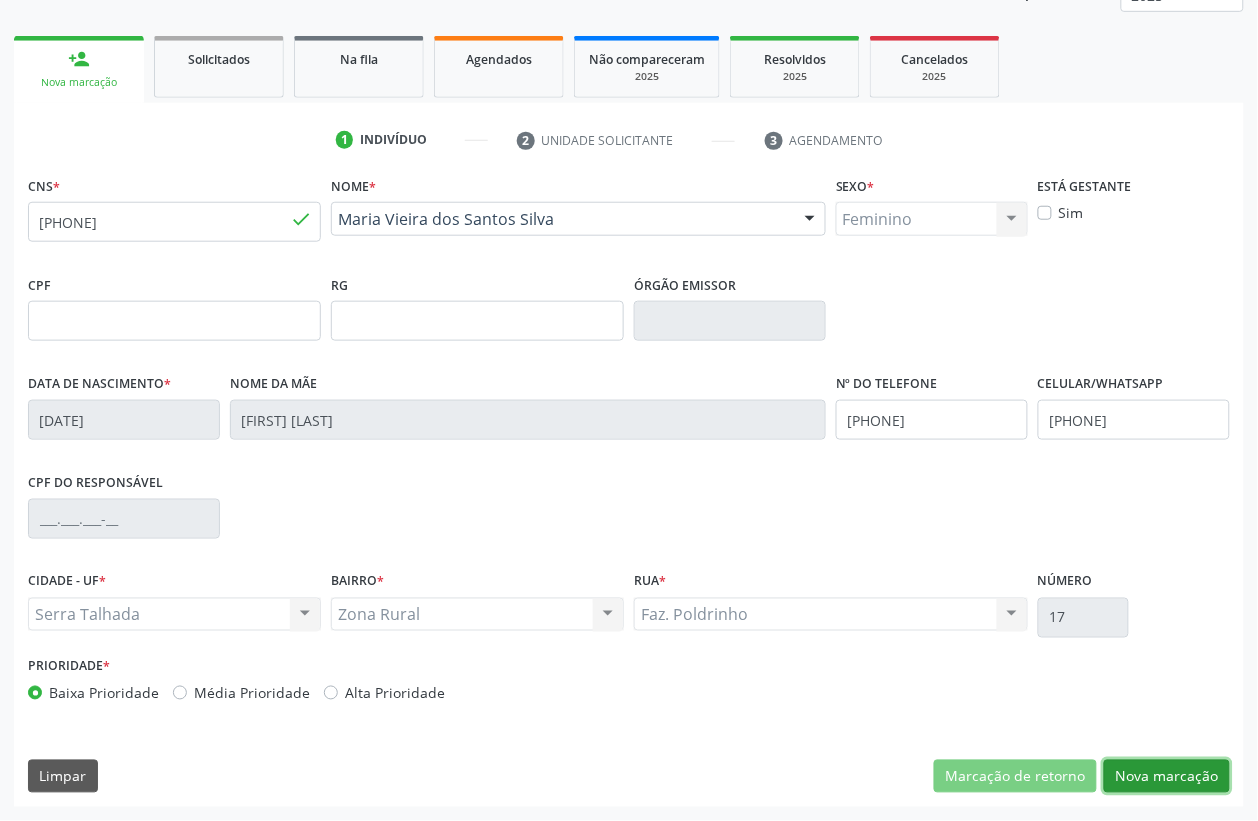 click on "Nova marcação" at bounding box center (1167, 777) 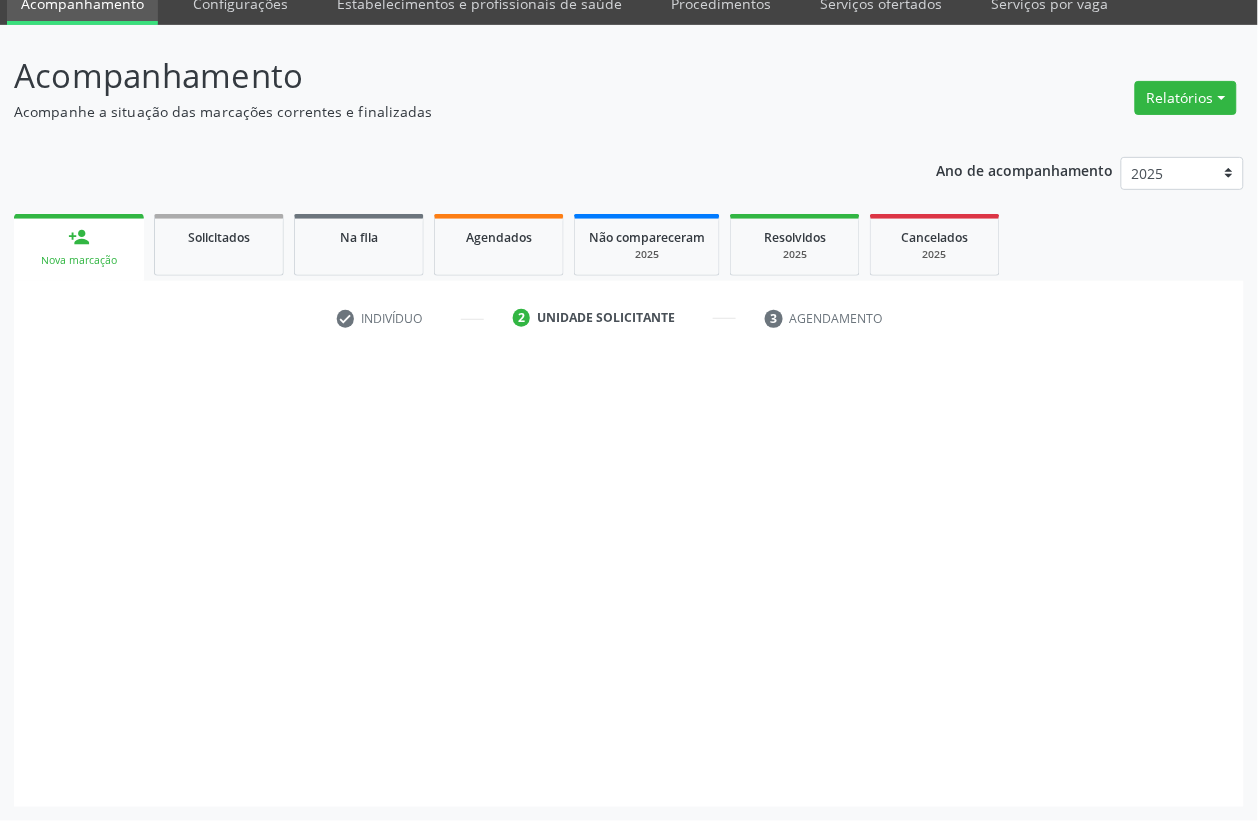 scroll, scrollTop: 85, scrollLeft: 0, axis: vertical 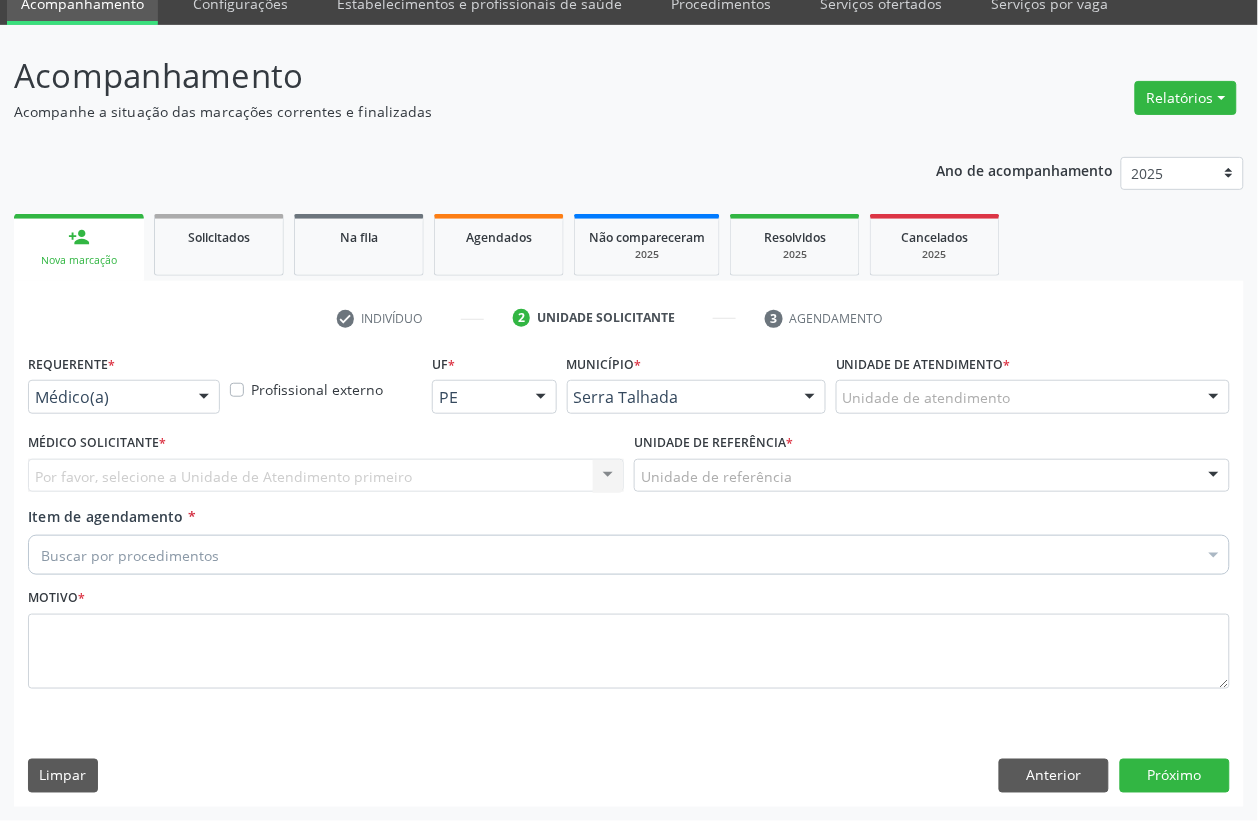 click on "Médico Solicitante
*" at bounding box center [97, 443] 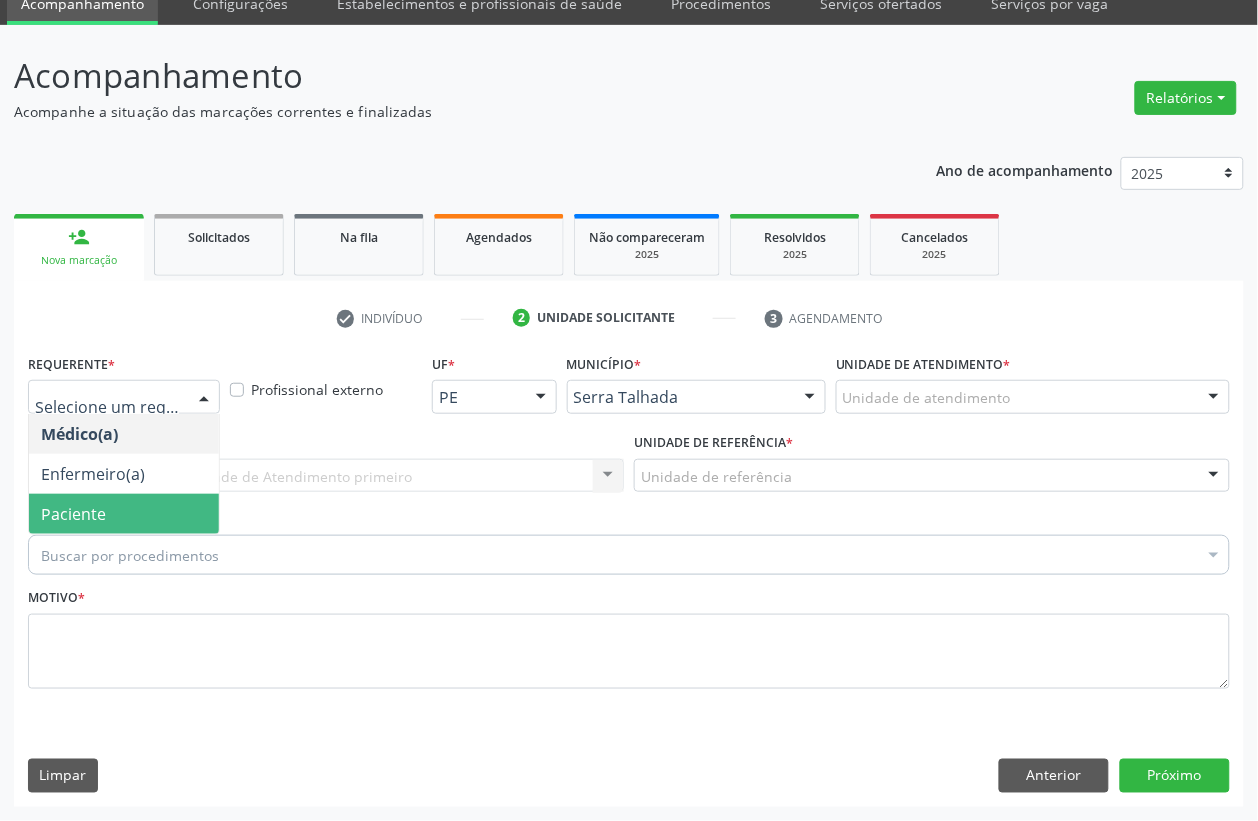 click on "Paciente" at bounding box center [124, 514] 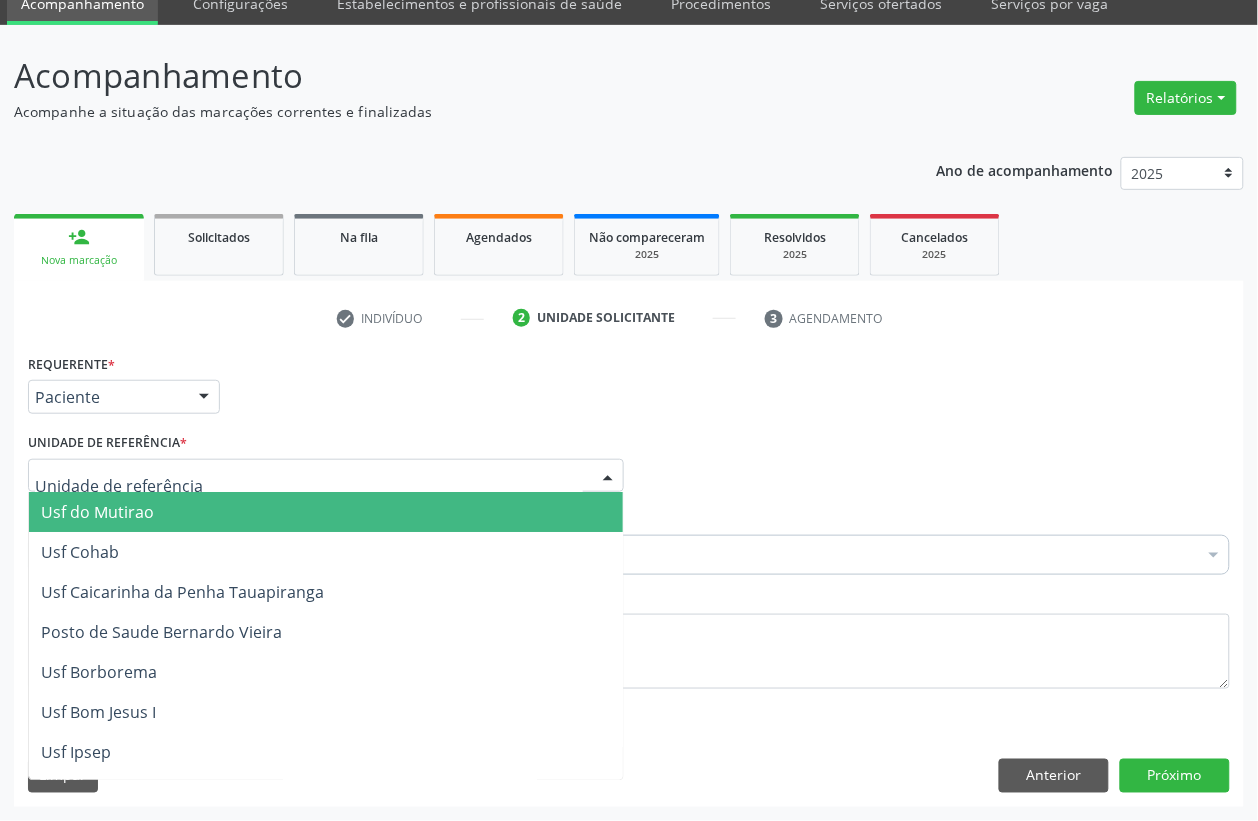 click at bounding box center (326, 476) 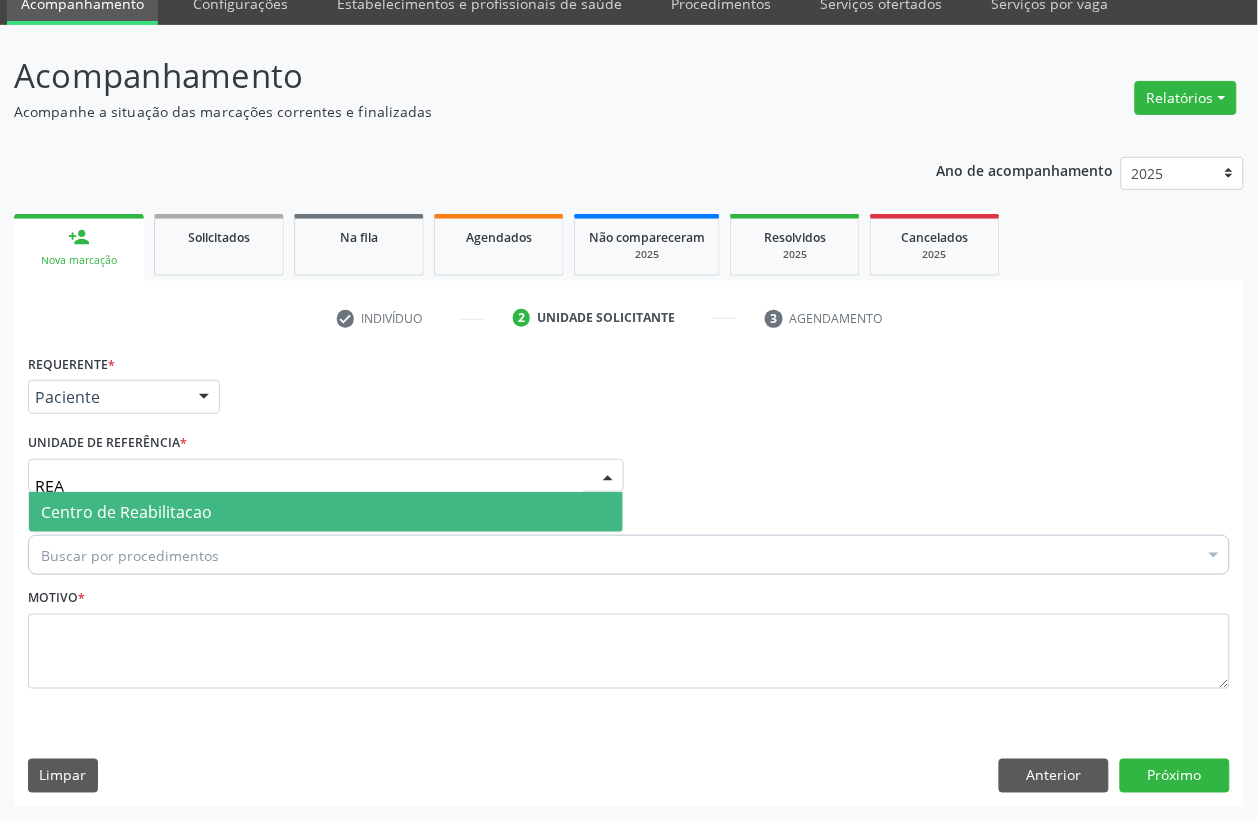 type on "REAB" 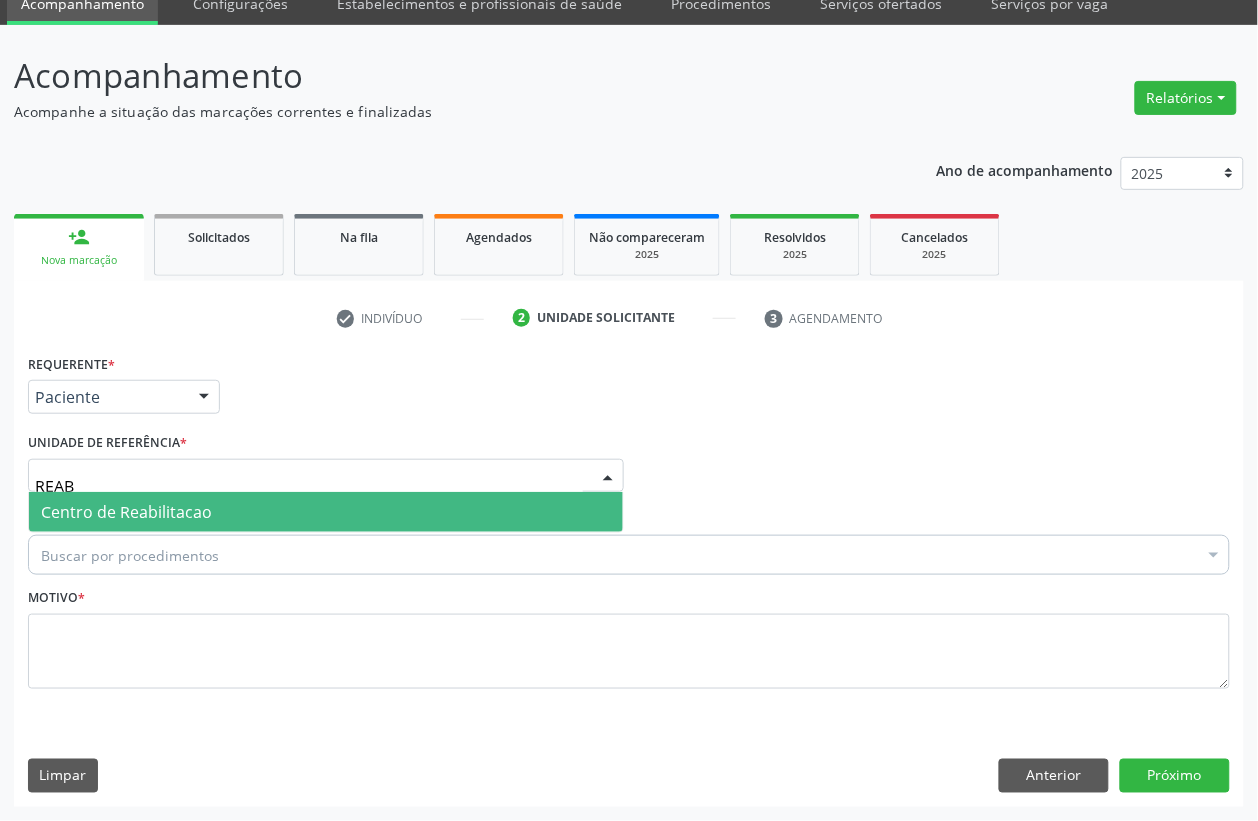 click on "Centro de Reabilitacao" at bounding box center [126, 512] 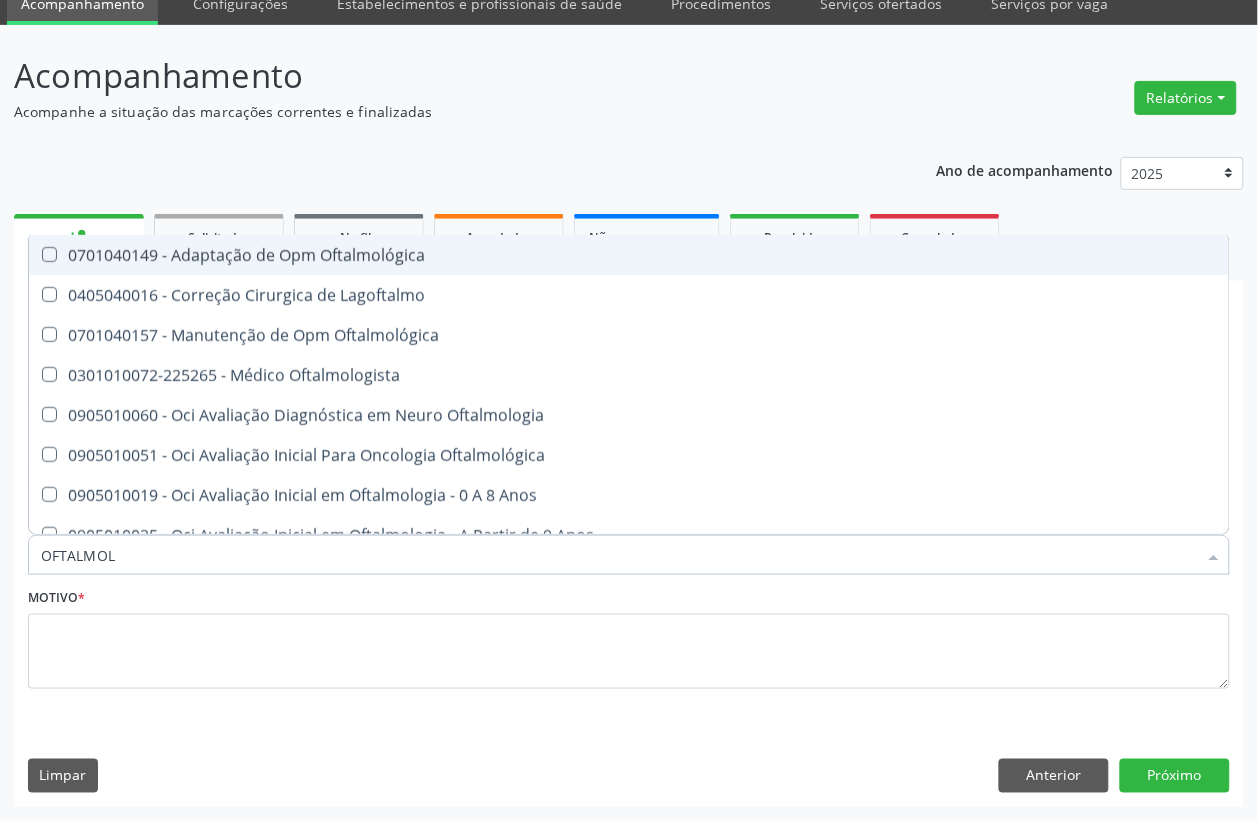 type on "OFTALMOLO" 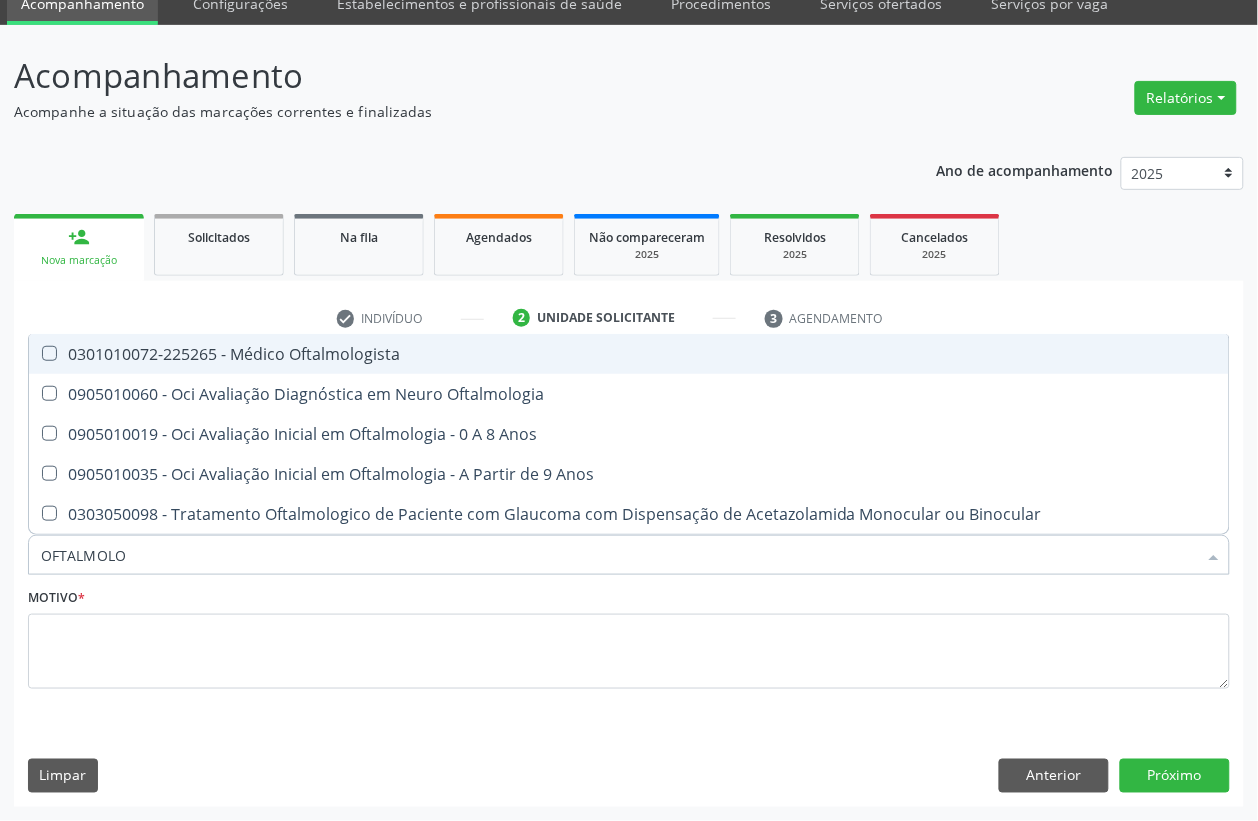 click on "0301010072-225265 - Médico Oftalmologista" at bounding box center (629, 354) 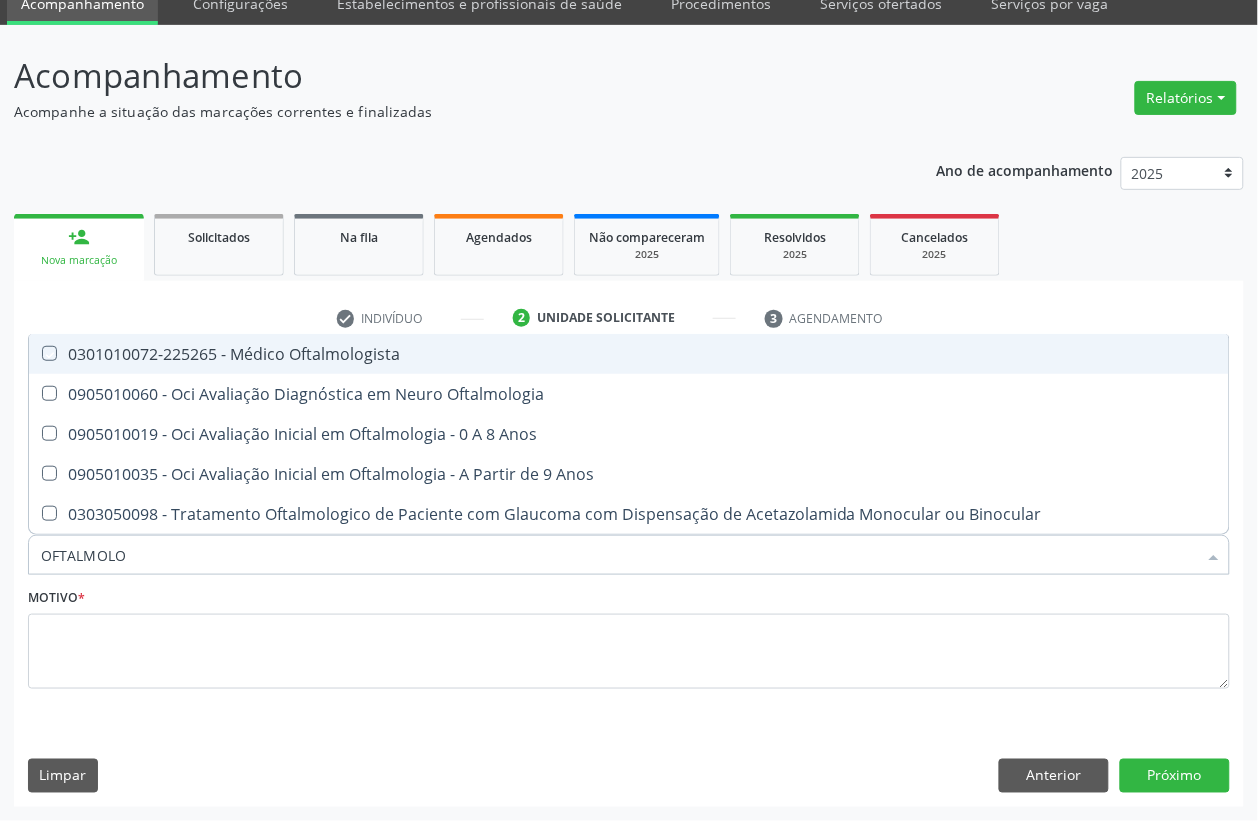 checkbox on "true" 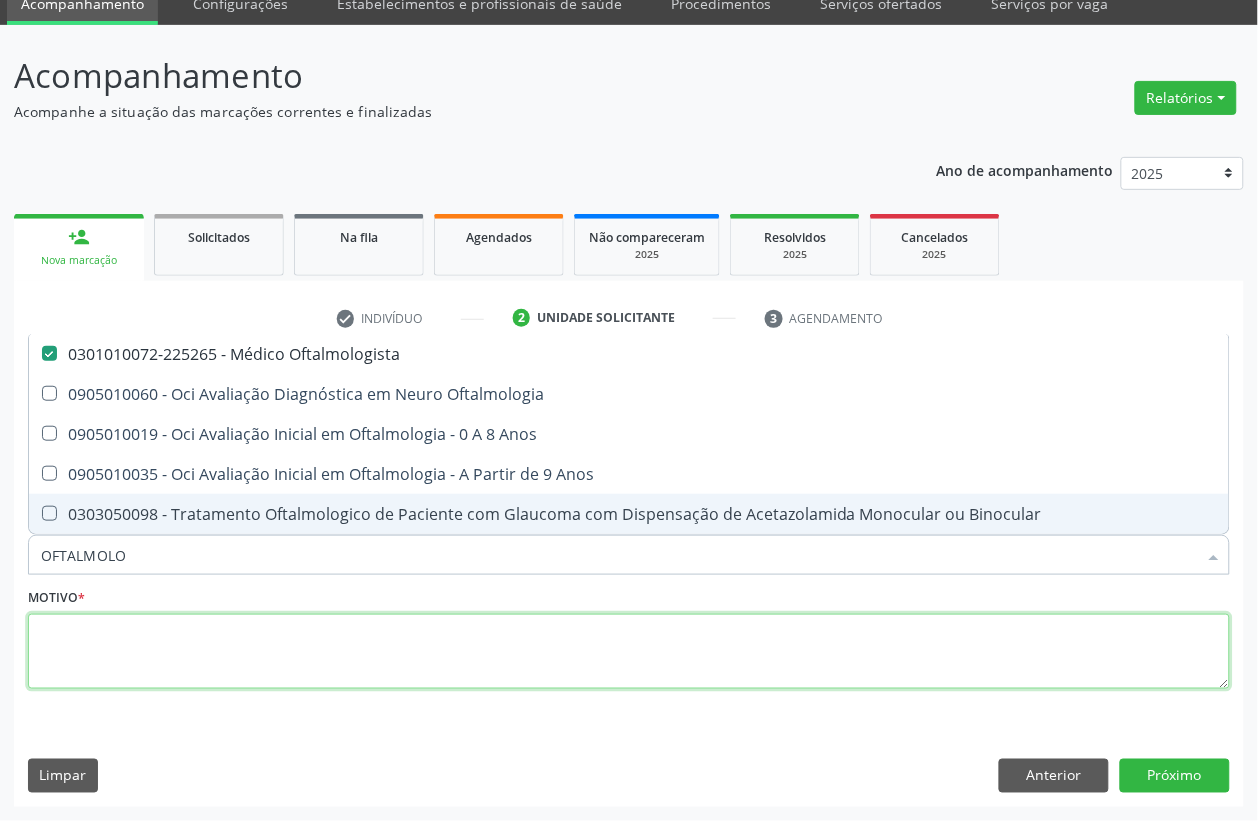 click at bounding box center (629, 652) 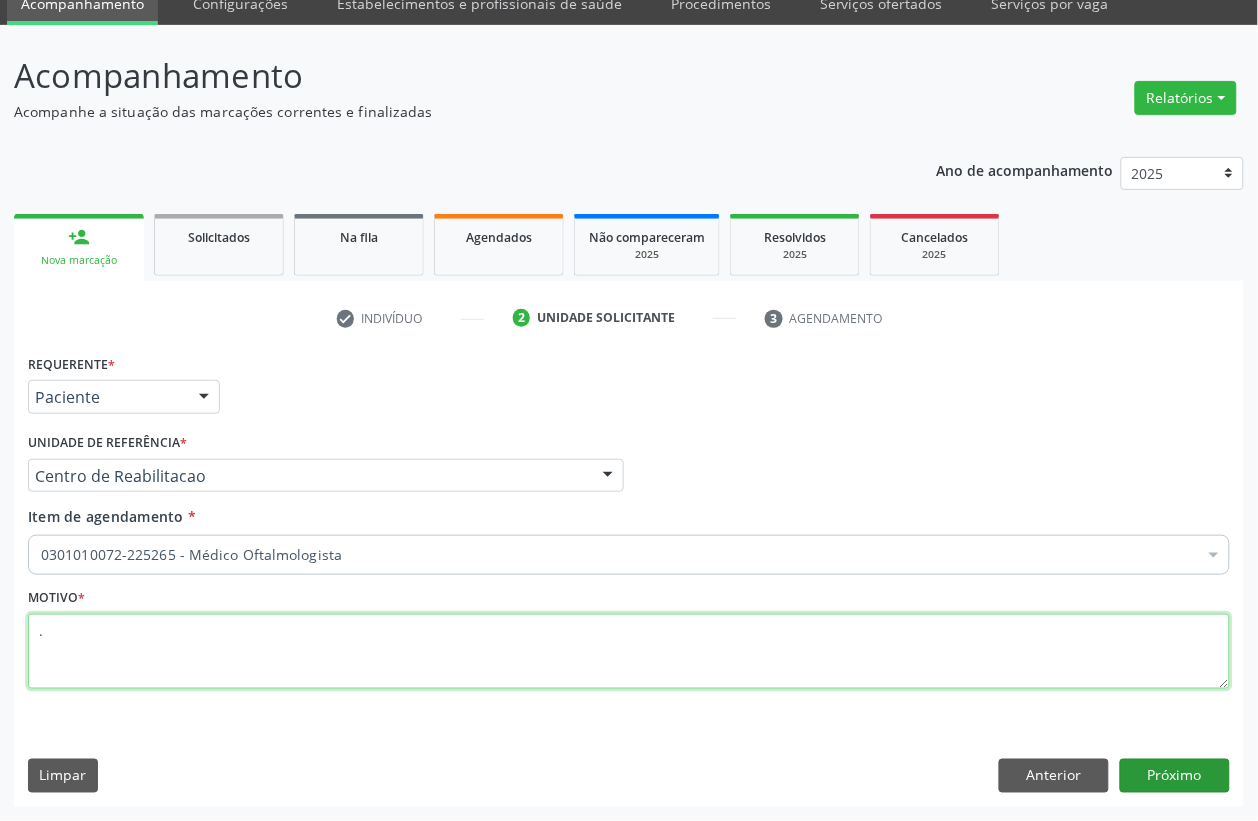 type on "." 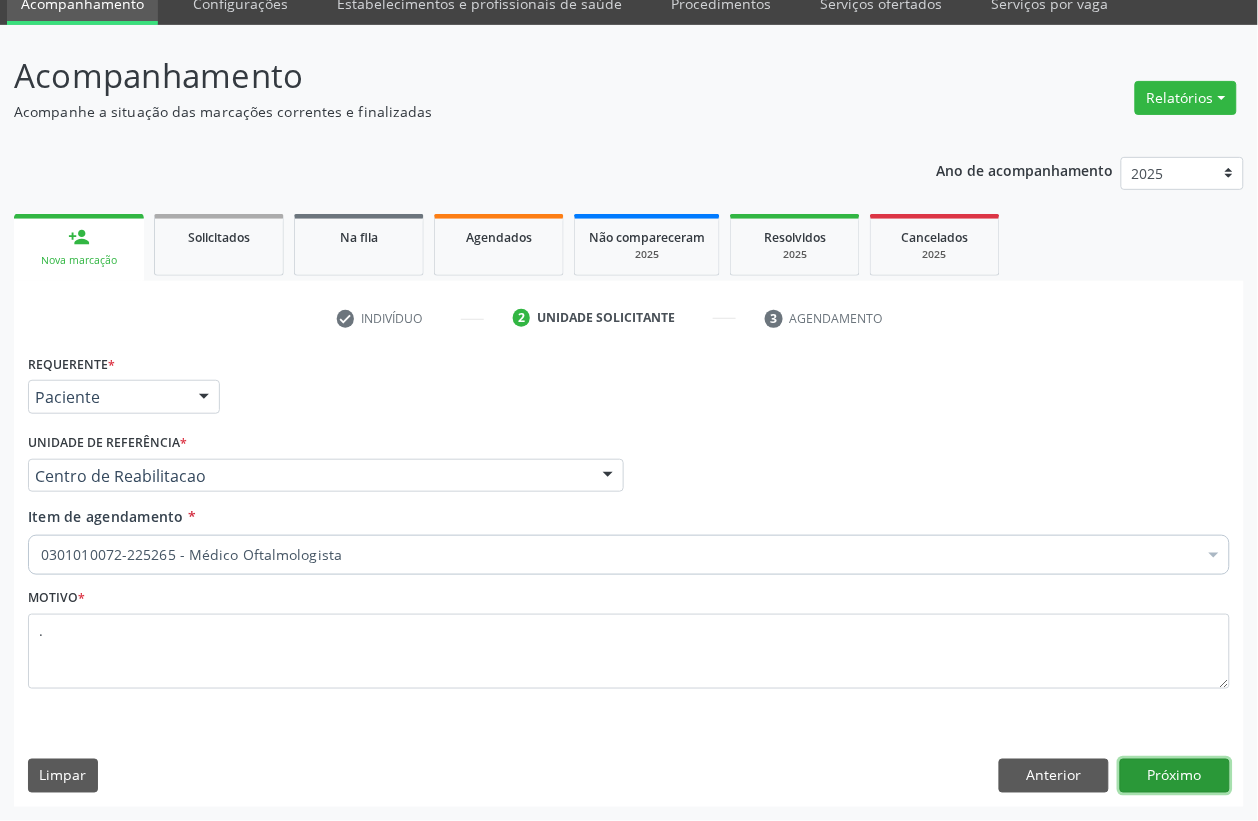 click on "Próximo" at bounding box center [1175, 776] 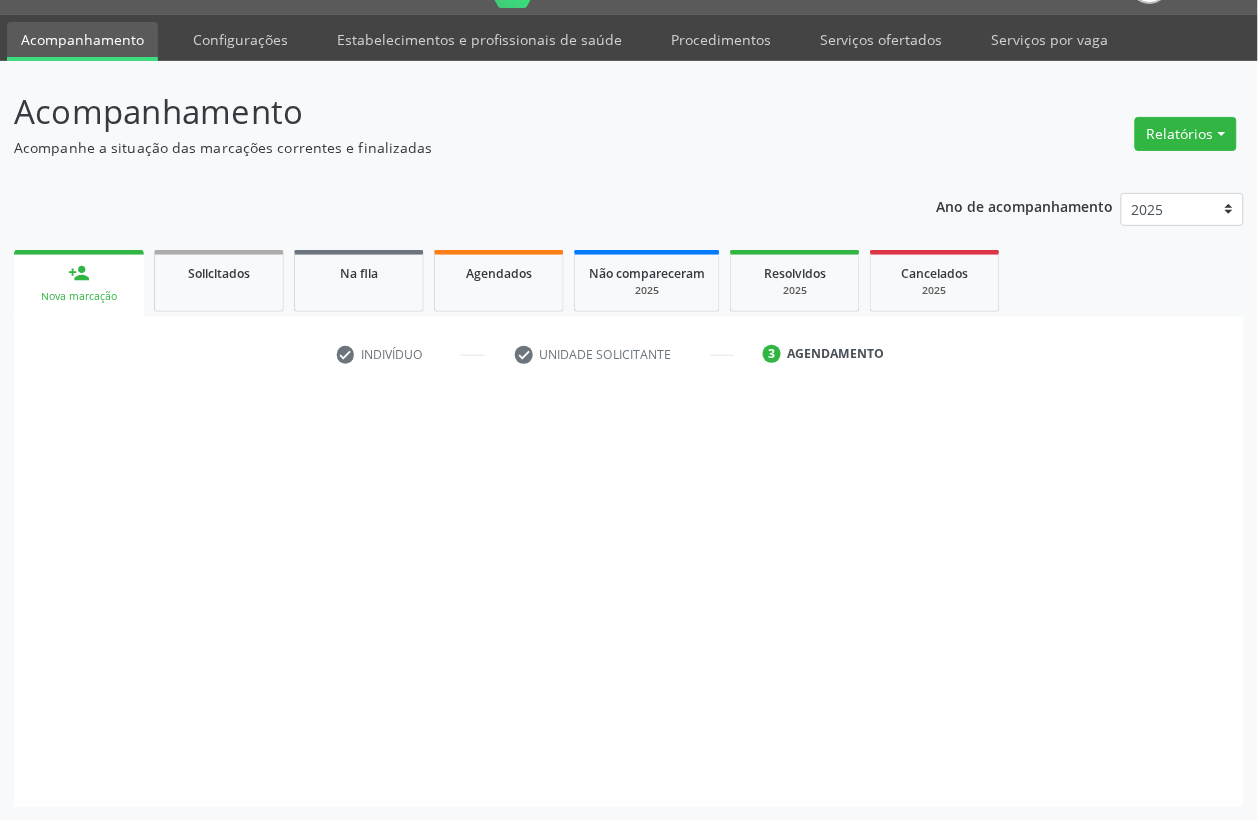 scroll, scrollTop: 50, scrollLeft: 0, axis: vertical 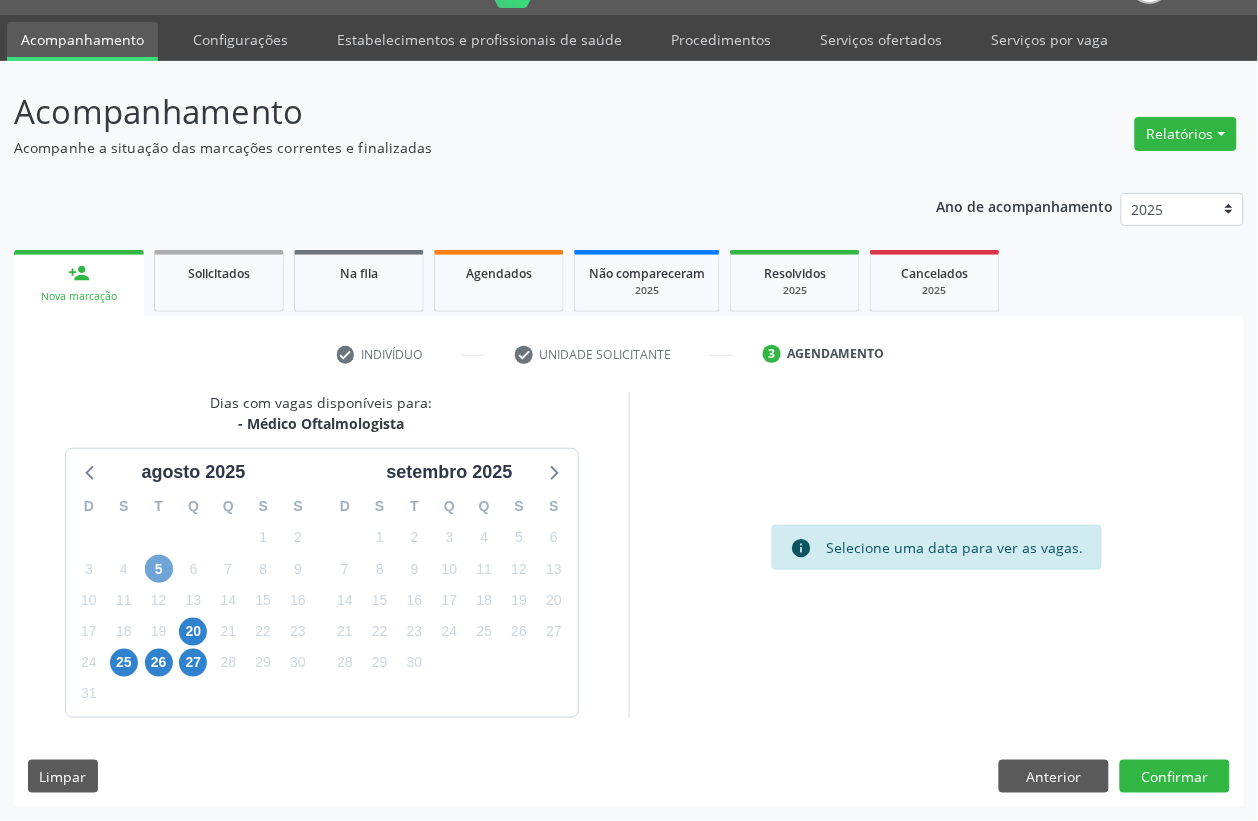 click on "5" at bounding box center (159, 569) 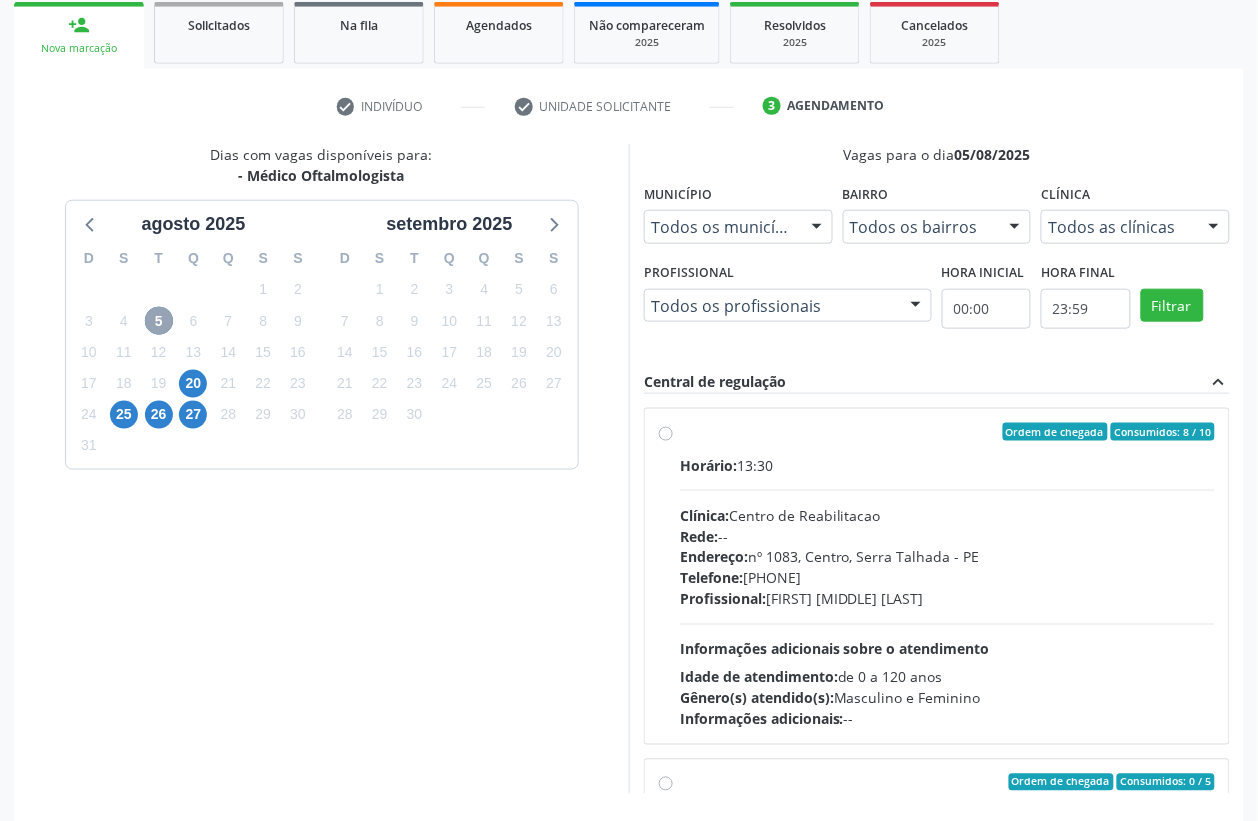 scroll, scrollTop: 300, scrollLeft: 0, axis: vertical 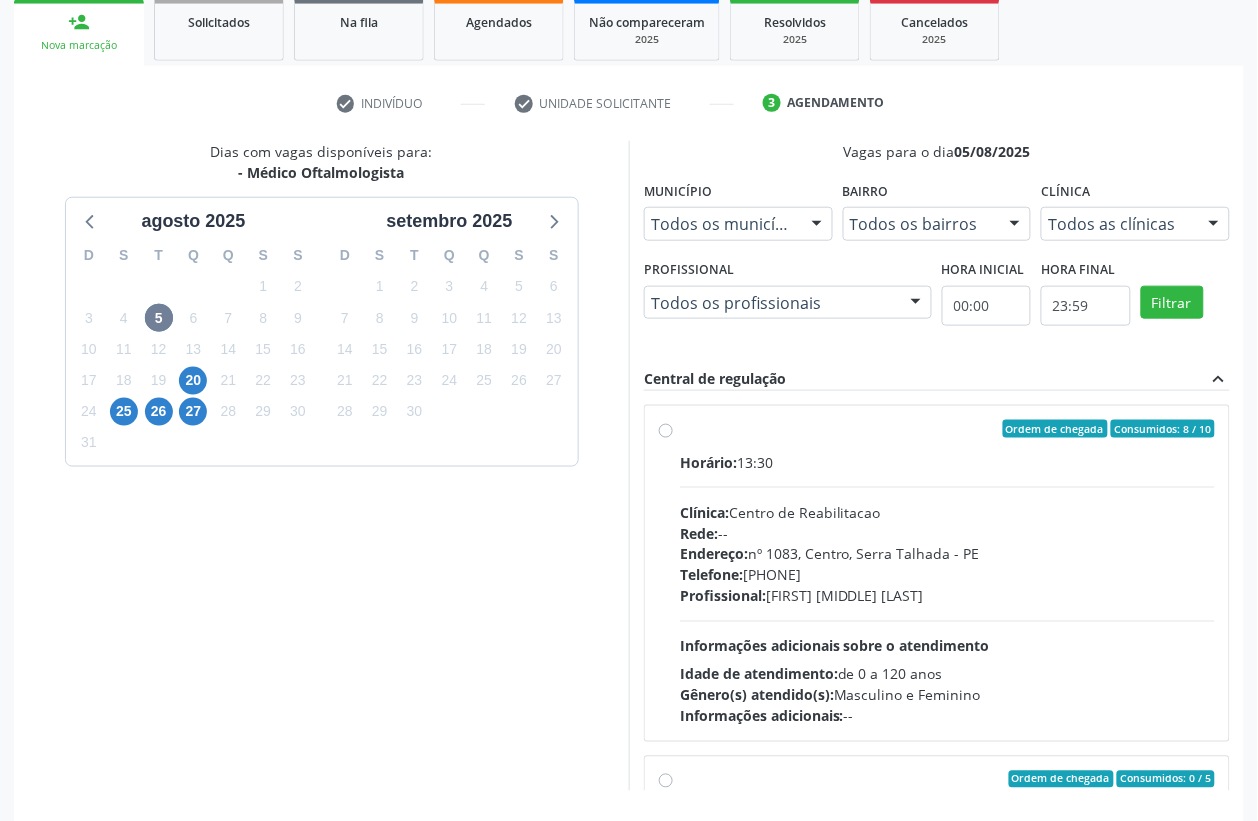 click on "Horário:   13:30
Clínica:  Centro de Reabilitacao
Rede:
--
Endereço:   nº 1083, Centro, Serra Talhada - PE
Telefone:   (81) 38313112
Profissional:
Anne Gabriella Ferraz Pereira Viana
Informações adicionais sobre o atendimento
Idade de atendimento:
de 0 a 120 anos
Gênero(s) atendido(s):
Masculino e Feminino
Informações adicionais:
--" at bounding box center [947, 589] 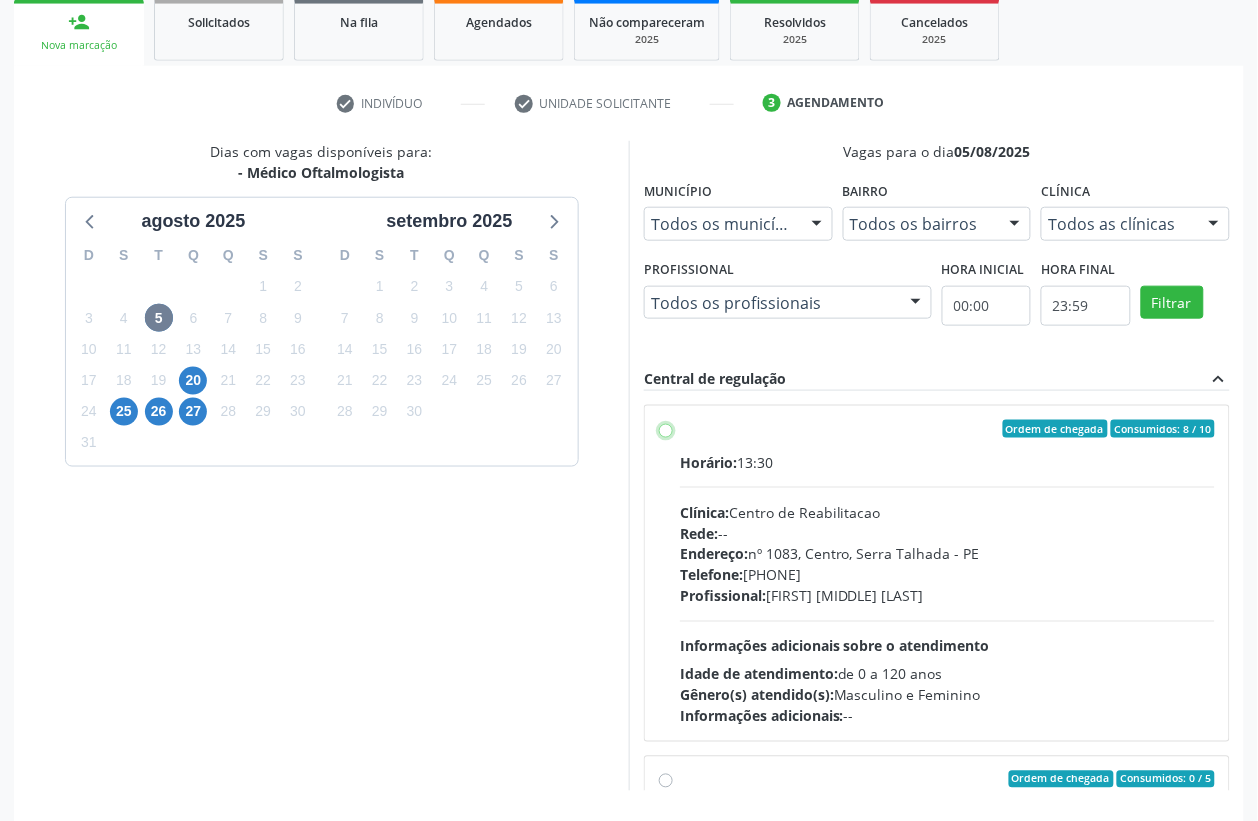 radio on "true" 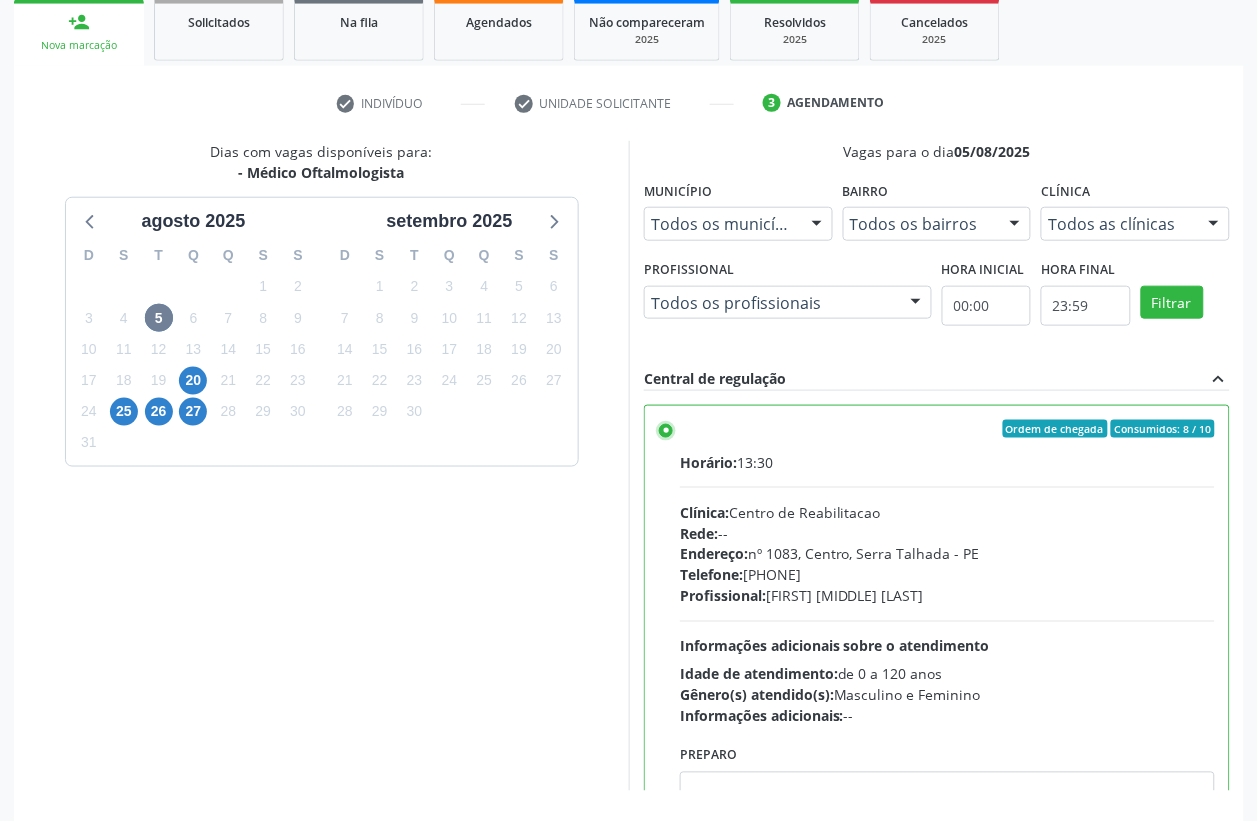 scroll, scrollTop: 373, scrollLeft: 0, axis: vertical 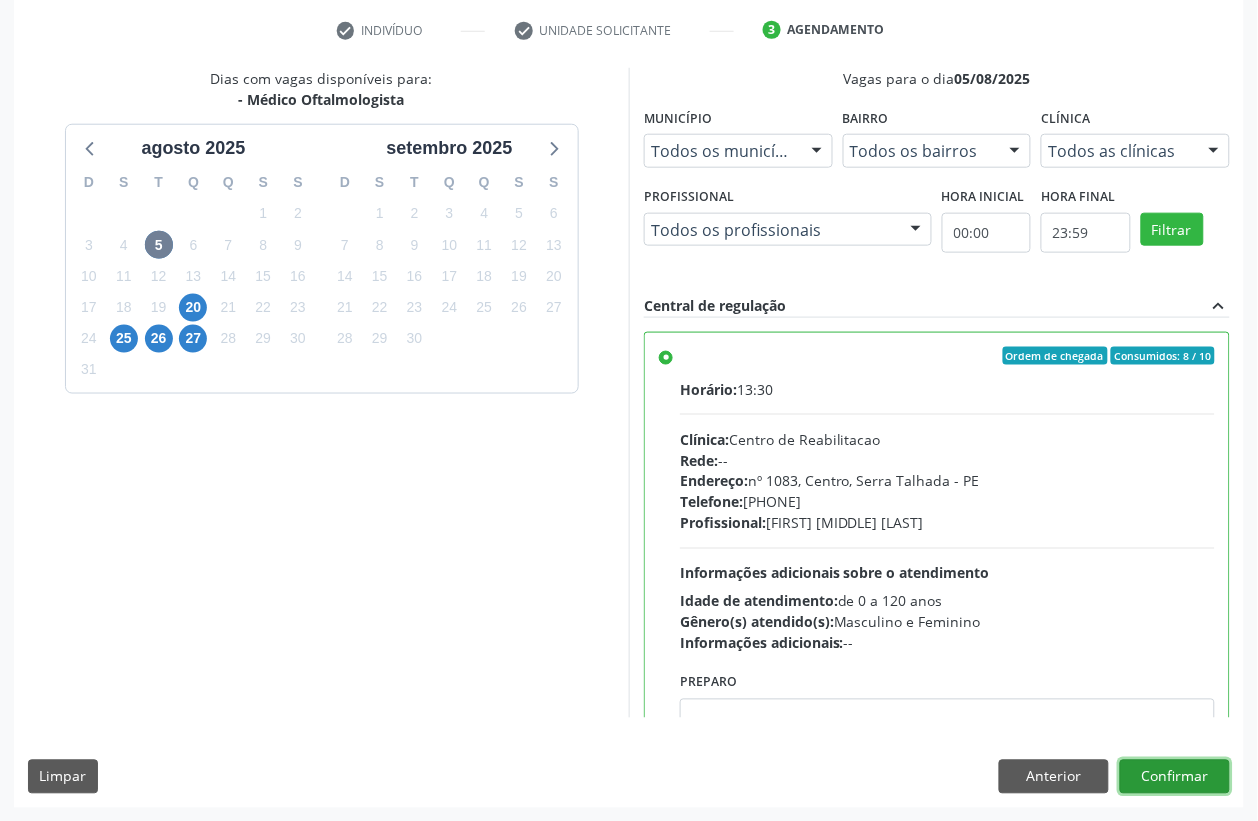 click on "Confirmar" at bounding box center (1175, 777) 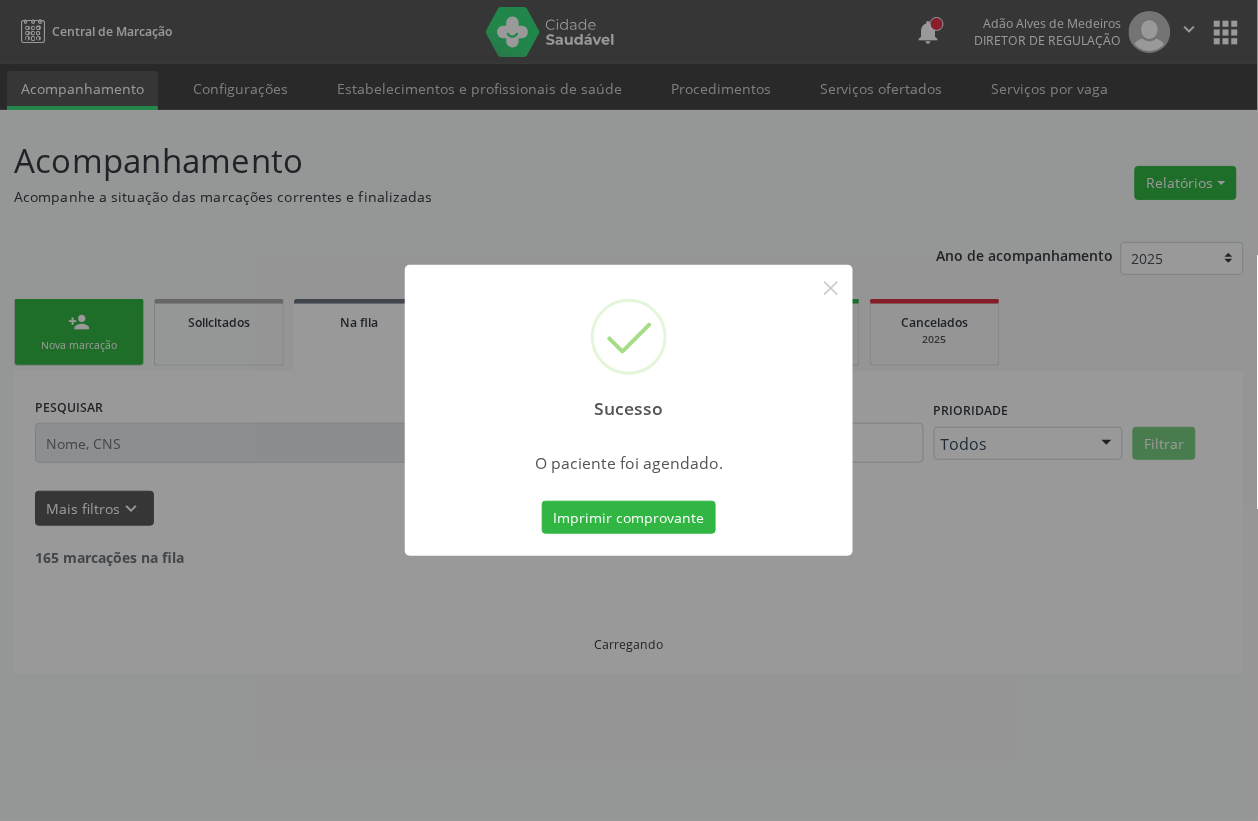 scroll, scrollTop: 0, scrollLeft: 0, axis: both 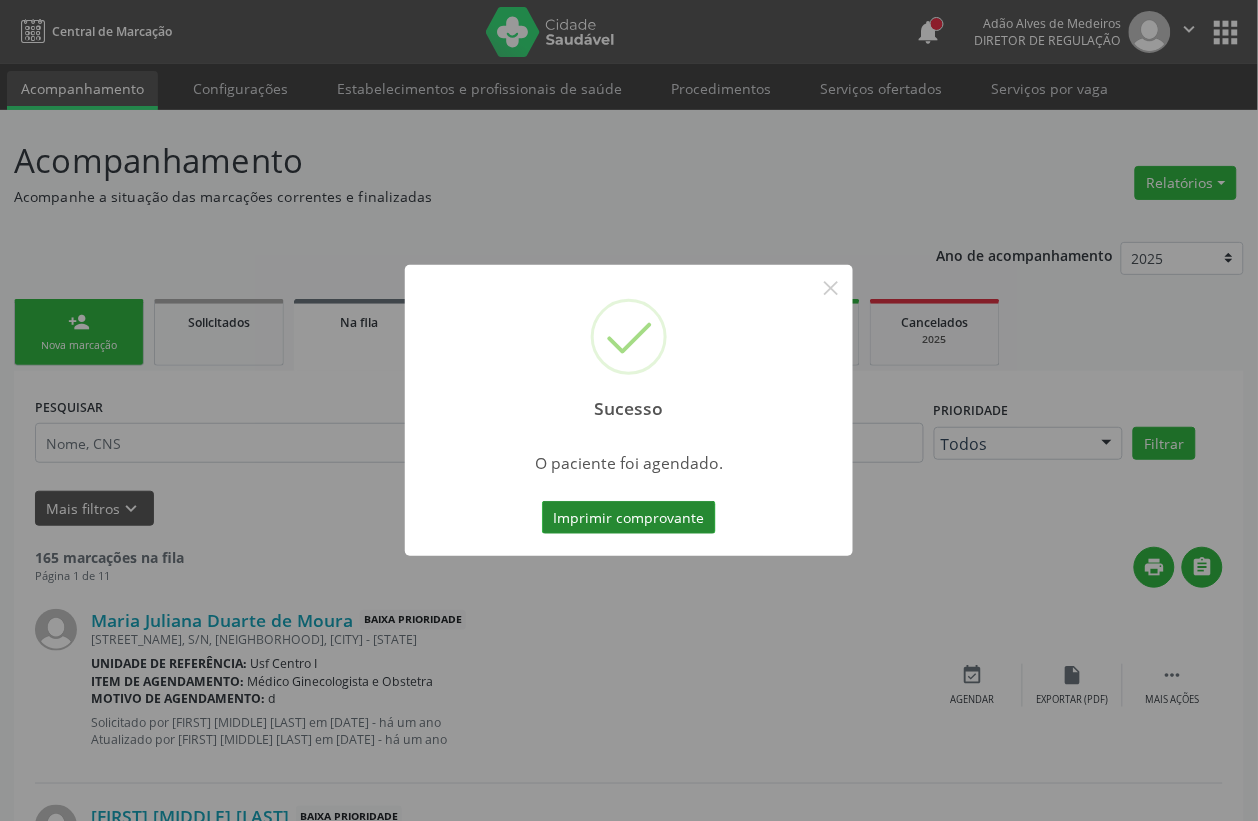 click on "Imprimir comprovante" at bounding box center (629, 518) 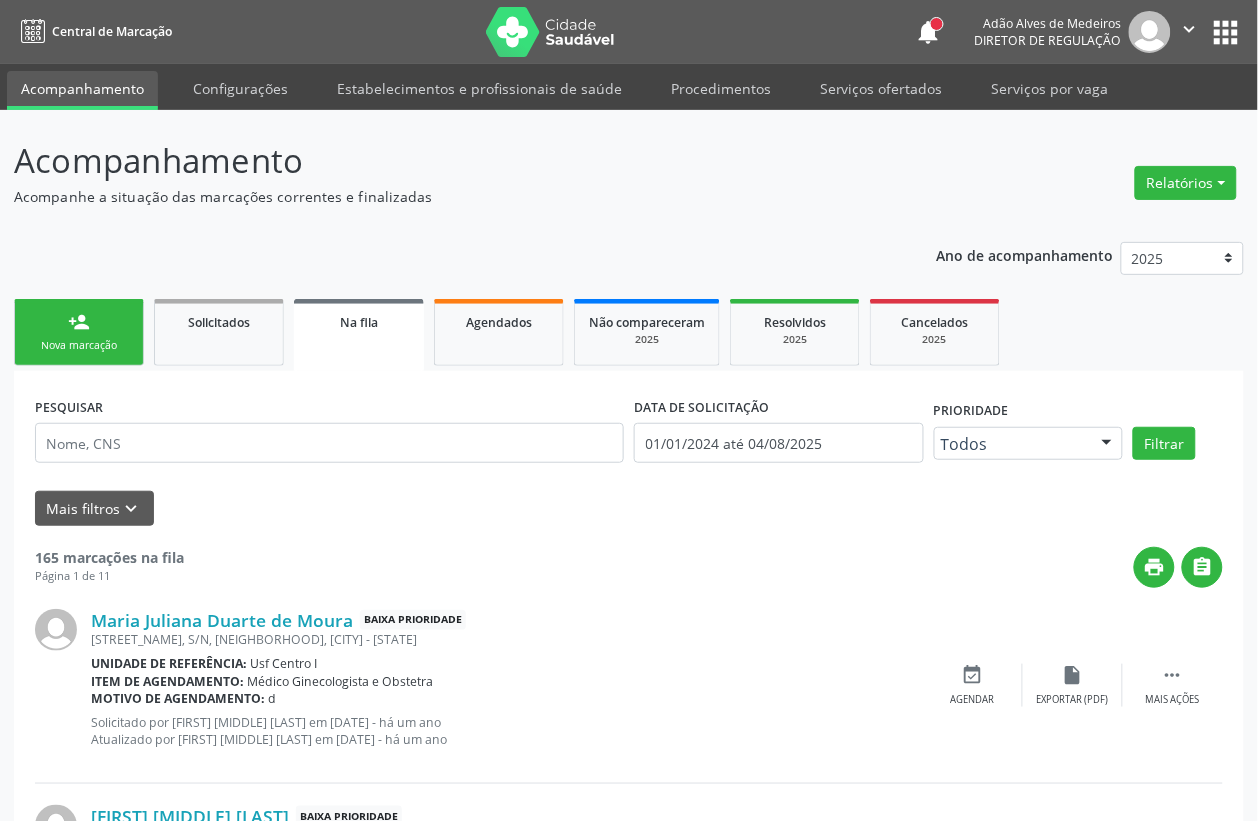 click on "person_add
Nova marcação" at bounding box center (79, 332) 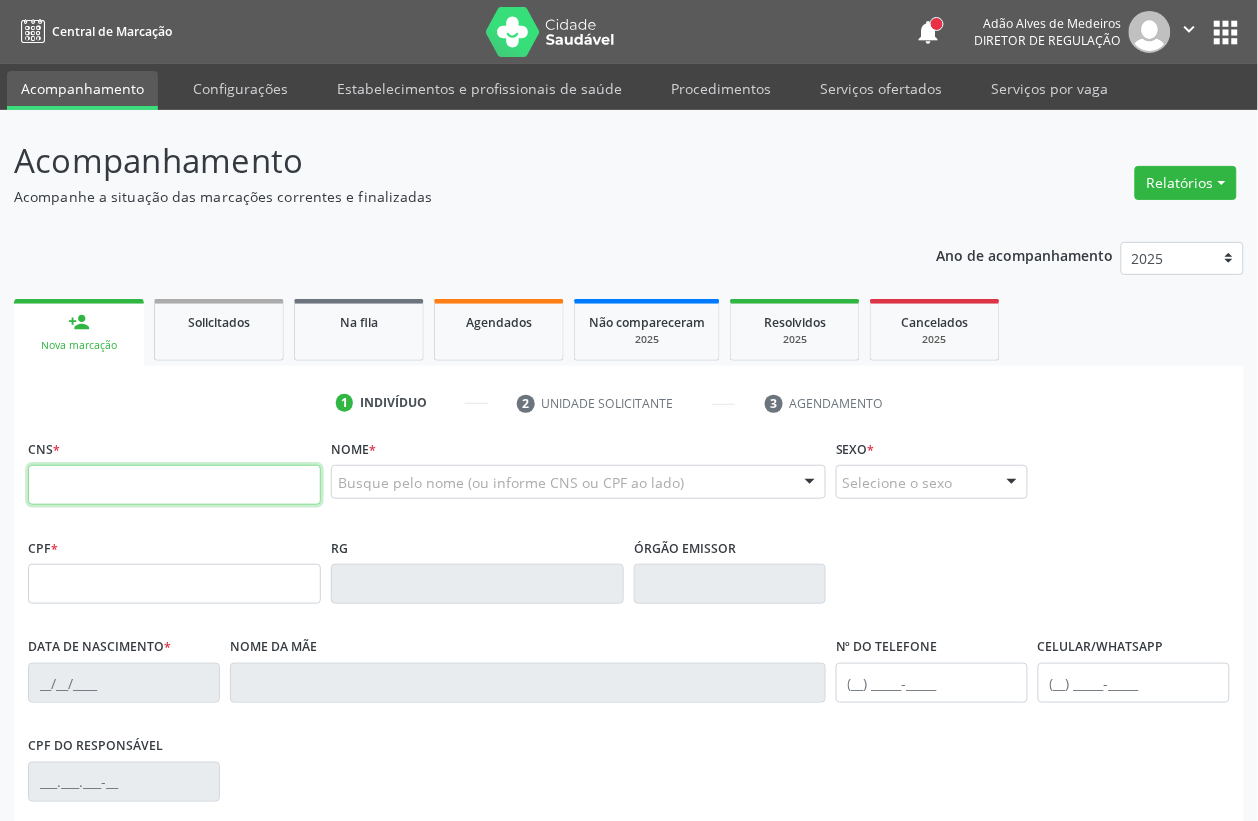click at bounding box center [174, 485] 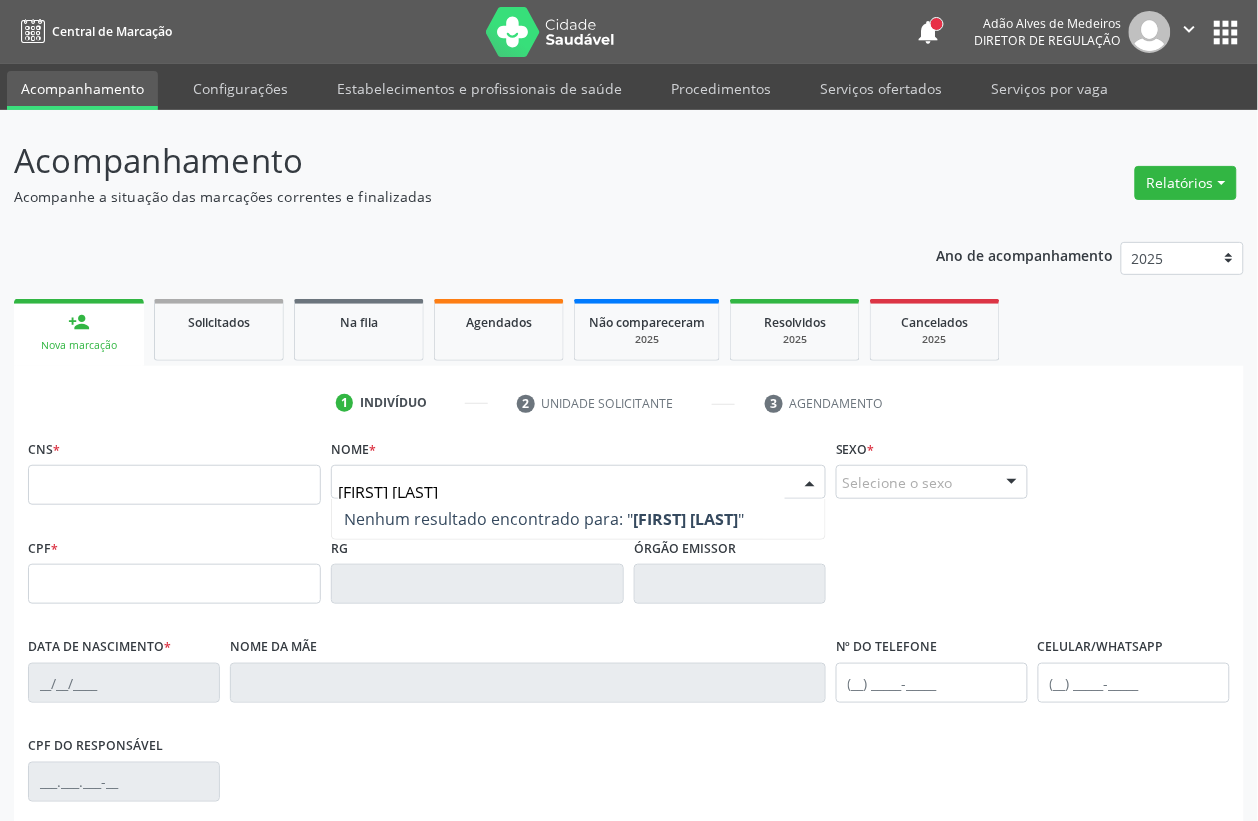 type on "ANTONIO DE ARAUJO AL" 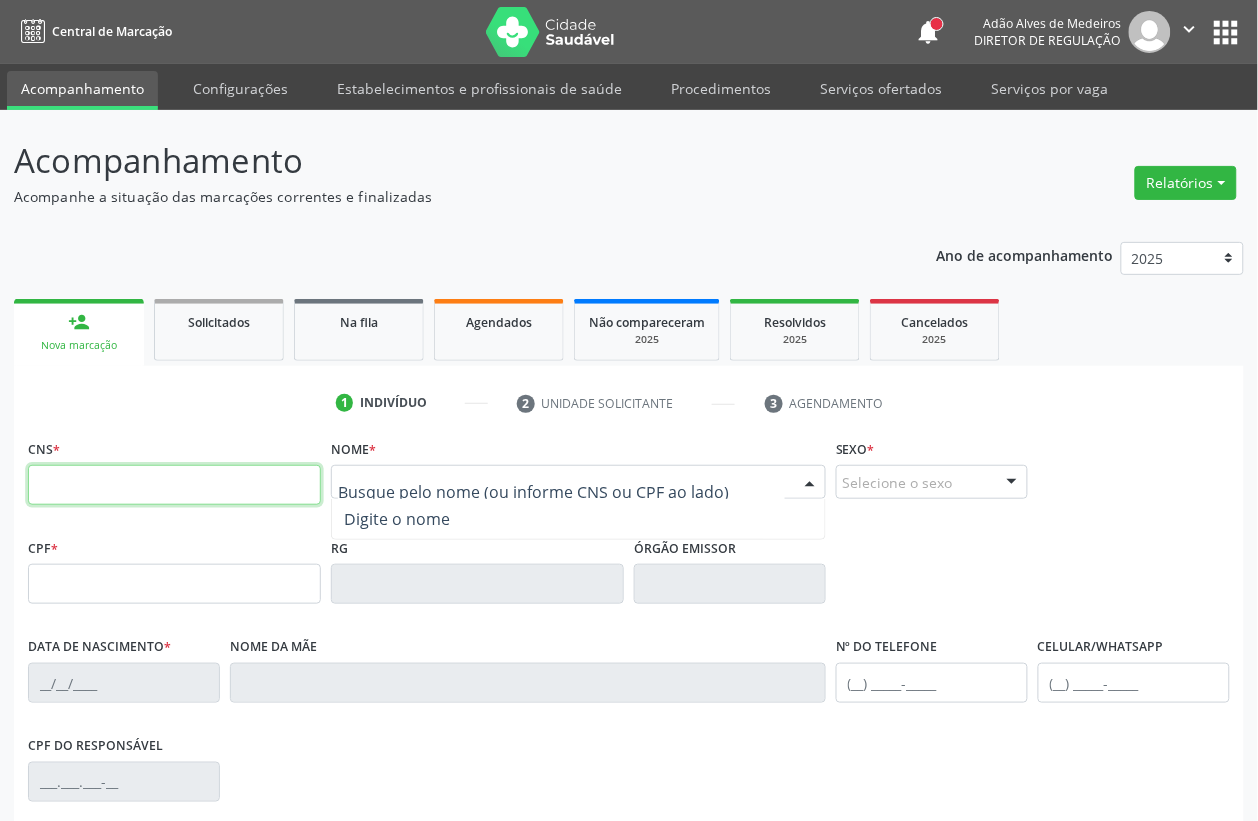 click at bounding box center (174, 485) 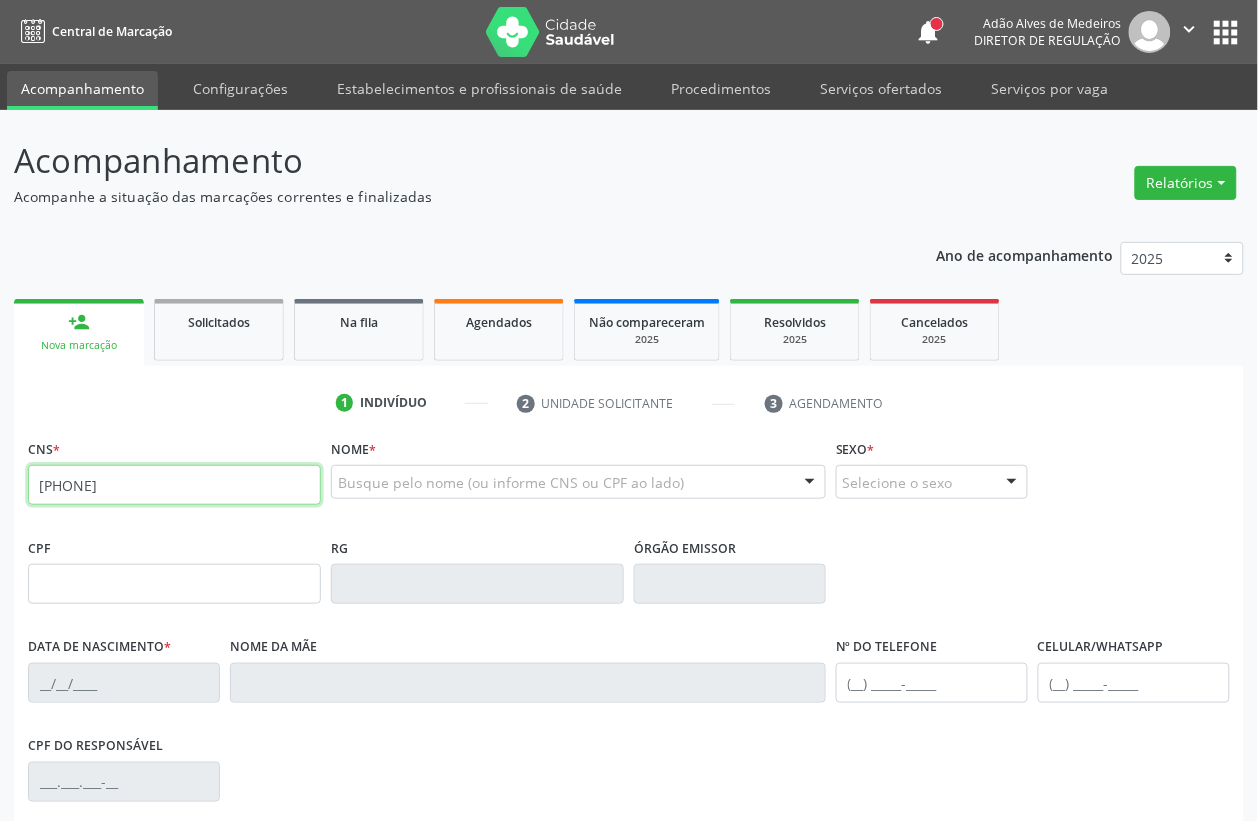 type on "898 0037 1988 7245" 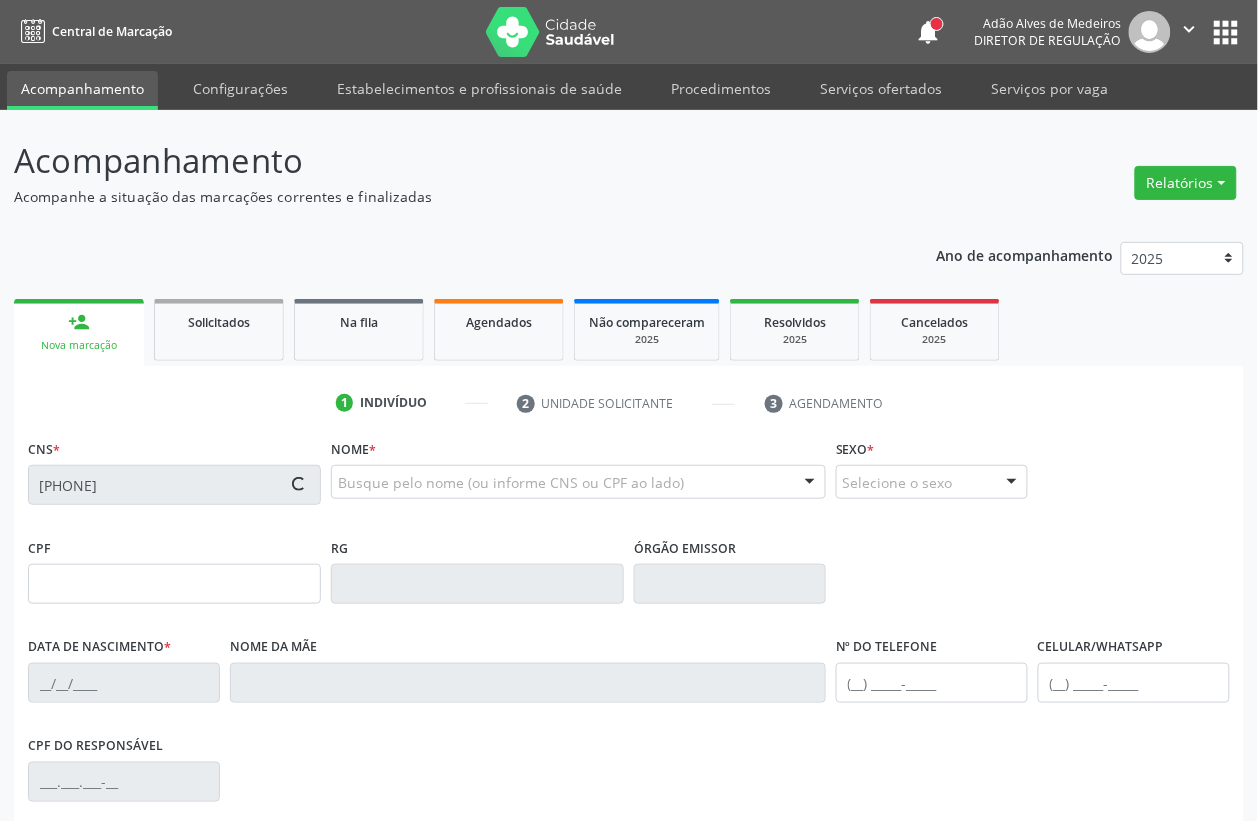 scroll, scrollTop: 125, scrollLeft: 0, axis: vertical 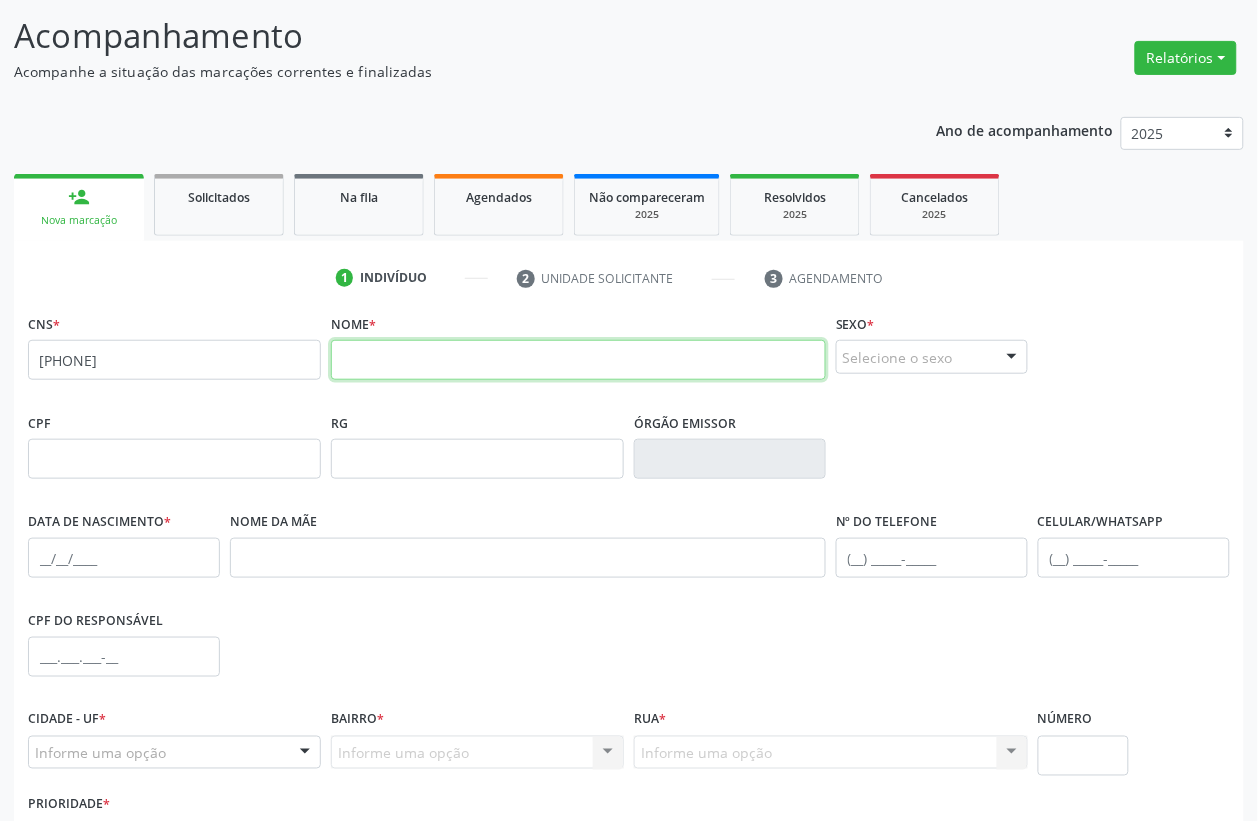 click at bounding box center [578, 360] 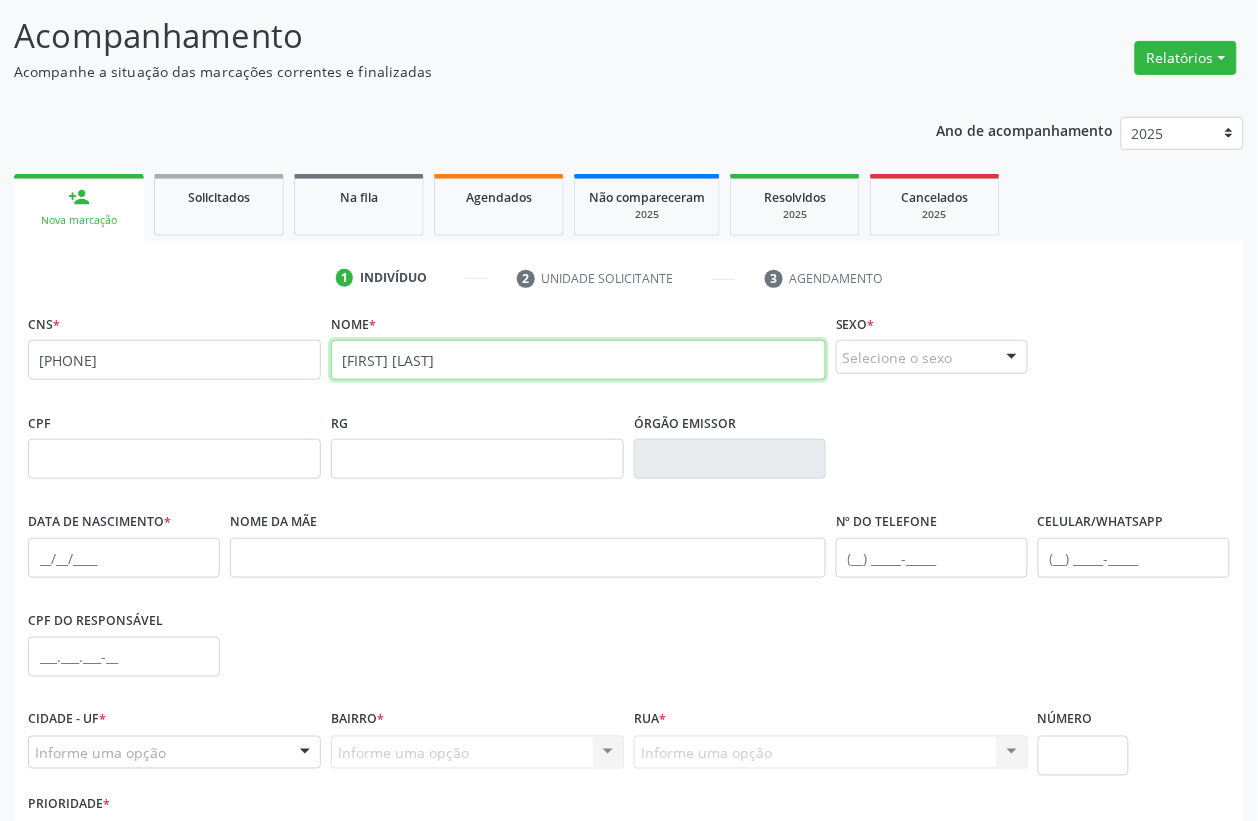type on "ANTONIO DE ARAUJO ALMEIDA" 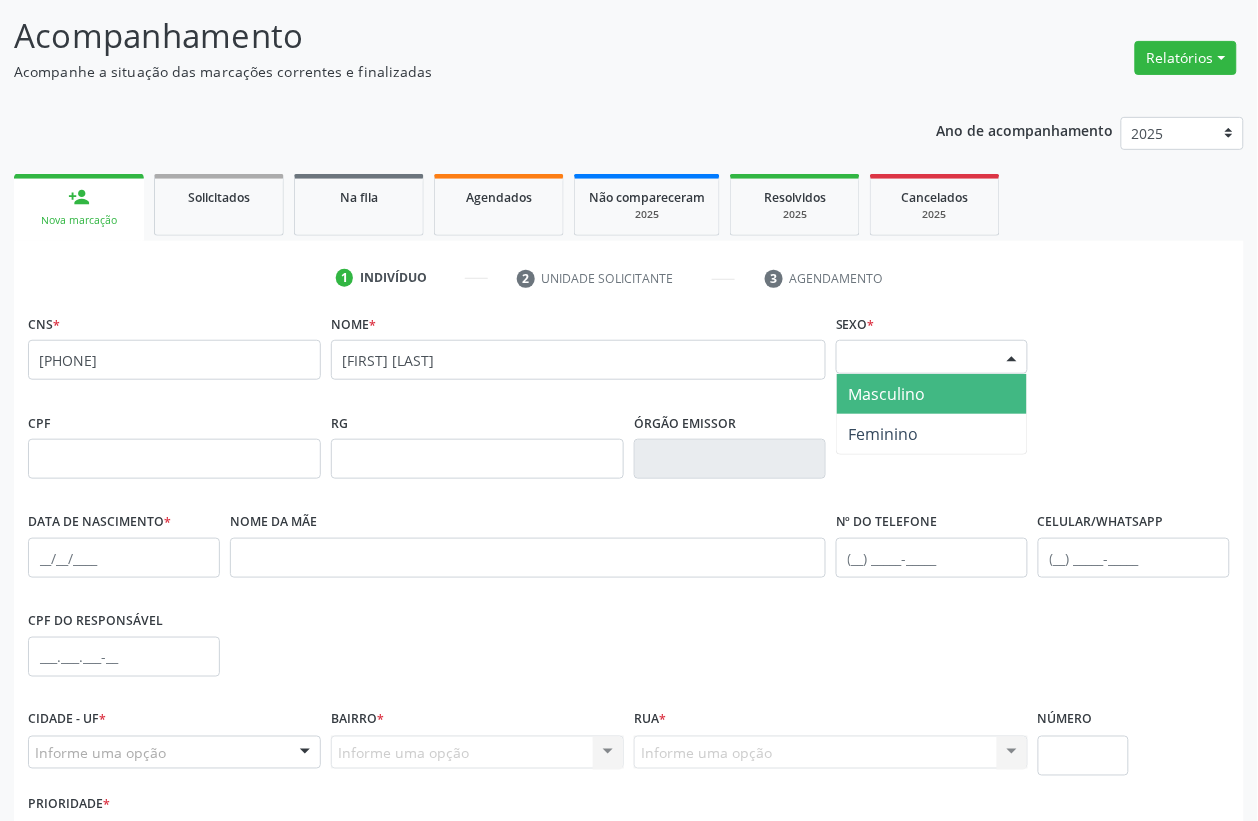 click on "Selecione o sexo" at bounding box center (932, 357) 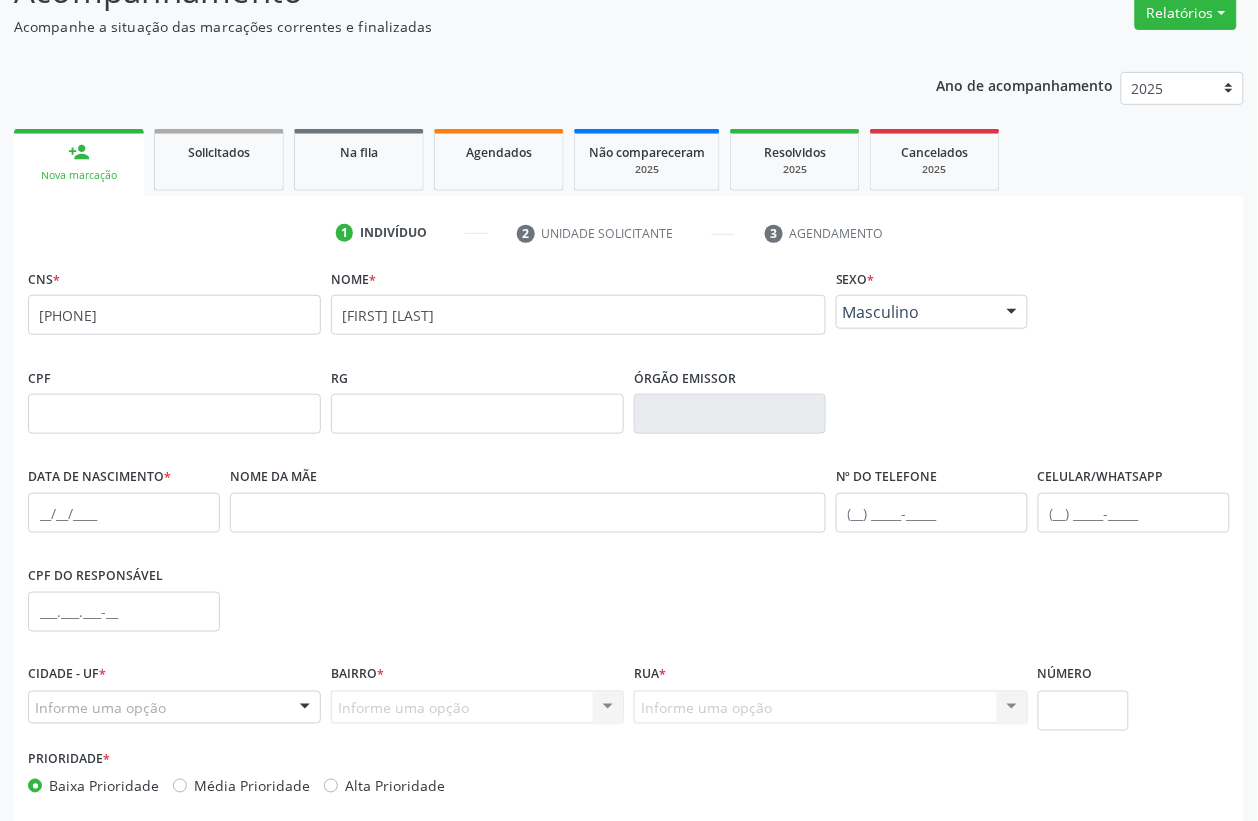 scroll, scrollTop: 250, scrollLeft: 0, axis: vertical 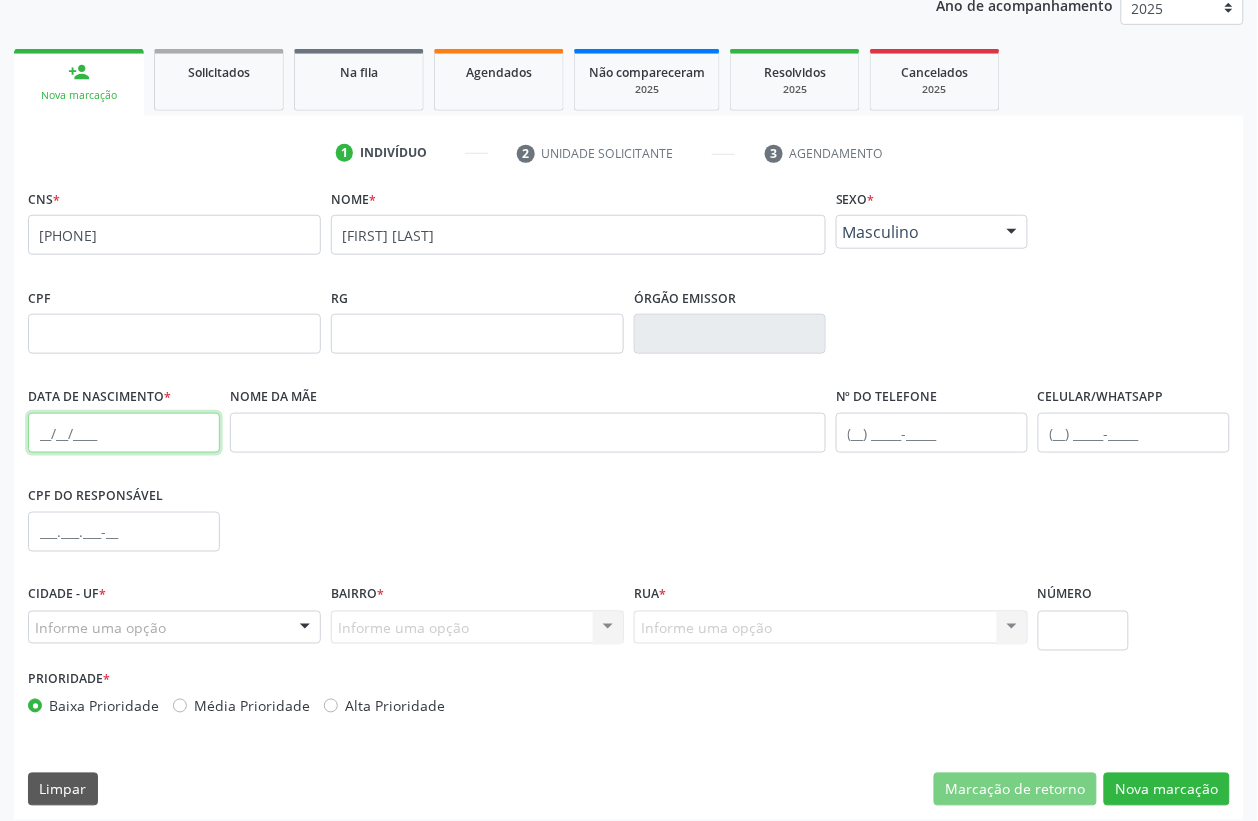 click at bounding box center [124, 433] 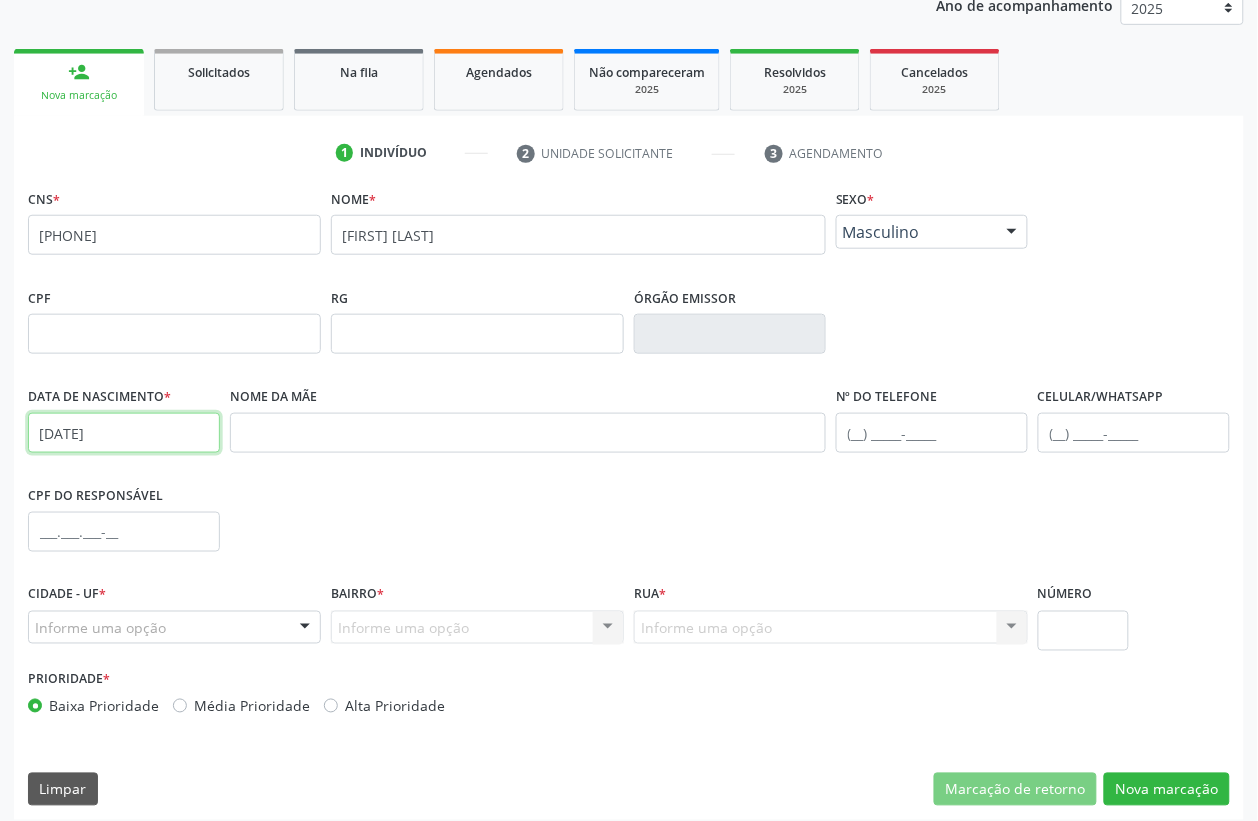 type on "16/01/1958" 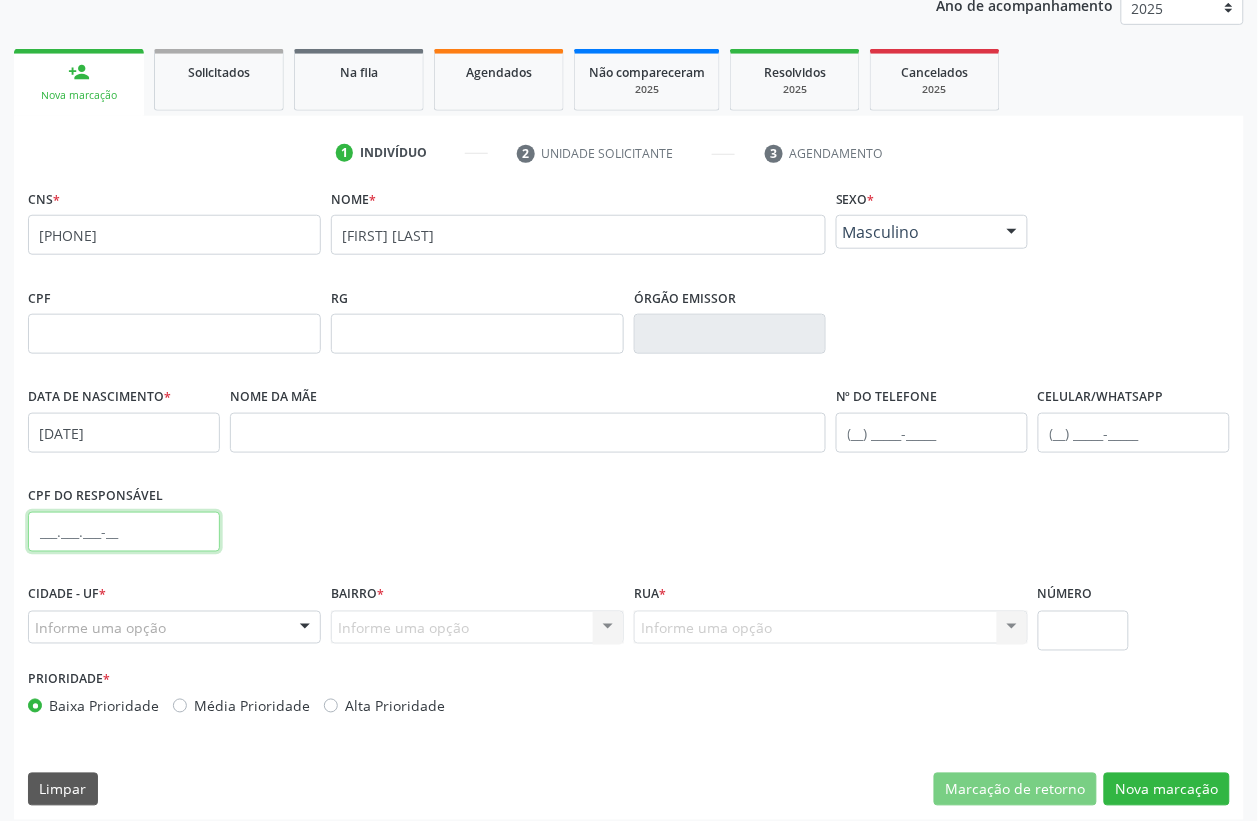 click at bounding box center [124, 532] 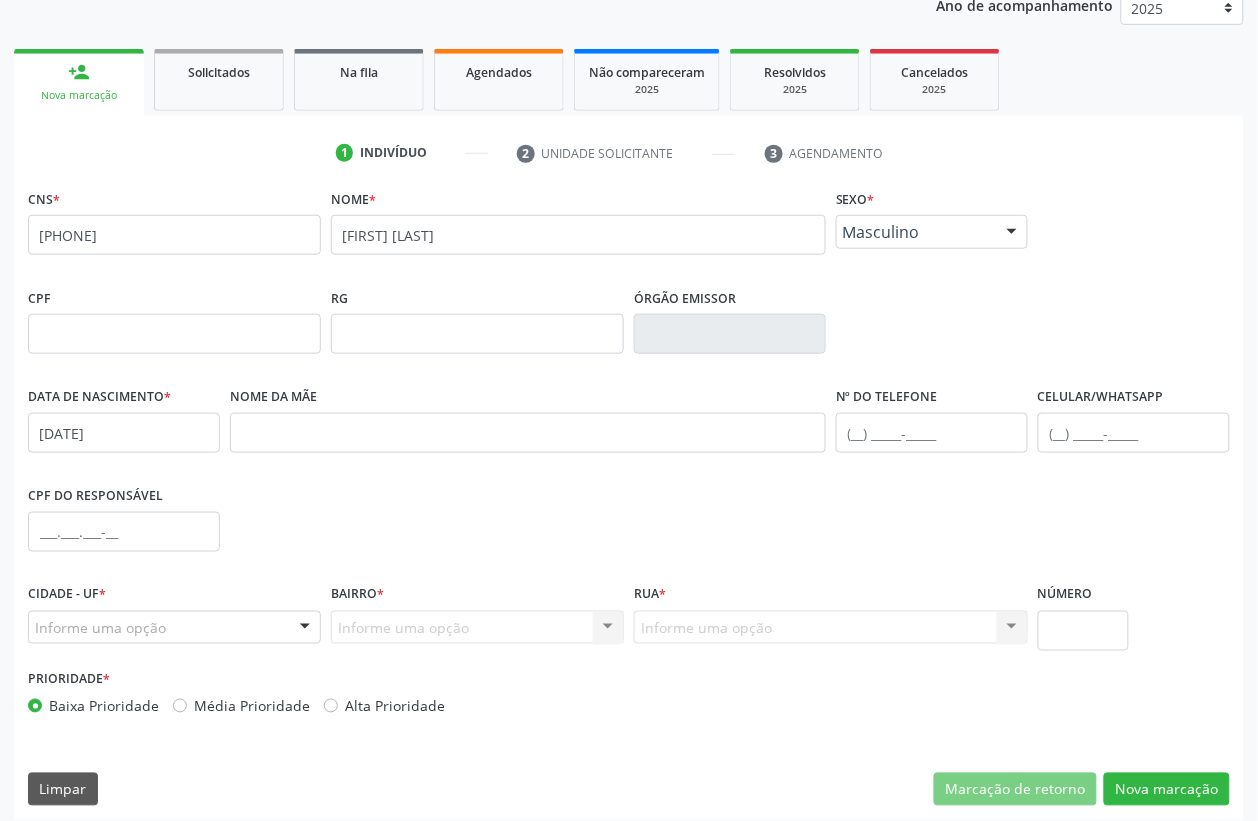 click on "CPF do responsável" at bounding box center [629, 530] 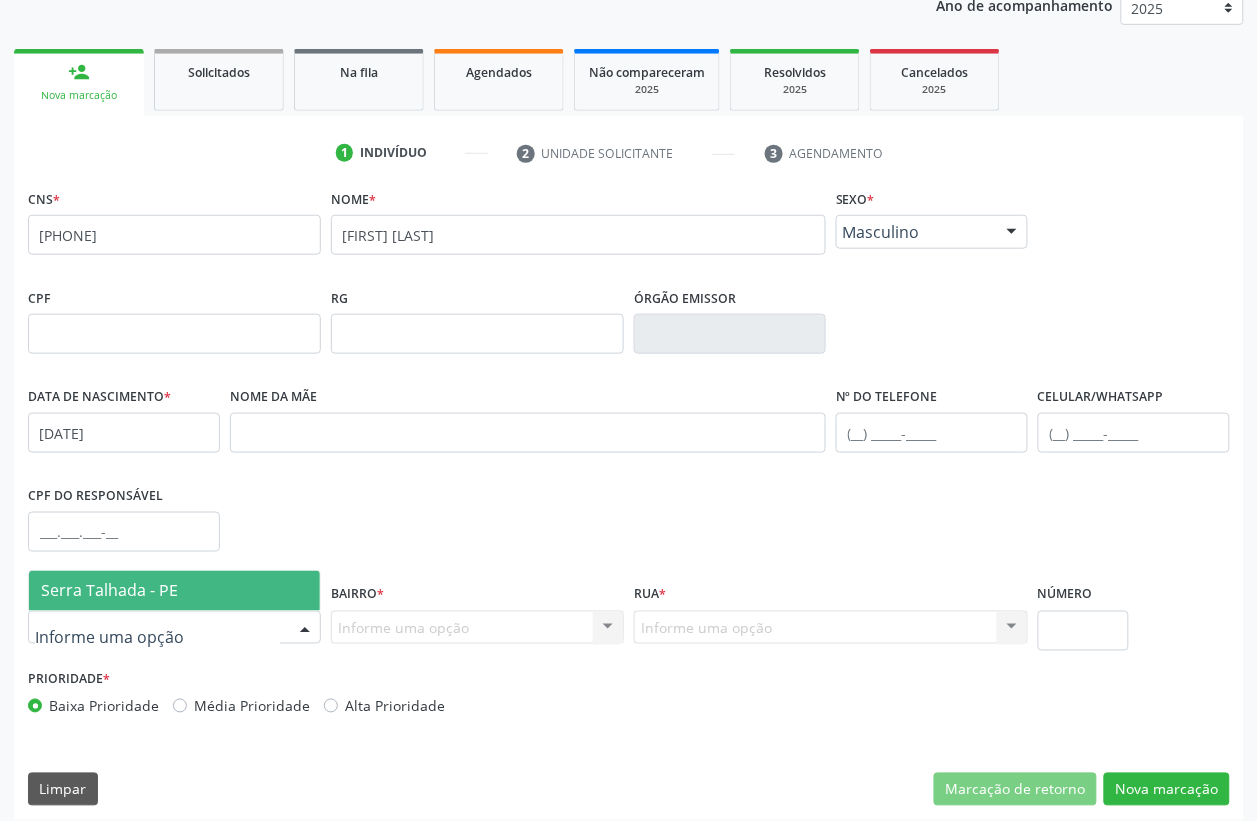 click on "Serra Talhada - PE" at bounding box center (174, 591) 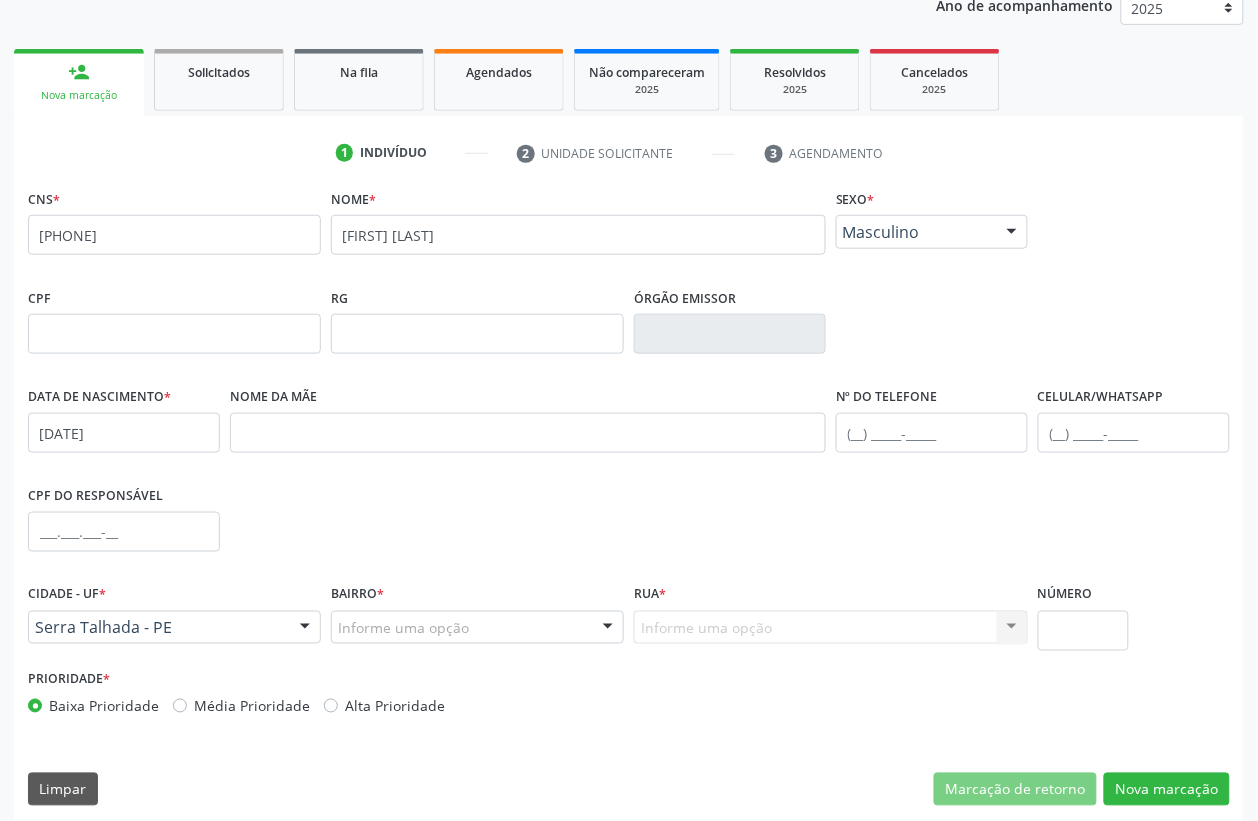 click on "Bairro
*
Informe uma opção
Zona Rural   Aabb   Alto da Conceição   Borborema   Cagep   Centro   Malhada   Baixa Renda   Dnocs (Br)   Bernardo Vieira   Santa Rita   Varzinha   Vila Bela   São Cristovão   José Tomé de Sousa (Mutirão)   Bom Jesus   Ipsep   Caiçarinha   Luanda   José Rufino Alves (Caxixola)   Tancredo Neves (Cohab)   Varzea   Fazenda Nova   universitario   vilabela   borborema   BR   Jardim das Oliveiras   vial bela
Nenhum resultado encontrado para: "   "
Nenhuma opção encontrada. Digite para adicionar." at bounding box center [477, 612] 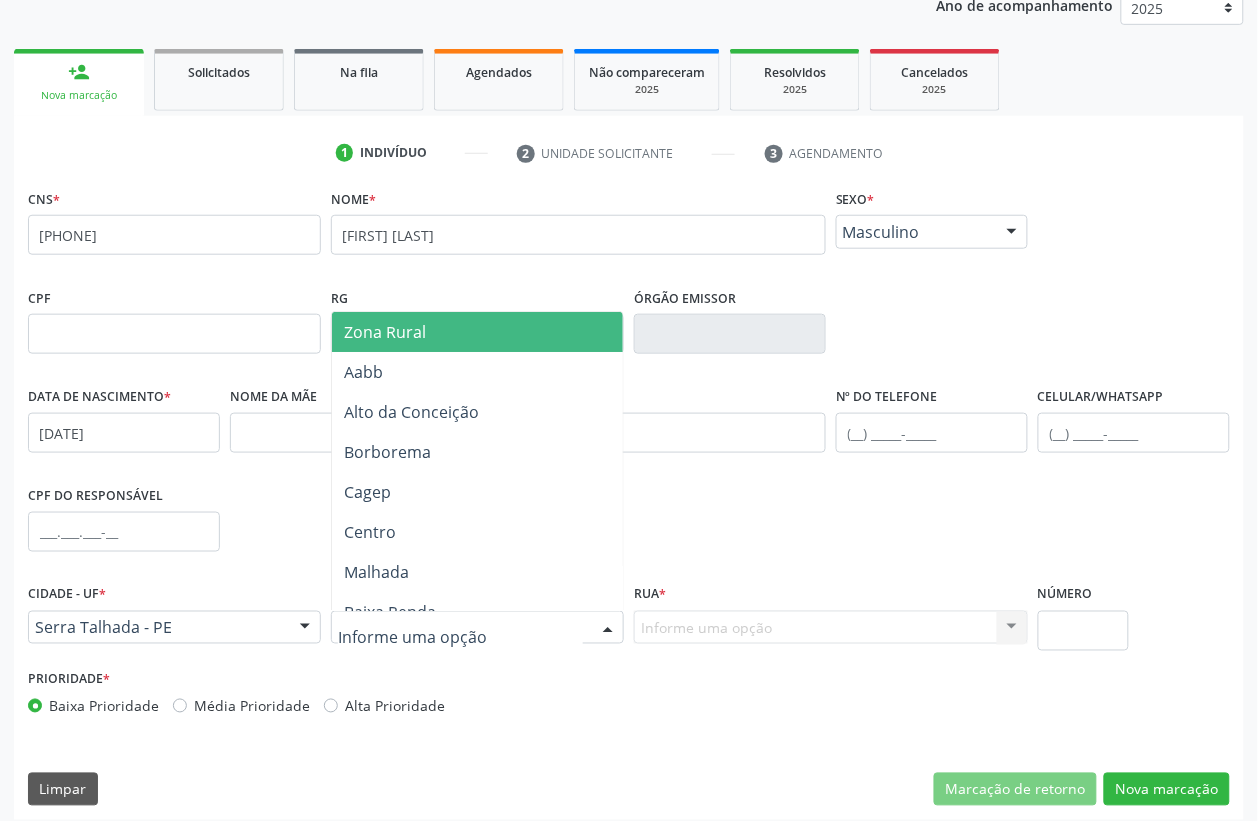 click on "Zona Rural" at bounding box center (477, 332) 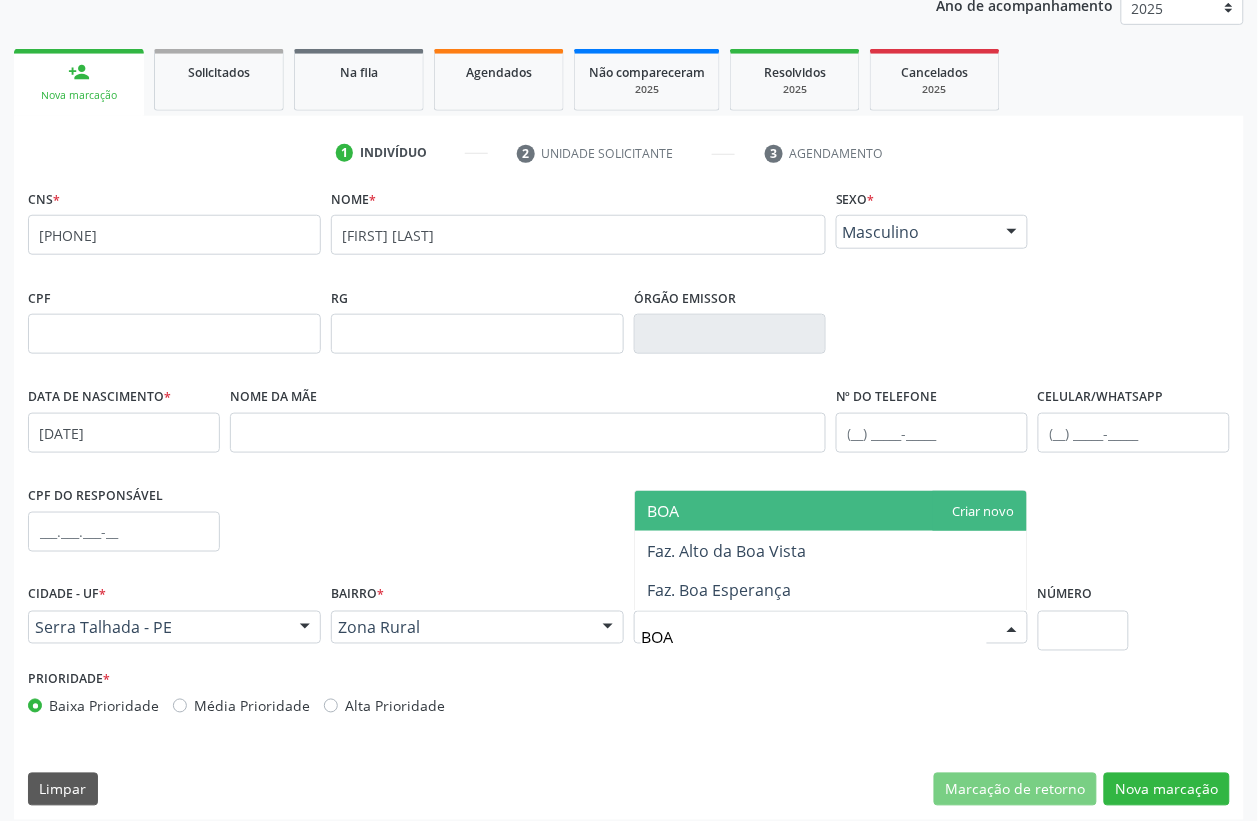 type on "BOA" 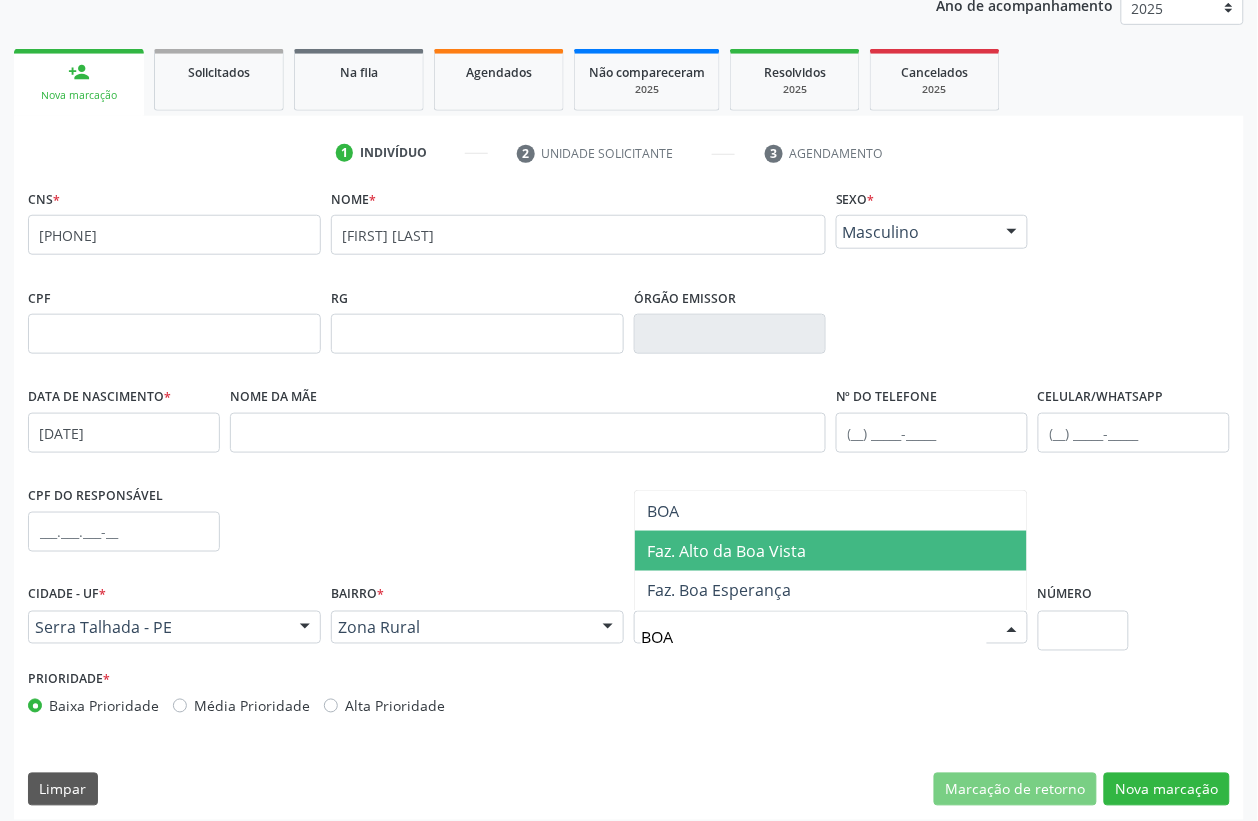 click on "Faz. Alto da Boa Vista" at bounding box center (726, 551) 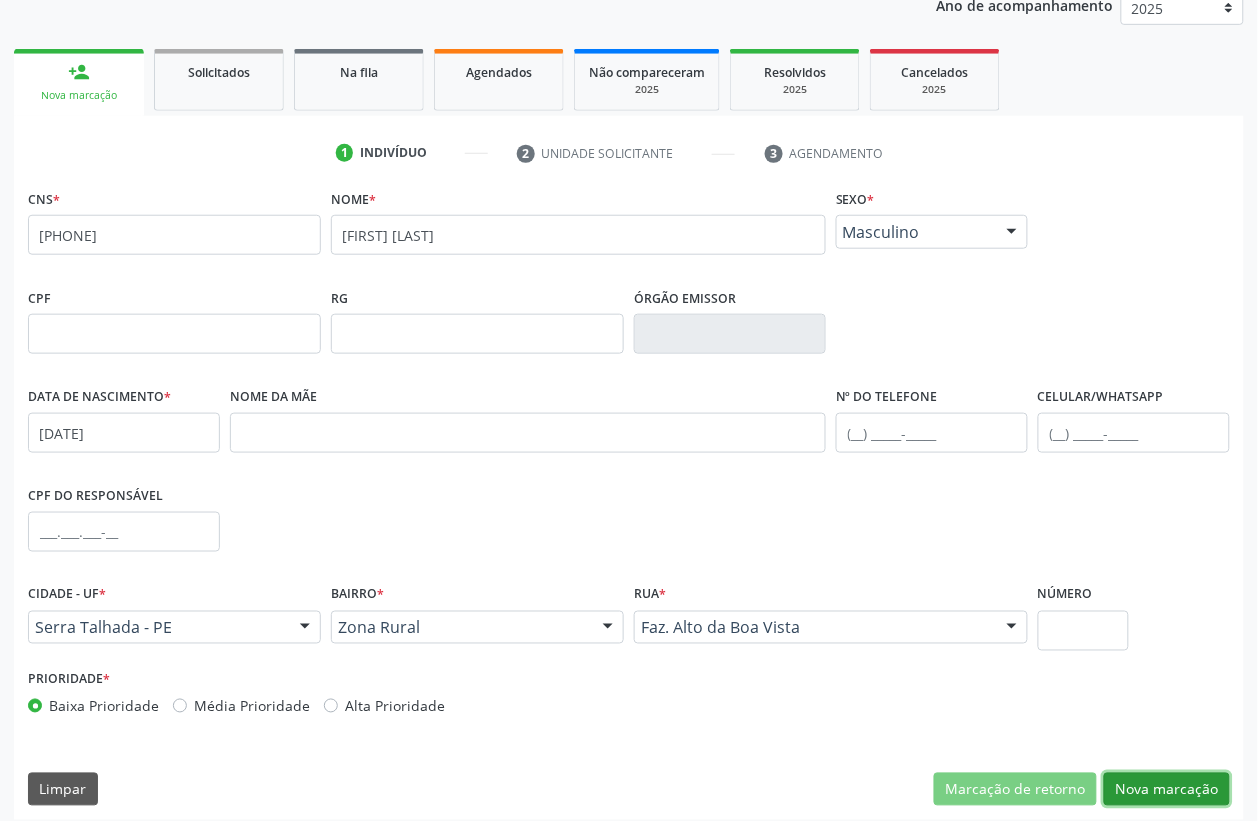 click on "Nova marcação" at bounding box center (1167, 790) 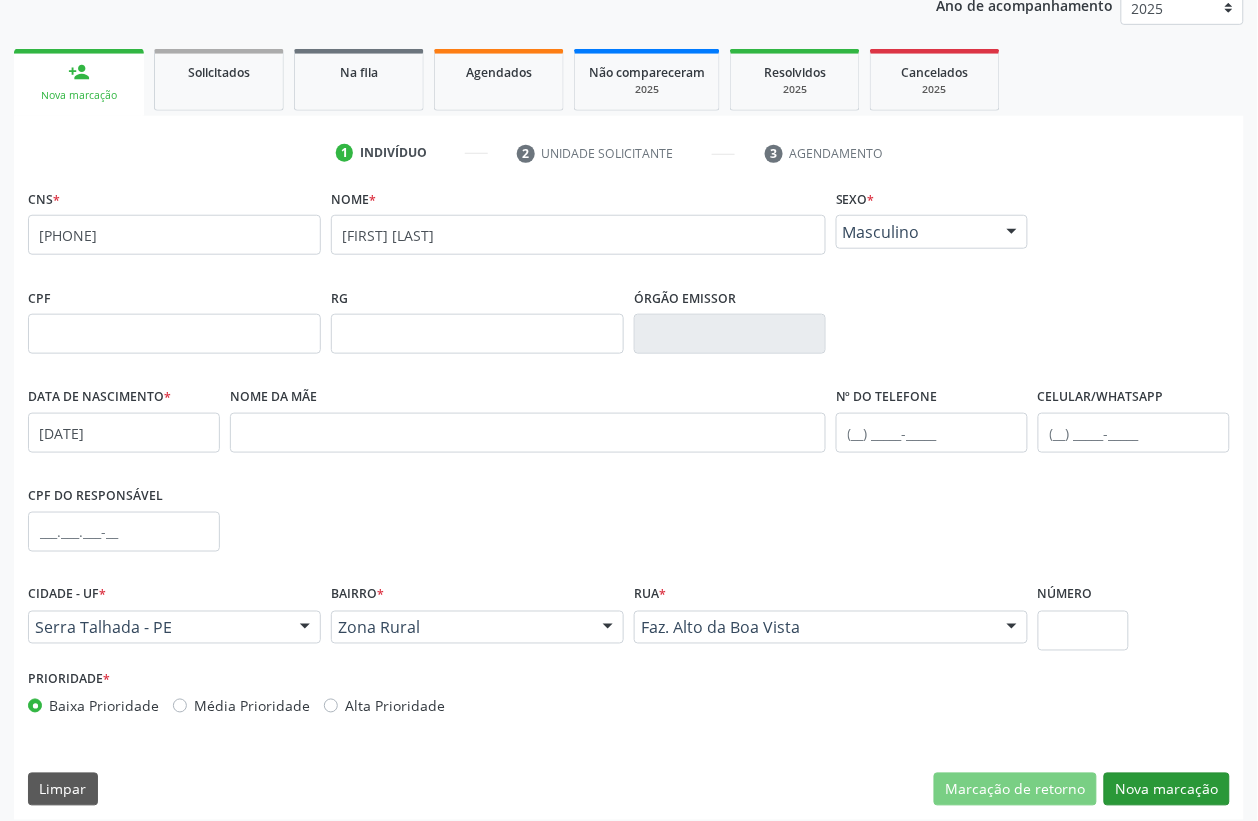 scroll, scrollTop: 85, scrollLeft: 0, axis: vertical 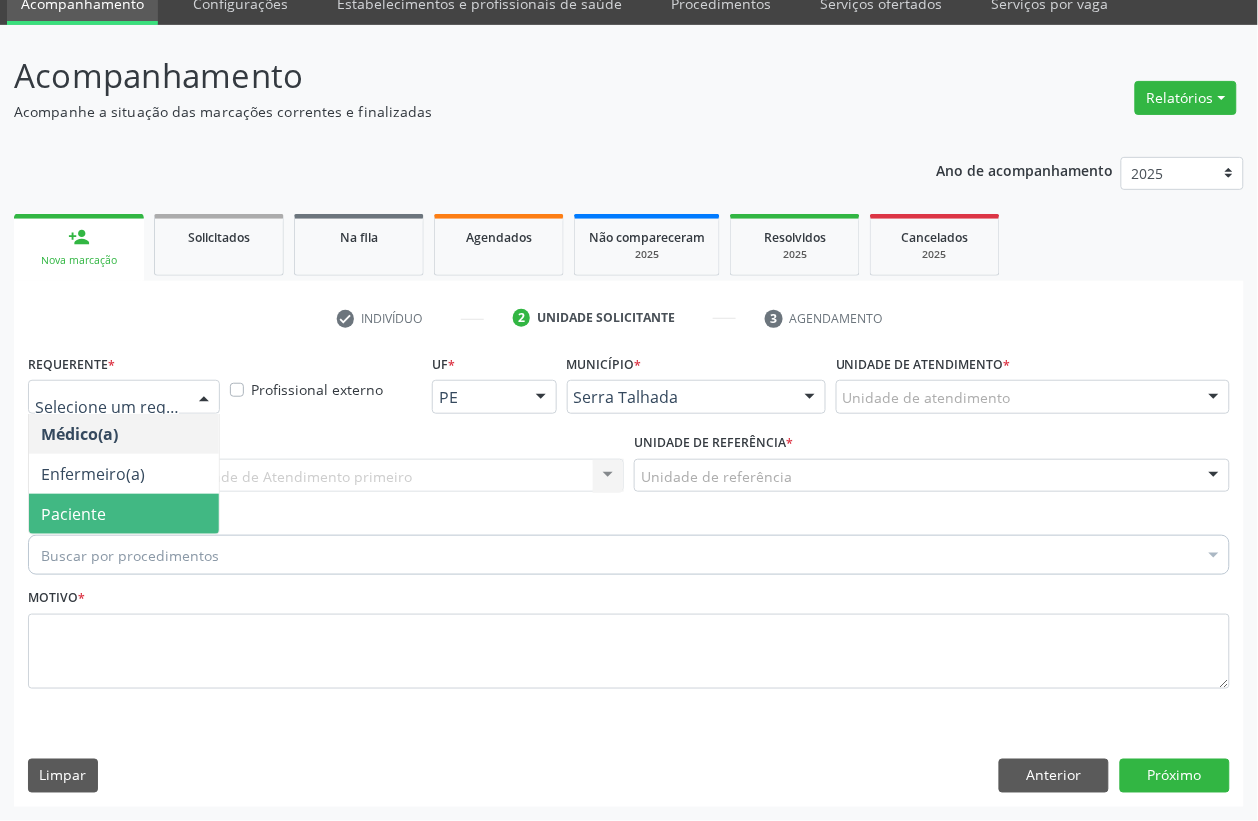 click on "Paciente" at bounding box center (124, 514) 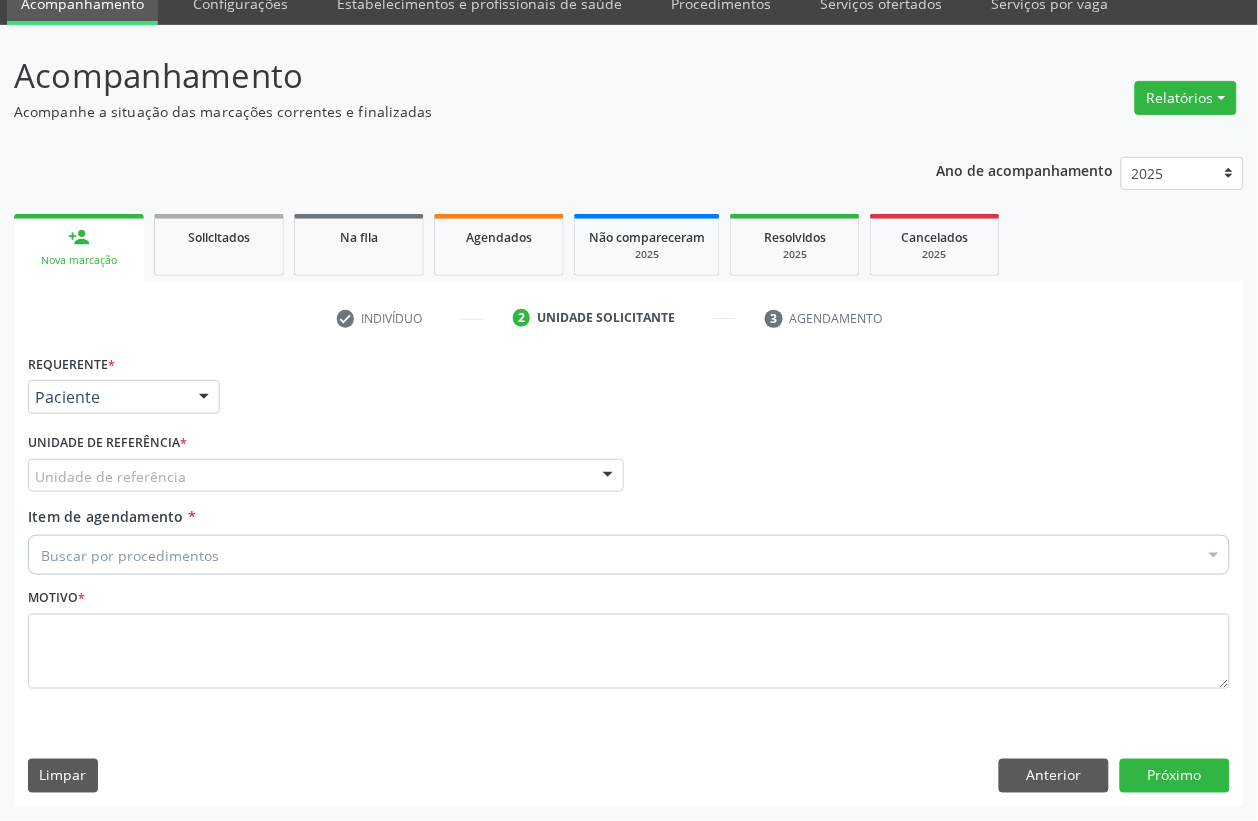click on "Unidade de referência" at bounding box center [326, 476] 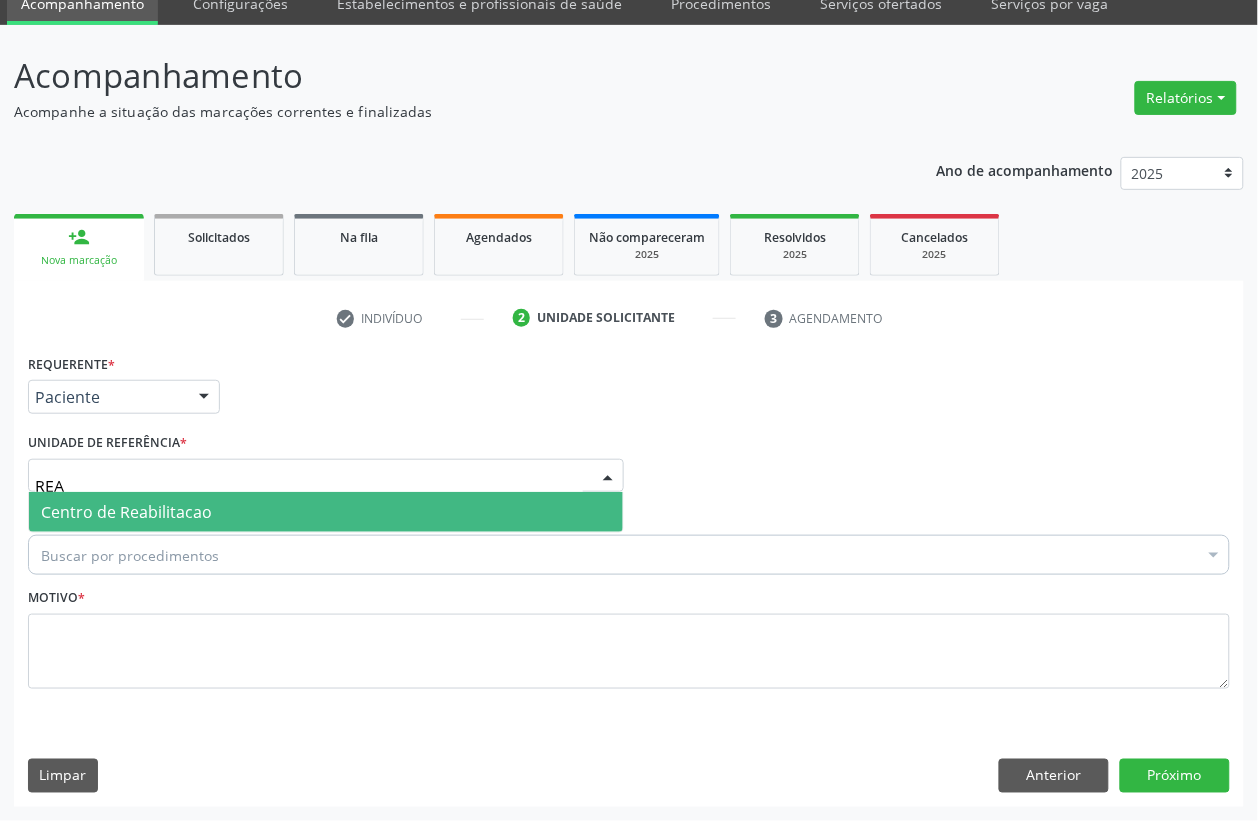 type on "REAB" 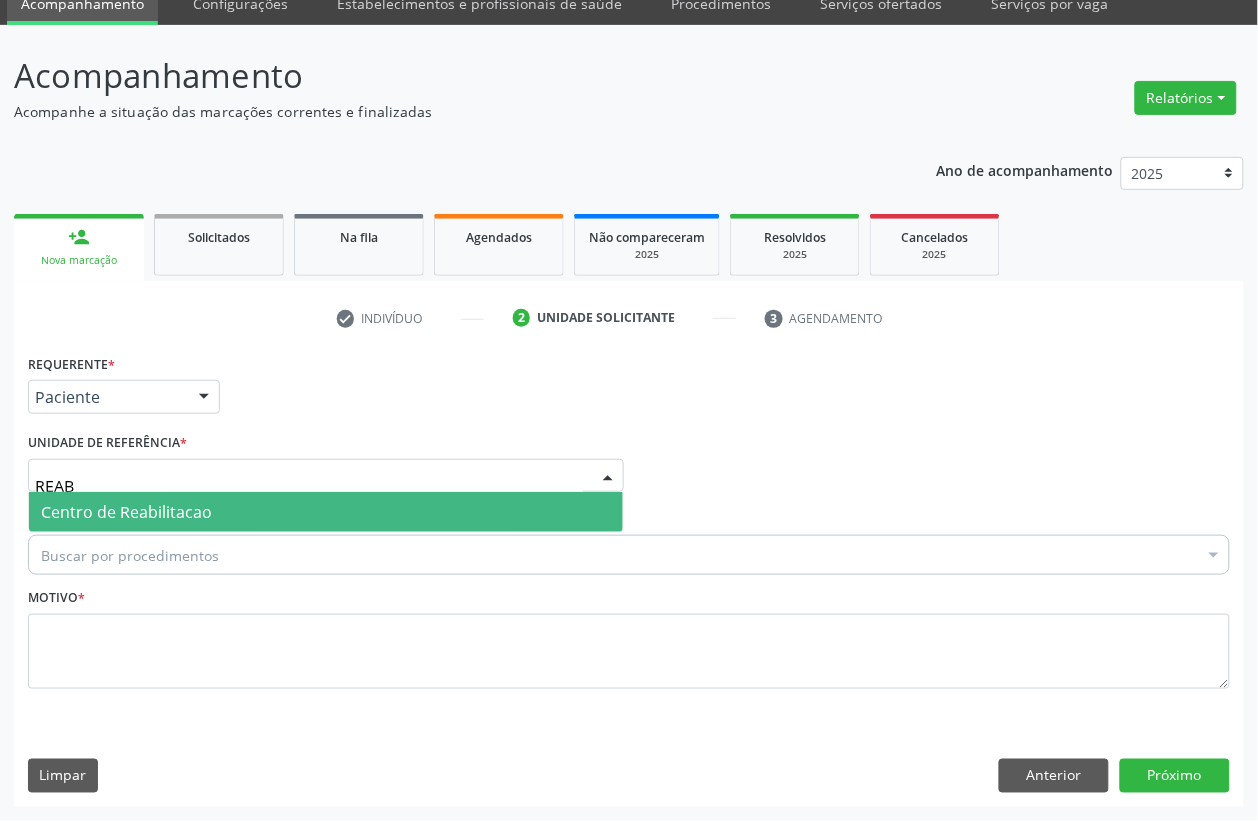 click on "Centro de Reabilitacao" at bounding box center [326, 512] 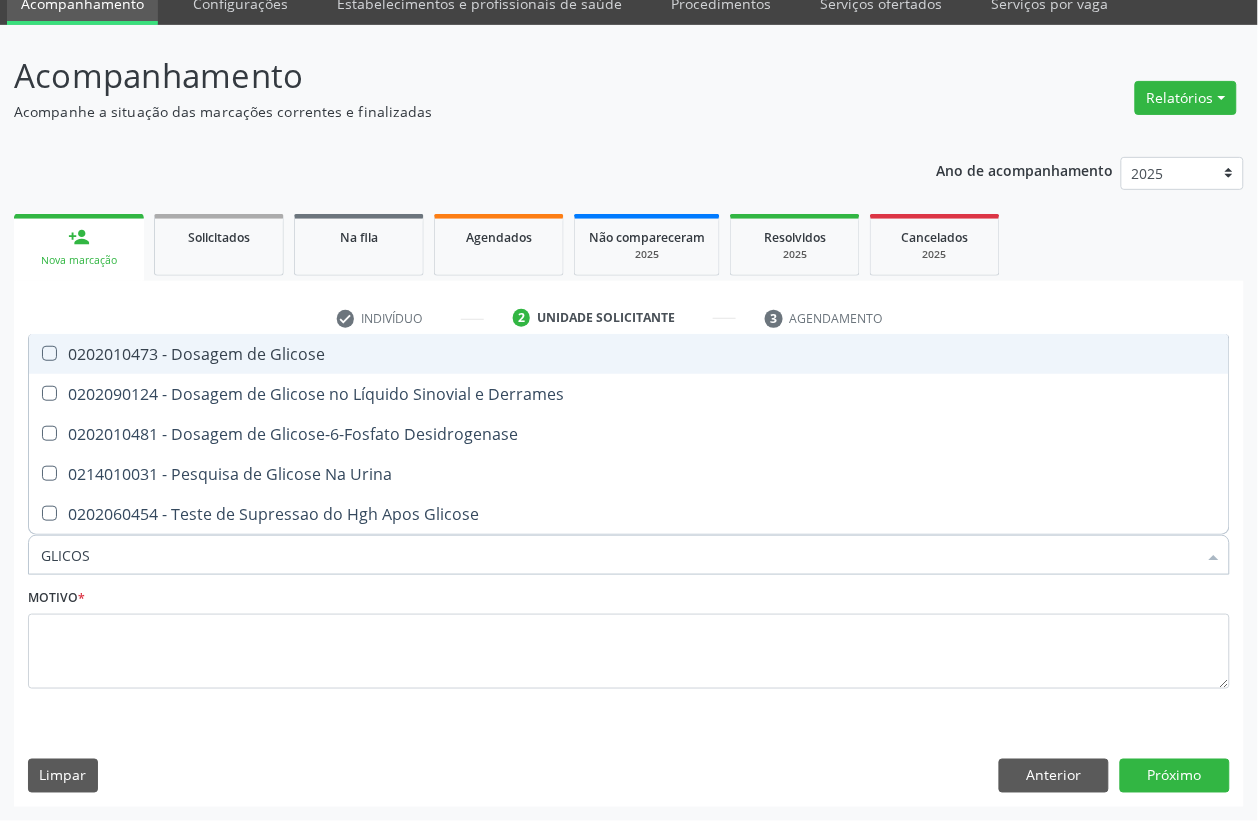 type on "GLICOSE" 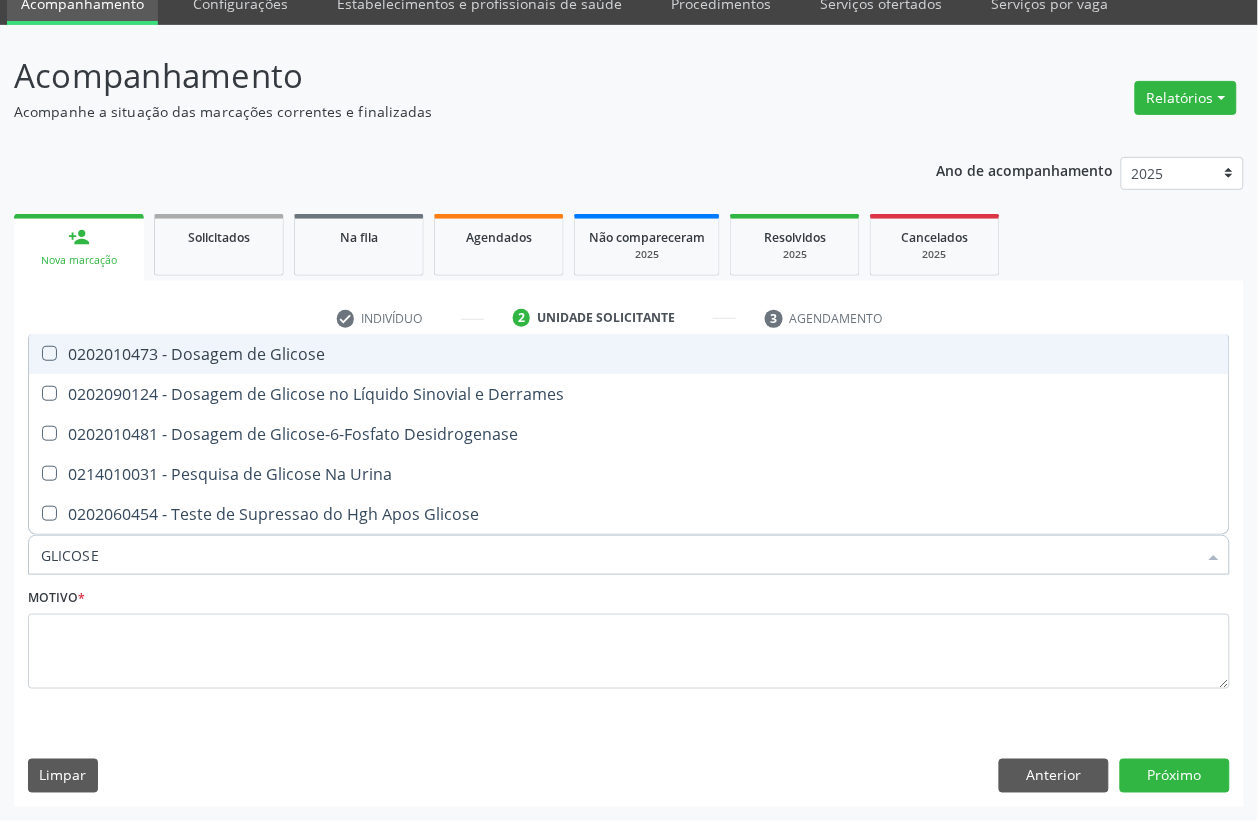 click on "0202010473 - Dosagem de Glicose" at bounding box center [629, 354] 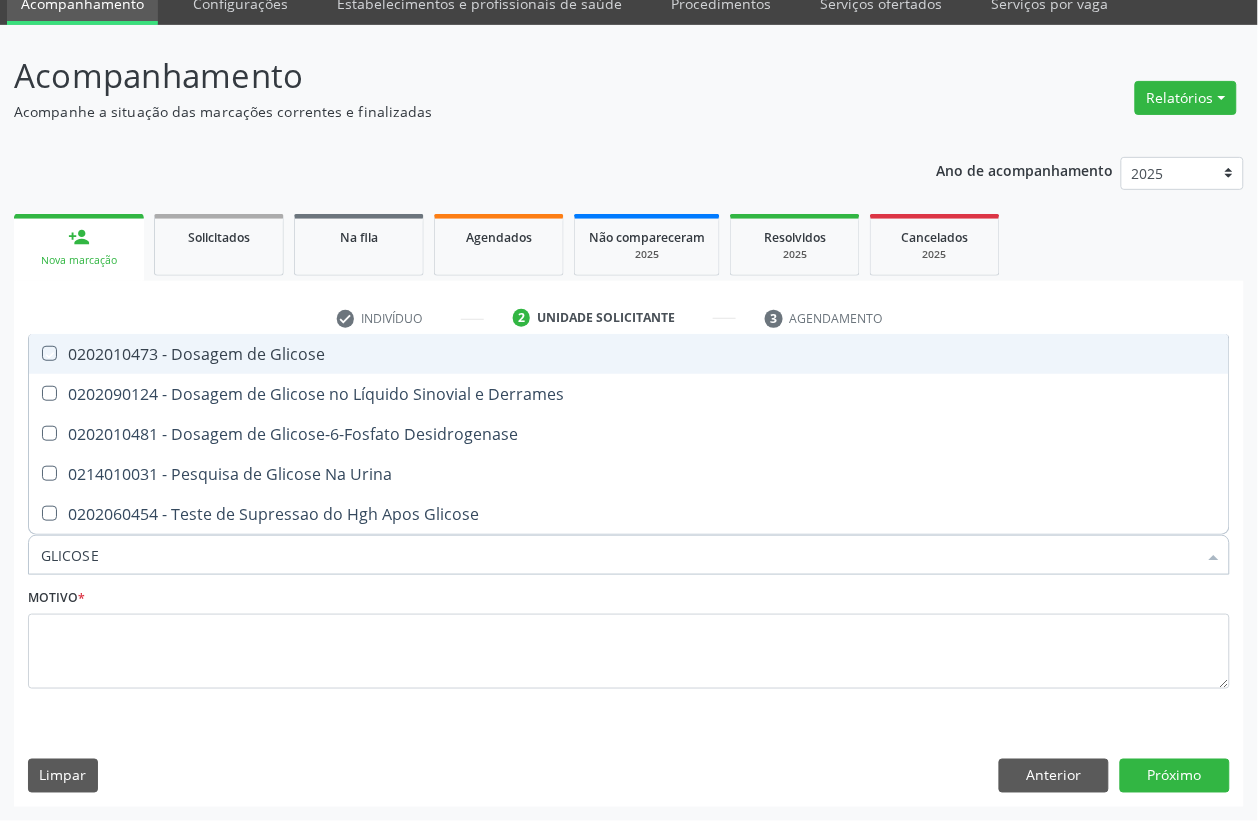 checkbox on "true" 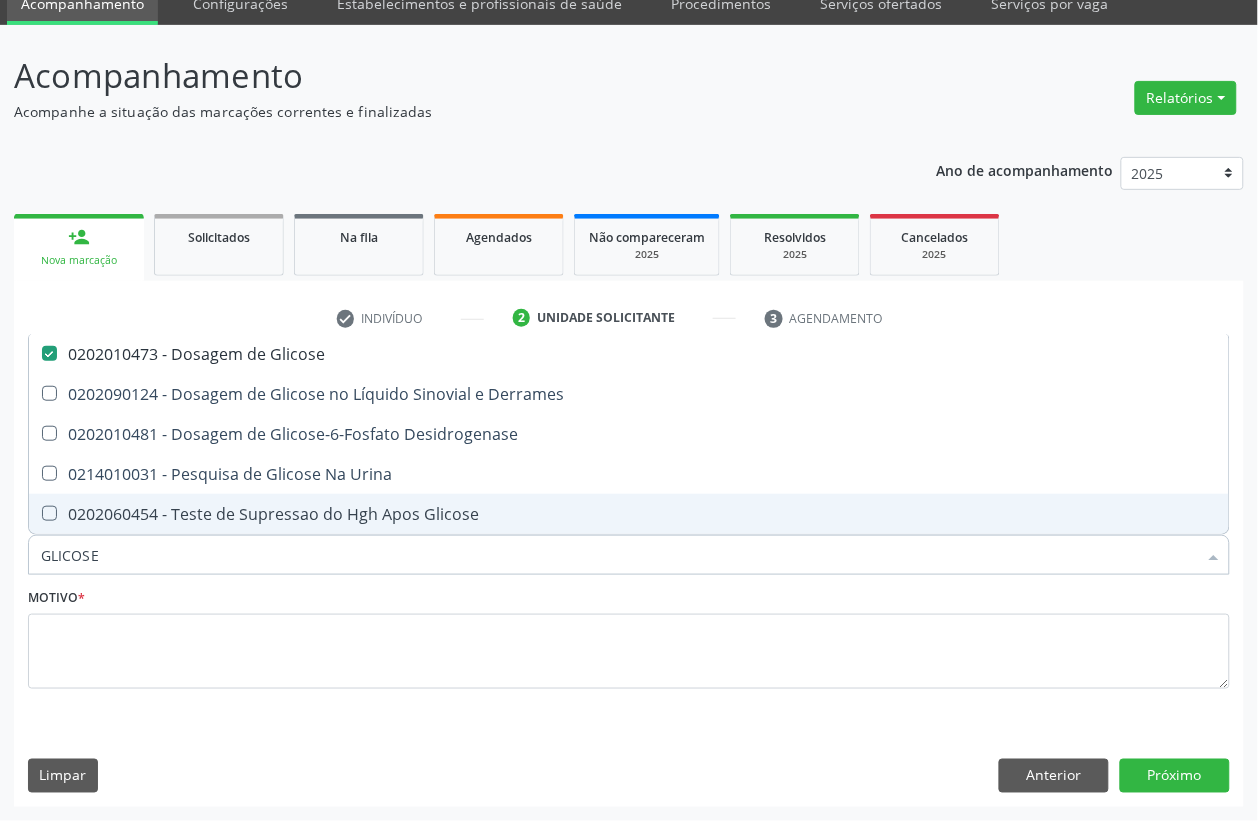 click on "GLICOSE" at bounding box center (619, 555) 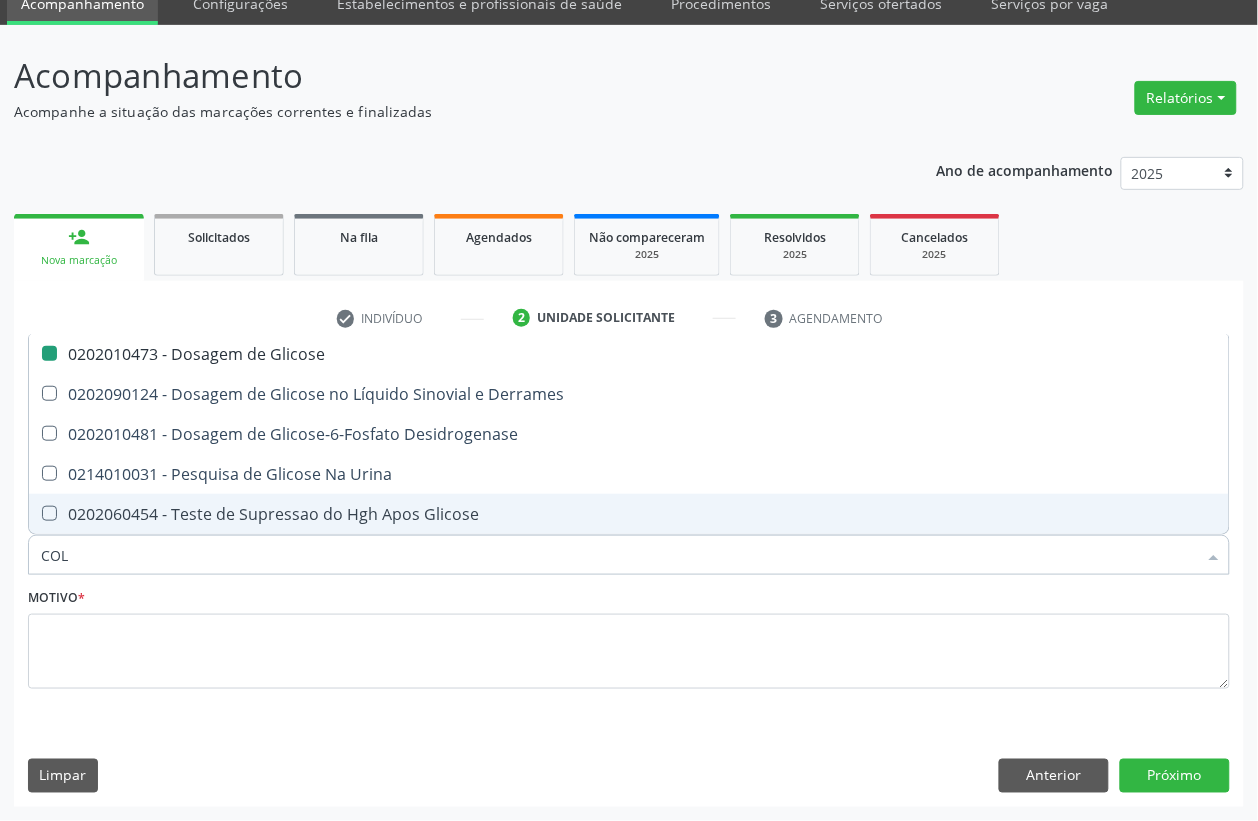 type on "COLE" 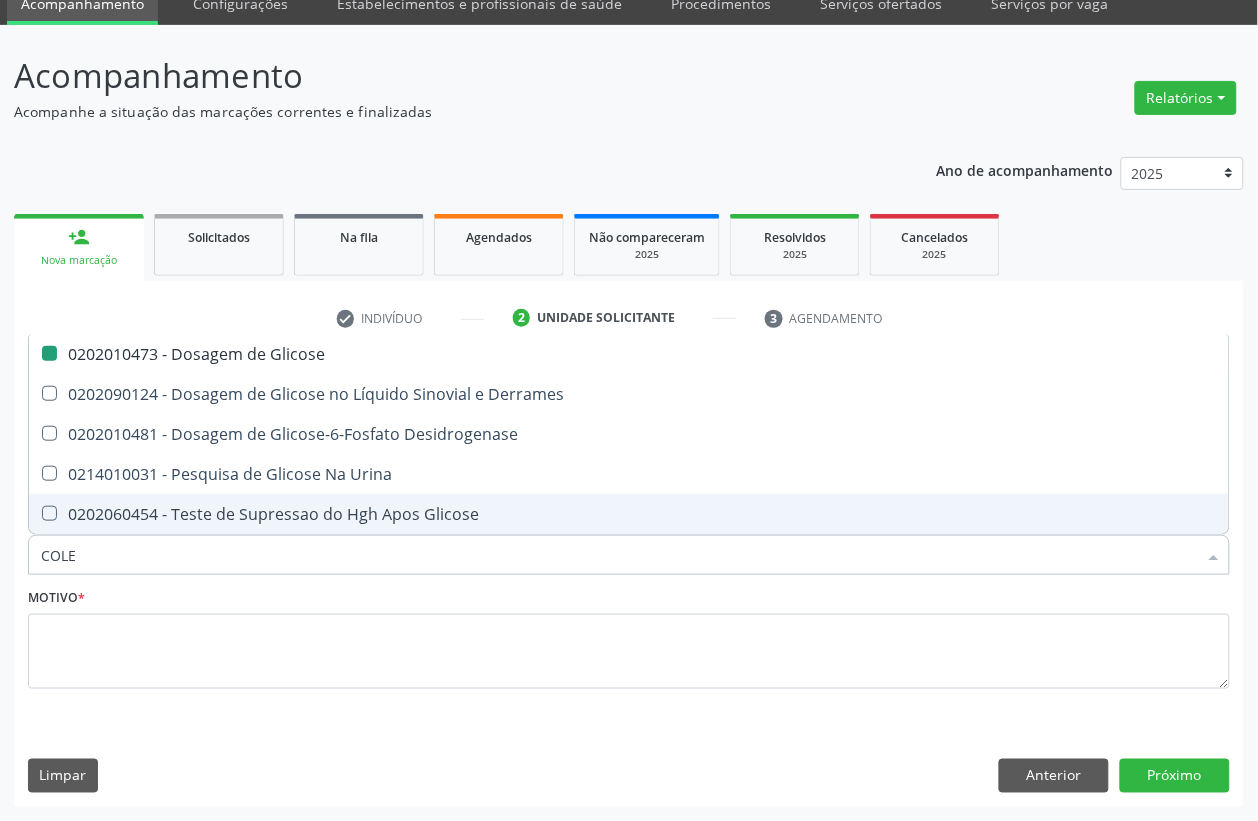 checkbox on "false" 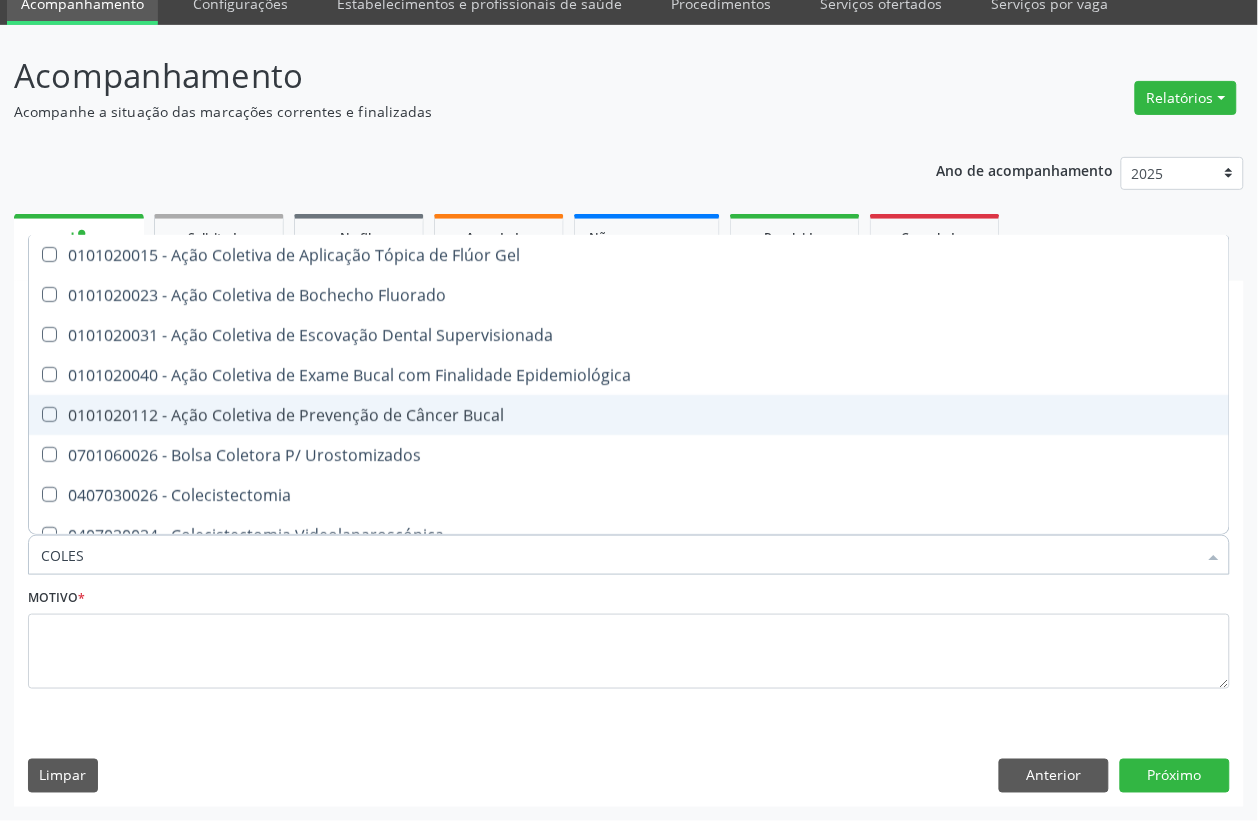 type on "COLEST" 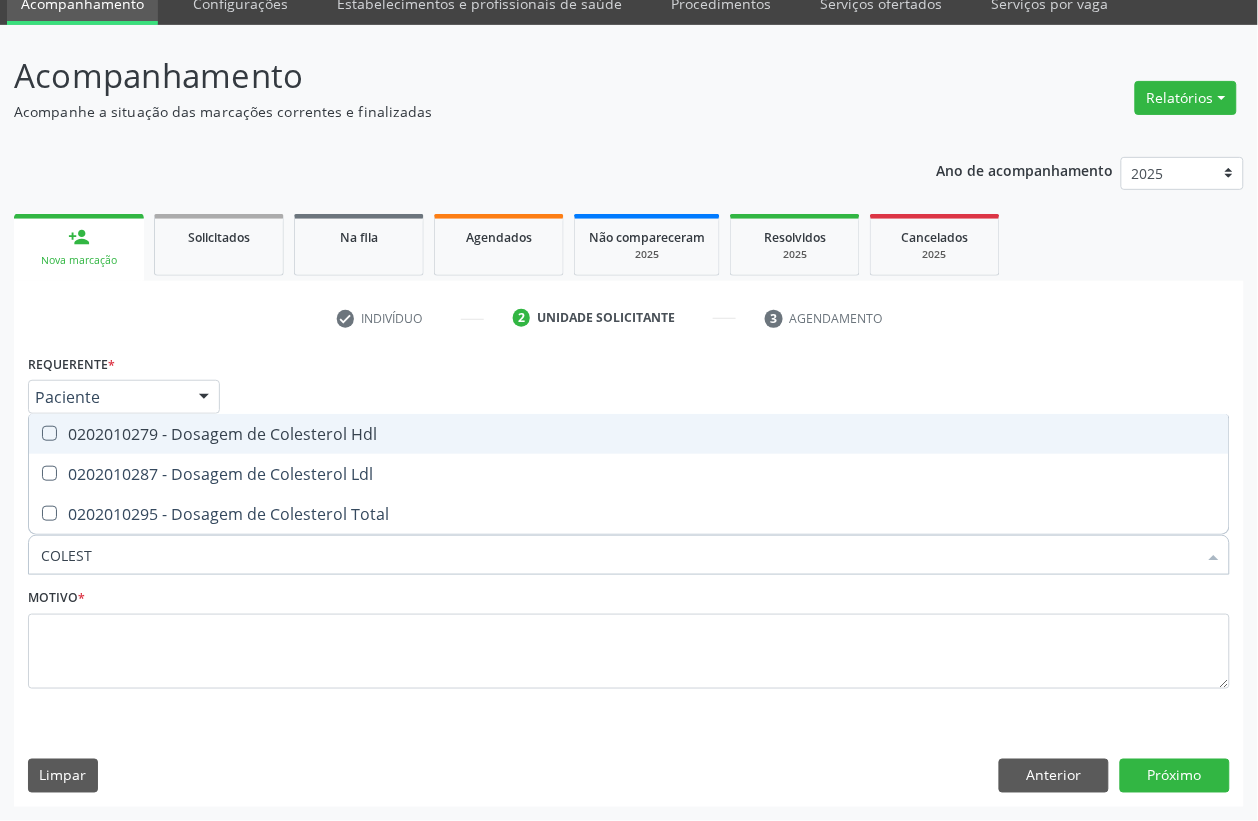 click on "0202010279 - Dosagem de Colesterol Hdl" at bounding box center [629, 434] 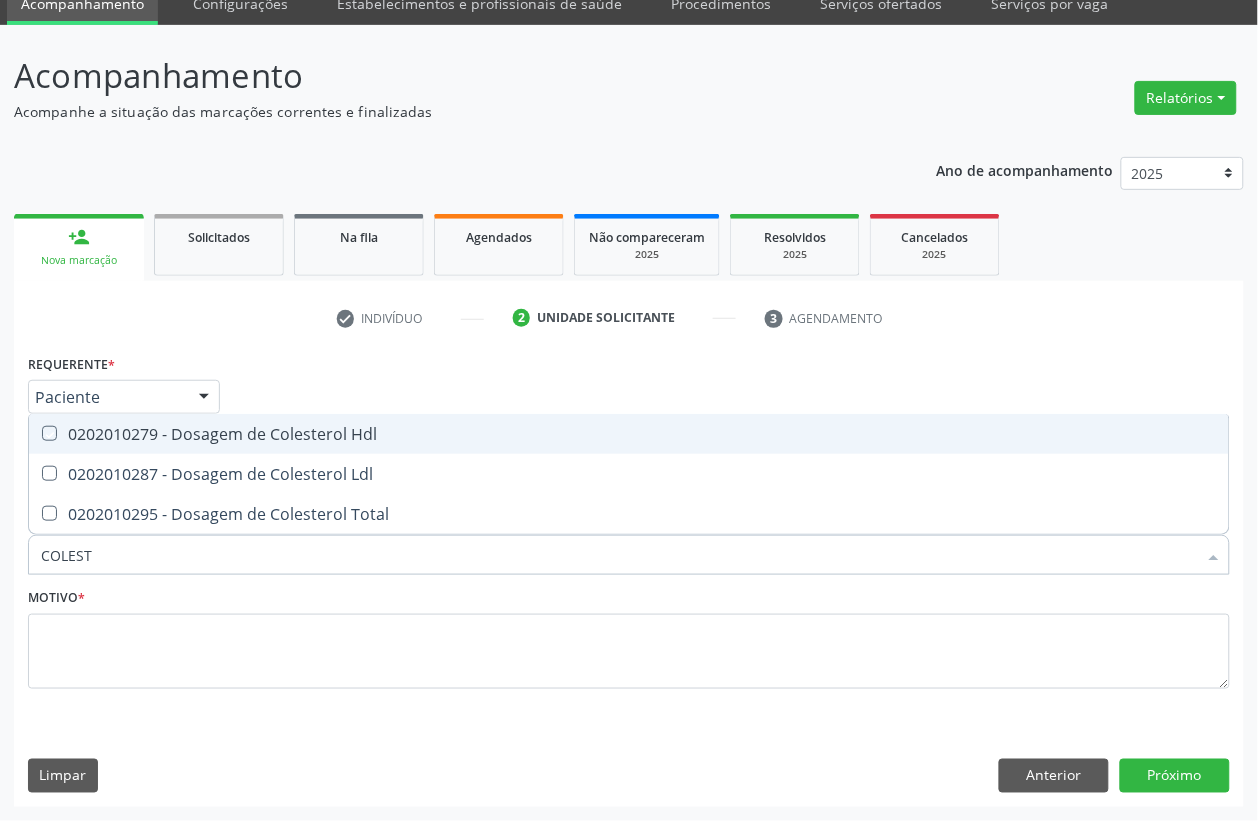 checkbox on "true" 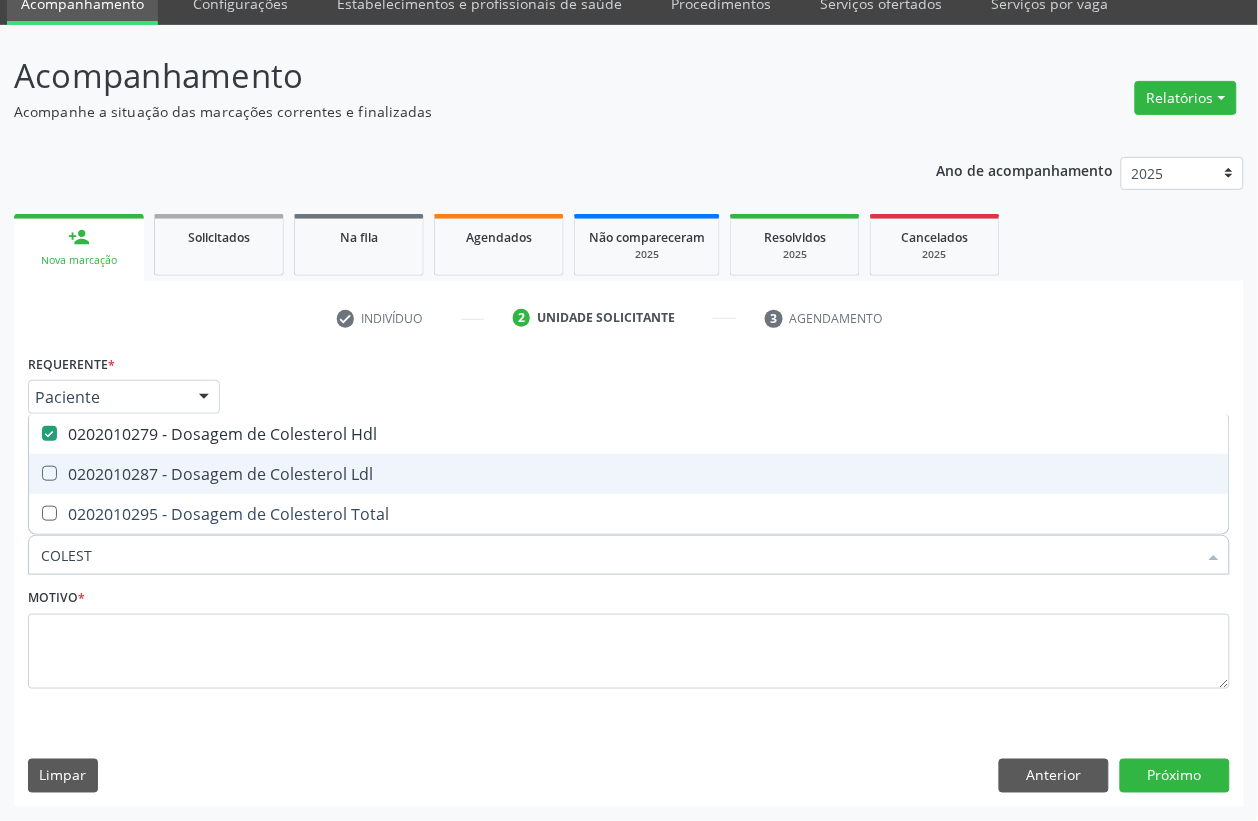 click on "0202010287 - Dosagem de Colesterol Ldl" at bounding box center (629, 474) 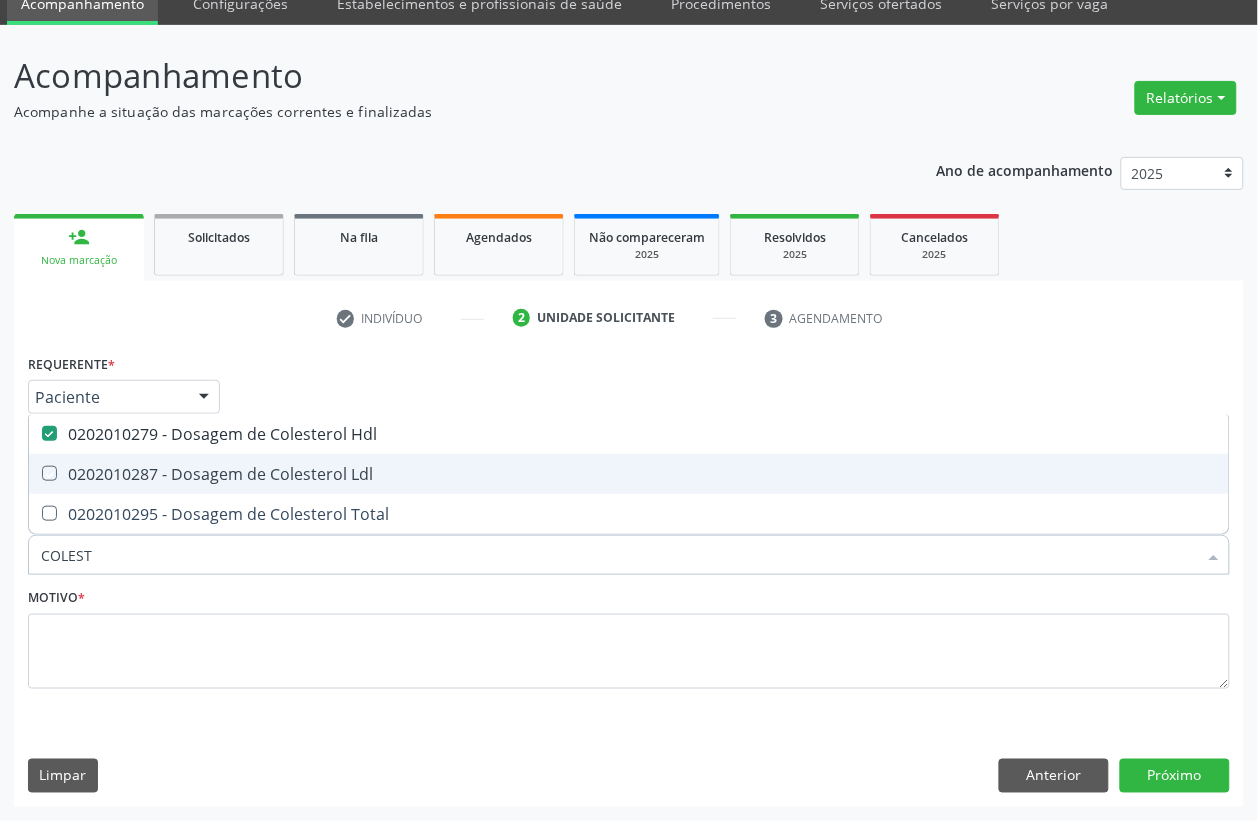 checkbox on "true" 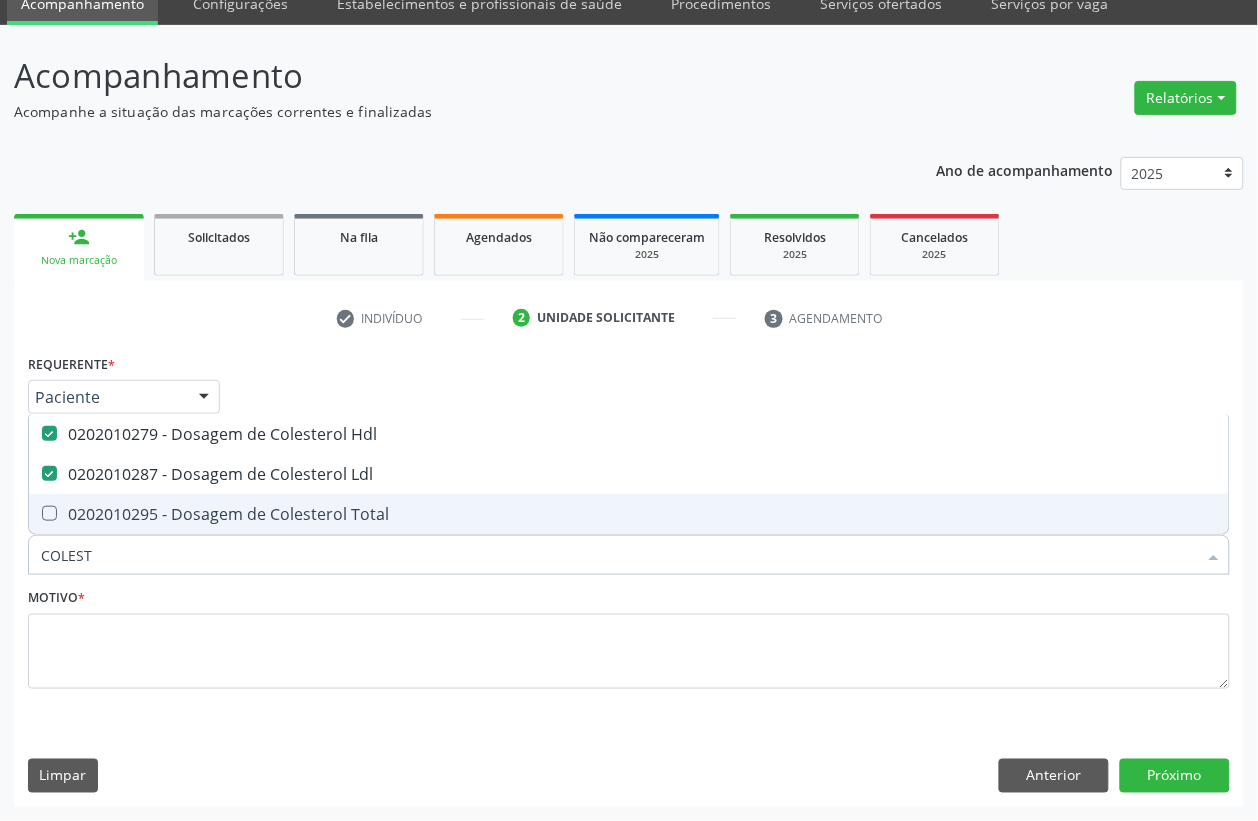 click on "0202010295 - Dosagem de Colesterol Total" at bounding box center (629, 514) 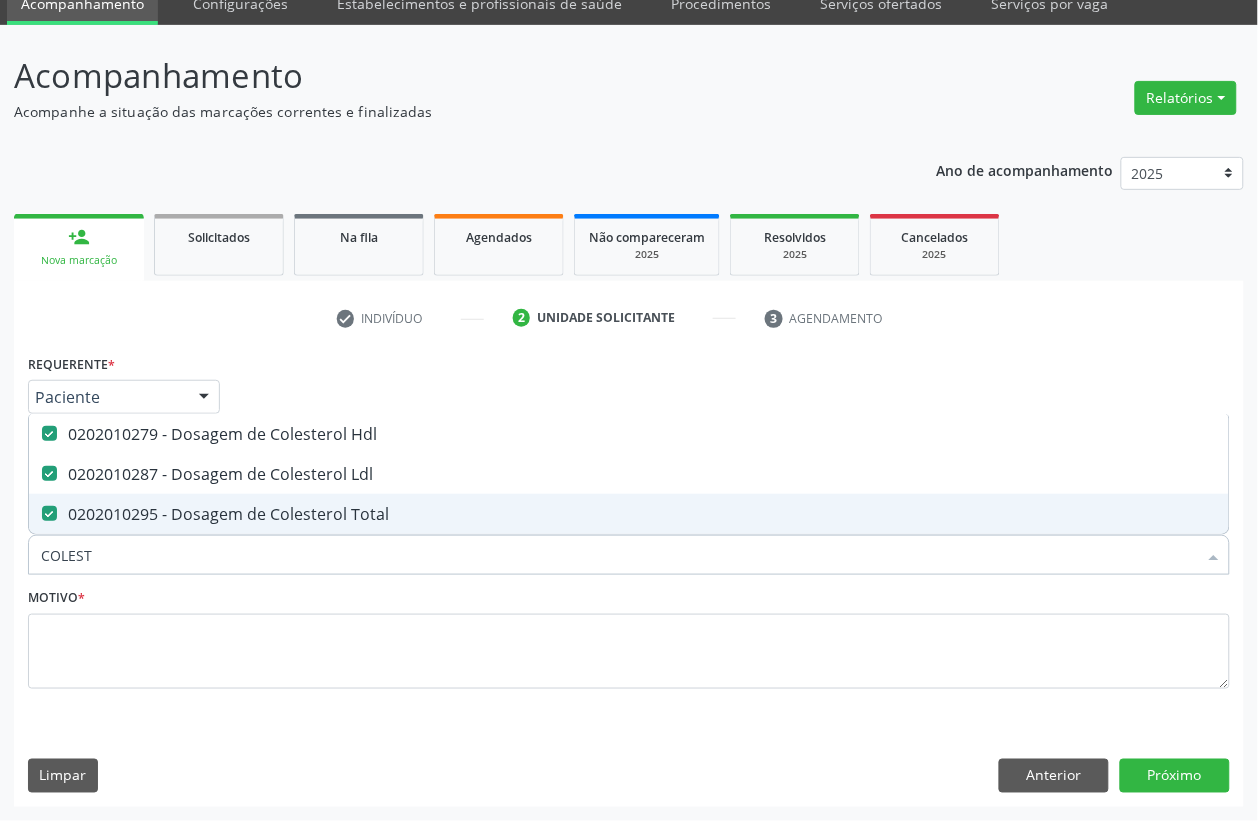 checkbox on "true" 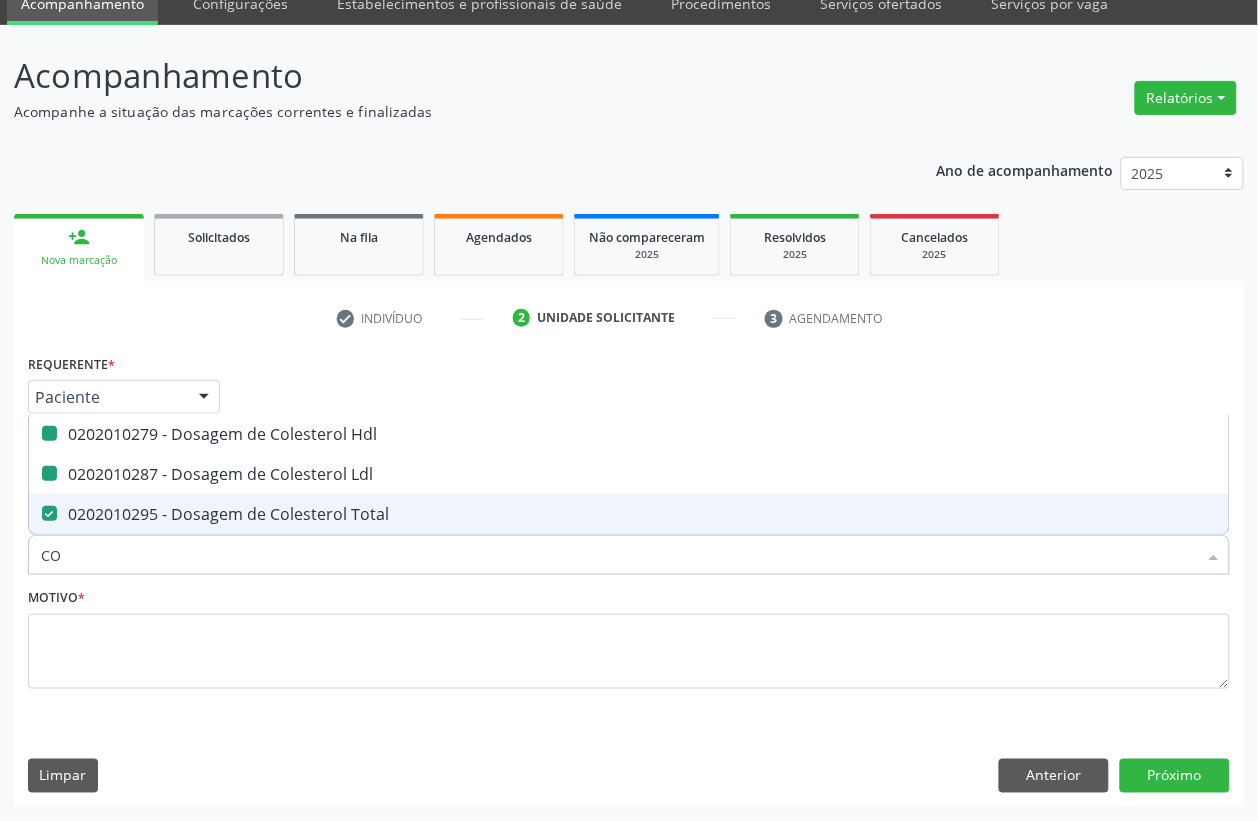 type on "C" 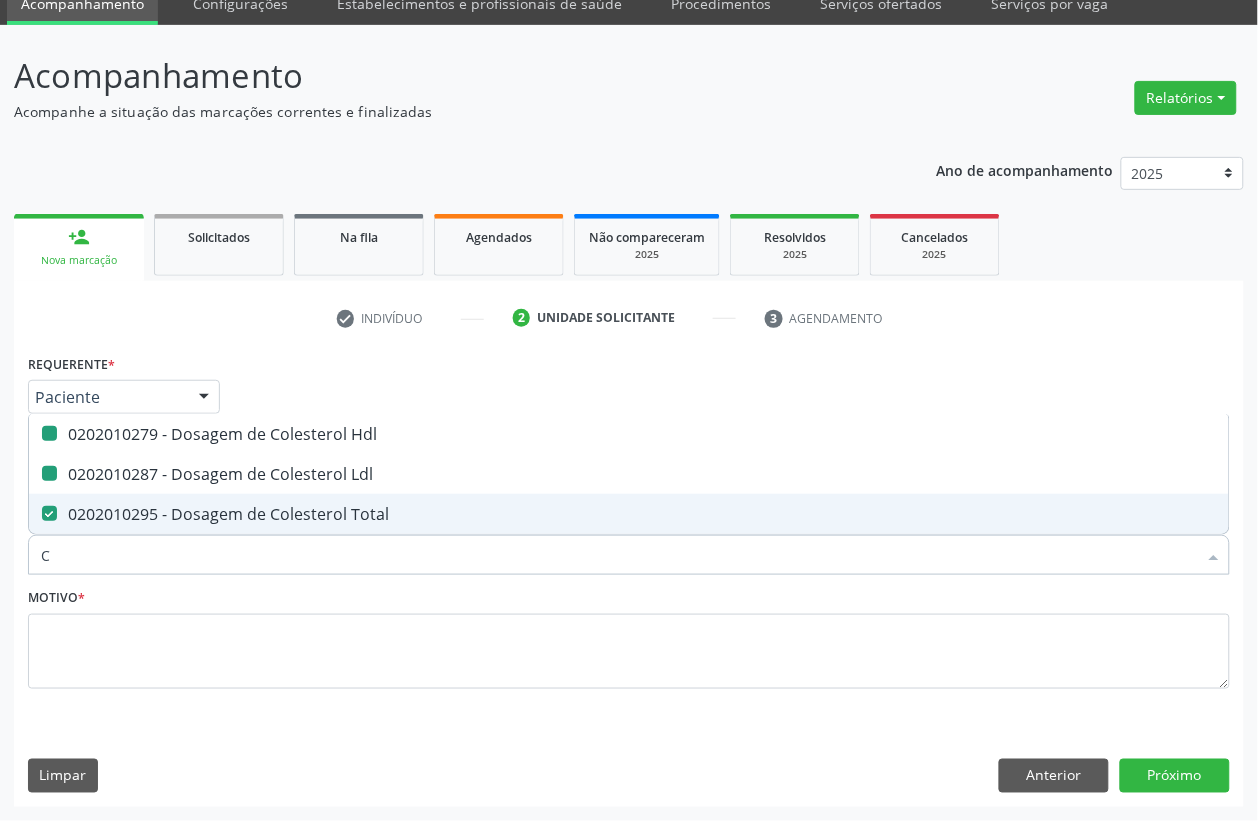 type 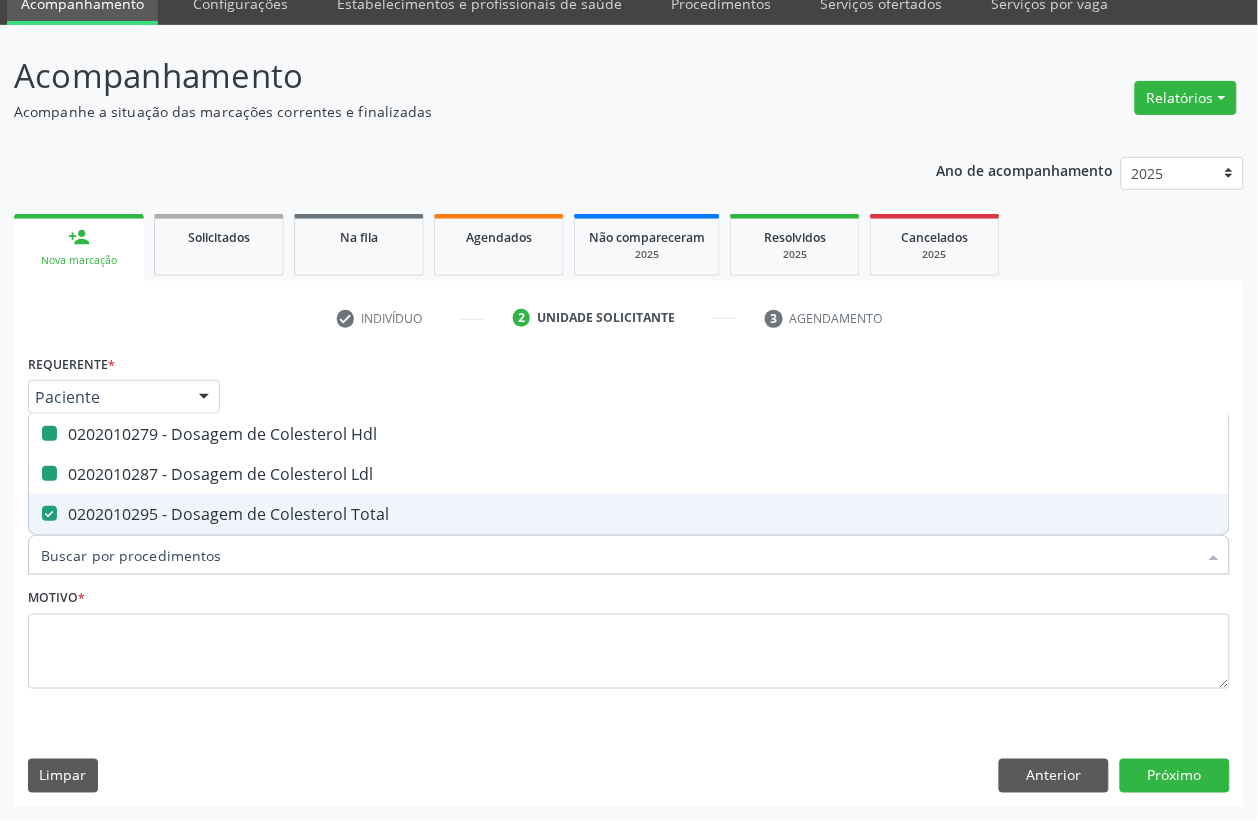checkbox on "false" 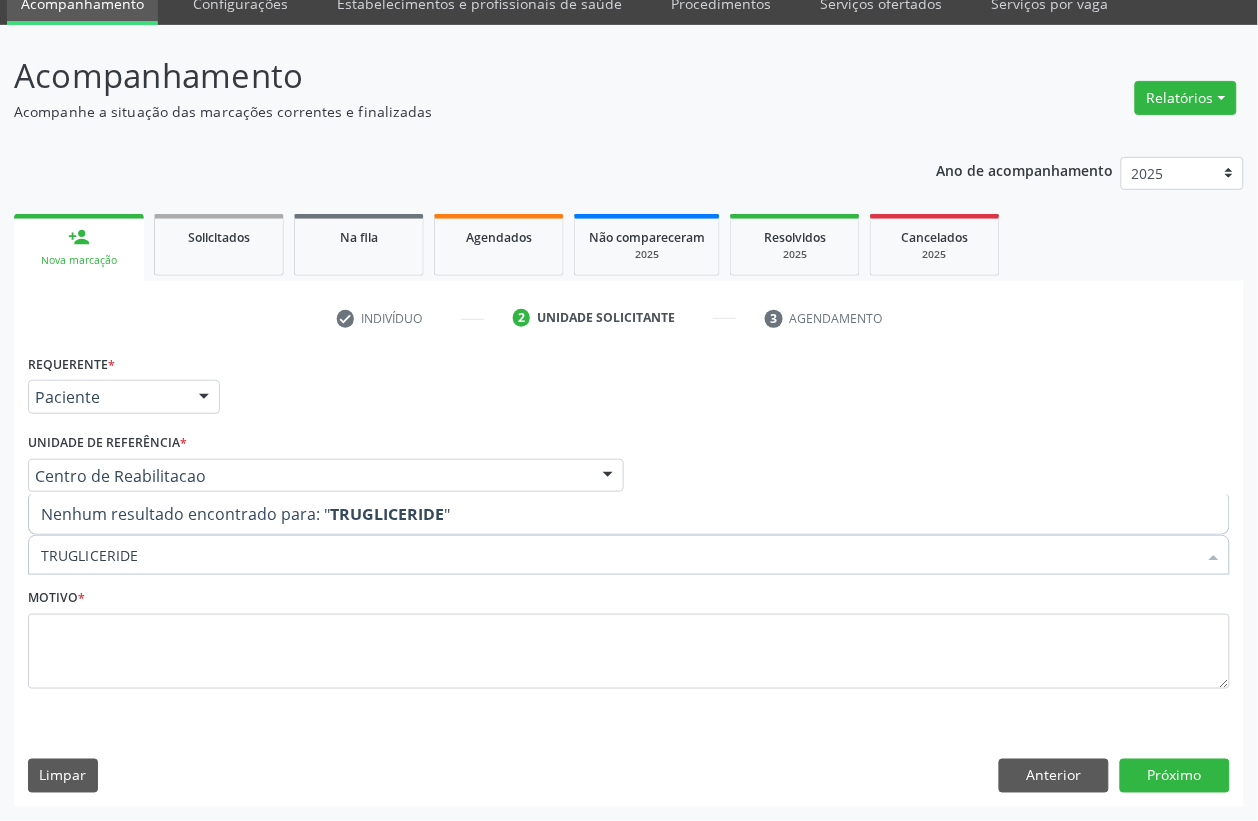 click on "Nenhum resultado encontrado para: " TRUGLICERIDE  "" at bounding box center [629, 514] 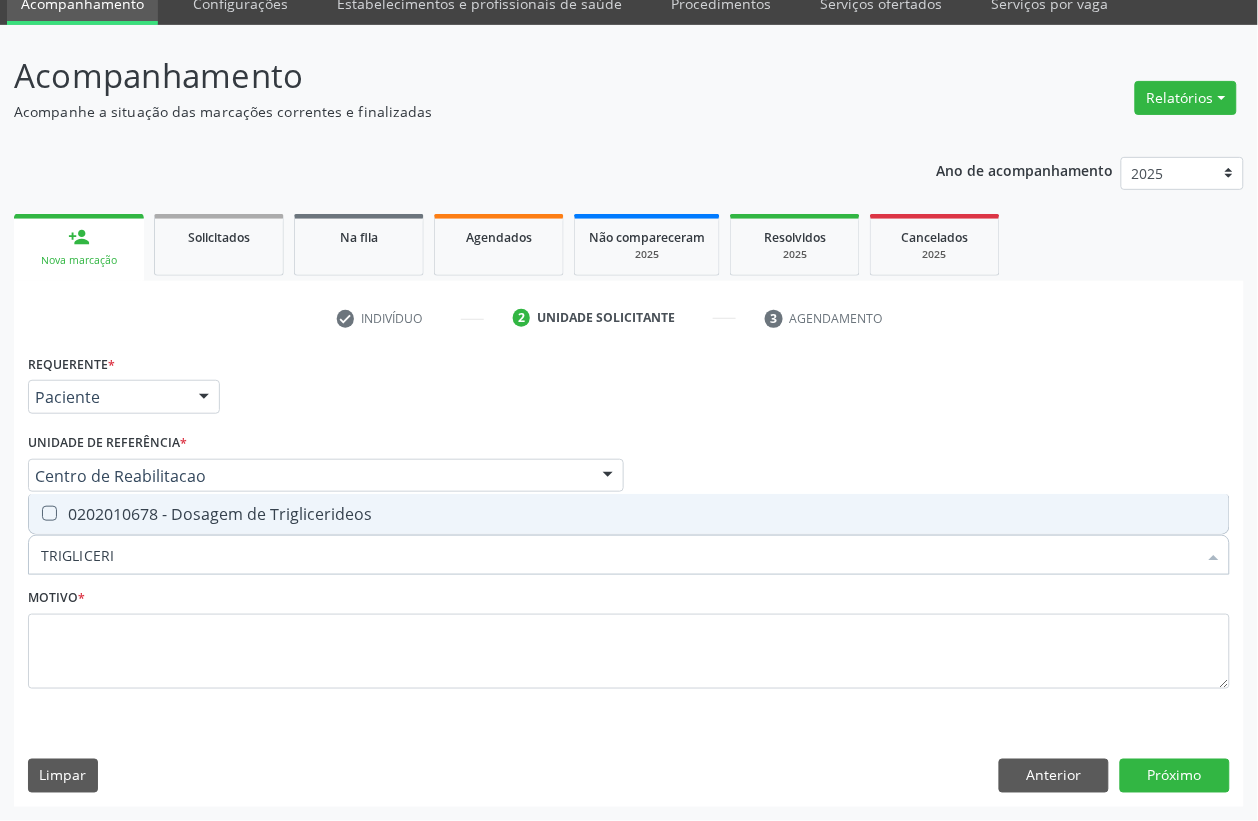 type on "TRIGLICERID" 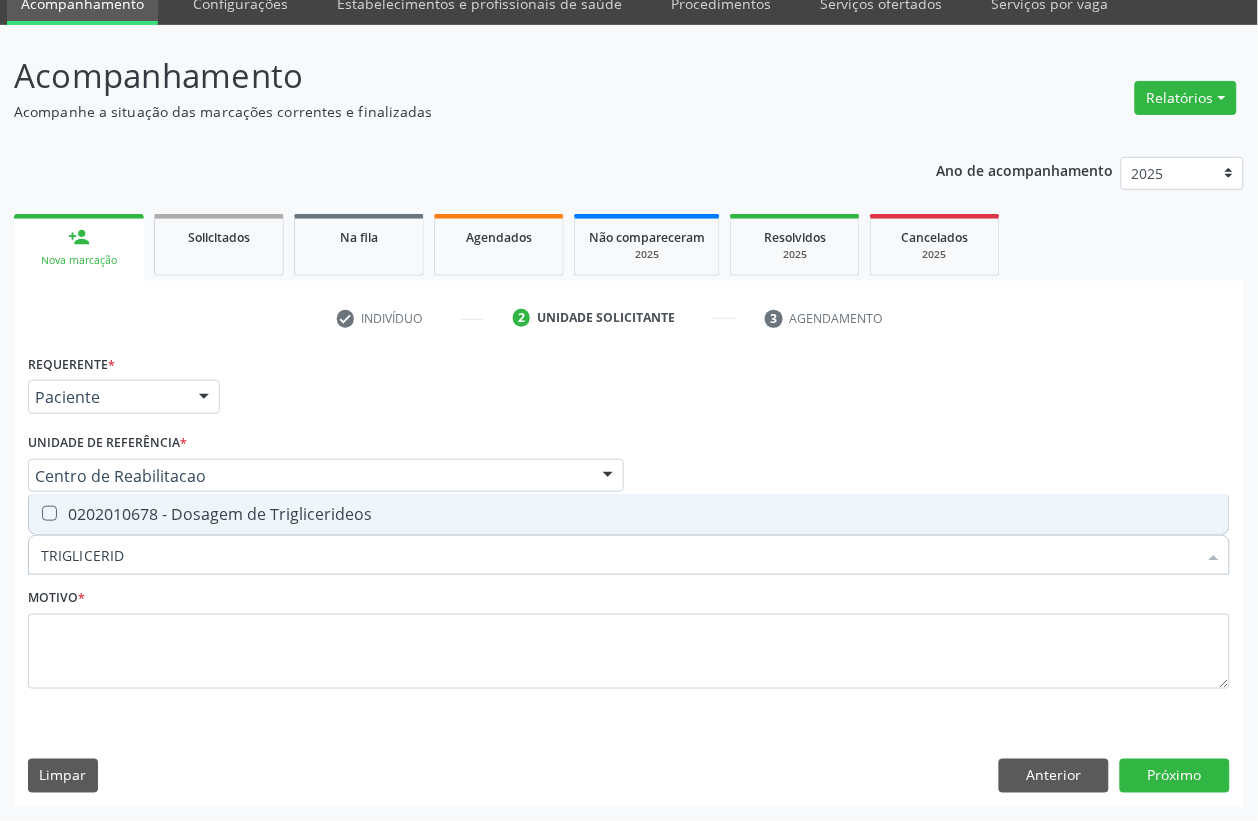 click on "0202010678 - Dosagem de Triglicerideos" at bounding box center [629, 514] 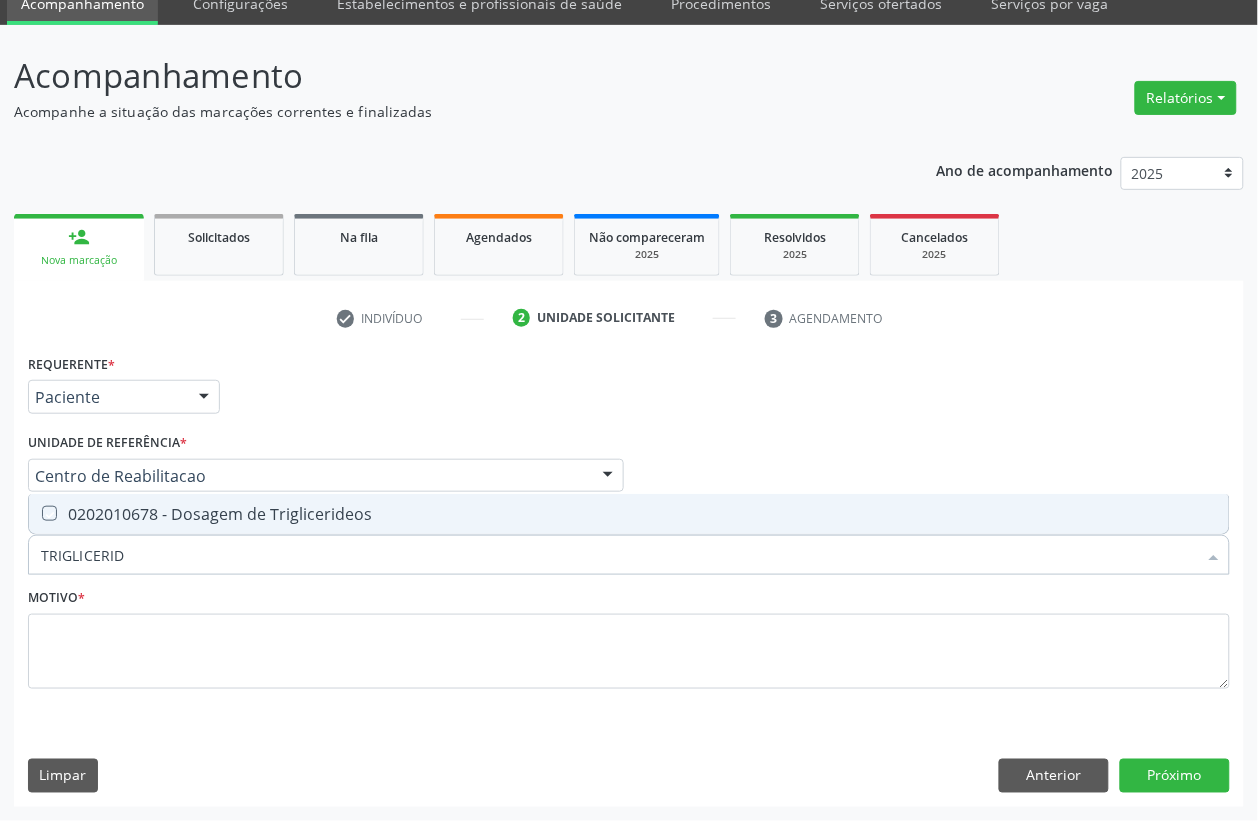 checkbox on "true" 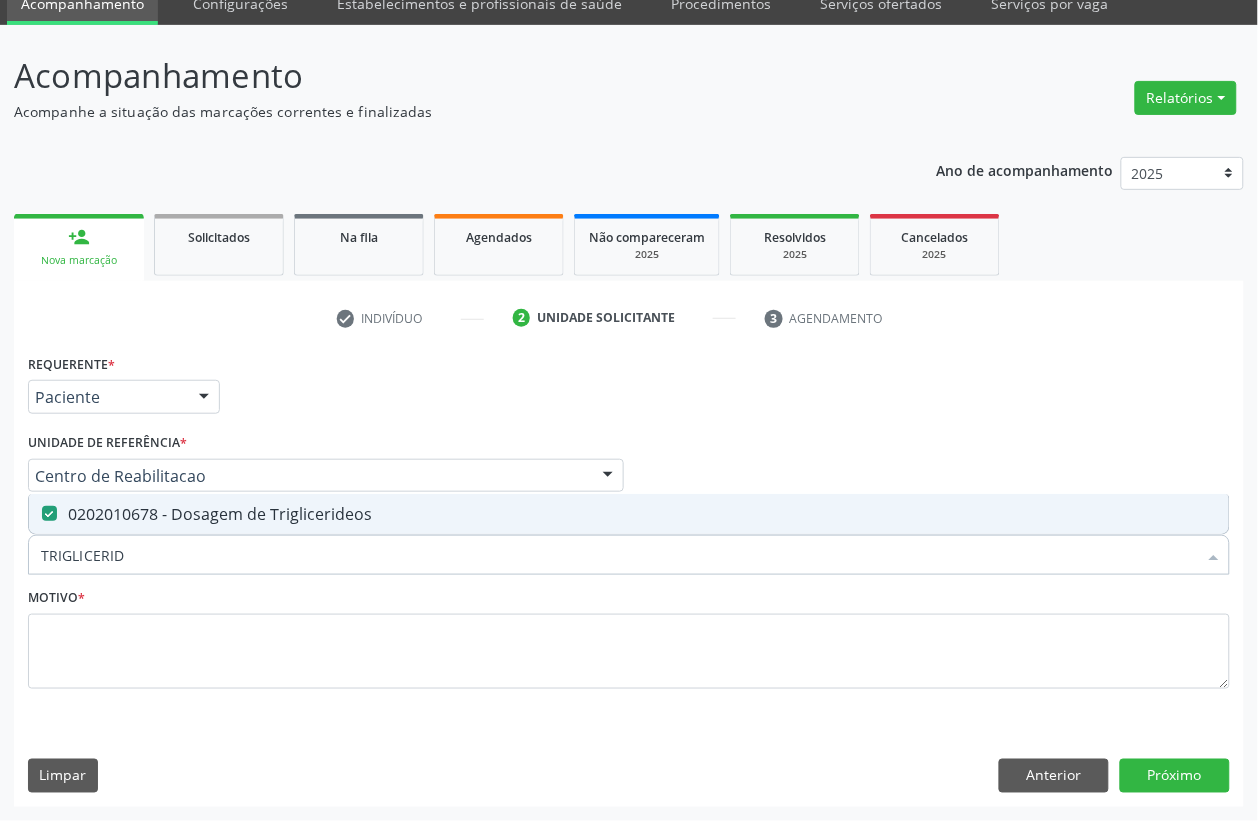 click on "TRIGLICERID" at bounding box center [619, 555] 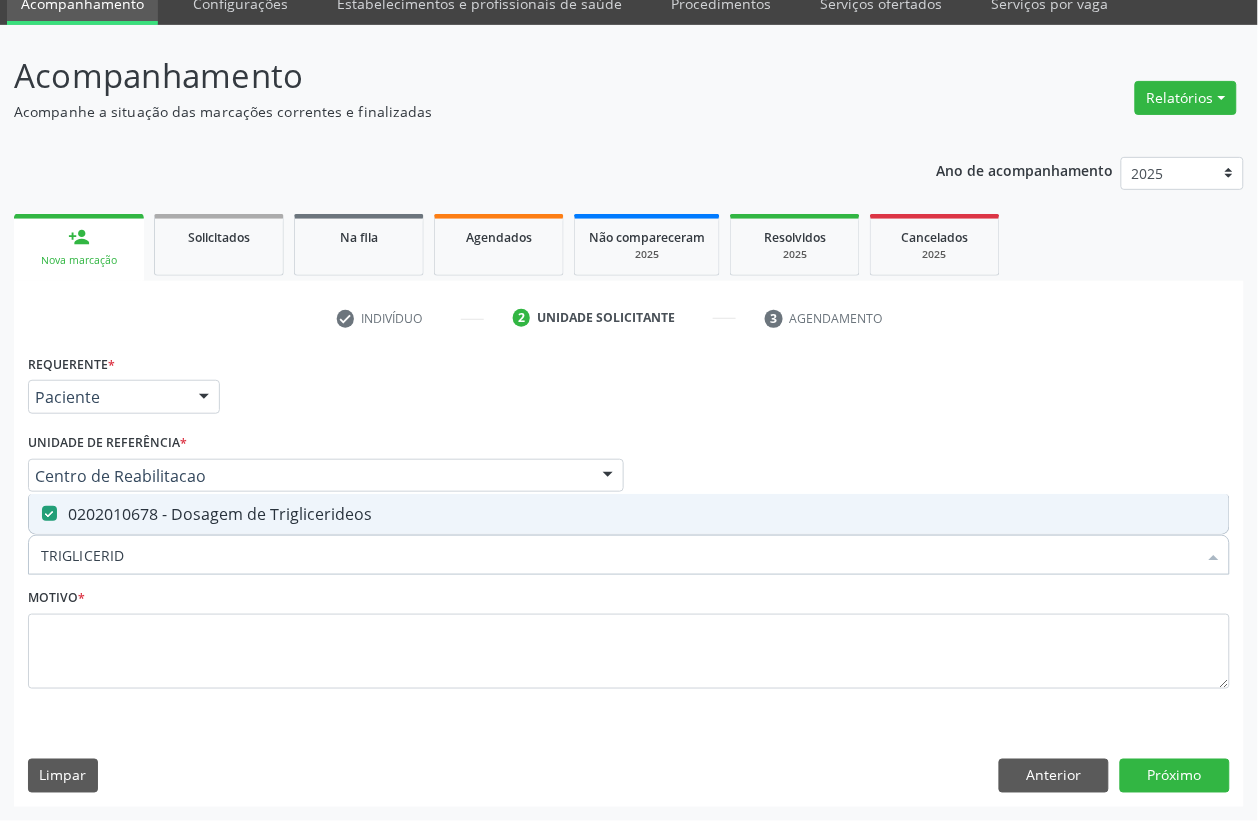 click on "TRIGLICERID" at bounding box center (619, 555) 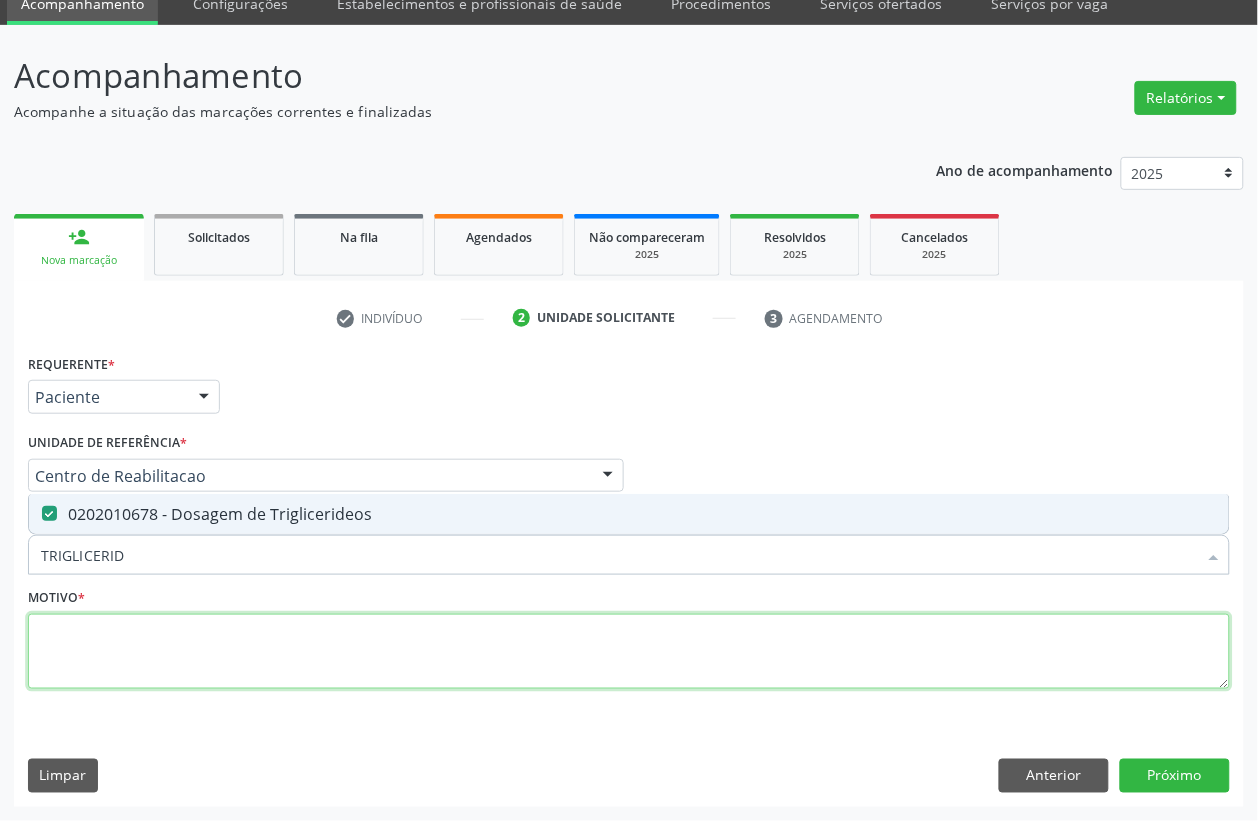 click at bounding box center (629, 652) 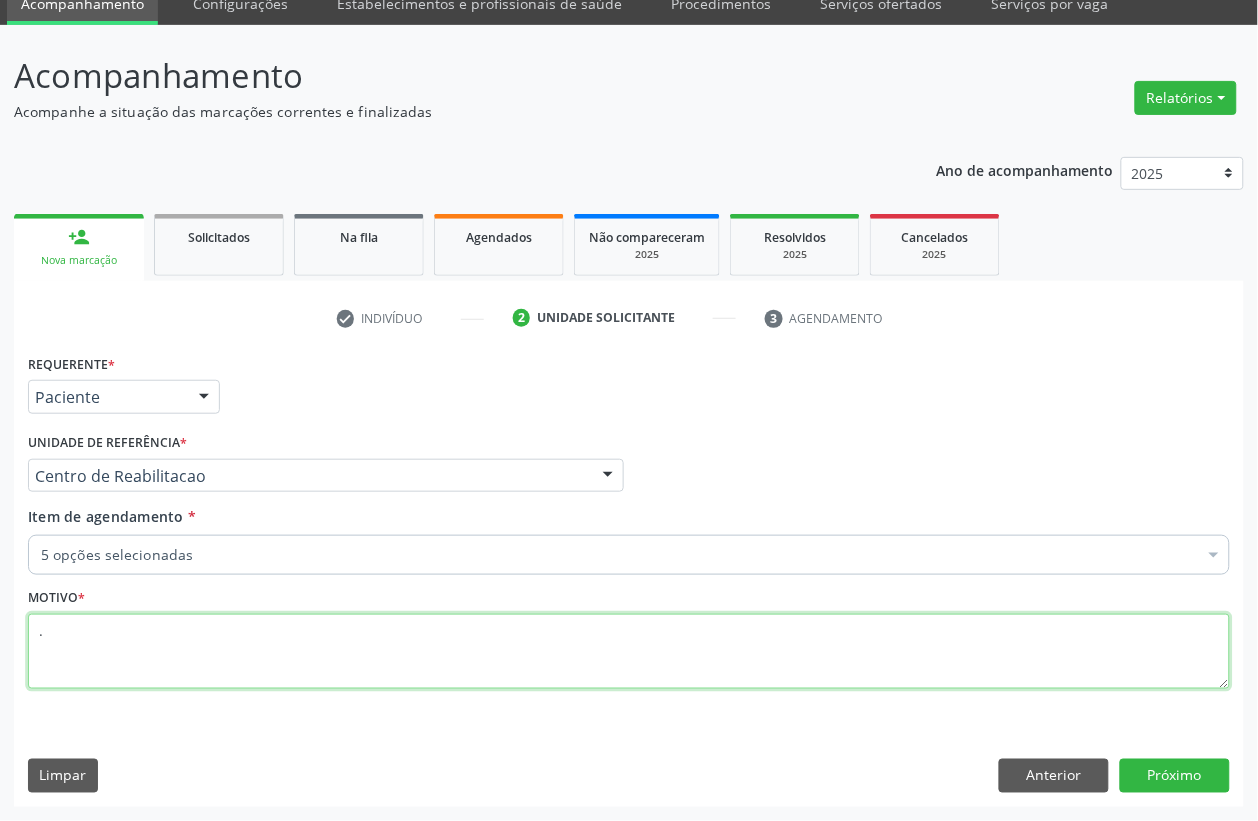 type on "." 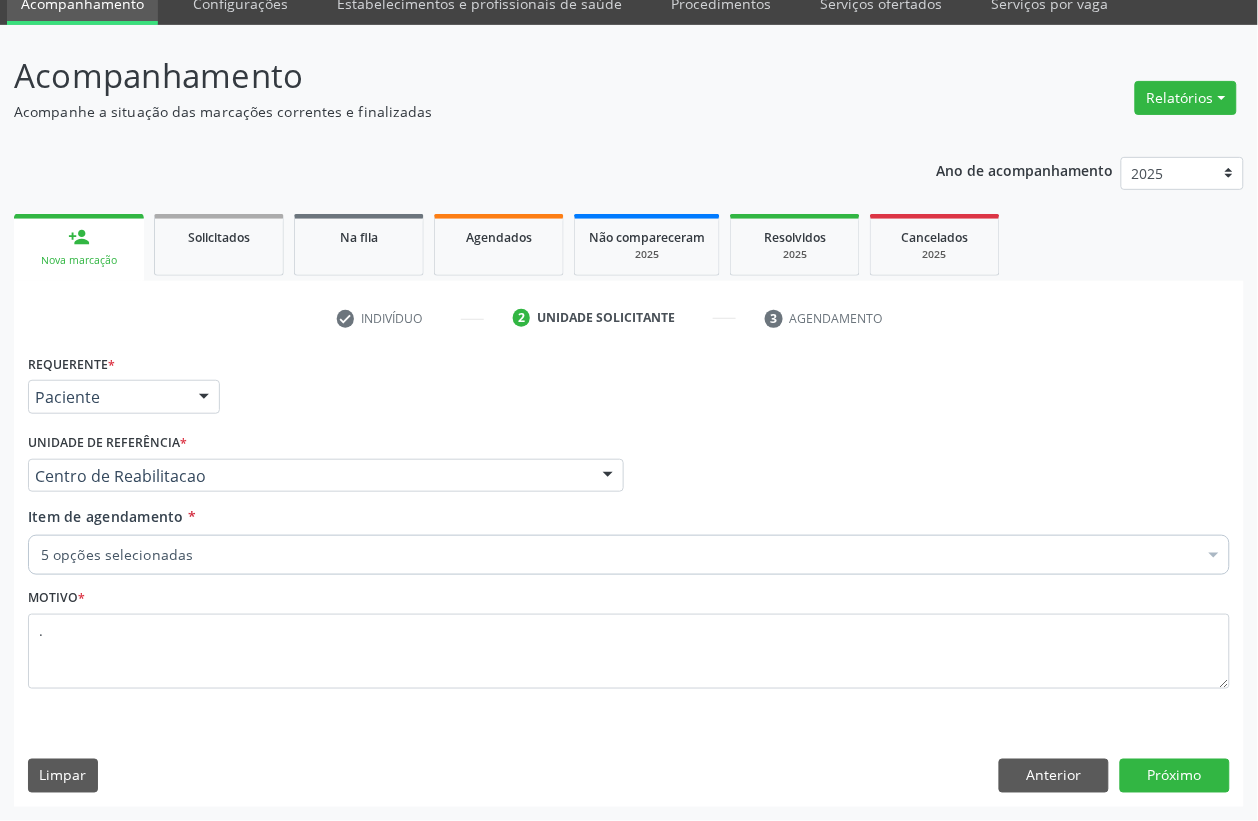 click on "5 opções selecionadas" at bounding box center (629, 555) 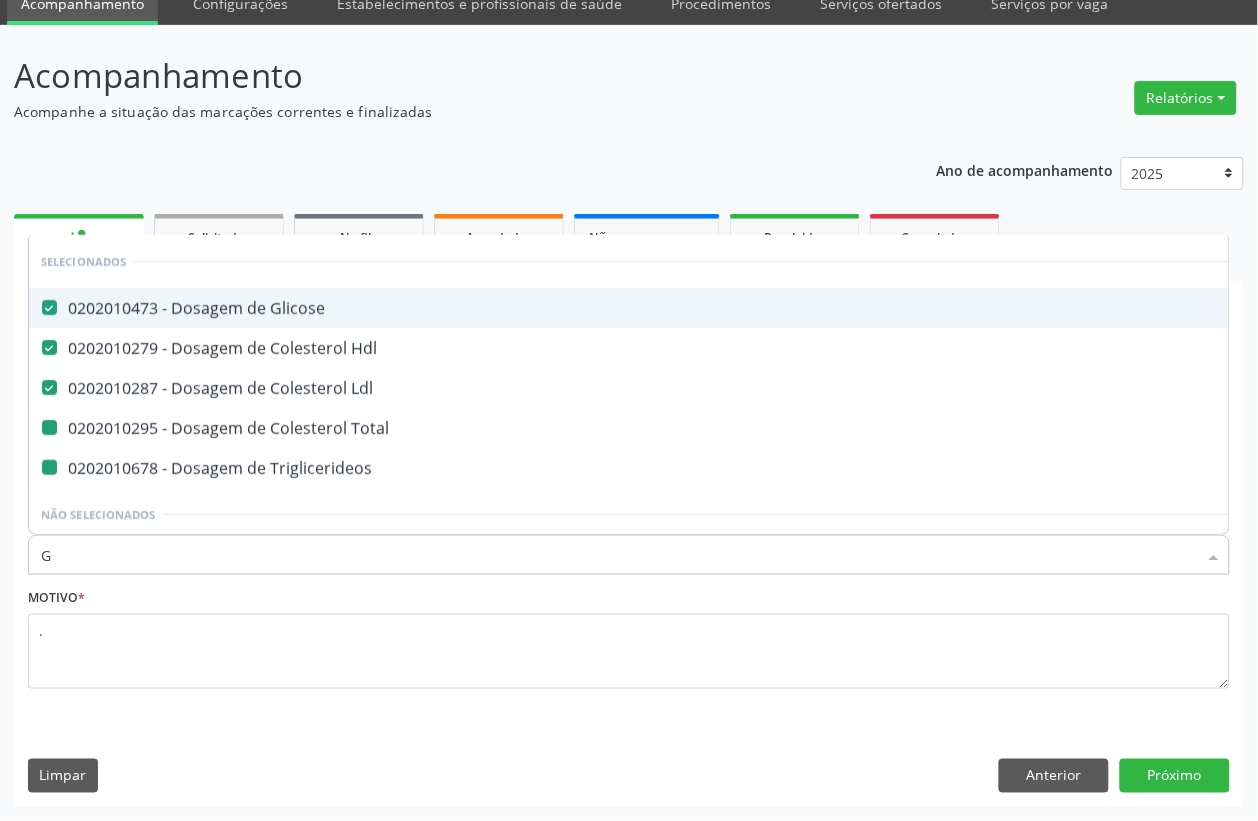 type on "GL" 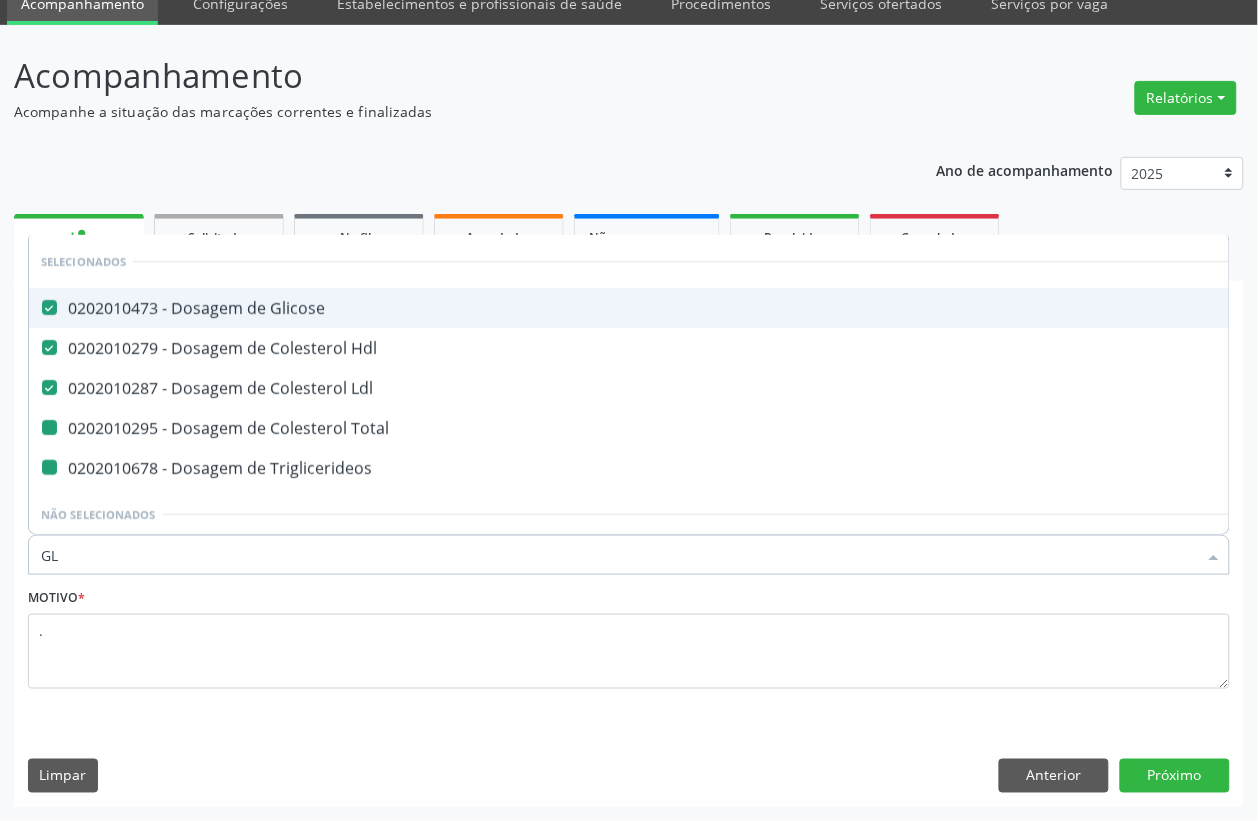 checkbox on "false" 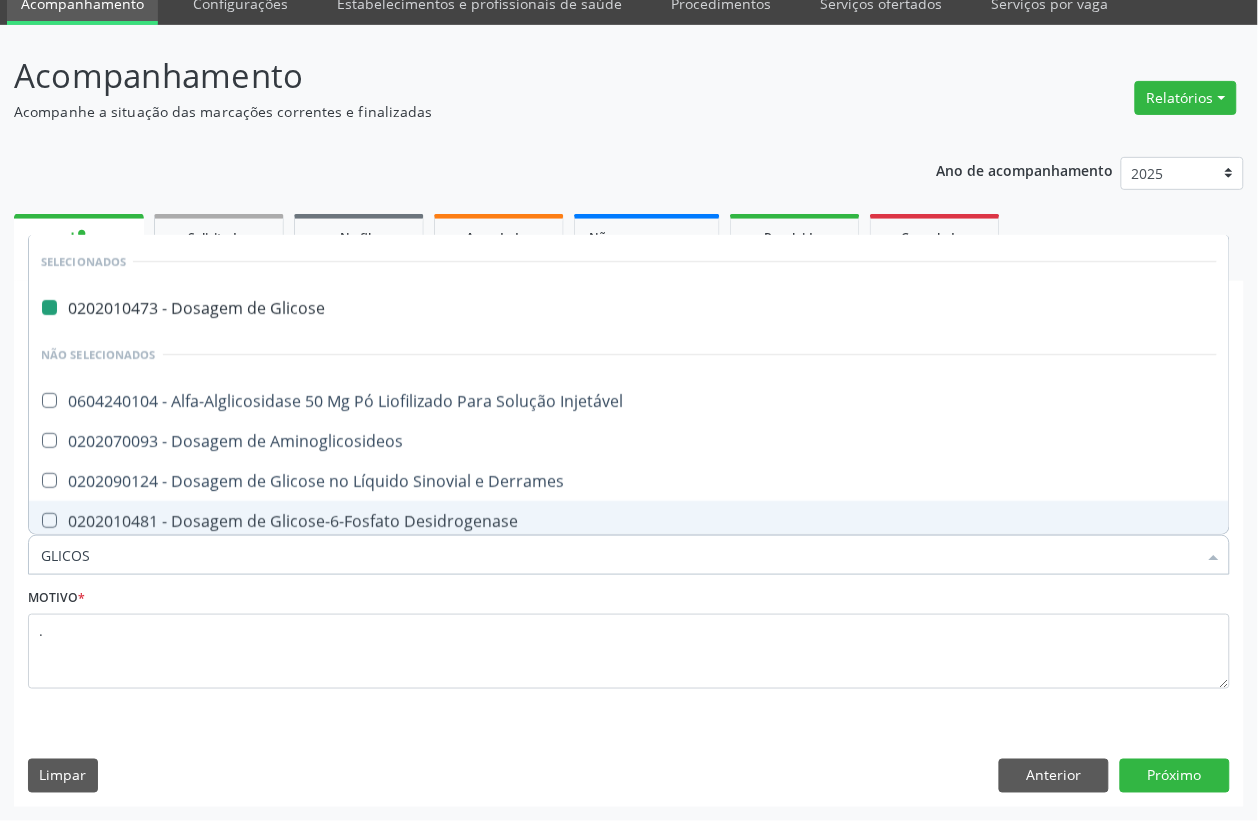 type on "GLICOSI" 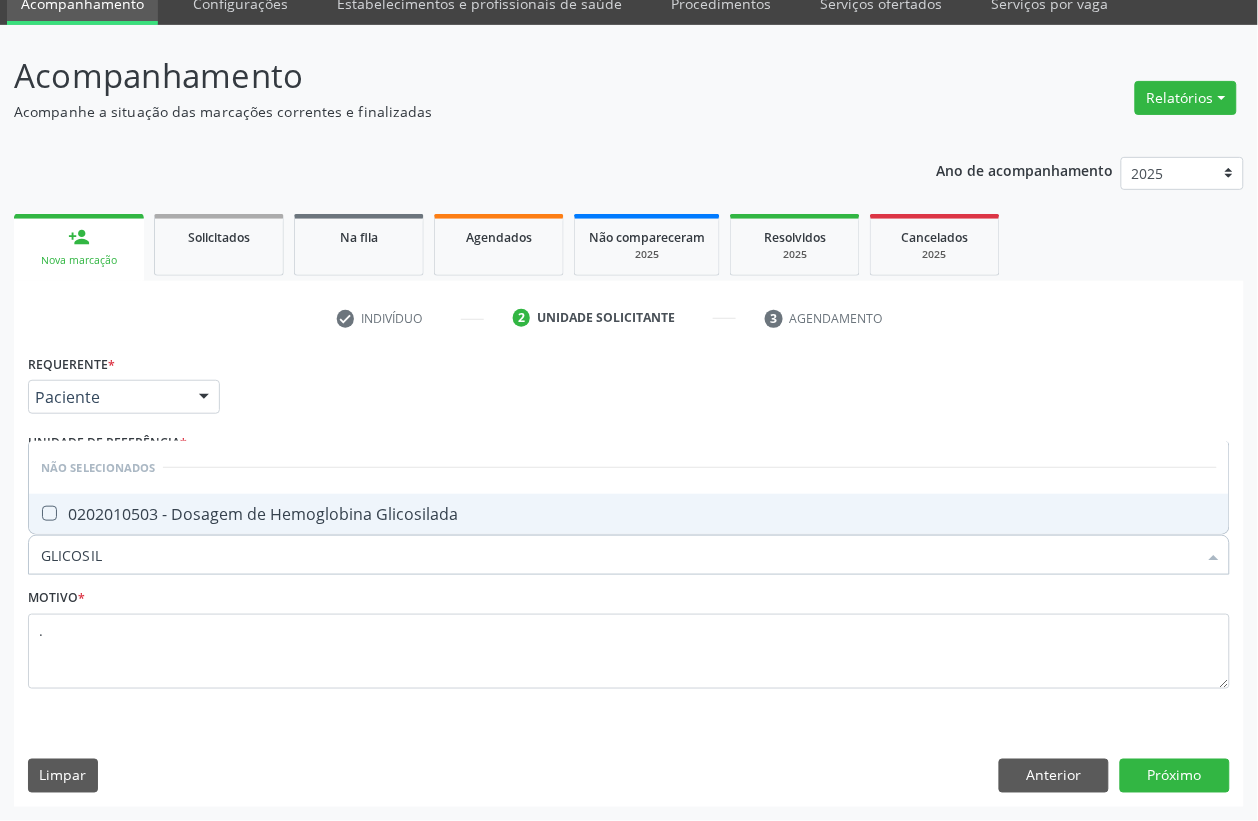 type on "GLICOSILA" 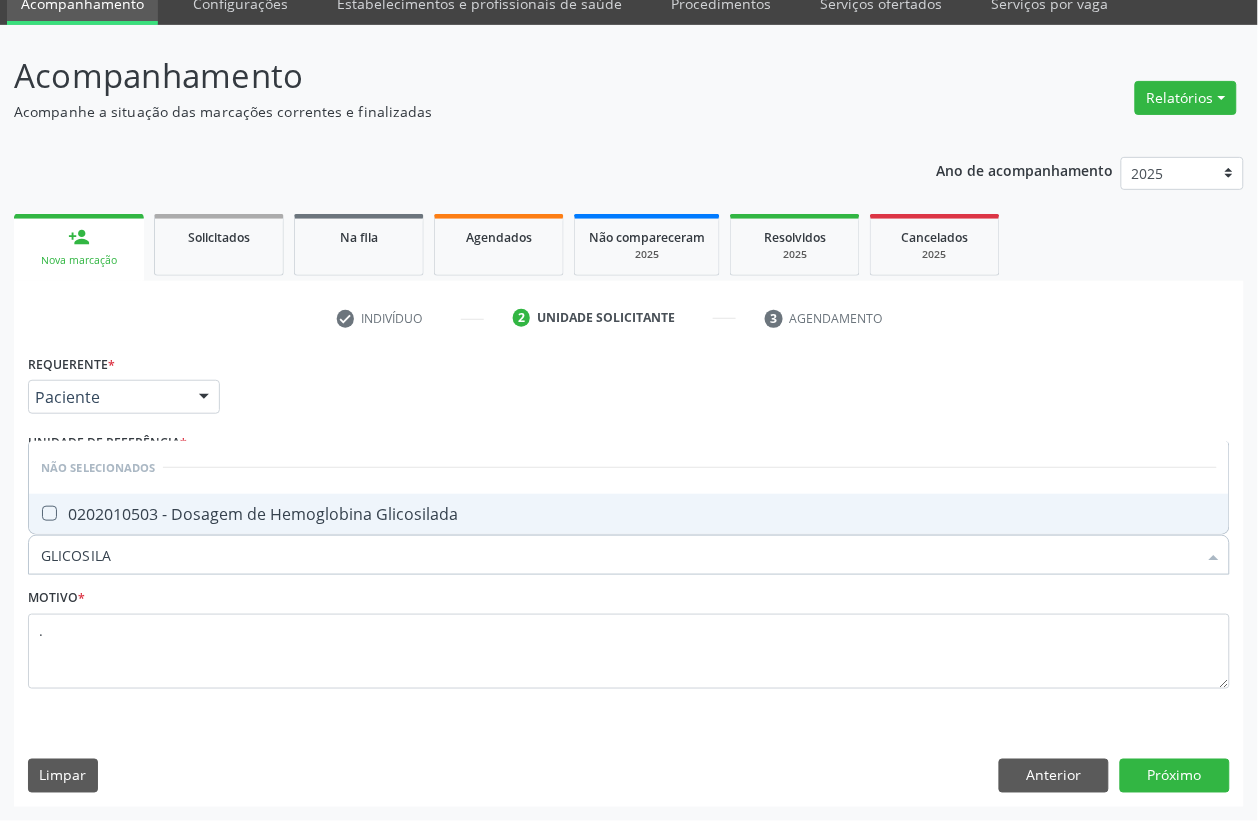 click on "0202010503 - Dosagem de Hemoglobina Glicosilada" at bounding box center (629, 514) 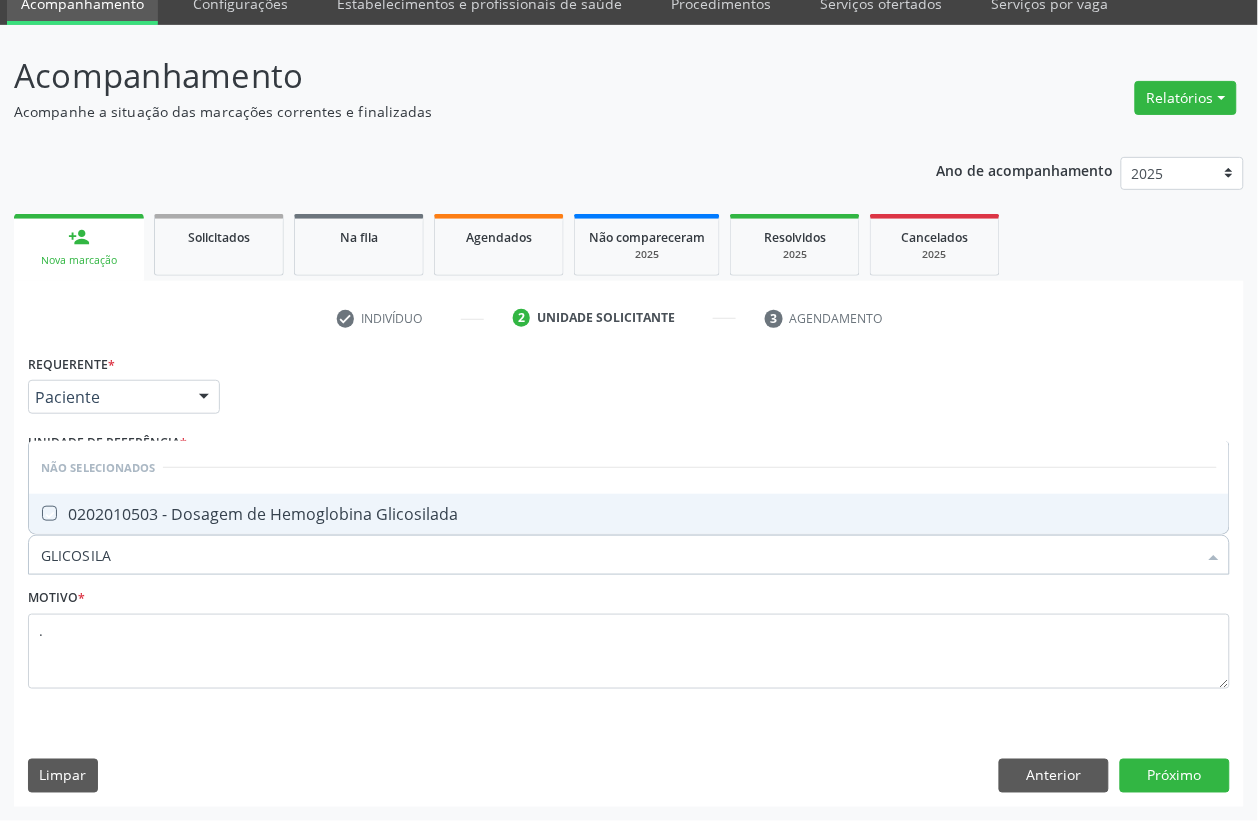 checkbox on "true" 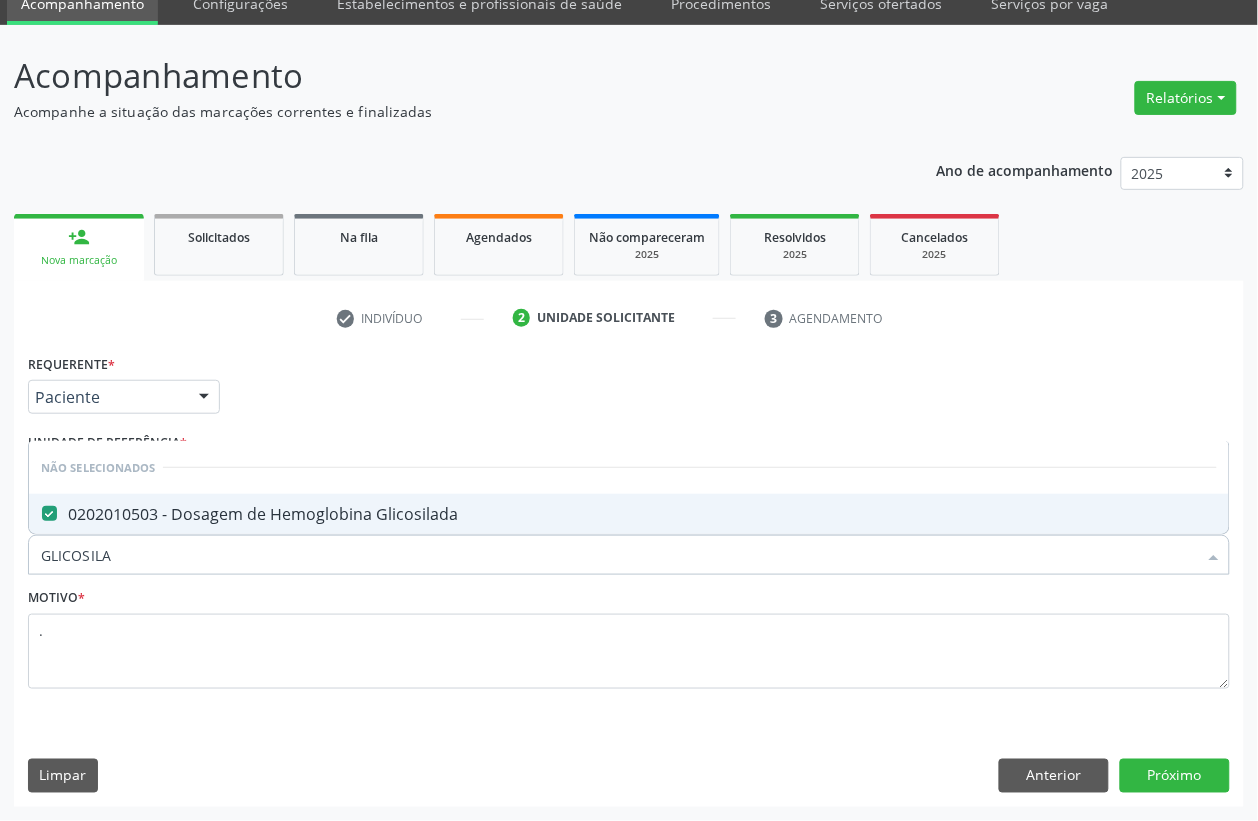 click on "GLICOSILA" at bounding box center (619, 555) 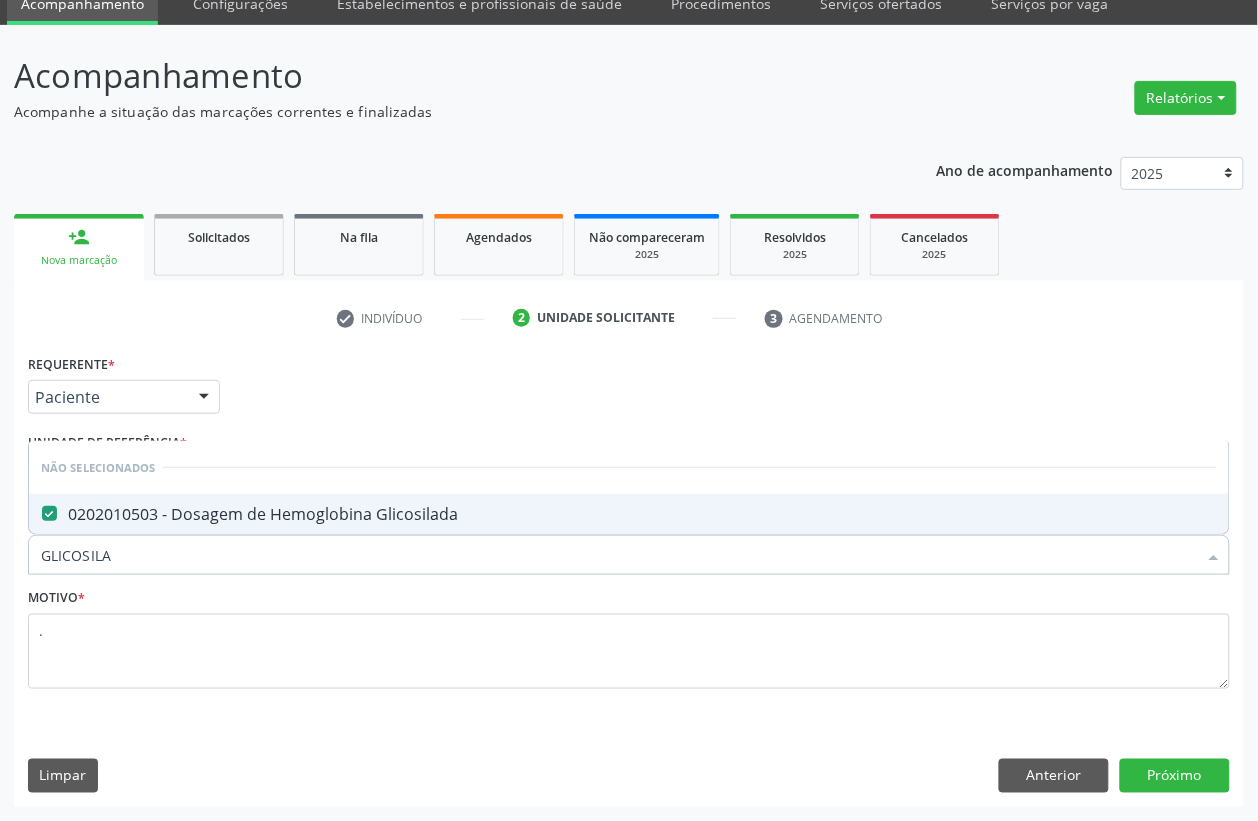 click on "GLICOSILA" at bounding box center (619, 555) 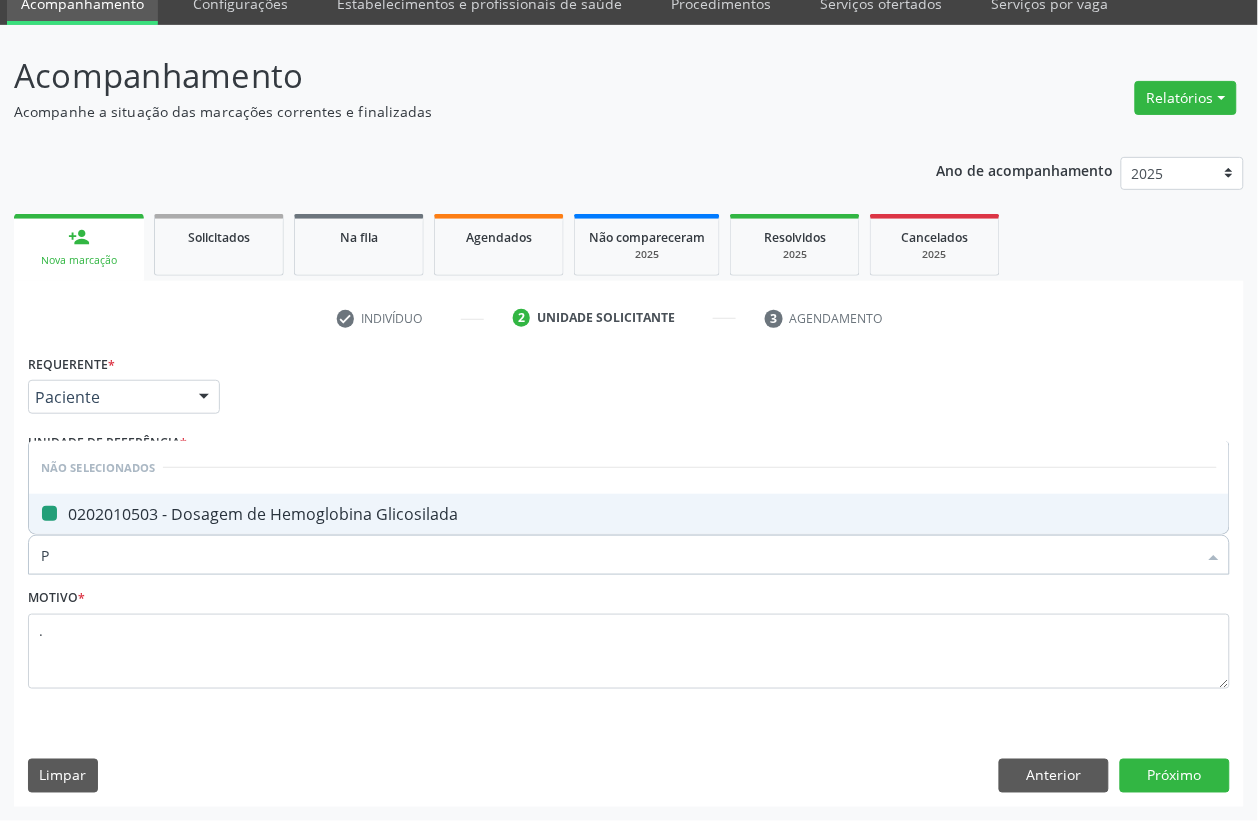 type on "PS" 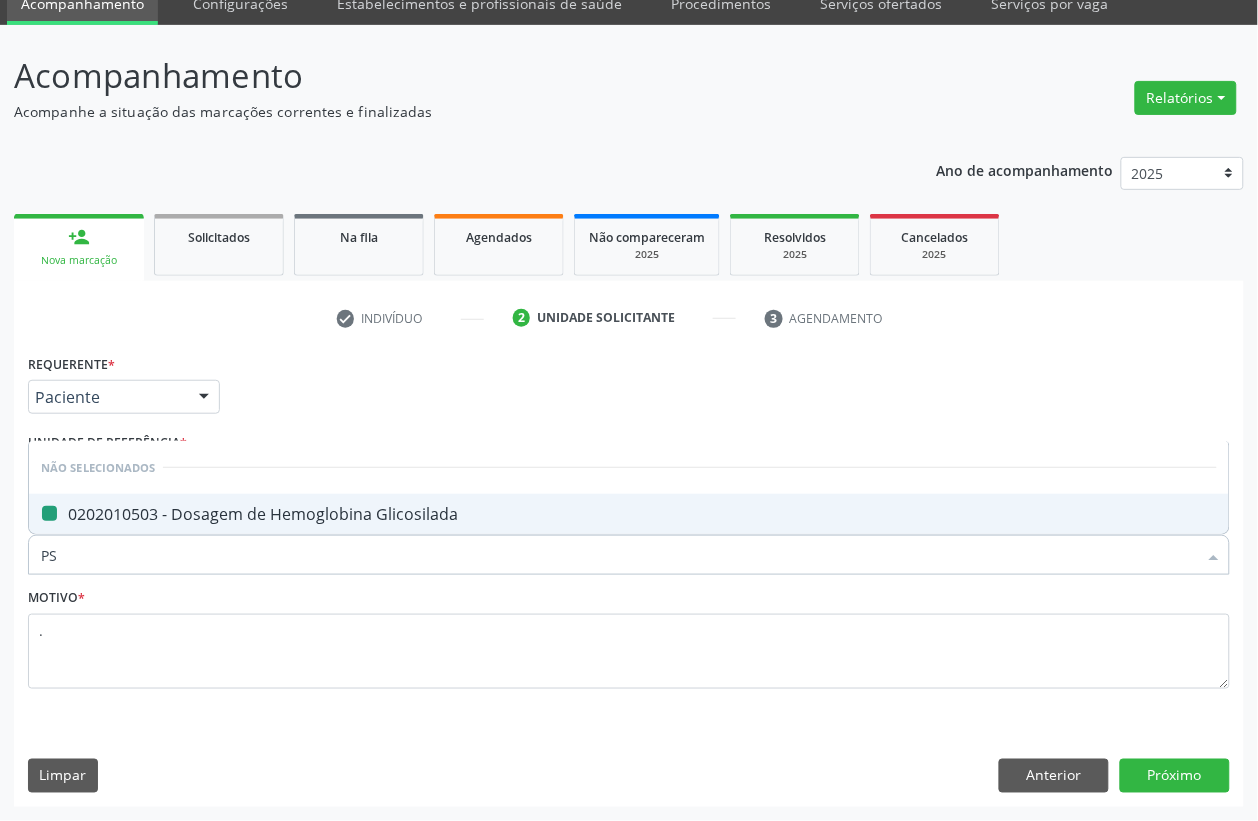 checkbox on "false" 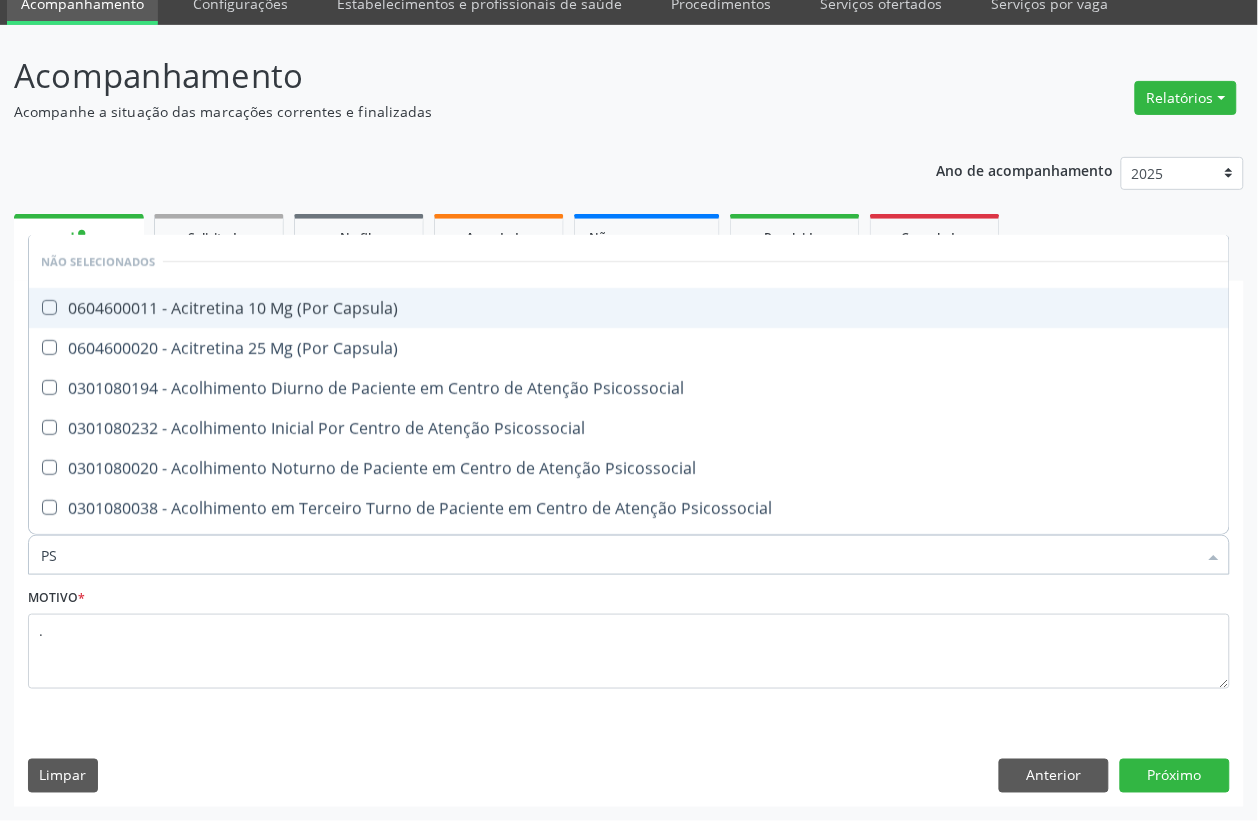 type on "PSA" 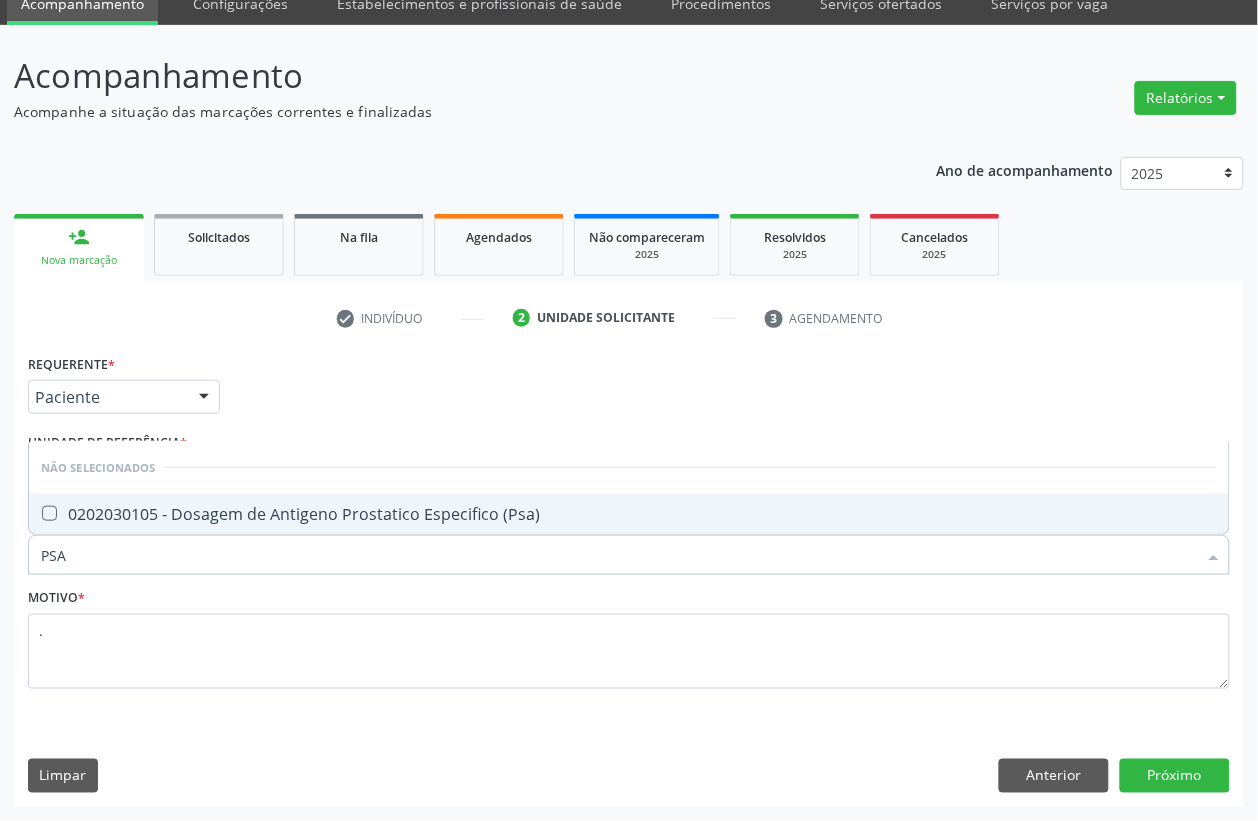click on "0202030105 - Dosagem de Antigeno Prostatico Especifico (Psa)" at bounding box center [629, 514] 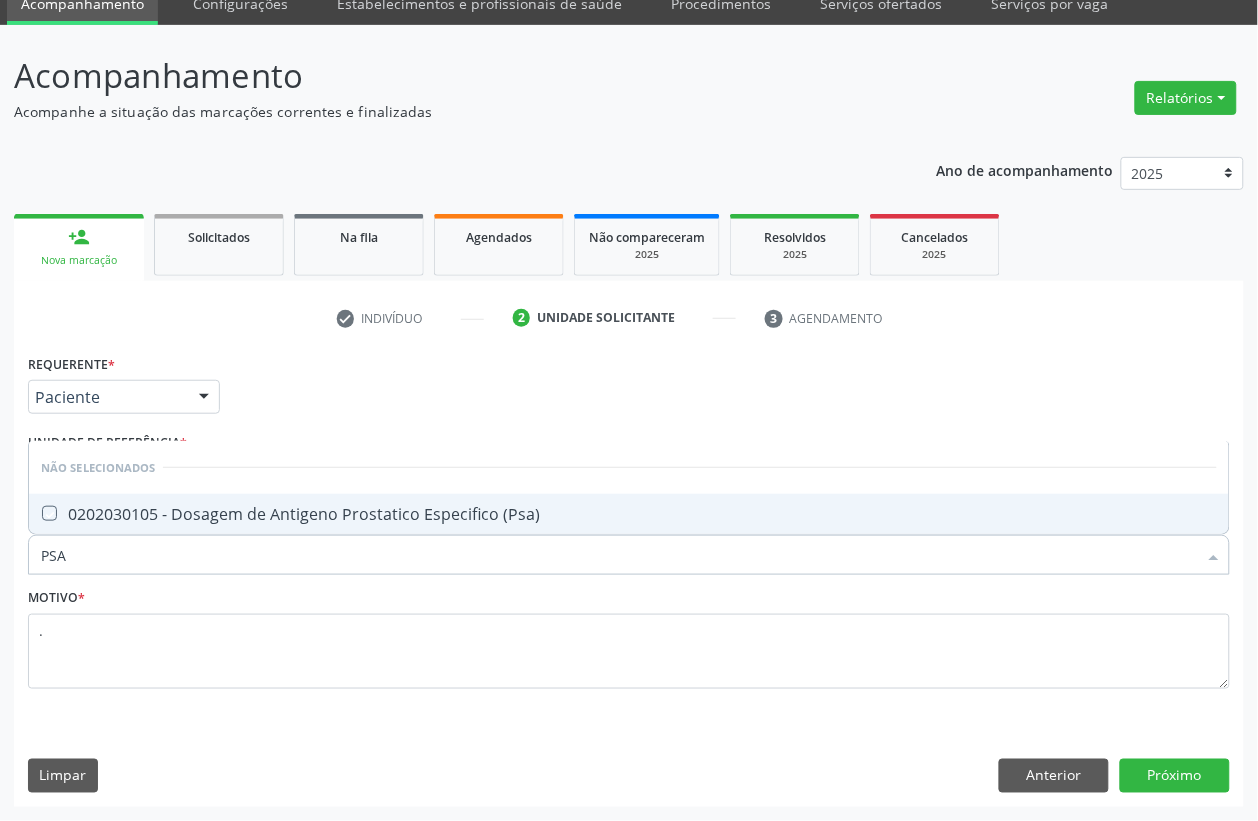 checkbox on "true" 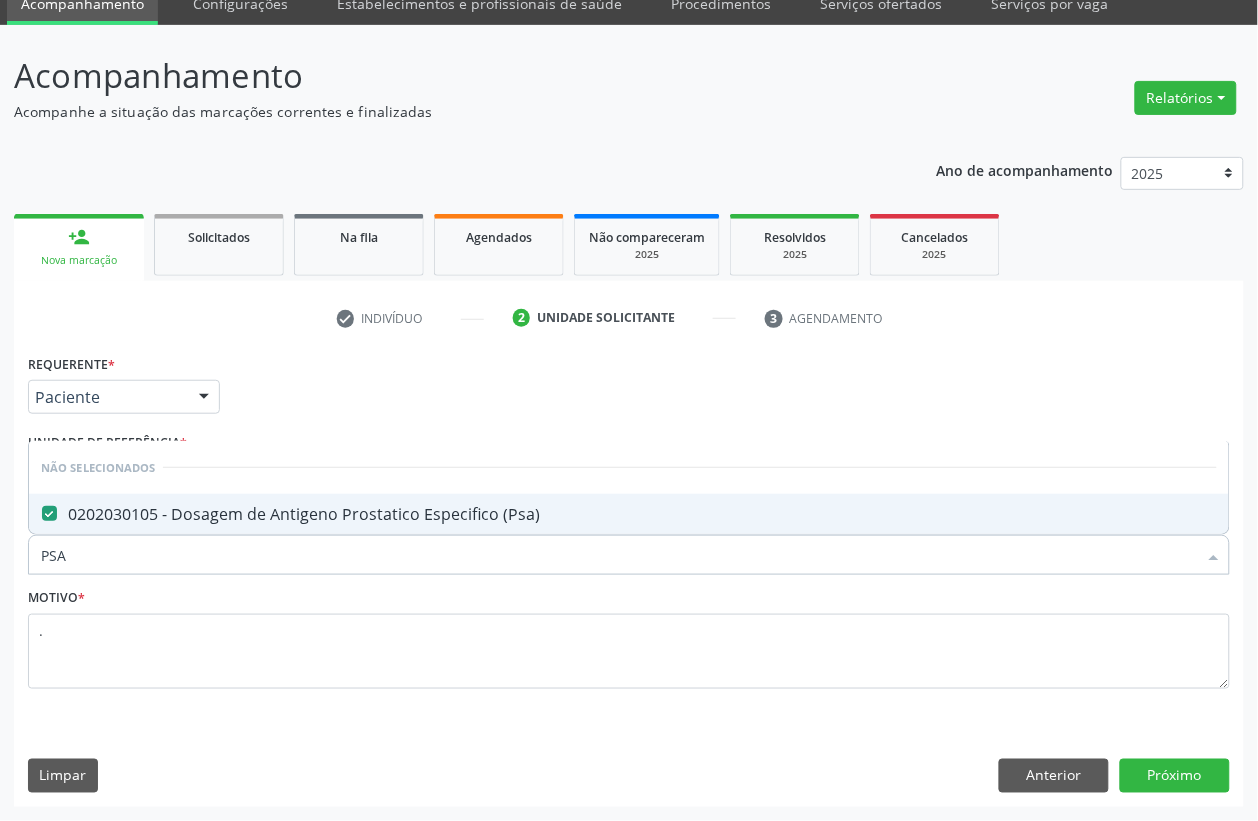 click on "PSA" at bounding box center (619, 555) 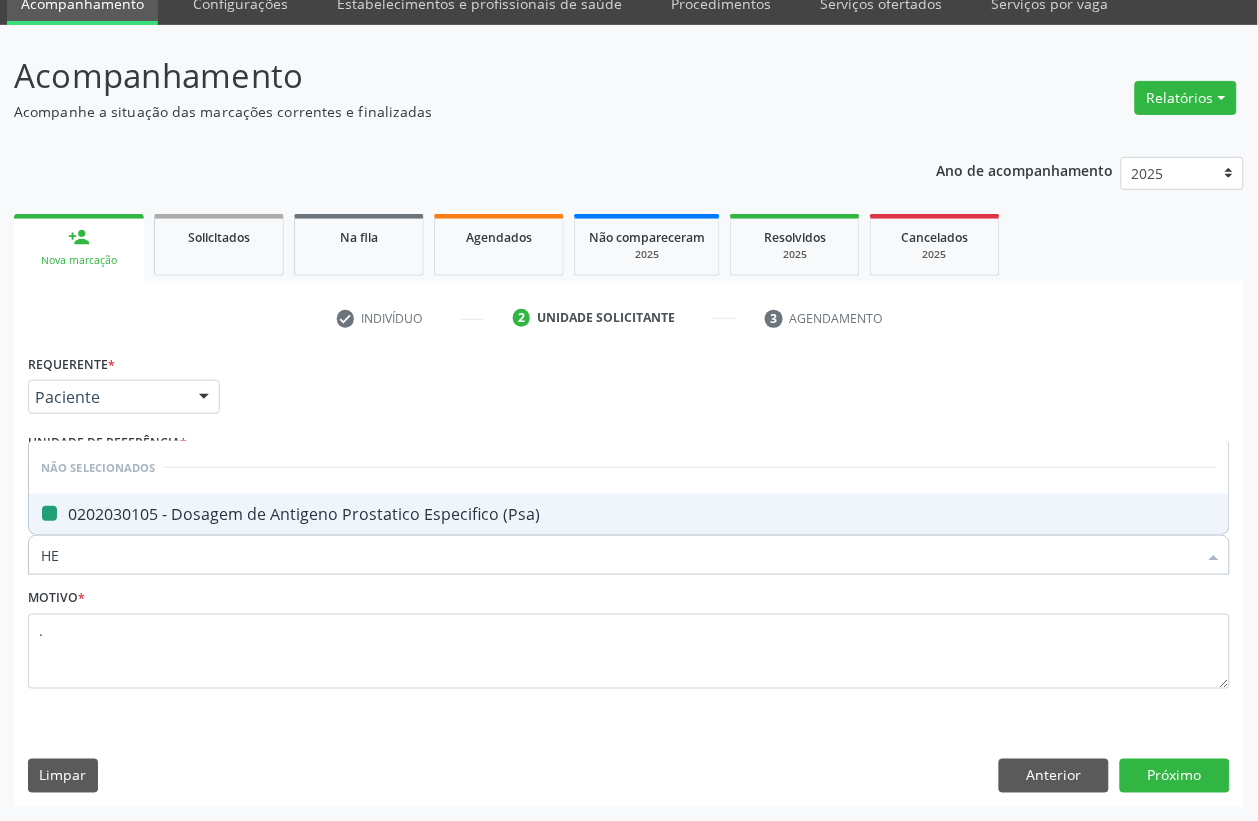 type on "HEM" 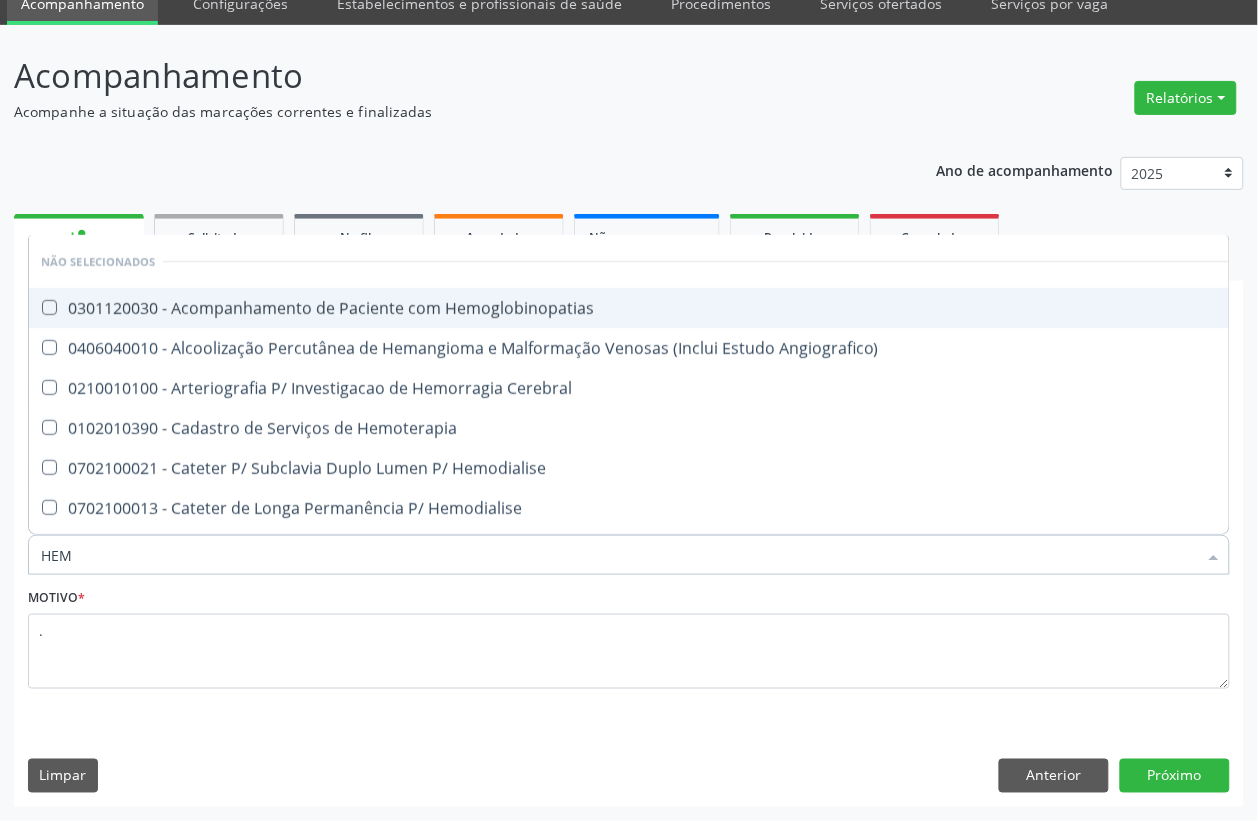 type on "HEMO" 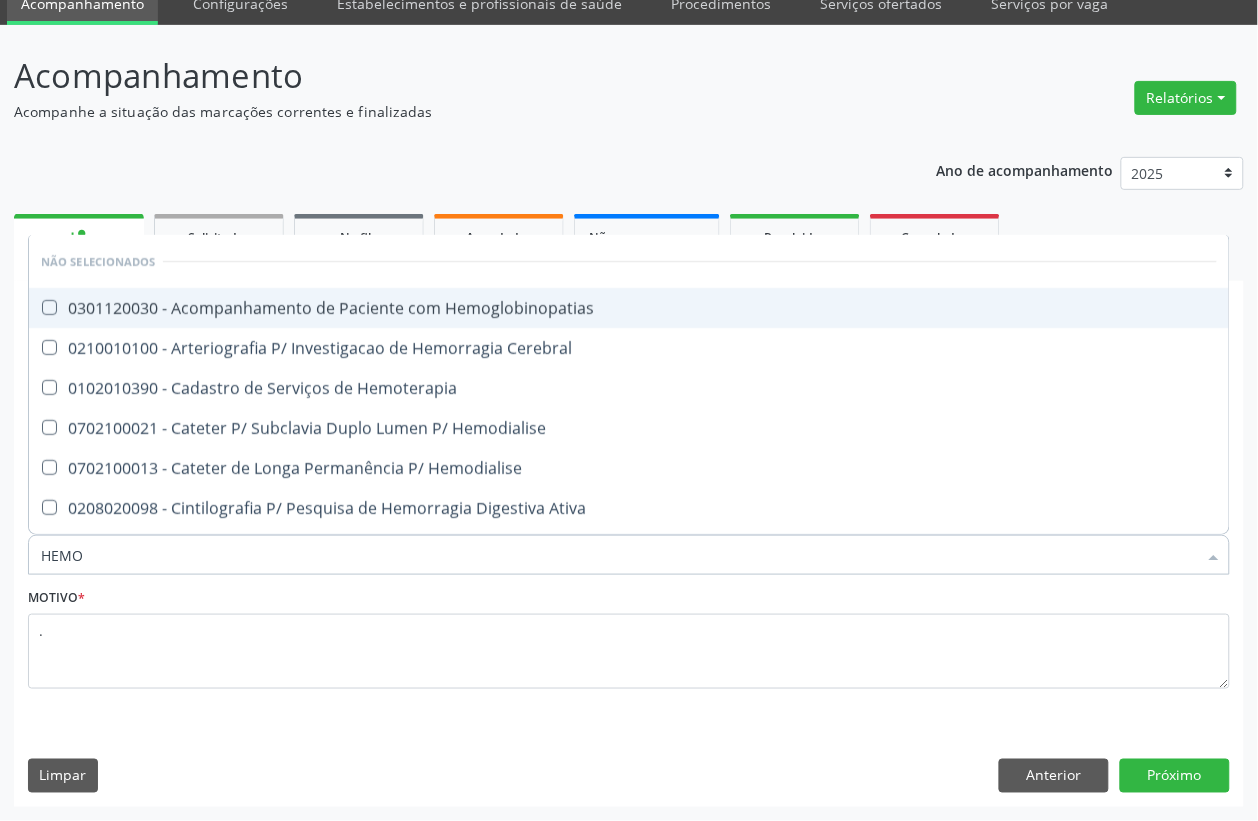 type on "HEMOG" 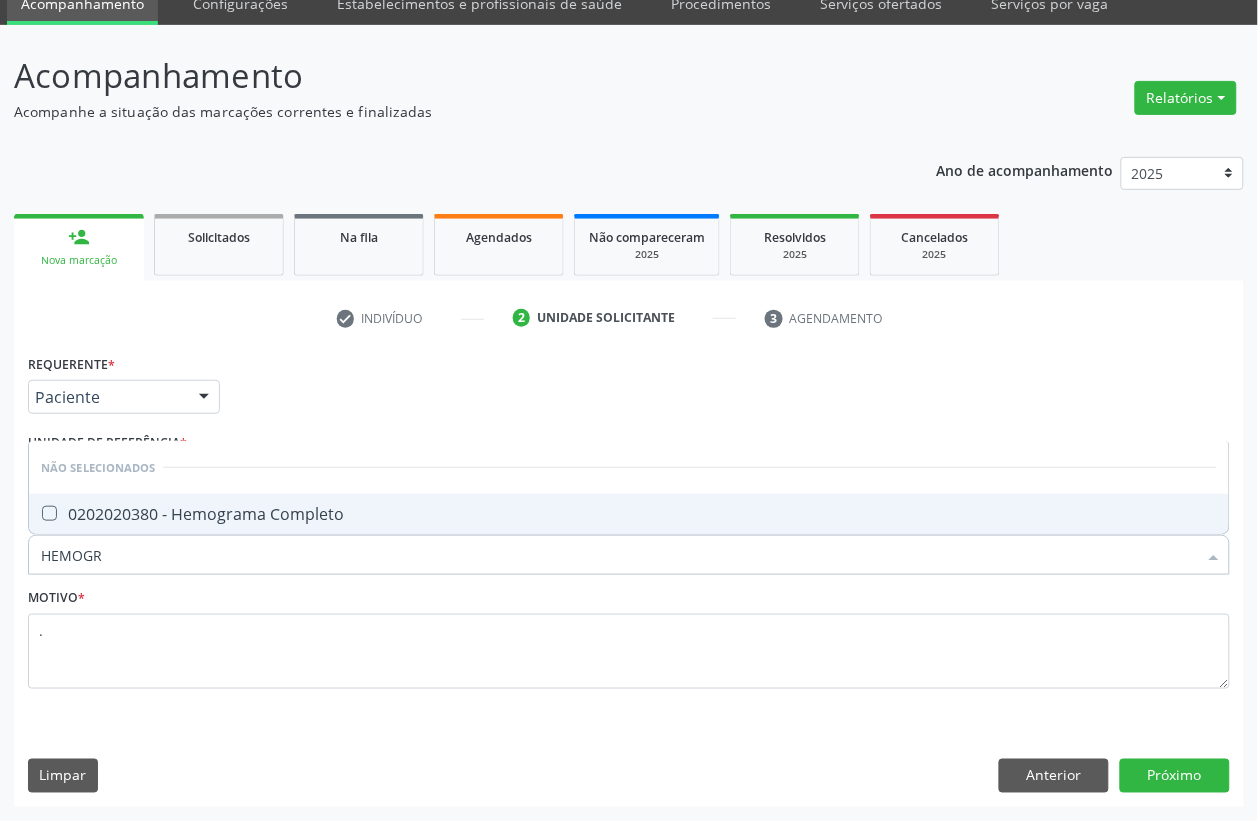 type on "HEMOGRA" 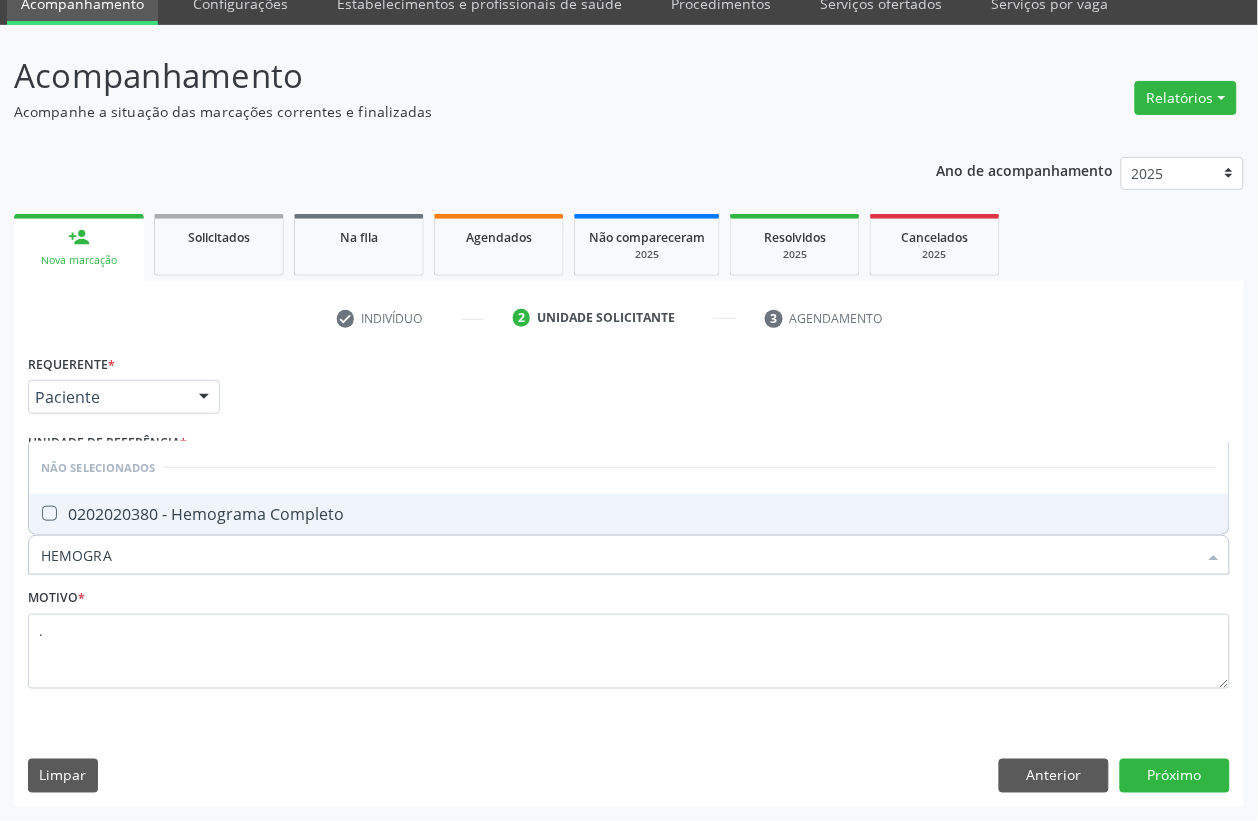 click on "0202020380 - Hemograma Completo" at bounding box center [629, 514] 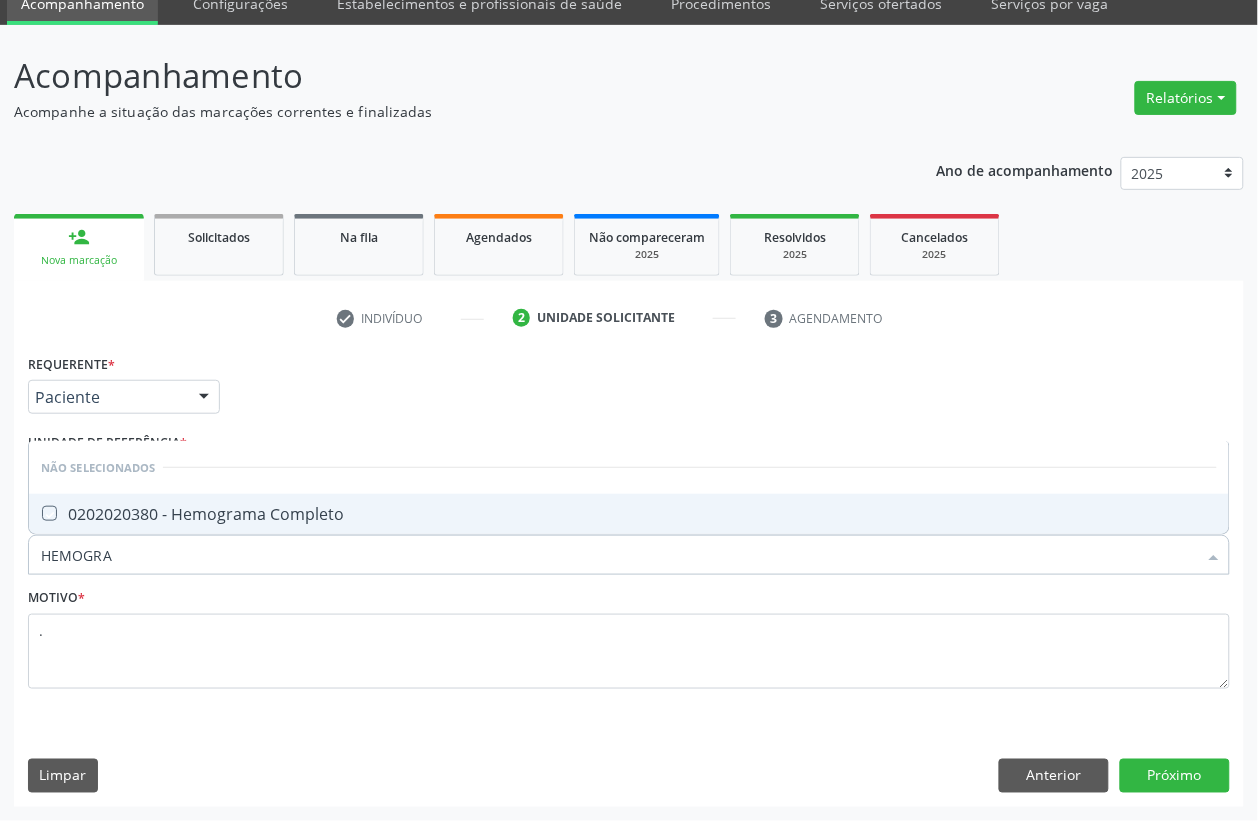 checkbox on "true" 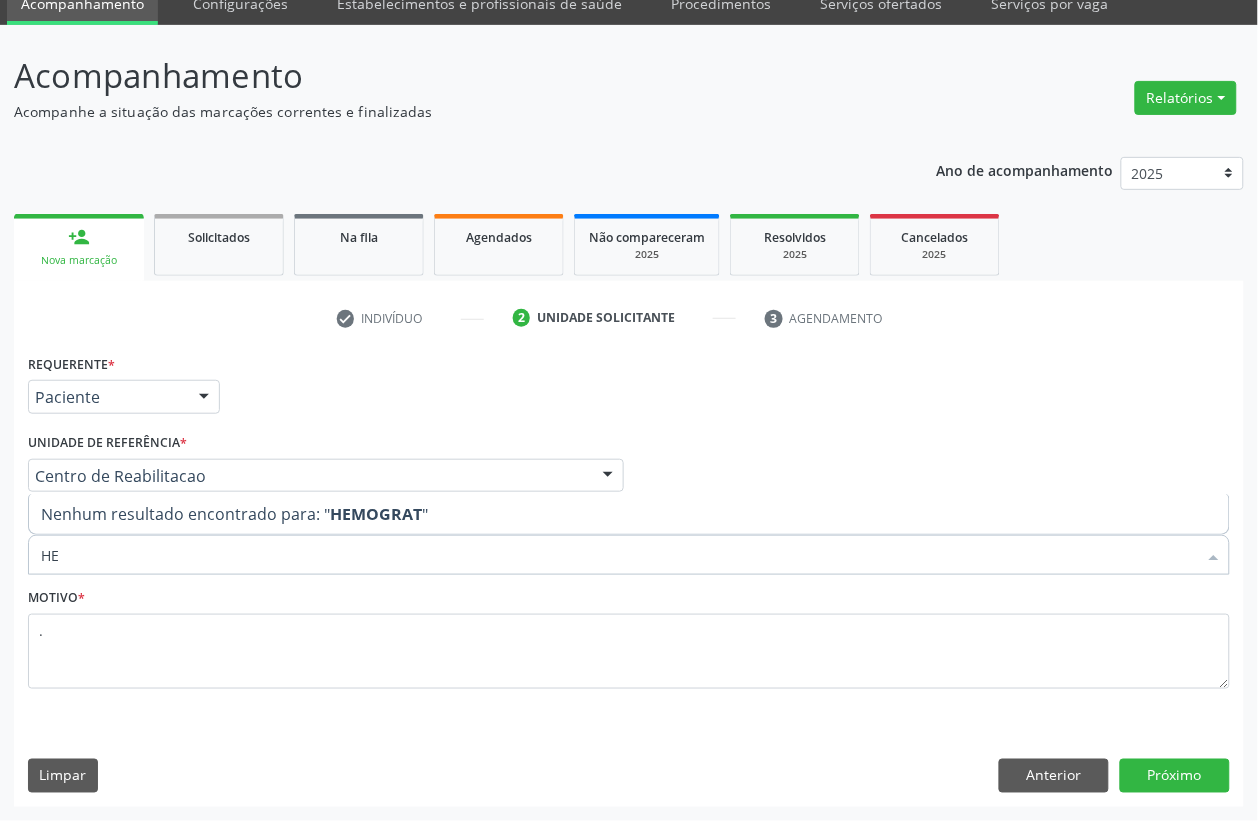 type on "H" 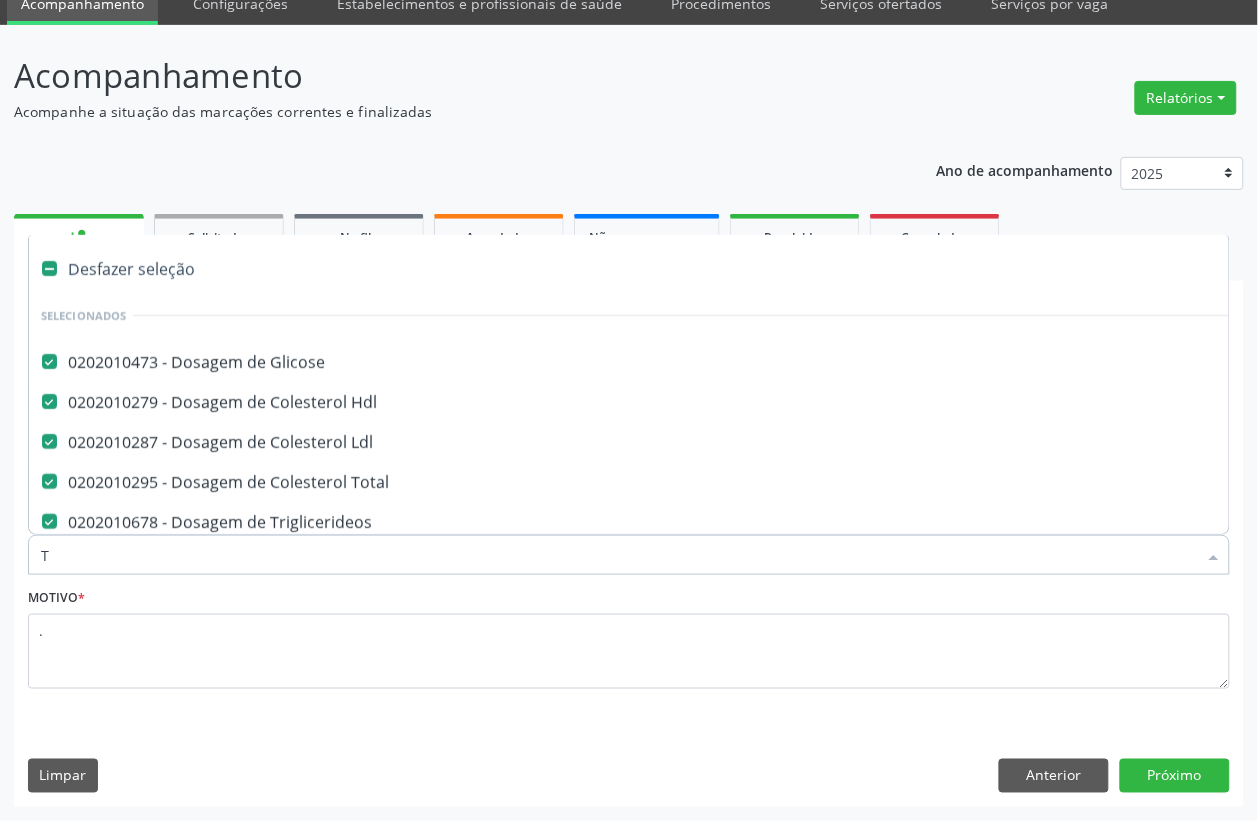 type on "T4" 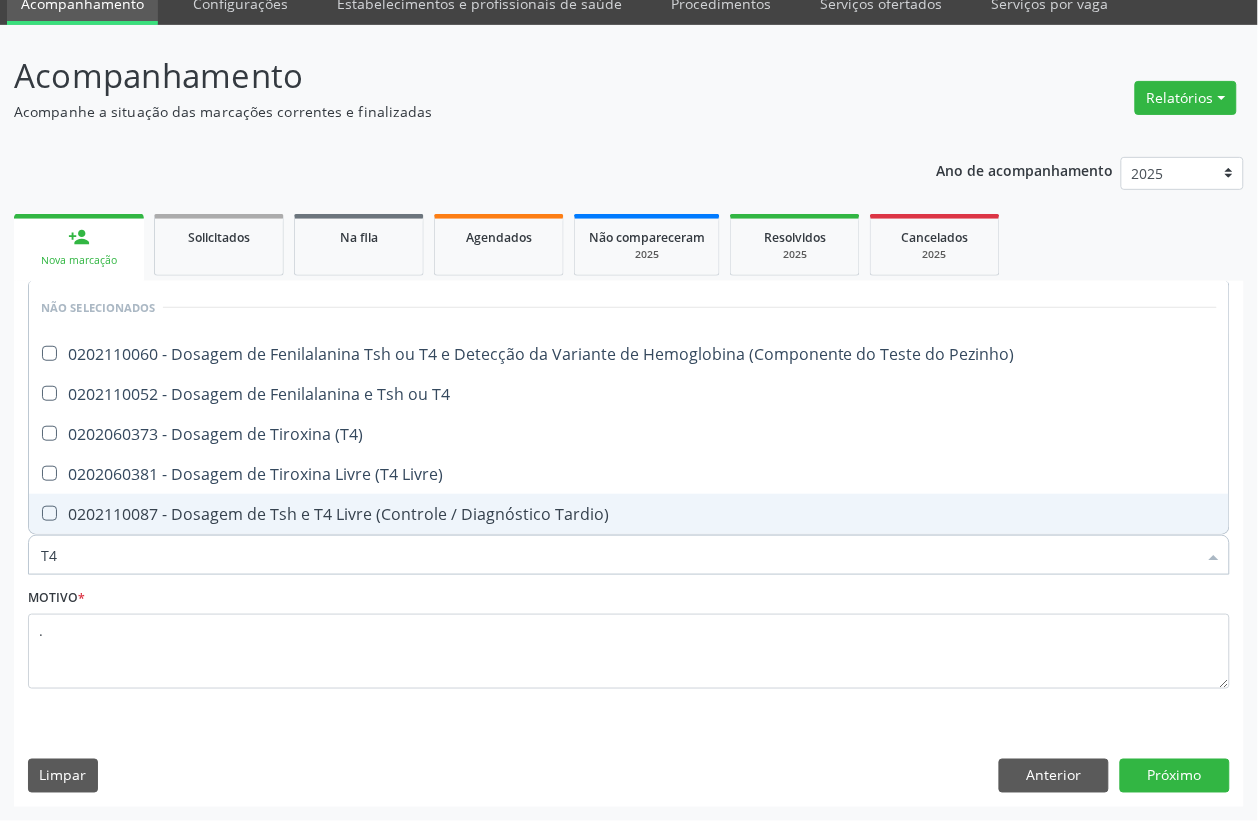 scroll, scrollTop: 0, scrollLeft: 0, axis: both 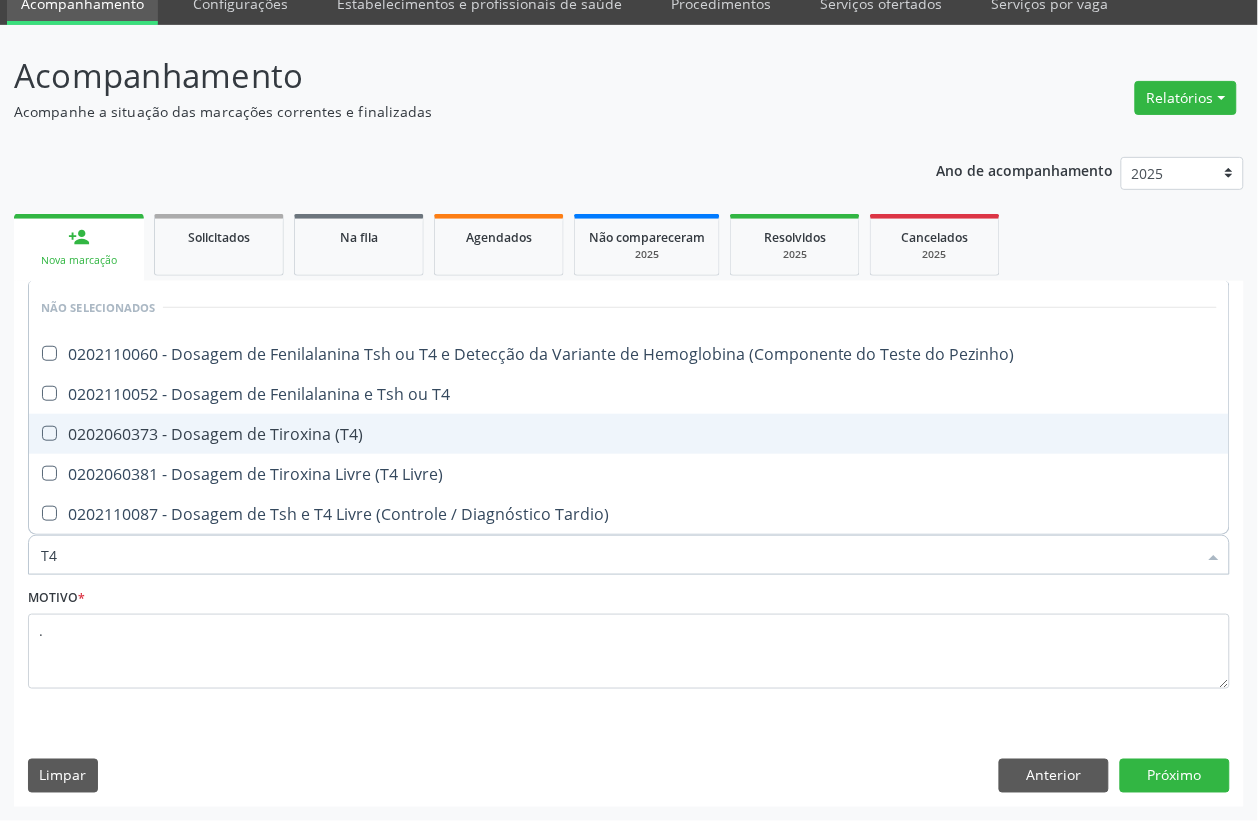 click on "0202060373 - Dosagem de Tiroxina (T4)" at bounding box center [629, 434] 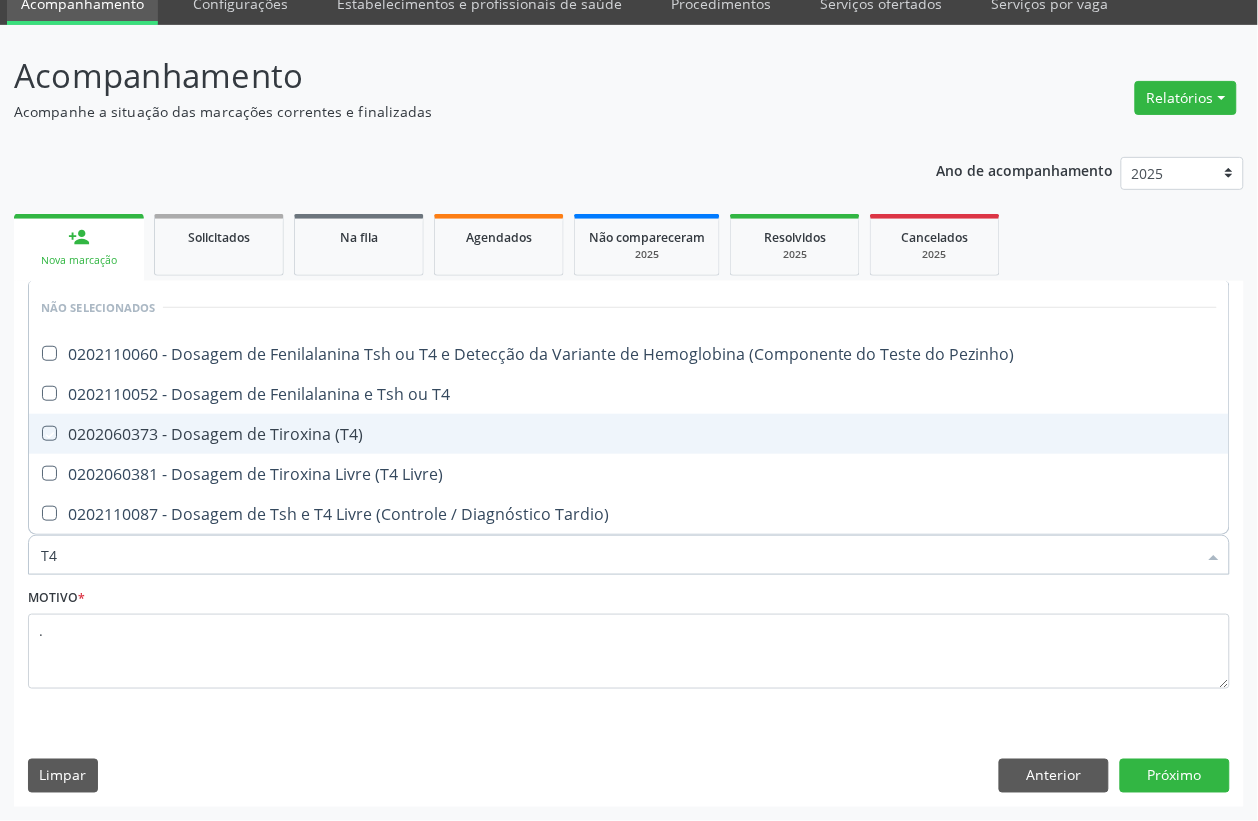 checkbox on "true" 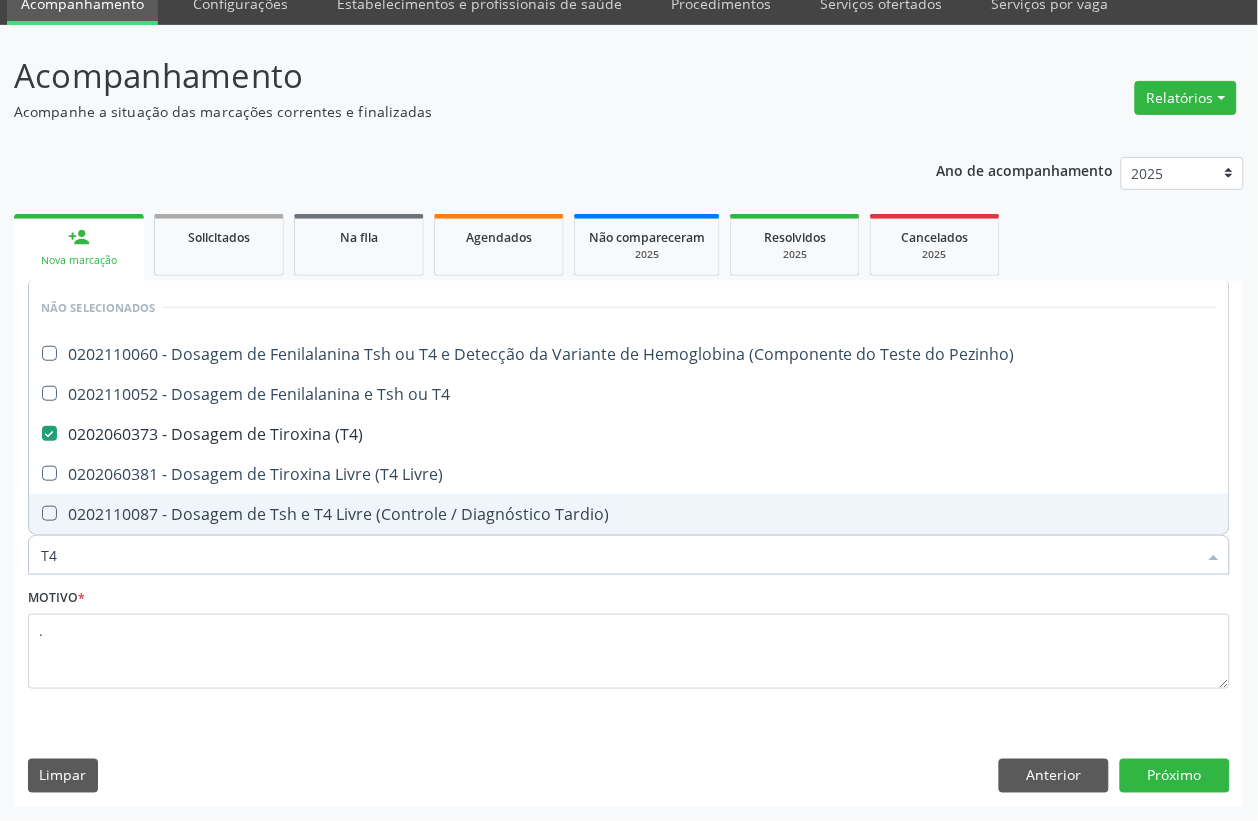 click on "T4" at bounding box center [619, 555] 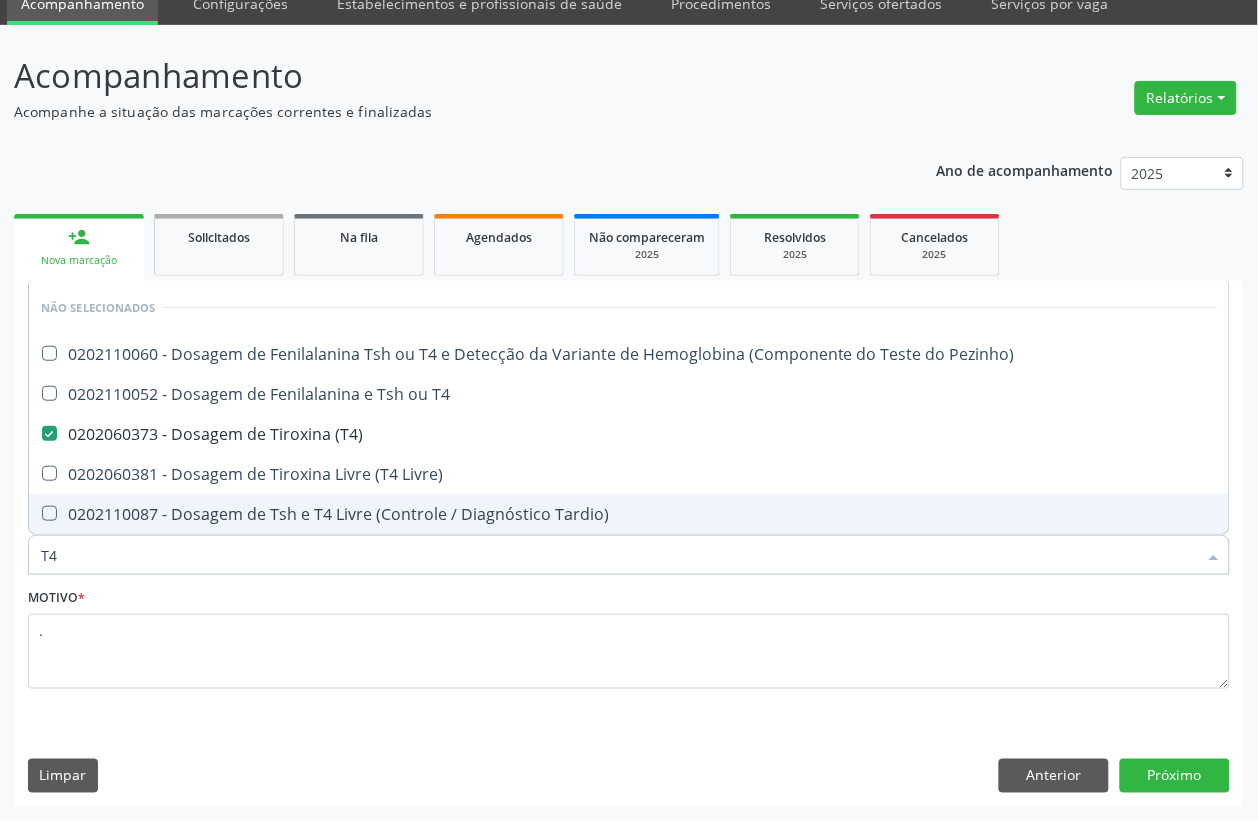 type on "T" 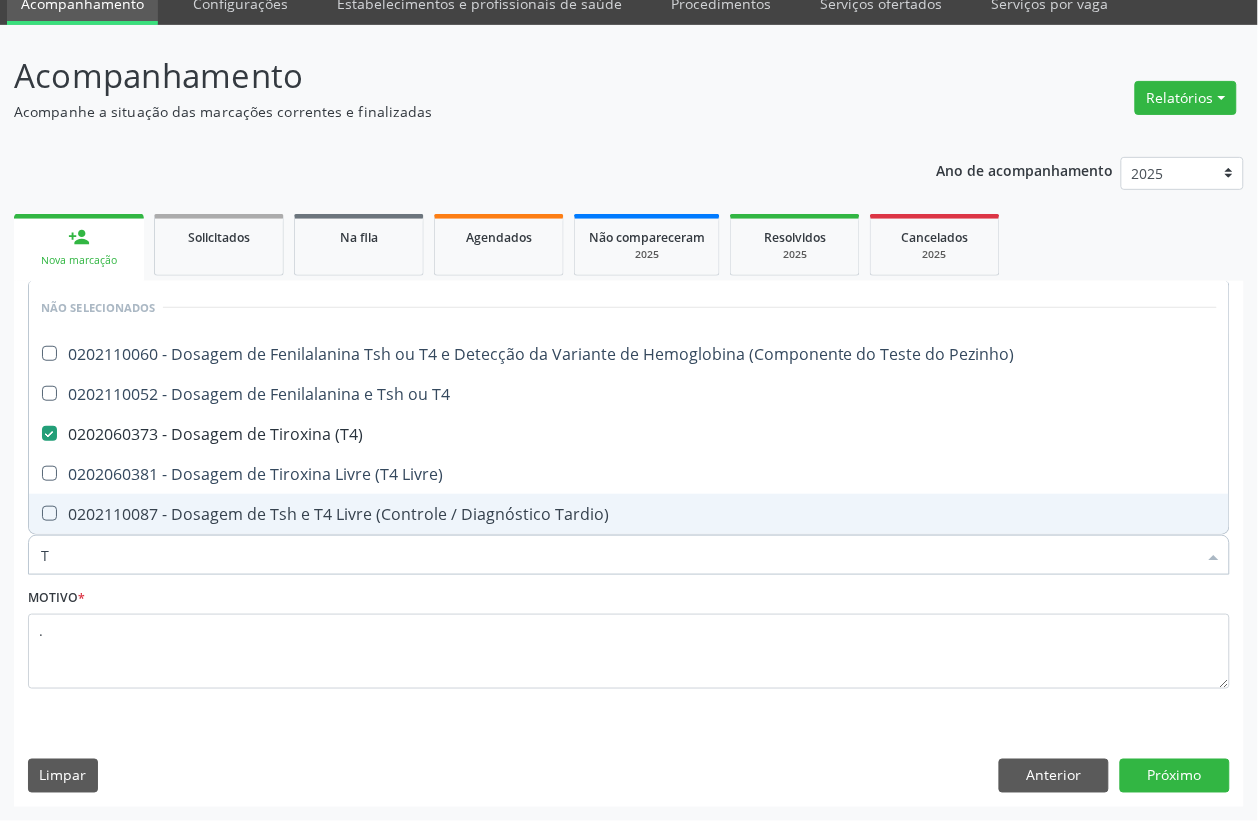 checkbox on "true" 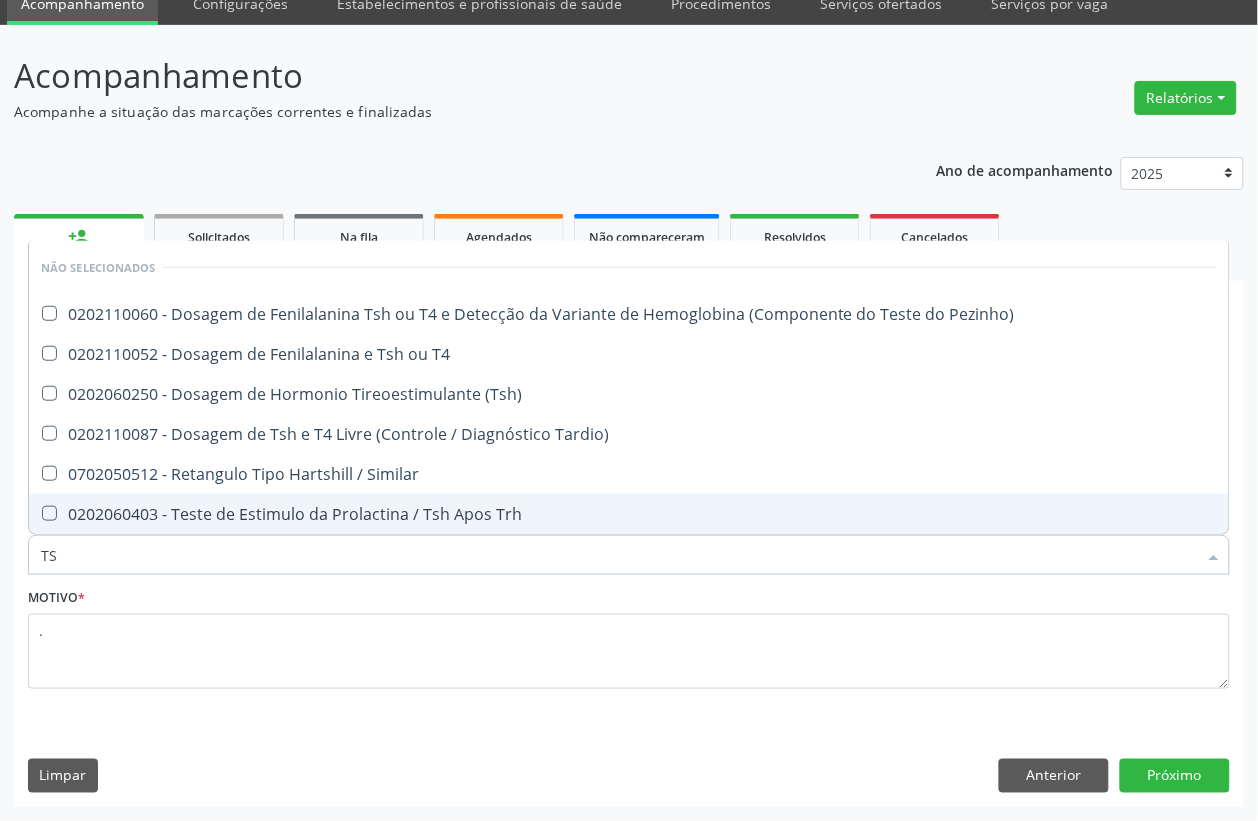 type on "TSH" 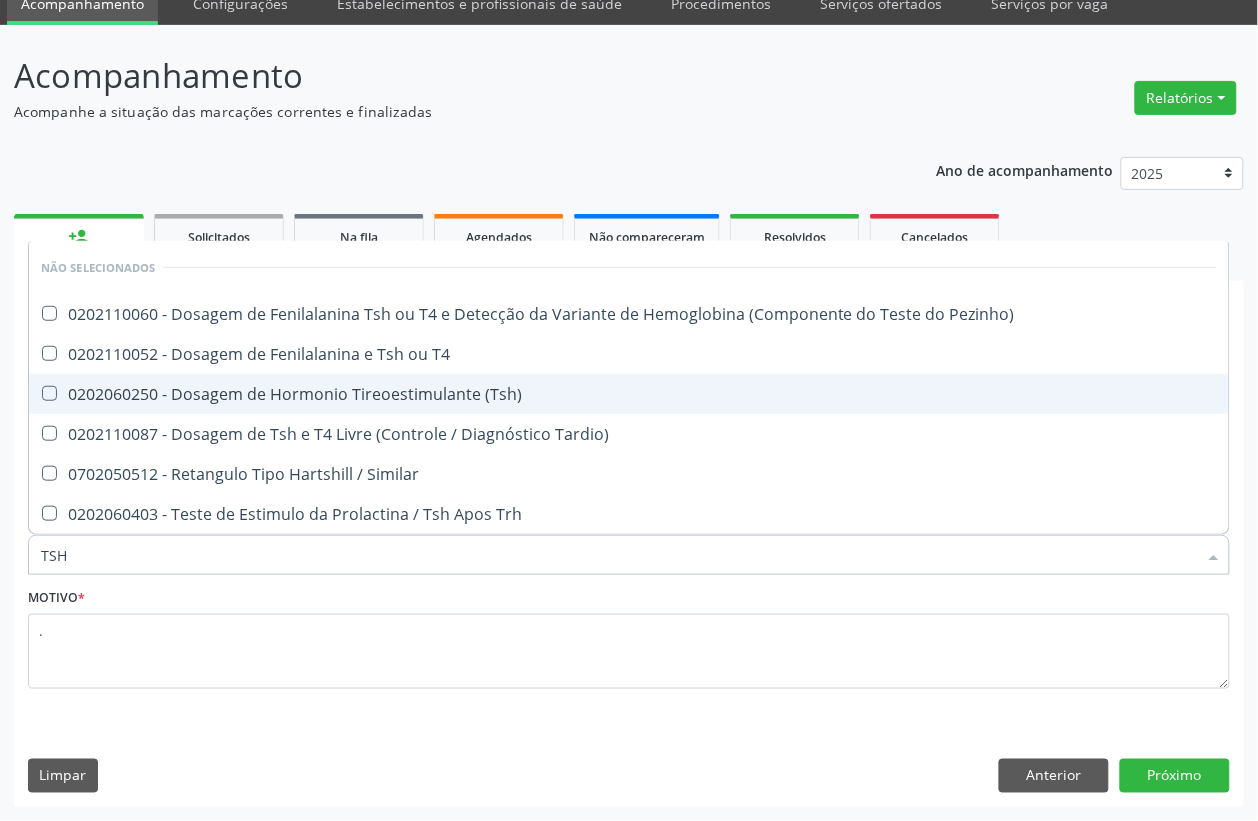 click on "0202060250 - Dosagem de Hormonio Tireoestimulante (Tsh)" at bounding box center (629, 394) 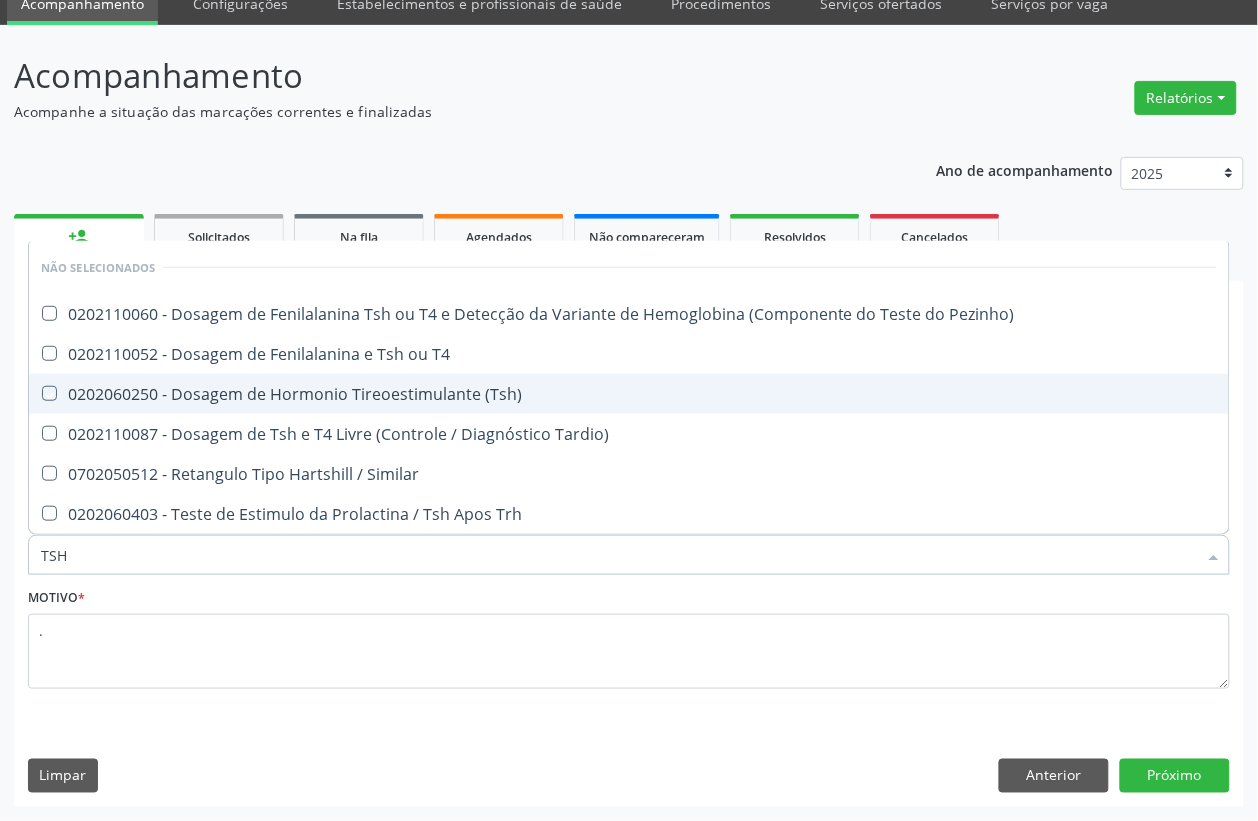checkbox on "true" 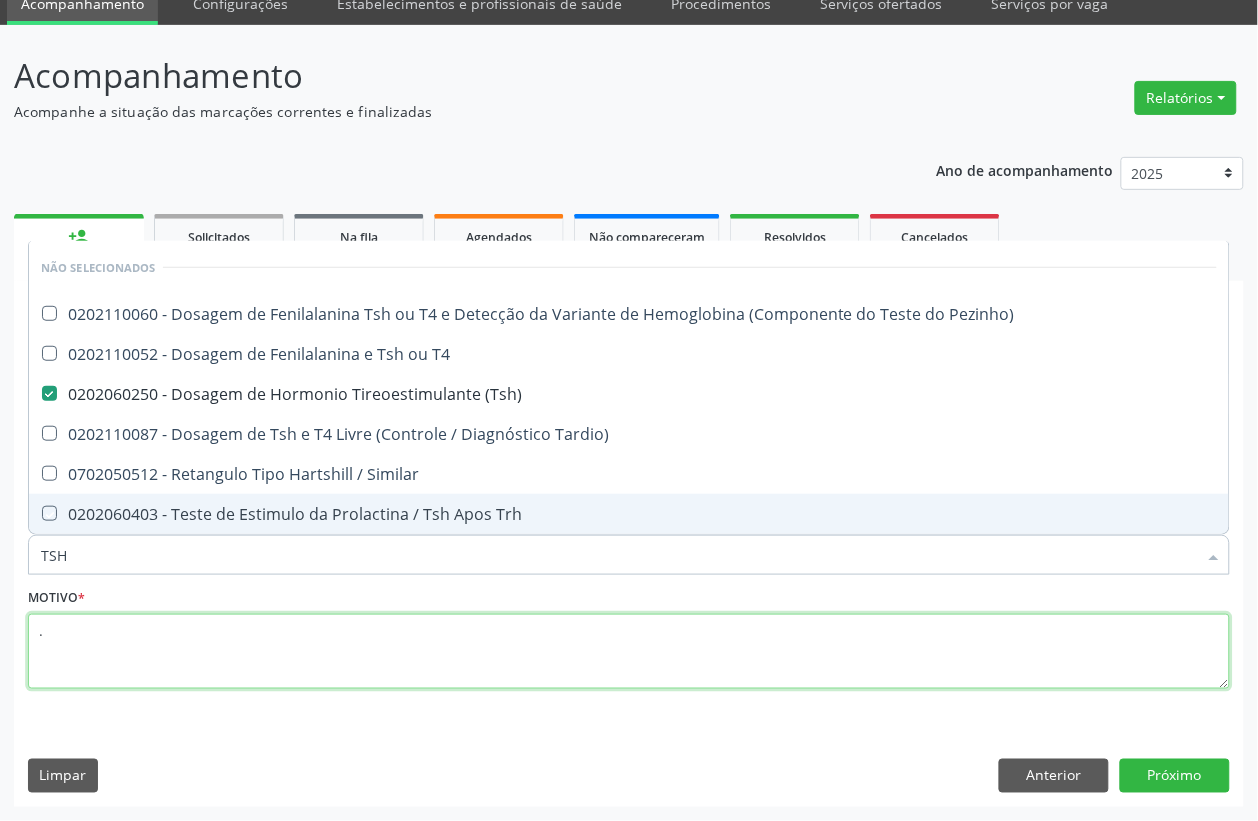 click on "." at bounding box center [629, 652] 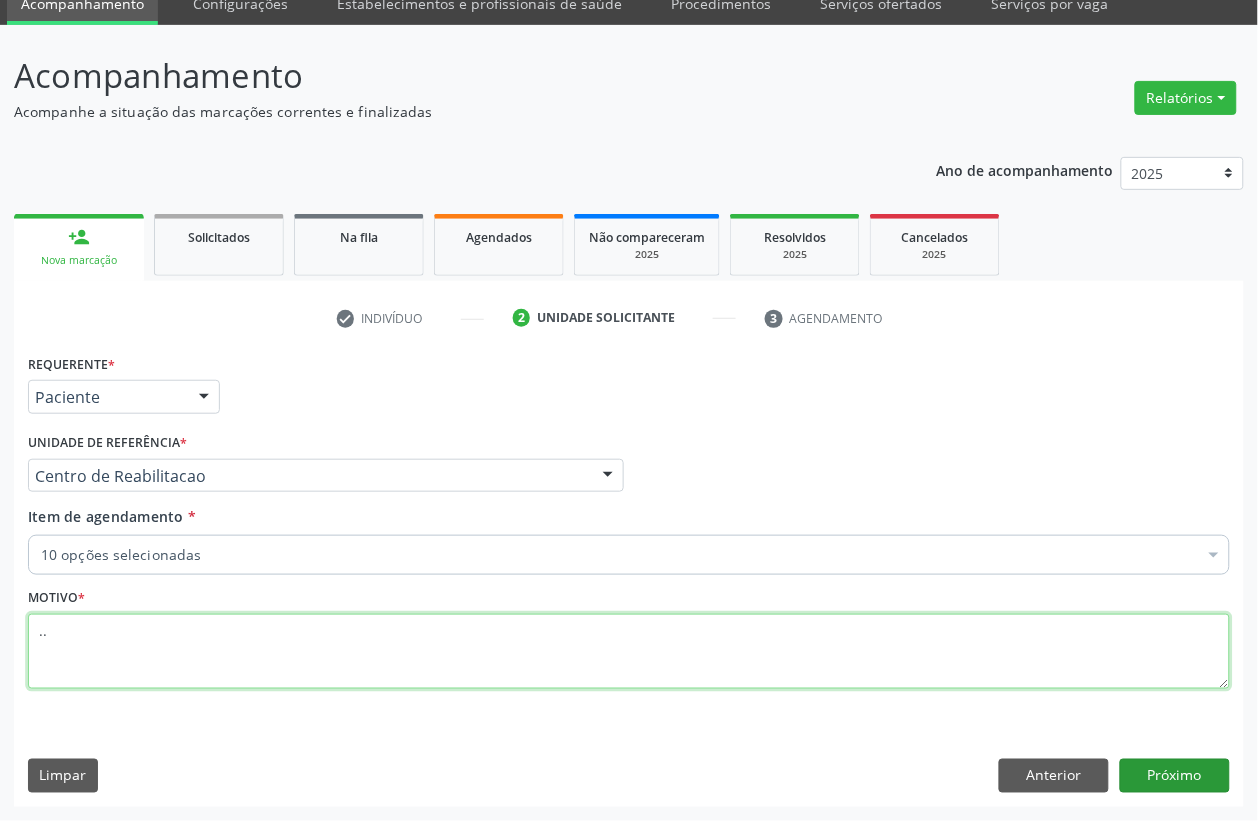 type on ".." 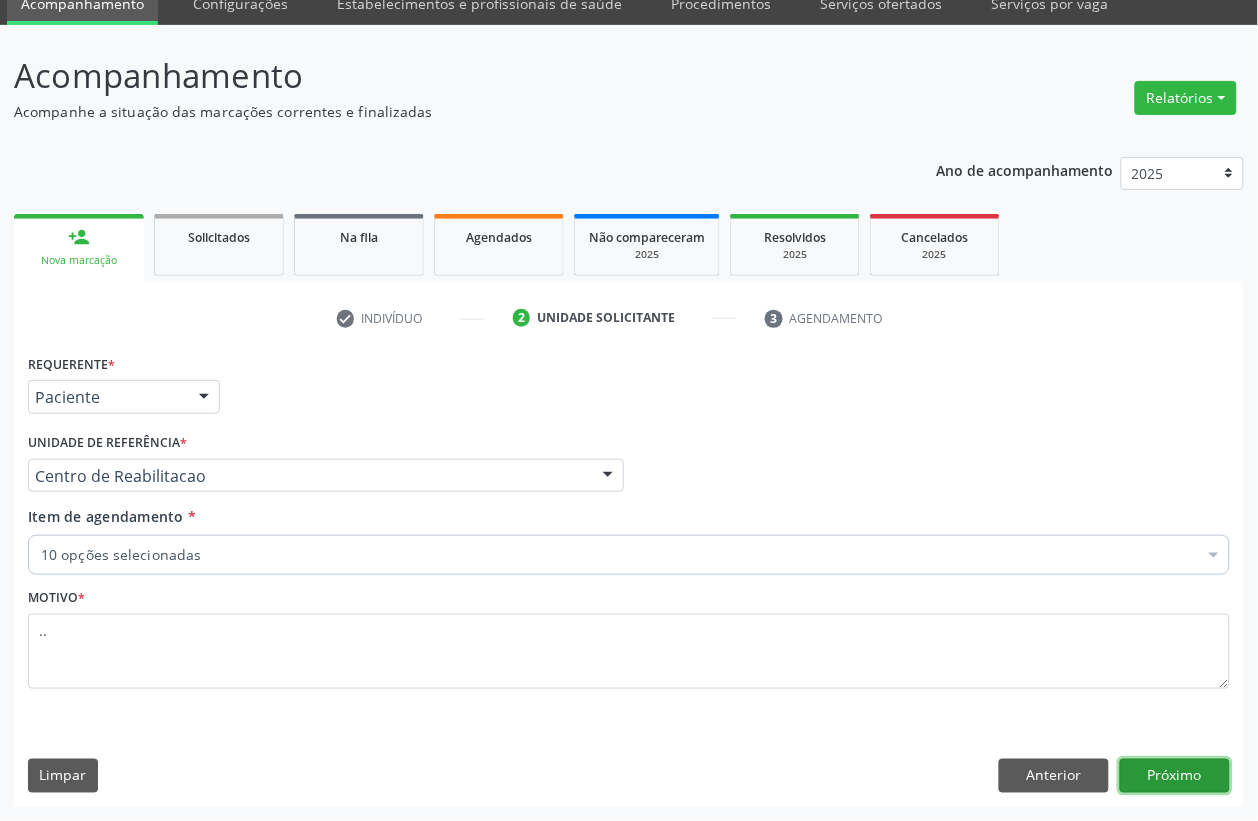 click on "Próximo" at bounding box center [1175, 776] 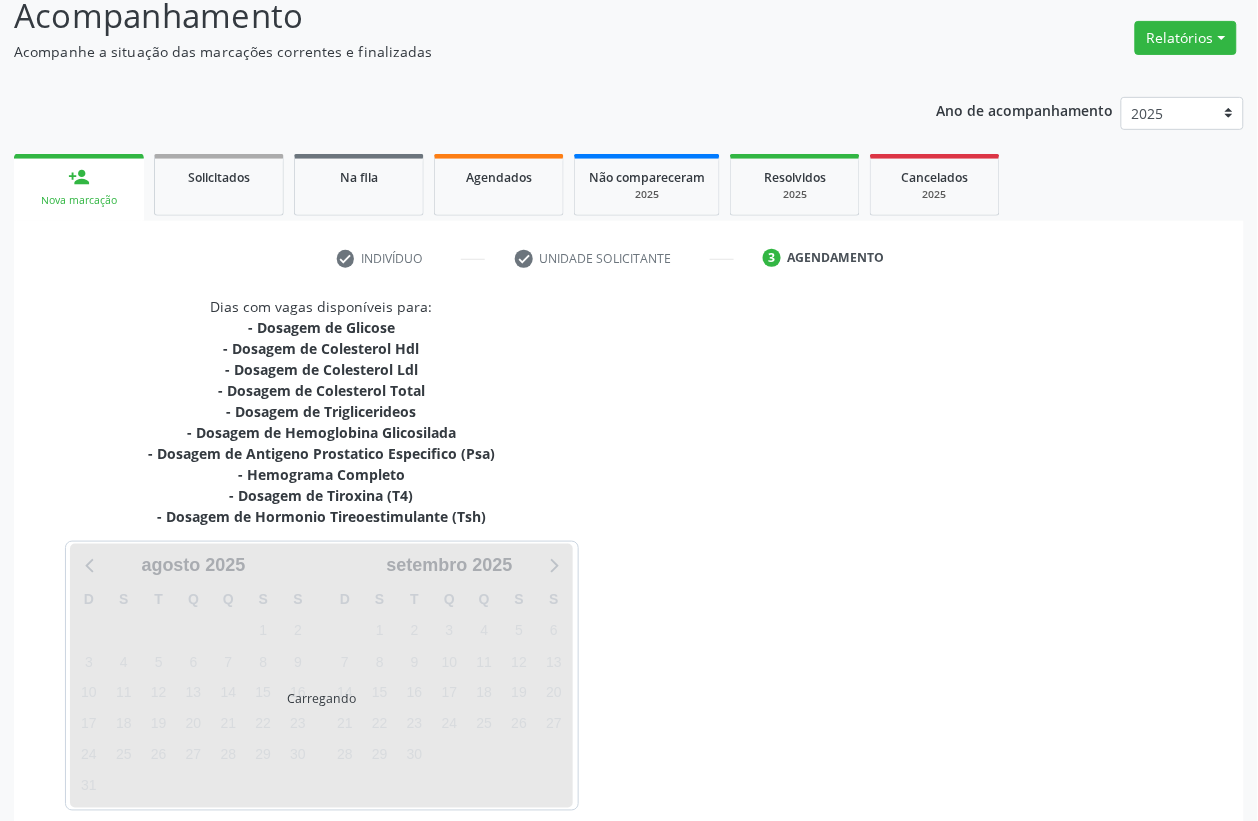 scroll, scrollTop: 238, scrollLeft: 0, axis: vertical 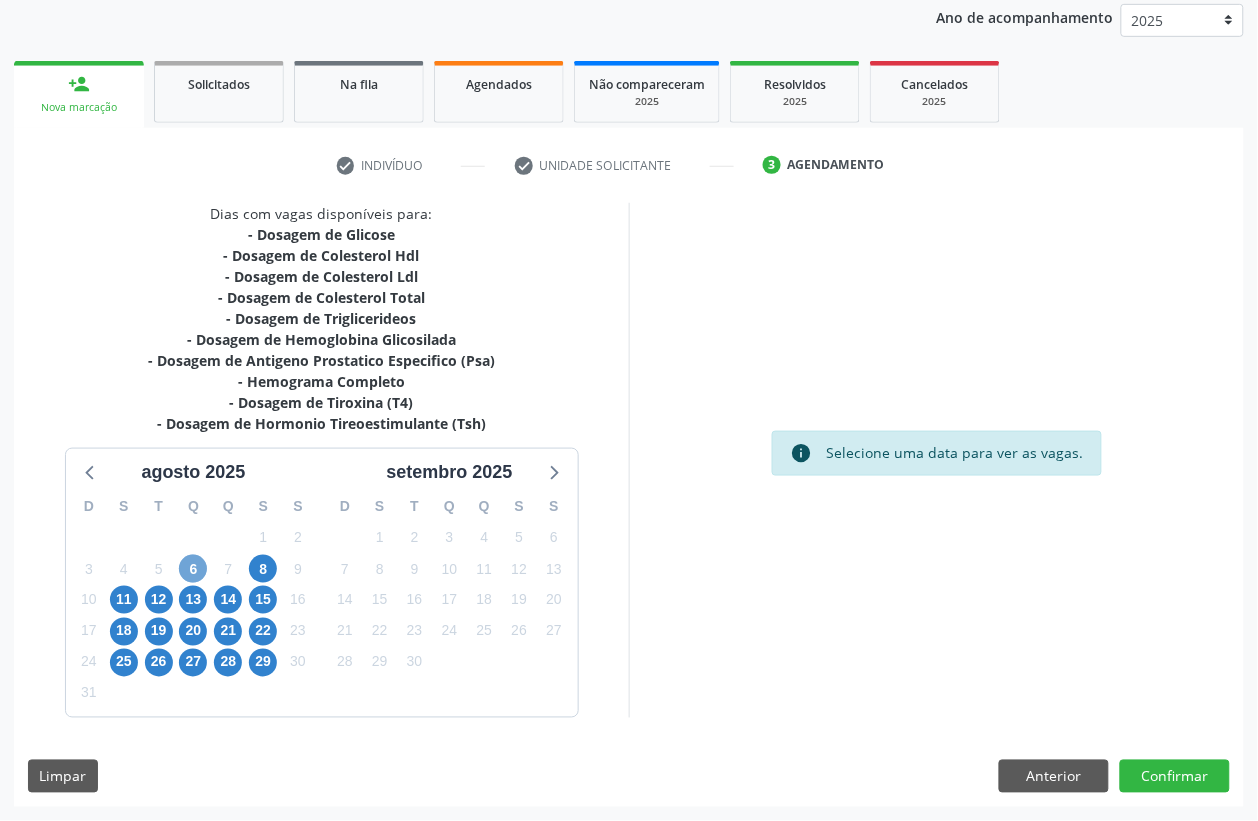click on "6" at bounding box center [193, 569] 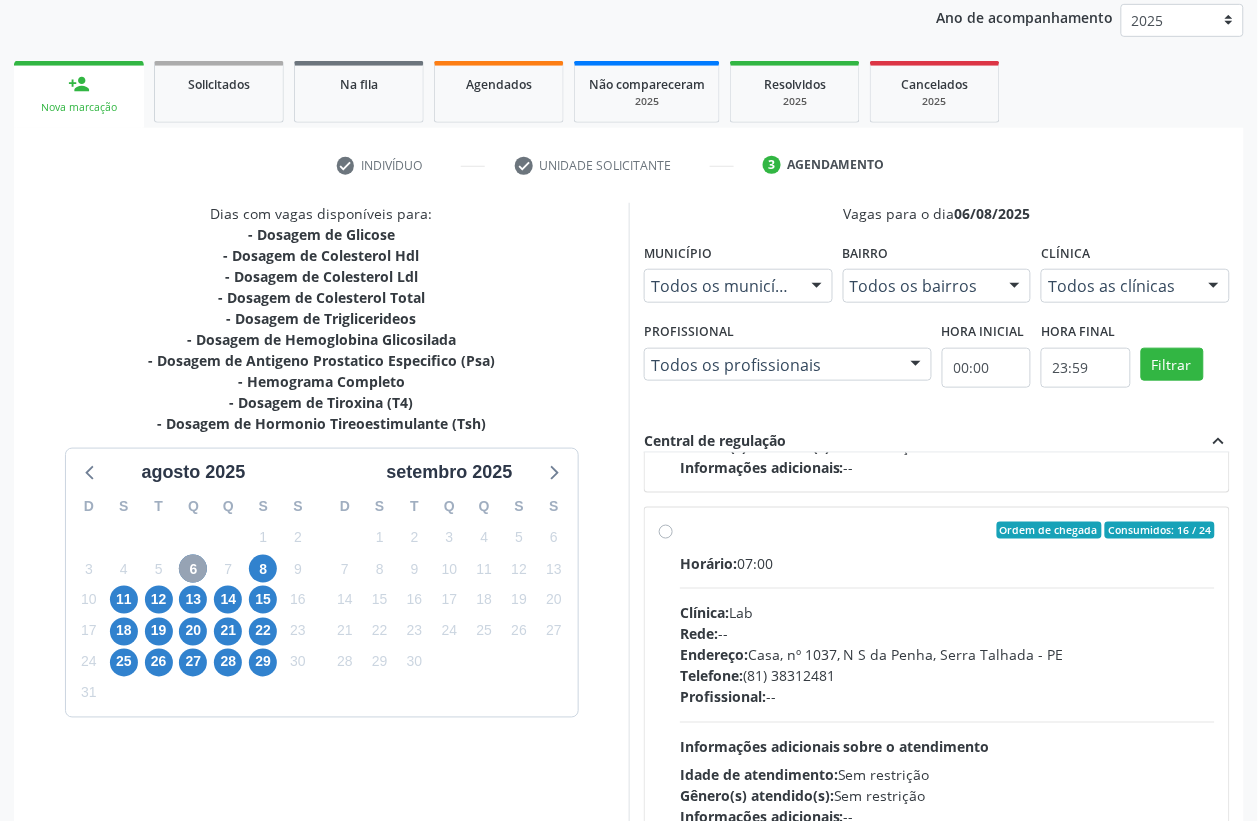 scroll, scrollTop: 316, scrollLeft: 0, axis: vertical 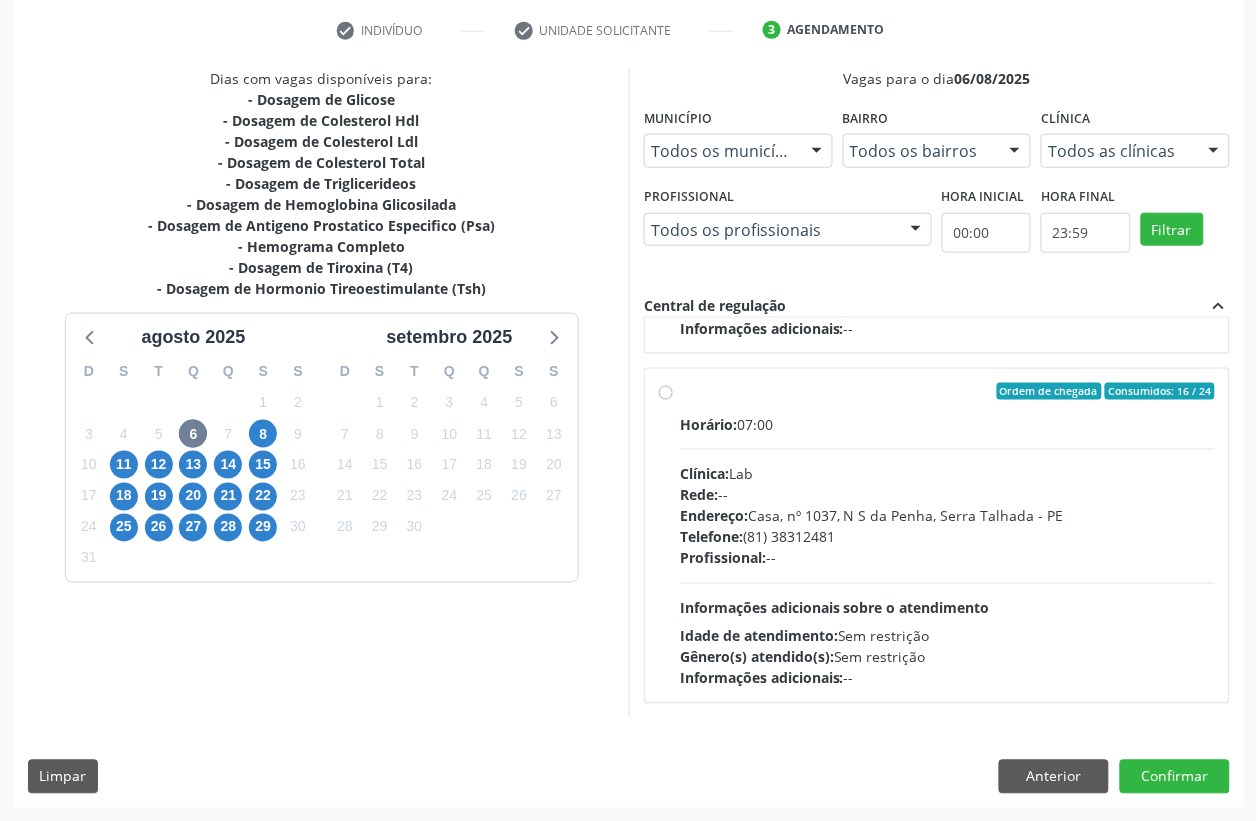 click at bounding box center [947, 583] 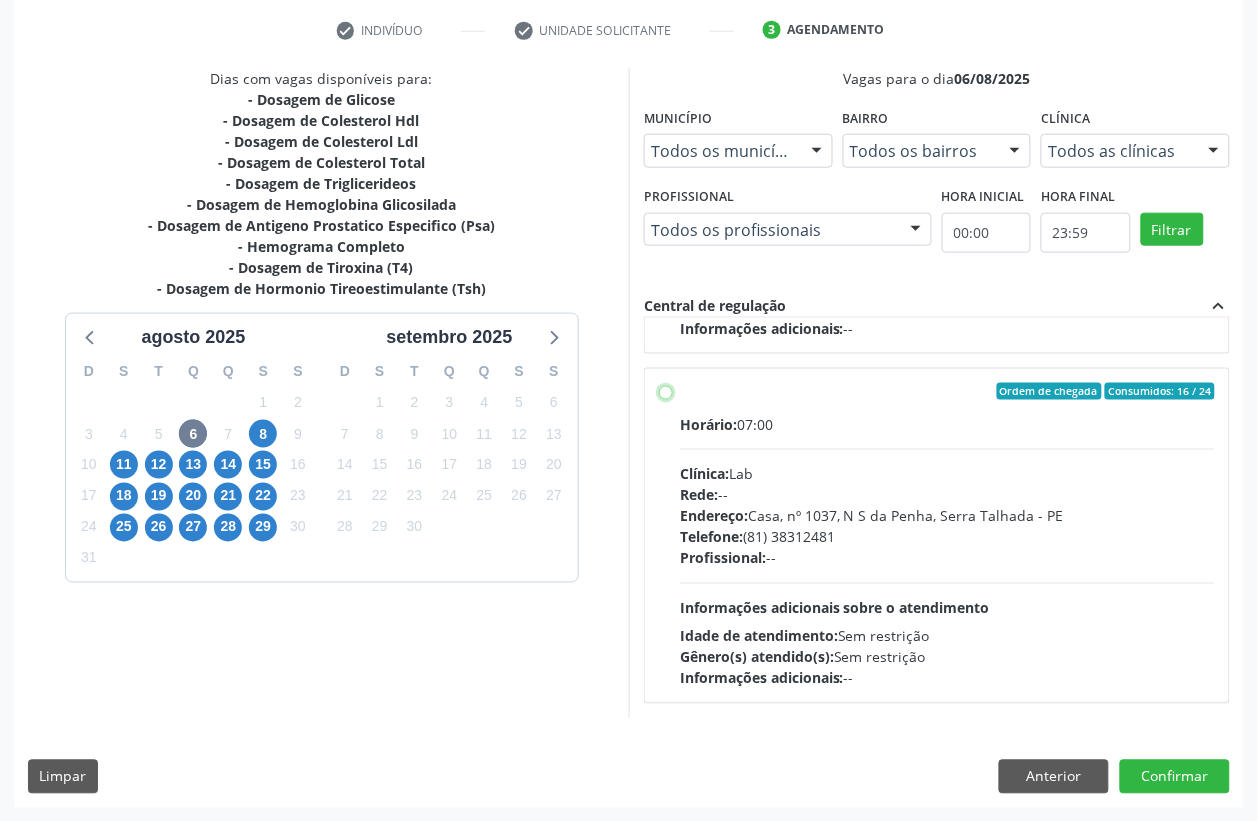 click on "Ordem de chegada
Consumidos: 16 / 24
Horário:   07:00
Clínica:  Lab
Rede:
--
Endereço:   Casa, nº 1037, N S da Penha, Serra Talhada - PE
Telefone:   (81) 38312481
Profissional:
--
Informações adicionais sobre o atendimento
Idade de atendimento:
Sem restrição
Gênero(s) atendido(s):
Sem restrição
Informações adicionais:
--" at bounding box center [666, 392] 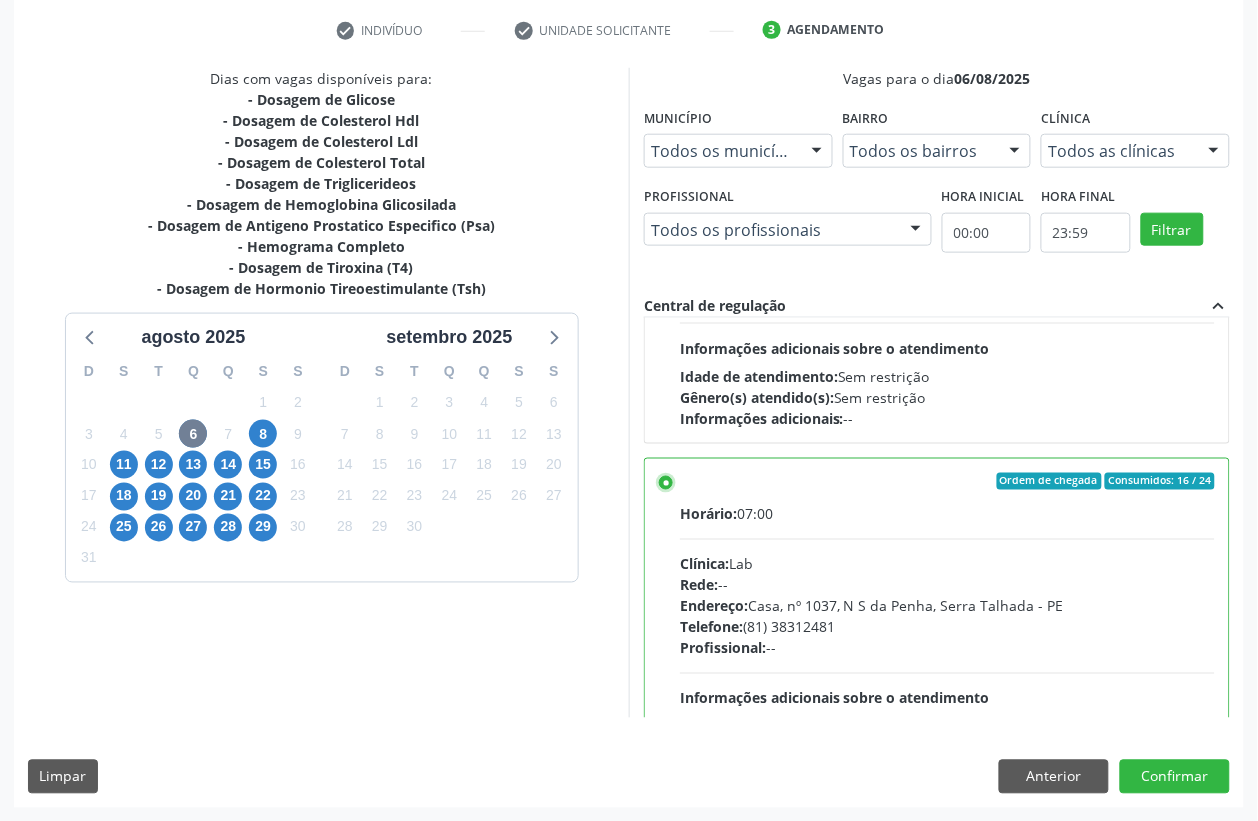 scroll, scrollTop: 0, scrollLeft: 0, axis: both 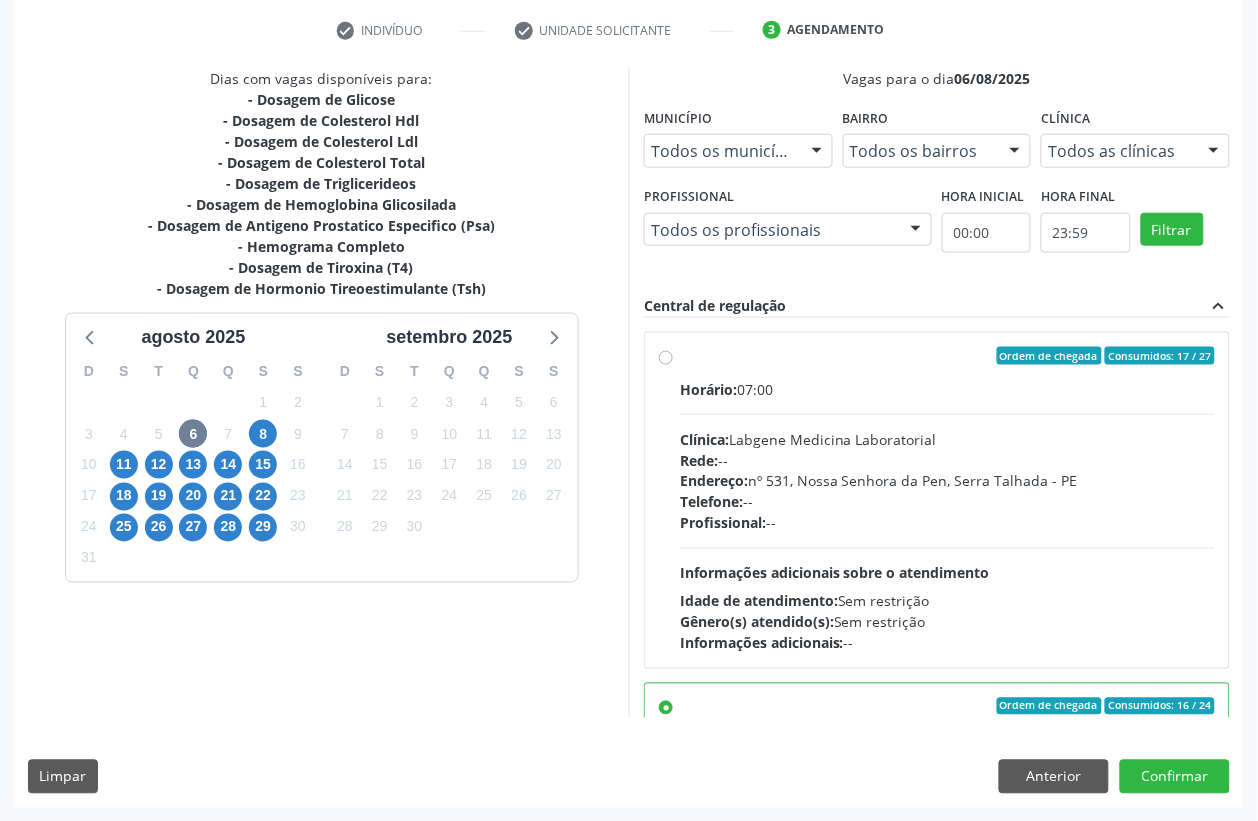 click on "Endereço:   nº 531, Nossa Senhora da Pen, Serra Talhada - PE" at bounding box center [947, 481] 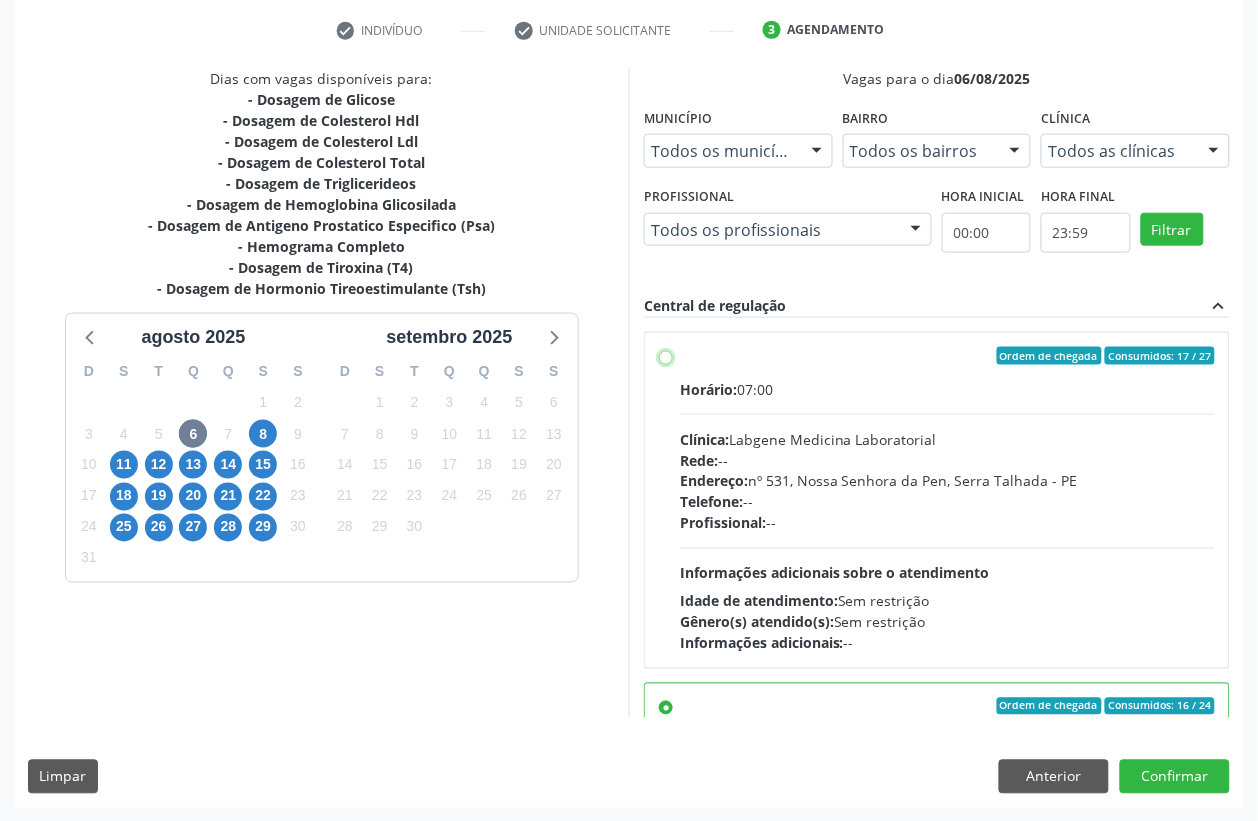click on "Ordem de chegada
Consumidos: 17 / 27
Horário:   07:00
Clínica:  Labgene Medicina Laboratorial
Rede:
--
Endereço:   nº 531, Nossa Senhora da Pen, Serra Talhada - PE
Telefone:   --
Profissional:
--
Informações adicionais sobre o atendimento
Idade de atendimento:
Sem restrição
Gênero(s) atendido(s):
Sem restrição
Informações adicionais:
--" at bounding box center (666, 356) 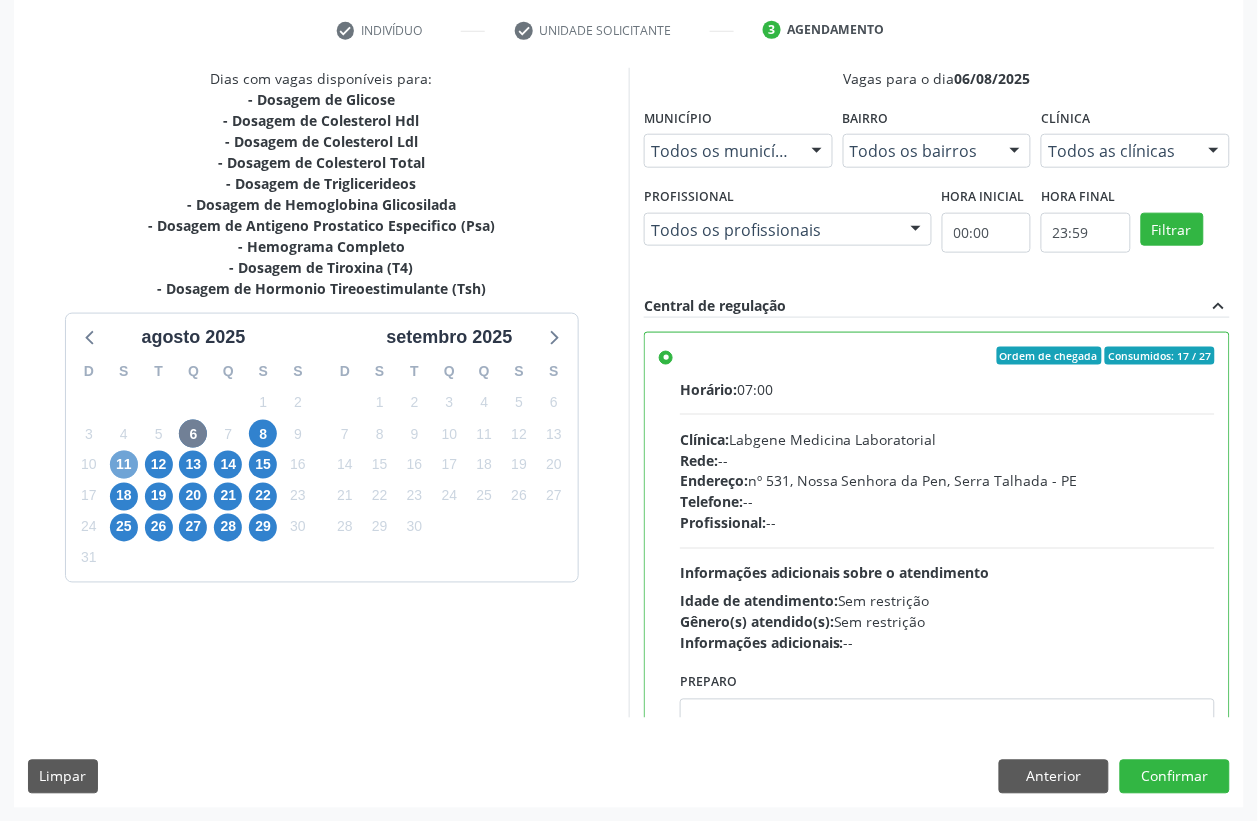 click on "11" at bounding box center [124, 465] 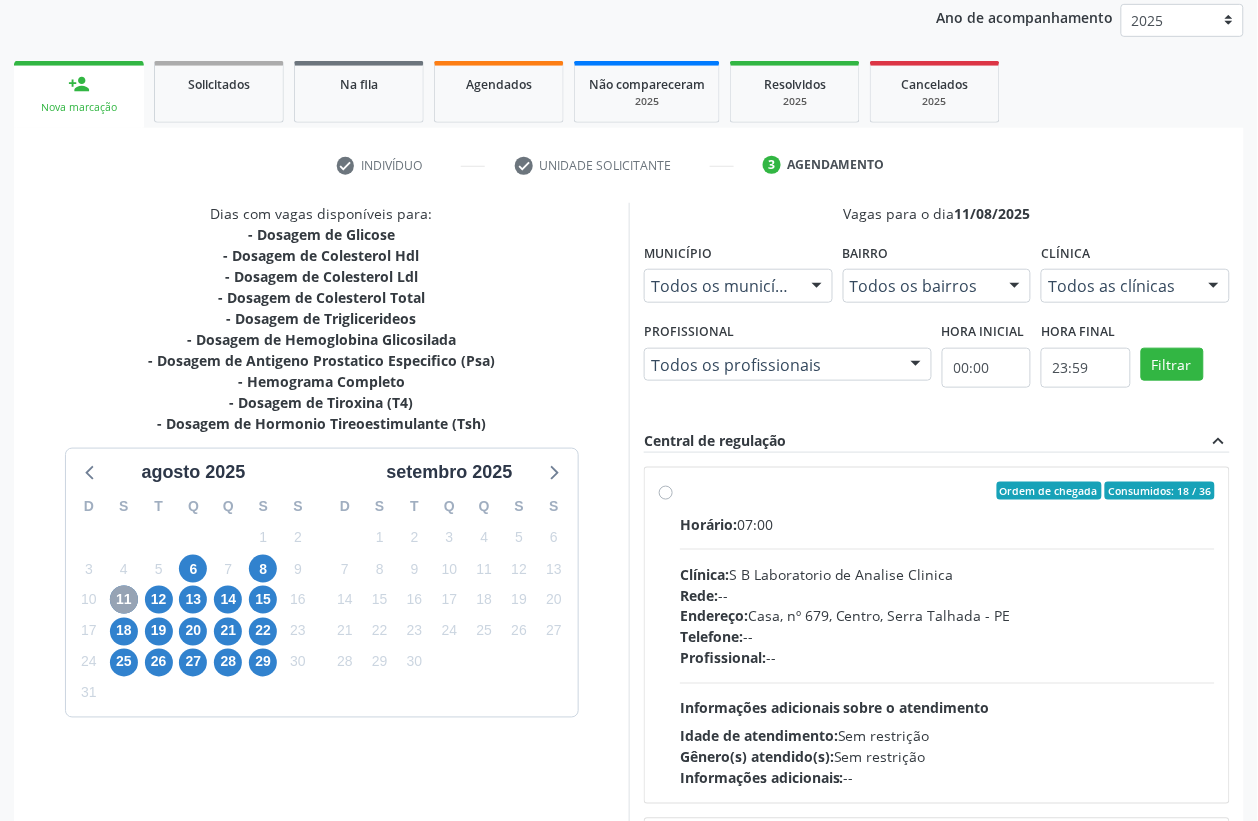 scroll, scrollTop: 373, scrollLeft: 0, axis: vertical 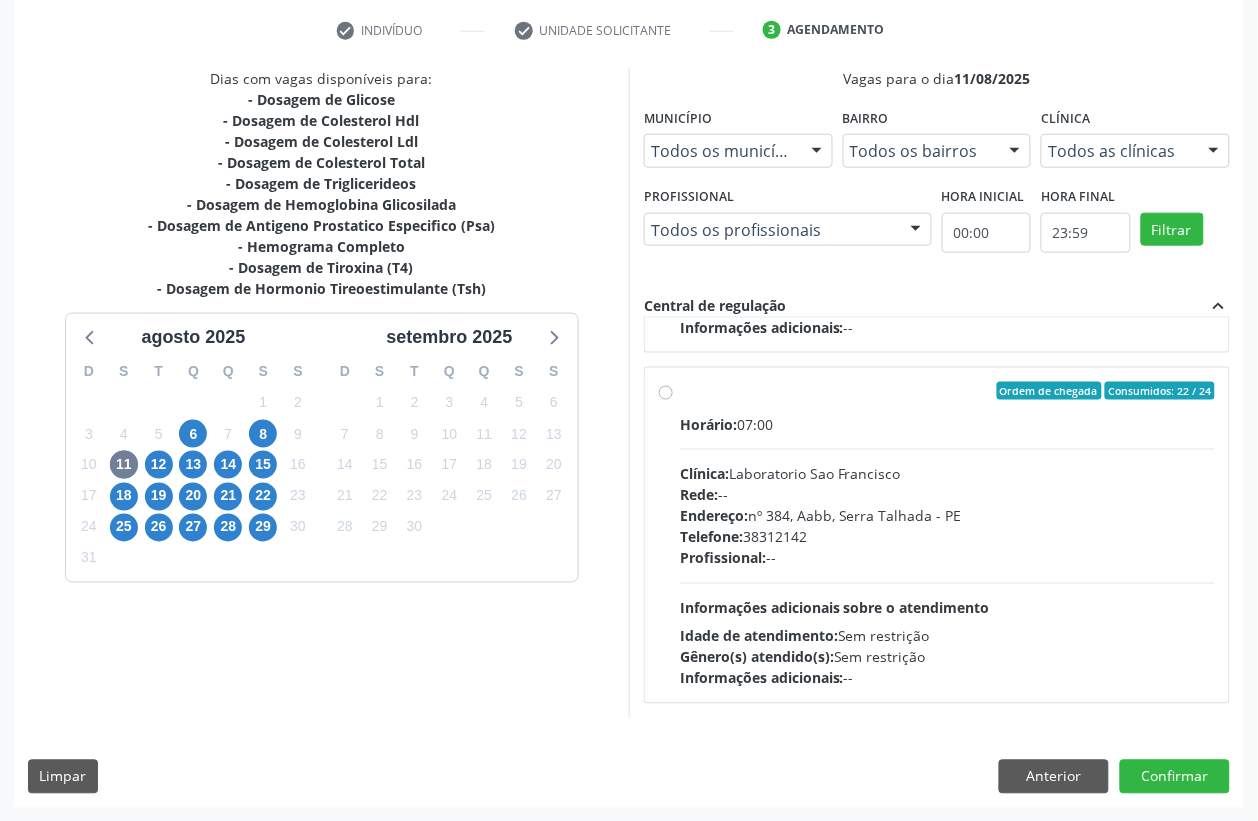 click on "Endereço:   nº 384, Aabb, Serra Talhada - PE" at bounding box center (947, 516) 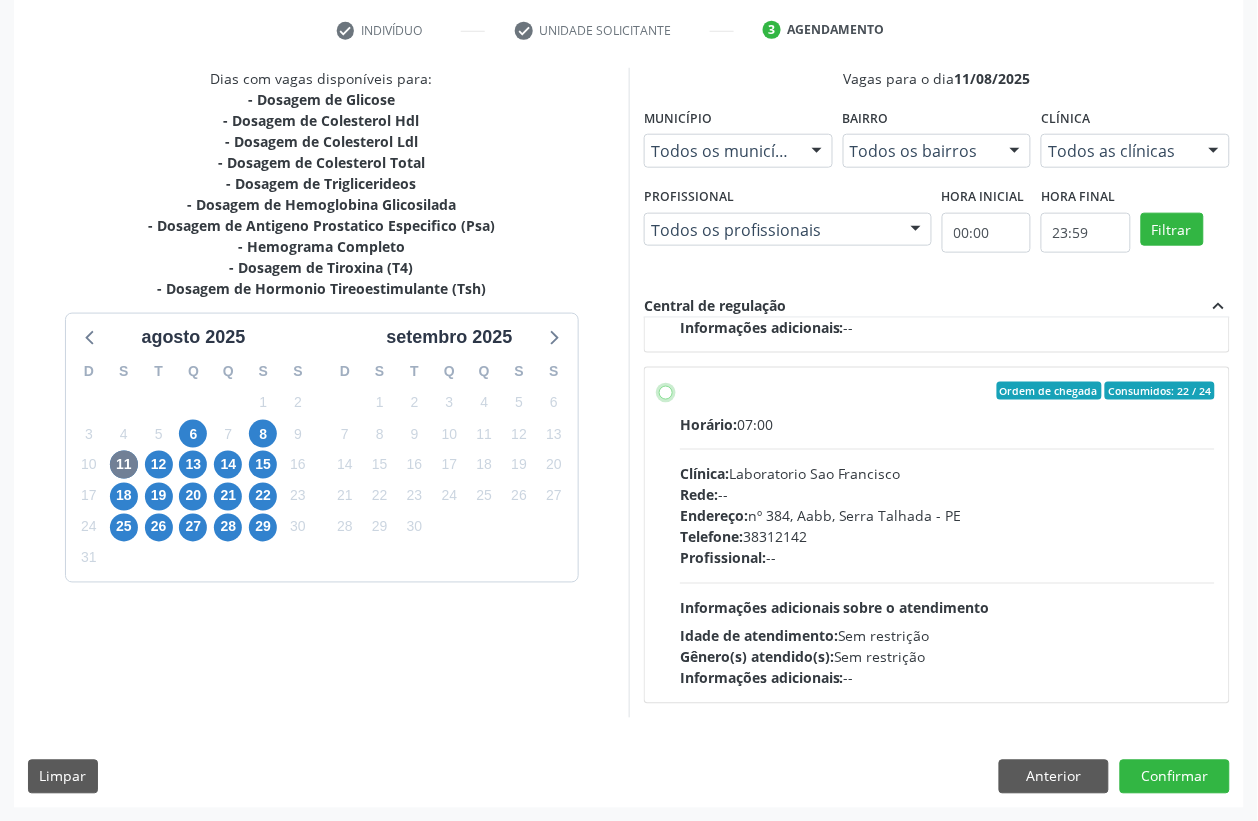 click on "Ordem de chegada
Consumidos: 22 / 24
Horário:   07:00
Clínica:  Laboratorio Sao Francisco
Rede:
--
Endereço:   nº 384, Aabb, Serra Talhada - PE
Telefone:   38312142
Profissional:
--
Informações adicionais sobre o atendimento
Idade de atendimento:
Sem restrição
Gênero(s) atendido(s):
Sem restrição
Informações adicionais:
--" at bounding box center (666, 391) 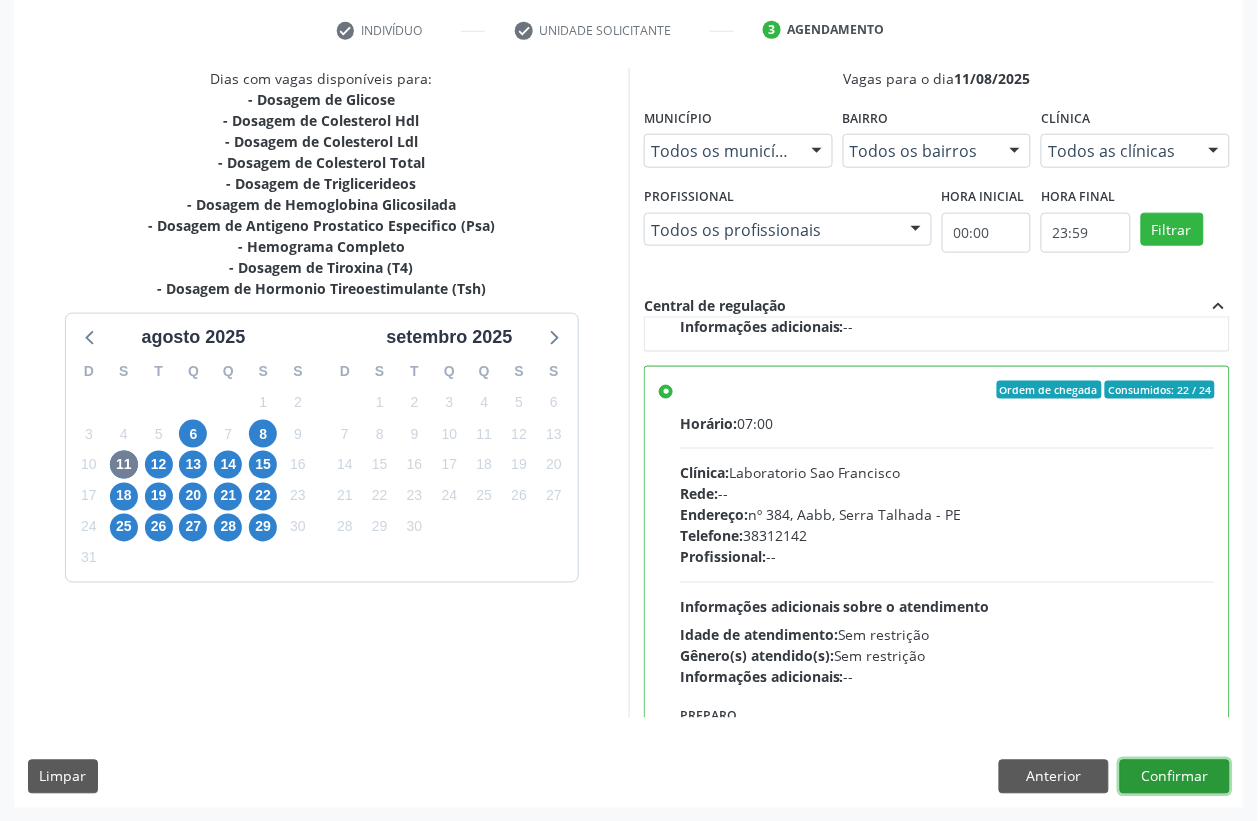 click on "Confirmar" at bounding box center (1175, 777) 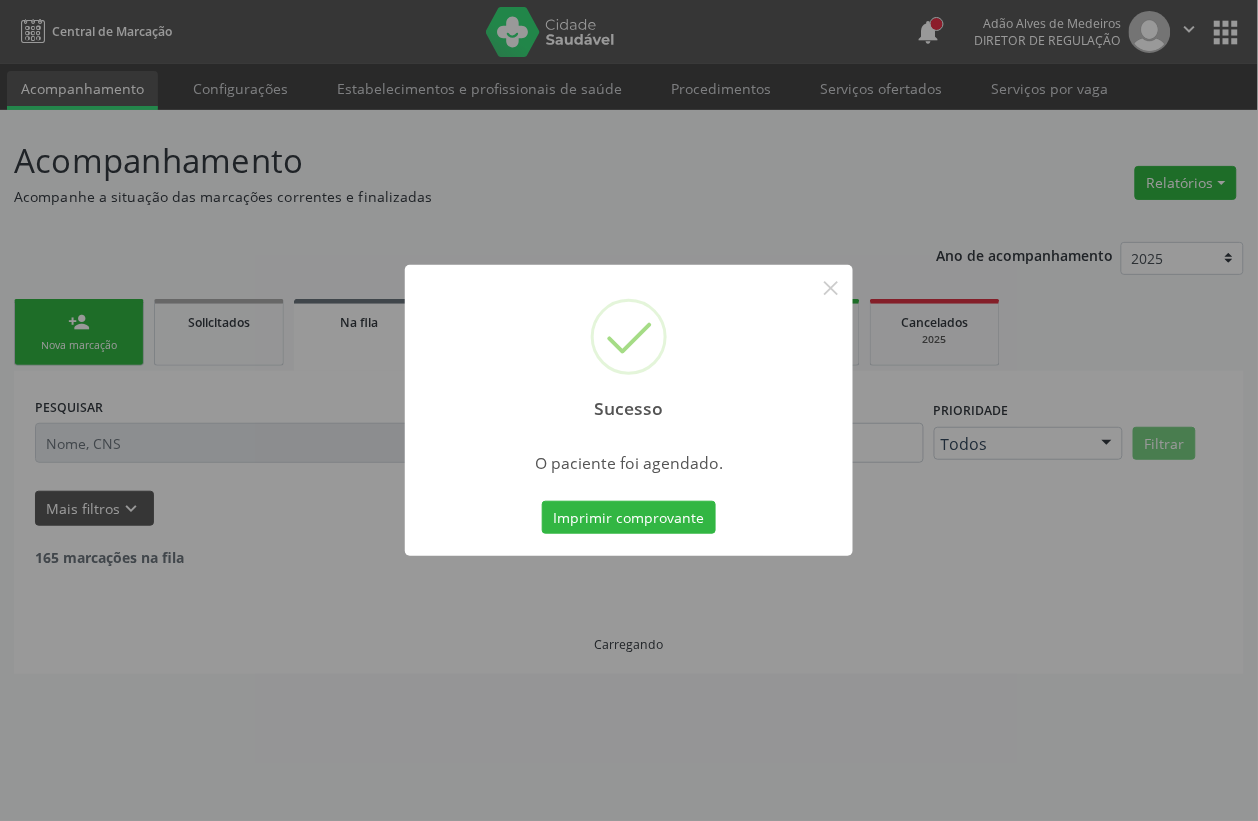 scroll, scrollTop: 0, scrollLeft: 0, axis: both 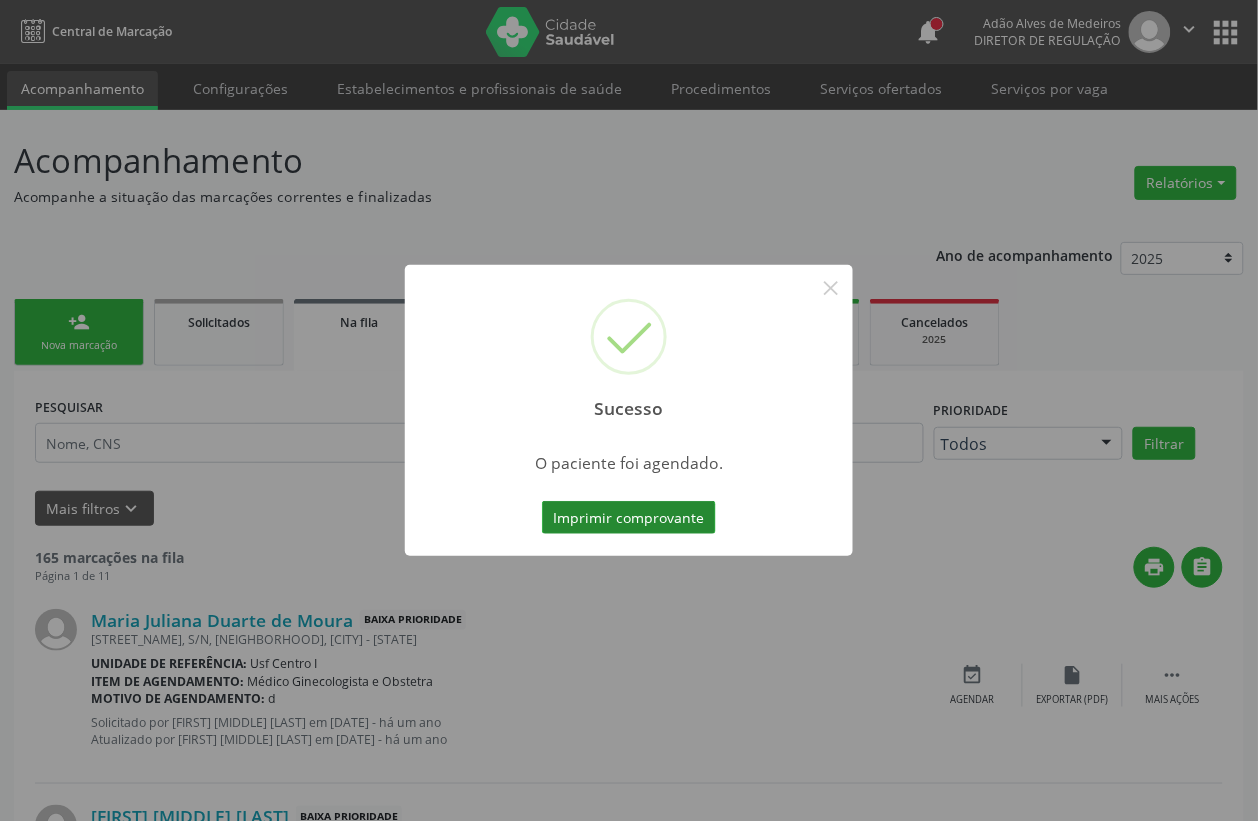 click on "Imprimir comprovante" at bounding box center [629, 518] 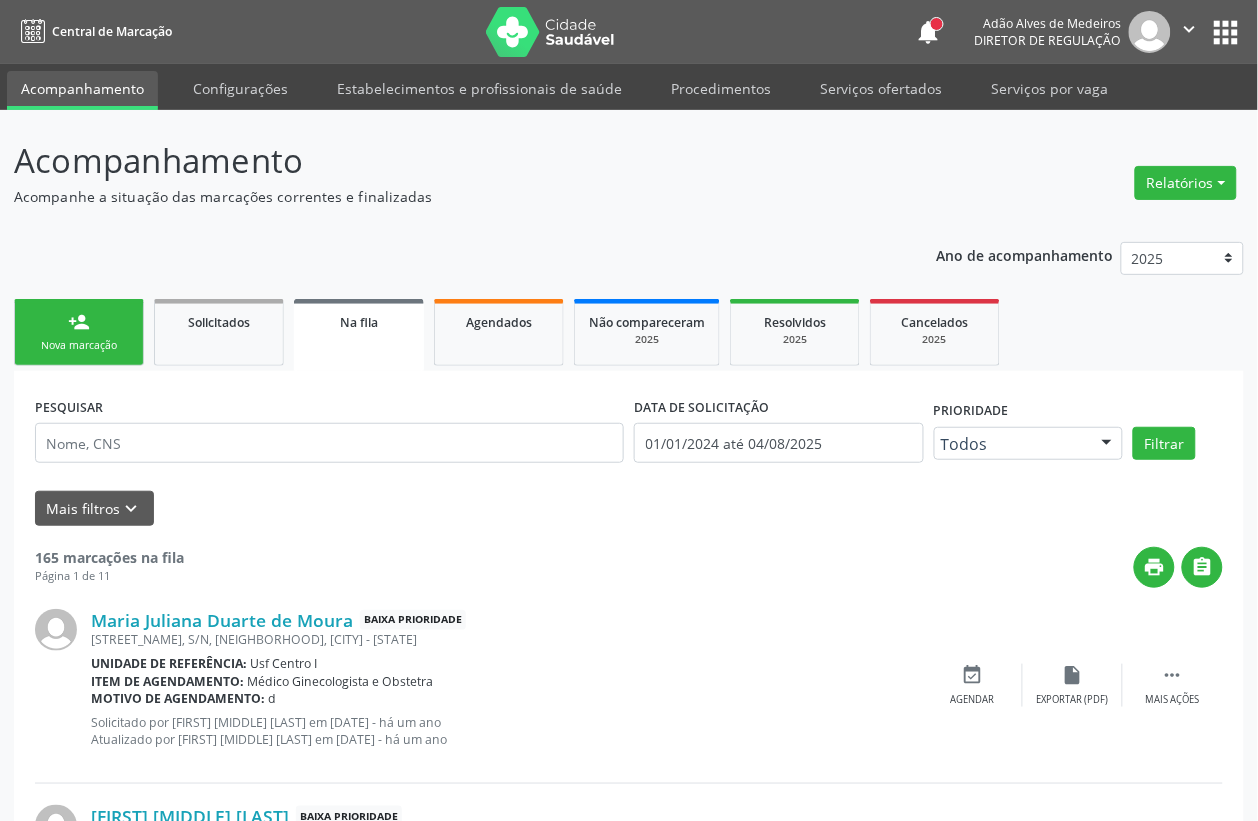 click on "Sucesso × O paciente foi agendado. Imprimir comprovante Cancel" at bounding box center (629, 410) 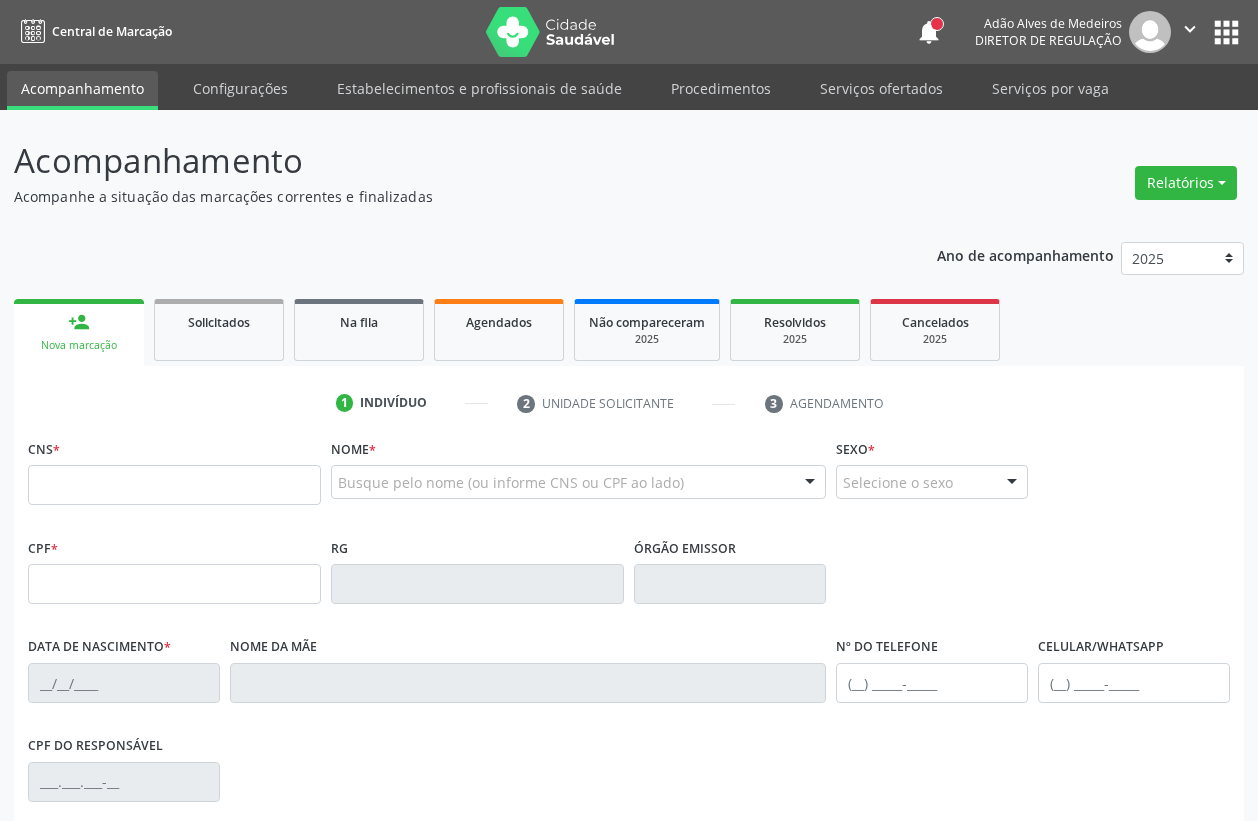 scroll, scrollTop: 0, scrollLeft: 0, axis: both 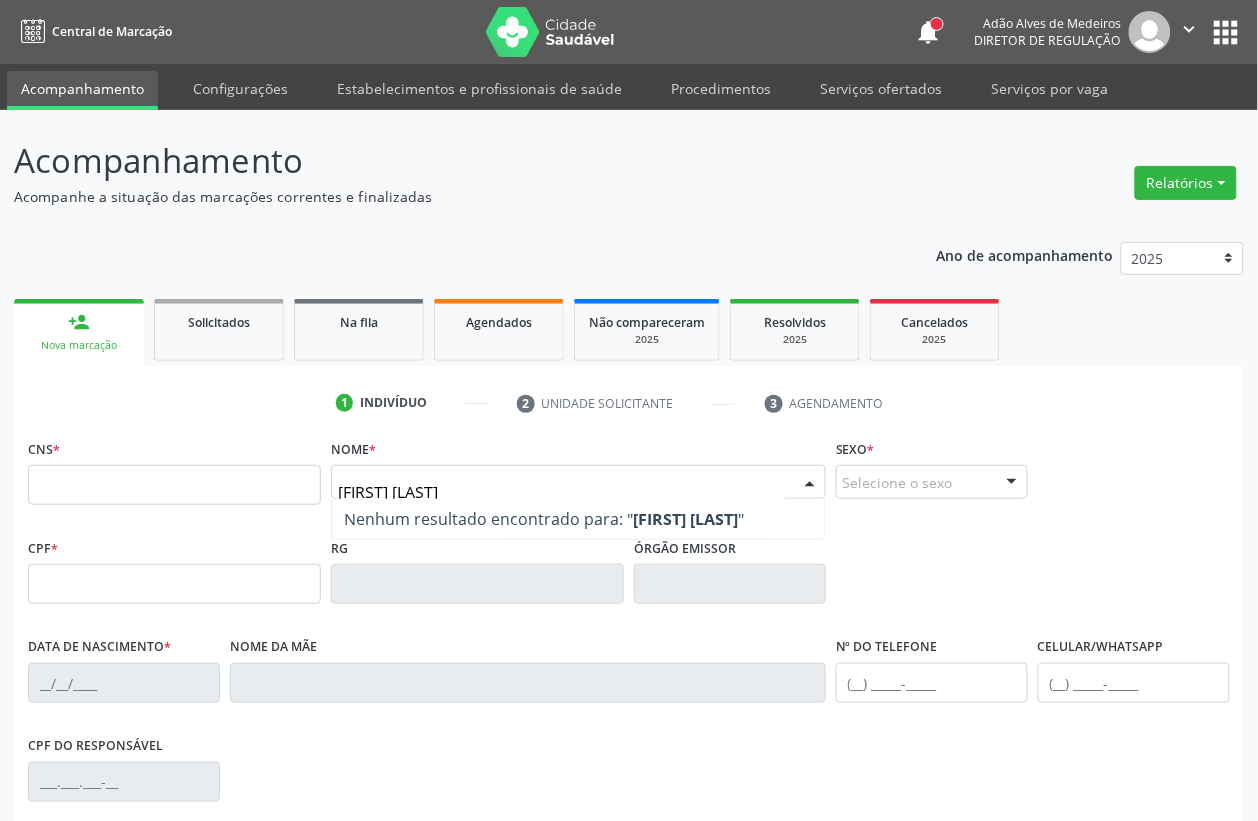 type on "[FIRST] [LAST]" 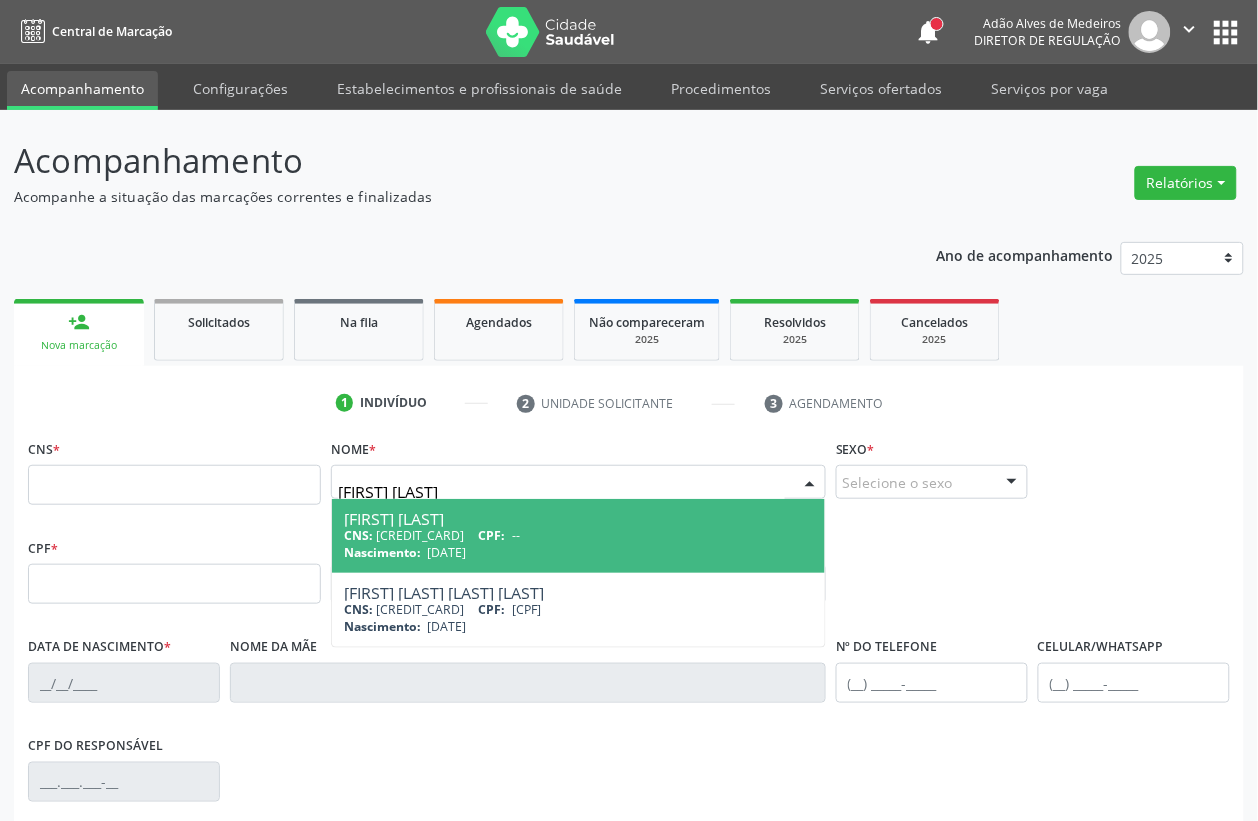 click on "[DATE]" at bounding box center [447, 552] 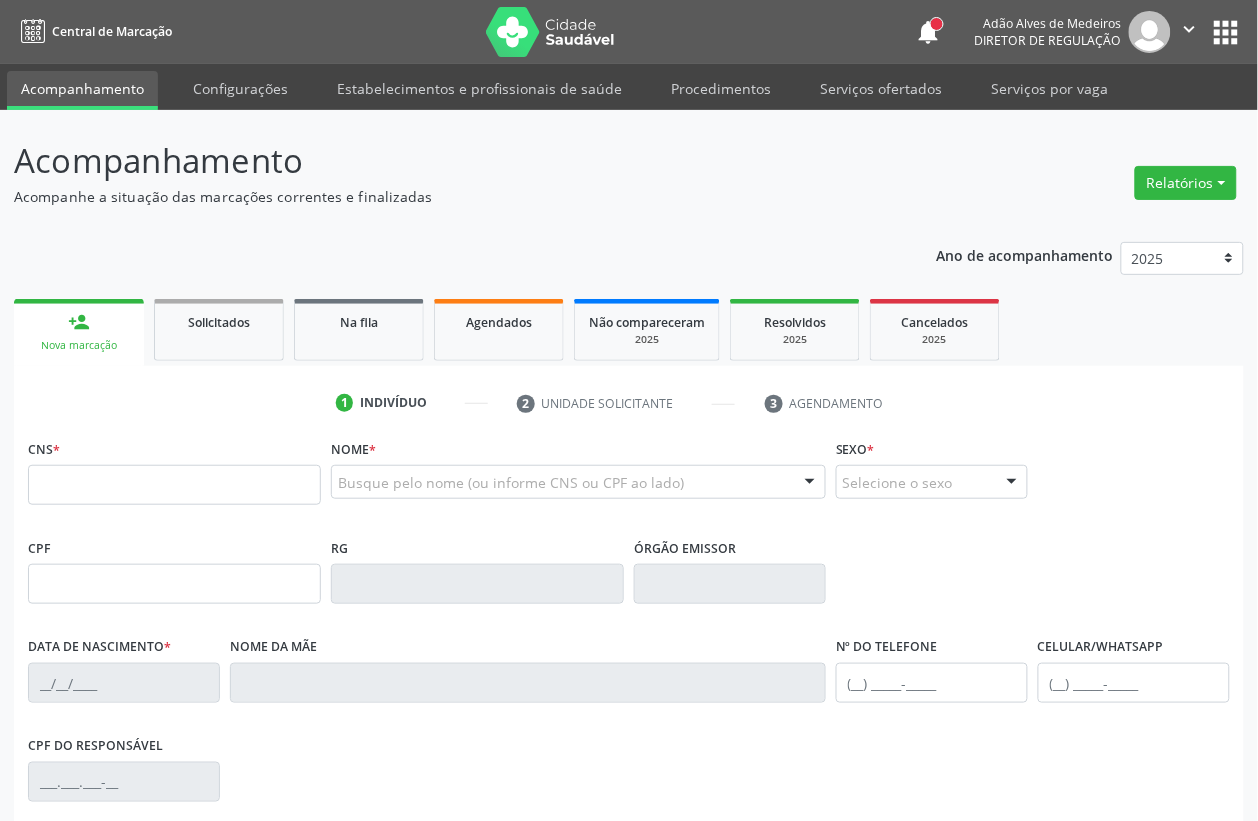 type on "[CREDIT_CARD]" 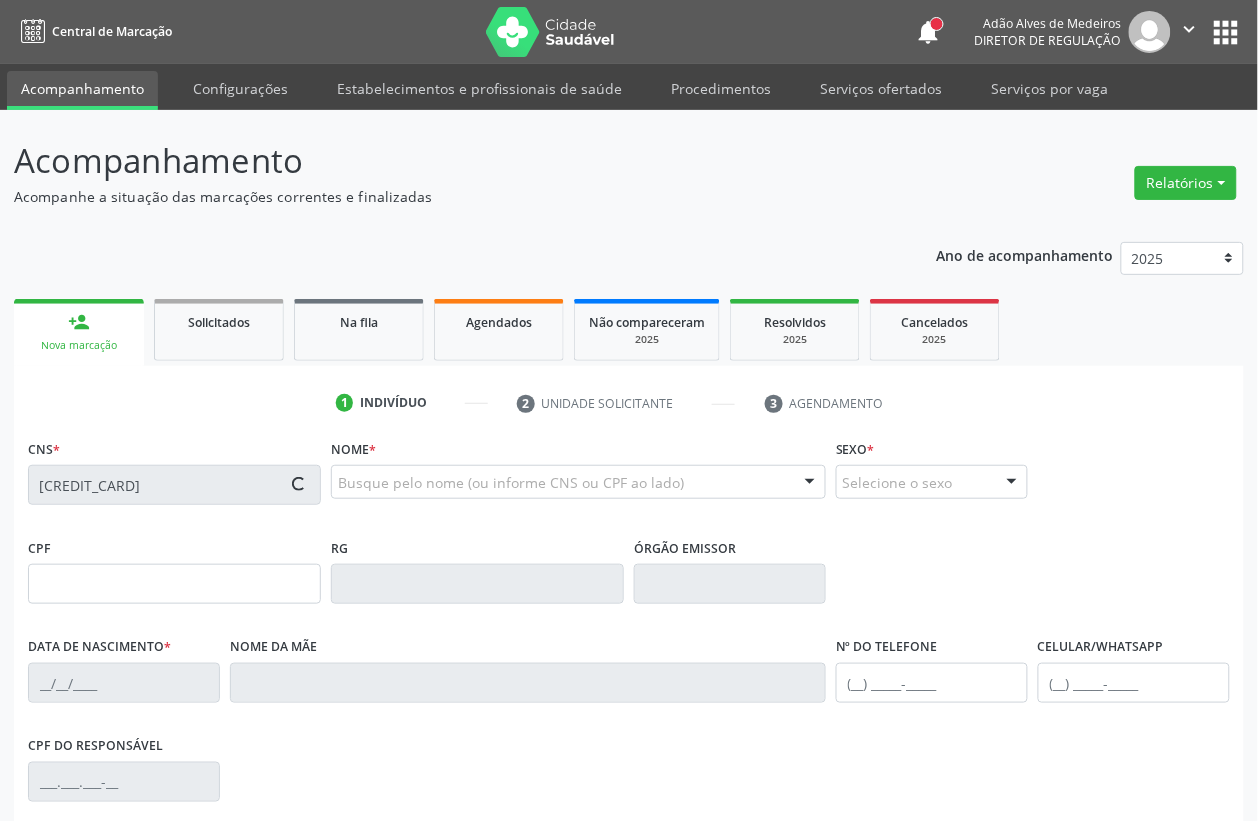 type on "[DATE]" 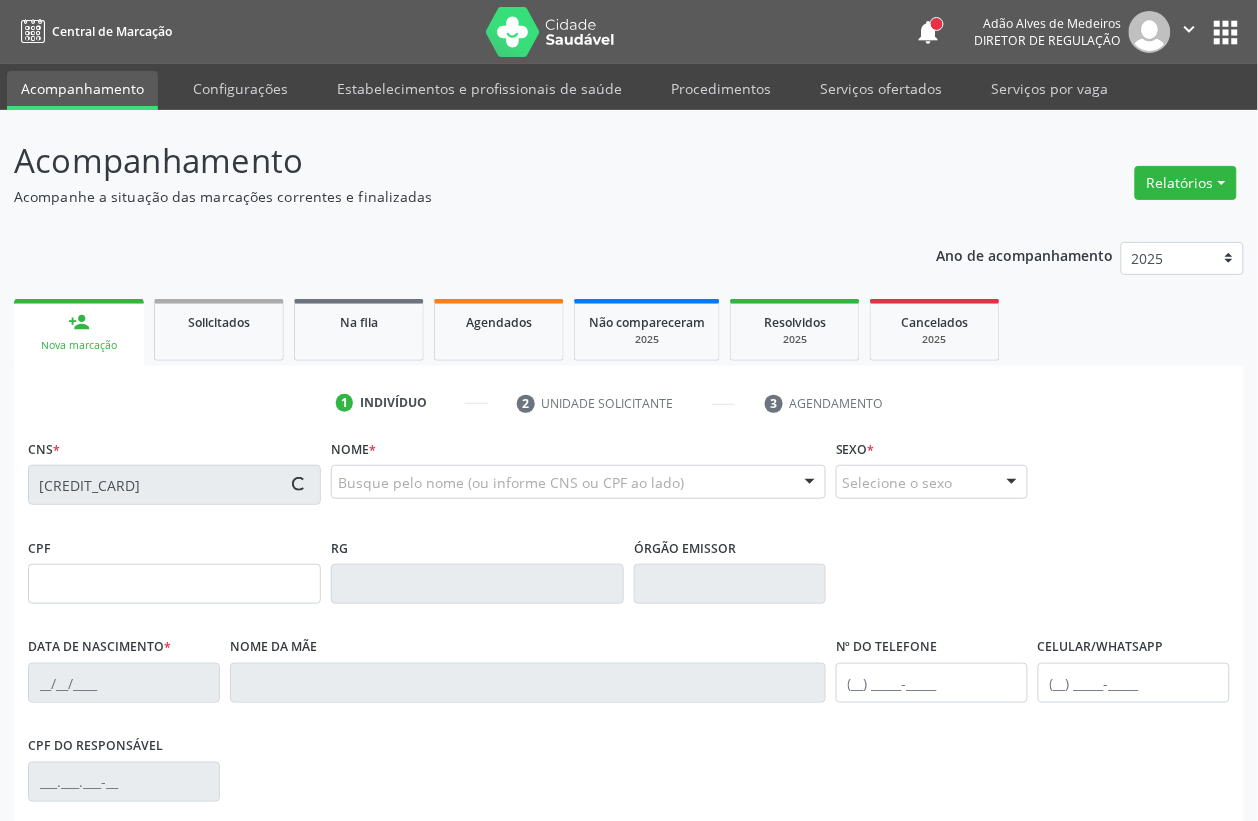 type on "[FIRST] [LAST] [LAST]" 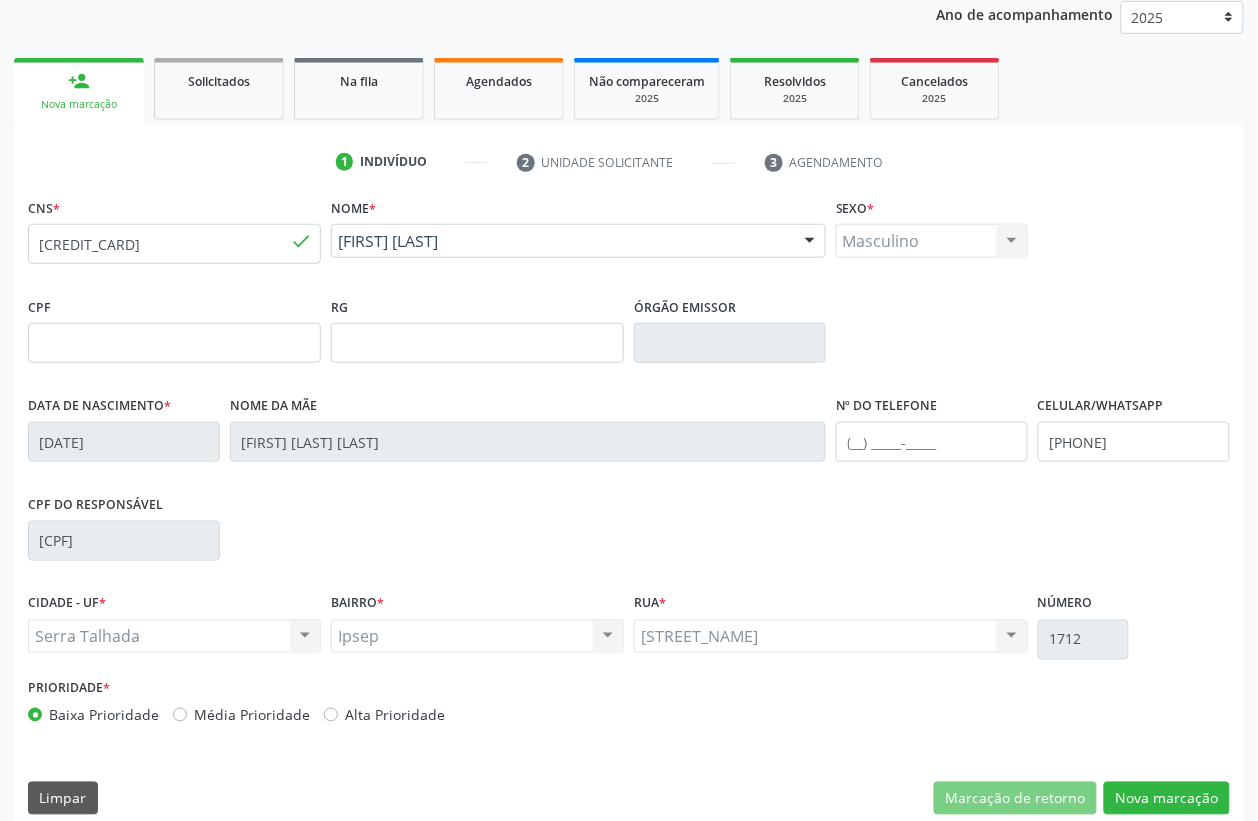 scroll, scrollTop: 263, scrollLeft: 0, axis: vertical 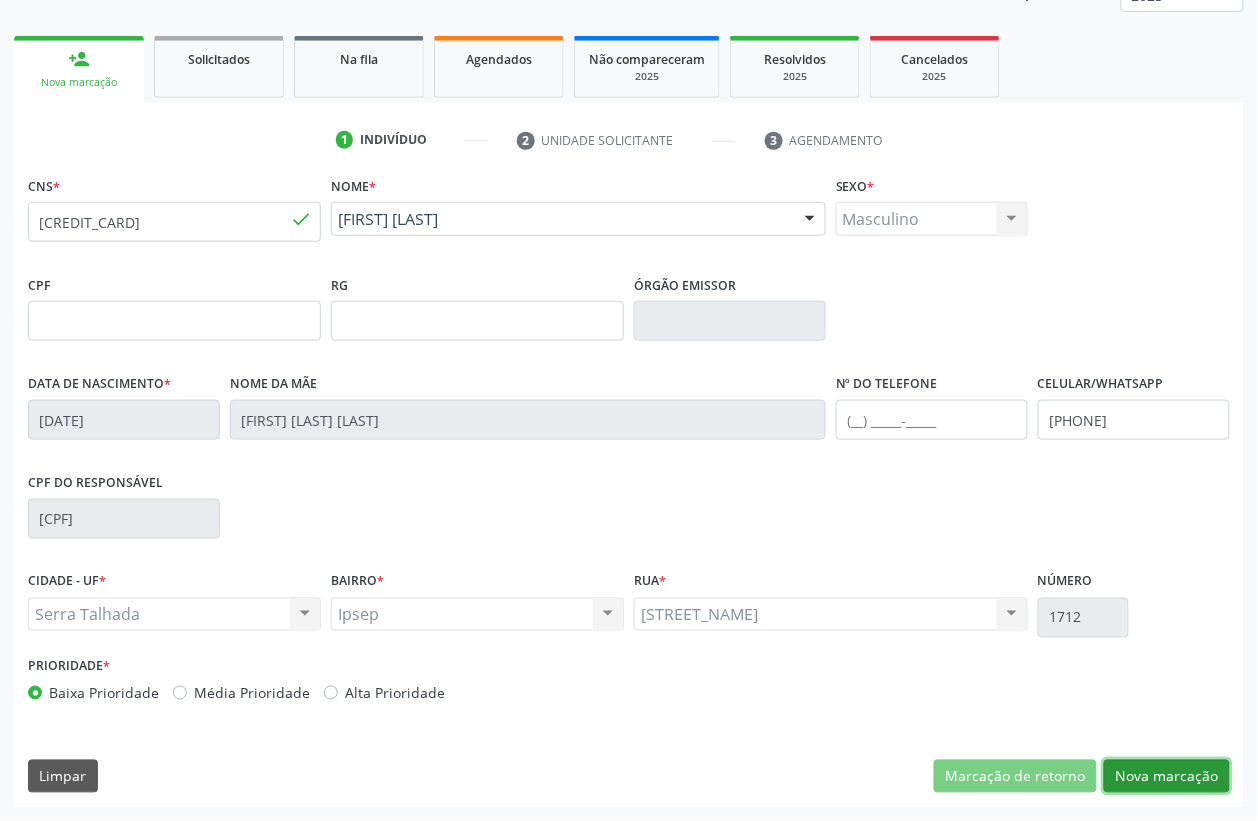 click on "Nova marcação" at bounding box center (1167, 777) 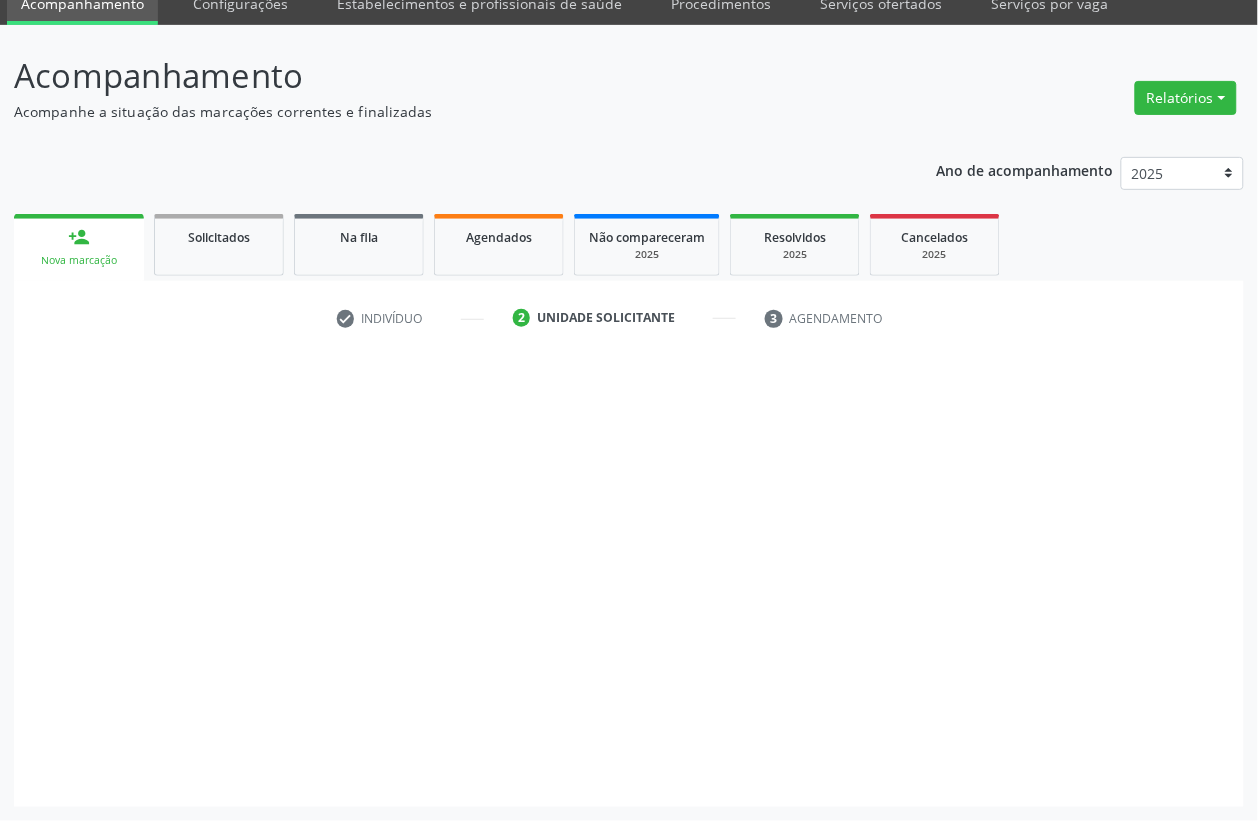 scroll, scrollTop: 85, scrollLeft: 0, axis: vertical 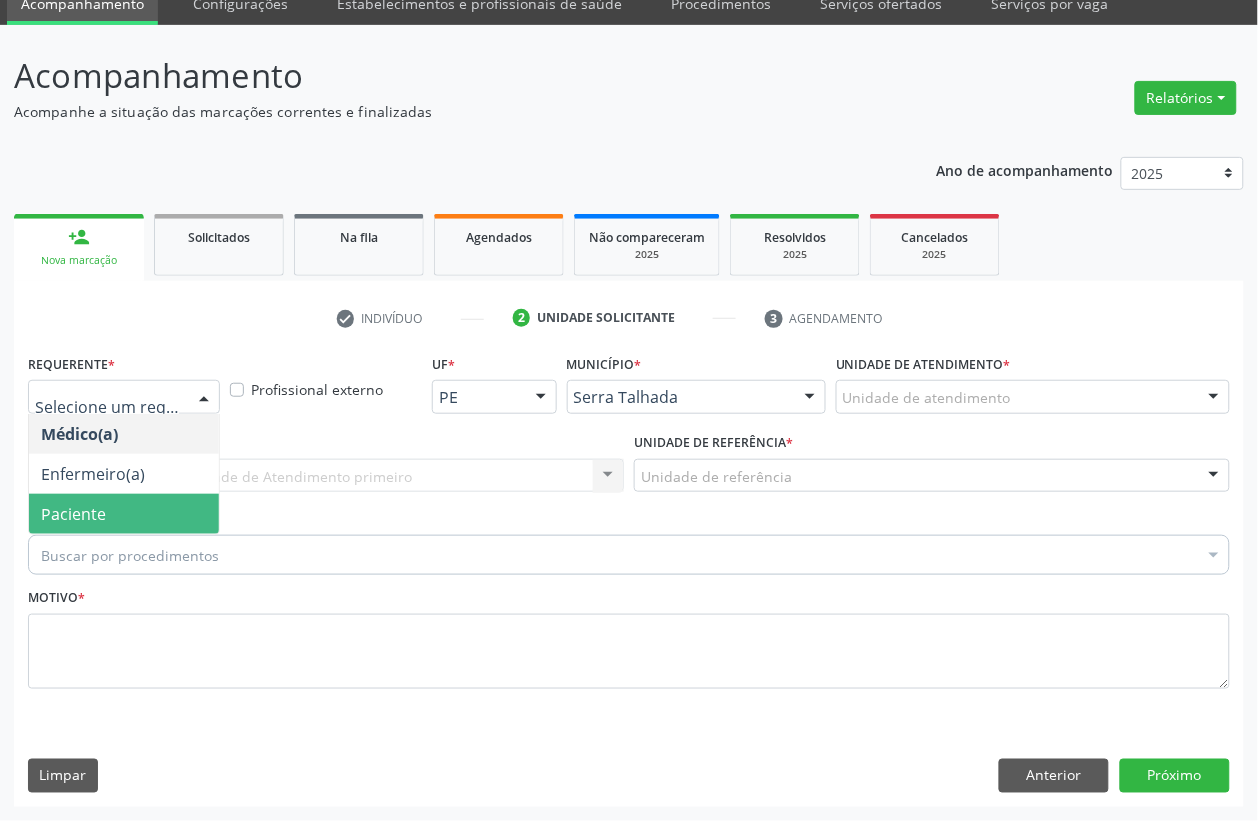 click on "Paciente" at bounding box center [73, 514] 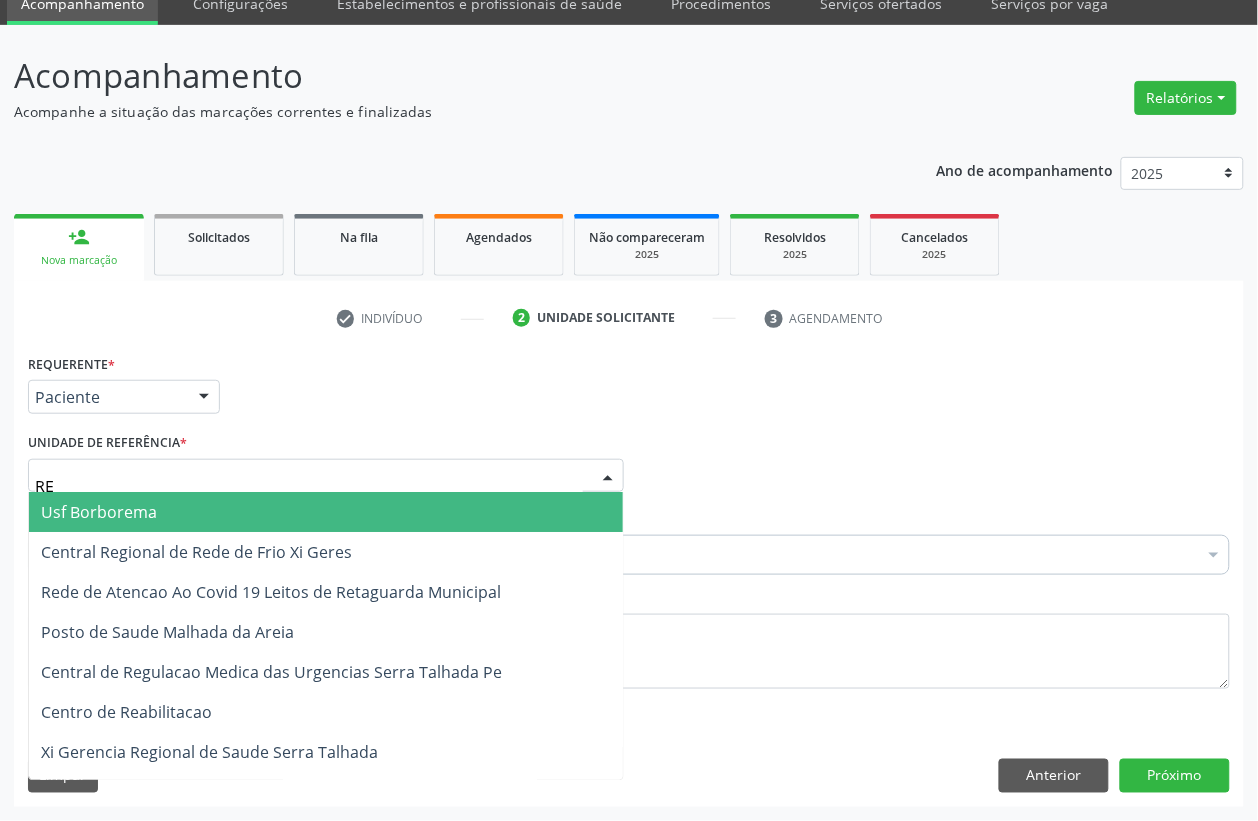 type on "REA" 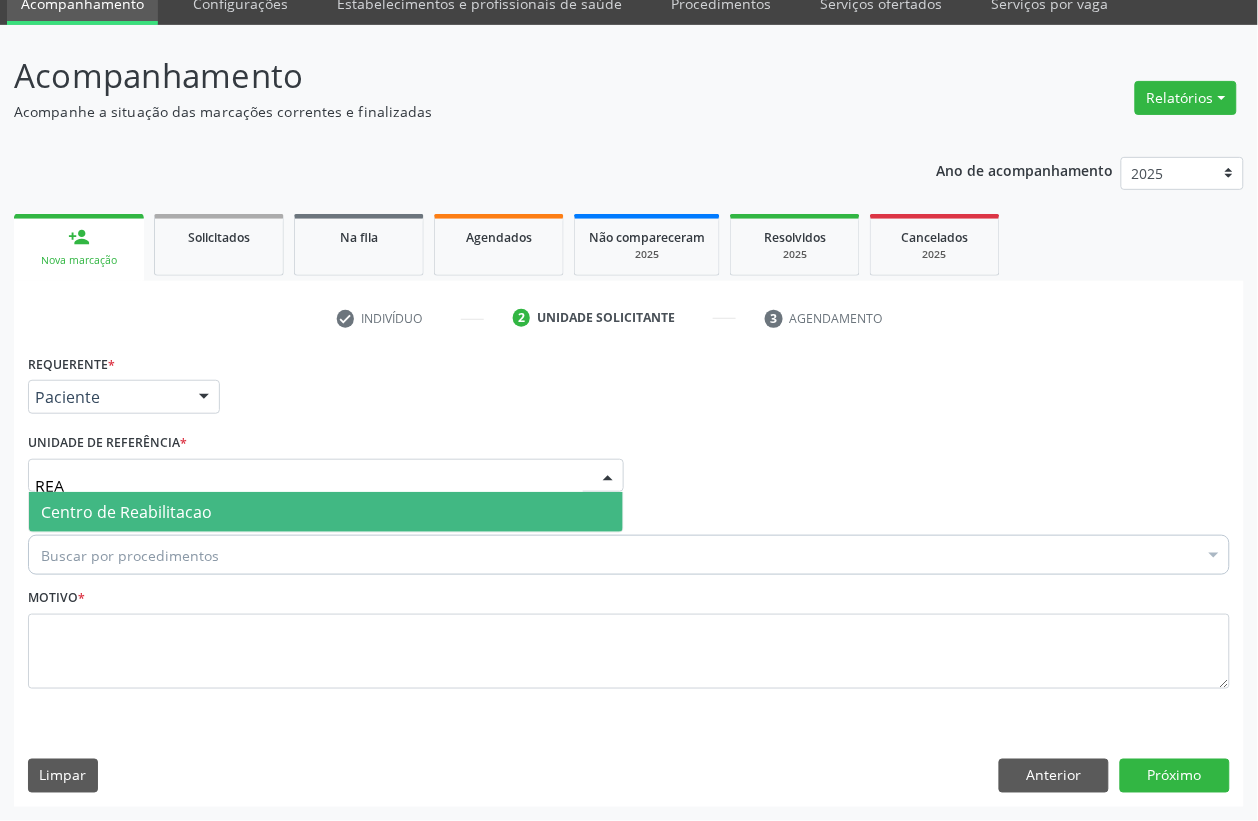 click on "Centro de Reabilitacao" at bounding box center (126, 512) 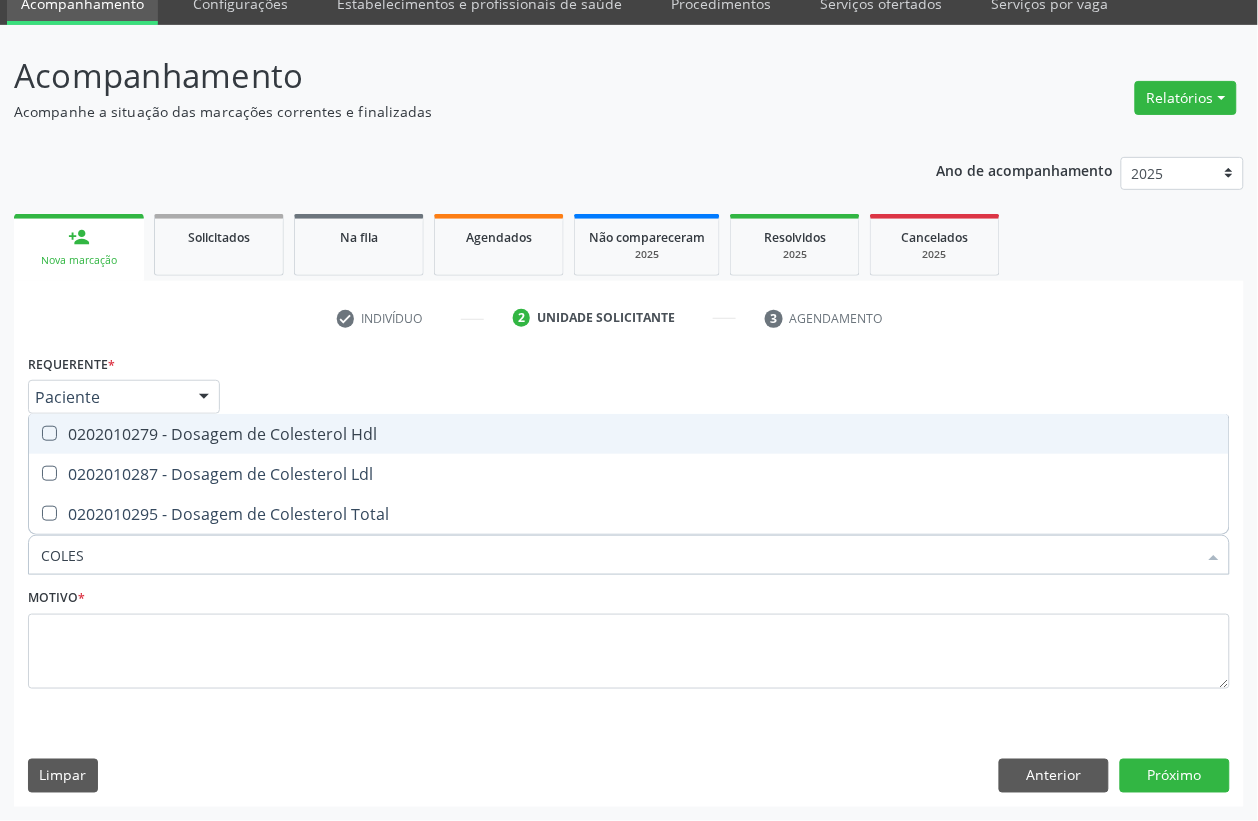 type on "COLEST" 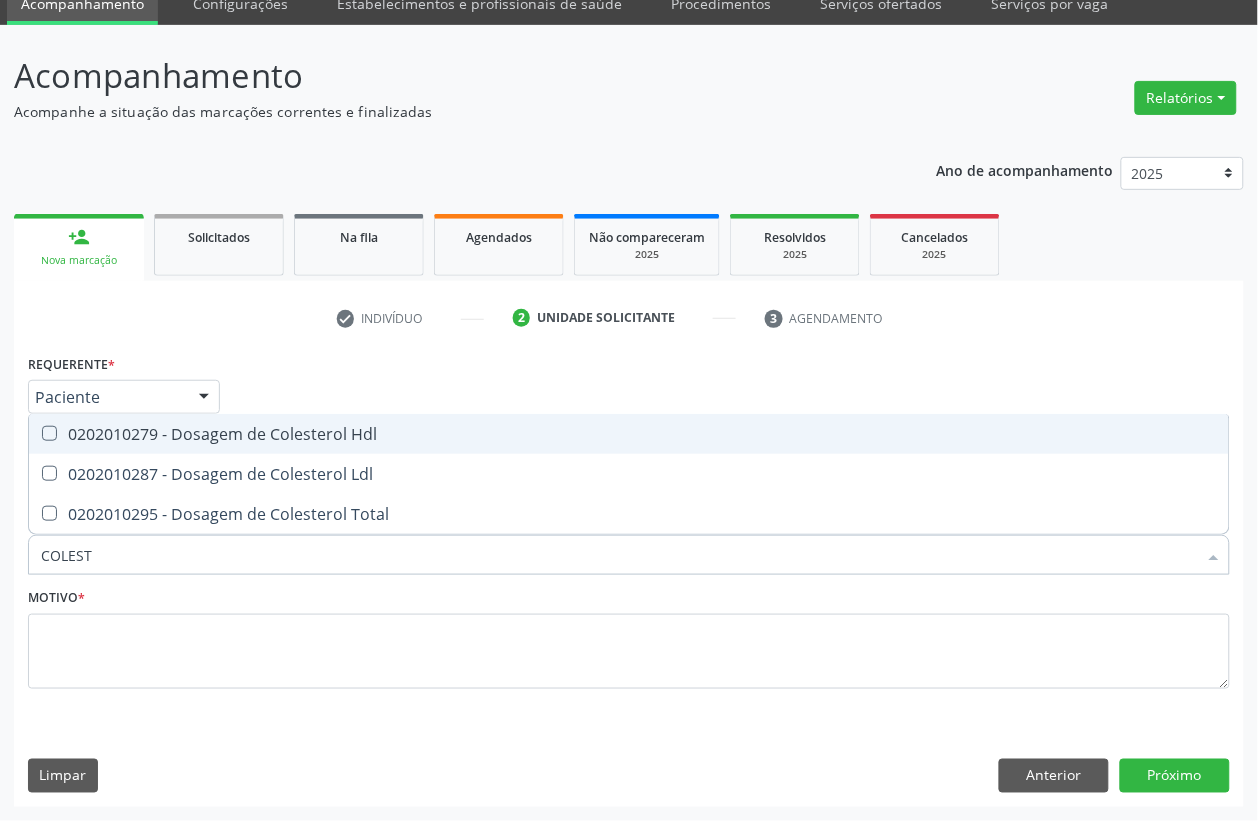 click on "0202010279 - Dosagem de Colesterol Hdl" at bounding box center (629, 434) 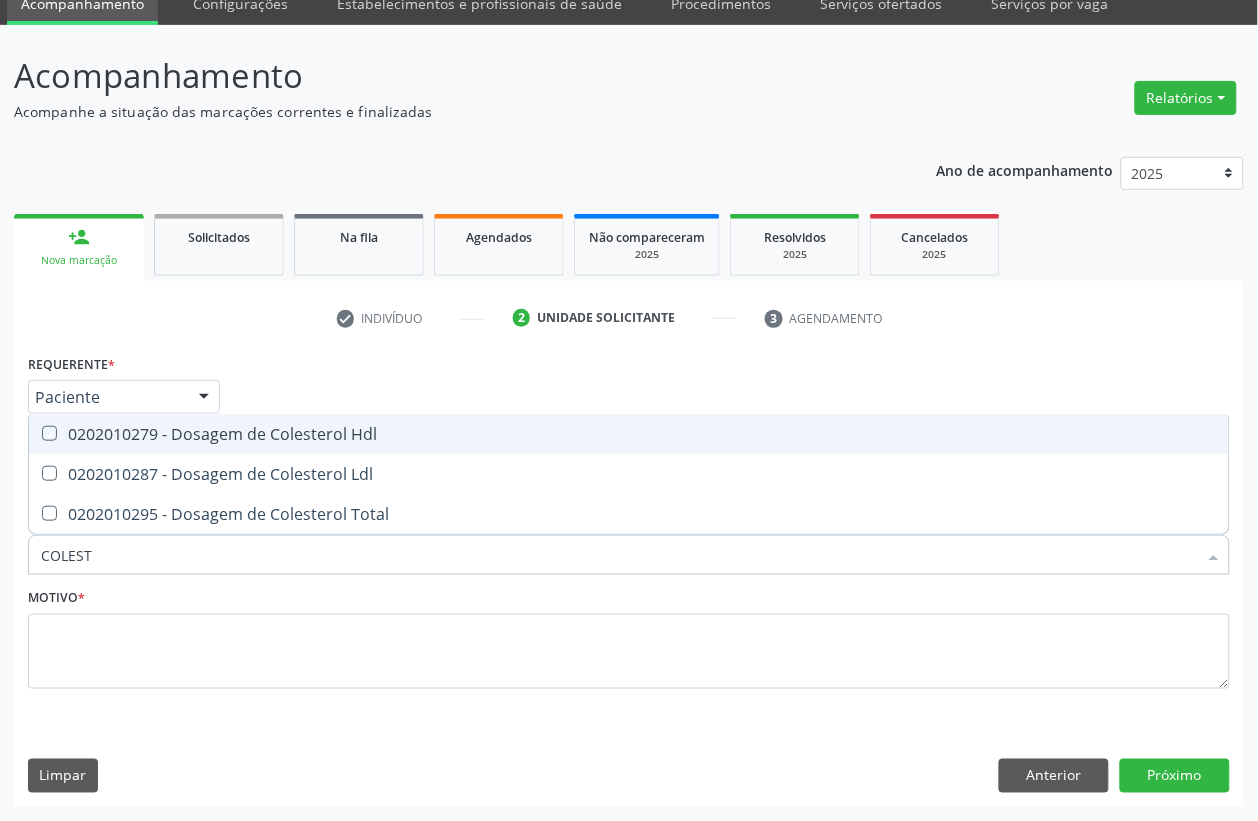 checkbox on "true" 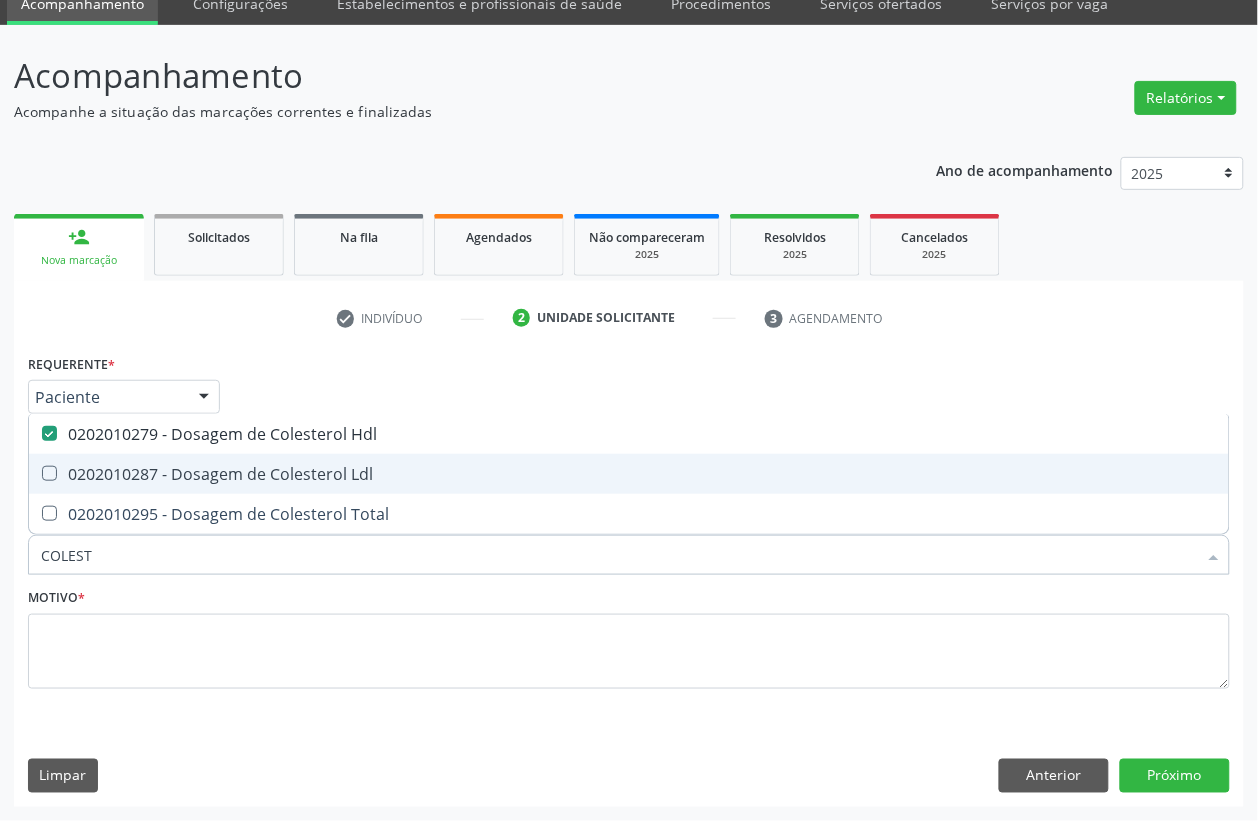 click on "0202010287 - Dosagem de Colesterol Ldl" at bounding box center [629, 474] 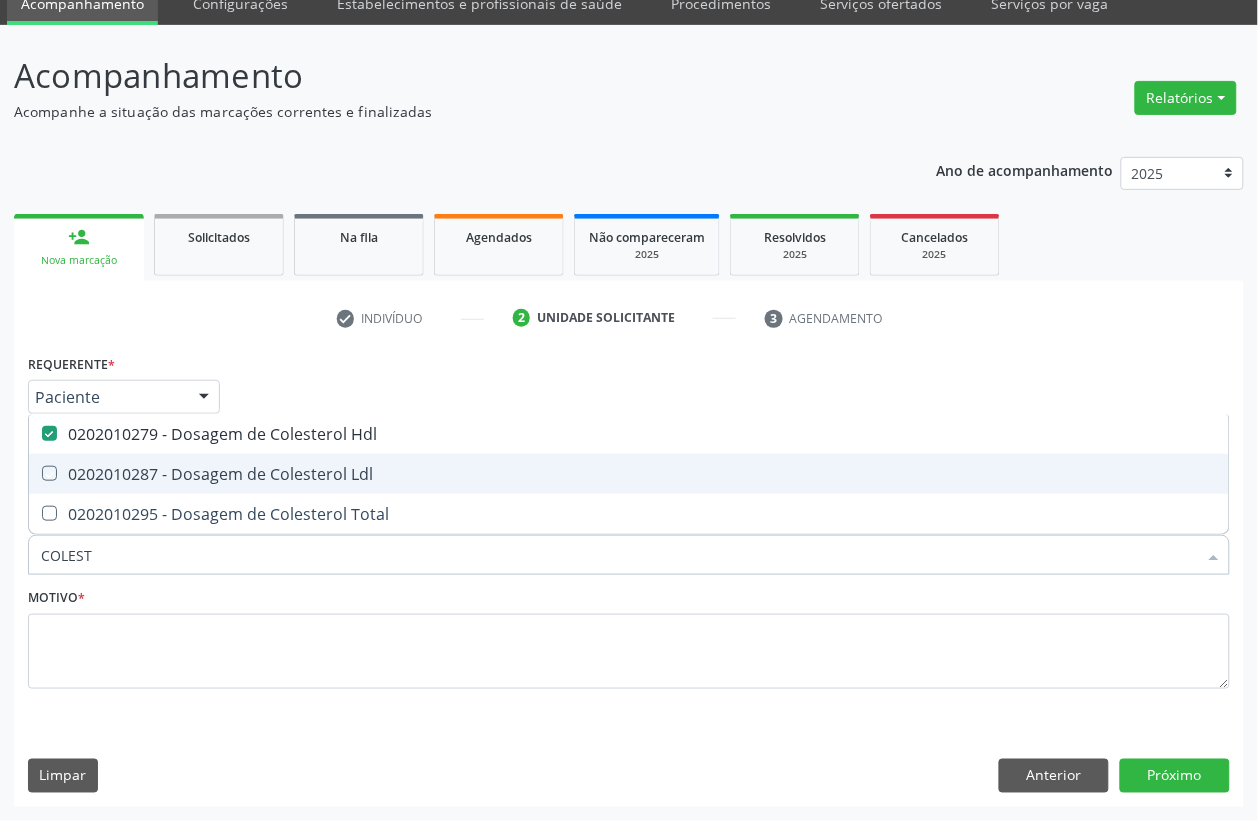 checkbox on "true" 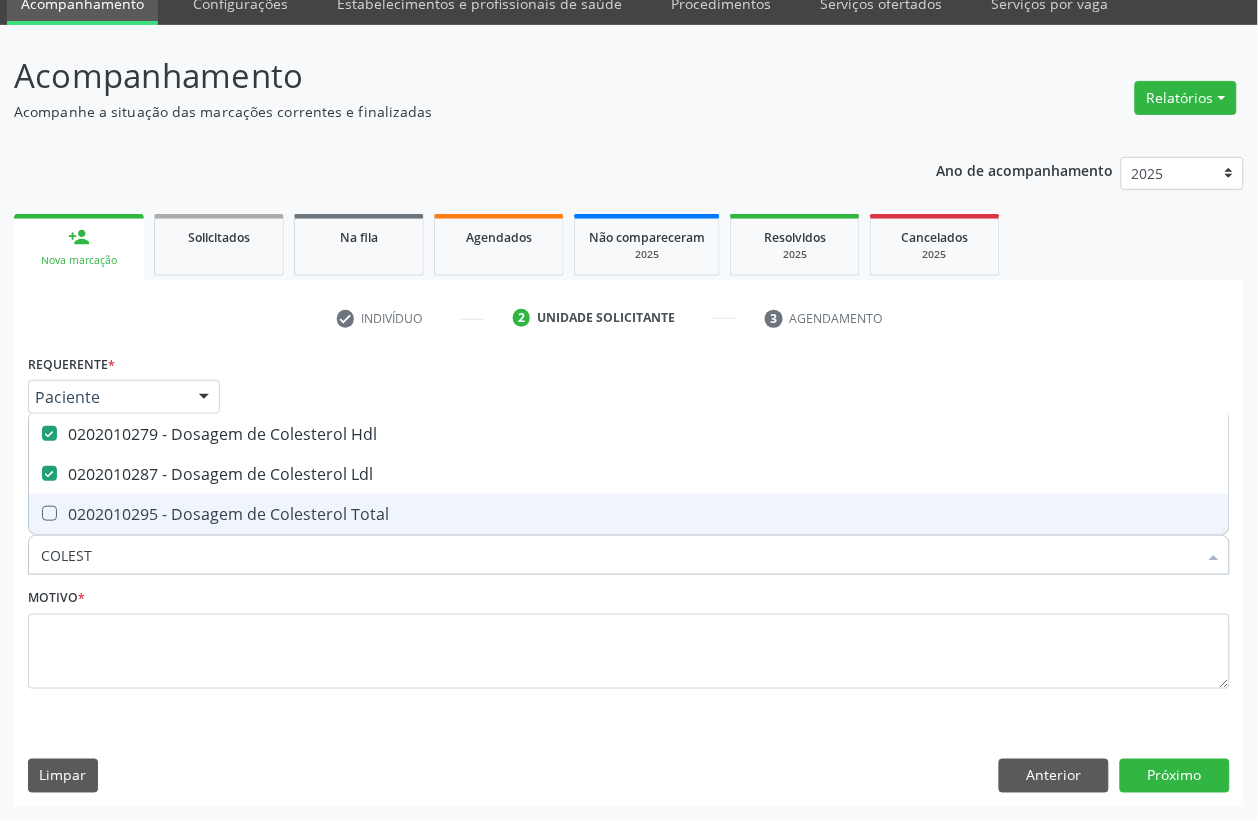 click on "0202010295 - Dosagem de Colesterol Total" at bounding box center (629, 514) 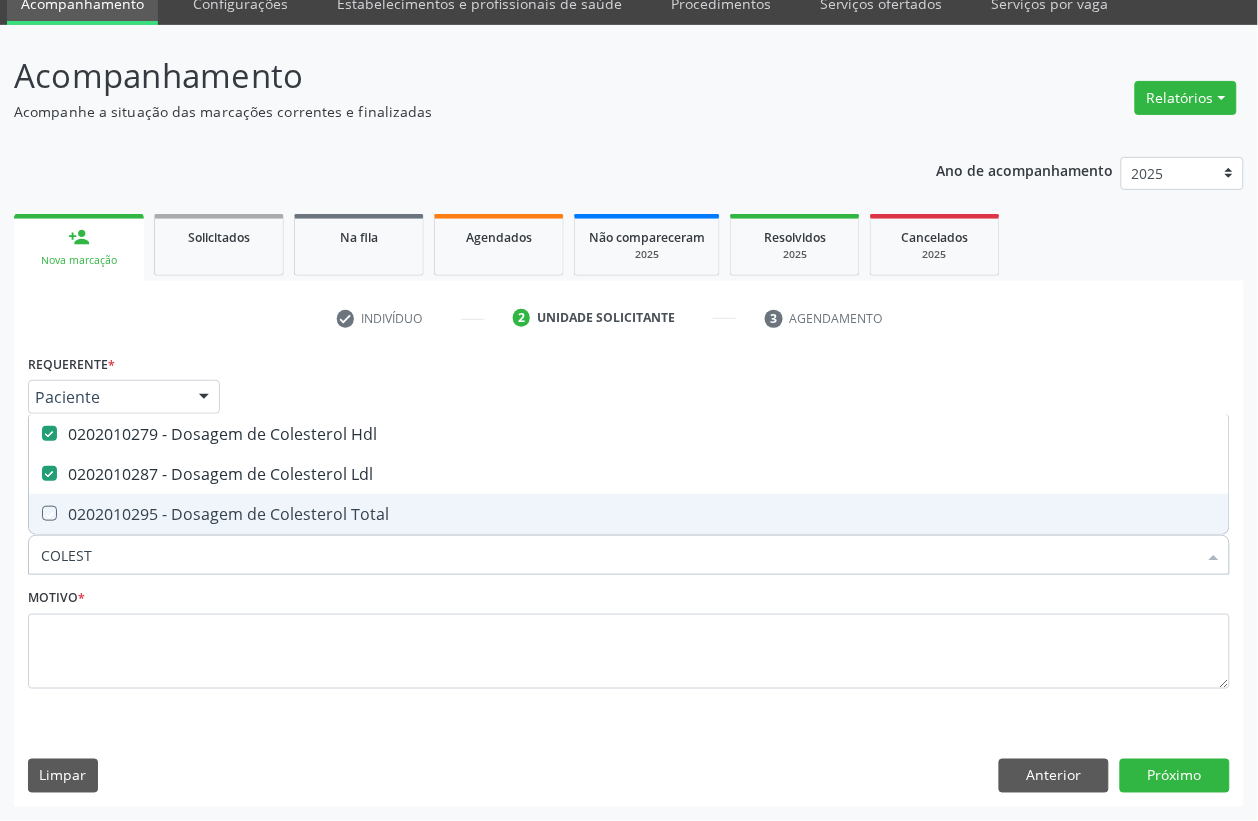checkbox on "true" 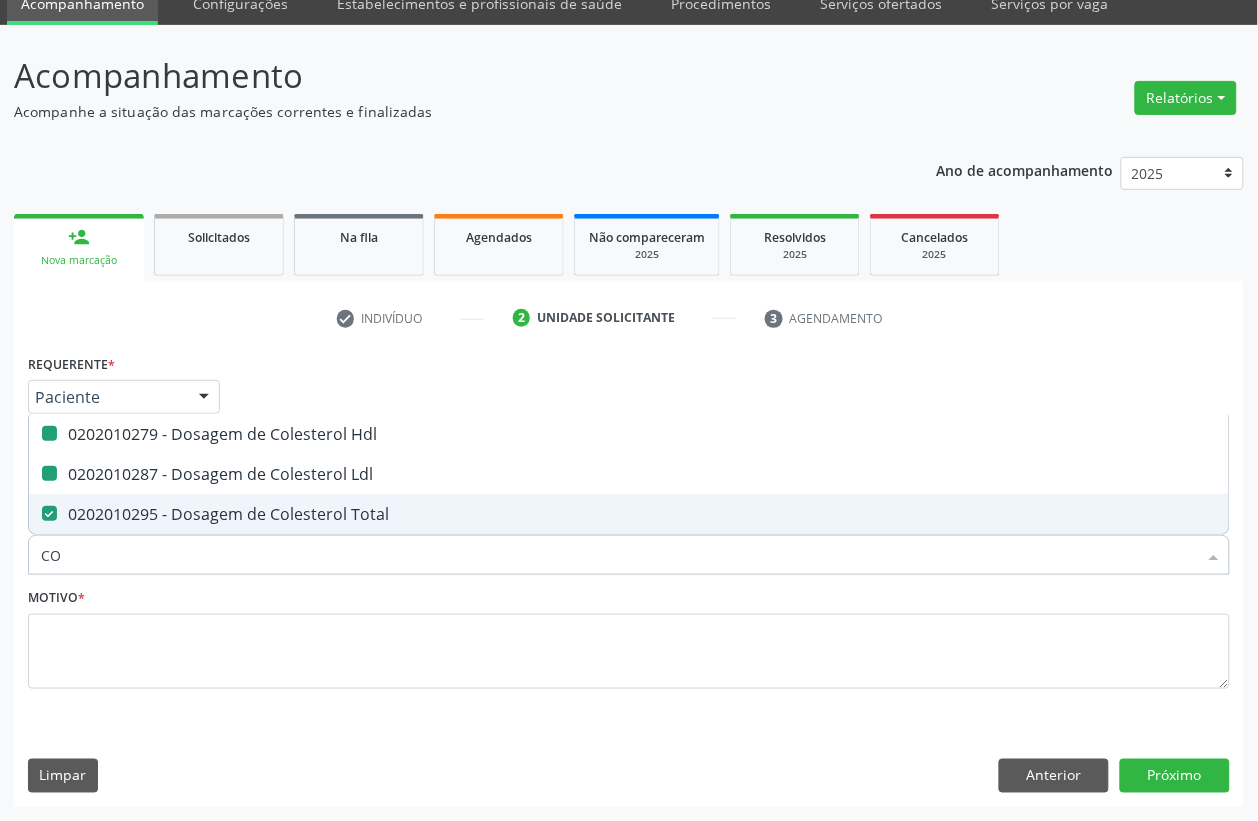 type on "C" 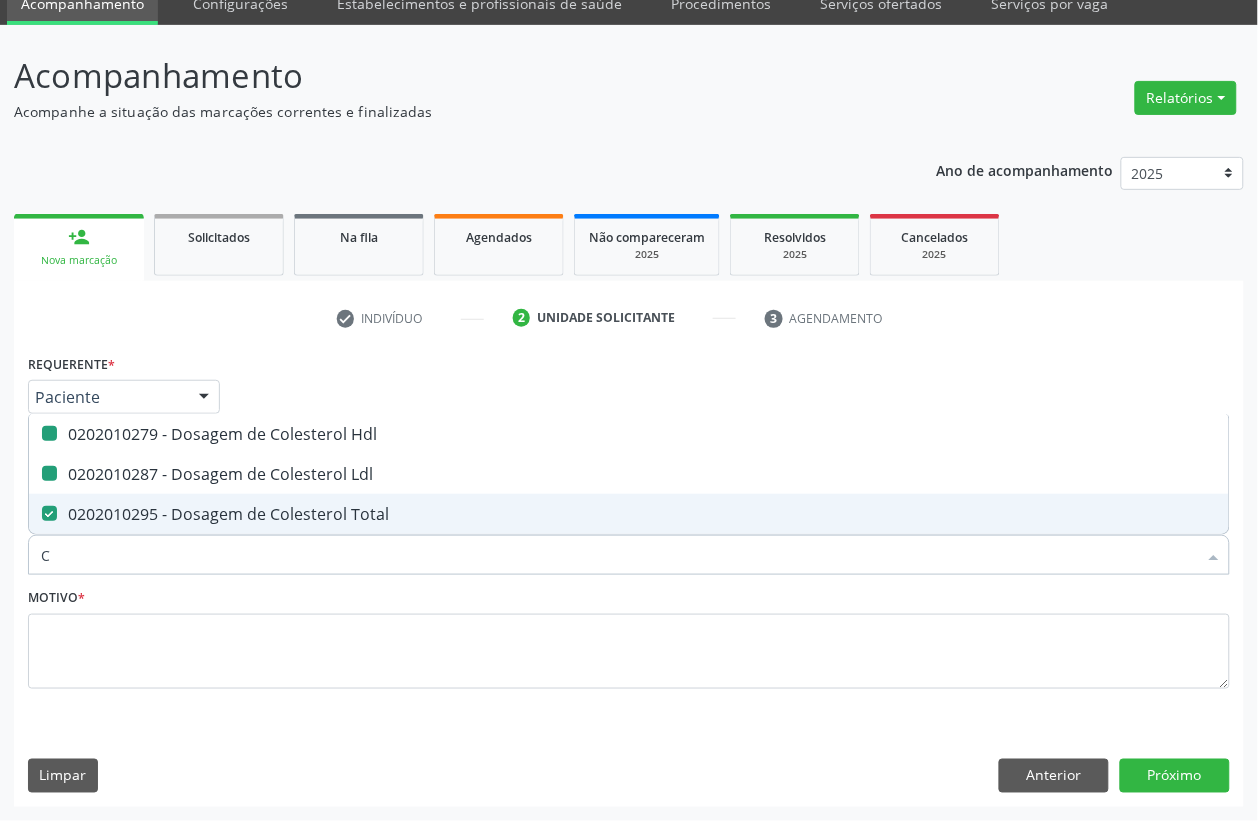 type 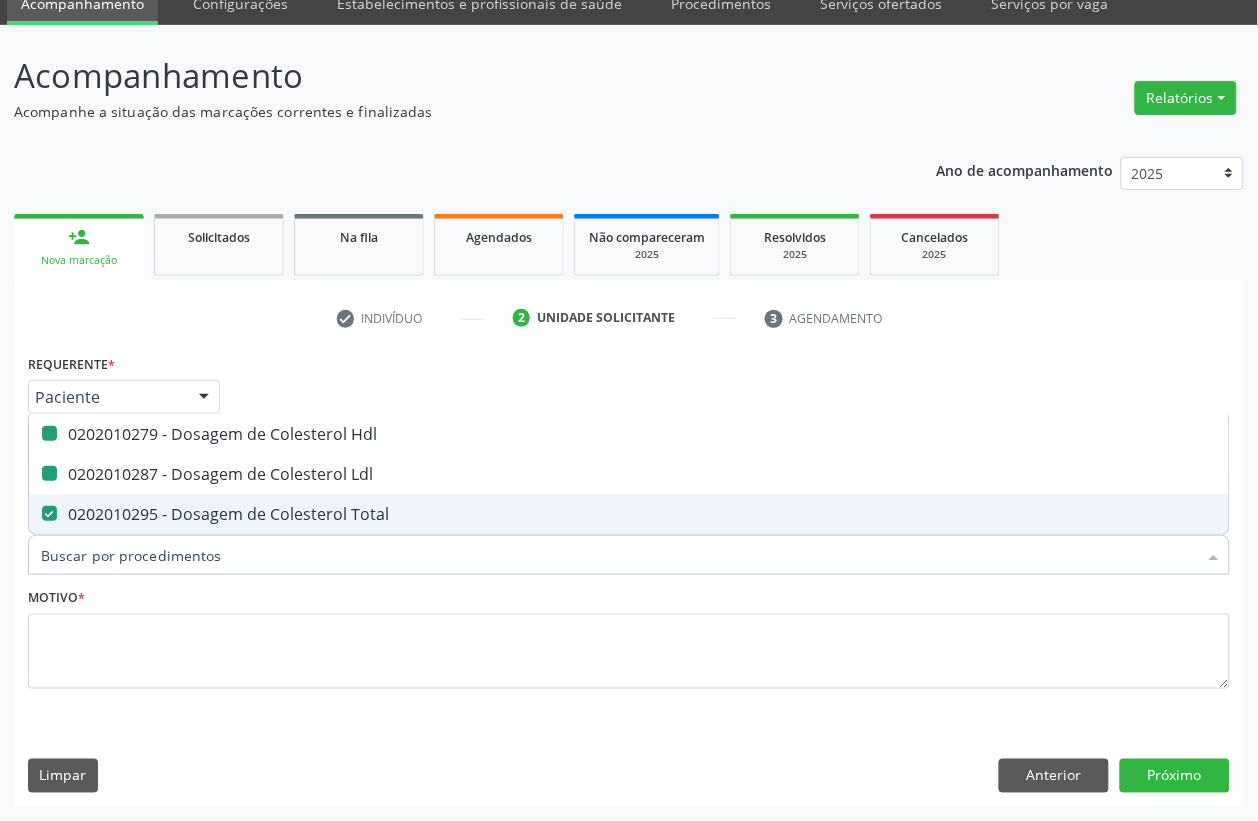 checkbox on "false" 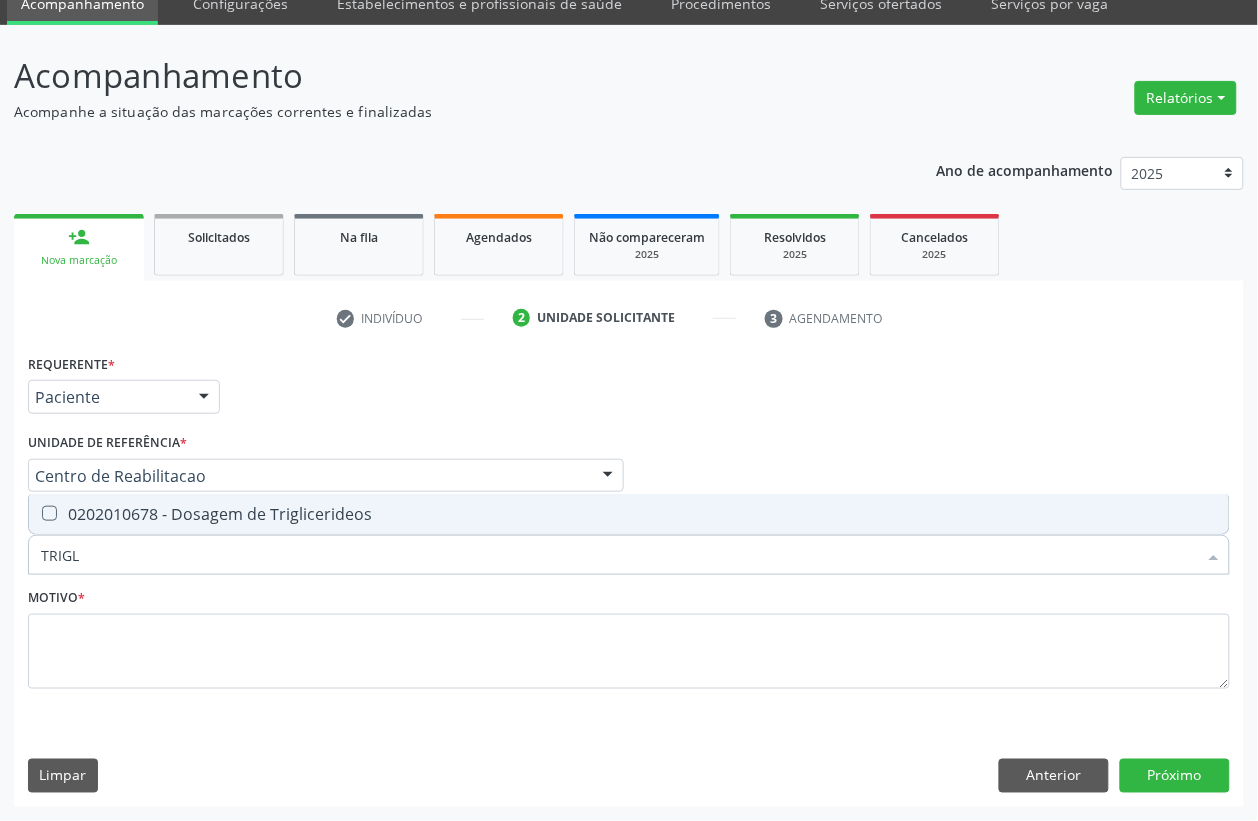 type on "TRIGLI" 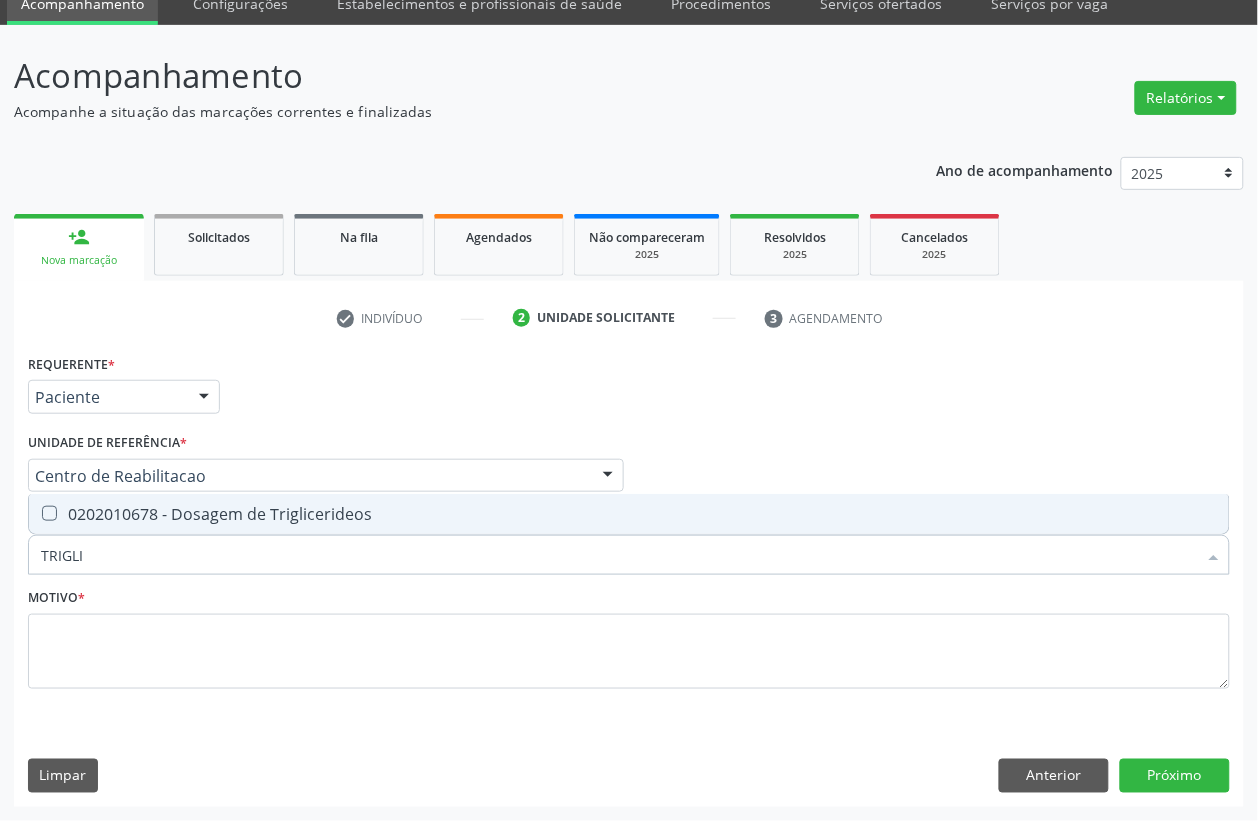 click on "0202010678 - Dosagem de Triglicerideos" at bounding box center [629, 514] 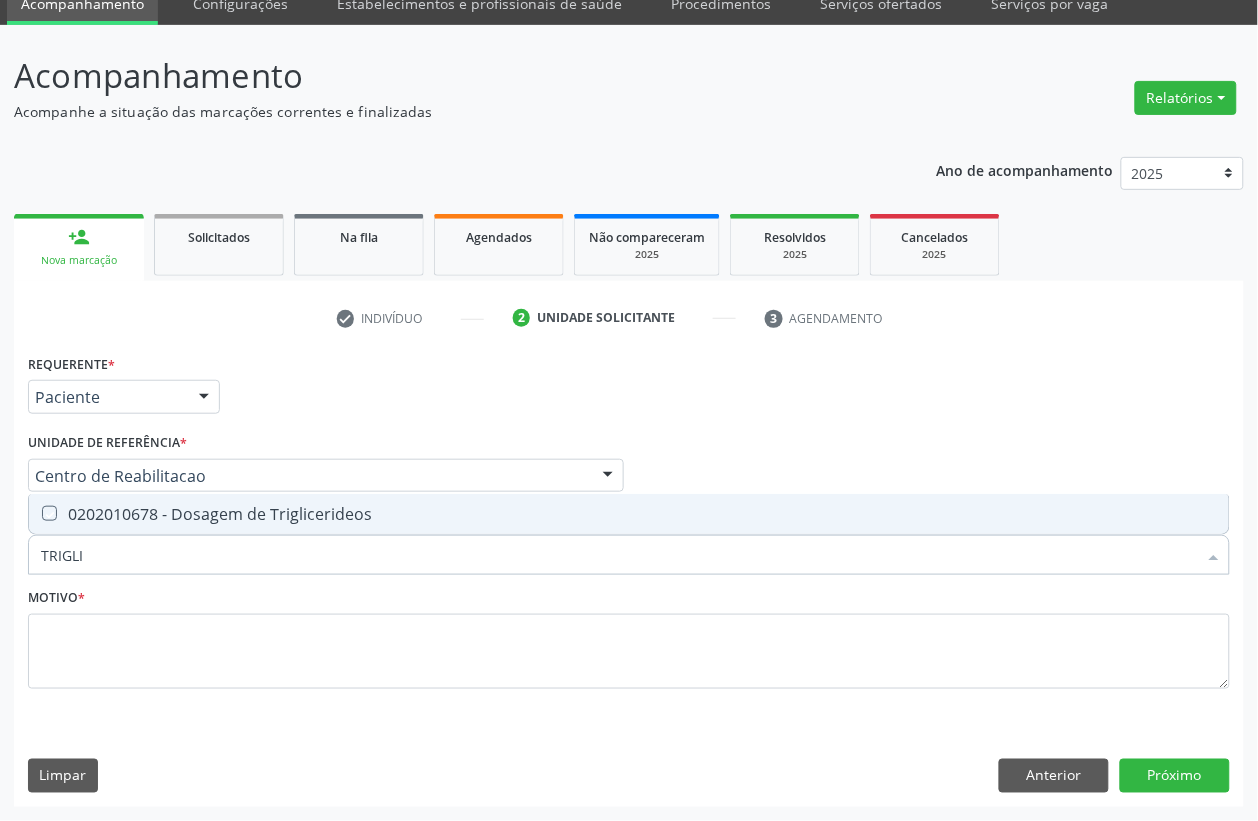 checkbox on "true" 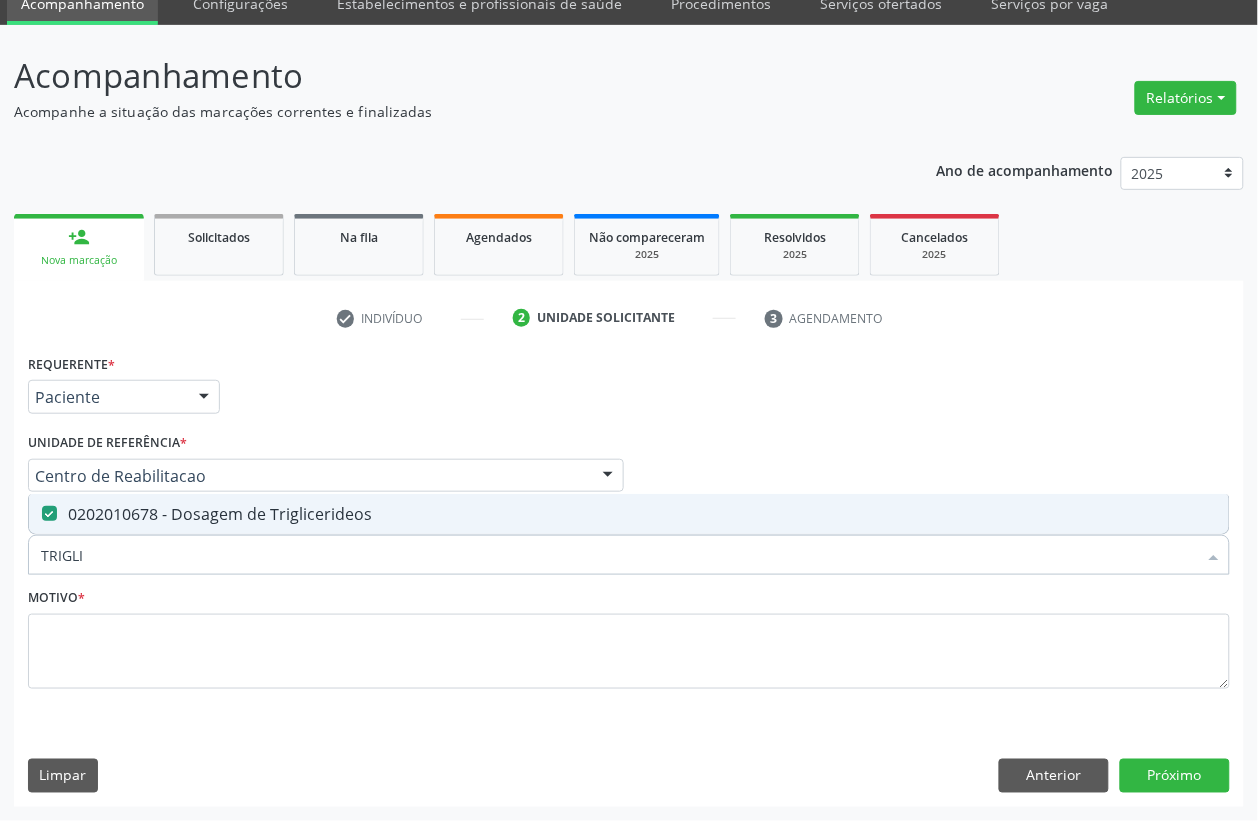 click on "TRIGLI" at bounding box center [619, 555] 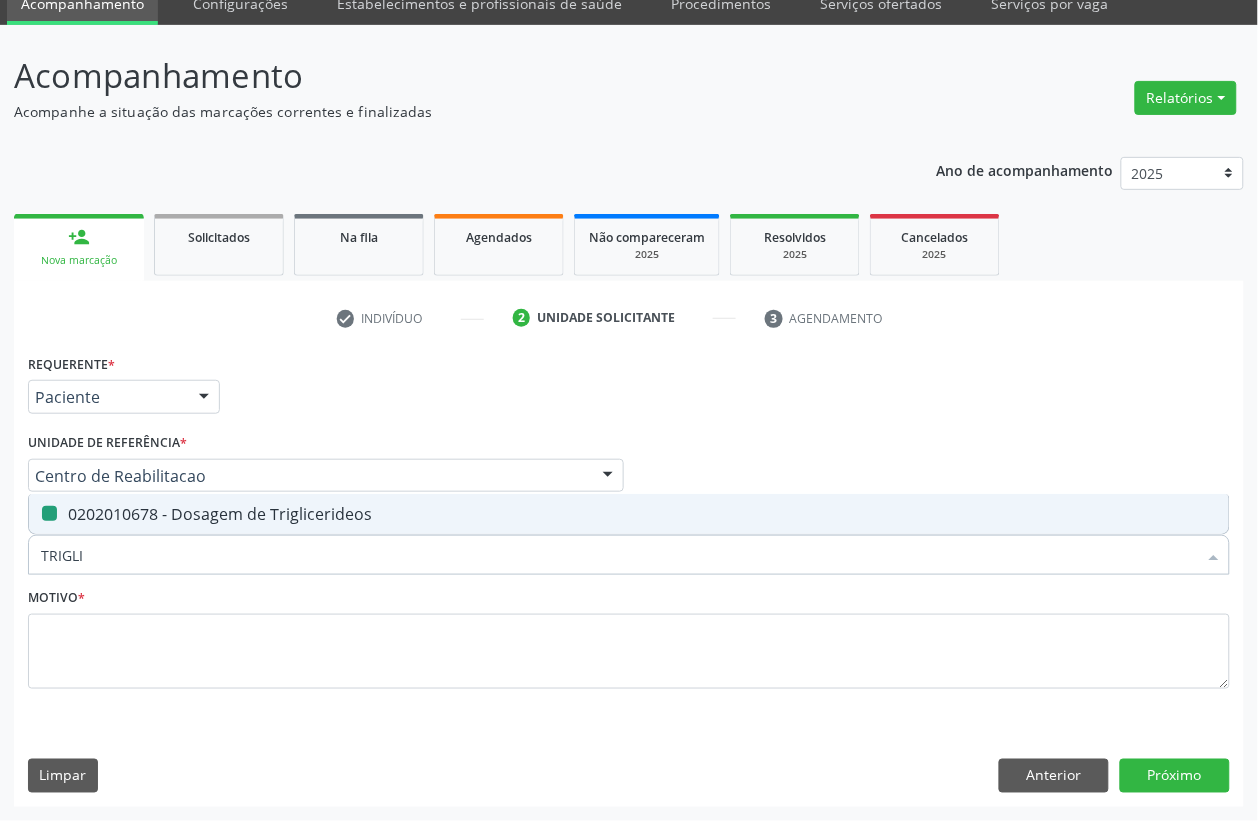 type 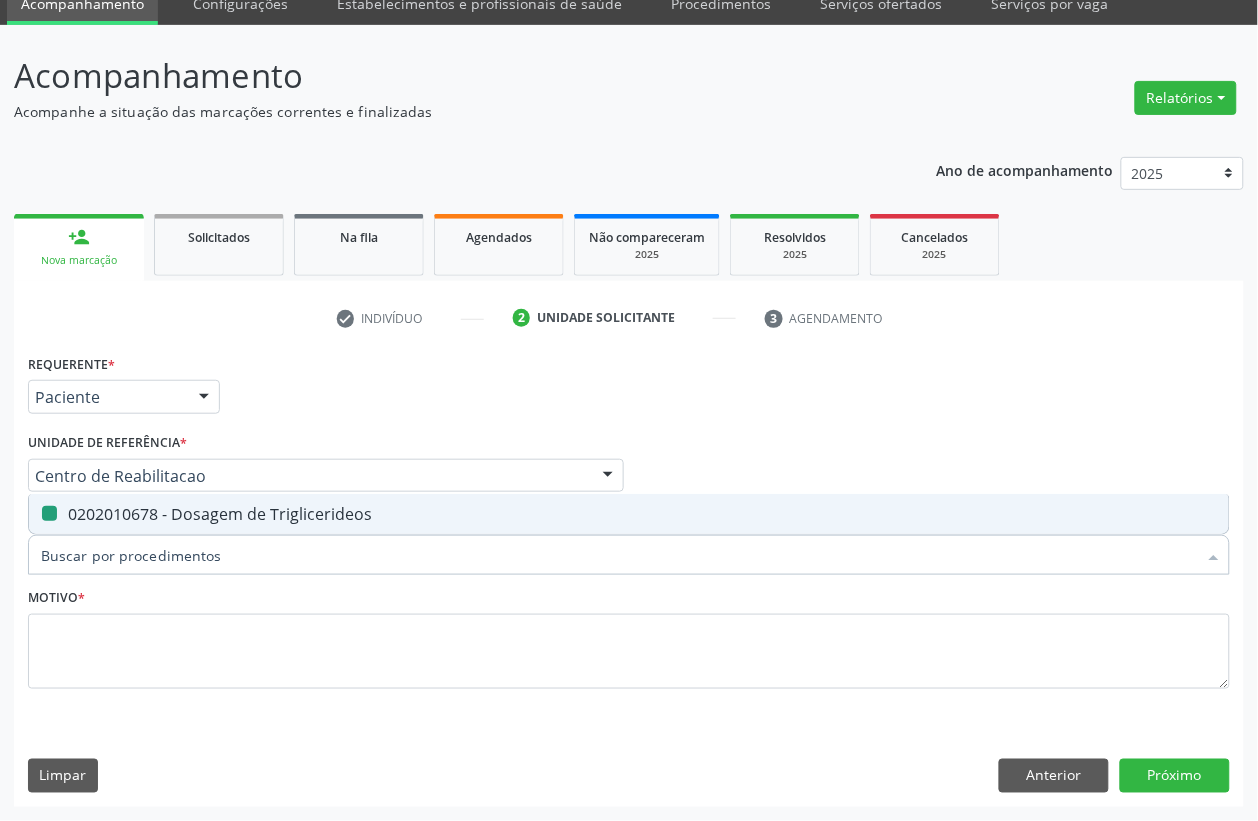 checkbox on "false" 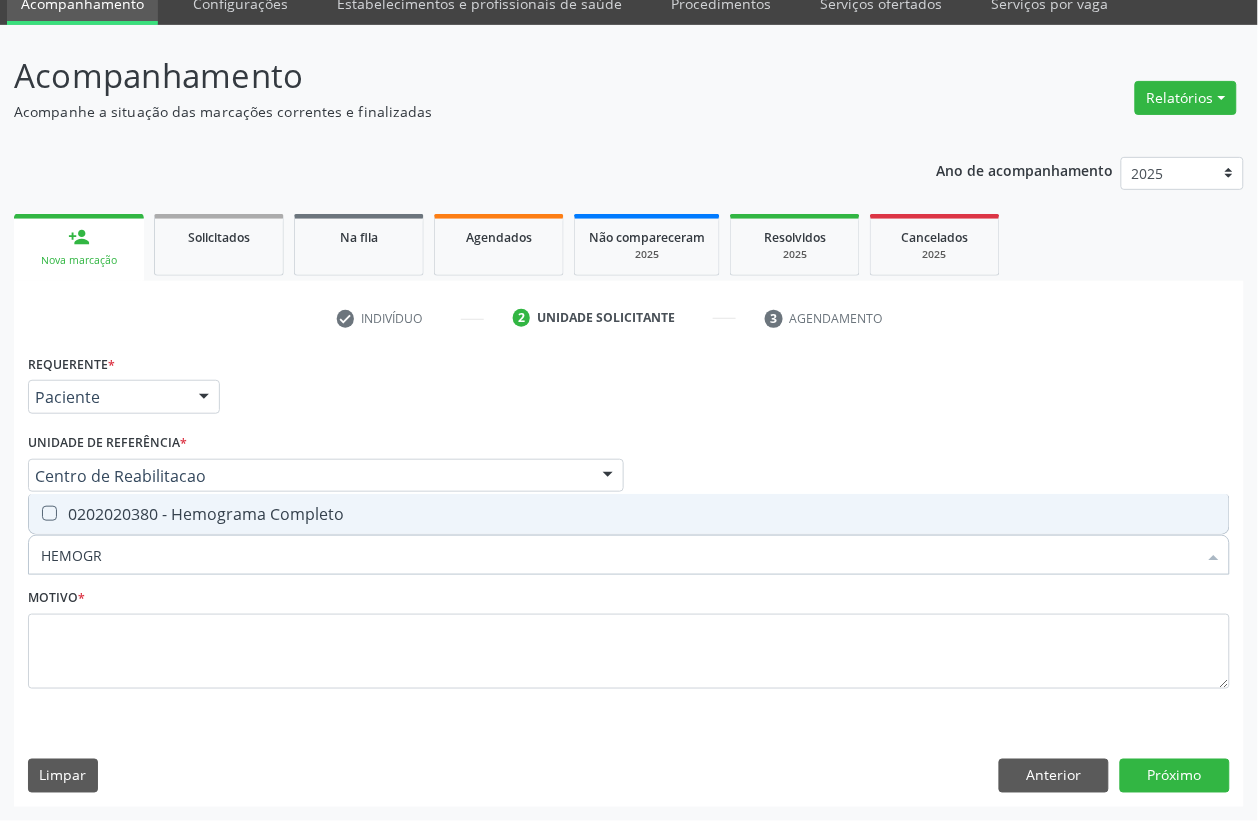 type on "HEMOGRA" 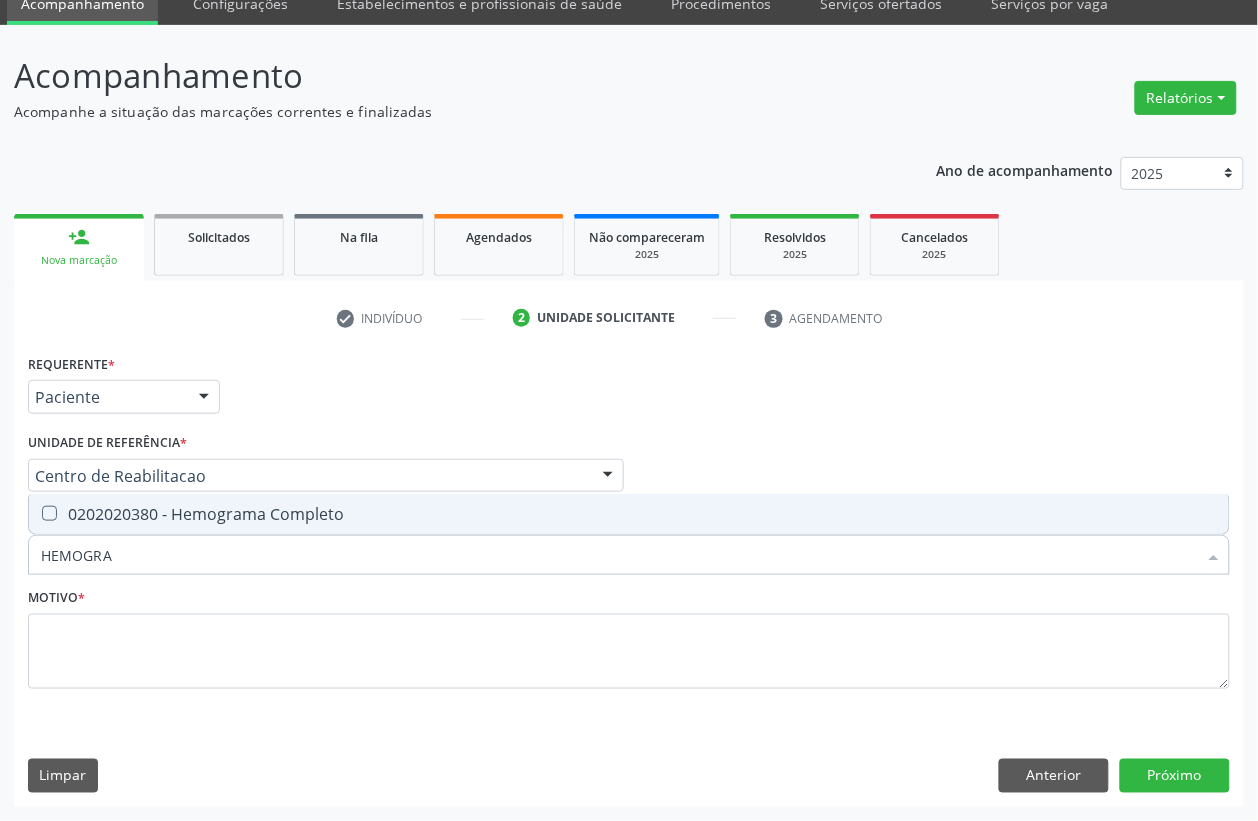 click on "0202020380 - Hemograma Completo" at bounding box center [629, 514] 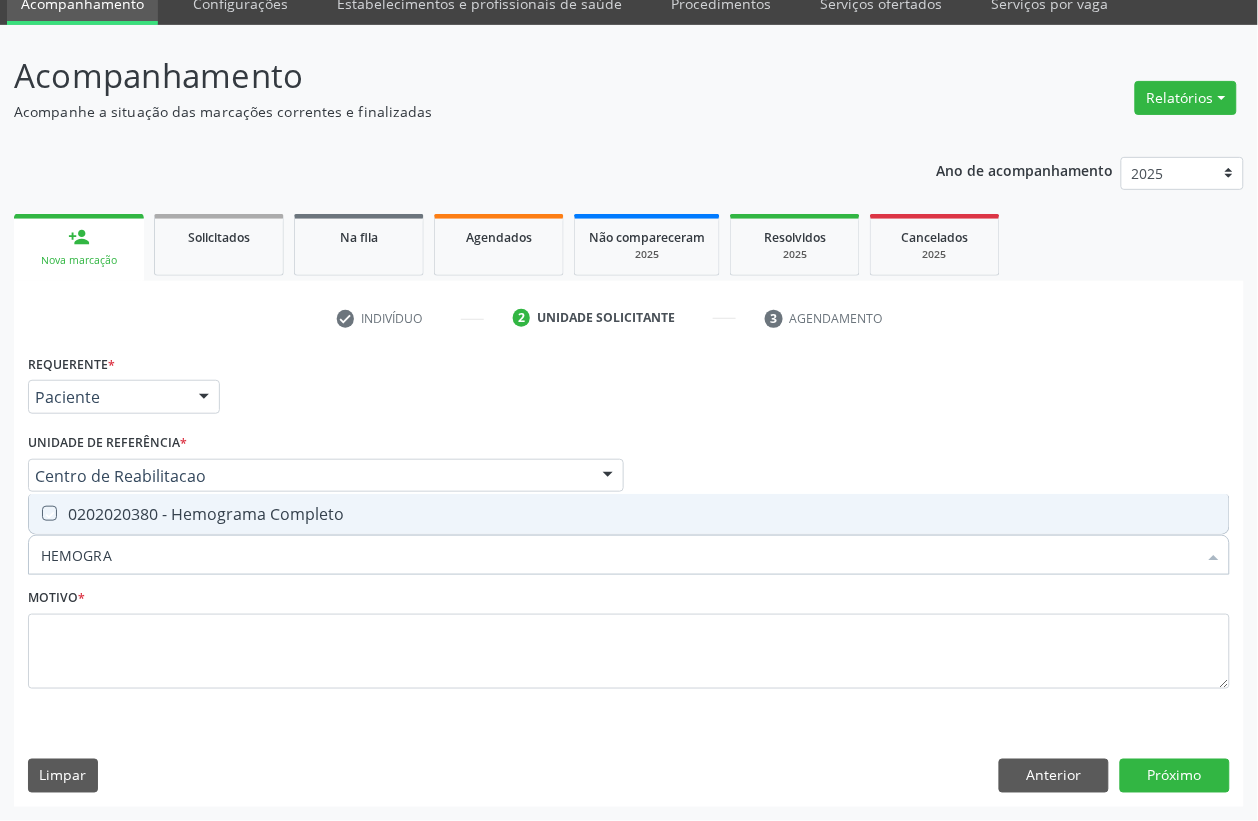 checkbox on "true" 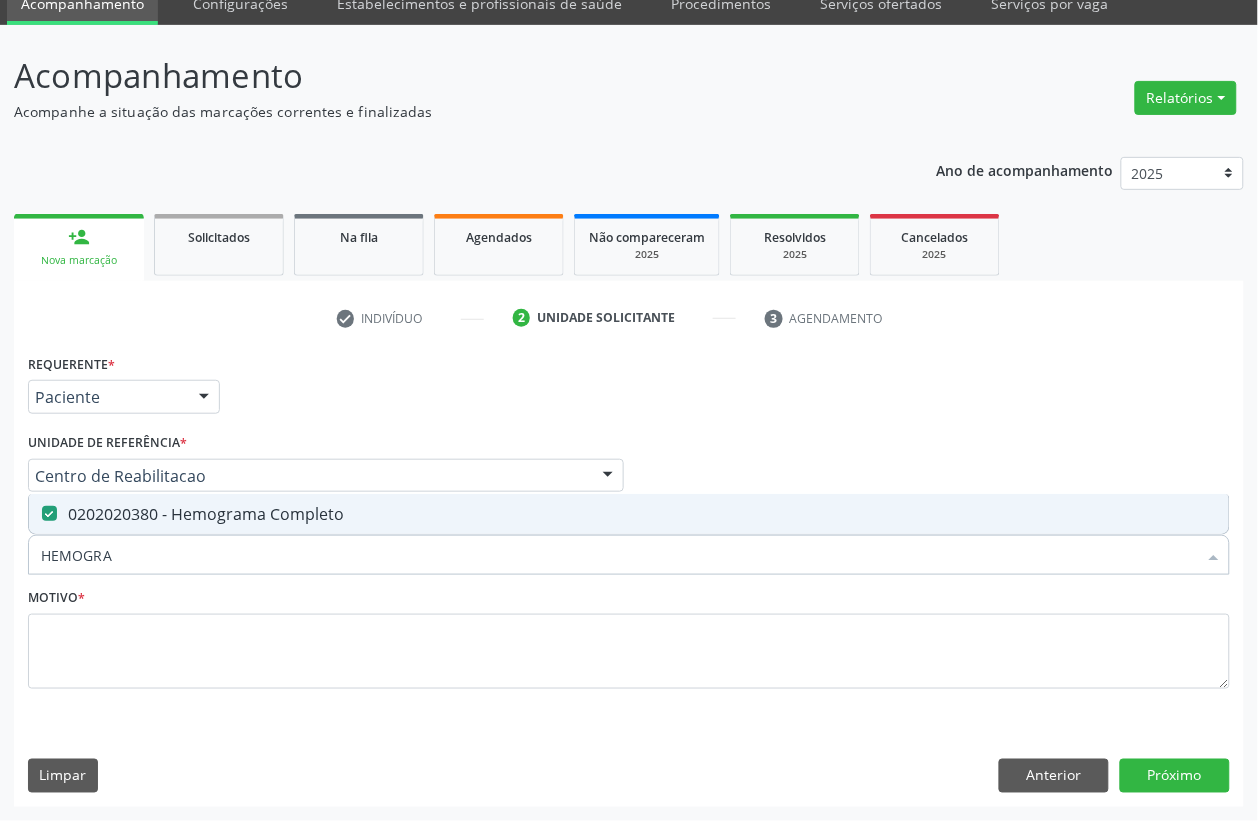 click on "HEMOGRA" at bounding box center [619, 555] 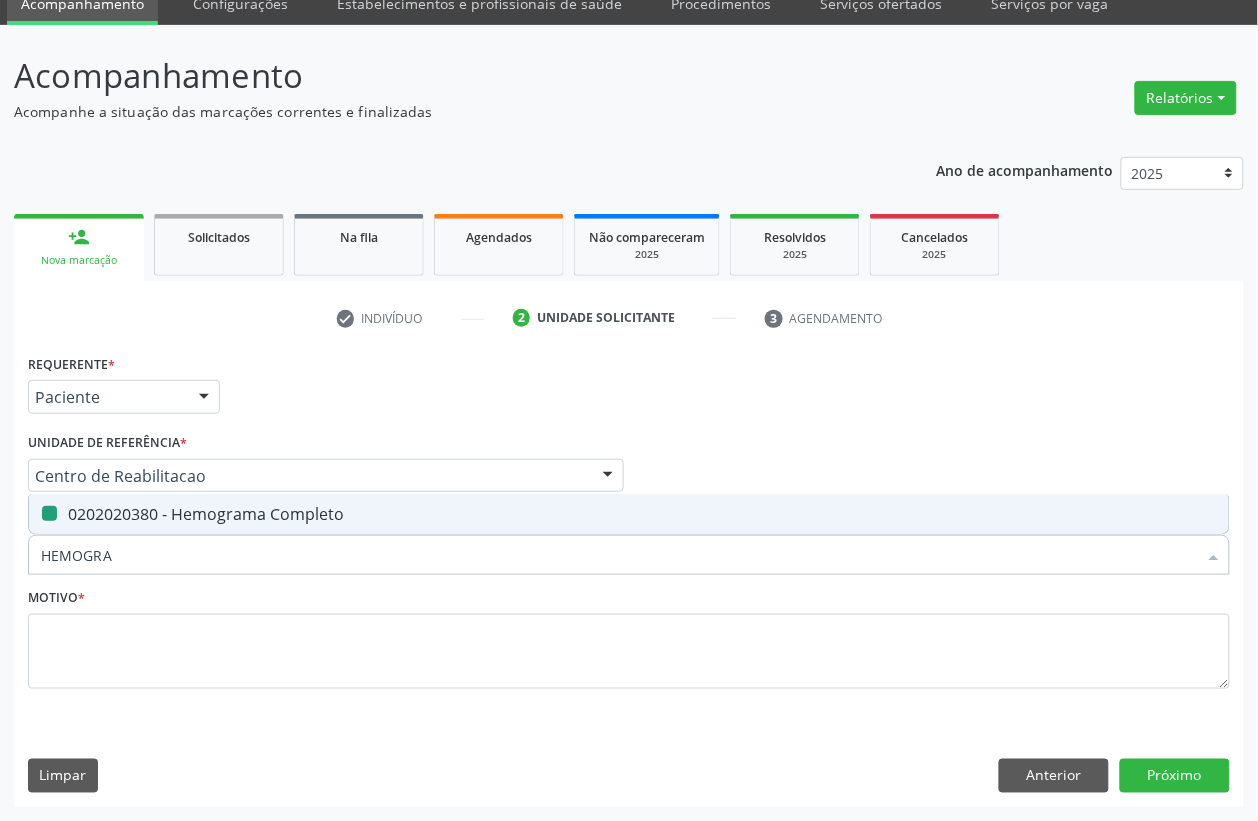 type 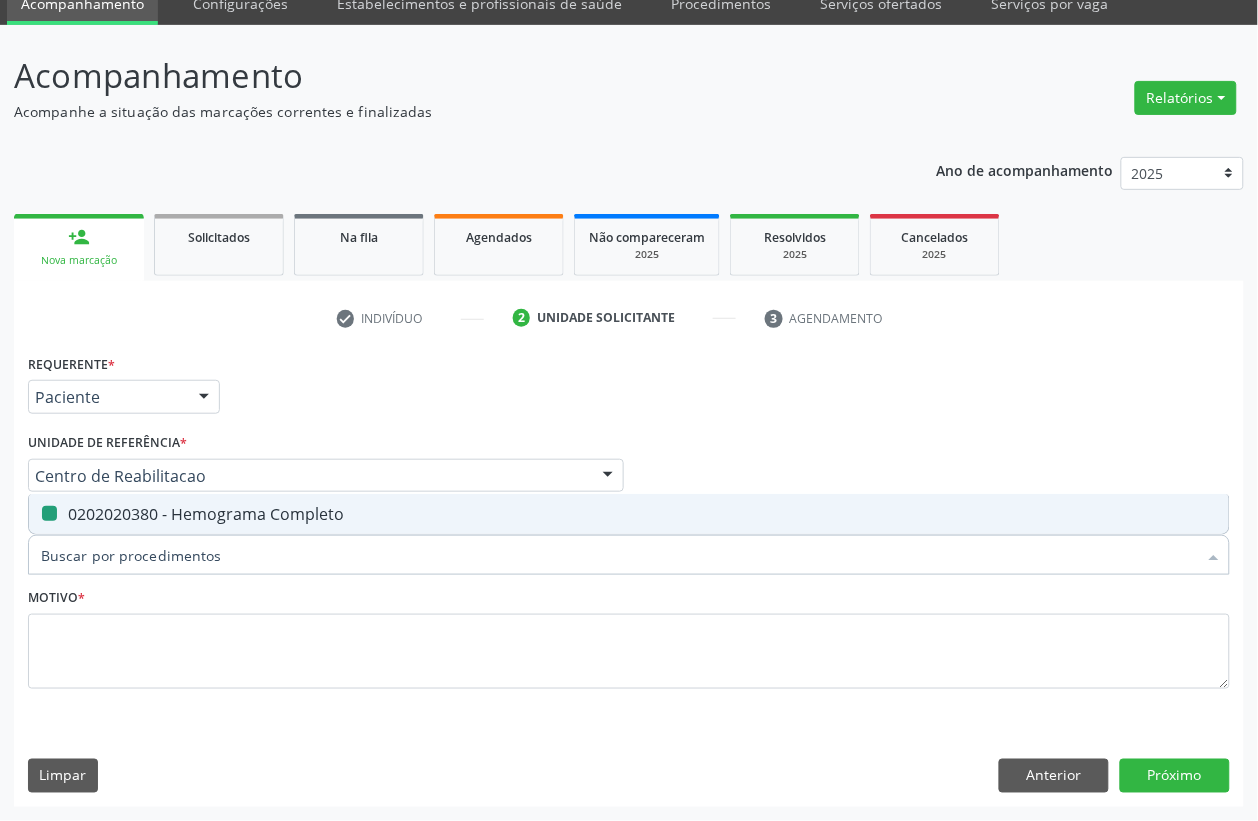 checkbox on "false" 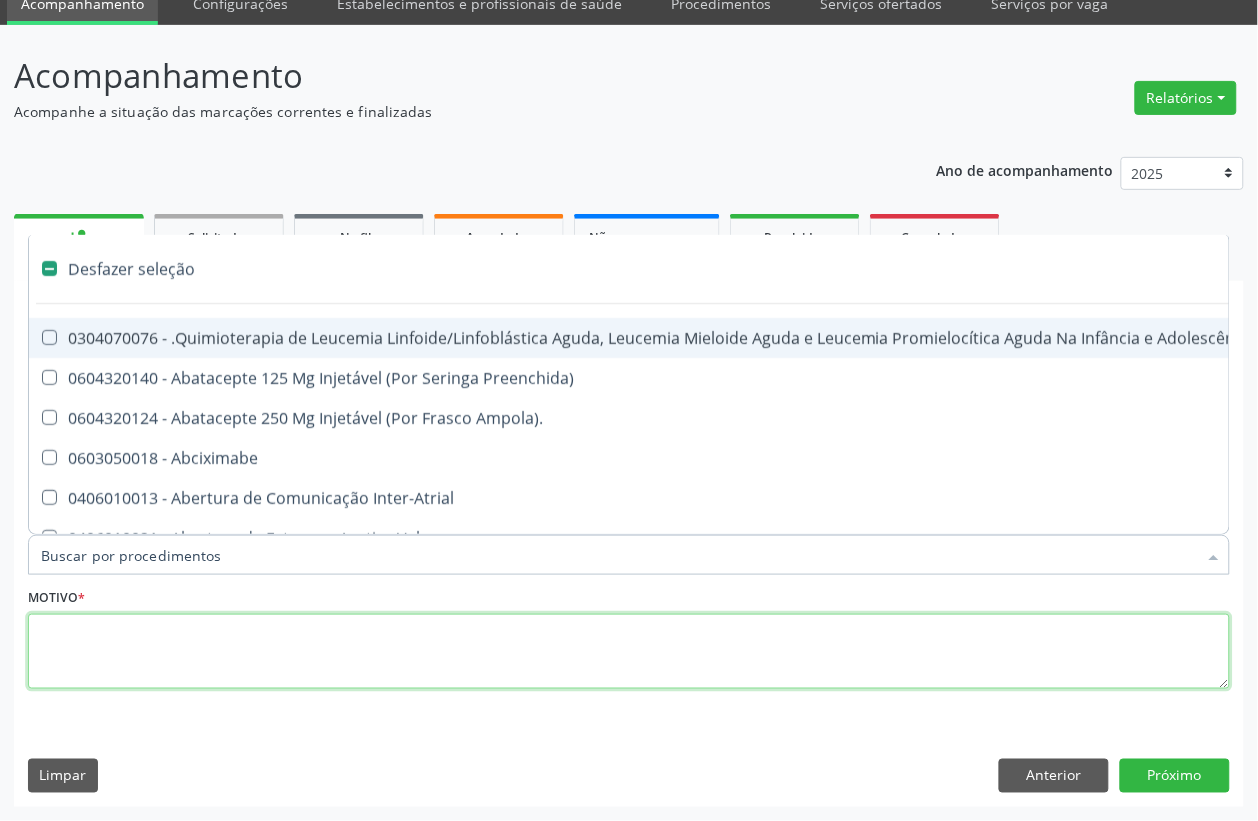 click at bounding box center (629, 652) 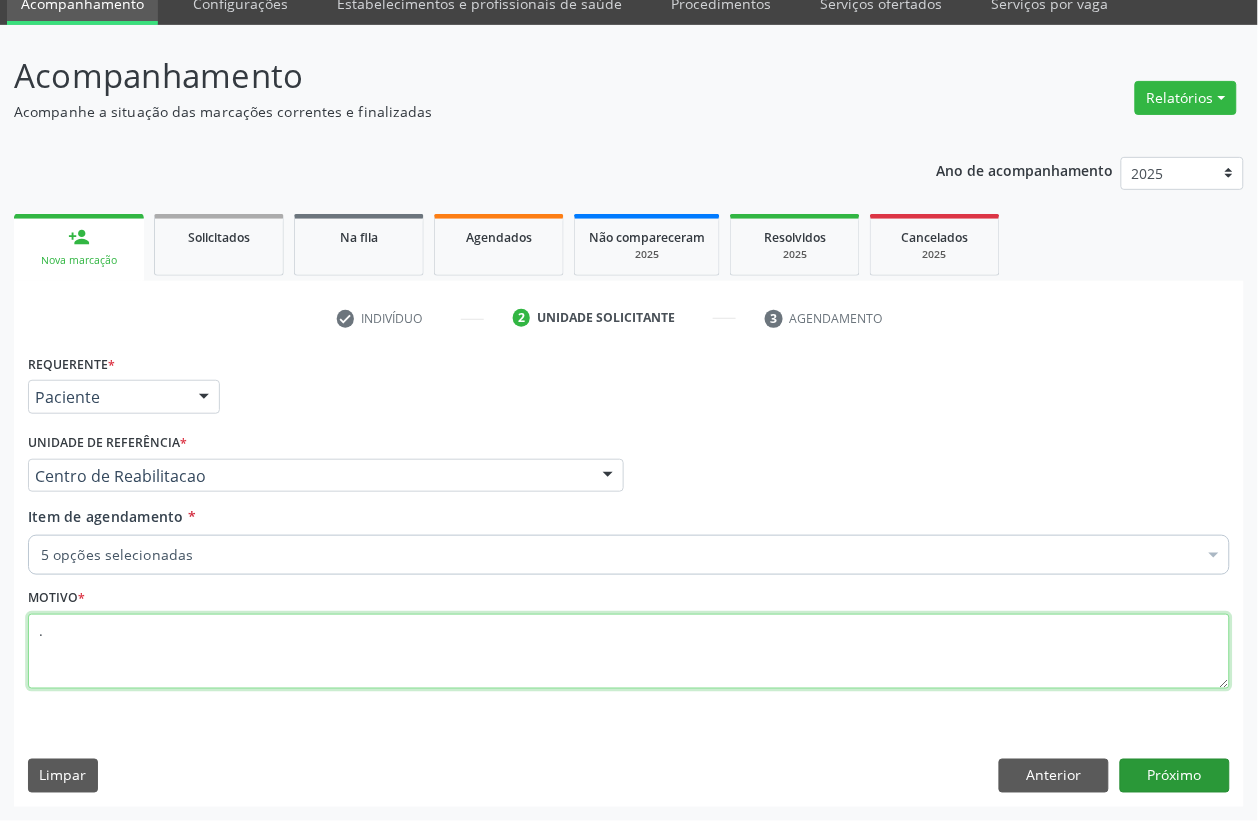 type on "." 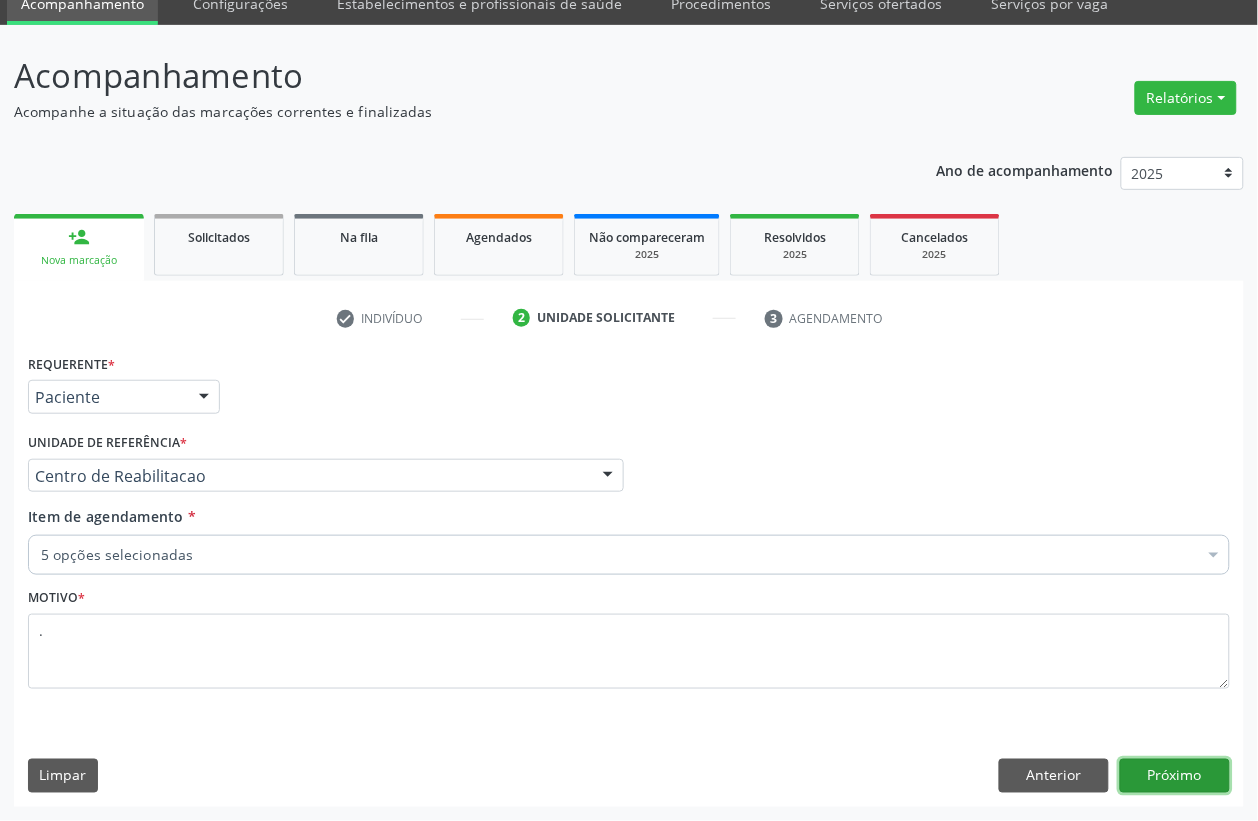 click on "Próximo" at bounding box center (1175, 776) 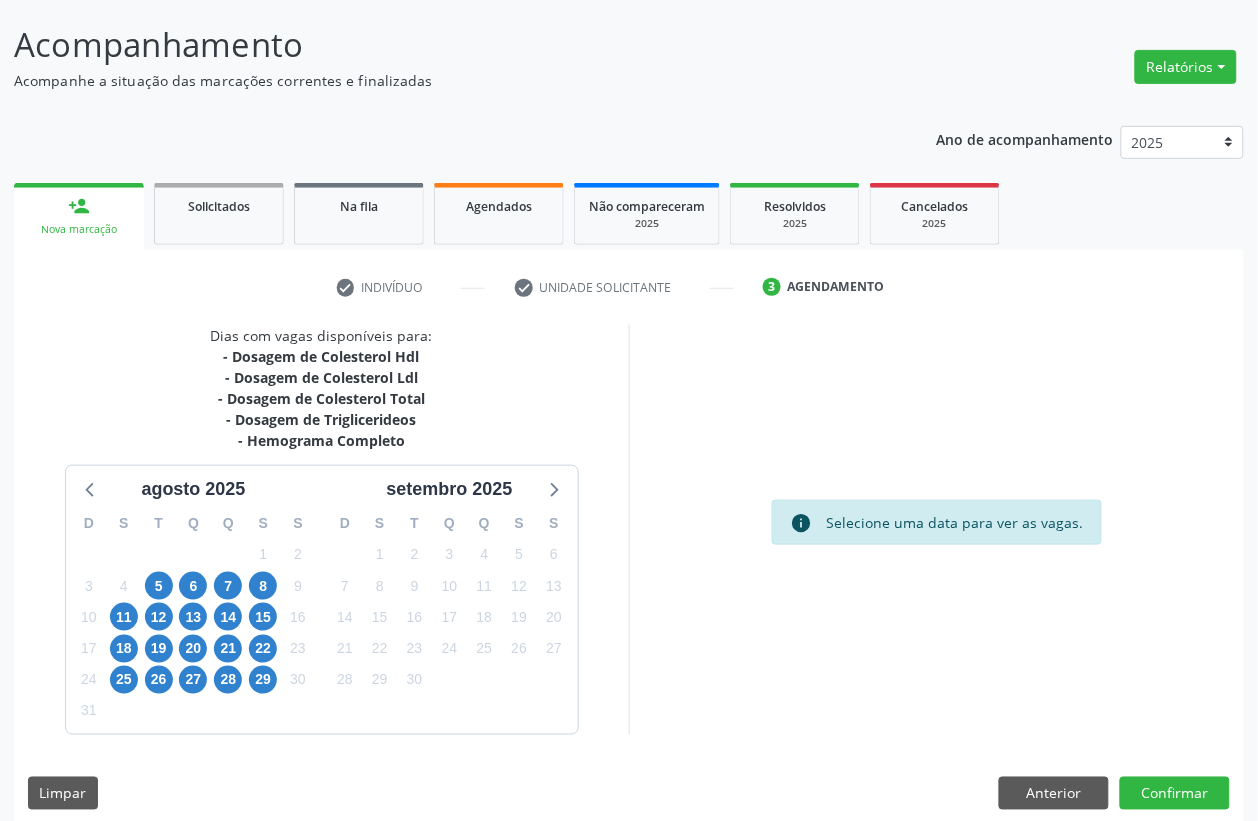 scroll, scrollTop: 133, scrollLeft: 0, axis: vertical 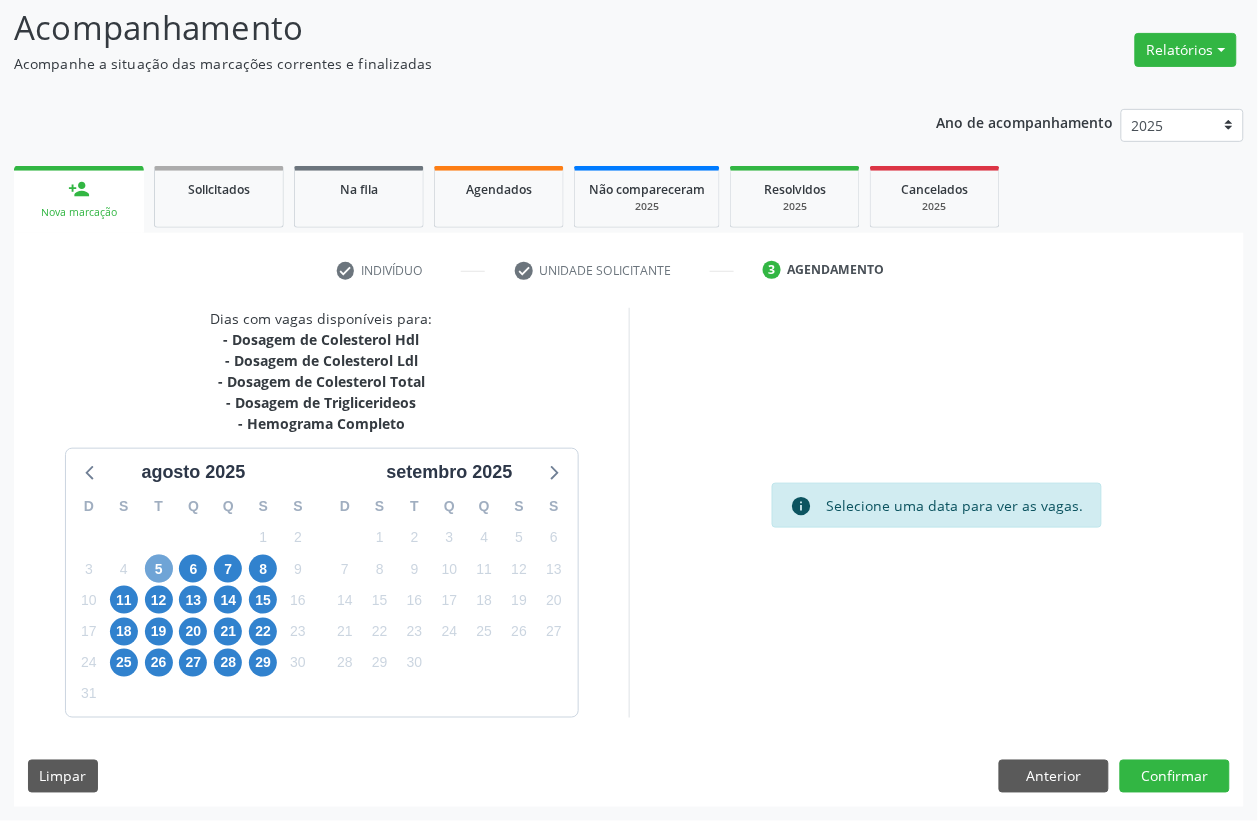 click on "5" at bounding box center [159, 569] 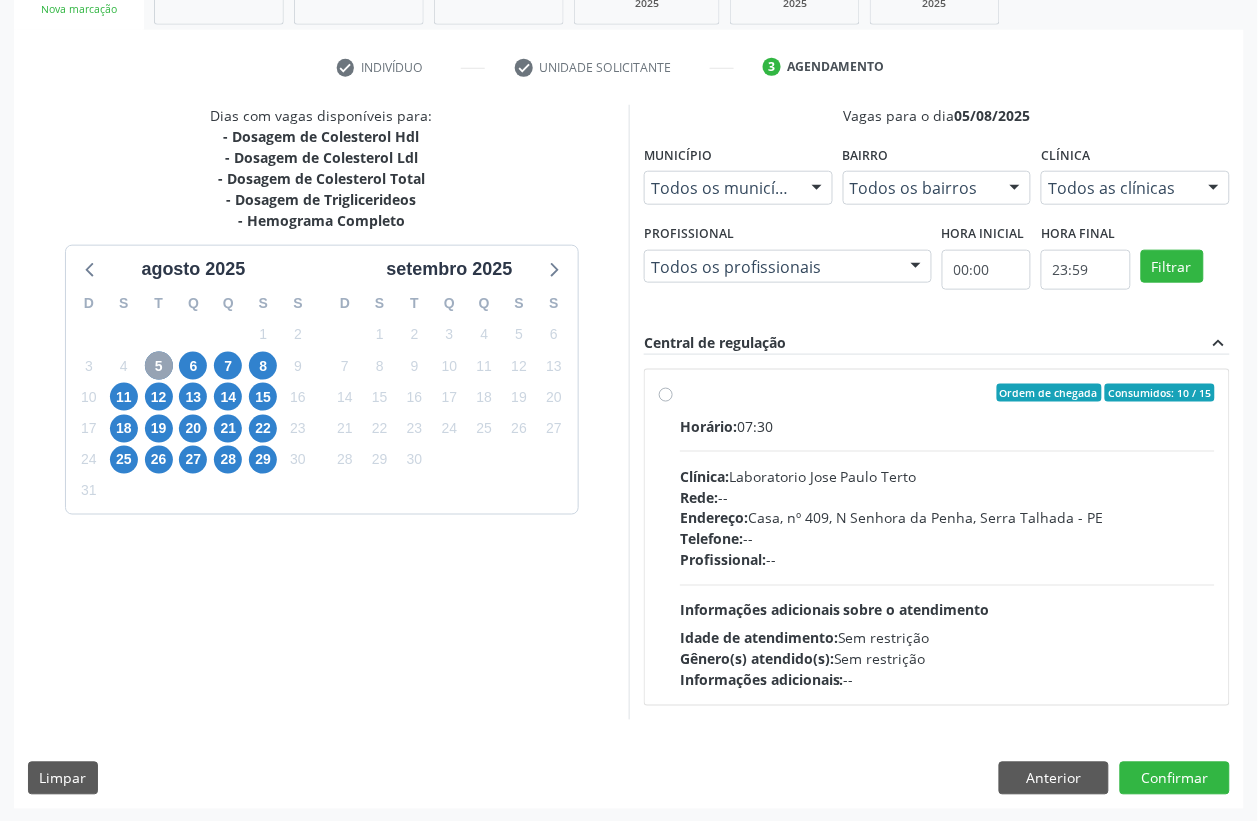 scroll, scrollTop: 338, scrollLeft: 0, axis: vertical 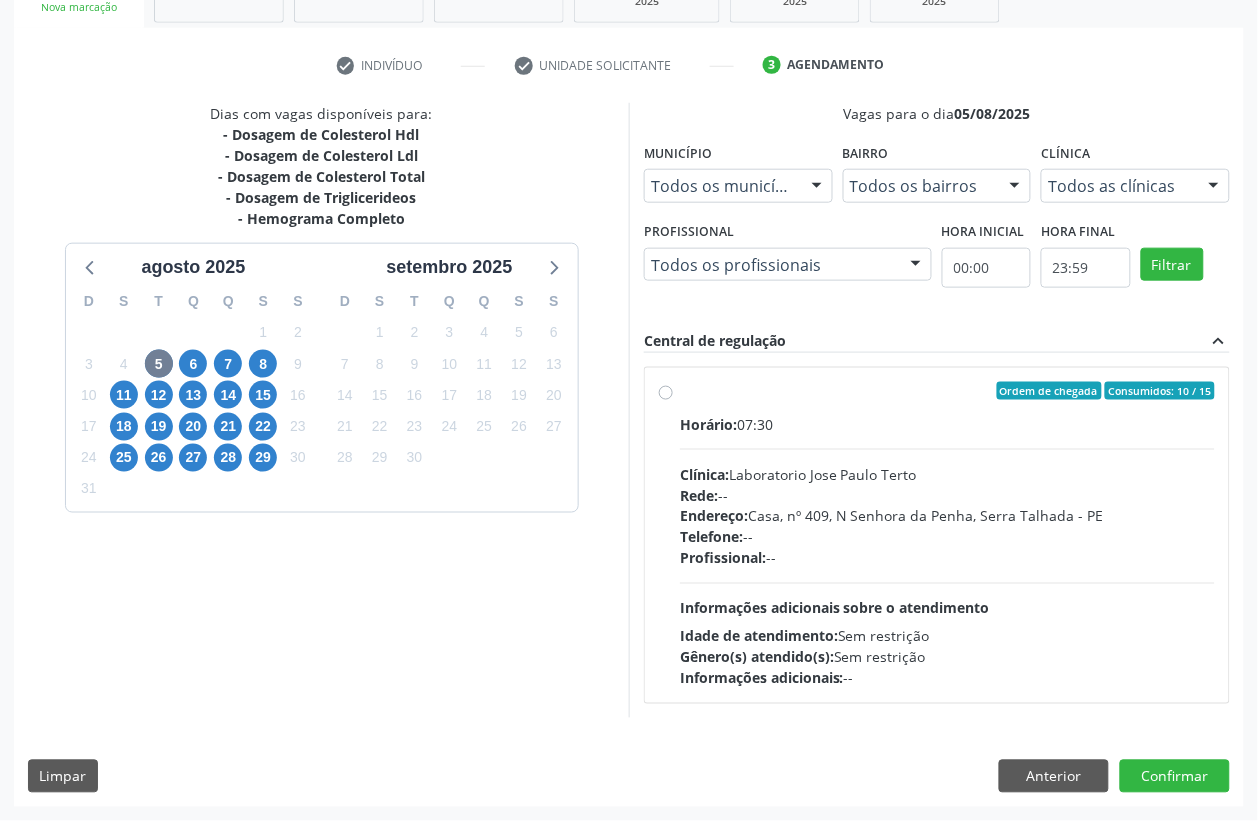 click on "Ordem de chegada
Consumidos: 10 / 15
Horário:   07:30
Clínica:  Laboratorio Jose Paulo Terto
Rede:
--
Endereço:   Casa, nº [NUMBER], [NEIGHBORHOOD], [CITY] - [STATE]
Telefone:   --
Profissional:
--
Informações adicionais sobre o atendimento
Idade de atendimento:
Sem restrição
Gênero(s) atendido(s):
Sem restrição
Informações adicionais:
--" at bounding box center [947, 551] 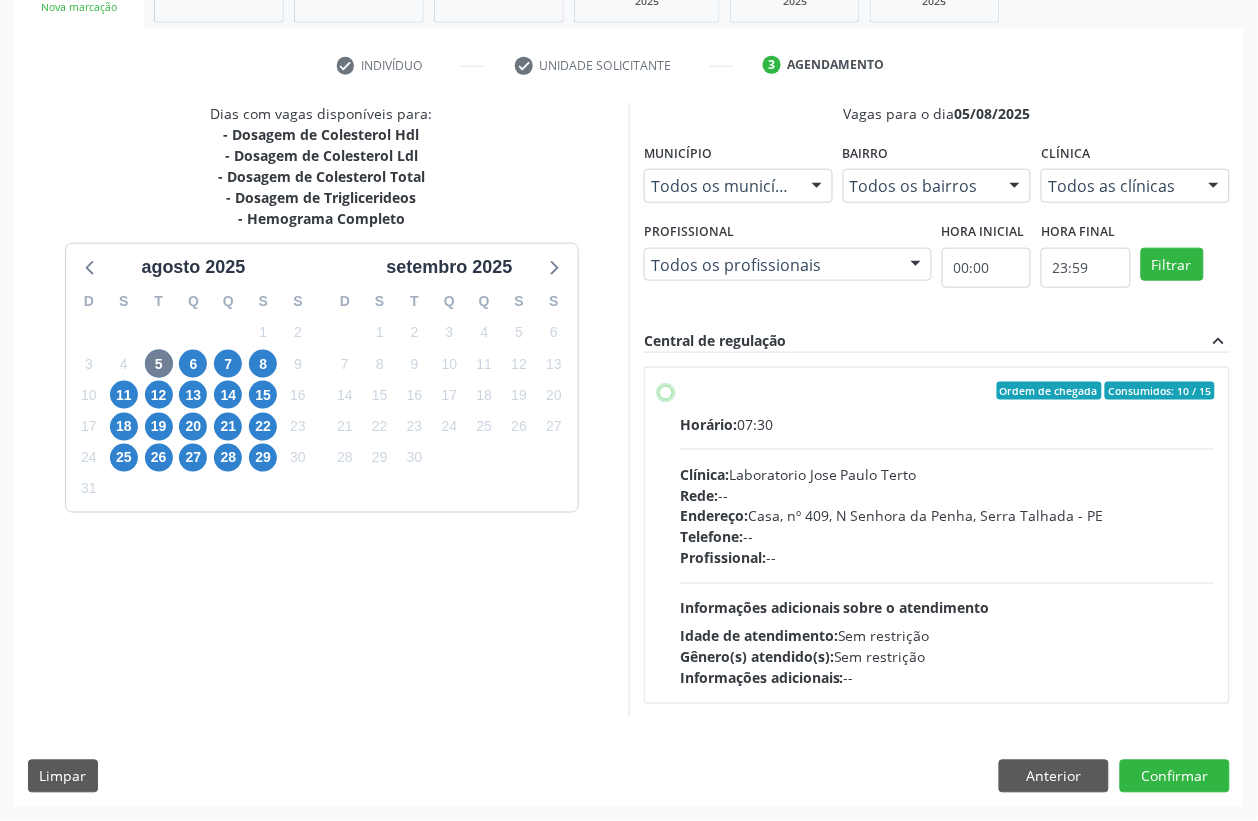 radio on "true" 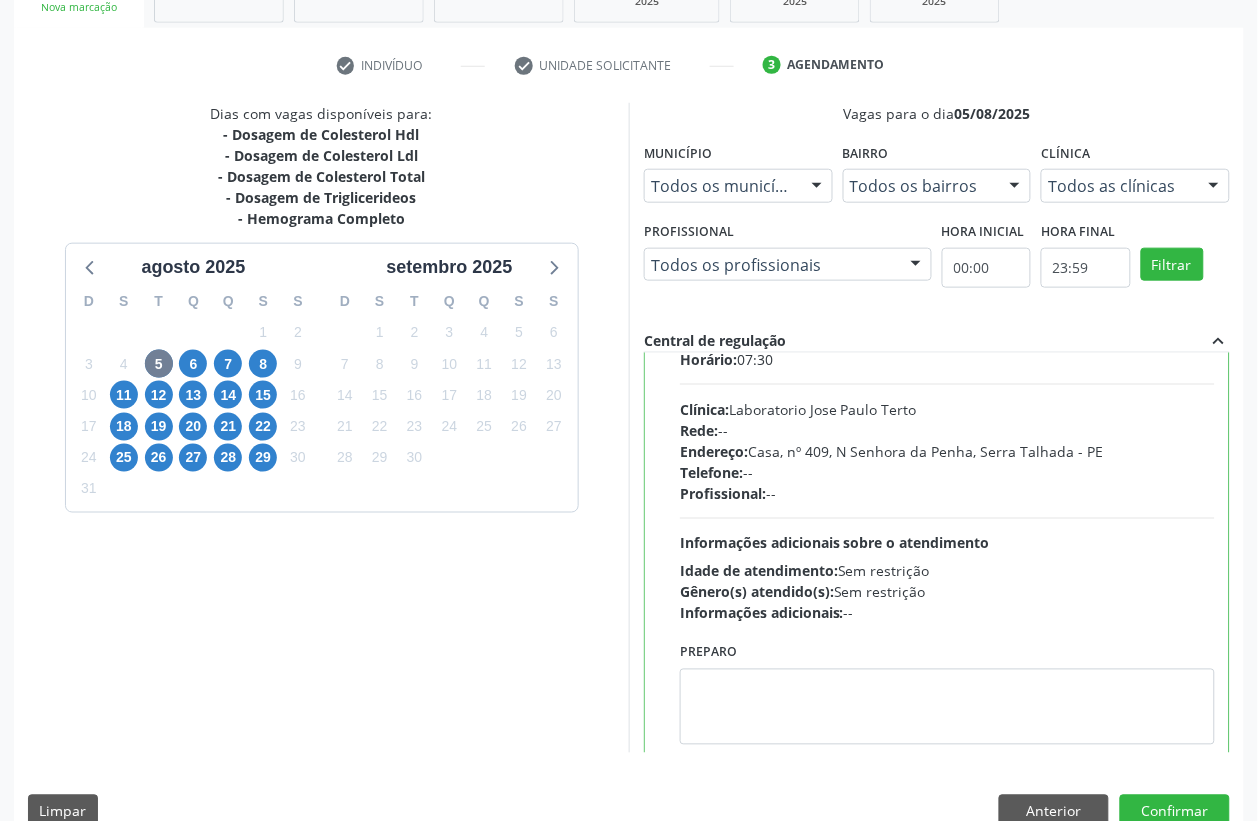 scroll, scrollTop: 100, scrollLeft: 0, axis: vertical 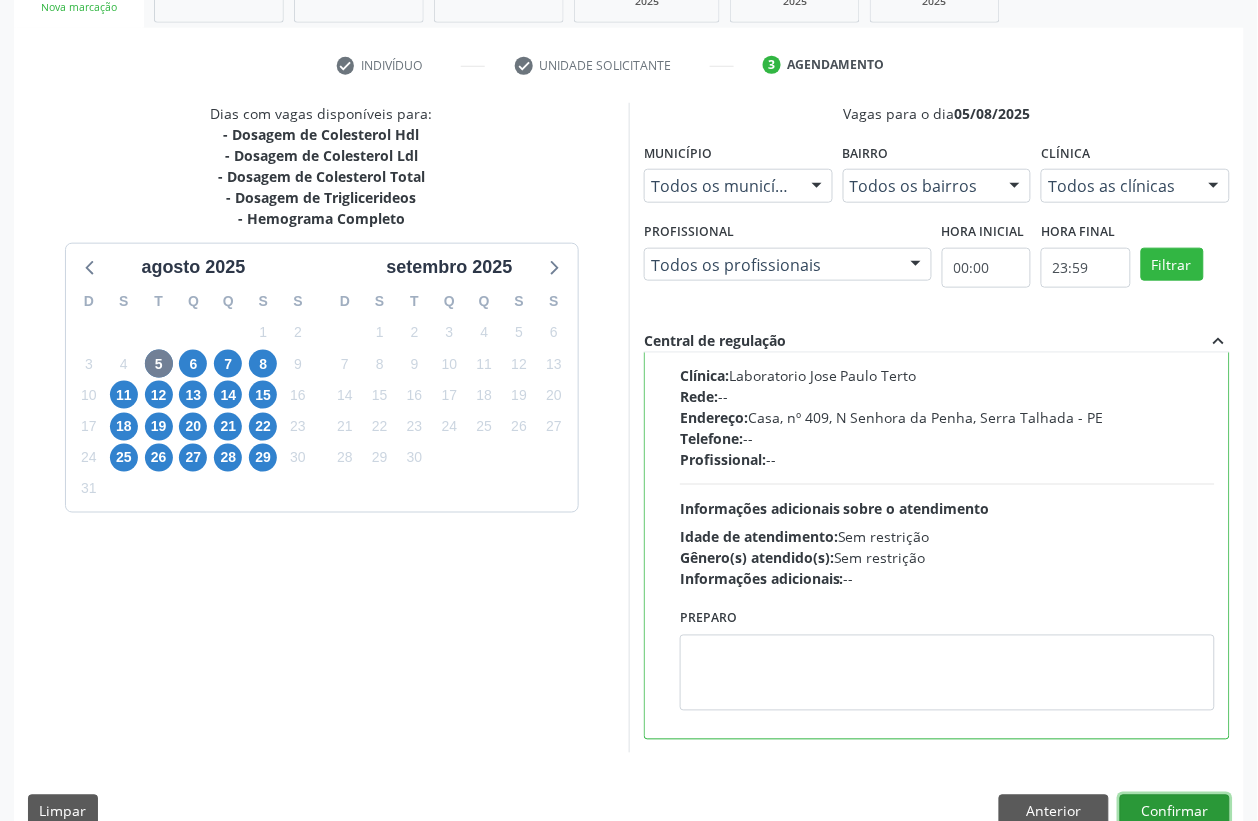 click on "Confirmar" at bounding box center [1175, 812] 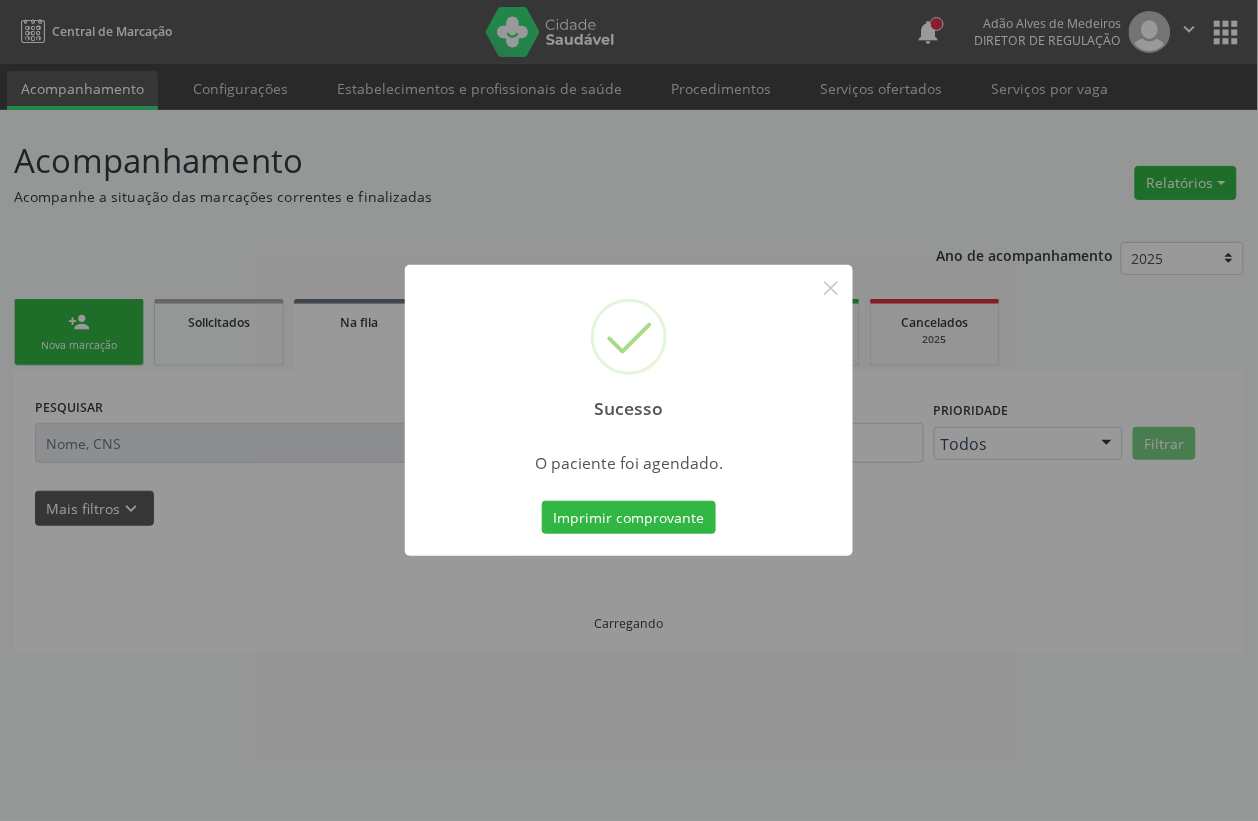 scroll, scrollTop: 0, scrollLeft: 0, axis: both 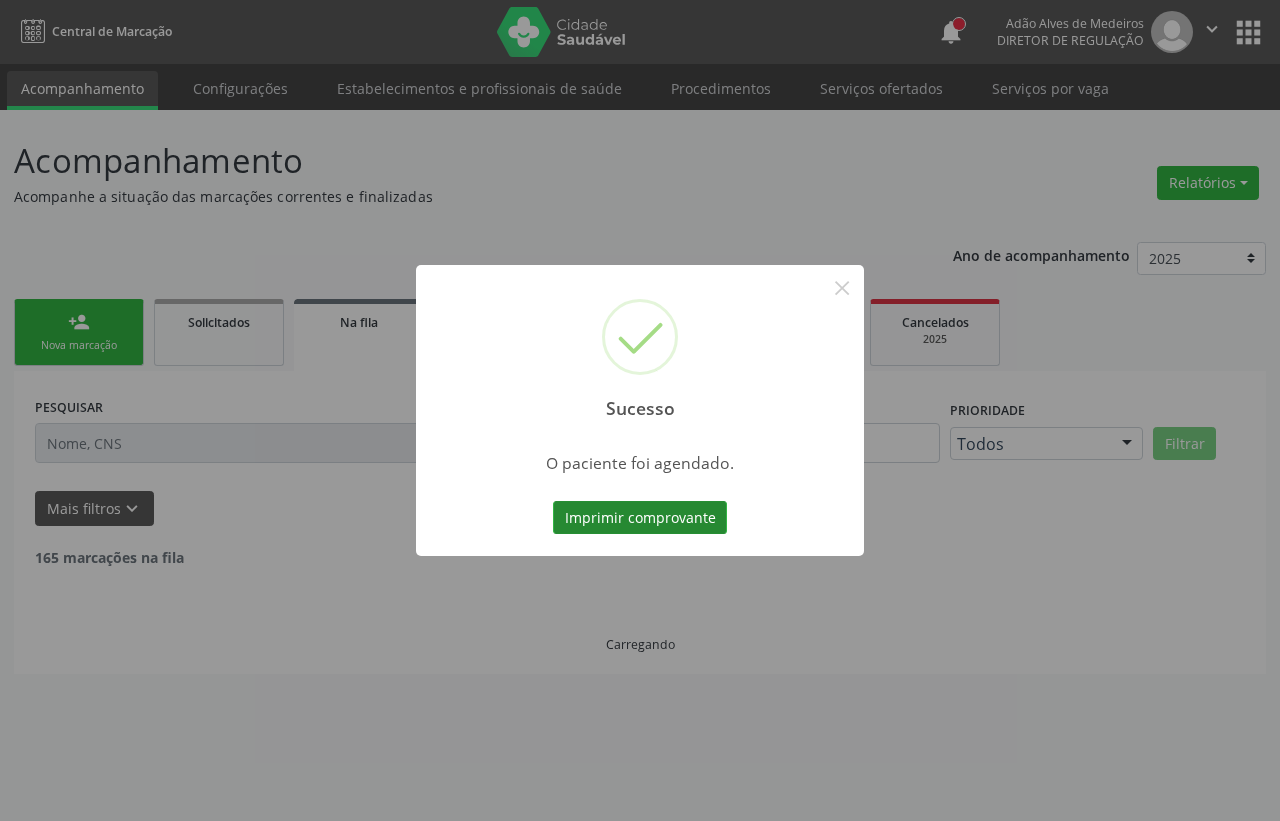 click on "Imprimir comprovante" at bounding box center (640, 518) 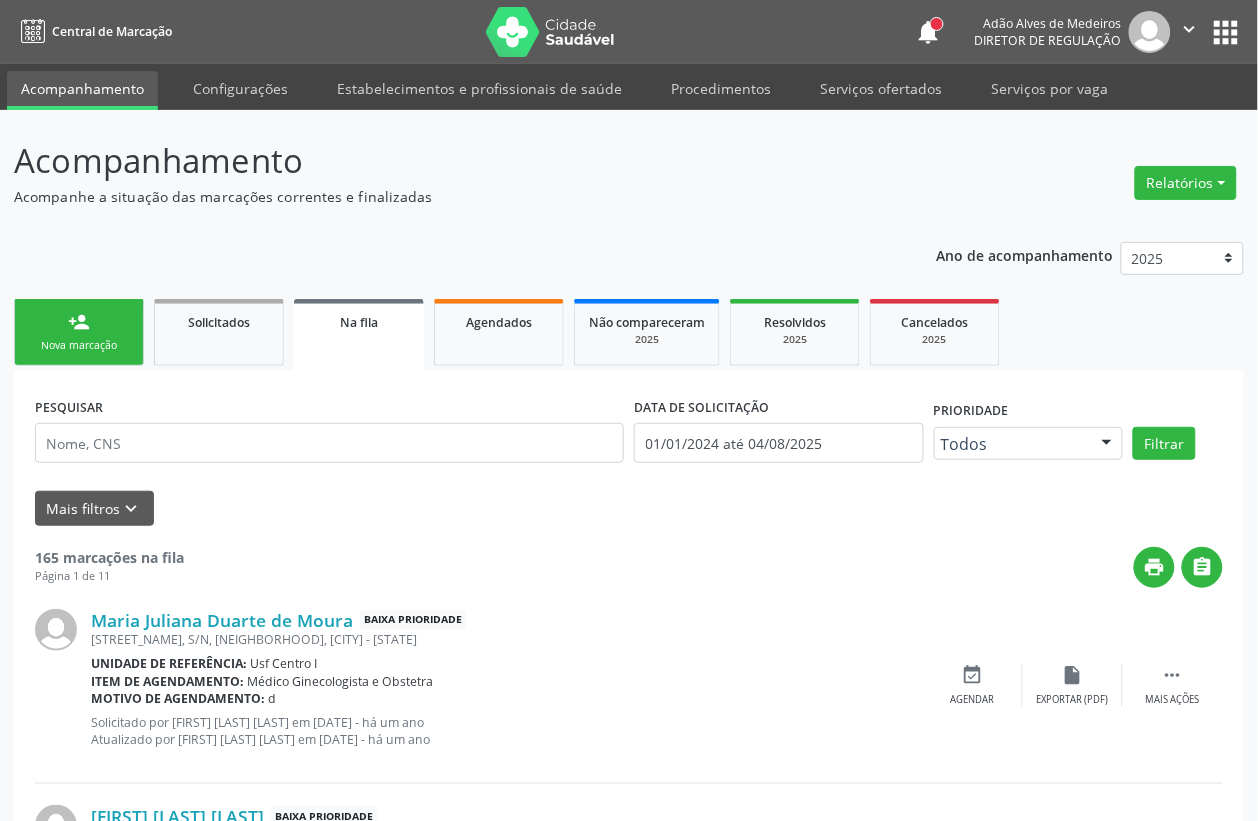 click on "Nova marcação" at bounding box center (79, 345) 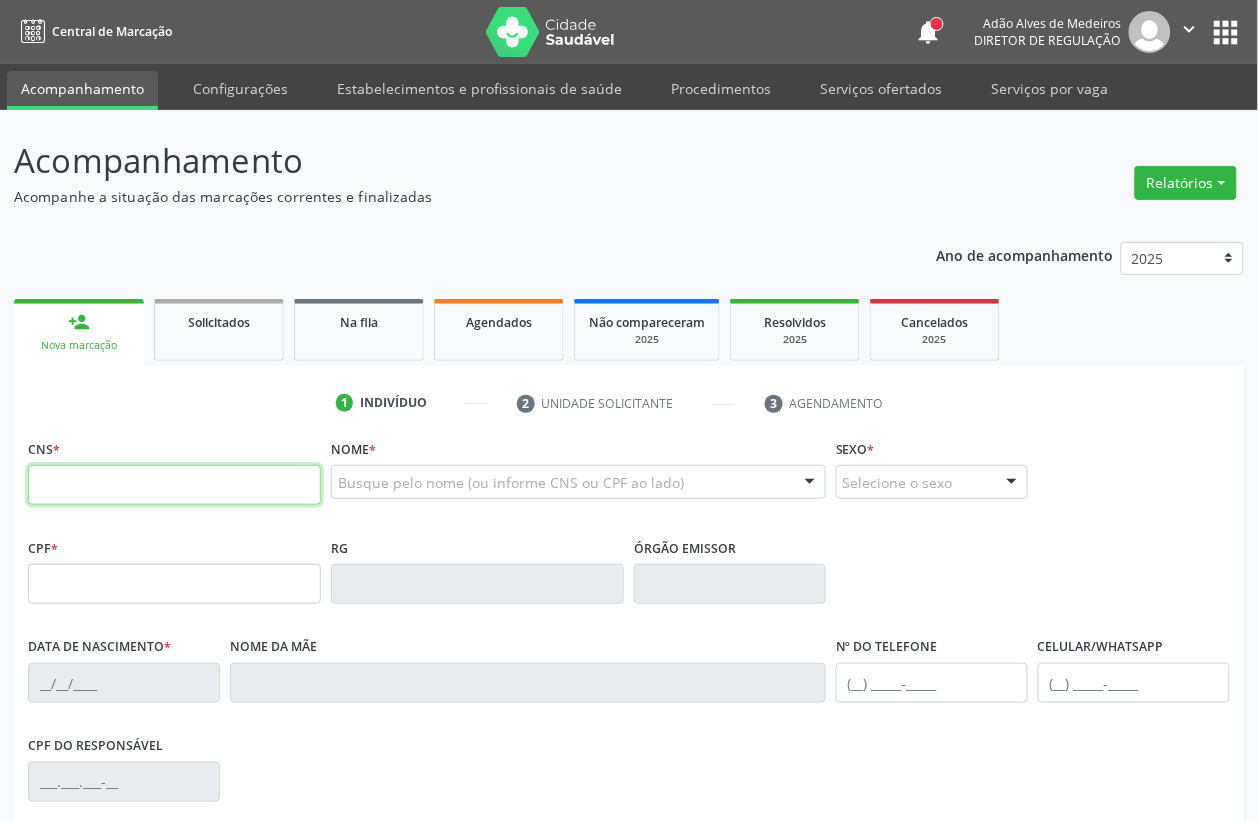 click at bounding box center (174, 485) 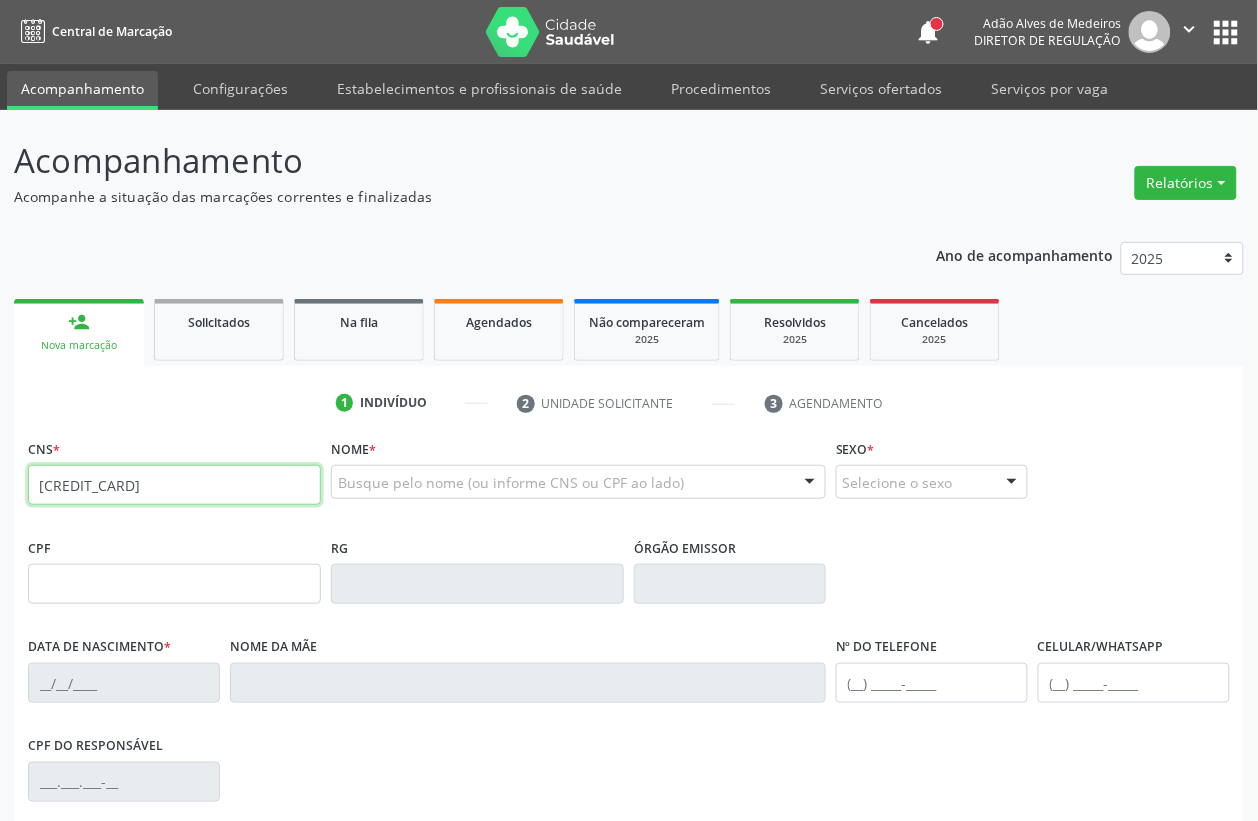 type on "[CREDIT_CARD]" 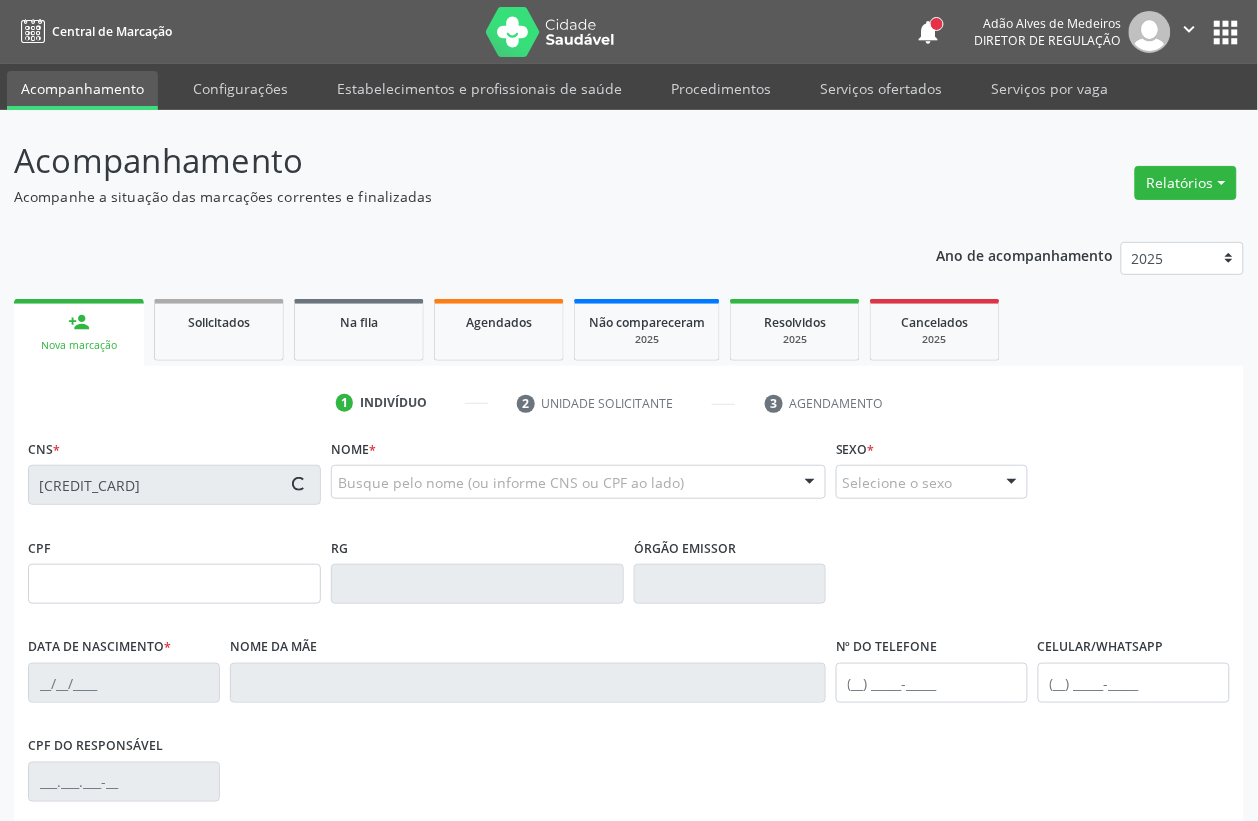 type on "[DATE]" 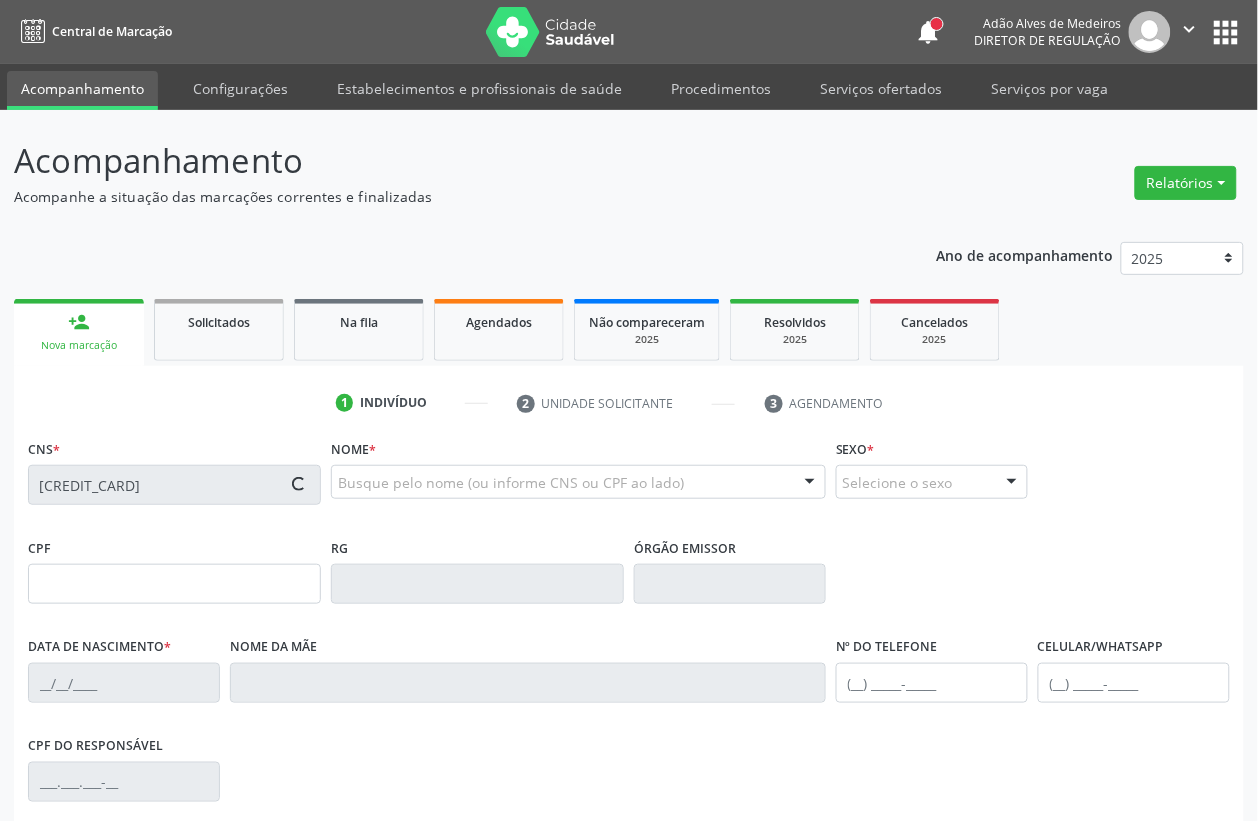 type on "[FIRST] [LAST] [LAST]" 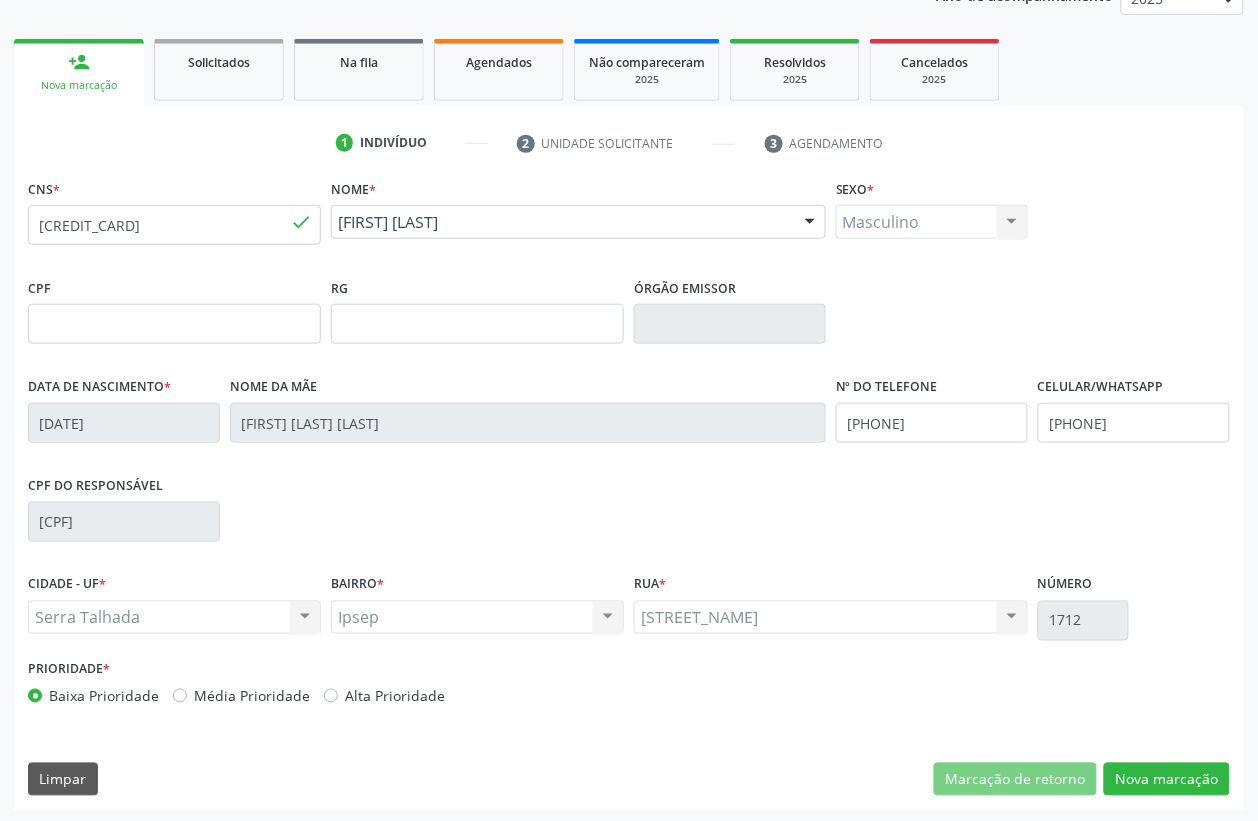 scroll, scrollTop: 263, scrollLeft: 0, axis: vertical 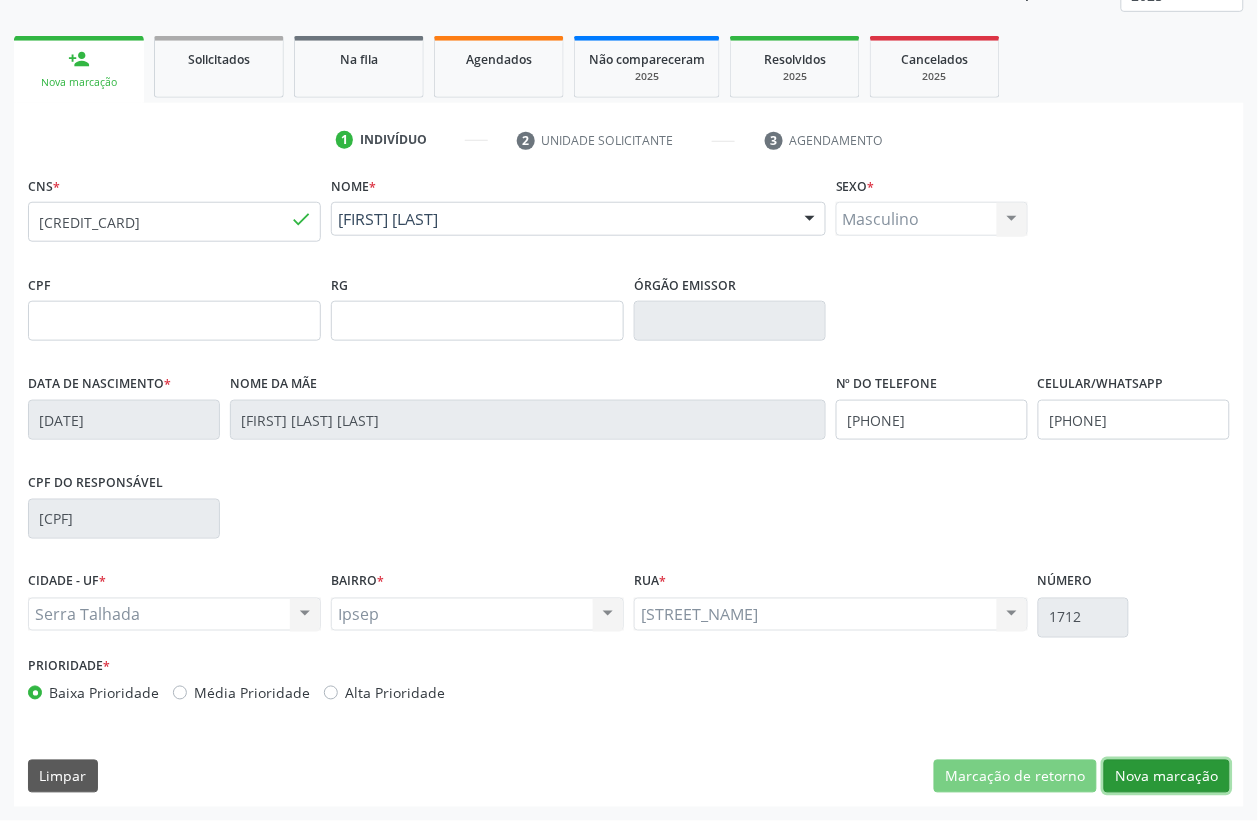 click on "Nova marcação" at bounding box center [1167, 777] 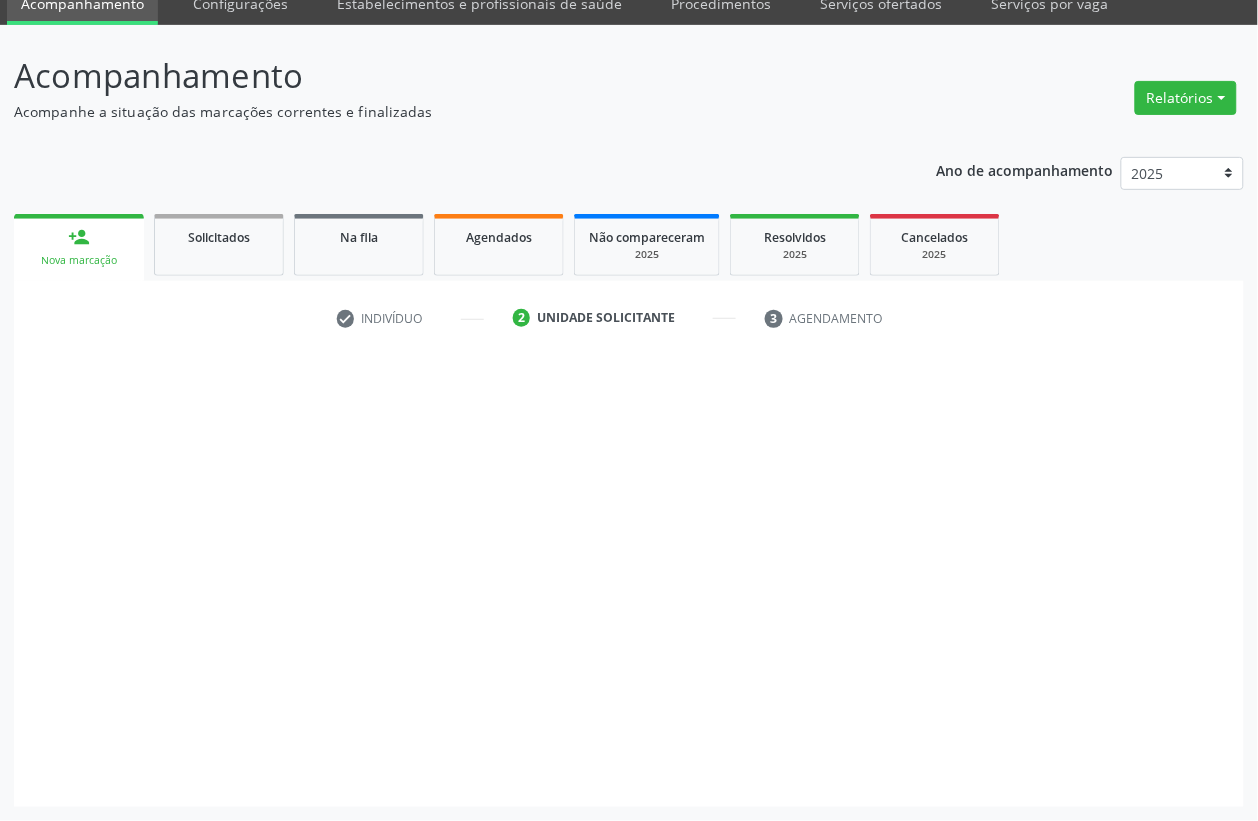 scroll, scrollTop: 85, scrollLeft: 0, axis: vertical 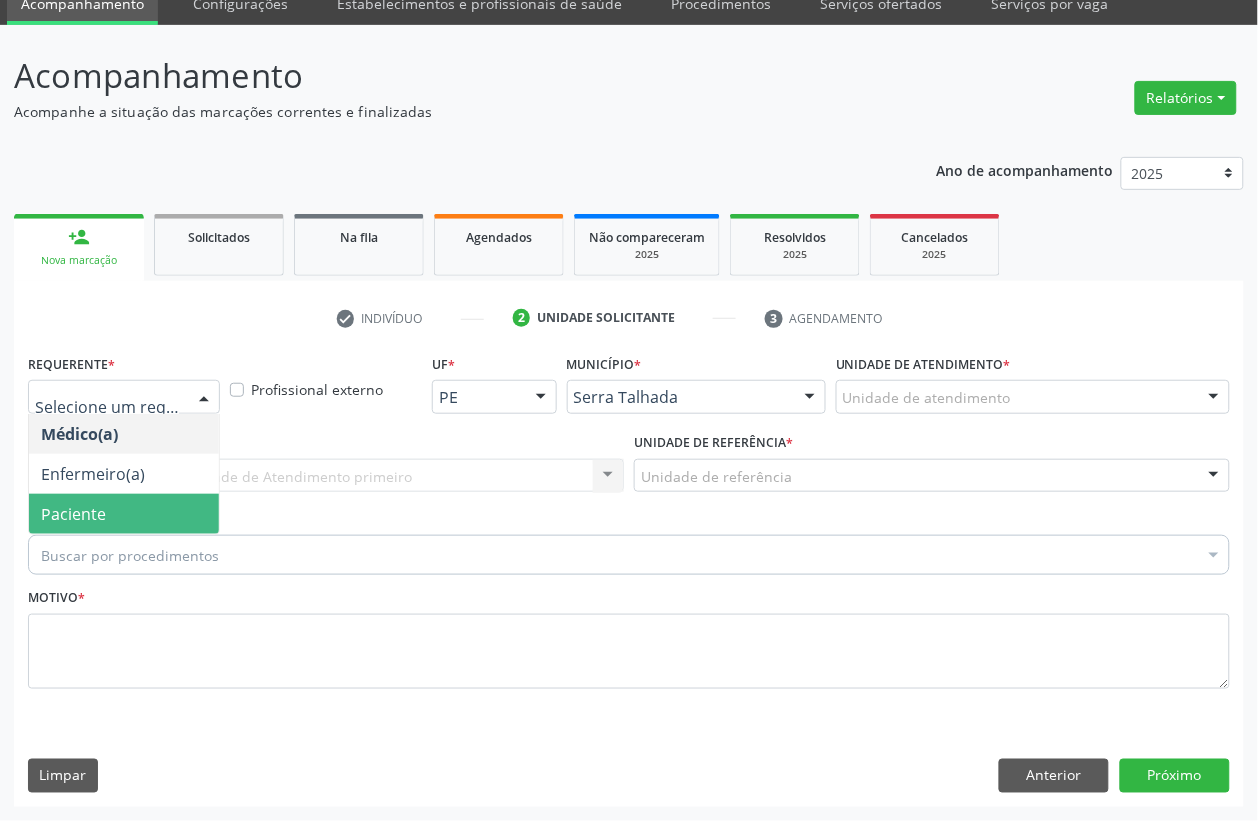 click on "Paciente" at bounding box center [73, 514] 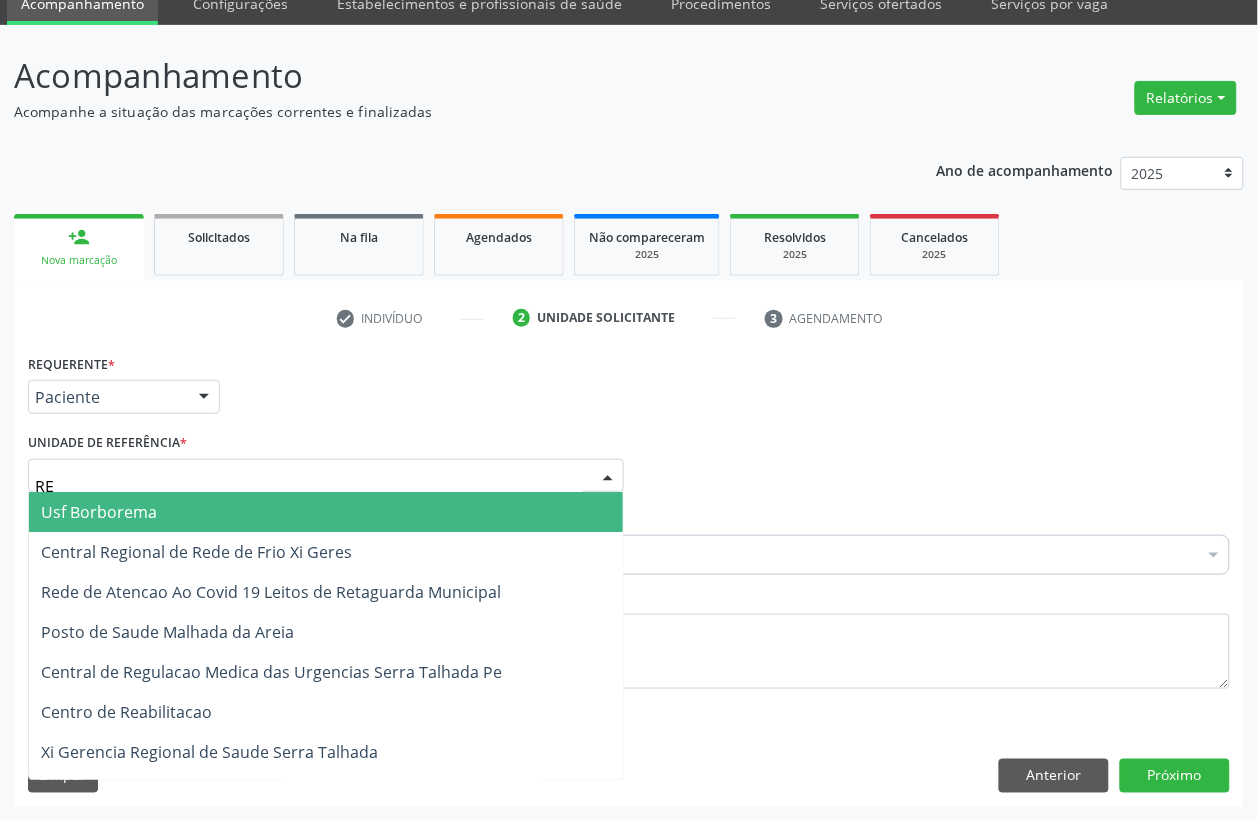 type on "REA" 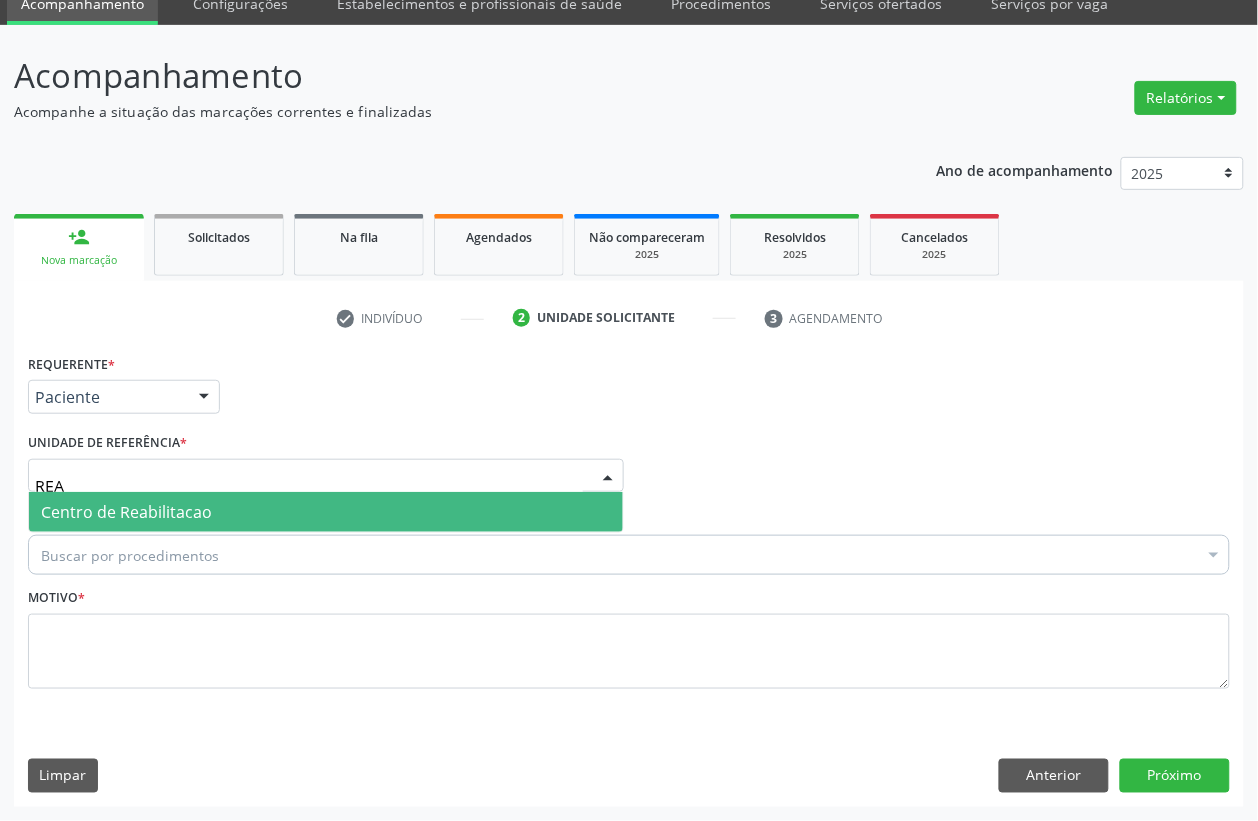 click on "Centro de Reabilitacao" at bounding box center (126, 512) 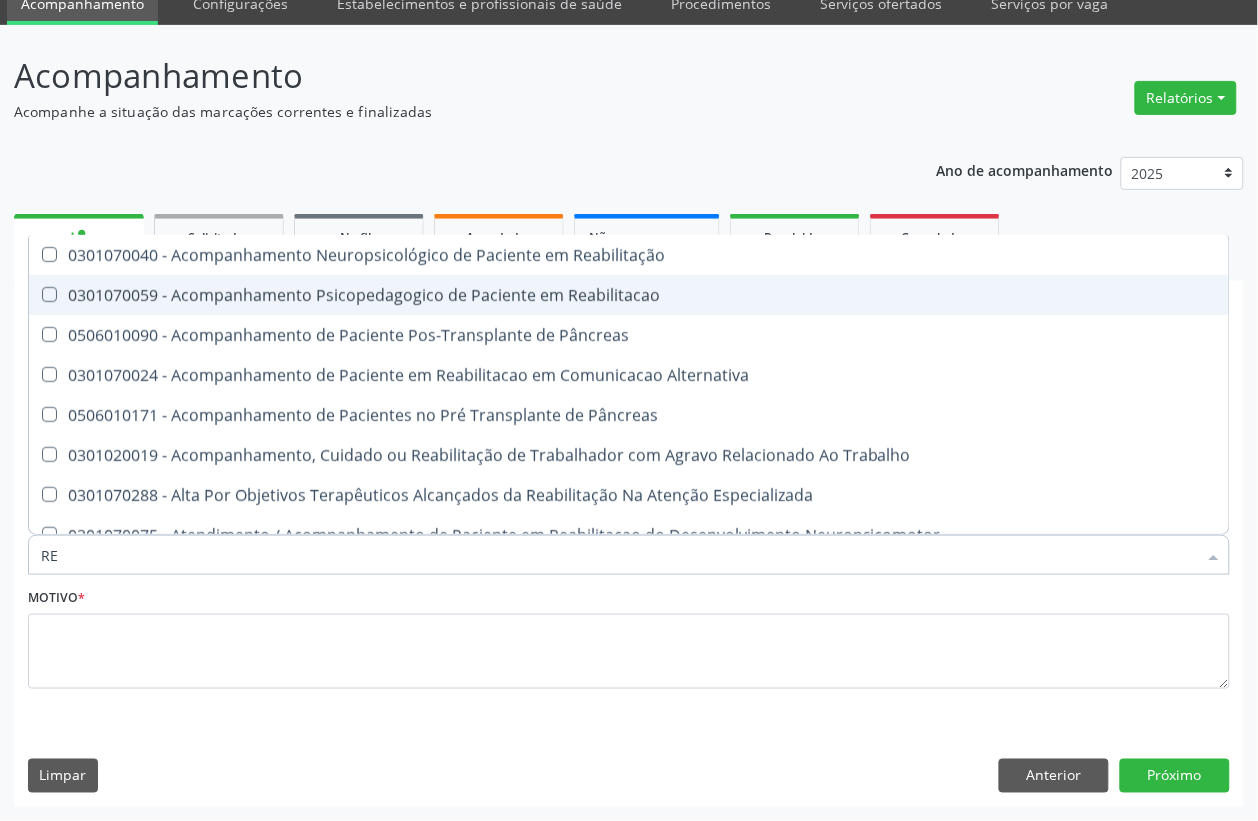 type on "R" 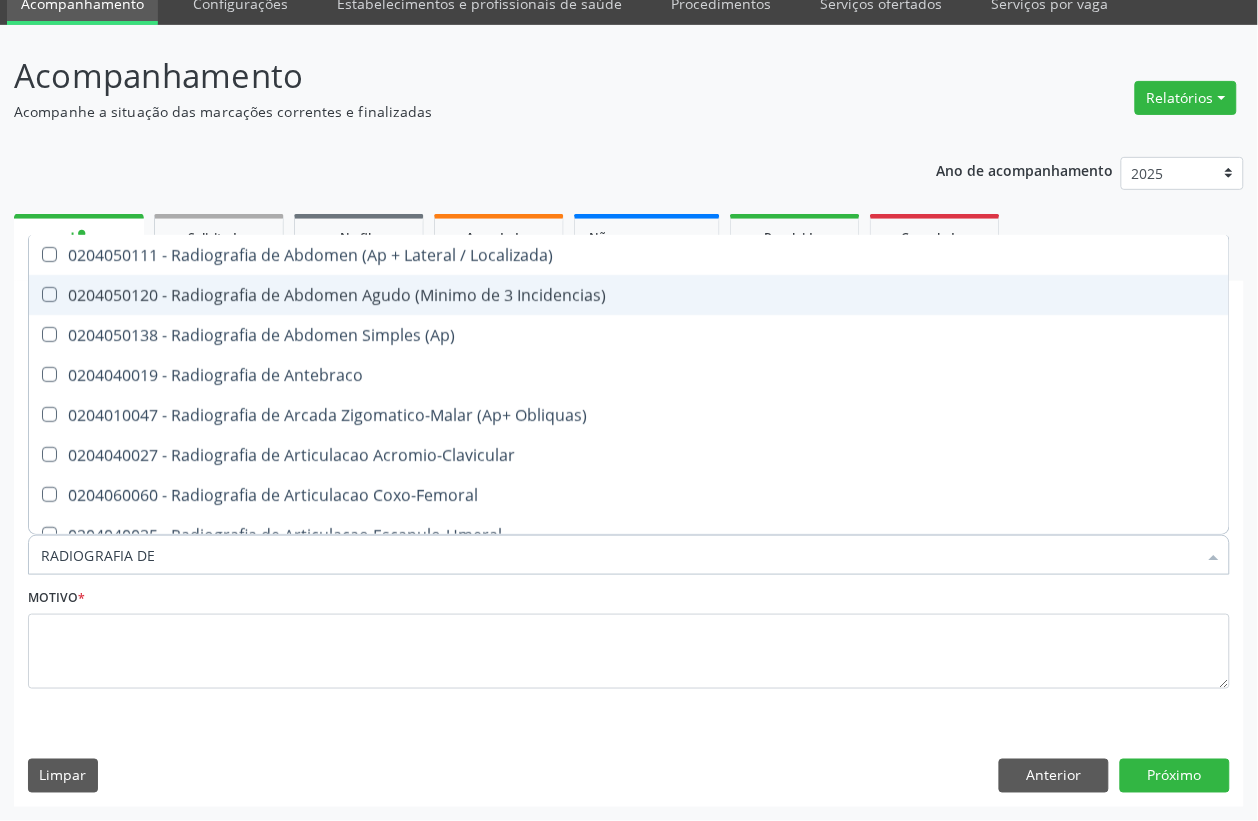 type on "RADIOGRAFIA DE T" 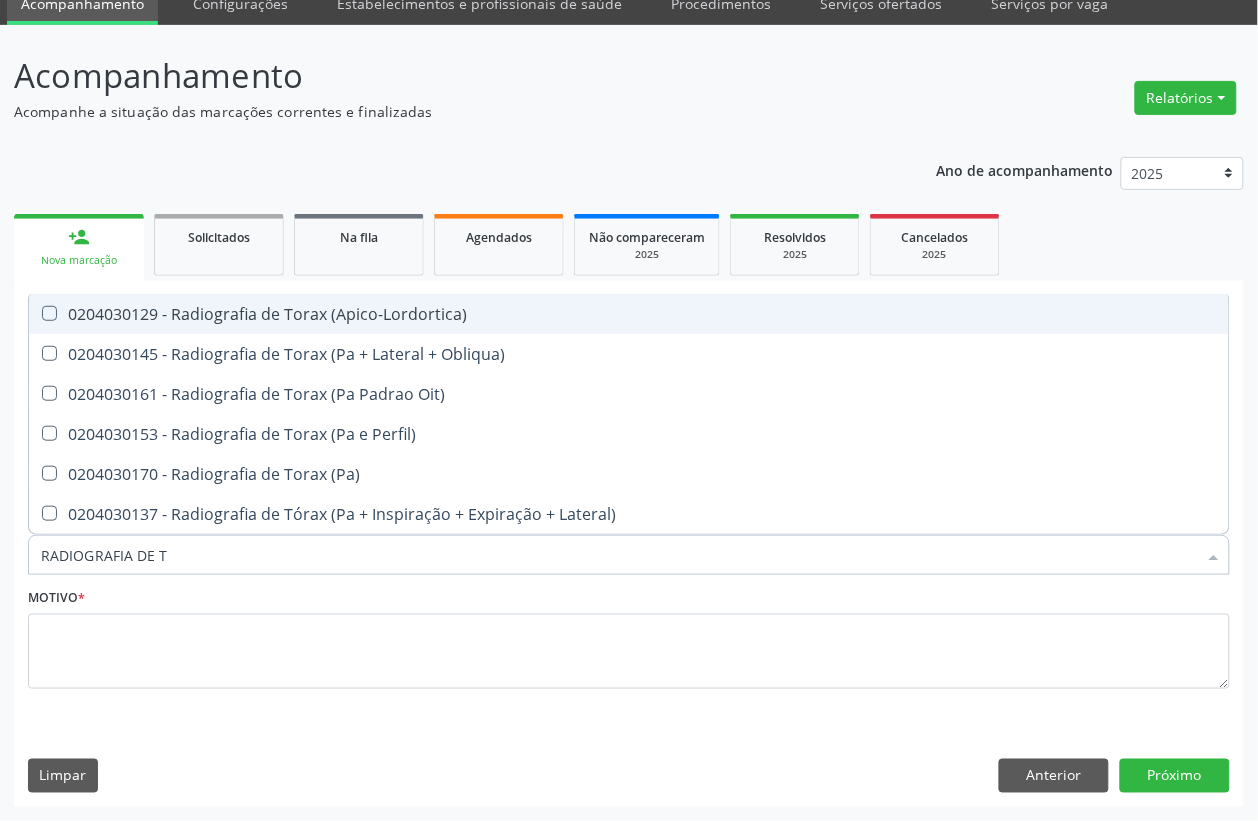click on "0204030129 - Radiografia de Torax (Apico-Lordortica)" at bounding box center (629, 314) 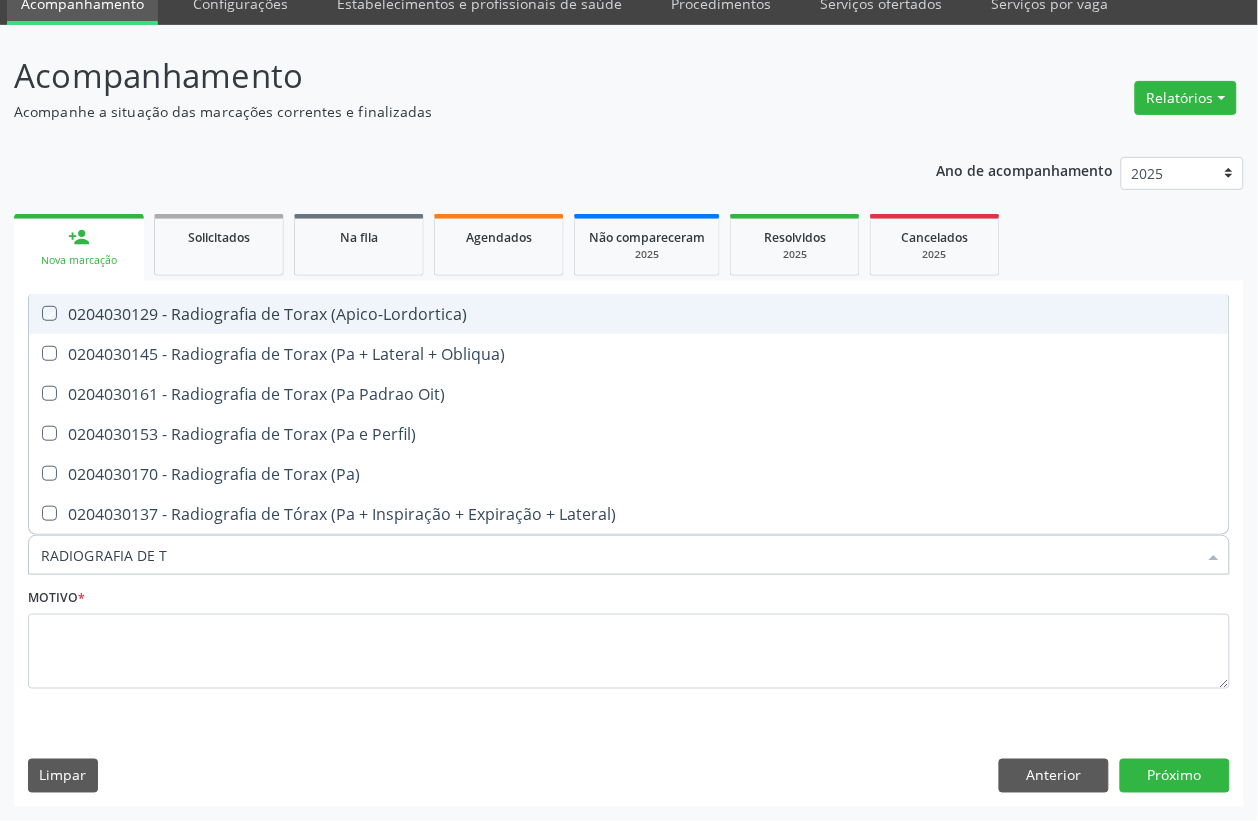 checkbox on "true" 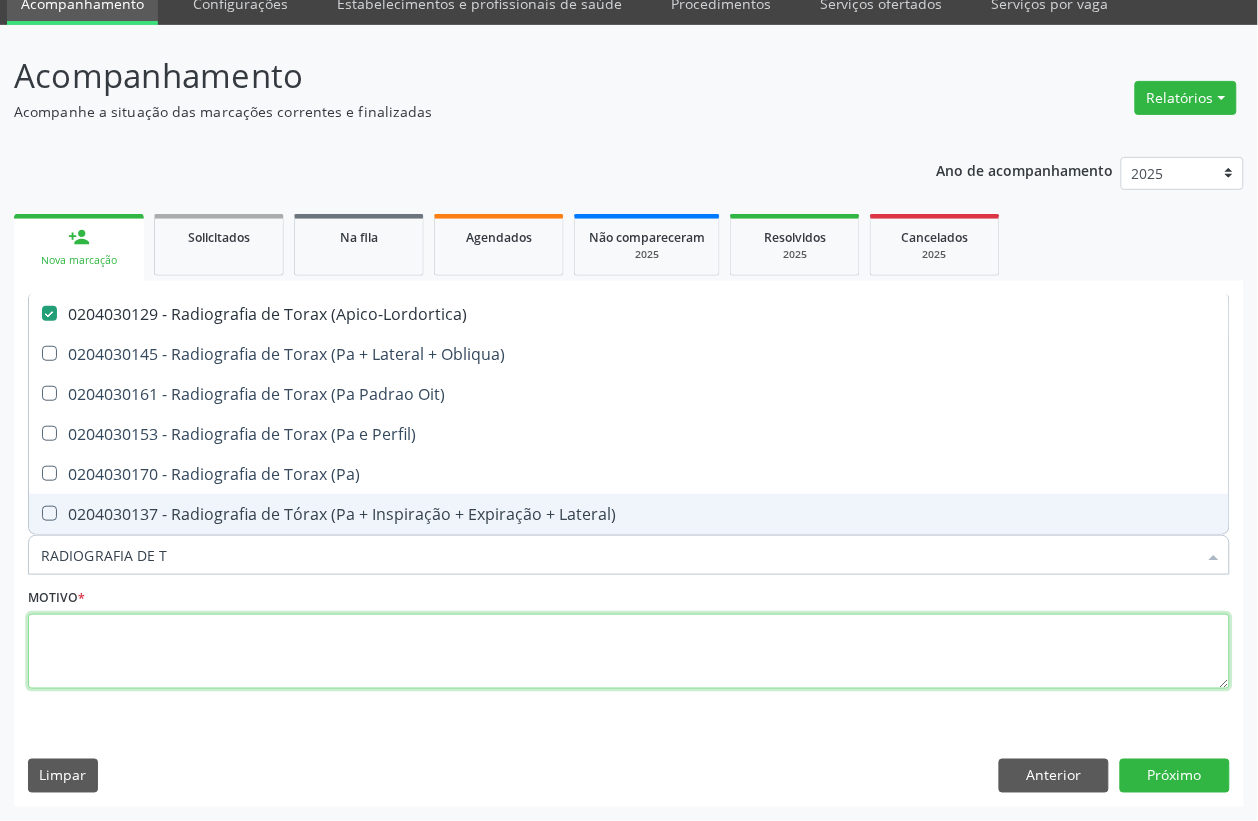 click at bounding box center (629, 652) 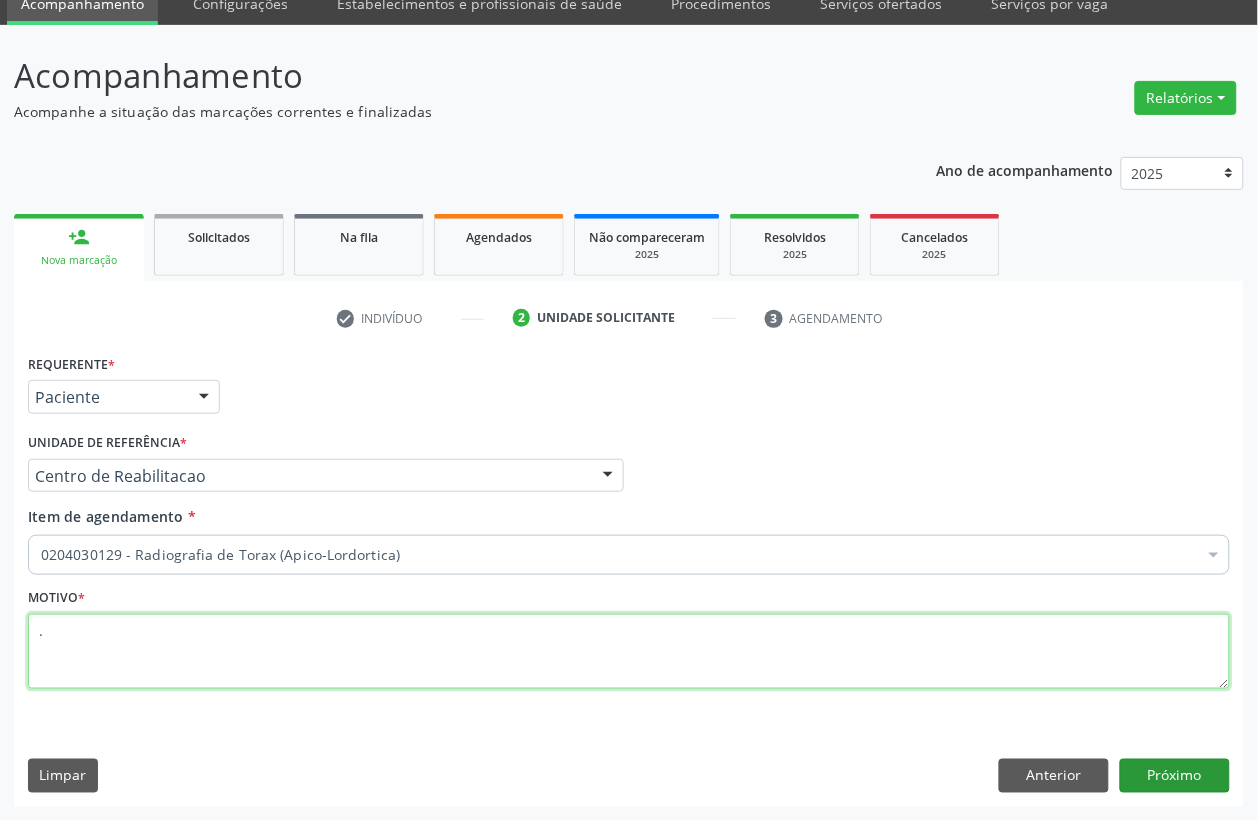 type on "." 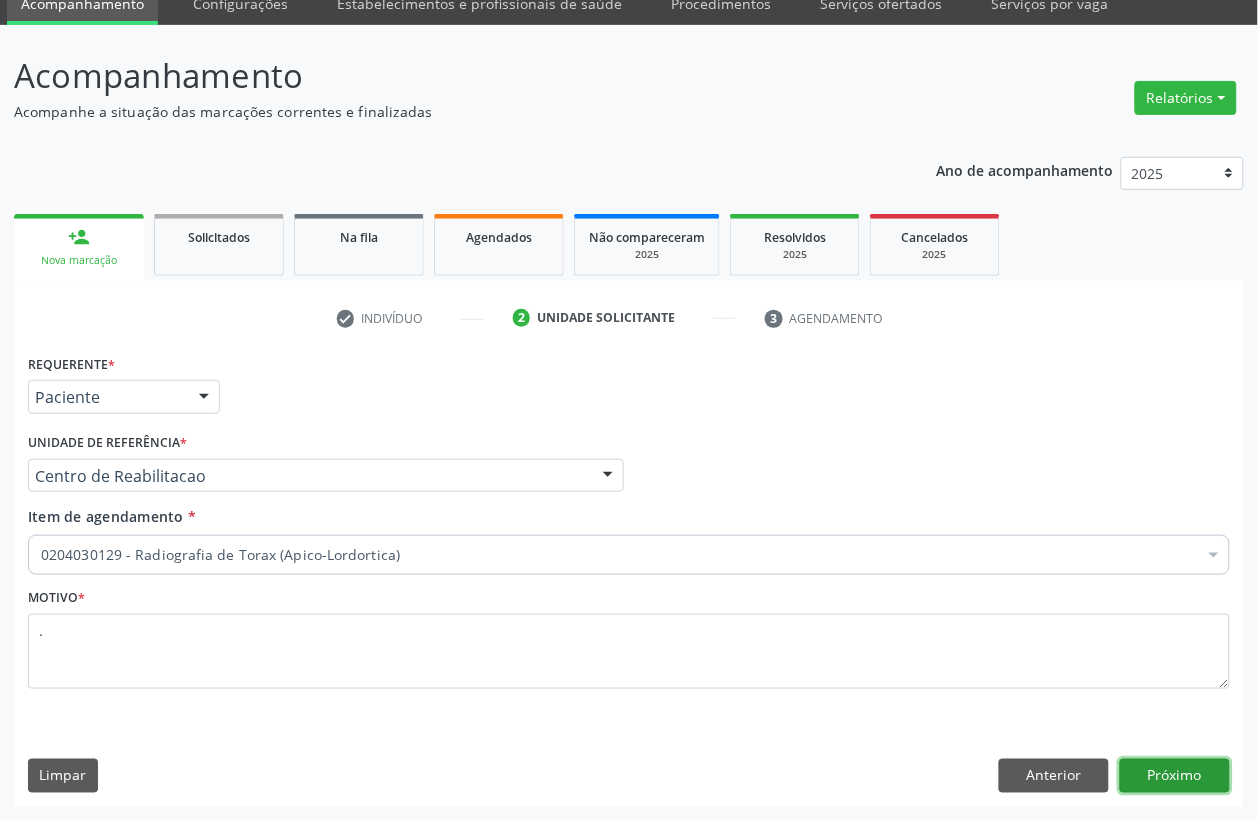 click on "Próximo" at bounding box center (1175, 776) 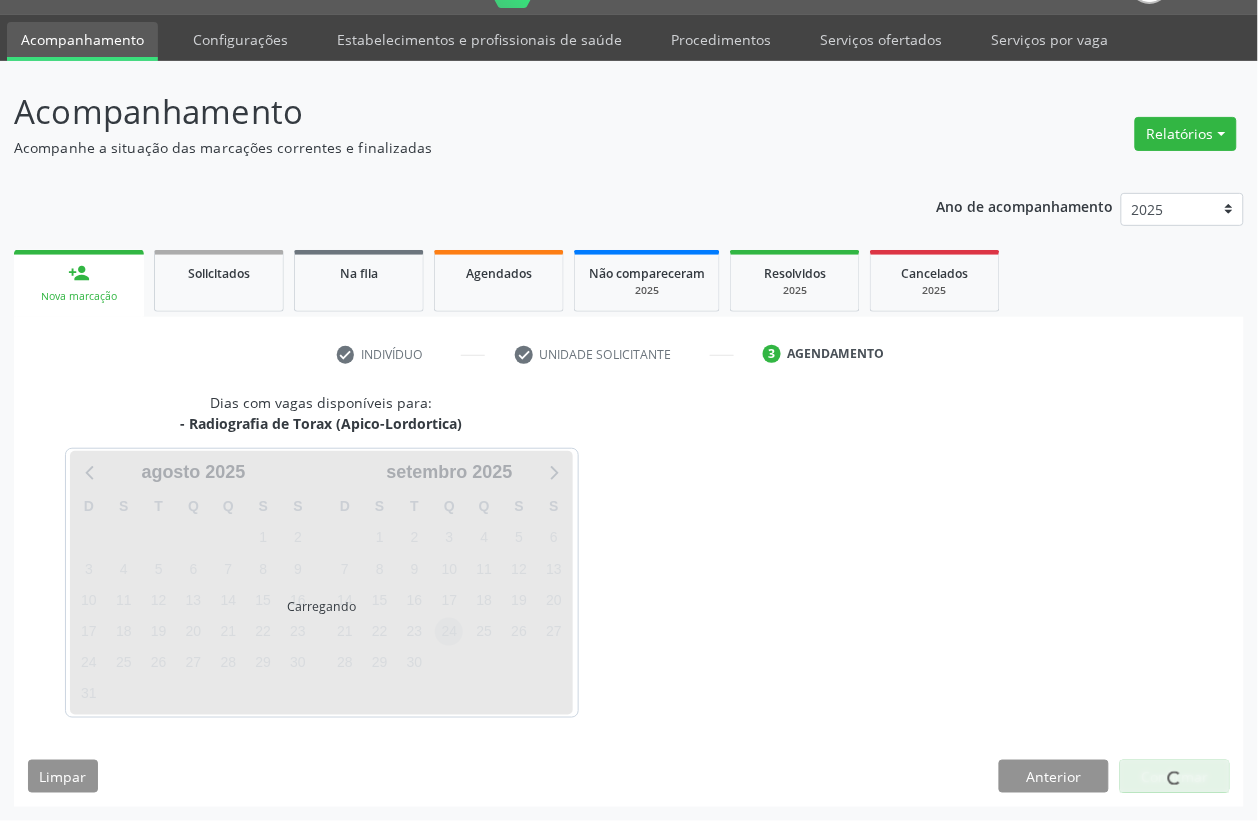 scroll, scrollTop: 50, scrollLeft: 0, axis: vertical 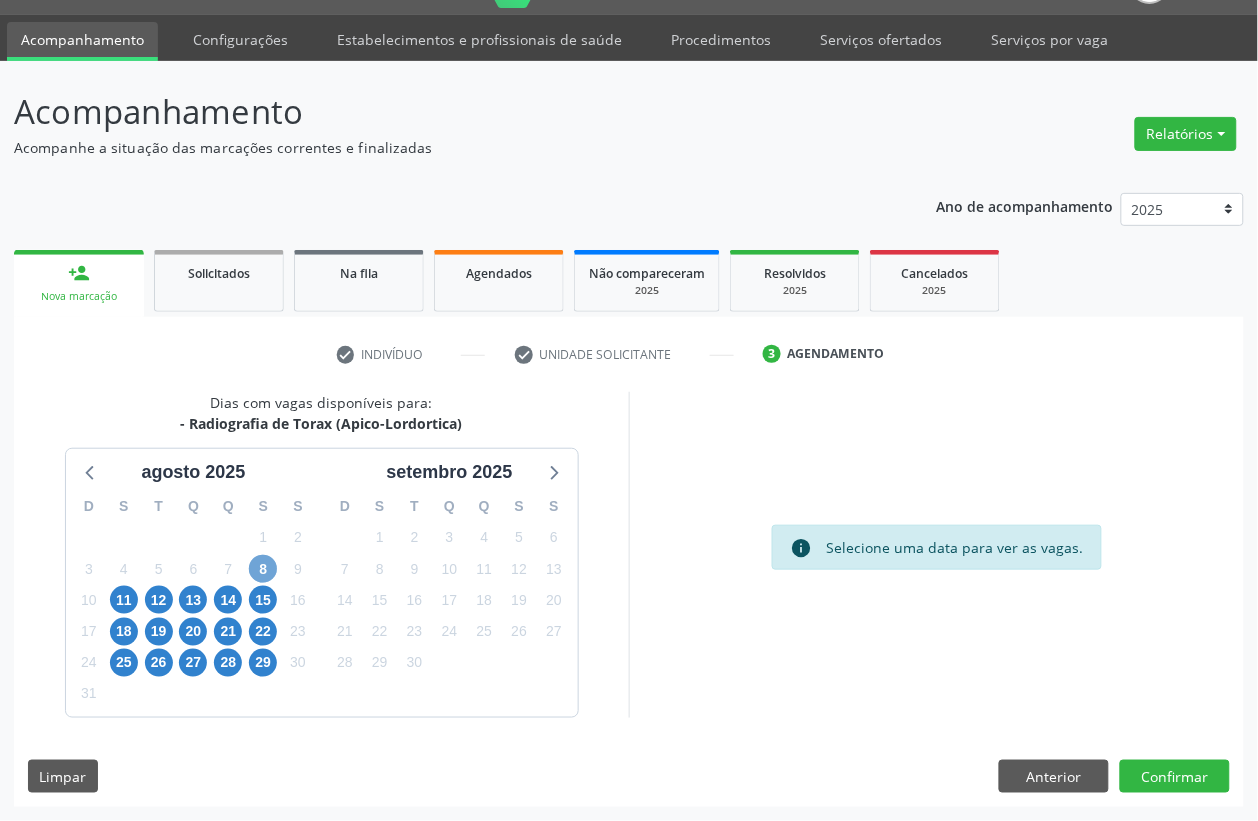 click on "8" at bounding box center [263, 569] 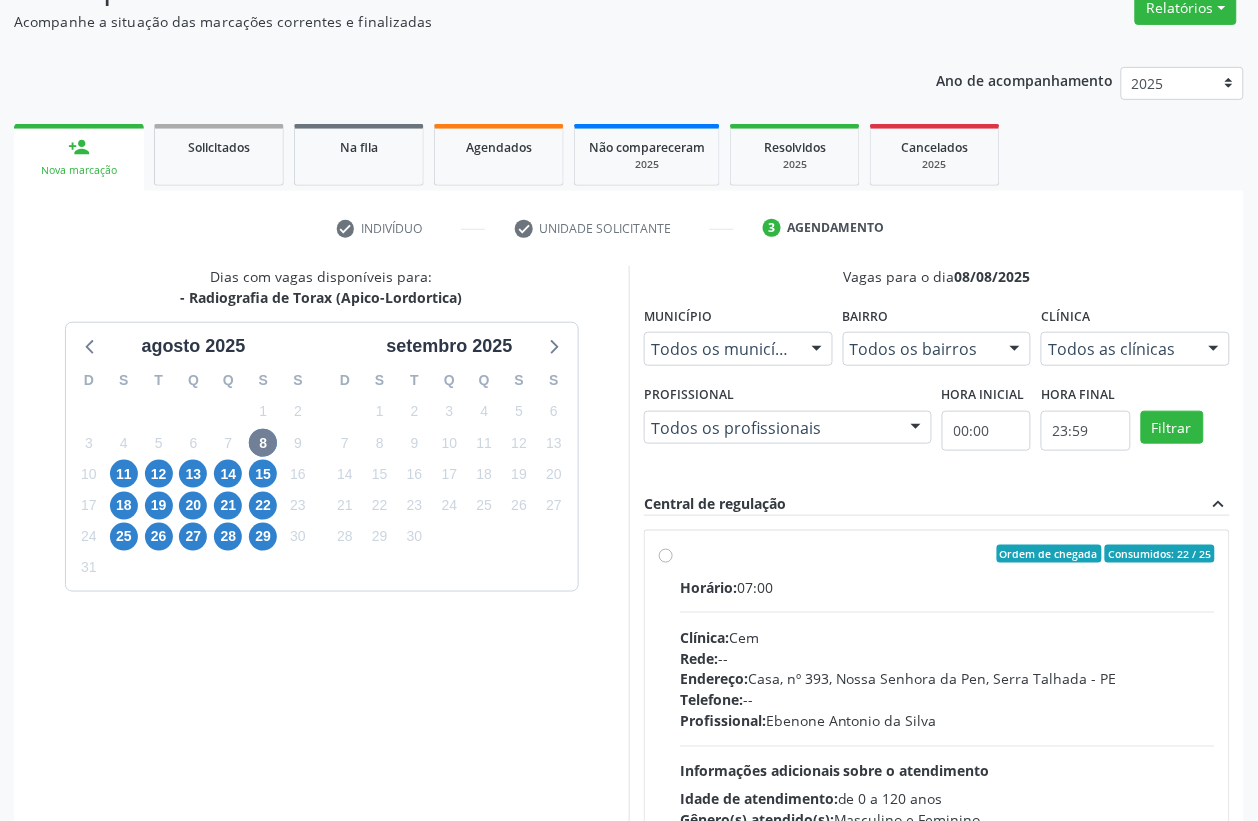 click on "Ordem de chegada
Consumidos: 22 / 25
Horário:   07:00
Clínica:  Cem
Rede:
--
Endereço:   Casa, nº 393, Nossa Senhora da Pen, Serra Talhada - PE
Telefone:   --
Profissional:
Ebenone Antonio da Silva
Informações adicionais sobre o atendimento
Idade de atendimento:
de 0 a 120 anos
Gênero(s) atendido(s):
Masculino e Feminino
Informações adicionais:
--" at bounding box center [947, 698] 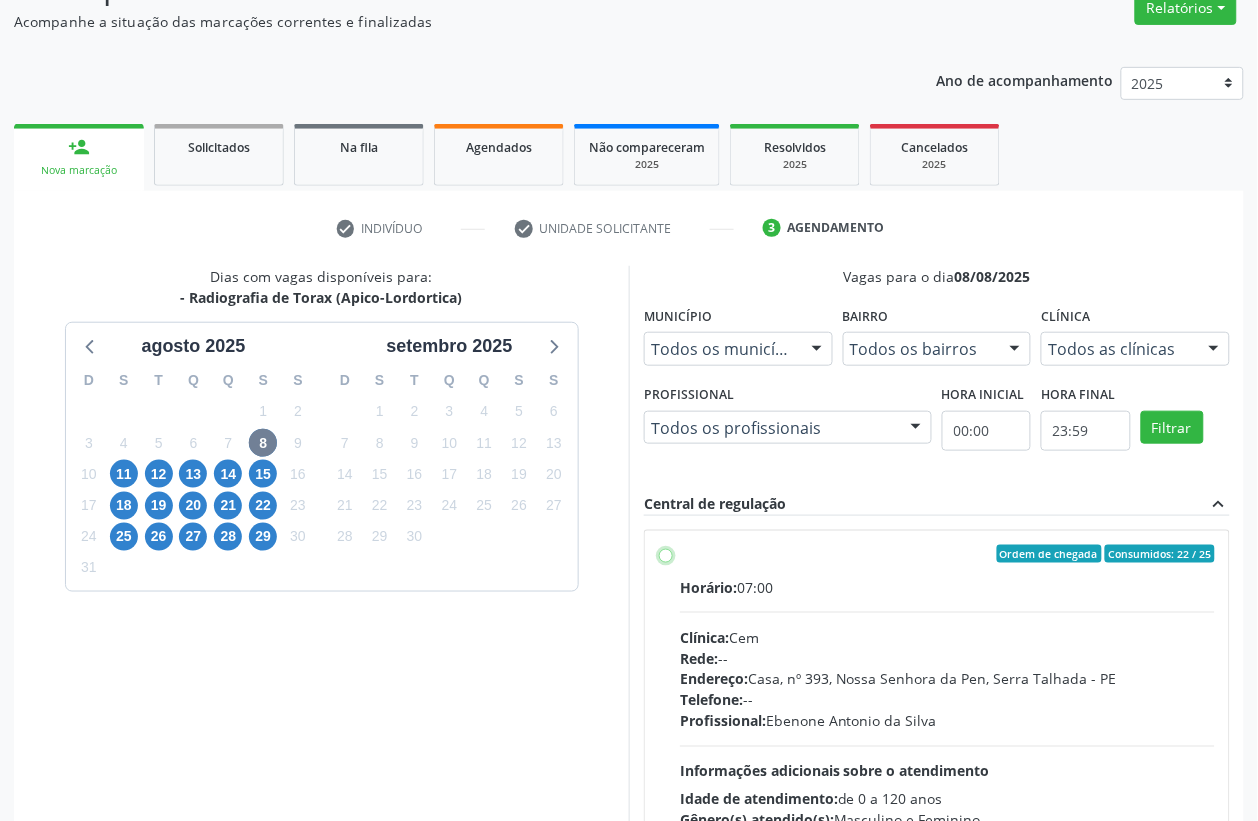 click on "Ordem de chegada
Consumidos: 22 / 25
Horário:   07:00
Clínica:  Cem
Rede:
--
Endereço:   Casa, nº 393, Nossa Senhora da Pen, Serra Talhada - PE
Telefone:   --
Profissional:
Ebenone Antonio da Silva
Informações adicionais sobre o atendimento
Idade de atendimento:
de 0 a 120 anos
Gênero(s) atendido(s):
Masculino e Feminino
Informações adicionais:
--" at bounding box center (666, 554) 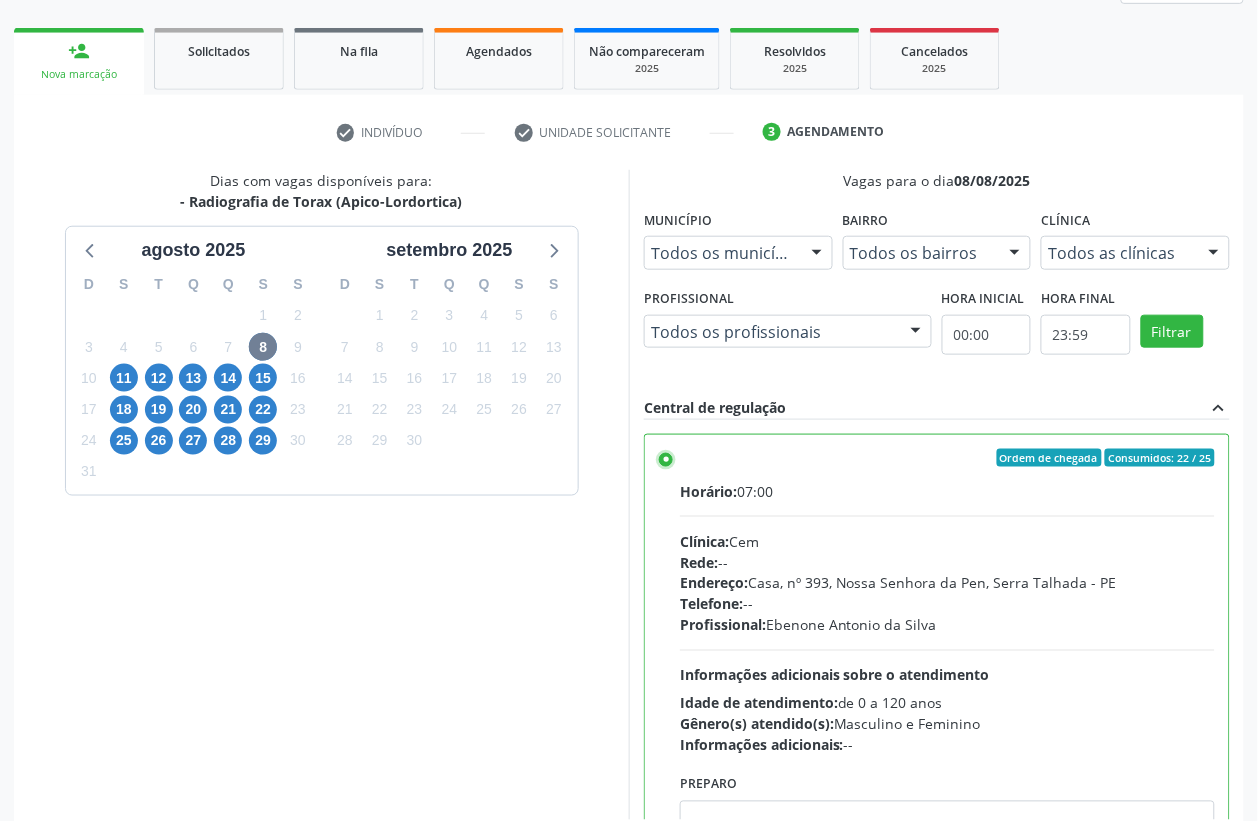 scroll, scrollTop: 373, scrollLeft: 0, axis: vertical 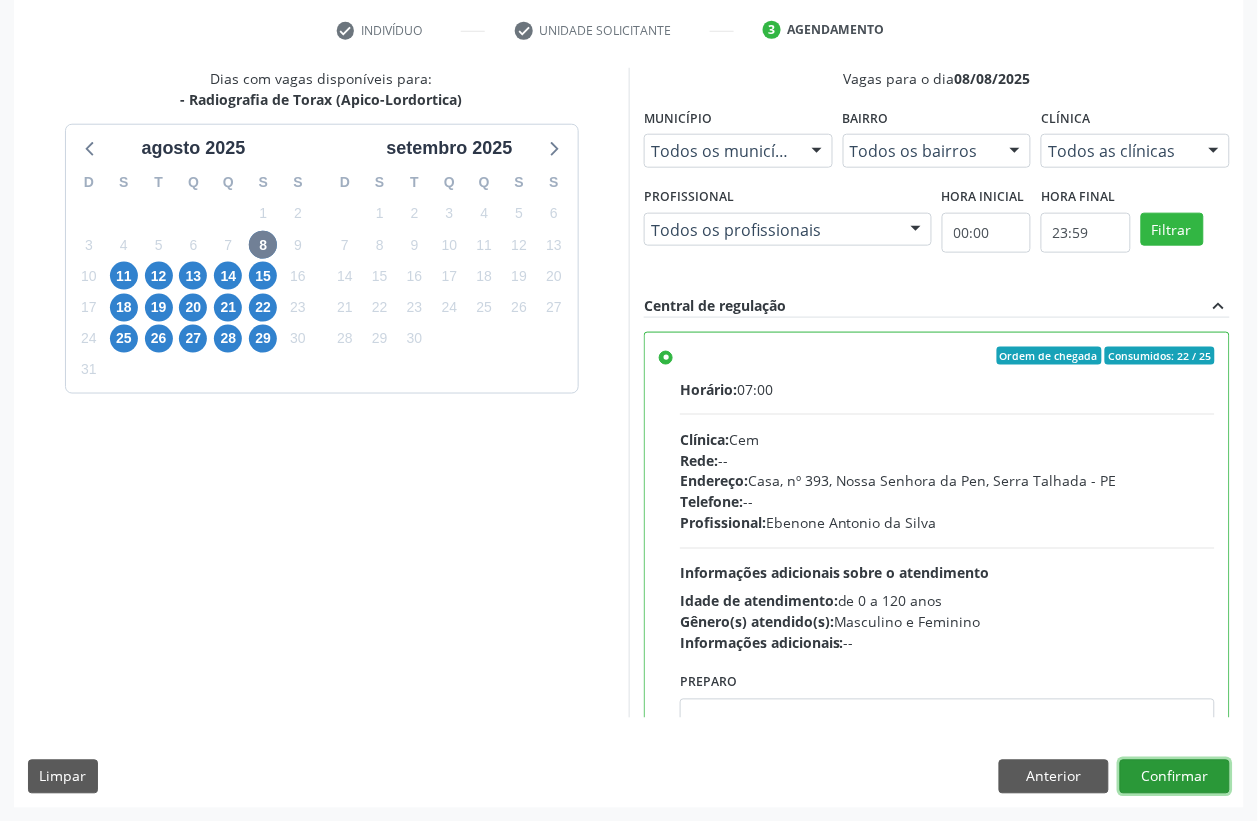 click on "Confirmar" at bounding box center (1175, 777) 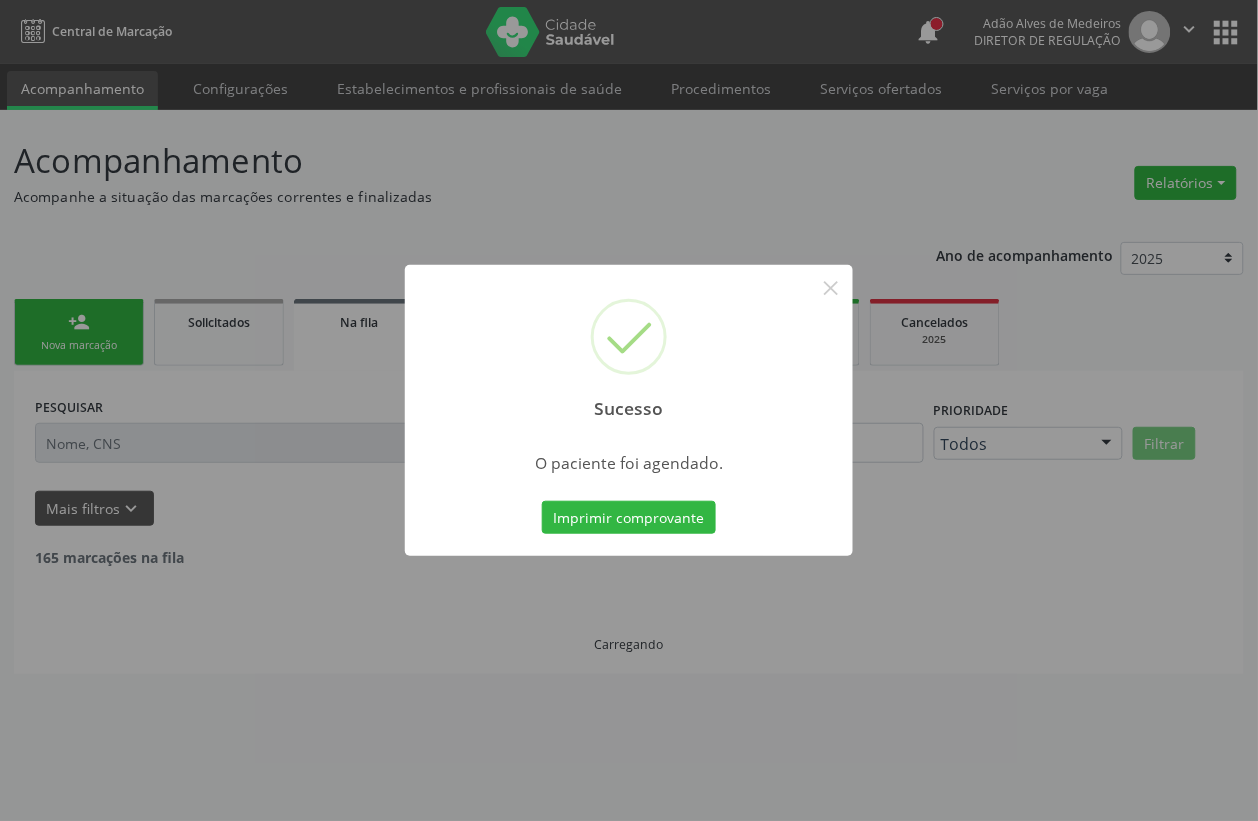 scroll, scrollTop: 0, scrollLeft: 0, axis: both 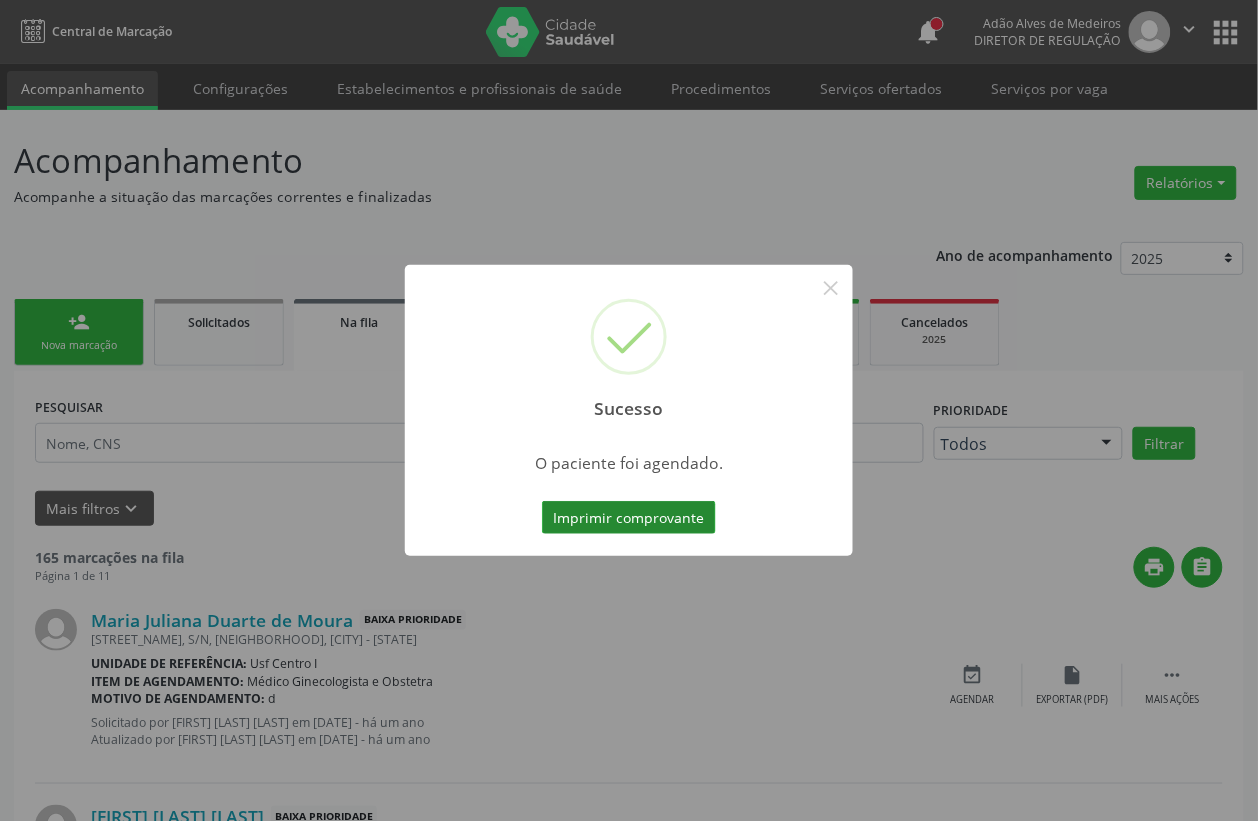 click on "Imprimir comprovante" at bounding box center [629, 518] 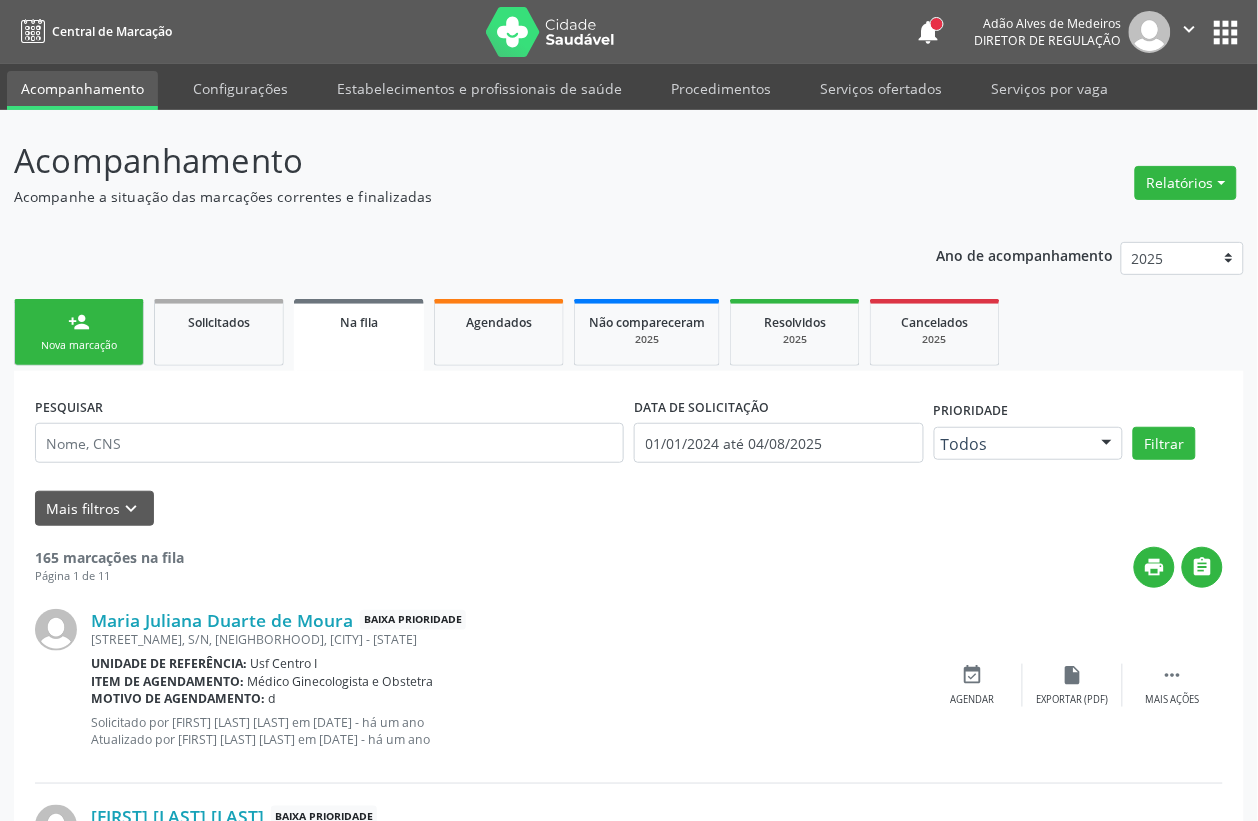 click on "person_add
Nova marcação" at bounding box center (79, 332) 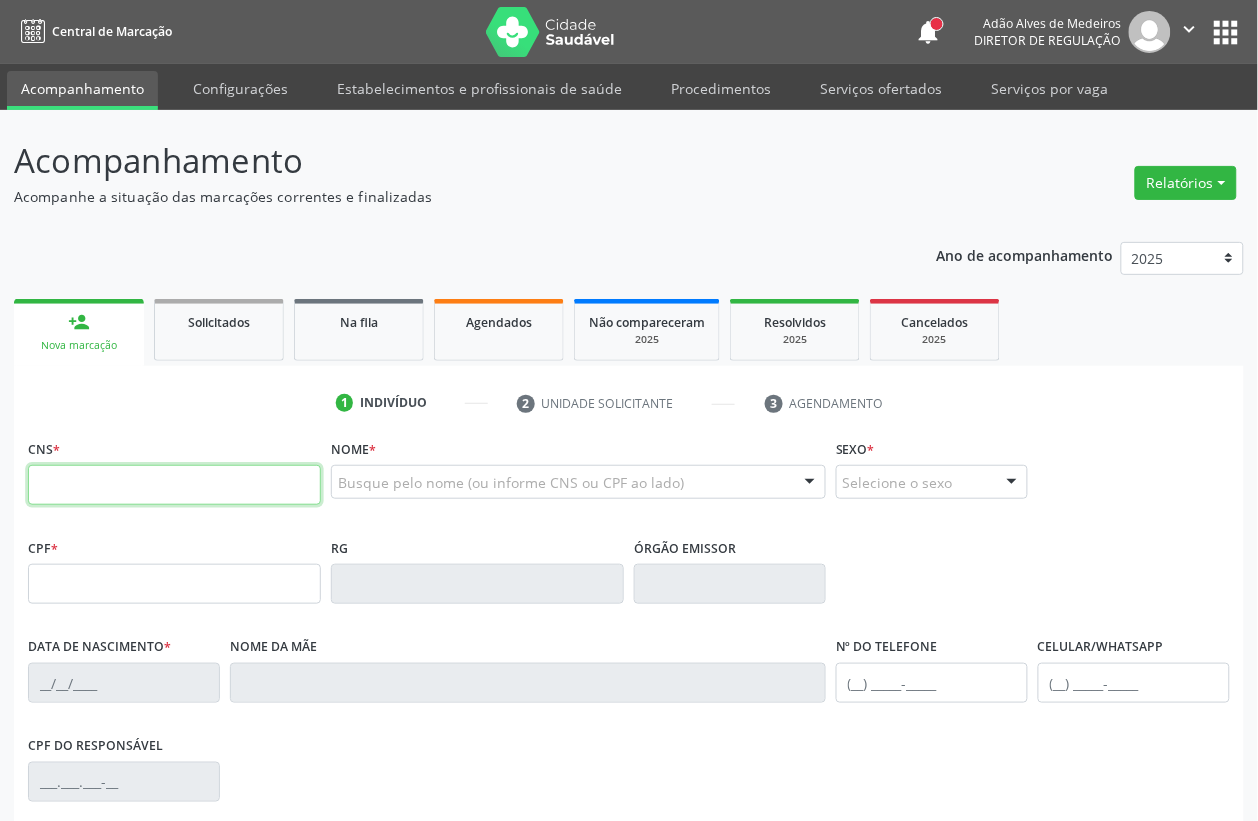 click at bounding box center (174, 485) 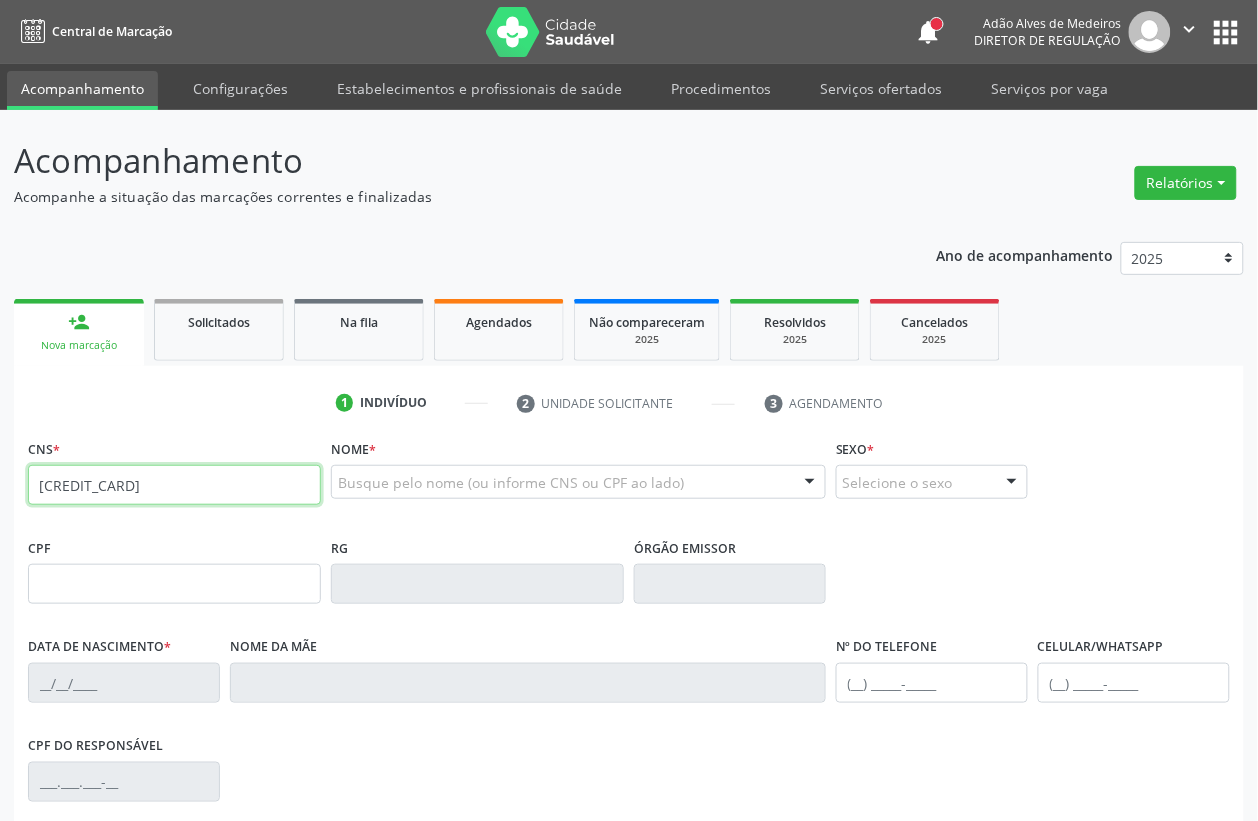 type on "700 1039 9906 8810" 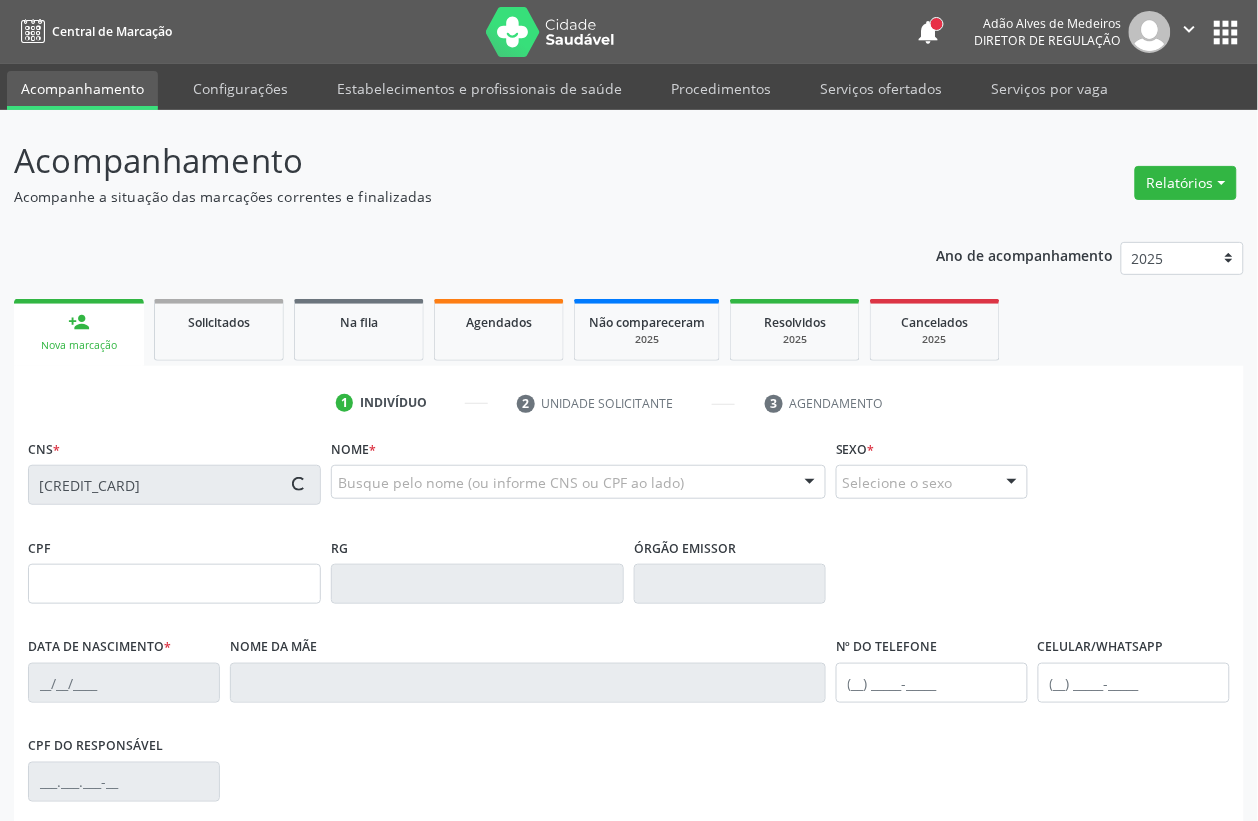 type on "011.131.884-05" 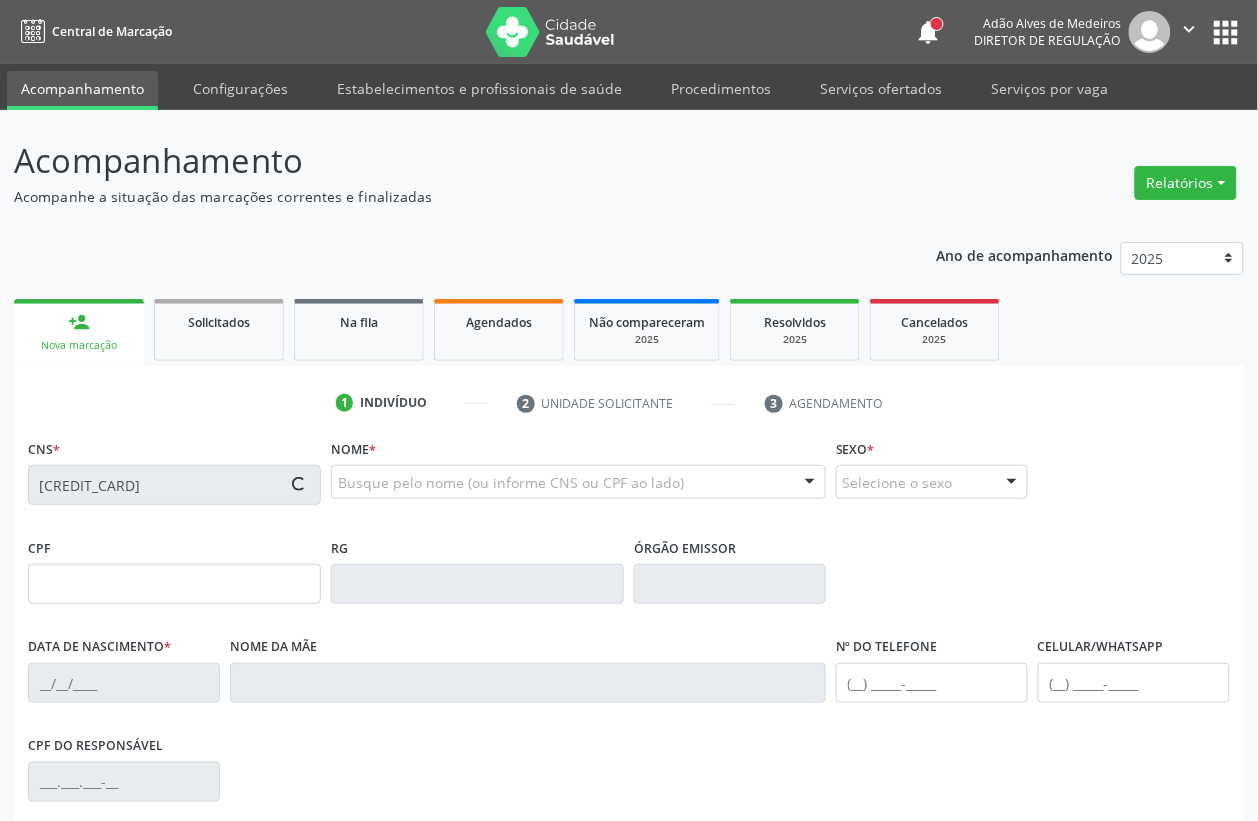 type on "18/02/1964" 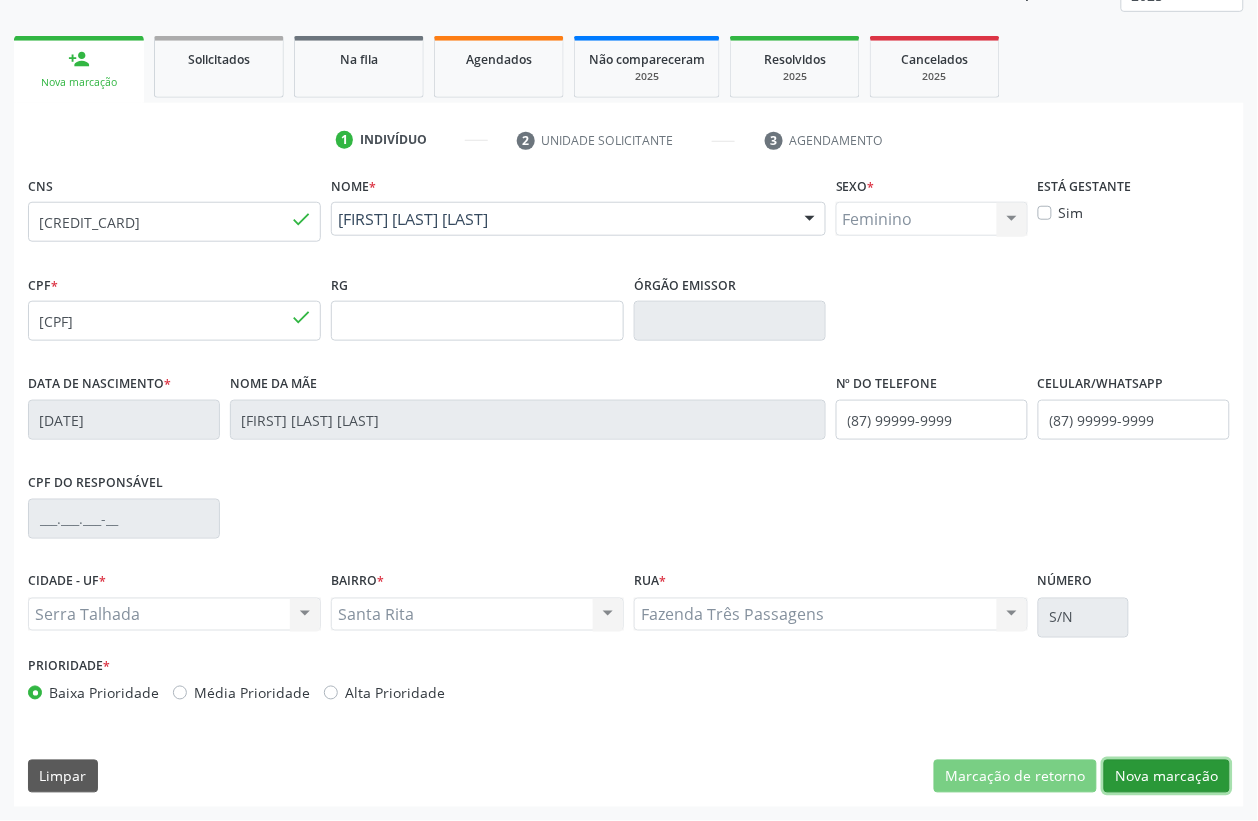 click on "Nova marcação" at bounding box center [1167, 777] 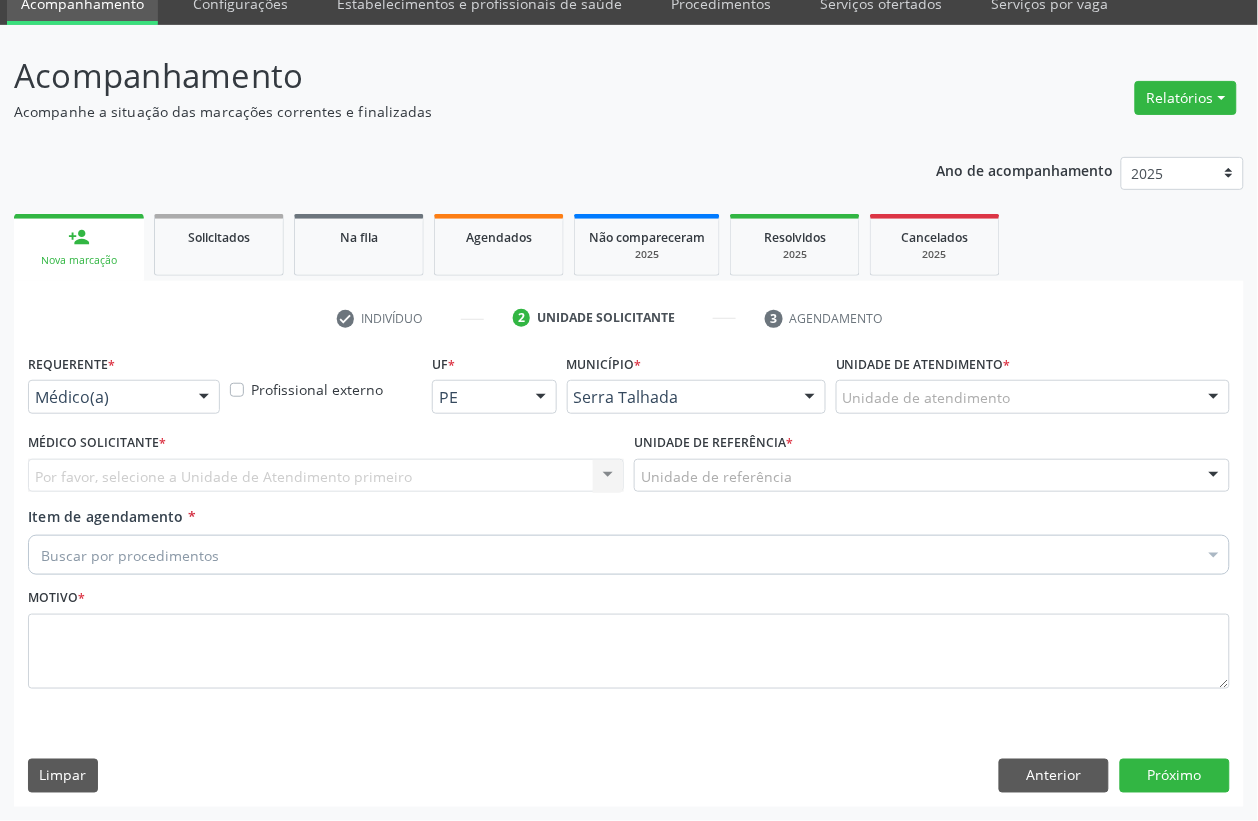 scroll, scrollTop: 85, scrollLeft: 0, axis: vertical 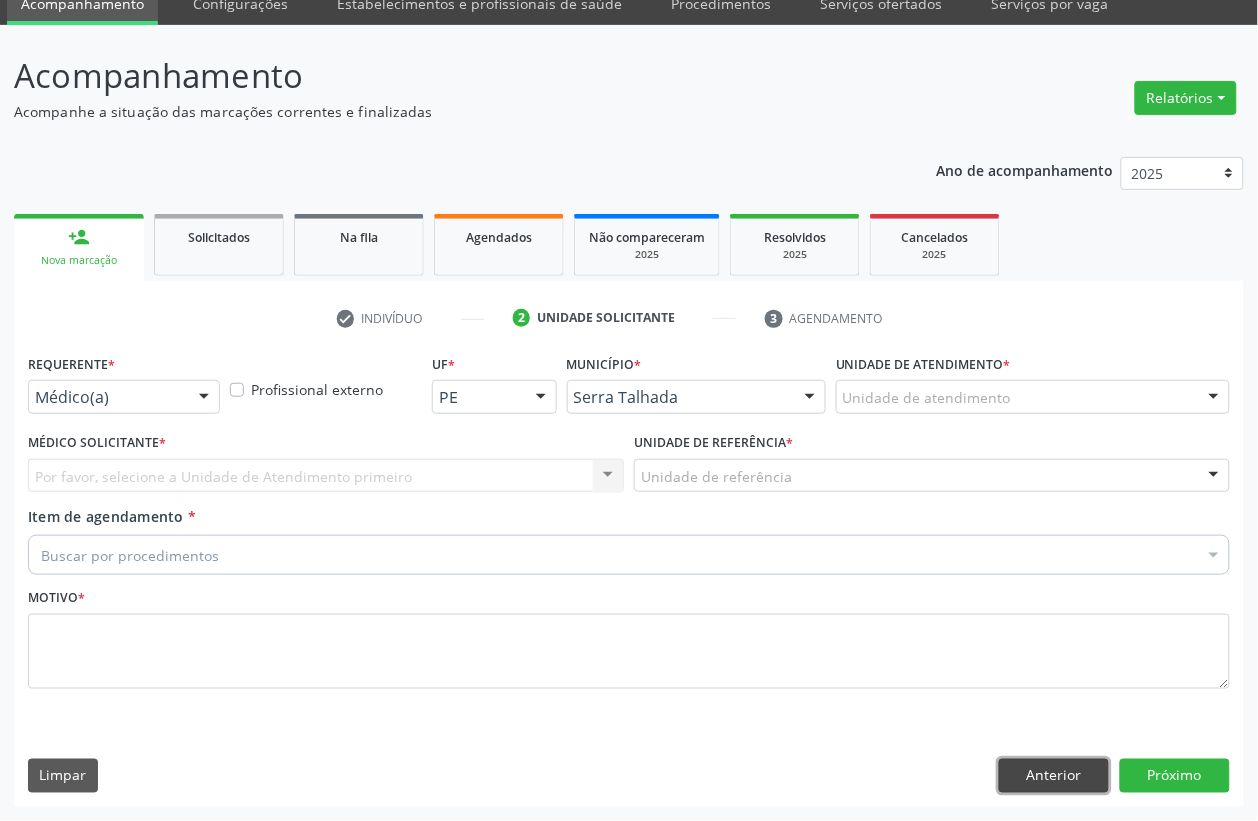 click on "Anterior" at bounding box center (1054, 776) 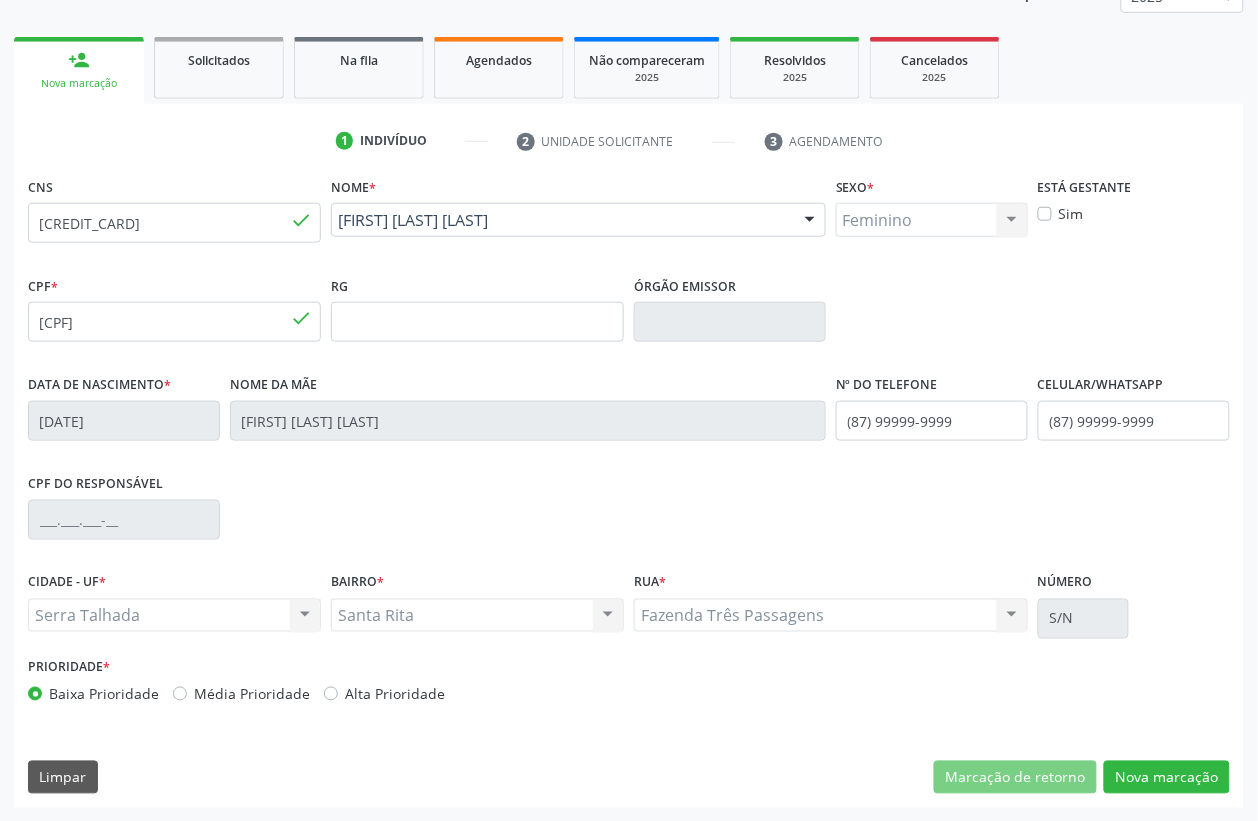scroll, scrollTop: 263, scrollLeft: 0, axis: vertical 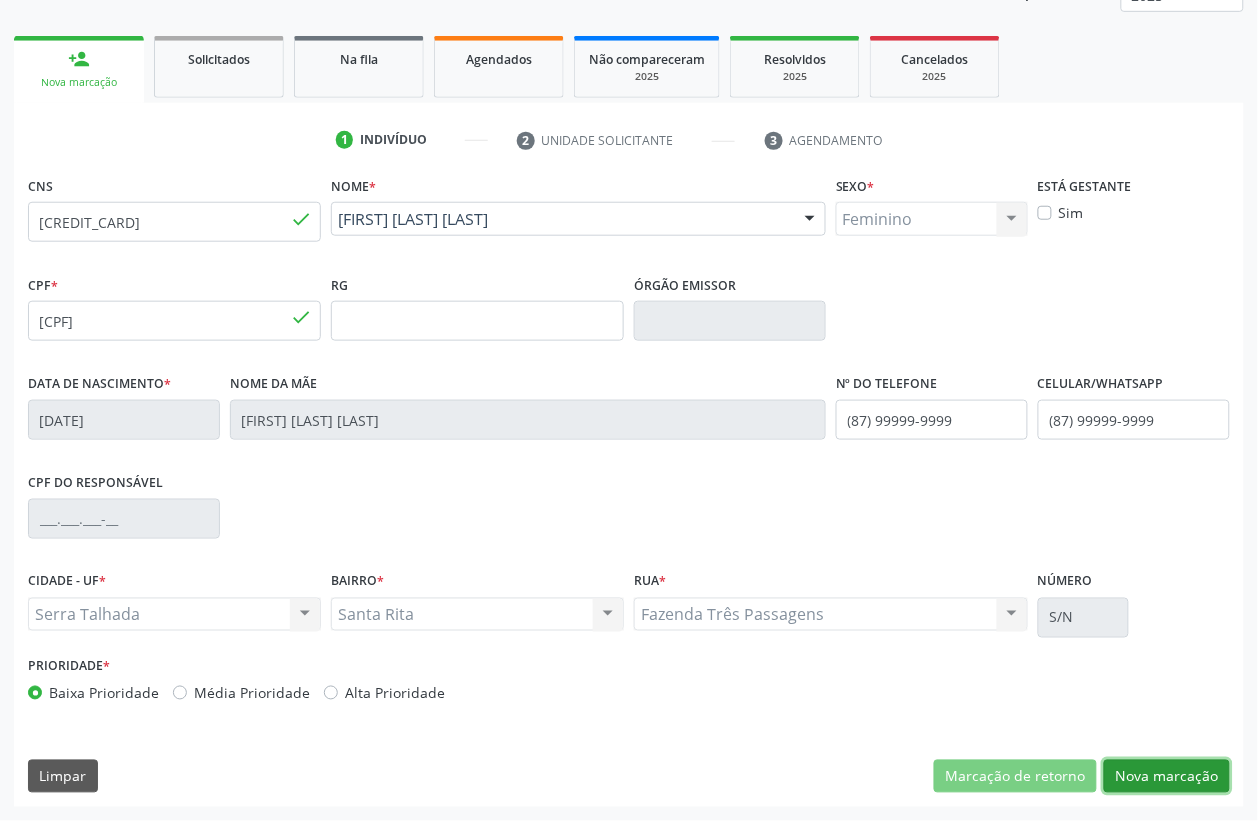 click on "Nova marcação" at bounding box center (1167, 777) 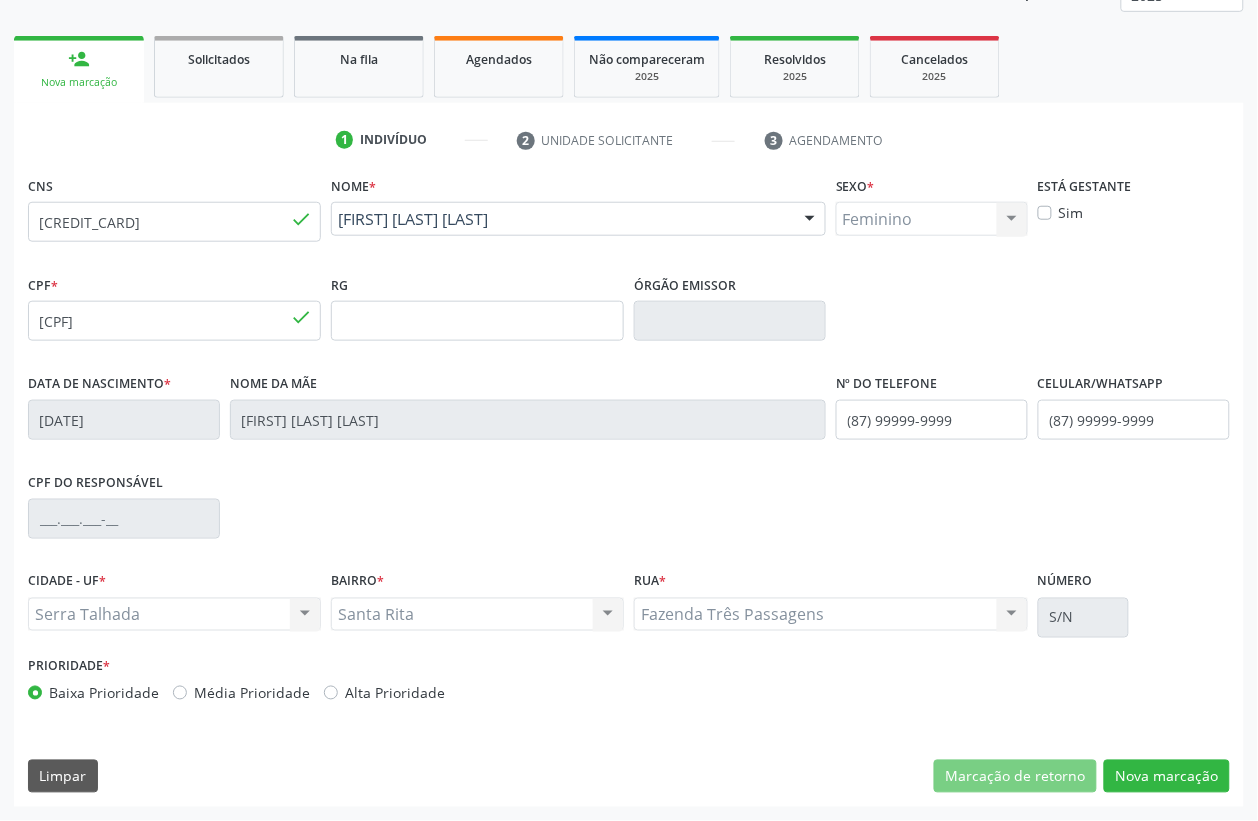 scroll, scrollTop: 85, scrollLeft: 0, axis: vertical 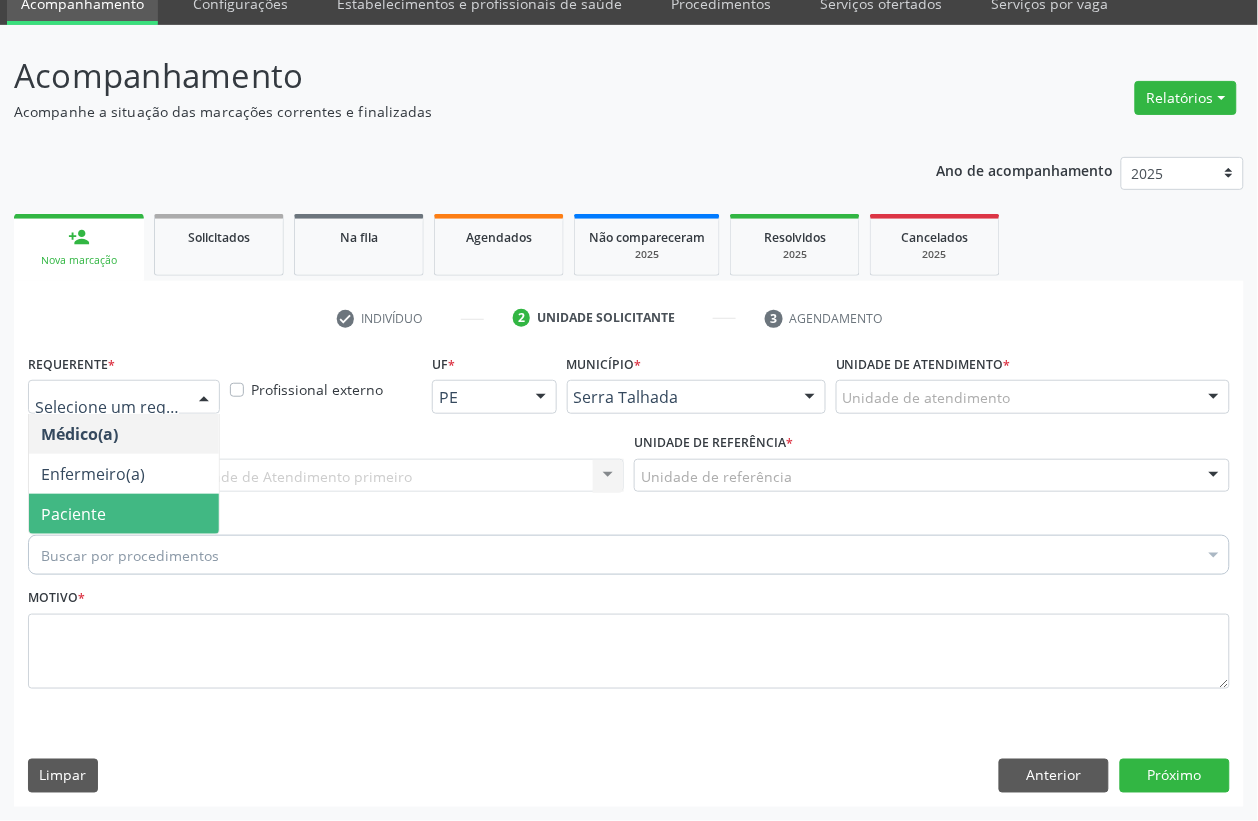 click on "Paciente" at bounding box center (124, 514) 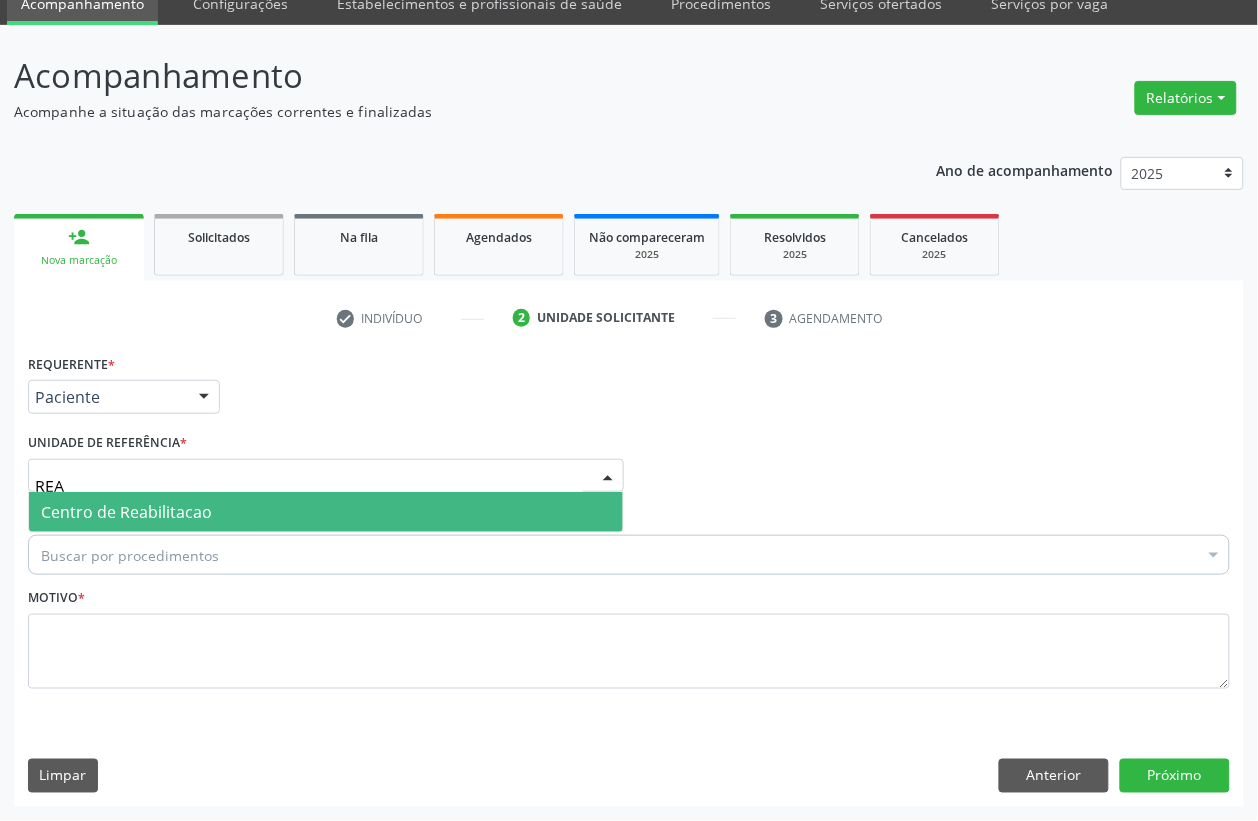 type on "REAB" 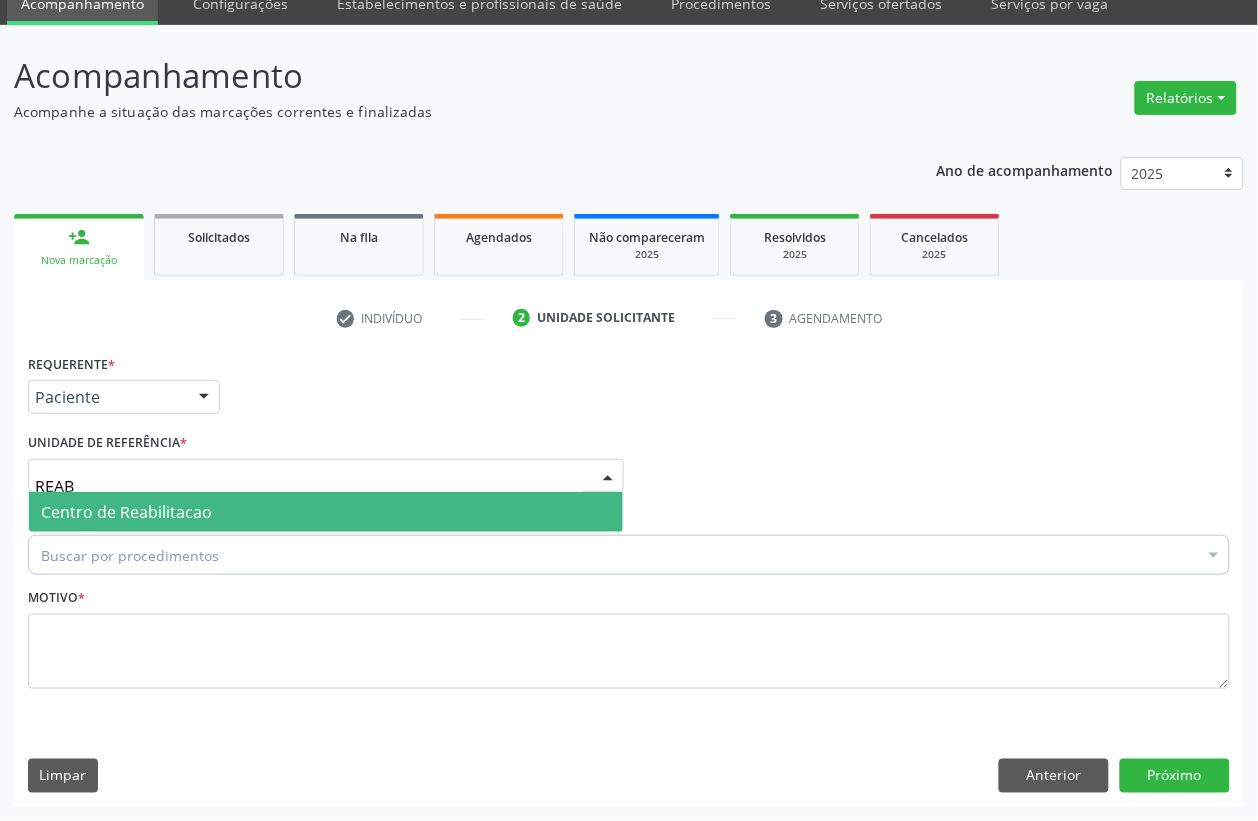 click on "Centro de Reabilitacao" at bounding box center (126, 512) 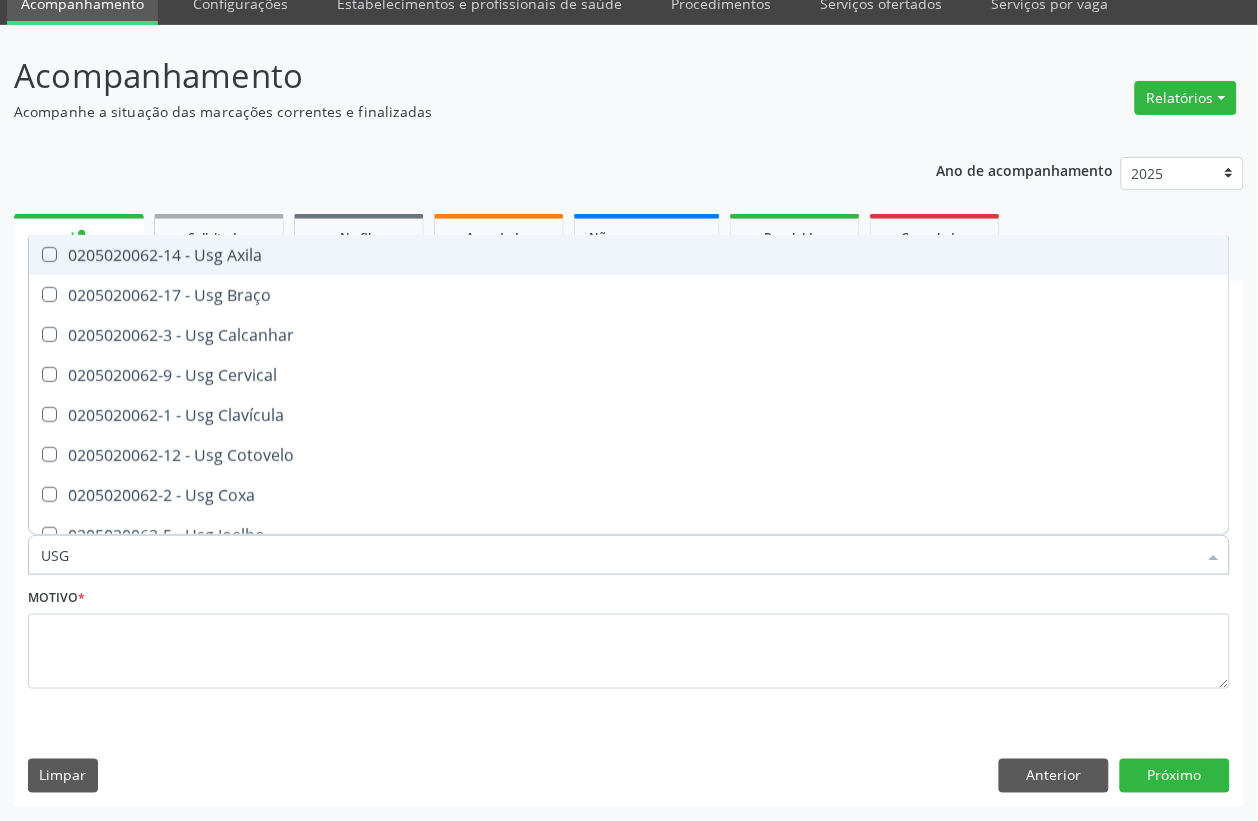 type on "USG O" 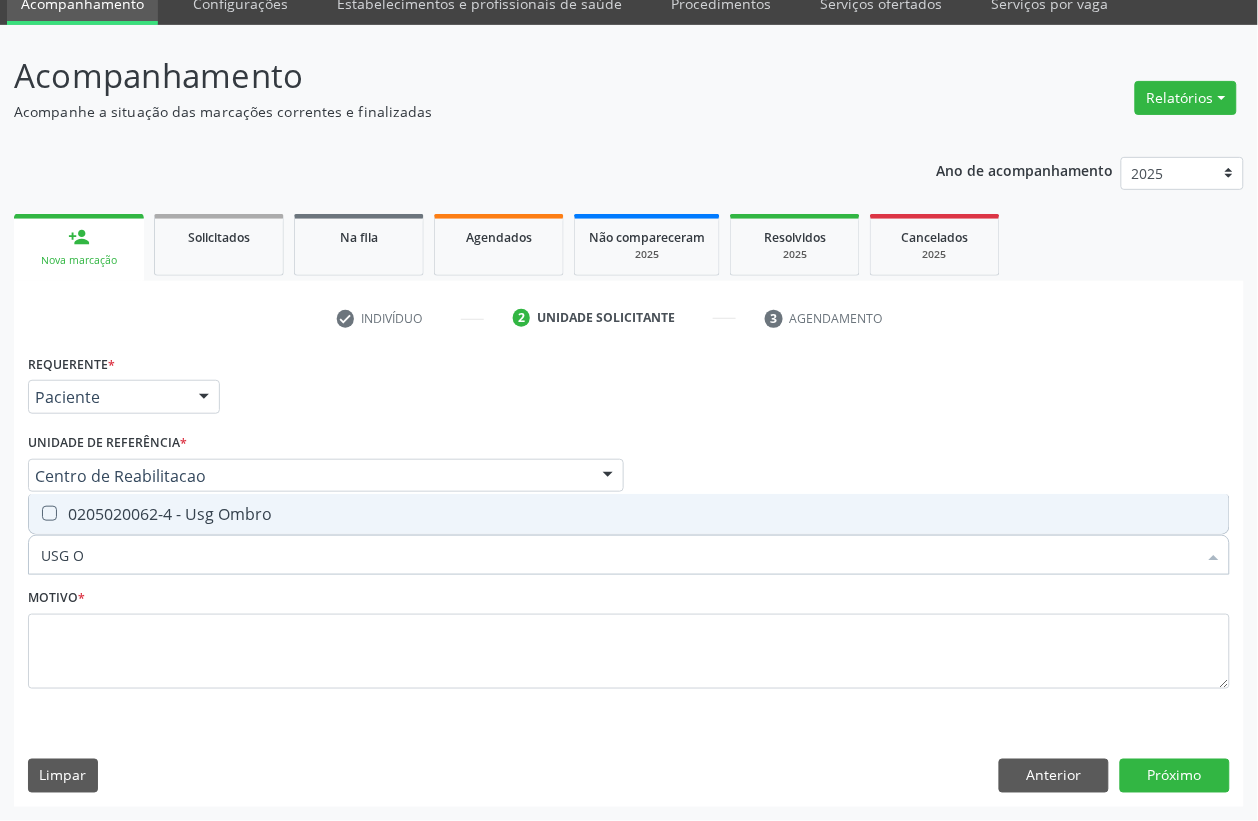 click on "0205020062-4 - Usg Ombro" at bounding box center (629, 514) 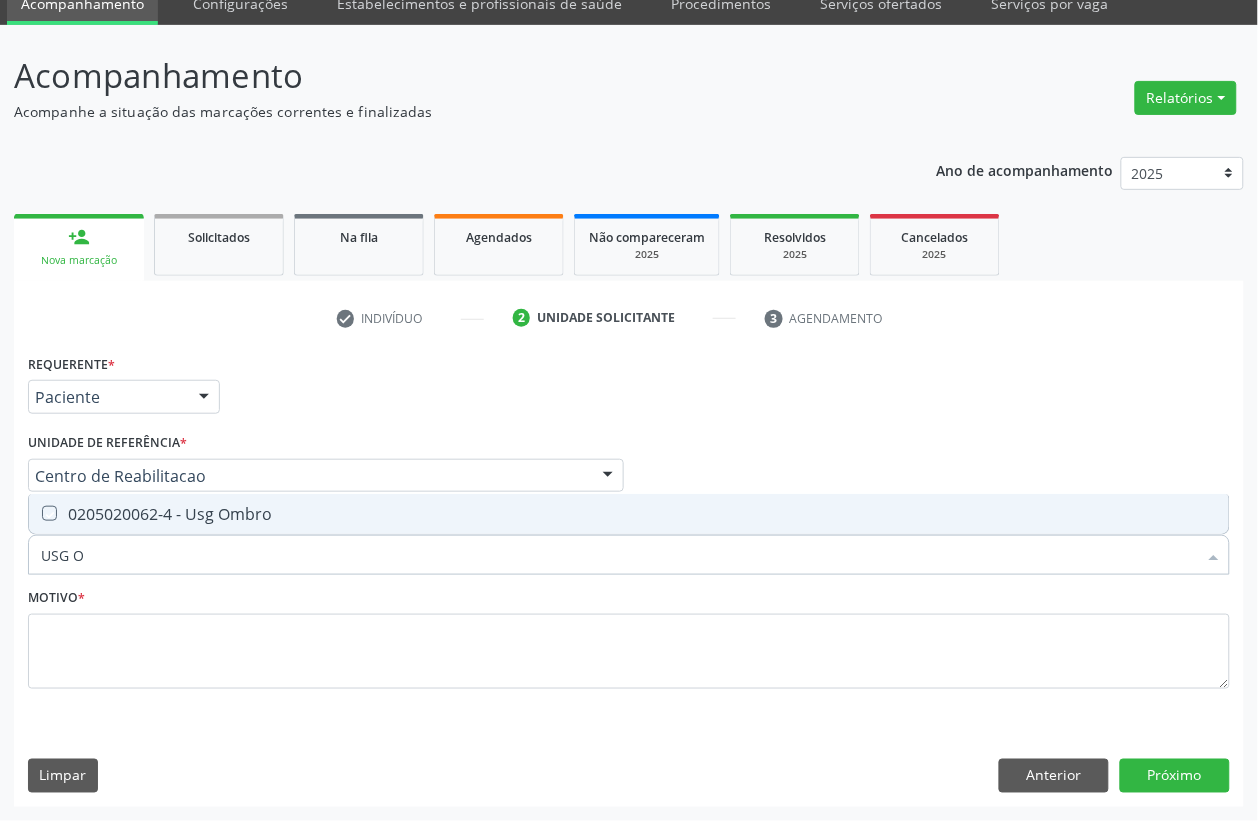 checkbox on "true" 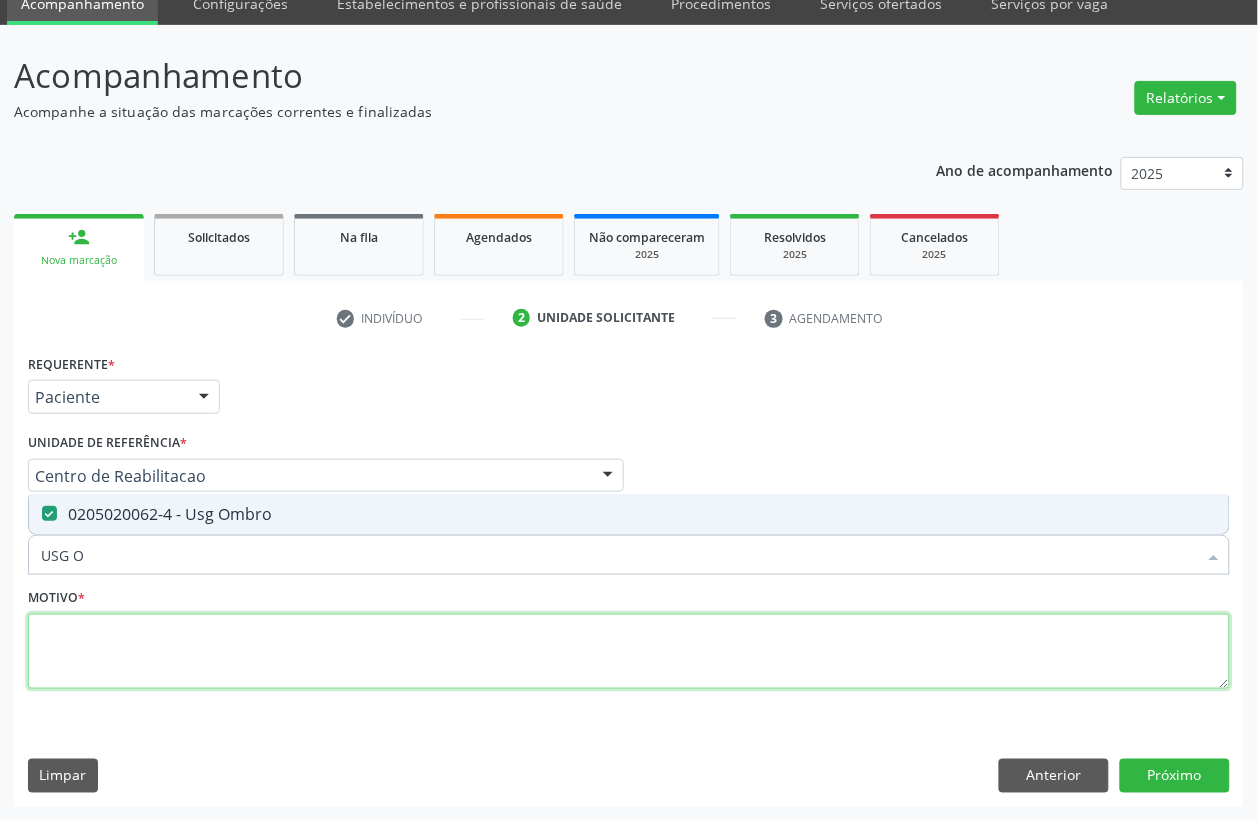 click at bounding box center [629, 652] 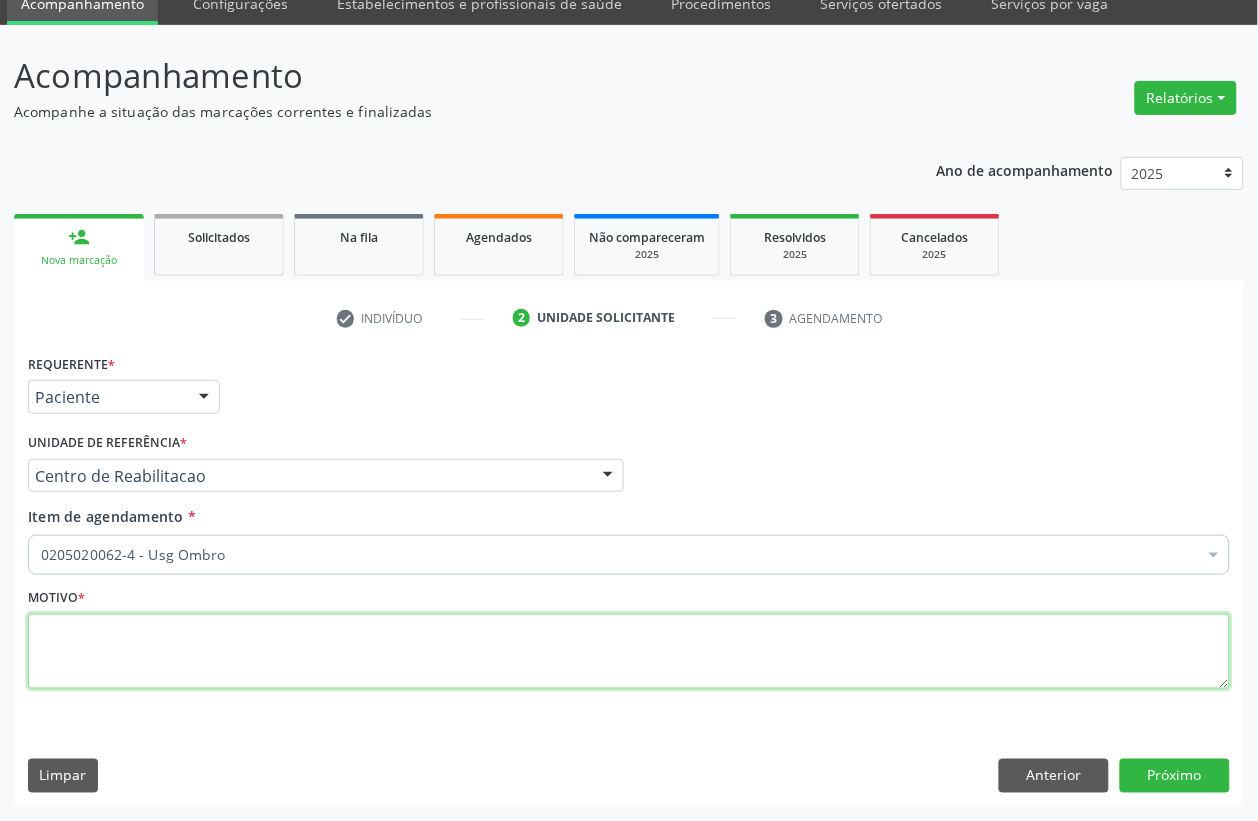 click at bounding box center (629, 652) 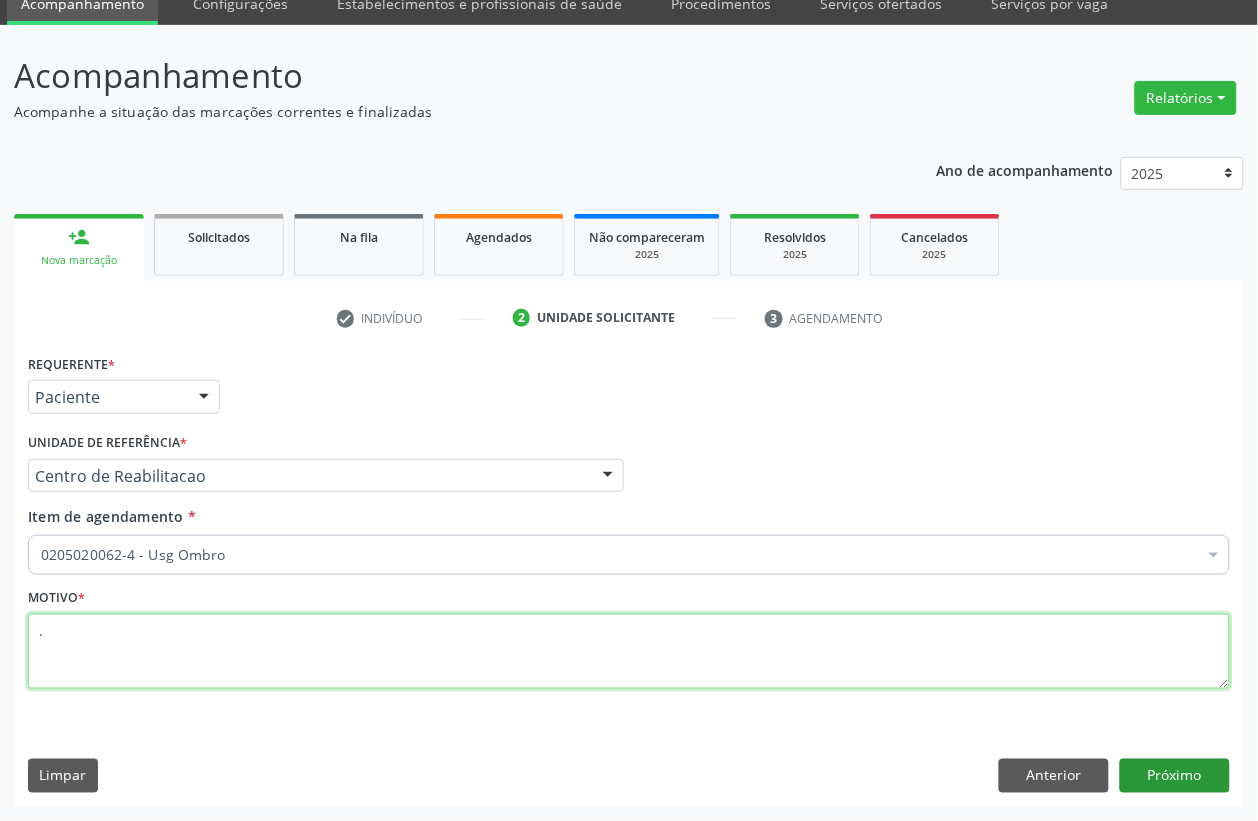 type on "." 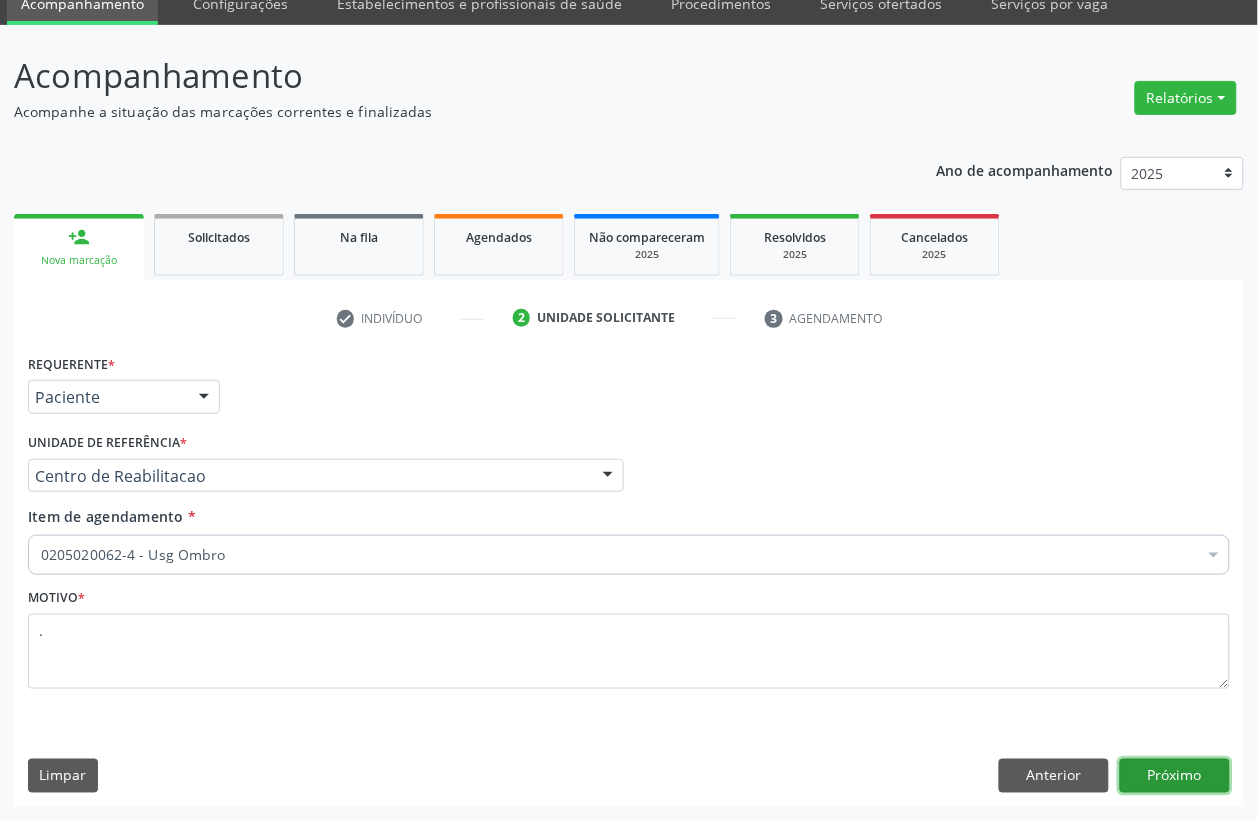 click on "Próximo" at bounding box center [1175, 776] 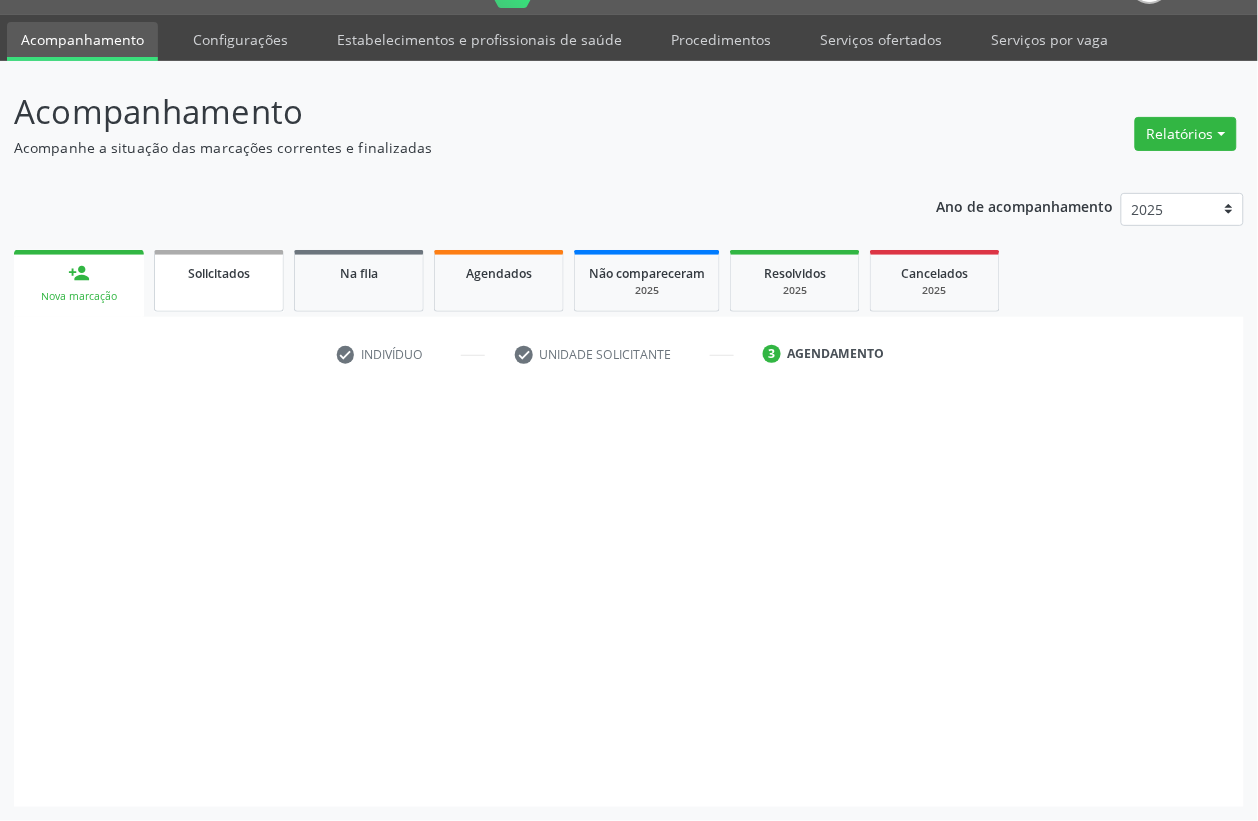 scroll, scrollTop: 50, scrollLeft: 0, axis: vertical 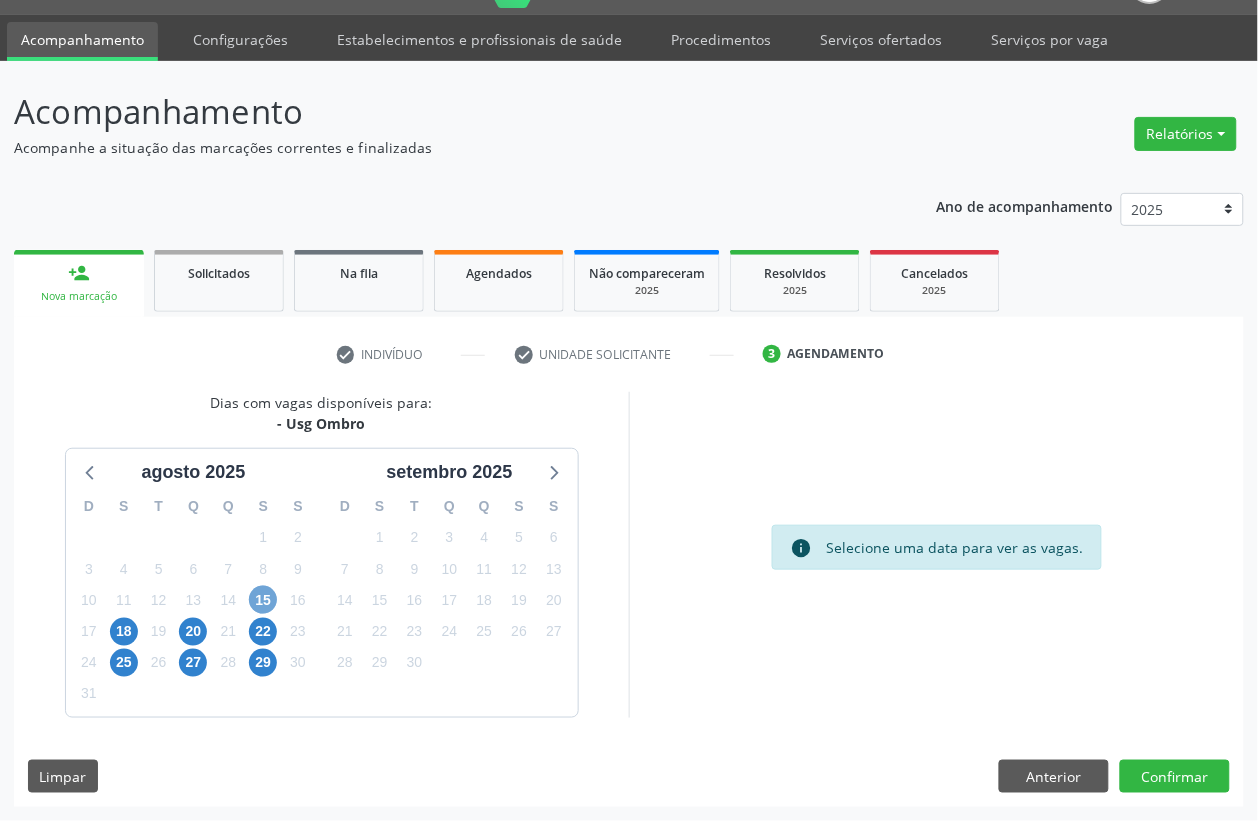 click on "15" at bounding box center [263, 600] 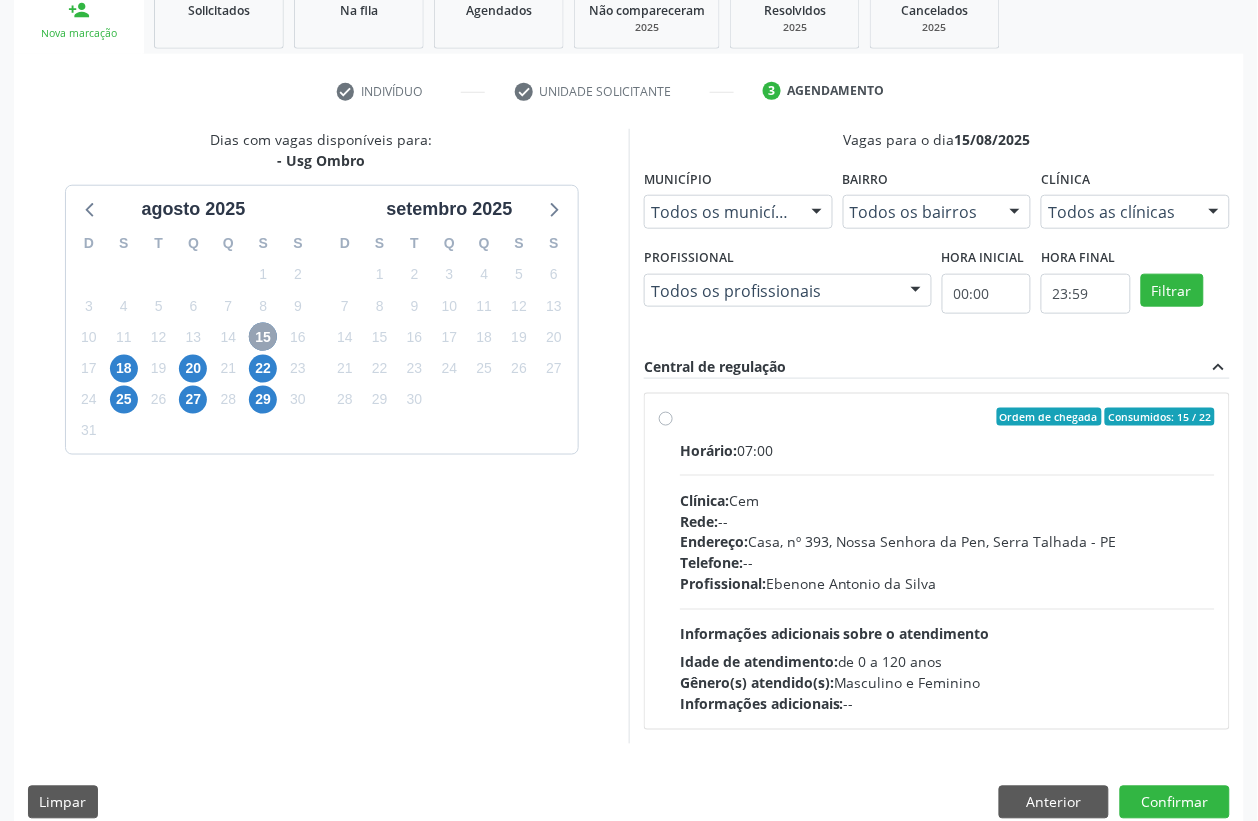 scroll, scrollTop: 338, scrollLeft: 0, axis: vertical 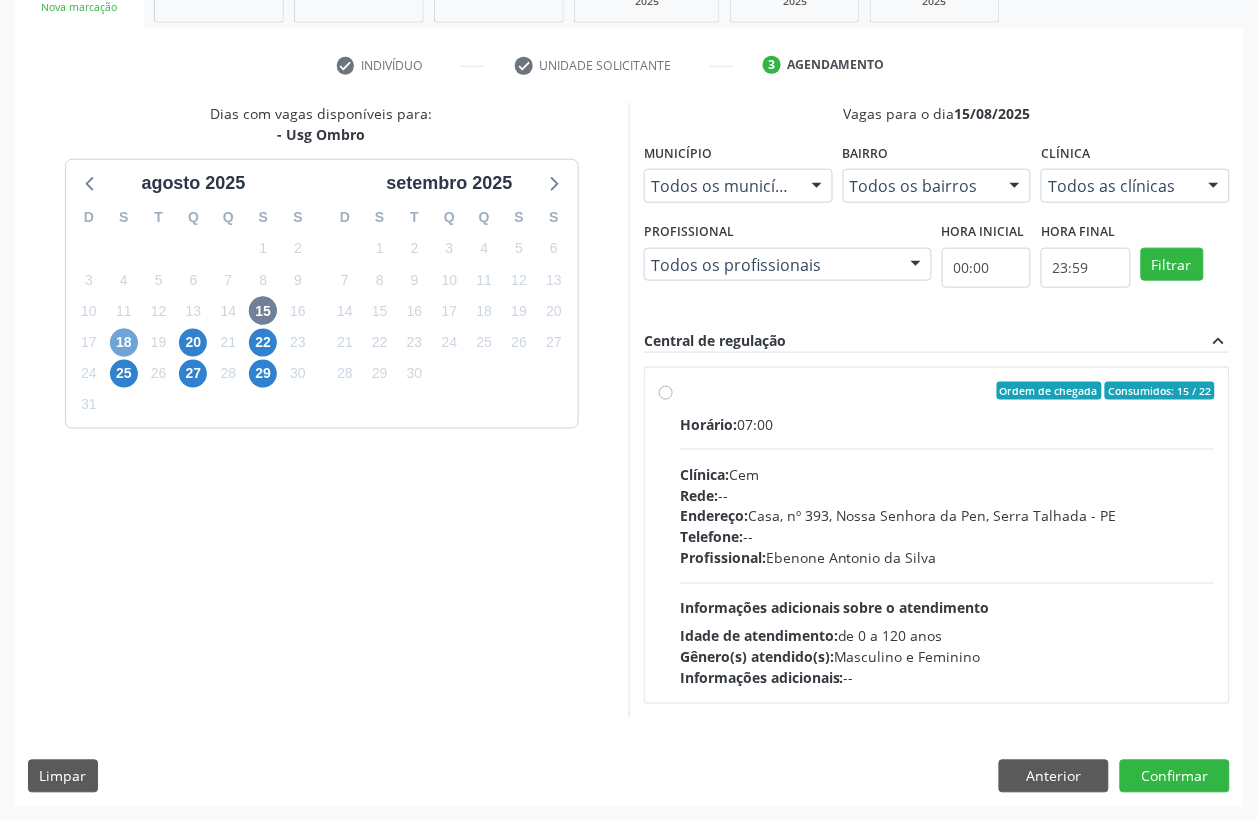 click on "18" at bounding box center [124, 343] 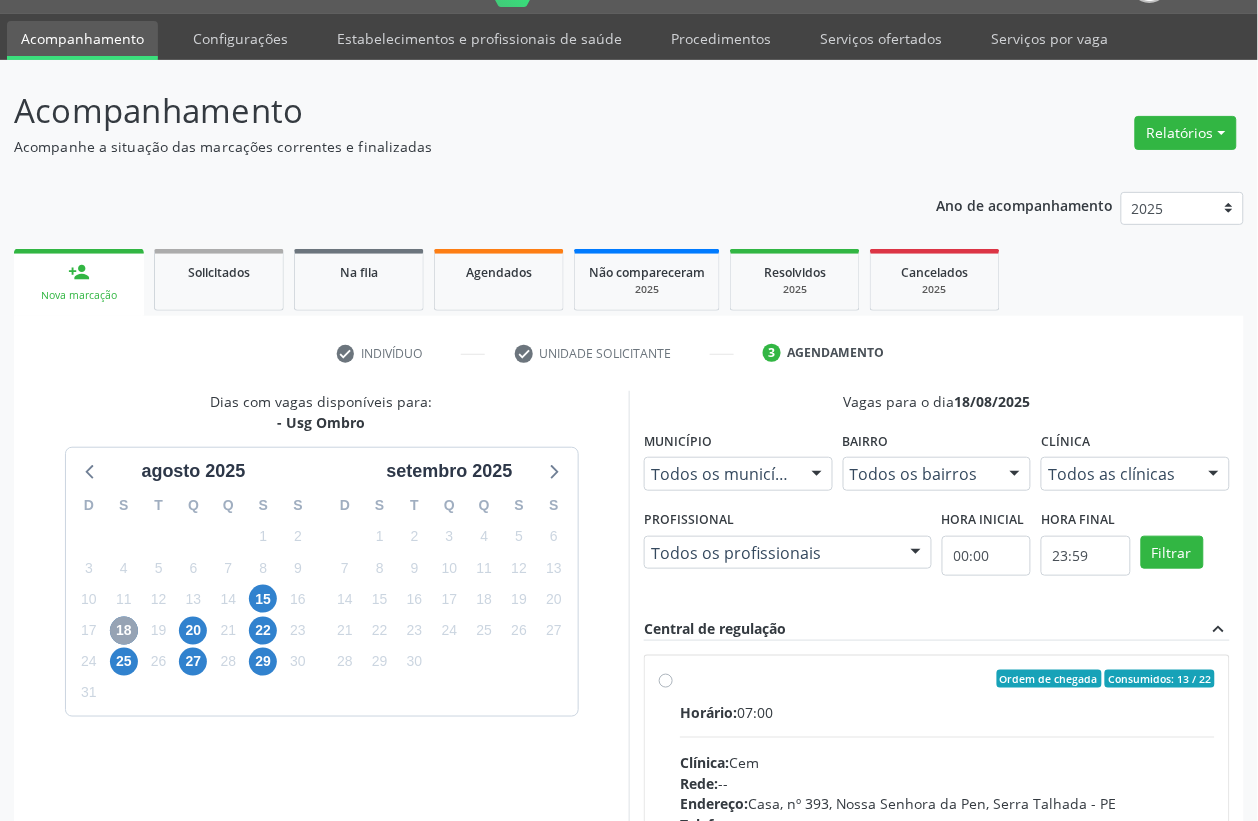 scroll, scrollTop: 338, scrollLeft: 0, axis: vertical 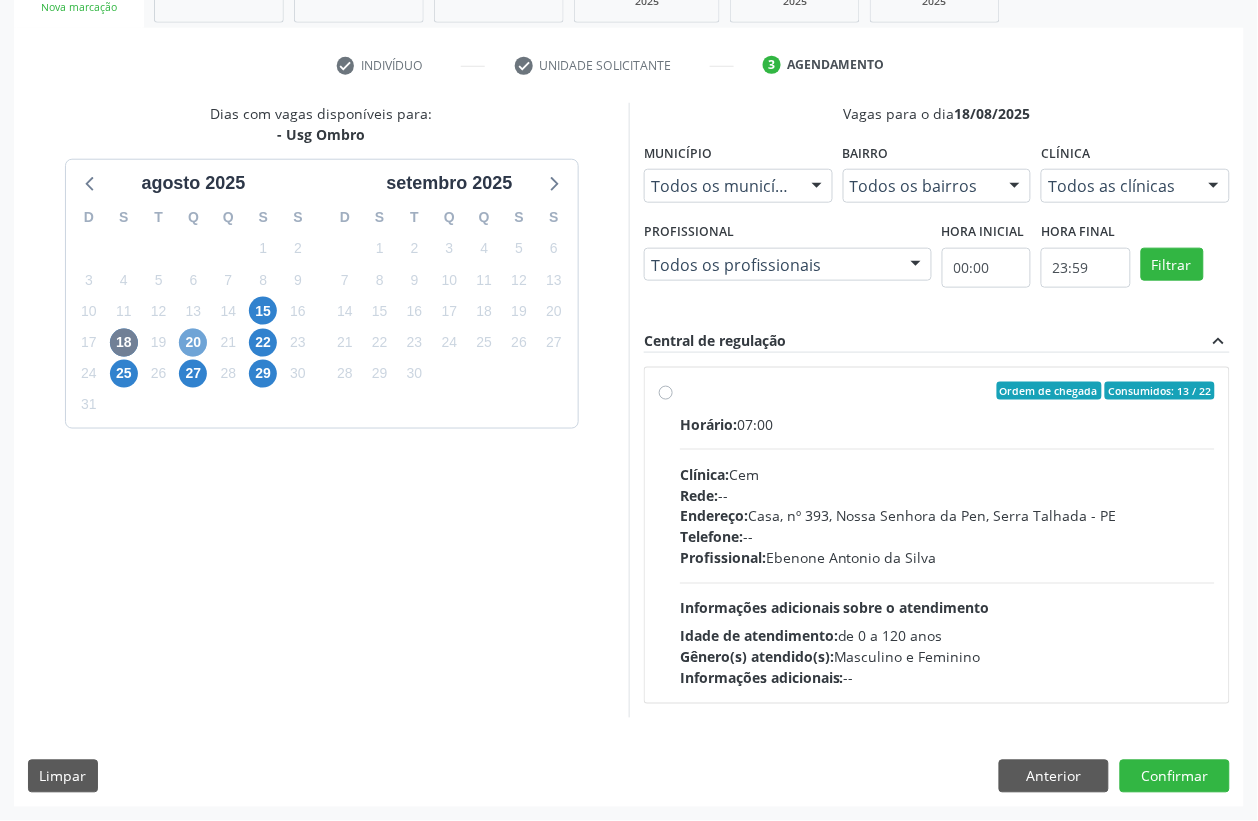 click on "20" at bounding box center (193, 343) 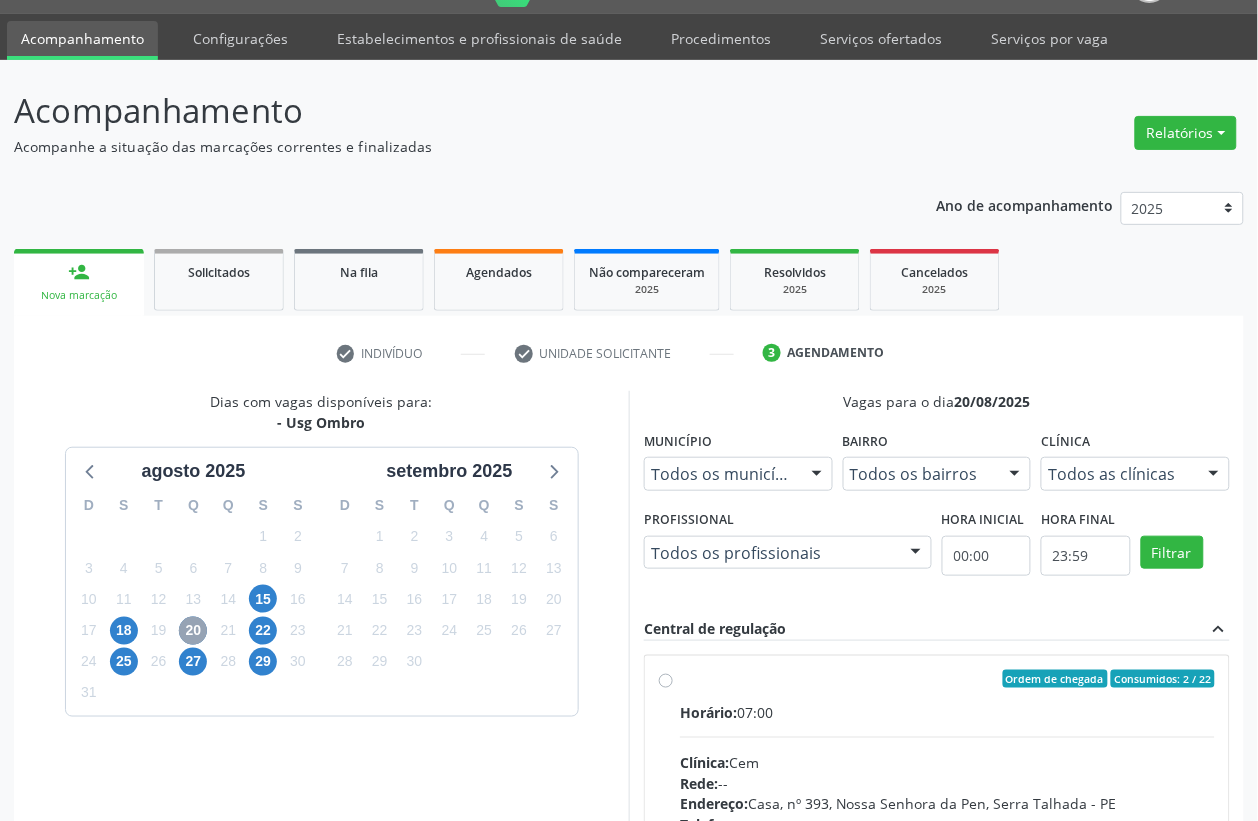 scroll, scrollTop: 338, scrollLeft: 0, axis: vertical 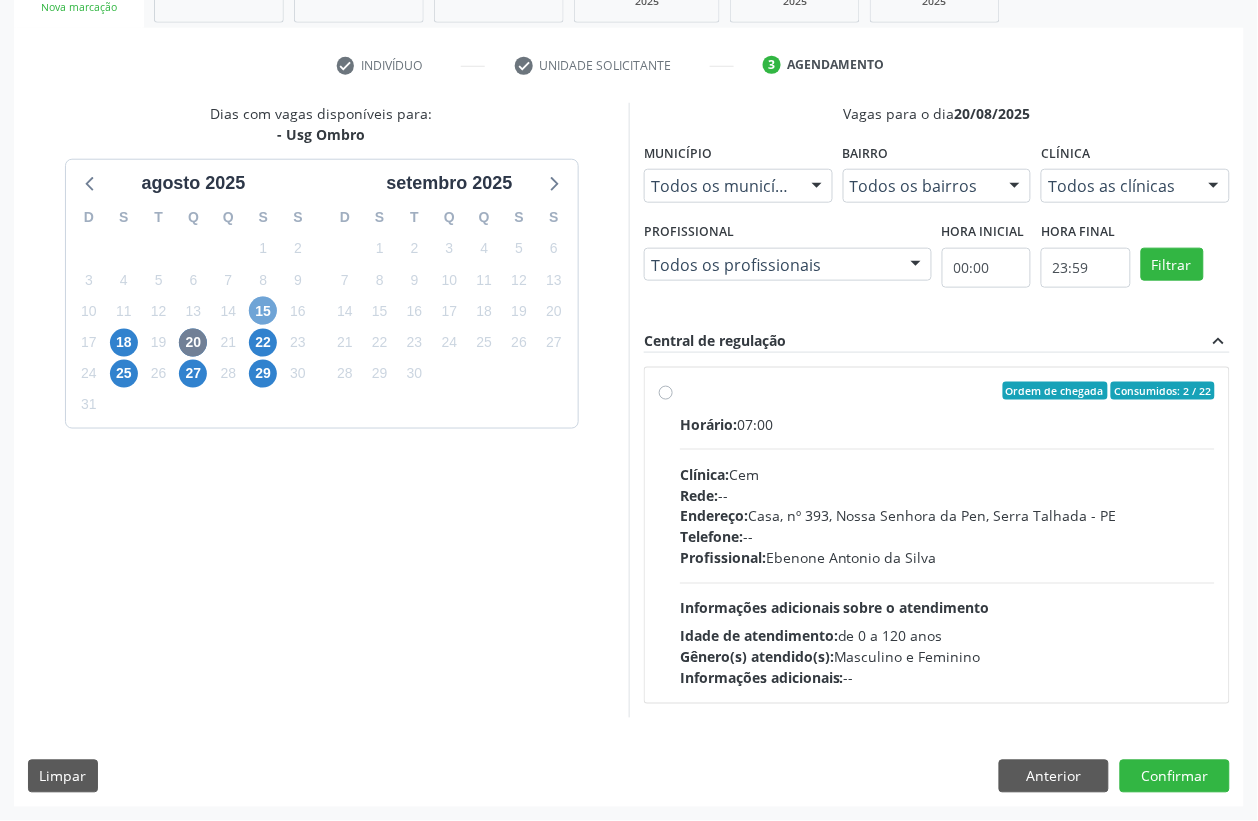 click on "15" at bounding box center (263, 311) 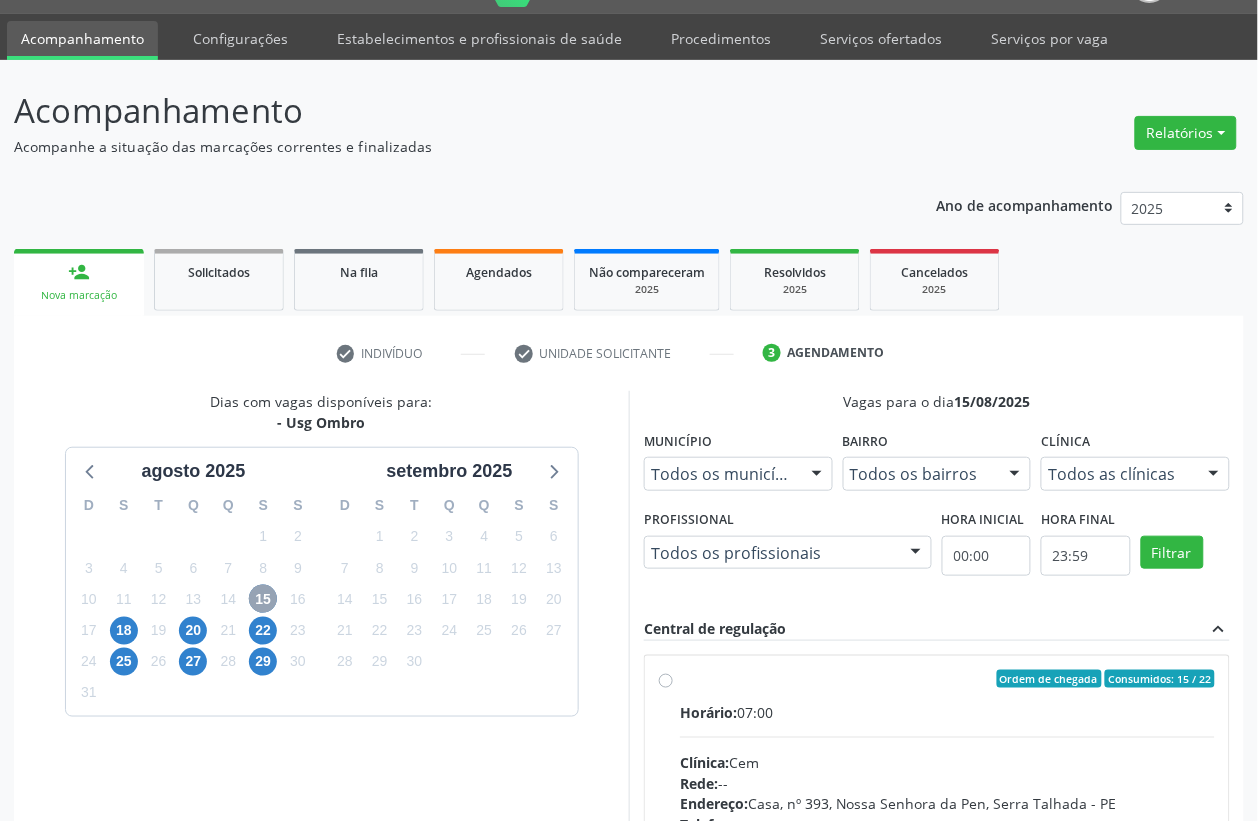 scroll, scrollTop: 338, scrollLeft: 0, axis: vertical 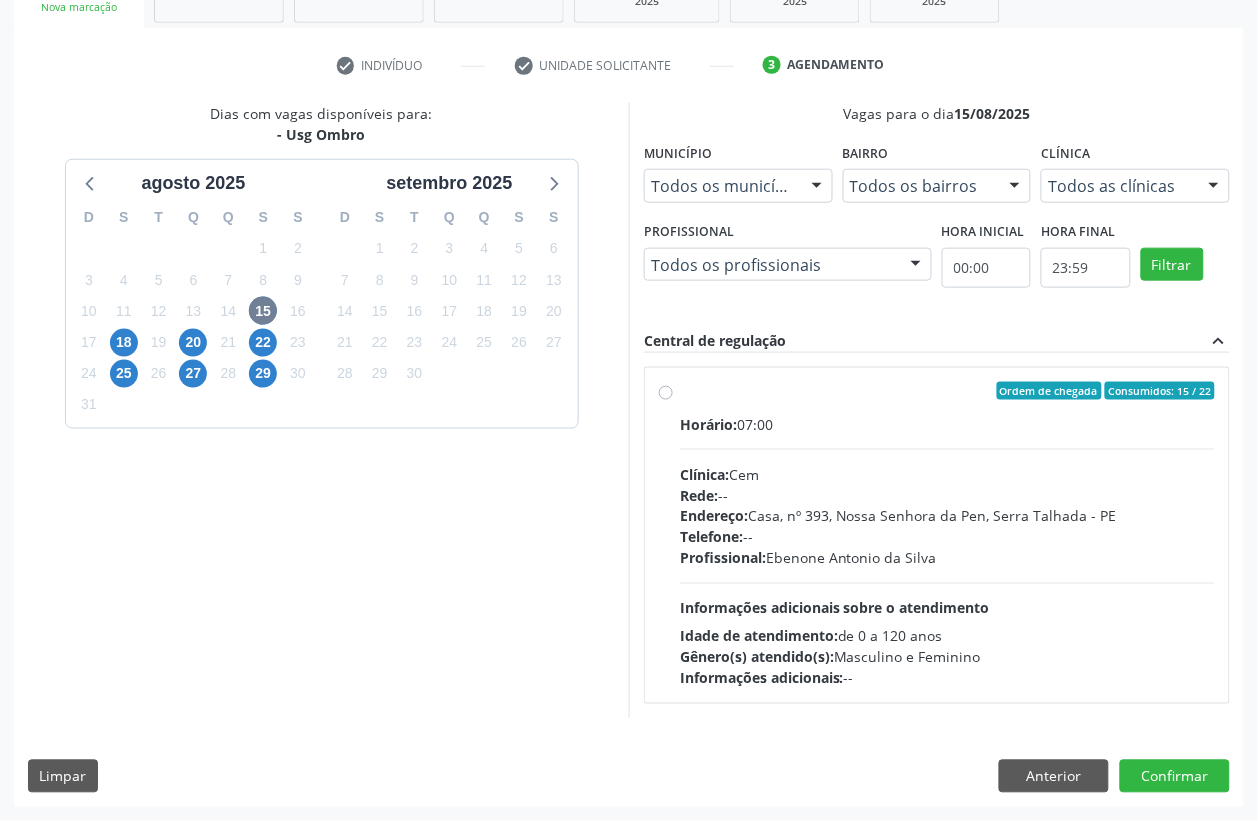 click on "Ordem de chegada
Consumidos: 15 / 22
Horário:   07:00
Clínica:  Cem
Rede:
--
Endereço:   Casa, nº 393, Nossa Senhora da Pen, Serra Talhada - PE
Telefone:   --
Profissional:
Ebenone Antonio da Silva
Informações adicionais sobre o atendimento
Idade de atendimento:
de 0 a 120 anos
Gênero(s) atendido(s):
Masculino e Feminino
Informações adicionais:
--" at bounding box center [937, 535] 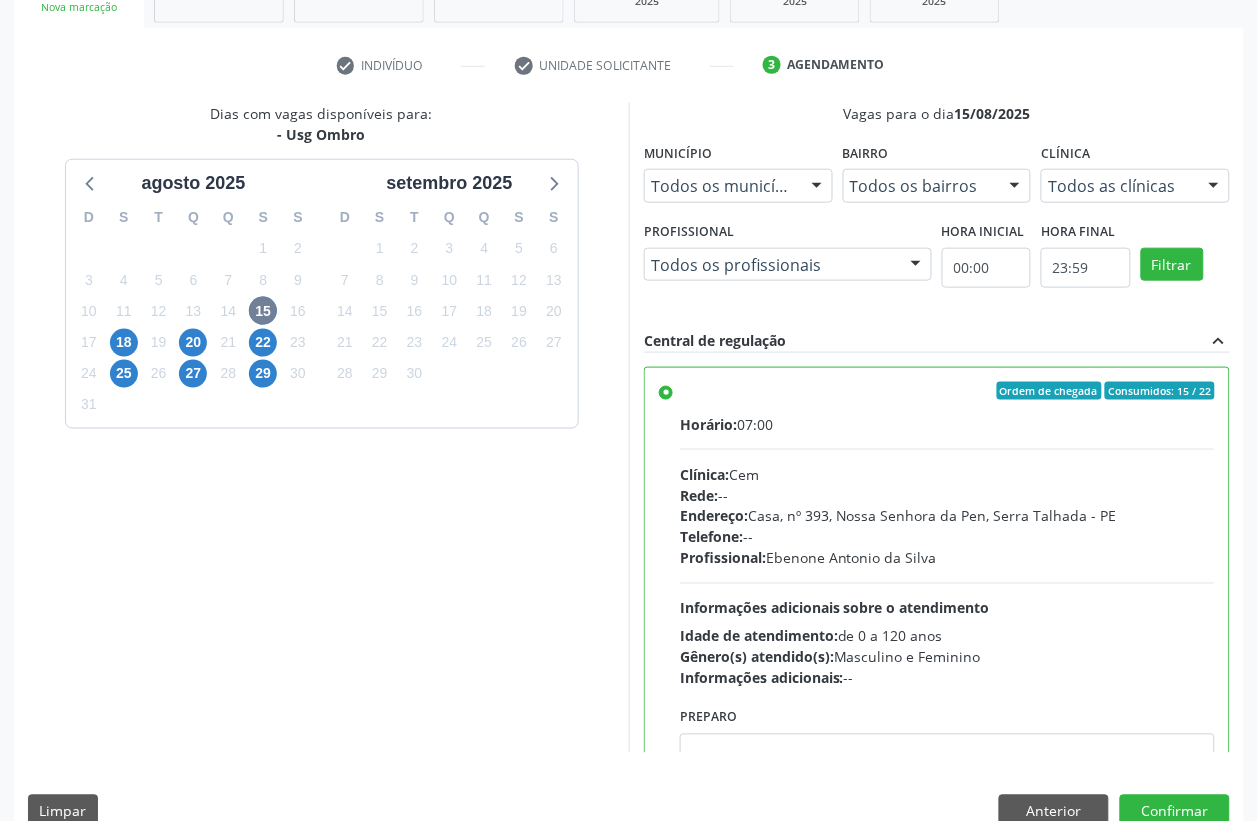 scroll, scrollTop: 100, scrollLeft: 0, axis: vertical 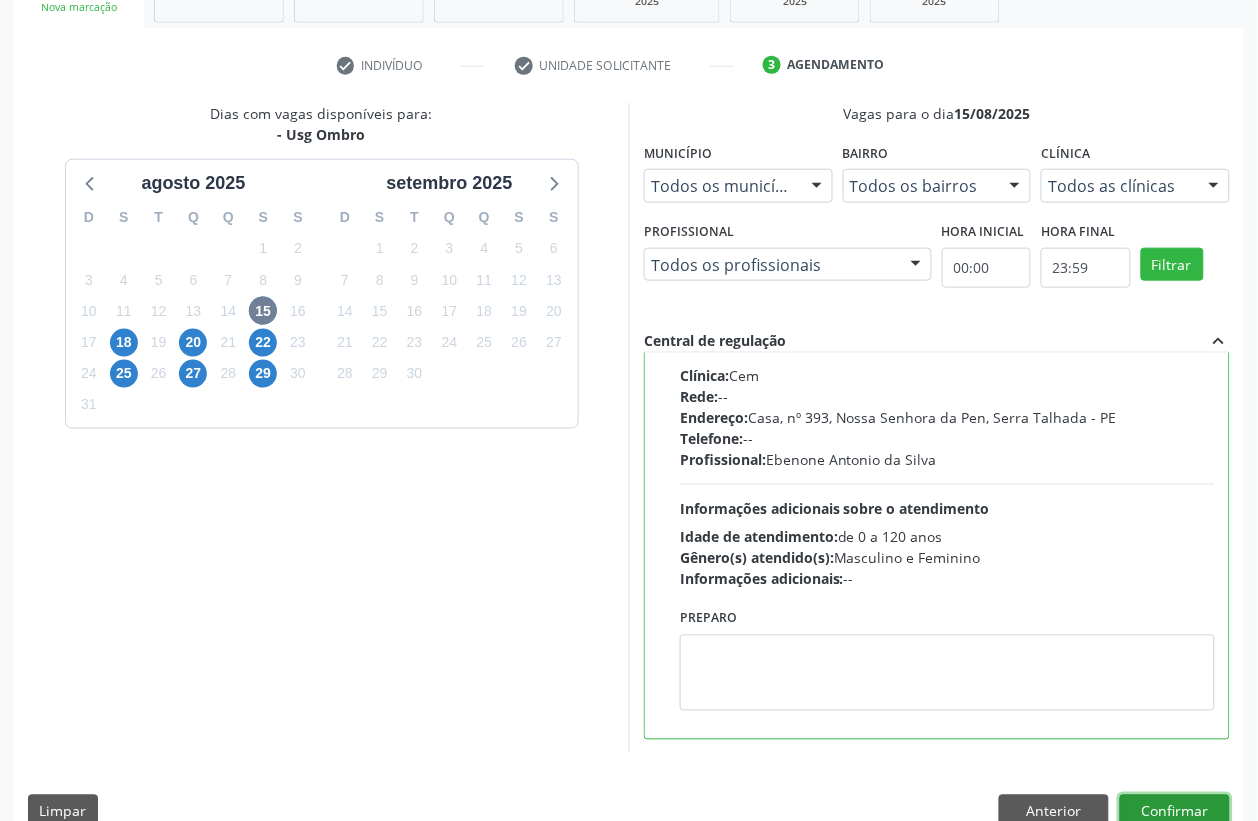 click on "Confirmar" at bounding box center (1175, 812) 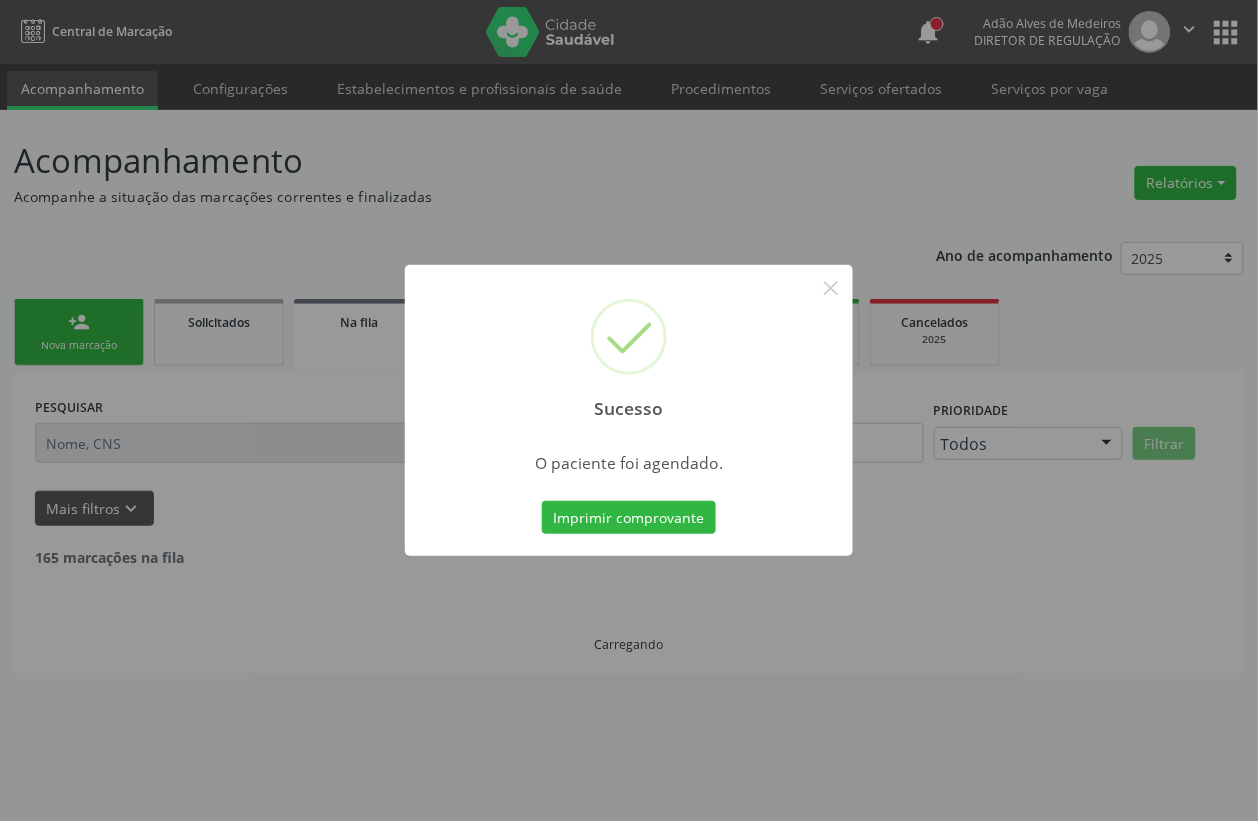 scroll, scrollTop: 0, scrollLeft: 0, axis: both 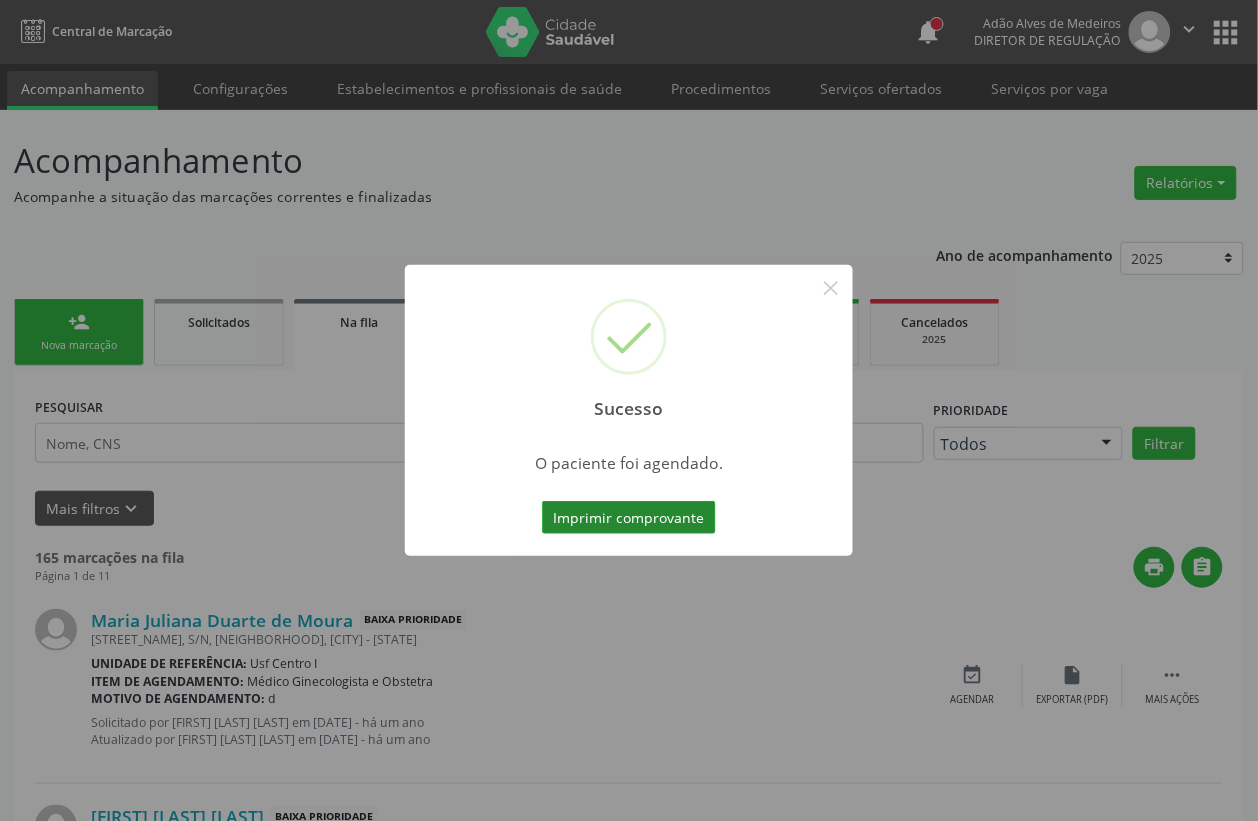 click on "Imprimir comprovante" at bounding box center (629, 518) 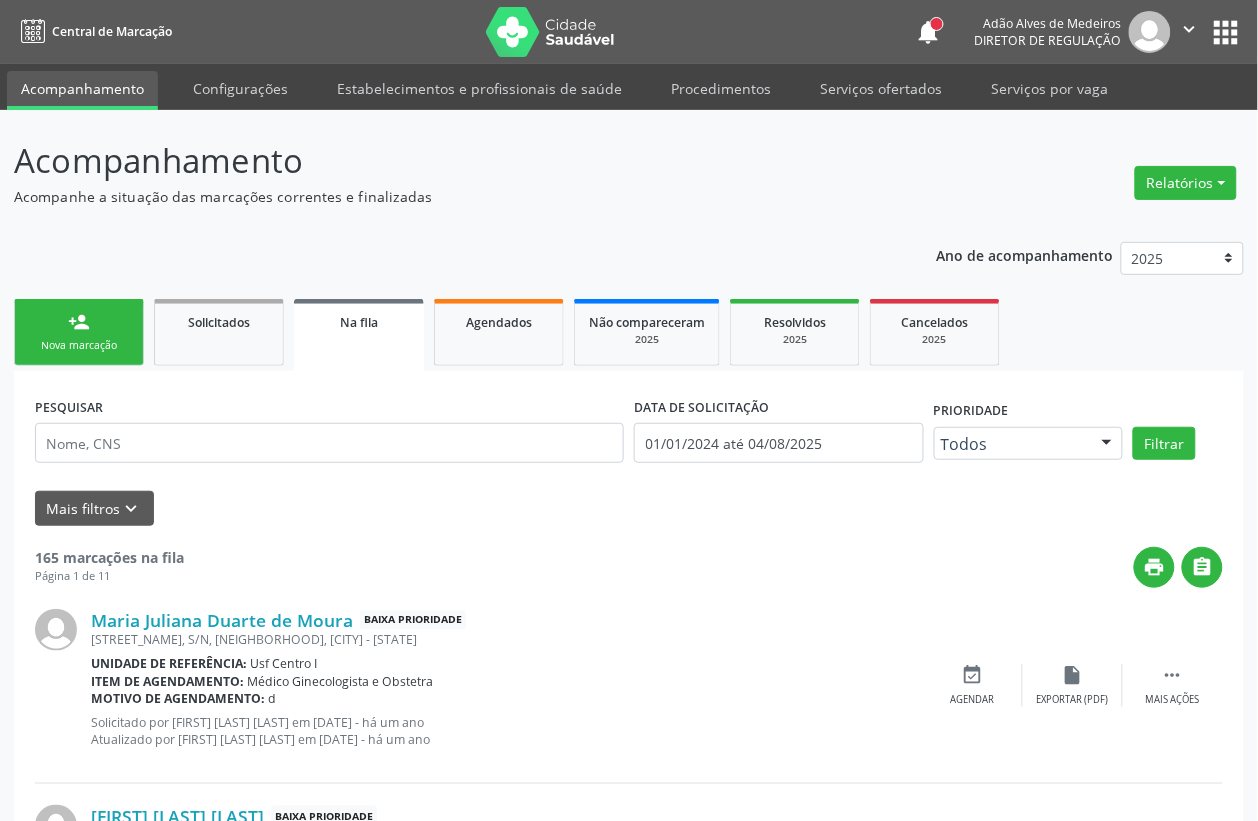 click on "person_add
Nova marcação" at bounding box center (79, 332) 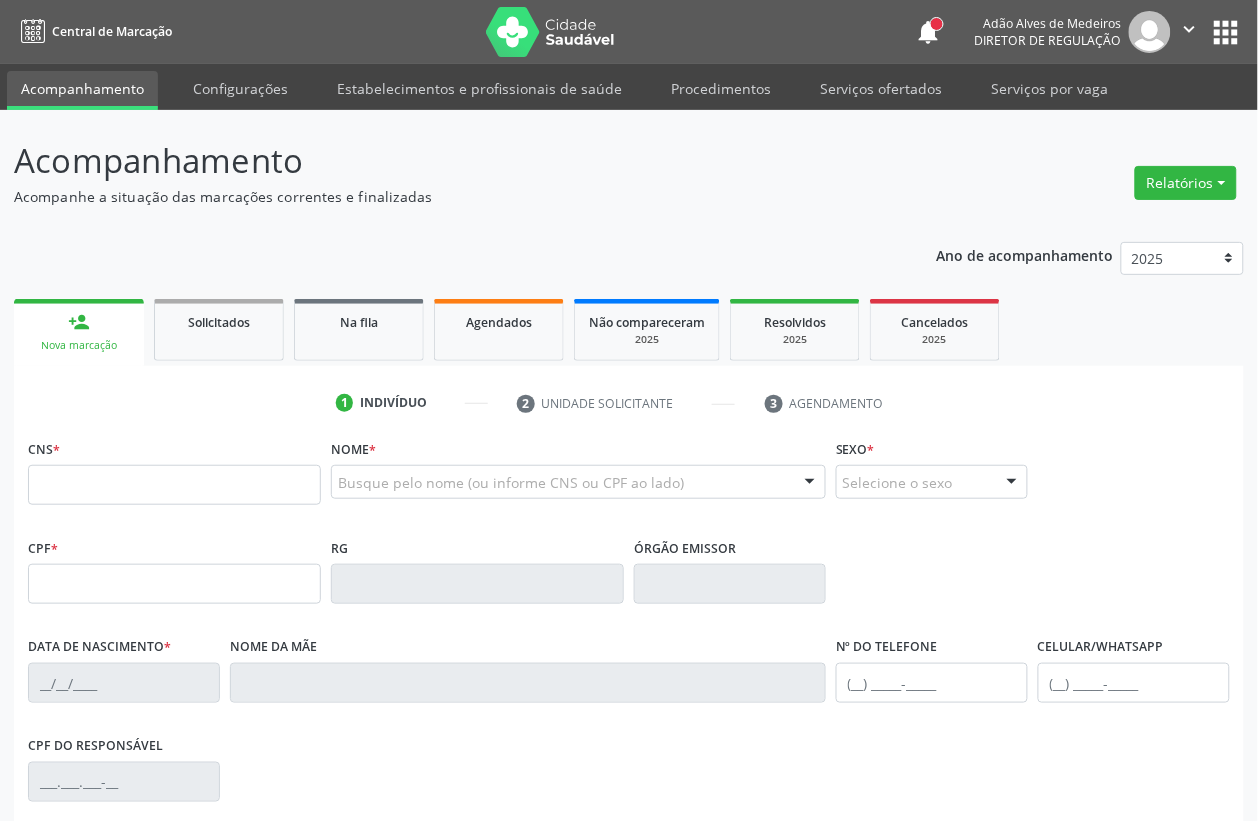 click on "person_add
Nova marcação" at bounding box center [79, 332] 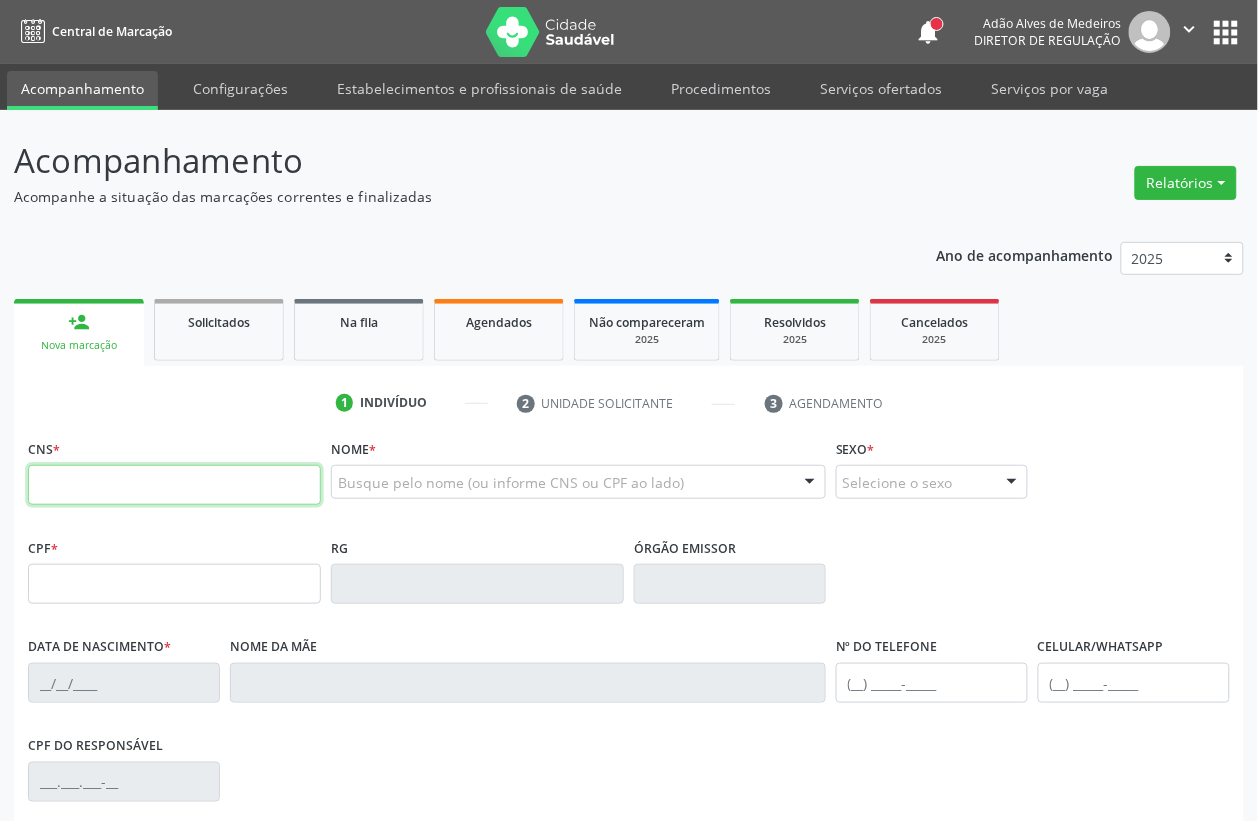 click at bounding box center (174, 485) 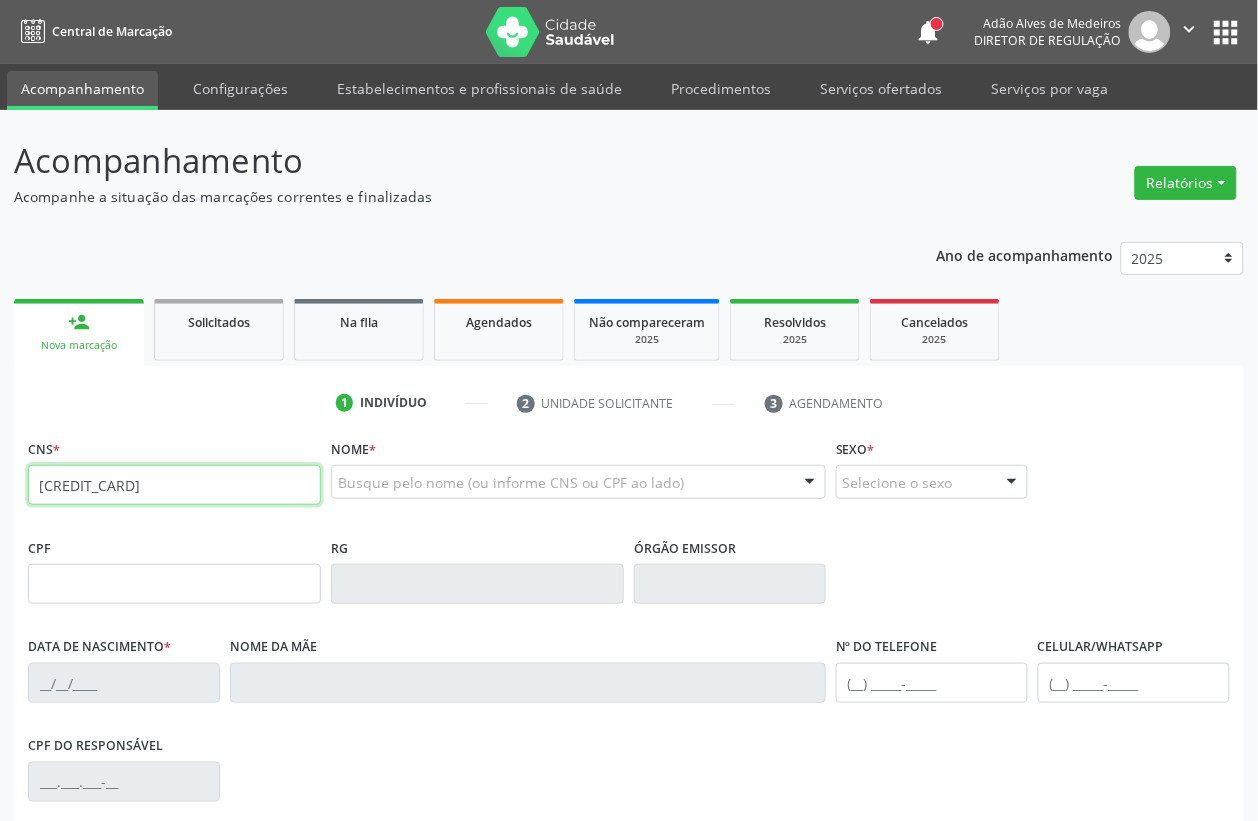 type on "898 0063 7304 3993" 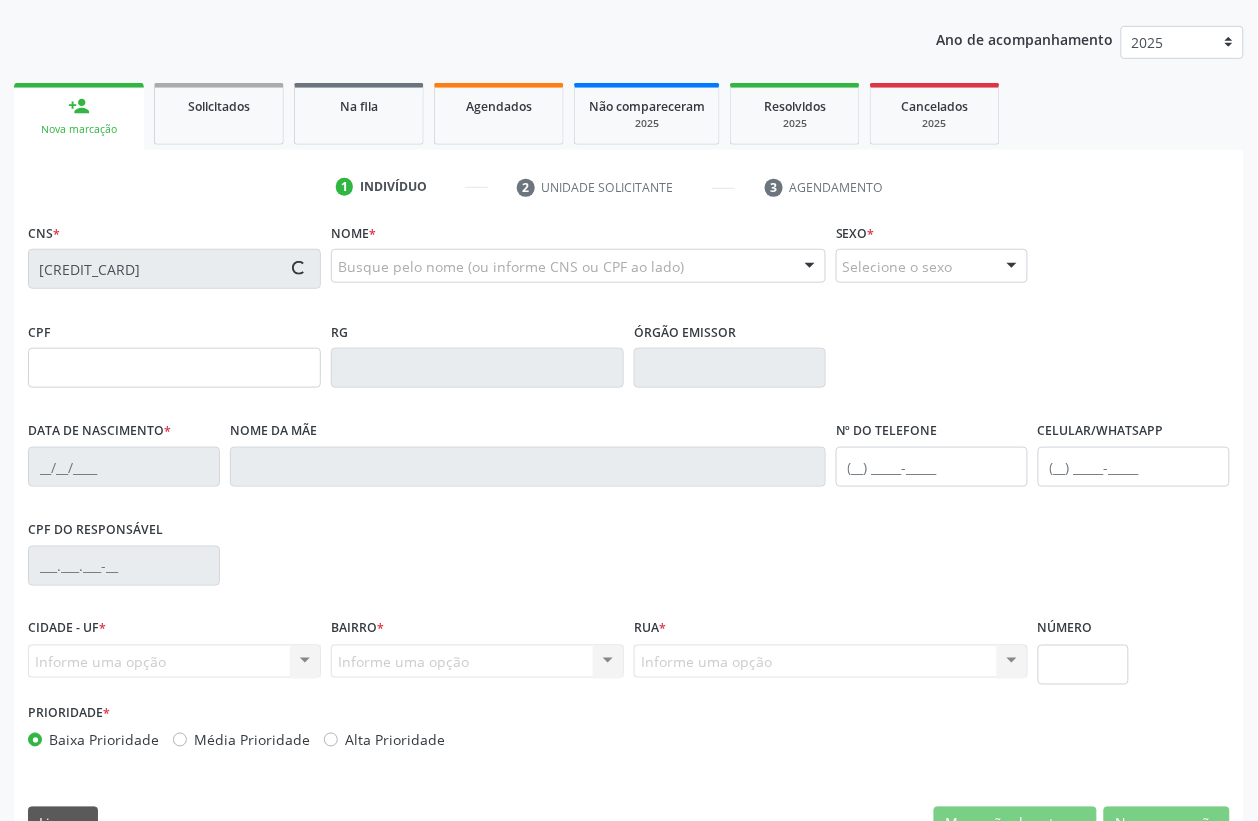 scroll, scrollTop: 250, scrollLeft: 0, axis: vertical 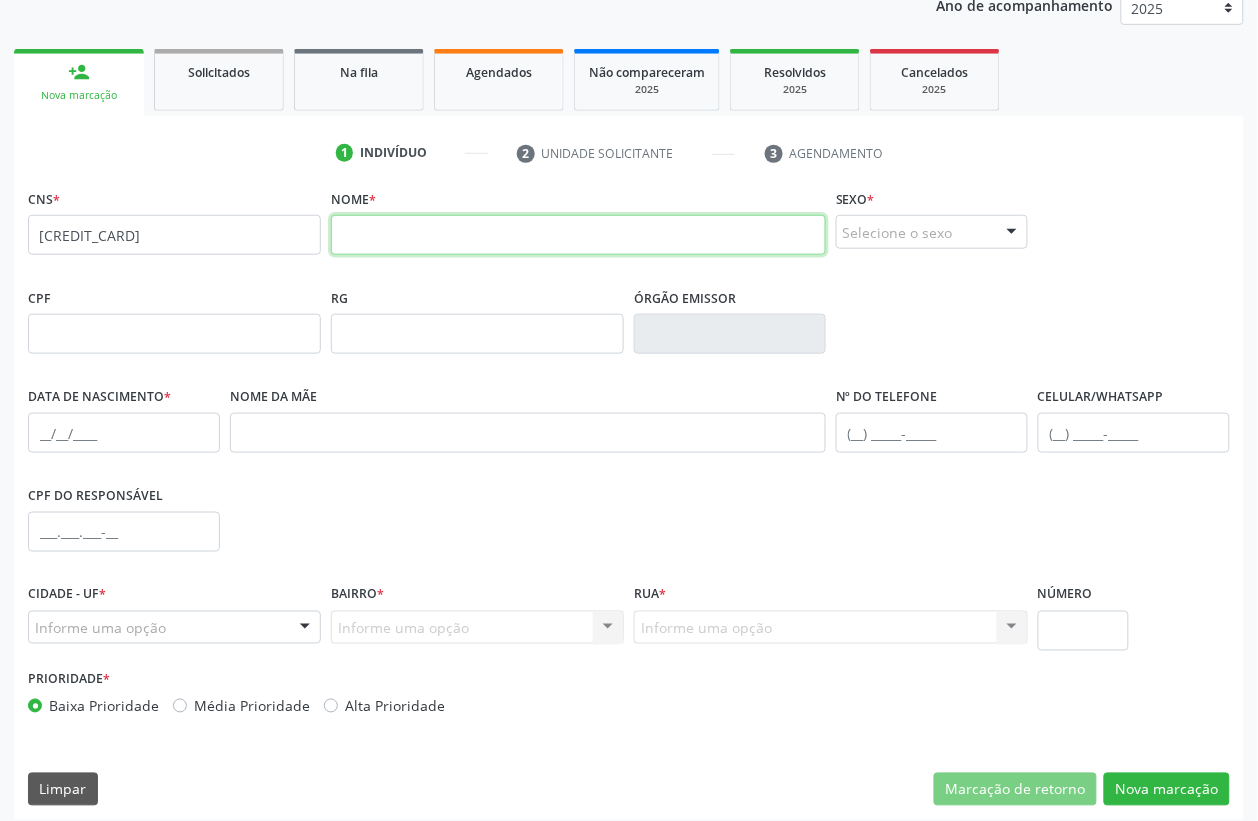 click at bounding box center (578, 235) 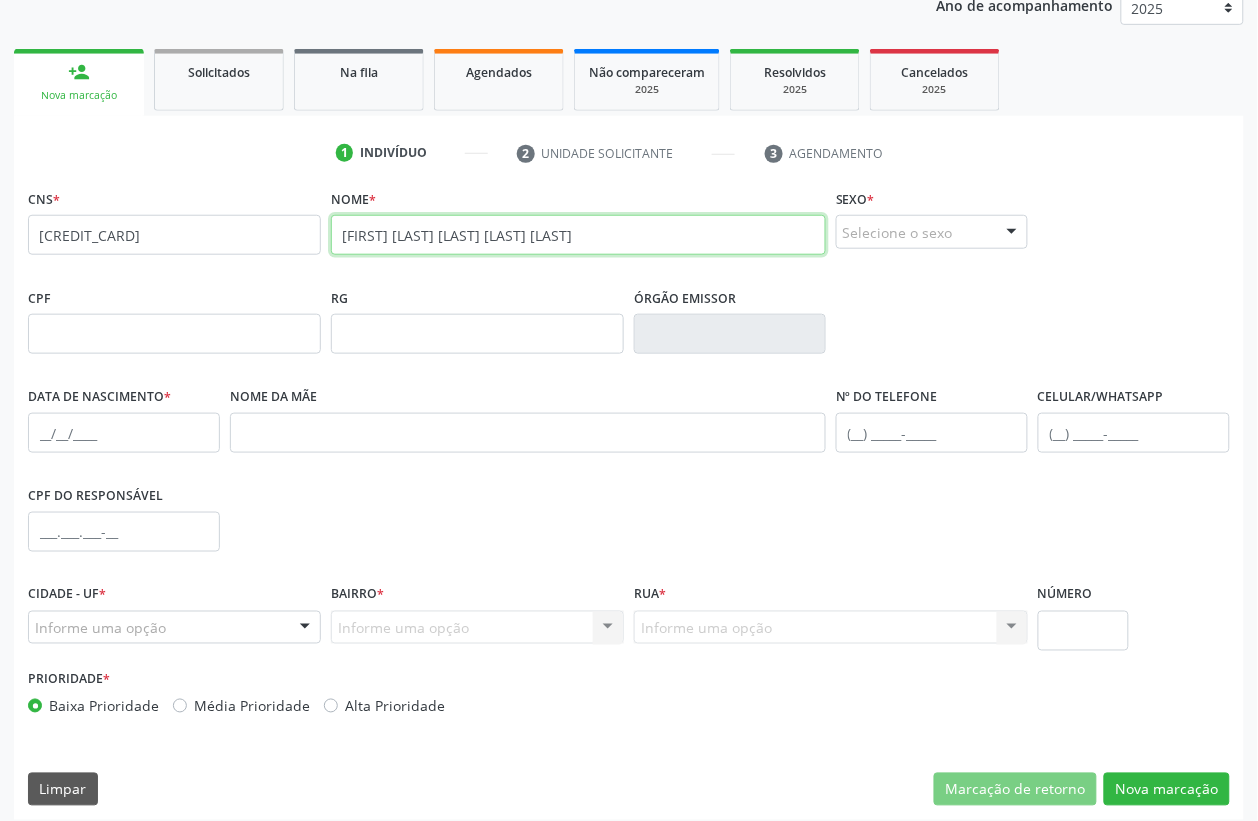type on "THEO HENRIQUE DOS SANTOS ALVES" 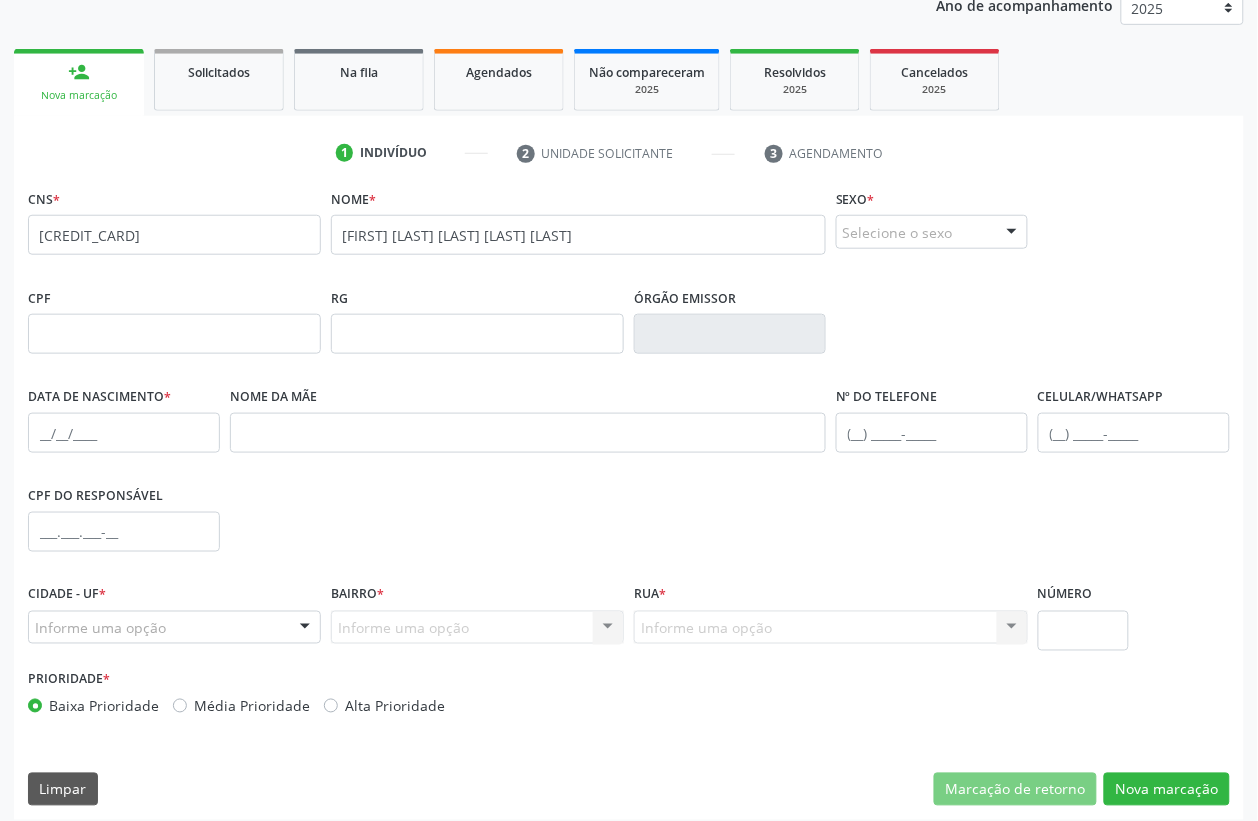 click on "Selecione o sexo" at bounding box center (932, 232) 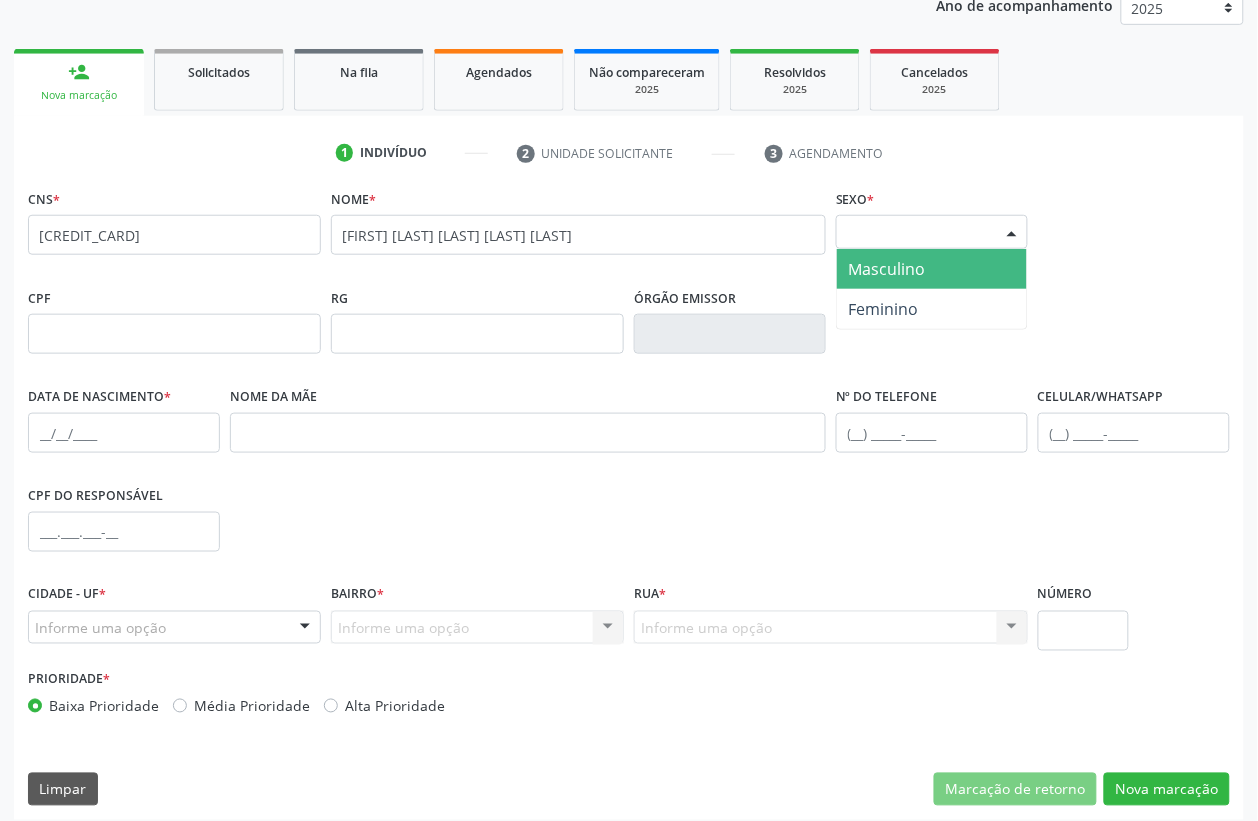 click on "Masculino" at bounding box center [887, 269] 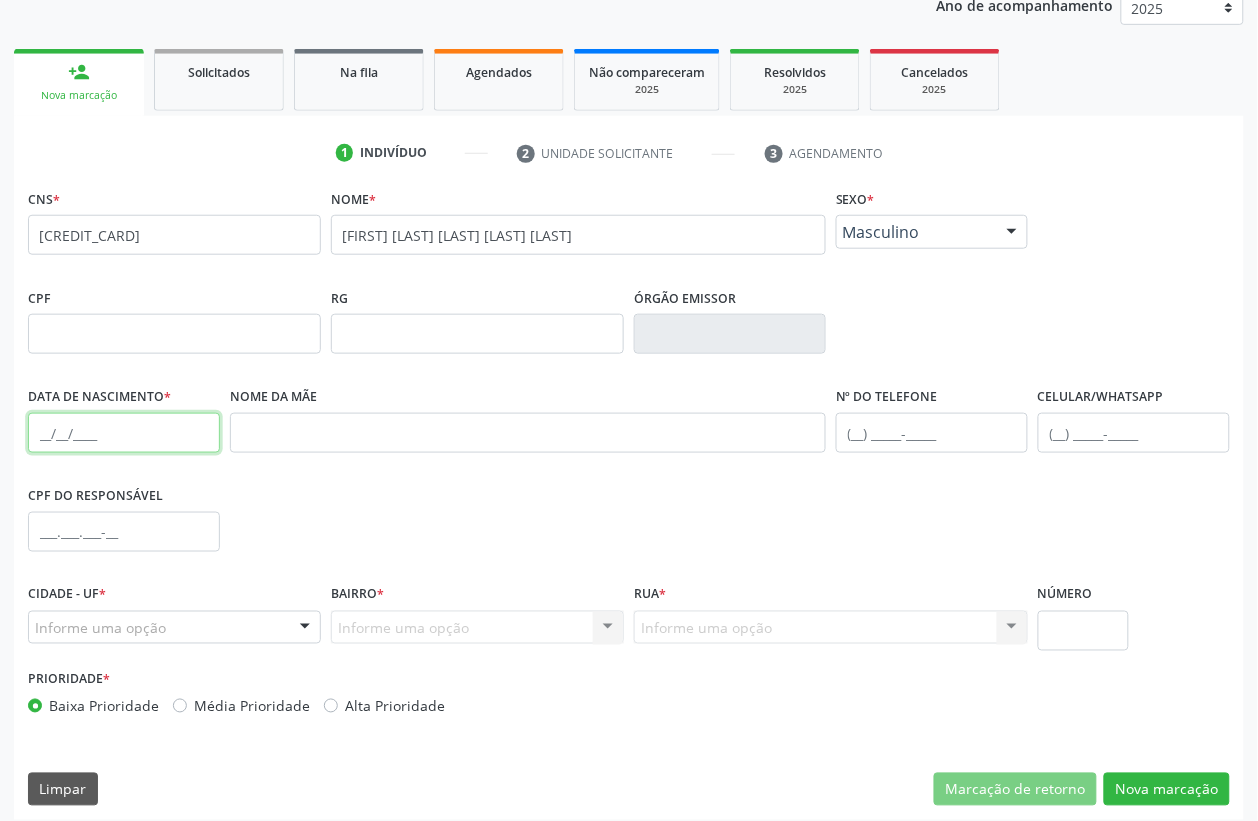 click at bounding box center (124, 433) 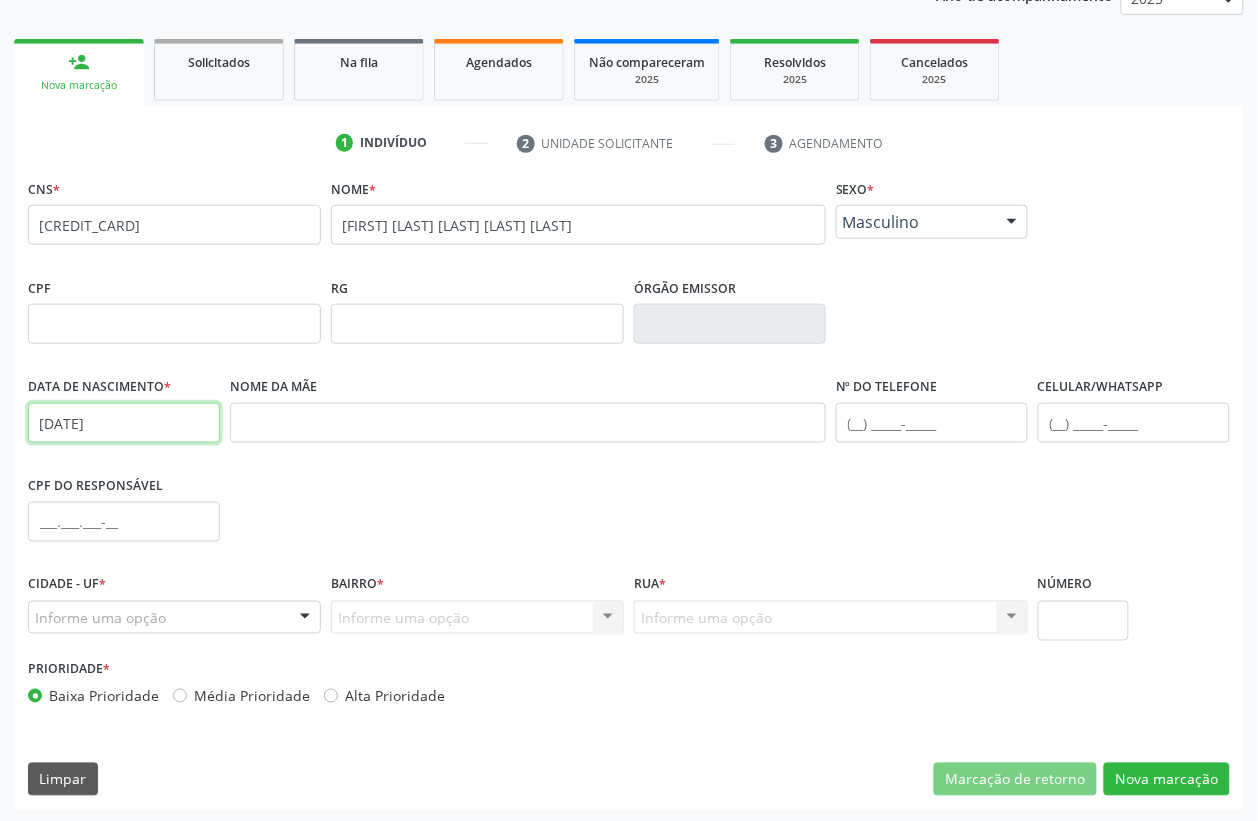 scroll, scrollTop: 263, scrollLeft: 0, axis: vertical 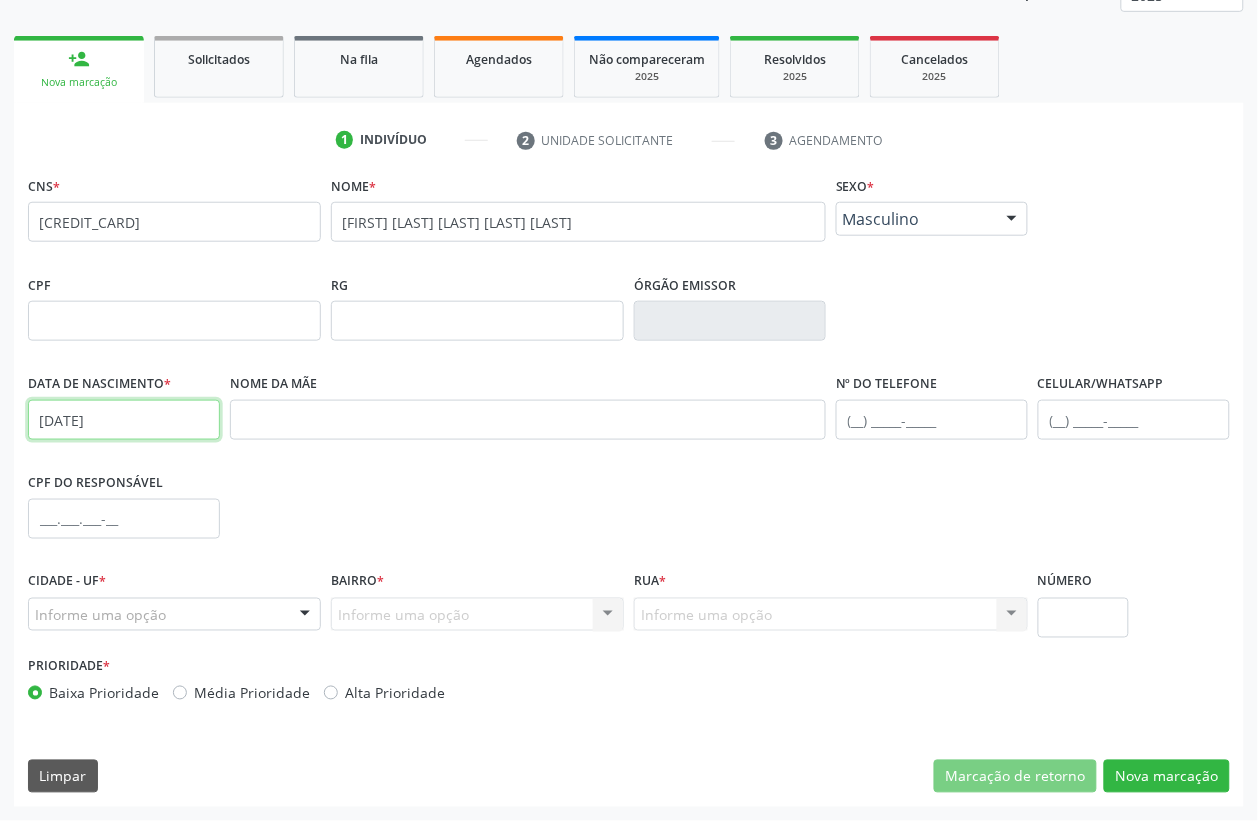 type on "03/07/2024" 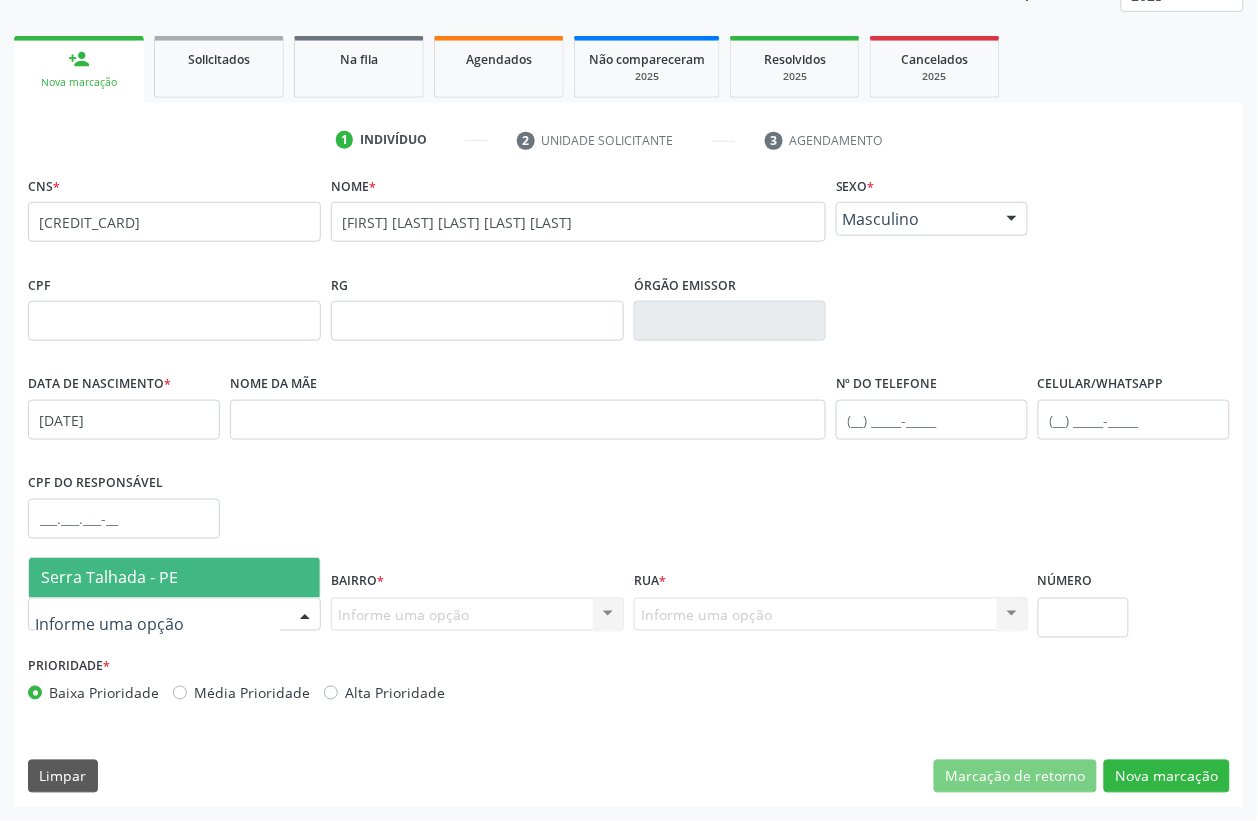 click on "Serra Talhada - PE" at bounding box center (109, 578) 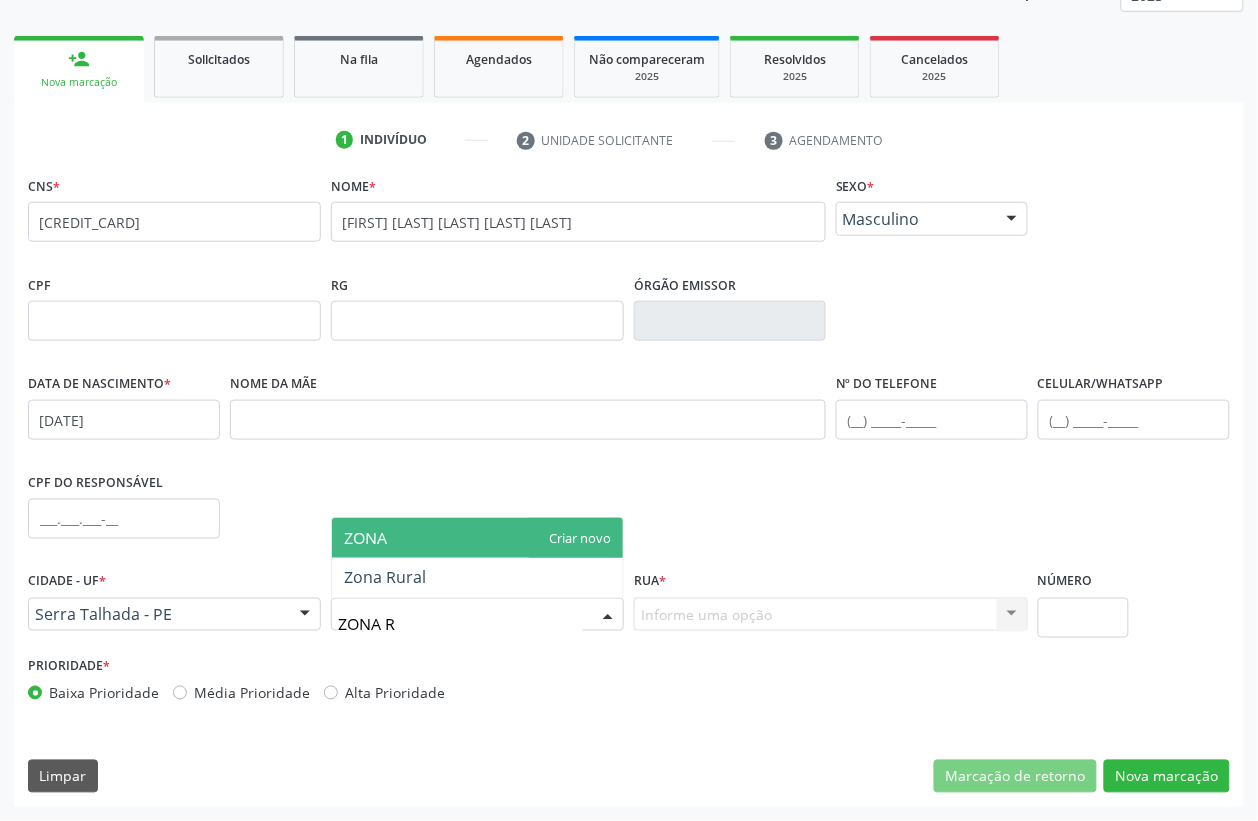 type on "ZONA RU" 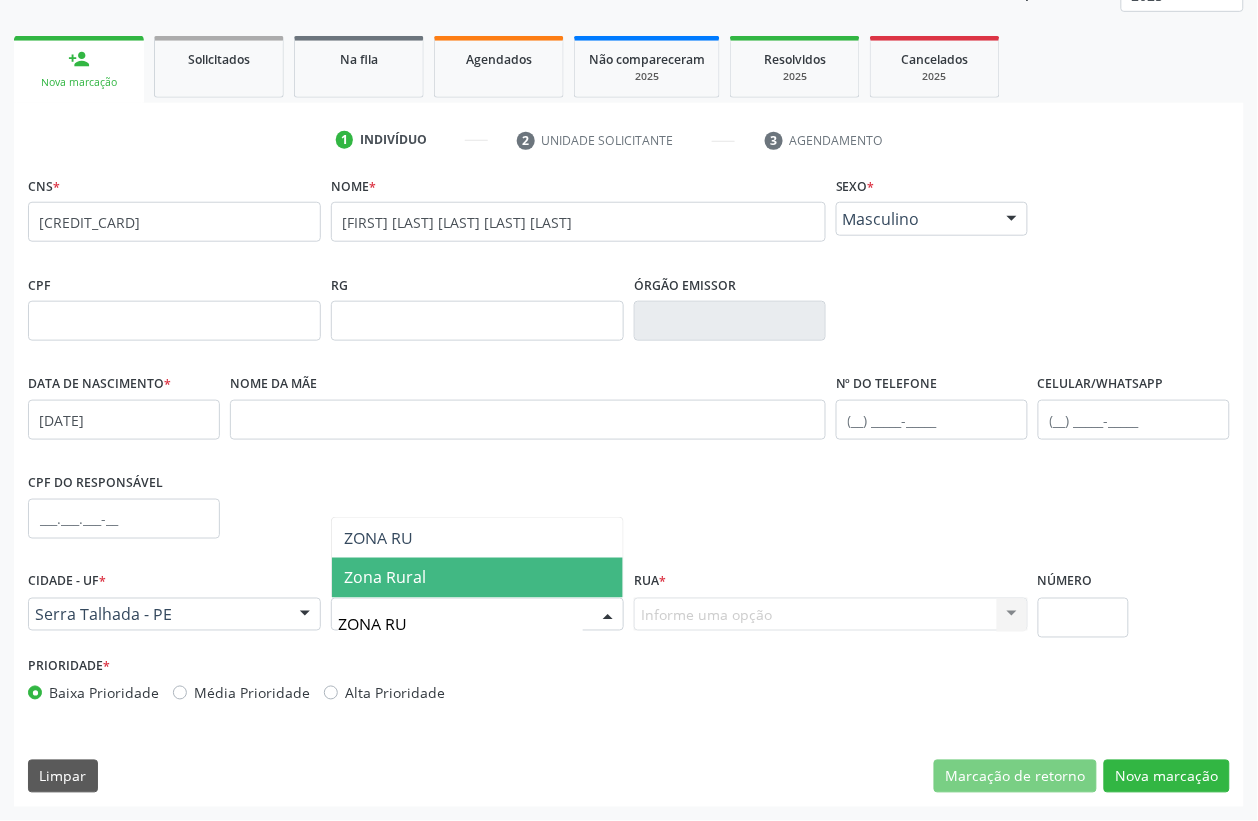 click on "Zona Rural" at bounding box center [385, 578] 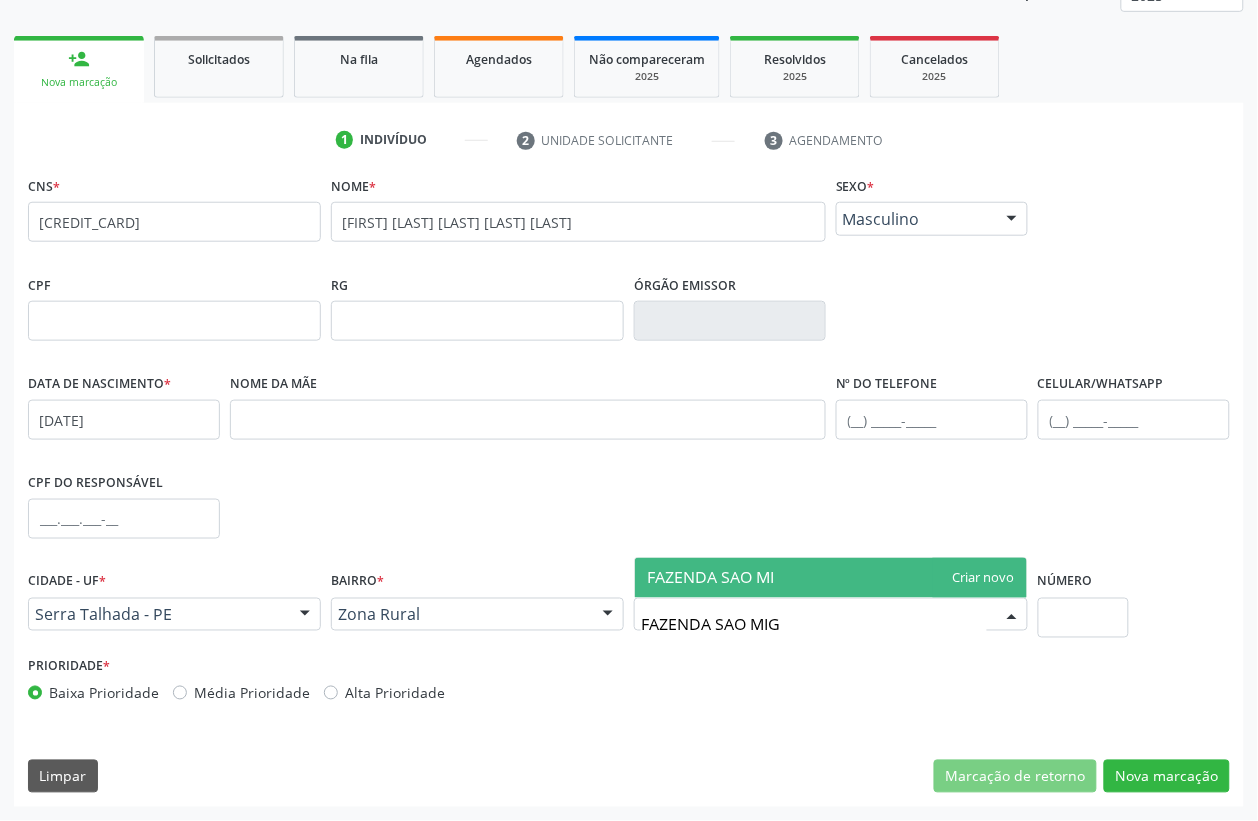 type on "FAZENDA SAO MIGUEL" 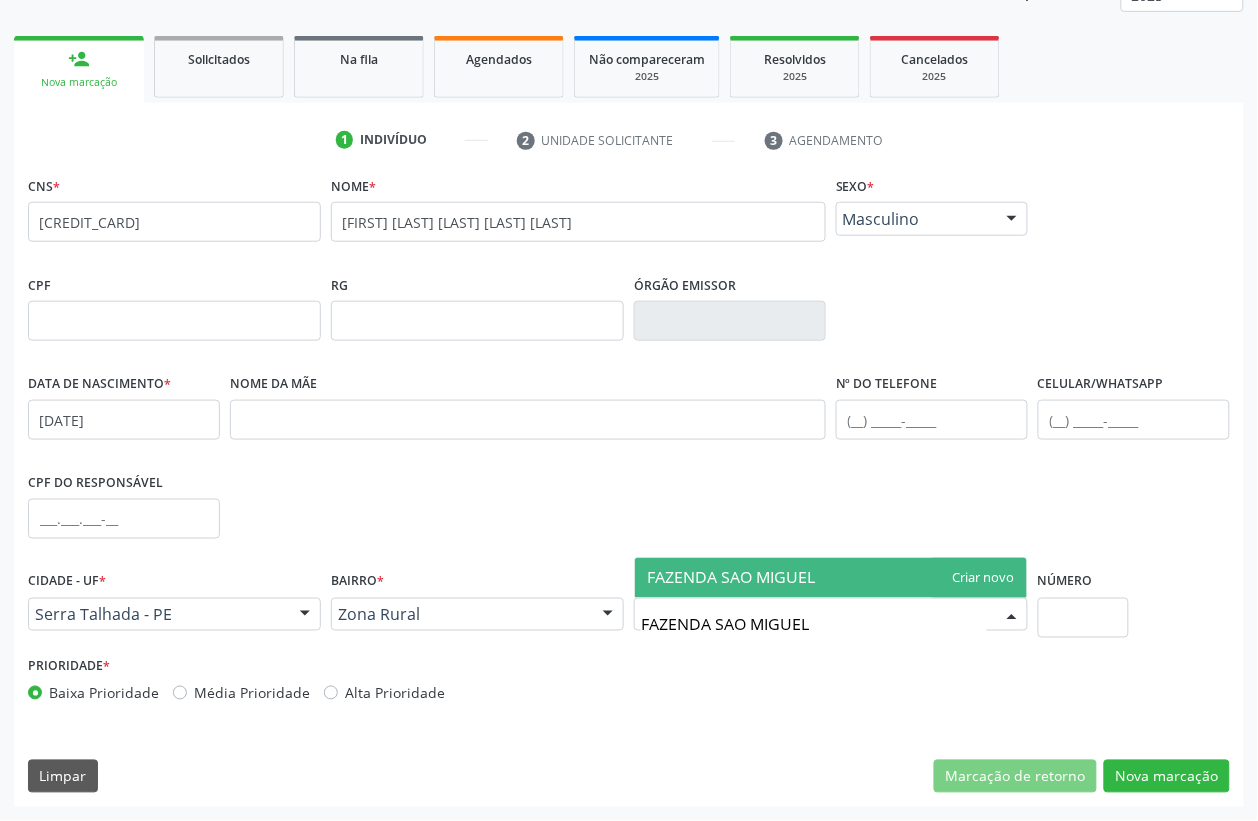 click on "FAZENDA SAO MIGUEL" at bounding box center (831, 578) 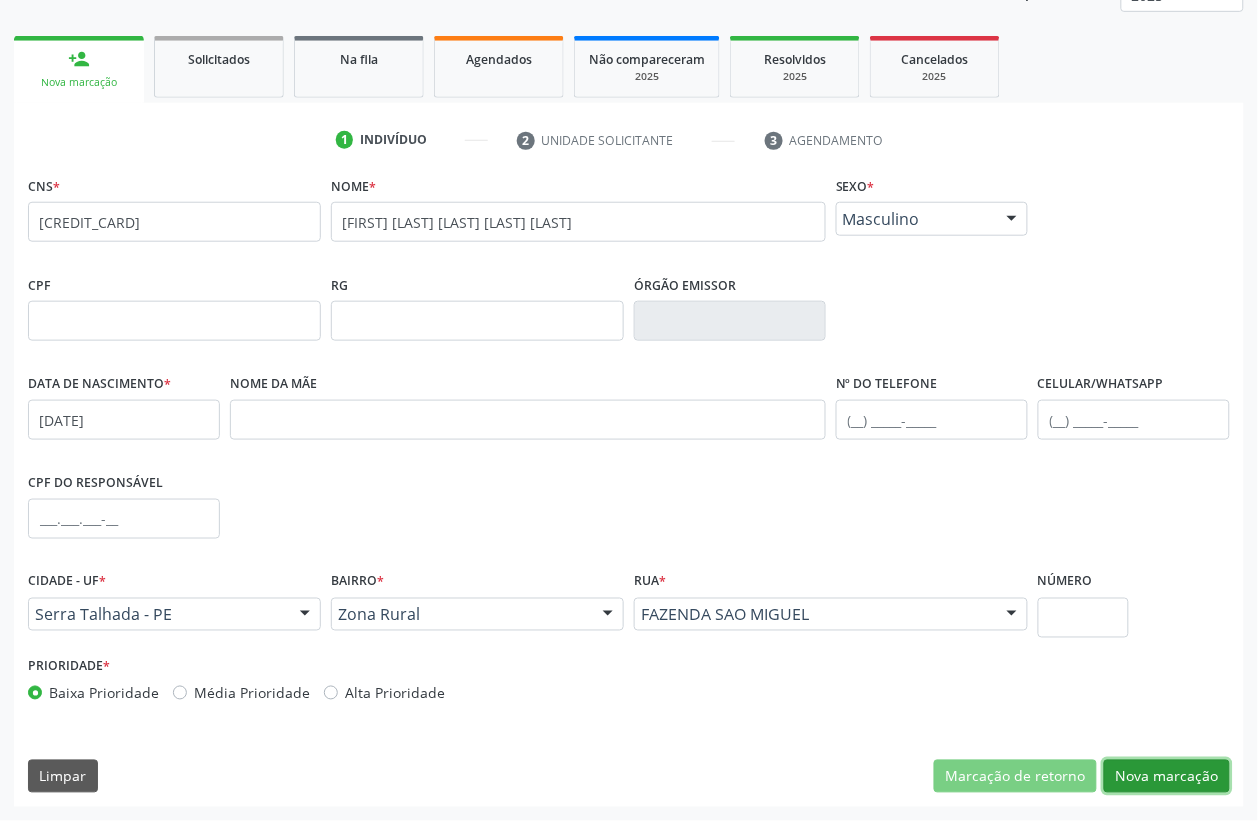 click on "Nova marcação" at bounding box center [1167, 777] 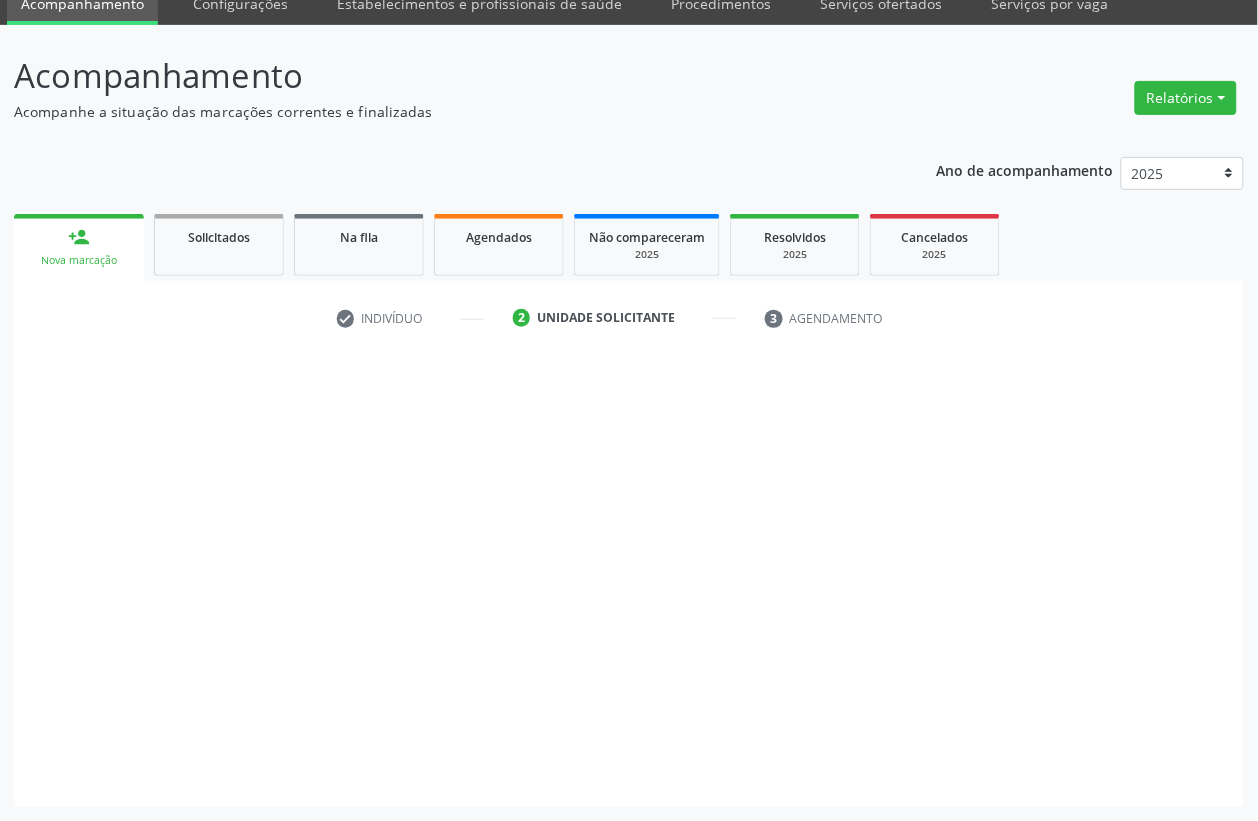 scroll, scrollTop: 85, scrollLeft: 0, axis: vertical 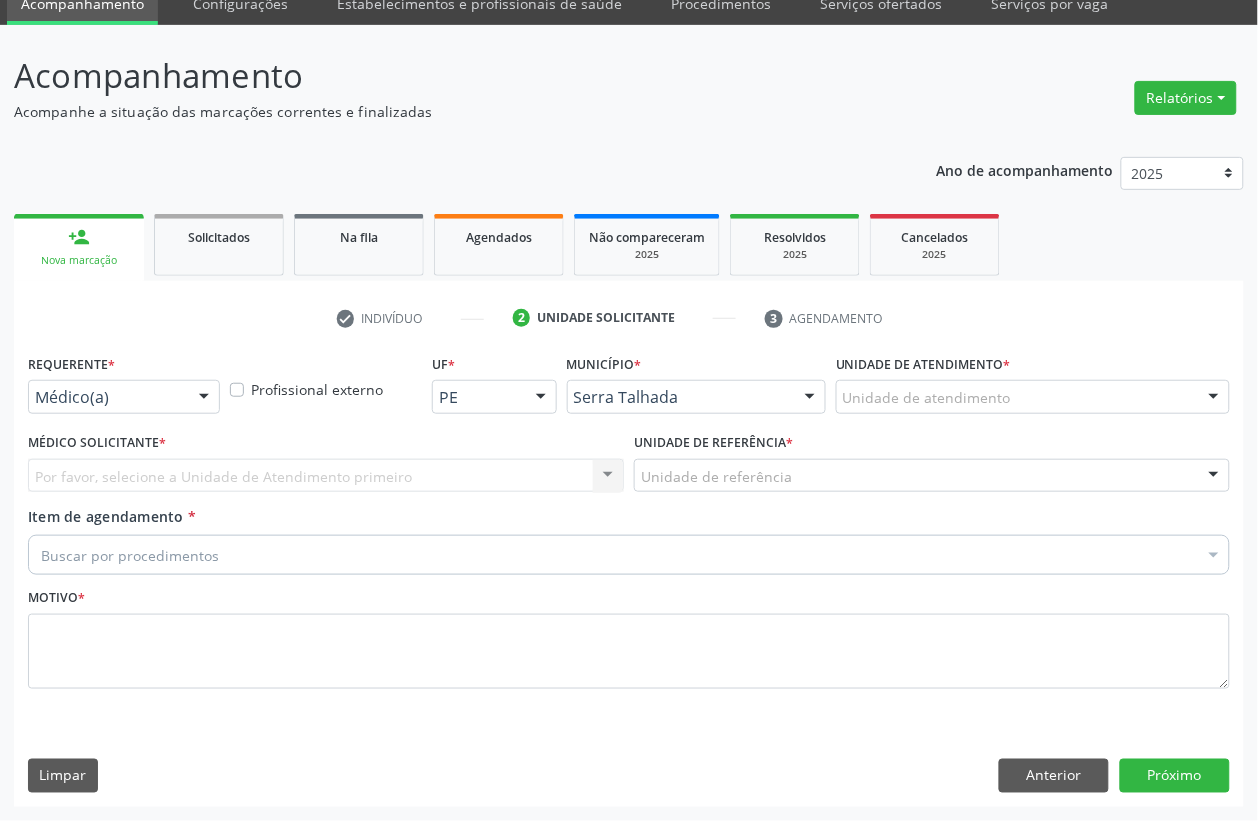 click on "Médico(a)" at bounding box center [124, 397] 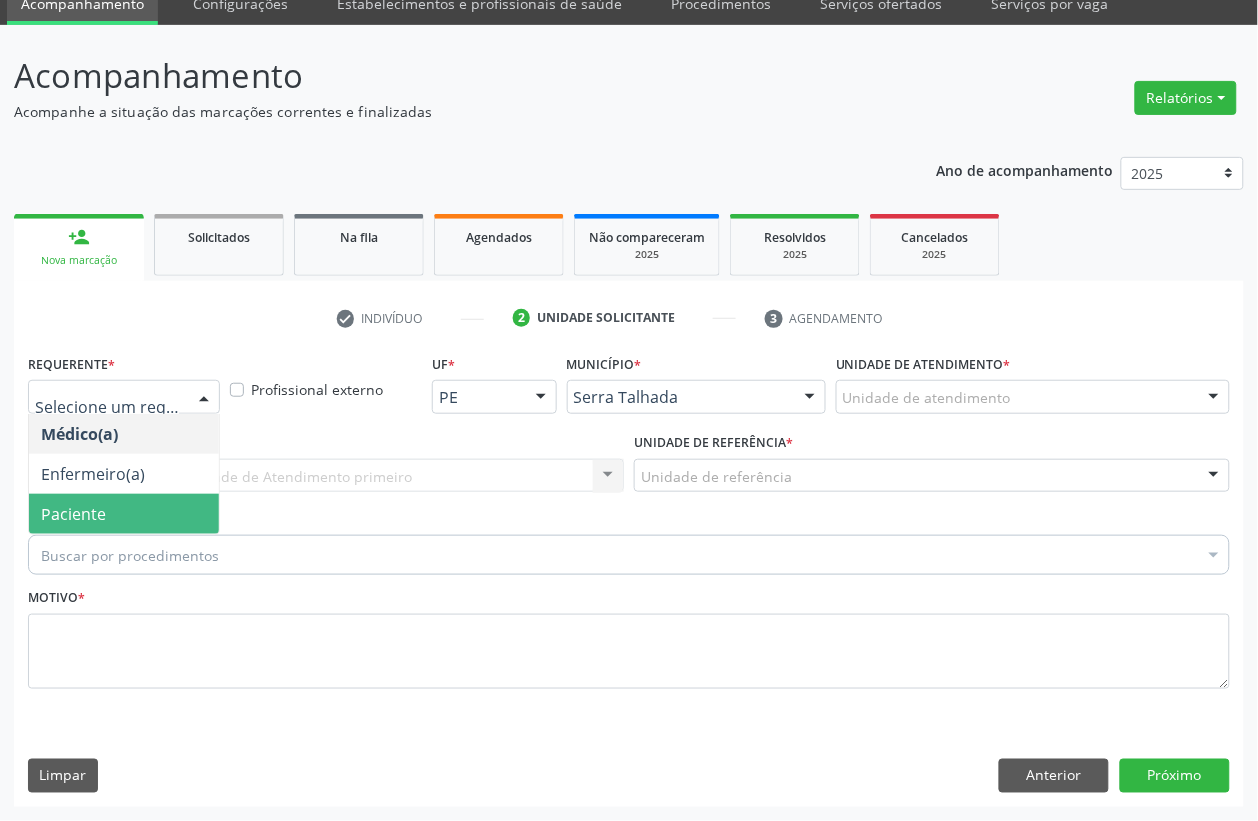 click on "Paciente" at bounding box center [73, 514] 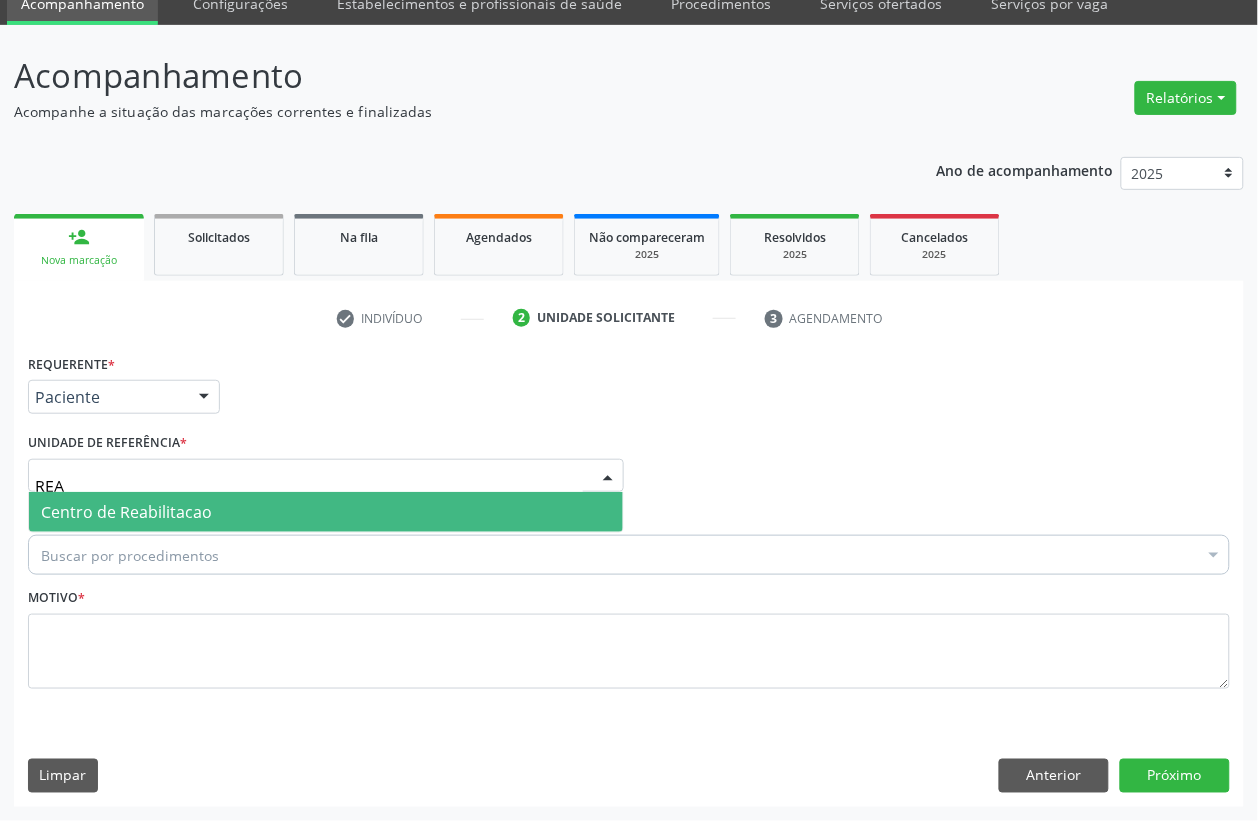 type on "REAB" 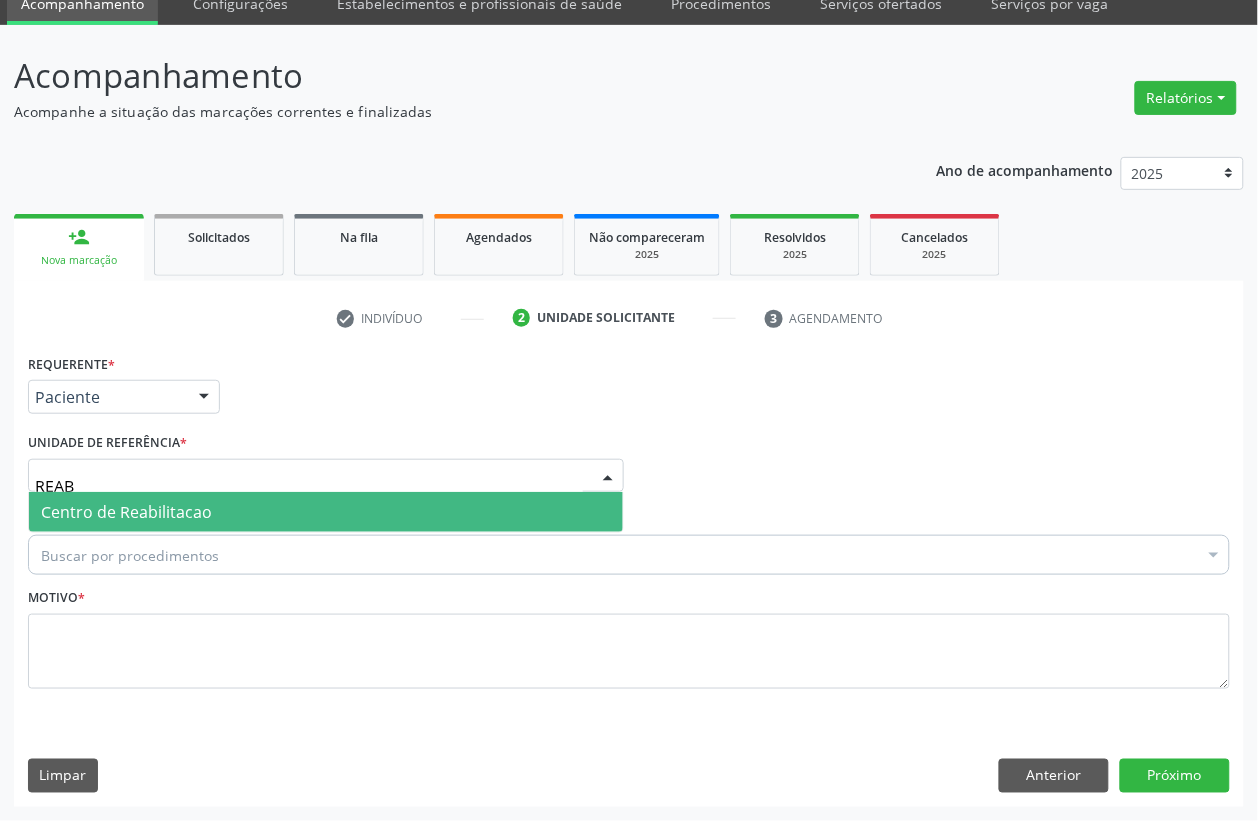 click on "Centro de Reabilitacao" at bounding box center (126, 512) 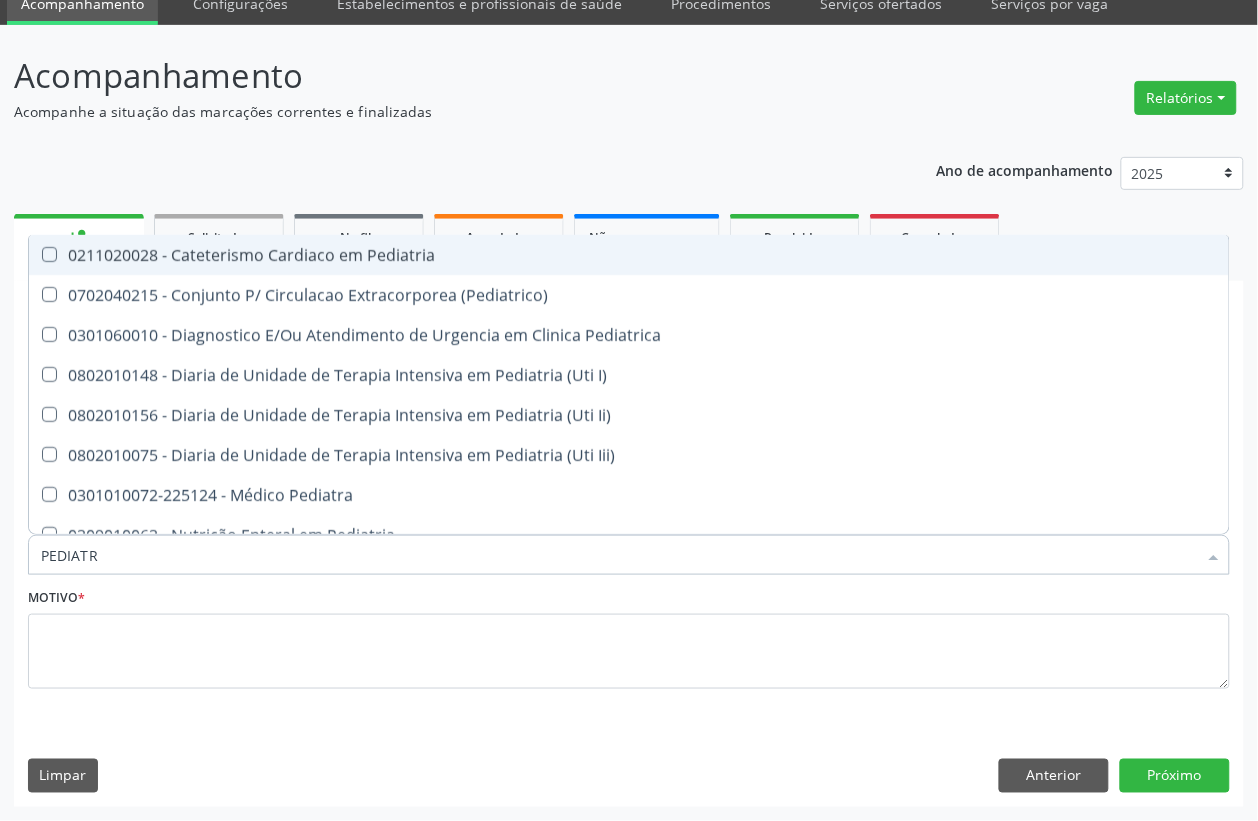 type on "PEDIATRA" 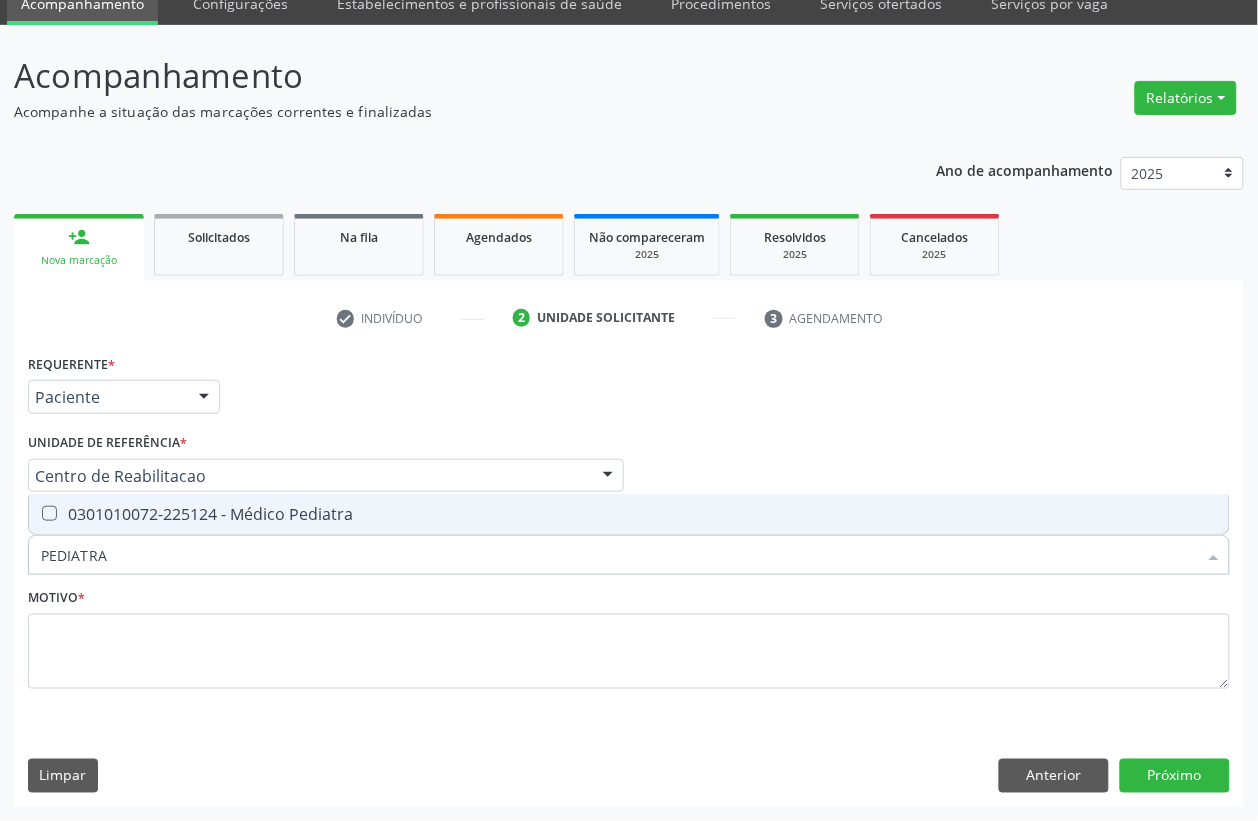 click on "0301010072-225124 - Médico Pediatra" at bounding box center (629, 514) 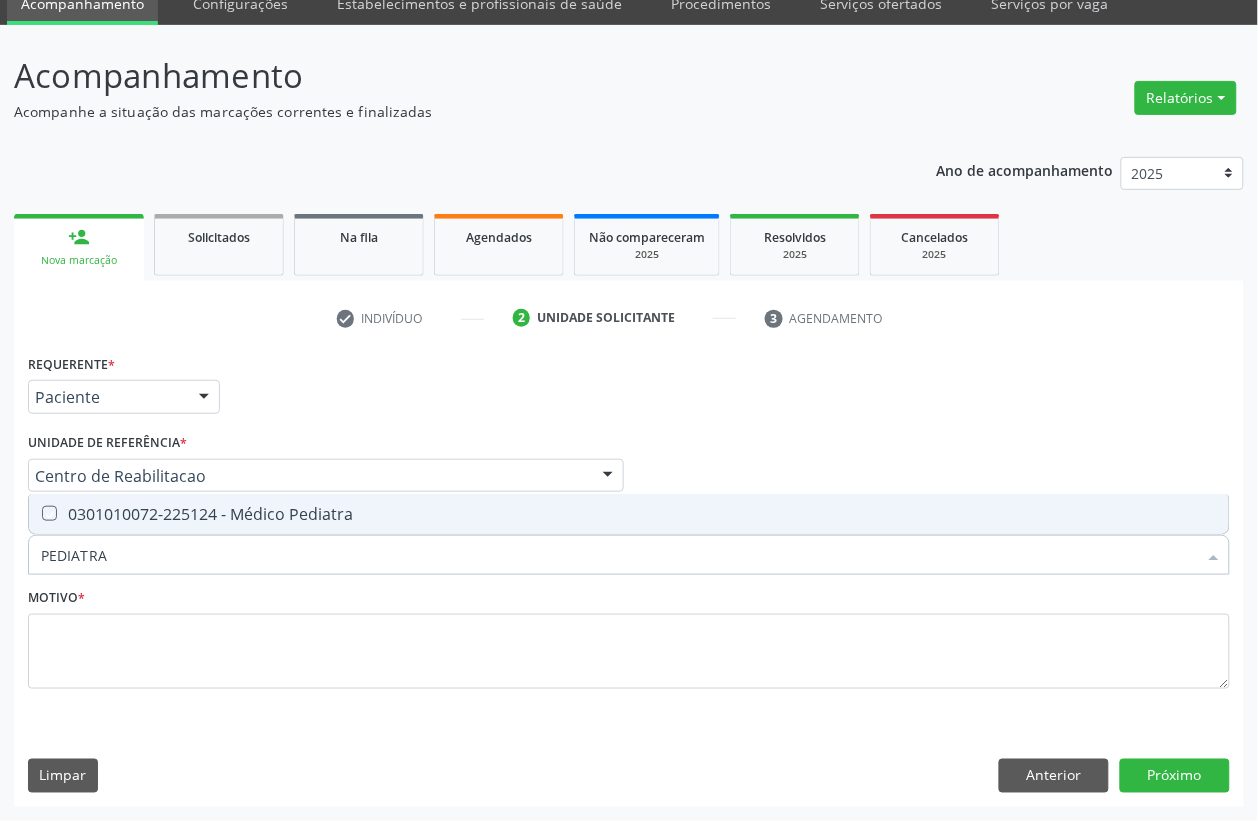 checkbox on "true" 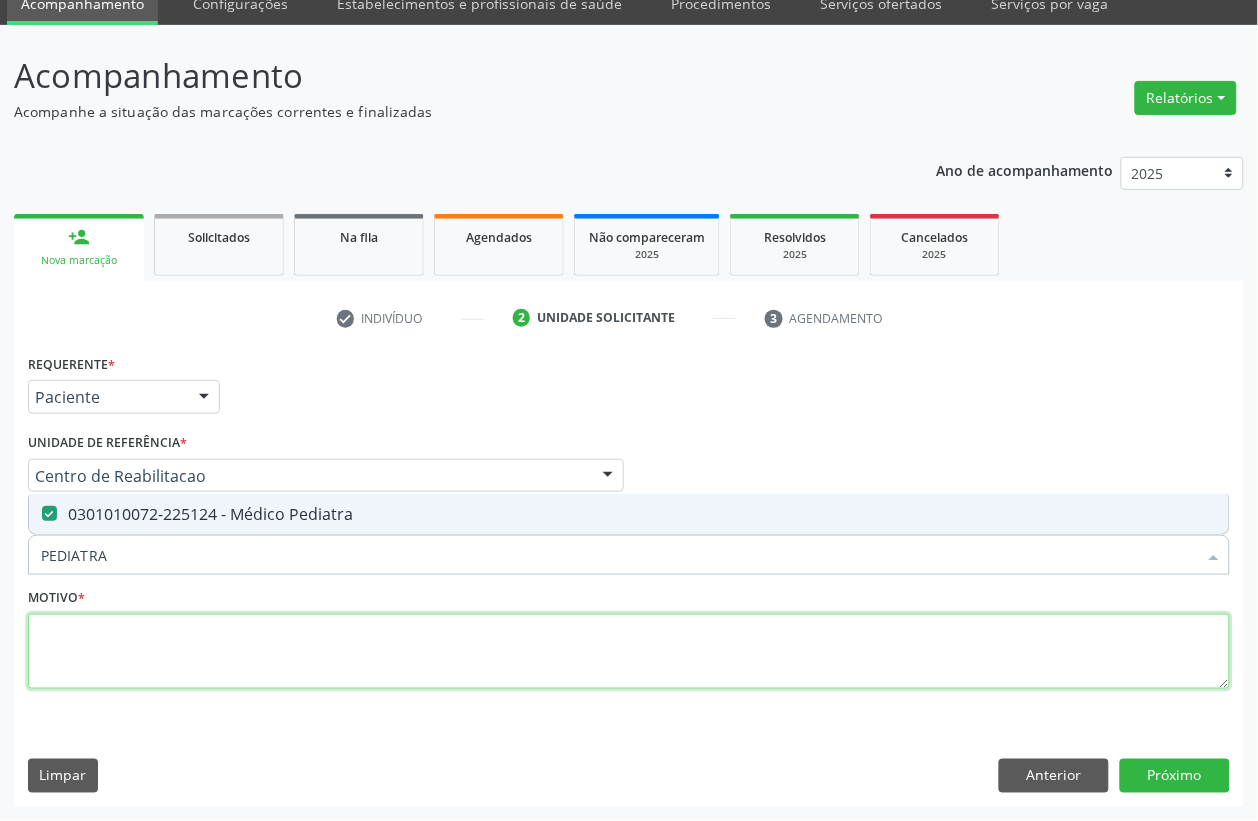 click at bounding box center [629, 652] 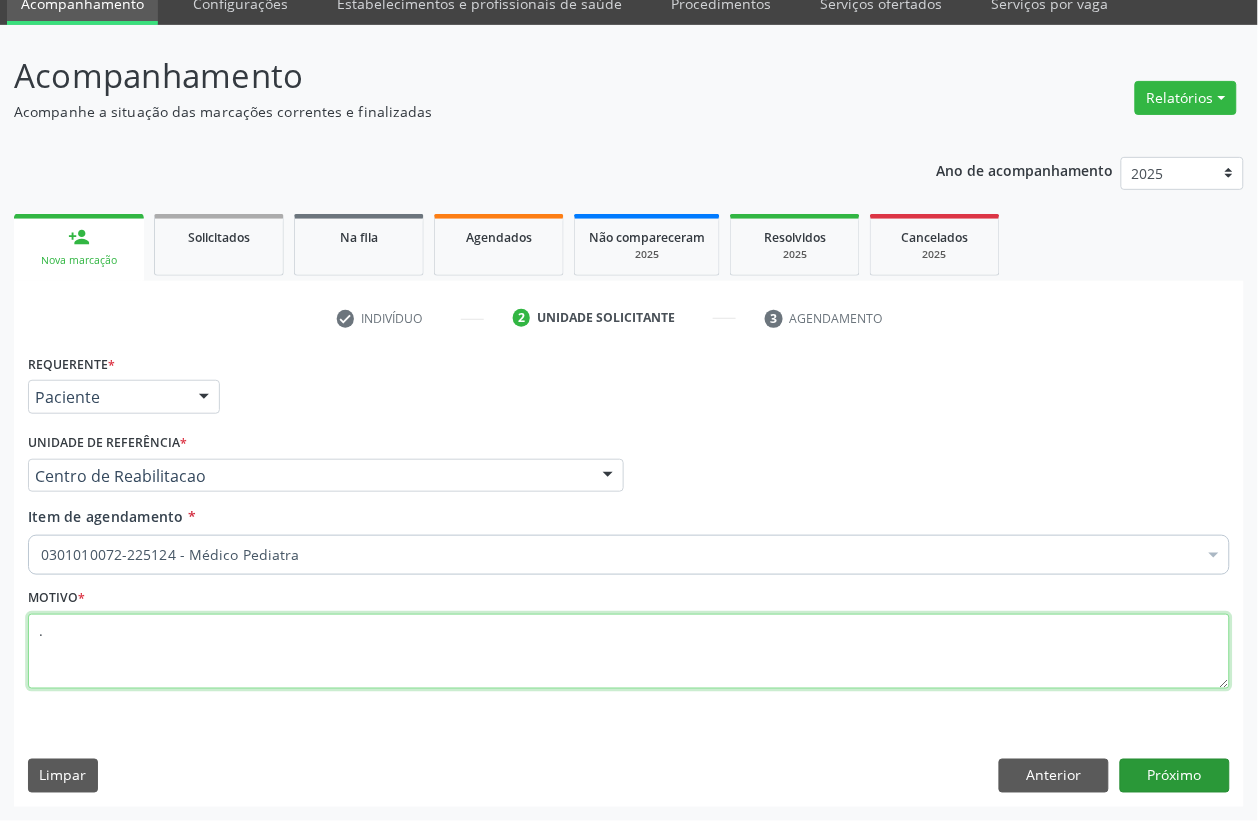 type on "." 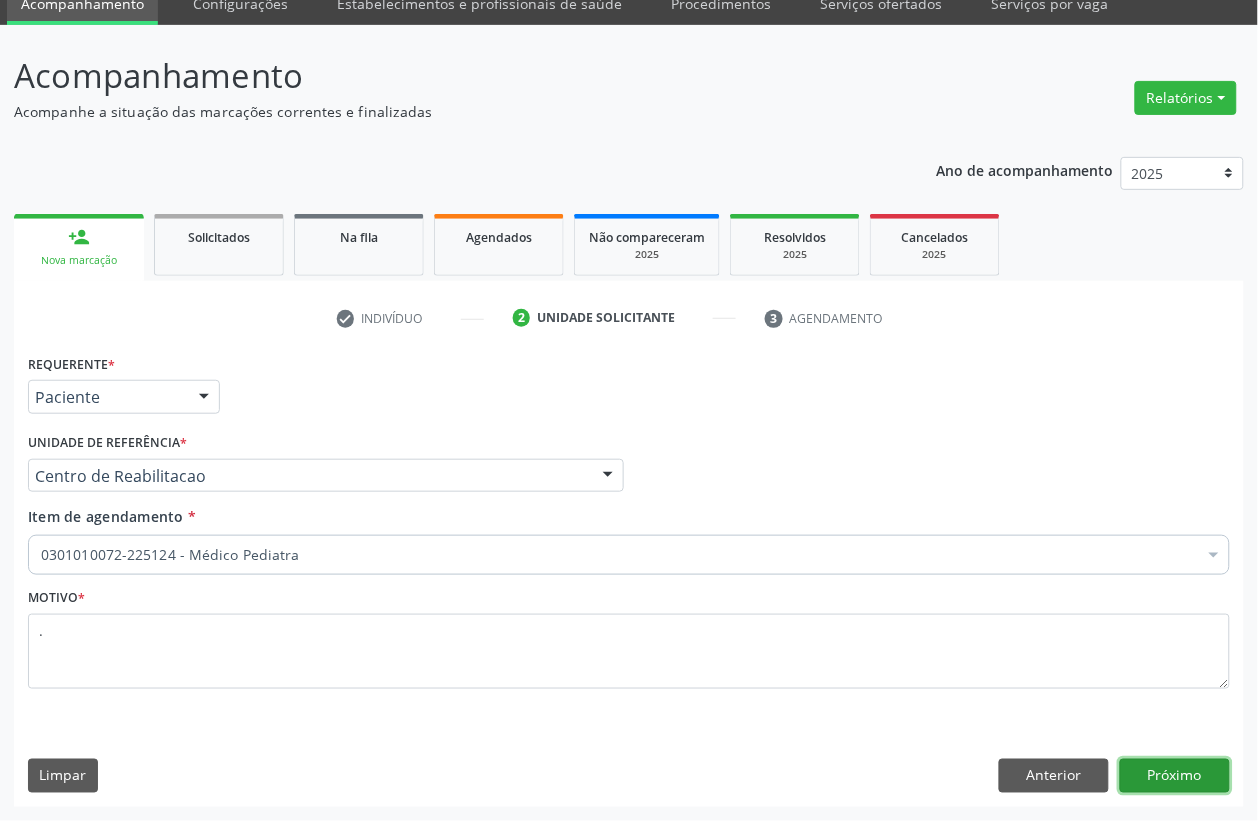 click on "Próximo" at bounding box center [1175, 776] 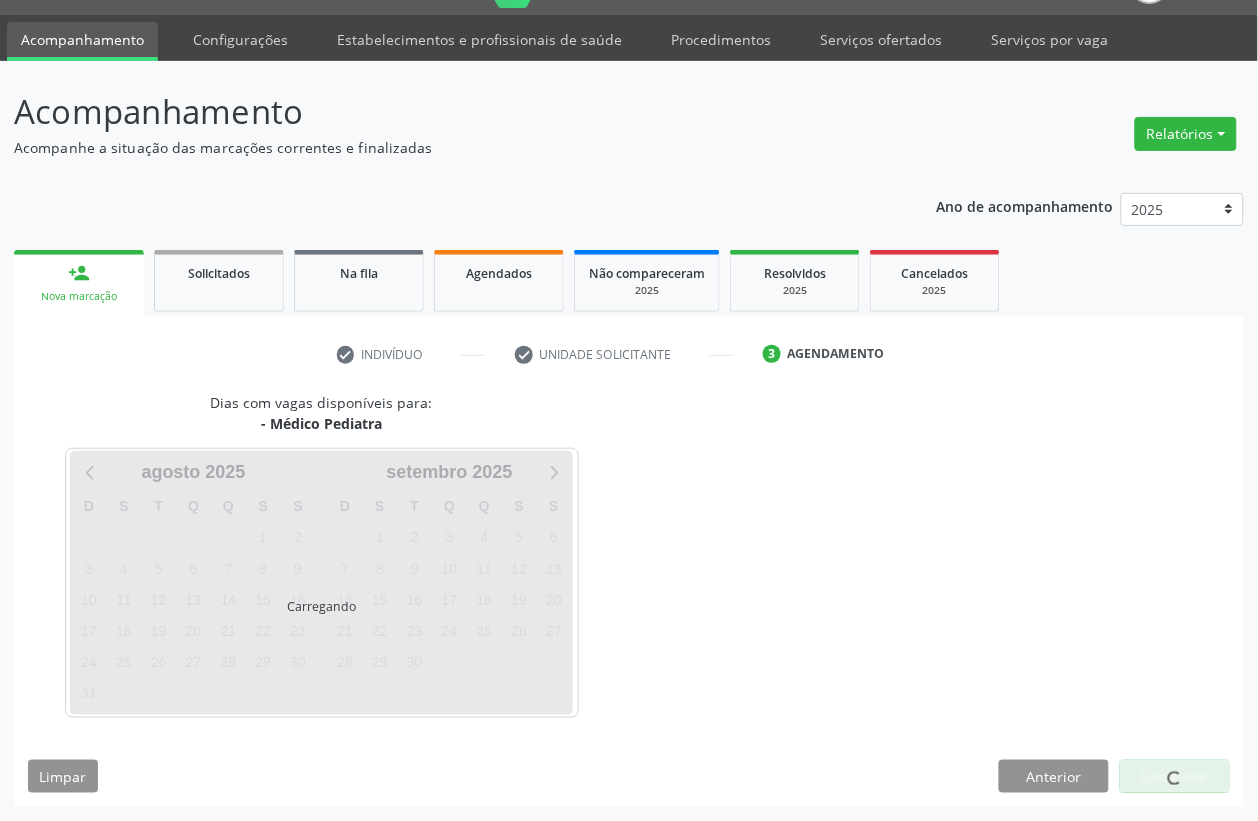 scroll, scrollTop: 50, scrollLeft: 0, axis: vertical 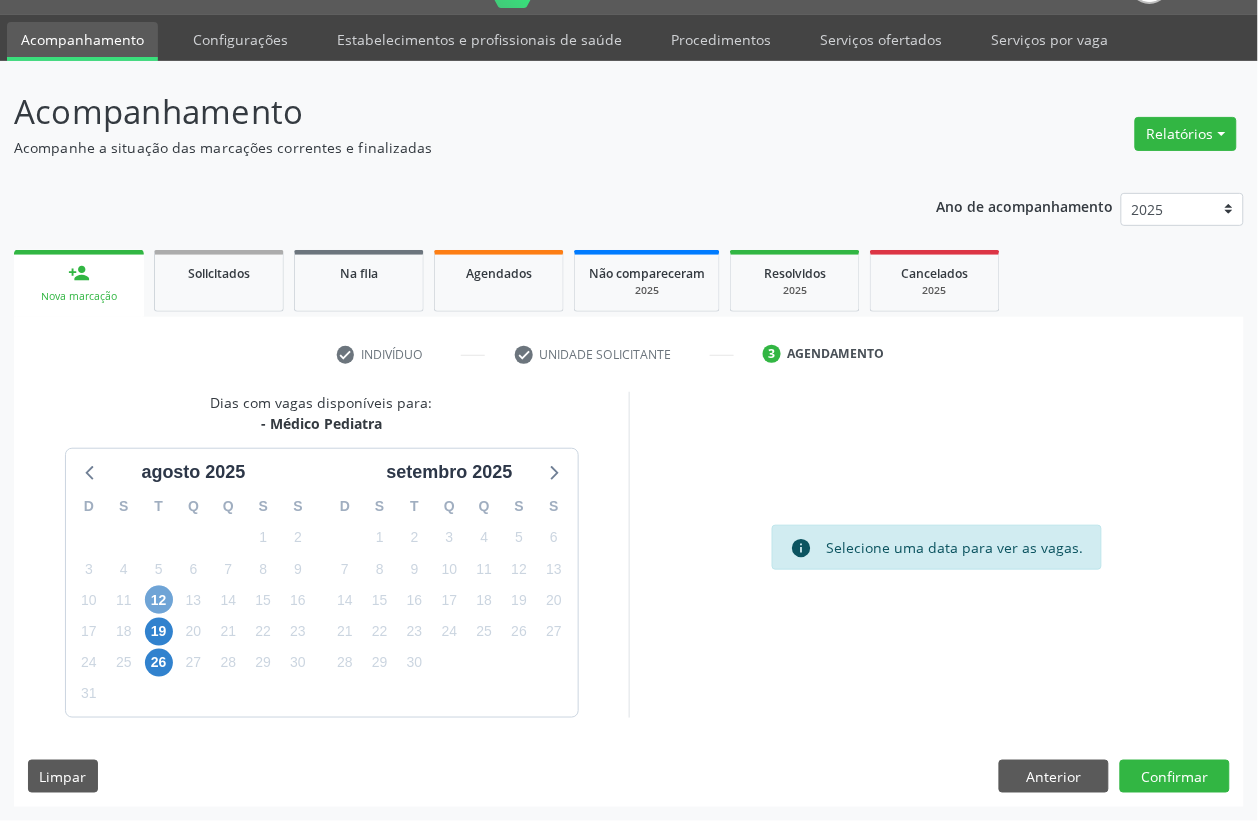click on "12" at bounding box center [159, 600] 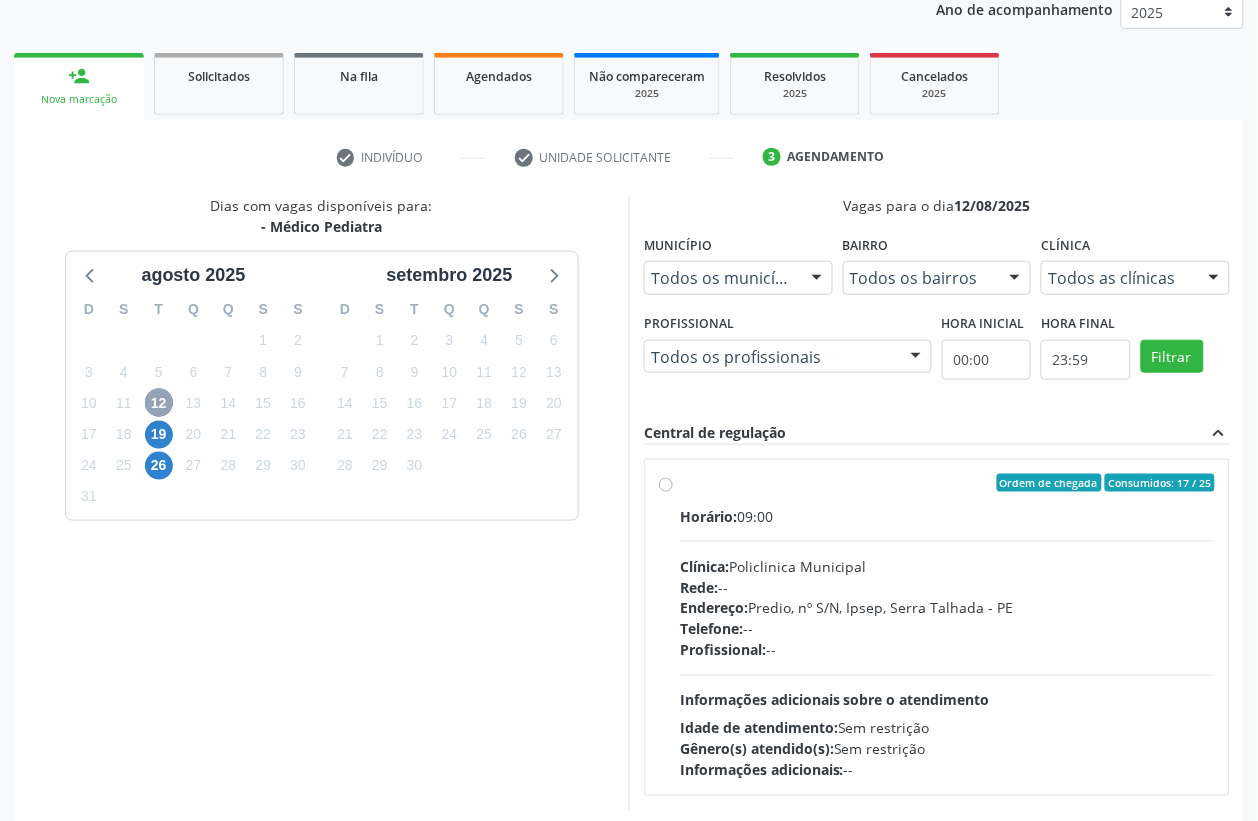 scroll, scrollTop: 300, scrollLeft: 0, axis: vertical 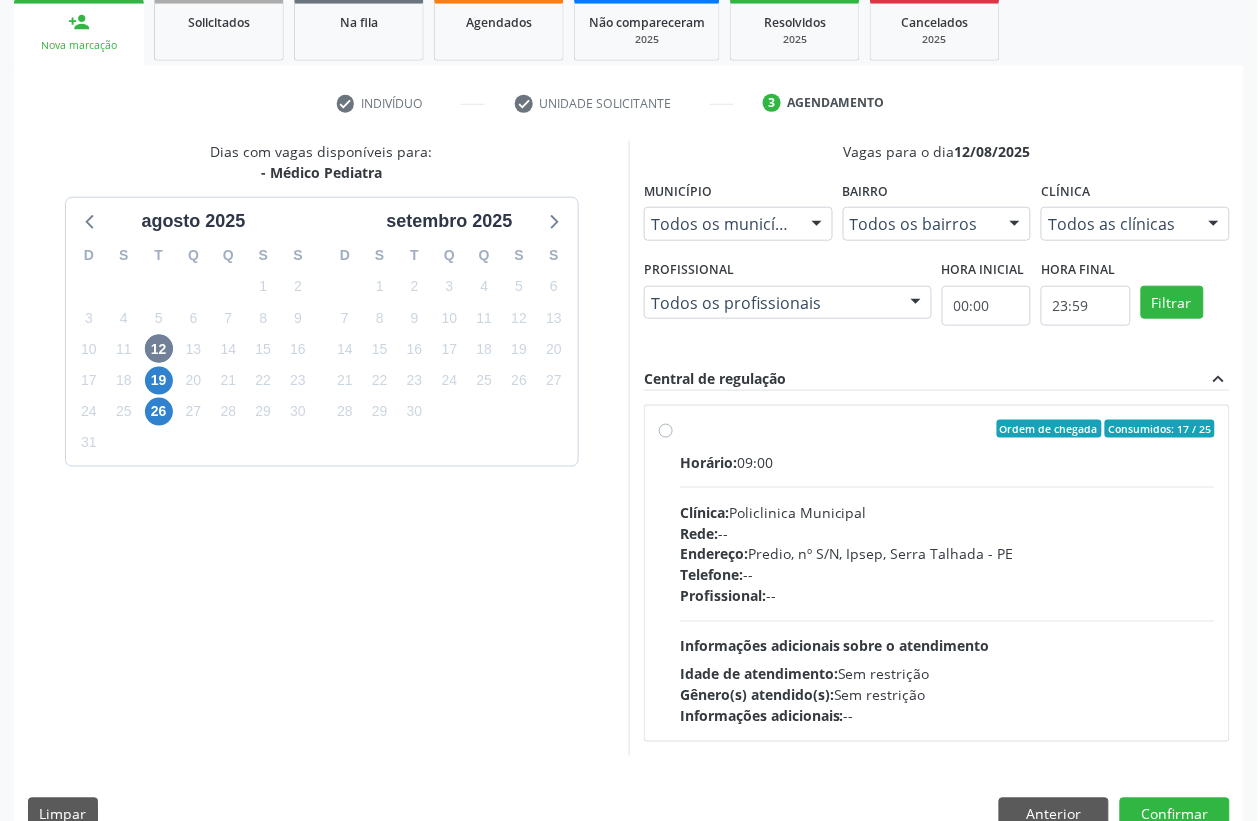 click on "Telefone:   --" at bounding box center [947, 575] 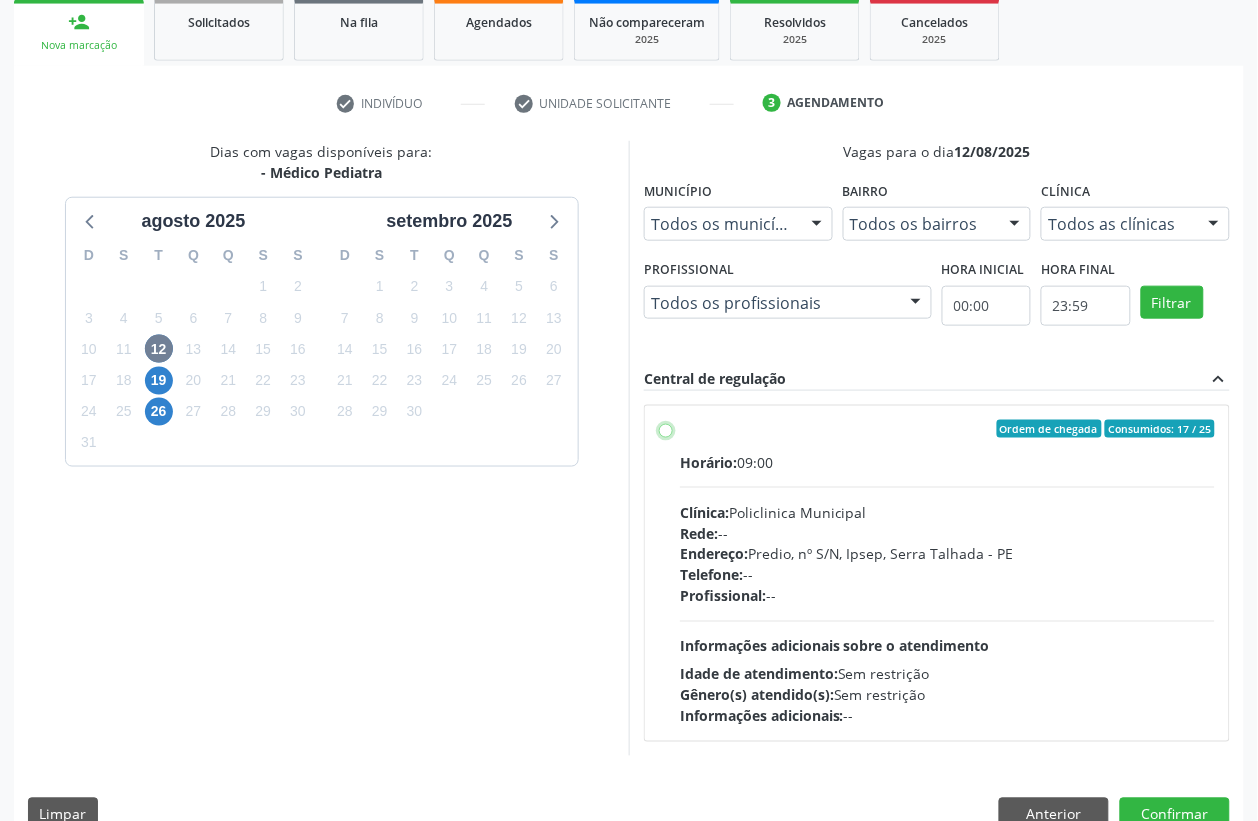 radio on "true" 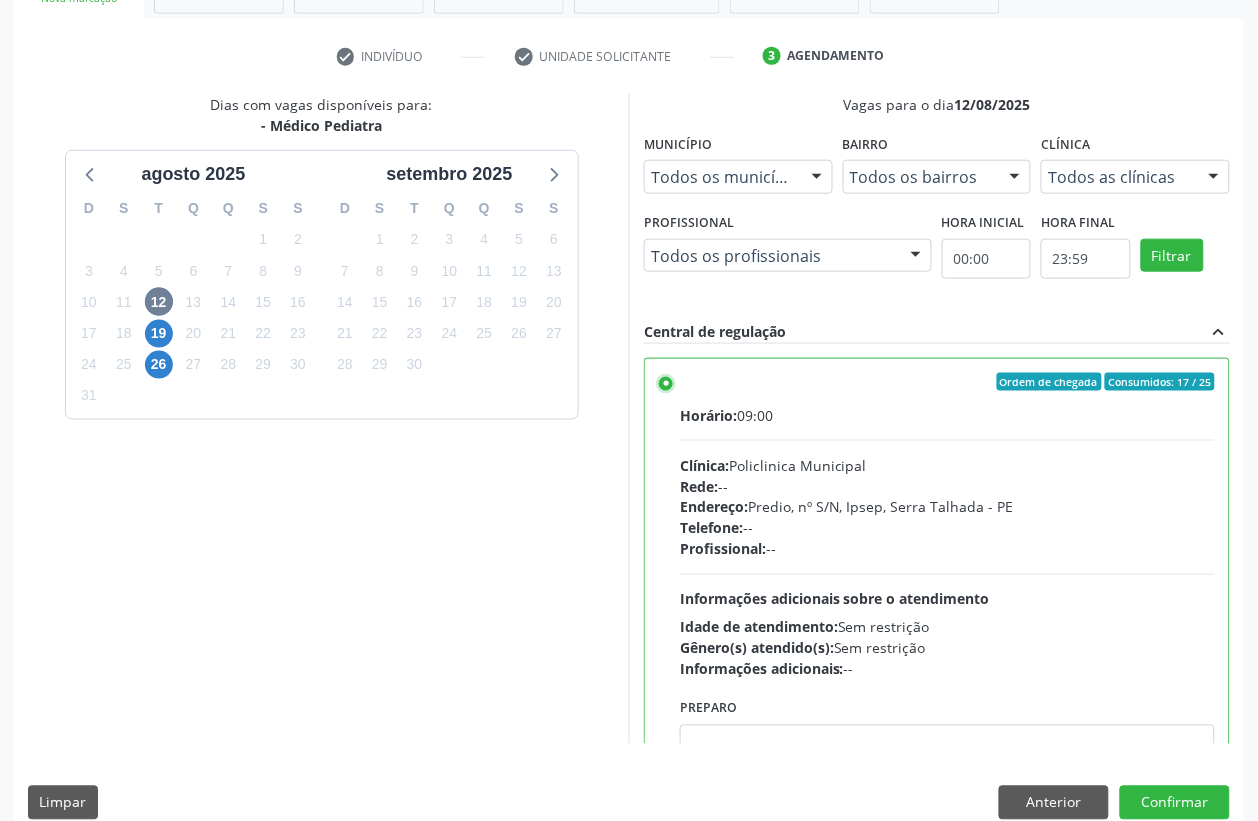 scroll, scrollTop: 373, scrollLeft: 0, axis: vertical 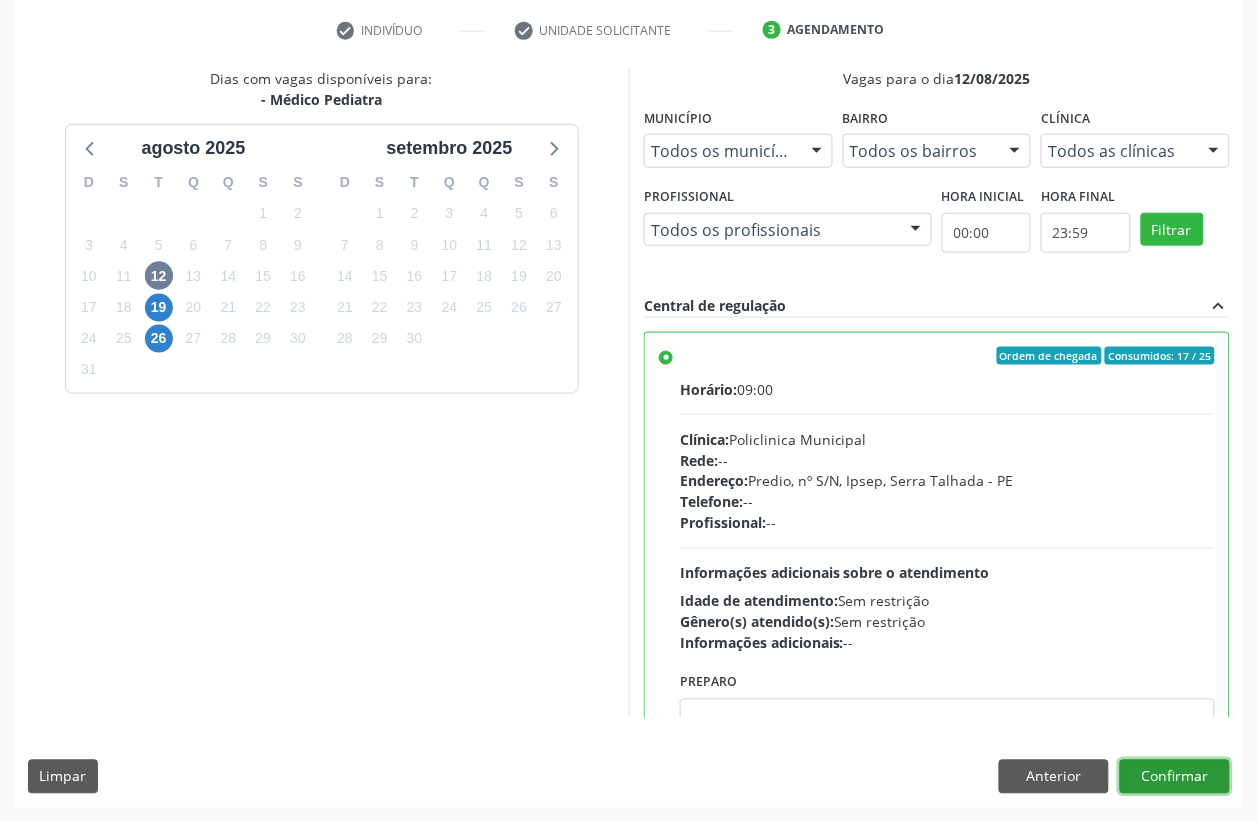 click on "Confirmar" at bounding box center (1175, 777) 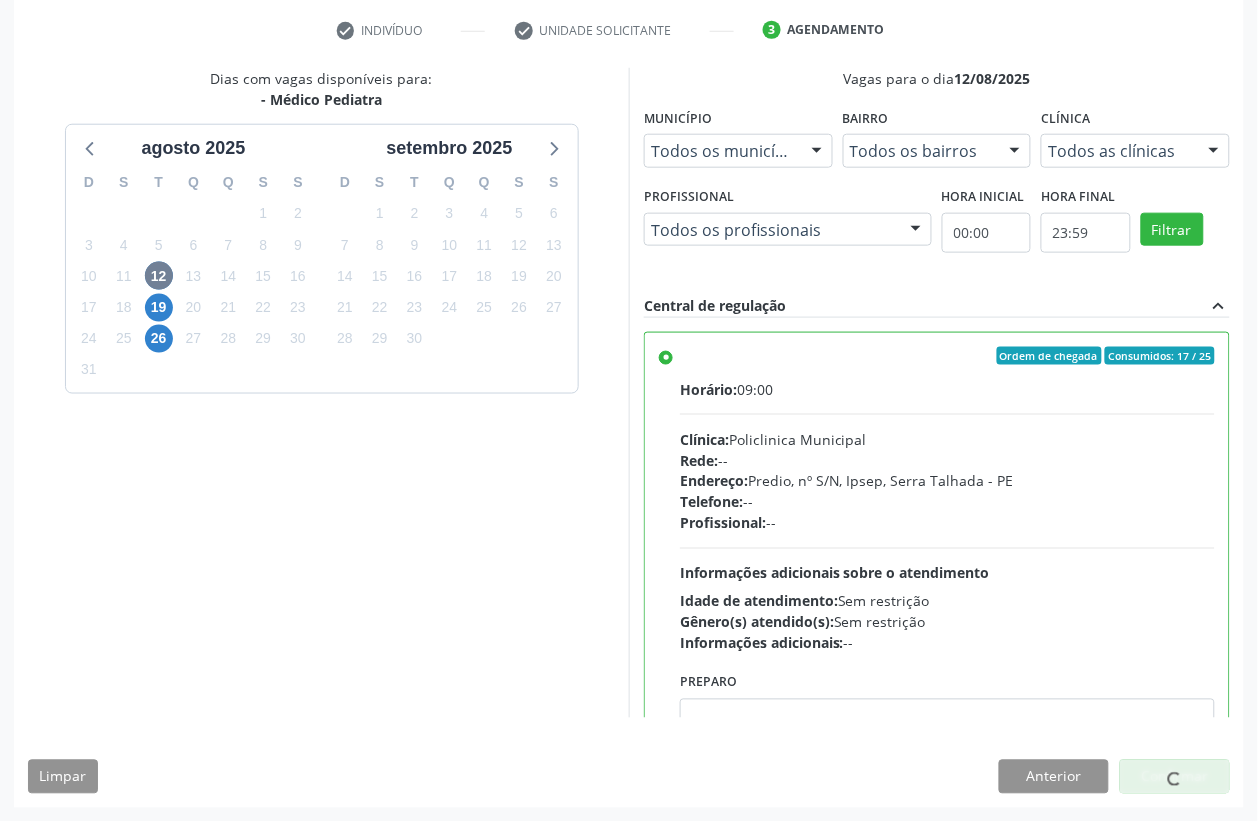 scroll, scrollTop: 0, scrollLeft: 0, axis: both 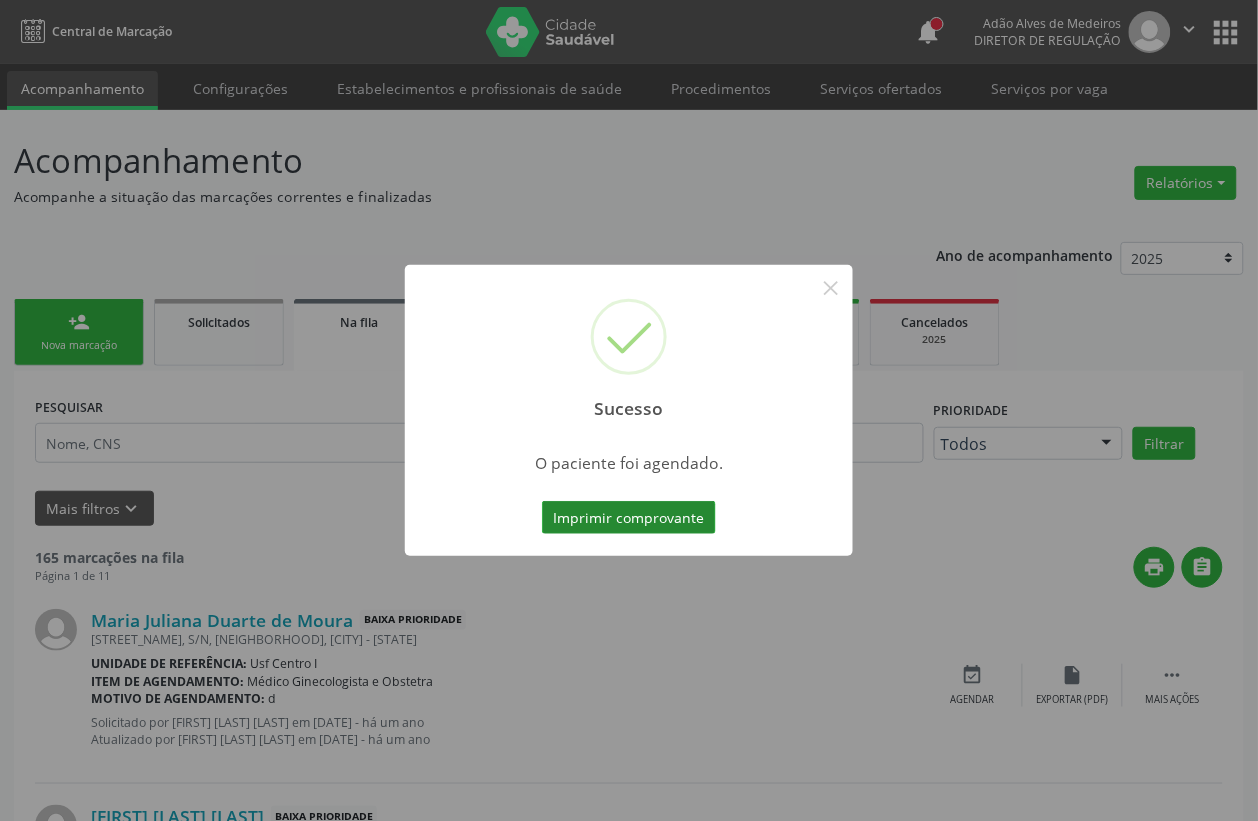 click on "Imprimir comprovante" at bounding box center [629, 518] 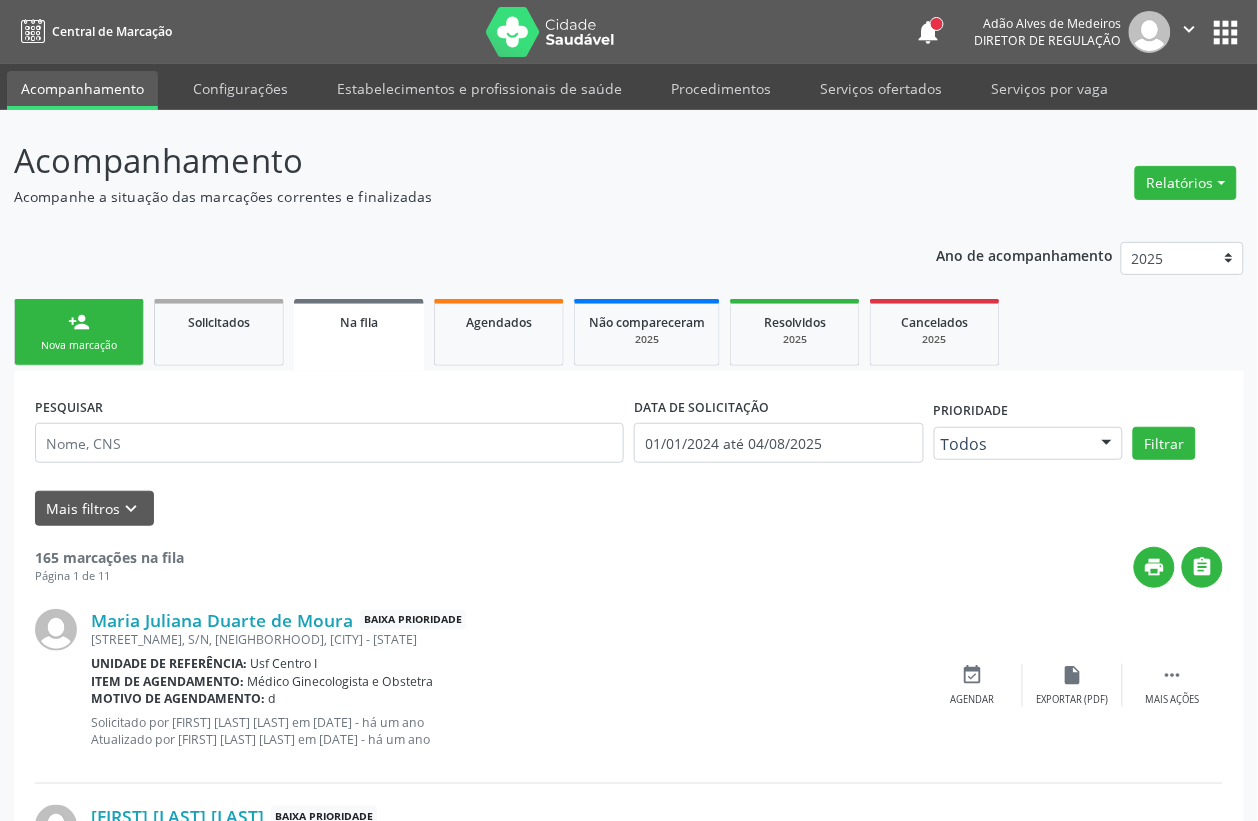 click on "Nova marcação" at bounding box center [79, 345] 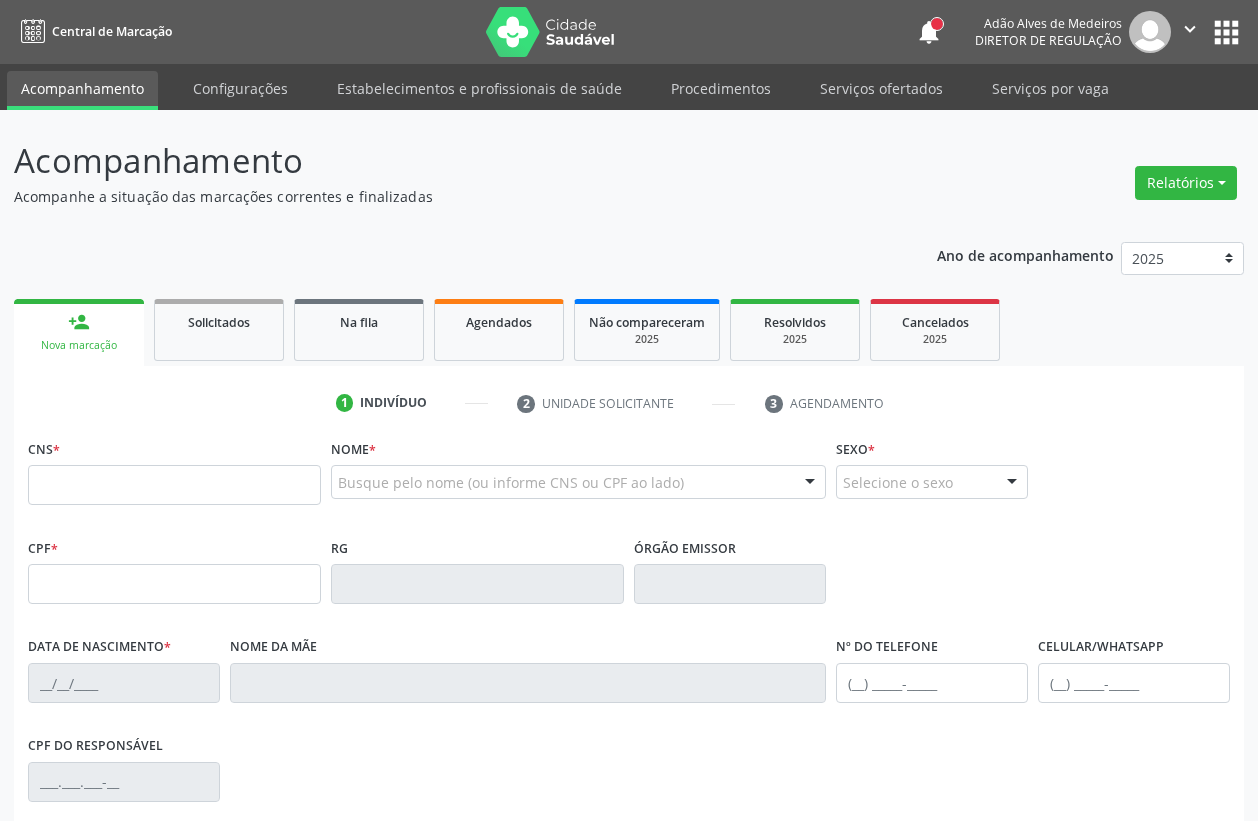 scroll, scrollTop: 0, scrollLeft: 0, axis: both 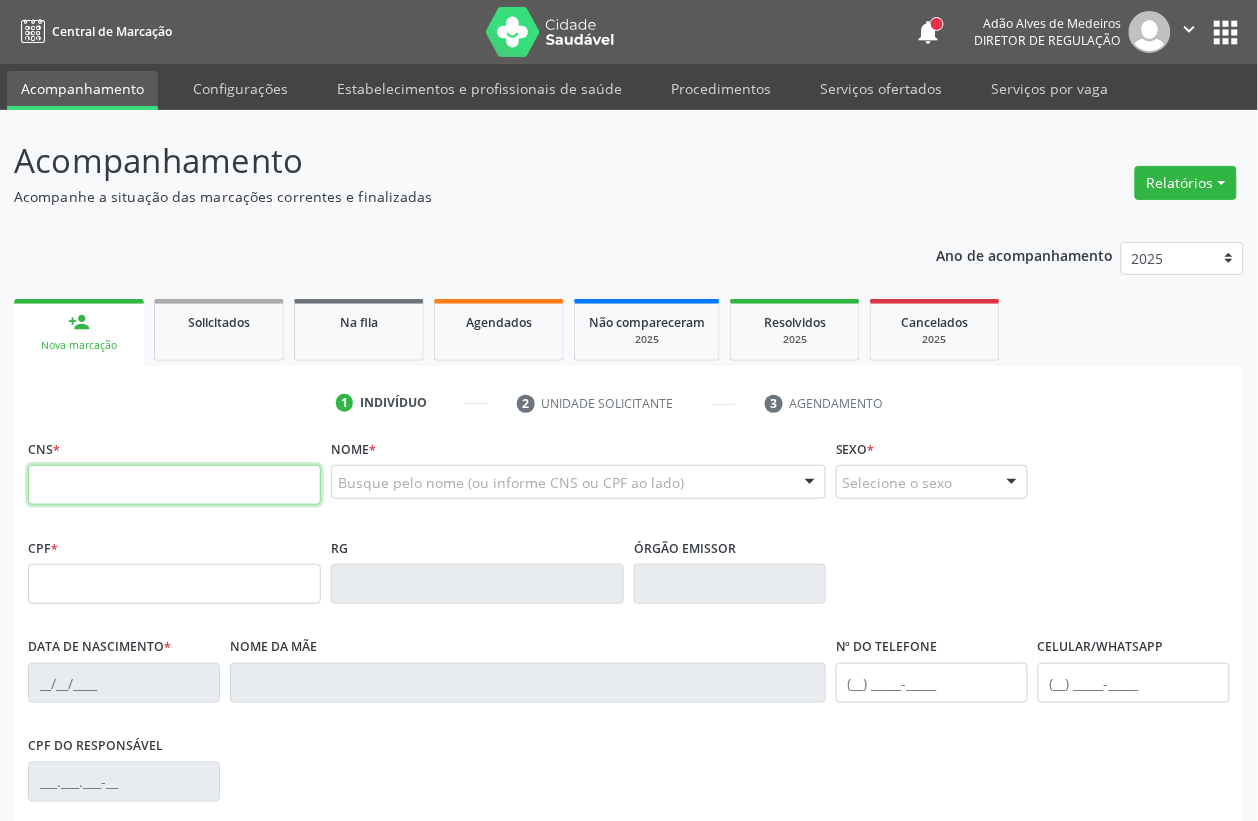 click at bounding box center (174, 485) 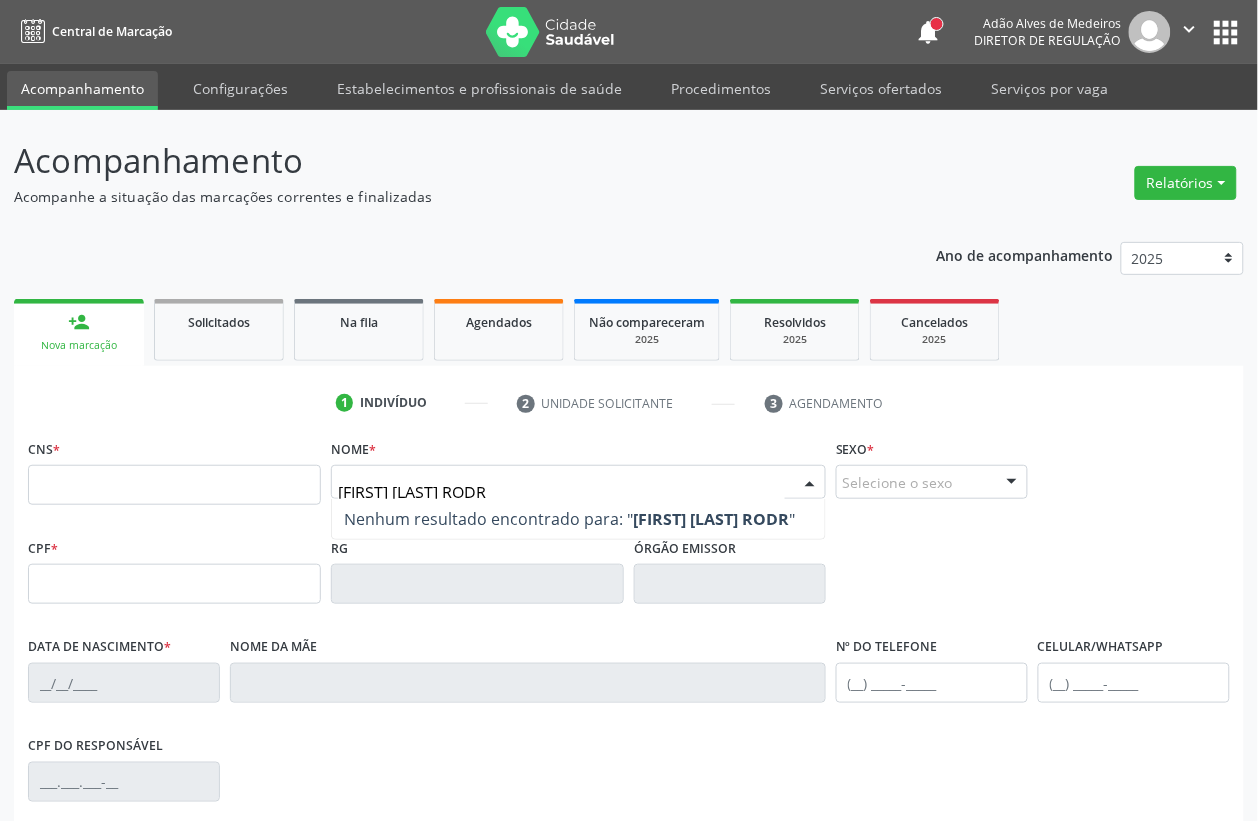 type on "[FIRST] [LAST] RODRI" 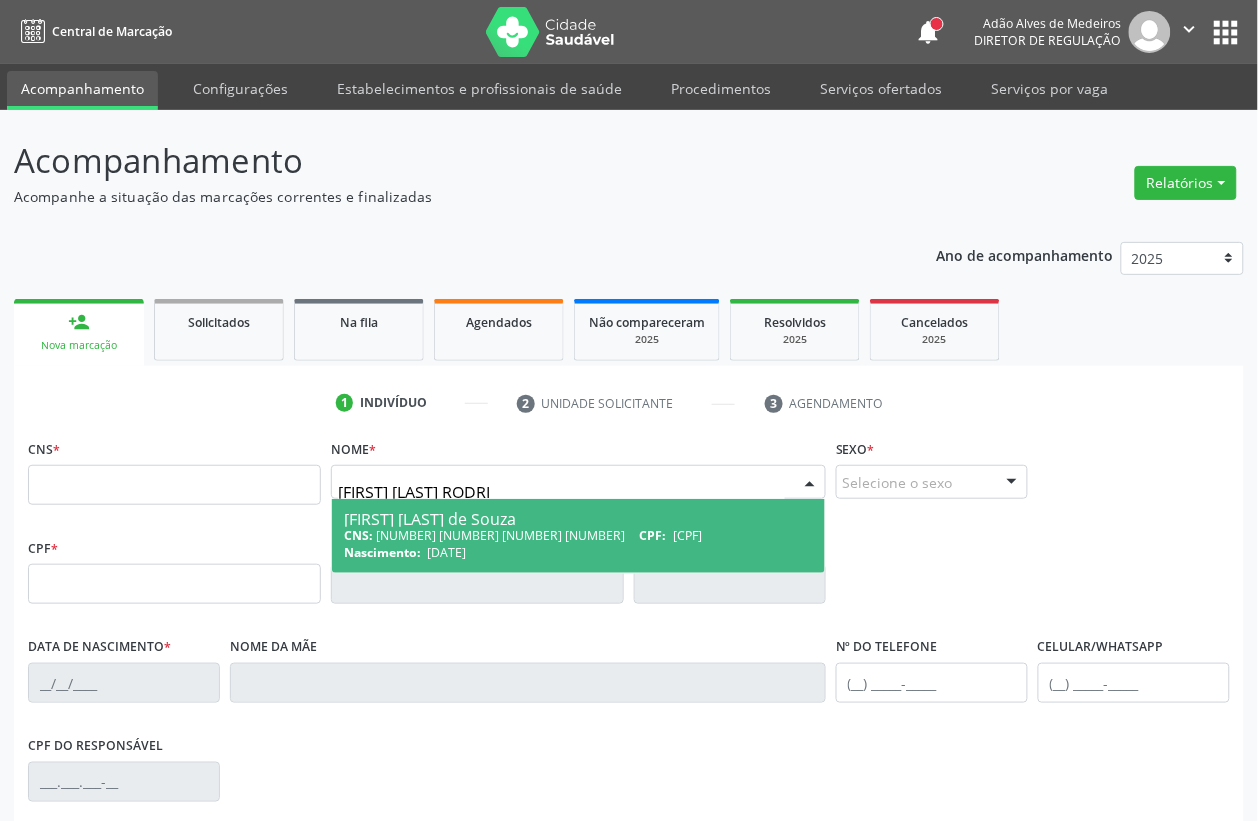 click on "CNS:
[NUMBER] [NUMBER] [NUMBER] [NUMBER]
CPF:
[CPF]" at bounding box center (578, 535) 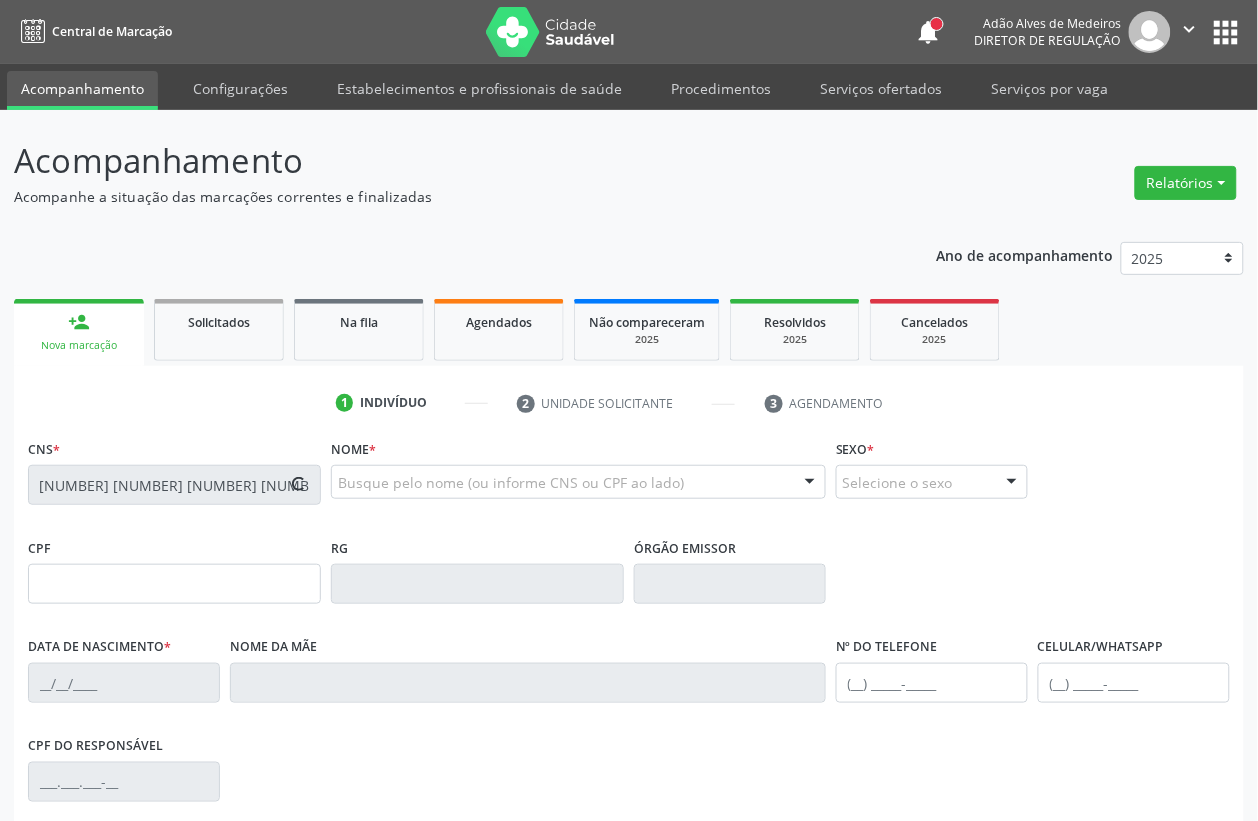 type on "[CPF]" 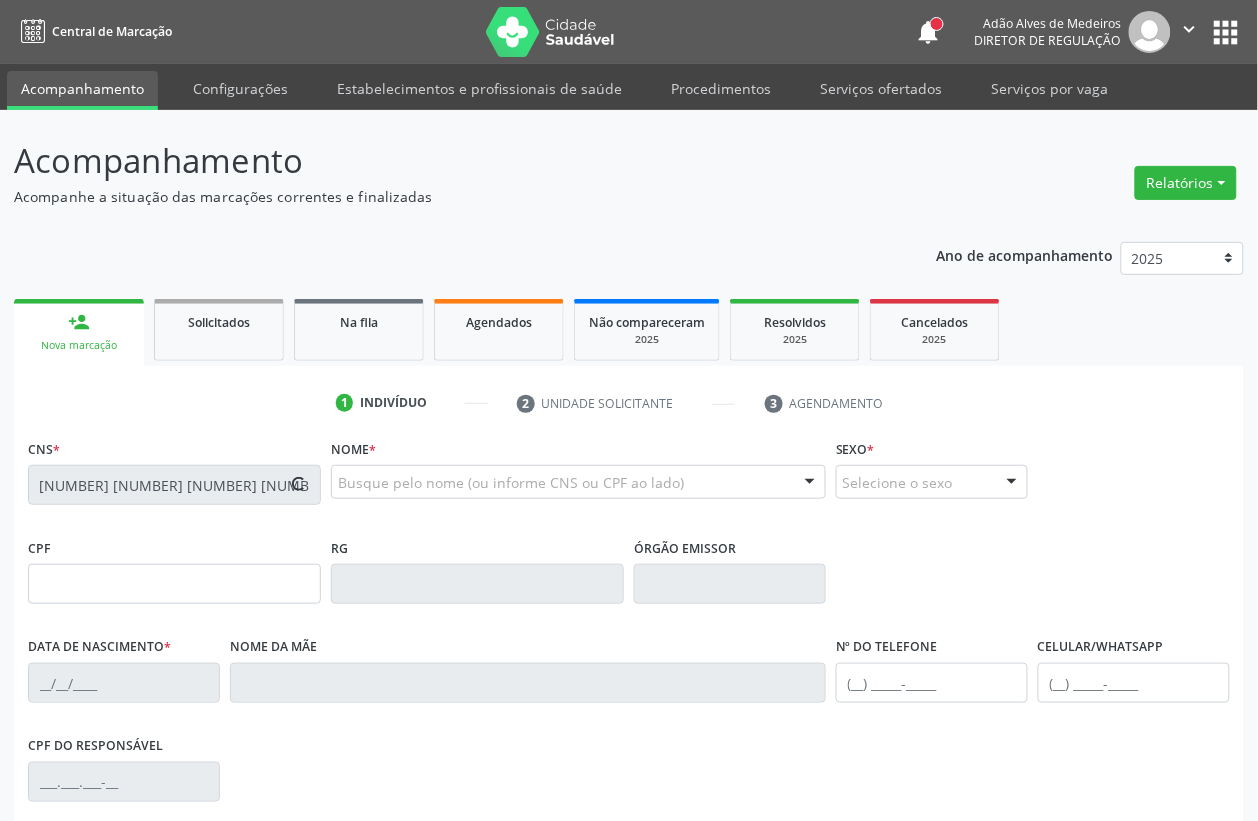 type on "[DATE]" 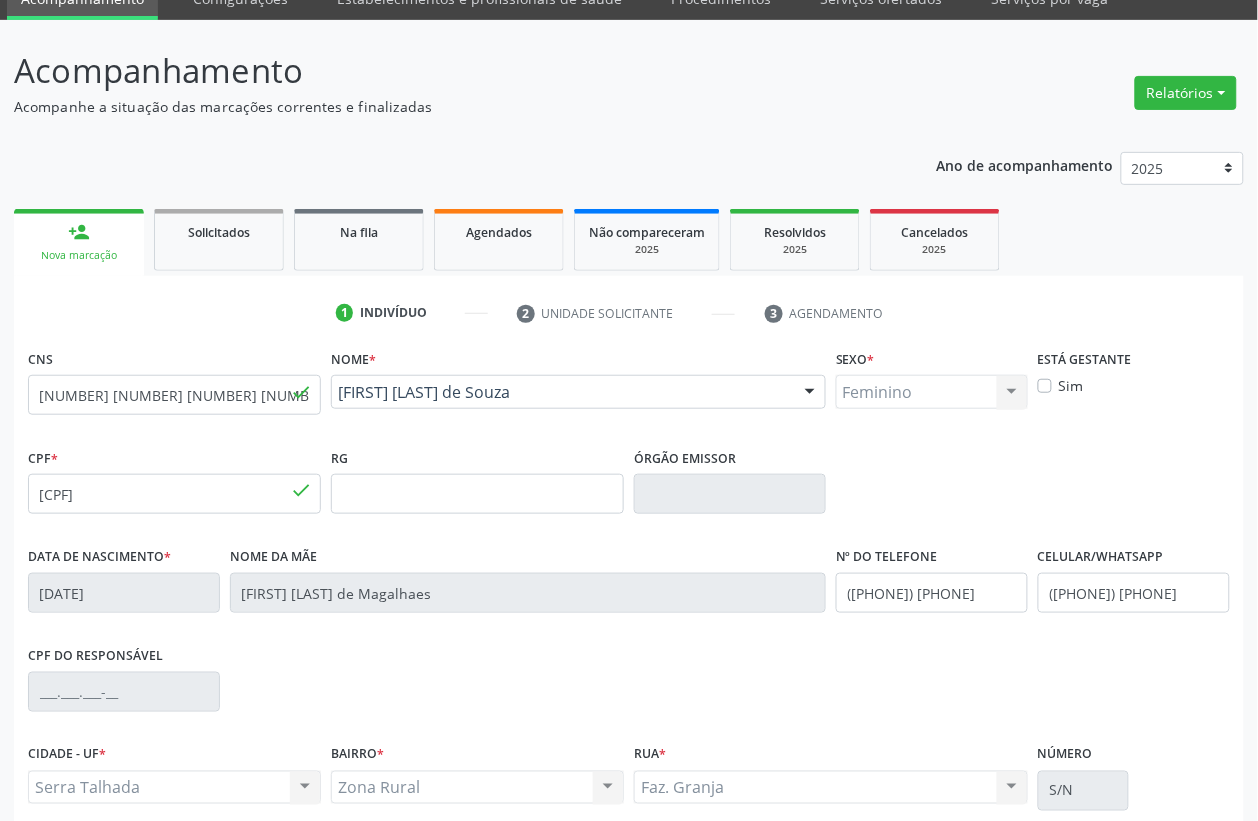 scroll, scrollTop: 263, scrollLeft: 0, axis: vertical 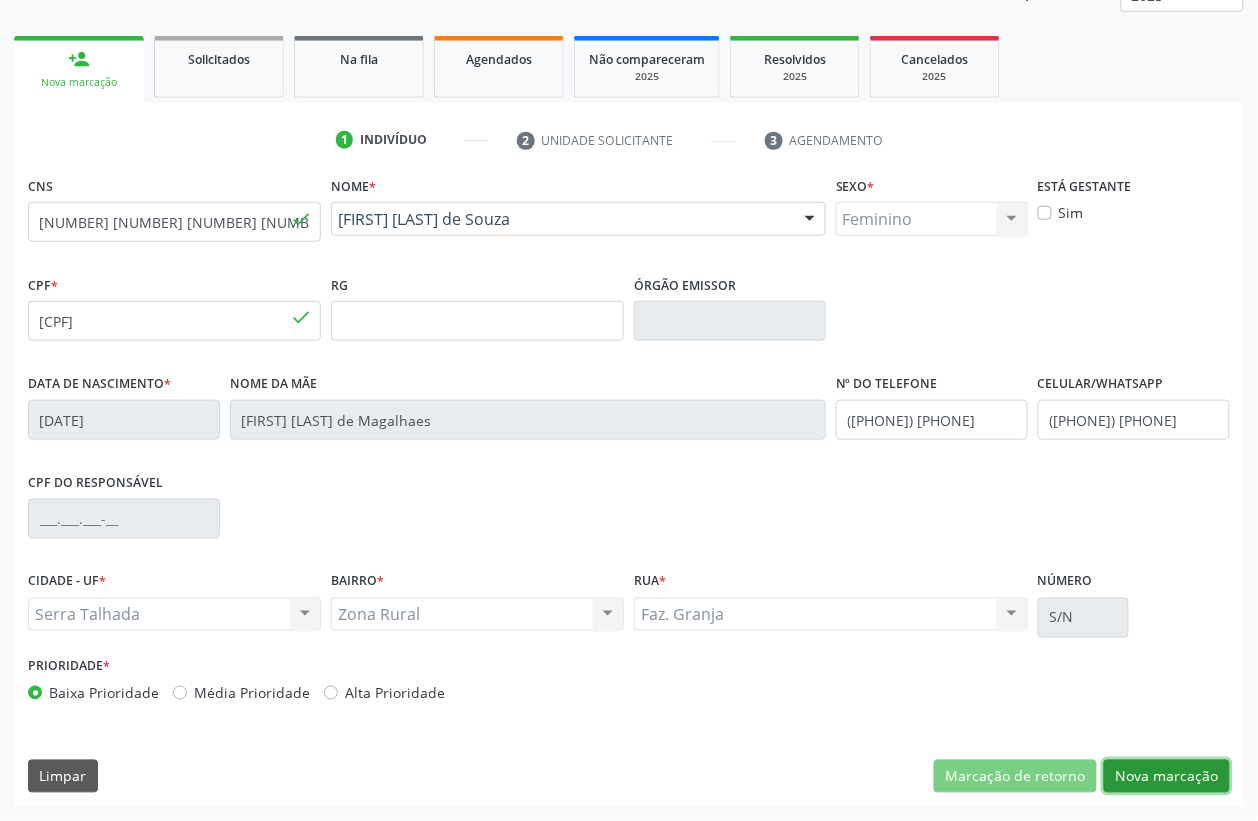 click on "Nova marcação" at bounding box center (1167, 777) 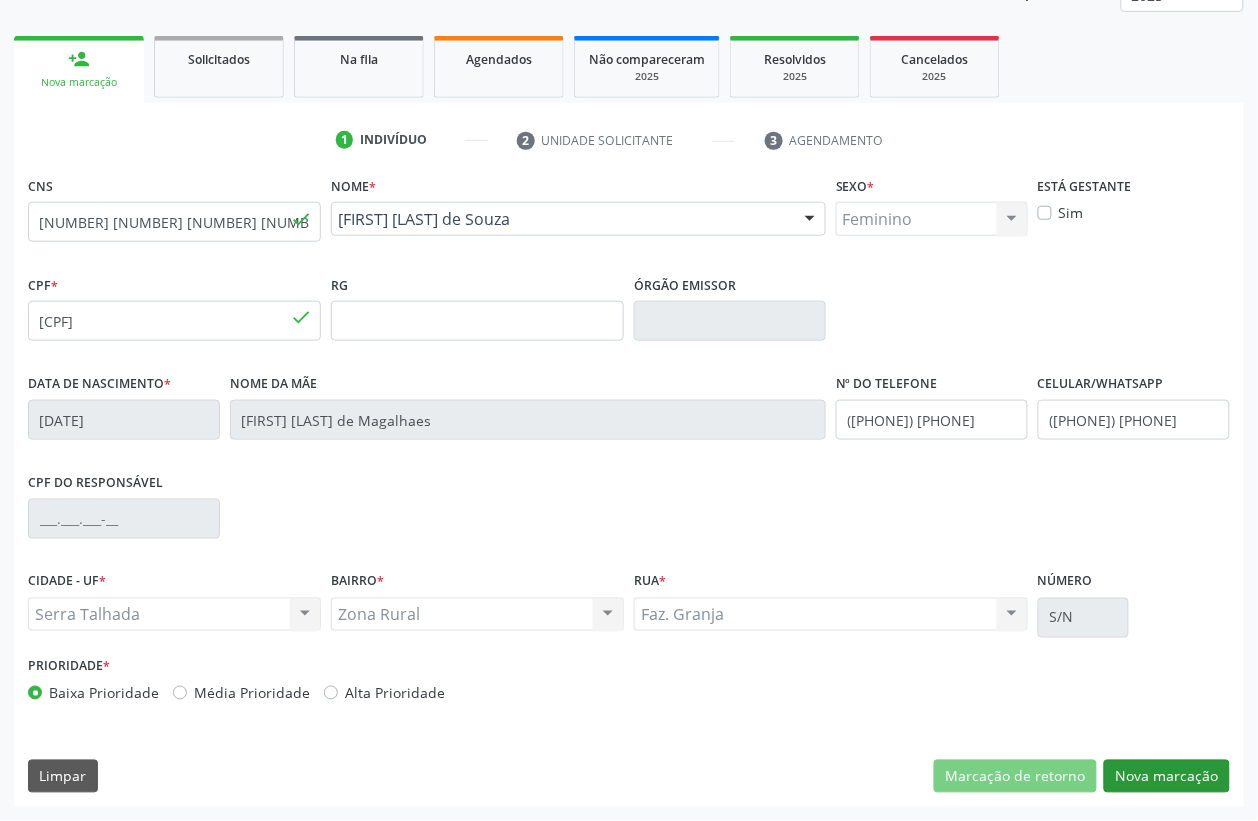 scroll, scrollTop: 85, scrollLeft: 0, axis: vertical 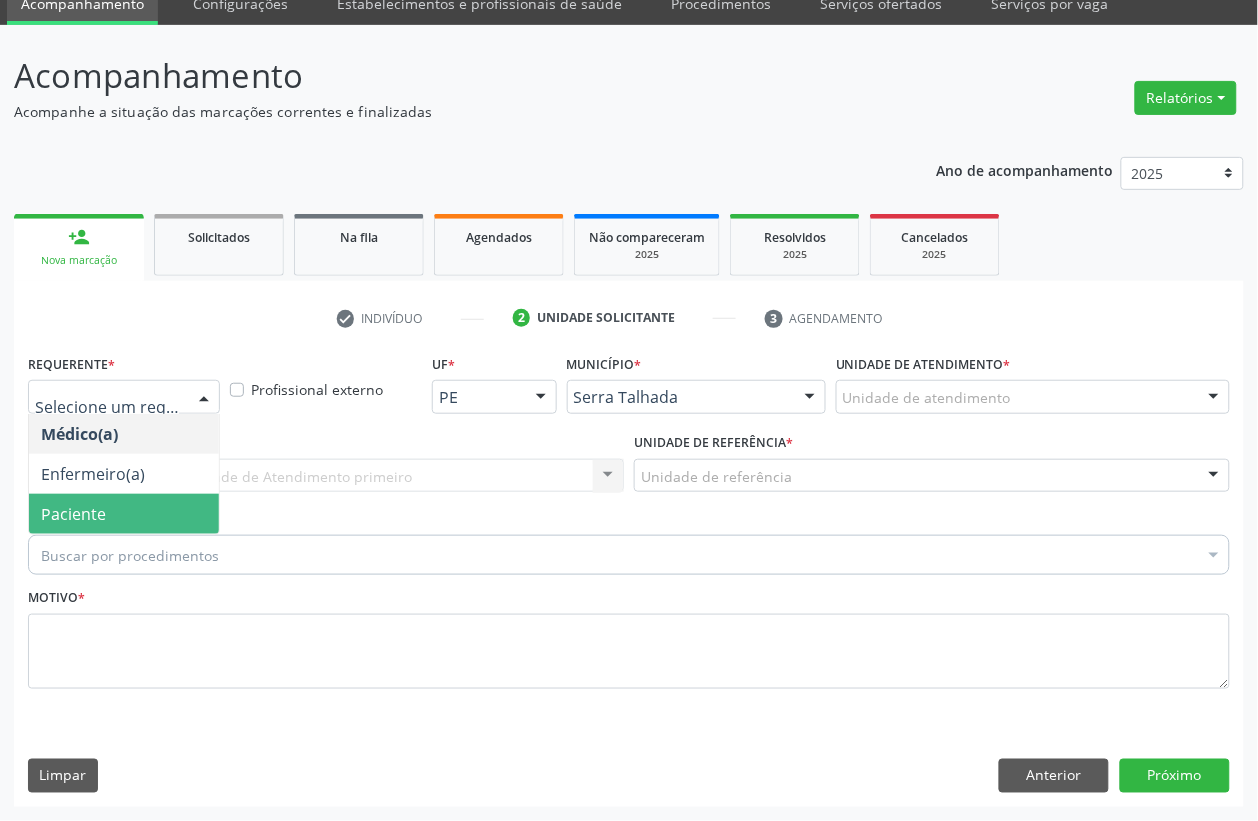 click on "Paciente" at bounding box center [73, 514] 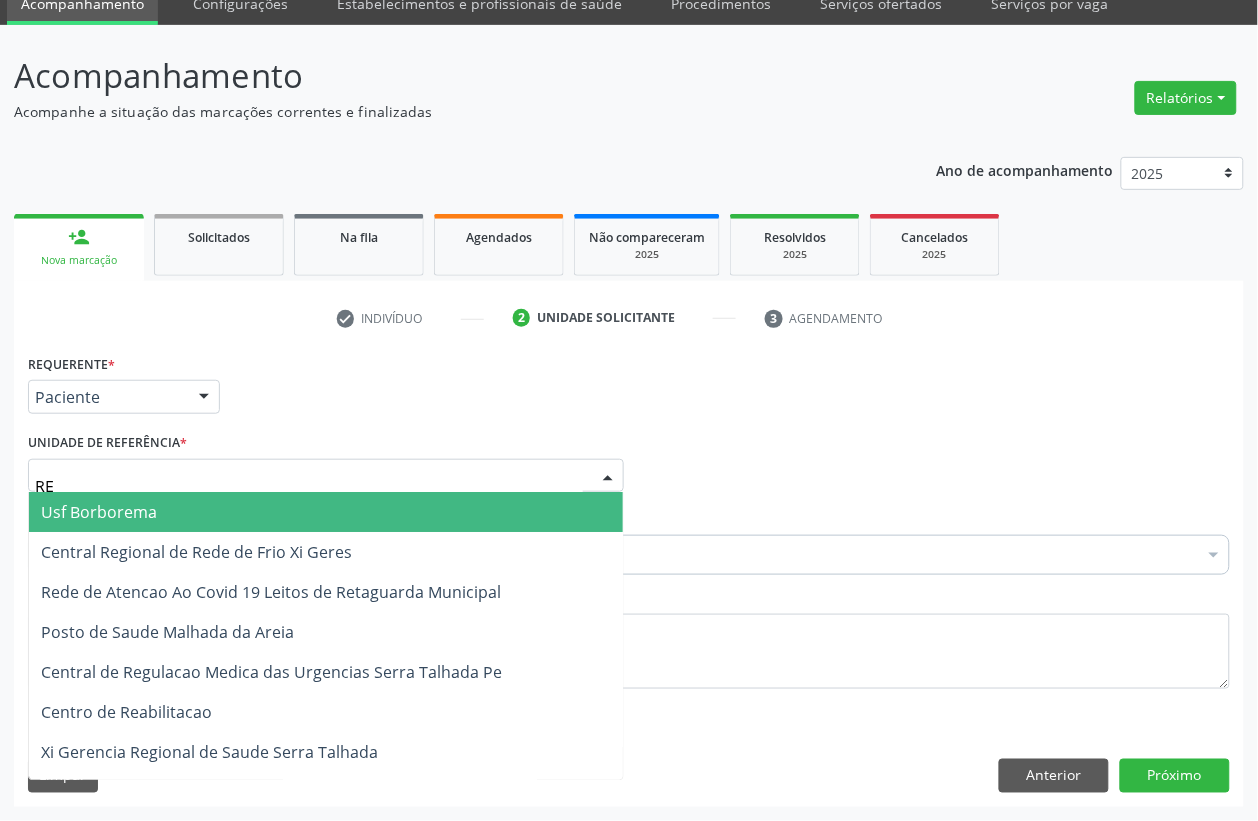 type on "REA" 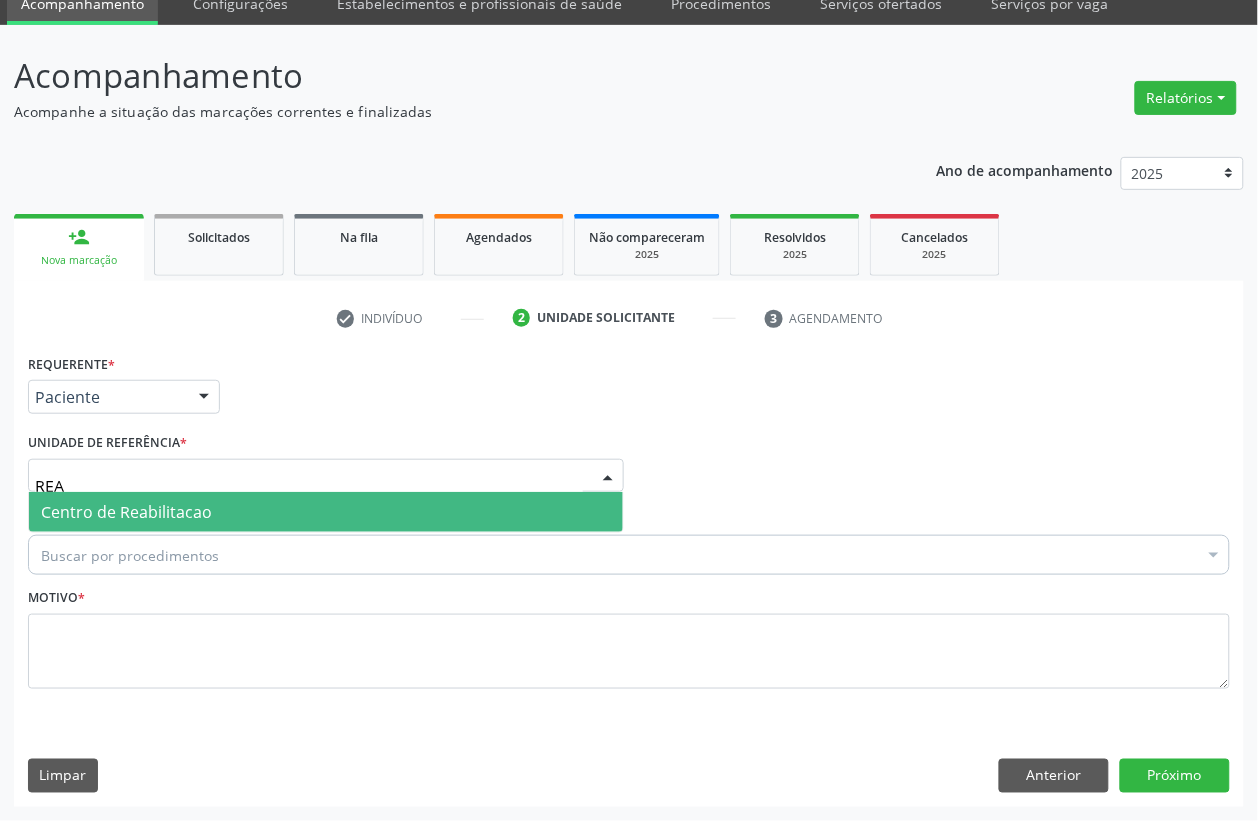 click on "Centro de Reabilitacao" at bounding box center [126, 512] 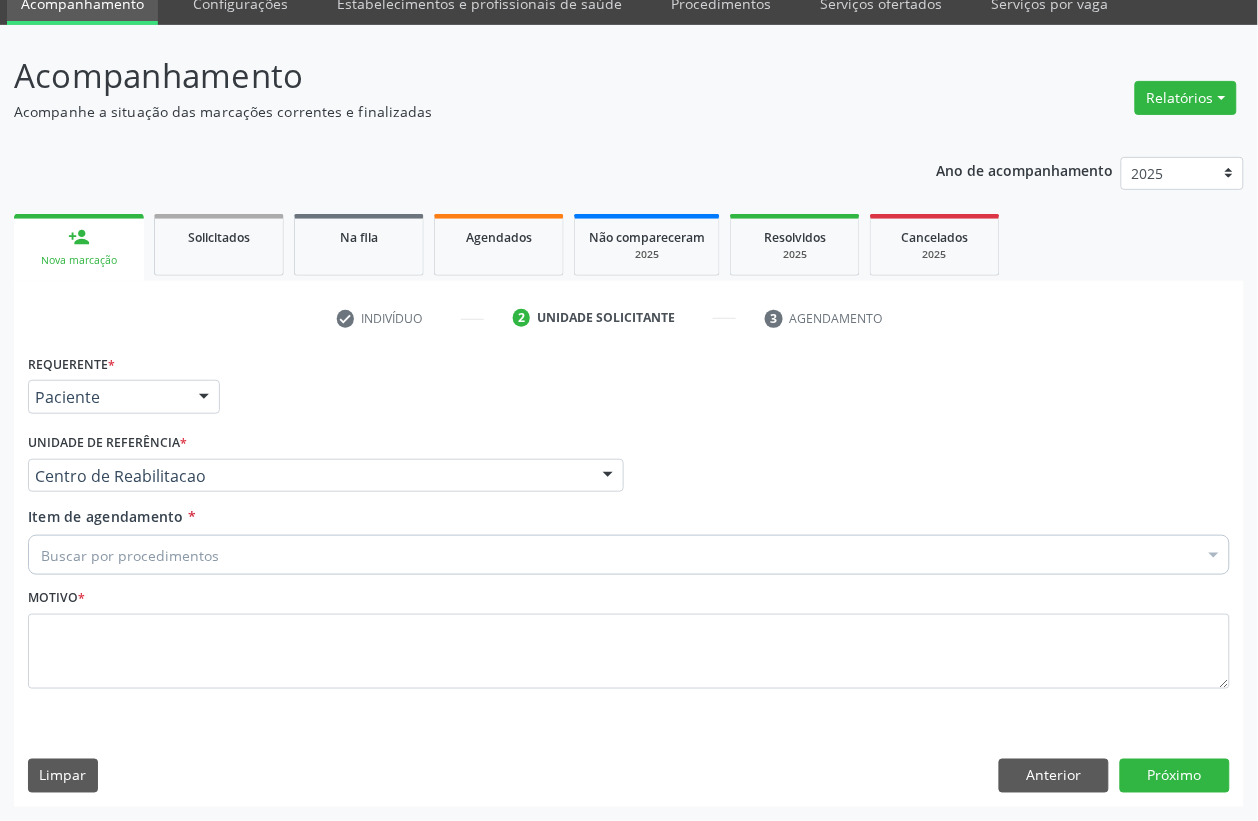 click on "Buscar por procedimentos" at bounding box center [629, 555] 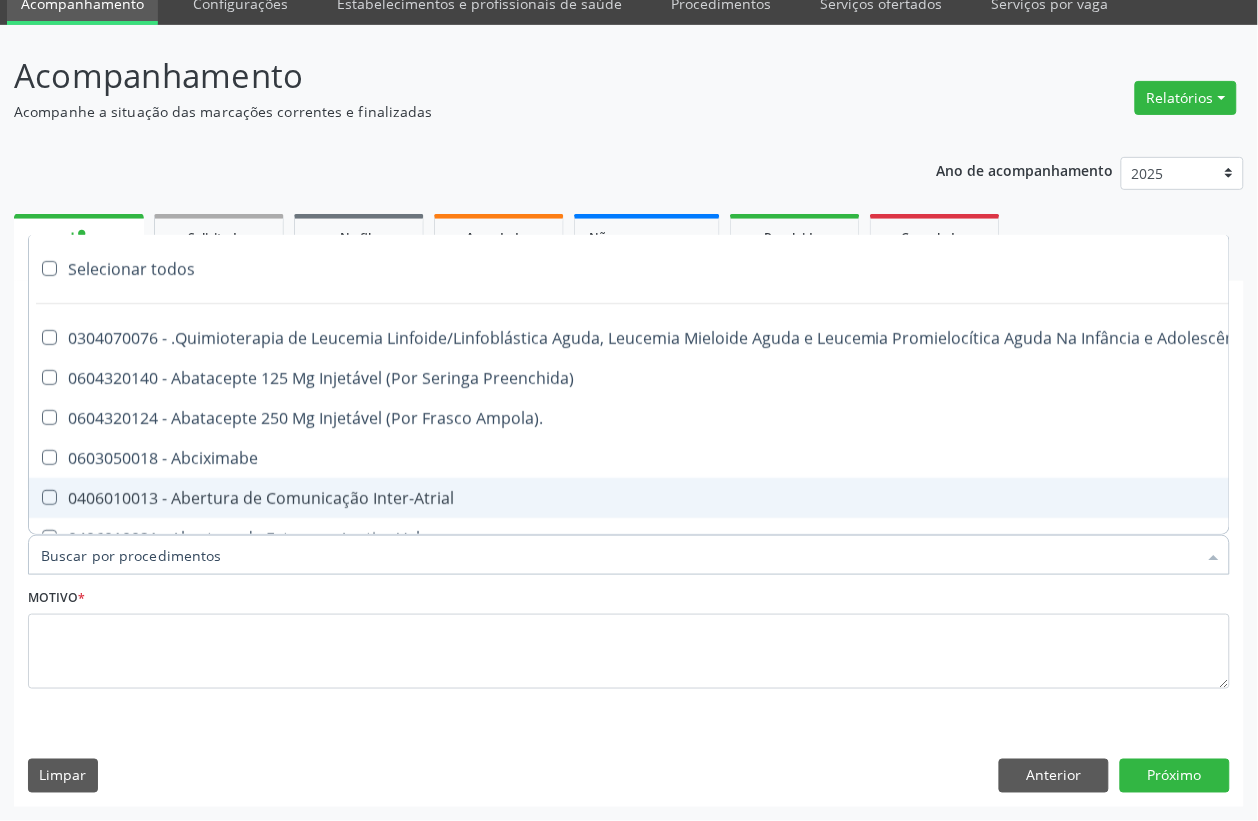 click on "Motivo
*" at bounding box center [629, 636] 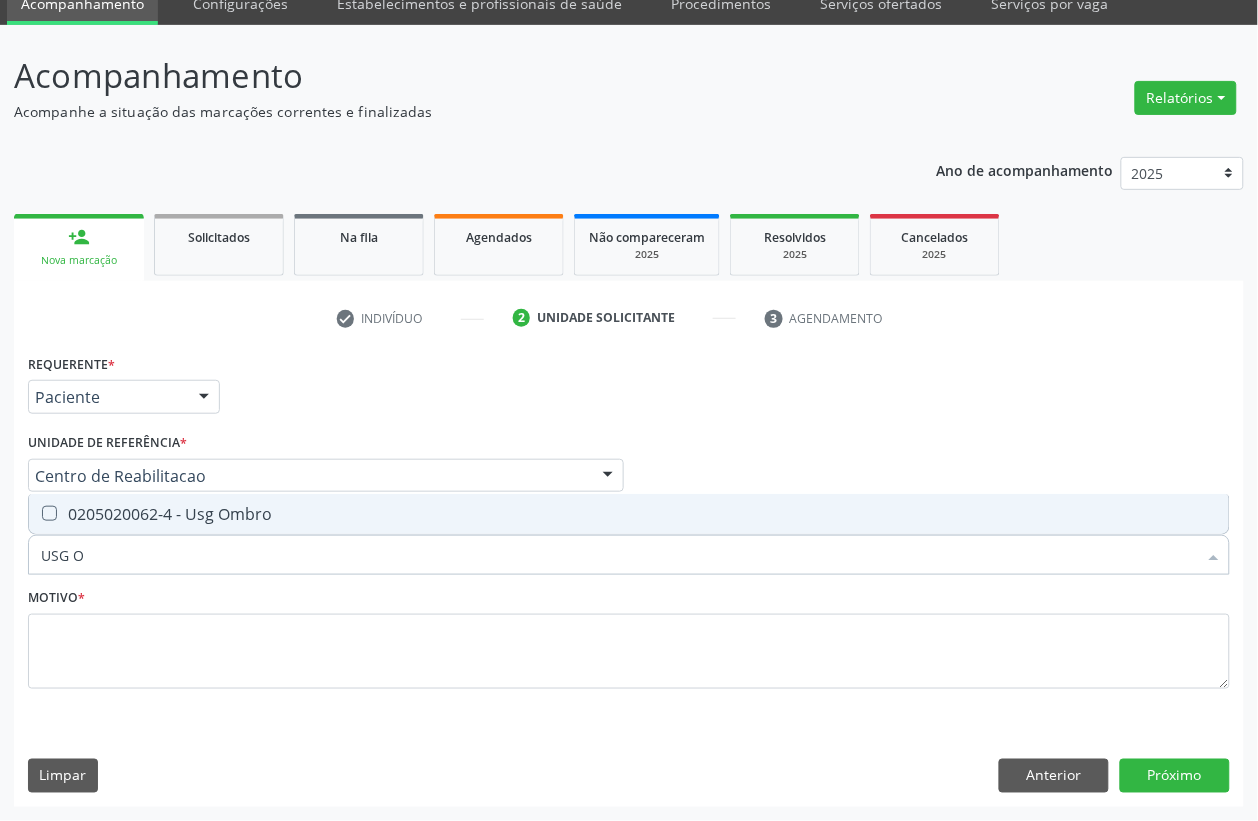 type on "USG OM" 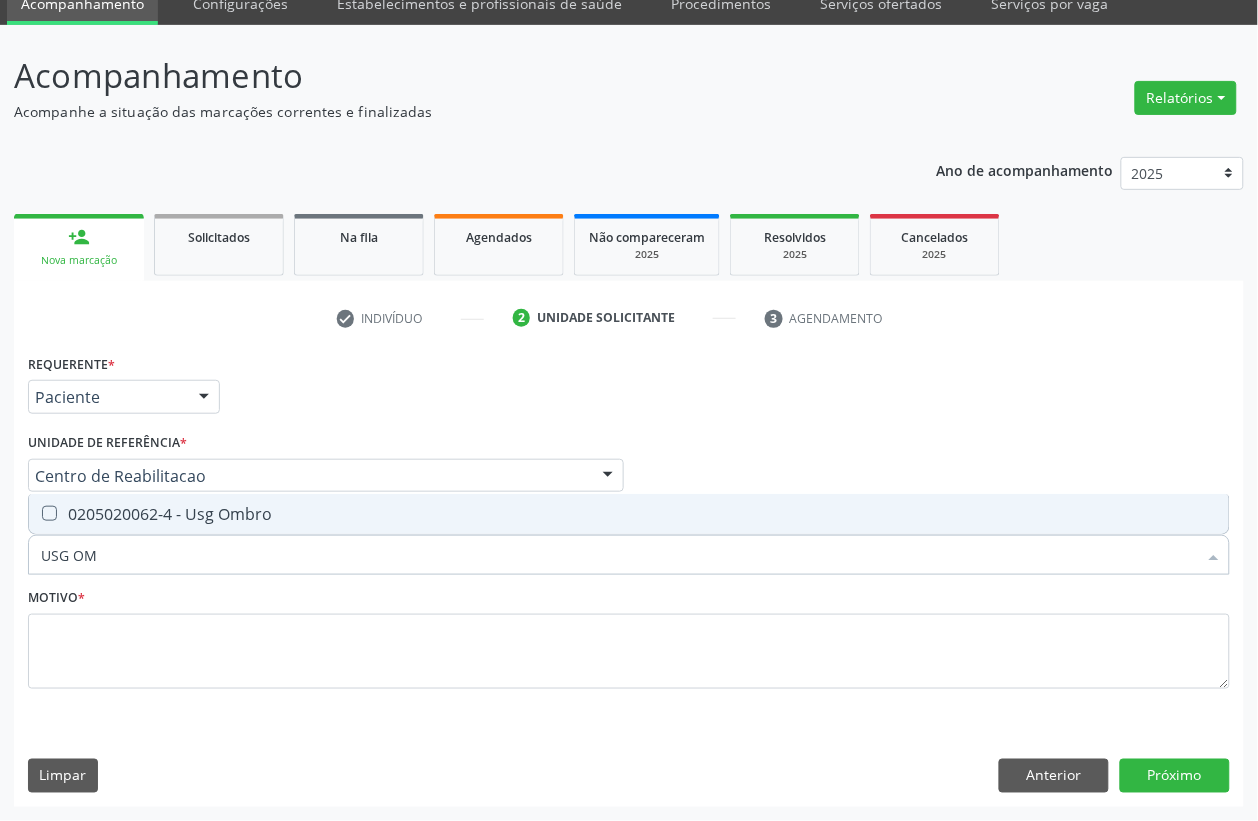 click on "0205020062-4 - Usg Ombro" at bounding box center [629, 514] 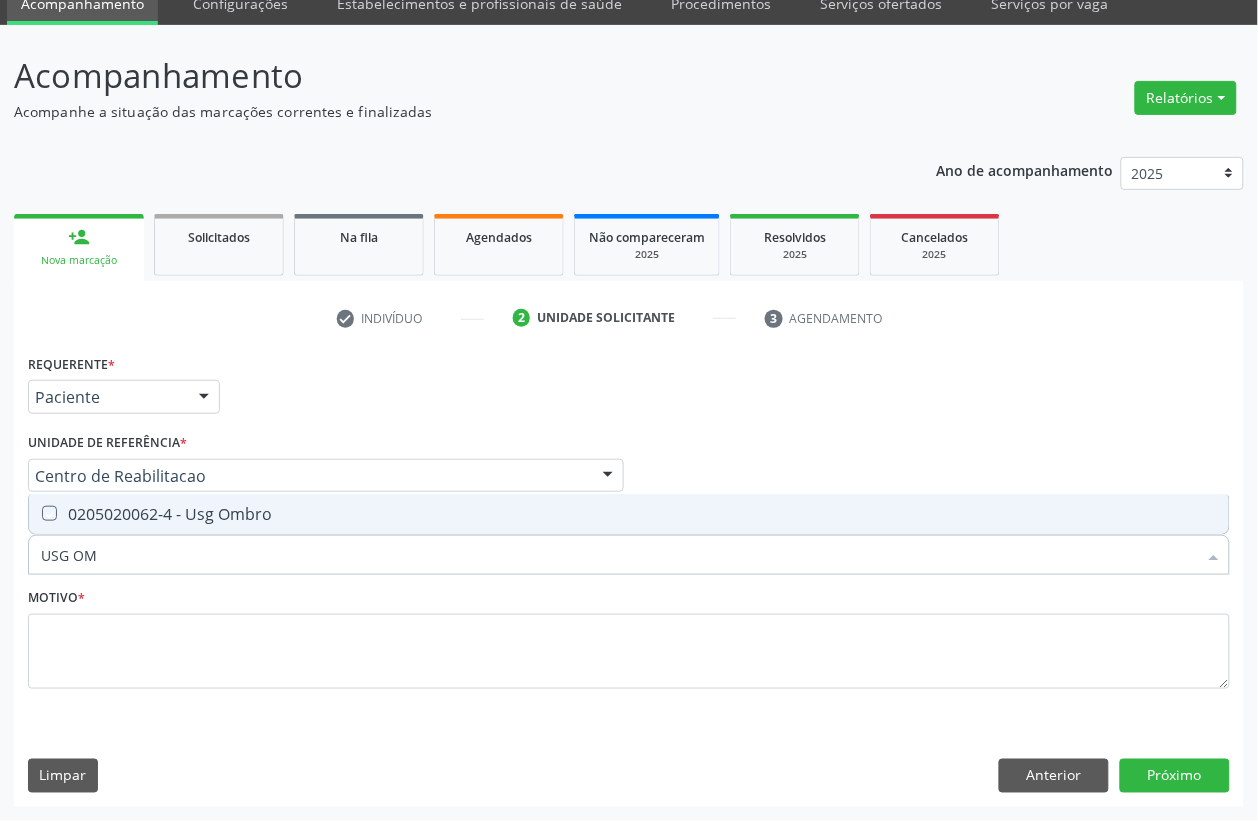 checkbox on "true" 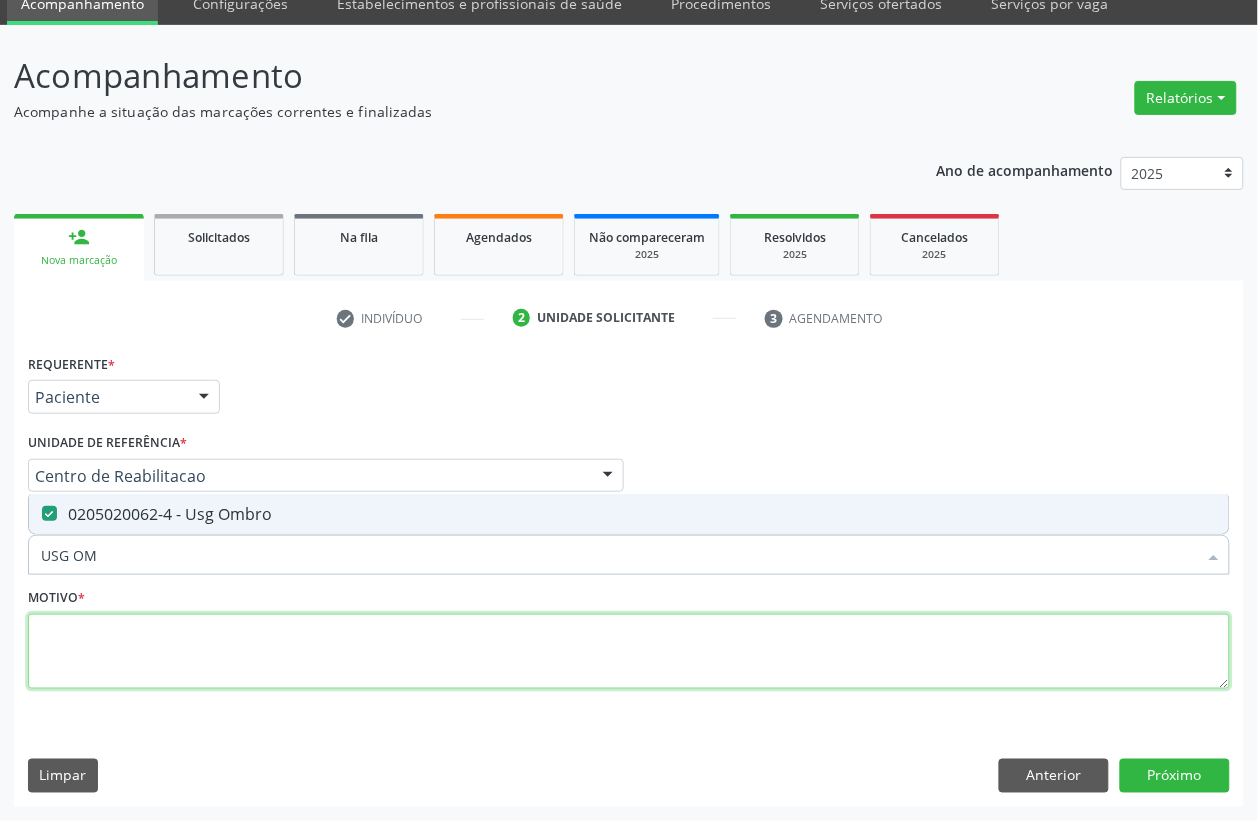 click at bounding box center (629, 652) 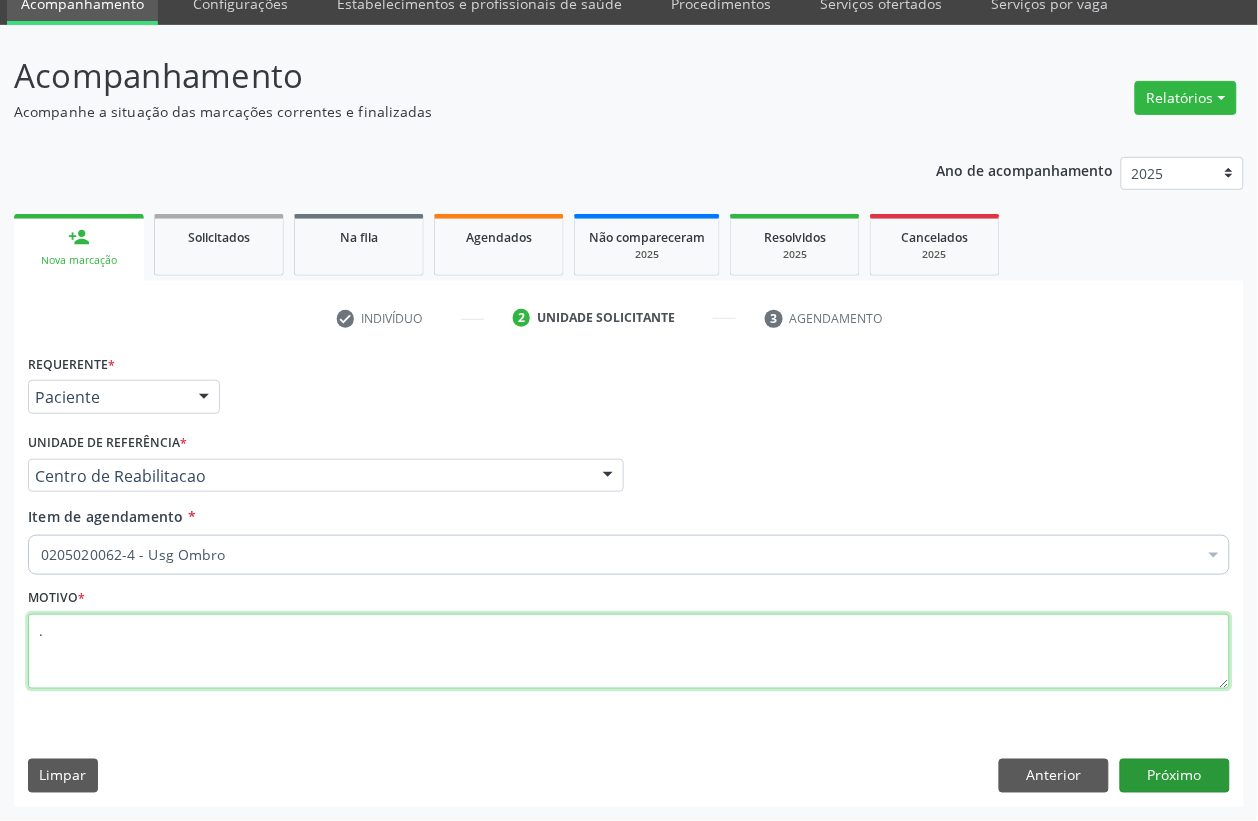 type on "." 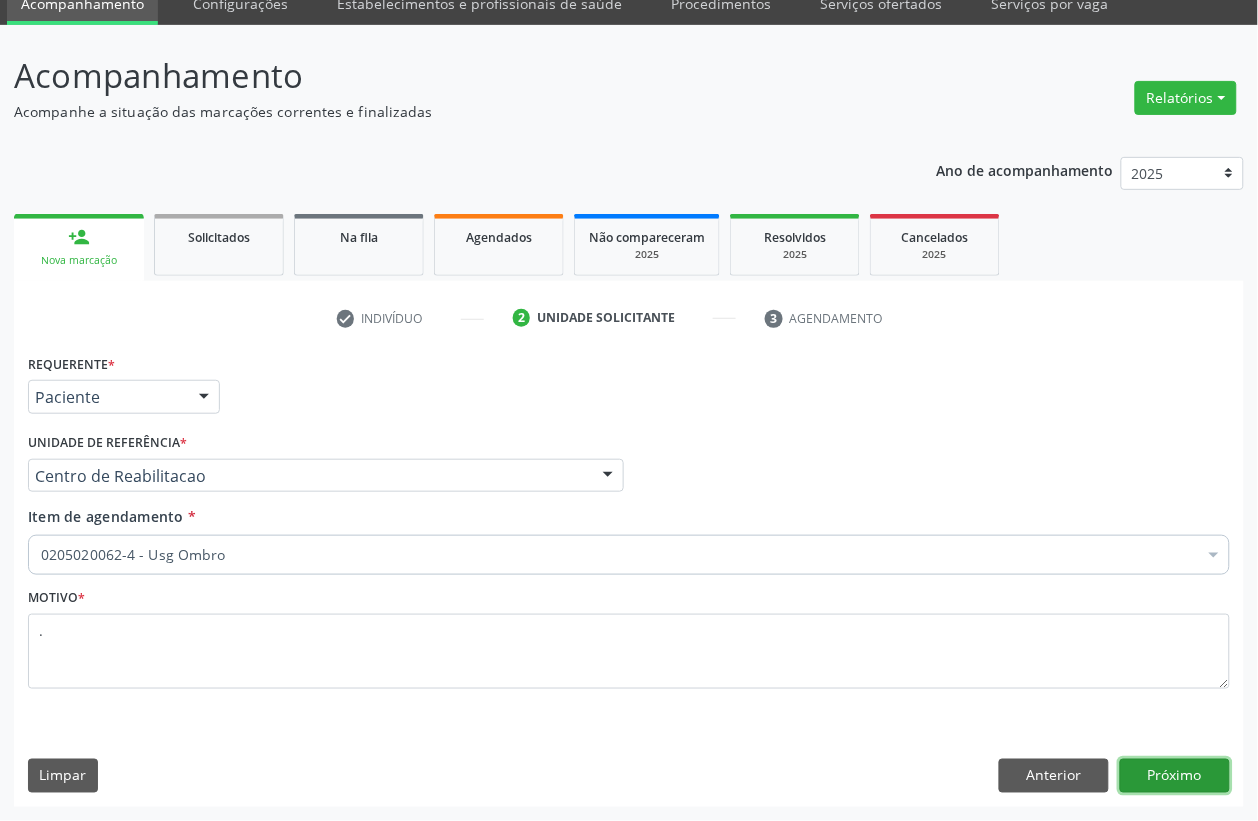 click on "Próximo" at bounding box center (1175, 776) 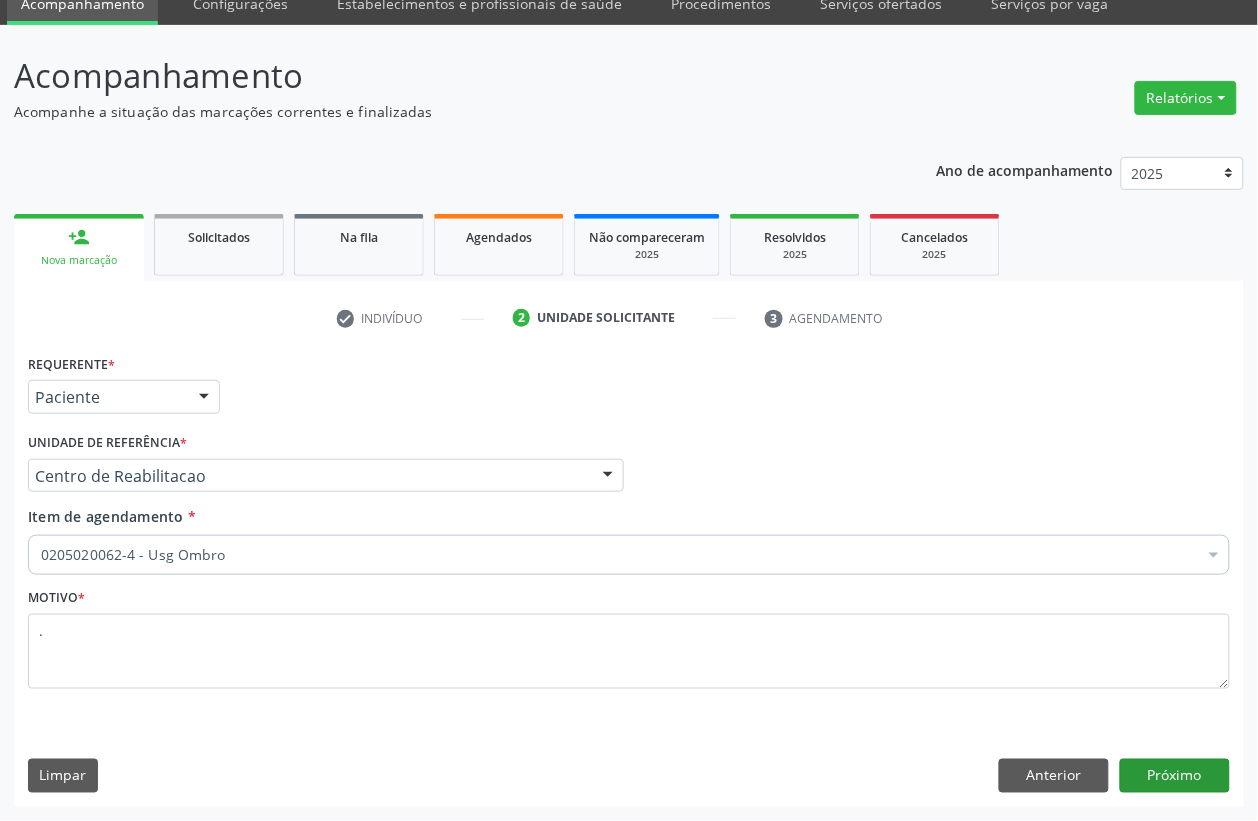 scroll, scrollTop: 50, scrollLeft: 0, axis: vertical 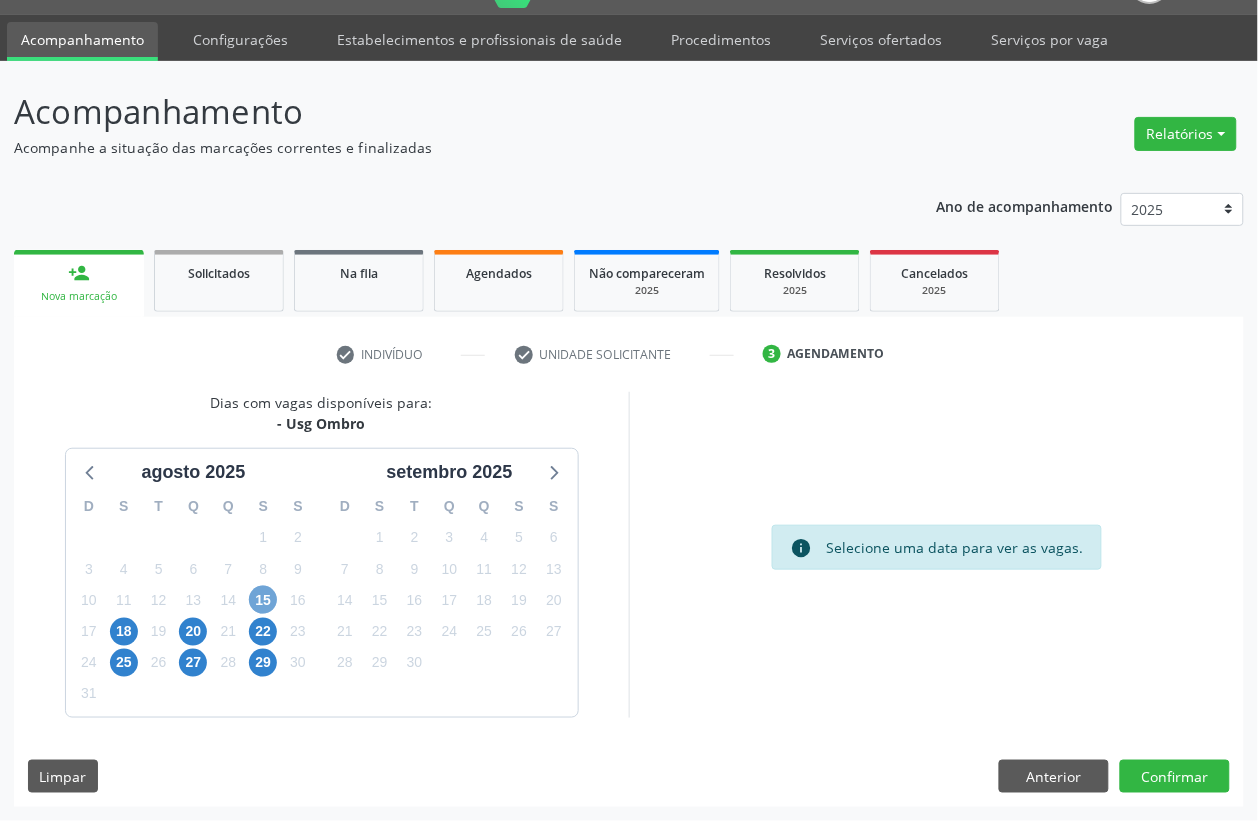 click on "15" at bounding box center [263, 600] 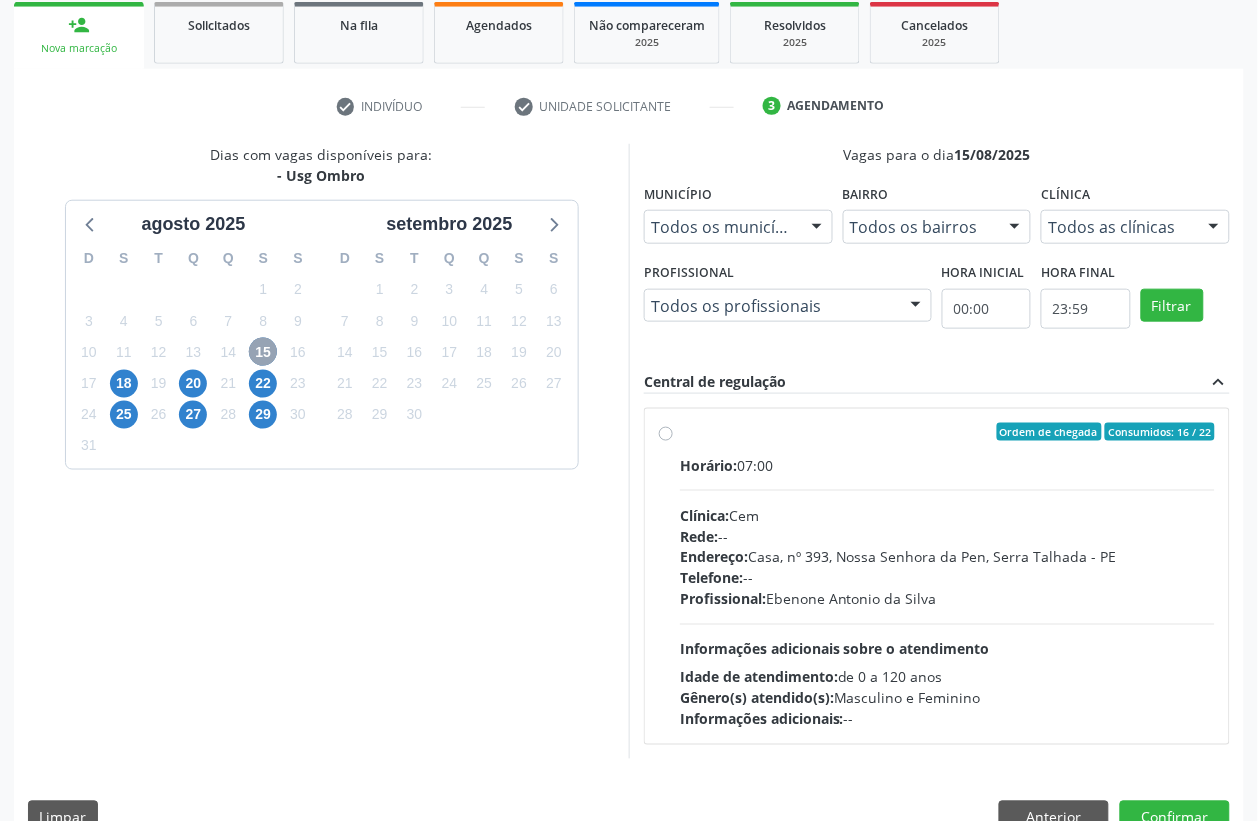 scroll, scrollTop: 338, scrollLeft: 0, axis: vertical 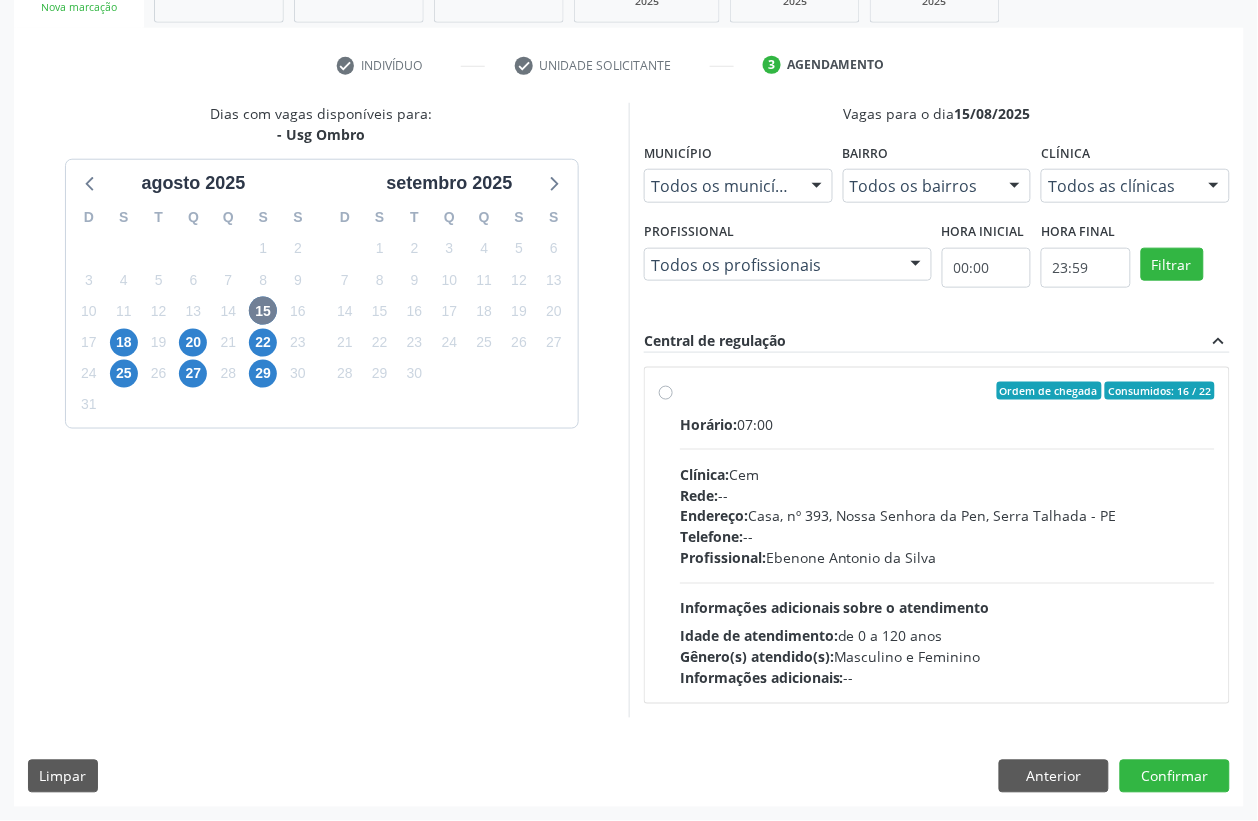 click on "Telefone:   --" at bounding box center [947, 537] 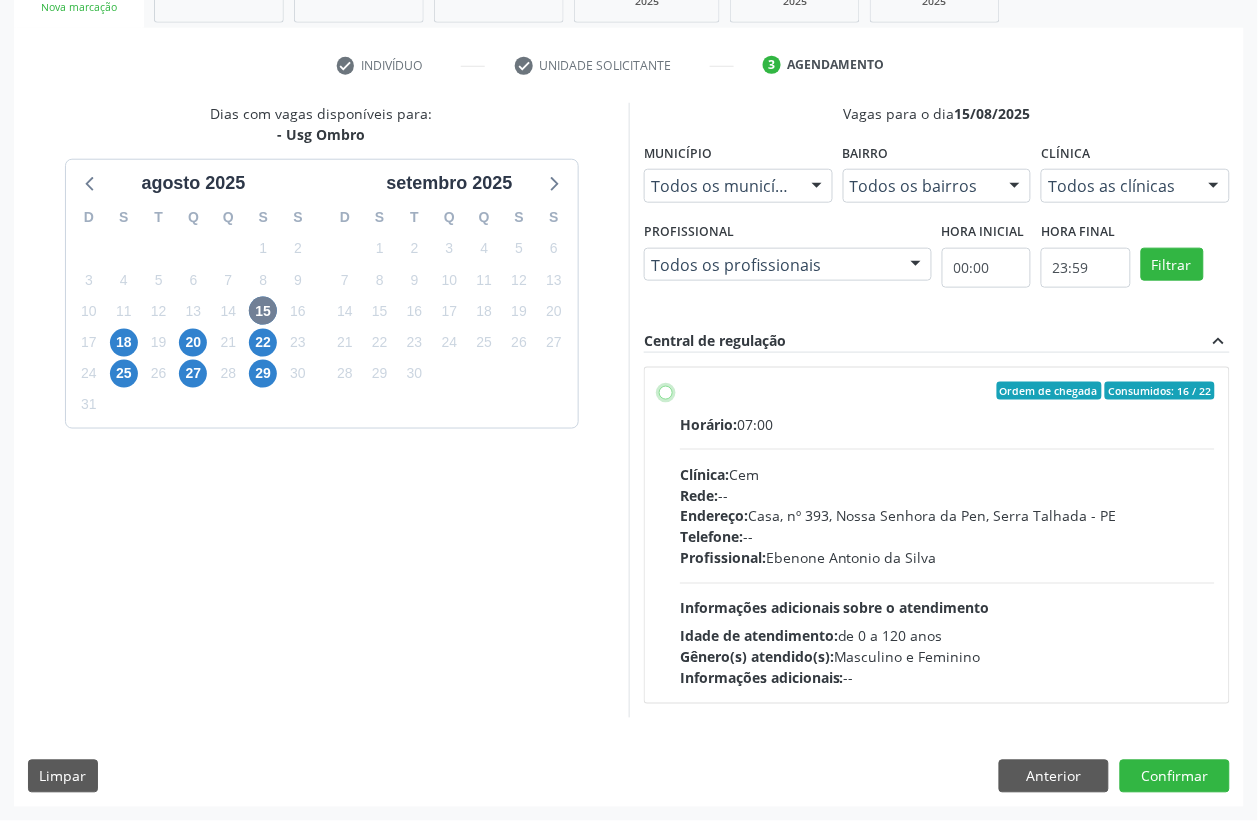radio on "true" 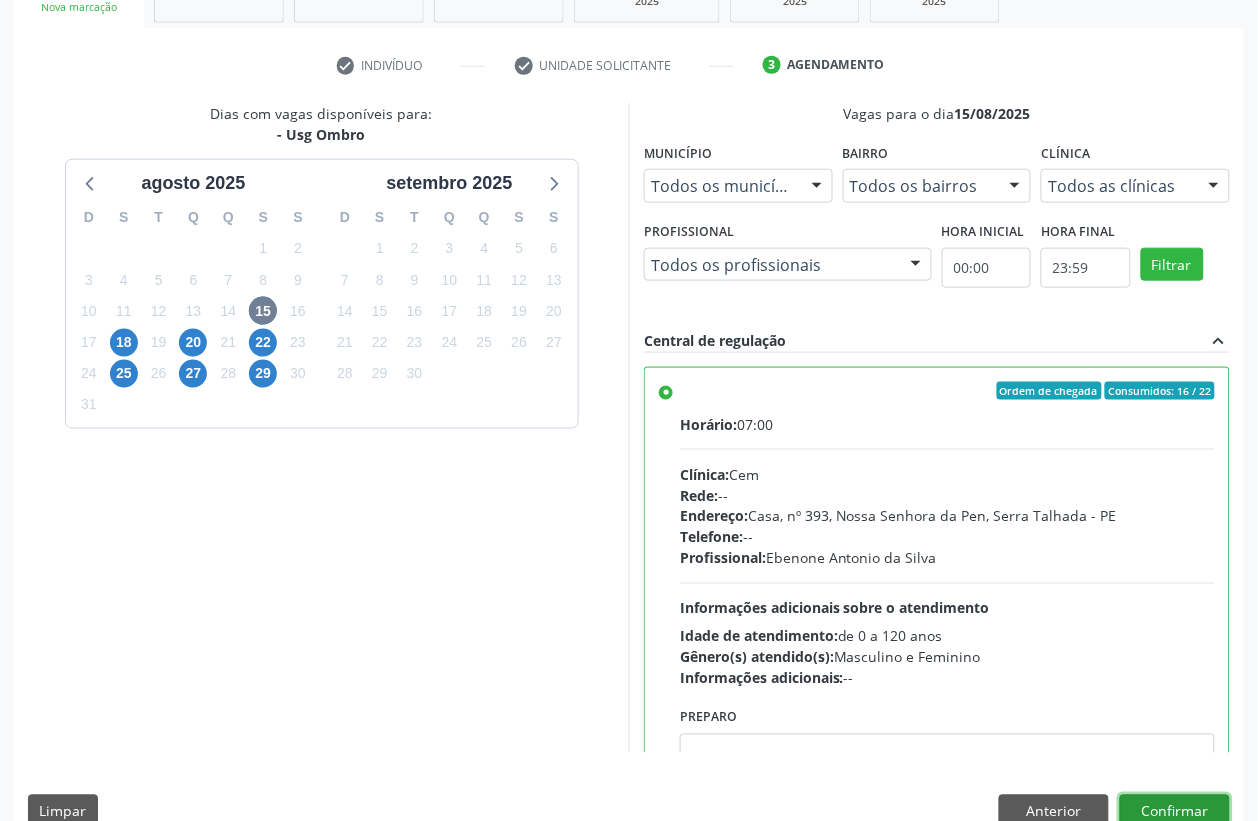 click on "Confirmar" at bounding box center (1175, 812) 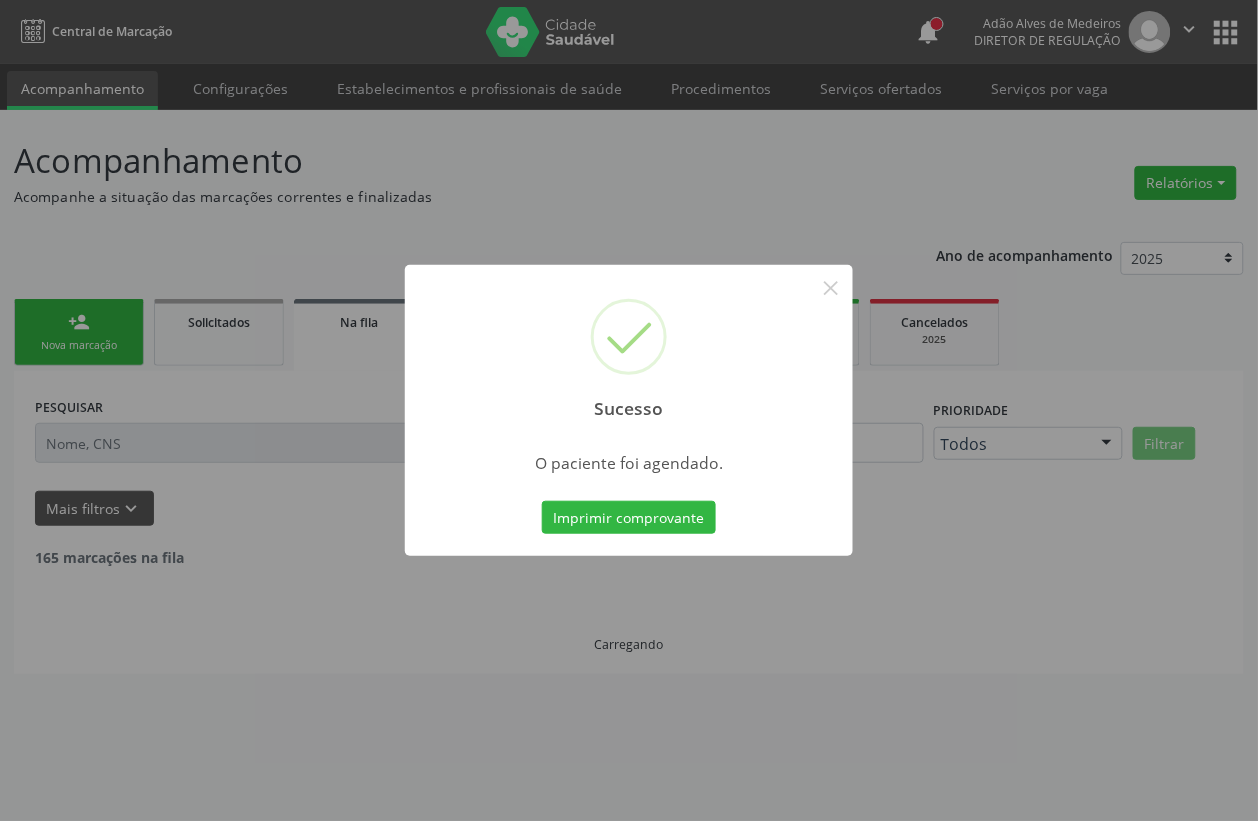 scroll, scrollTop: 0, scrollLeft: 0, axis: both 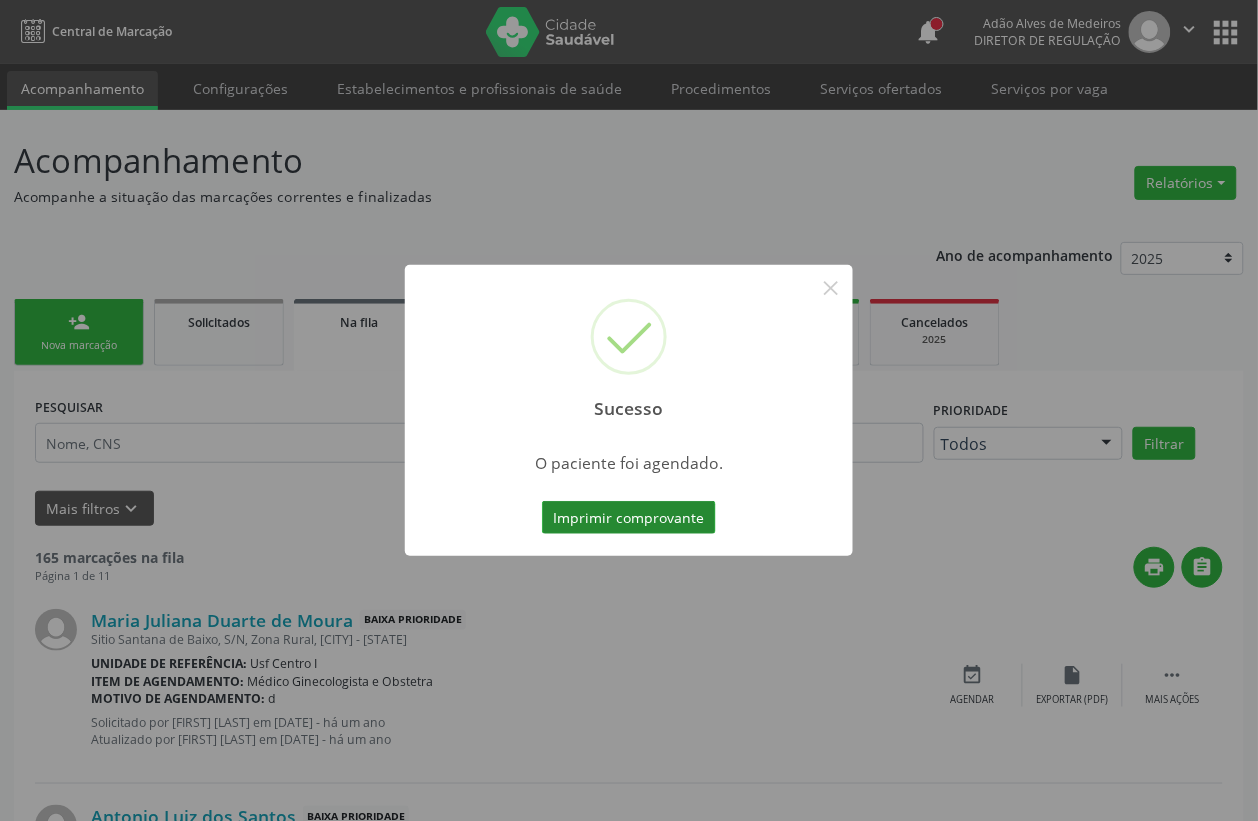click on "Imprimir comprovante" at bounding box center (629, 518) 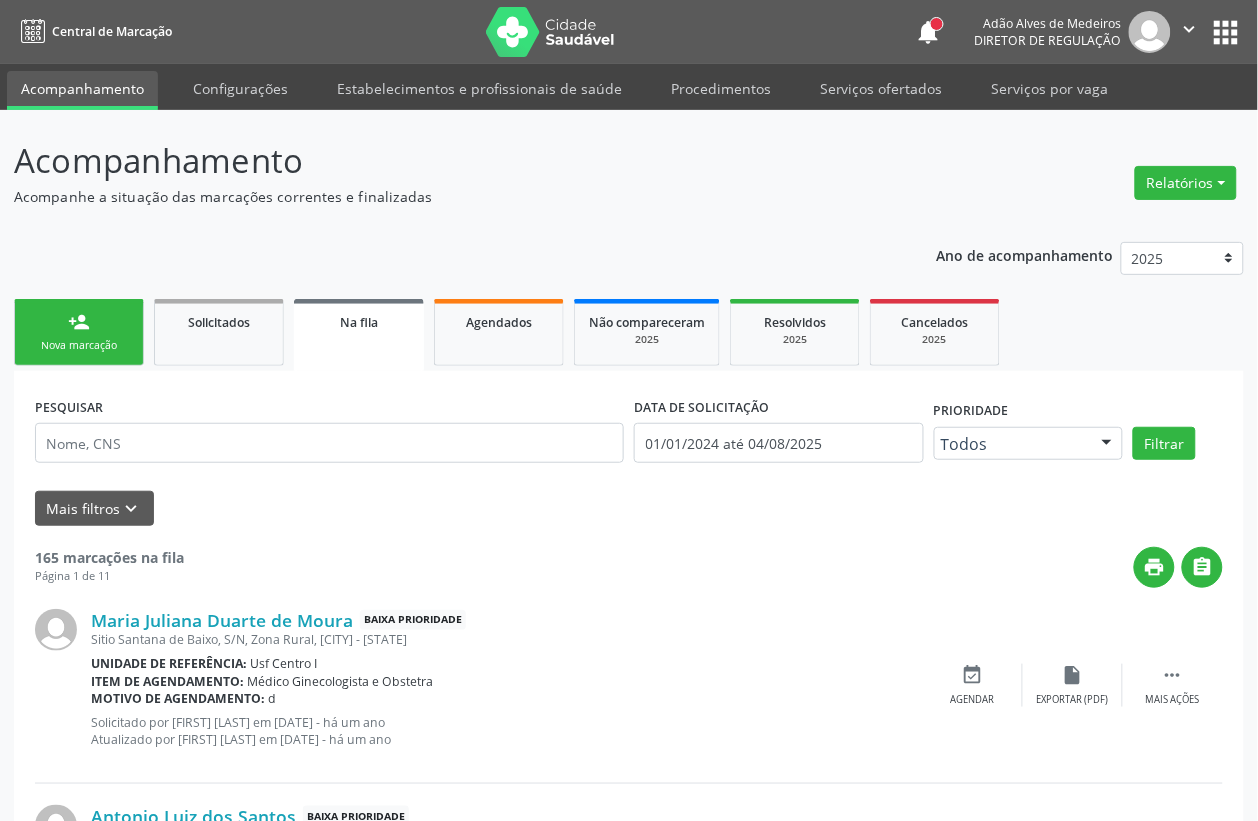 click on "person_add
Nova marcação" at bounding box center (79, 332) 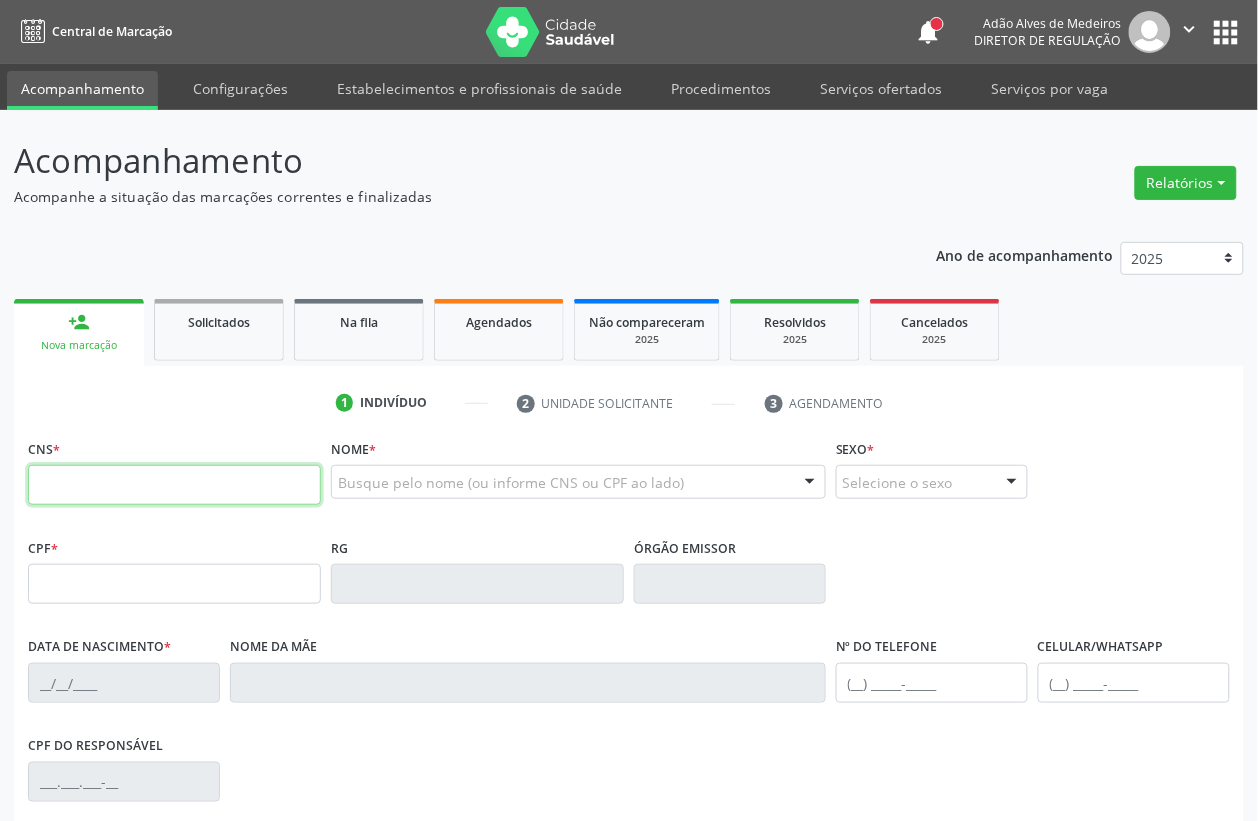 click at bounding box center [174, 485] 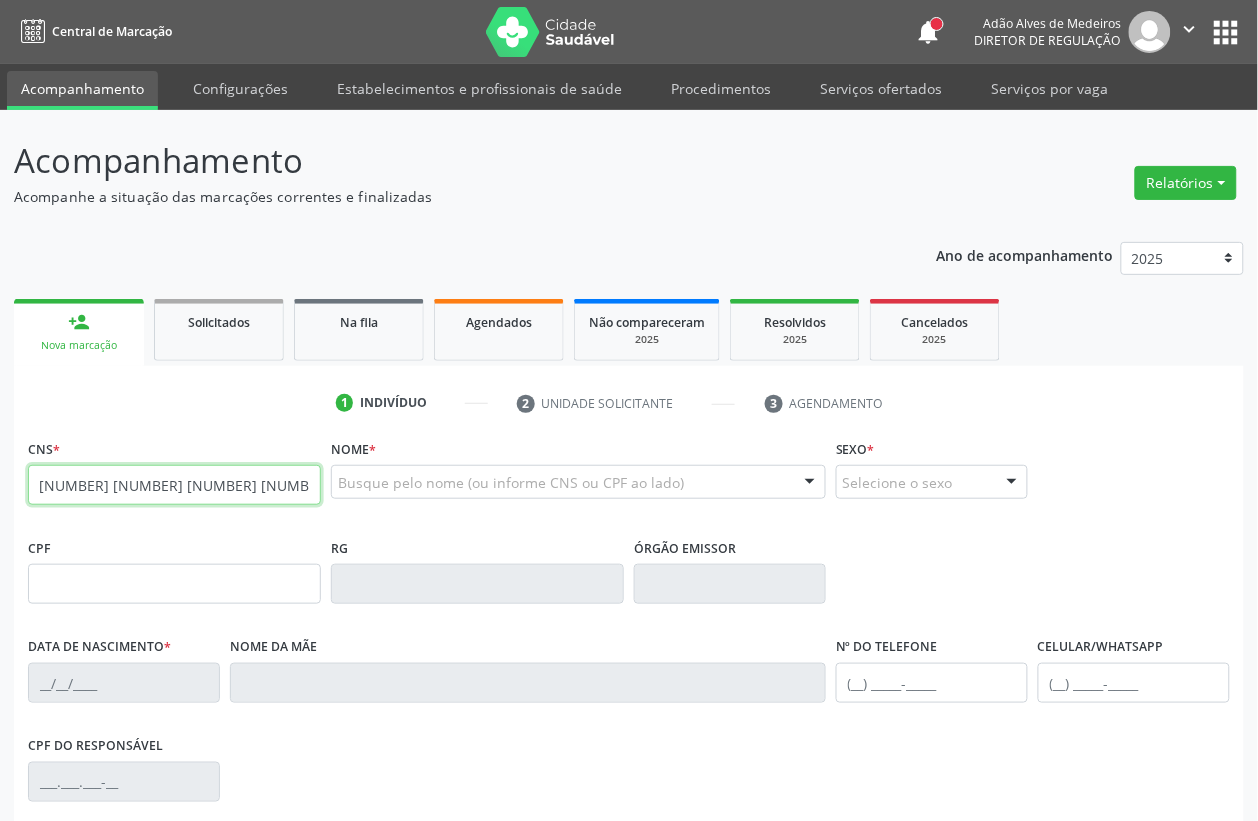 type on "[NUMBER] [NUMBER] [NUMBER] [NUMBER]" 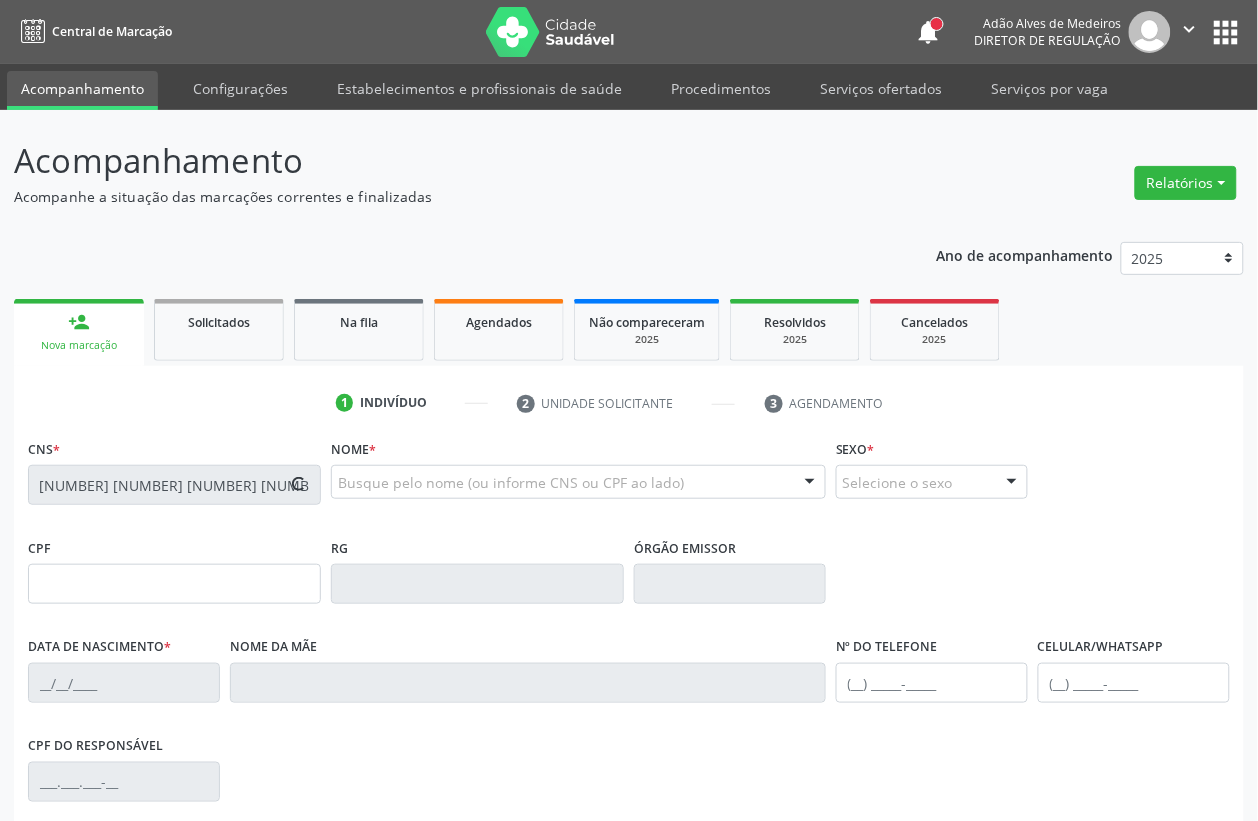 type on "[CPF]" 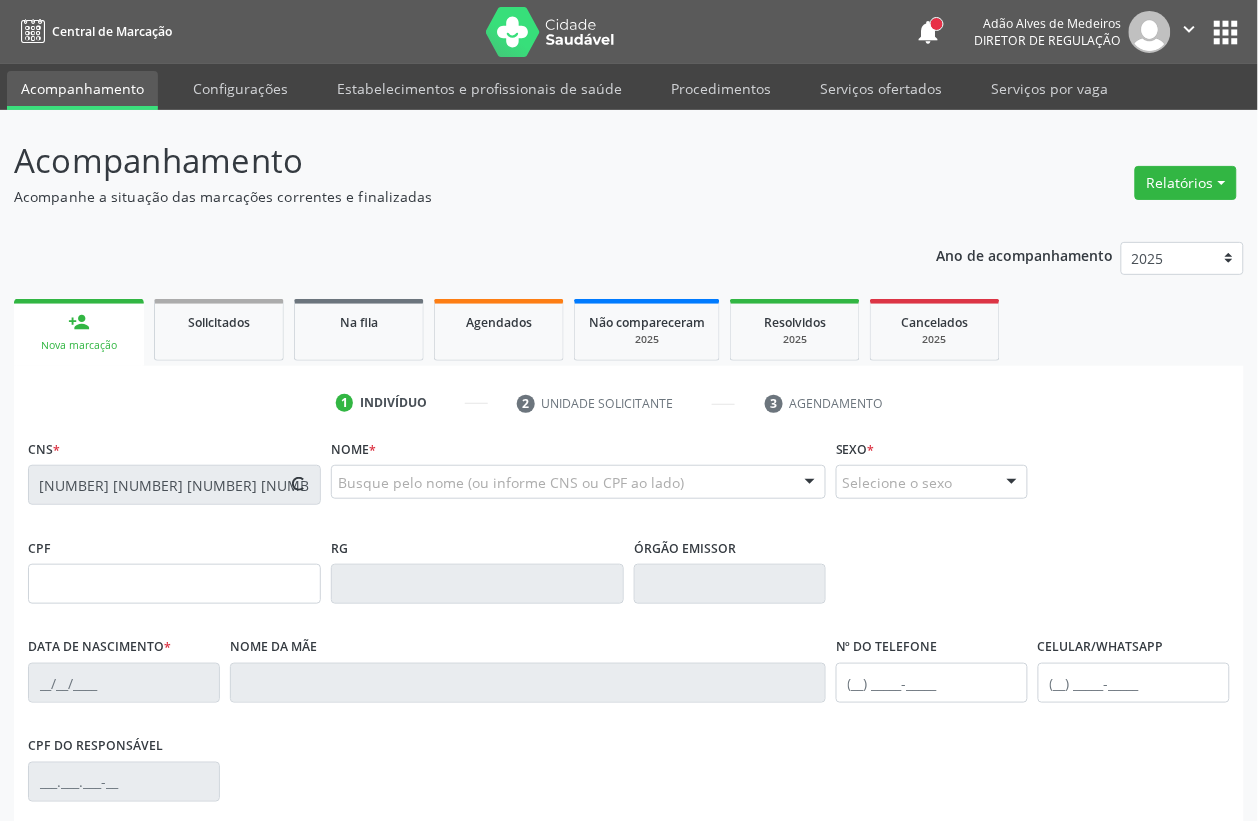 type on "[DATE]" 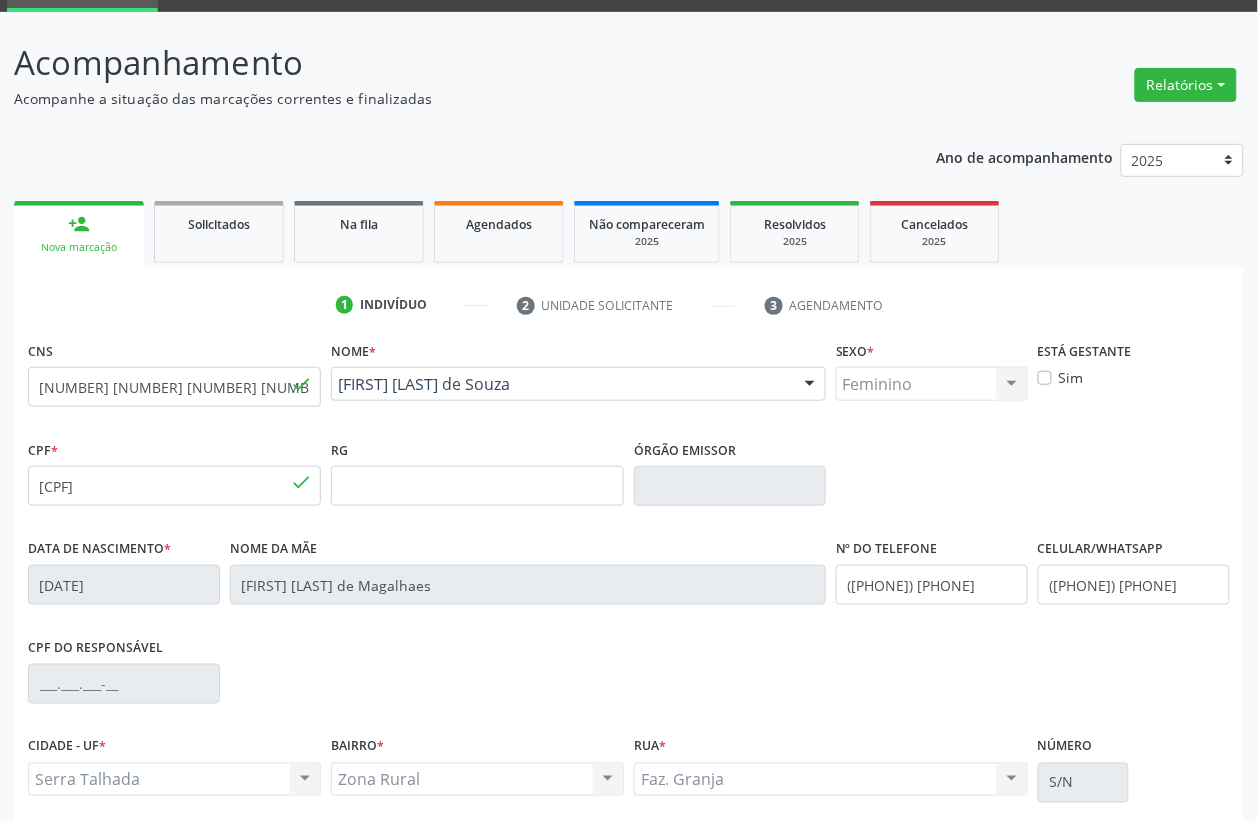 scroll, scrollTop: 263, scrollLeft: 0, axis: vertical 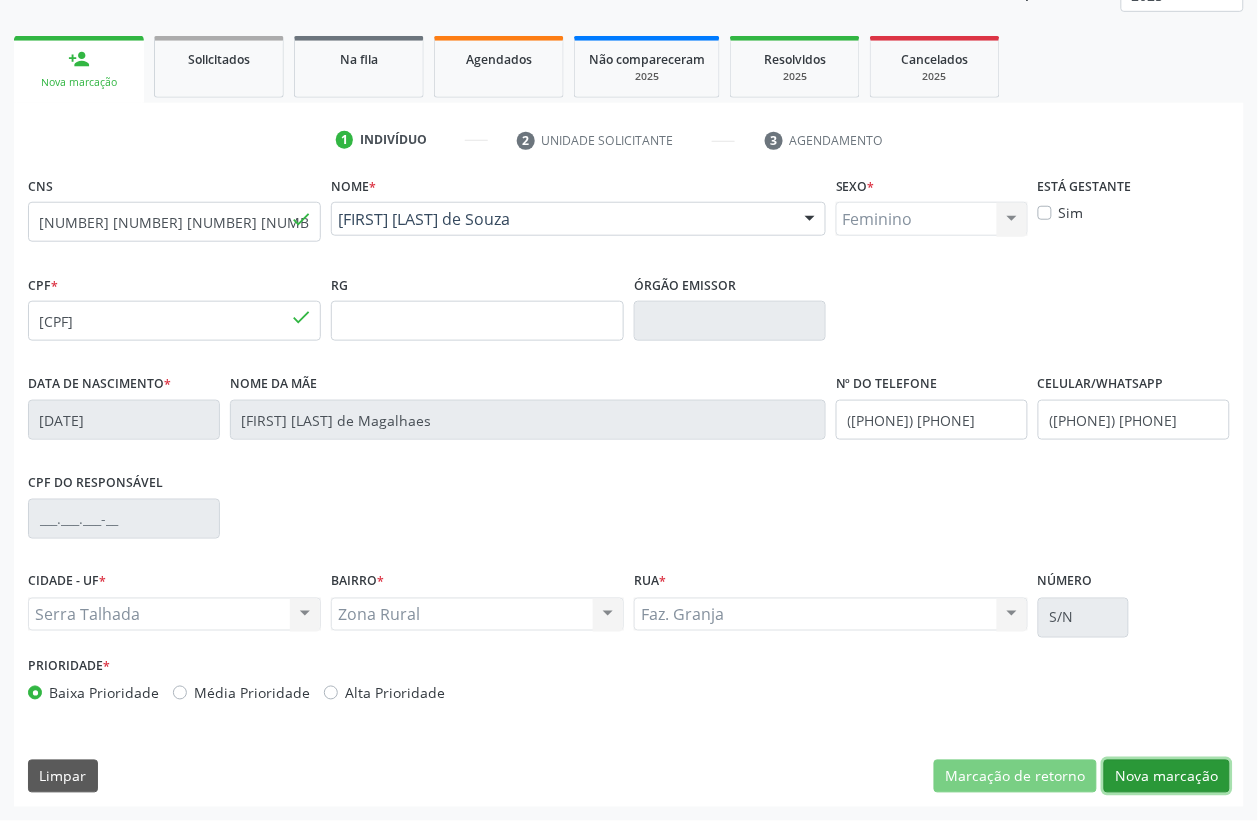 click on "Nova marcação" at bounding box center (1167, 777) 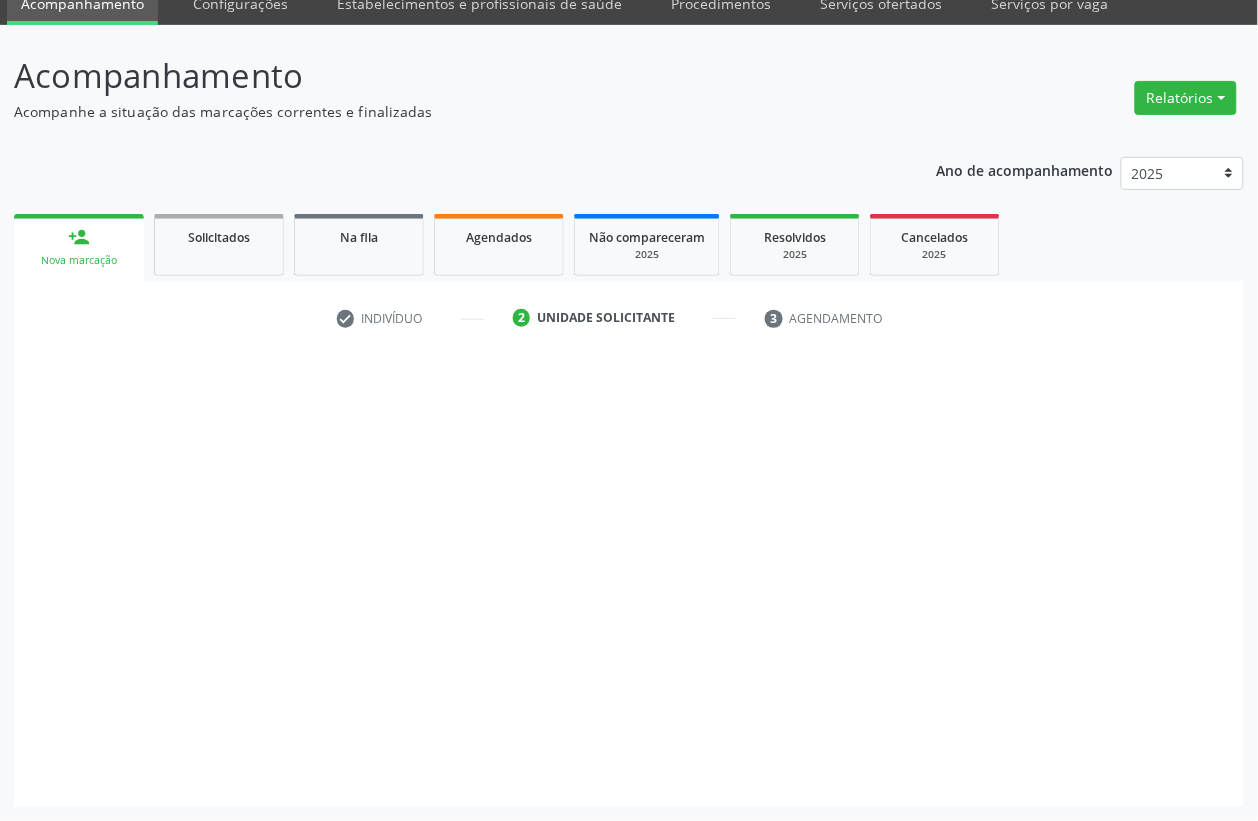 scroll, scrollTop: 85, scrollLeft: 0, axis: vertical 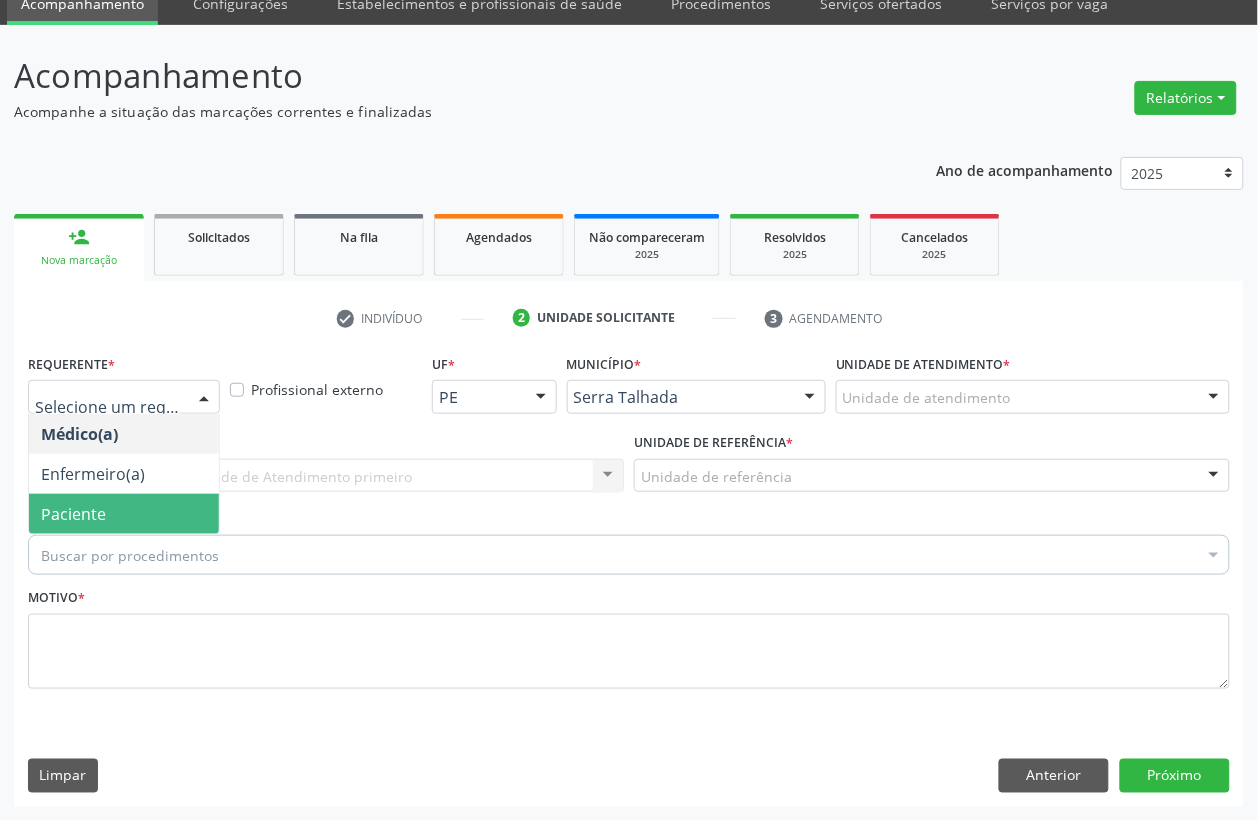 click on "Paciente" at bounding box center (124, 514) 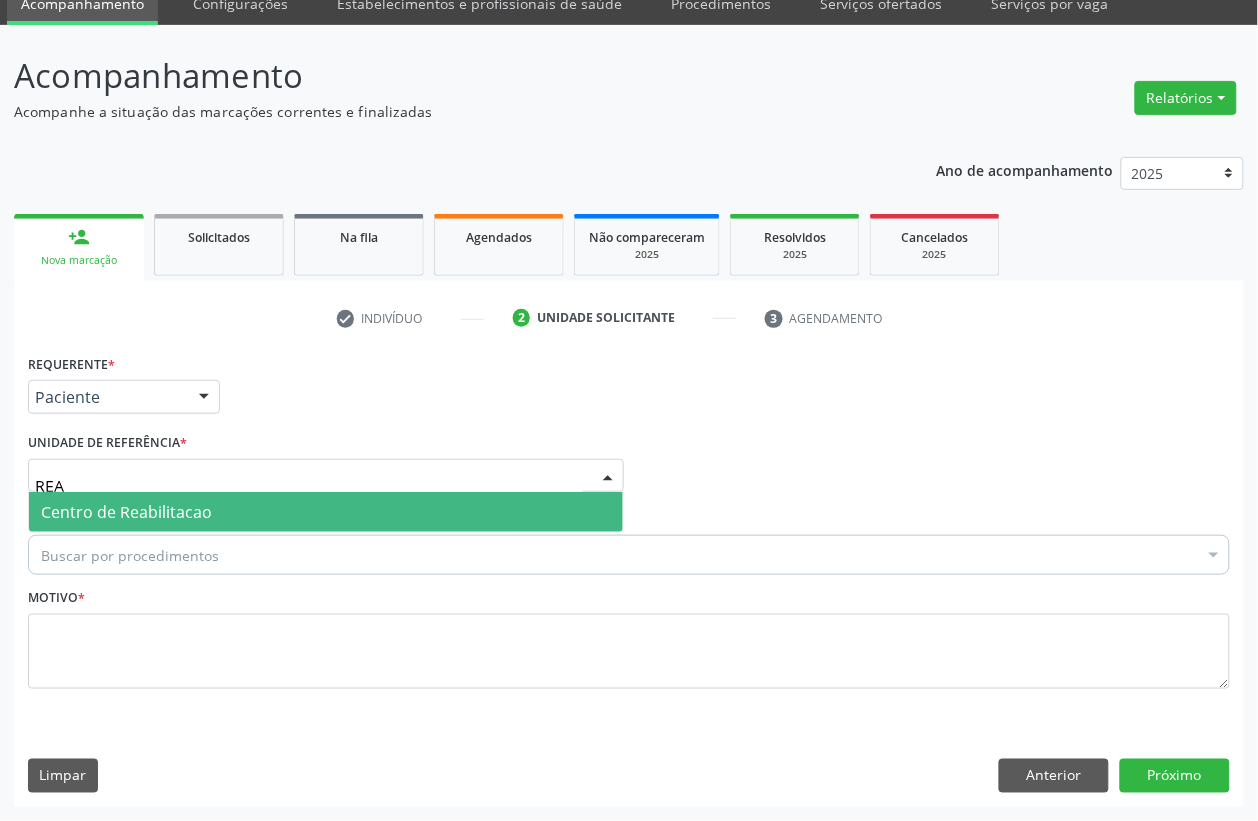 type on "REAB" 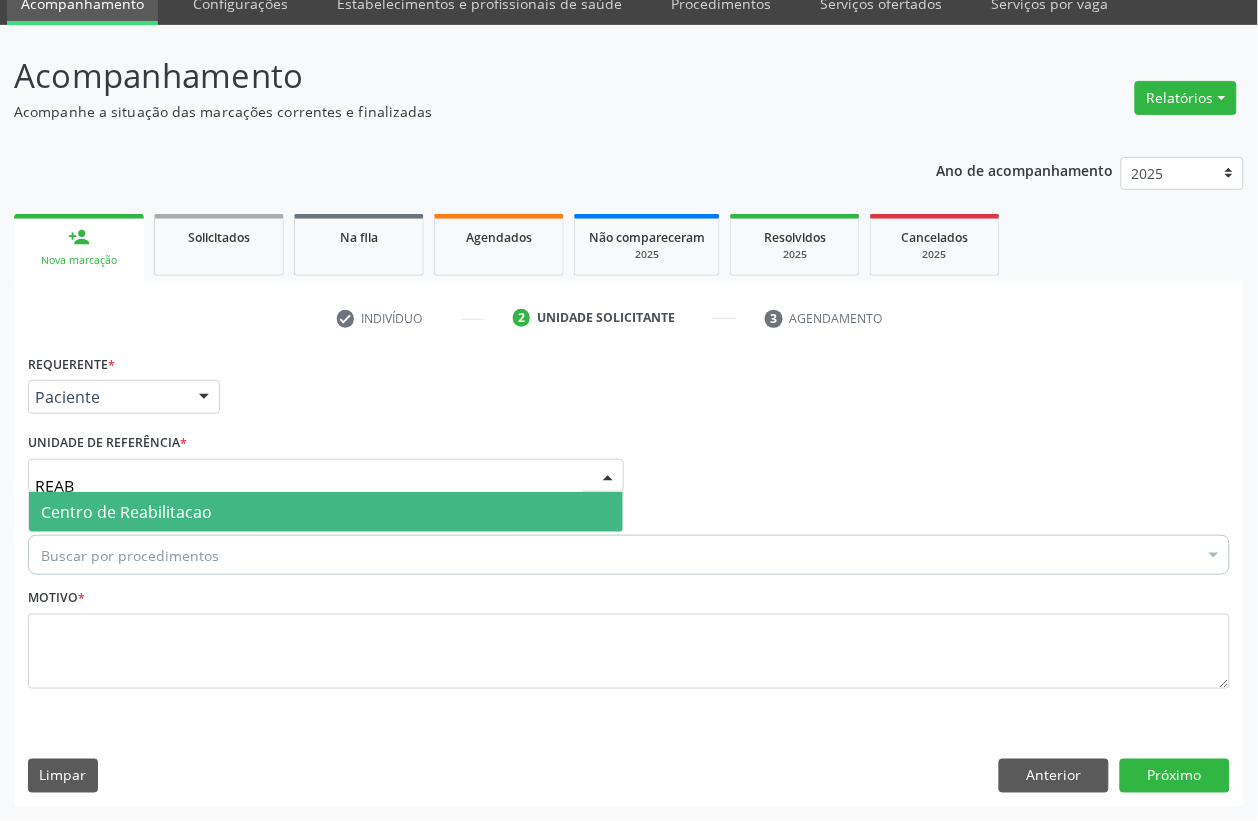 click on "Centro de Reabilitacao" at bounding box center (126, 512) 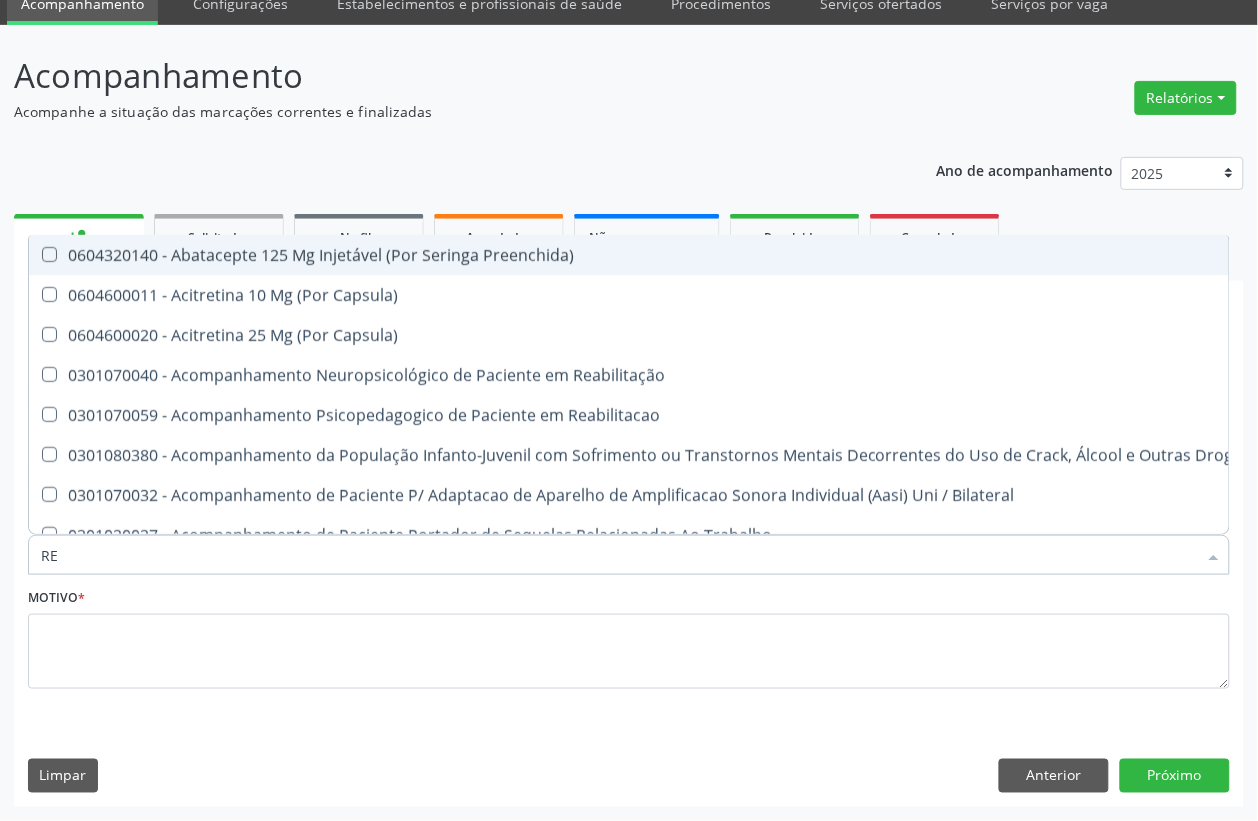 type on "R" 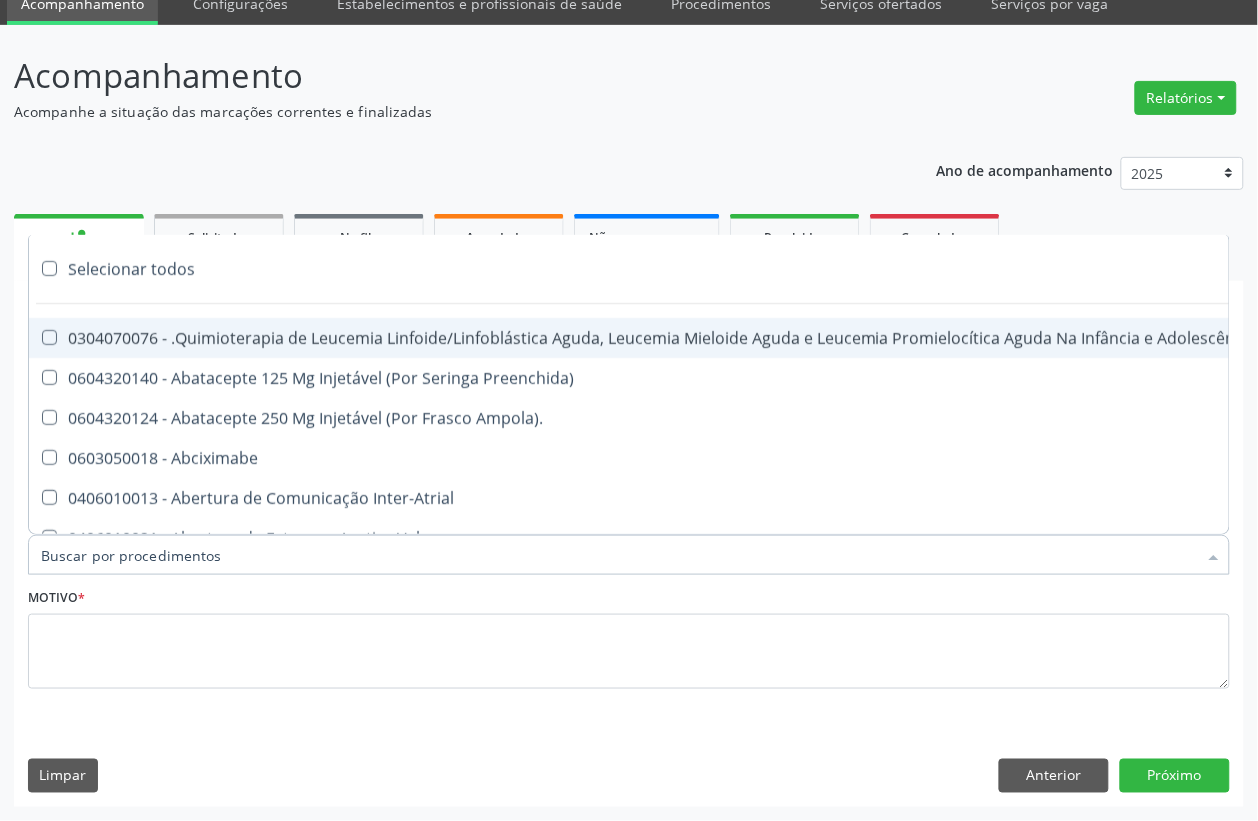 type on "P" 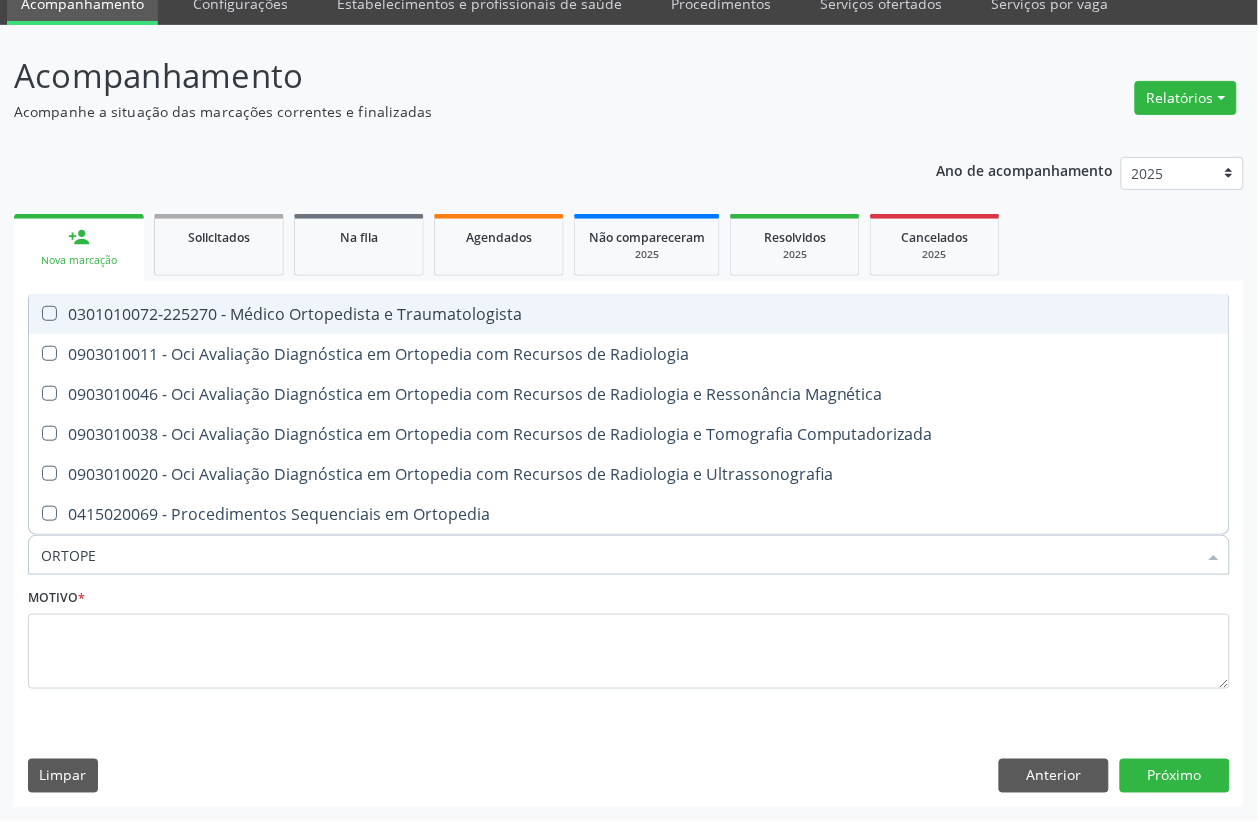 type on "ORTOPED" 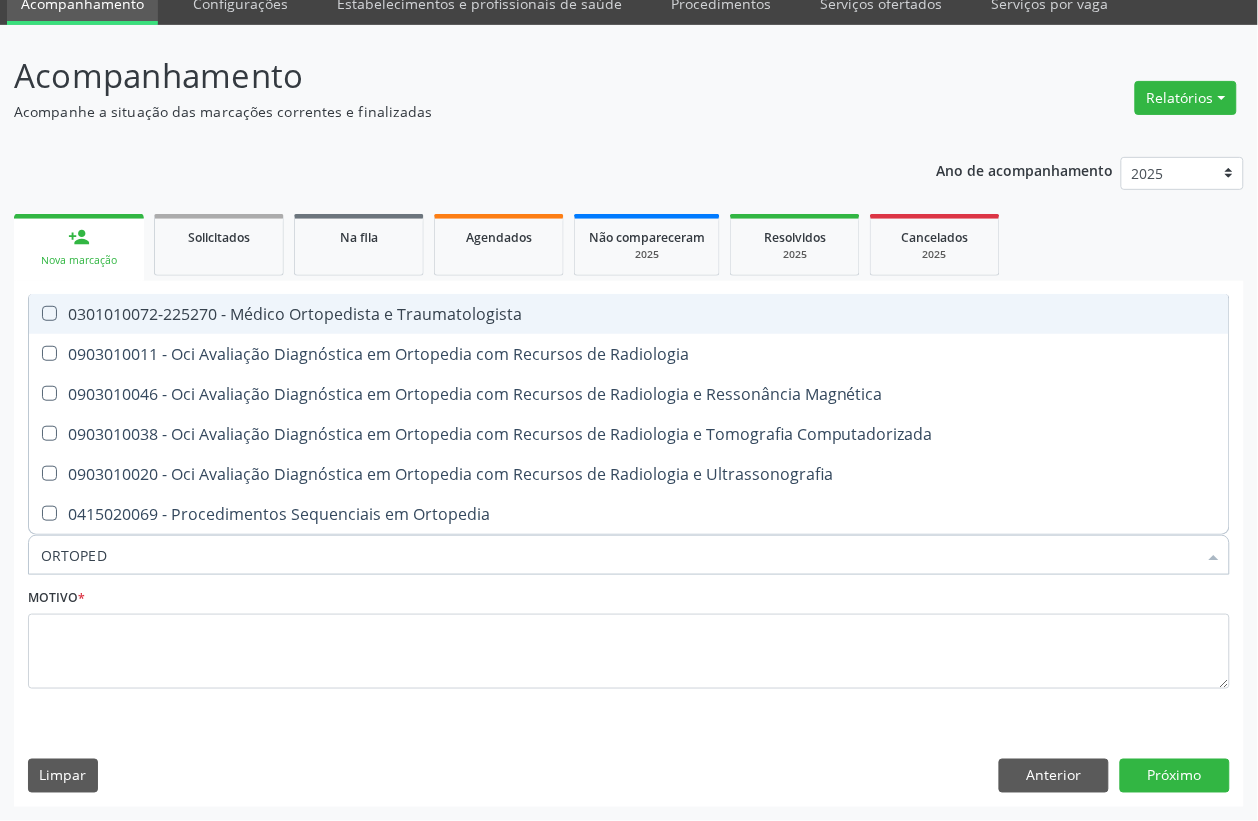 click on "0301010072-225270 - Médico Ortopedista e Traumatologista" at bounding box center (629, 314) 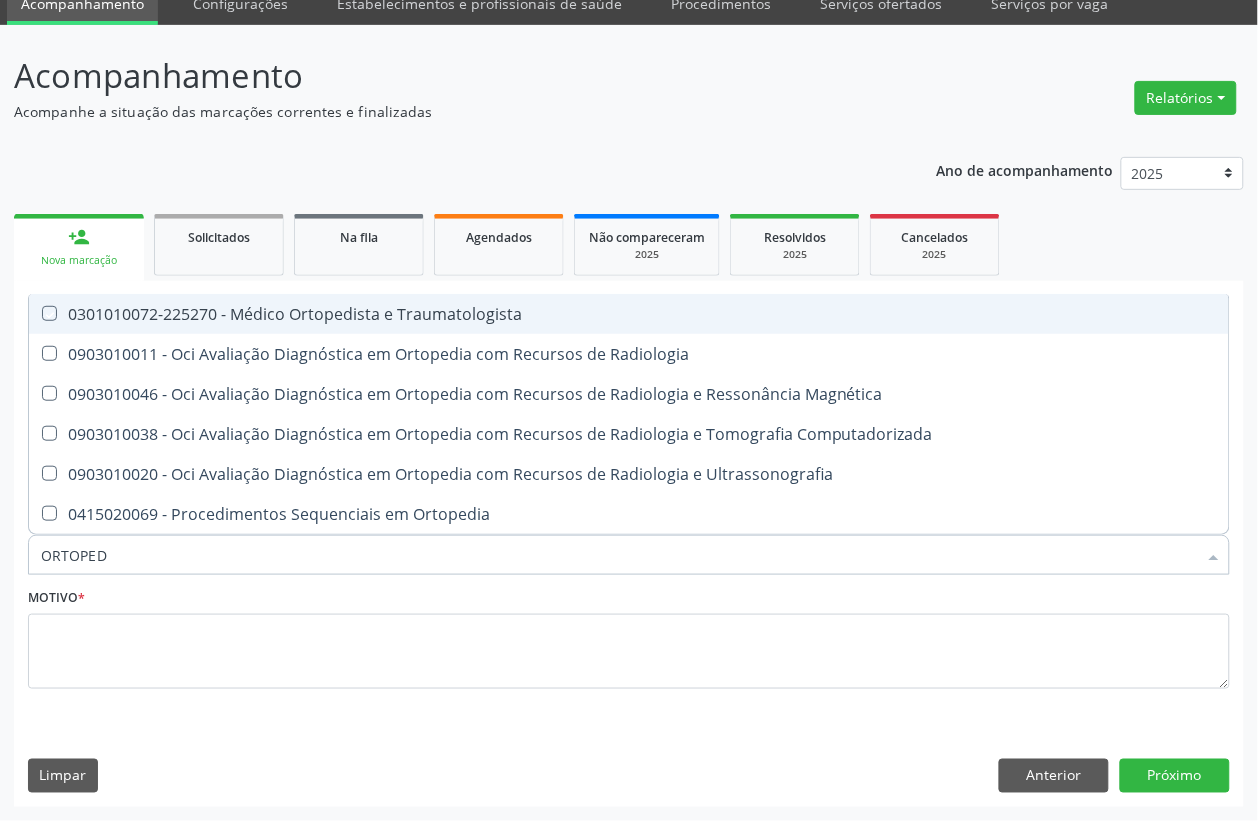 checkbox on "true" 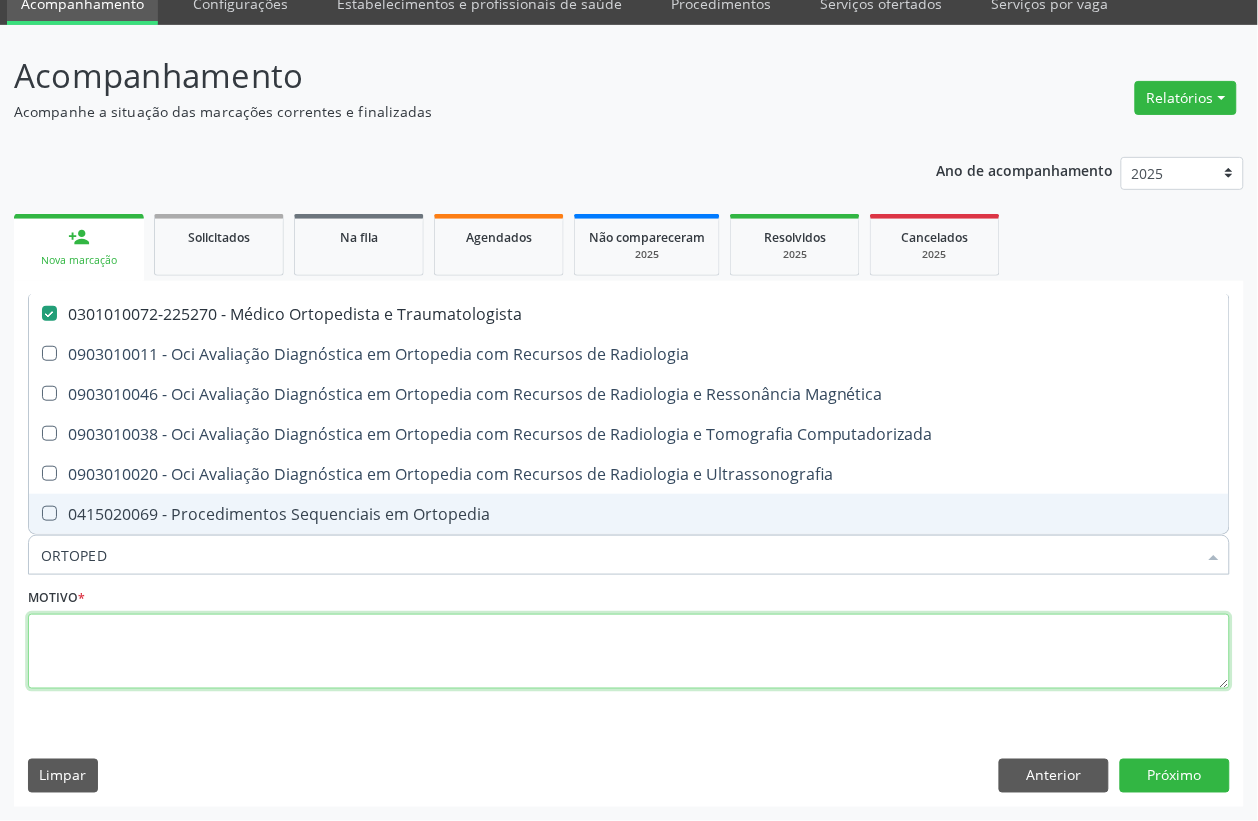 click at bounding box center [629, 652] 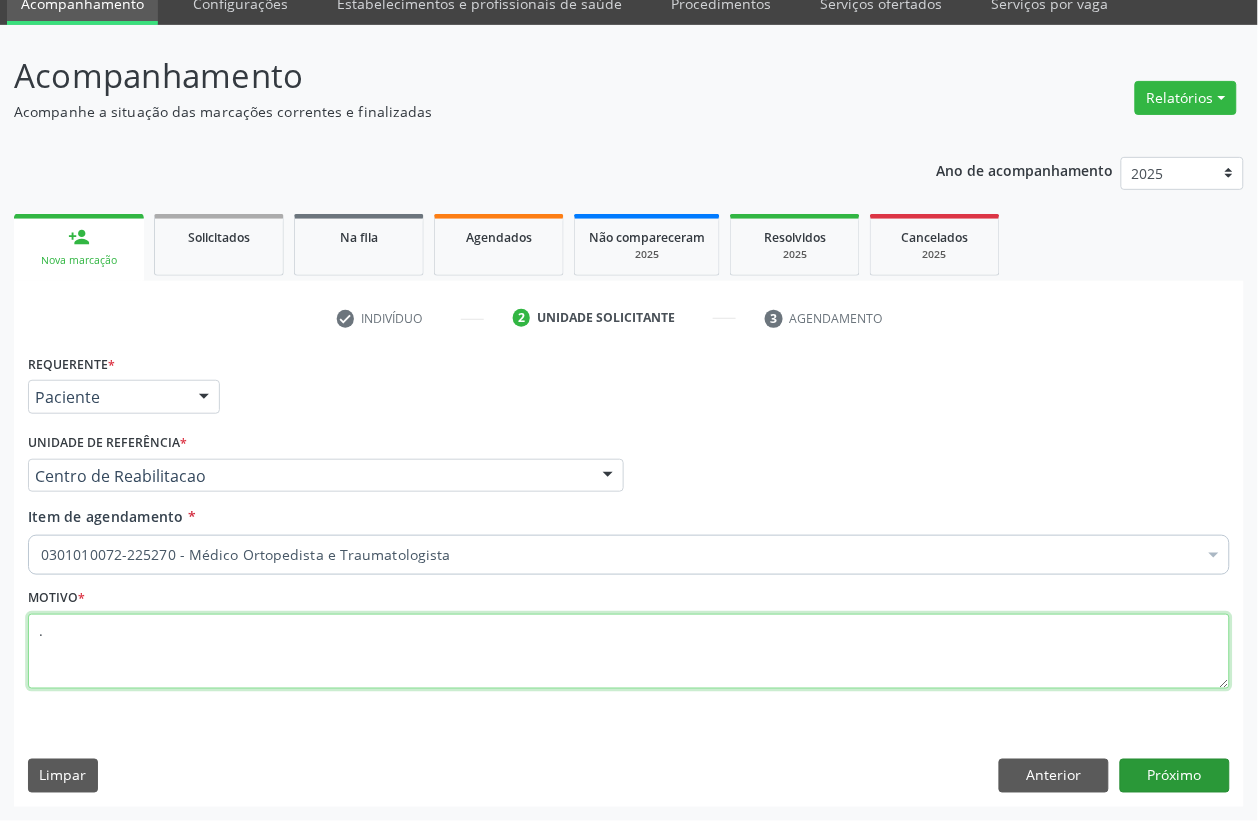 type on "." 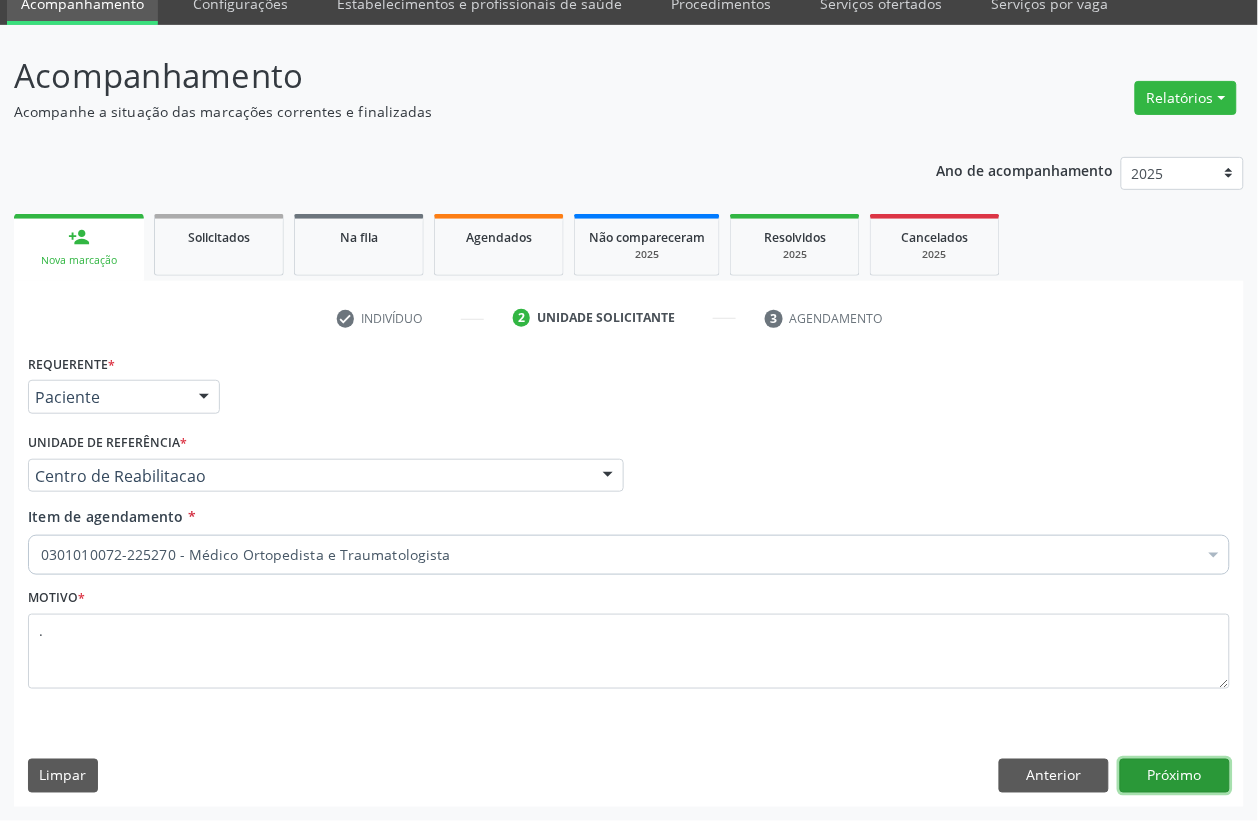 click on "Próximo" at bounding box center (1175, 776) 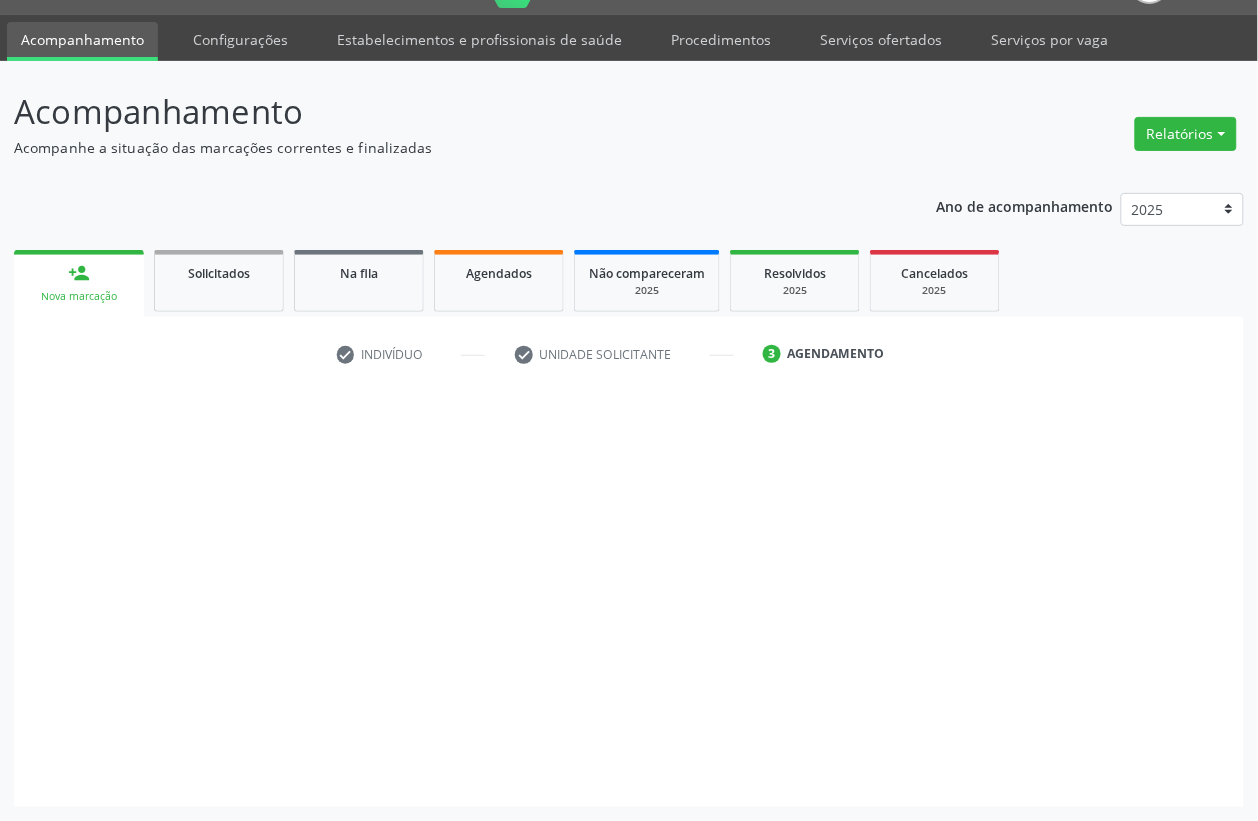 scroll, scrollTop: 50, scrollLeft: 0, axis: vertical 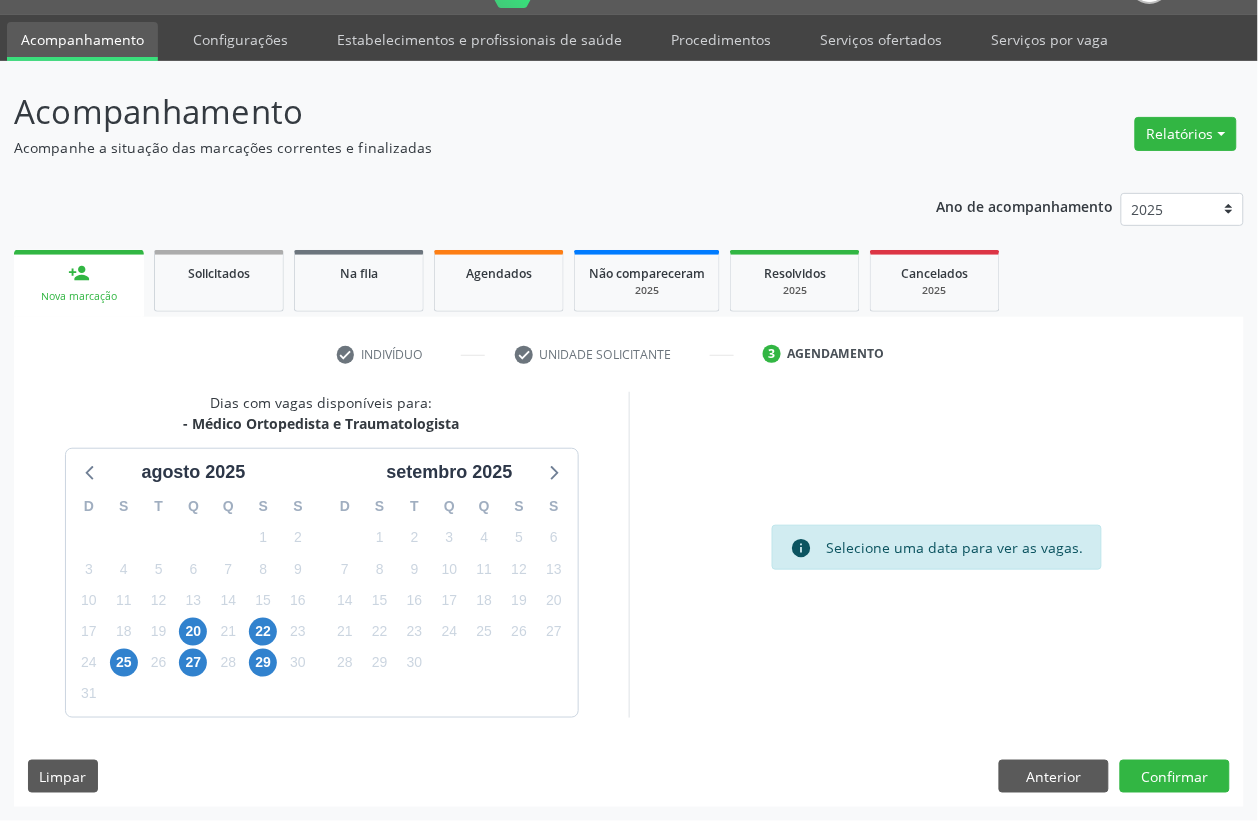 click on "20" at bounding box center [193, 631] 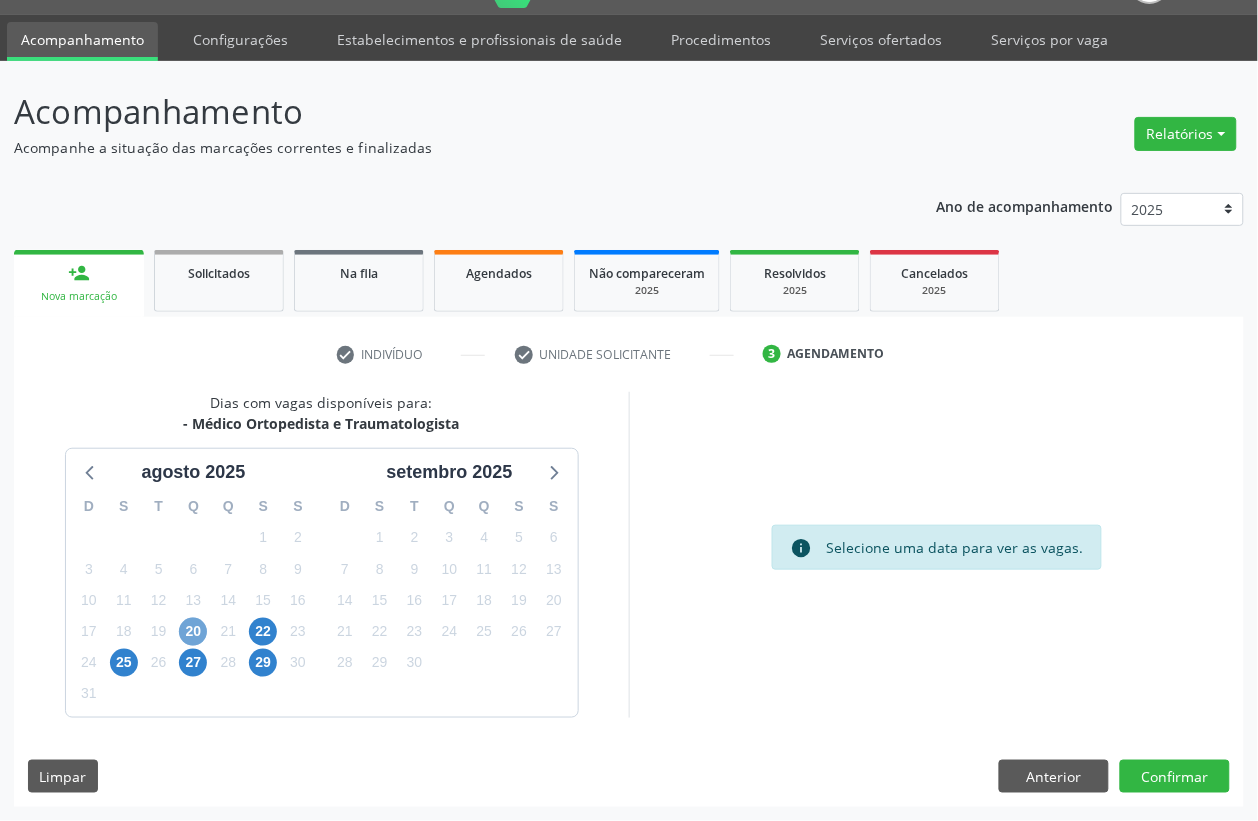 click on "20" at bounding box center [193, 632] 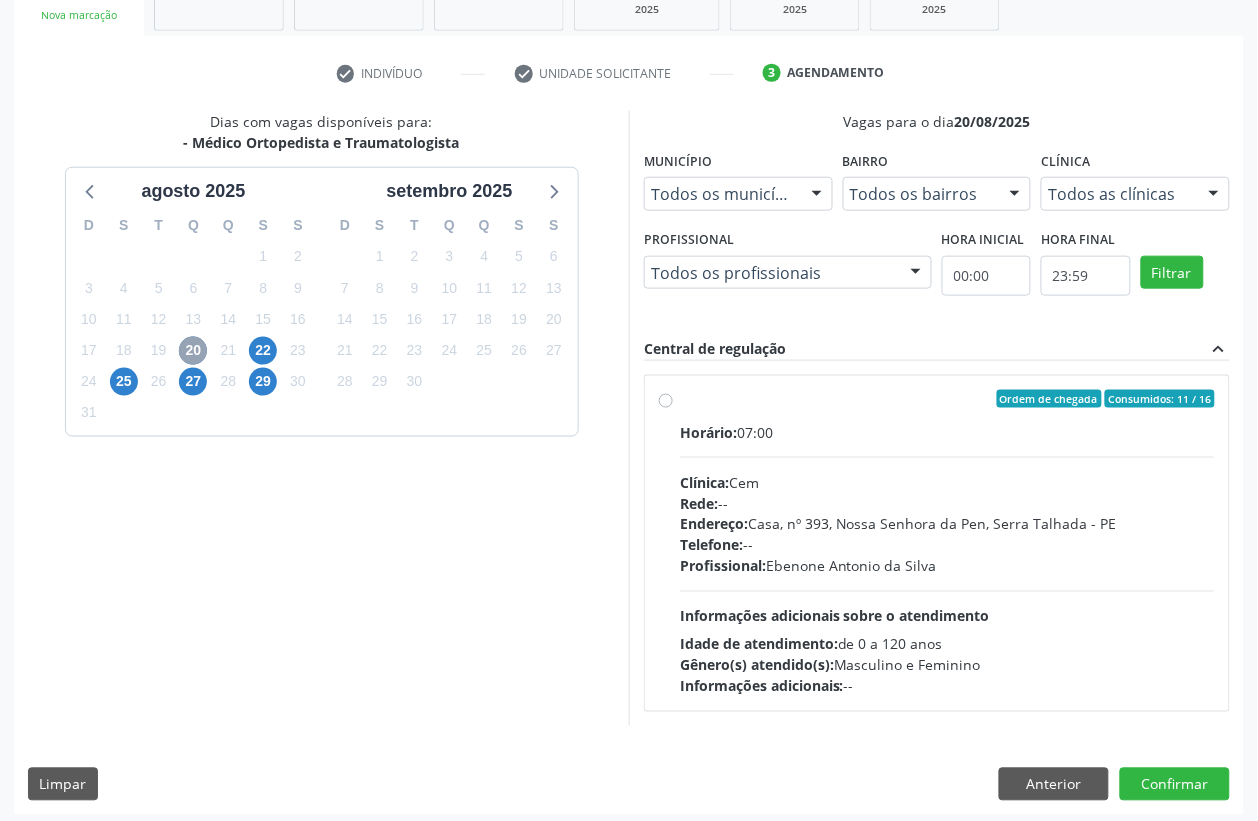 scroll, scrollTop: 338, scrollLeft: 0, axis: vertical 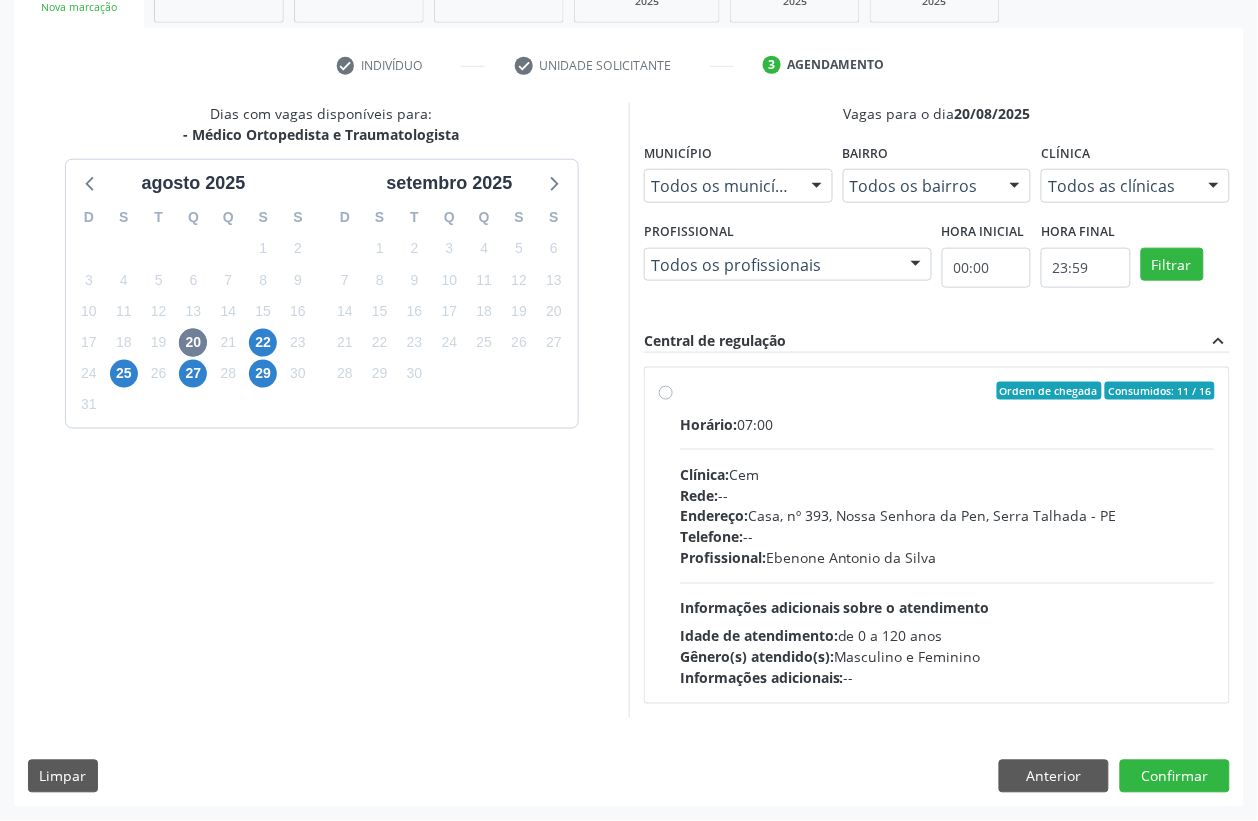 click on "Horário:   07:00
Clínica:  Cem
Rede:
--
Endereço:   Casa, nº 393, Nossa Senhora da Pen, [CITY] - [STATE]
Telefone:   --
Profissional:
Ebenone Antonio da Silva
Informações adicionais sobre o atendimento
Idade de atendimento:
de 0 a 120 anos
Gênero(s) atendido(s):
Masculino e Feminino
Informações adicionais:
--" at bounding box center (947, 551) 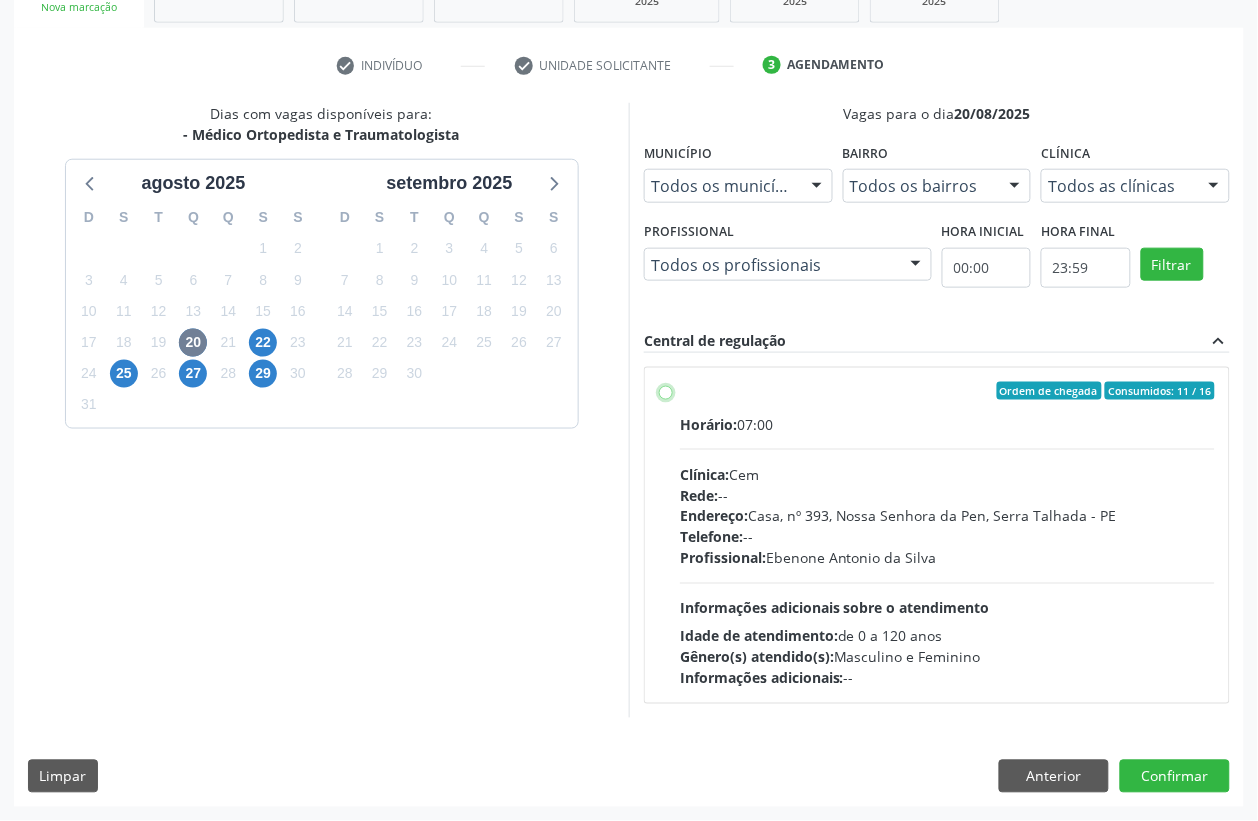 click on "Ordem de chegada
Consumidos: 11 / 16
Horário:   07:00
Clínica:  Cem
Rede:
--
Endereço:   Casa, nº 393, Nossa Senhora da Pen, [CITY] - [STATE]
Telefone:   --
Profissional:
[FIRST] [LAST] da Silva
Informações adicionais sobre o atendimento
Idade de atendimento:
de 0 a 120 anos
Gênero(s) atendido(s):
Masculino e Feminino
Informações adicionais:
--" at bounding box center (666, 391) 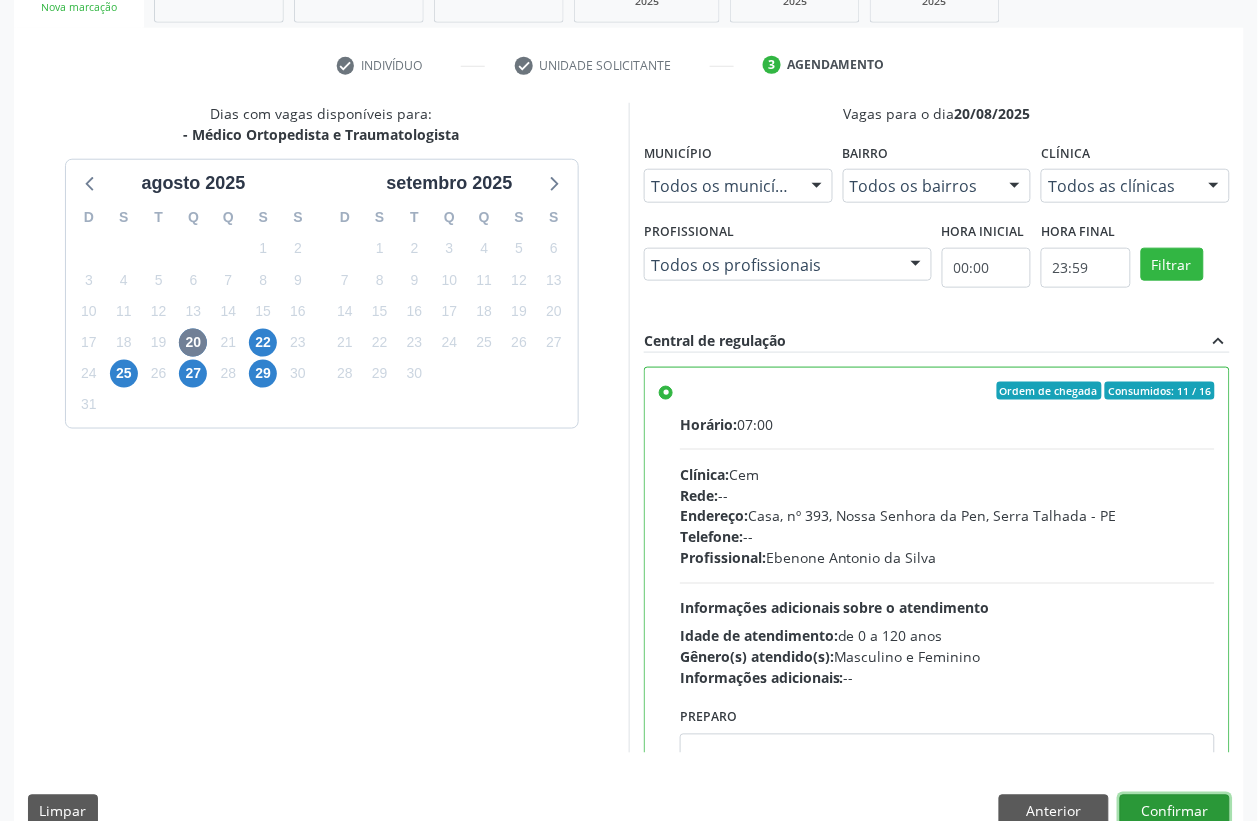 click on "Confirmar" at bounding box center (1175, 812) 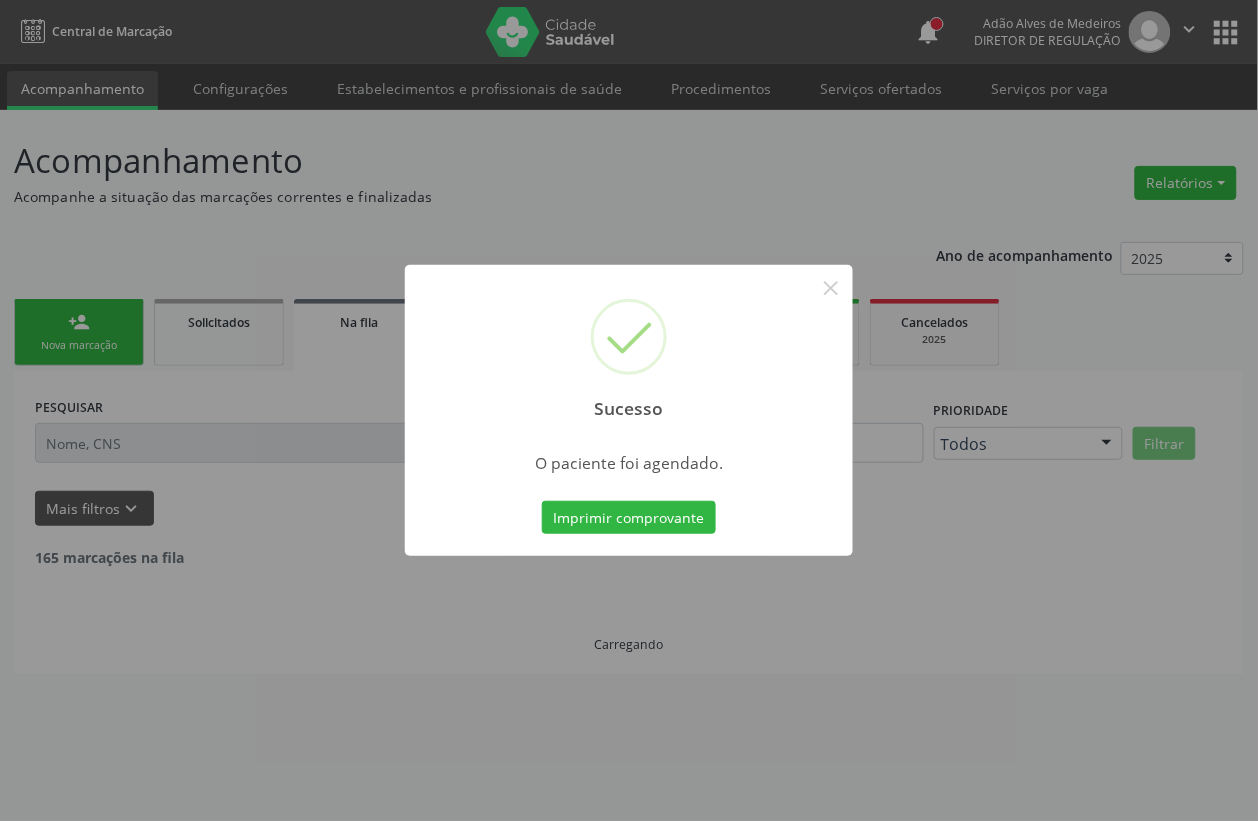 scroll, scrollTop: 0, scrollLeft: 0, axis: both 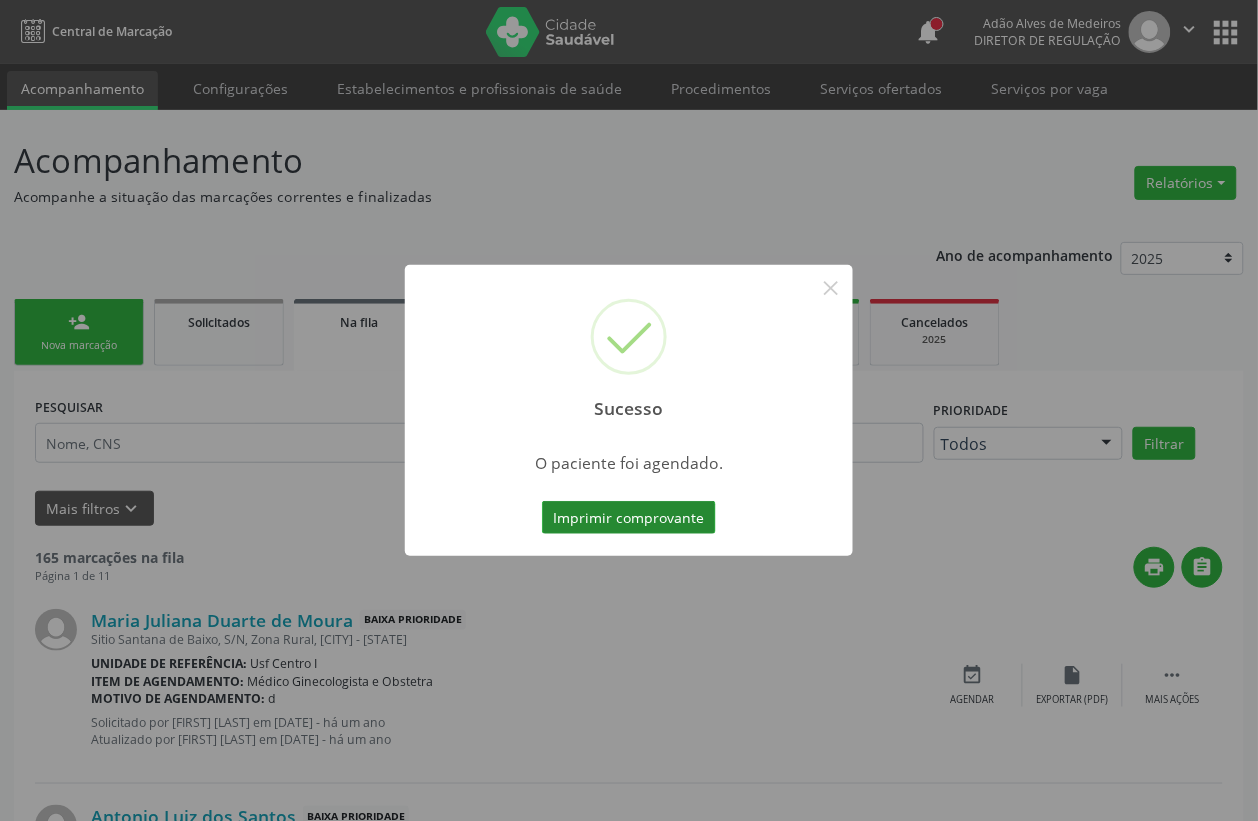 click on "Imprimir comprovante" at bounding box center (629, 518) 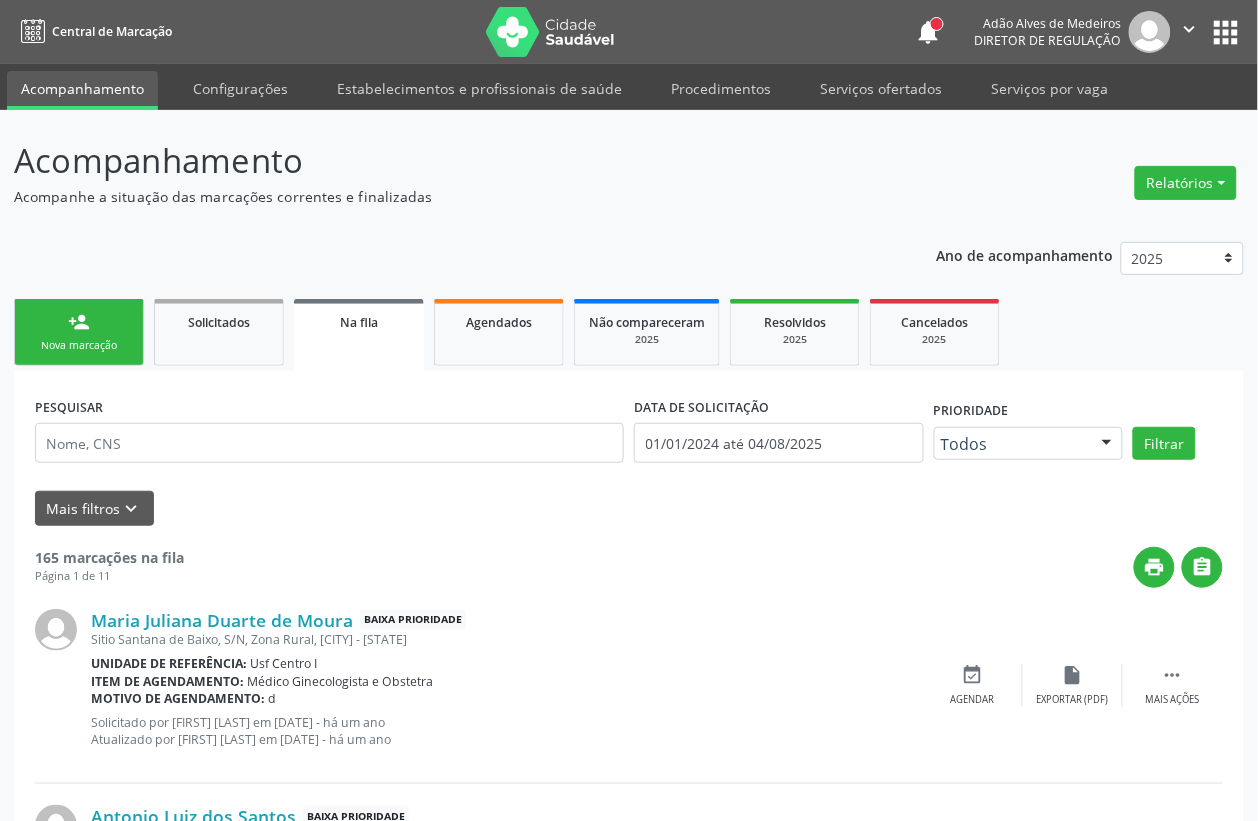 click on "person_add
Nova marcação" at bounding box center [79, 332] 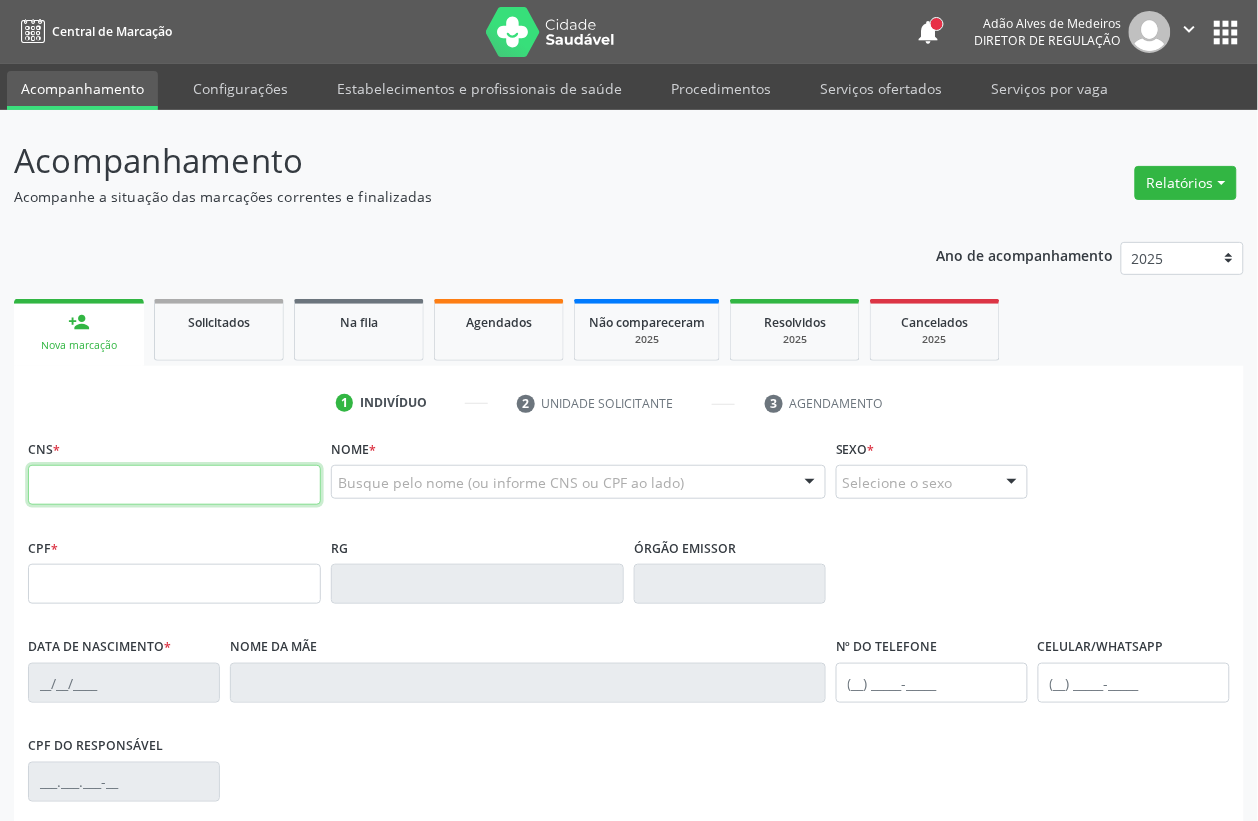 click at bounding box center (174, 485) 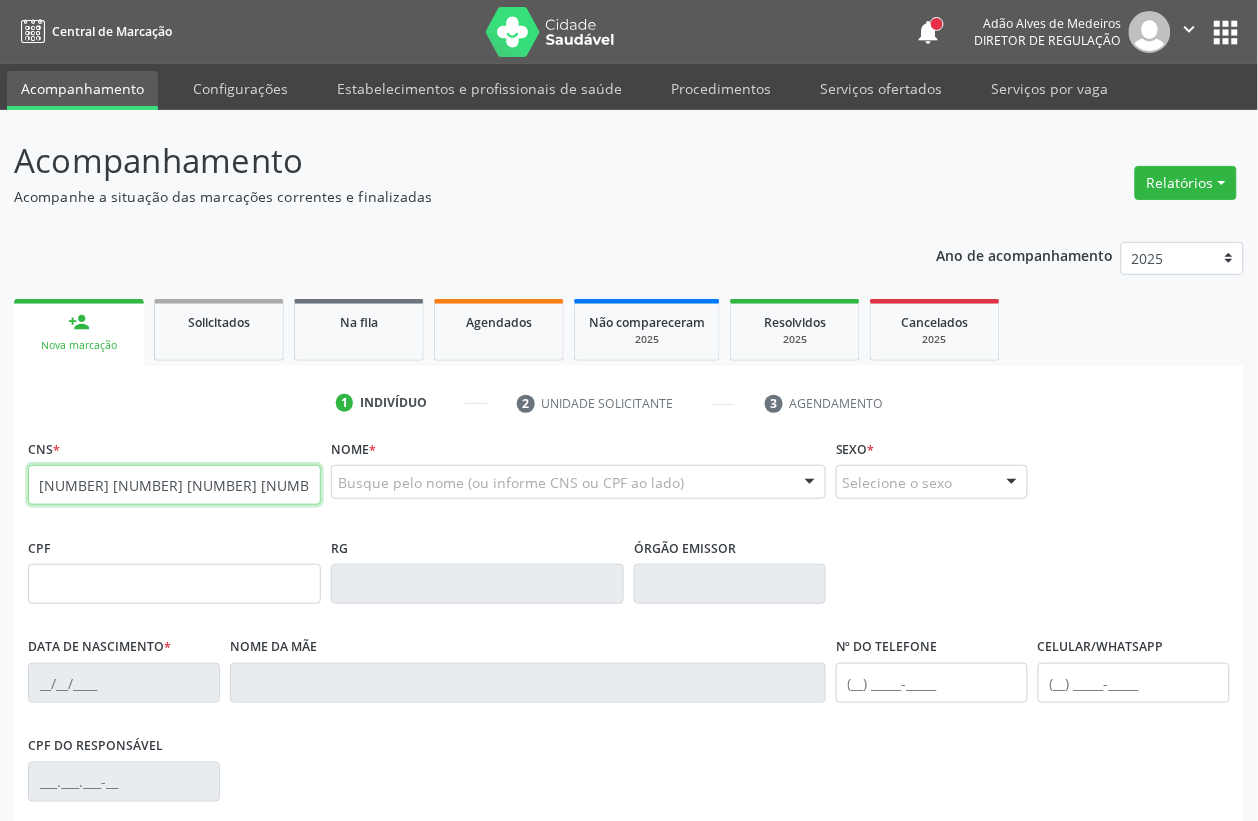 type on "[NUMBER] [NUMBER] [NUMBER] [NUMBER]" 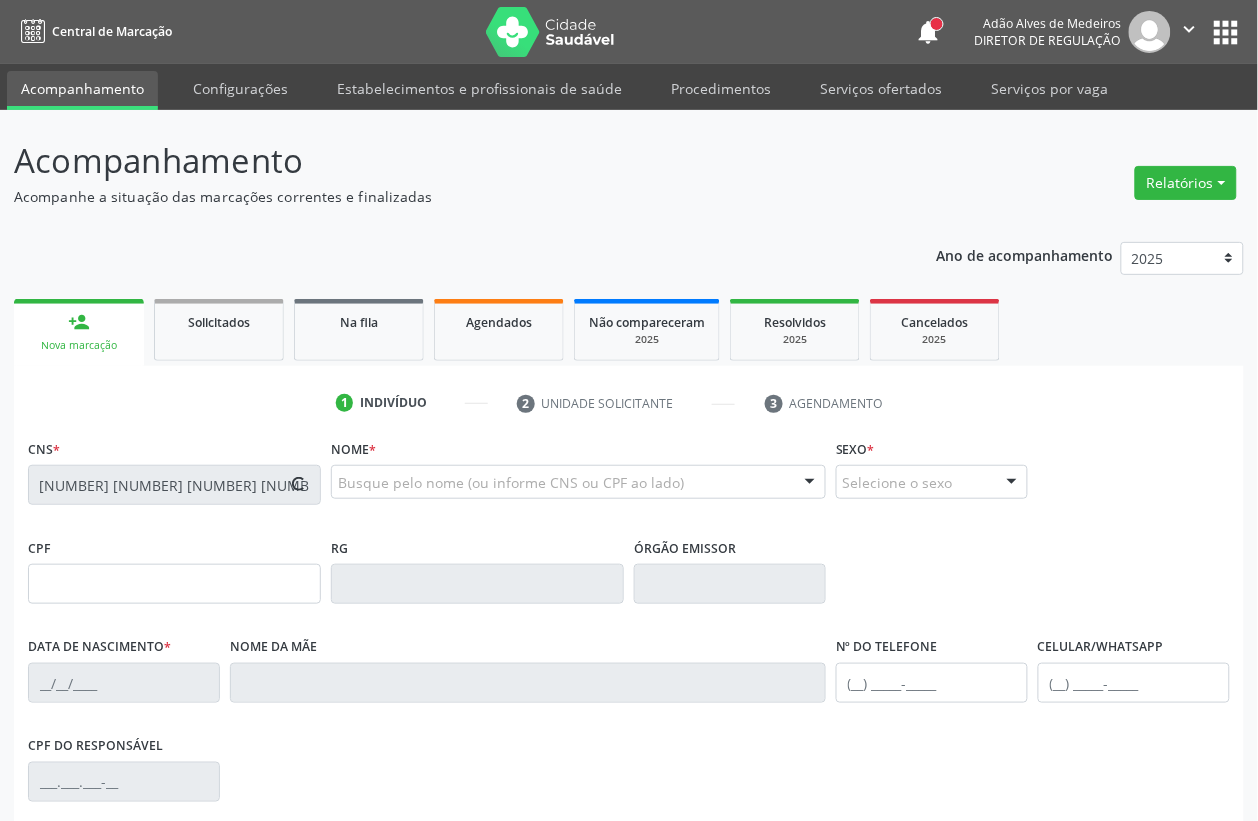 type on "[CPF]" 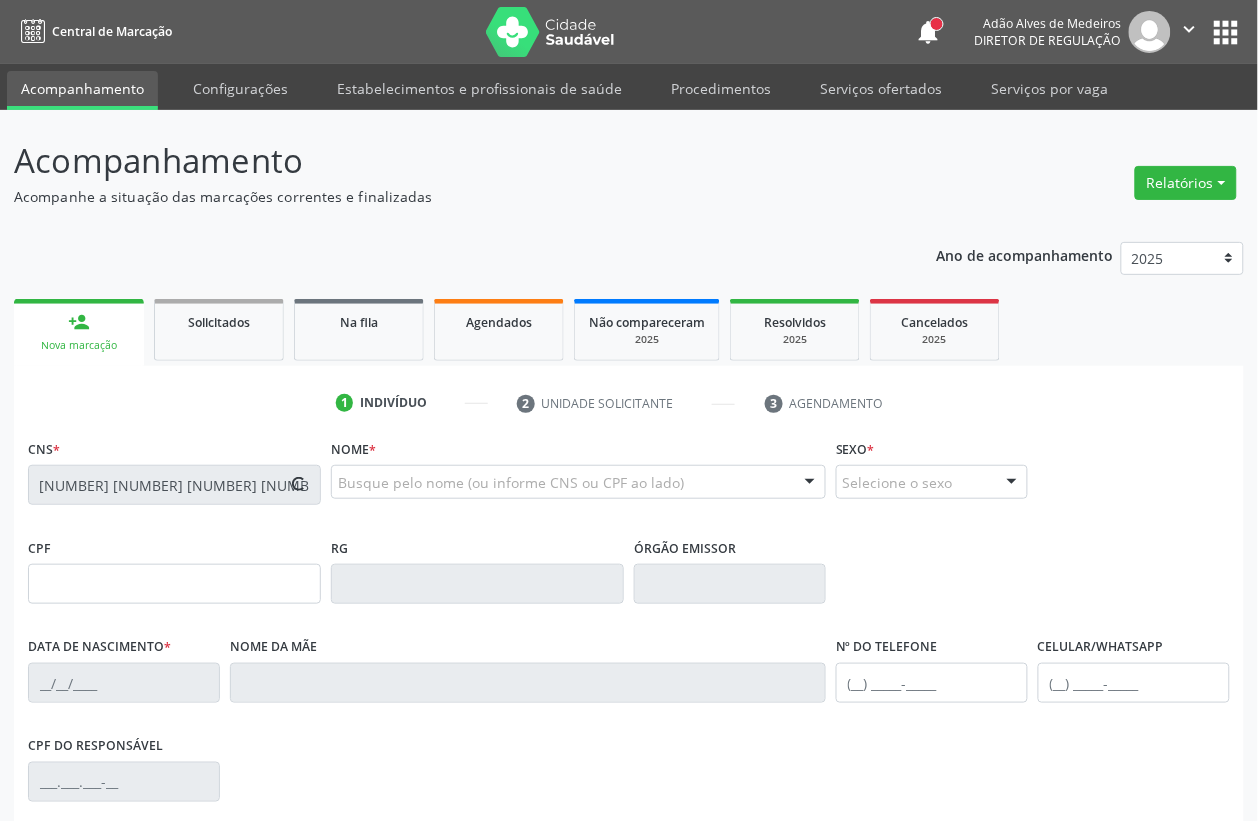 type on "[DATE]" 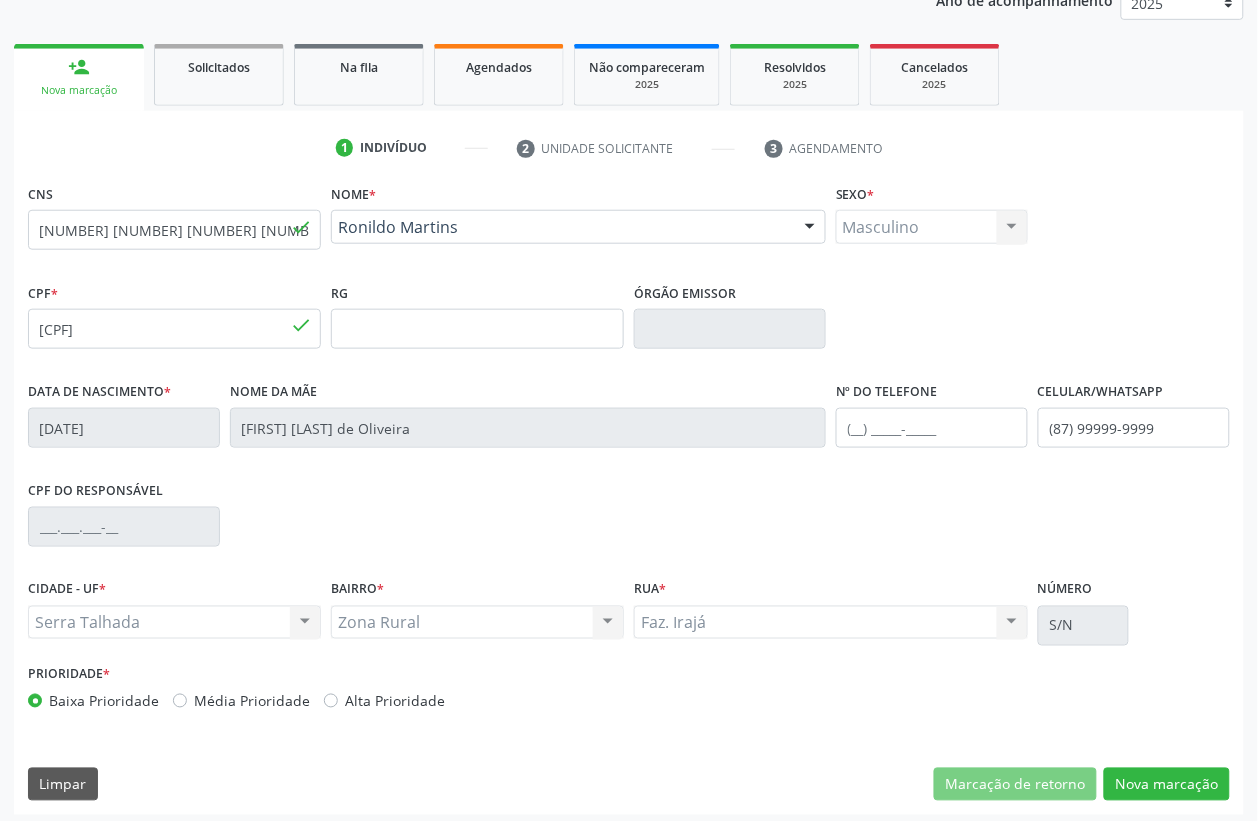 scroll, scrollTop: 263, scrollLeft: 0, axis: vertical 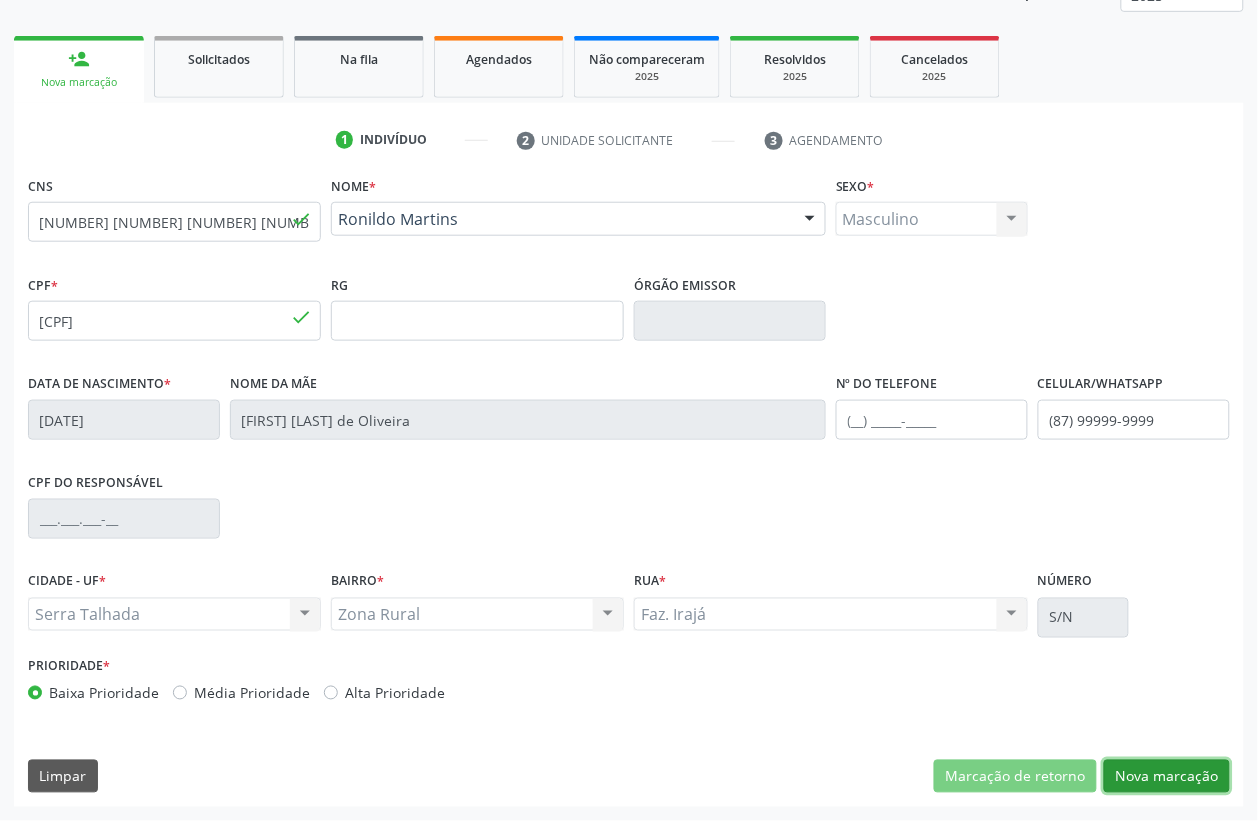 click on "Nova marcação" at bounding box center [1167, 777] 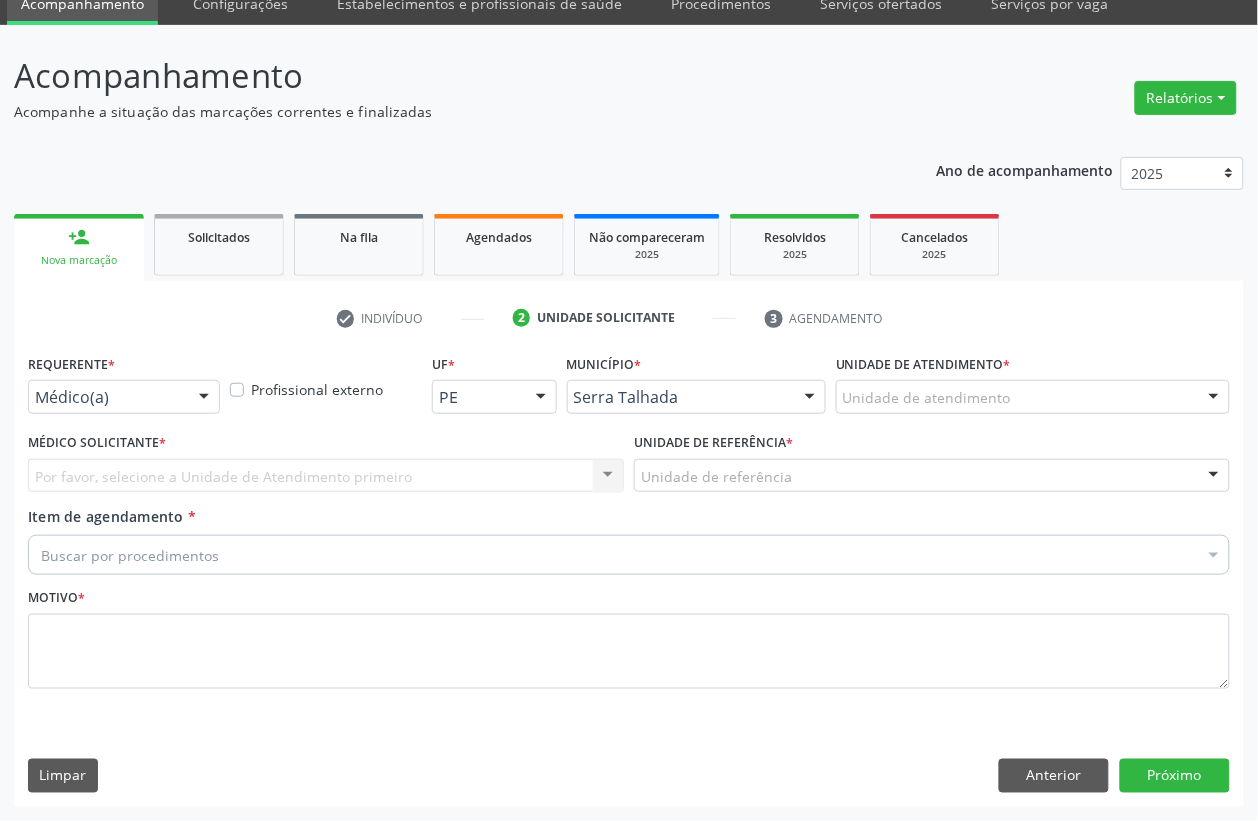 scroll, scrollTop: 85, scrollLeft: 0, axis: vertical 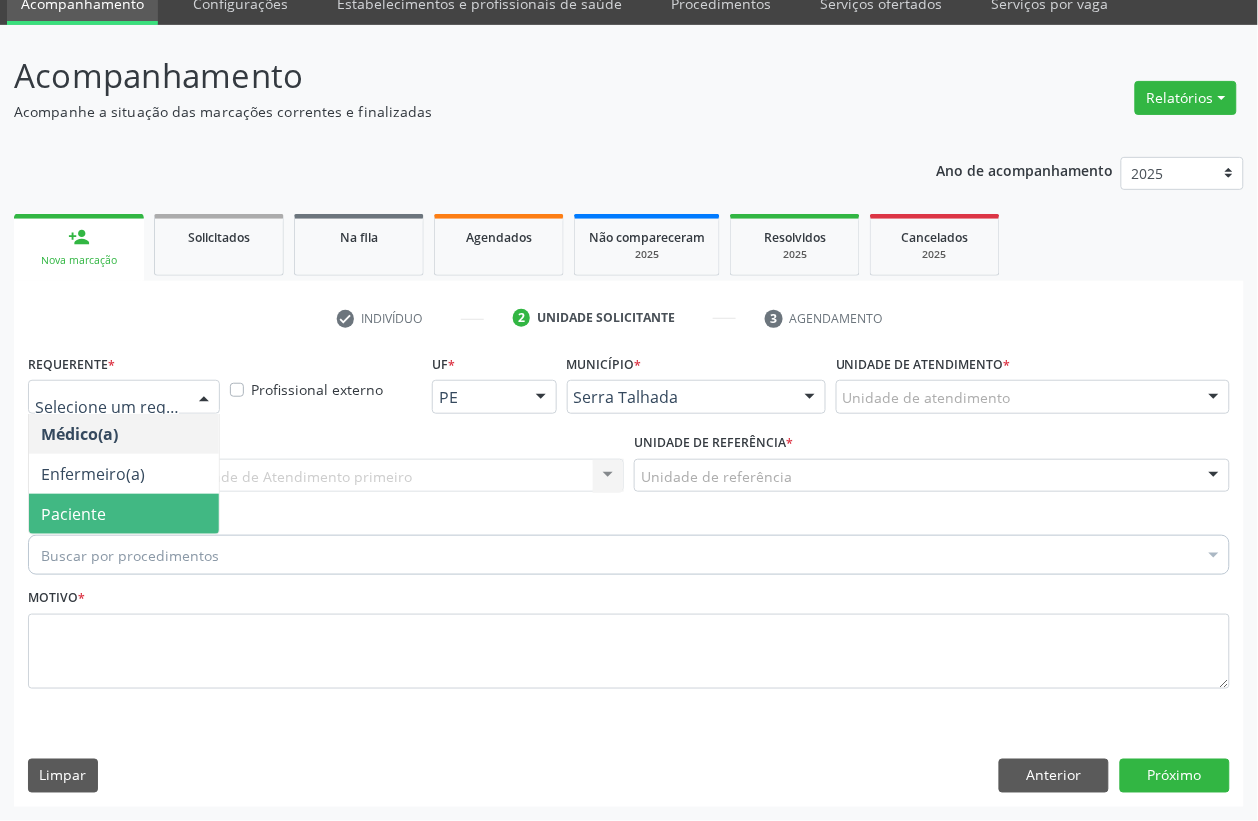 click on "Paciente" at bounding box center [73, 514] 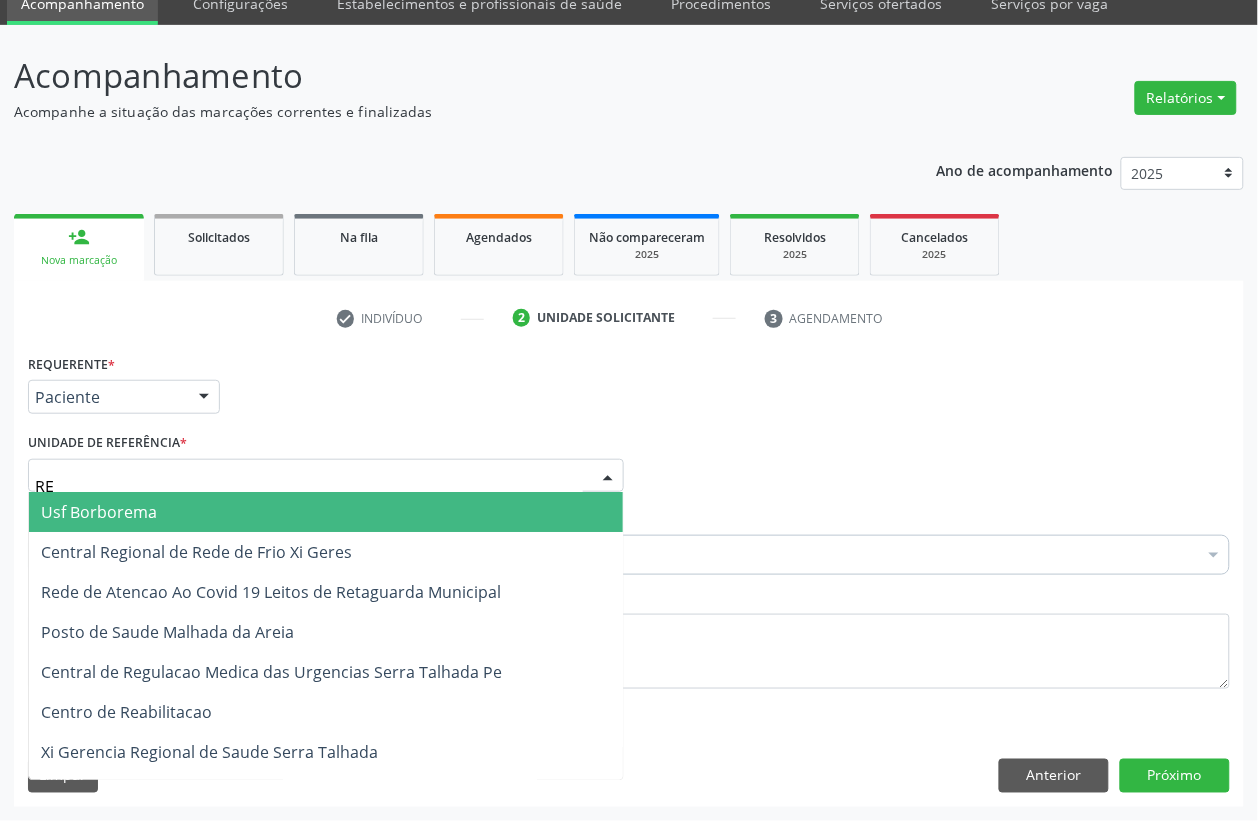 type on "REA" 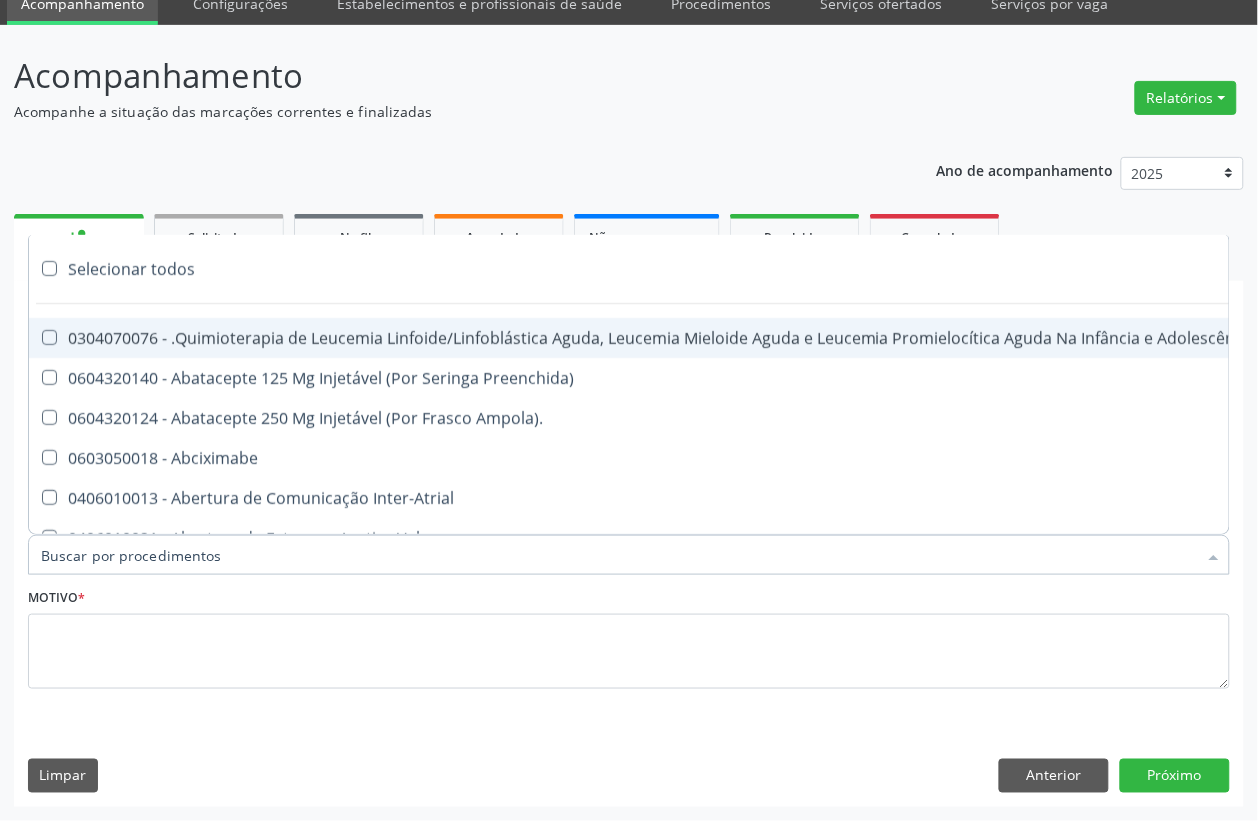 click on "Item de agendamento
*" at bounding box center (619, 555) 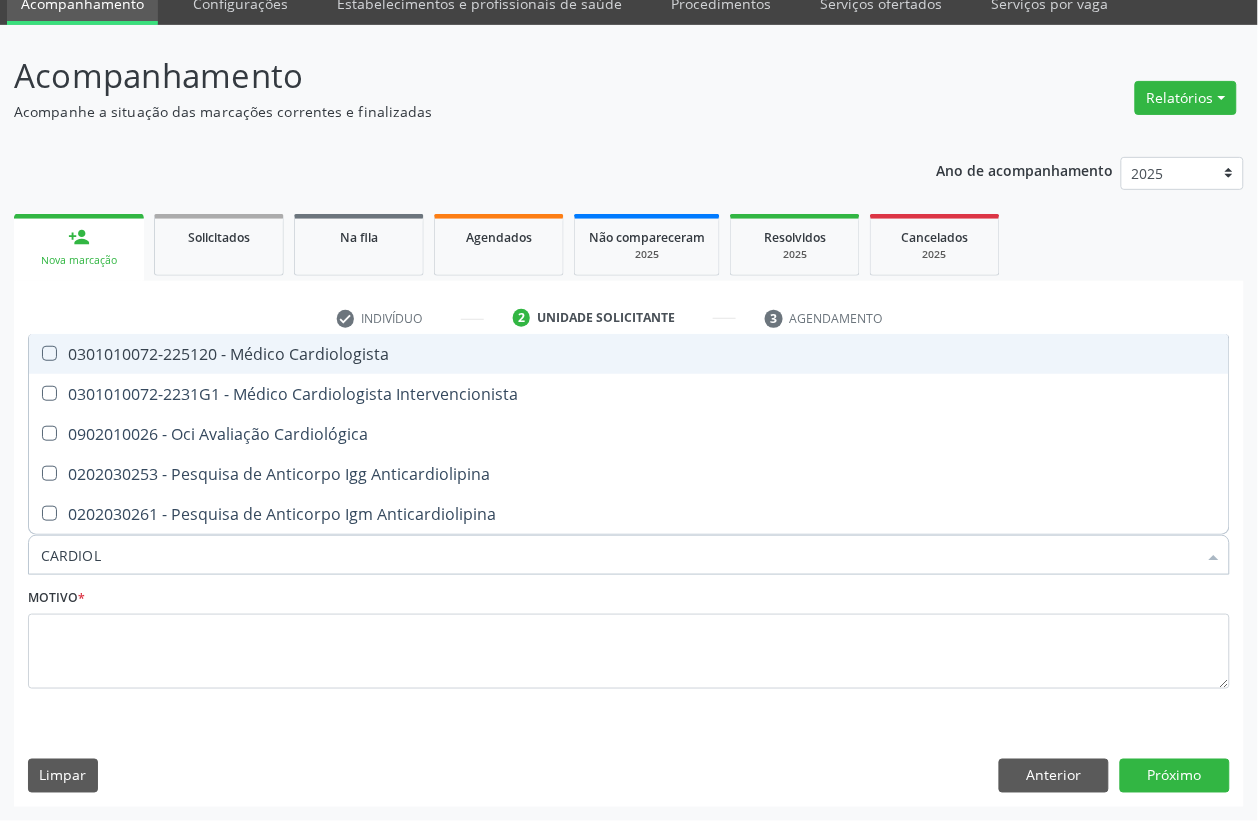 type on "CARDIOLO" 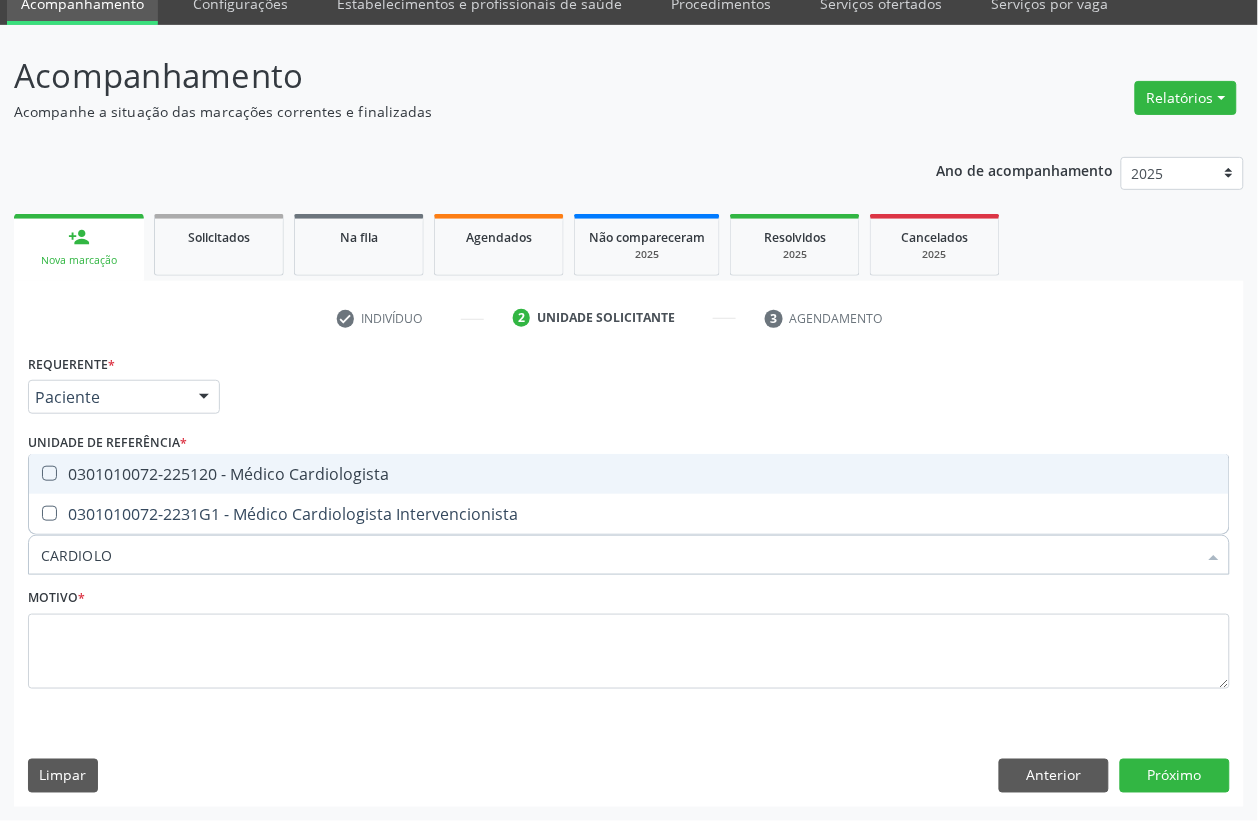 click on "0301010072-225120 - Médico Cardiologista" at bounding box center [629, 474] 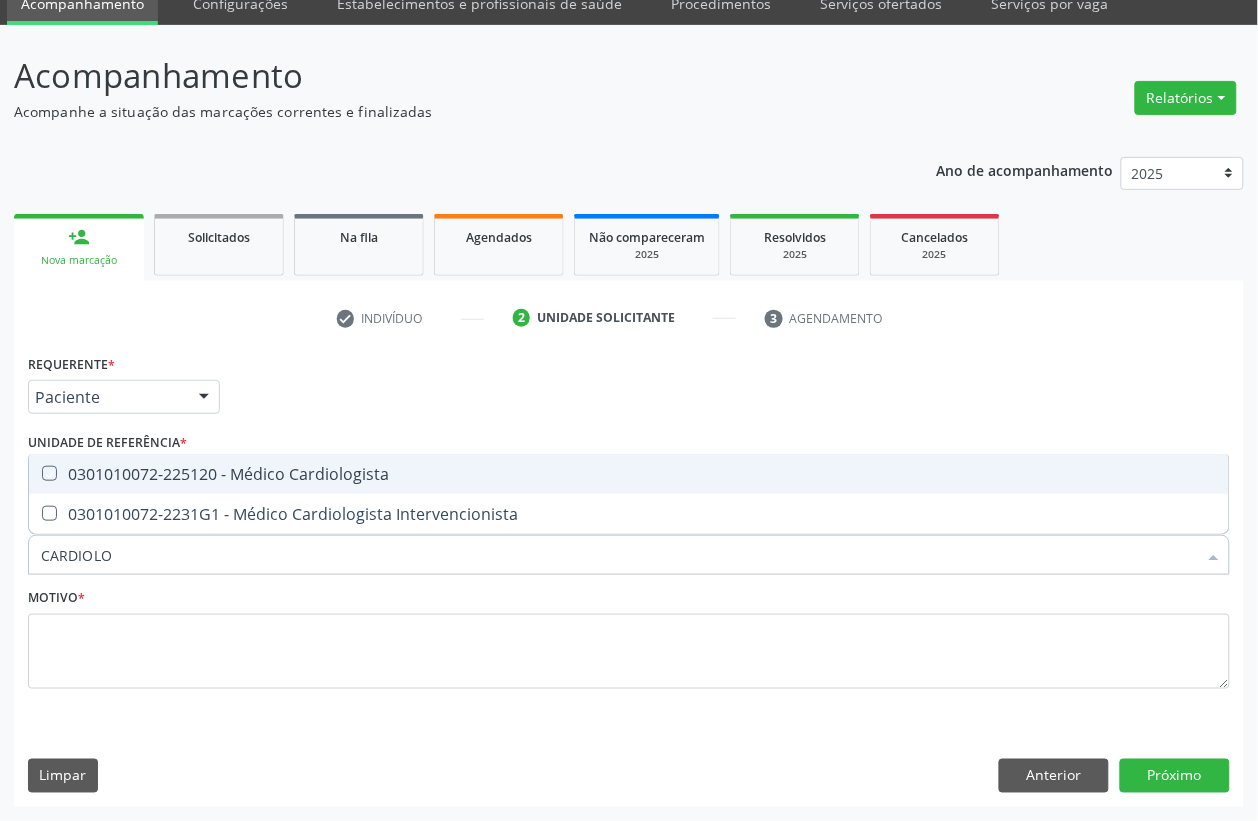 checkbox on "true" 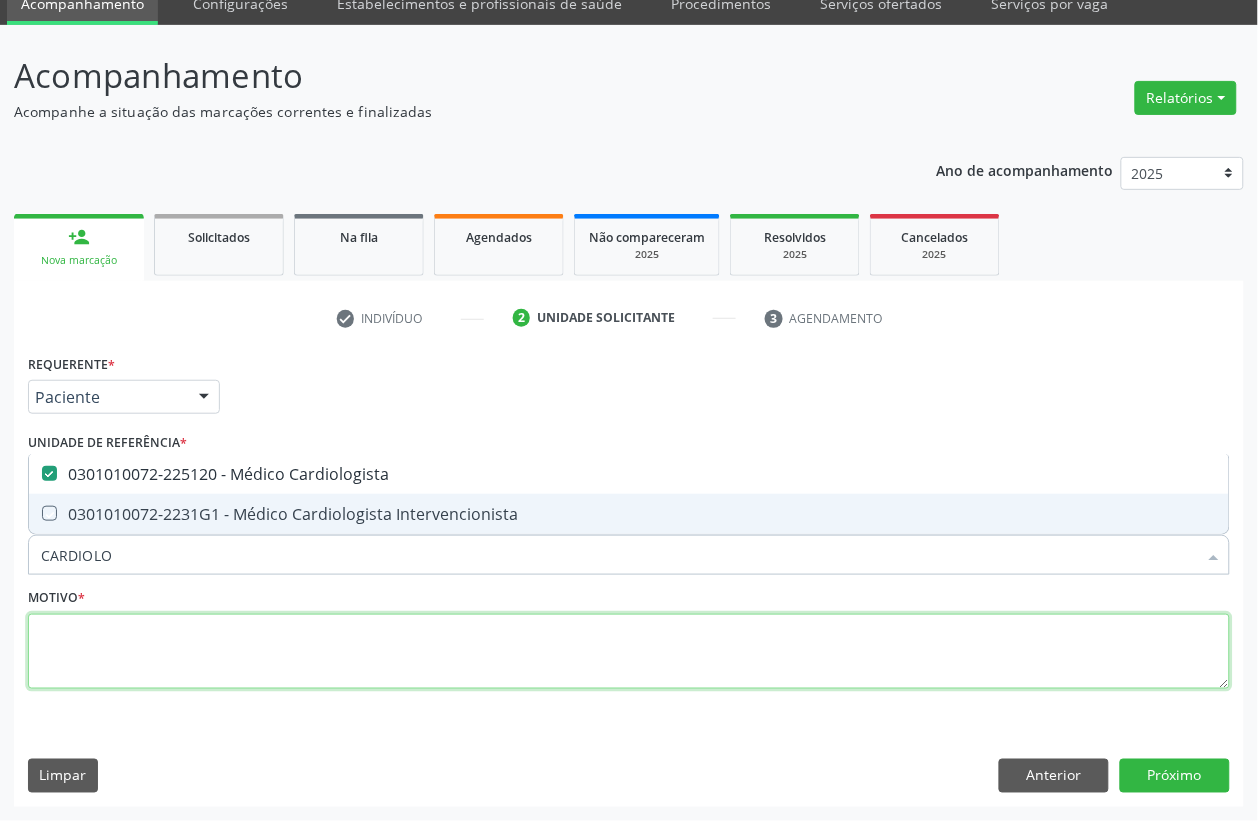 click at bounding box center [629, 652] 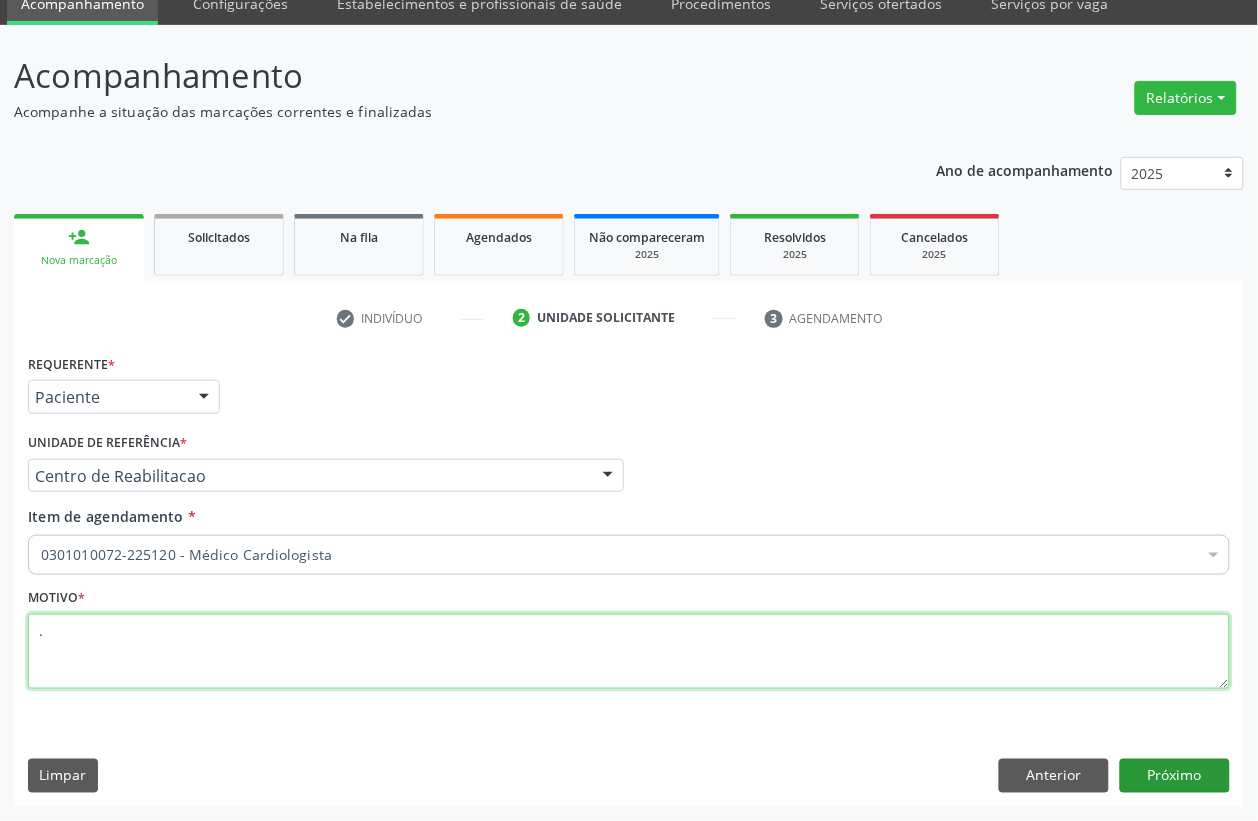 type on "." 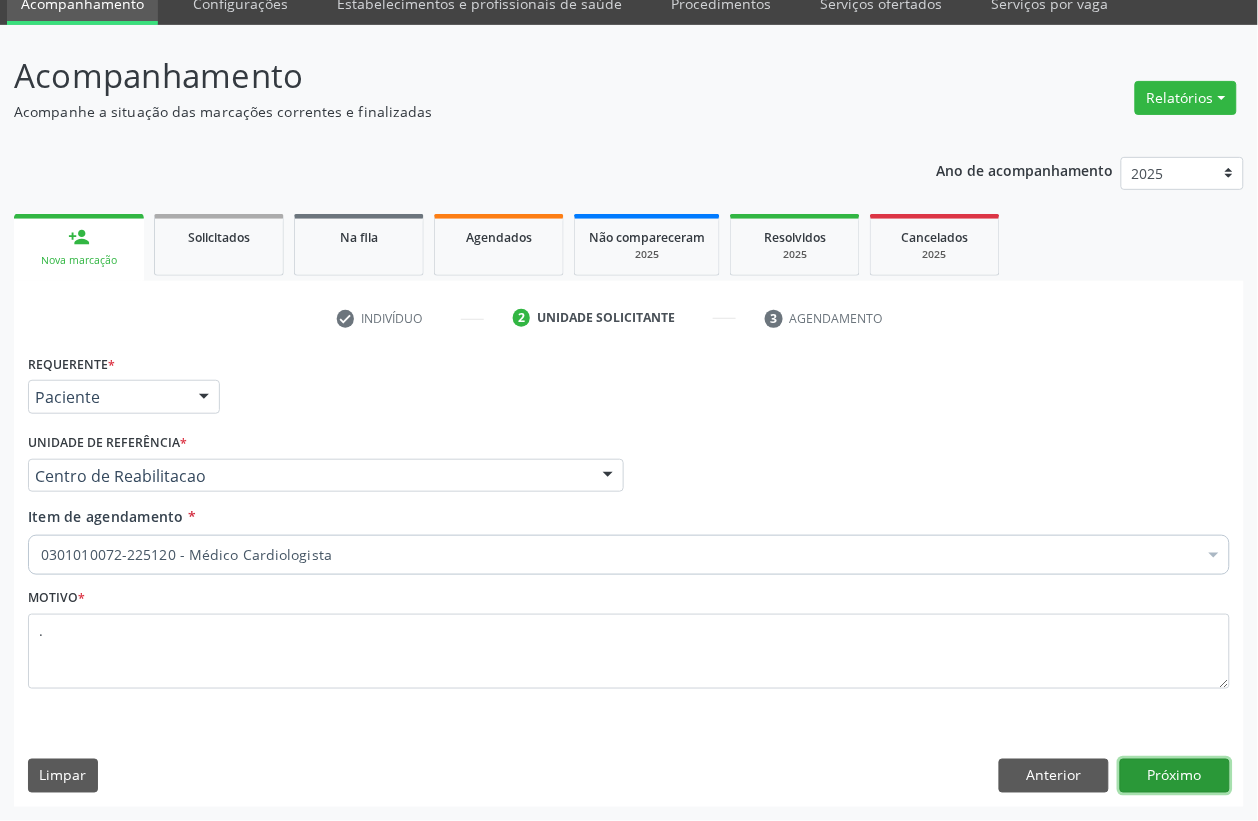 click on "Próximo" at bounding box center (1175, 776) 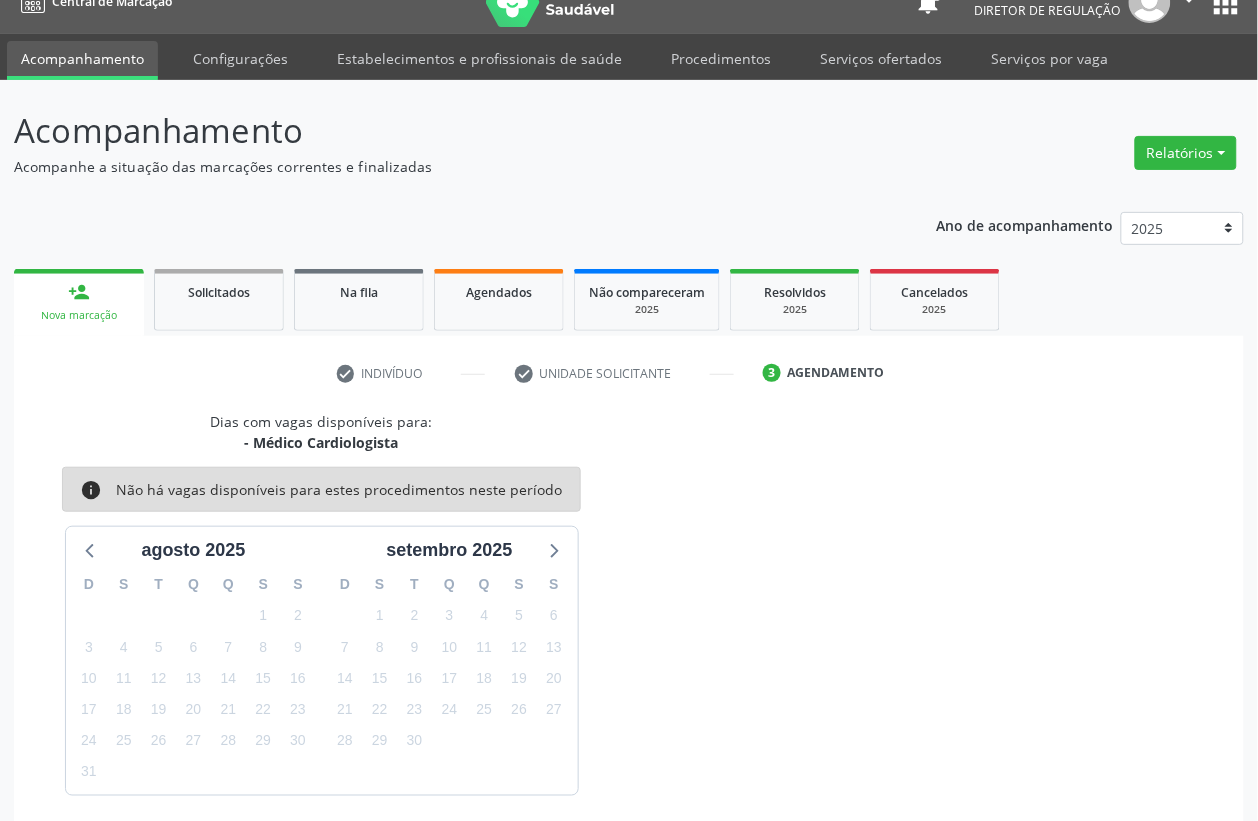 scroll, scrollTop: 0, scrollLeft: 0, axis: both 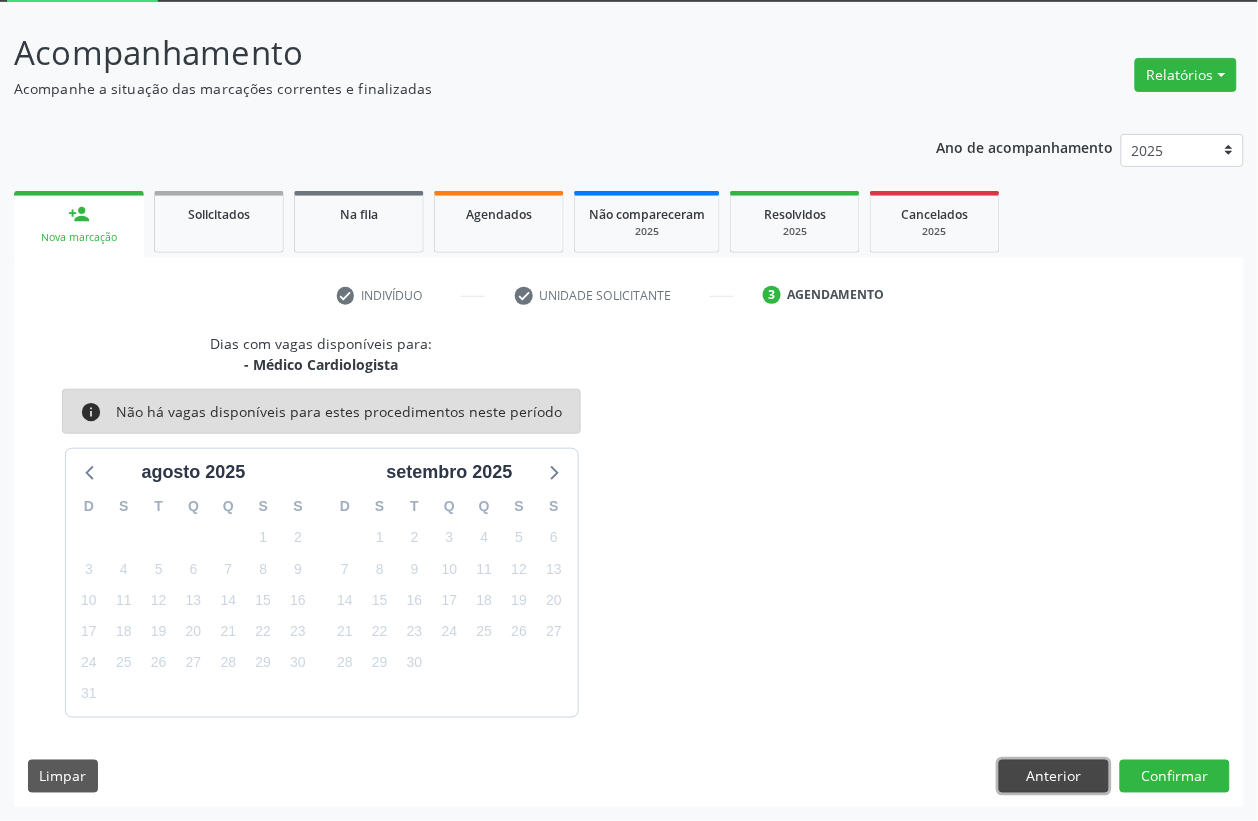 click on "Anterior" at bounding box center [1054, 777] 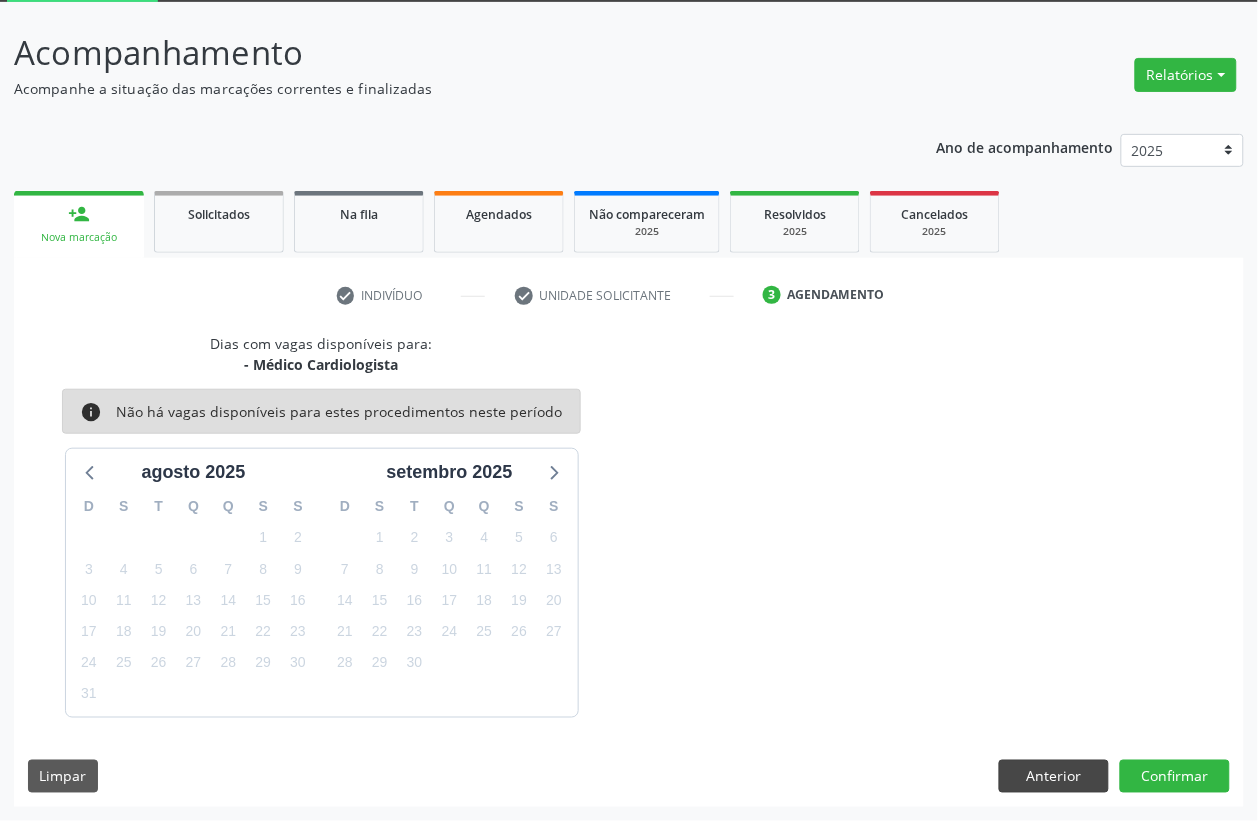 scroll, scrollTop: 85, scrollLeft: 0, axis: vertical 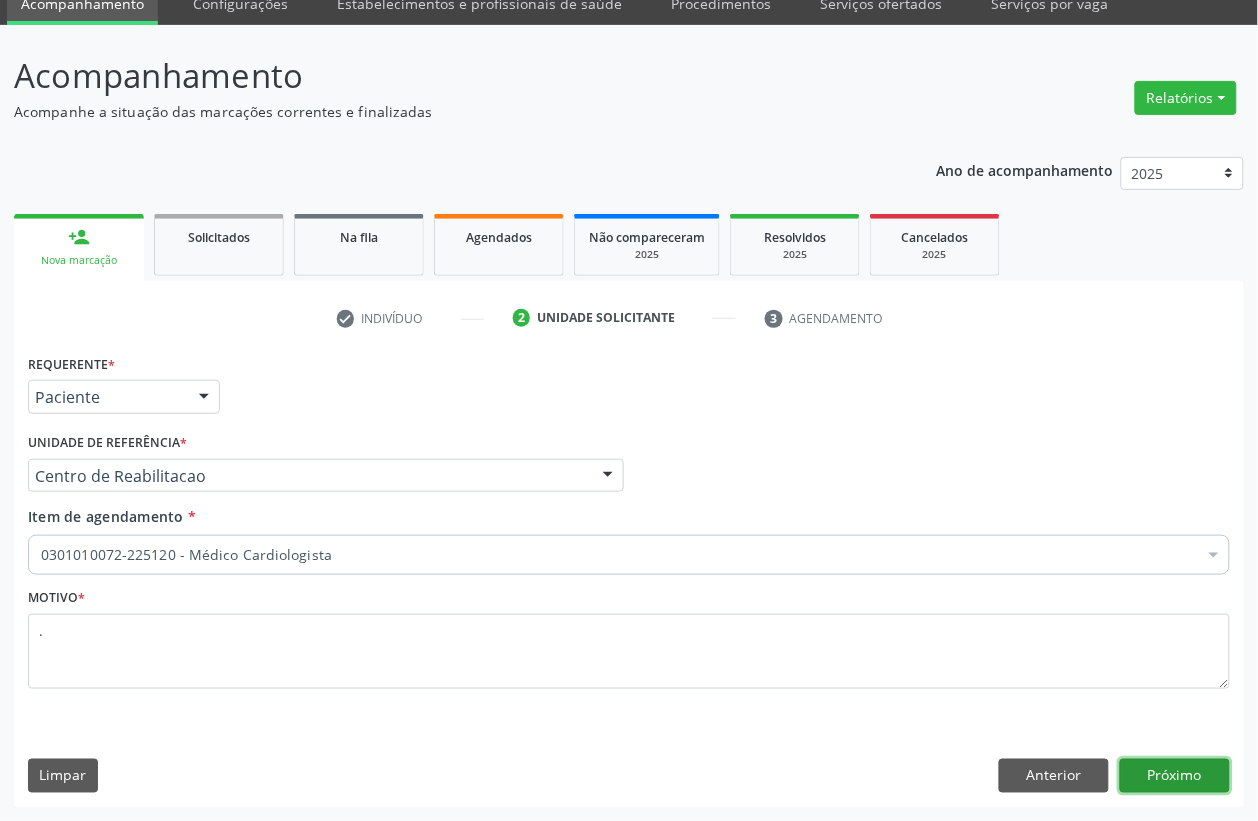 click on "Próximo" at bounding box center [1175, 776] 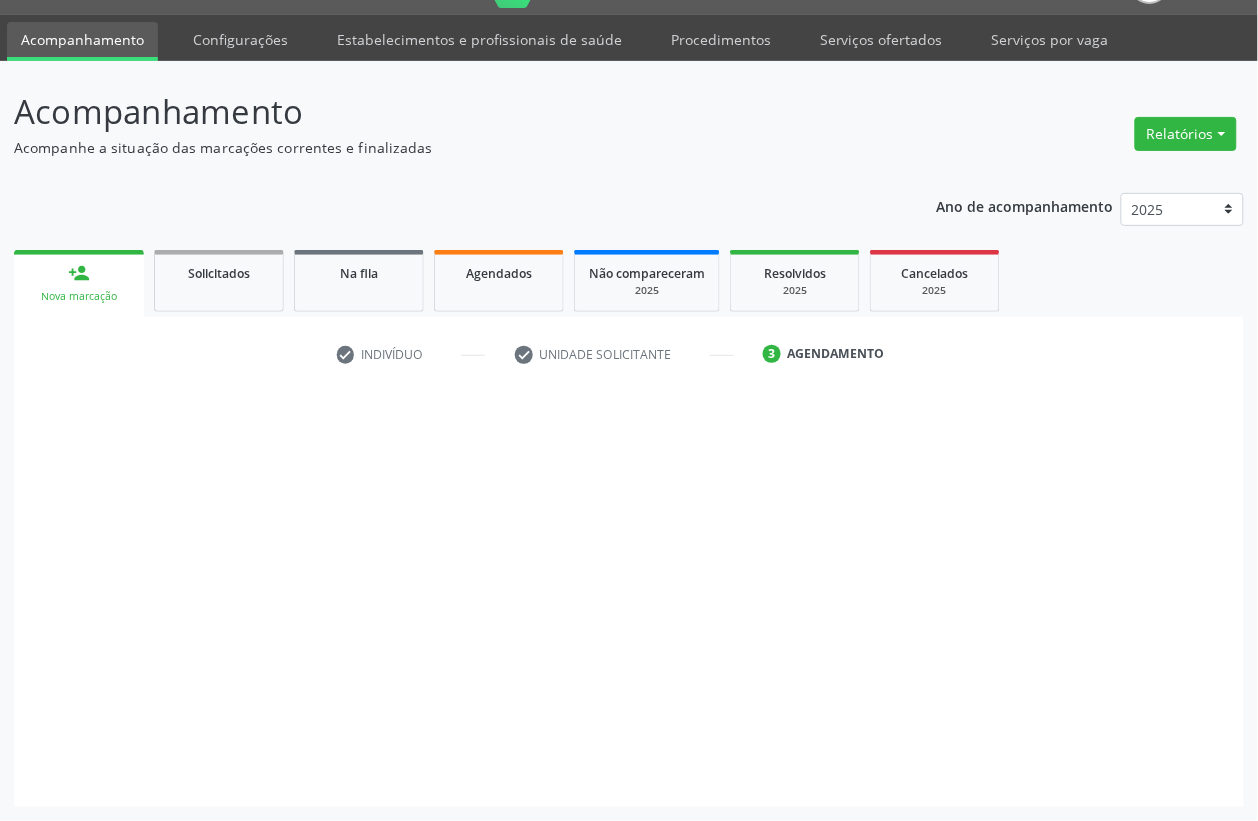 scroll, scrollTop: 50, scrollLeft: 0, axis: vertical 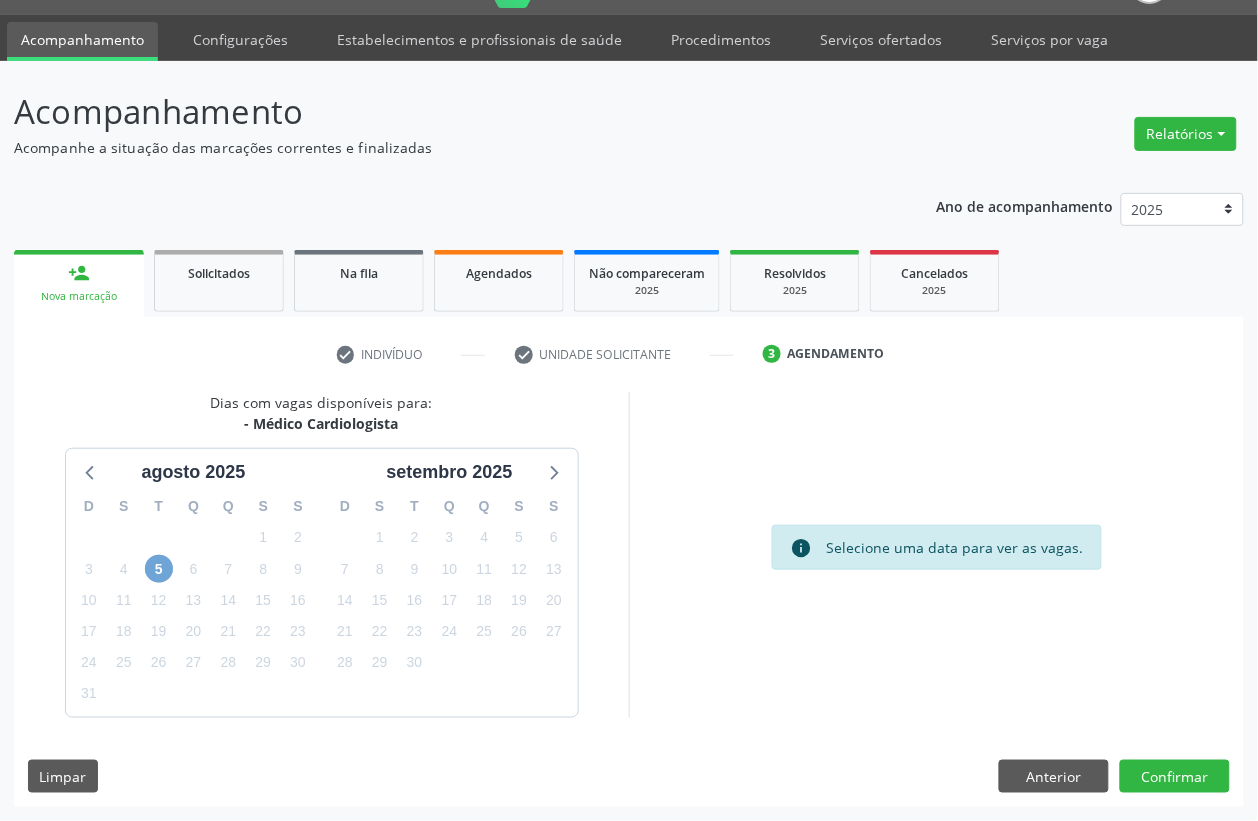 click on "5" at bounding box center (159, 569) 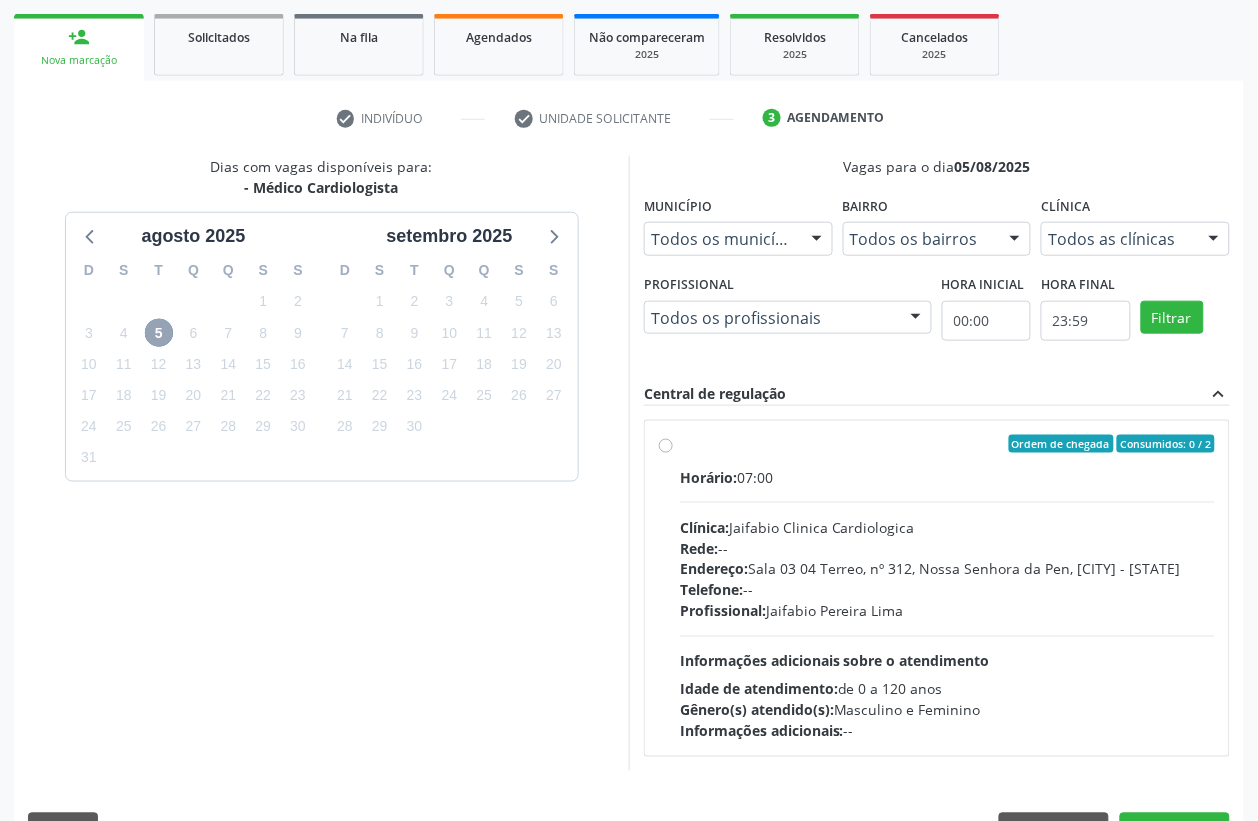 scroll, scrollTop: 300, scrollLeft: 0, axis: vertical 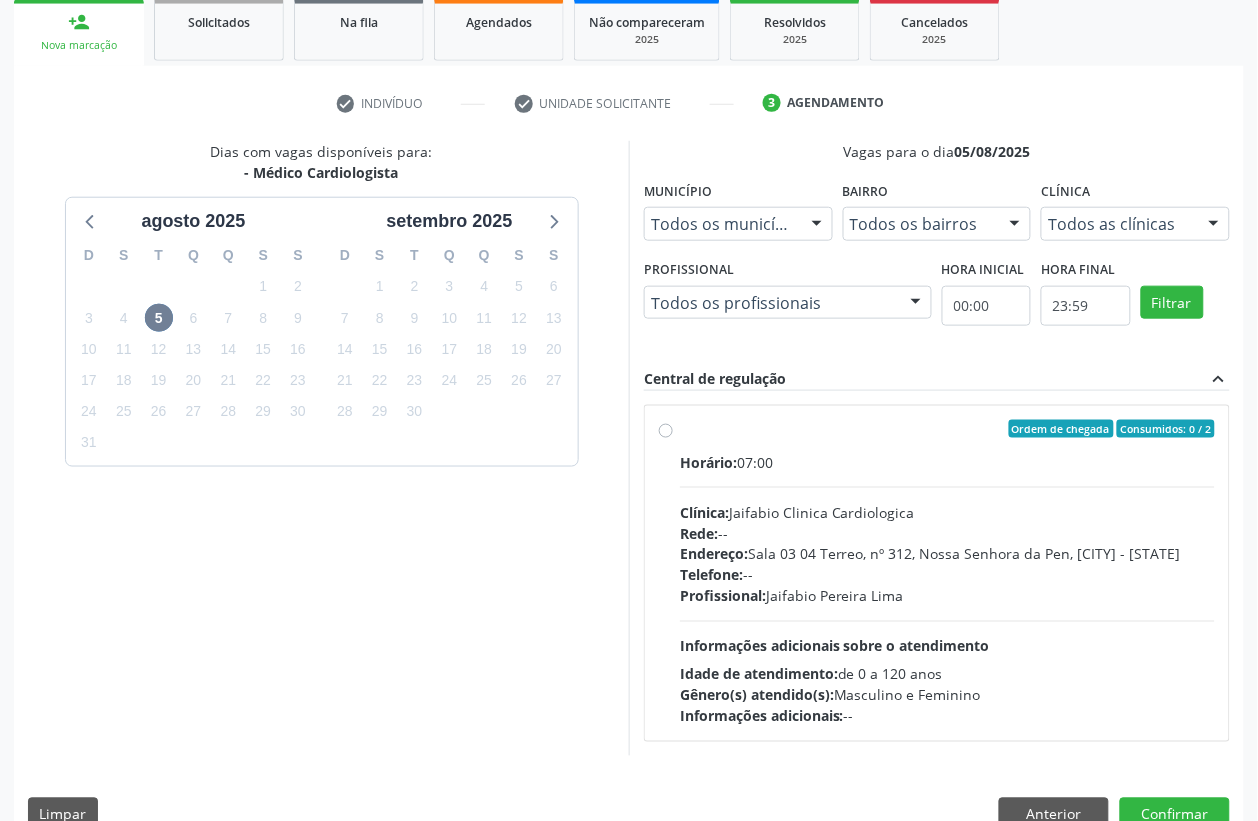 click on "Rede:
--" at bounding box center [947, 533] 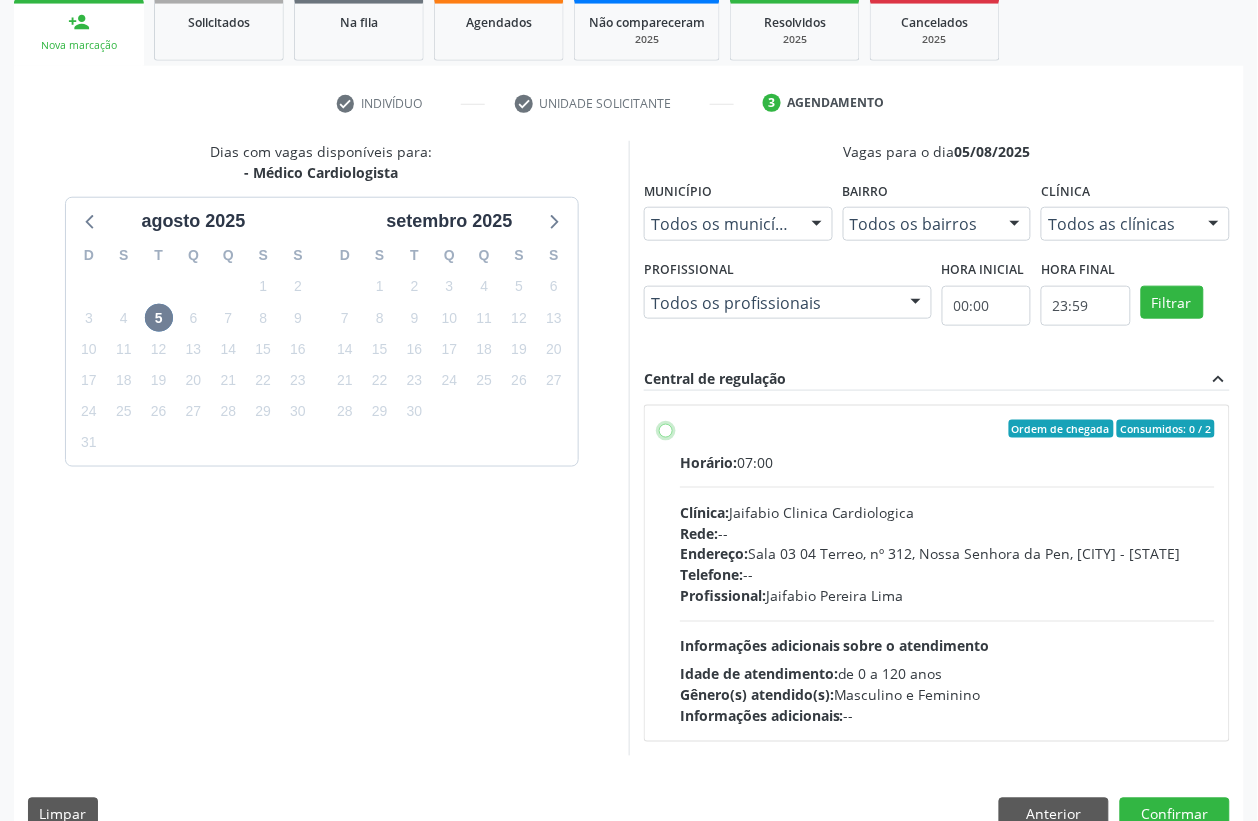 radio on "true" 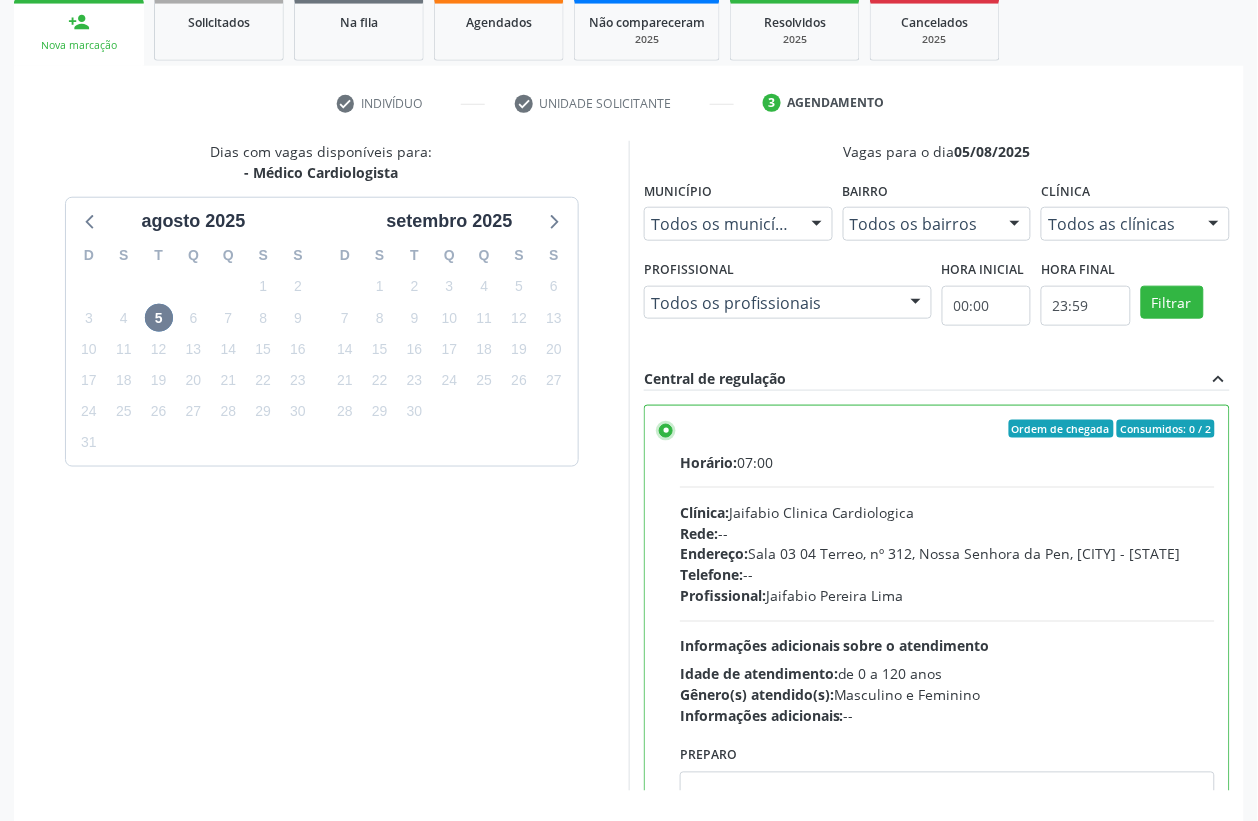 scroll, scrollTop: 100, scrollLeft: 0, axis: vertical 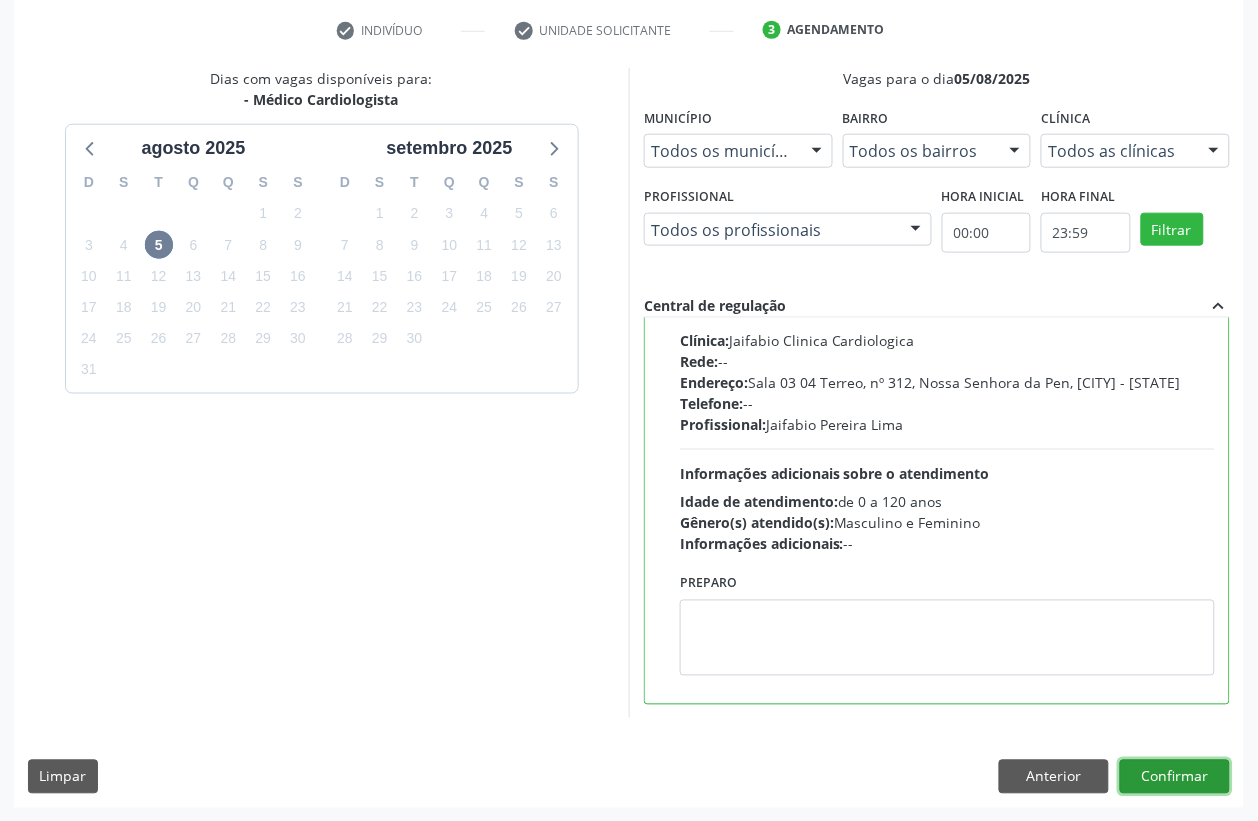 click on "Confirmar" at bounding box center [1175, 777] 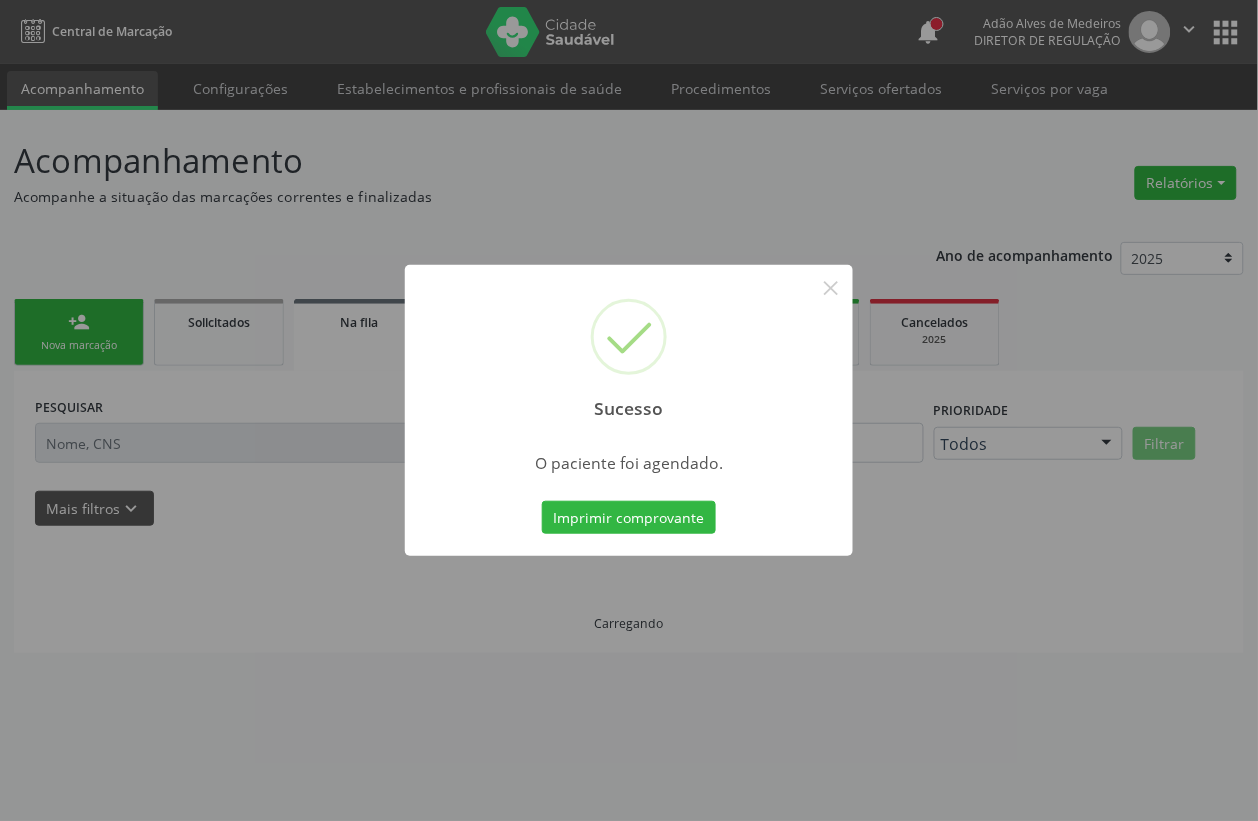 scroll, scrollTop: 0, scrollLeft: 0, axis: both 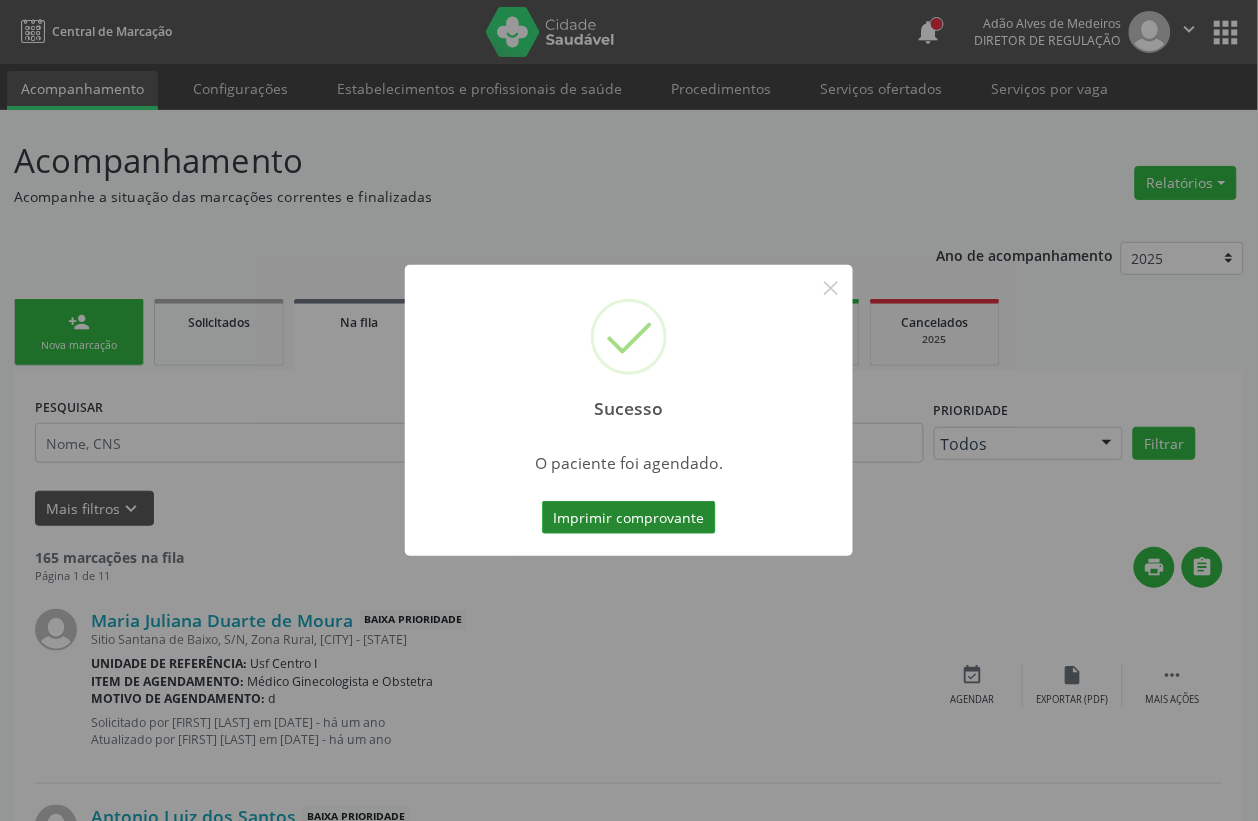 click on "Imprimir comprovante" at bounding box center [629, 518] 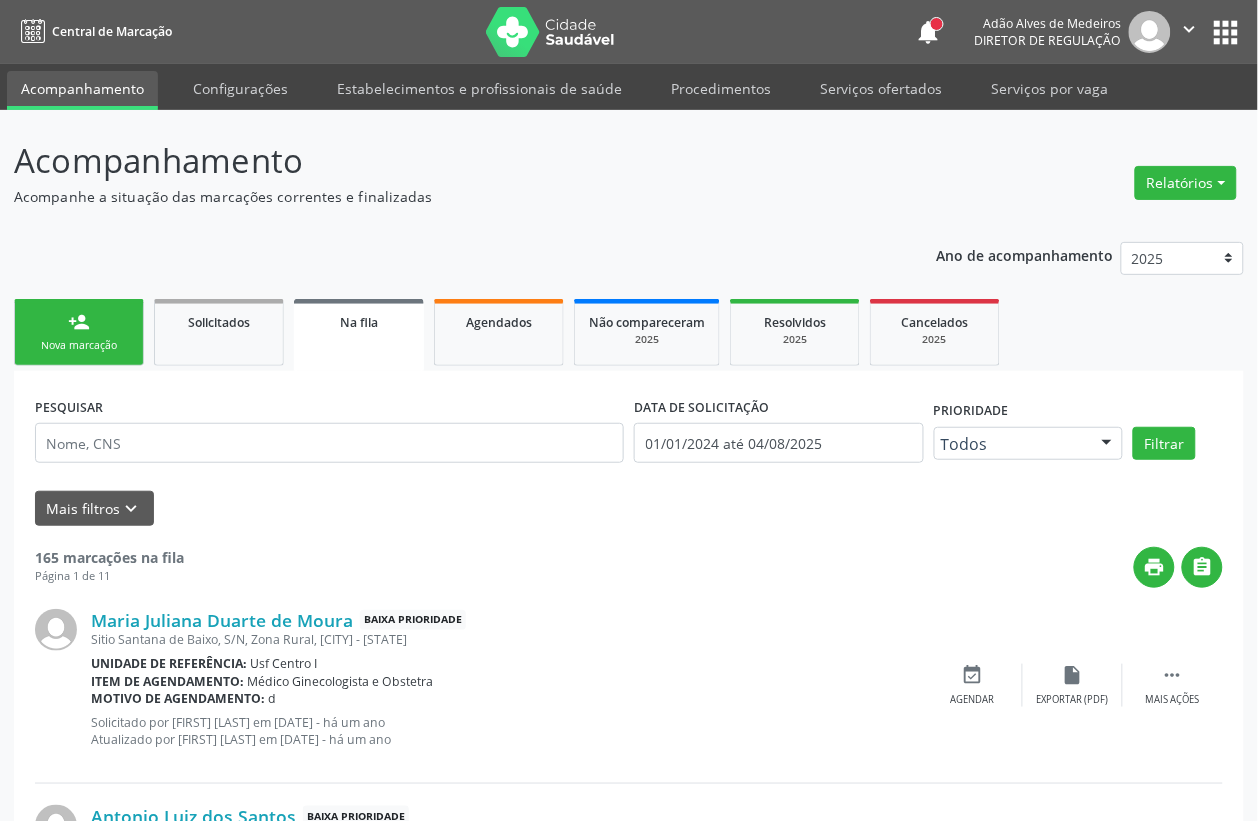 click on "Nova marcação" at bounding box center (79, 345) 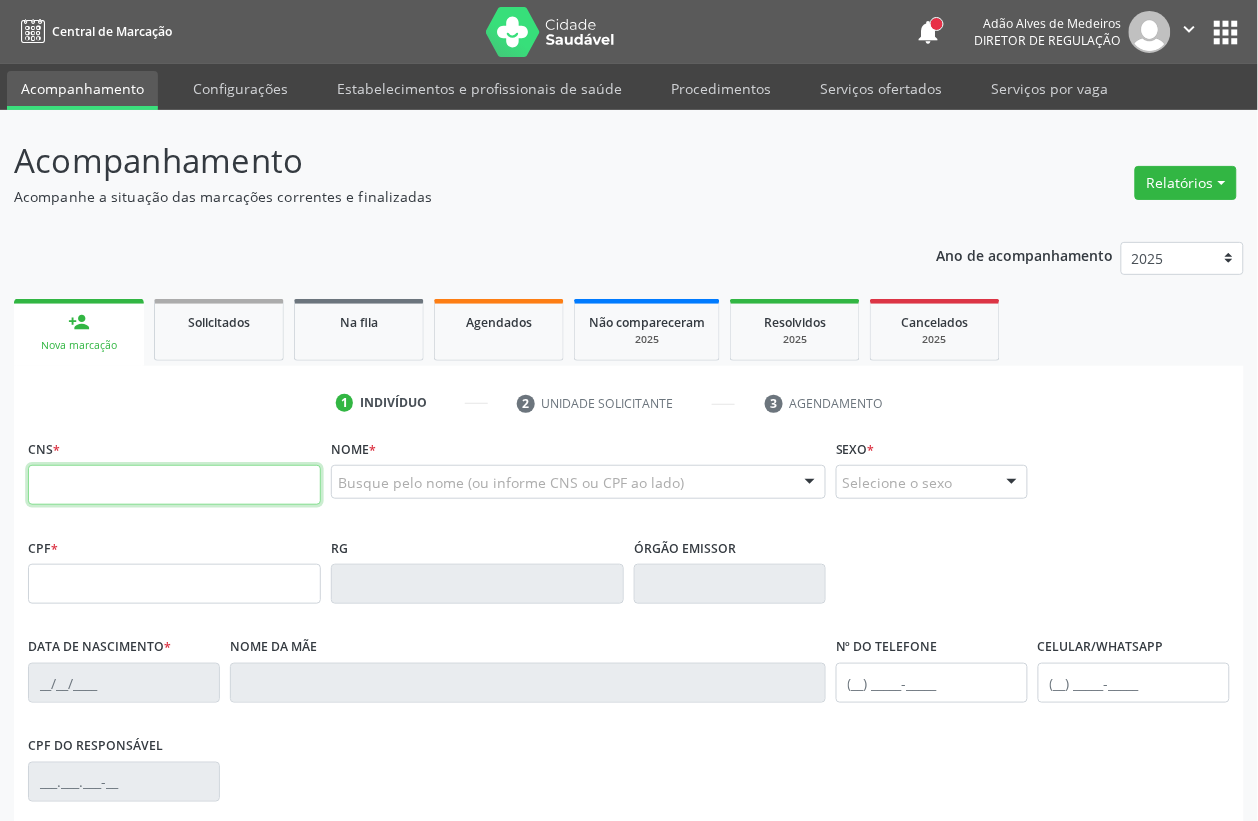 click at bounding box center (174, 485) 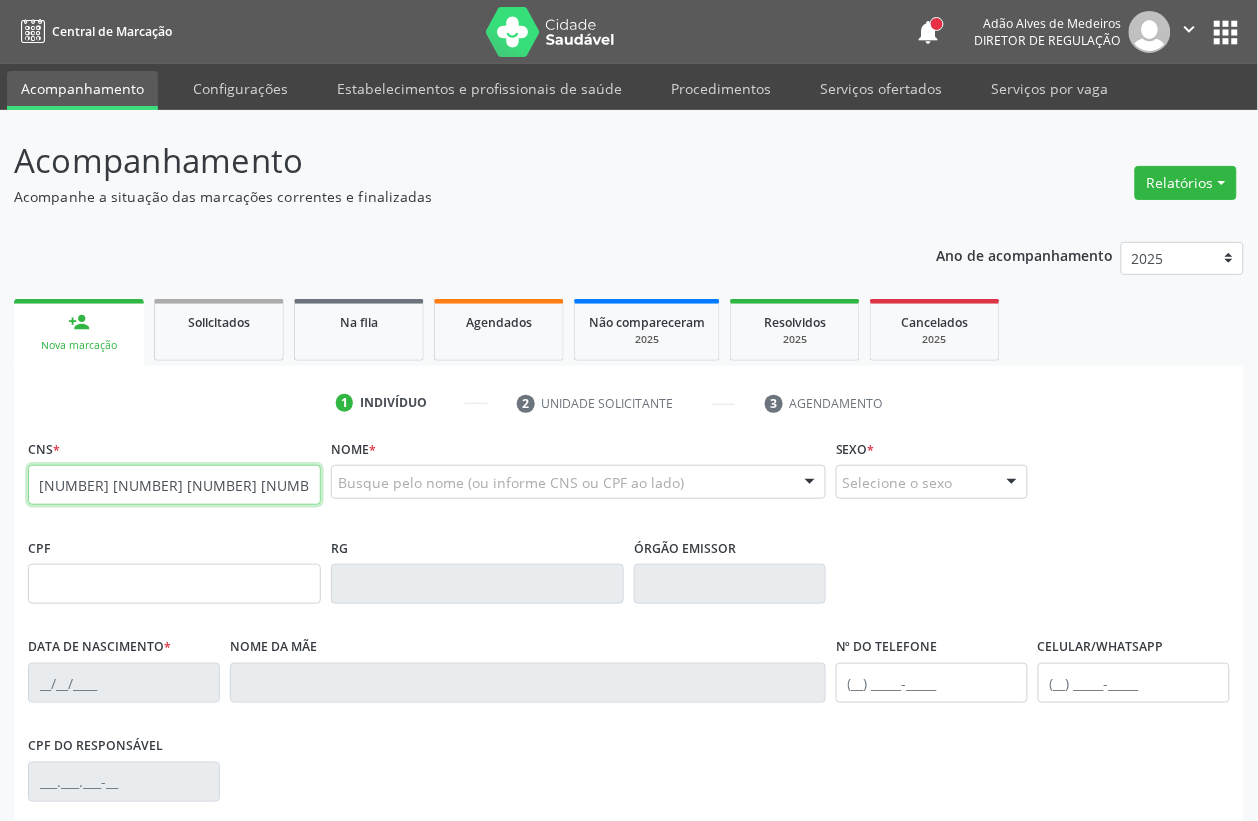 type on "[NUMBER] [NUMBER] [NUMBER] [NUMBER]" 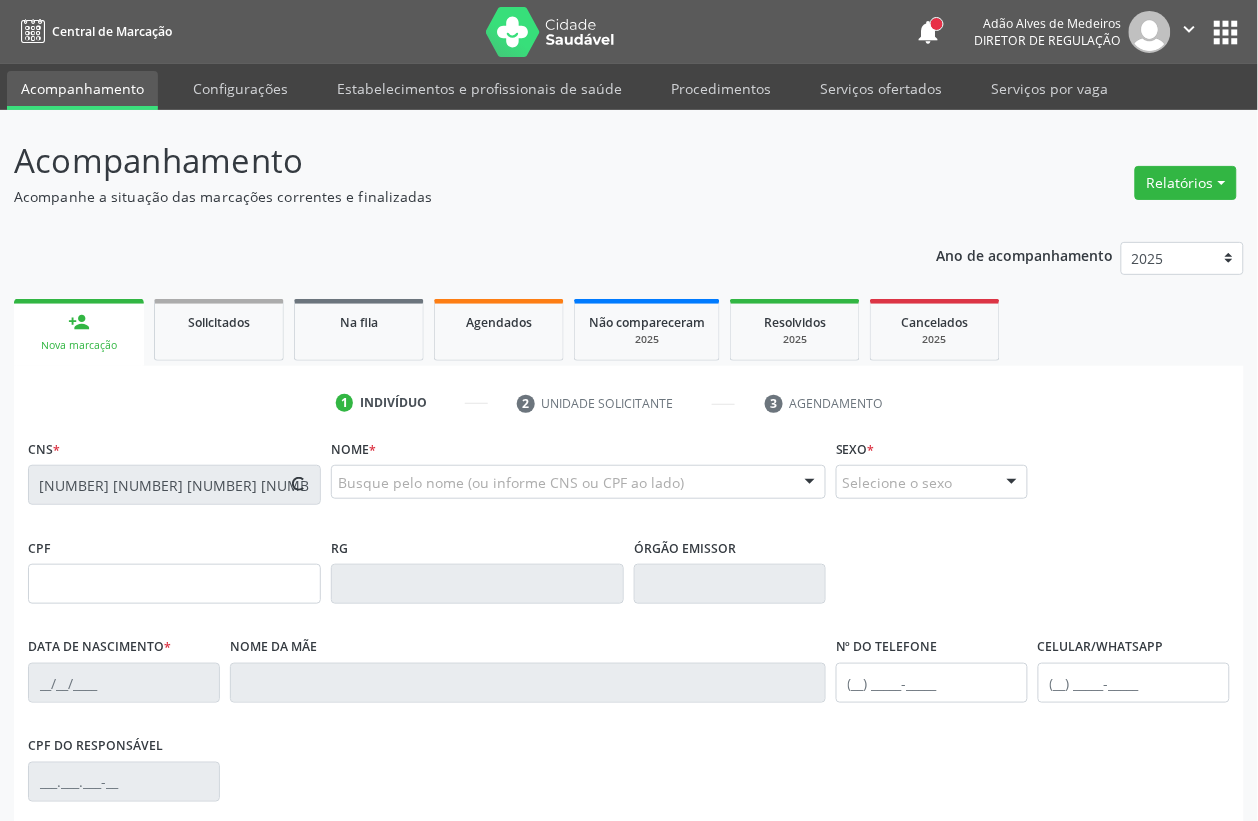 type on "[CPF]" 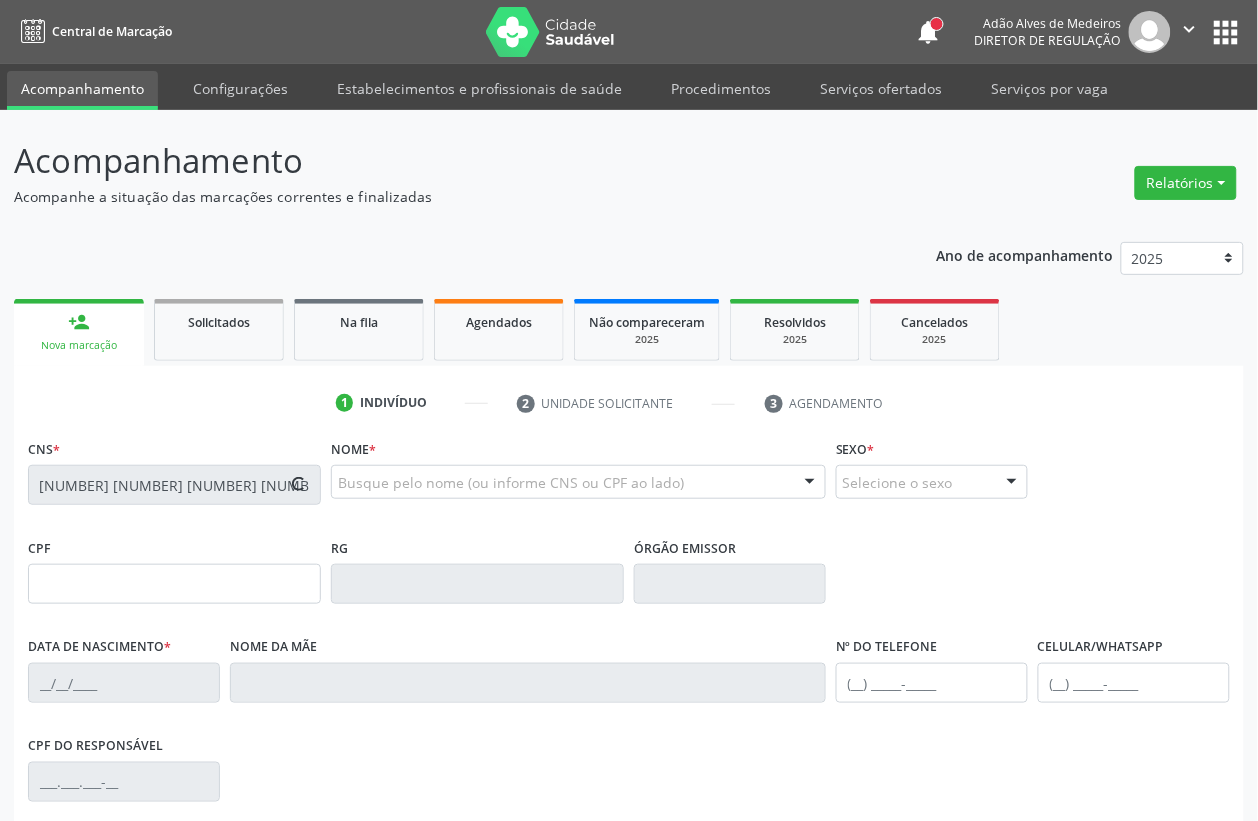 type on "[DATE]" 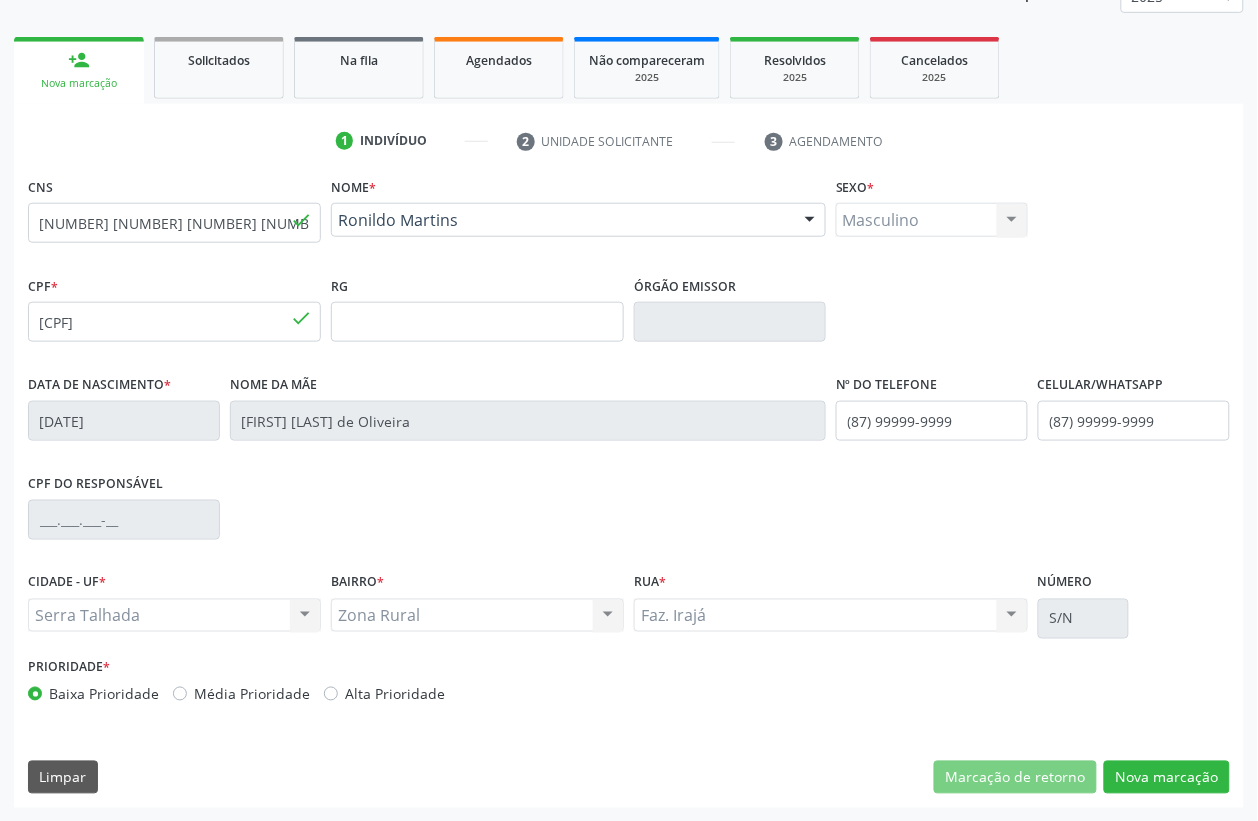 scroll, scrollTop: 263, scrollLeft: 0, axis: vertical 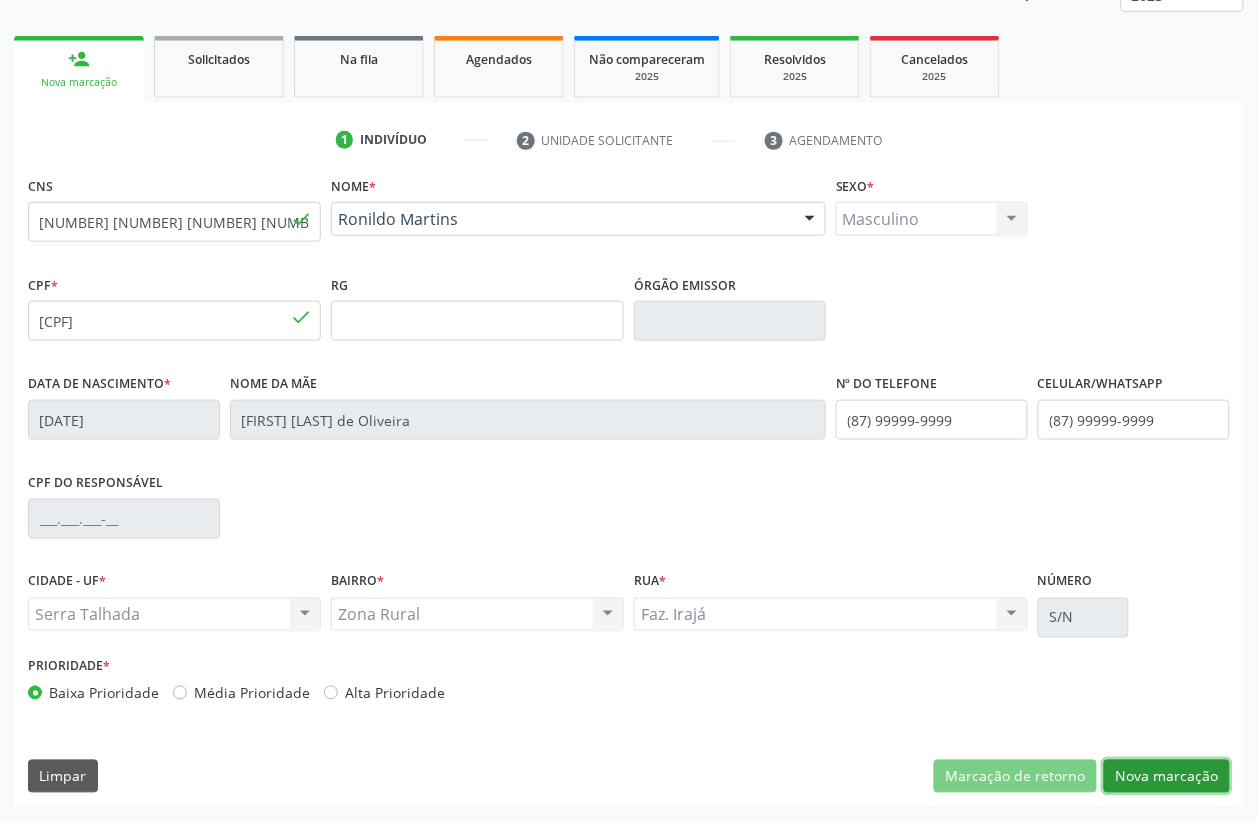 click on "Nova marcação" at bounding box center [1167, 777] 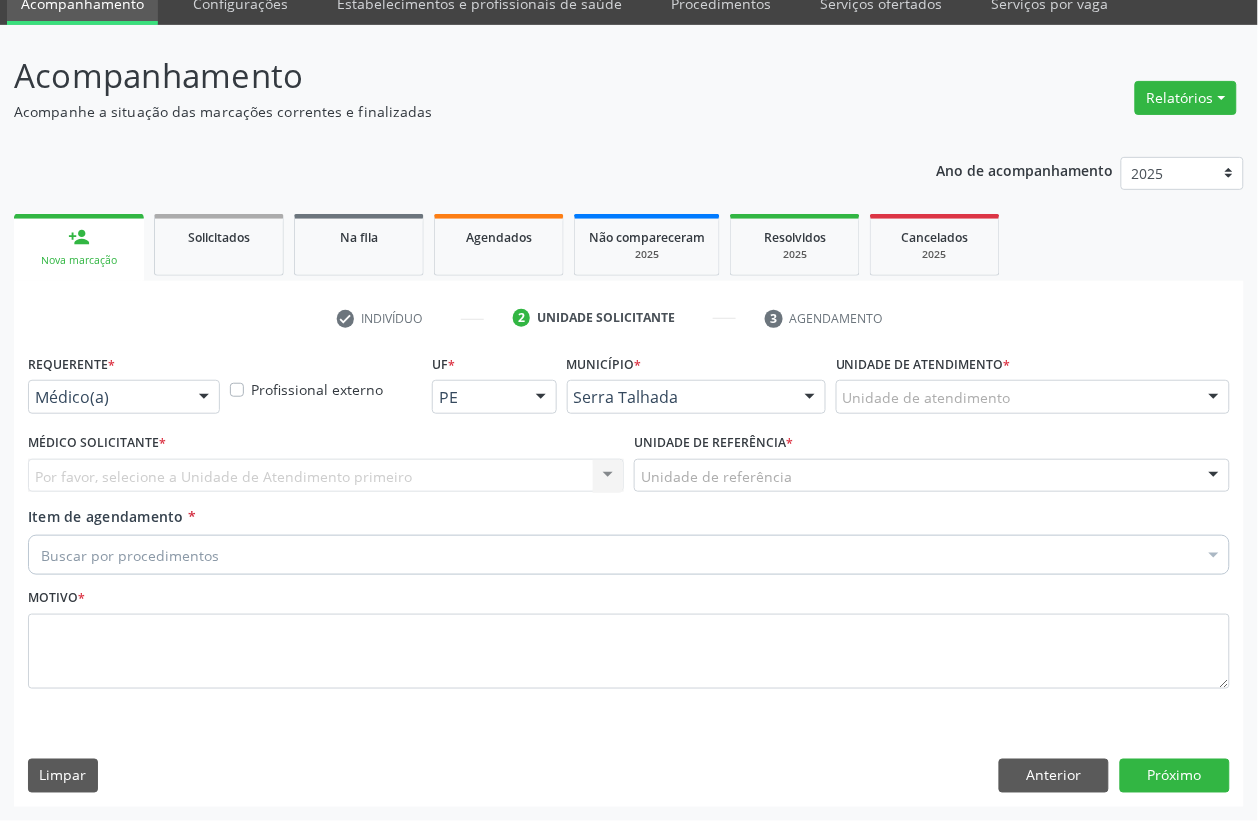 scroll, scrollTop: 85, scrollLeft: 0, axis: vertical 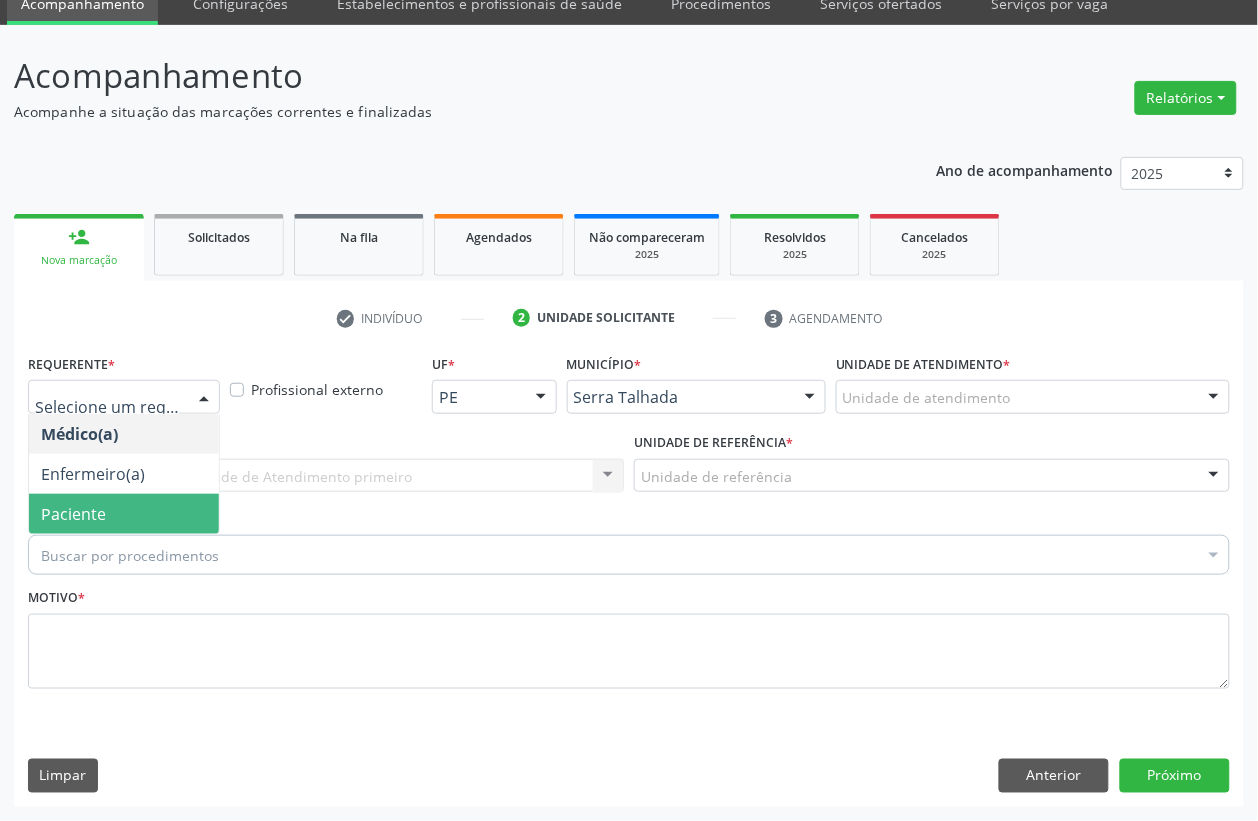 click on "Paciente" at bounding box center (124, 514) 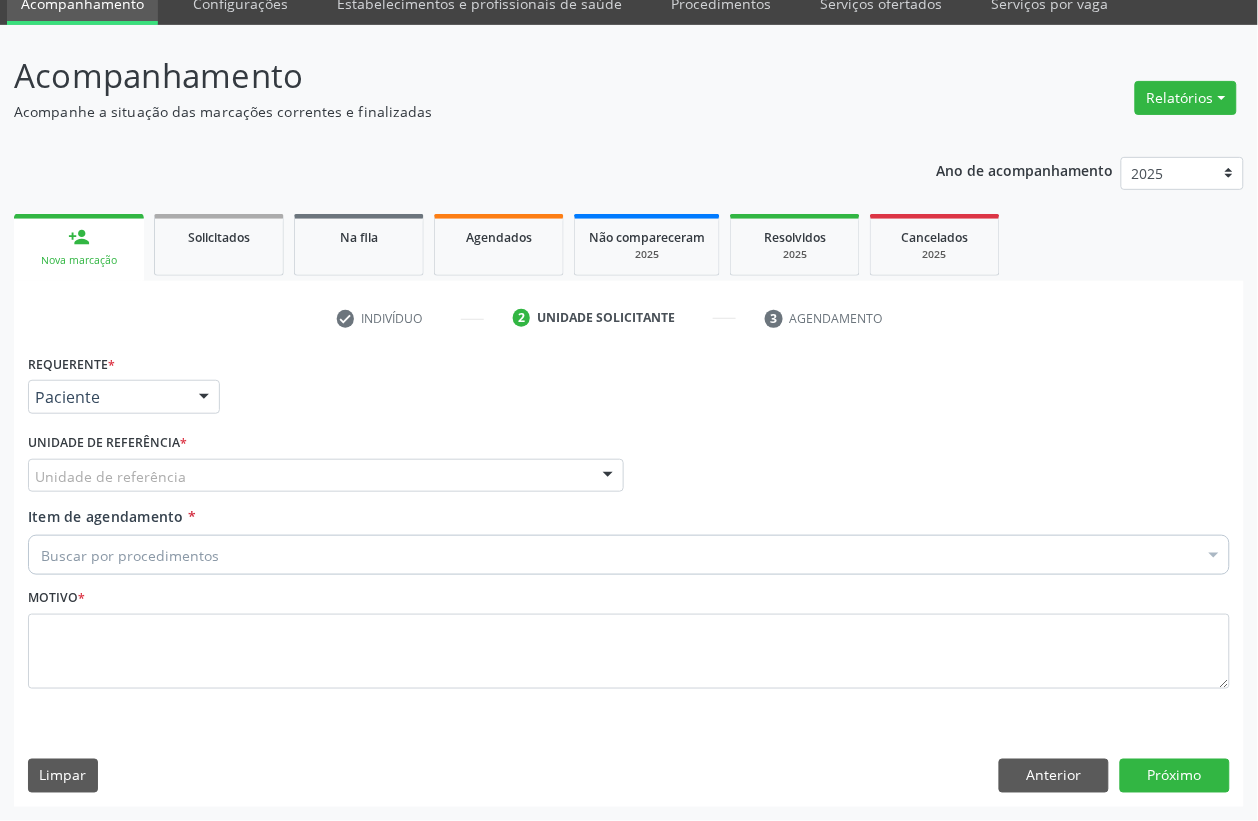 click on "Unidade de referência" at bounding box center (326, 476) 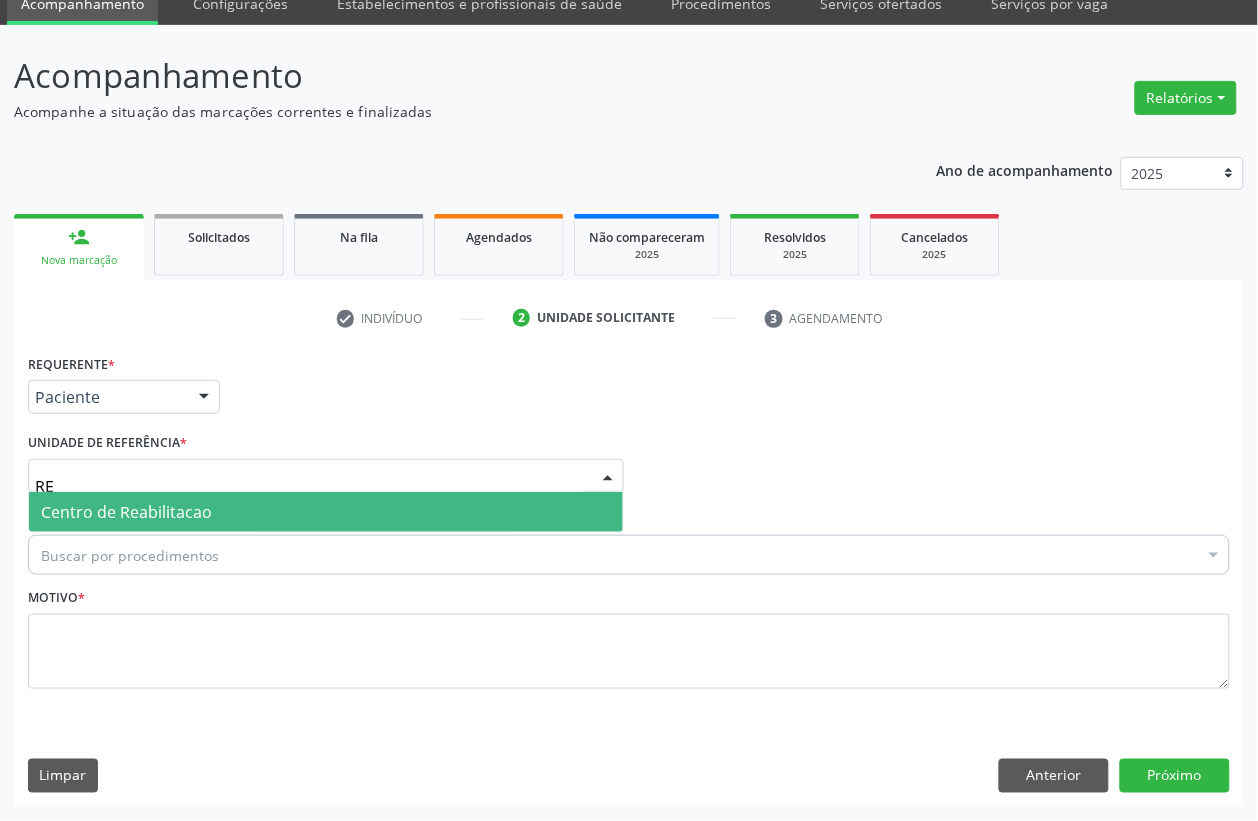 type on "REA" 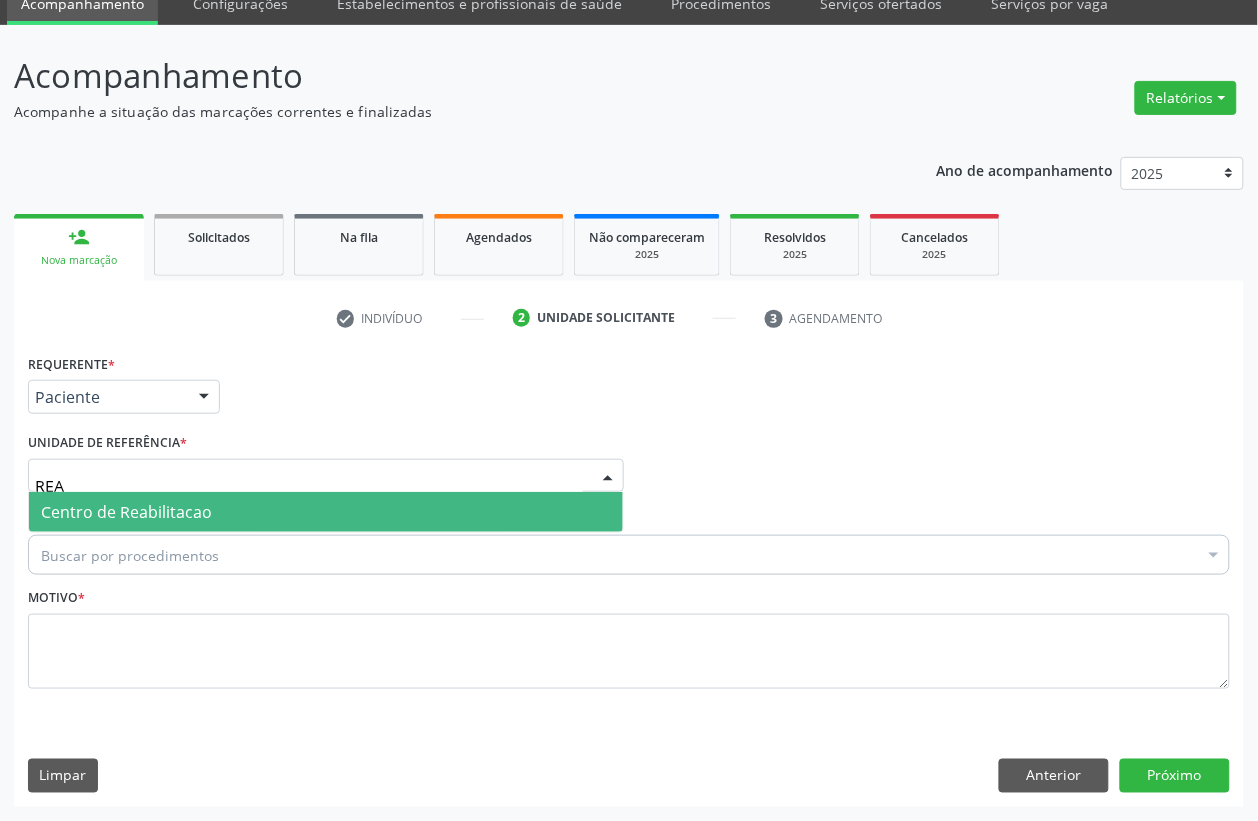 click on "Centro de Reabilitacao" at bounding box center (126, 512) 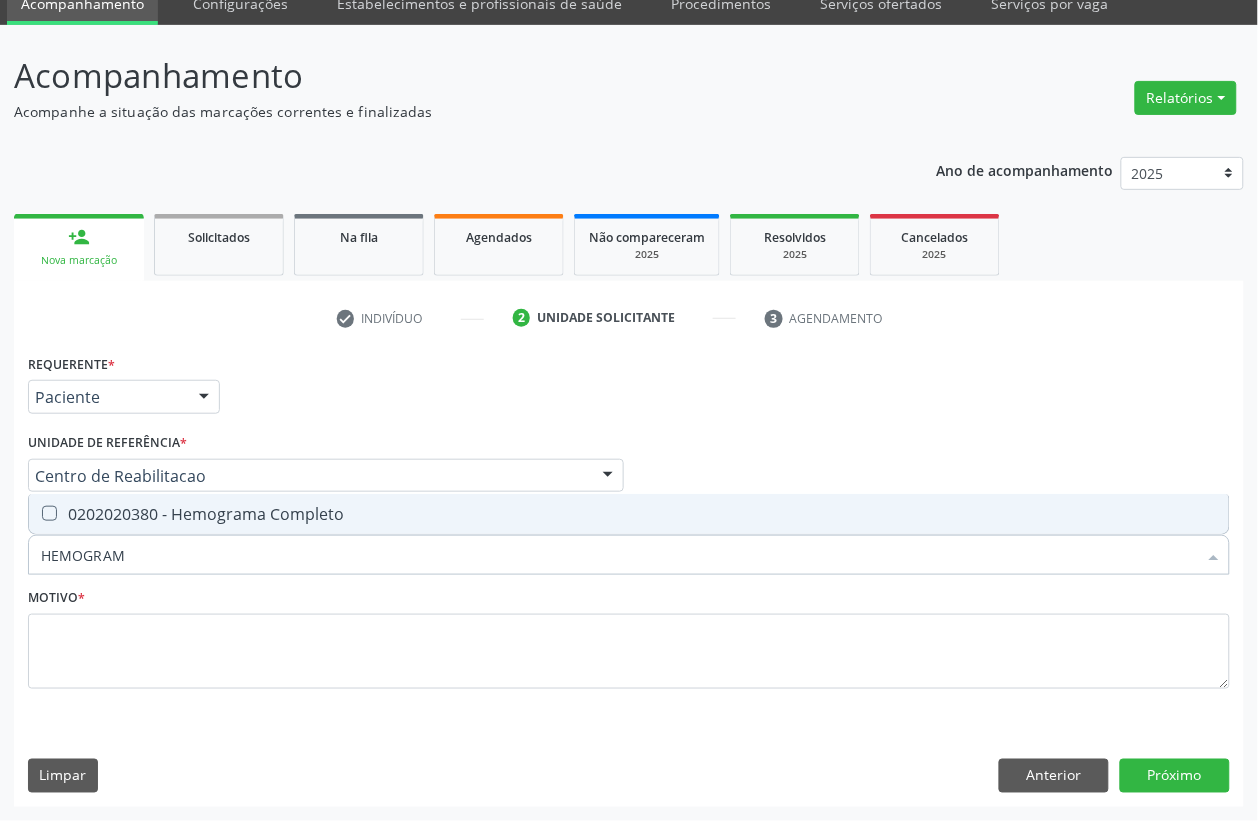 type on "HEMOGRAMA" 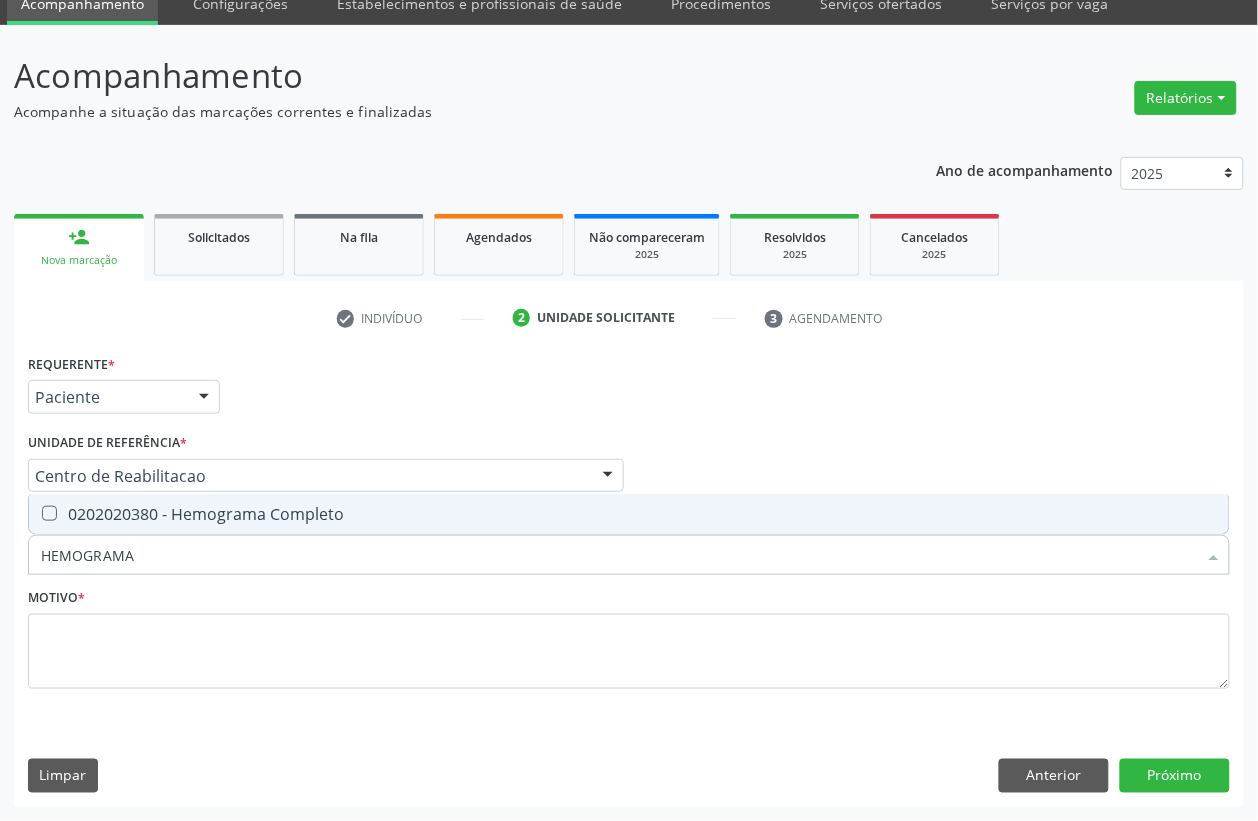 click on "0202020380 - Hemograma Completo" at bounding box center [629, 514] 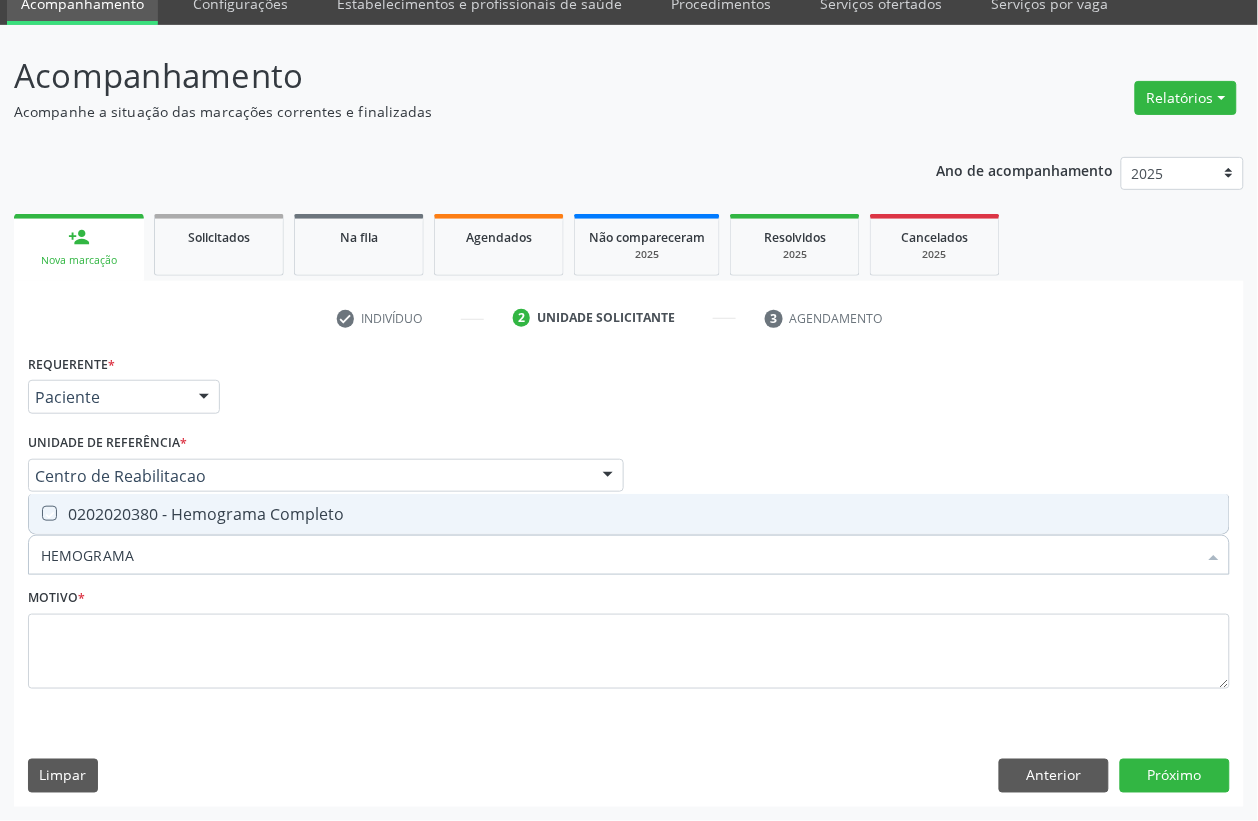 checkbox on "true" 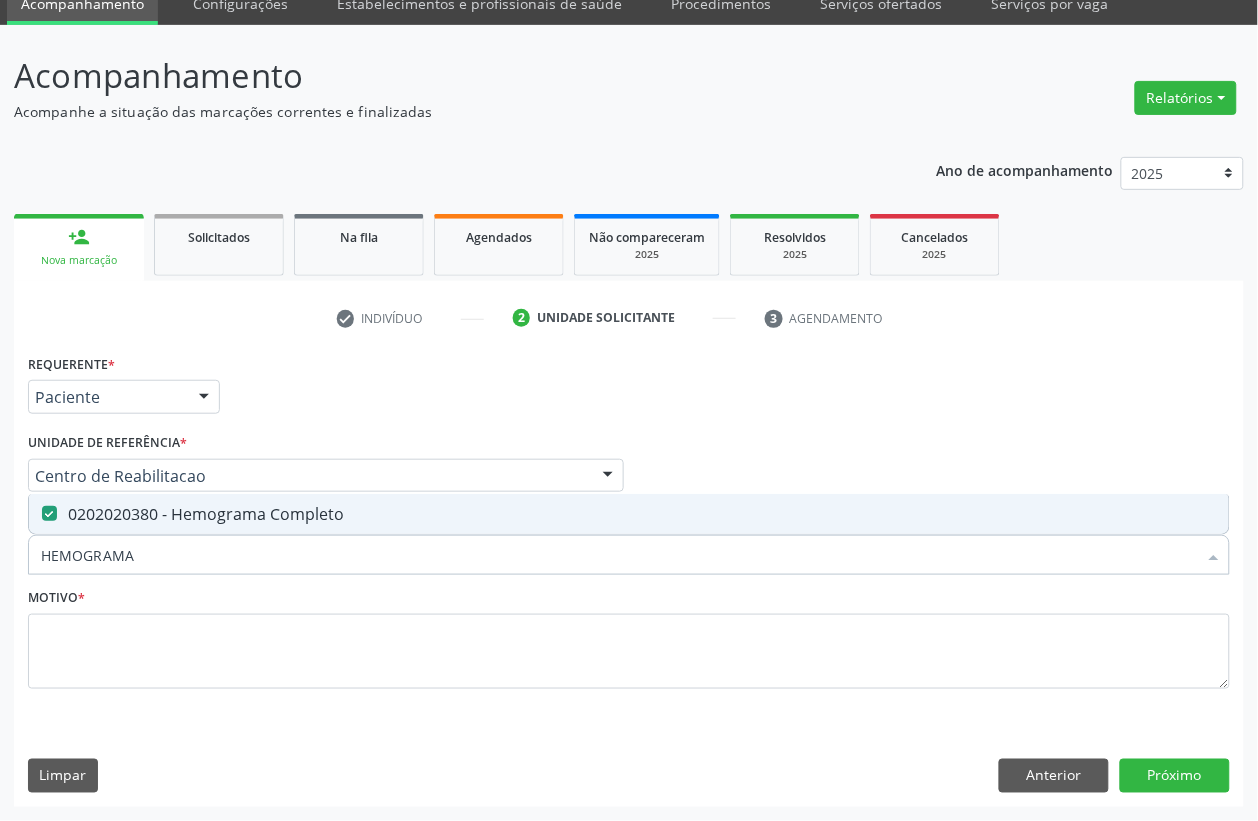 click on "HEMOGRAMA" at bounding box center [619, 555] 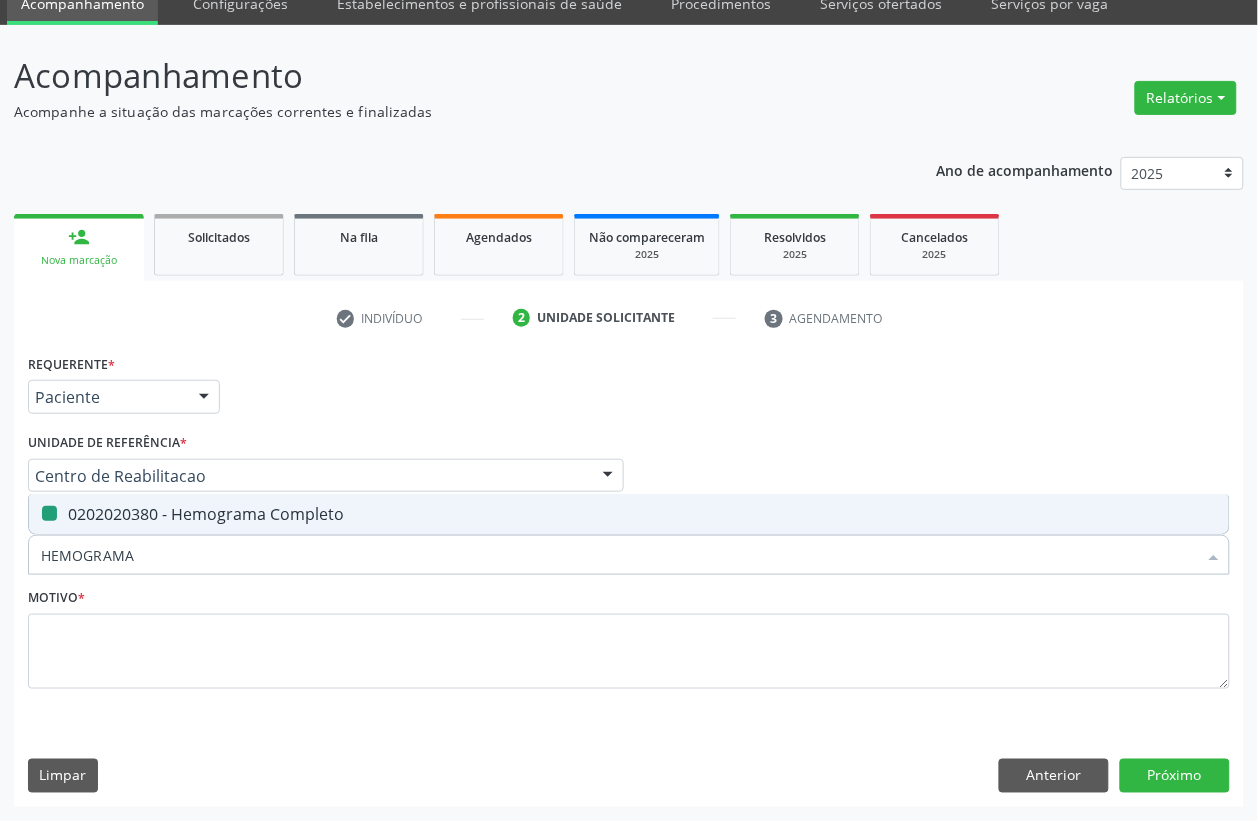 type 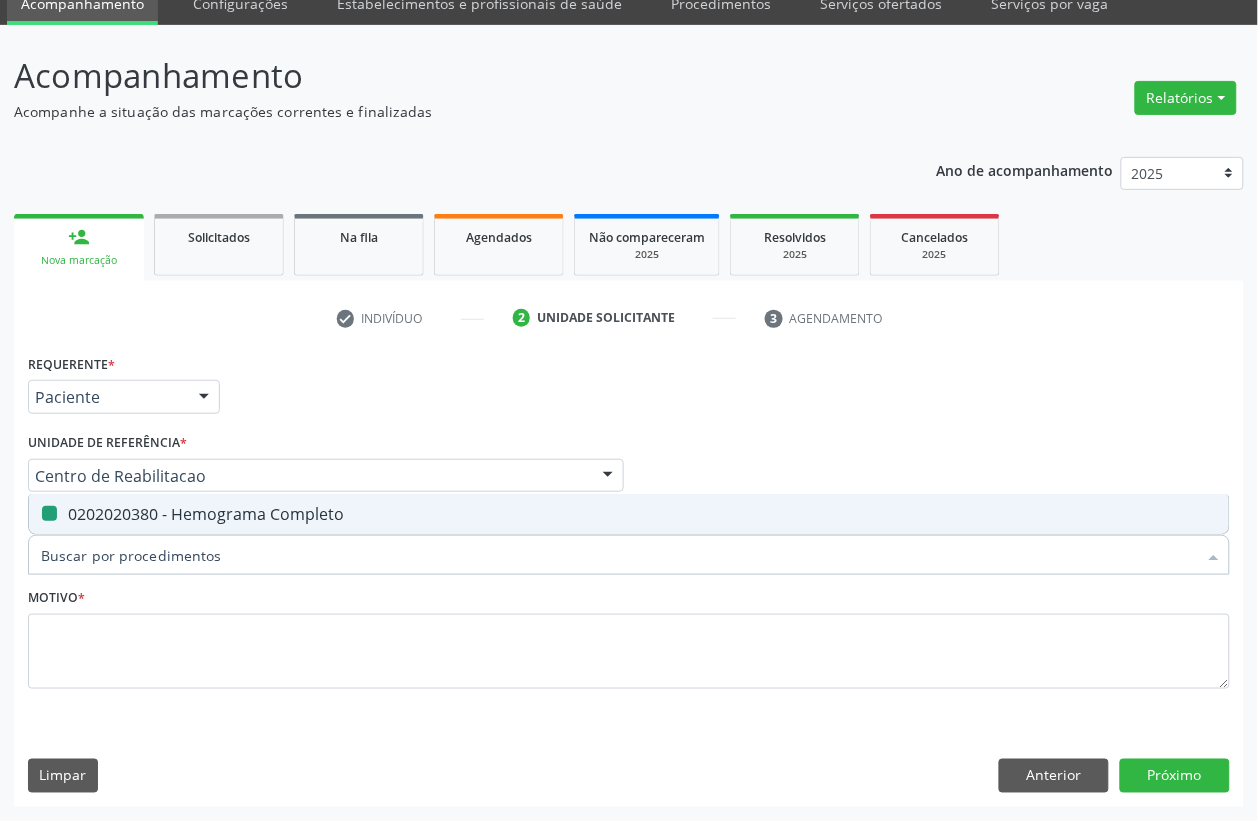 checkbox on "false" 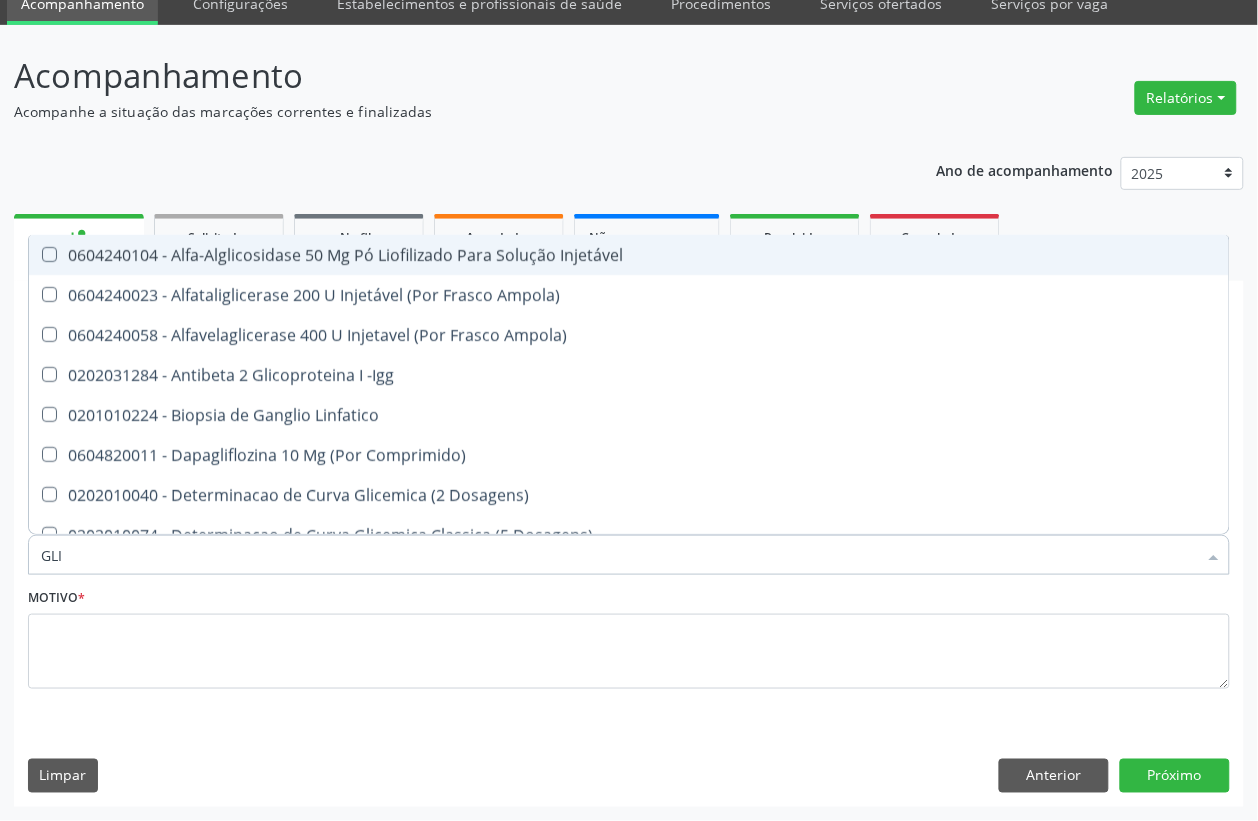 type on "GLIC" 